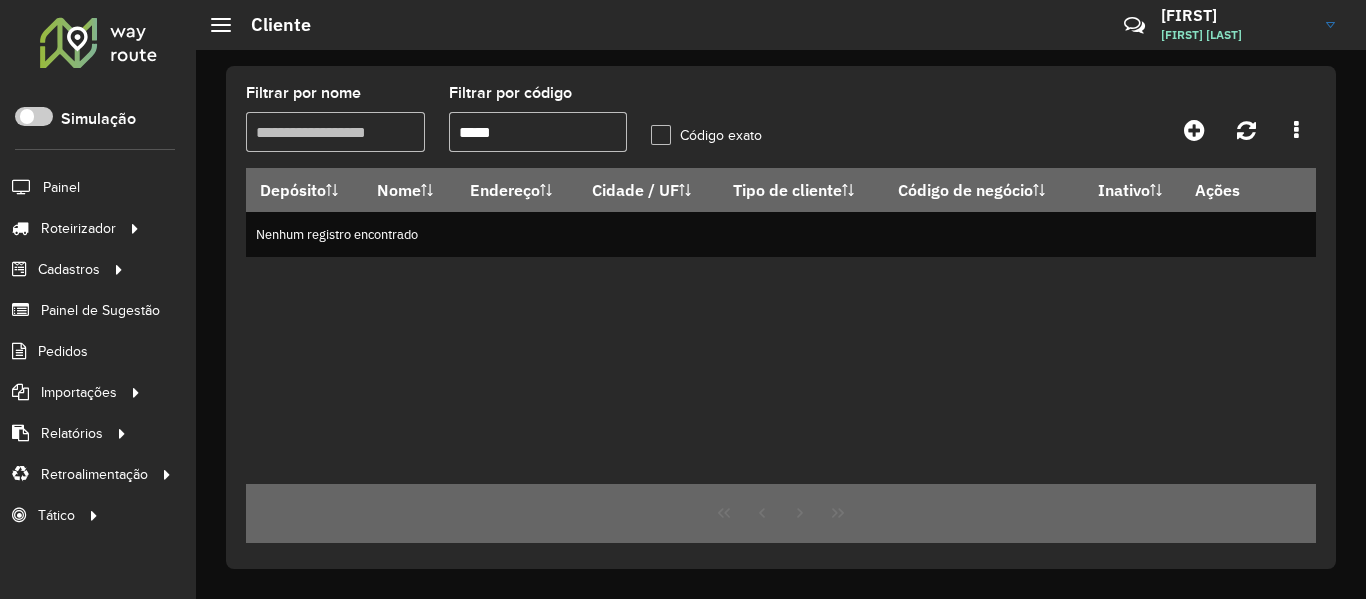 scroll, scrollTop: 0, scrollLeft: 0, axis: both 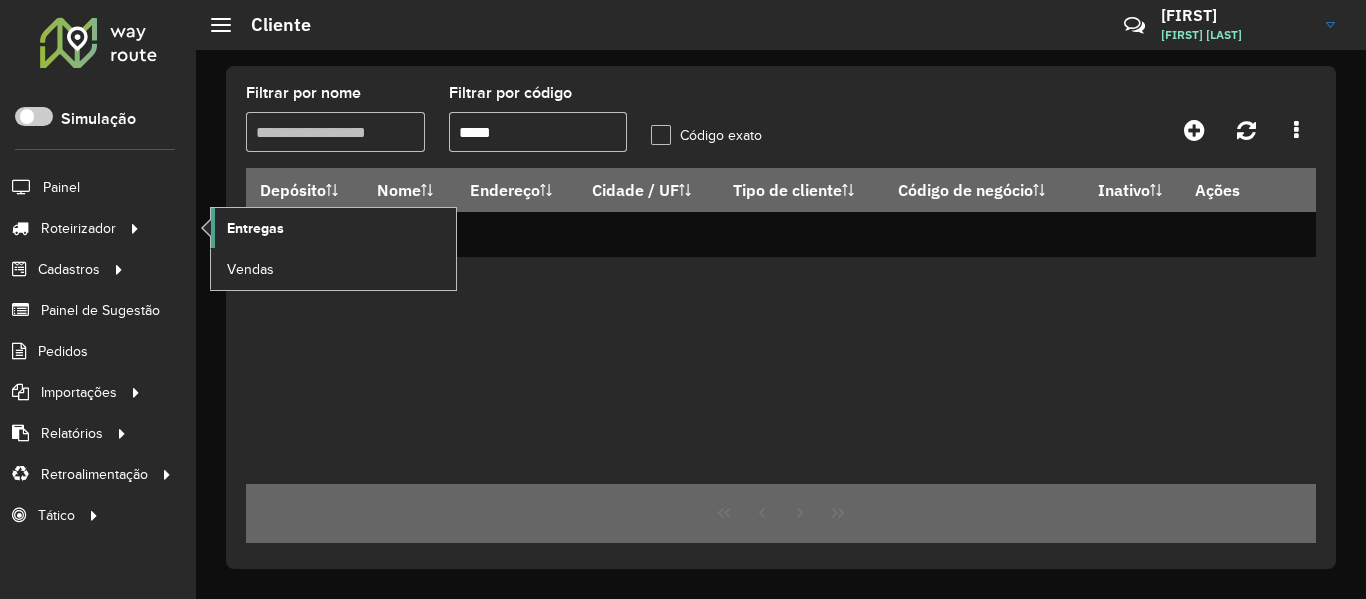 click on "Entregas" 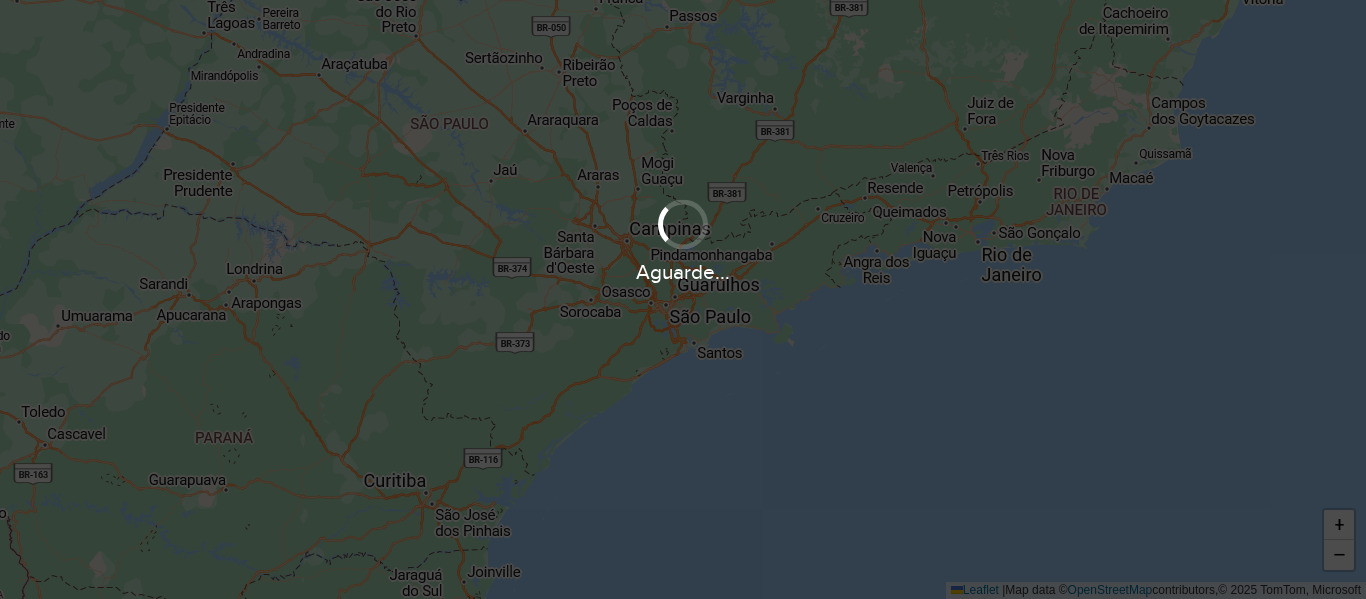 scroll, scrollTop: 0, scrollLeft: 0, axis: both 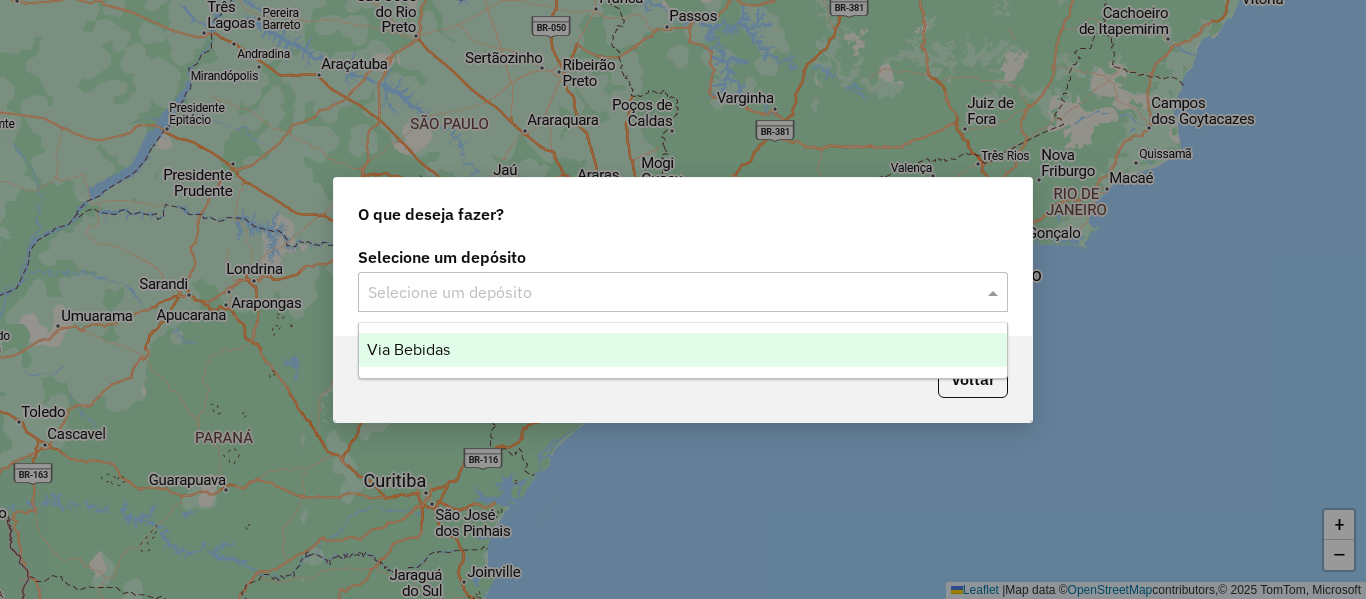 click 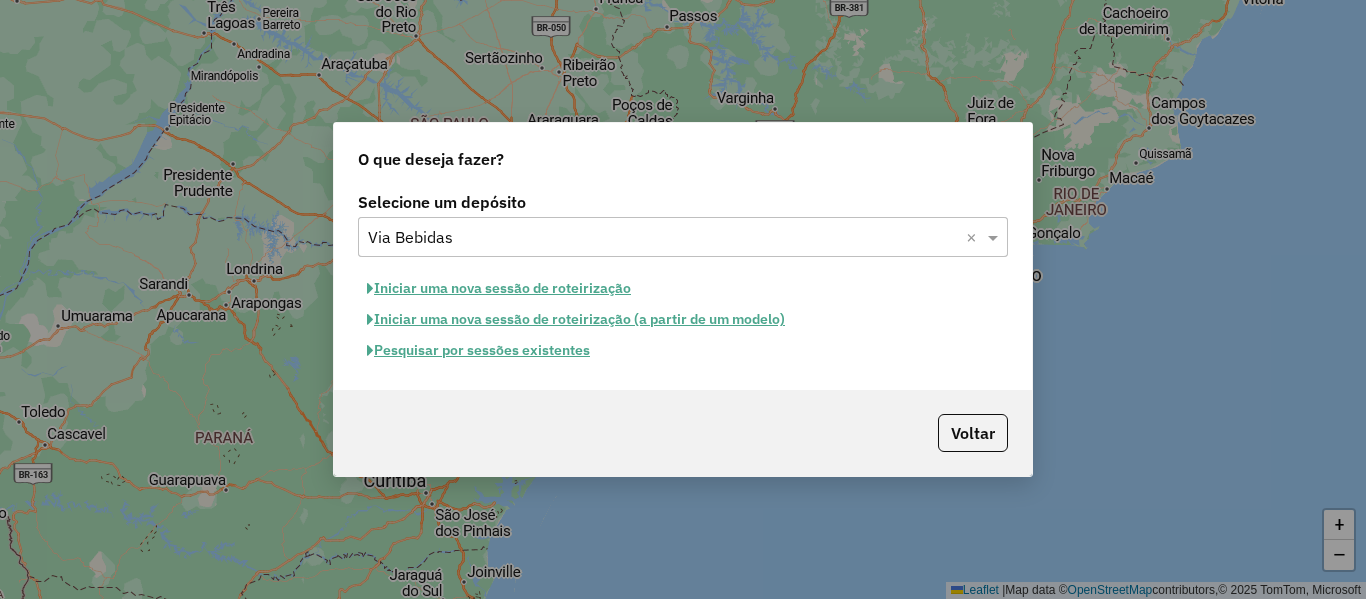 click on "Pesquisar por sessões existentes" 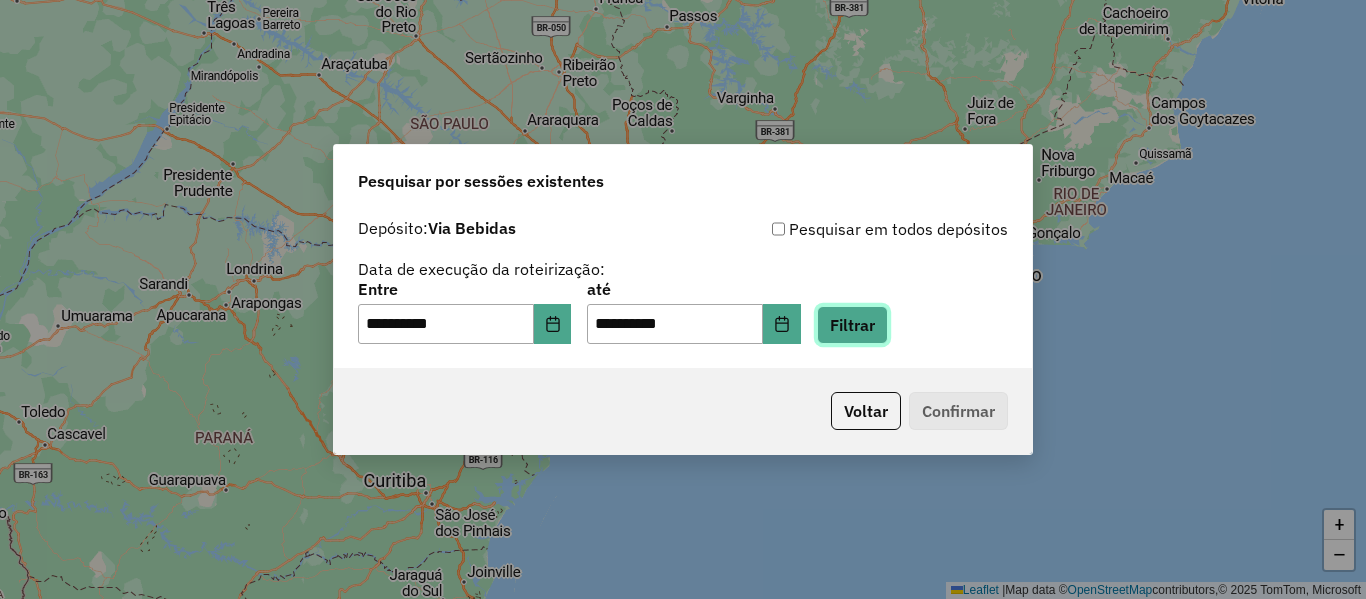click on "Filtrar" 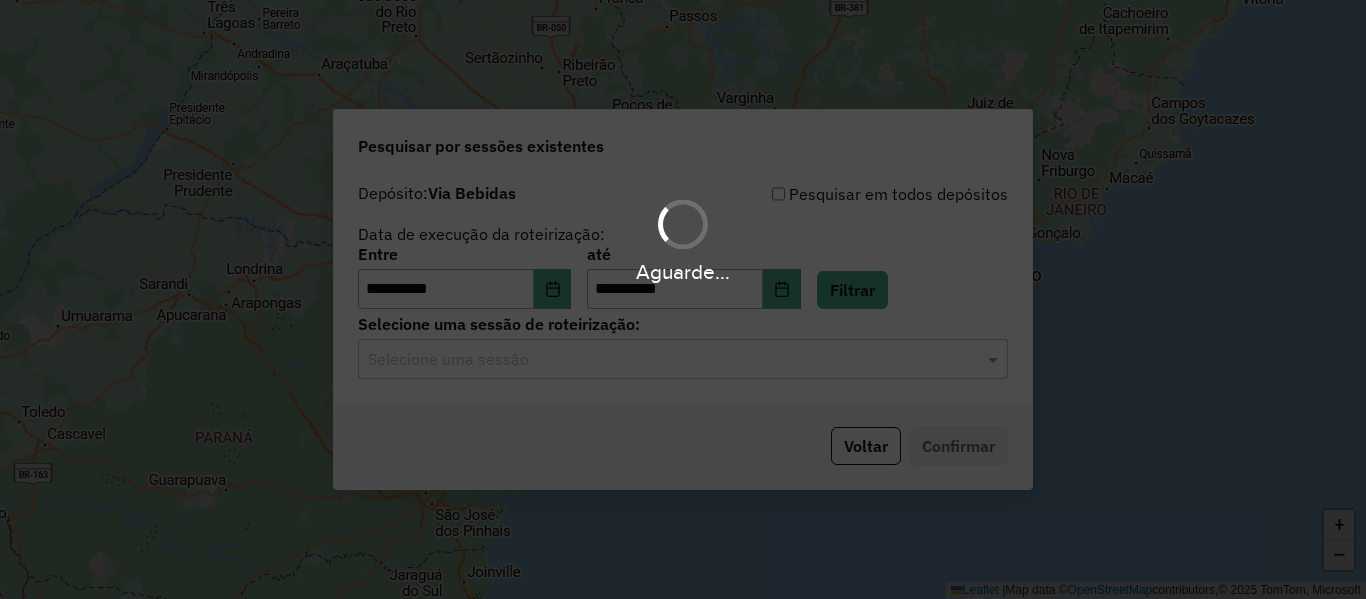 drag, startPoint x: 638, startPoint y: 355, endPoint x: 562, endPoint y: 350, distance: 76.1643 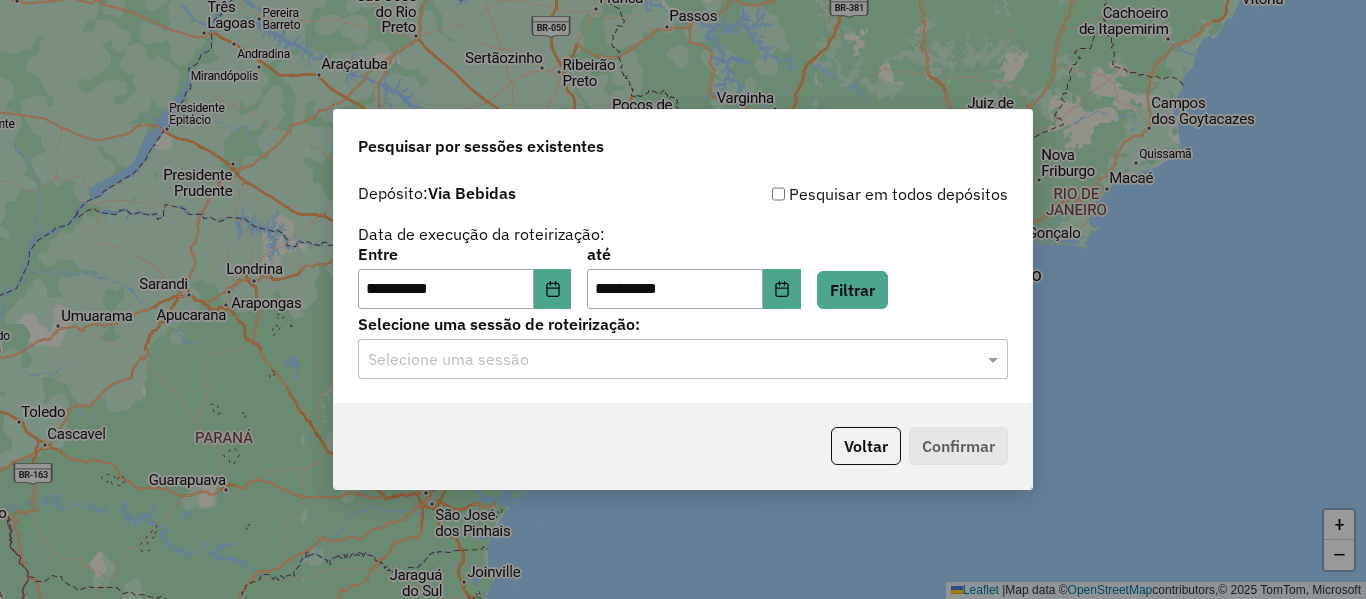 click 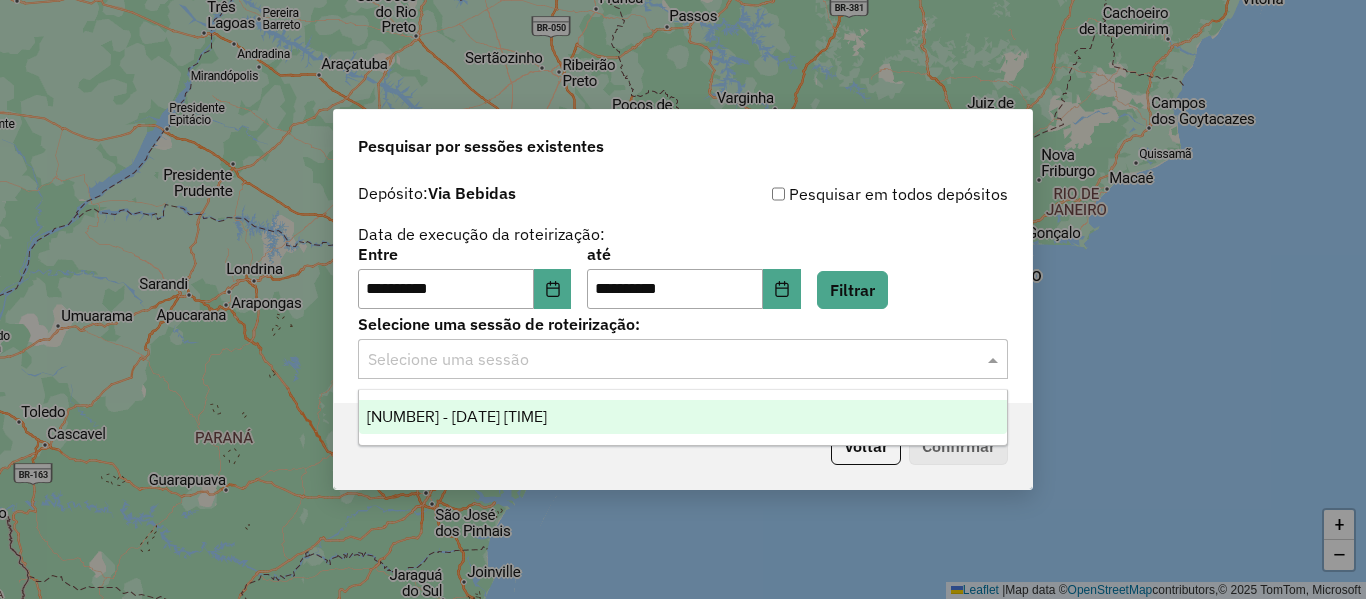 click on "964758 - 14/07/2025 14:14" at bounding box center (457, 416) 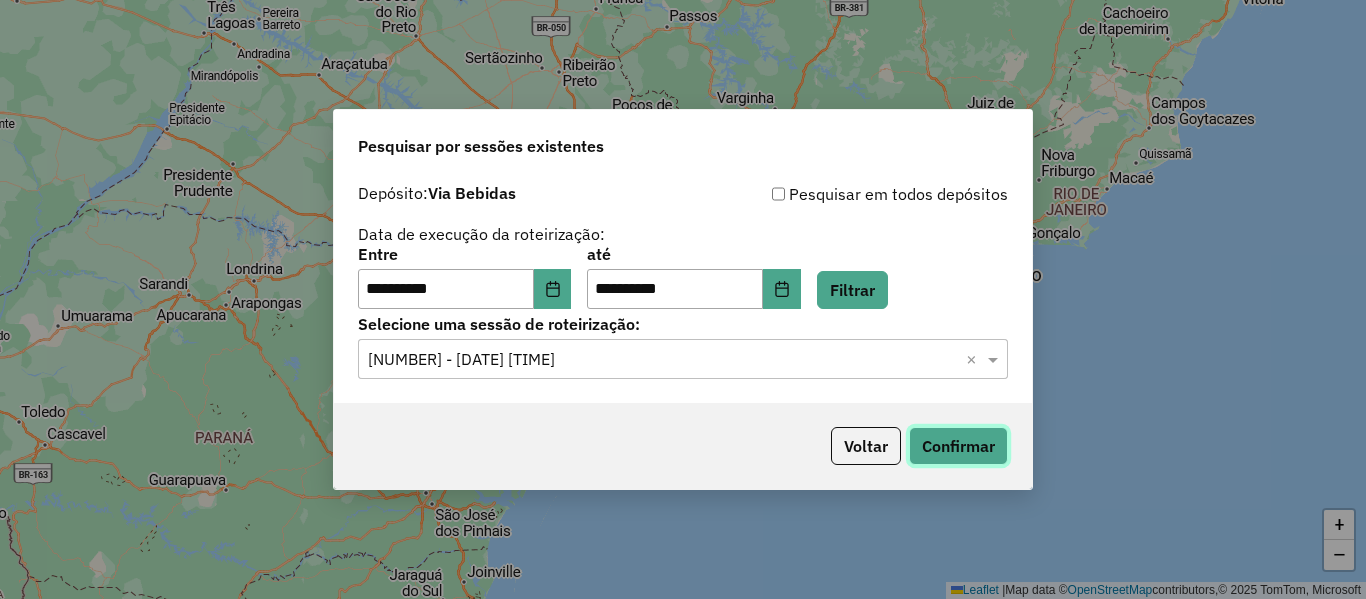 click on "Confirmar" 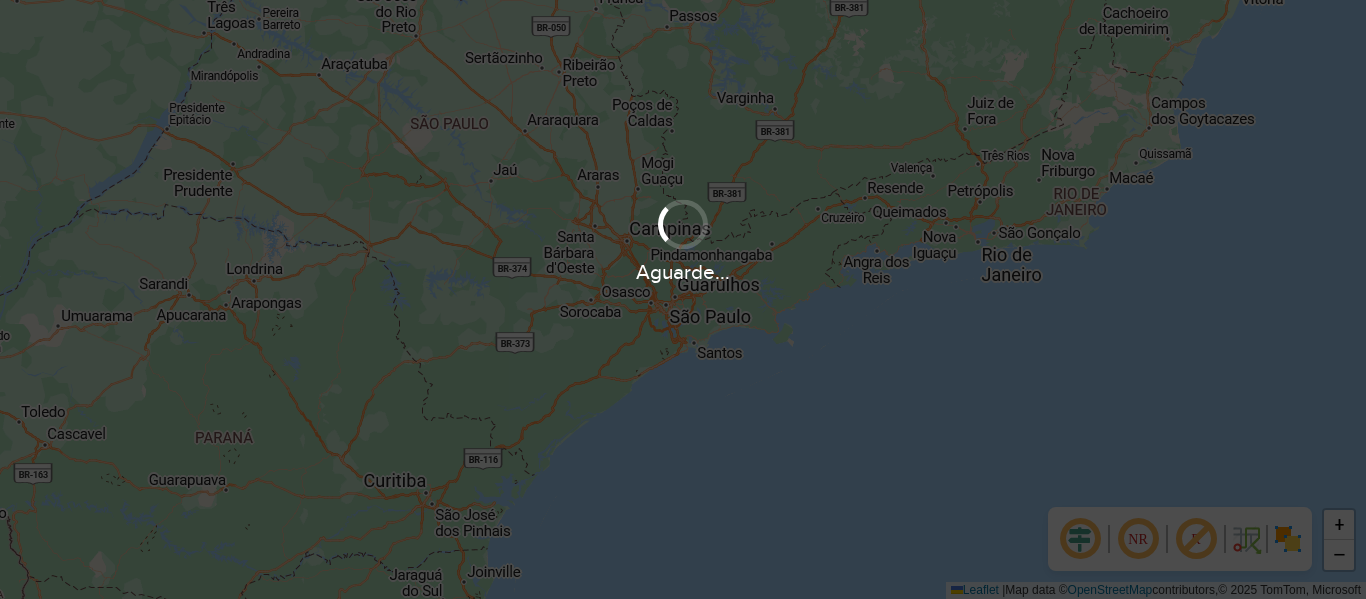 scroll, scrollTop: 0, scrollLeft: 0, axis: both 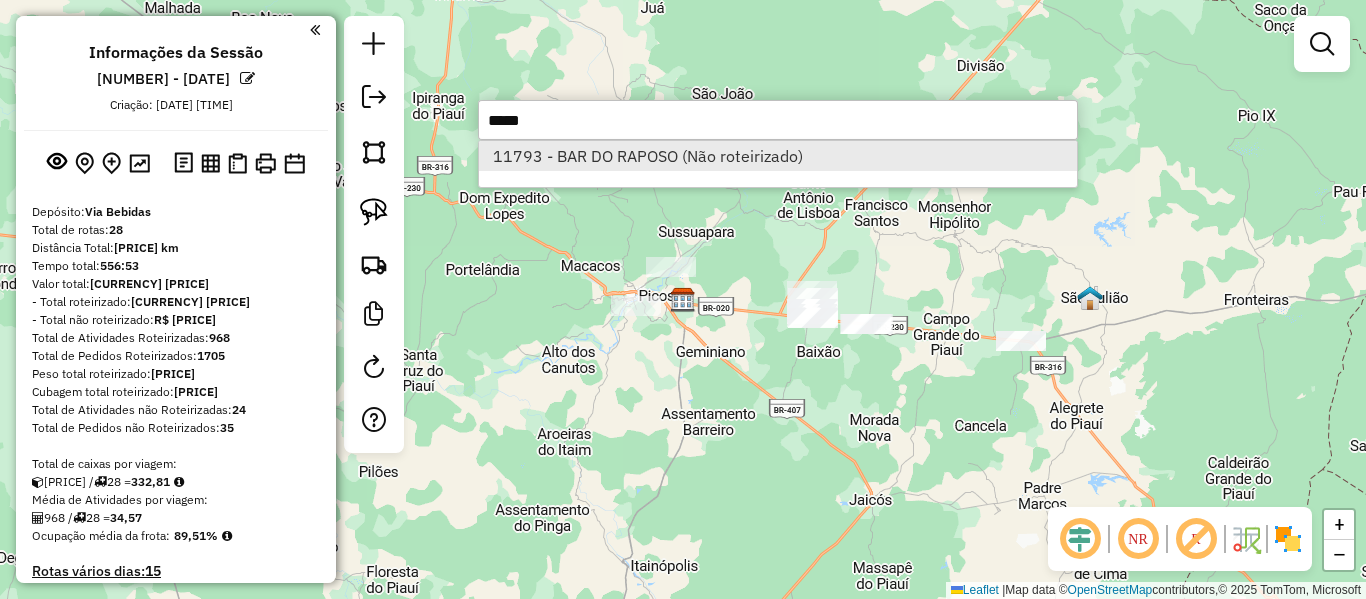 type on "*****" 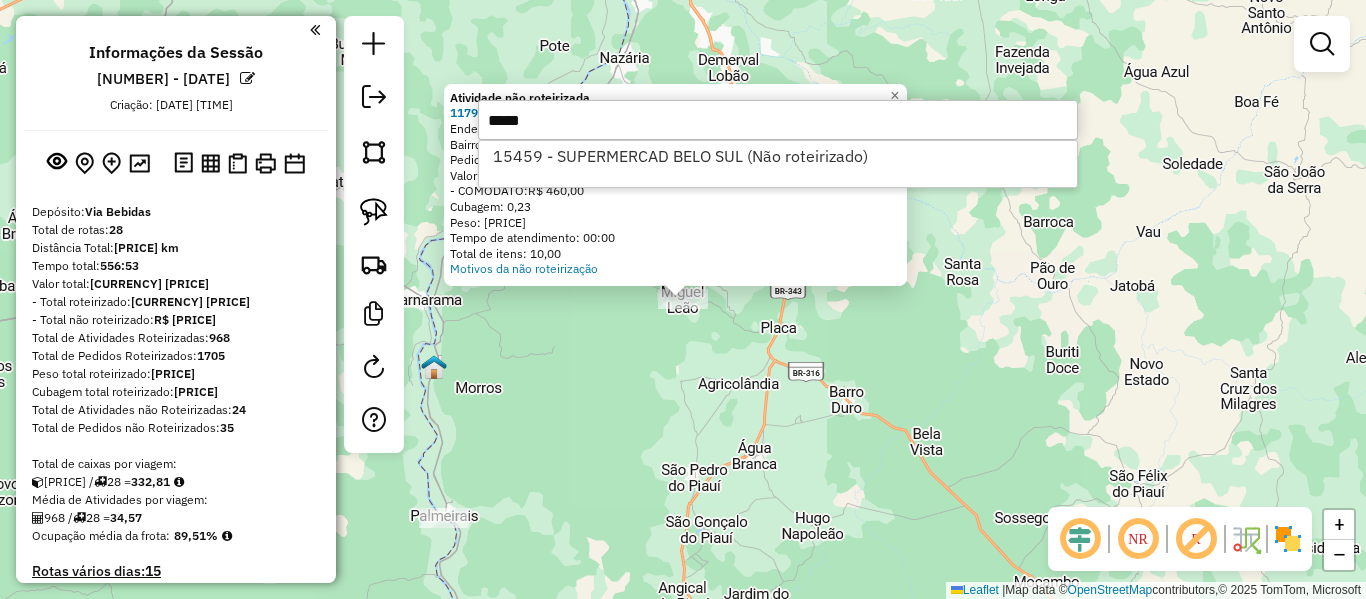 click on "*****" at bounding box center [778, 120] 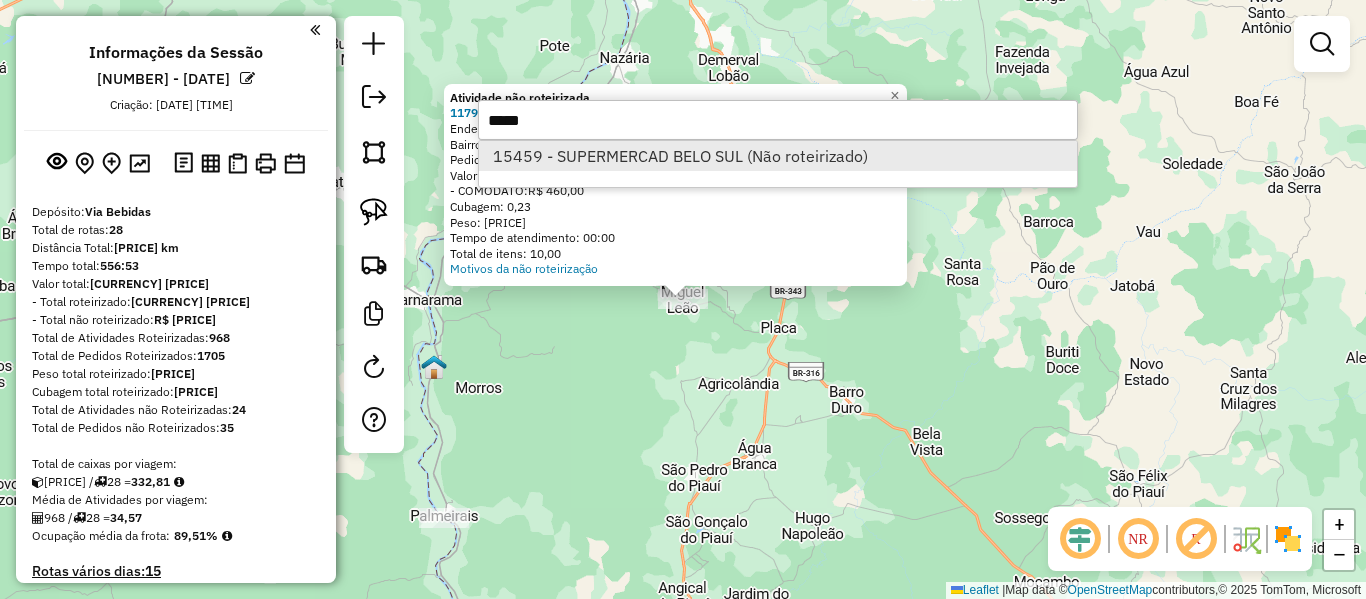 type on "*****" 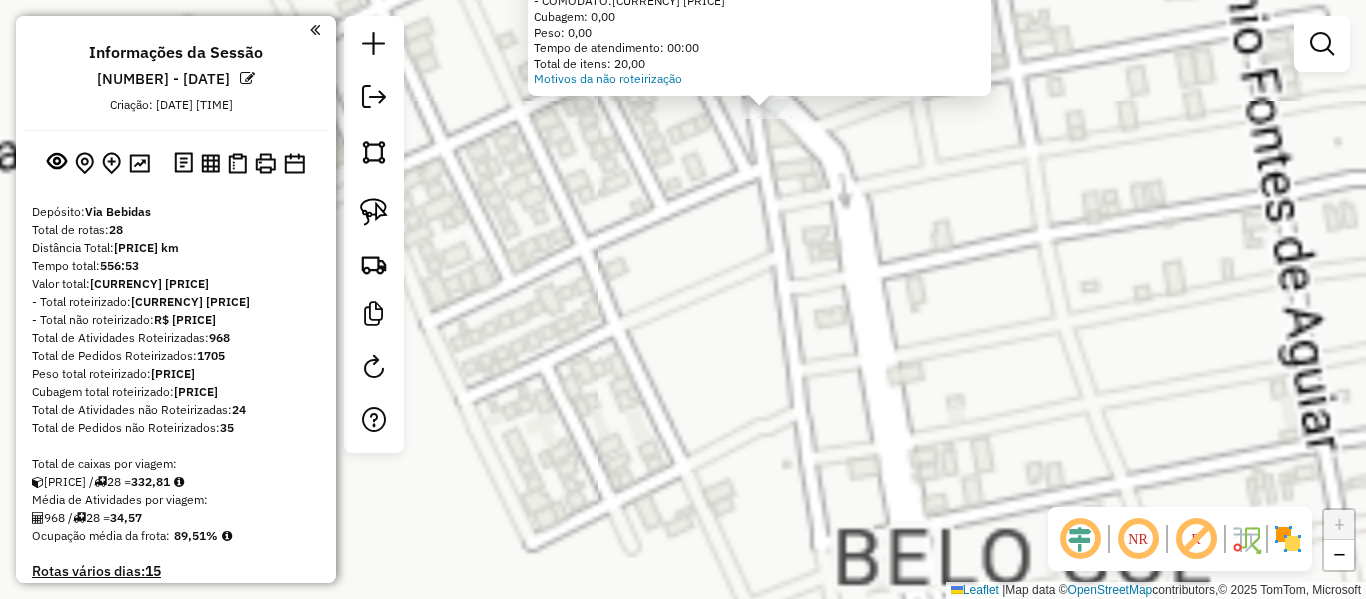 click on "Atividade não roteirizada [NUMBER] - [NAME]  Tipo de cliente:   CLIENTE CARRO (C)   Endereço: [STREET_NAME], [NUMBER]   Bairro:  ([CITY] / [STATE])   Pedidos:  [ORDER_ID]   Valor total: [CURRENCY] [PRICE]   - COMODATO:  [CURRENCY] [PRICE]   Cubagem: [CUBAGE]   Peso: [WEIGHT]   Tempo de atendimento: [TIME]   Total de itens: [ITEMS]  Motivos da não roteirização × Janela de atendimento Grade de atendimento Capacidade Transportadoras Veículos Cliente Pedidos  Rotas Selecione os dias de semana para filtrar as janelas de atendimento  Seg   Ter   Qua   Qui   Sex   Sáb   Dom  Informe o período da janela de atendimento: De: [DATE] Até: [DATE]  Filtrar exatamente a janela do cliente  Considerar janela de atendimento padrão  Selecione os dias de semana para filtrar as grades de atendimento  Seg   Ter   Qua   Qui   Sex   Sáb   Dom   Considerar clientes sem dia de atendimento cadastrado  Clientes fora do dia de atendimento selecionado Filtrar as atividades entre os valores definidos abaixo:  Peso mínimo: [WEIGHT]   Peso máximo: [WEIGHT]   Cubagem mínima: [CUBAGE]" 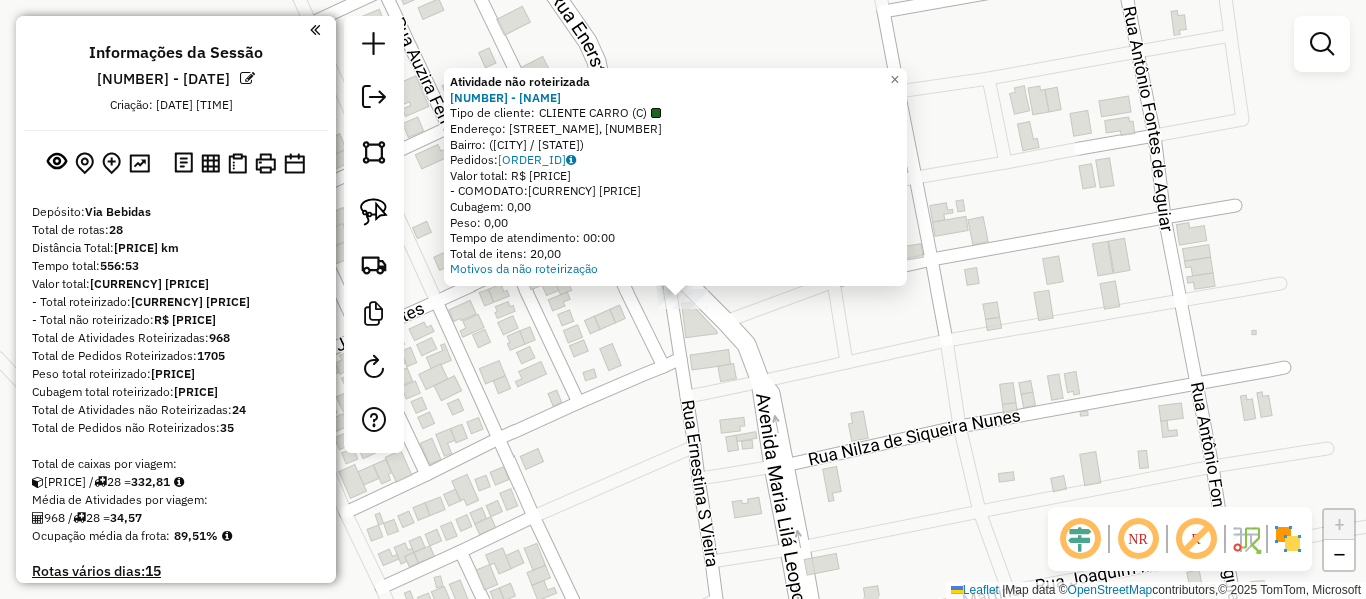 click on "Atividade não roteirizada [NUMBER] - [NAME]  Tipo de cliente:   CLIENTE CARRO (C)   Endereço: [STREET_NAME], [NUMBER]   Bairro:  ([CITY] / [STATE])   Pedidos:  [ORDER_ID]   Valor total: [CURRENCY] [PRICE]   - COMODATO:  [CURRENCY] [PRICE]   Cubagem: [CUBAGE]   Peso: [WEIGHT]   Tempo de atendimento: [TIME]   Total de itens: [ITEMS]  Motivos da não roteirização × Janela de atendimento Grade de atendimento Capacidade Transportadoras Veículos Cliente Pedidos  Rotas Selecione os dias de semana para filtrar as janelas de atendimento  Seg   Ter   Qua   Qui   Sex   Sáb   Dom  Informe o período da janela de atendimento: De: [DATE] Até: [DATE]  Filtrar exatamente a janela do cliente  Considerar janela de atendimento padrão  Selecione os dias de semana para filtrar as grades de atendimento  Seg   Ter   Qua   Qui   Sex   Sáb   Dom   Considerar clientes sem dia de atendimento cadastrado  Clientes fora do dia de atendimento selecionado Filtrar as atividades entre os valores definidos abaixo:  Peso mínimo: [WEIGHT]   Peso máximo: [WEIGHT]   Cubagem mínima: [CUBAGE]" 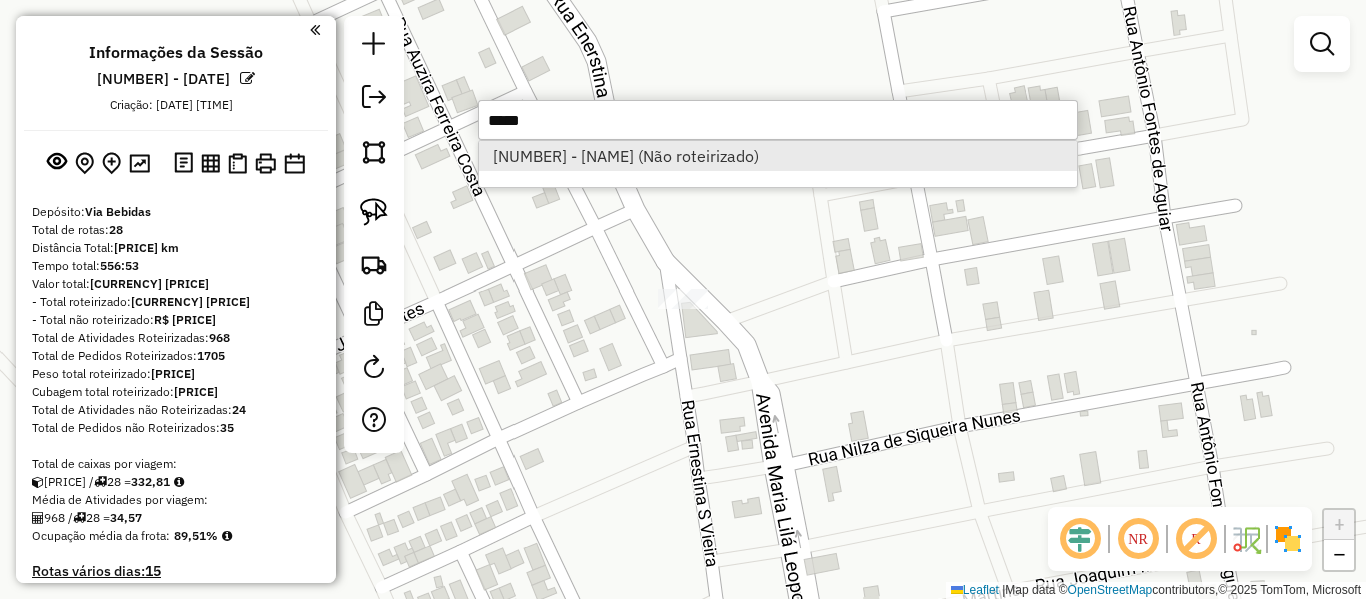 type on "*****" 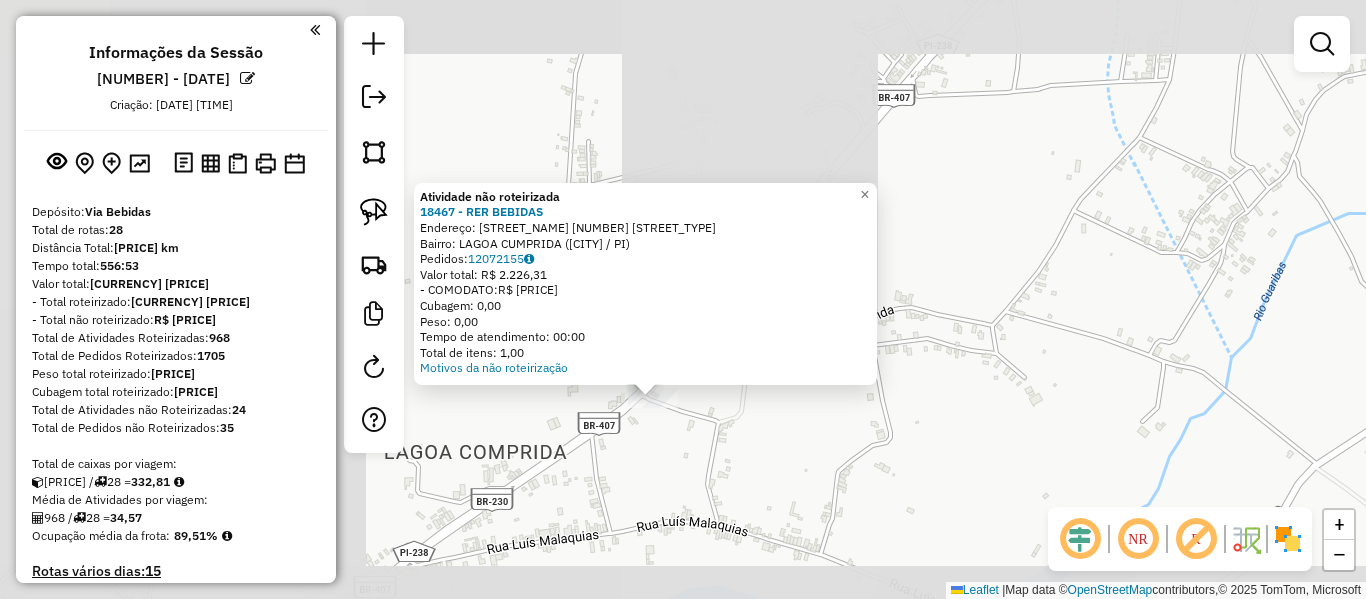click on "Atividade não roteirizada [NUMBER] - [NAME]  Endereço:  [STREET_NAME] [NUMBER] [STREET_TYPE]   Bairro: [NEIGHBORHOOD] ([CITY] / [STATE])   Pedidos:  [ORDER_ID]   Valor total: [CURRENCY] [PRICE]   - COMODATO:  [CURRENCY] [PRICE]   Cubagem: [CUBAGE]   Peso: [WEIGHT]   Tempo de atendimento: [TIME]   Total de itens: [ITEMS]  Motivos da não roteirização × Janela de atendimento Grade de atendimento Capacidade Transportadoras Veículos Cliente Pedidos  Rotas Selecione os dias de semana para filtrar as janelas de atendimento  Seg   Ter   Qua   Qui   Sex   Sáb   Dom  Informe o período da janela de atendimento: De: [DATE] Até: [DATE]  Filtrar exatamente a janela do cliente  Considerar janela de atendimento padrão  Selecione os dias de semana para filtrar as grades de atendimento  Seg   Ter   Qua   Qui   Sex   Sáb   Dom   Considerar clientes sem dia de atendimento cadastrado  Clientes fora do dia de atendimento selecionado Filtrar as atividades entre os valores definidos abaixo:  Peso mínimo: [WEIGHT]   Peso máximo: [WEIGHT]   Cubagem mínima: [CUBAGE]   Cubagem máxima: [CUBAGE]   De: [DATE]  Até: [DATE]   De: [DATE]" 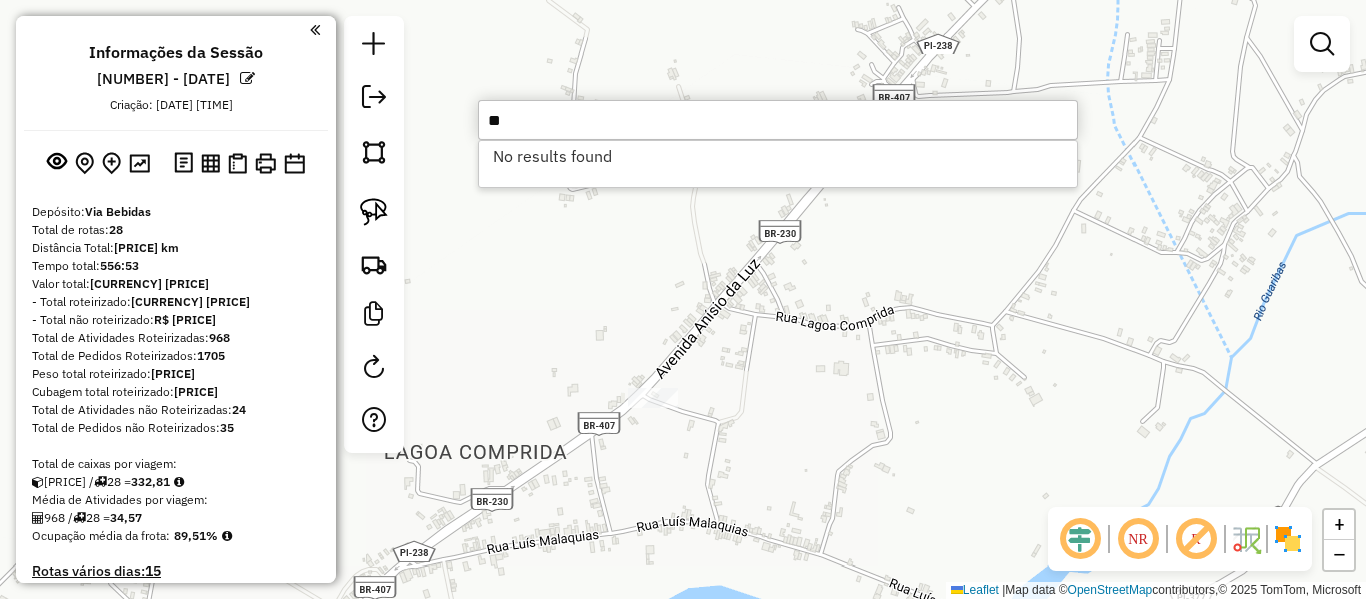 type on "*" 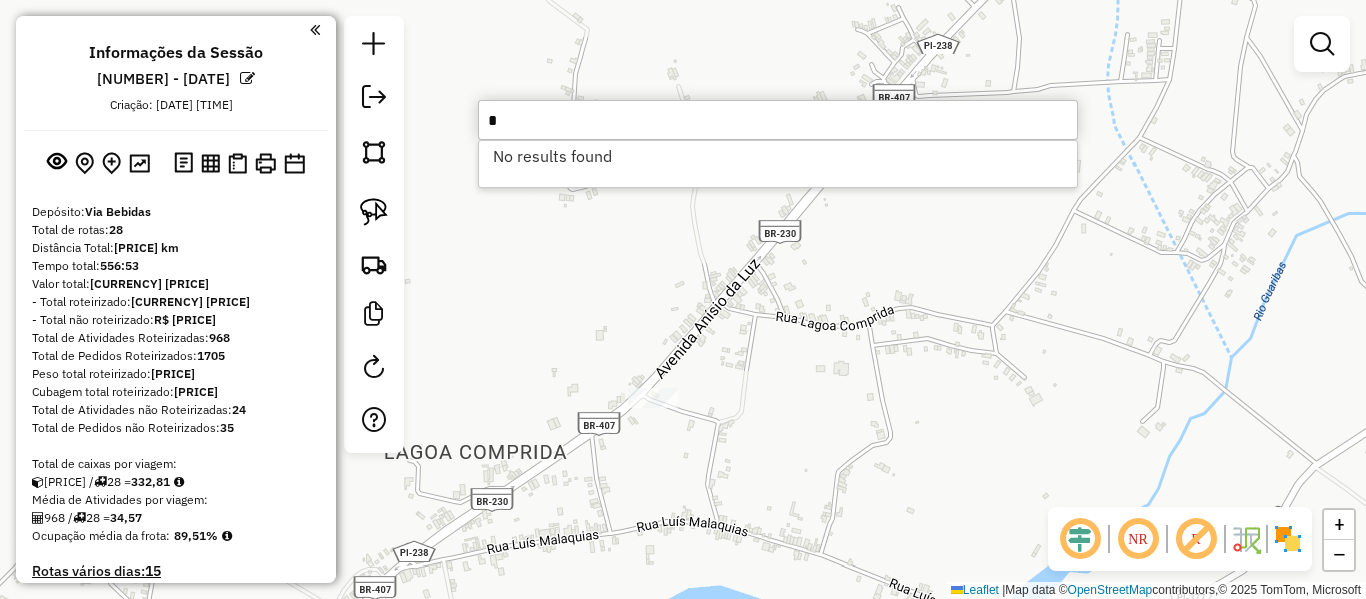 type 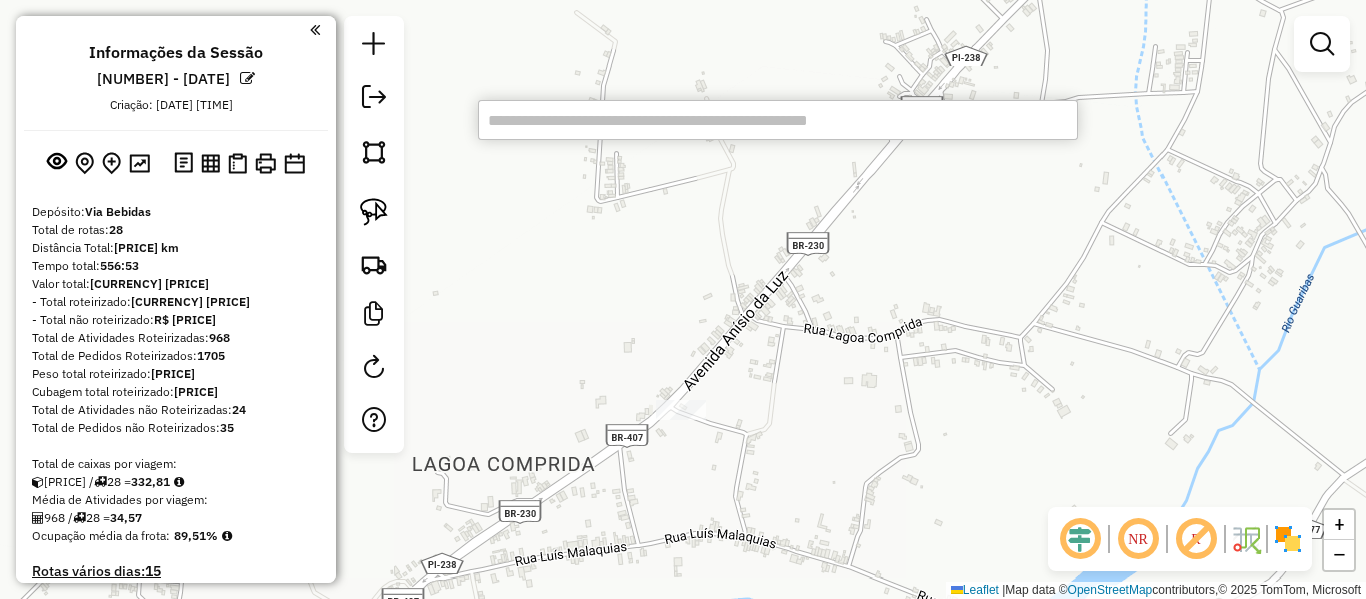 drag, startPoint x: 639, startPoint y: 303, endPoint x: 746, endPoint y: 381, distance: 132.41223 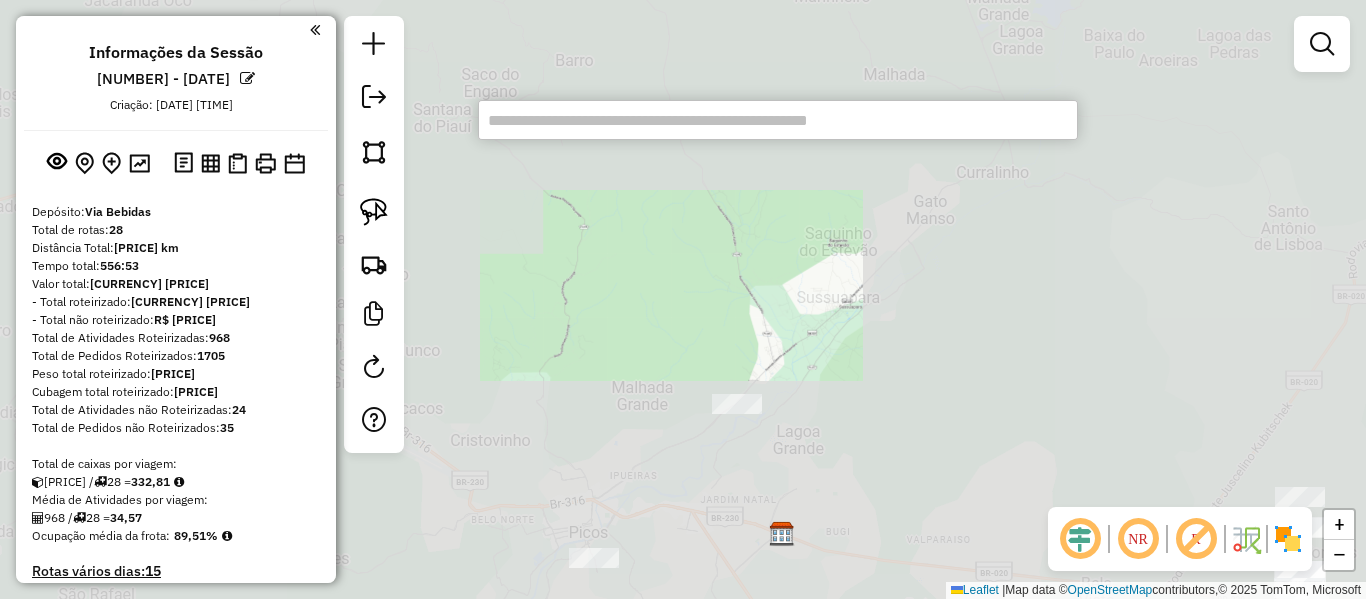 click on "Janela de atendimento Grade de atendimento Capacidade Transportadoras Veículos Cliente Pedidos  Rotas Selecione os dias de semana para filtrar as janelas de atendimento  Seg   Ter   Qua   Qui   Sex   Sáb   Dom  Informe o período da janela de atendimento: De: Até:  Filtrar exatamente a janela do cliente  Considerar janela de atendimento padrão  Selecione os dias de semana para filtrar as grades de atendimento  Seg   Ter   Qua   Qui   Sex   Sáb   Dom   Considerar clientes sem dia de atendimento cadastrado  Clientes fora do dia de atendimento selecionado Filtrar as atividades entre os valores definidos abaixo:  Peso mínimo:   Peso máximo:   Cubagem mínima:   Cubagem máxima:   De:   Até:  Filtrar as atividades entre o tempo de atendimento definido abaixo:  De:   Até:   Considerar capacidade total dos clientes não roteirizados Transportadora: Selecione um ou mais itens Tipo de veículo: Selecione um ou mais itens Veículo: Selecione um ou mais itens Motorista: Selecione um ou mais itens Nome: Rótulo:" 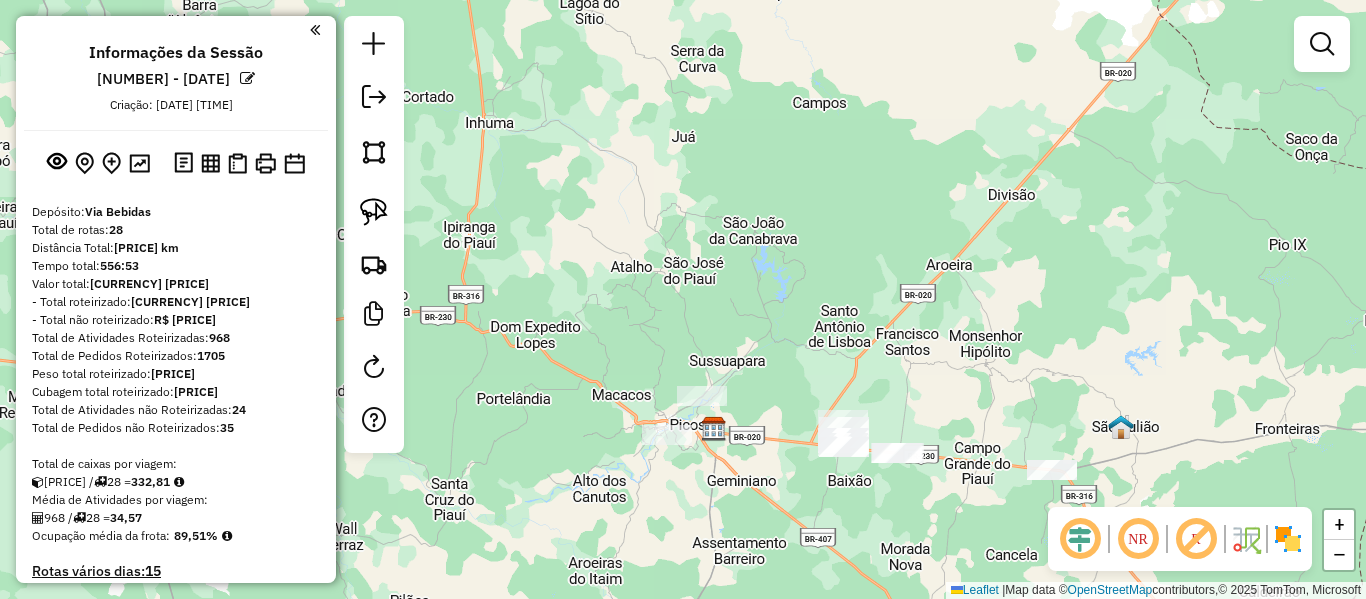 click on "Janela de atendimento Grade de atendimento Capacidade Transportadoras Veículos Cliente Pedidos  Rotas Selecione os dias de semana para filtrar as janelas de atendimento  Seg   Ter   Qua   Qui   Sex   Sáb   Dom  Informe o período da janela de atendimento: De: Até:  Filtrar exatamente a janela do cliente  Considerar janela de atendimento padrão  Selecione os dias de semana para filtrar as grades de atendimento  Seg   Ter   Qua   Qui   Sex   Sáb   Dom   Considerar clientes sem dia de atendimento cadastrado  Clientes fora do dia de atendimento selecionado Filtrar as atividades entre os valores definidos abaixo:  Peso mínimo:   Peso máximo:   Cubagem mínima:   Cubagem máxima:   De:   Até:  Filtrar as atividades entre o tempo de atendimento definido abaixo:  De:   Até:   Considerar capacidade total dos clientes não roteirizados Transportadora: Selecione um ou mais itens Tipo de veículo: Selecione um ou mais itens Veículo: Selecione um ou mais itens Motorista: Selecione um ou mais itens Nome: Rótulo:" 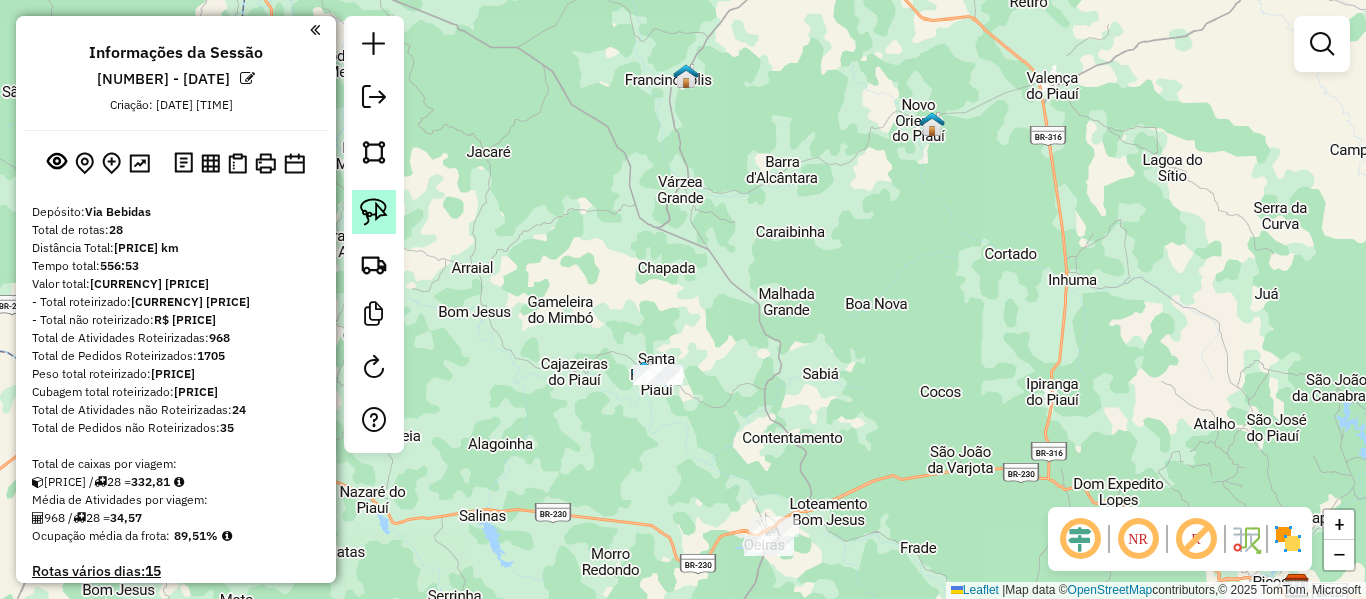 click 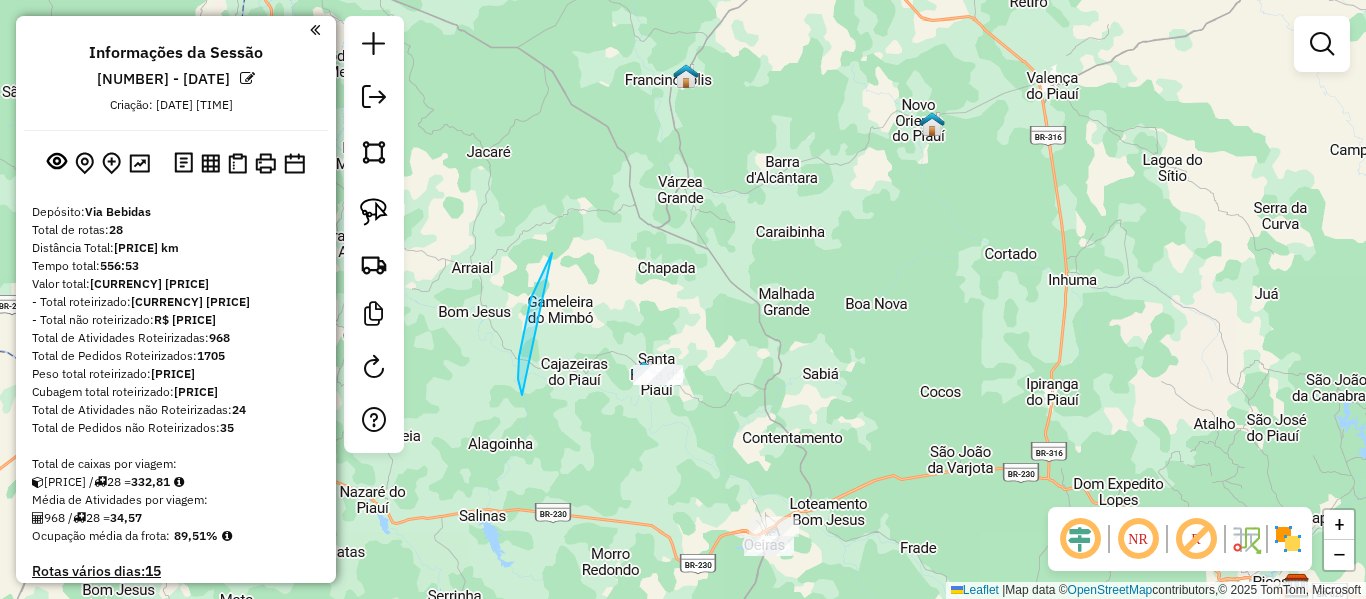 drag, startPoint x: 522, startPoint y: 395, endPoint x: 834, endPoint y: 390, distance: 312.04007 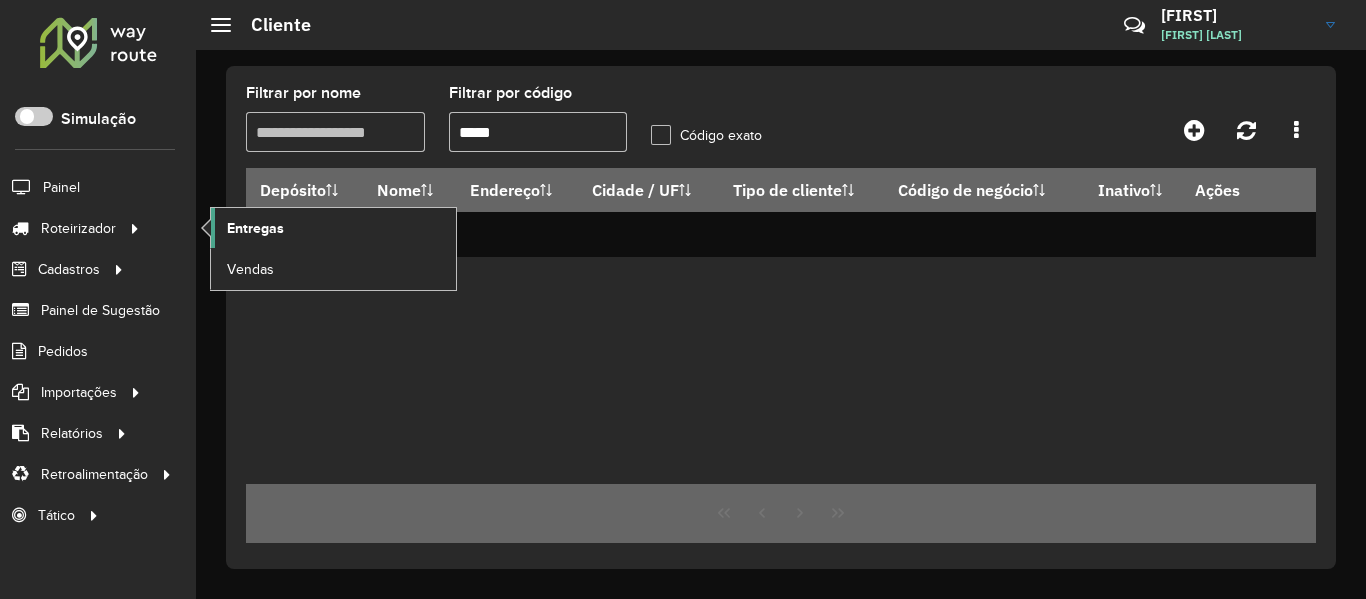 scroll, scrollTop: 0, scrollLeft: 0, axis: both 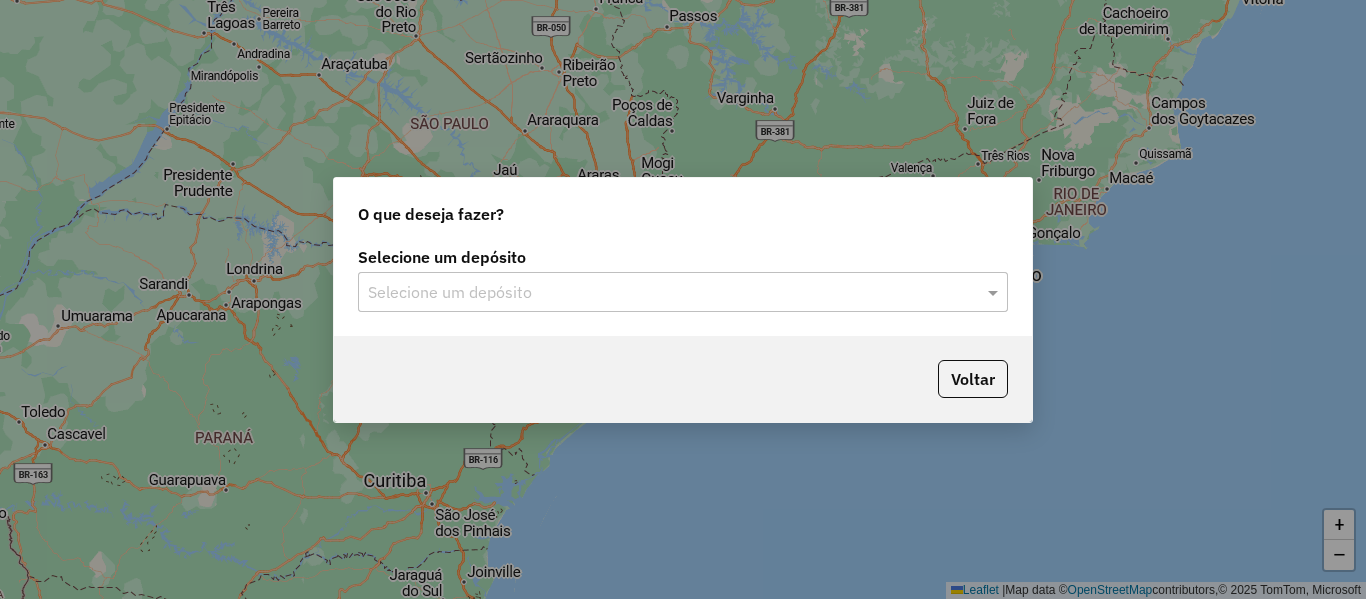 click on "Selecione um depósito" 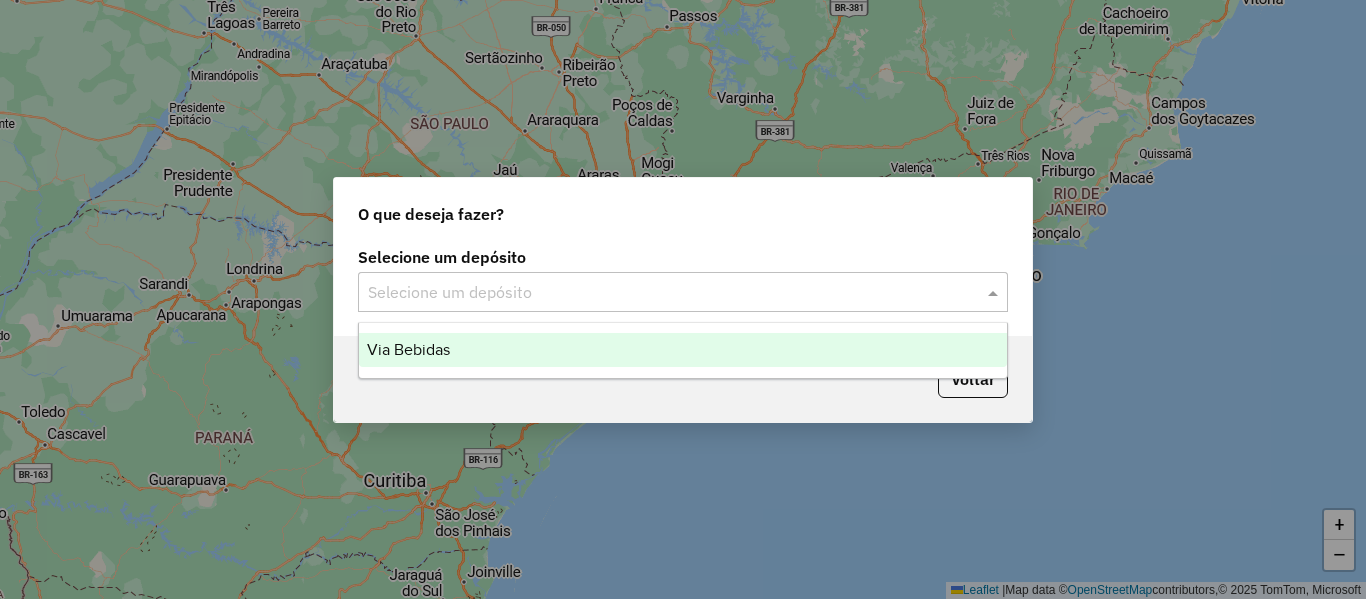 click on "Via Bebidas" at bounding box center (683, 350) 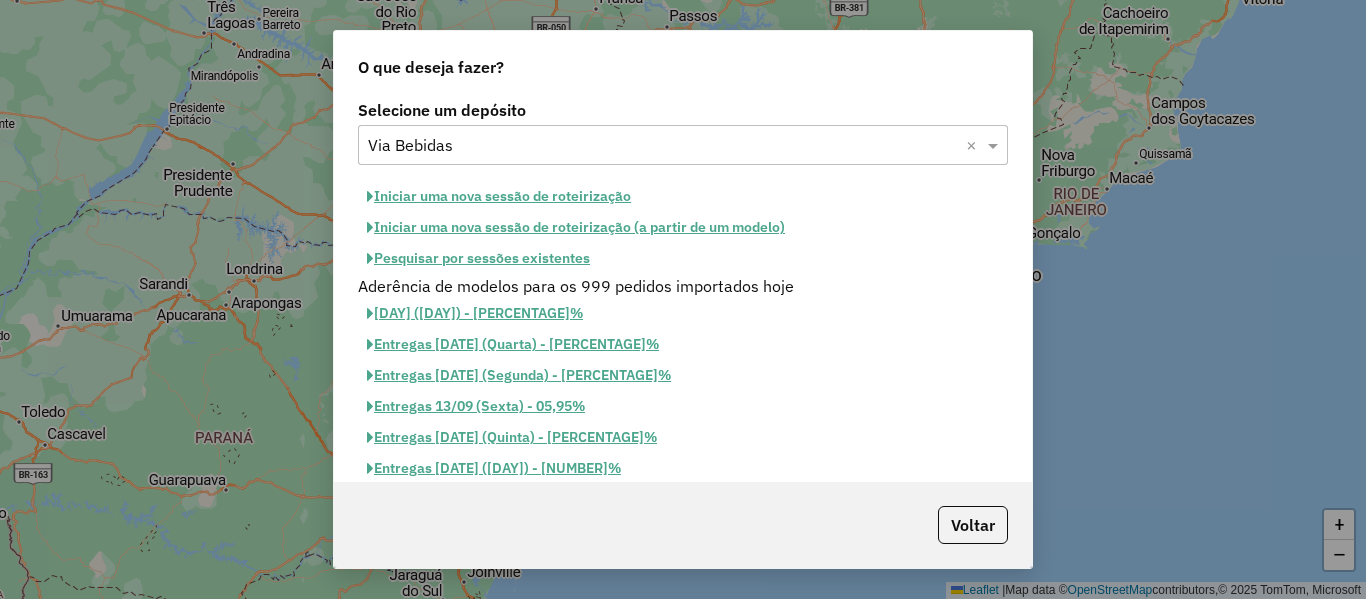 click on "Iniciar uma nova sessão de roteirização" 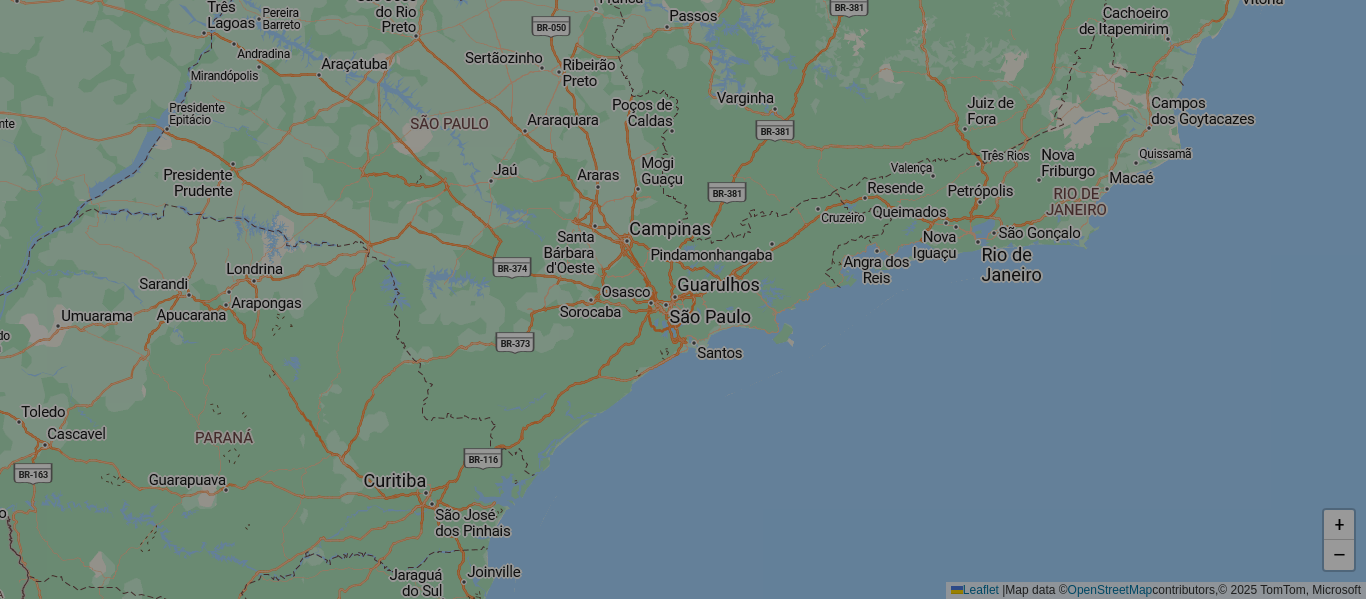 select on "*" 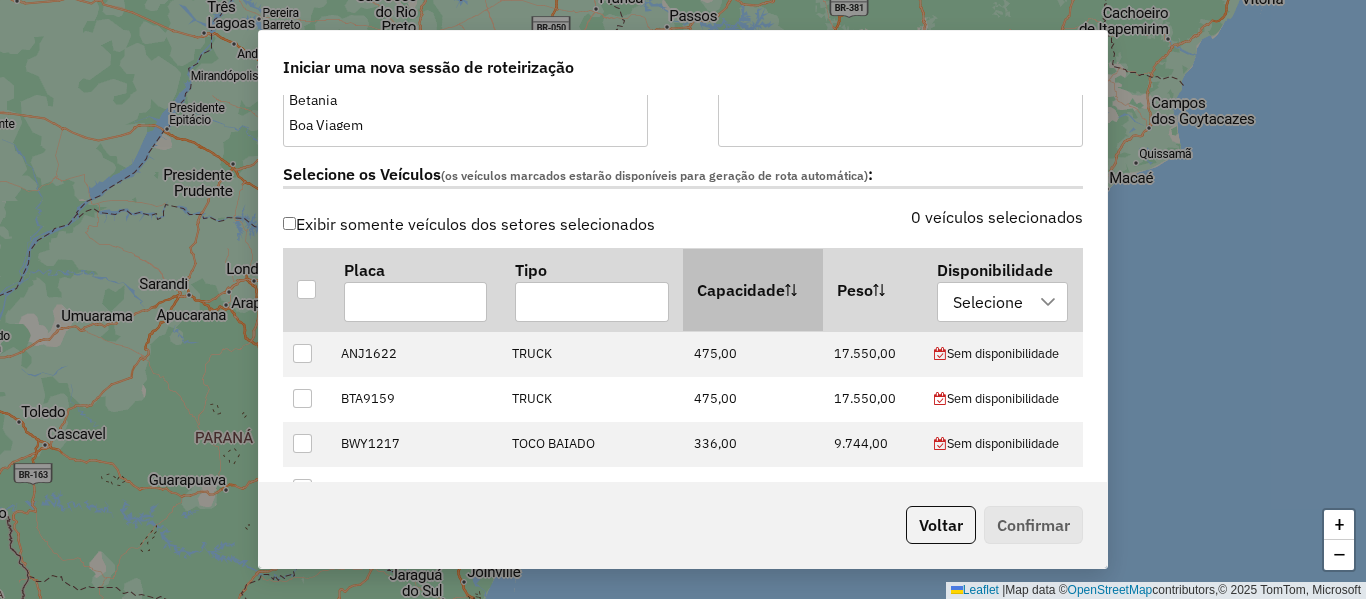 scroll, scrollTop: 600, scrollLeft: 0, axis: vertical 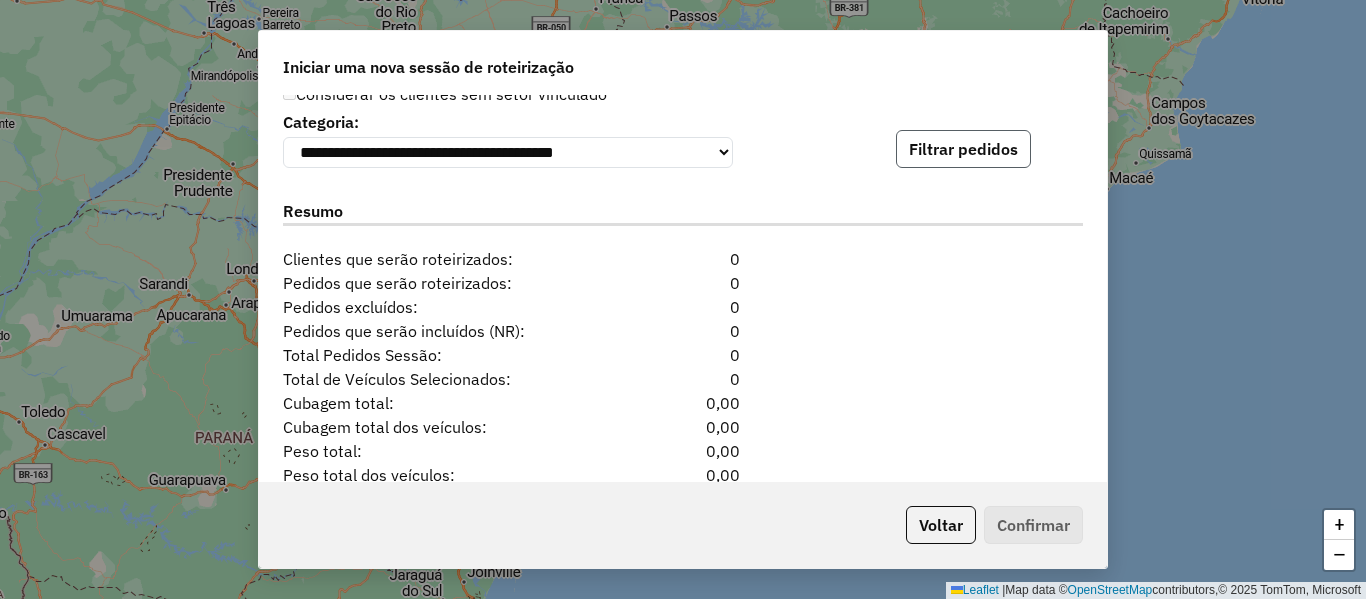 click on "Filtrar pedidos" 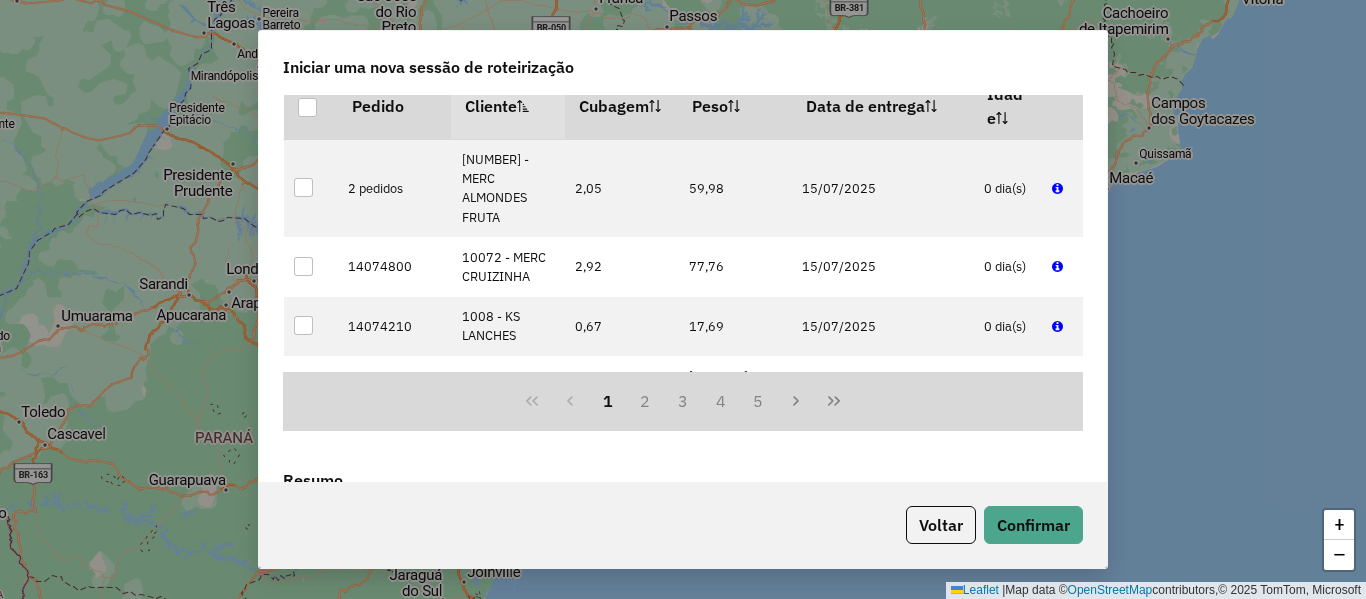 scroll, scrollTop: 2549, scrollLeft: 0, axis: vertical 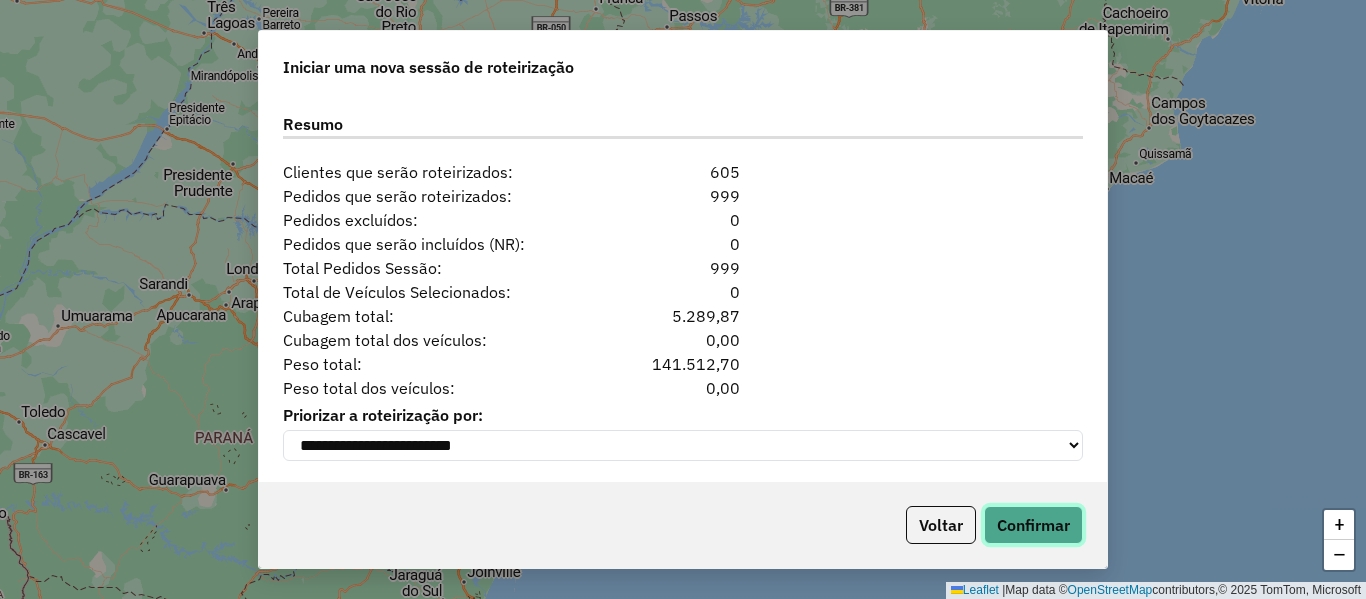 click on "Confirmar" 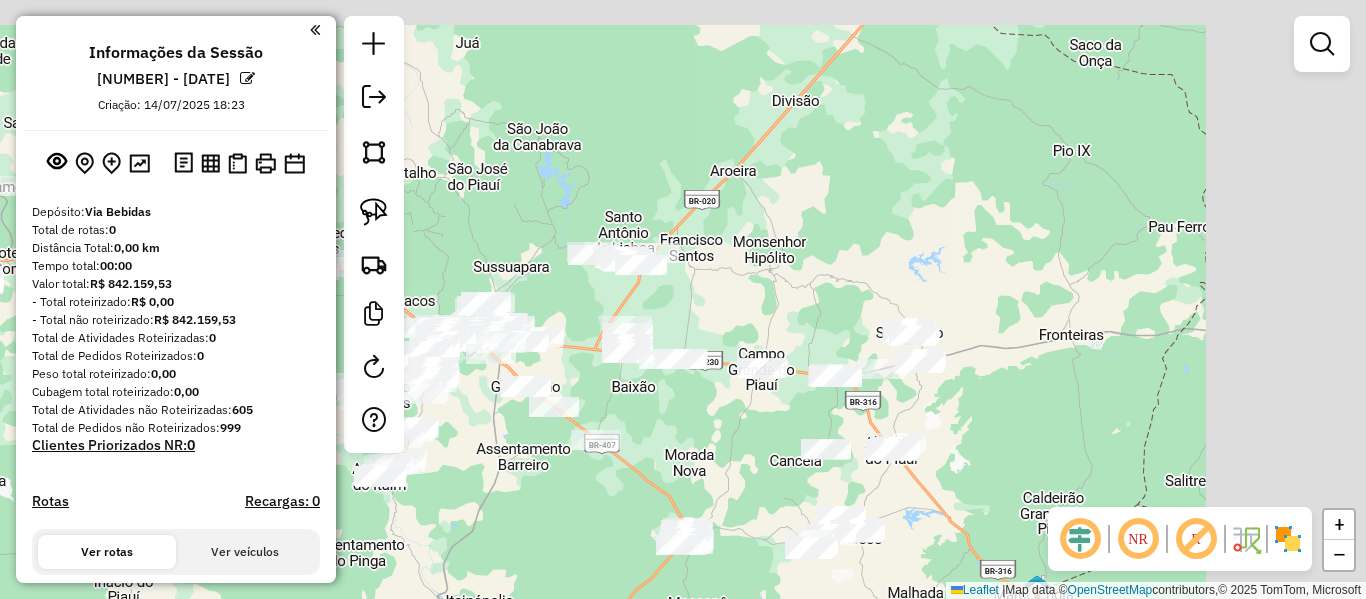 drag, startPoint x: 668, startPoint y: 141, endPoint x: 643, endPoint y: 173, distance: 40.60788 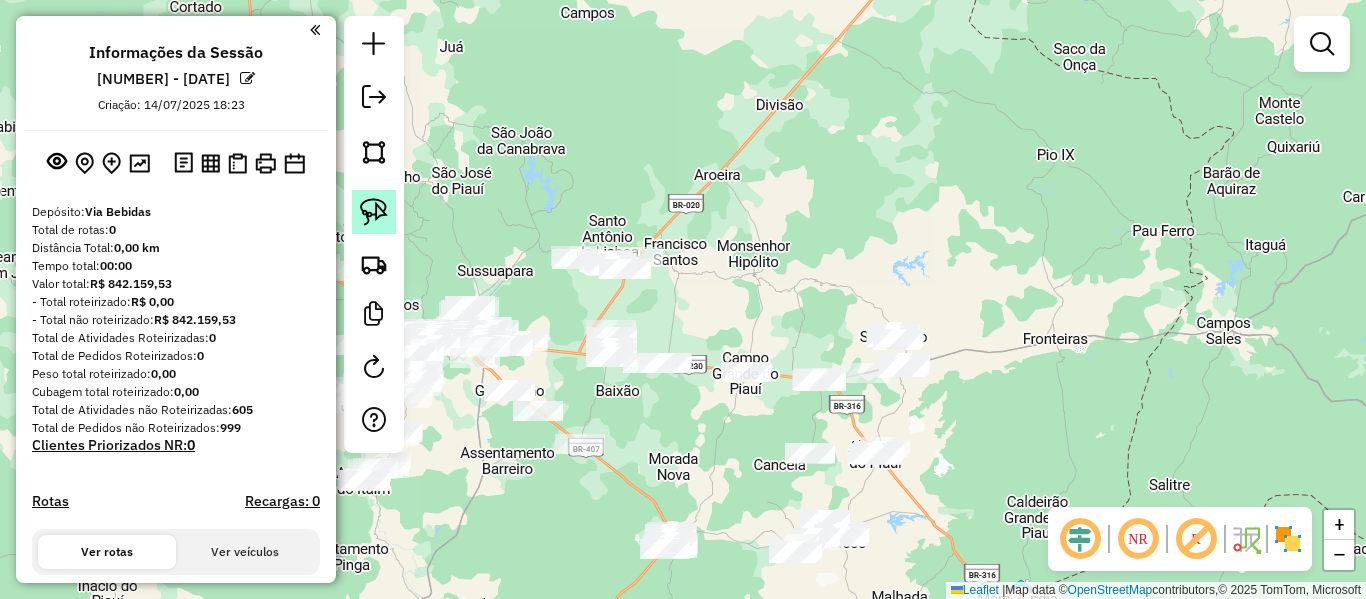 click 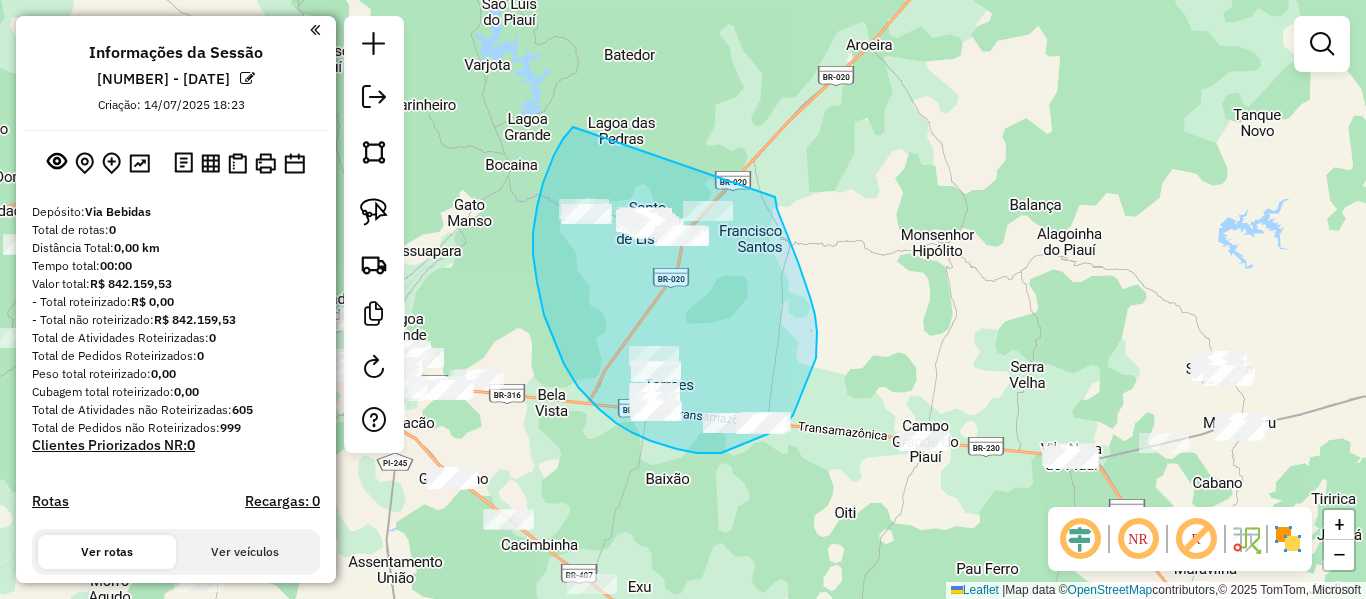 drag, startPoint x: 537, startPoint y: 207, endPoint x: 761, endPoint y: 187, distance: 224.89108 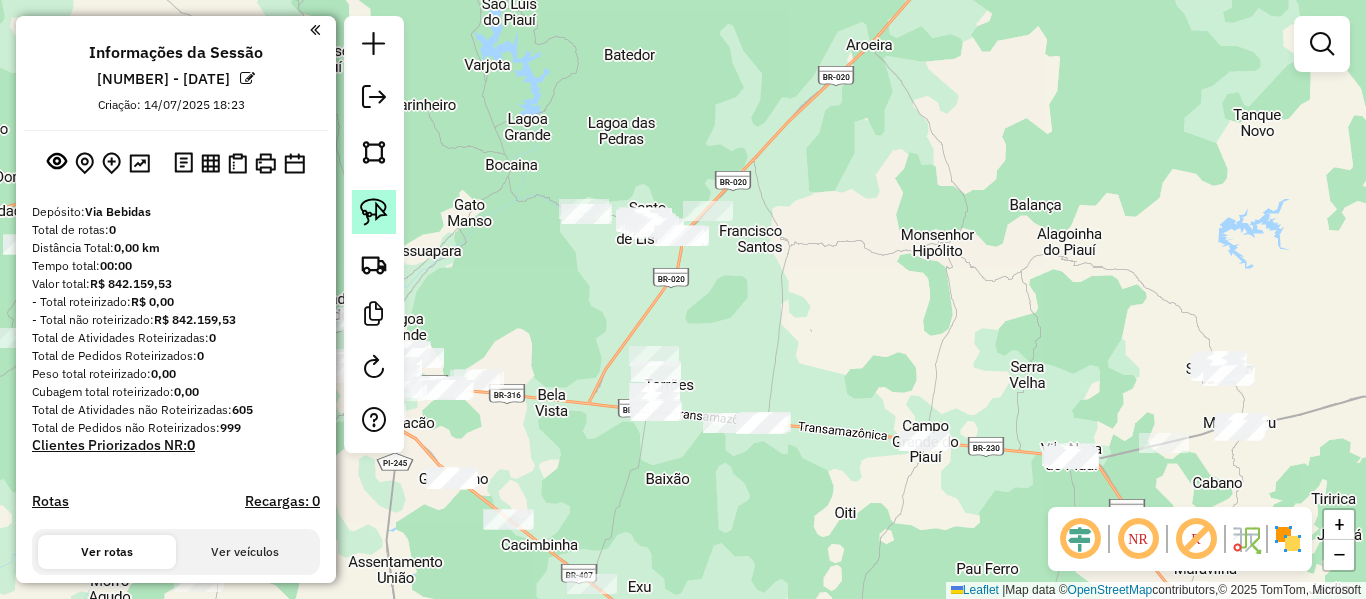 click 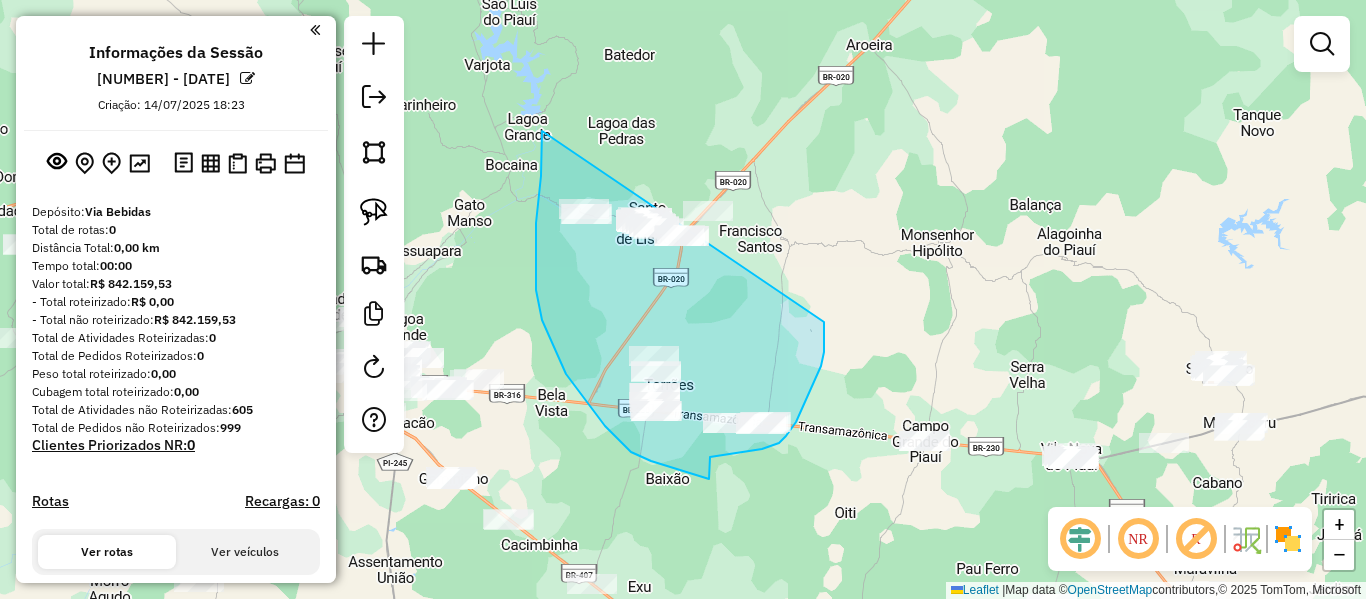 drag, startPoint x: 542, startPoint y: 146, endPoint x: 769, endPoint y: 156, distance: 227.22015 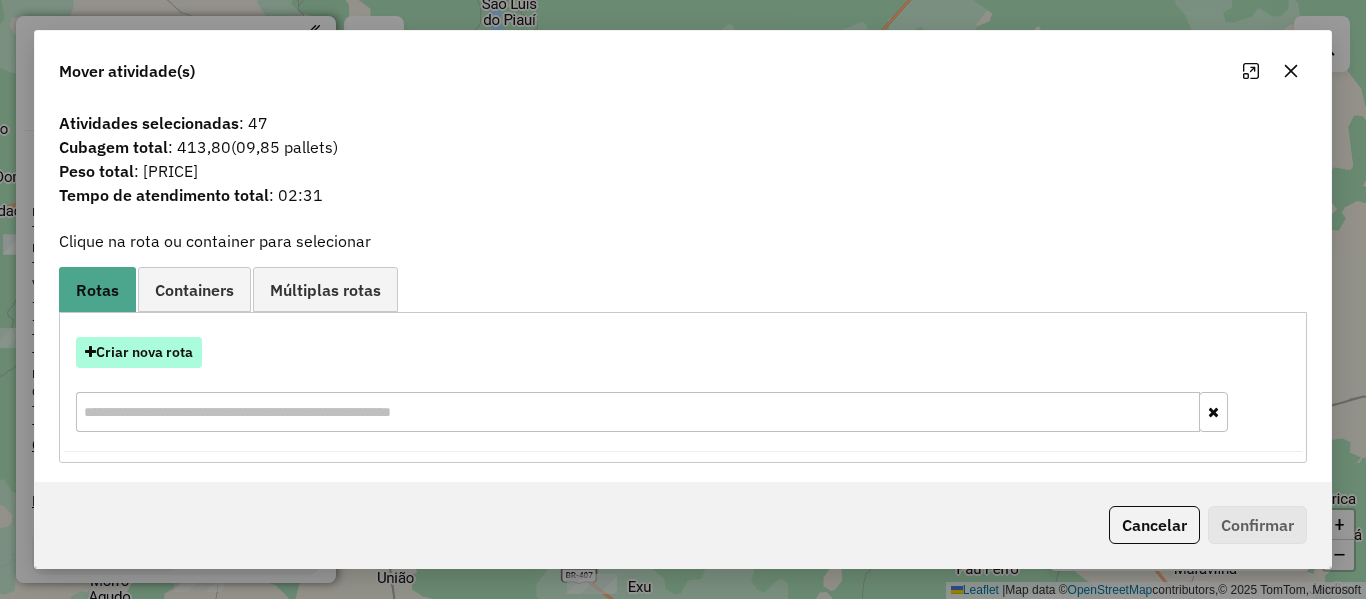 click on "Criar nova rota" at bounding box center [139, 352] 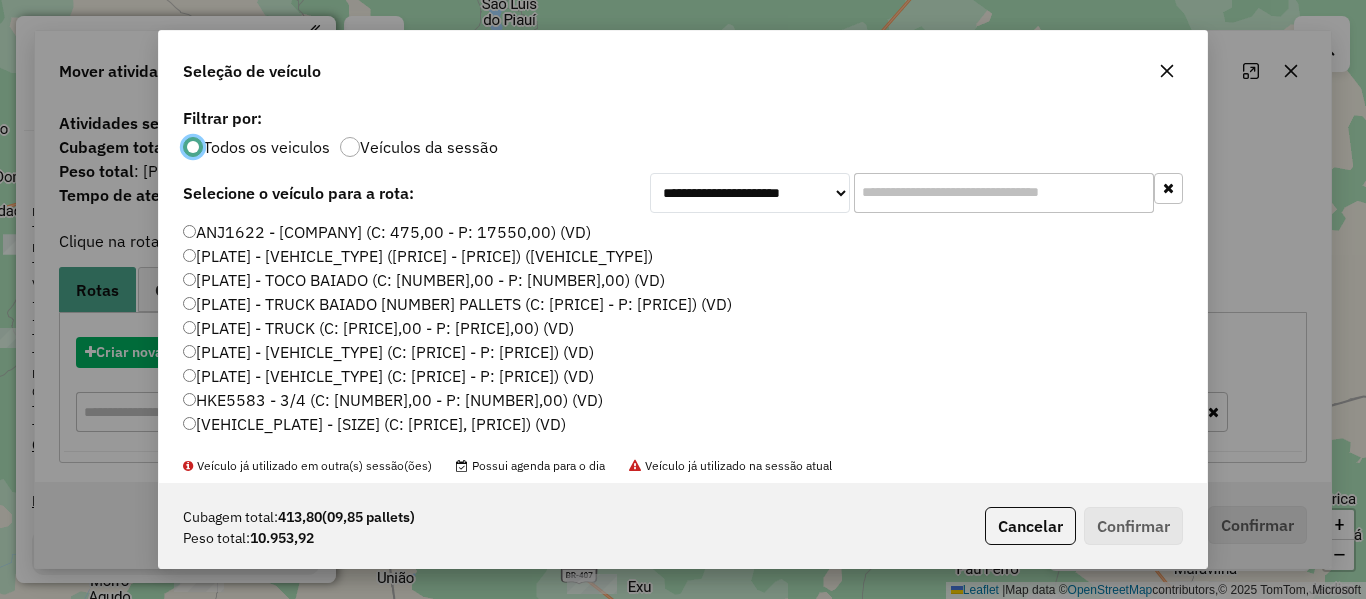 scroll, scrollTop: 11, scrollLeft: 6, axis: both 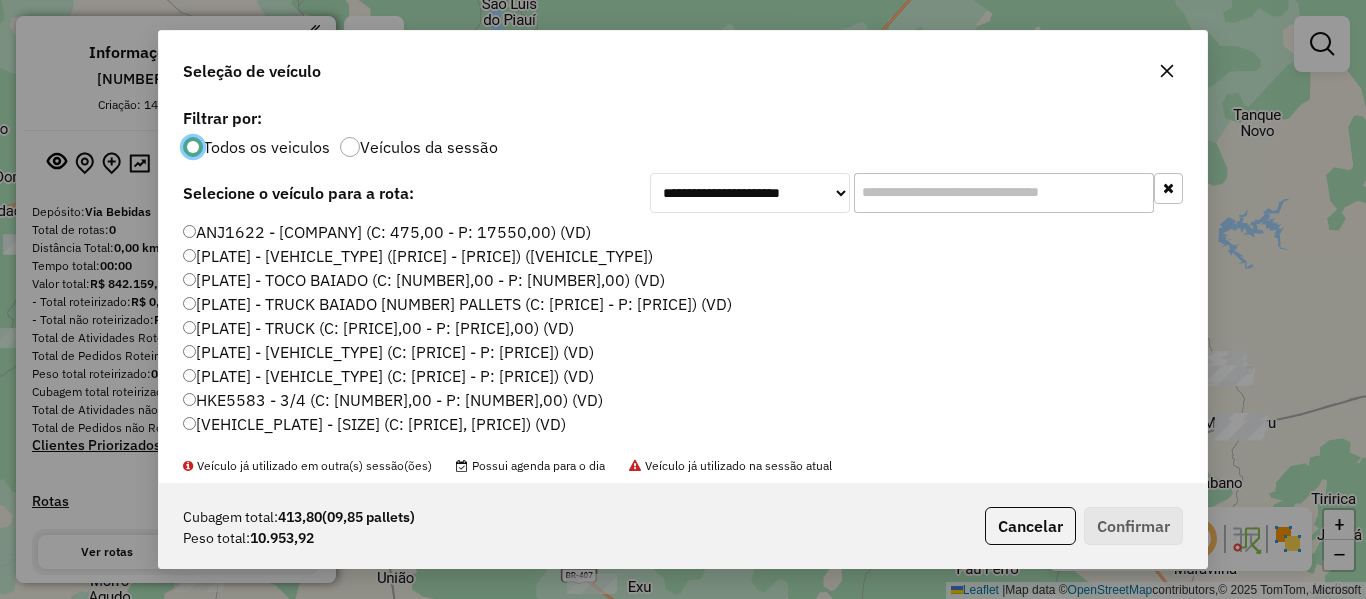 click 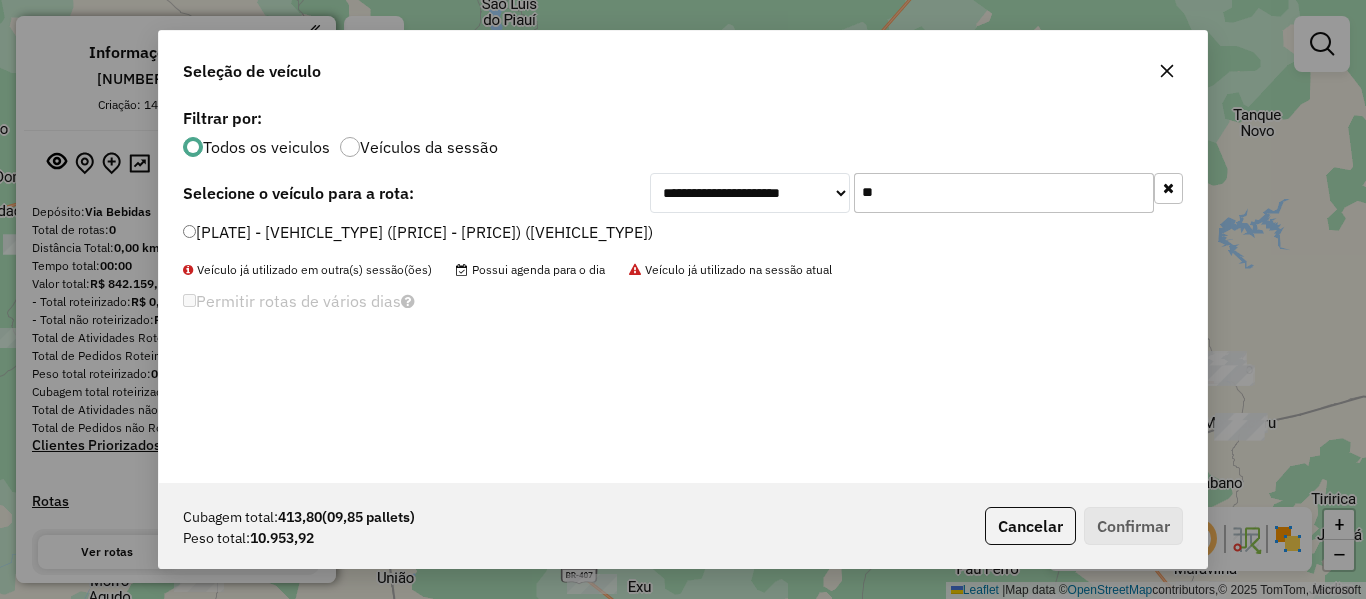 type on "*" 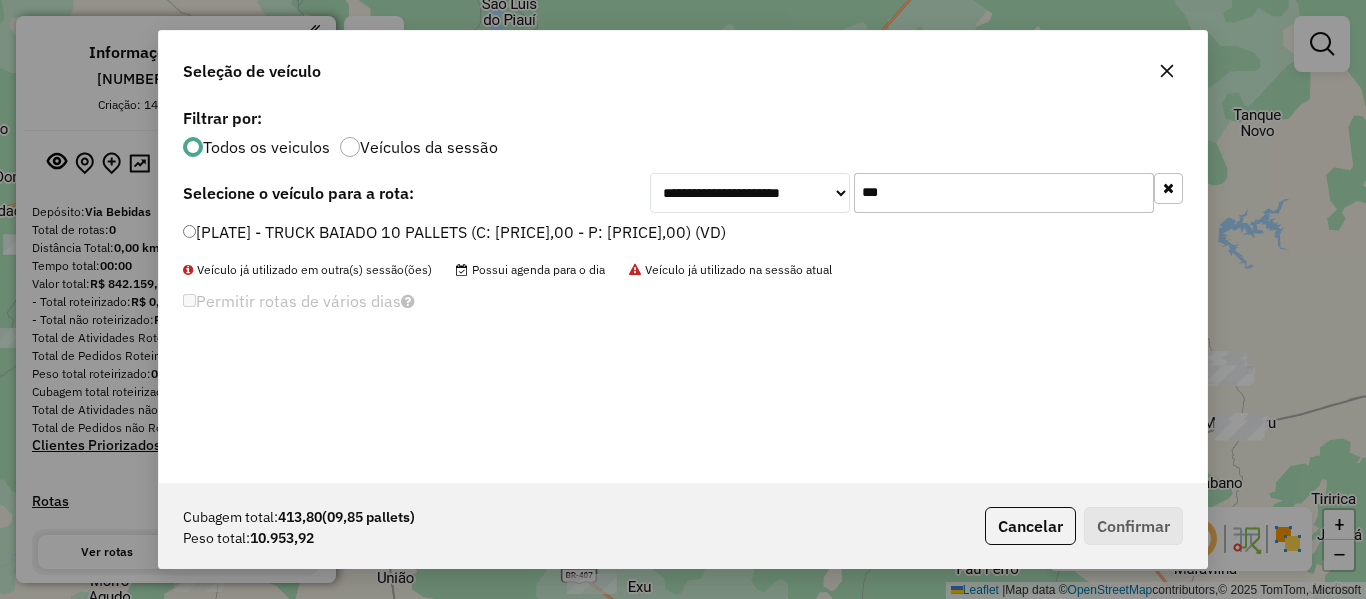 type on "***" 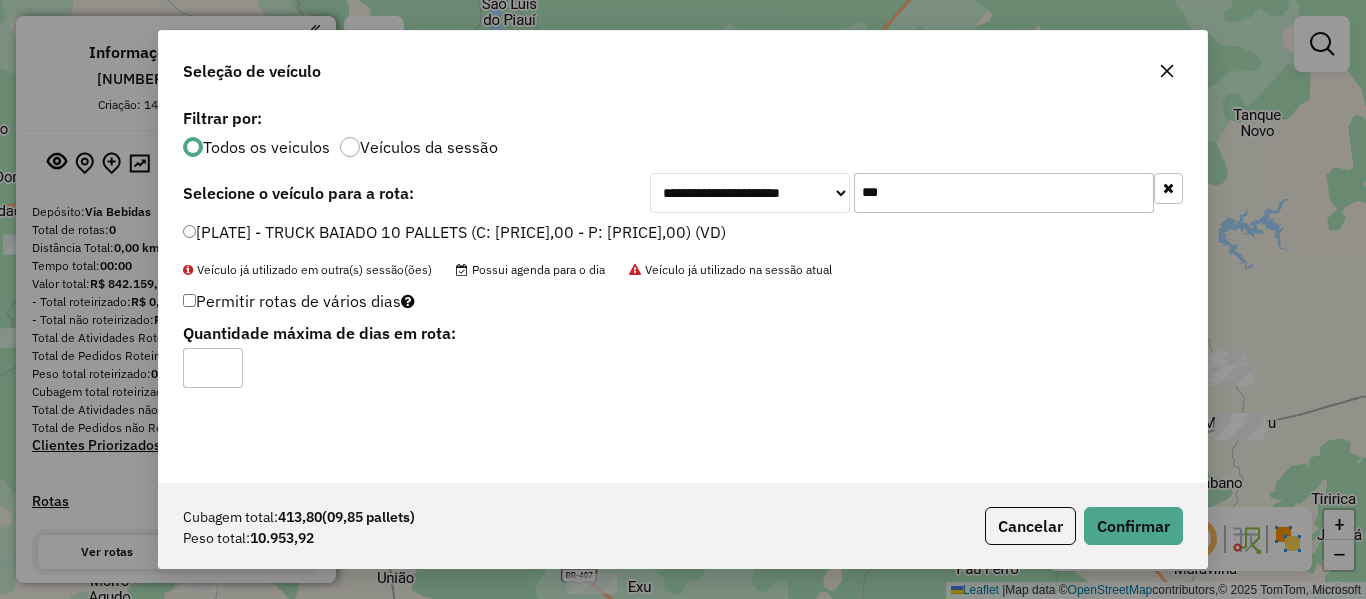 type on "*" 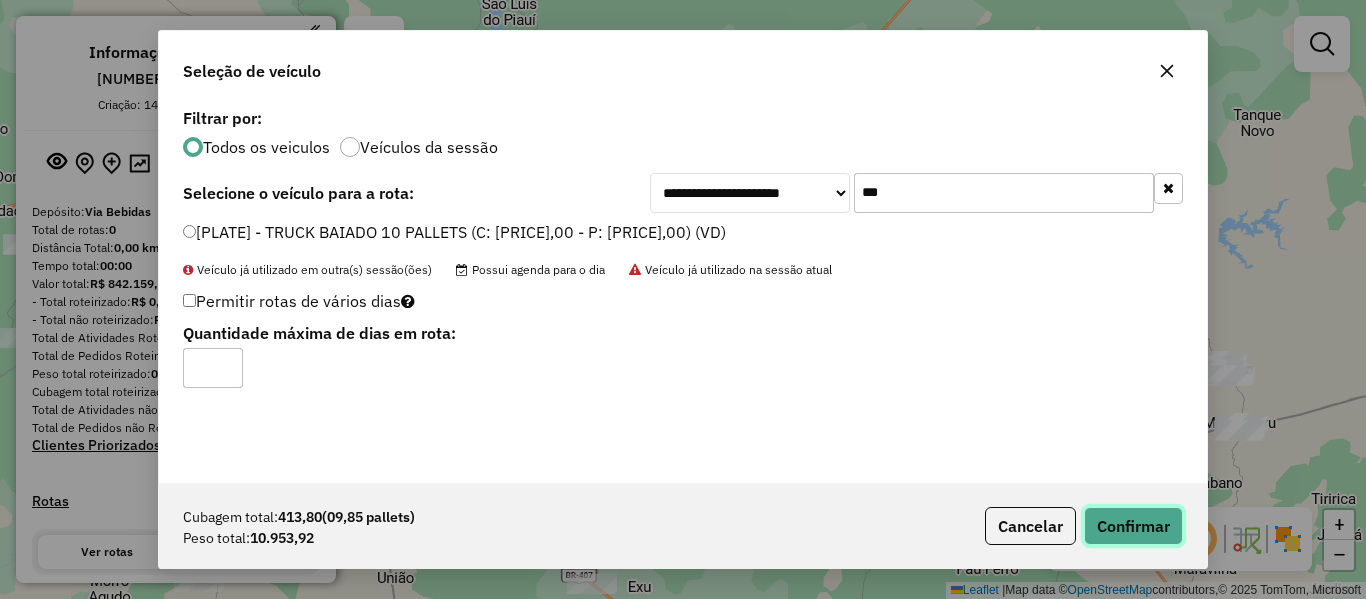 click on "Confirmar" 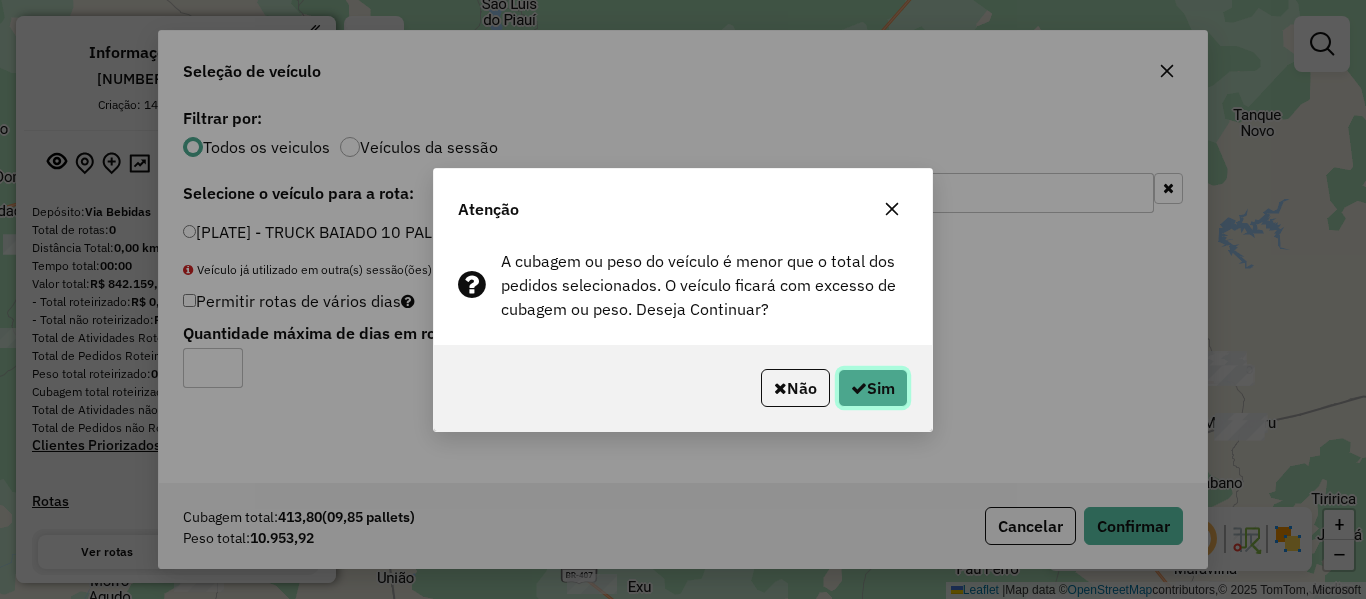 click on "Sim" 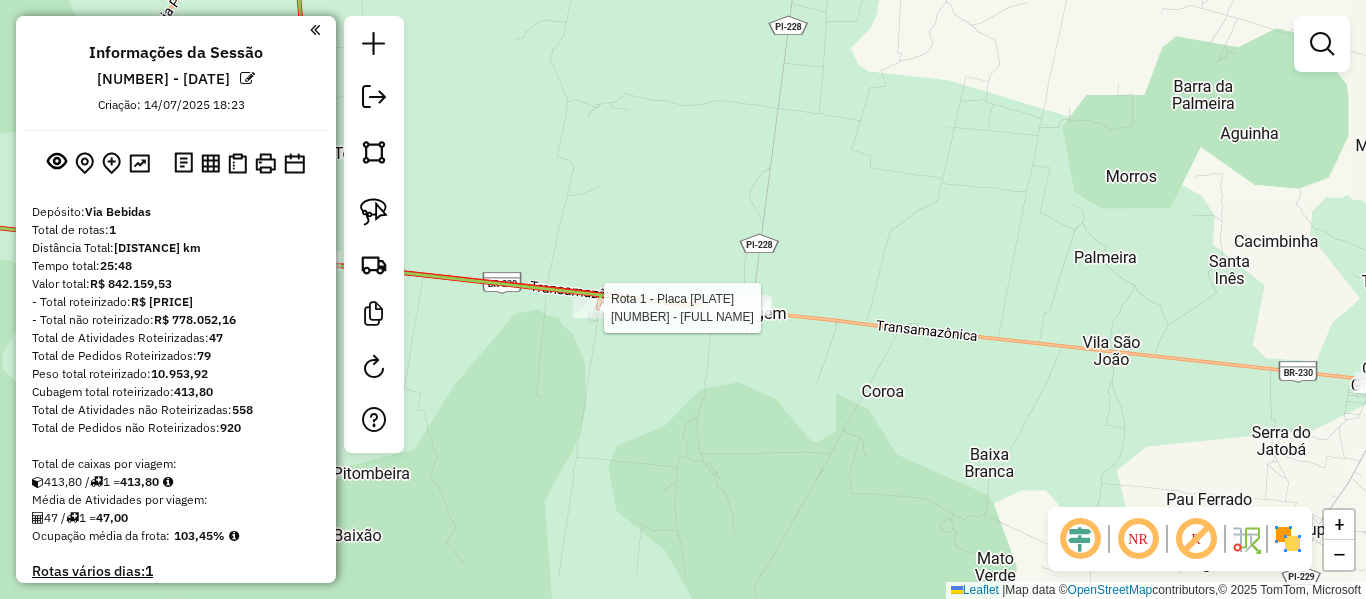 select on "**********" 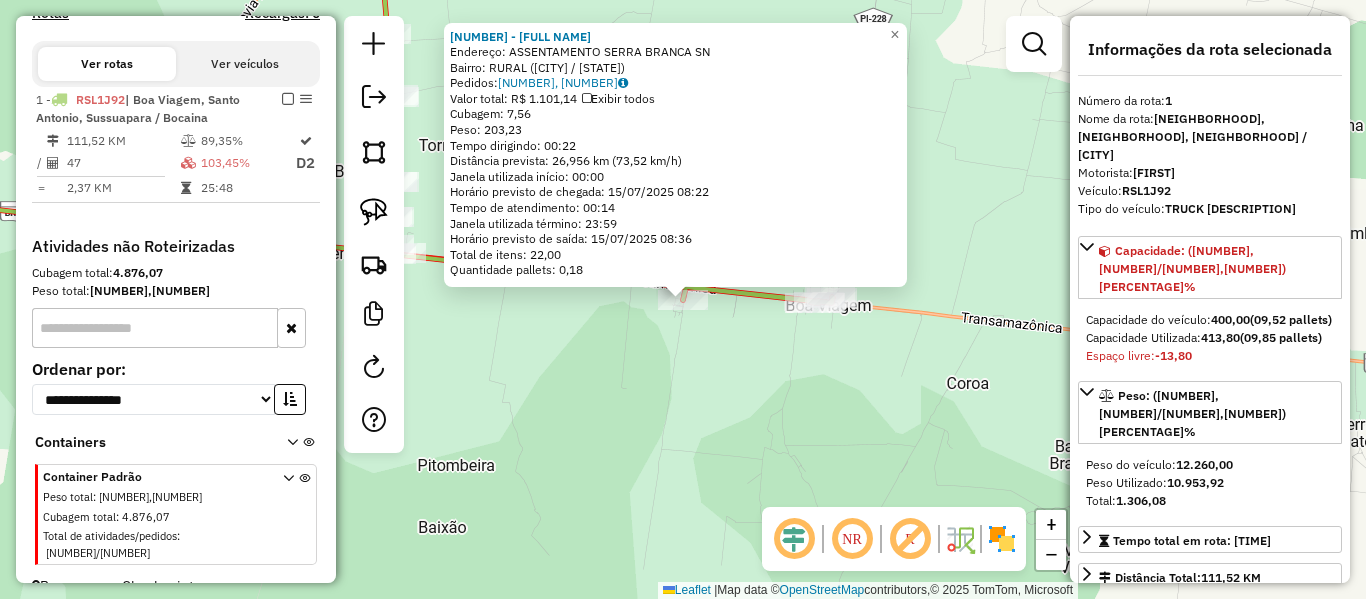 scroll, scrollTop: 653, scrollLeft: 0, axis: vertical 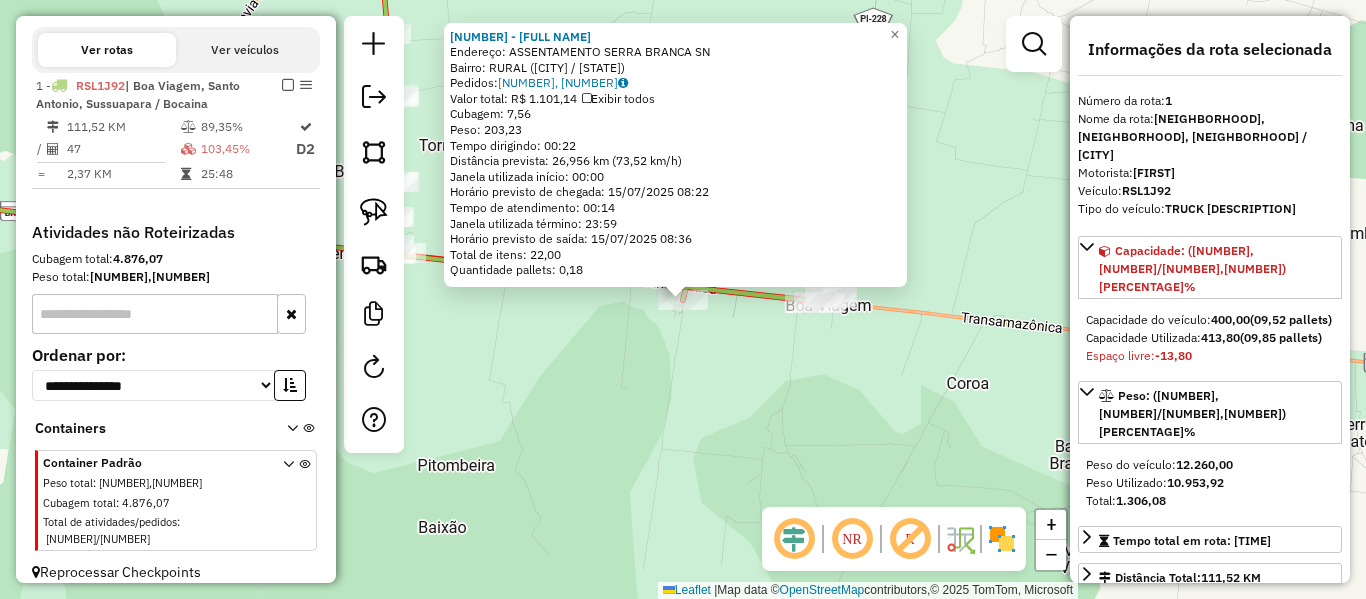 click on "10810 - SANTOS  Endereço:  ASSENTAMENTO SERRA BRANCA SN   Bairro: RURAL (GEMINIANO / PI)   Pedidos:  14073994, 14074943   Valor total: R$ 1.101,14   Exibir todos   Cubagem: 7,56  Peso: 203,23  Tempo dirigindo: 00:22   Distância prevista: 26,956 km (73,52 km/h)   Janela utilizada início: 00:00   Horário previsto de chegada: 15/07/2025 08:22   Tempo de atendimento: 00:14   Janela utilizada término: 23:59   Horário previsto de saída: 15/07/2025 08:36   Total de itens: 22,00   Quantidade pallets: 0,18  × Janela de atendimento Grade de atendimento Capacidade Transportadoras Veículos Cliente Pedidos  Rotas Selecione os dias de semana para filtrar as janelas de atendimento  Seg   Ter   Qua   Qui   Sex   Sáb   Dom  Informe o período da janela de atendimento: De: Até:  Filtrar exatamente a janela do cliente  Considerar janela de atendimento padrão  Selecione os dias de semana para filtrar as grades de atendimento  Seg   Ter   Qua   Qui   Sex   Sáb   Dom   Clientes fora do dia de atendimento selecionado +" 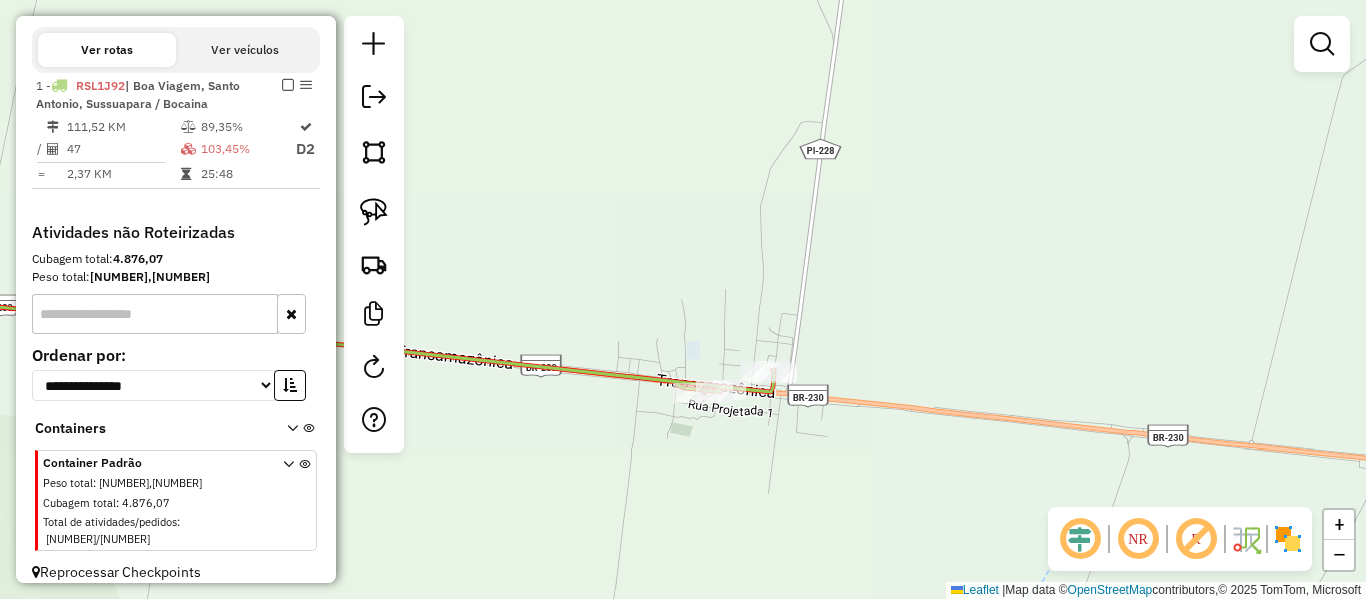 drag, startPoint x: 730, startPoint y: 444, endPoint x: 921, endPoint y: 367, distance: 205.93689 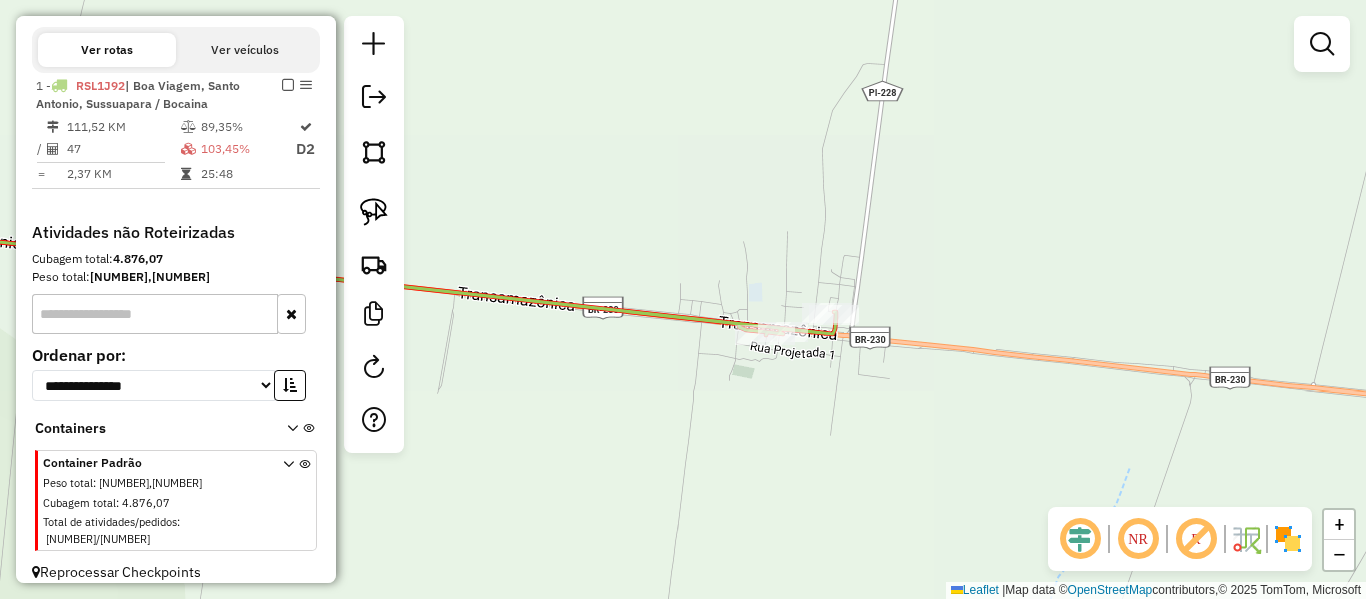 click 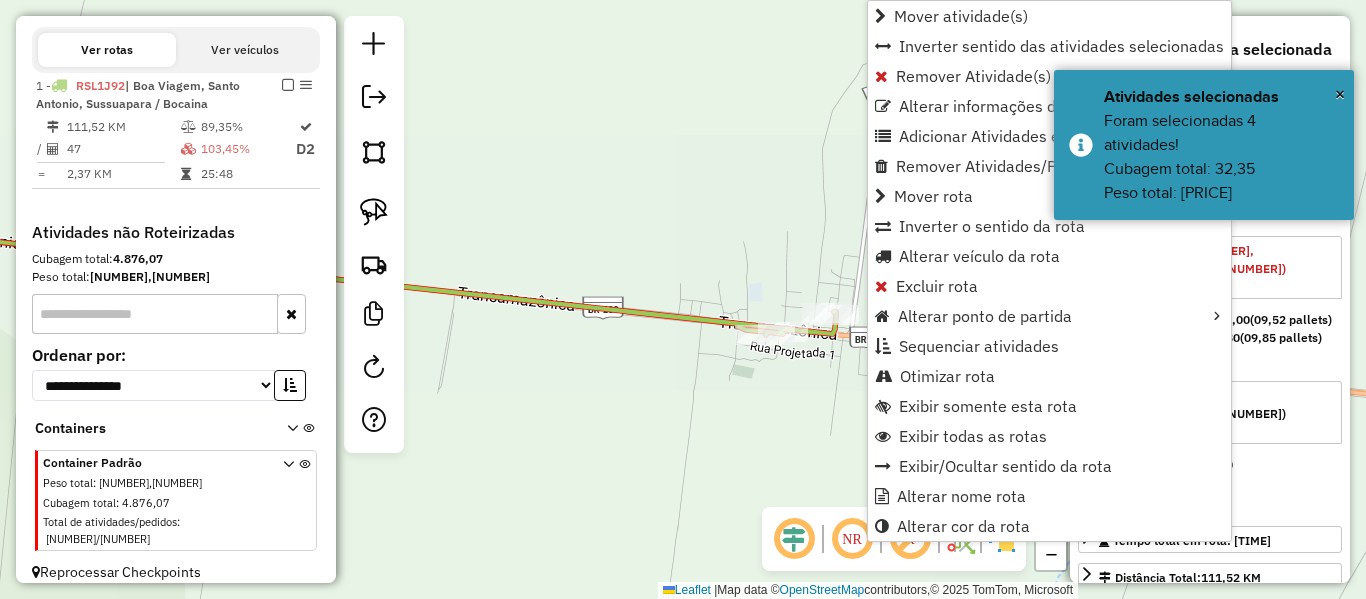 click on "Janela de atendimento Grade de atendimento Capacidade Transportadoras Veículos Cliente Pedidos  Rotas Selecione os dias de semana para filtrar as janelas de atendimento  Seg   Ter   Qua   Qui   Sex   Sáb   Dom  Informe o período da janela de atendimento: De: Até:  Filtrar exatamente a janela do cliente  Considerar janela de atendimento padrão  Selecione os dias de semana para filtrar as grades de atendimento  Seg   Ter   Qua   Qui   Sex   Sáb   Dom   Considerar clientes sem dia de atendimento cadastrado  Clientes fora do dia de atendimento selecionado Filtrar as atividades entre os valores definidos abaixo:  Peso mínimo:   Peso máximo:   Cubagem mínima:   Cubagem máxima:   De:   Até:  Filtrar as atividades entre o tempo de atendimento definido abaixo:  De:   Até:   Considerar capacidade total dos clientes não roteirizados Transportadora: Selecione um ou mais itens Tipo de veículo: Selecione um ou mais itens Veículo: Selecione um ou mais itens Motorista: Selecione um ou mais itens Nome: Rótulo:" 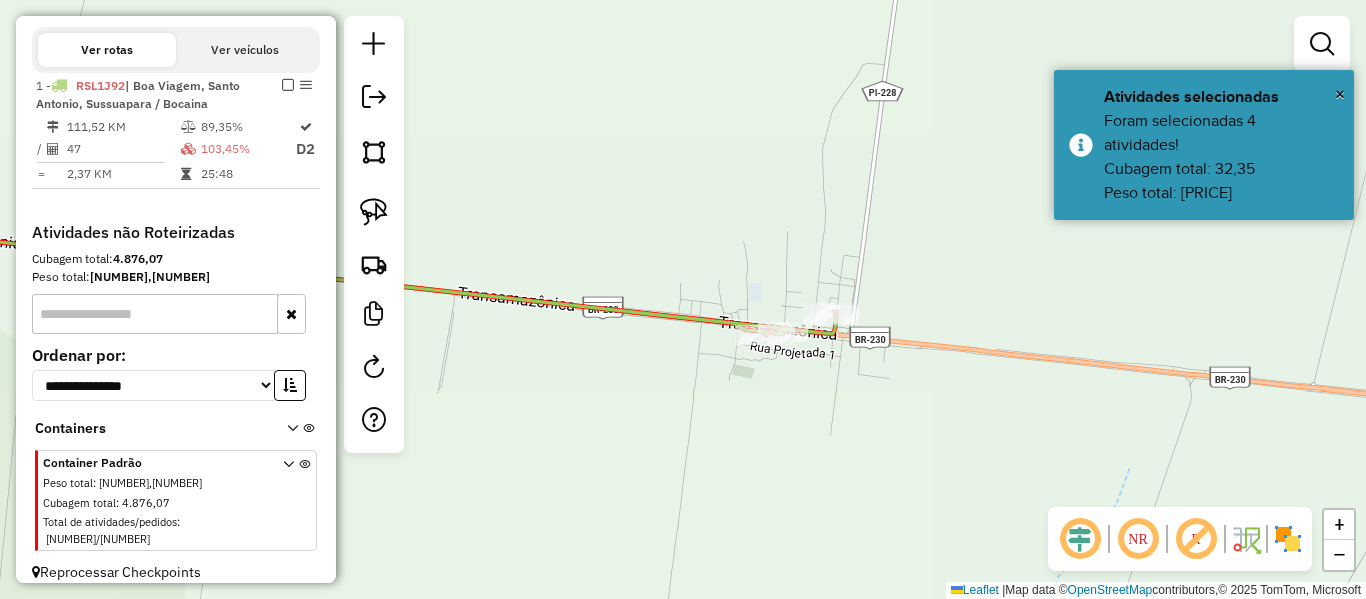 click 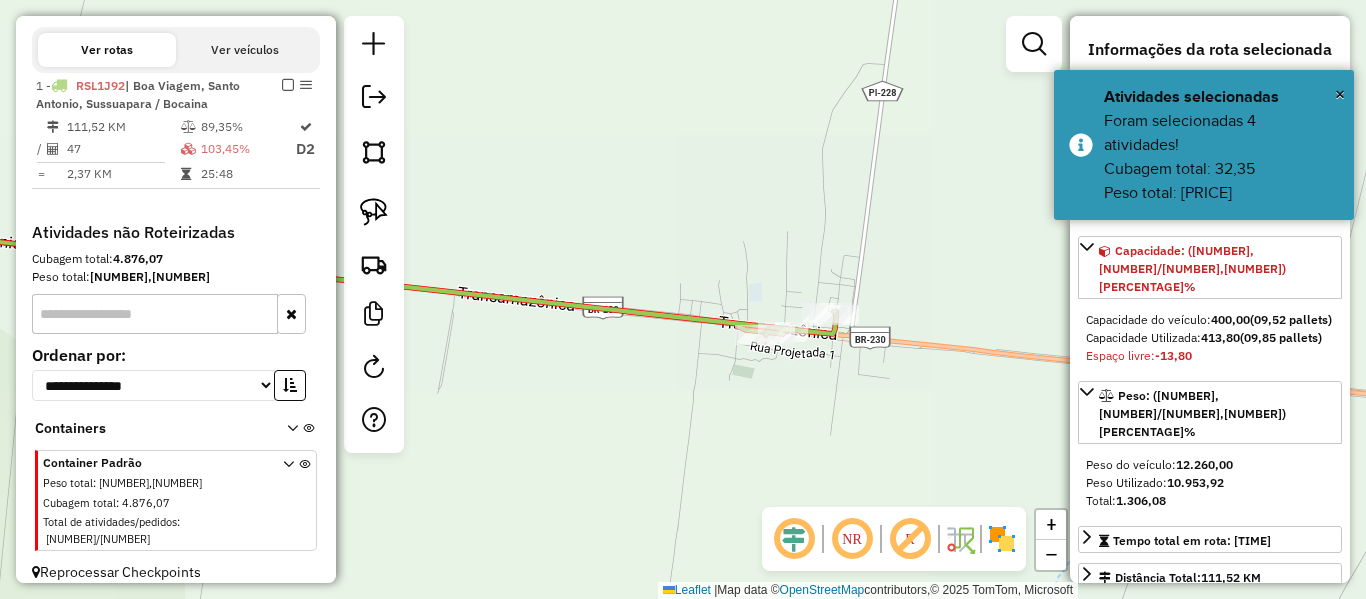 click 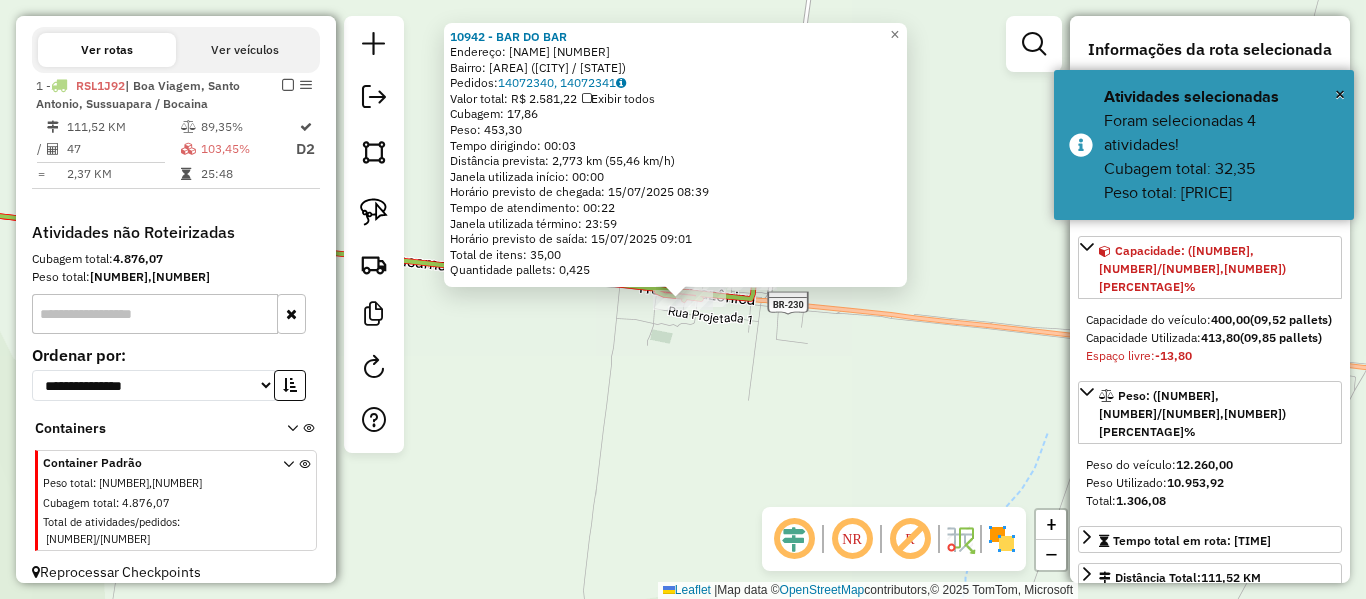 click on "10942 - BAR DO BAR  Endereço:  JOSE RAMOS 342   Bairro: URBANO (FRANCISCO SANTOS / PI)   Pedidos:  14072340, 14072341   Valor total: R$ 2.581,22   Exibir todos   Cubagem: 17,86  Peso: 453,30  Tempo dirigindo: 00:03   Distância prevista: 2,773 km (55,46 km/h)   Janela utilizada início: 00:00   Horário previsto de chegada: 15/07/2025 08:39   Tempo de atendimento: 00:22   Janela utilizada término: 23:59   Horário previsto de saída: 15/07/2025 09:01   Total de itens: 35,00   Quantidade pallets: 0,425  × Janela de atendimento Grade de atendimento Capacidade Transportadoras Veículos Cliente Pedidos  Rotas Selecione os dias de semana para filtrar as janelas de atendimento  Seg   Ter   Qua   Qui   Sex   Sáb   Dom  Informe o período da janela de atendimento: De: Até:  Filtrar exatamente a janela do cliente  Considerar janela de atendimento padrão  Selecione os dias de semana para filtrar as grades de atendimento  Seg   Ter   Qua   Qui   Sex   Sáb   Dom   Clientes fora do dia de atendimento selecionado +" 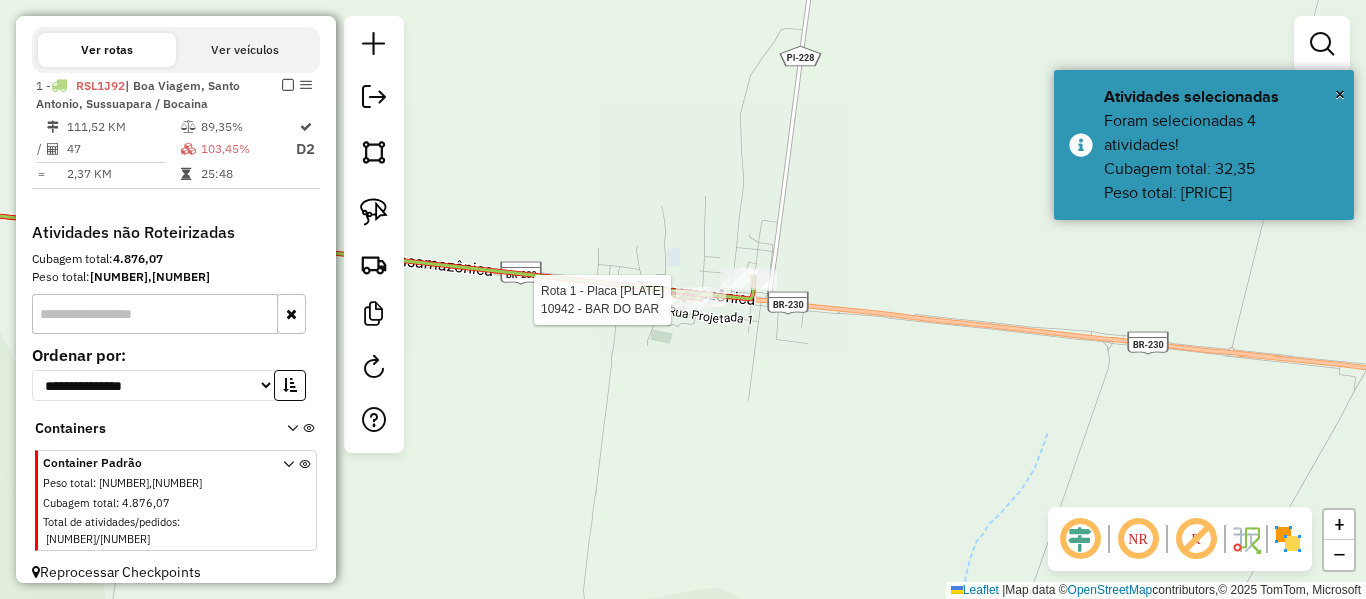 select on "**********" 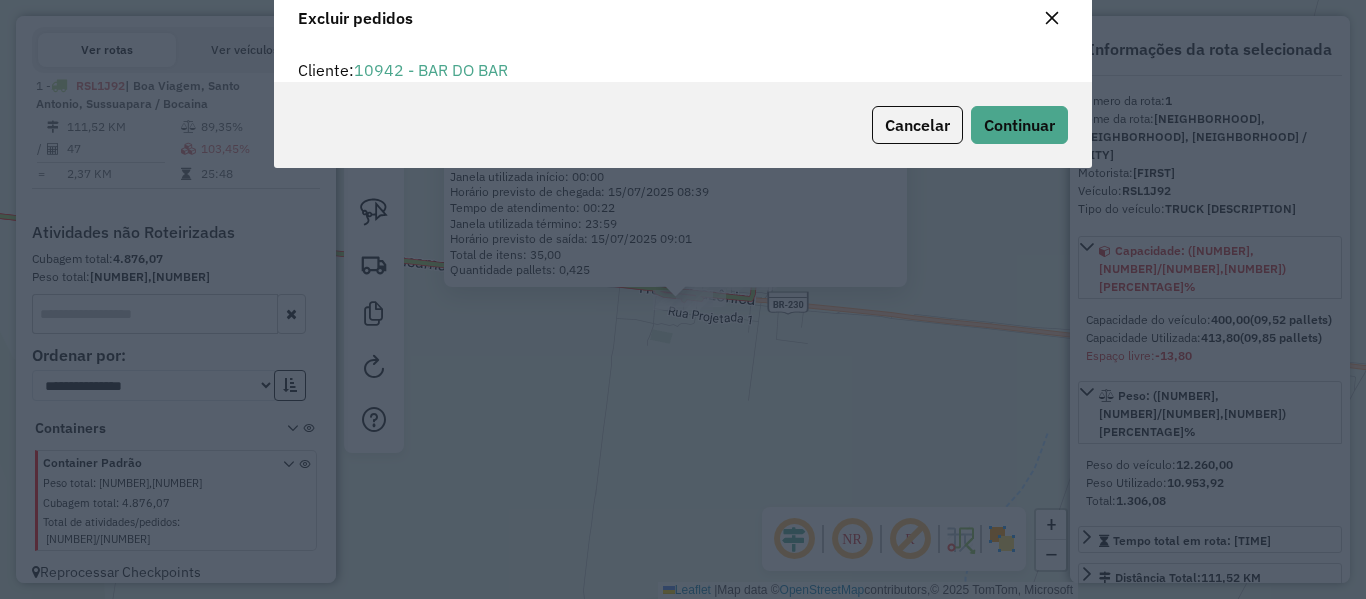 scroll, scrollTop: 12, scrollLeft: 6, axis: both 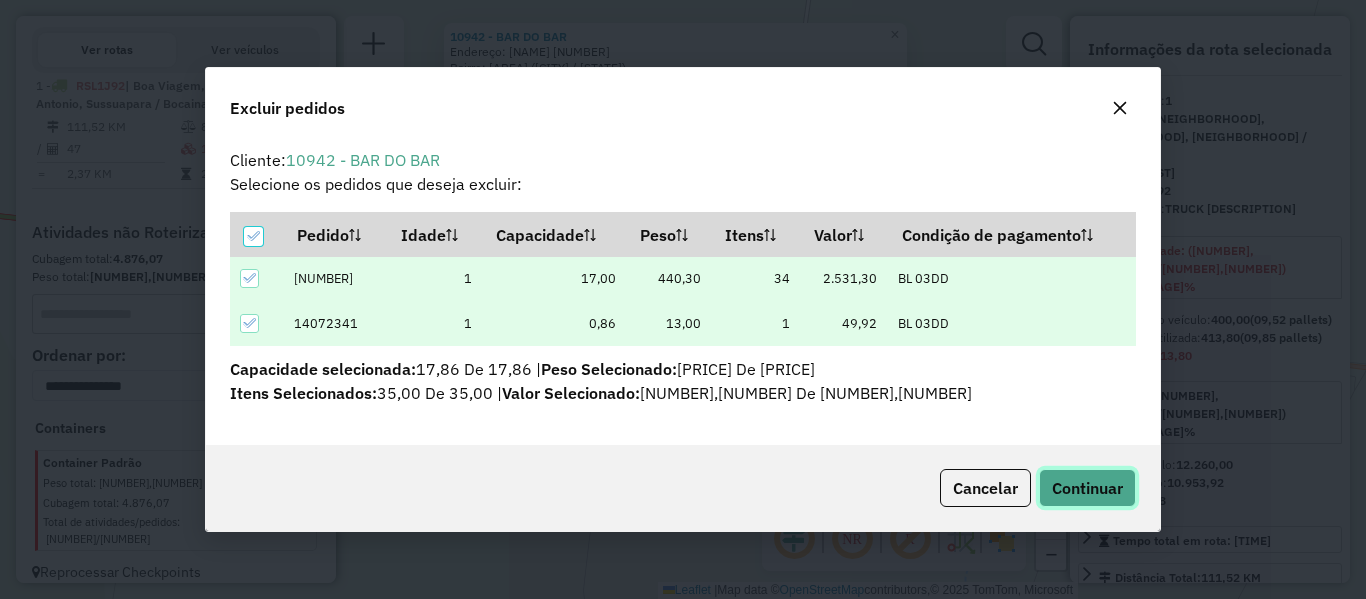 click on "Continuar" 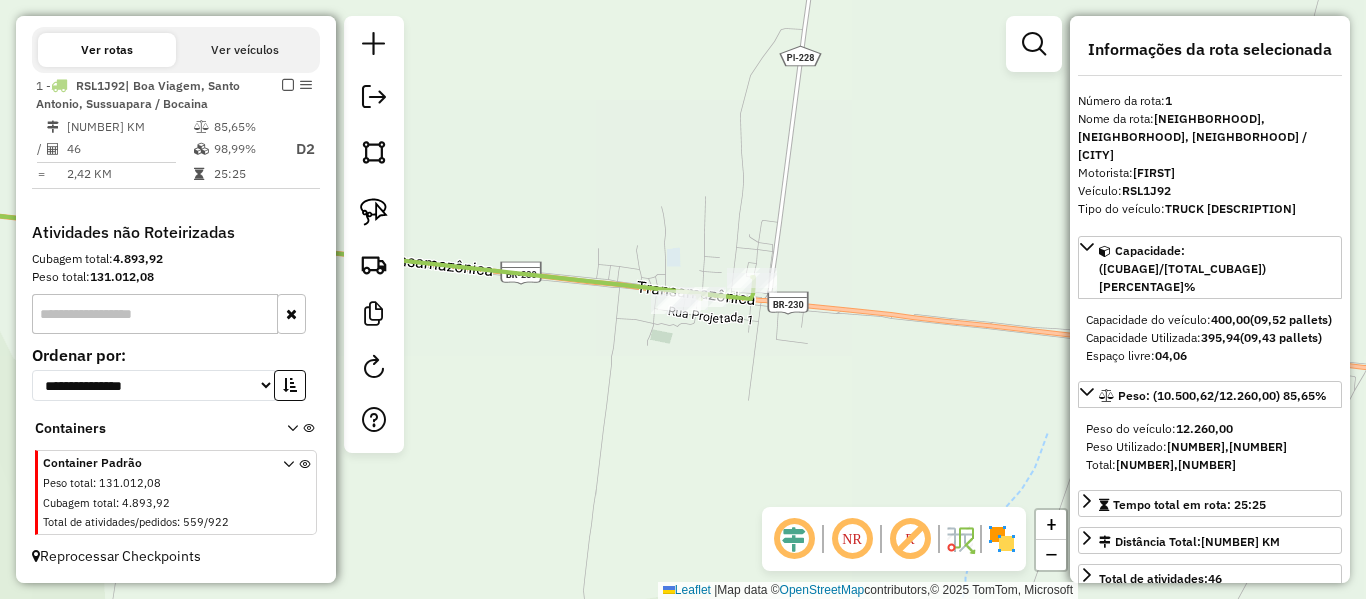 click at bounding box center (288, 85) 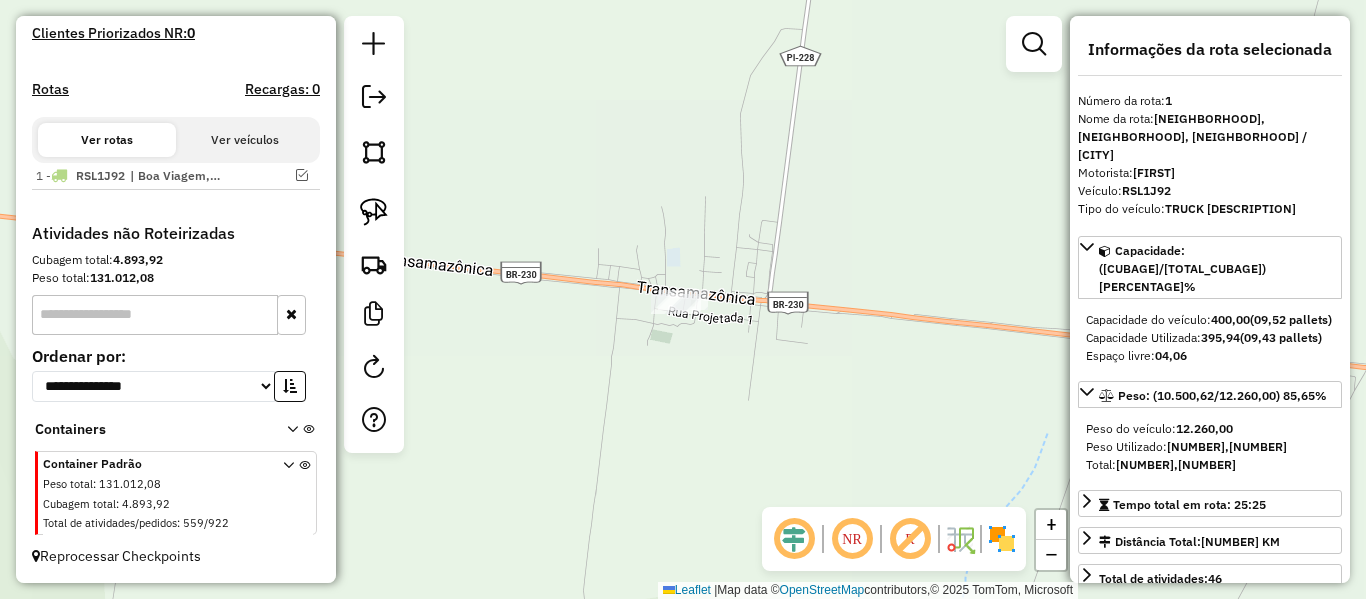scroll, scrollTop: 563, scrollLeft: 0, axis: vertical 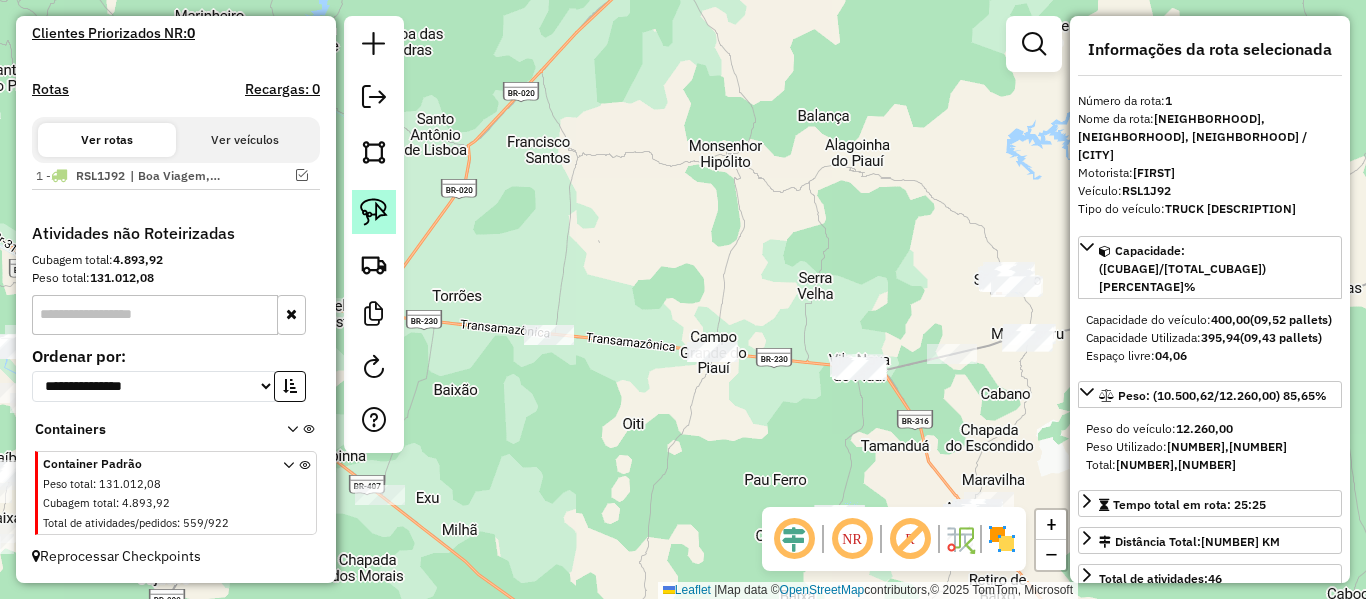 click 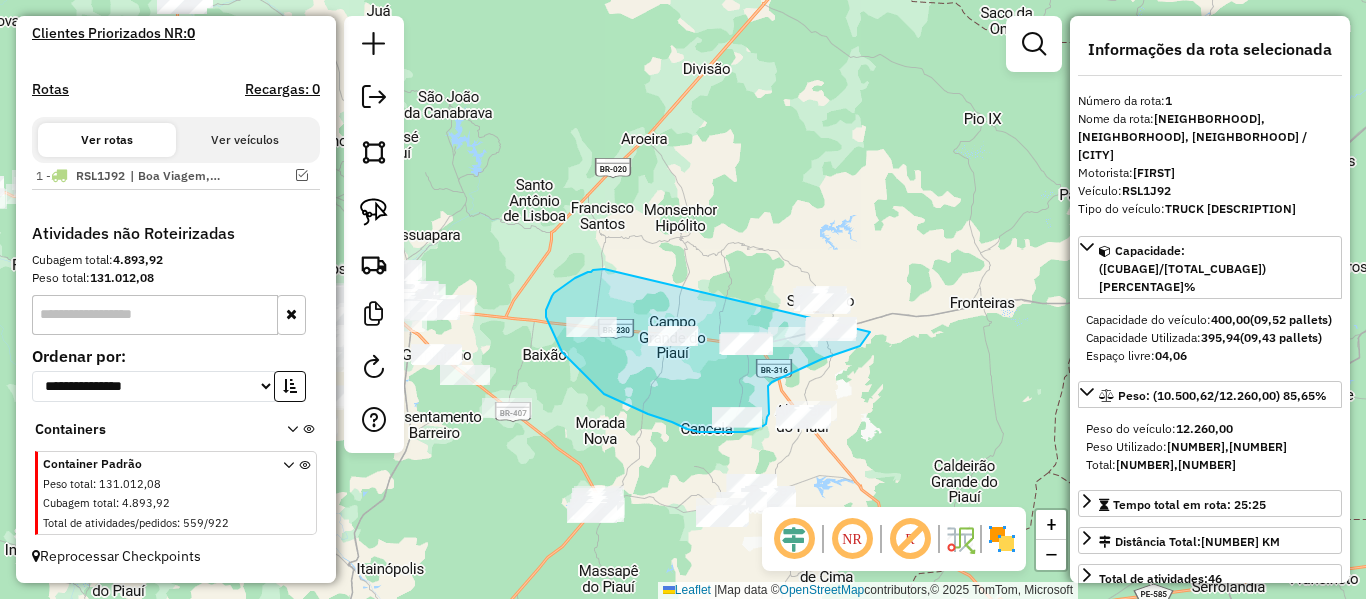 drag, startPoint x: 586, startPoint y: 273, endPoint x: 889, endPoint y: 242, distance: 304.5817 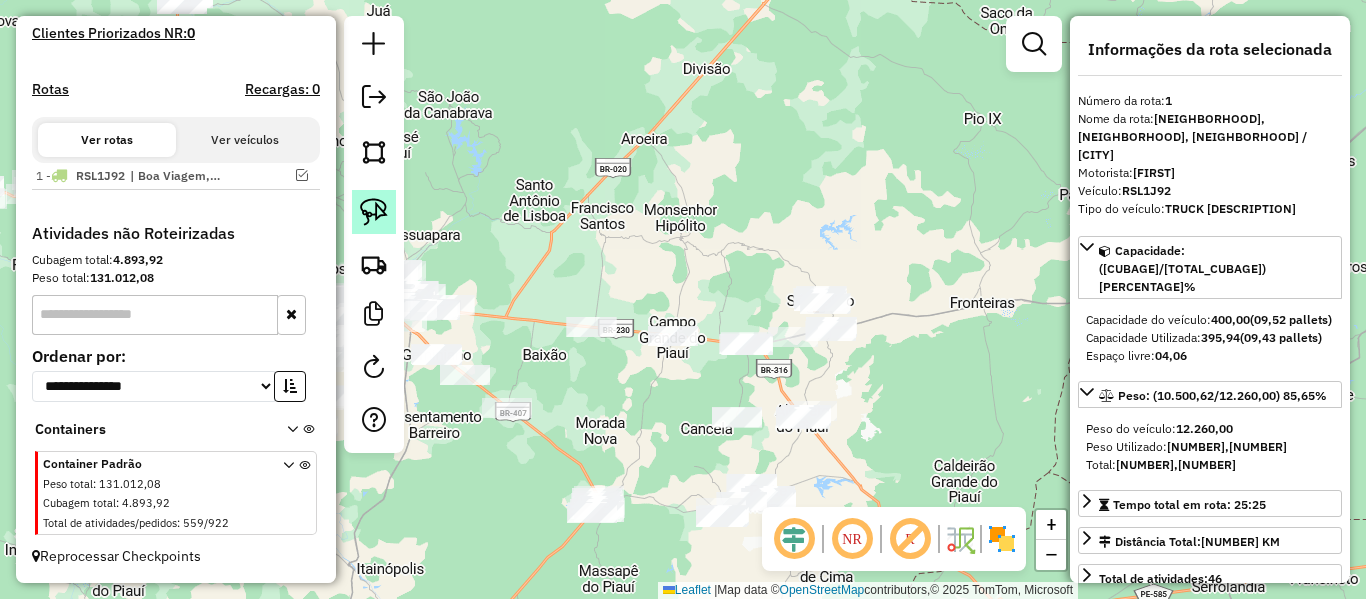 click 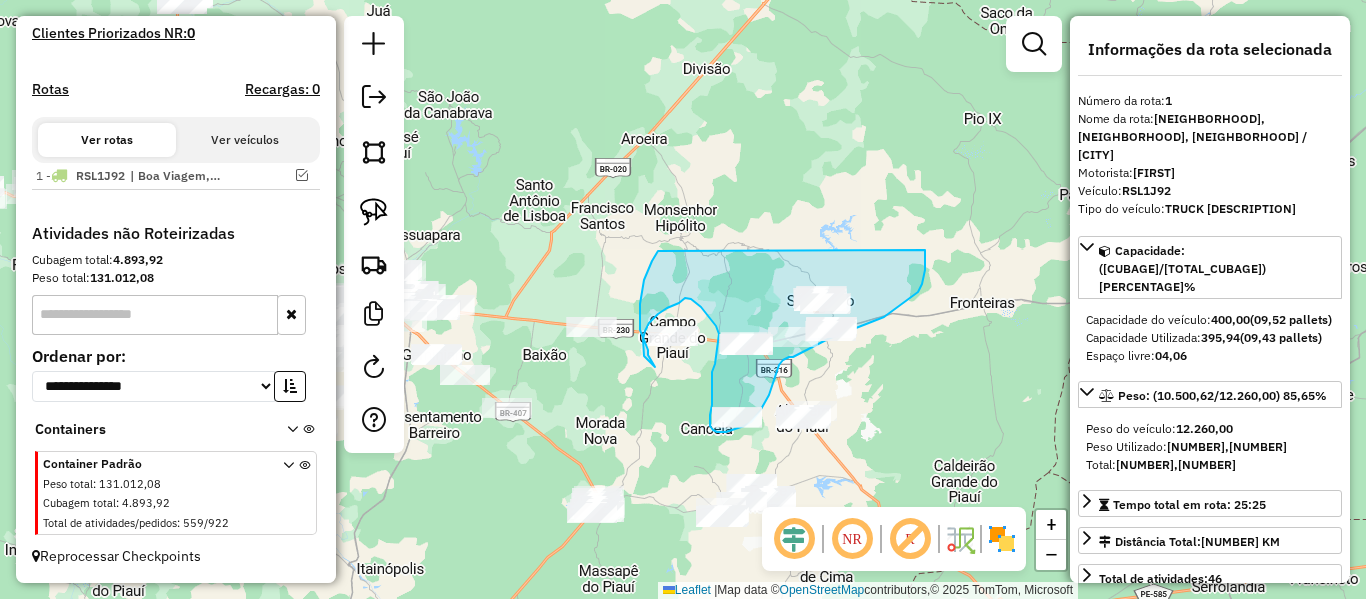 drag, startPoint x: 656, startPoint y: 254, endPoint x: 925, endPoint y: 242, distance: 269.26752 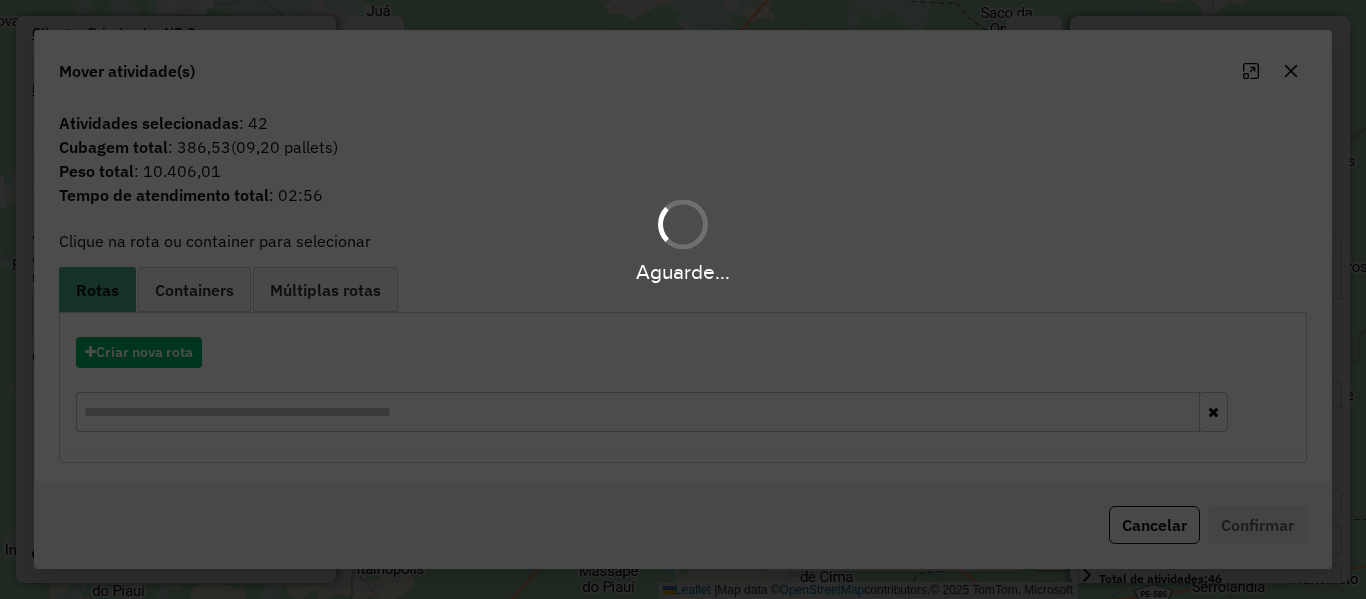 click on "Aguarde..." at bounding box center [683, 299] 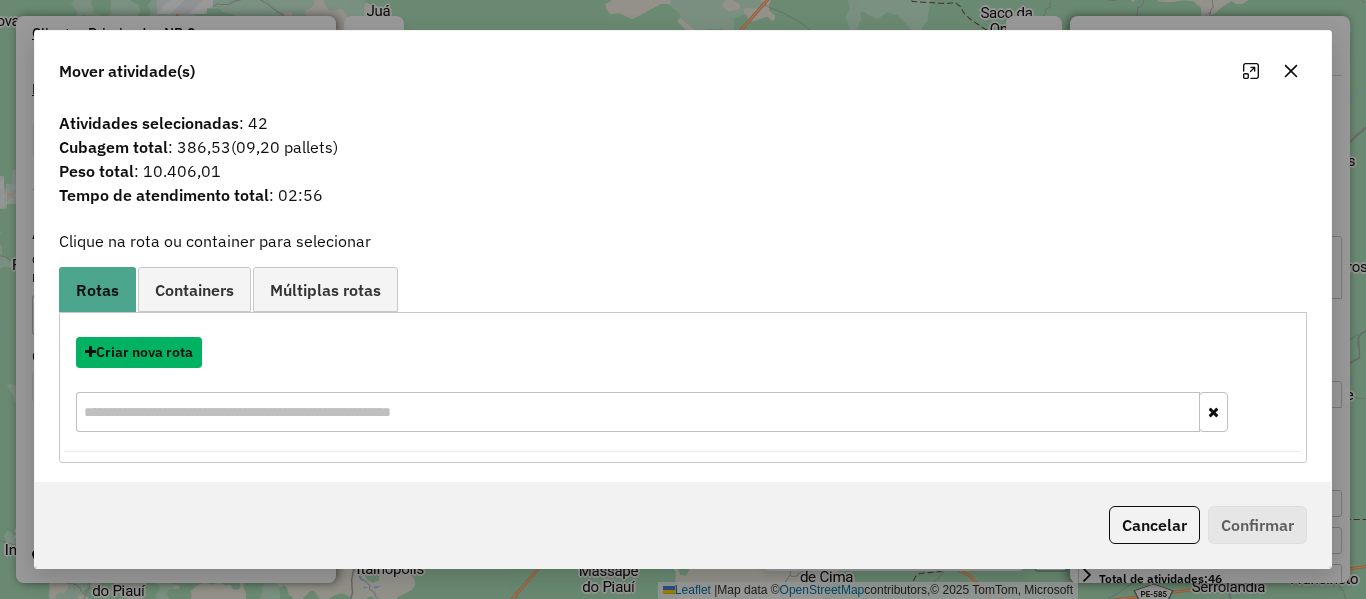 click on "Criar nova rota" at bounding box center (139, 352) 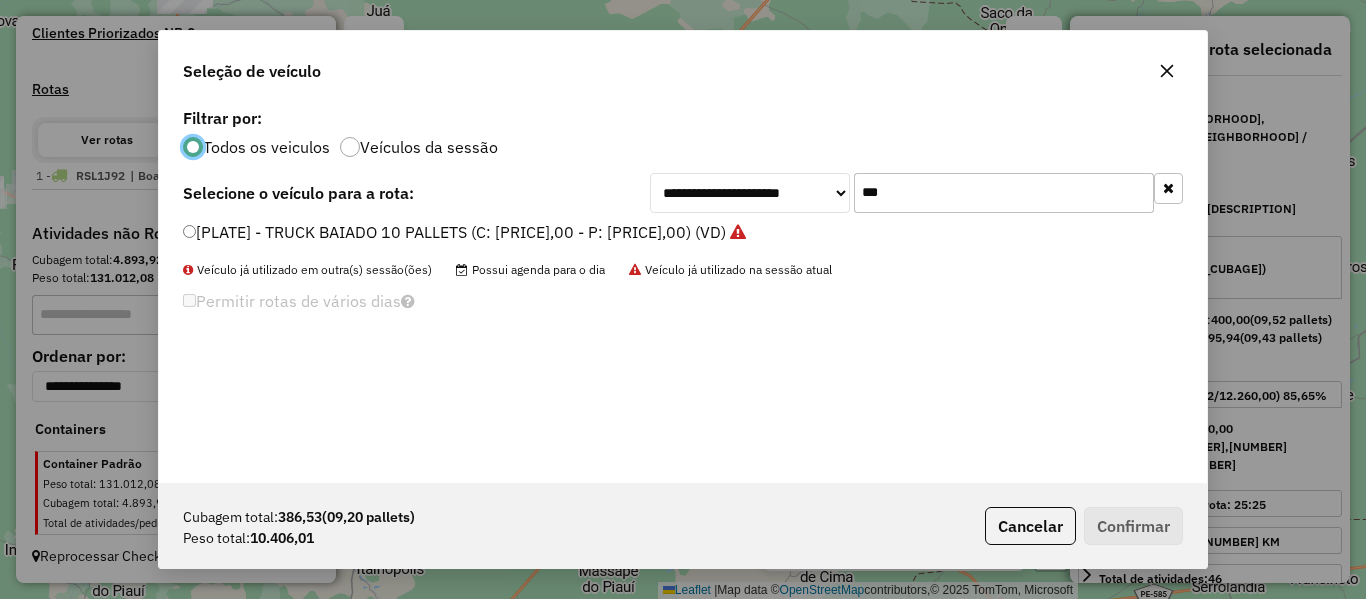 scroll, scrollTop: 11, scrollLeft: 6, axis: both 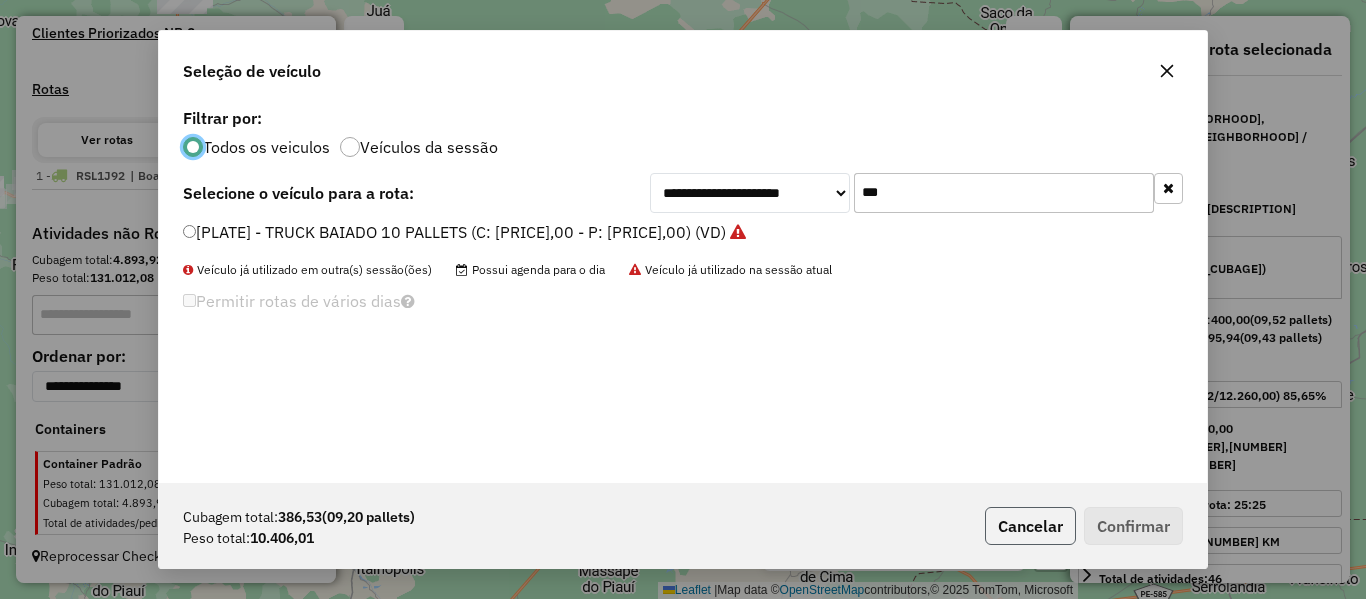 click on "Cancelar" 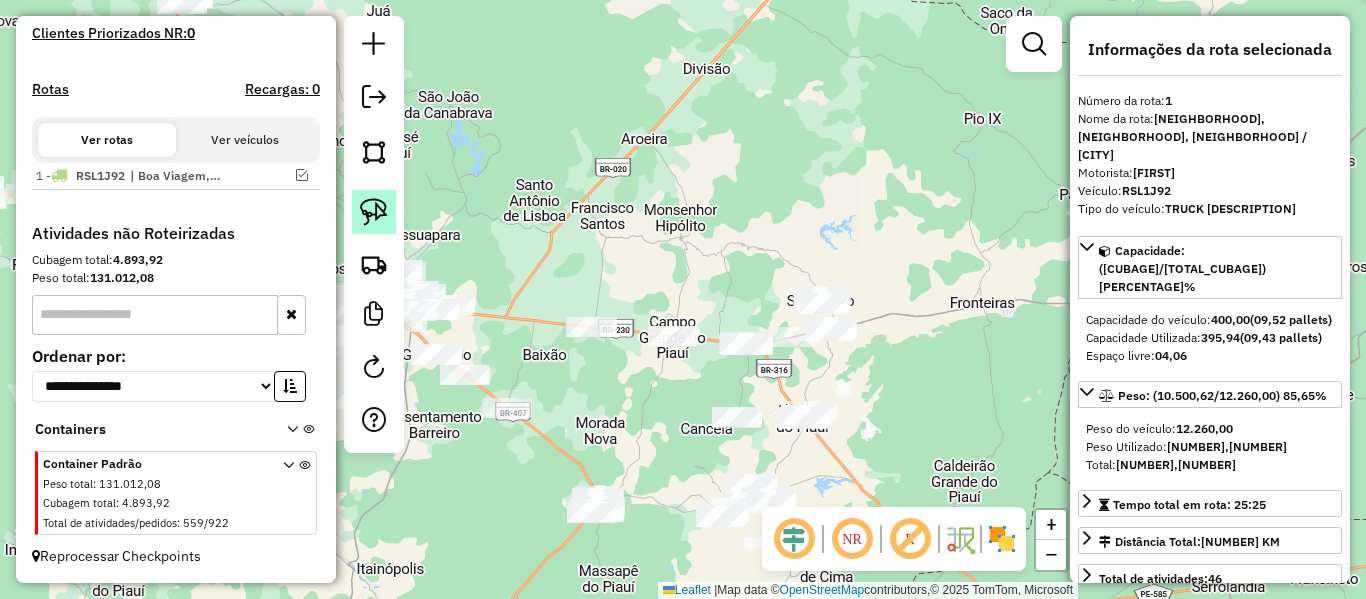 click 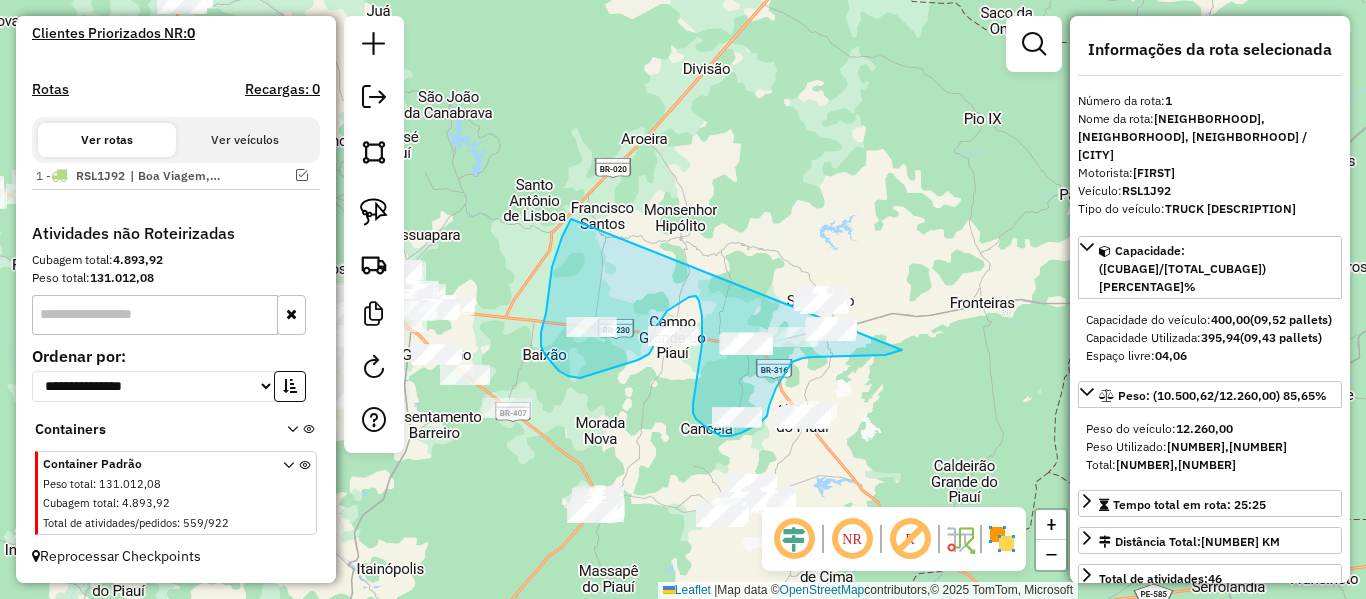 drag, startPoint x: 571, startPoint y: 219, endPoint x: 920, endPoint y: 233, distance: 349.2807 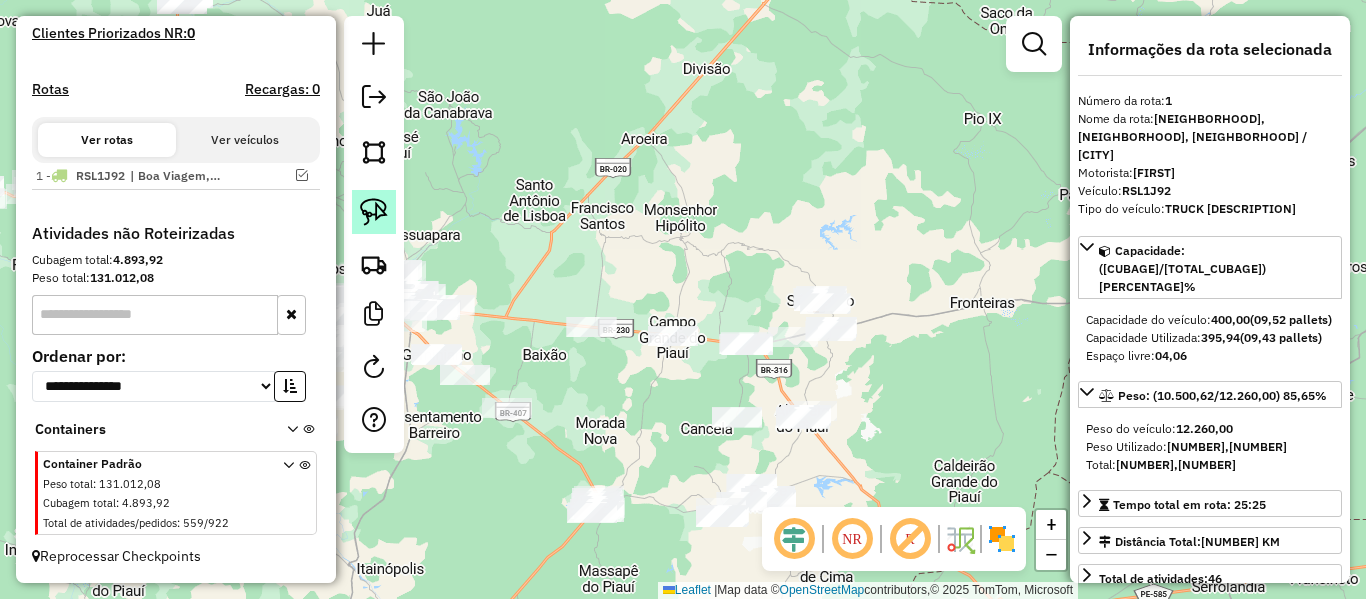 click 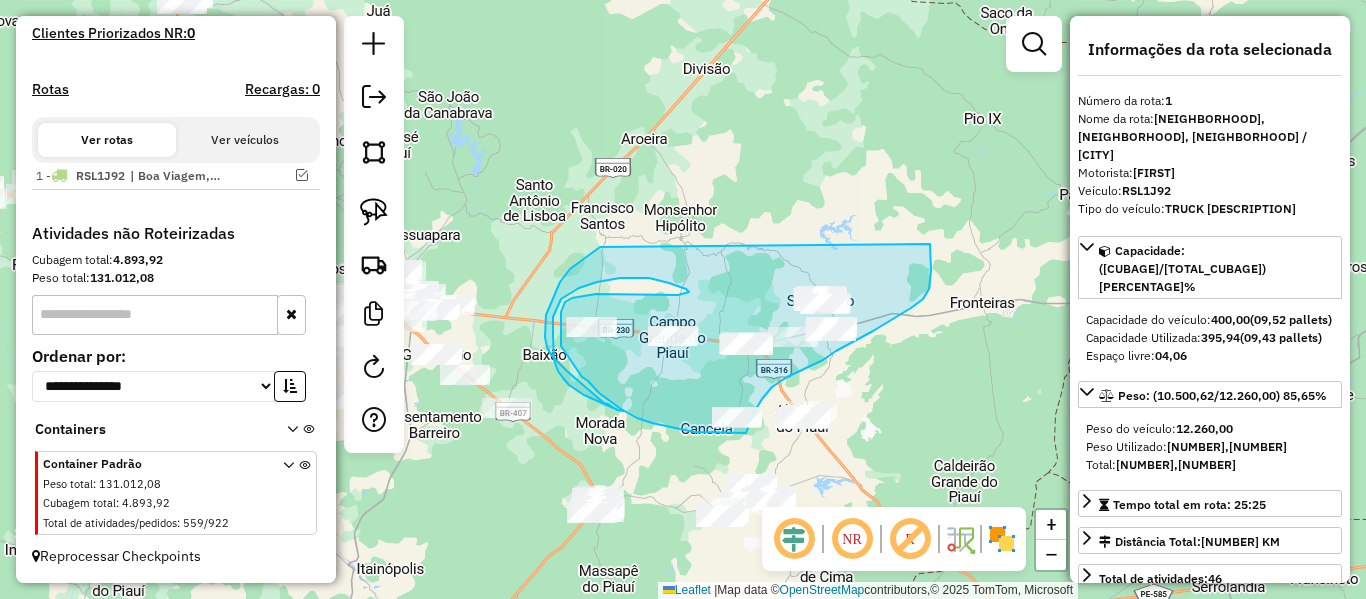 drag, startPoint x: 569, startPoint y: 271, endPoint x: 930, endPoint y: 244, distance: 362.0083 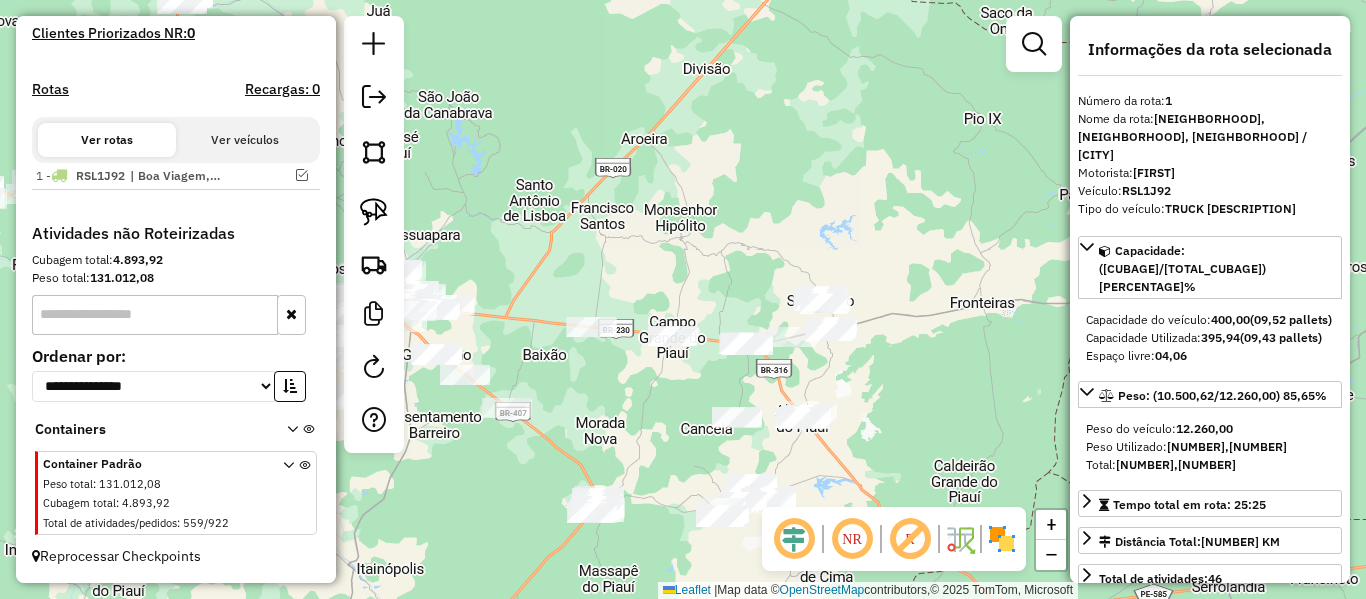 click on "Janela de atendimento Grade de atendimento Capacidade Transportadoras Veículos Cliente Pedidos  Rotas Selecione os dias de semana para filtrar as janelas de atendimento  Seg   Ter   Qua   Qui   Sex   Sáb   Dom  Informe o período da janela de atendimento: De: Até:  Filtrar exatamente a janela do cliente  Considerar janela de atendimento padrão  Selecione os dias de semana para filtrar as grades de atendimento  Seg   Ter   Qua   Qui   Sex   Sáb   Dom   Considerar clientes sem dia de atendimento cadastrado  Clientes fora do dia de atendimento selecionado Filtrar as atividades entre os valores definidos abaixo:  Peso mínimo:   Peso máximo:   Cubagem mínima:   Cubagem máxima:   De:   Até:  Filtrar as atividades entre o tempo de atendimento definido abaixo:  De:   Até:   Considerar capacidade total dos clientes não roteirizados Transportadora: Selecione um ou mais itens Tipo de veículo: Selecione um ou mais itens Veículo: Selecione um ou mais itens Motorista: Selecione um ou mais itens Nome: Rótulo:" 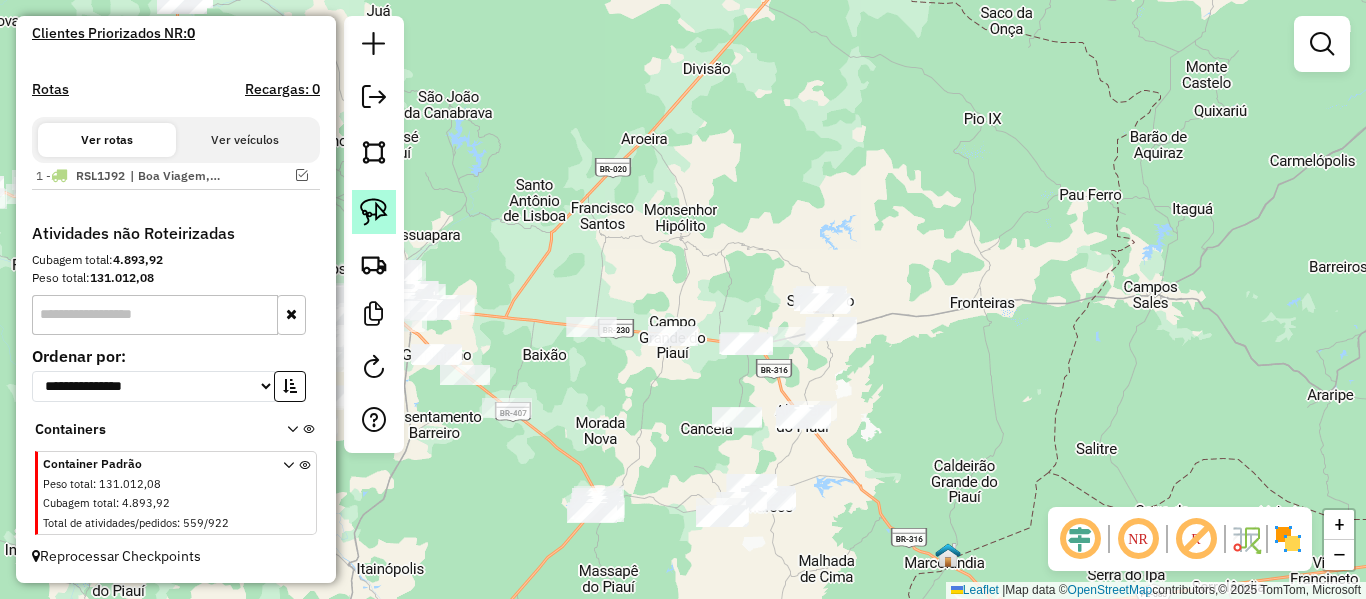 click 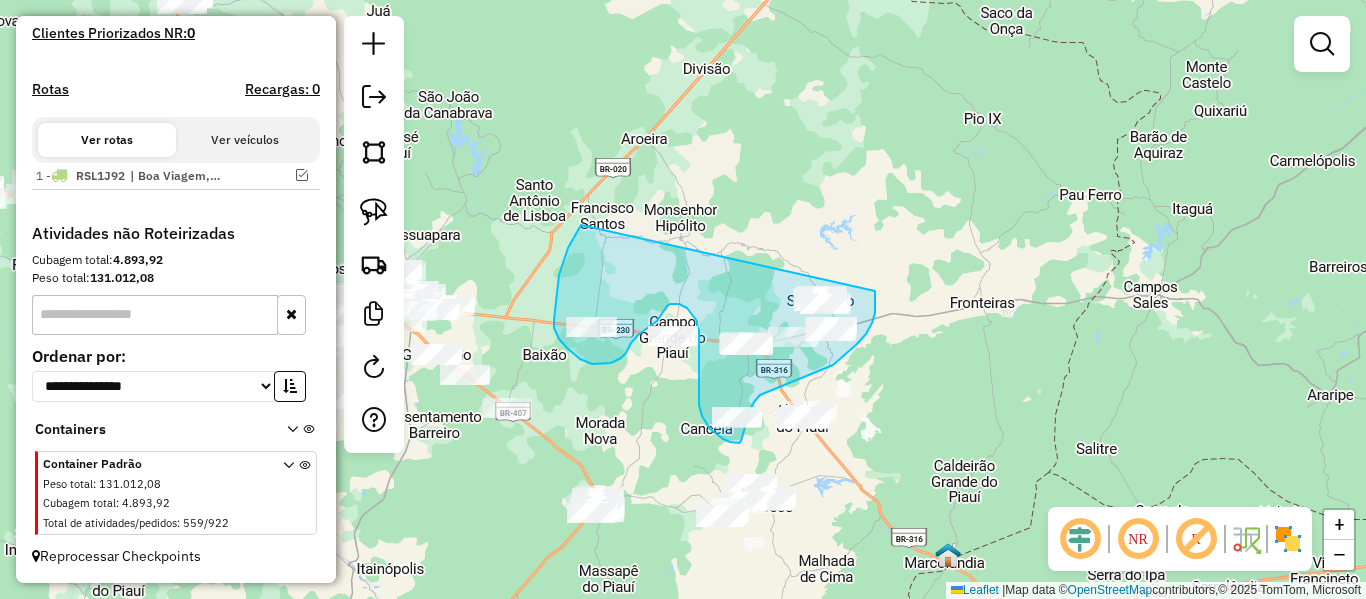 drag, startPoint x: 556, startPoint y: 301, endPoint x: 872, endPoint y: 274, distance: 317.1514 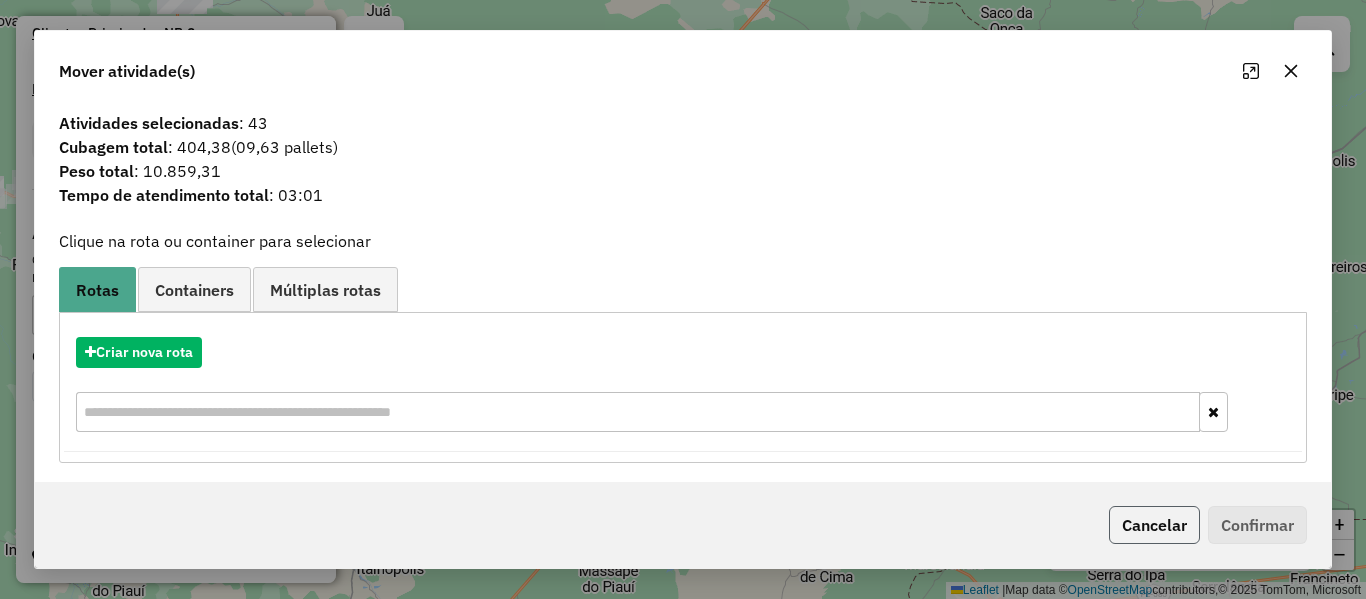 click on "Cancelar" 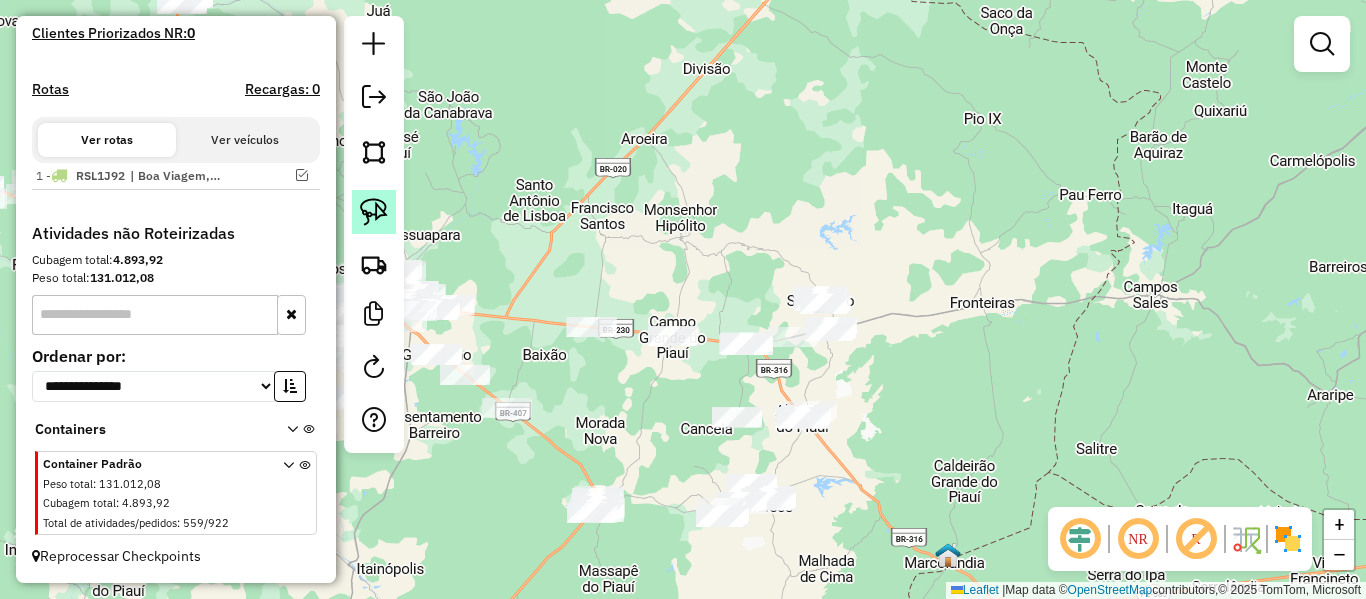 click 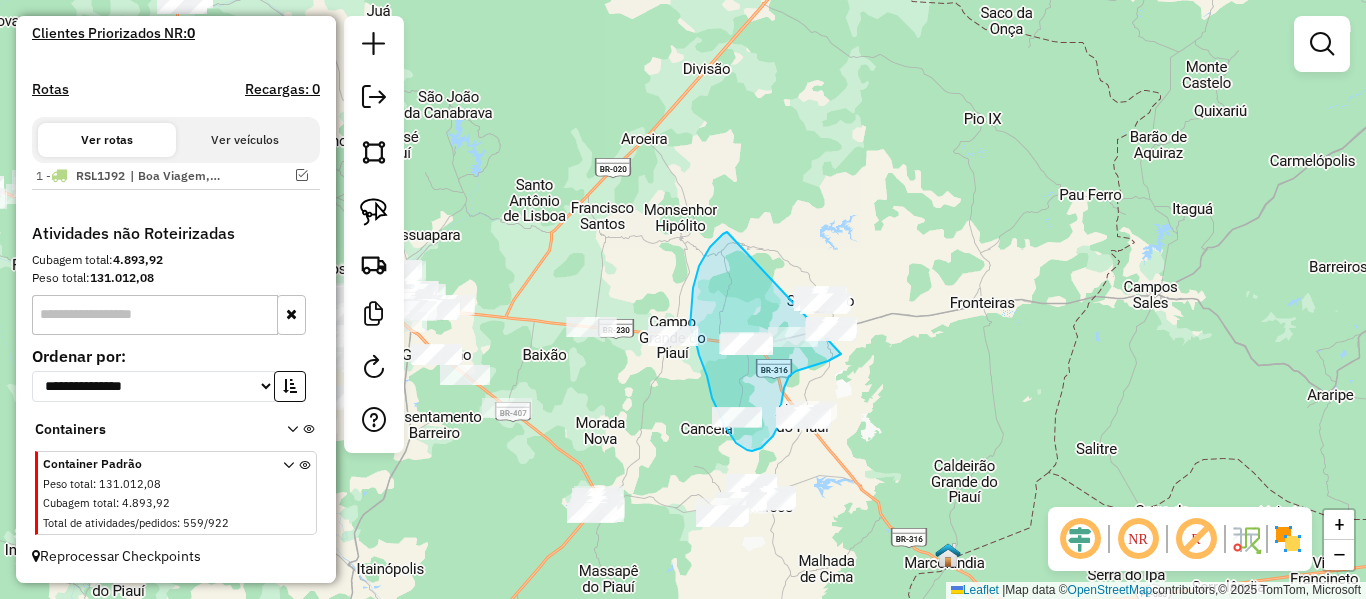 drag, startPoint x: 693, startPoint y: 288, endPoint x: 881, endPoint y: 251, distance: 191.60637 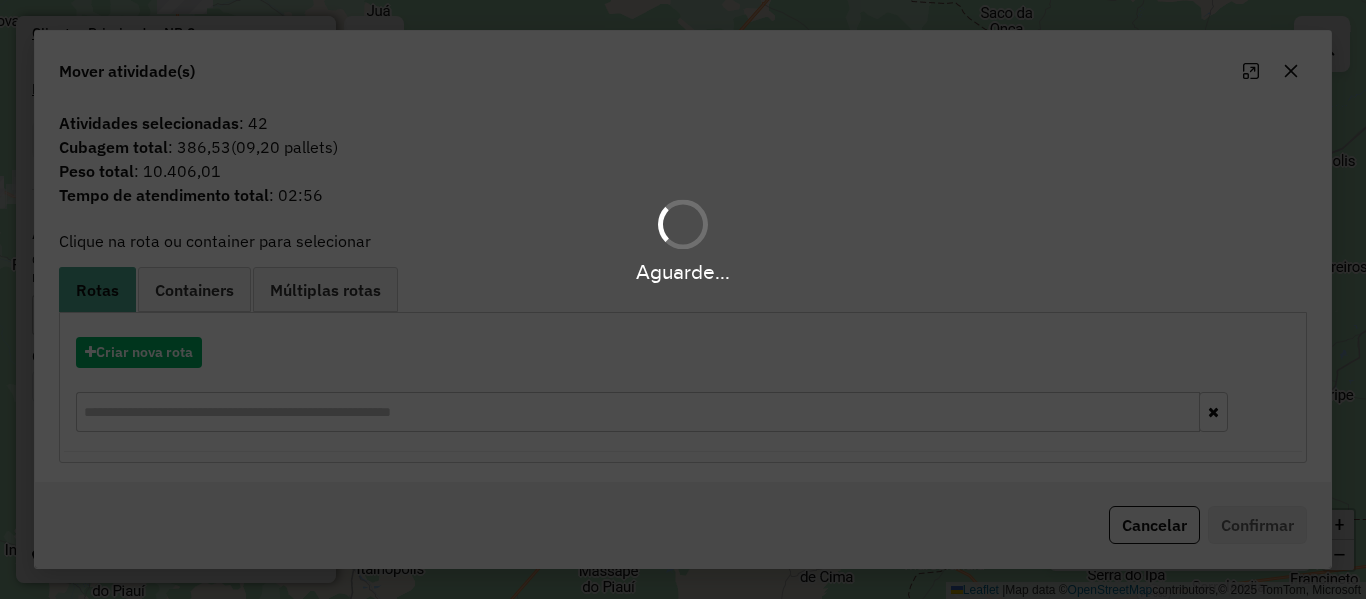 click on "Aguarde..." at bounding box center (683, 299) 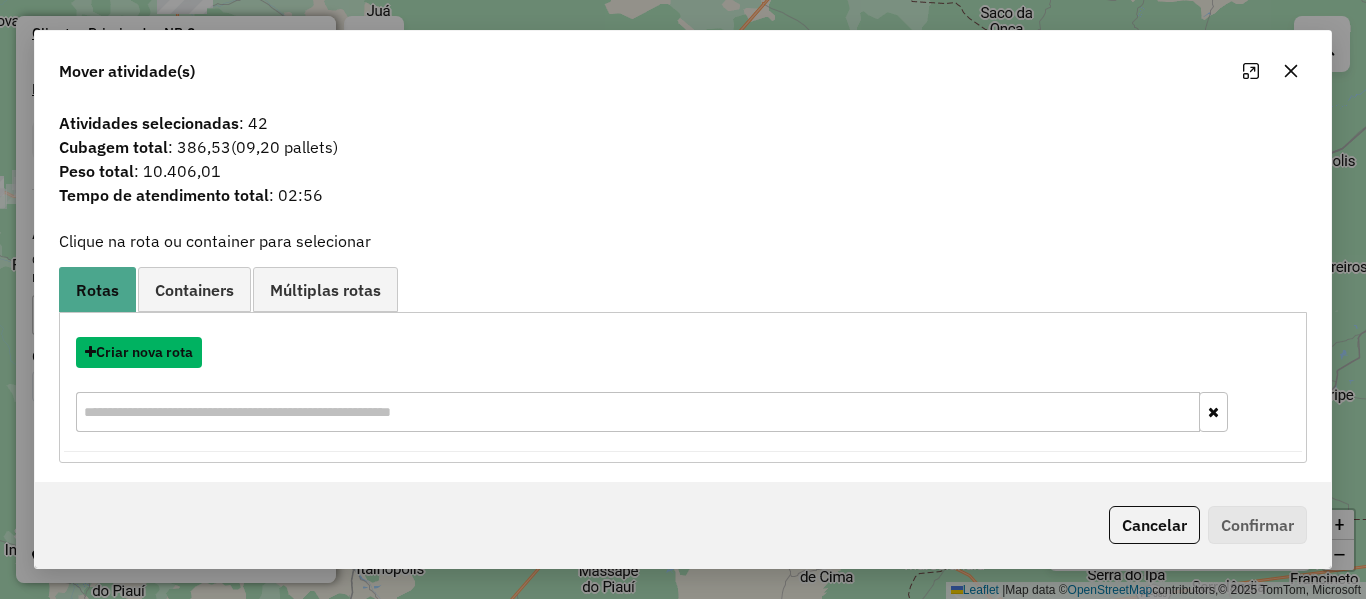 click on "Criar nova rota" at bounding box center (139, 352) 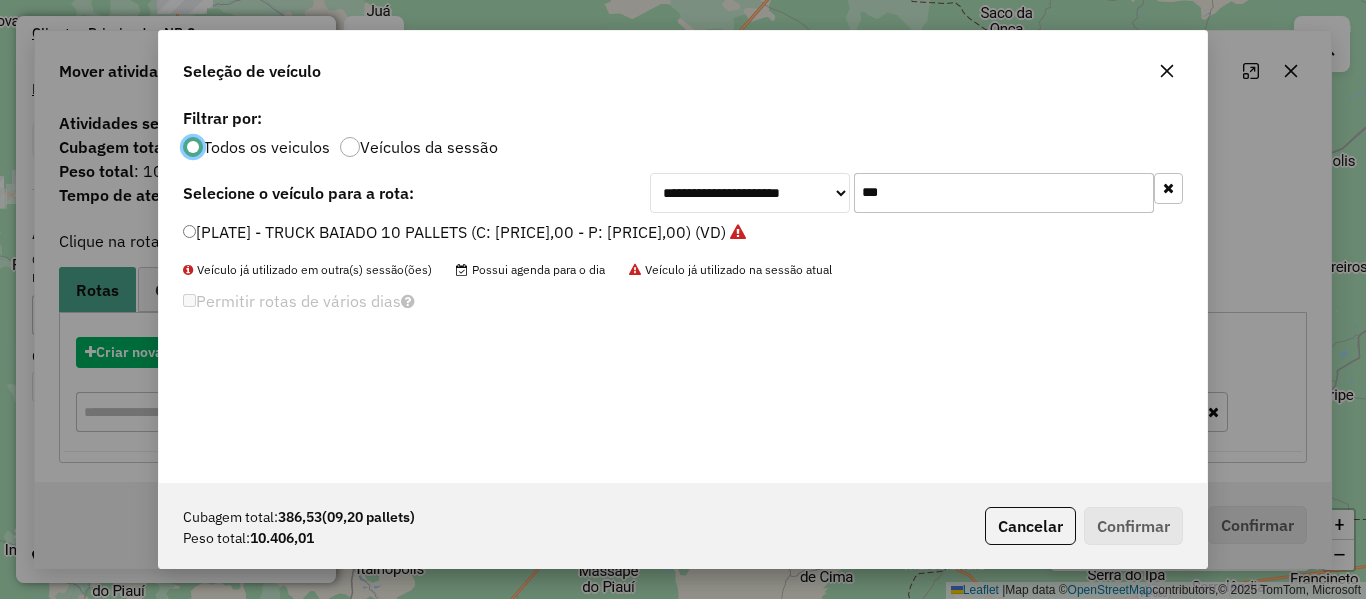 scroll, scrollTop: 11, scrollLeft: 6, axis: both 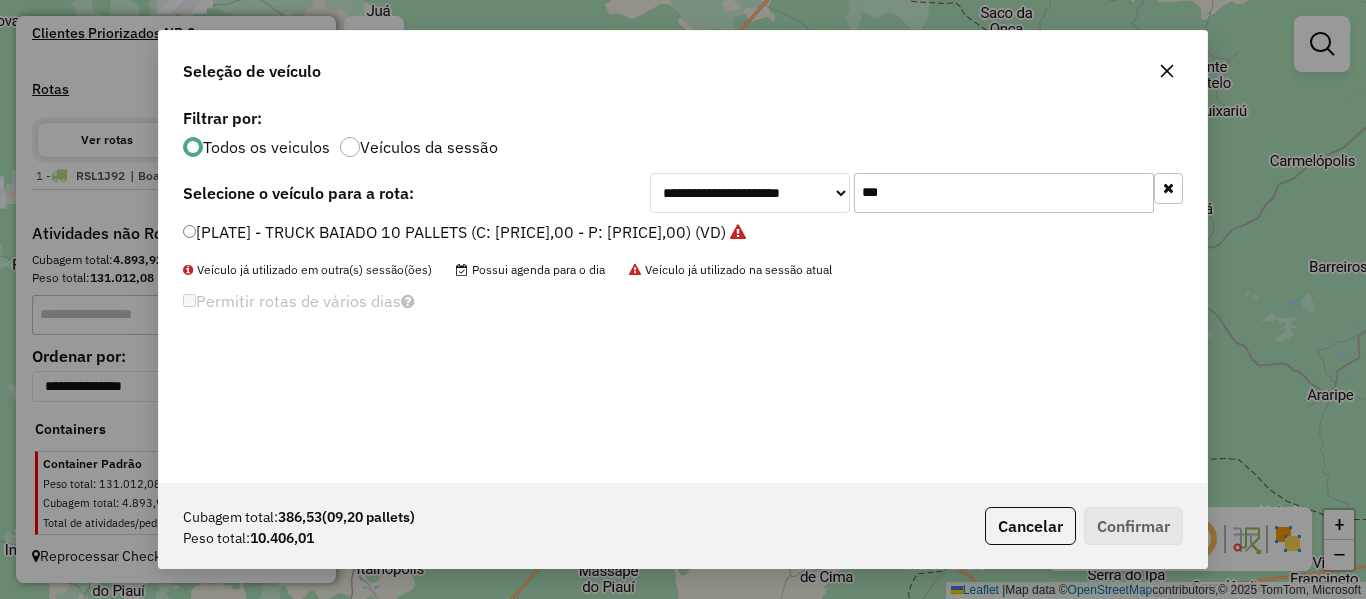 drag, startPoint x: 913, startPoint y: 215, endPoint x: 848, endPoint y: 219, distance: 65.12296 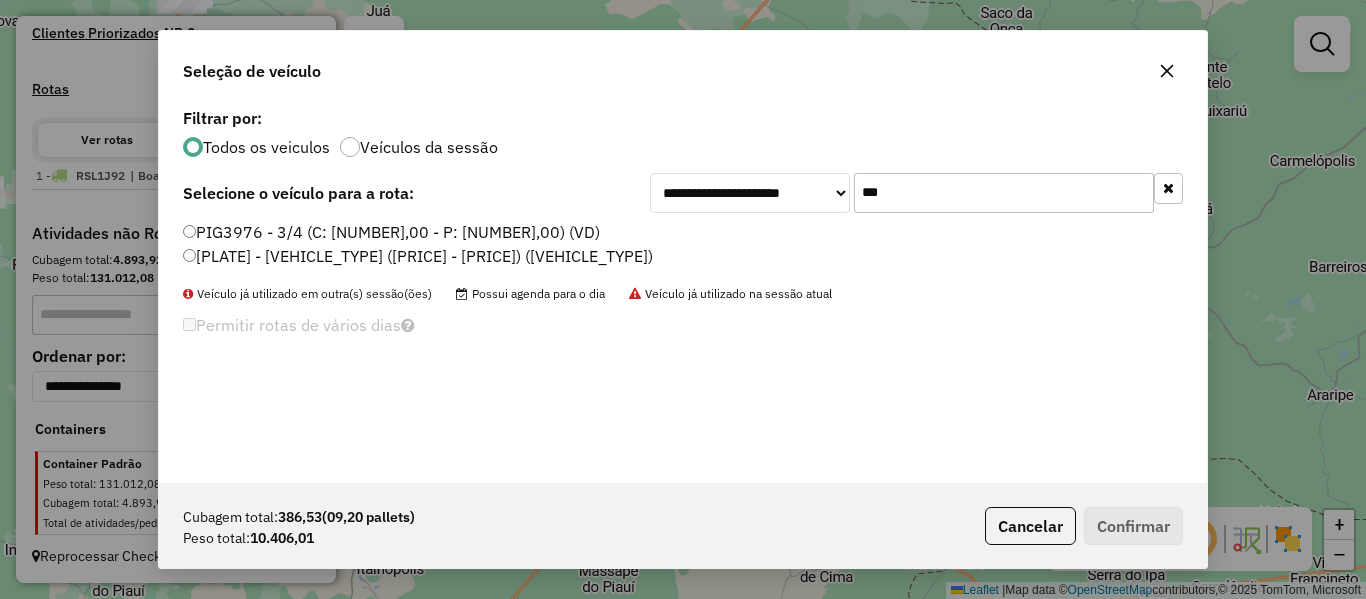 type on "***" 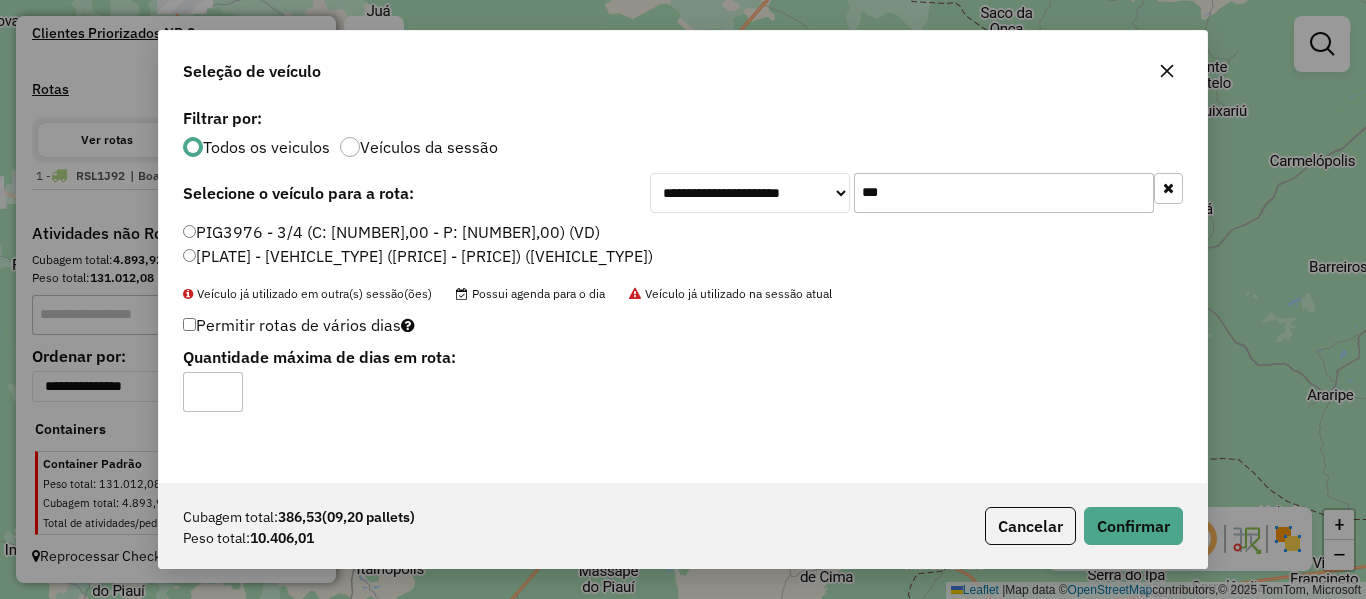 type on "*" 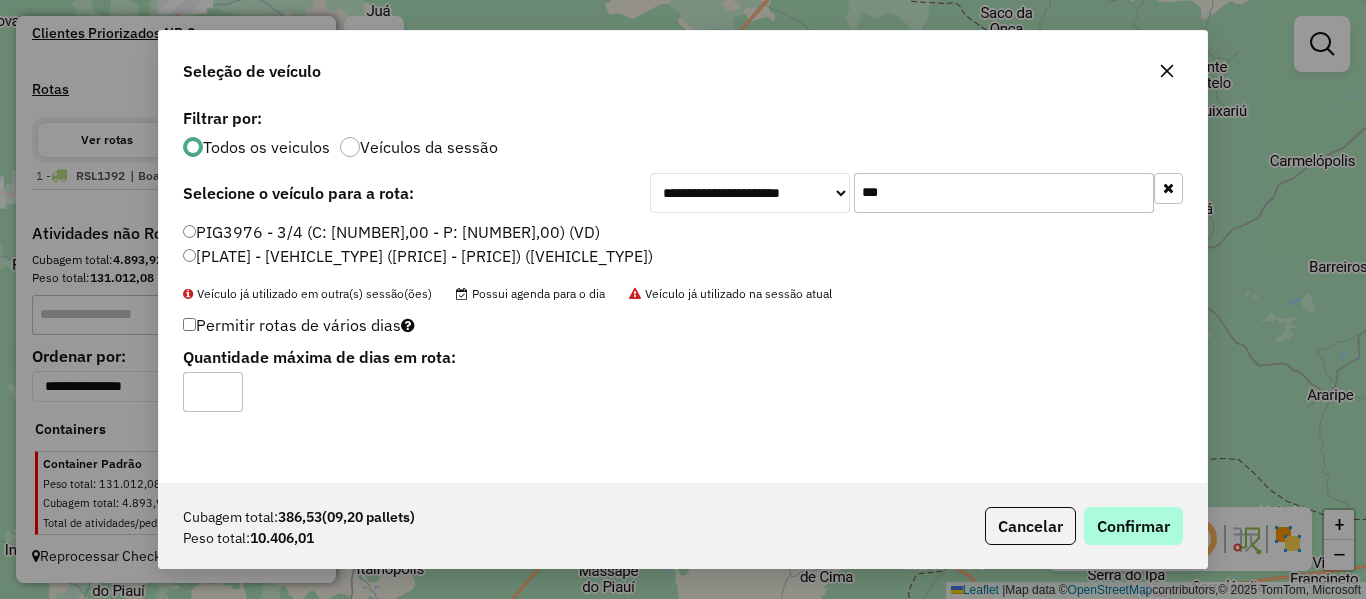 drag, startPoint x: 1184, startPoint y: 534, endPoint x: 1140, endPoint y: 512, distance: 49.193497 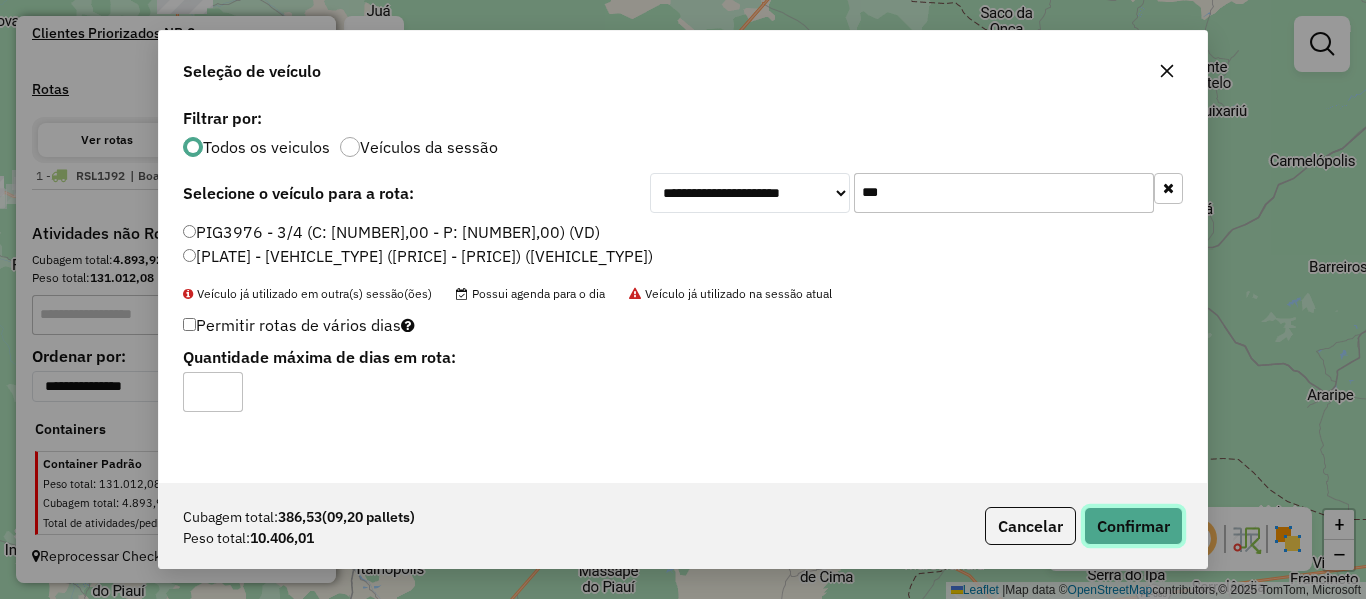 drag, startPoint x: 1158, startPoint y: 522, endPoint x: 1044, endPoint y: 460, distance: 129.76903 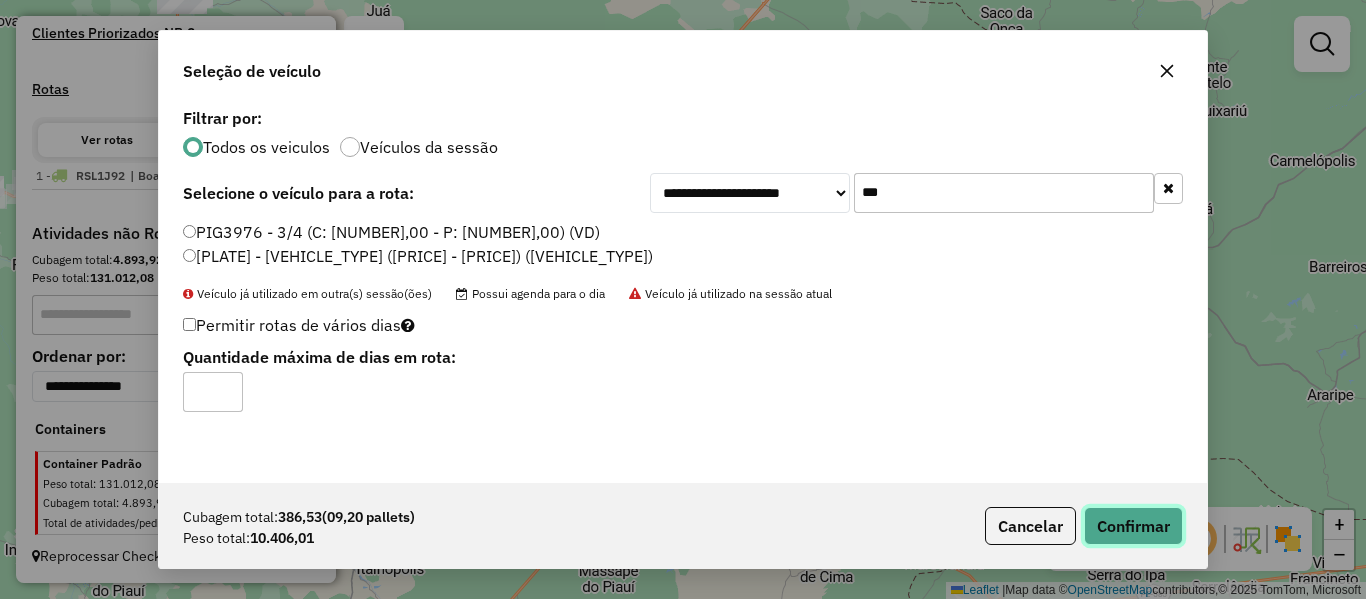 click on "Confirmar" 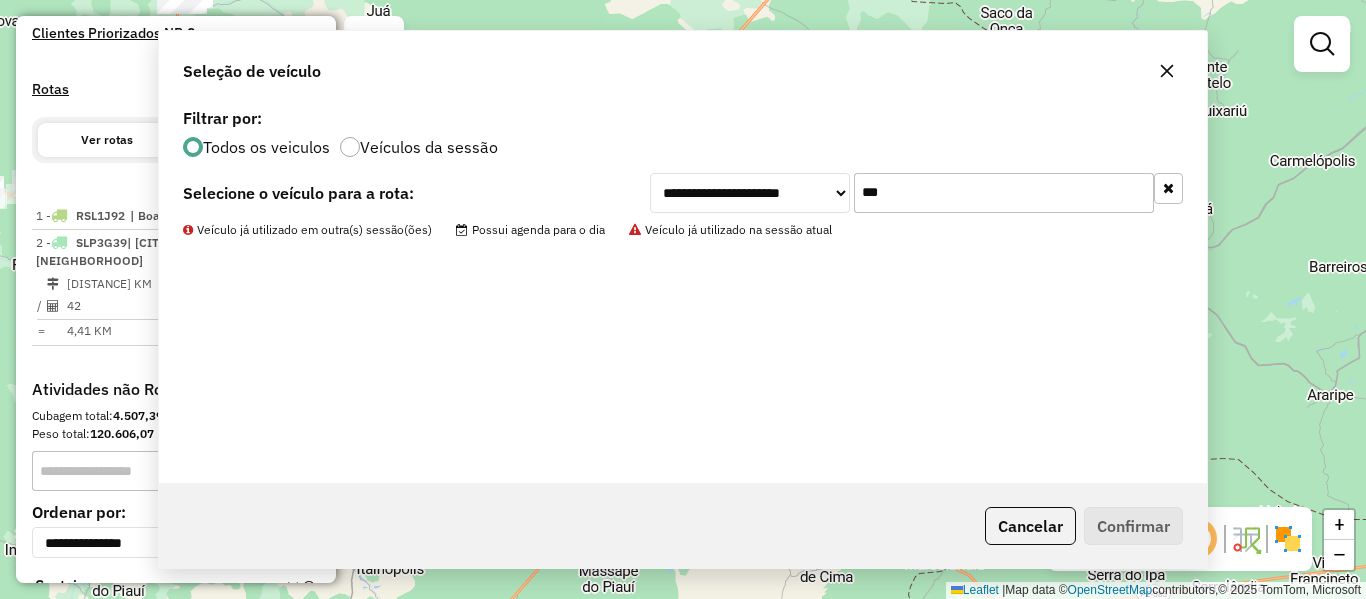 scroll, scrollTop: 653, scrollLeft: 0, axis: vertical 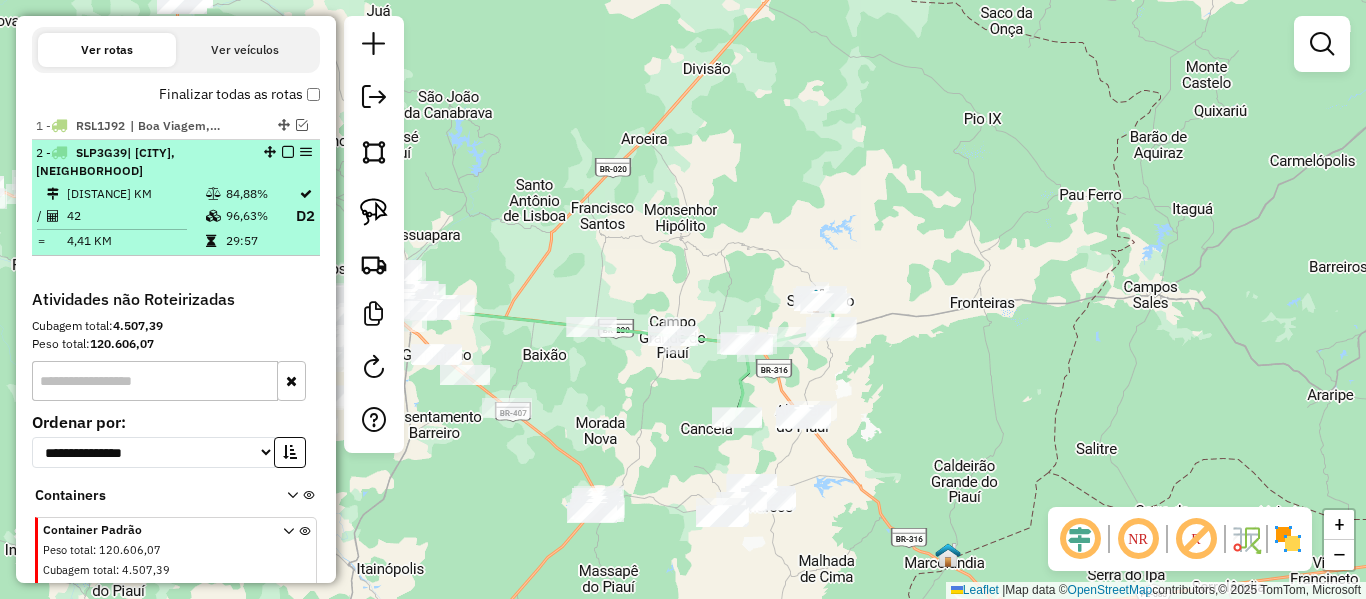 click at bounding box center (288, 152) 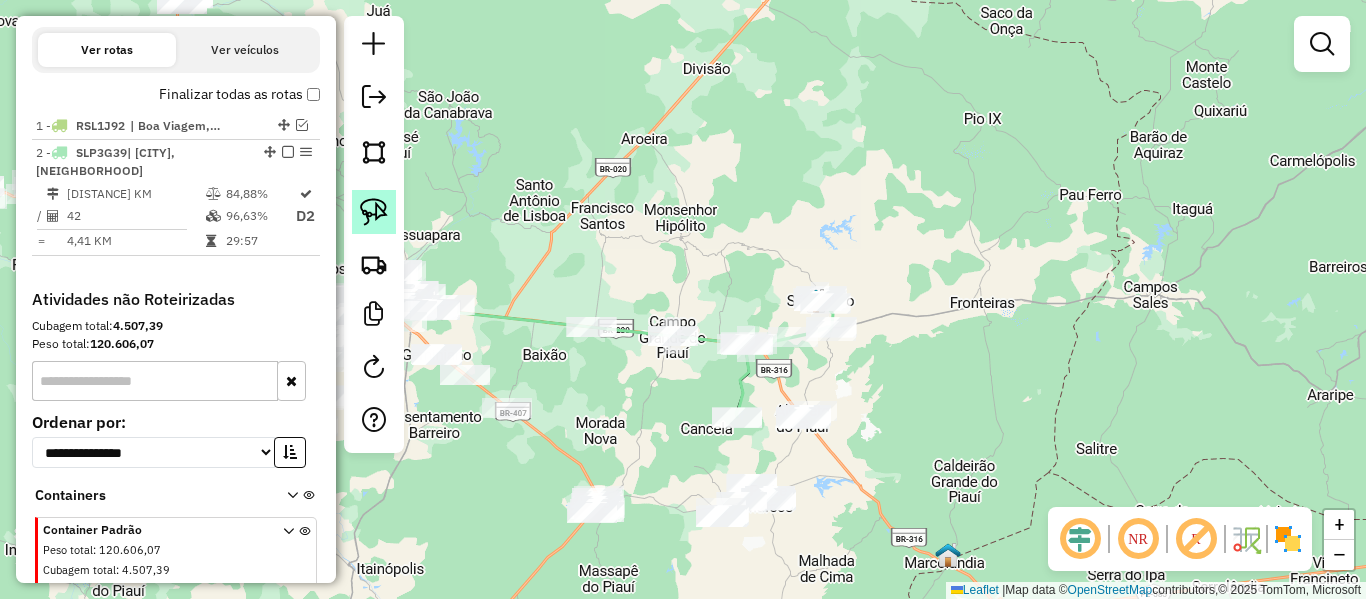 scroll, scrollTop: 630, scrollLeft: 0, axis: vertical 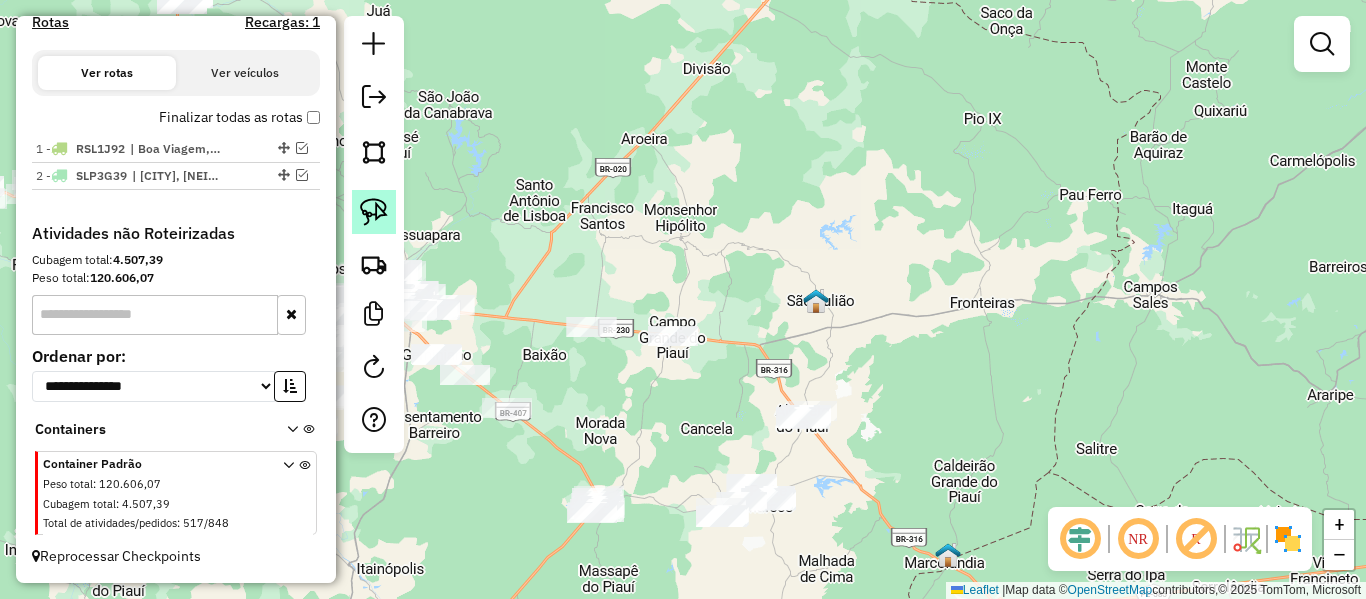 click 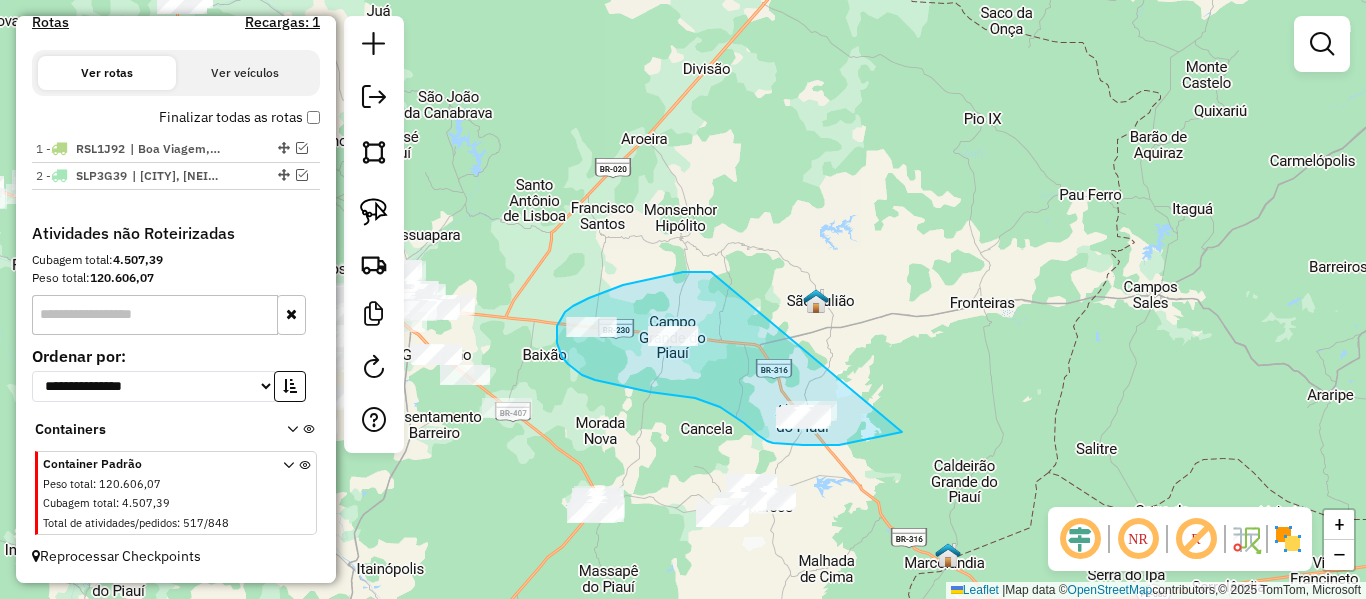 drag, startPoint x: 623, startPoint y: 285, endPoint x: 903, endPoint y: 431, distance: 315.7784 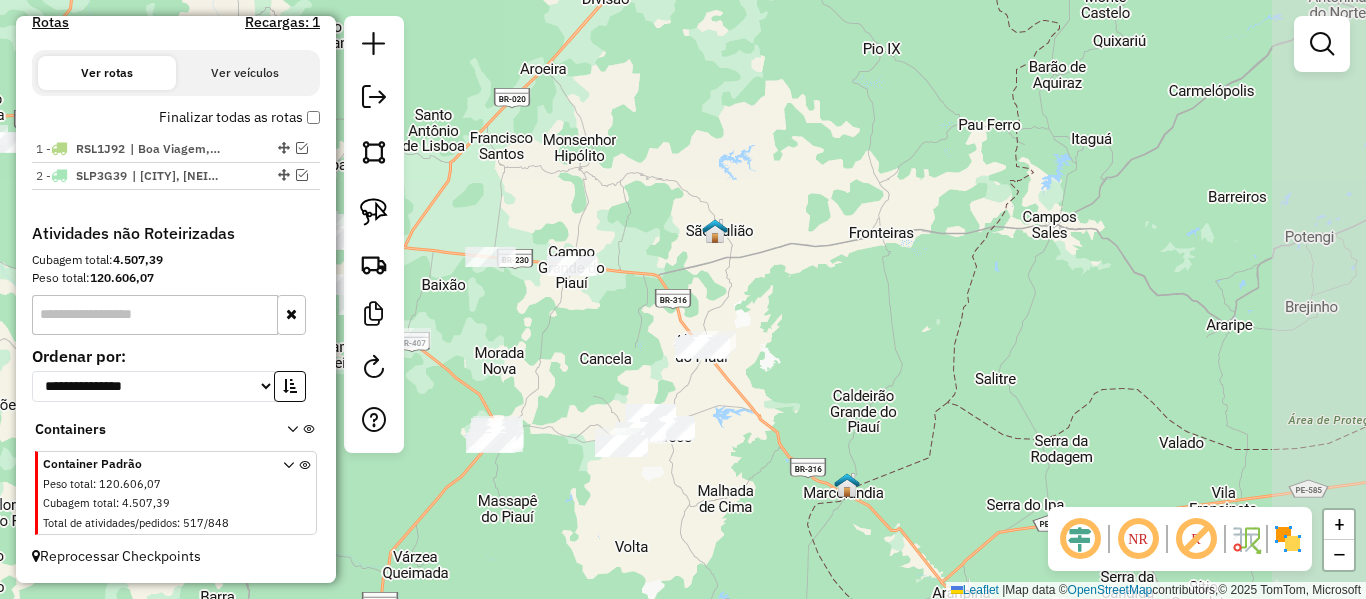 drag, startPoint x: 664, startPoint y: 417, endPoint x: 494, endPoint y: 285, distance: 215.2301 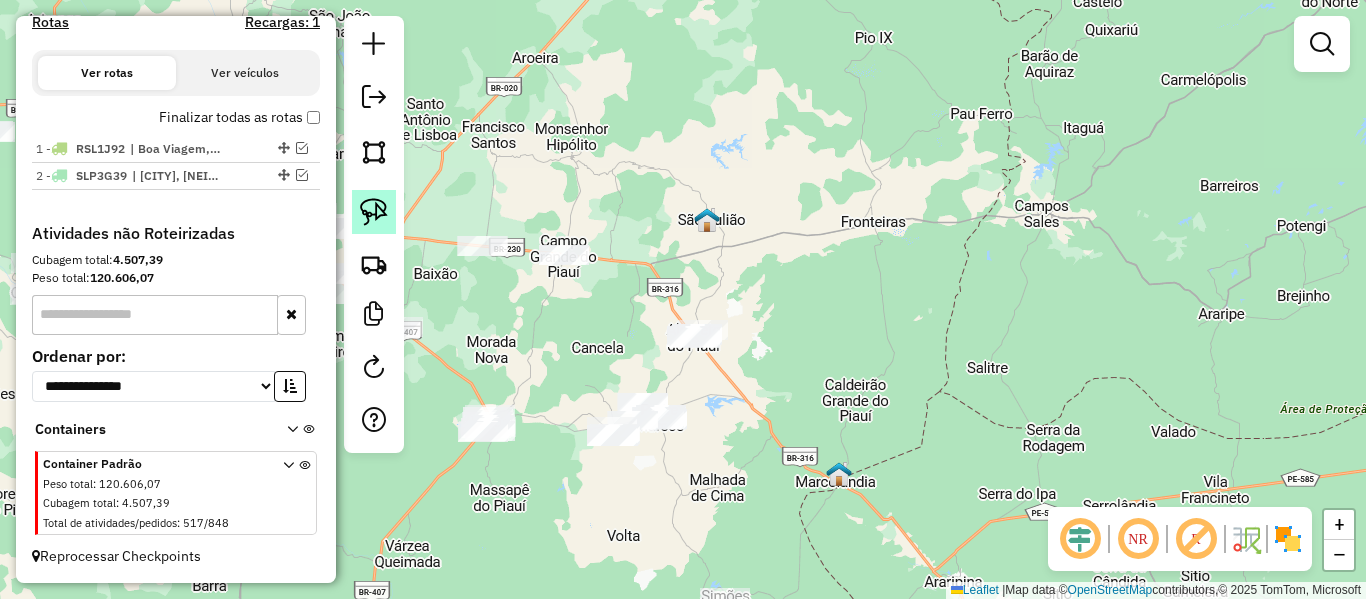 click 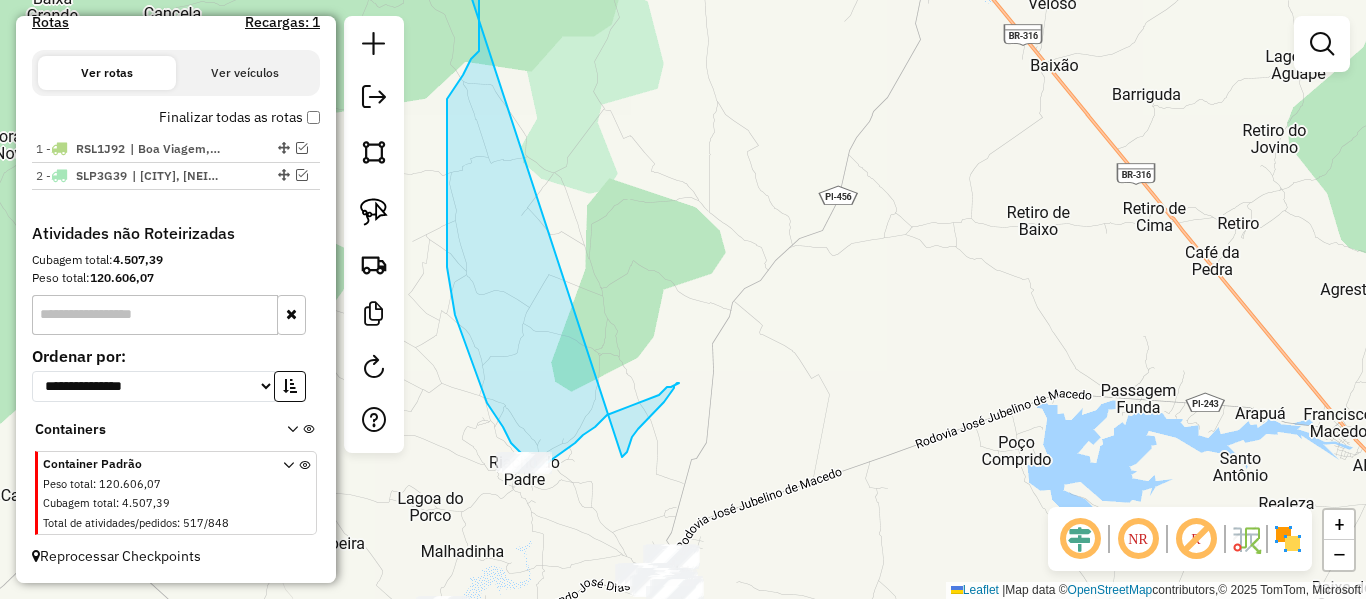 drag, startPoint x: 582, startPoint y: 180, endPoint x: 624, endPoint y: 456, distance: 279.17737 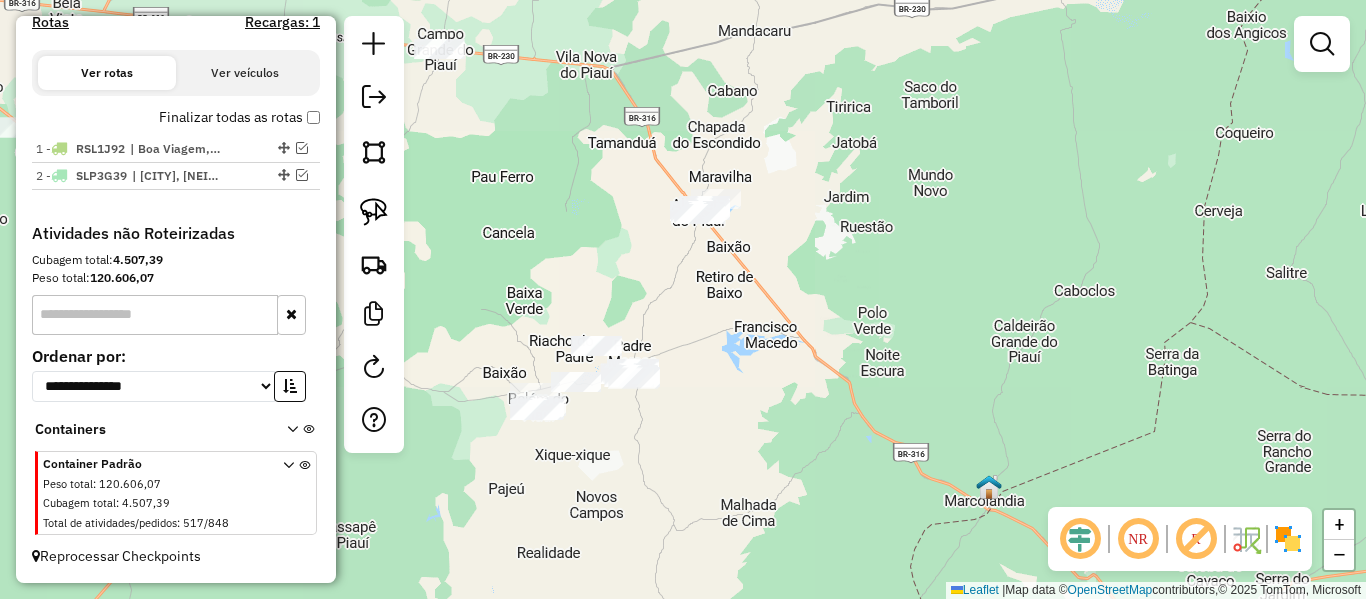 drag, startPoint x: 622, startPoint y: 328, endPoint x: 611, endPoint y: 299, distance: 31.016125 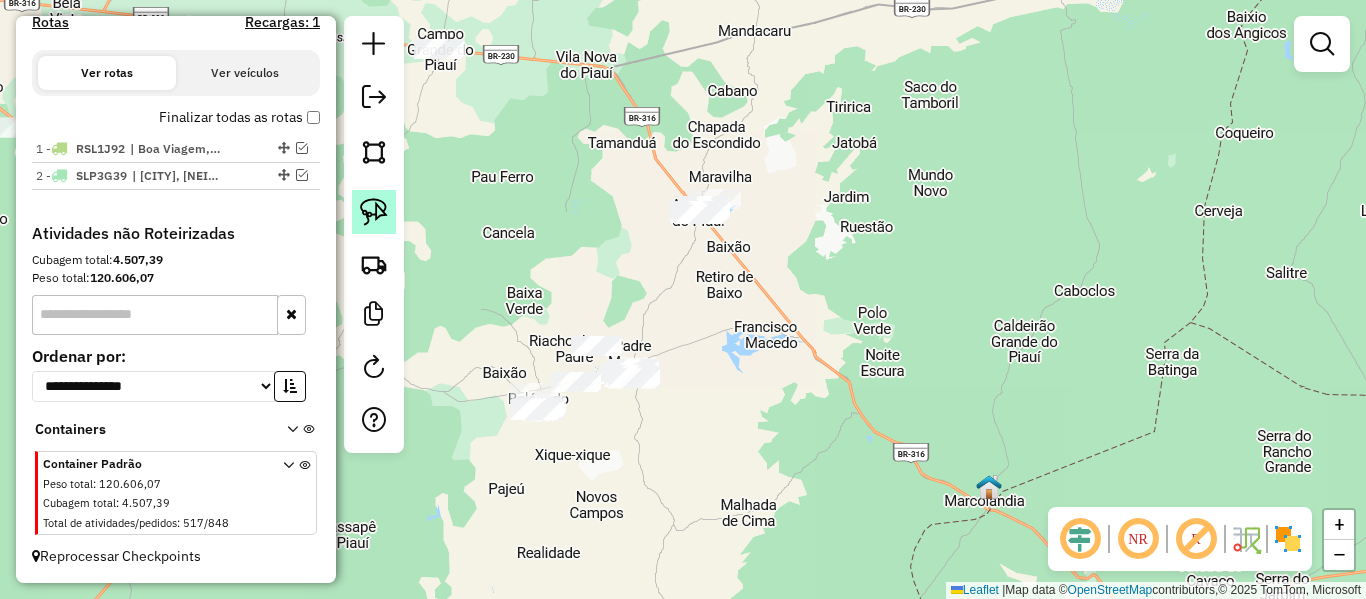 click 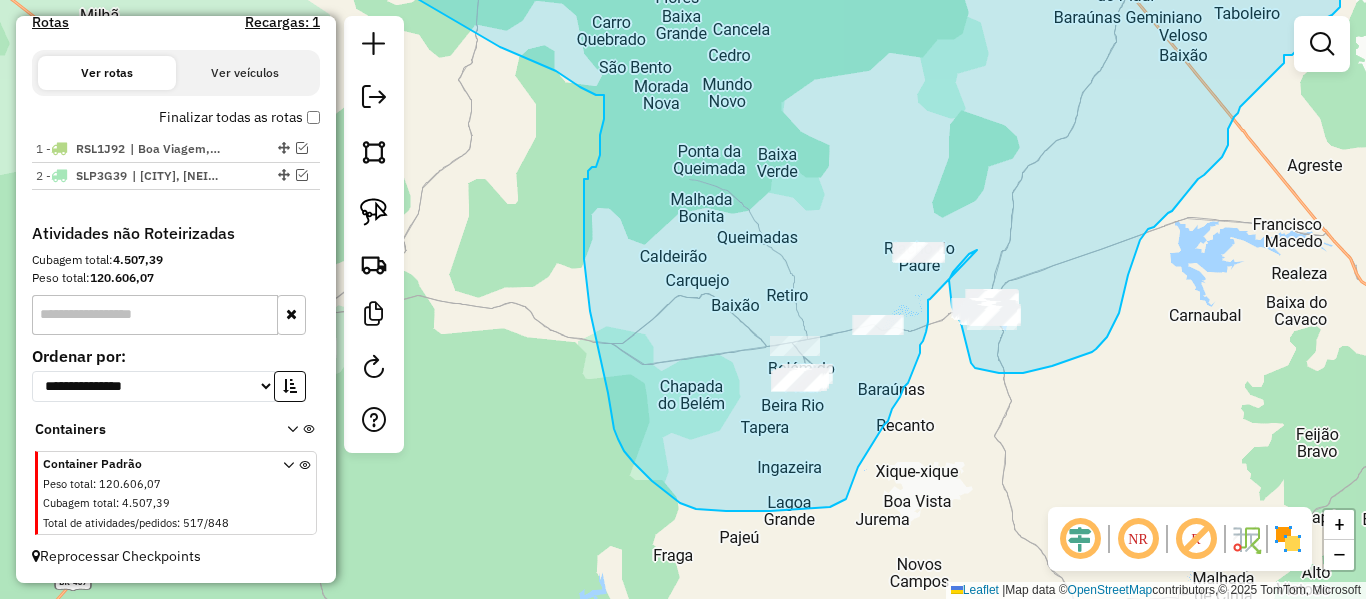 drag, startPoint x: 600, startPoint y: 343, endPoint x: 933, endPoint y: 297, distance: 336.16217 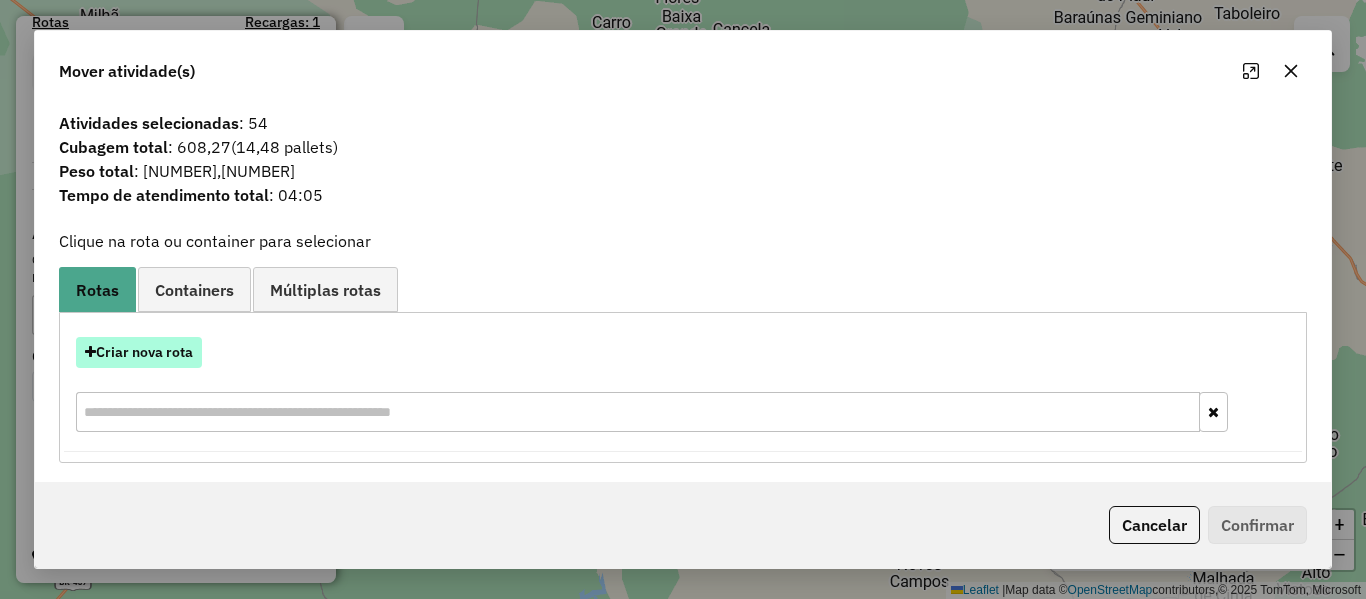 click on "Criar nova rota" at bounding box center (139, 352) 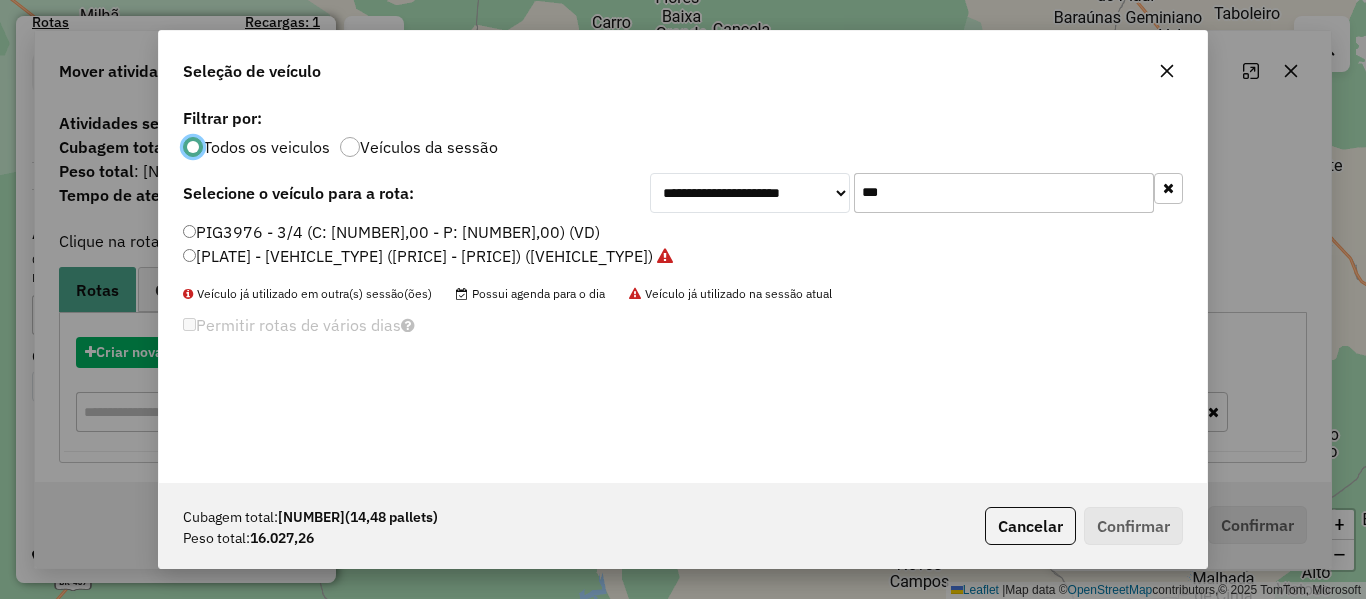 scroll, scrollTop: 11, scrollLeft: 6, axis: both 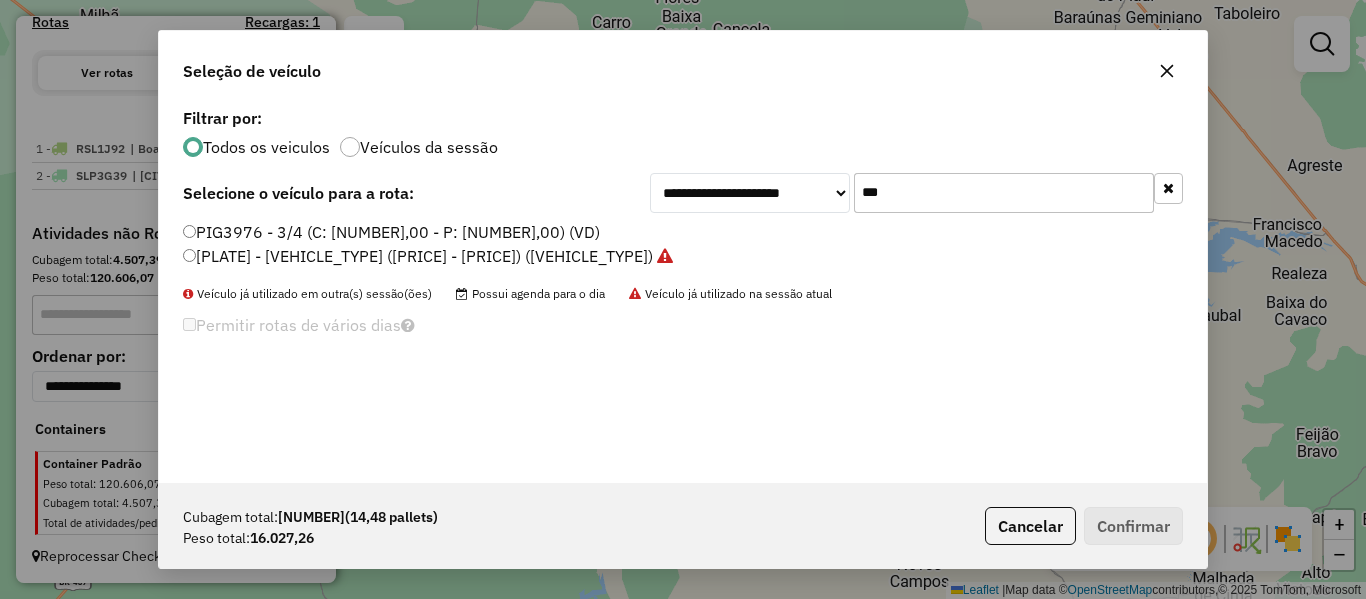 drag, startPoint x: 922, startPoint y: 208, endPoint x: 853, endPoint y: 220, distance: 70.035706 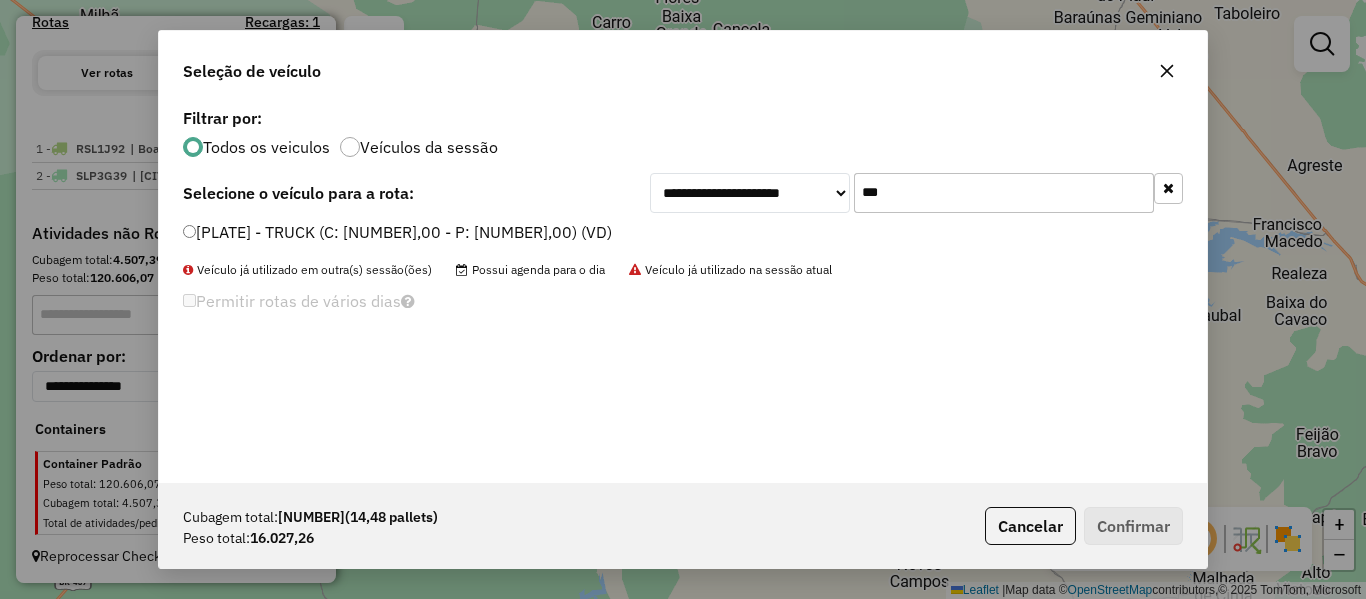 type on "***" 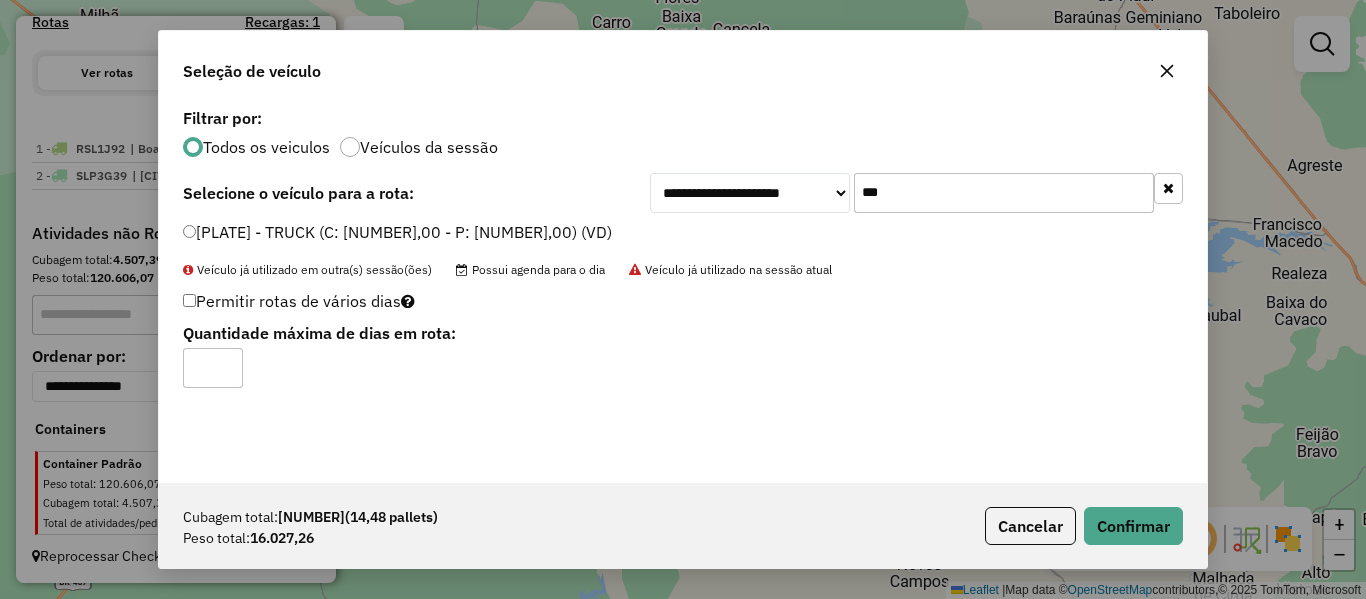 type on "*" 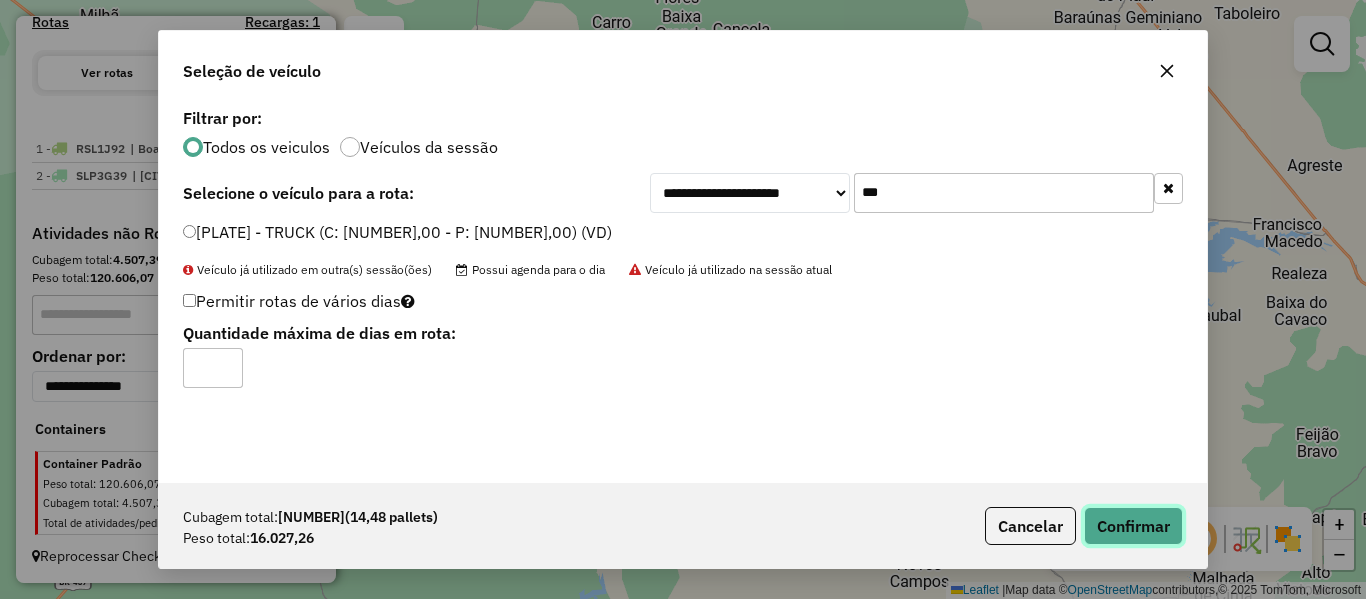 click on "Confirmar" 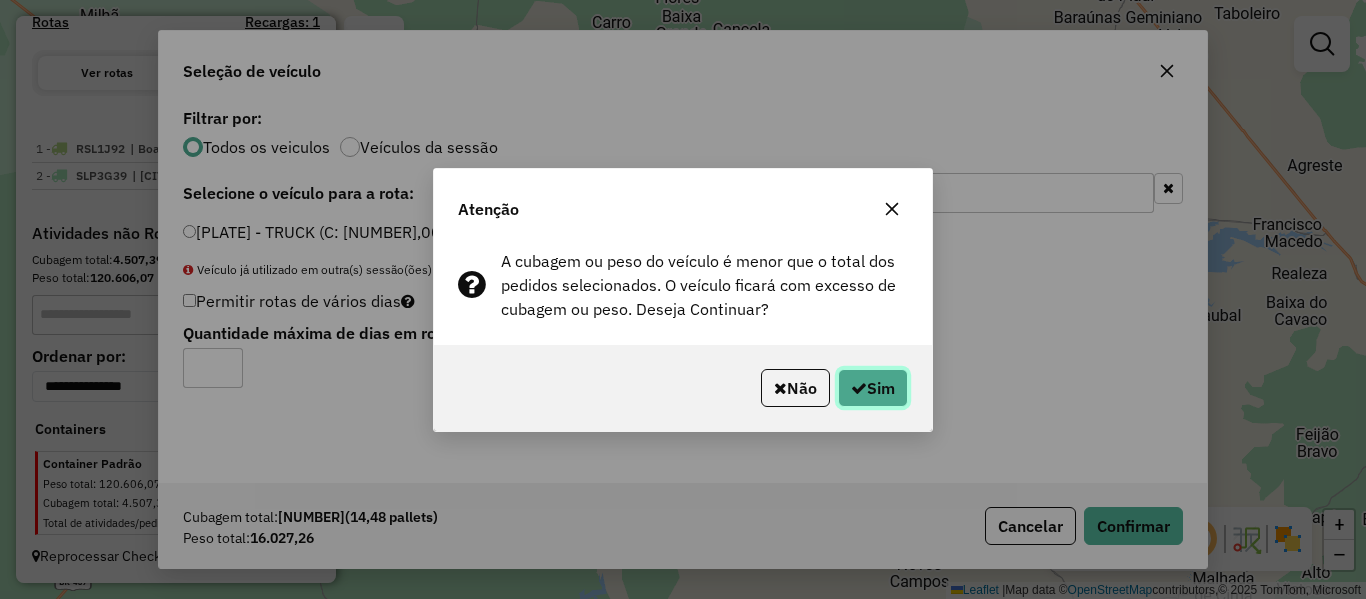 click on "Sim" 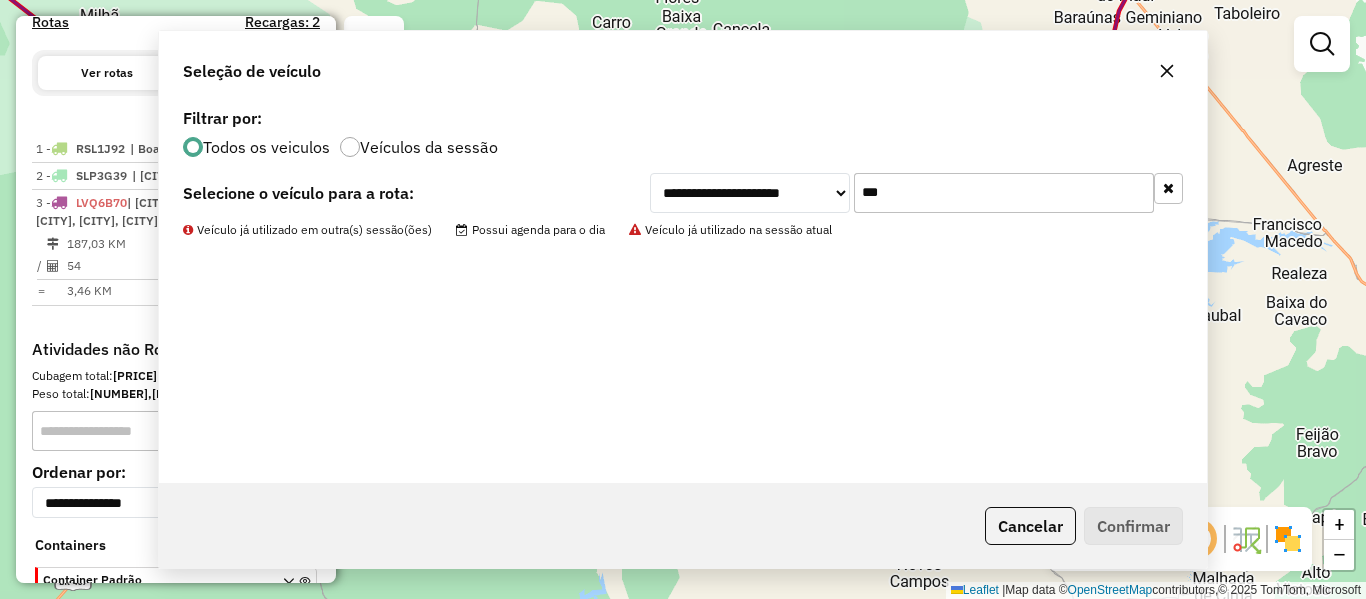 scroll, scrollTop: 653, scrollLeft: 0, axis: vertical 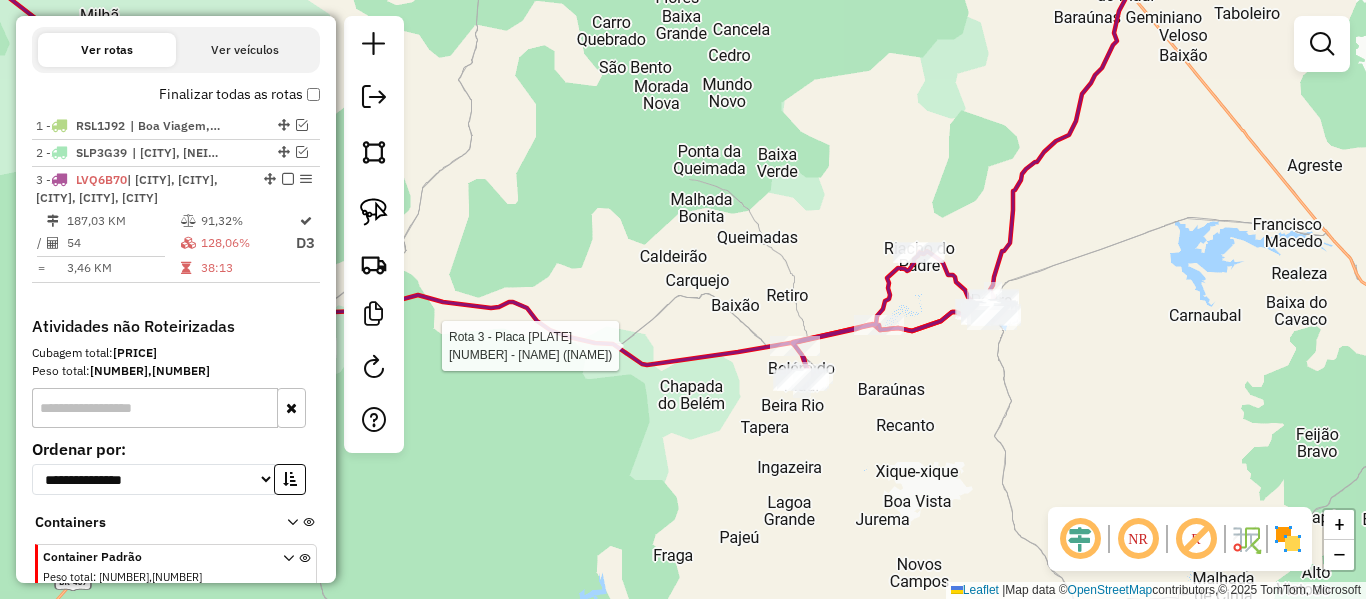 select on "**********" 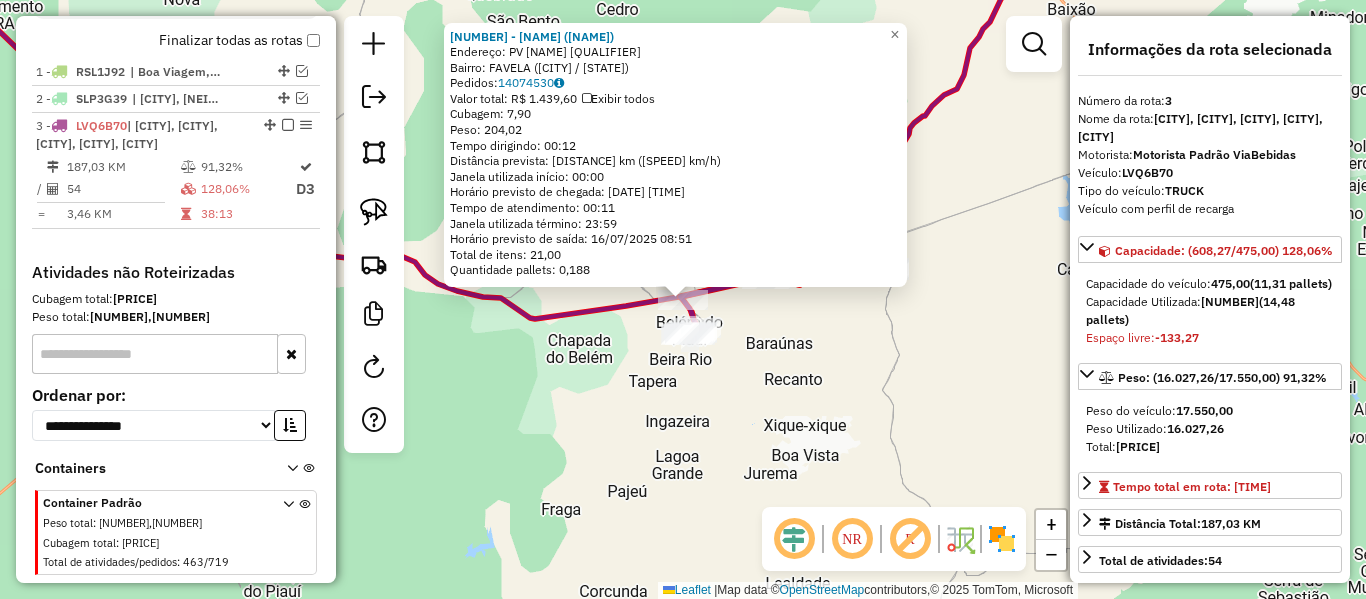 scroll, scrollTop: 765, scrollLeft: 0, axis: vertical 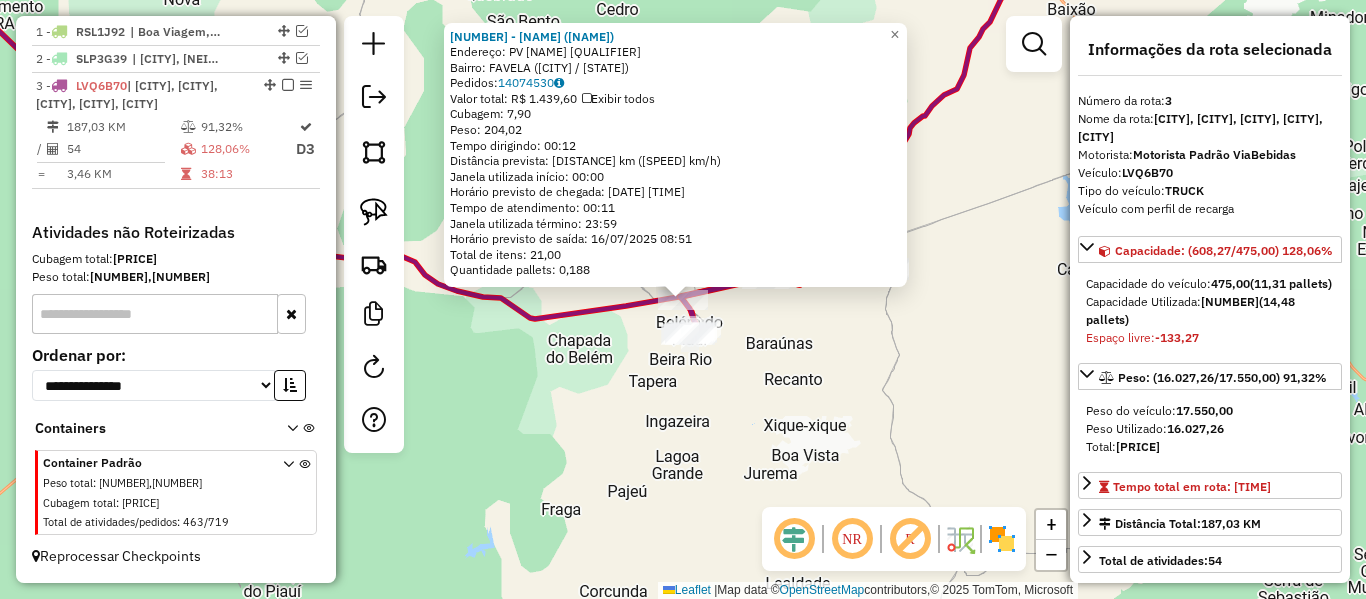 click on "8510 - JOSEFA FRANCISCA DE MACEDO (CHUR MACEDO)  Endereço:  PV FAVELA SN   Bairro: FAVELA (BELEM DO PIAUI / PI)   Pedidos:  14074530   Valor total: R$ 1.439,60   Exibir todos   Cubagem: 7,90  Peso: 204,02  Tempo dirigindo: 00:12   Distância prevista: 7,416 km (37,08 km/h)   Janela utilizada início: 00:00   Horário previsto de chegada: 16/07/2025 08:40   Tempo de atendimento: 00:11   Janela utilizada término: 23:59   Horário previsto de saída: 16/07/2025 08:51   Total de itens: 21,00   Quantidade pallets: 0,188  × Janela de atendimento Grade de atendimento Capacidade Transportadoras Veículos Cliente Pedidos  Rotas Selecione os dias de semana para filtrar as janelas de atendimento  Seg   Ter   Qua   Qui   Sex   Sáb   Dom  Informe o período da janela de atendimento: De: Até:  Filtrar exatamente a janela do cliente  Considerar janela de atendimento padrão  Selecione os dias de semana para filtrar as grades de atendimento  Seg   Ter   Qua   Qui   Sex   Sáb   Dom   Peso mínimo:   Peso máximo:   De:" 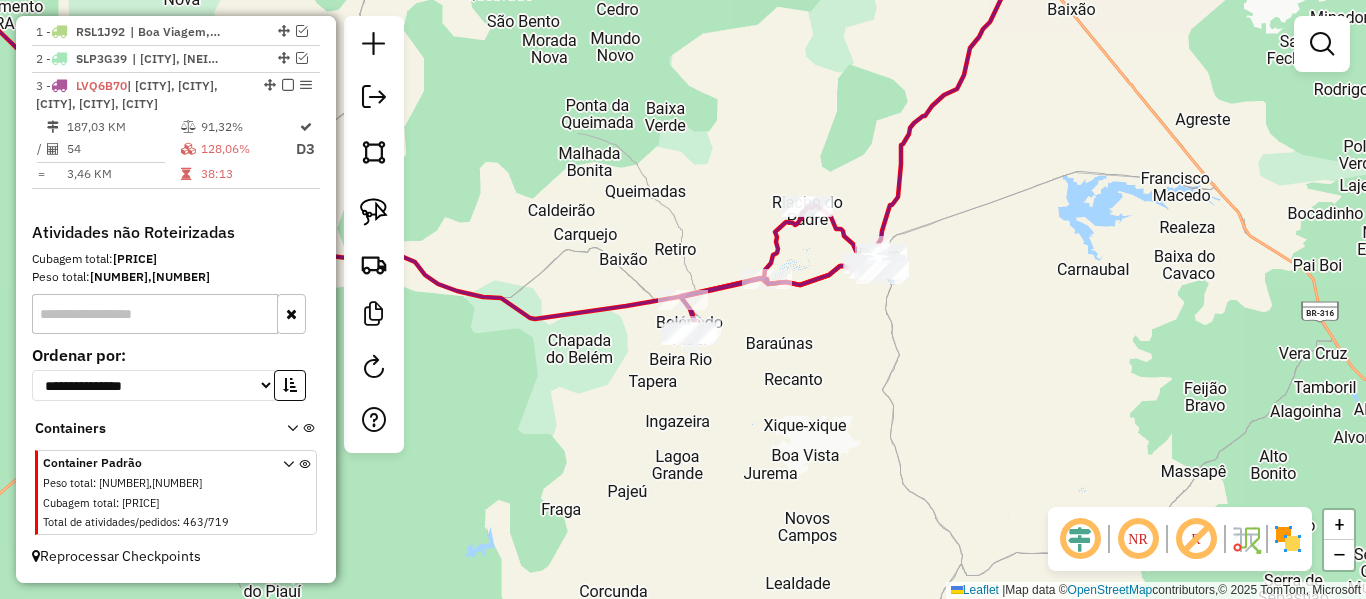 click 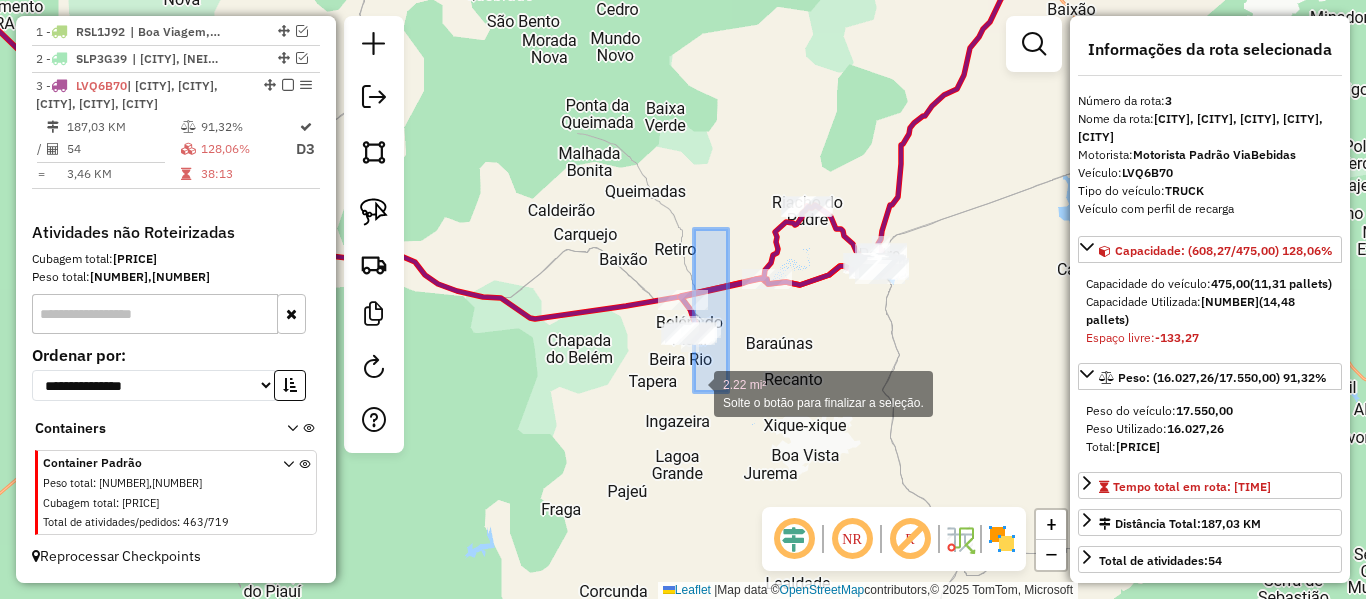 drag, startPoint x: 728, startPoint y: 229, endPoint x: 645, endPoint y: 432, distance: 219.31256 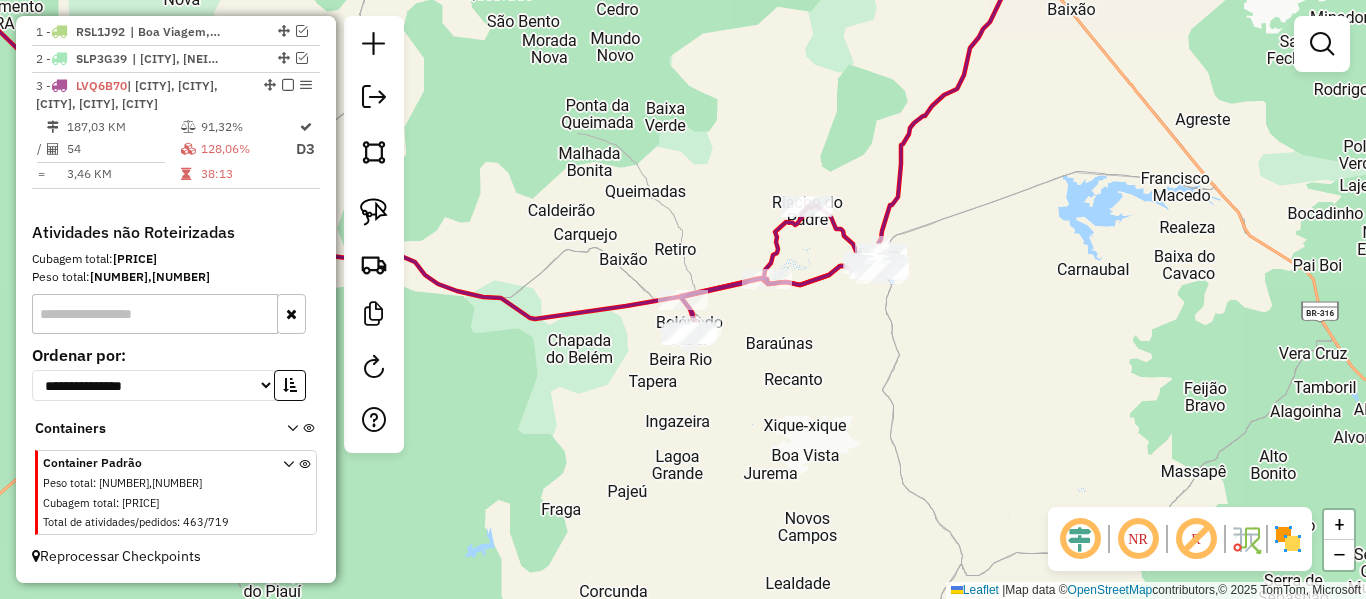click 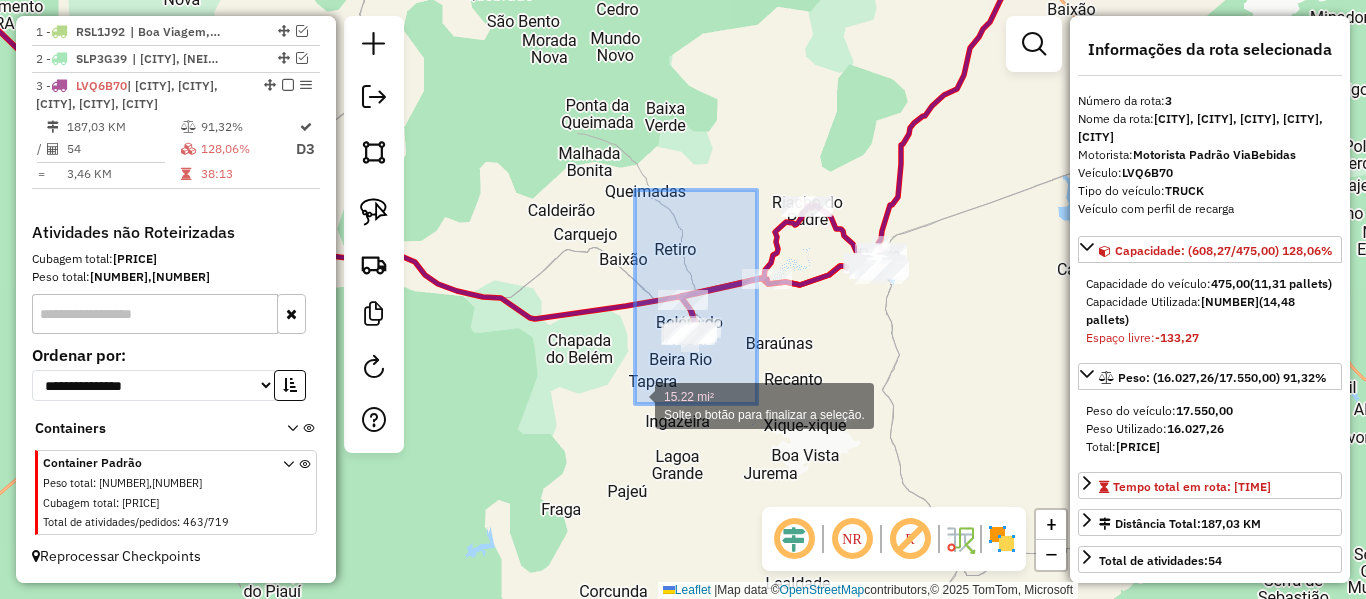 drag, startPoint x: 778, startPoint y: 248, endPoint x: 645, endPoint y: 397, distance: 199.72481 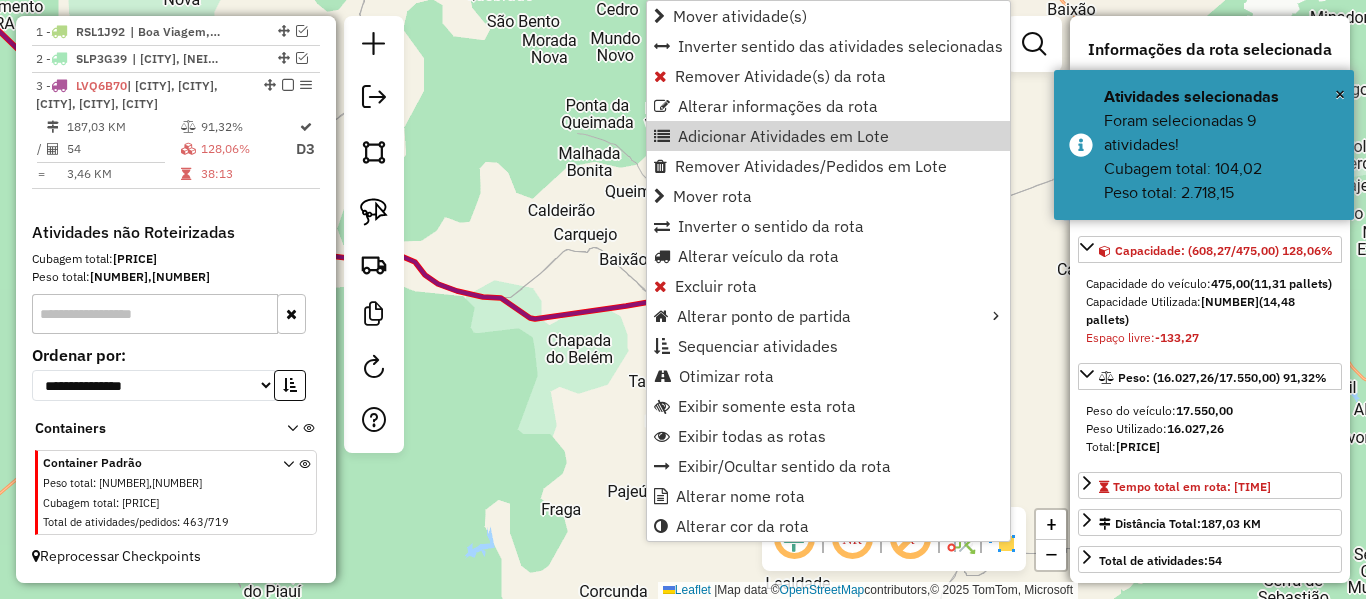 click on "Janela de atendimento Grade de atendimento Capacidade Transportadoras Veículos Cliente Pedidos  Rotas Selecione os dias de semana para filtrar as janelas de atendimento  Seg   Ter   Qua   Qui   Sex   Sáb   Dom  Informe o período da janela de atendimento: De: Até:  Filtrar exatamente a janela do cliente  Considerar janela de atendimento padrão  Selecione os dias de semana para filtrar as grades de atendimento  Seg   Ter   Qua   Qui   Sex   Sáb   Dom   Considerar clientes sem dia de atendimento cadastrado  Clientes fora do dia de atendimento selecionado Filtrar as atividades entre os valores definidos abaixo:  Peso mínimo:   Peso máximo:   Cubagem mínima:   Cubagem máxima:   De:   Até:  Filtrar as atividades entre o tempo de atendimento definido abaixo:  De:   Até:   Considerar capacidade total dos clientes não roteirizados Transportadora: Selecione um ou mais itens Tipo de veículo: Selecione um ou mais itens Veículo: Selecione um ou mais itens Motorista: Selecione um ou mais itens Nome: Rótulo:" 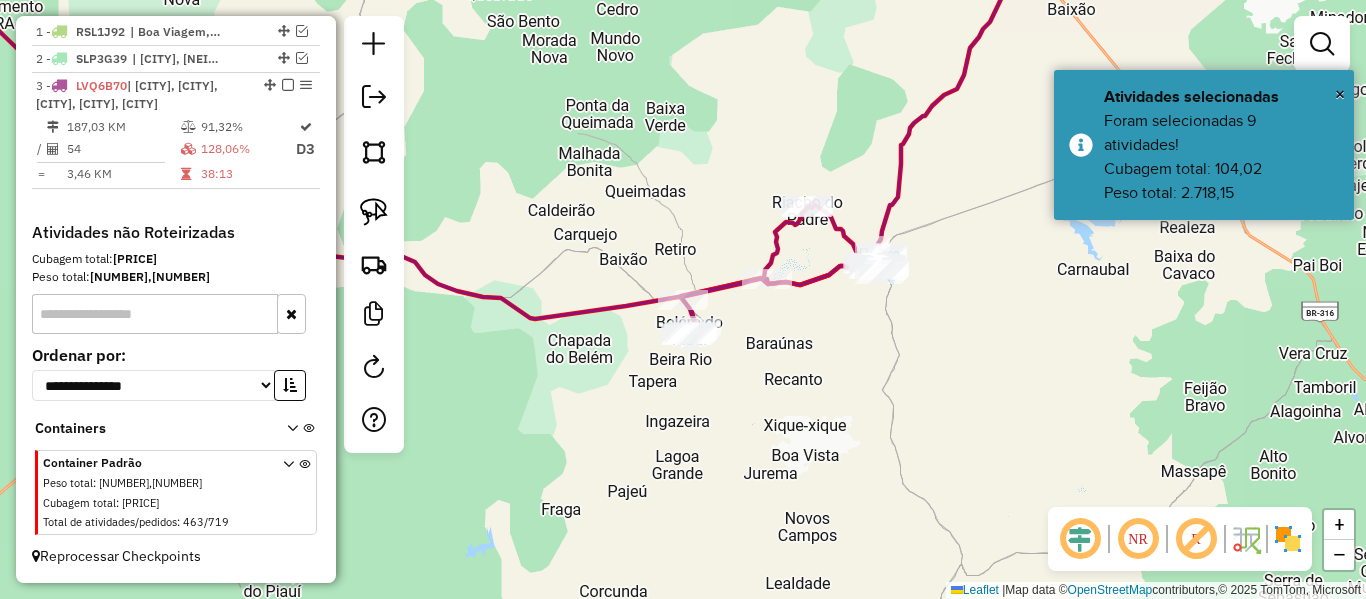 click on "Janela de atendimento Grade de atendimento Capacidade Transportadoras Veículos Cliente Pedidos  Rotas Selecione os dias de semana para filtrar as janelas de atendimento  Seg   Ter   Qua   Qui   Sex   Sáb   Dom  Informe o período da janela de atendimento: De: Até:  Filtrar exatamente a janela do cliente  Considerar janela de atendimento padrão  Selecione os dias de semana para filtrar as grades de atendimento  Seg   Ter   Qua   Qui   Sex   Sáb   Dom   Considerar clientes sem dia de atendimento cadastrado  Clientes fora do dia de atendimento selecionado Filtrar as atividades entre os valores definidos abaixo:  Peso mínimo:   Peso máximo:   Cubagem mínima:   Cubagem máxima:   De:   Até:  Filtrar as atividades entre o tempo de atendimento definido abaixo:  De:   Até:   Considerar capacidade total dos clientes não roteirizados Transportadora: Selecione um ou mais itens Tipo de veículo: Selecione um ou mais itens Veículo: Selecione um ou mais itens Motorista: Selecione um ou mais itens Nome: Rótulo:" 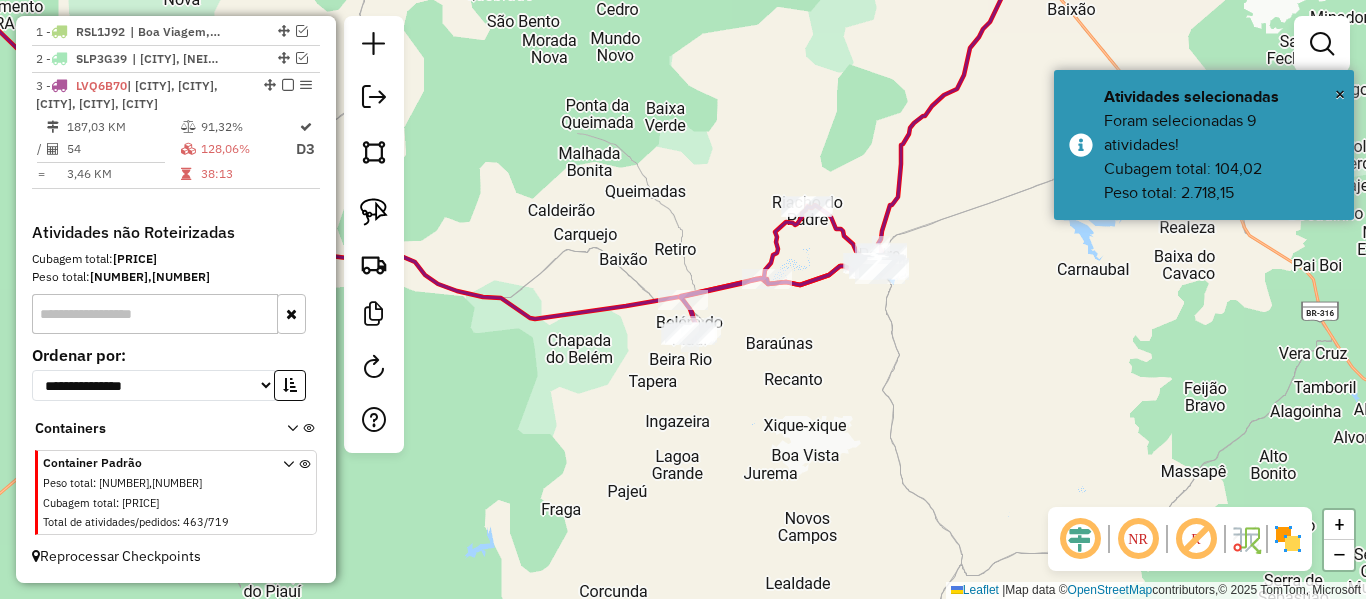 click 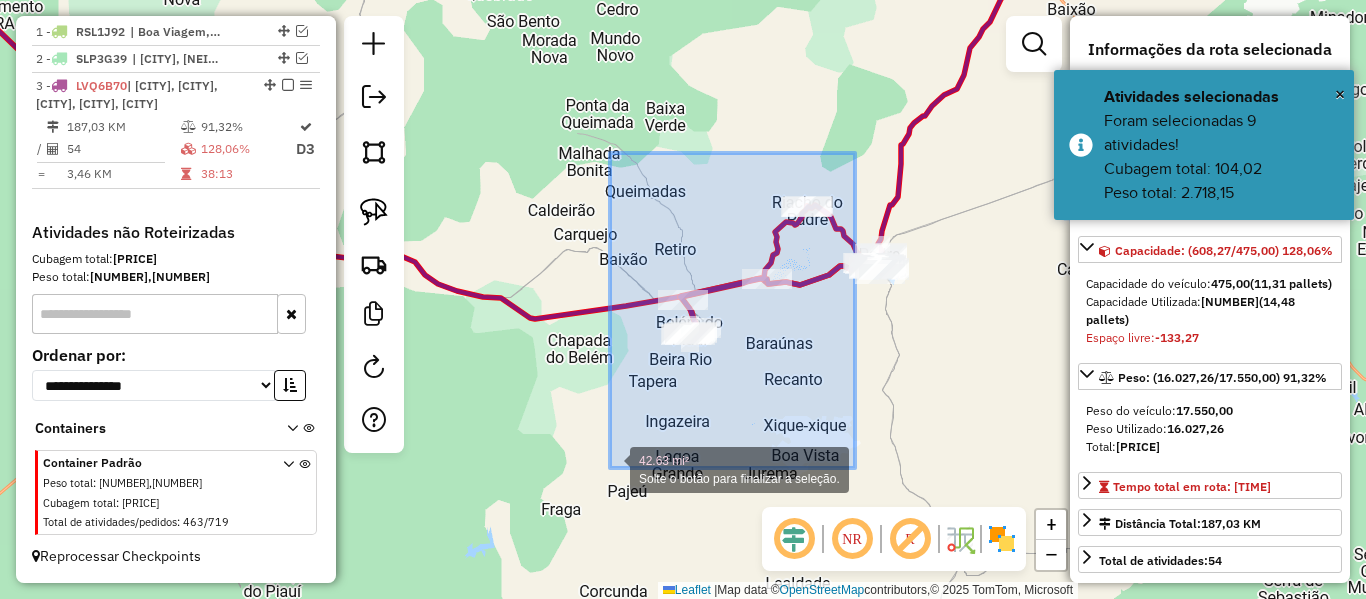 drag, startPoint x: 831, startPoint y: 193, endPoint x: 610, endPoint y: 468, distance: 352.7974 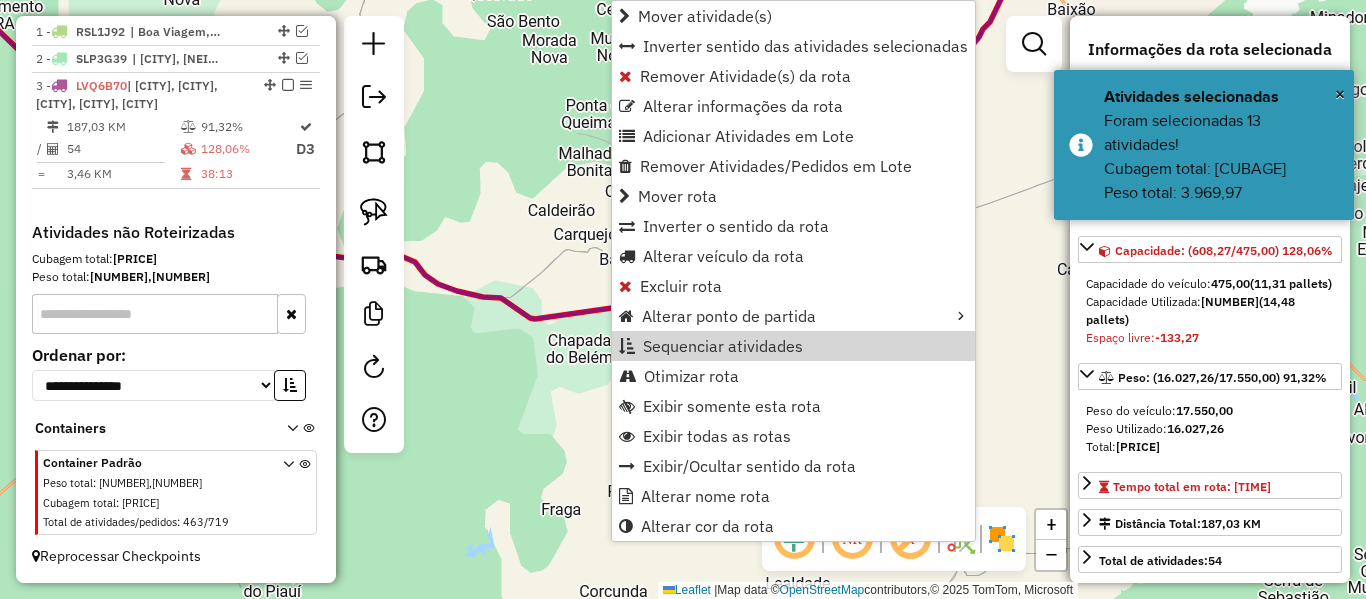click on "Janela de atendimento Grade de atendimento Capacidade Transportadoras Veículos Cliente Pedidos  Rotas Selecione os dias de semana para filtrar as janelas de atendimento  Seg   Ter   Qua   Qui   Sex   Sáb   Dom  Informe o período da janela de atendimento: De: Até:  Filtrar exatamente a janela do cliente  Considerar janela de atendimento padrão  Selecione os dias de semana para filtrar as grades de atendimento  Seg   Ter   Qua   Qui   Sex   Sáb   Dom   Considerar clientes sem dia de atendimento cadastrado  Clientes fora do dia de atendimento selecionado Filtrar as atividades entre os valores definidos abaixo:  Peso mínimo:   Peso máximo:   Cubagem mínima:   Cubagem máxima:   De:   Até:  Filtrar as atividades entre o tempo de atendimento definido abaixo:  De:   Até:   Considerar capacidade total dos clientes não roteirizados Transportadora: Selecione um ou mais itens Tipo de veículo: Selecione um ou mais itens Veículo: Selecione um ou mais itens Motorista: Selecione um ou mais itens Nome: Rótulo:" 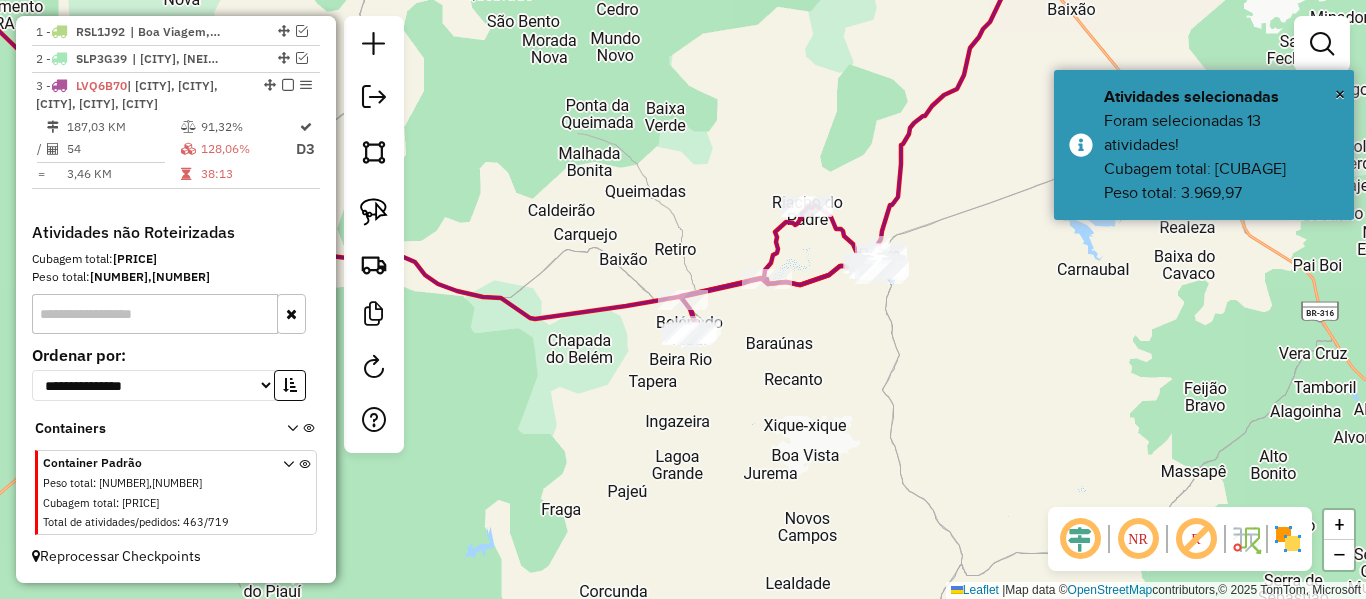 click 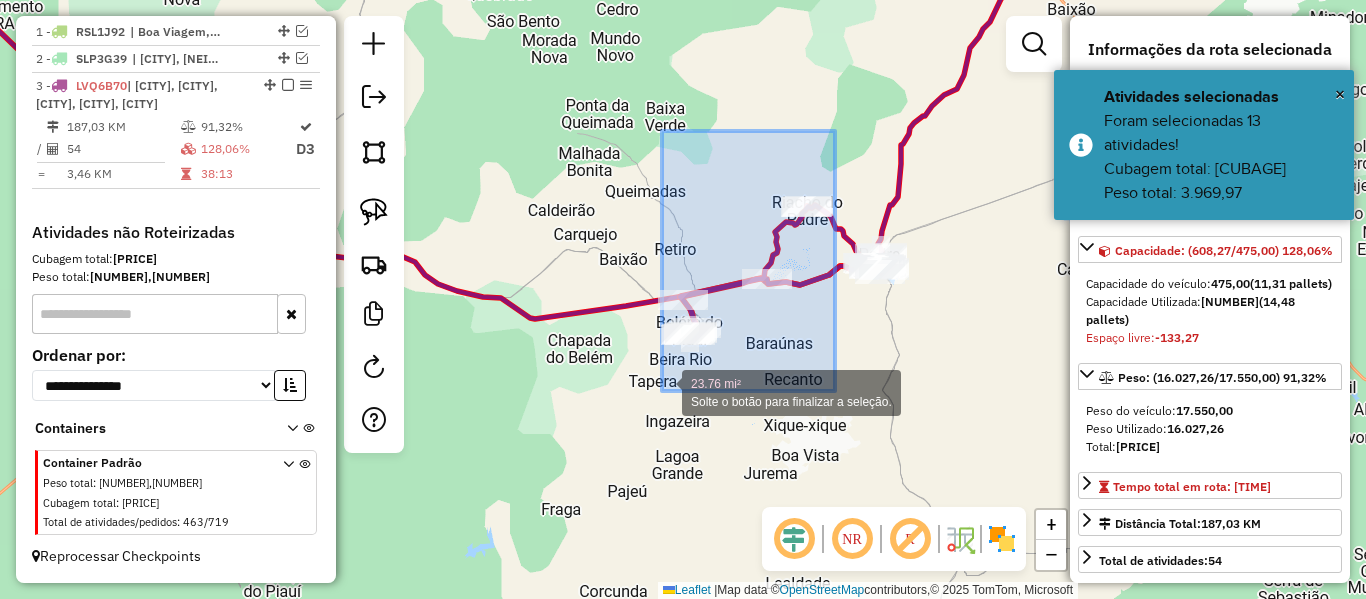 drag, startPoint x: 835, startPoint y: 131, endPoint x: 645, endPoint y: 398, distance: 327.7026 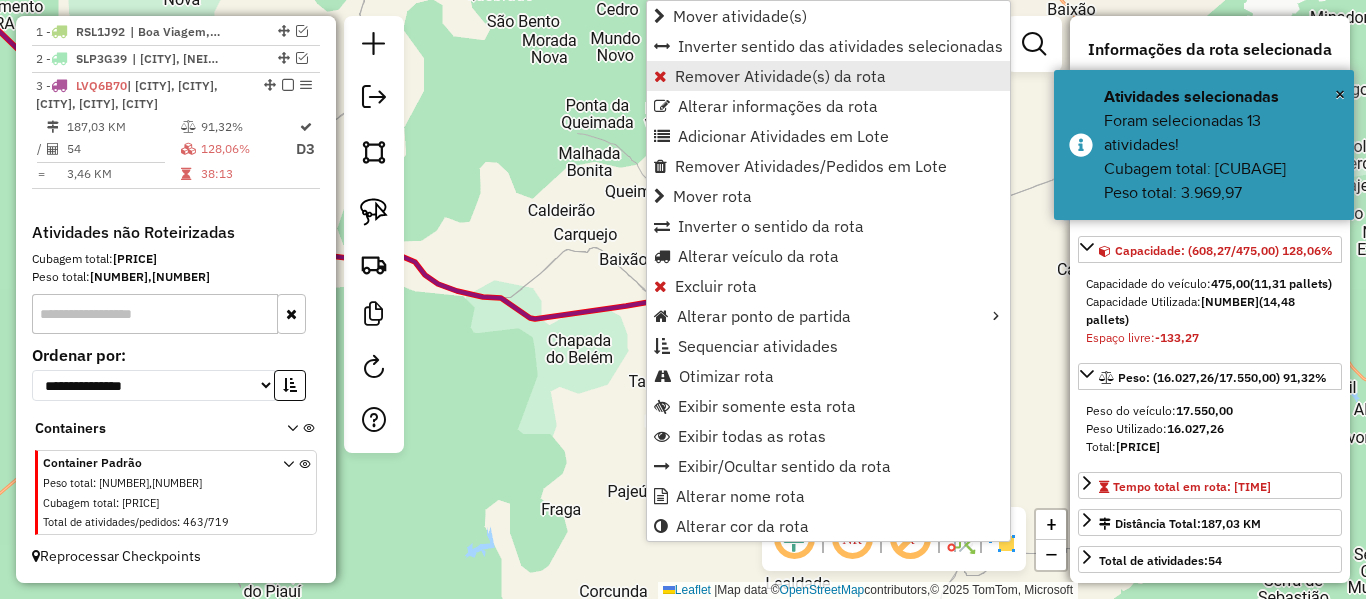 click on "Remover Atividade(s) da rota" at bounding box center [780, 76] 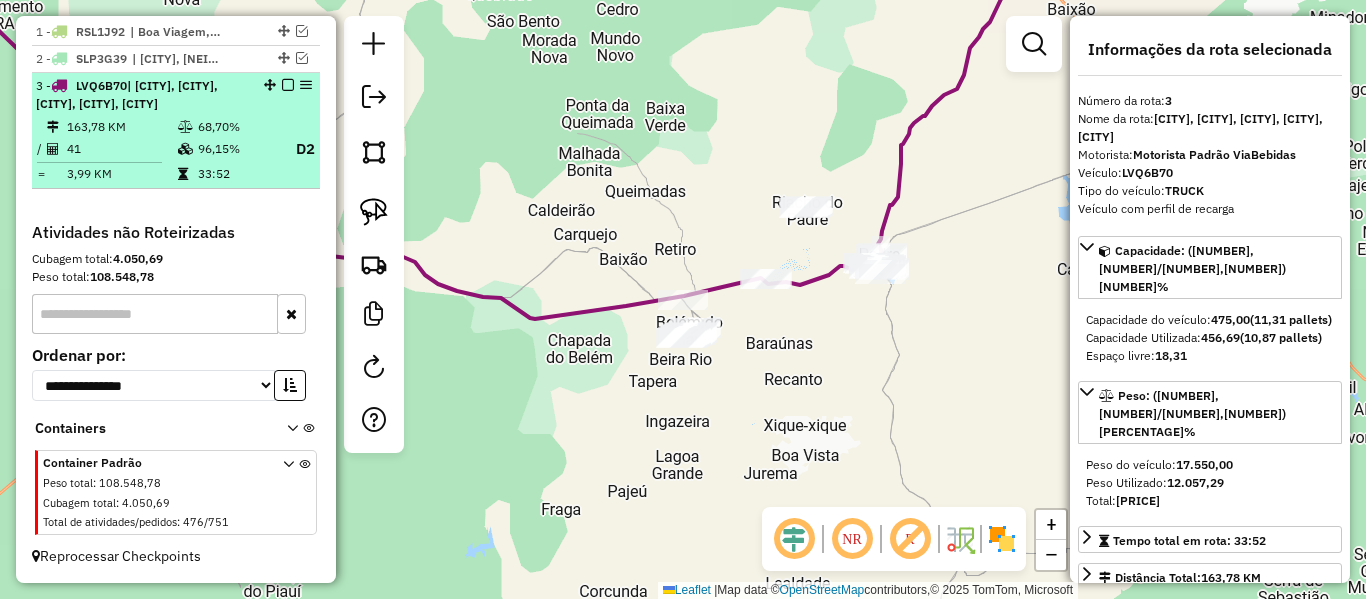 click at bounding box center [288, 85] 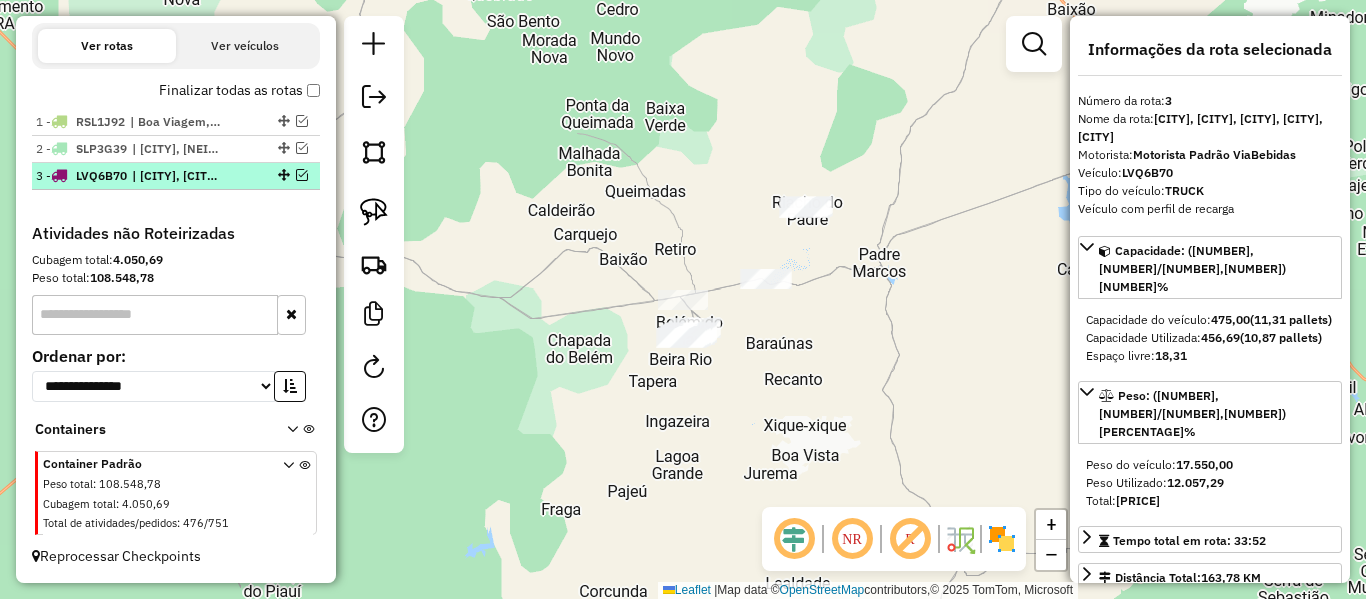scroll, scrollTop: 657, scrollLeft: 0, axis: vertical 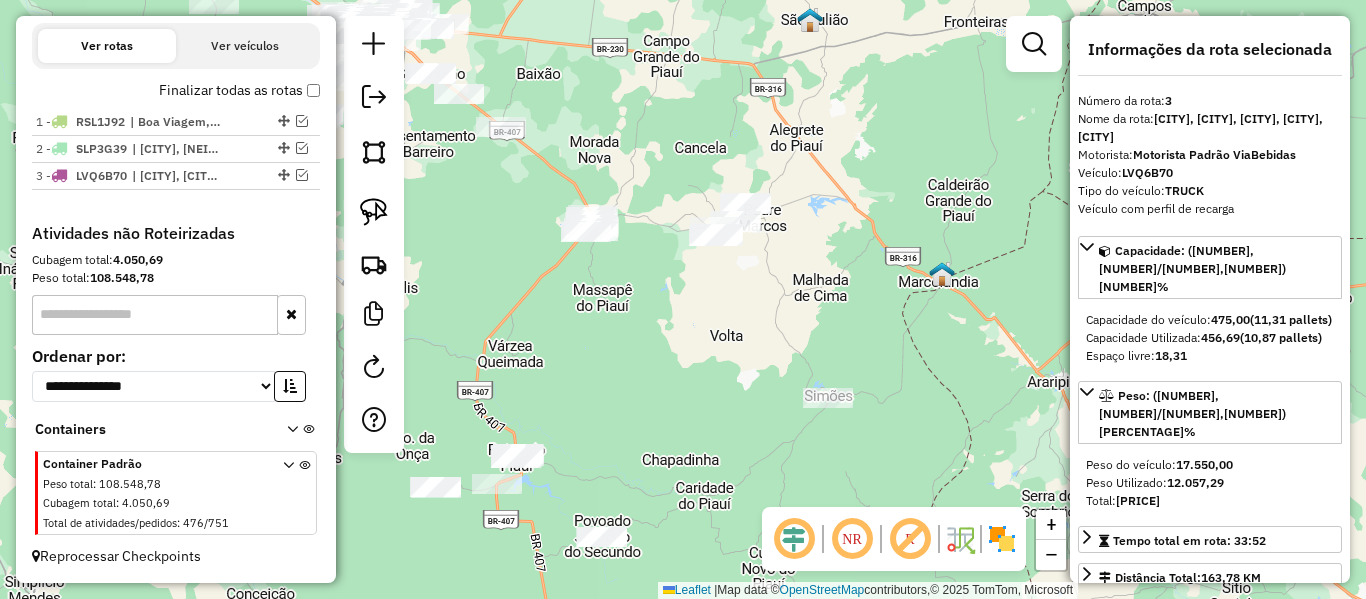 click 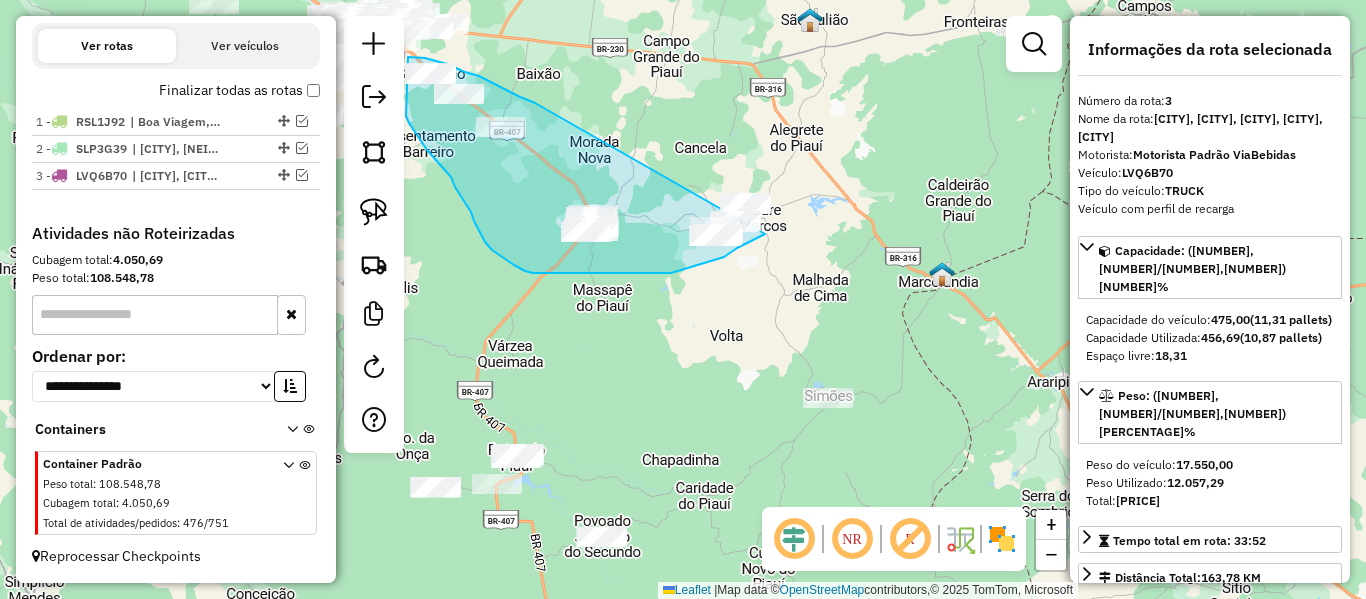 drag, startPoint x: 533, startPoint y: 102, endPoint x: 810, endPoint y: 201, distance: 294.15982 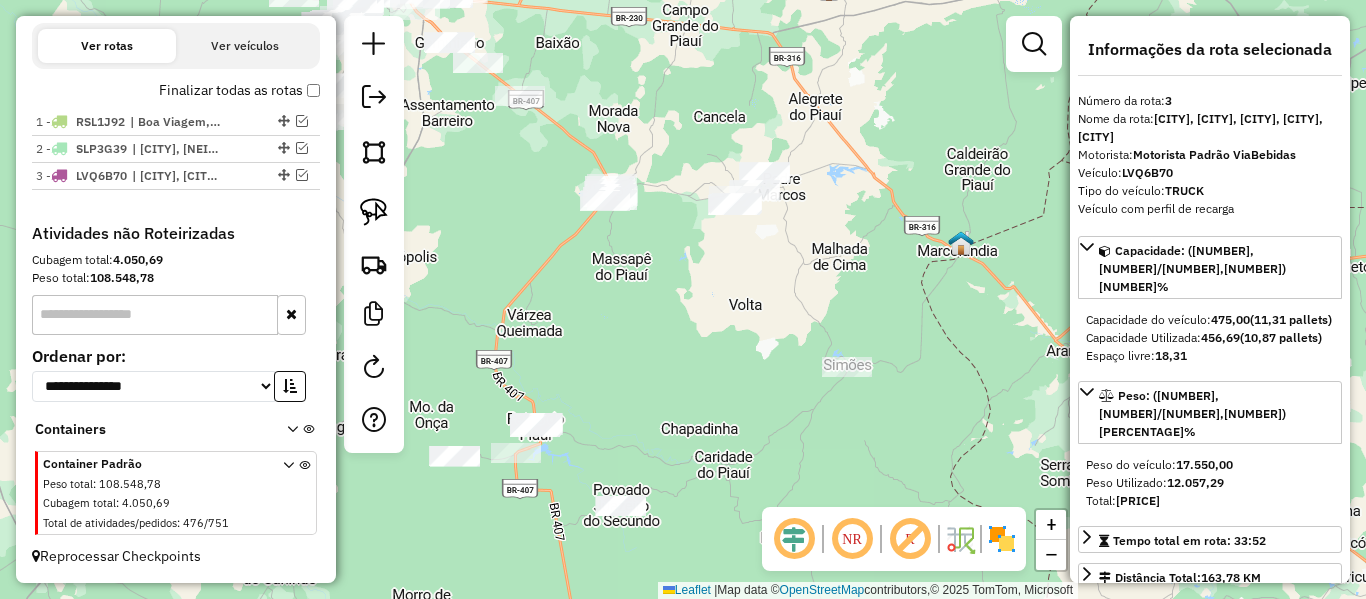 drag, startPoint x: 521, startPoint y: 347, endPoint x: 544, endPoint y: 250, distance: 99.68952 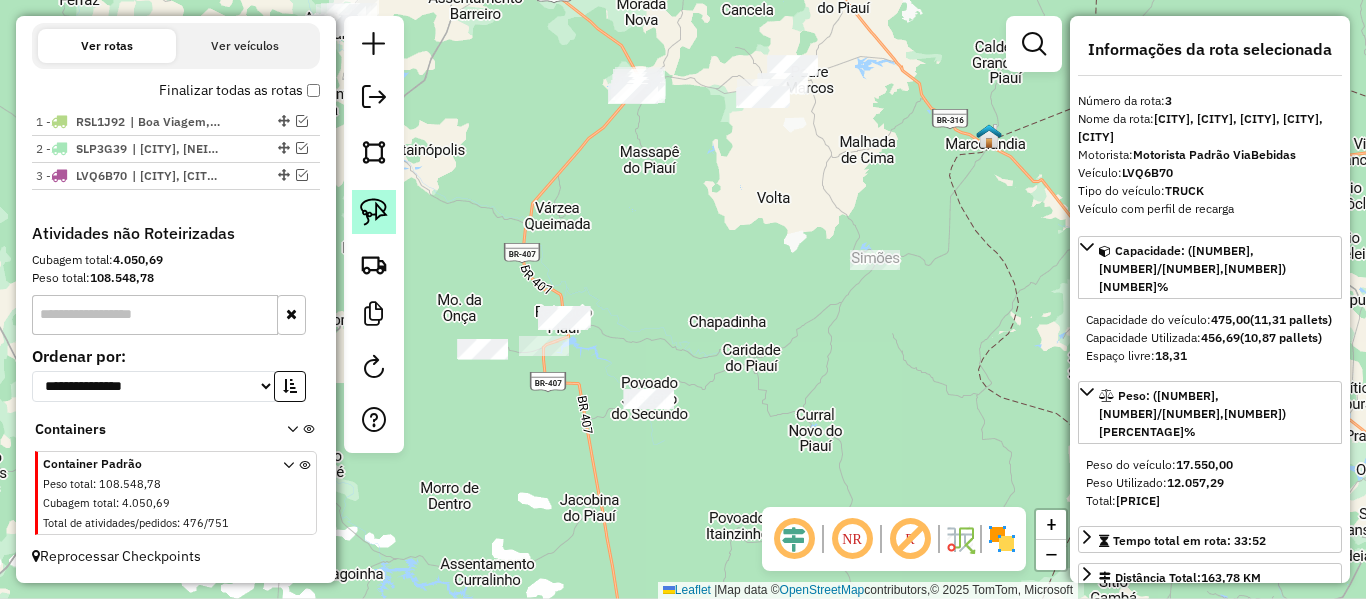 drag, startPoint x: 381, startPoint y: 215, endPoint x: 471, endPoint y: 242, distance: 93.96276 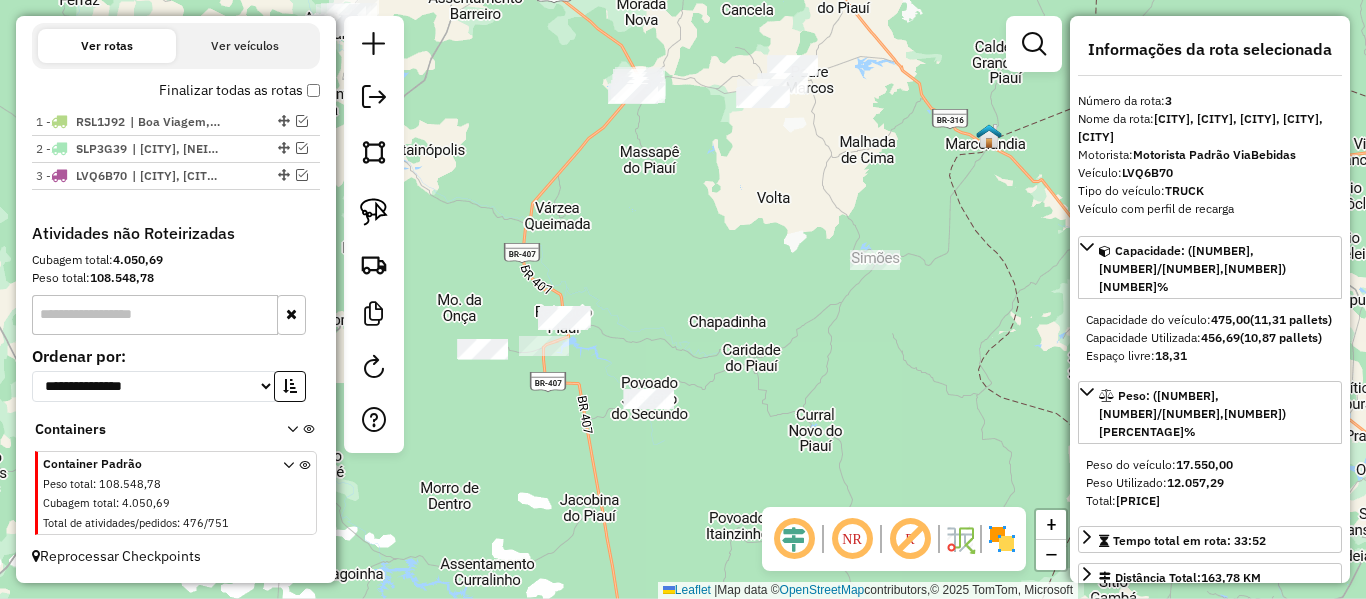 click 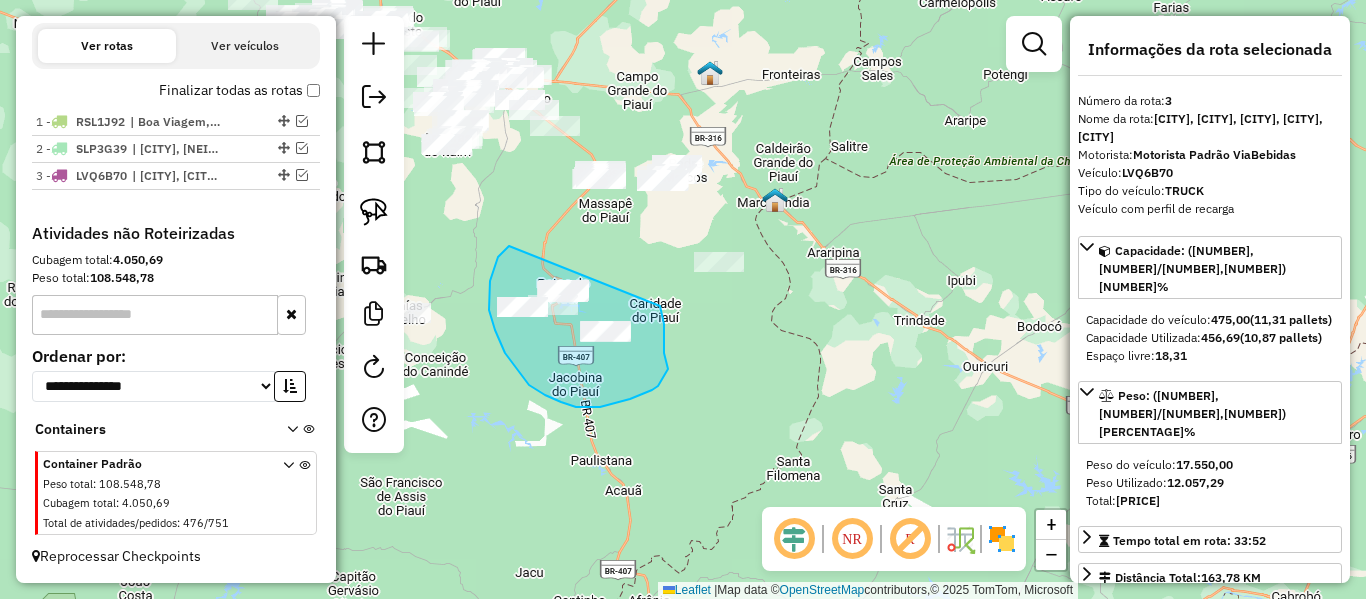 drag, startPoint x: 508, startPoint y: 247, endPoint x: 636, endPoint y: 259, distance: 128.56126 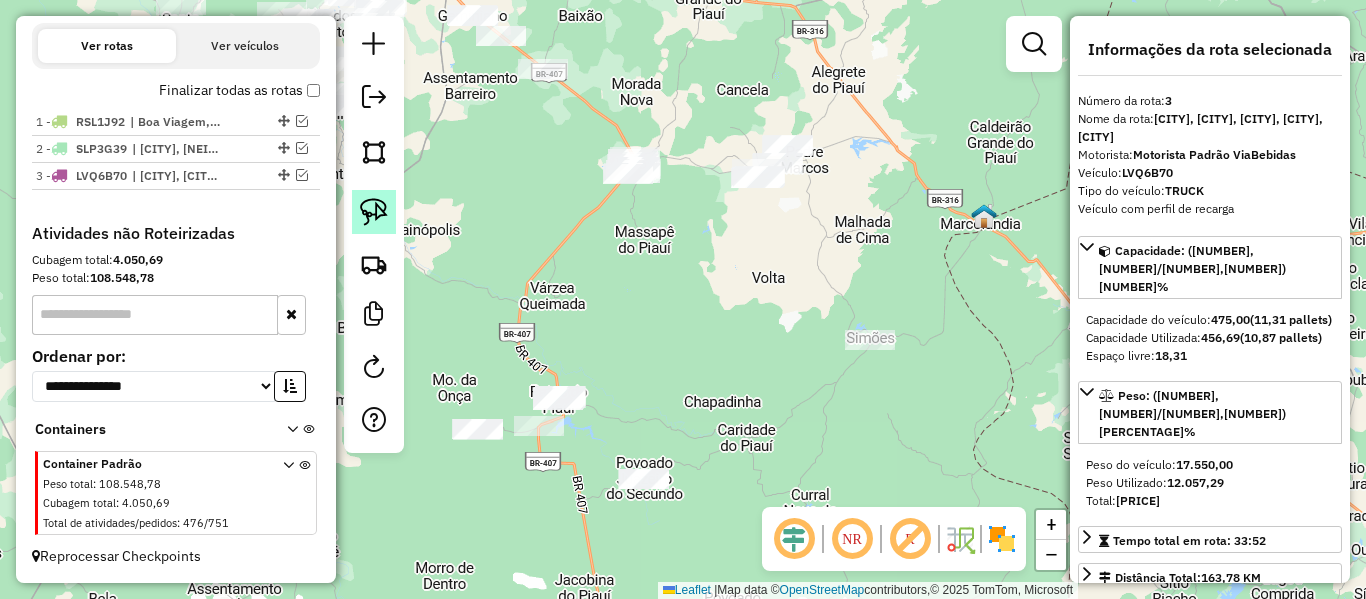 click 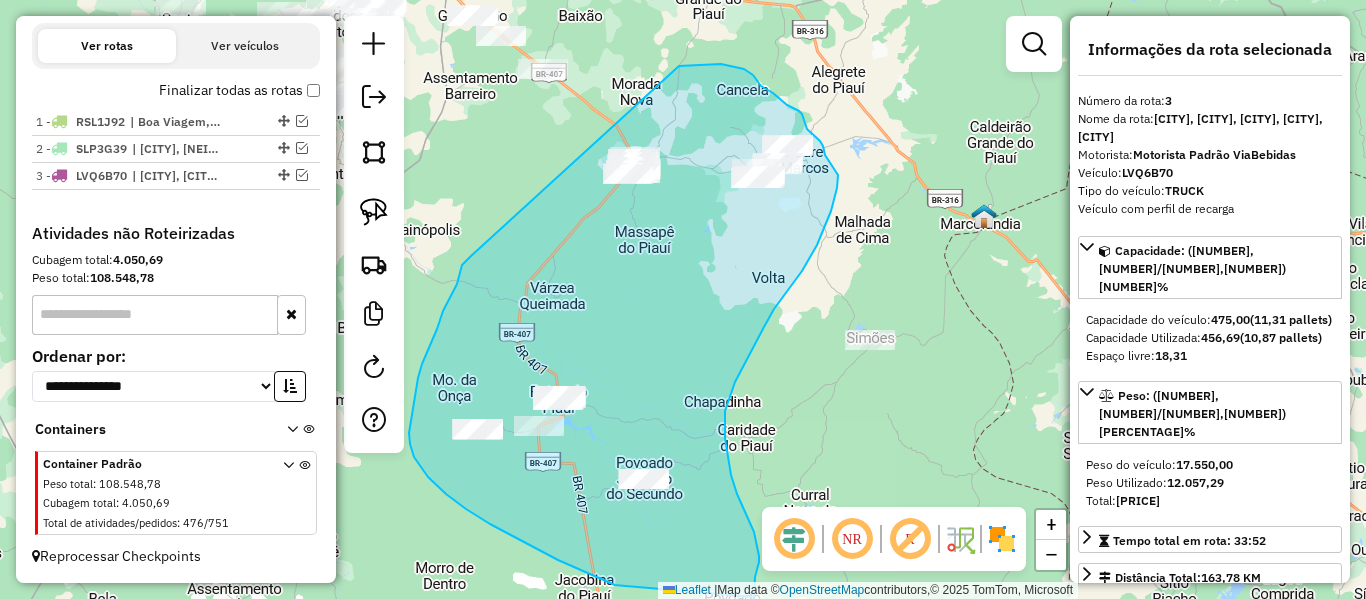 drag, startPoint x: 462, startPoint y: 265, endPoint x: 679, endPoint y: 66, distance: 294.43167 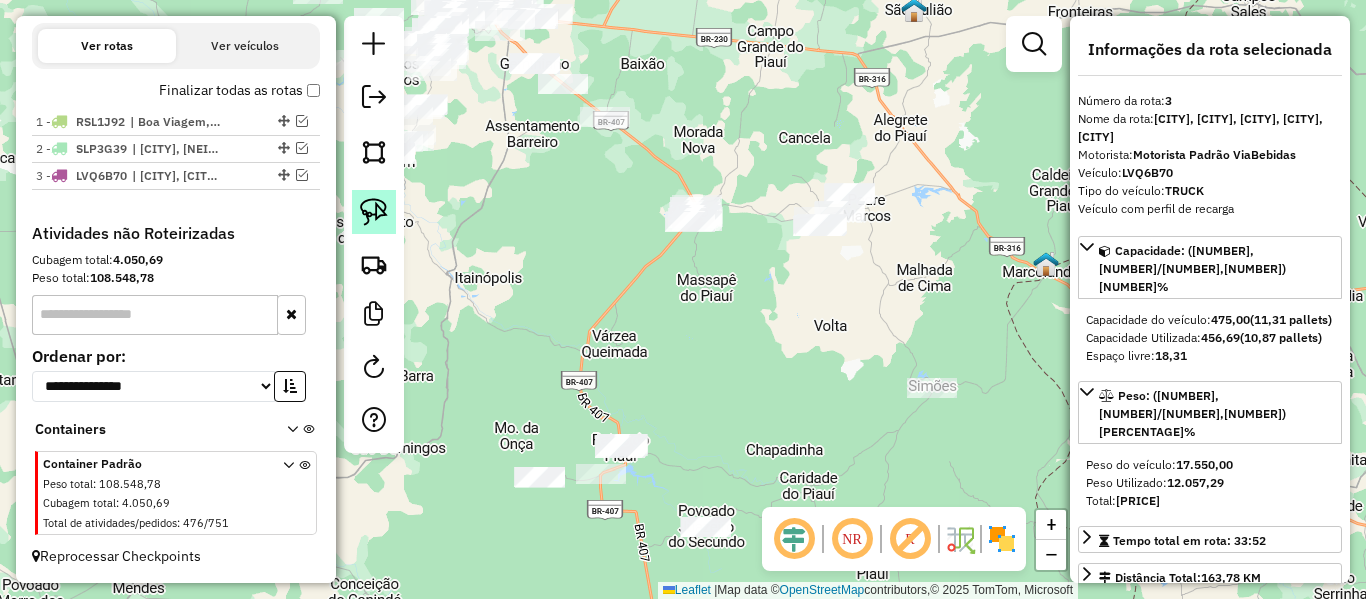 drag, startPoint x: 495, startPoint y: 255, endPoint x: 388, endPoint y: 220, distance: 112.578865 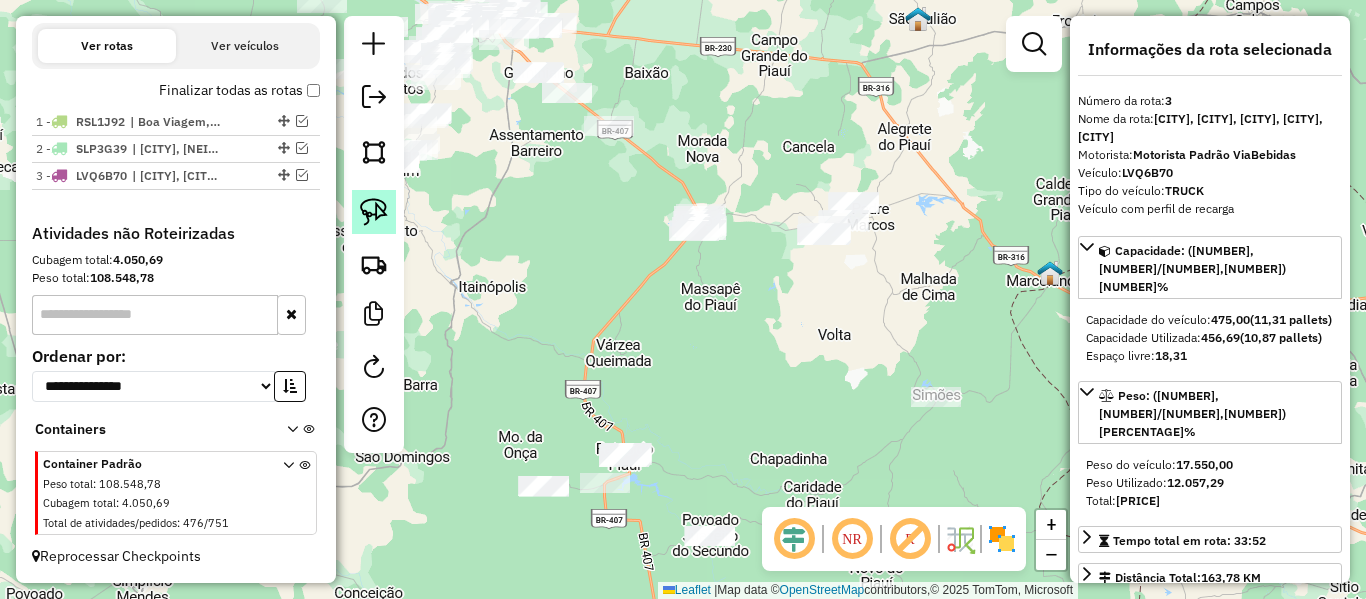 click 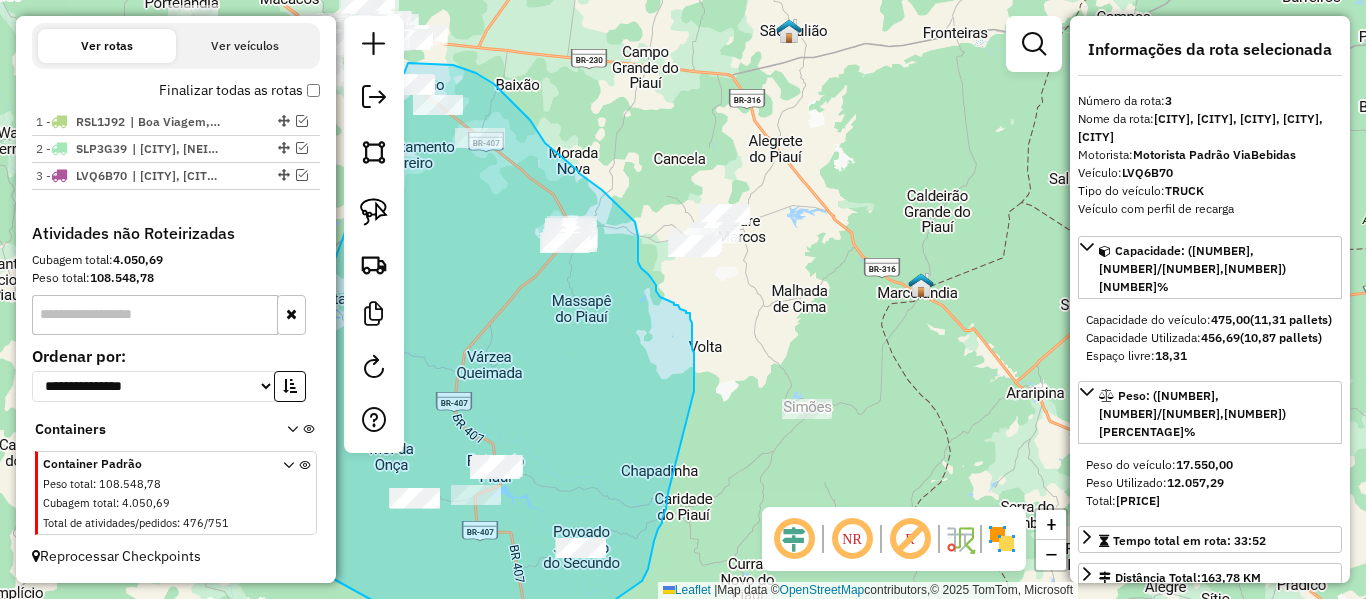 drag, startPoint x: 465, startPoint y: 322, endPoint x: 397, endPoint y: 63, distance: 267.7779 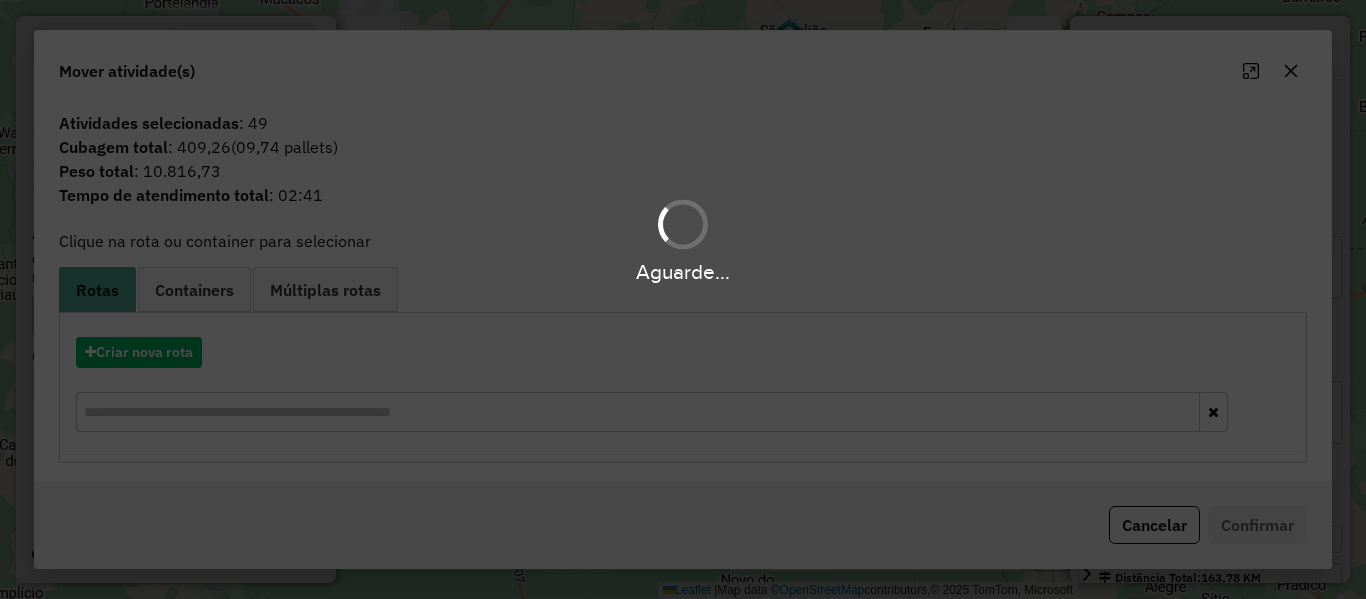 click on "Aguarde..." at bounding box center (683, 299) 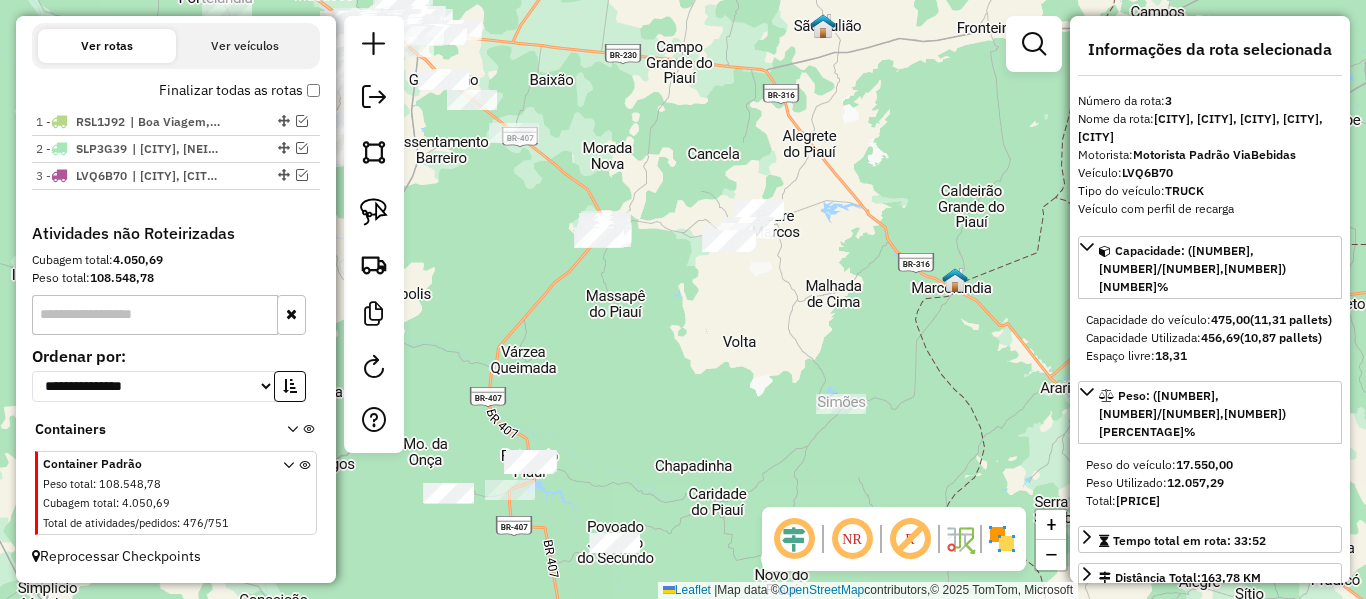 drag, startPoint x: 603, startPoint y: 358, endPoint x: 648, endPoint y: 349, distance: 45.891174 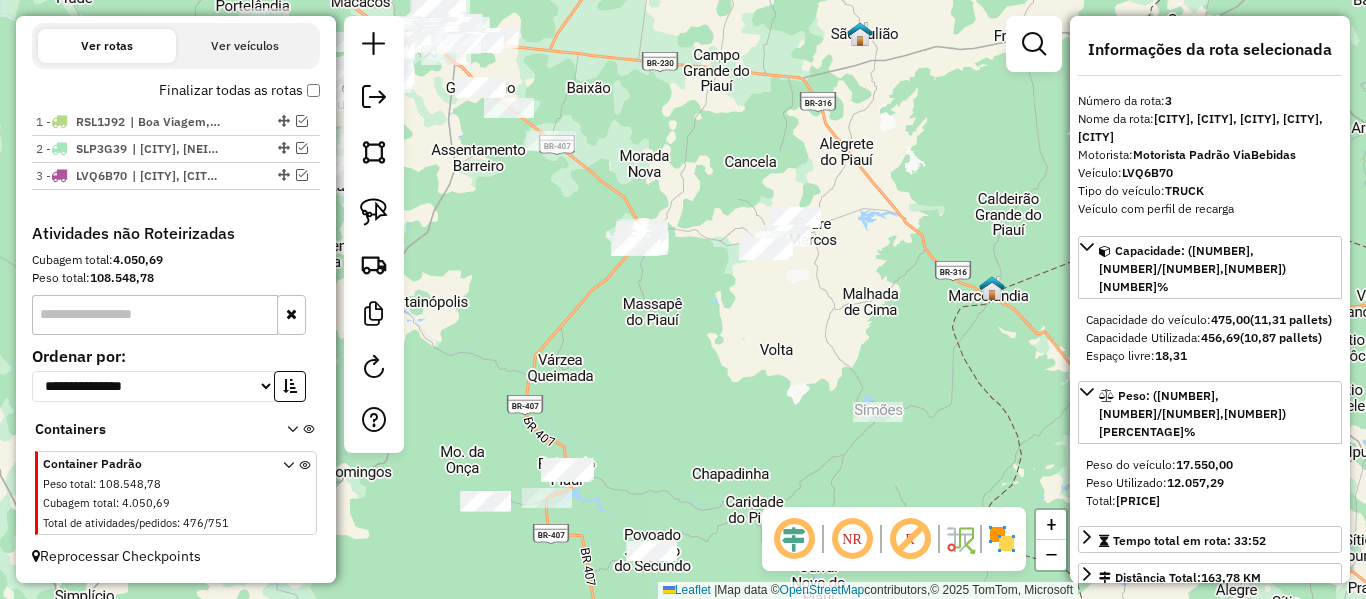 drag, startPoint x: 586, startPoint y: 354, endPoint x: 577, endPoint y: 419, distance: 65.62012 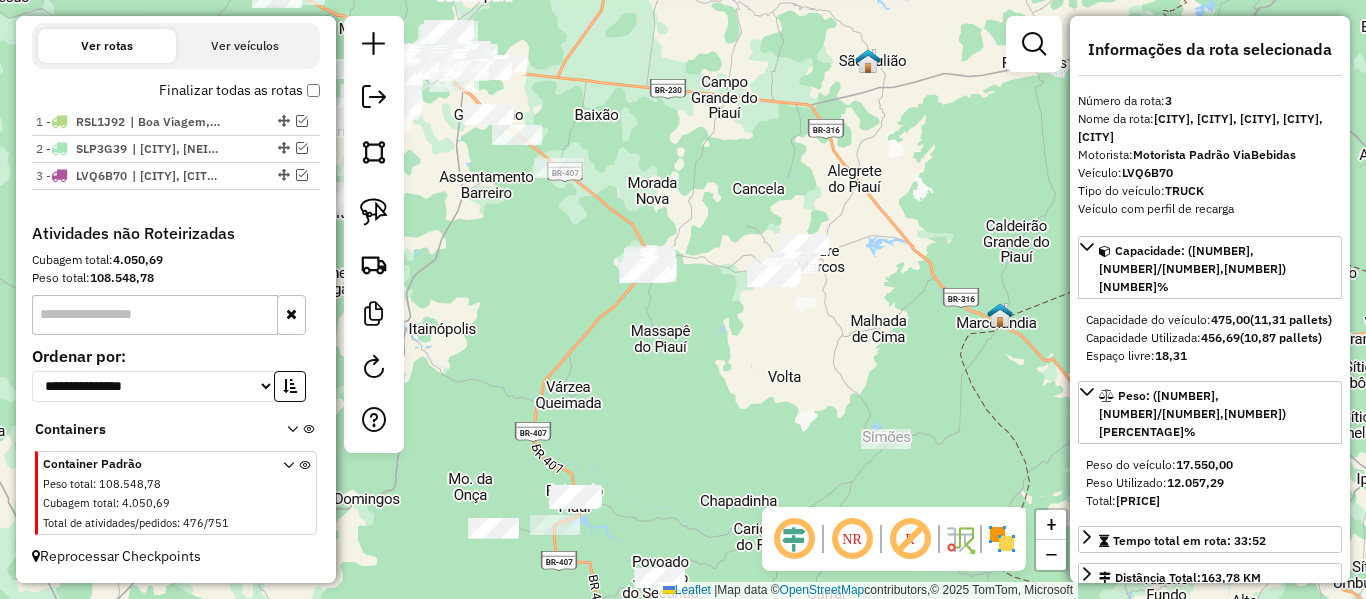 drag, startPoint x: 553, startPoint y: 414, endPoint x: 505, endPoint y: 251, distance: 169.92056 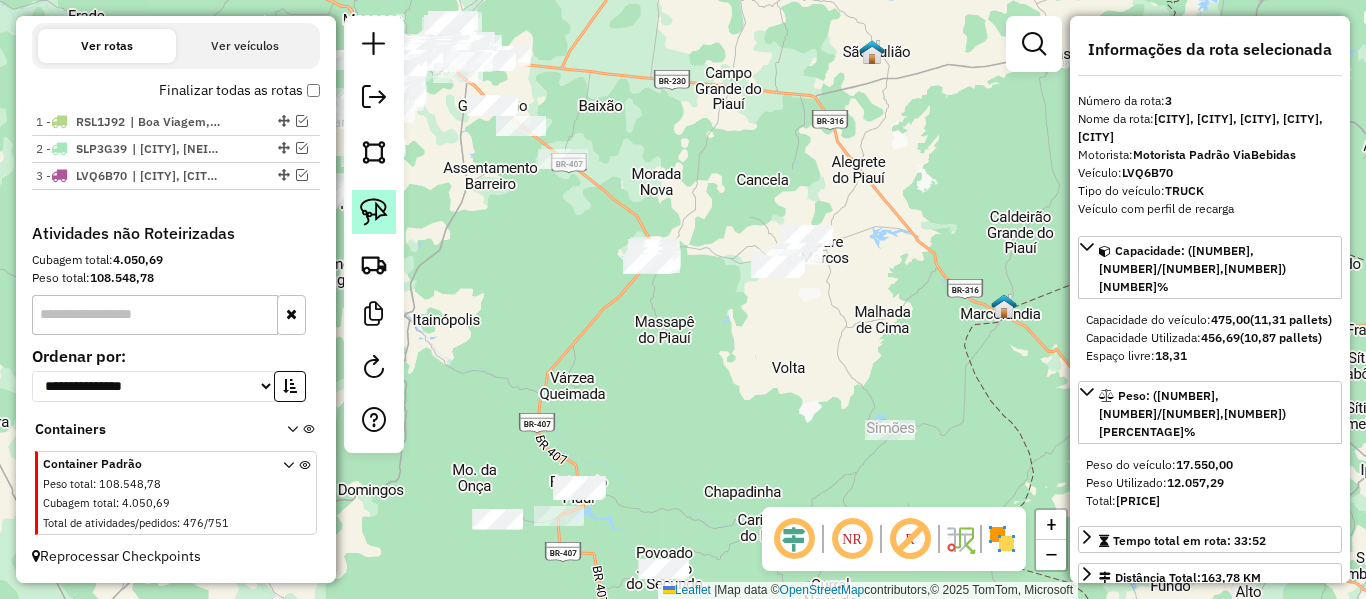click 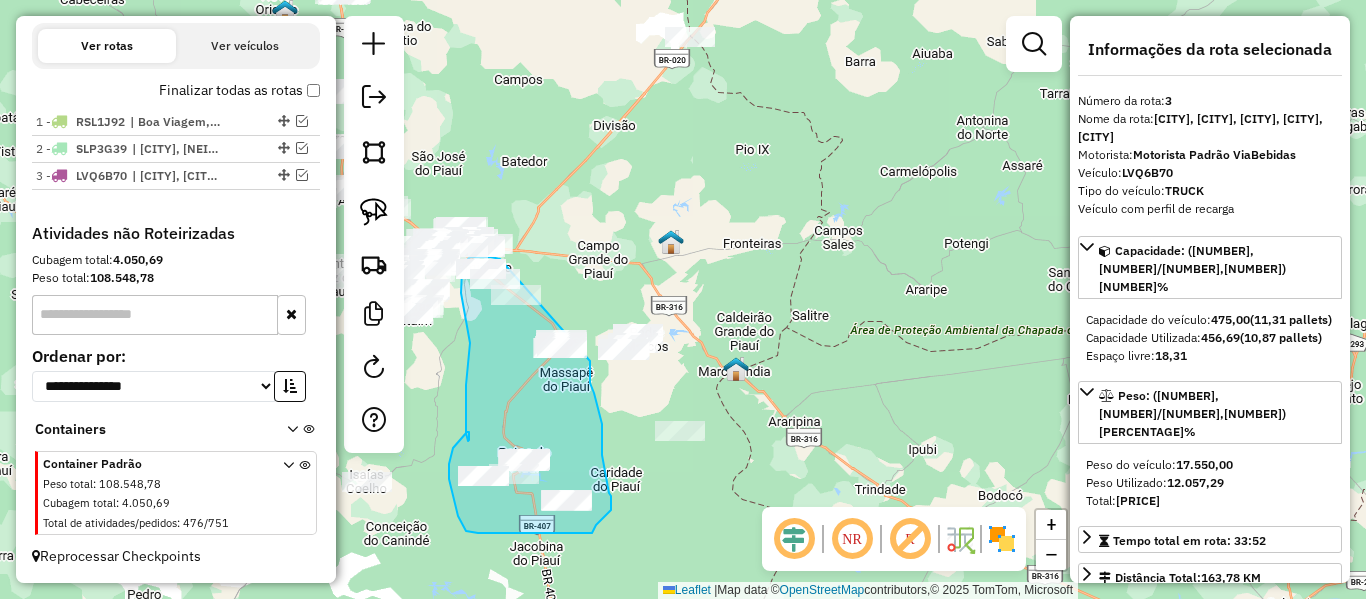 drag, startPoint x: 528, startPoint y: 85, endPoint x: 589, endPoint y: 316, distance: 238.9184 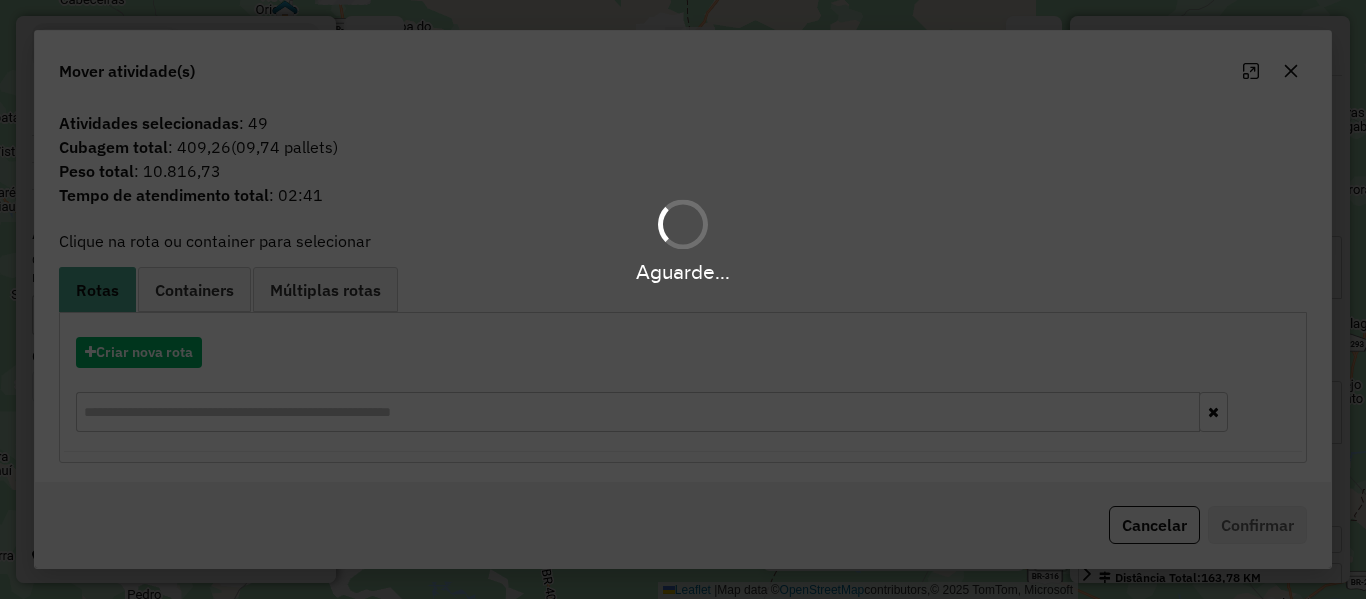 click on "Aguarde..." at bounding box center [683, 299] 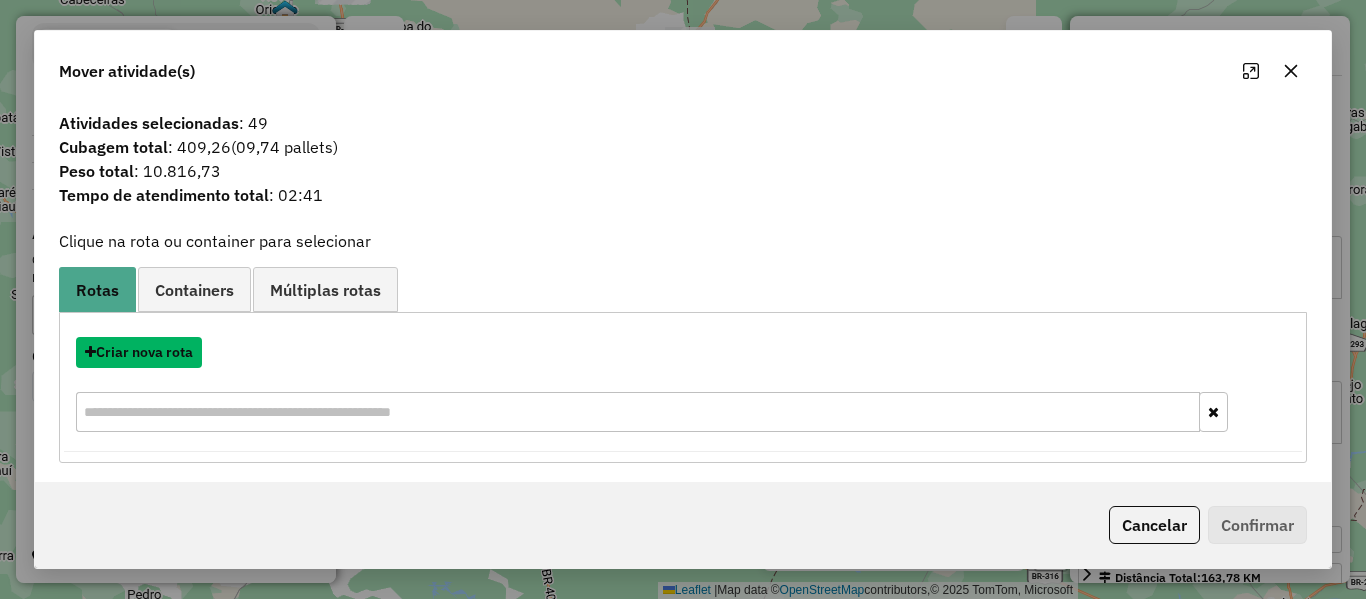 click on "Criar nova rota" at bounding box center (139, 352) 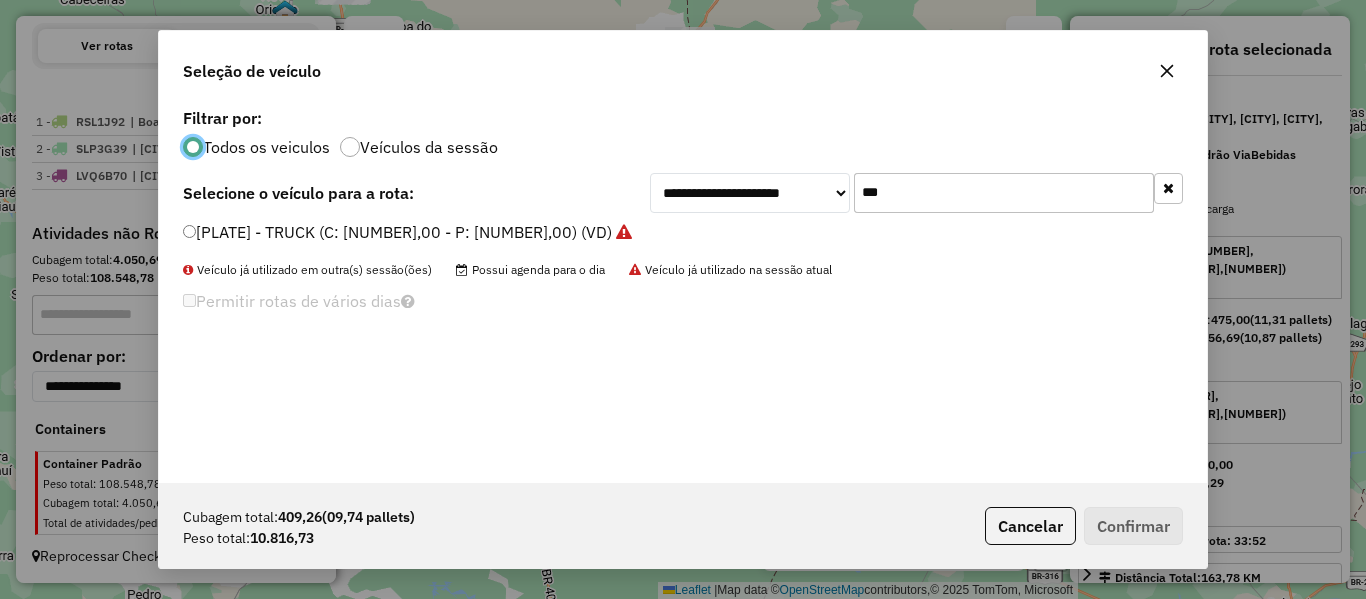 scroll, scrollTop: 11, scrollLeft: 6, axis: both 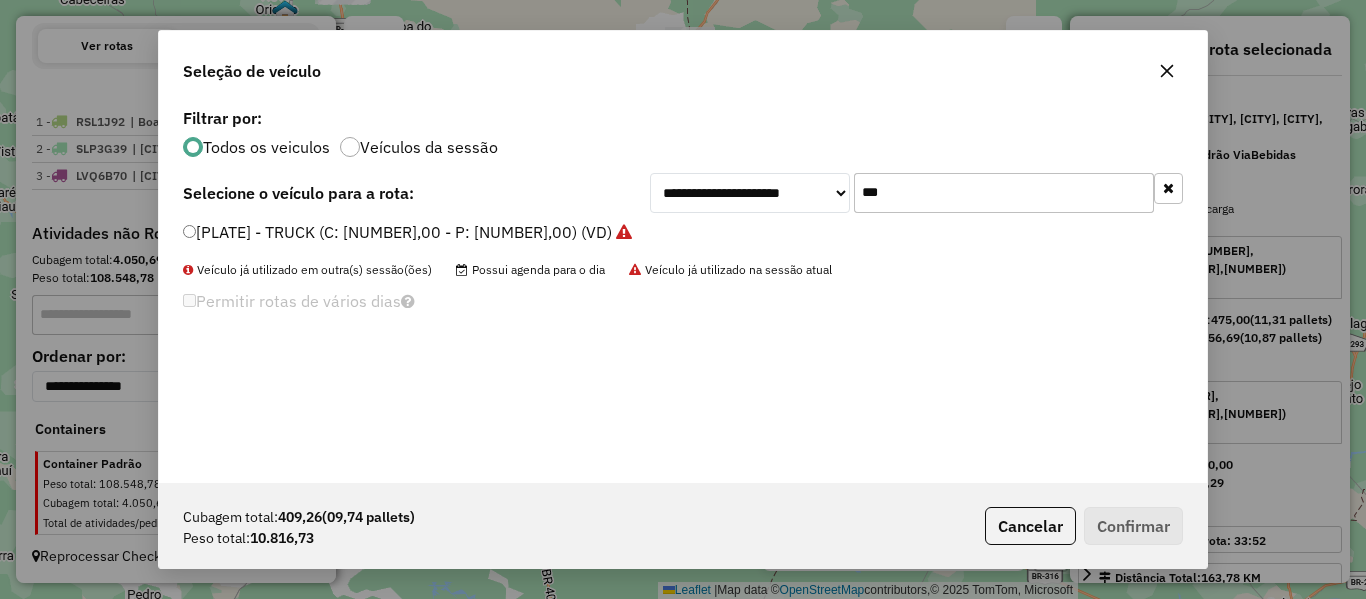 click on "**********" 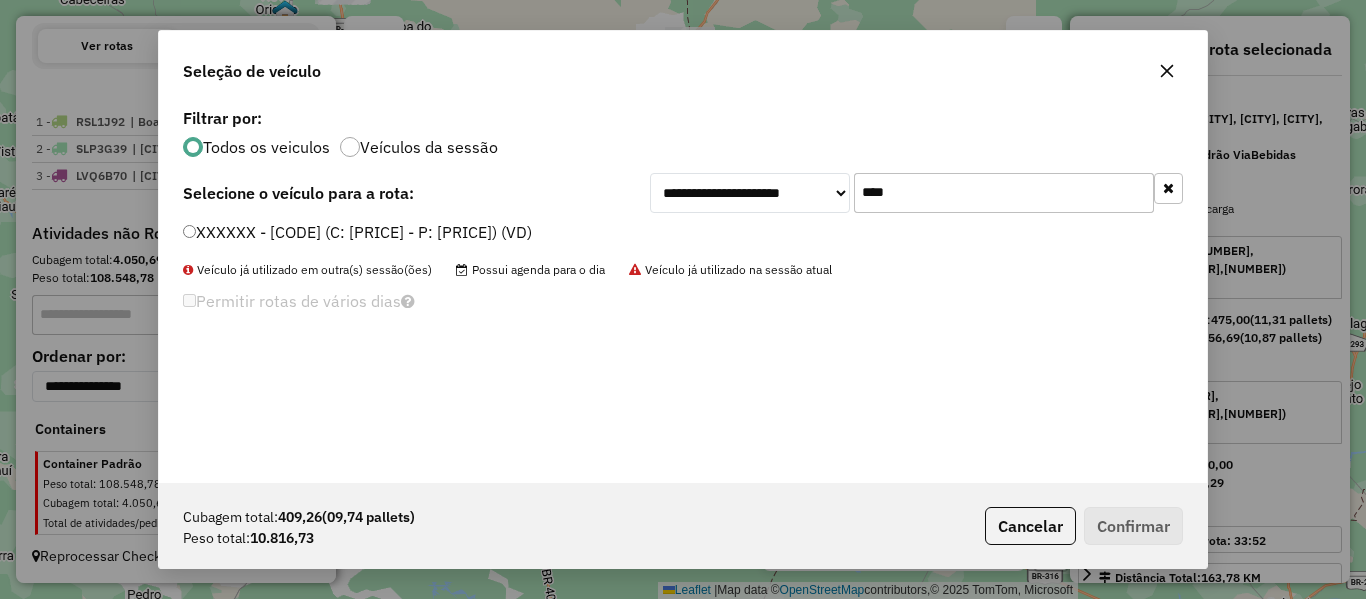 type on "****" 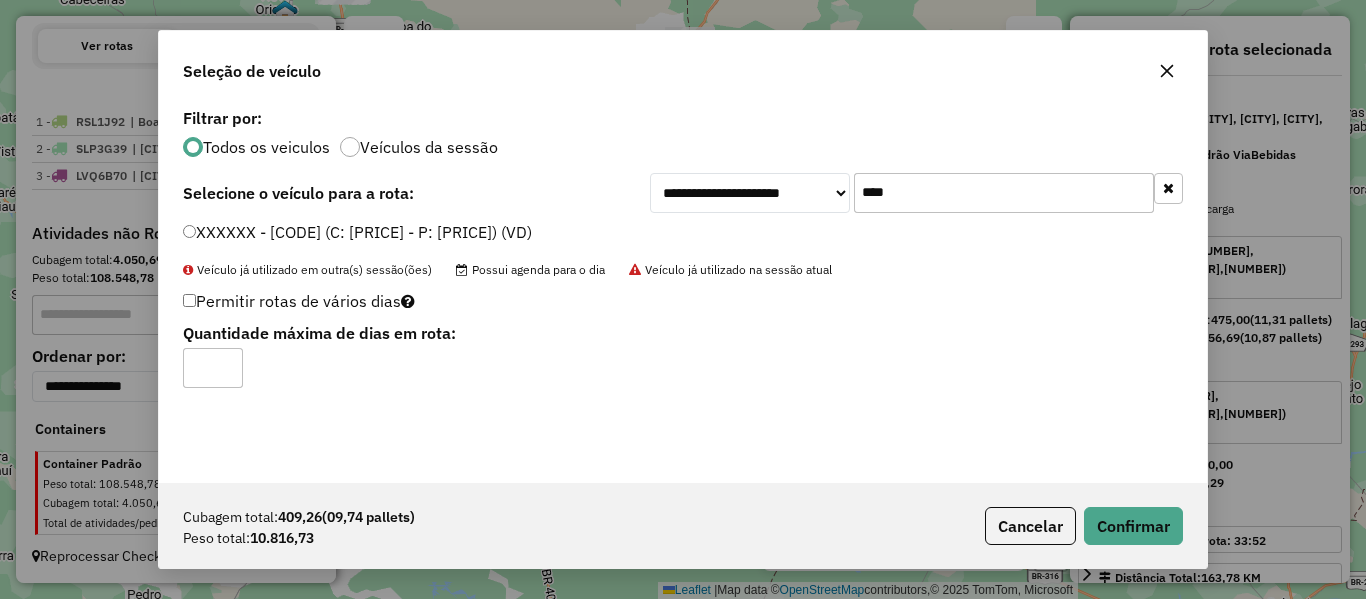 type on "*" 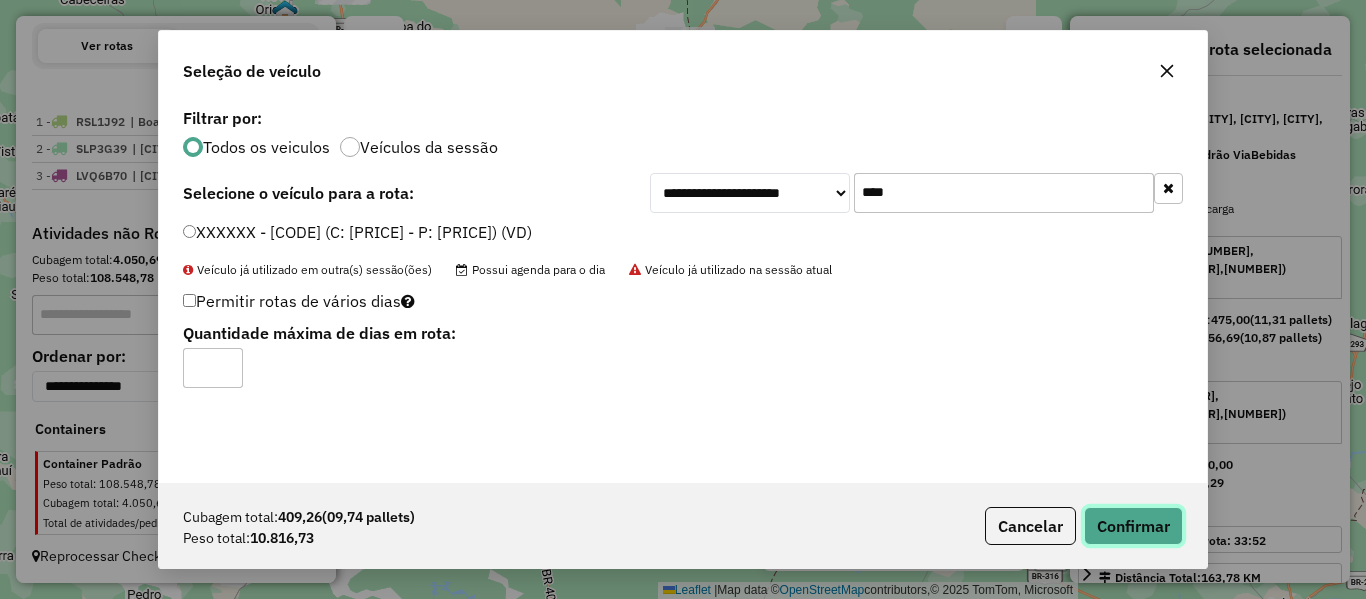 click on "Confirmar" 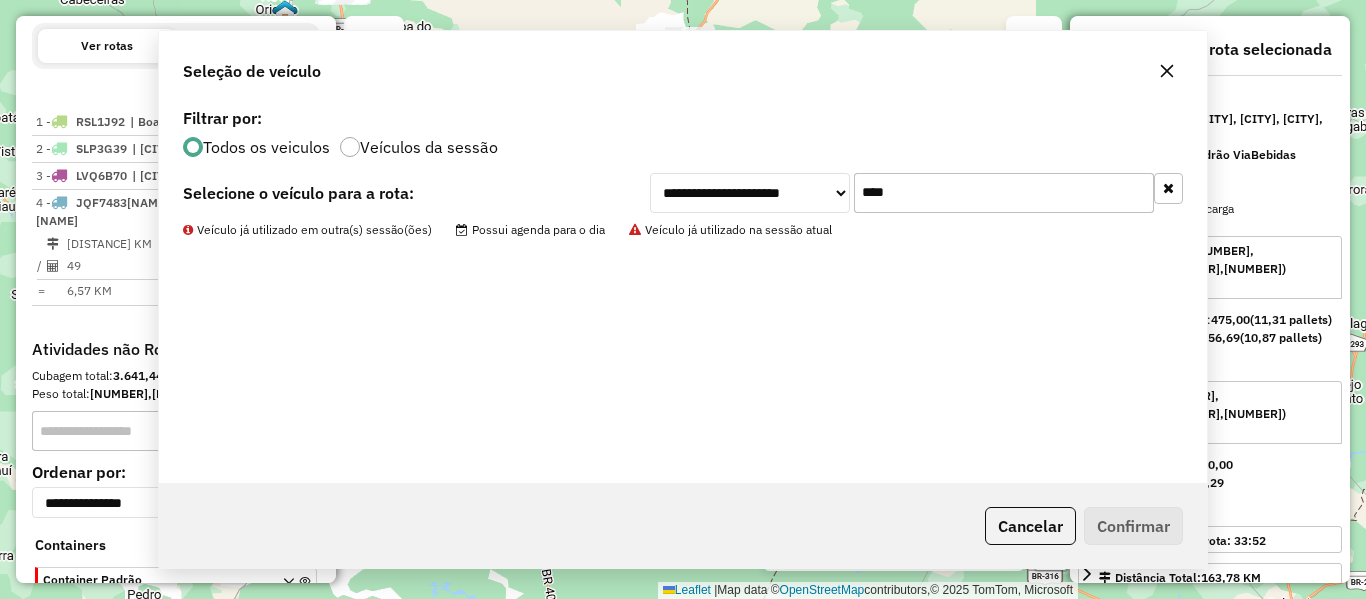 scroll, scrollTop: 774, scrollLeft: 0, axis: vertical 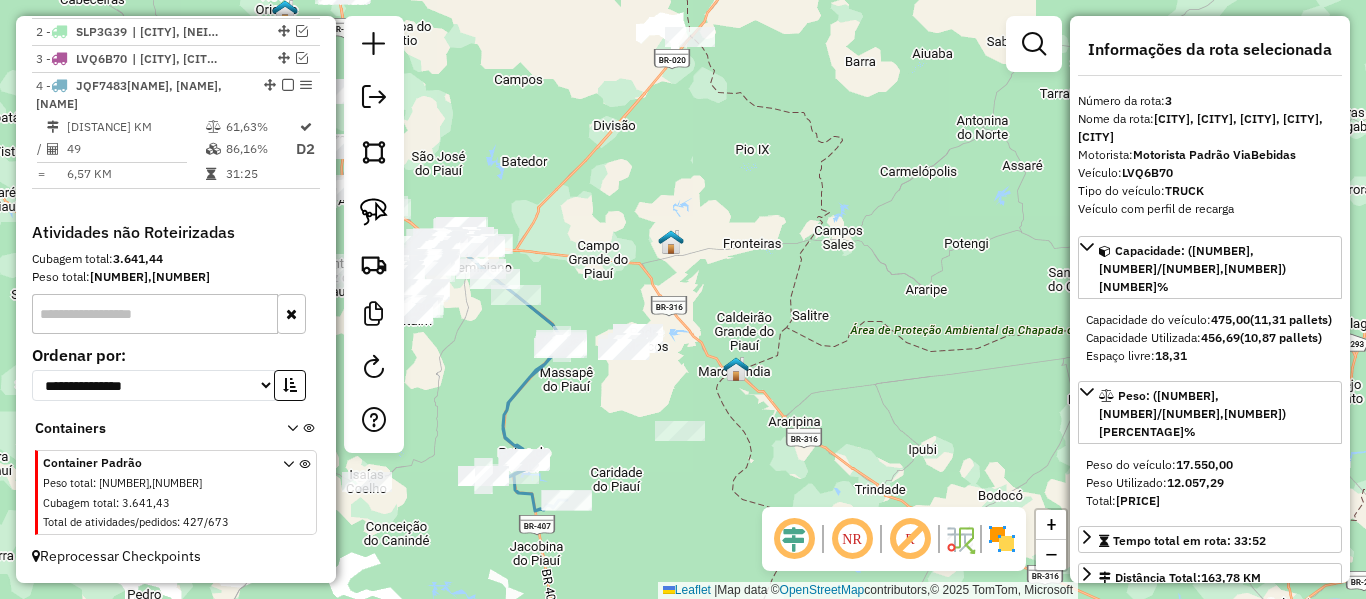 drag, startPoint x: 489, startPoint y: 382, endPoint x: 503, endPoint y: 388, distance: 15.231546 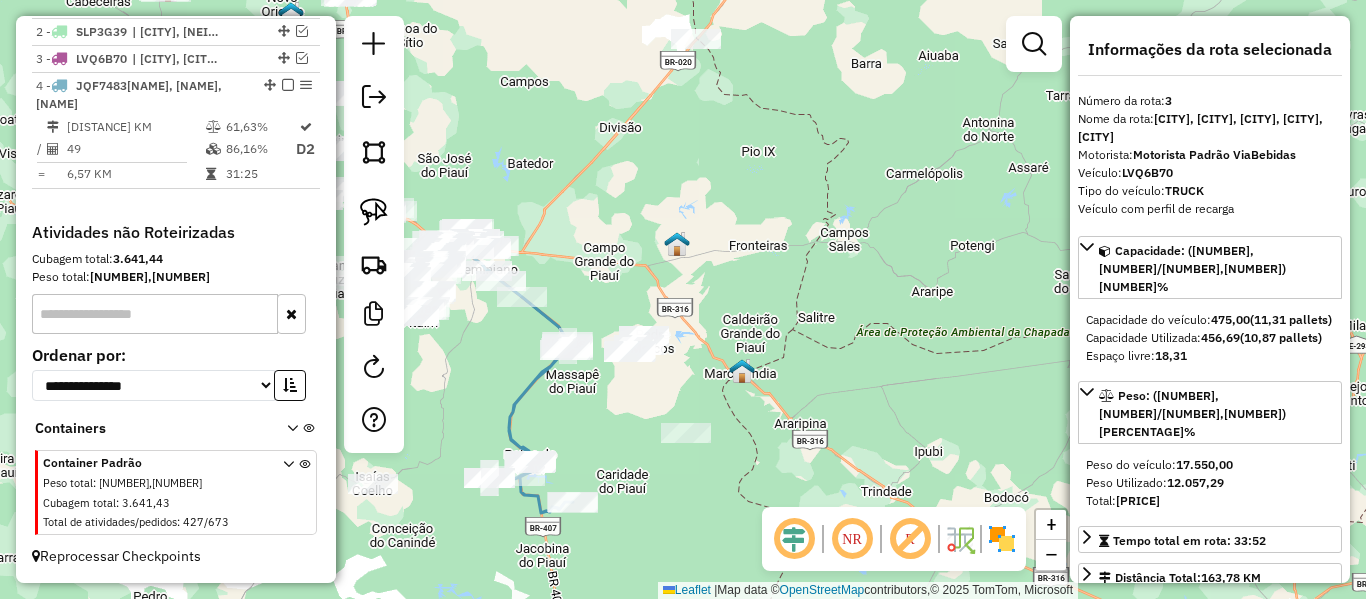 click 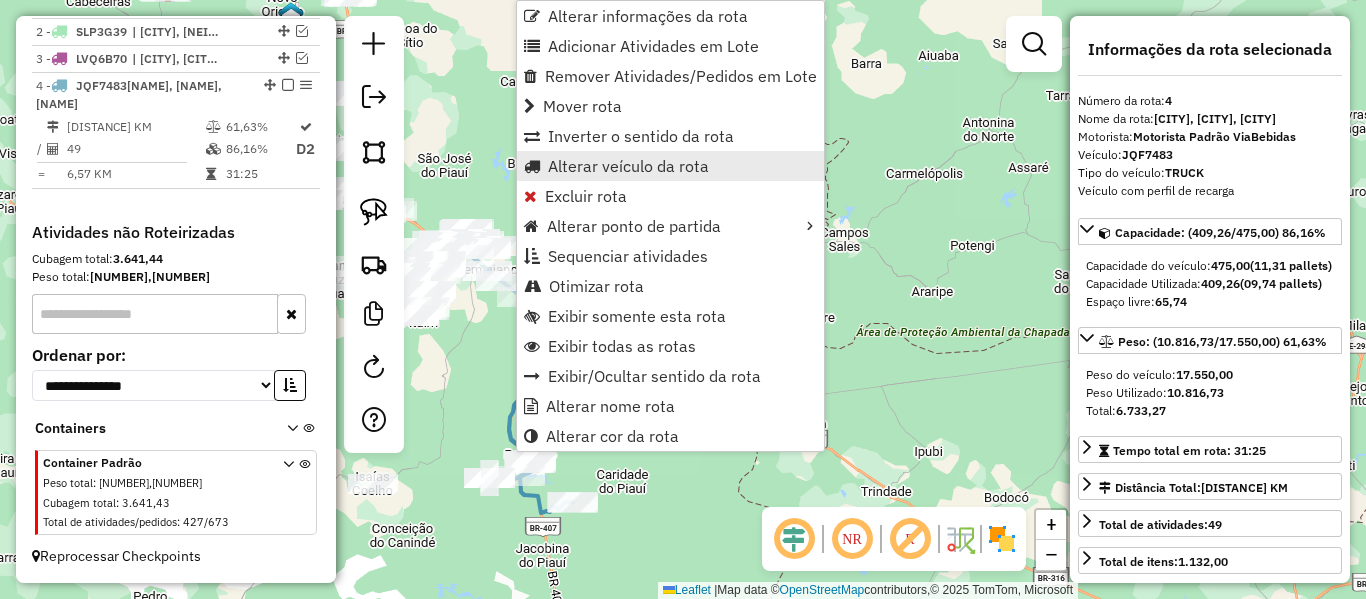 click on "Alterar veículo da rota" at bounding box center (628, 166) 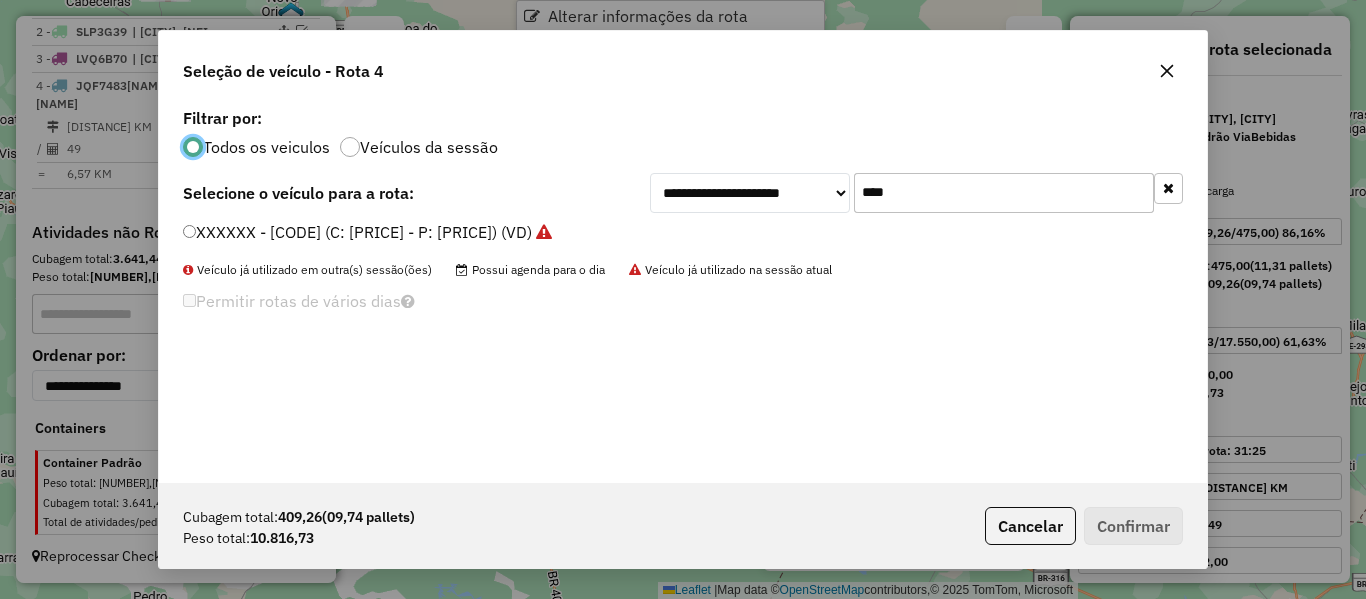 scroll, scrollTop: 11, scrollLeft: 6, axis: both 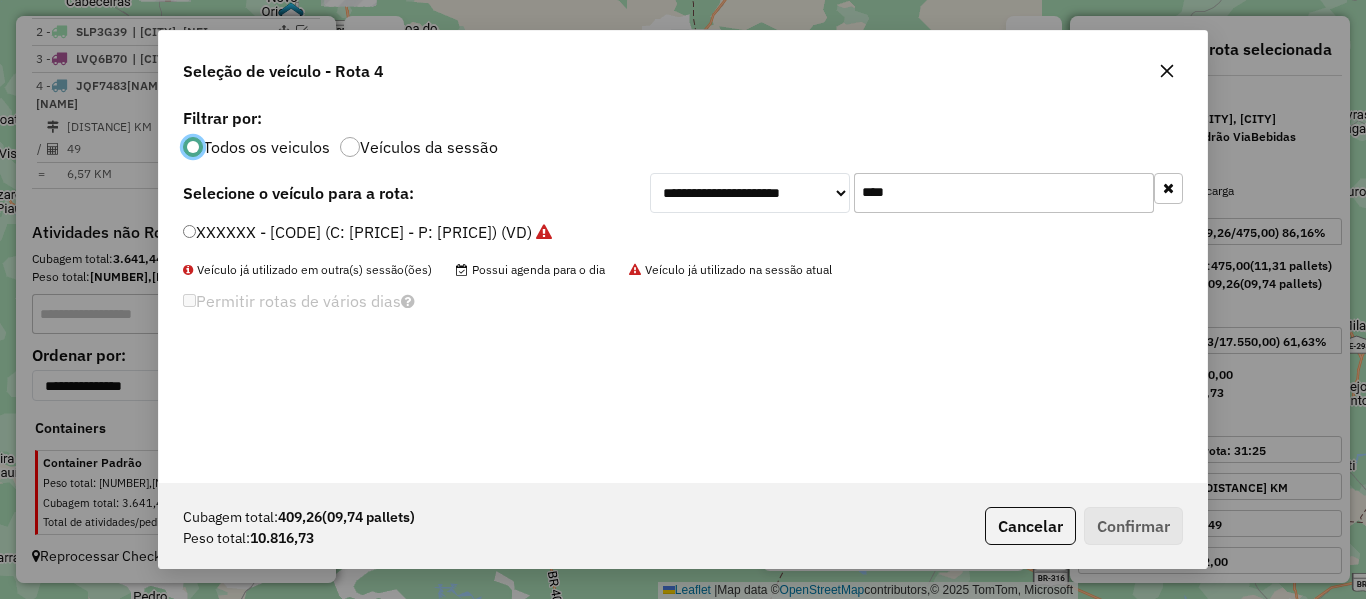 click on "JQF7483 - TRUCK (C: 475,00 - P: 17550,00) (VD)" 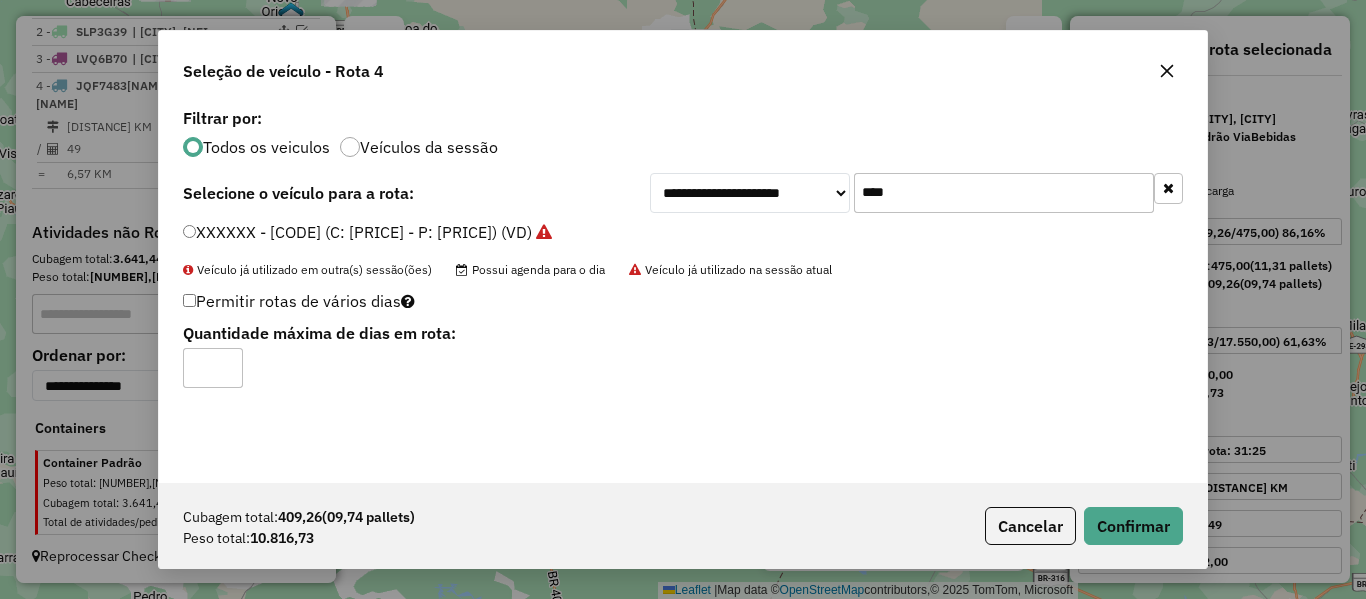 type on "*" 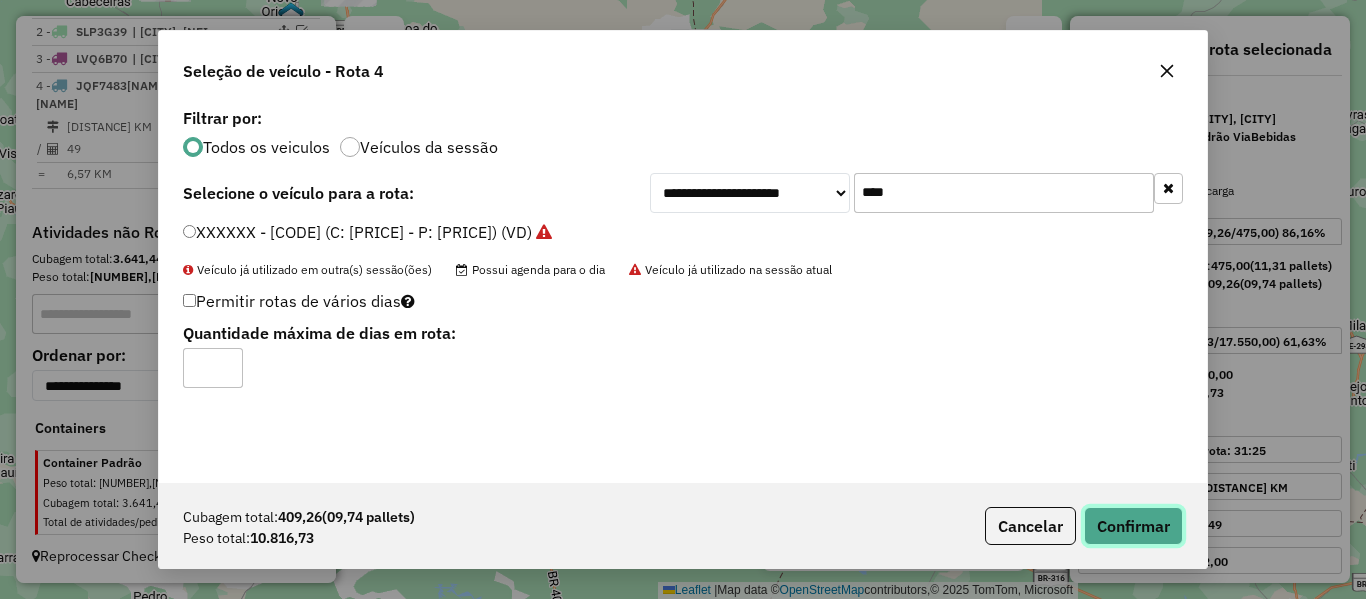 click on "Confirmar" 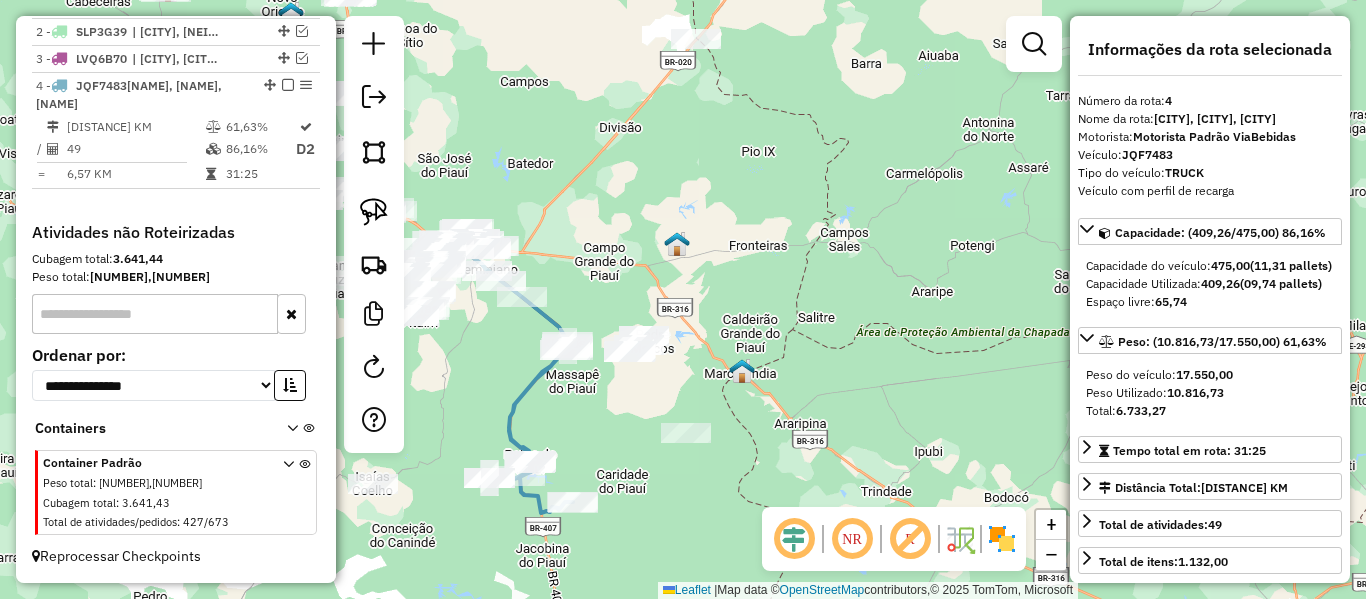 click 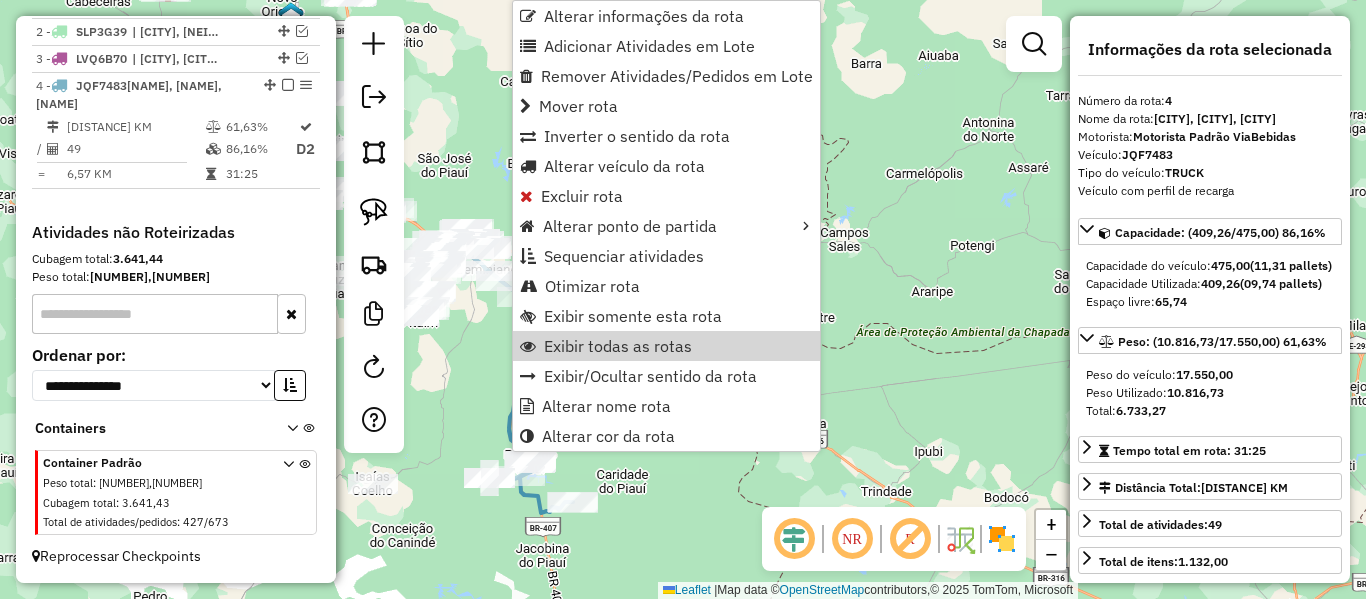 click on "Janela de atendimento Grade de atendimento Capacidade Transportadoras Veículos Cliente Pedidos  Rotas Selecione os dias de semana para filtrar as janelas de atendimento  Seg   Ter   Qua   Qui   Sex   Sáb   Dom  Informe o período da janela de atendimento: De: Até:  Filtrar exatamente a janela do cliente  Considerar janela de atendimento padrão  Selecione os dias de semana para filtrar as grades de atendimento  Seg   Ter   Qua   Qui   Sex   Sáb   Dom   Considerar clientes sem dia de atendimento cadastrado  Clientes fora do dia de atendimento selecionado Filtrar as atividades entre os valores definidos abaixo:  Peso mínimo:   Peso máximo:   Cubagem mínima:   Cubagem máxima:   De:   Até:  Filtrar as atividades entre o tempo de atendimento definido abaixo:  De:   Até:   Considerar capacidade total dos clientes não roteirizados Transportadora: Selecione um ou mais itens Tipo de veículo: Selecione um ou mais itens Veículo: Selecione um ou mais itens Motorista: Selecione um ou mais itens Nome: Rótulo:" 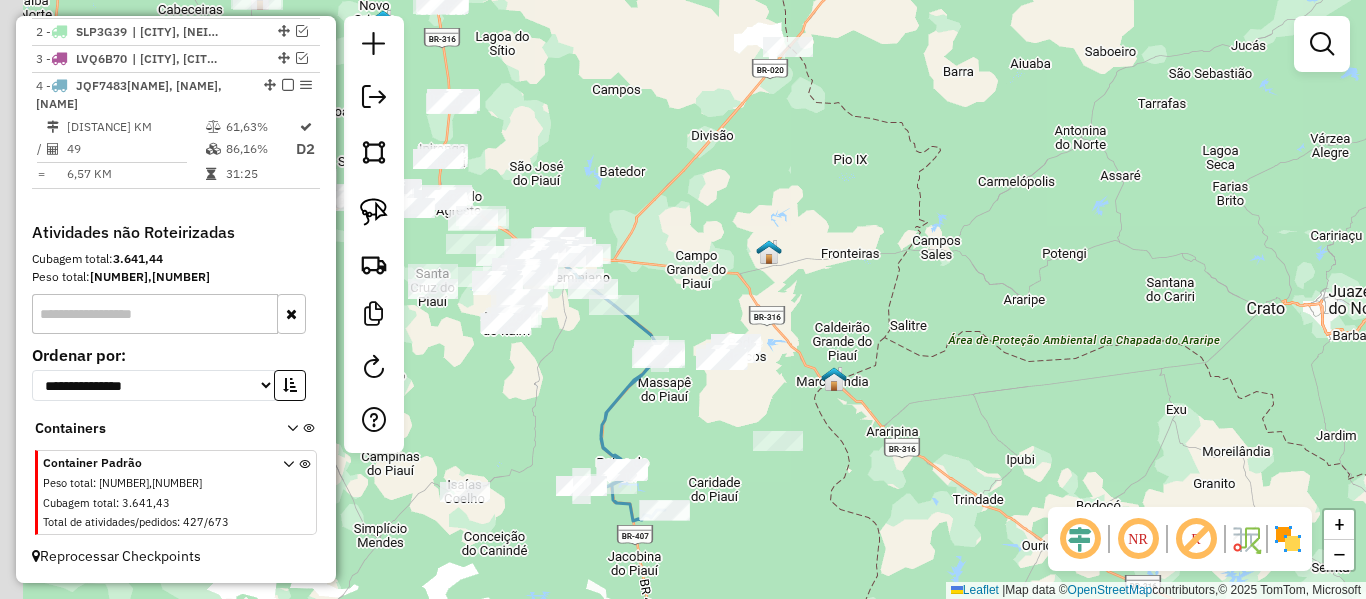drag, startPoint x: 526, startPoint y: 361, endPoint x: 611, endPoint y: 365, distance: 85.09406 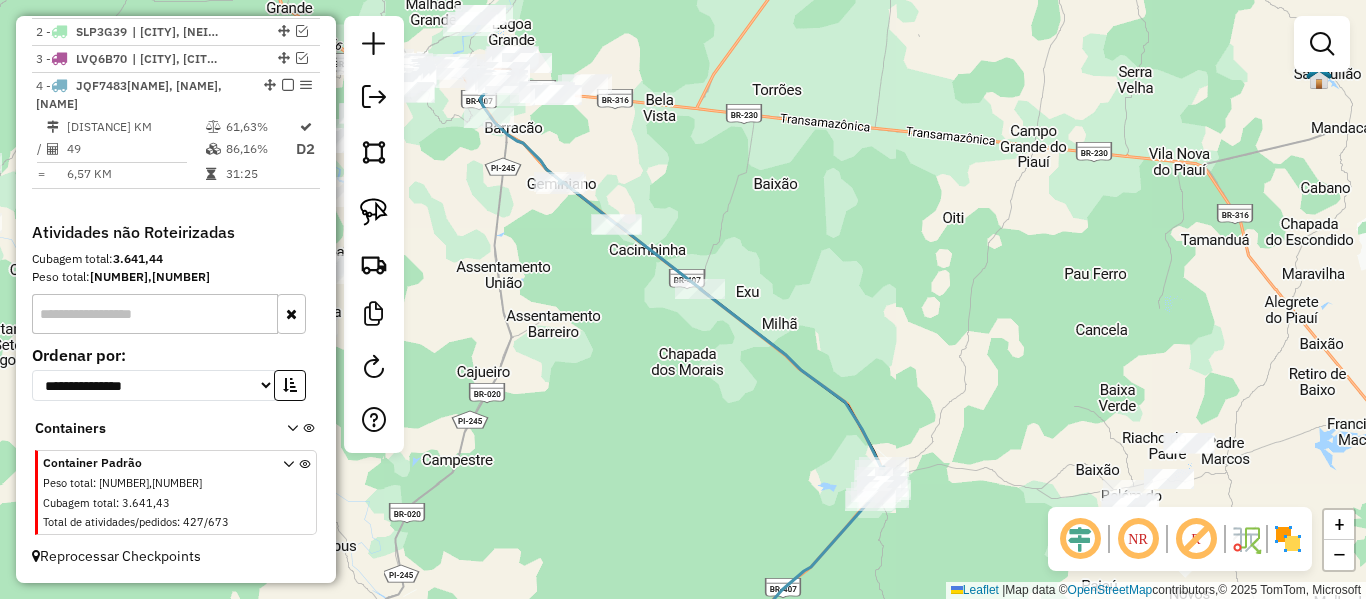 click 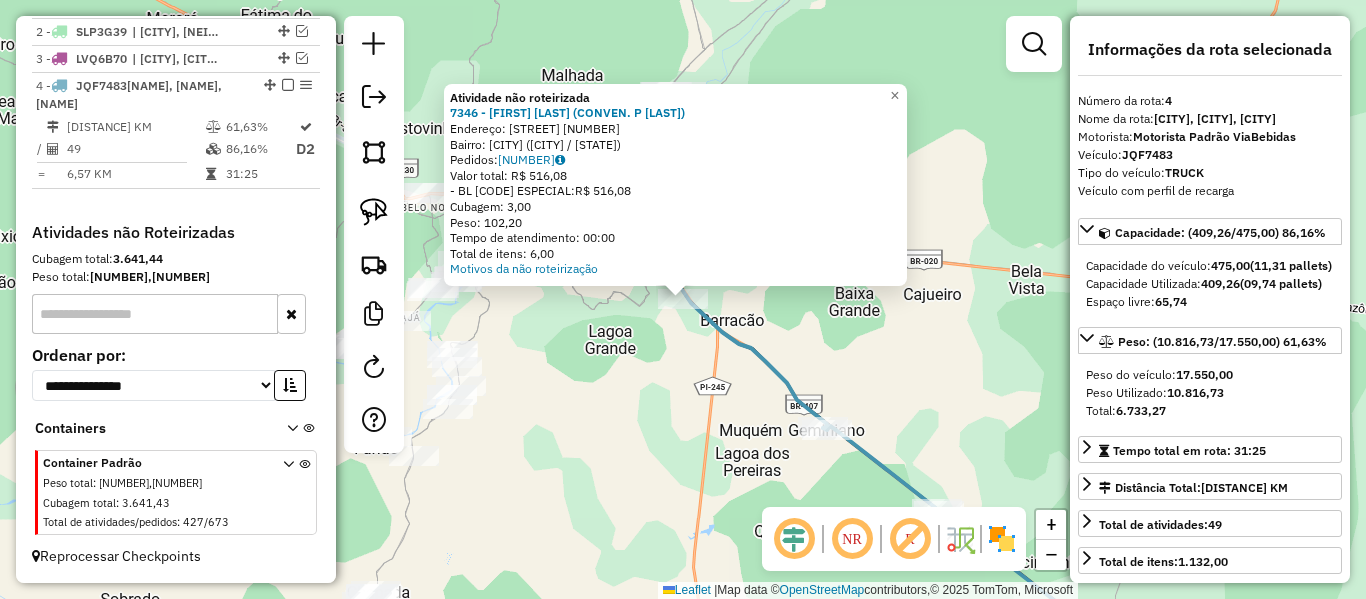 click on "Atividade não roteirizada 7346 - JANILSON DE ARAUJO GONCALVES (CONVEN. P  DA SILVA)  Endereço: AC  POV SAMAMBAIA   SN   Bairro: SAMAMBAIA (PICOS / PI)   Pedidos:  14074765   Valor total: R$ 516,08   - BL 05DD ESPECIAL:  R$ 516,08   Cubagem: 3,00   Peso: 102,20   Tempo de atendimento: 00:00   Total de itens: 6,00  Motivos da não roteirização × Janela de atendimento Grade de atendimento Capacidade Transportadoras Veículos Cliente Pedidos  Rotas Selecione os dias de semana para filtrar as janelas de atendimento  Seg   Ter   Qua   Qui   Sex   Sáb   Dom  Informe o período da janela de atendimento: De: Até:  Filtrar exatamente a janela do cliente  Considerar janela de atendimento padrão  Selecione os dias de semana para filtrar as grades de atendimento  Seg   Ter   Qua   Qui   Sex   Sáb   Dom   Considerar clientes sem dia de atendimento cadastrado  Clientes fora do dia de atendimento selecionado Filtrar as atividades entre os valores definidos abaixo:  Peso mínimo:   Peso máximo:   Cubagem mínima:  +" 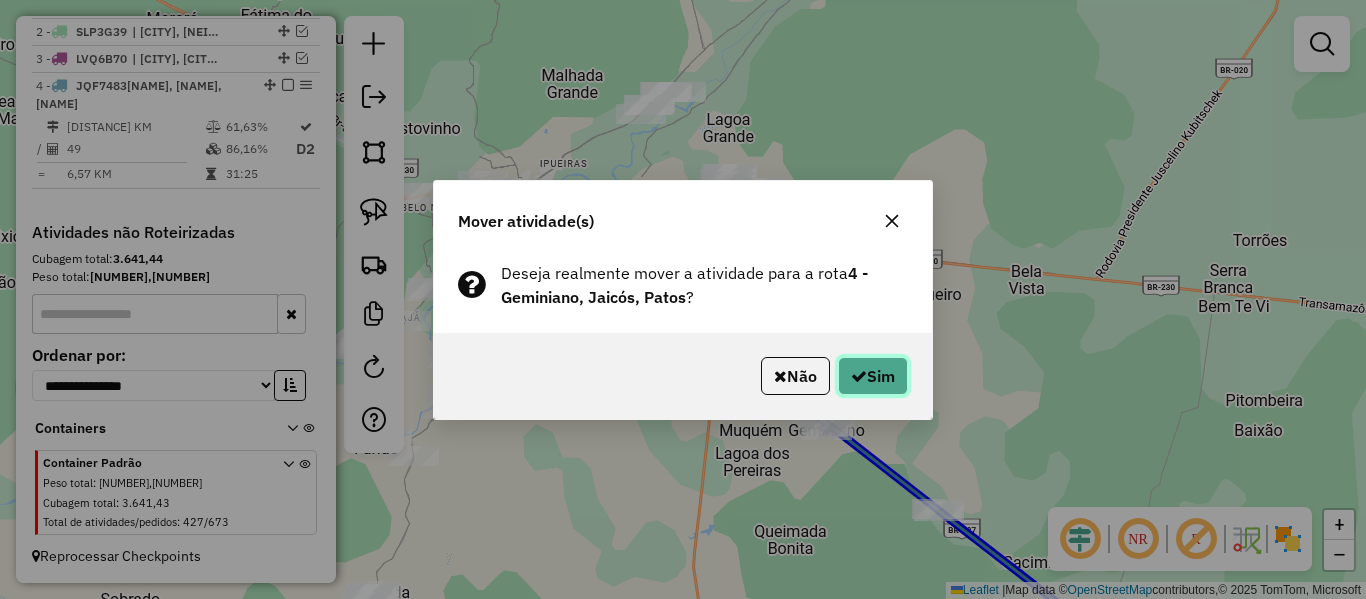 click 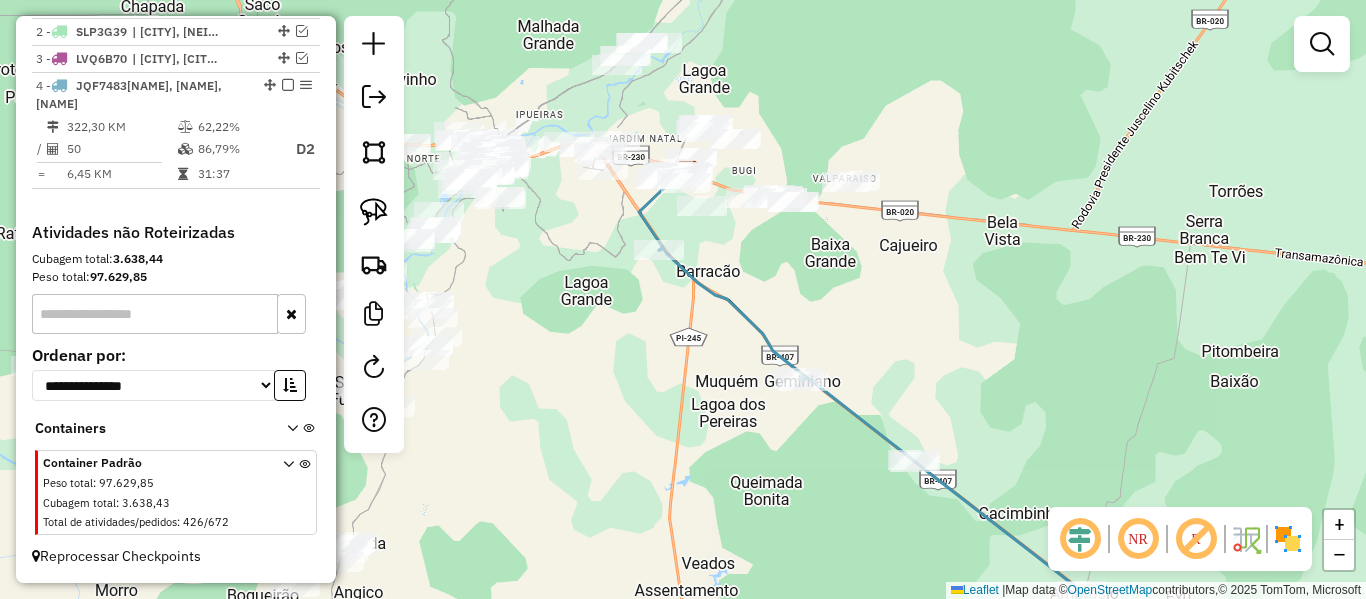 drag, startPoint x: 686, startPoint y: 419, endPoint x: 608, endPoint y: 230, distance: 204.4627 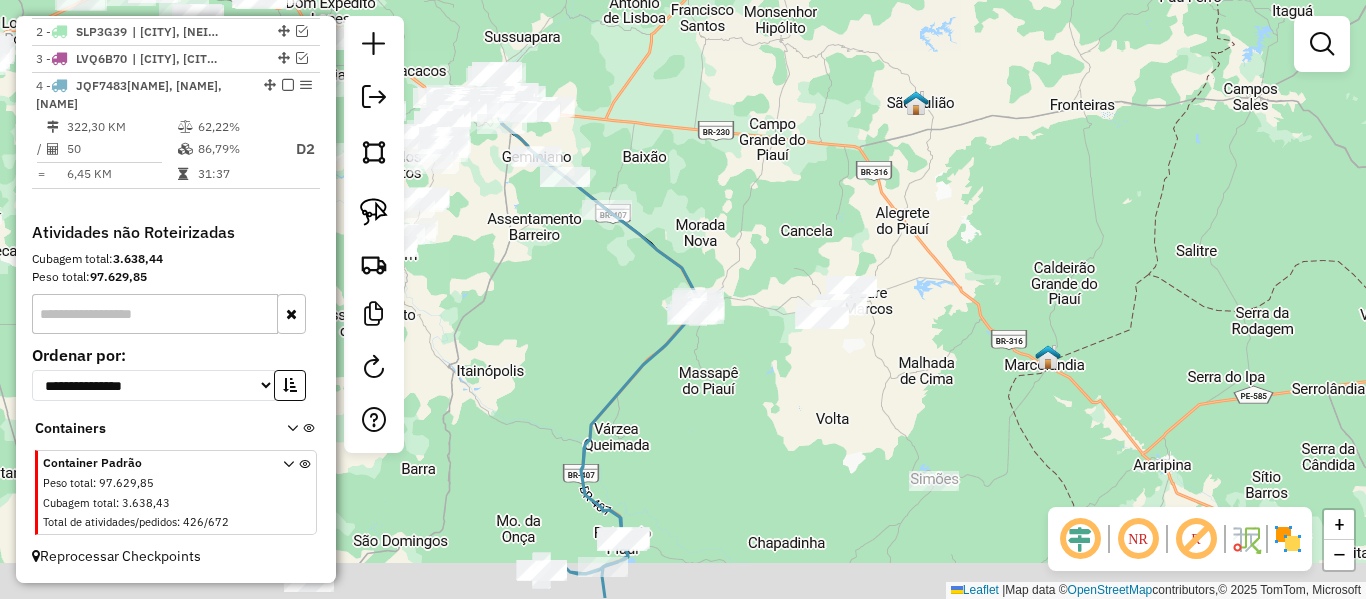 drag, startPoint x: 765, startPoint y: 274, endPoint x: 487, endPoint y: 199, distance: 287.93924 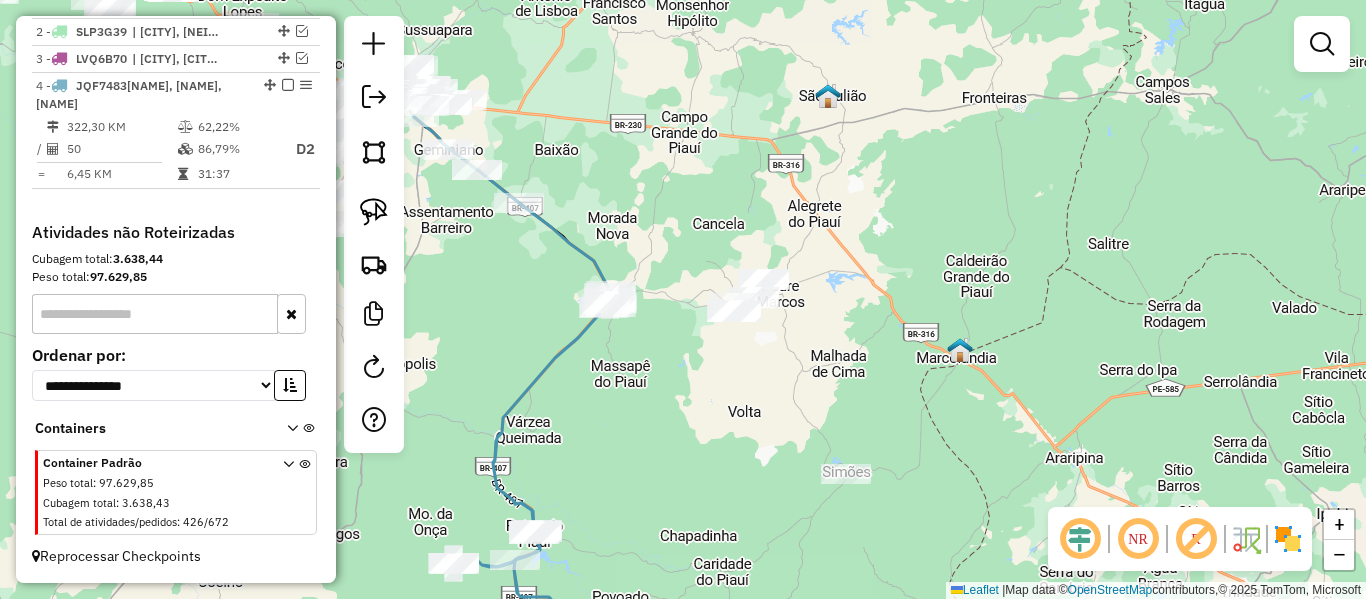 drag, startPoint x: 712, startPoint y: 277, endPoint x: 538, endPoint y: 243, distance: 177.29073 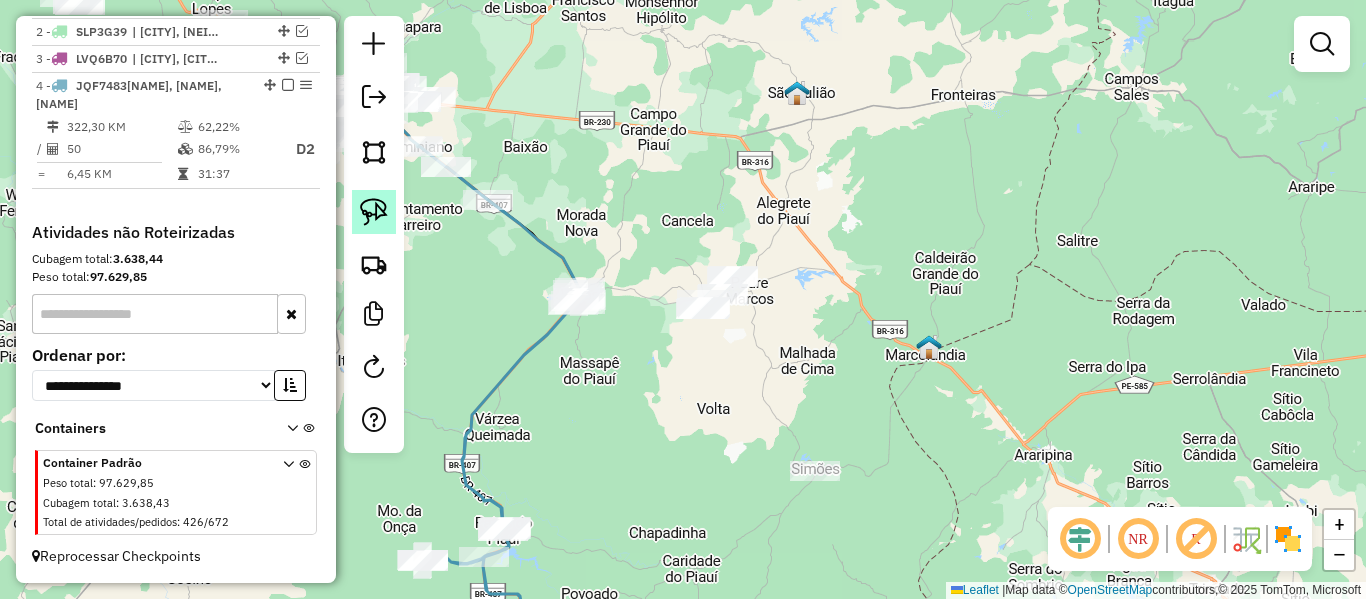 click 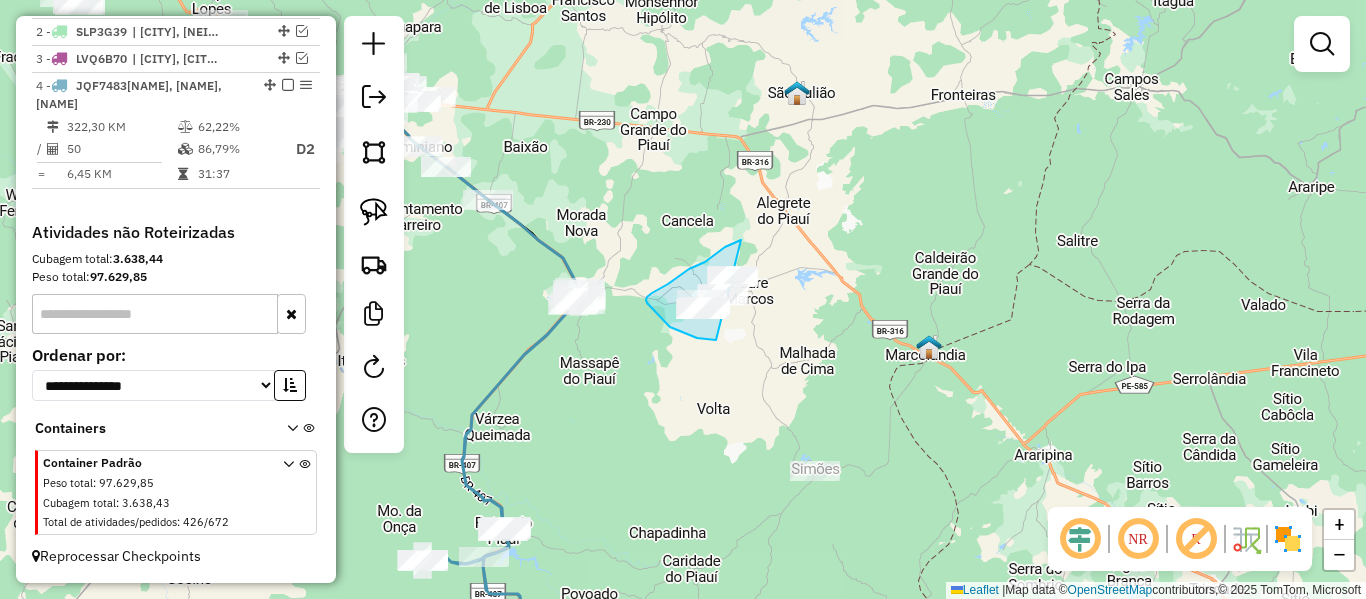 drag, startPoint x: 730, startPoint y: 245, endPoint x: 847, endPoint y: 307, distance: 132.41223 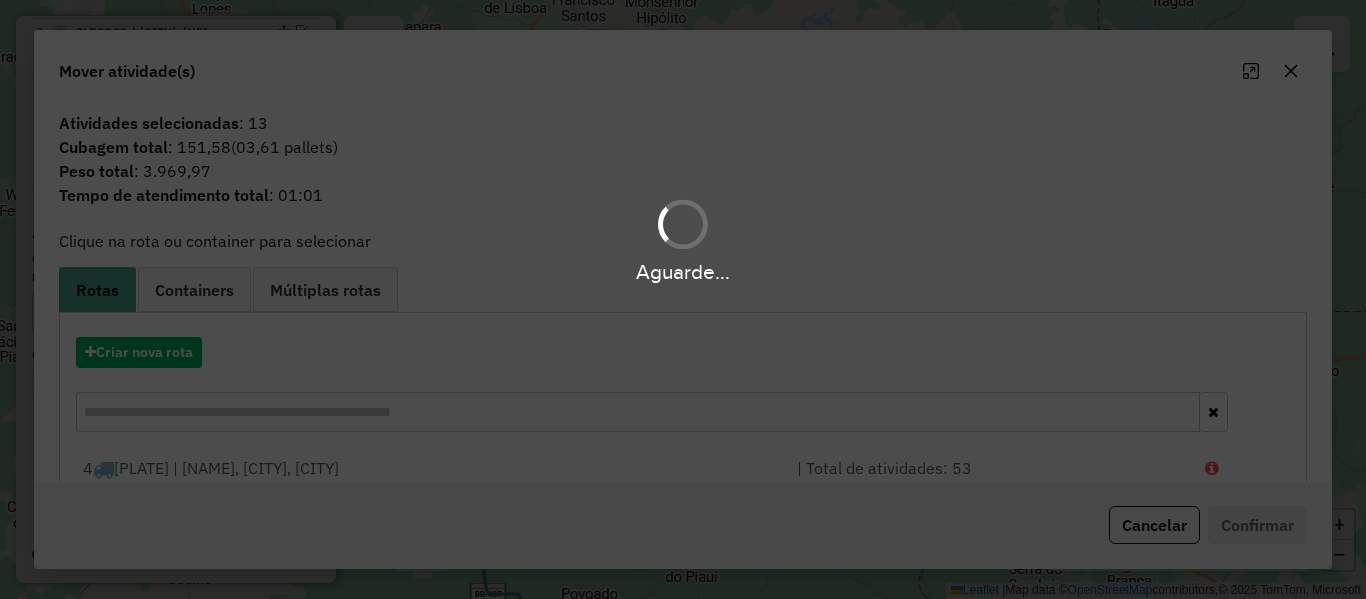 click on "Aguarde..." at bounding box center [683, 299] 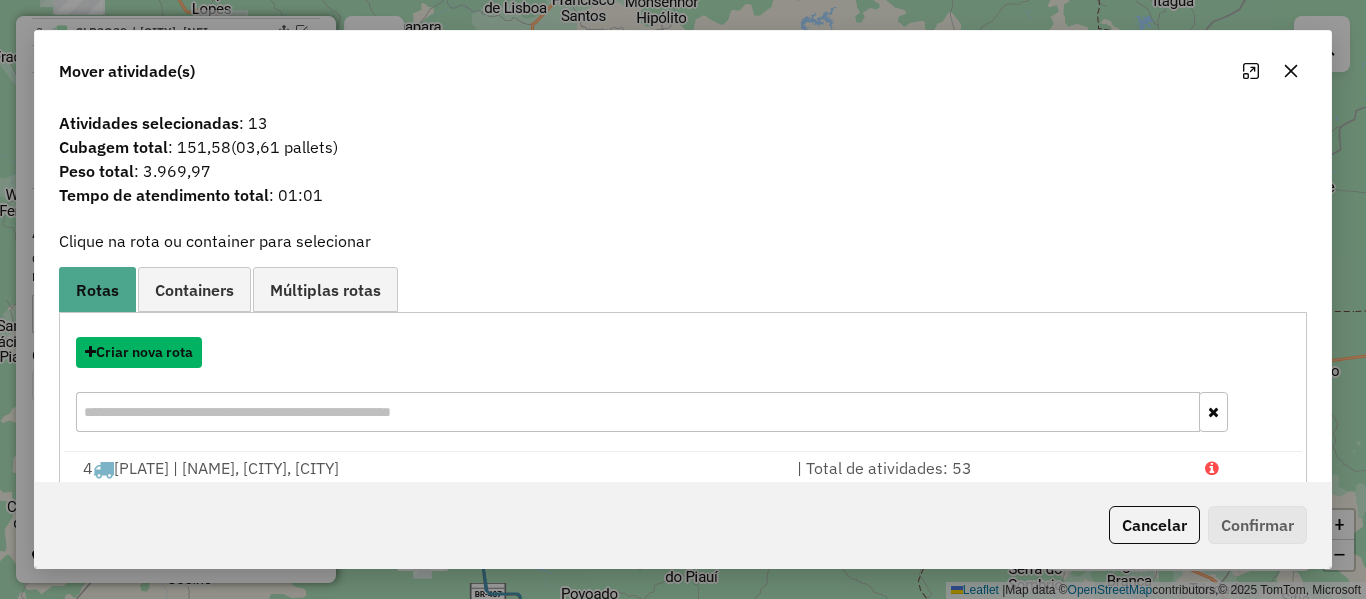 click on "Criar nova rota" at bounding box center (139, 352) 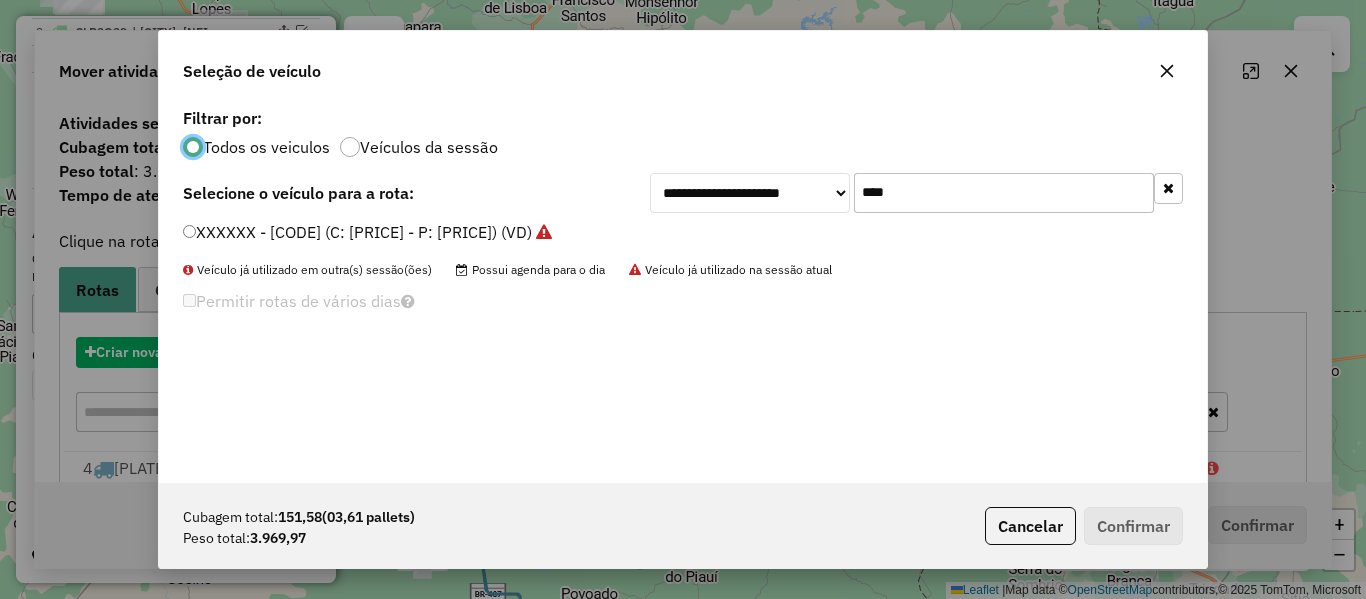 scroll, scrollTop: 11, scrollLeft: 6, axis: both 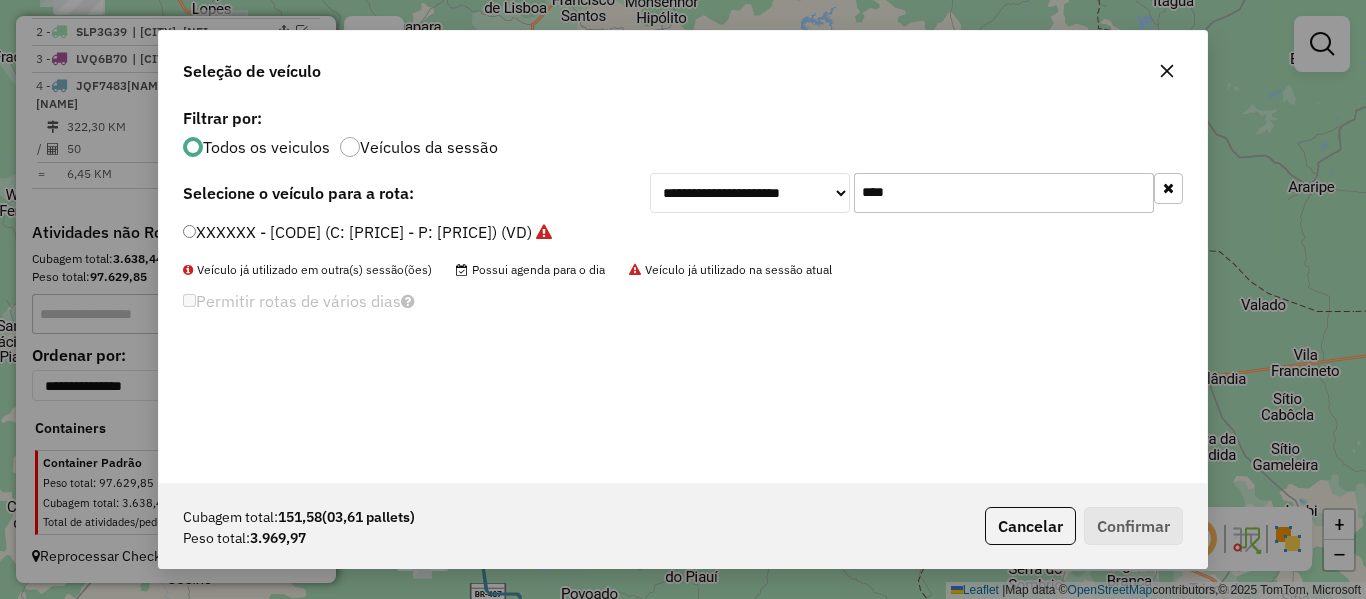 drag, startPoint x: 891, startPoint y: 207, endPoint x: 818, endPoint y: 221, distance: 74.330345 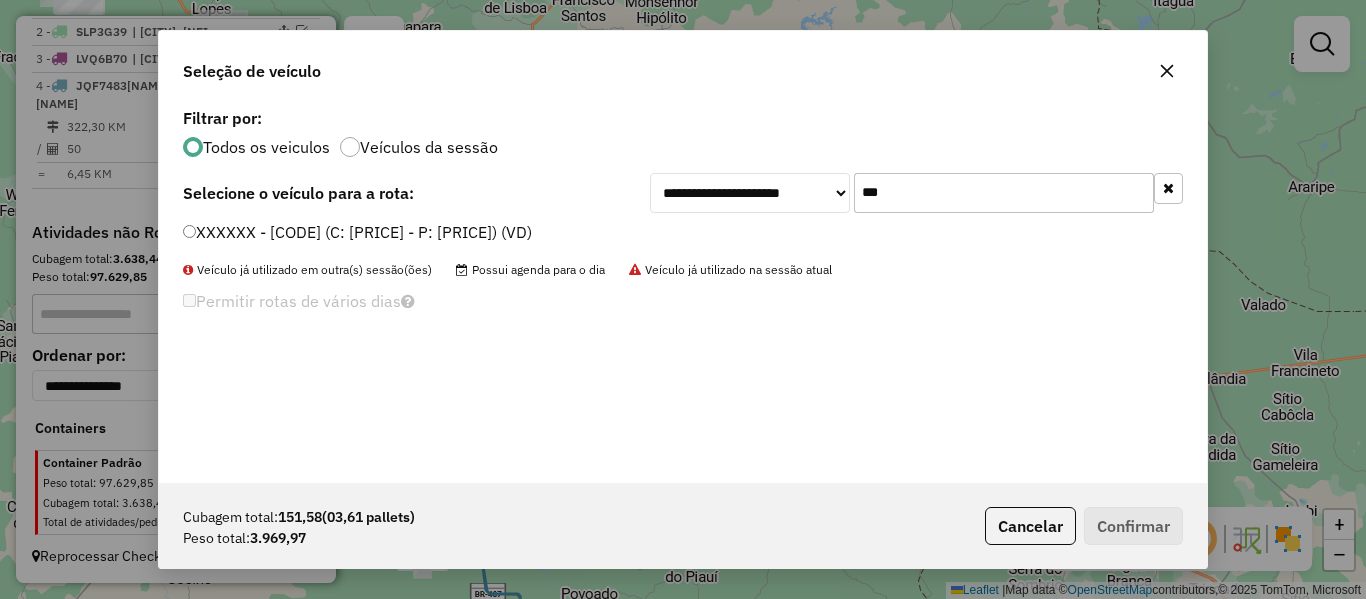 type on "***" 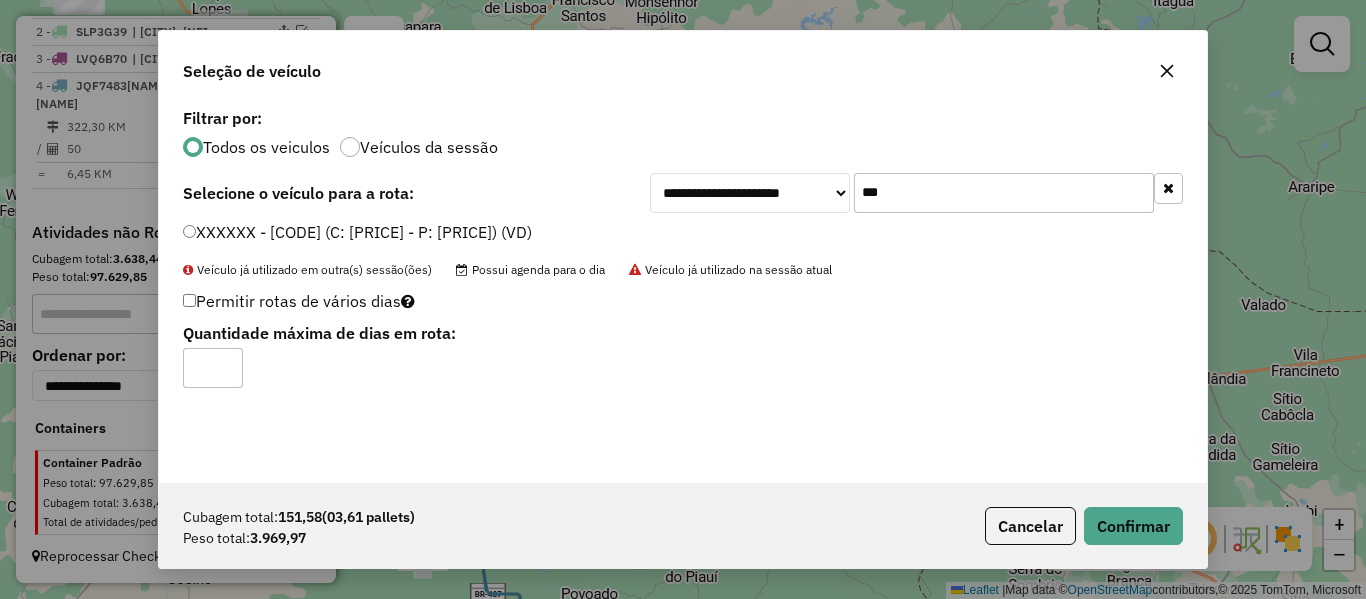 type on "*" 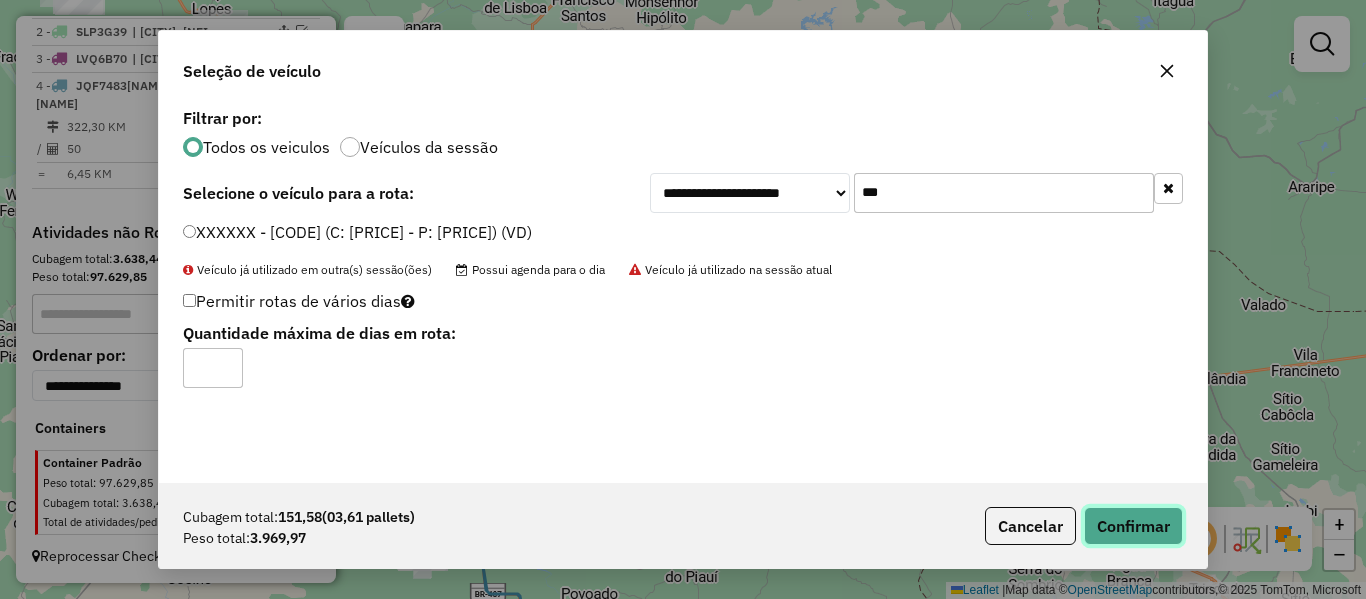 click on "Confirmar" 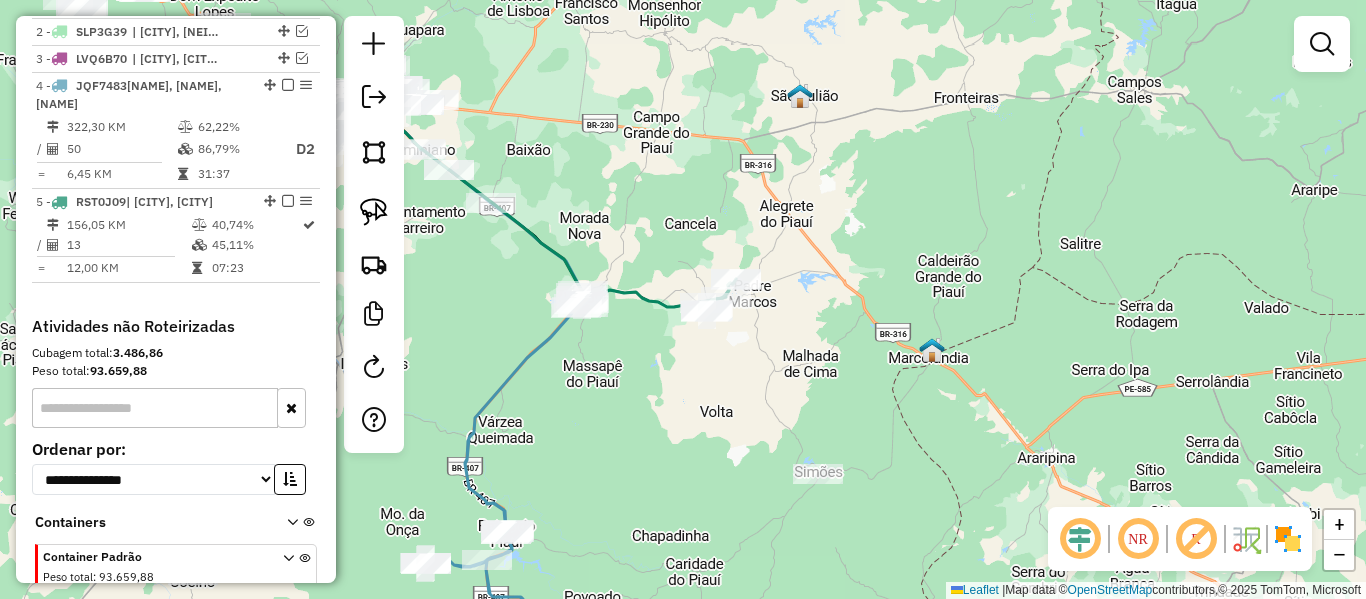 drag, startPoint x: 525, startPoint y: 234, endPoint x: 734, endPoint y: 336, distance: 232.56181 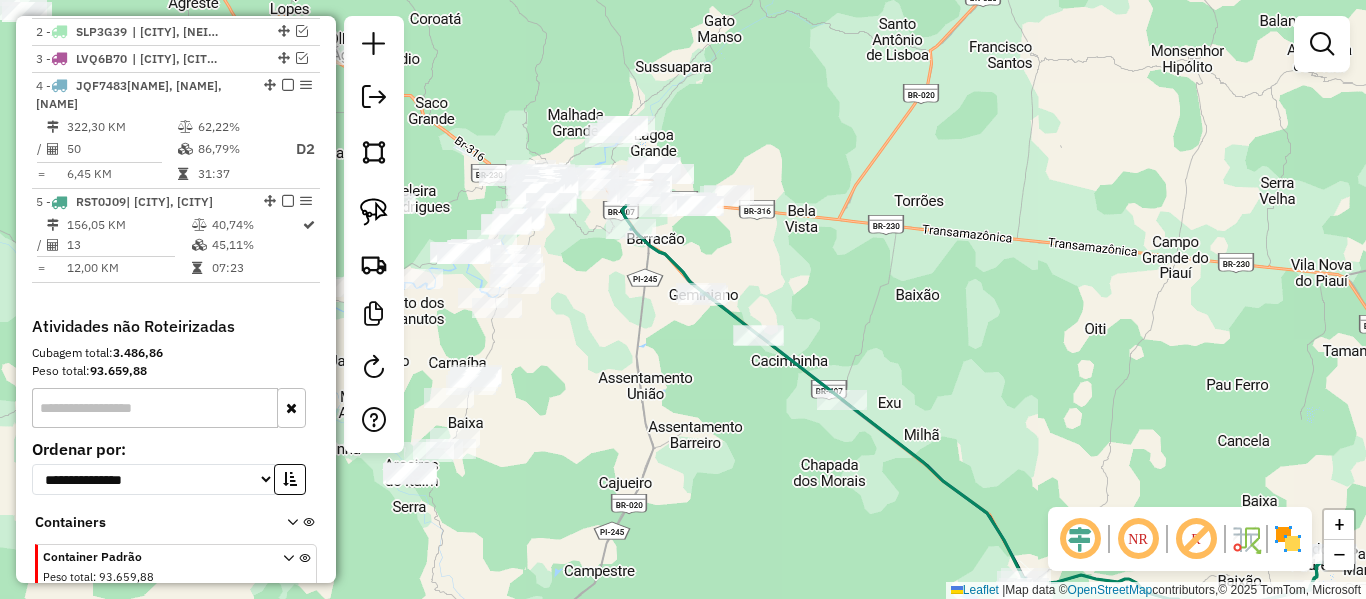 drag, startPoint x: 610, startPoint y: 319, endPoint x: 619, endPoint y: 347, distance: 29.410883 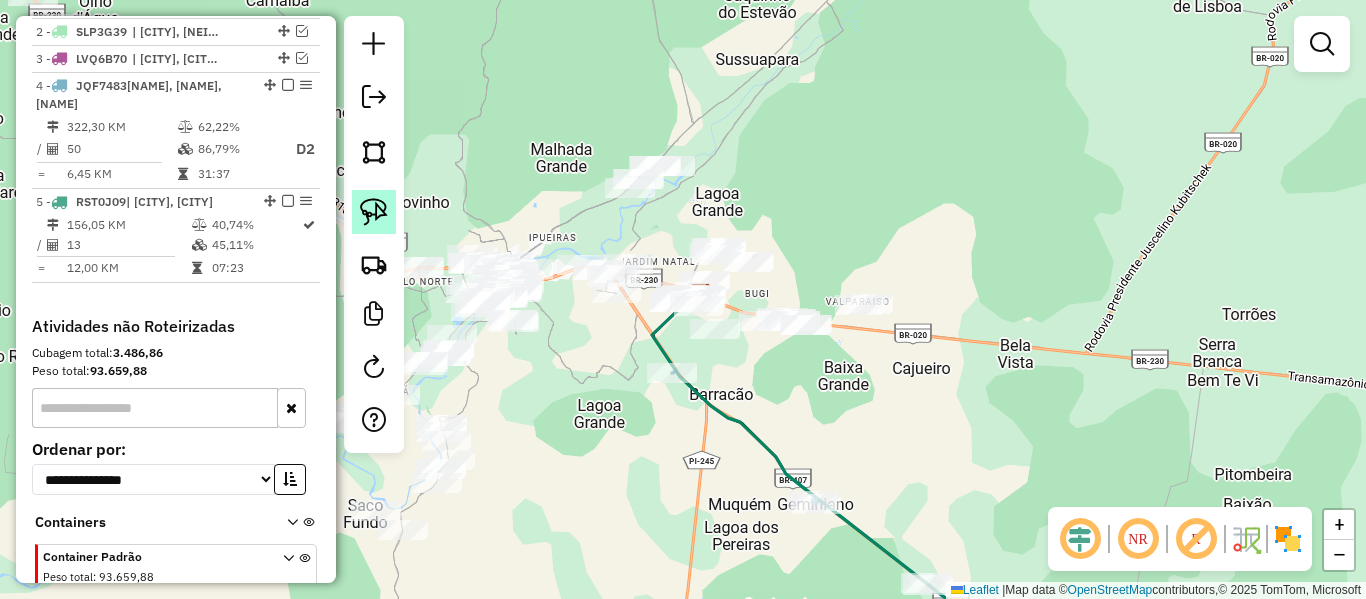 click 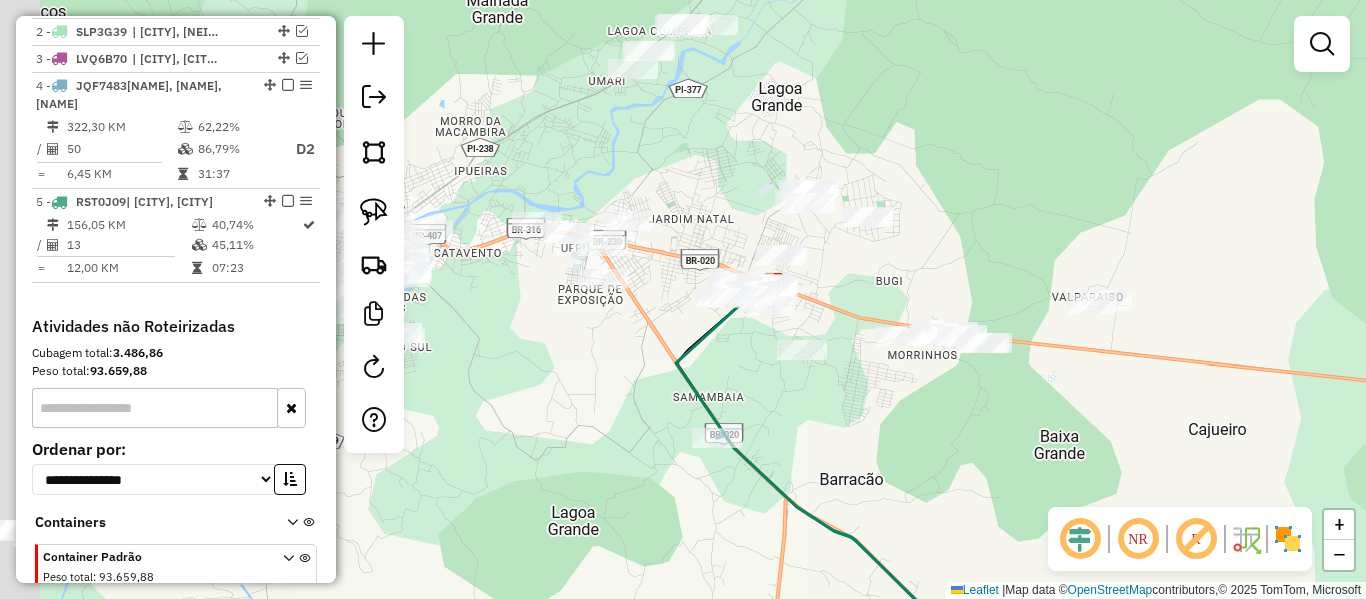 drag, startPoint x: 553, startPoint y: 416, endPoint x: 708, endPoint y: 398, distance: 156.04166 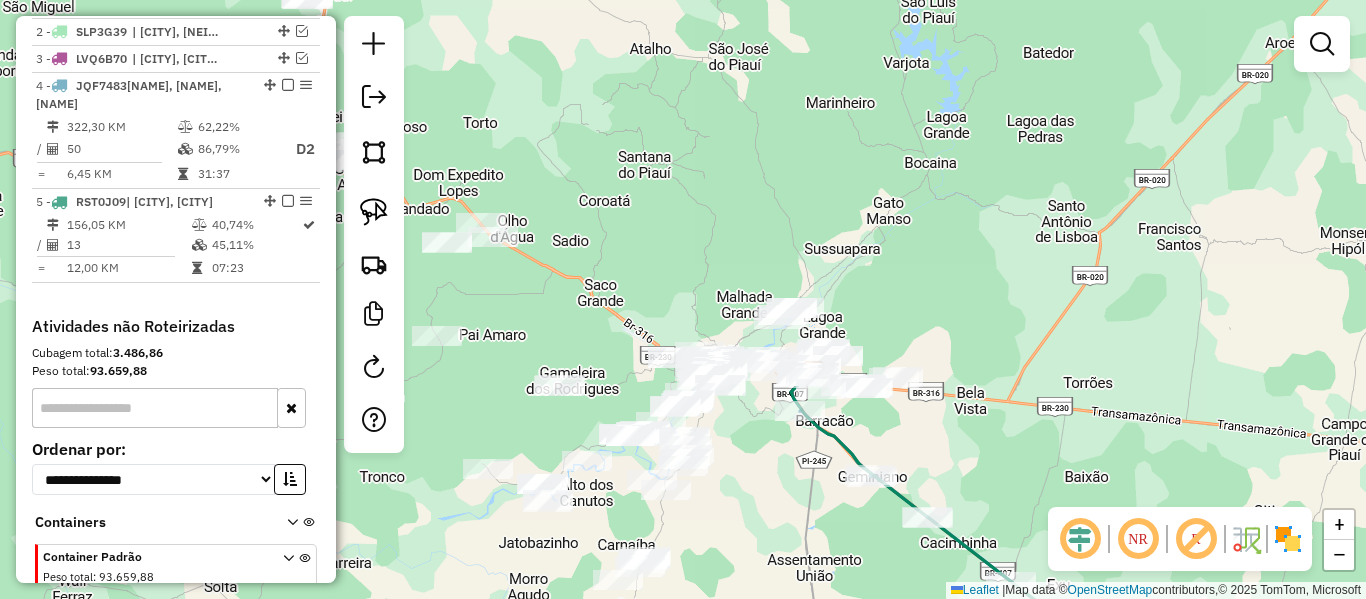drag, startPoint x: 600, startPoint y: 286, endPoint x: 892, endPoint y: 292, distance: 292.06165 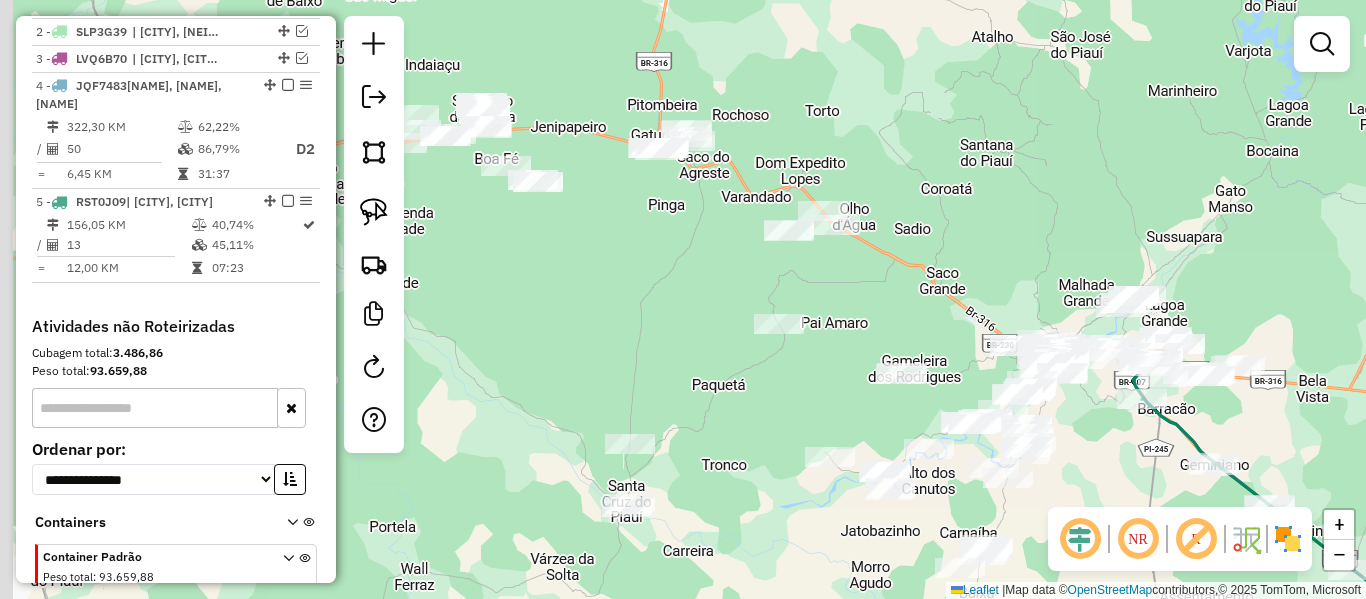 drag, startPoint x: 596, startPoint y: 315, endPoint x: 925, endPoint y: 328, distance: 329.25674 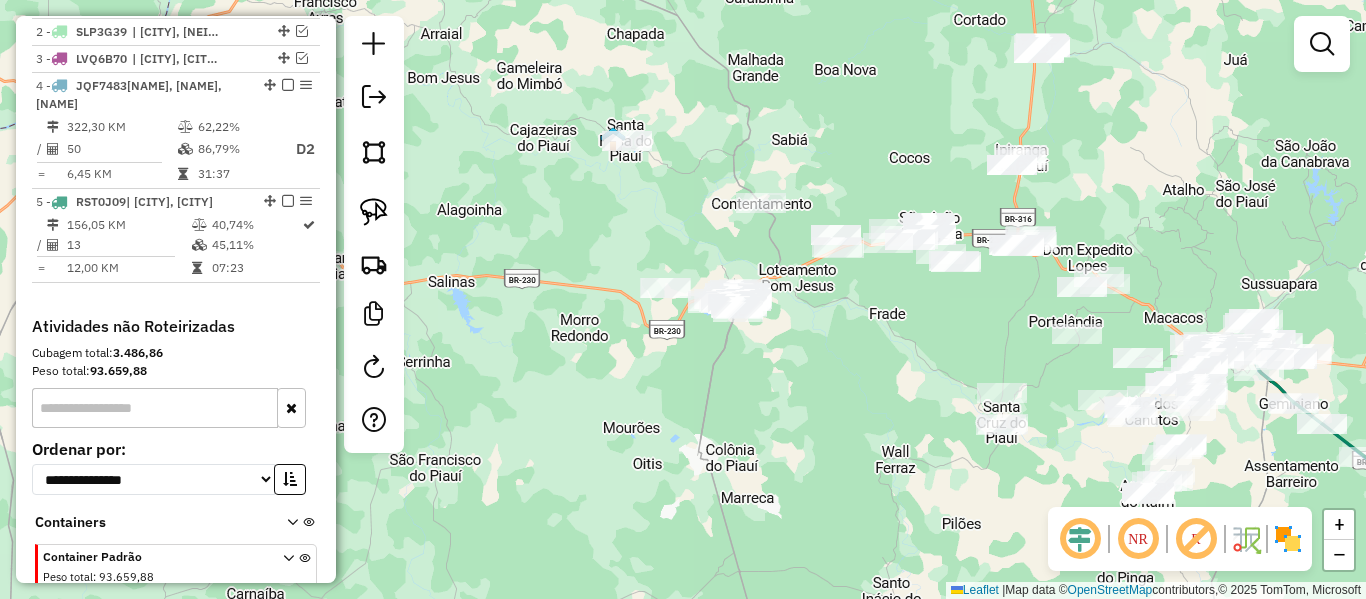 drag, startPoint x: 655, startPoint y: 250, endPoint x: 602, endPoint y: 253, distance: 53.08484 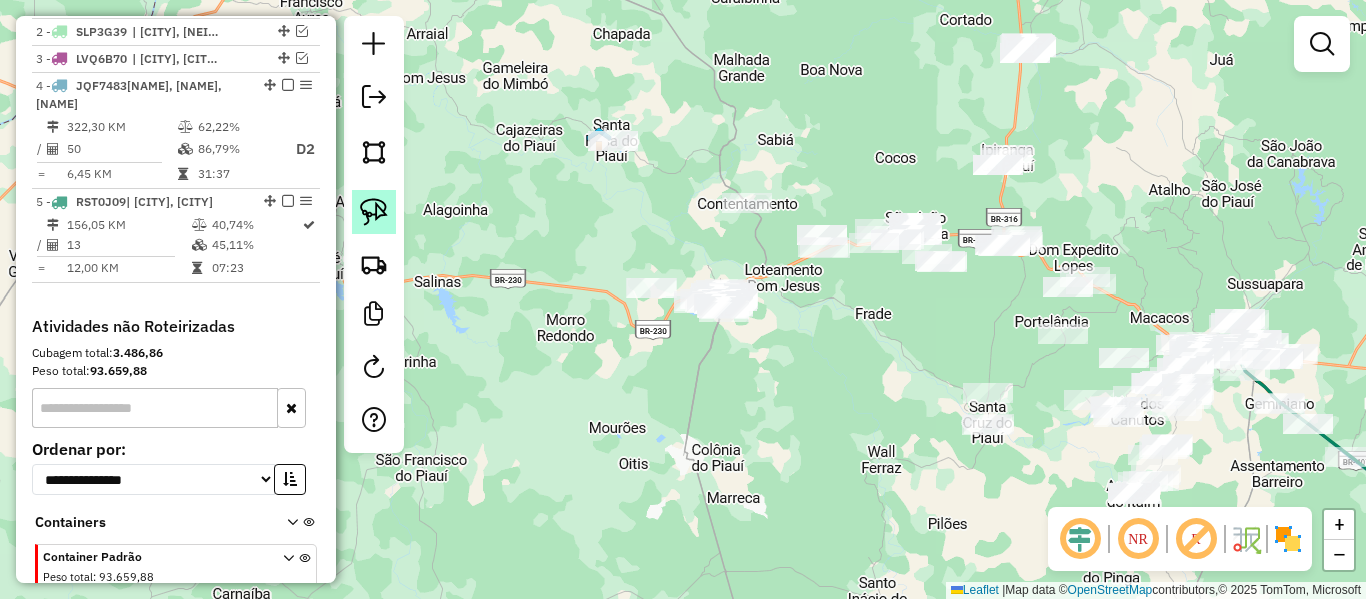 click 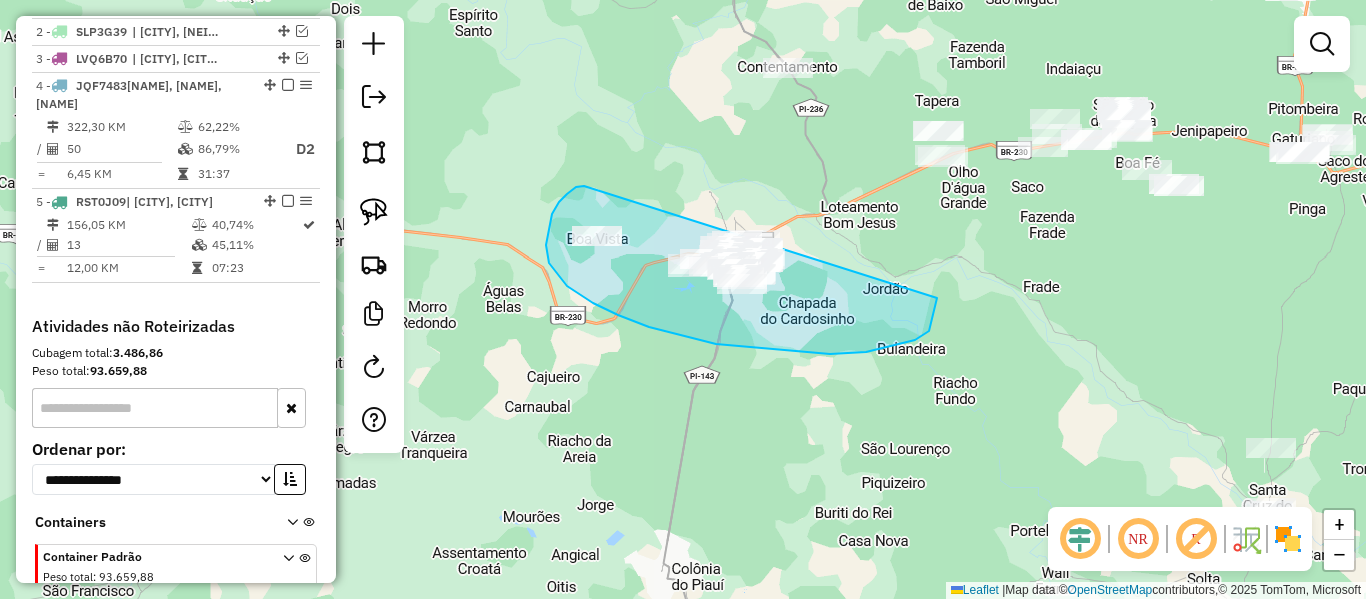 drag, startPoint x: 567, startPoint y: 194, endPoint x: 940, endPoint y: 267, distance: 380.0763 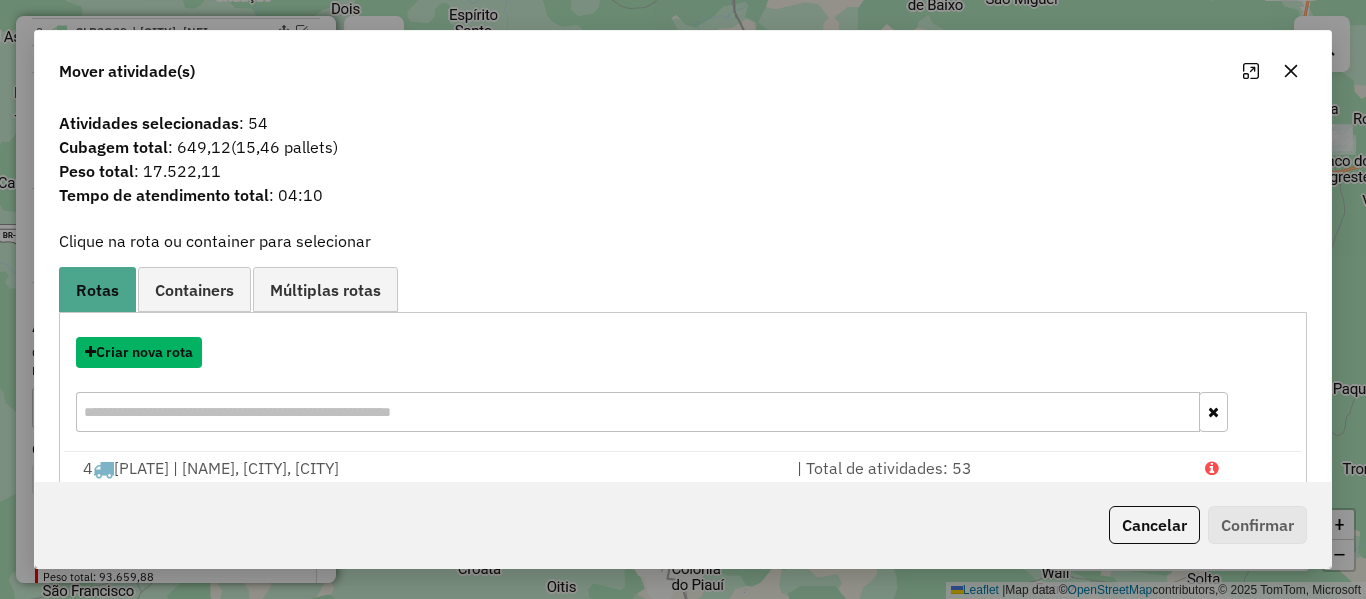 click on "Criar nova rota" at bounding box center [139, 352] 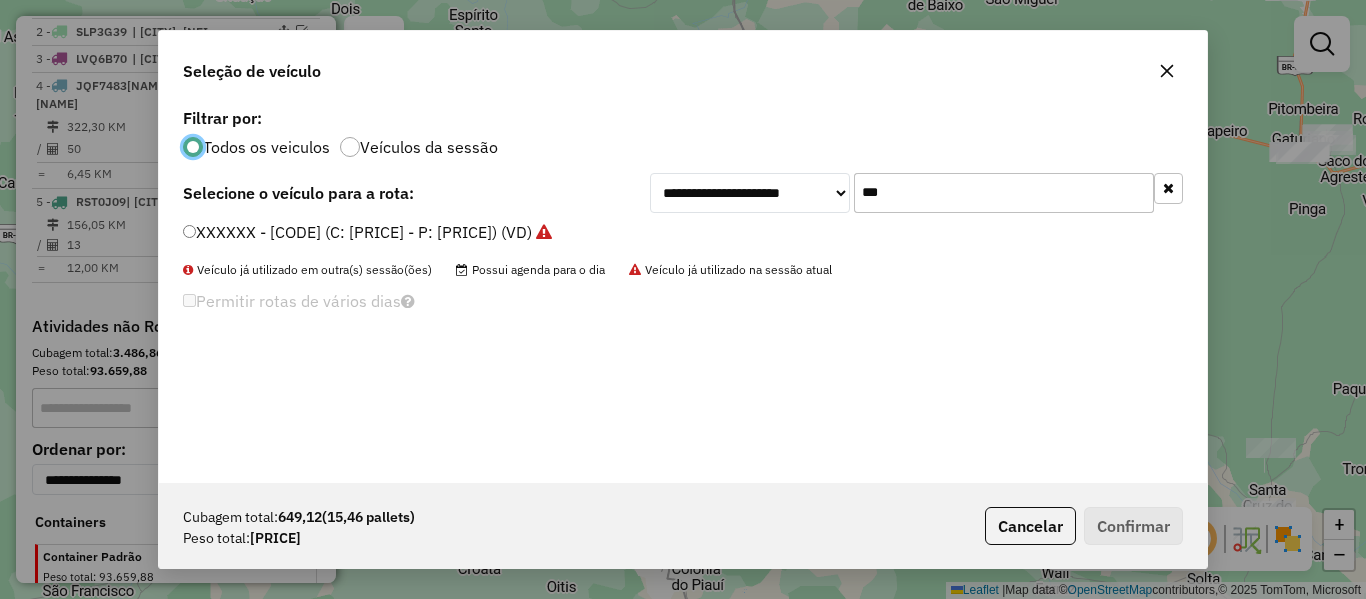 scroll, scrollTop: 11, scrollLeft: 6, axis: both 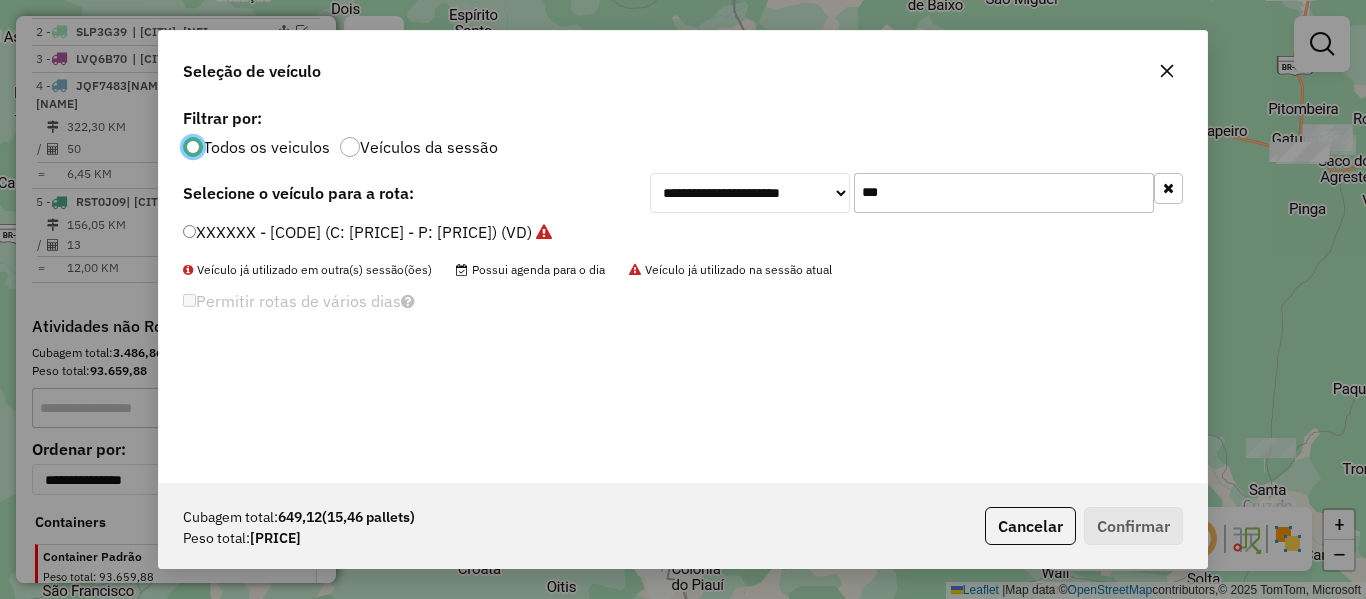 drag, startPoint x: 841, startPoint y: 206, endPoint x: 805, endPoint y: 214, distance: 36.878178 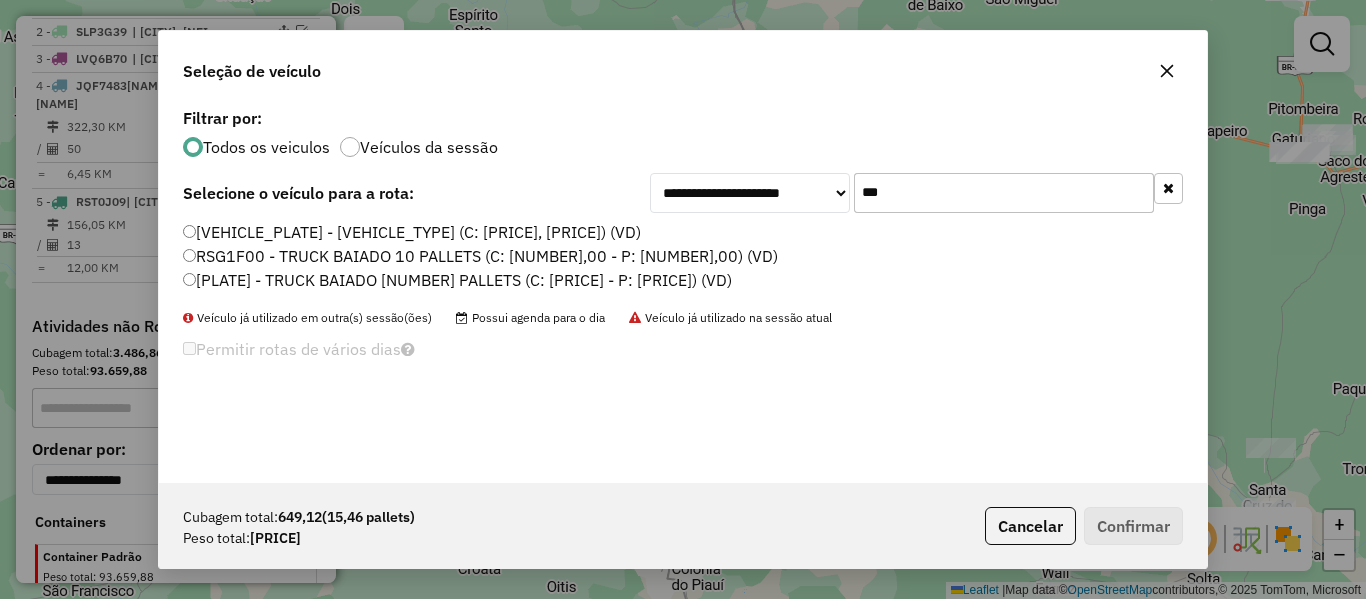 type on "***" 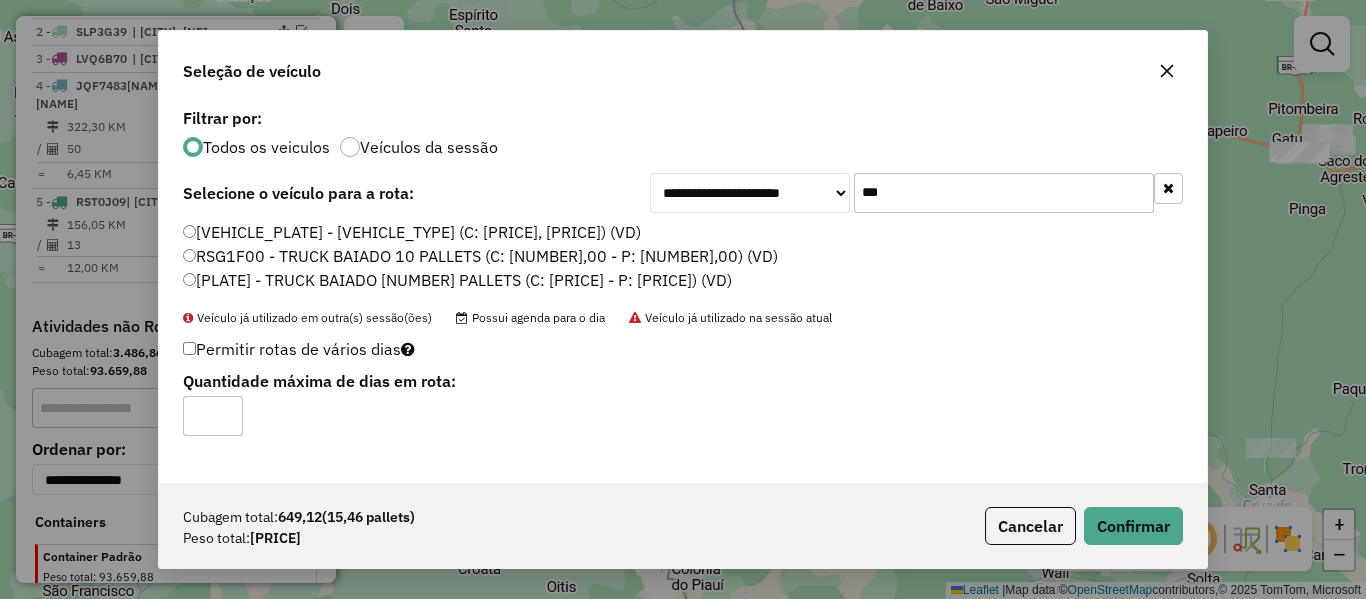 drag, startPoint x: 226, startPoint y: 416, endPoint x: 235, endPoint y: 407, distance: 12.727922 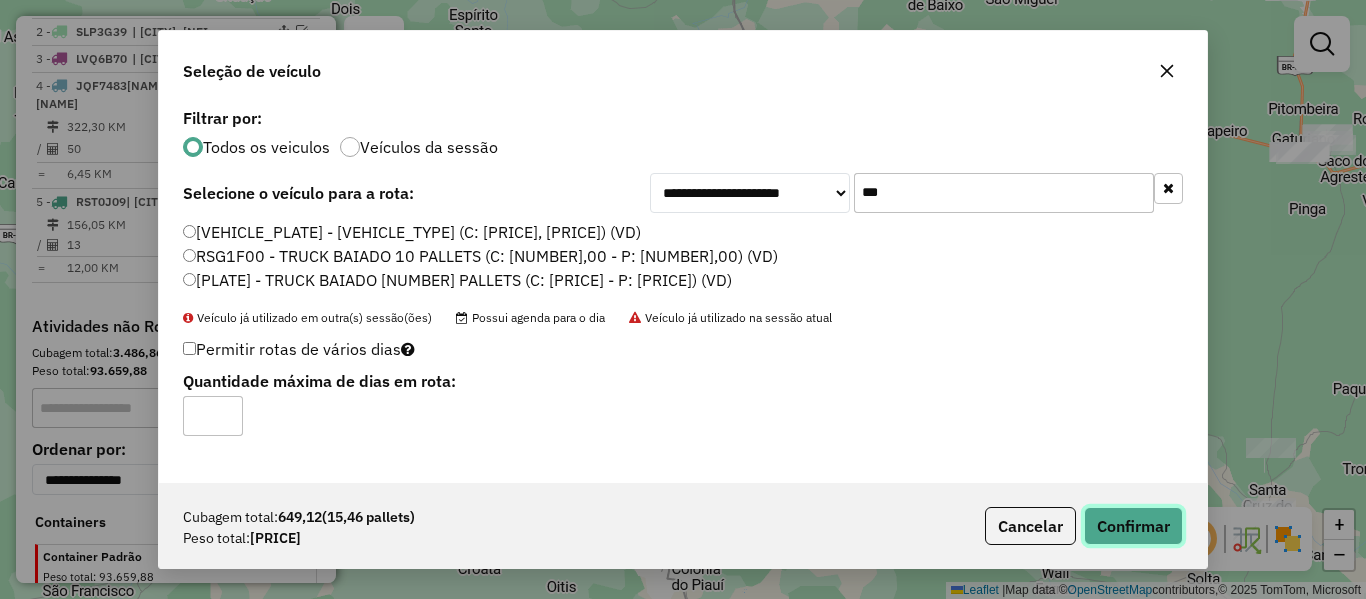 click on "Confirmar" 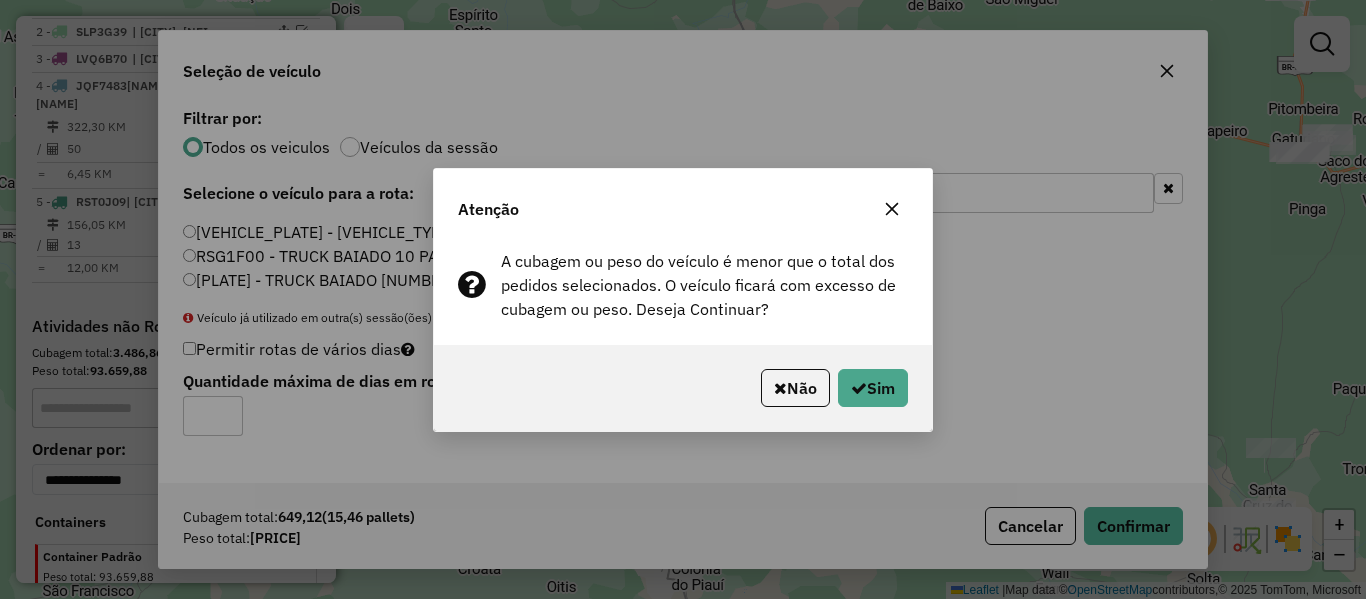 click on "Não" 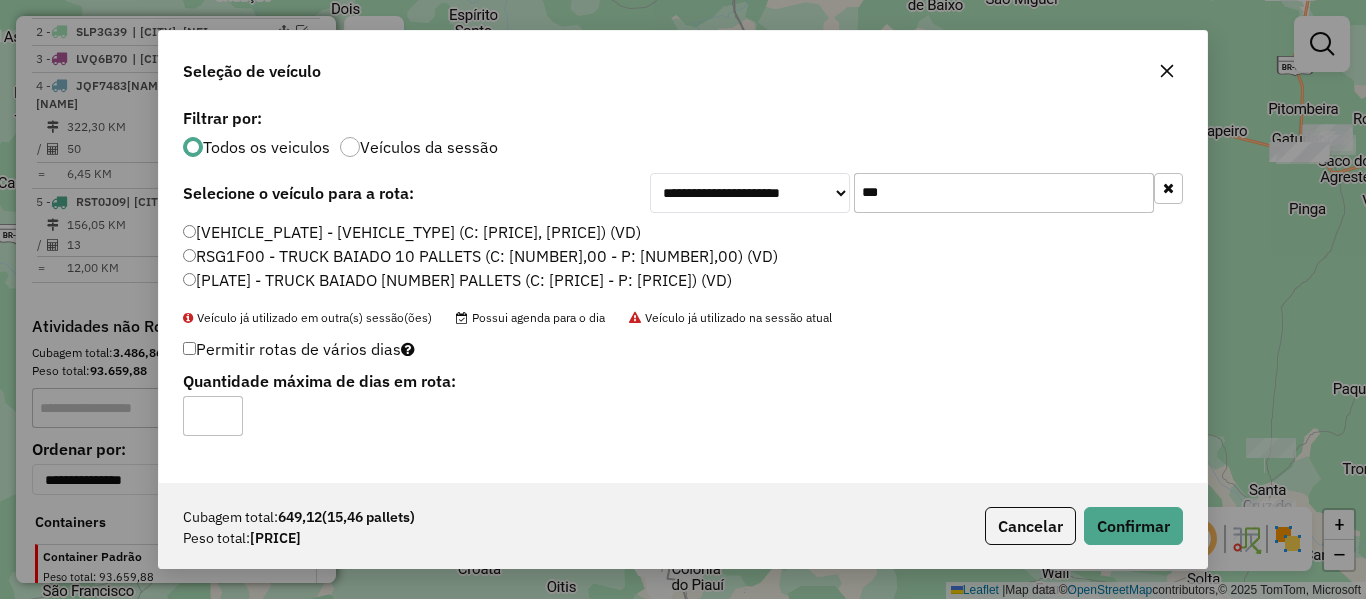 type on "*" 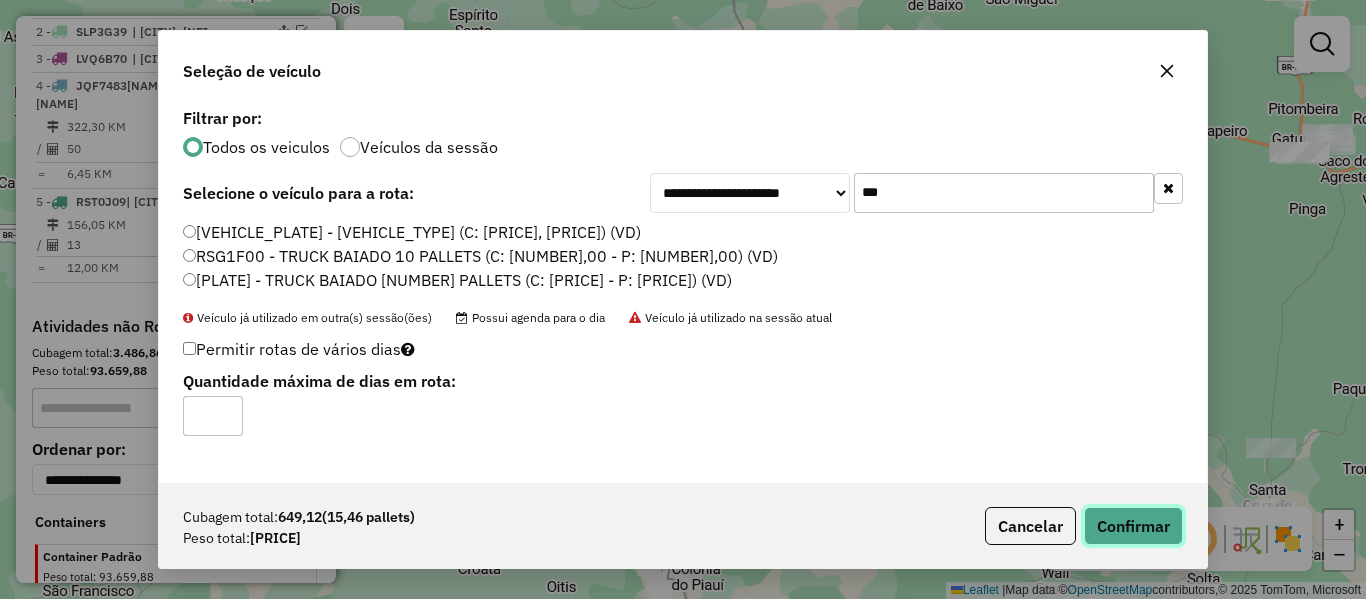 click on "Confirmar" 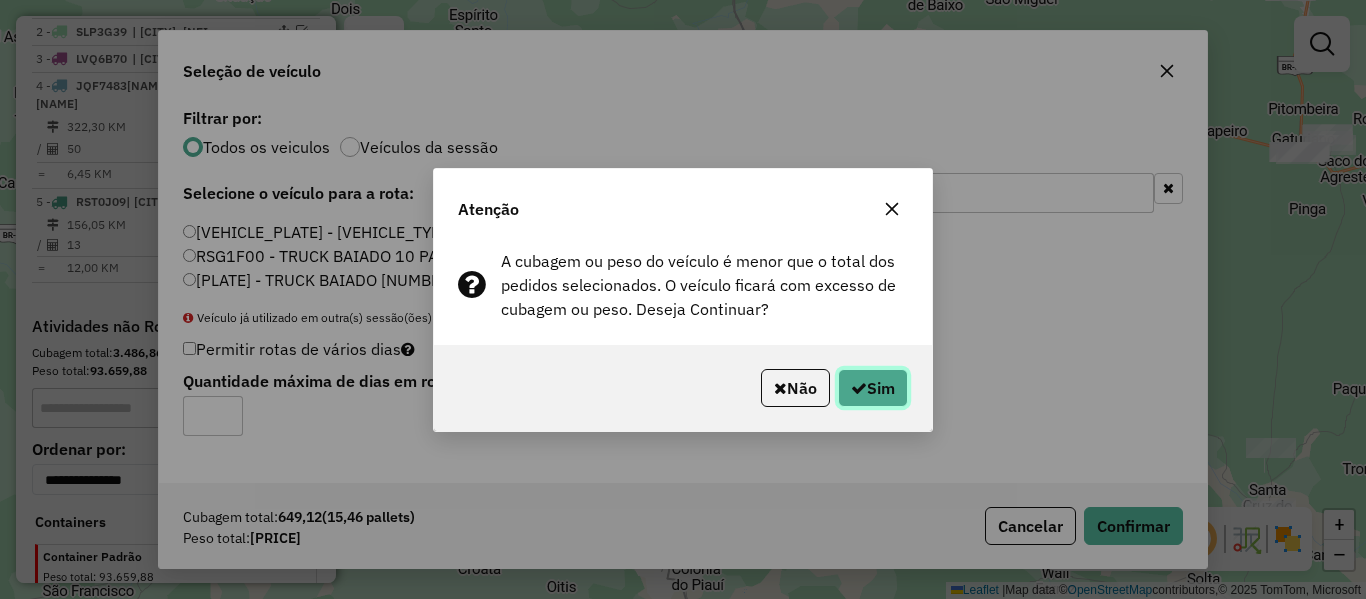 click 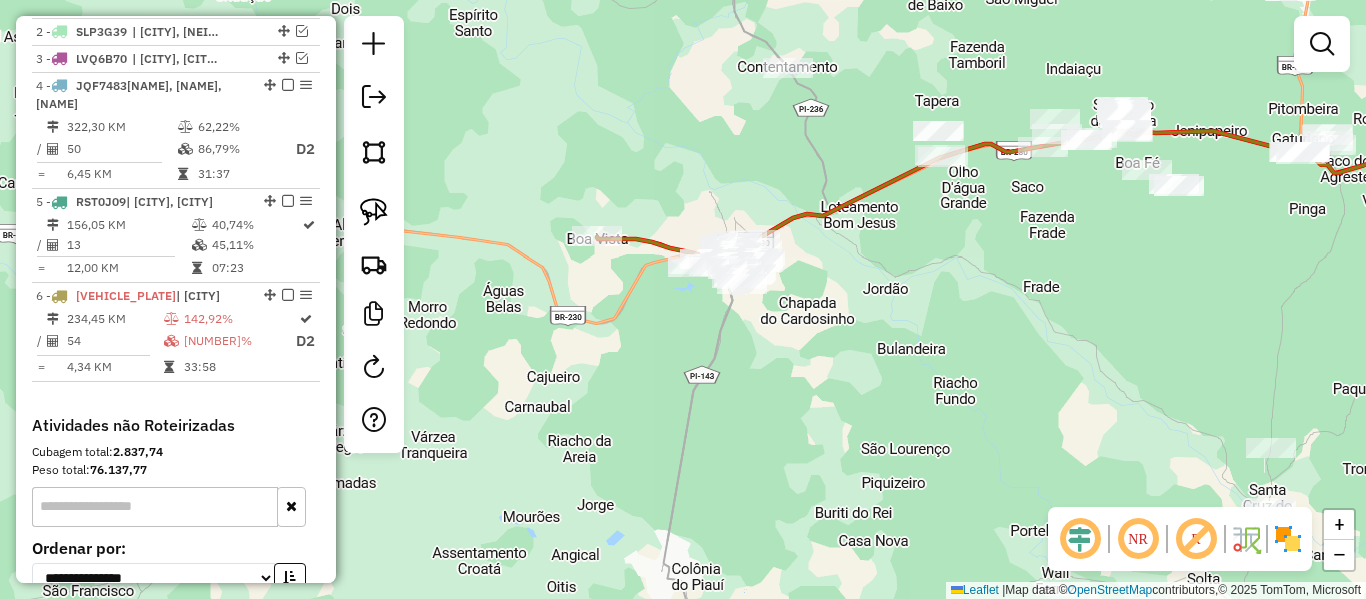 click 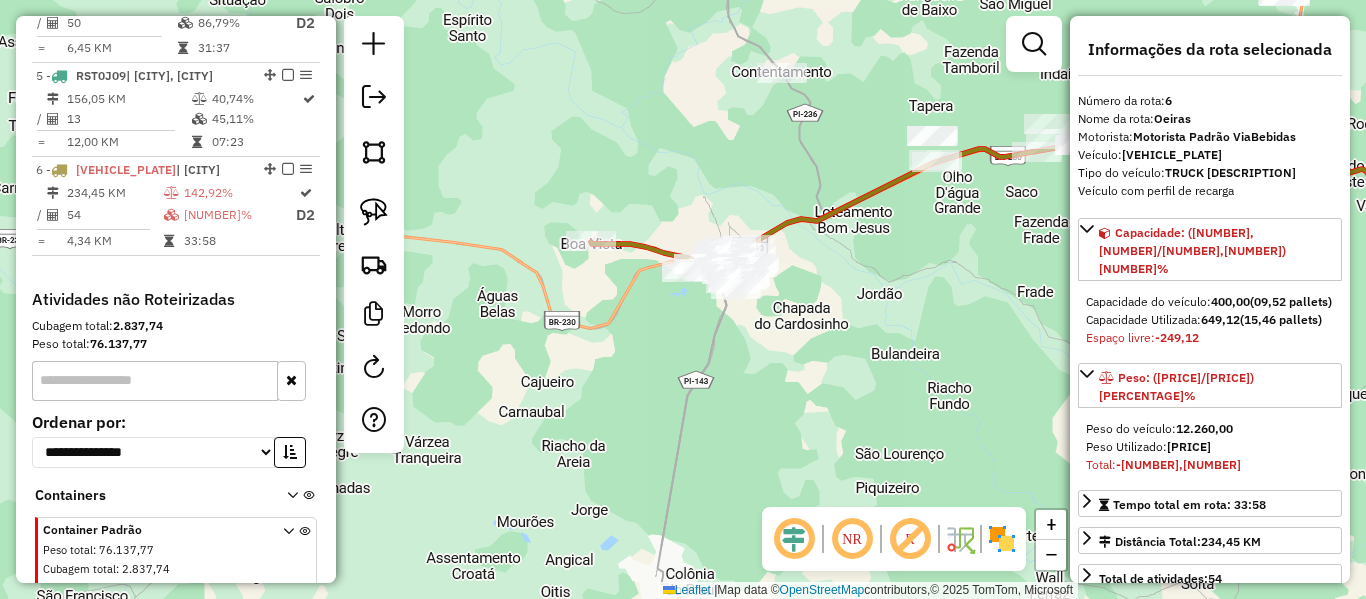 scroll, scrollTop: 984, scrollLeft: 0, axis: vertical 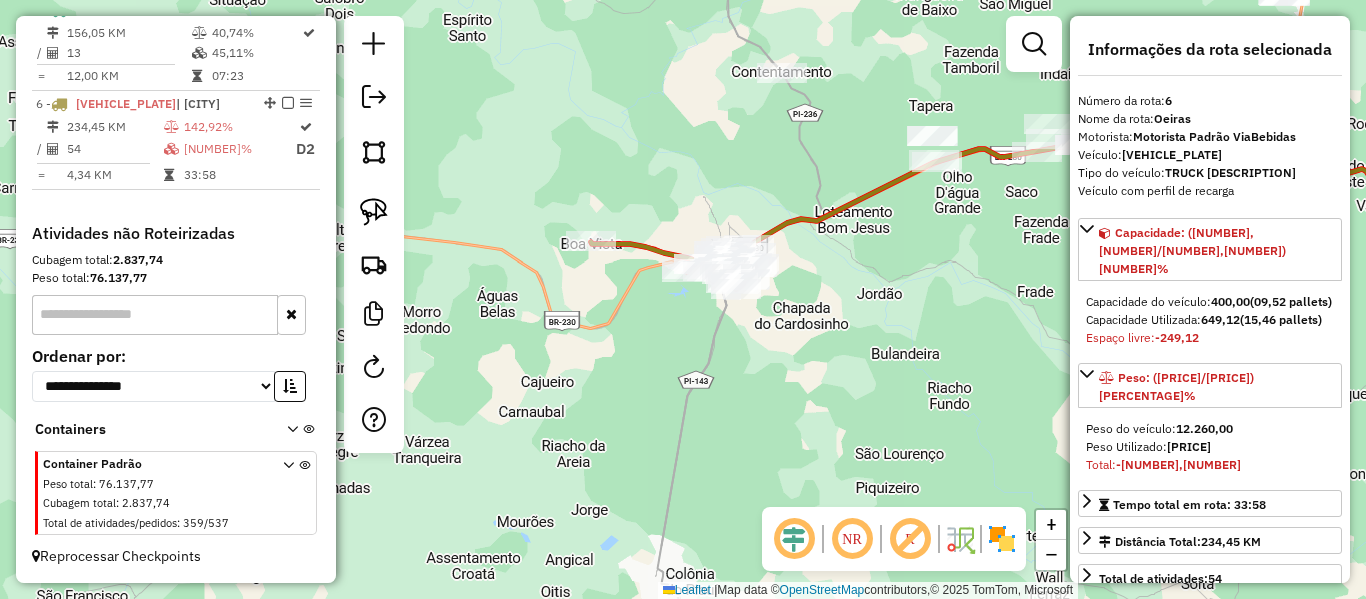 drag, startPoint x: 799, startPoint y: 168, endPoint x: 753, endPoint y: 233, distance: 79.630394 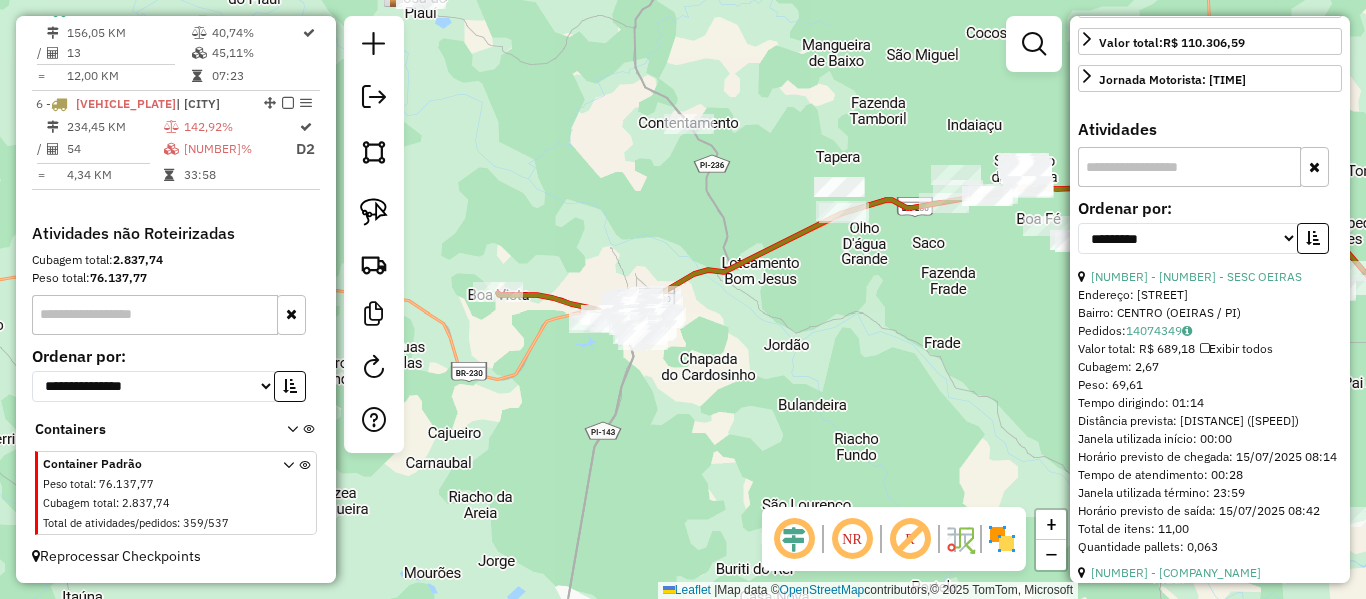 scroll, scrollTop: 700, scrollLeft: 0, axis: vertical 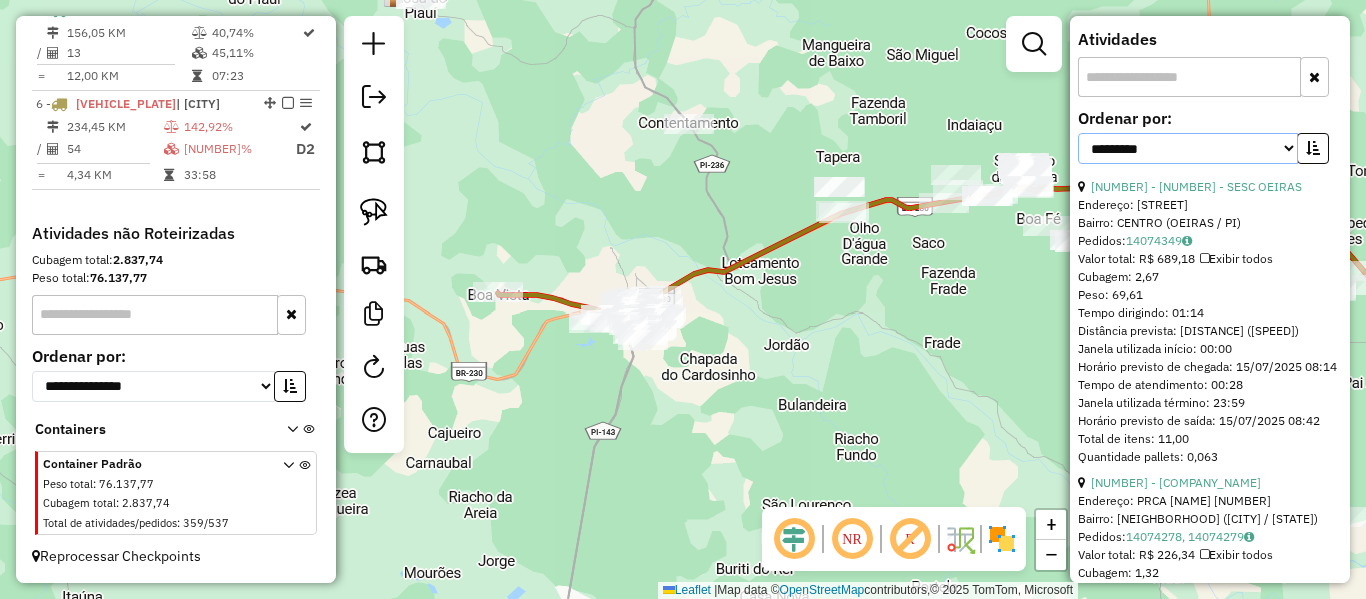 drag, startPoint x: 1178, startPoint y: 163, endPoint x: 1177, endPoint y: 181, distance: 18.027756 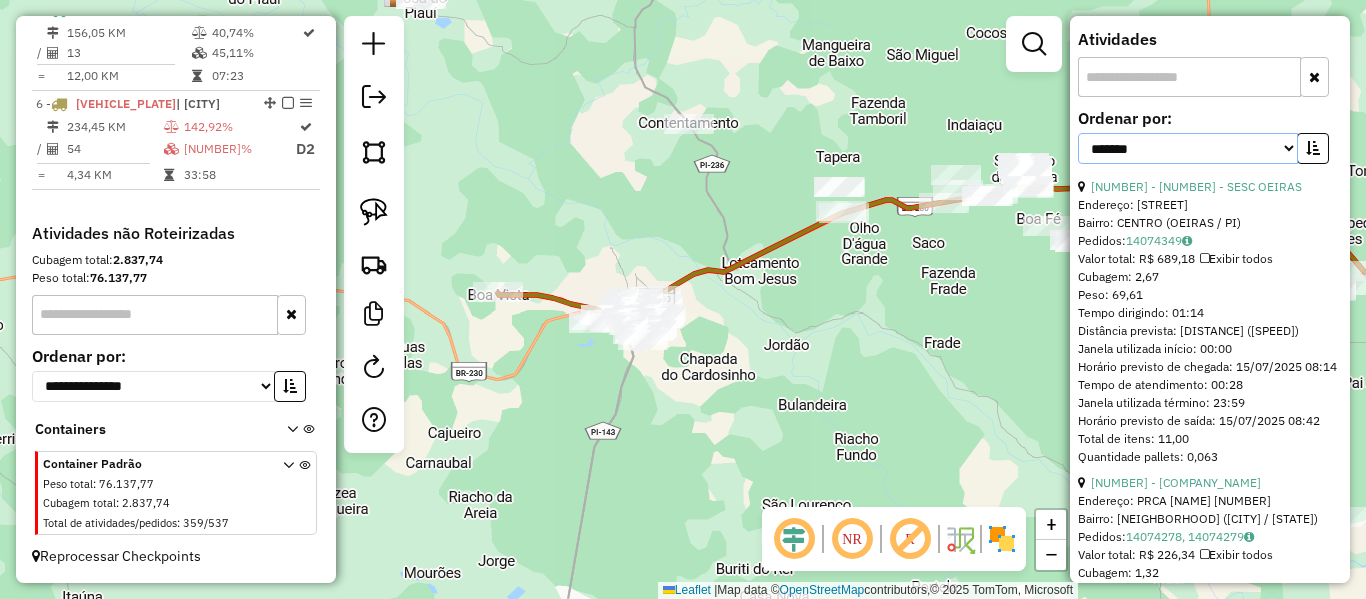 click on "**********" at bounding box center (1188, 148) 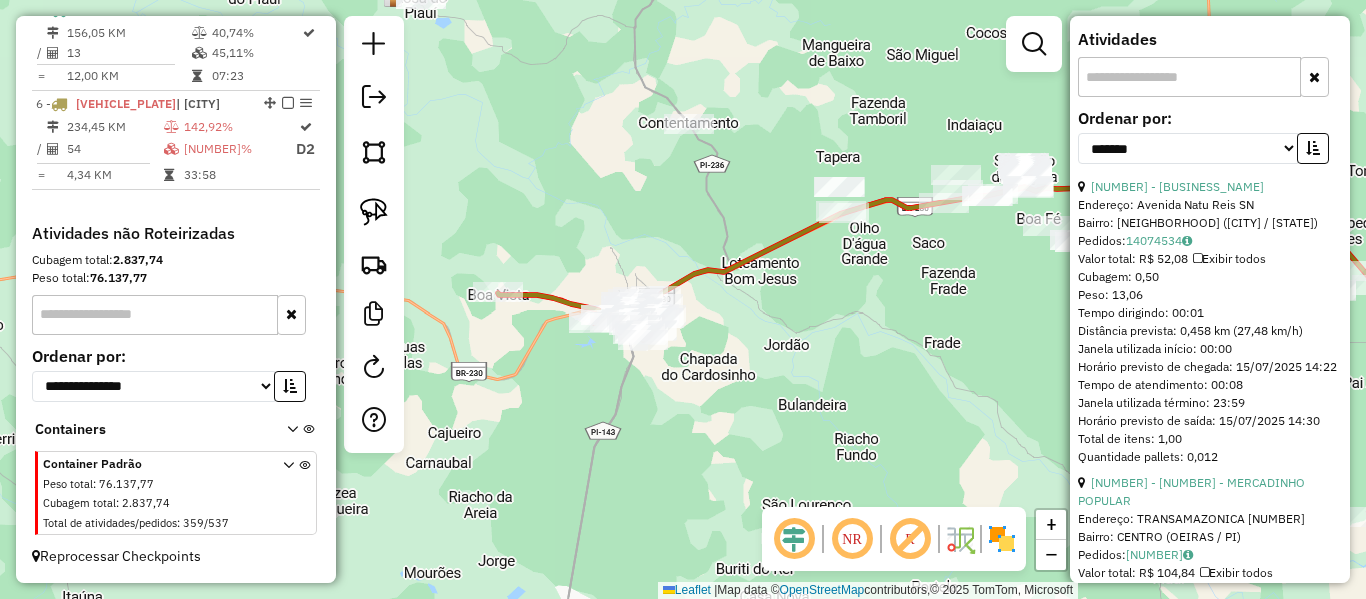 click at bounding box center [1313, 148] 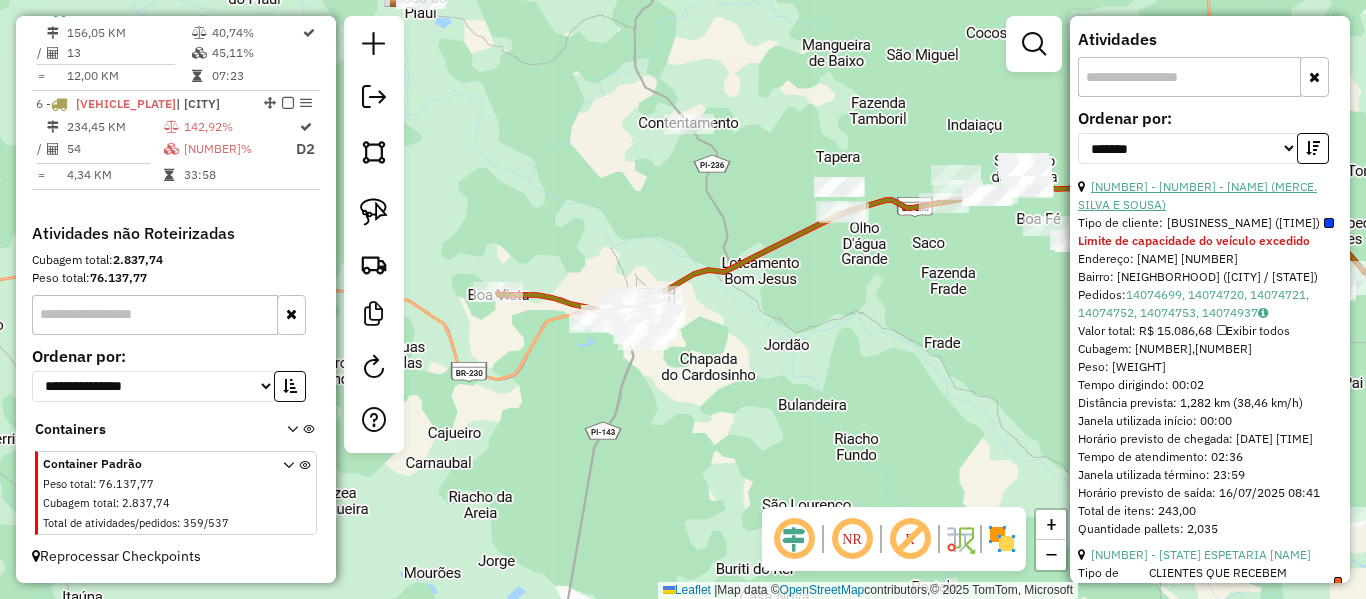 click on "33 - 7964 - FRANCISCO DE SOUSA (MERCE. SILVA E SOUSA)" at bounding box center (1197, 195) 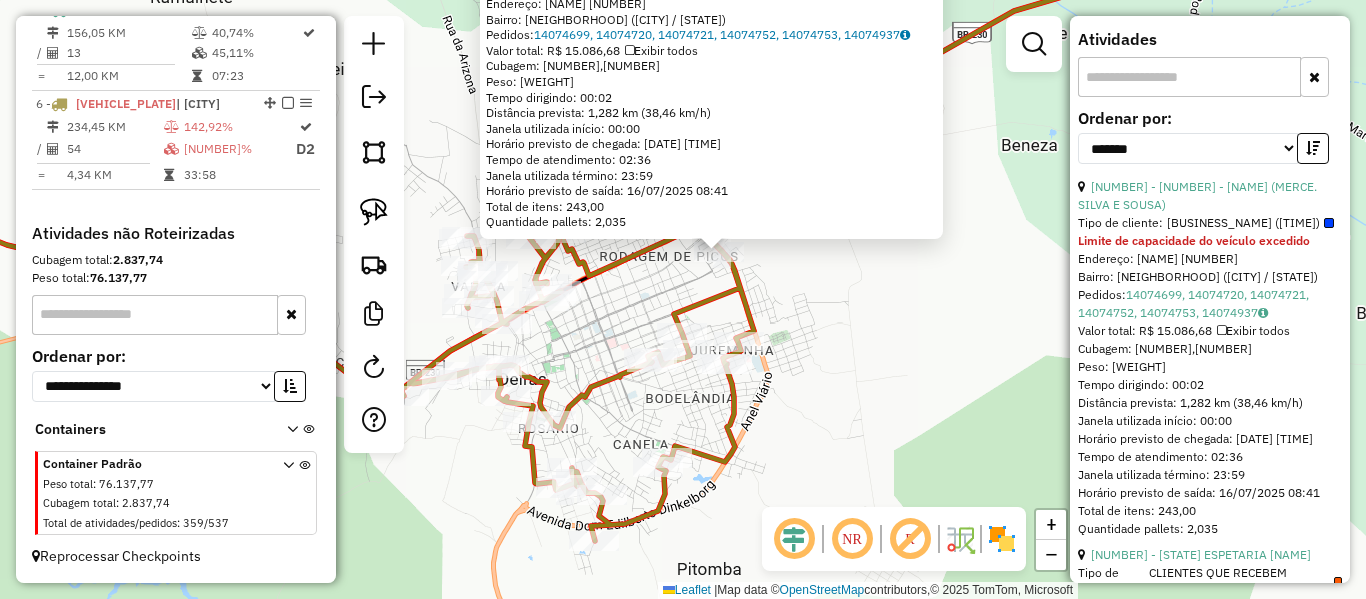 click on "7964 - FRANCISCO DE SOUSA (MERCE. SILVA E SOUSA)  Tipo de cliente:   WINNER MANHÃ (M)  Limite de capacidade do veículo excedido  Endereço:  DOM EDILBERTO DINKELBARK 499   Bairro: B-URBANO (OEIRAS / PI)   Pedidos:  14074699, 14074720, 14074721, 14074752, 14074753, 14074937   Valor total: R$ 15.086,68   Exibir todos   Cubagem: 85,48  Peso: 2.488,56  Tempo dirigindo: 00:02   Distância prevista: 1,282 km (38,46 km/h)   Janela utilizada início: 00:00   Horário previsto de chegada: 15/07/2025 18:25   Tempo de atendimento: 02:36   Janela utilizada término: 23:59   Horário previsto de saída: 16/07/2025 08:41   Total de itens: 243,00   Quantidade pallets: 2,035  × Janela de atendimento Grade de atendimento Capacidade Transportadoras Veículos Cliente Pedidos  Rotas Selecione os dias de semana para filtrar as janelas de atendimento  Seg   Ter   Qua   Qui   Sex   Sáb   Dom  Informe o período da janela de atendimento: De: Até:  Filtrar exatamente a janela do cliente  Considerar janela de atendimento padrão" 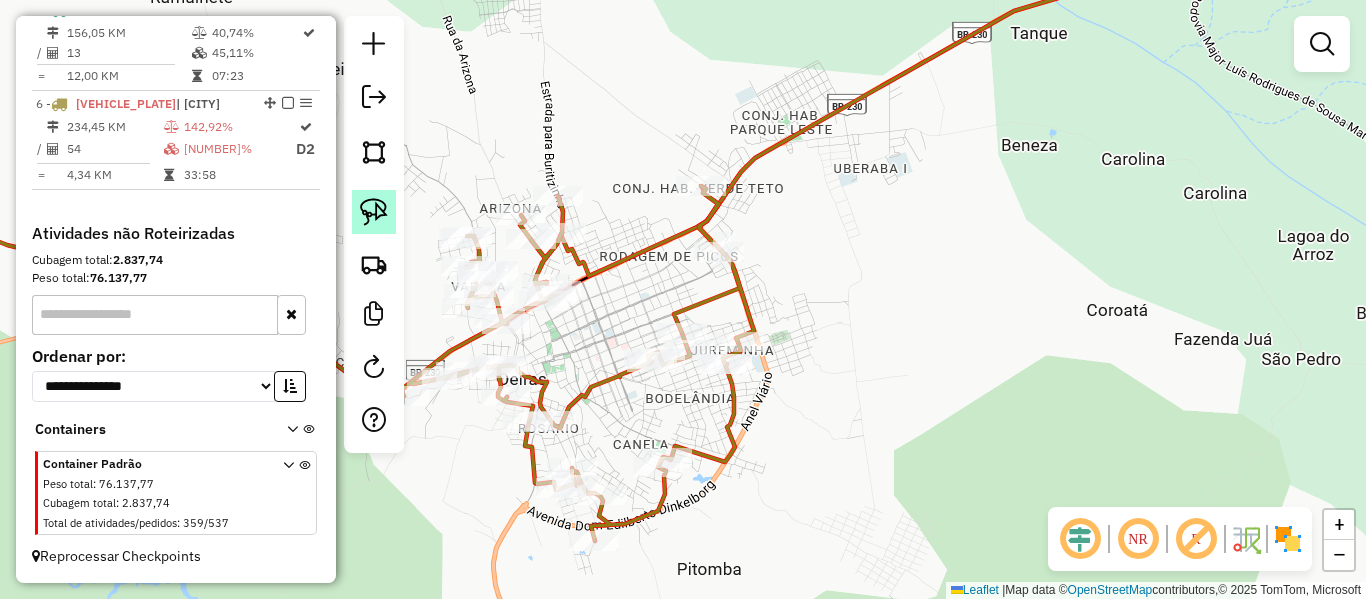 click 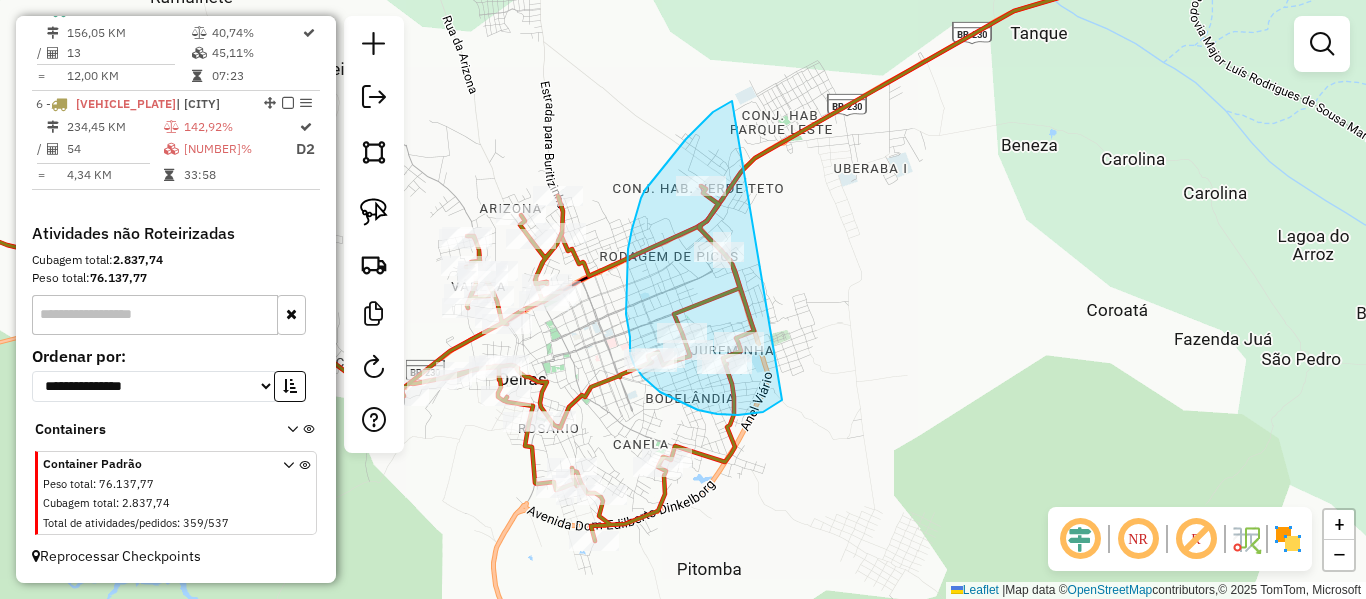 drag, startPoint x: 732, startPoint y: 101, endPoint x: 850, endPoint y: 359, distance: 283.70407 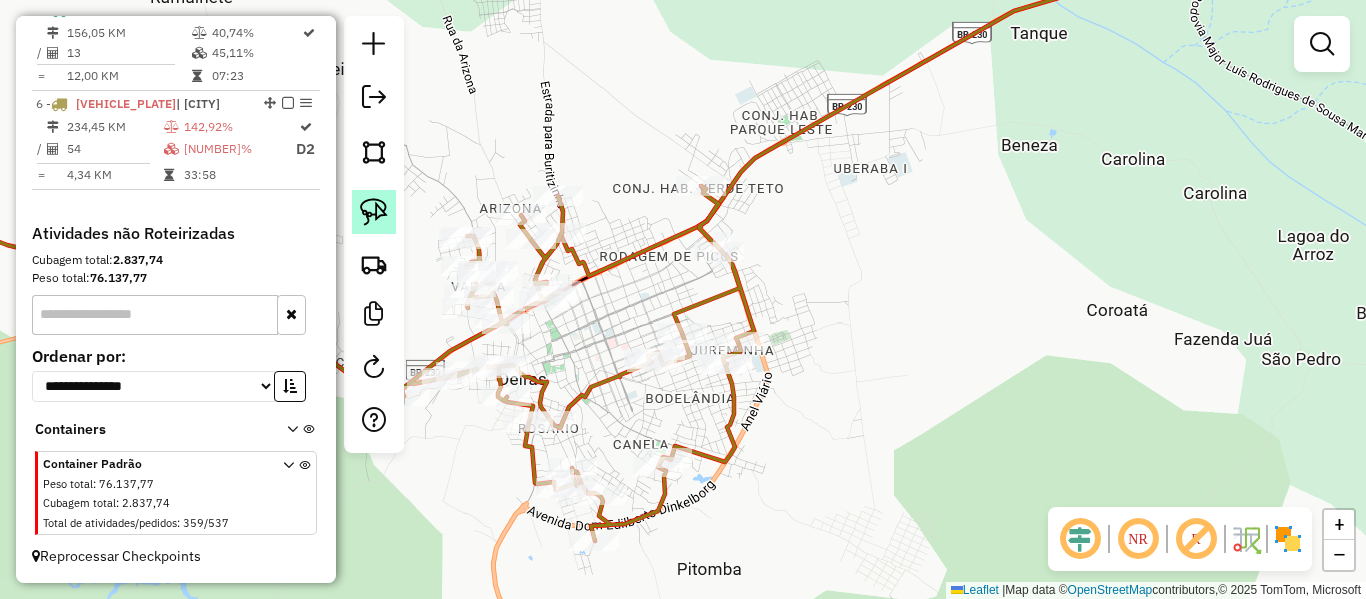 click 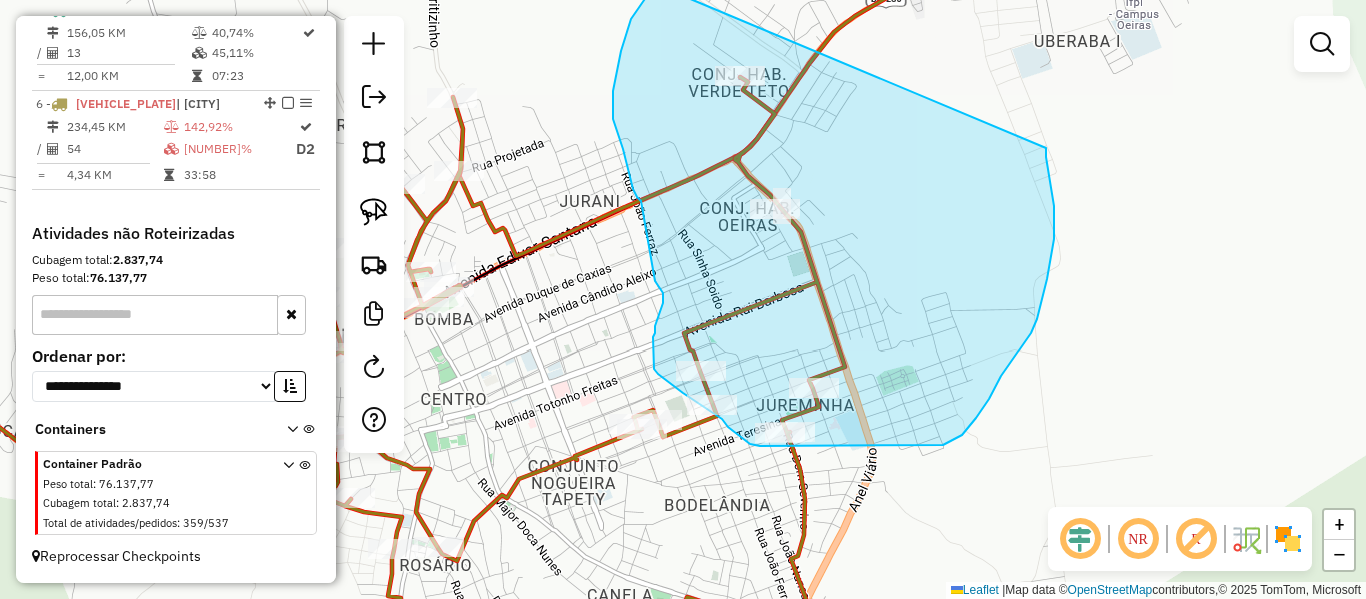 drag, startPoint x: 660, startPoint y: 140, endPoint x: 1042, endPoint y: 146, distance: 382.04712 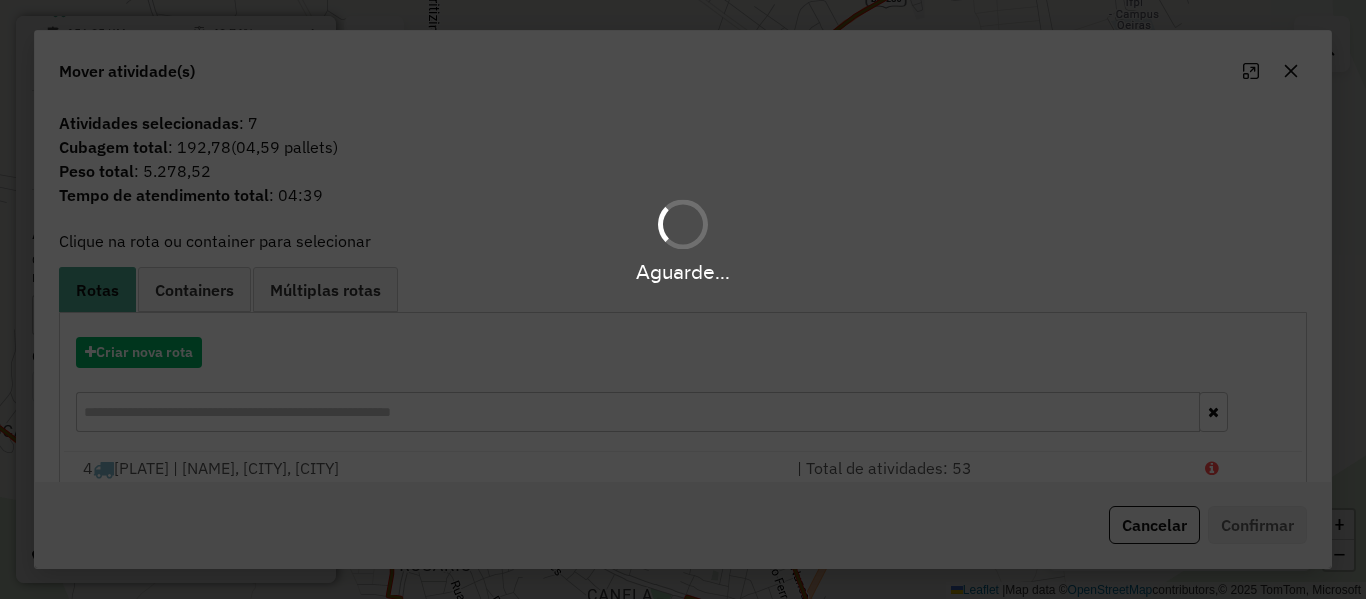 click on "Aguarde..." at bounding box center [683, 299] 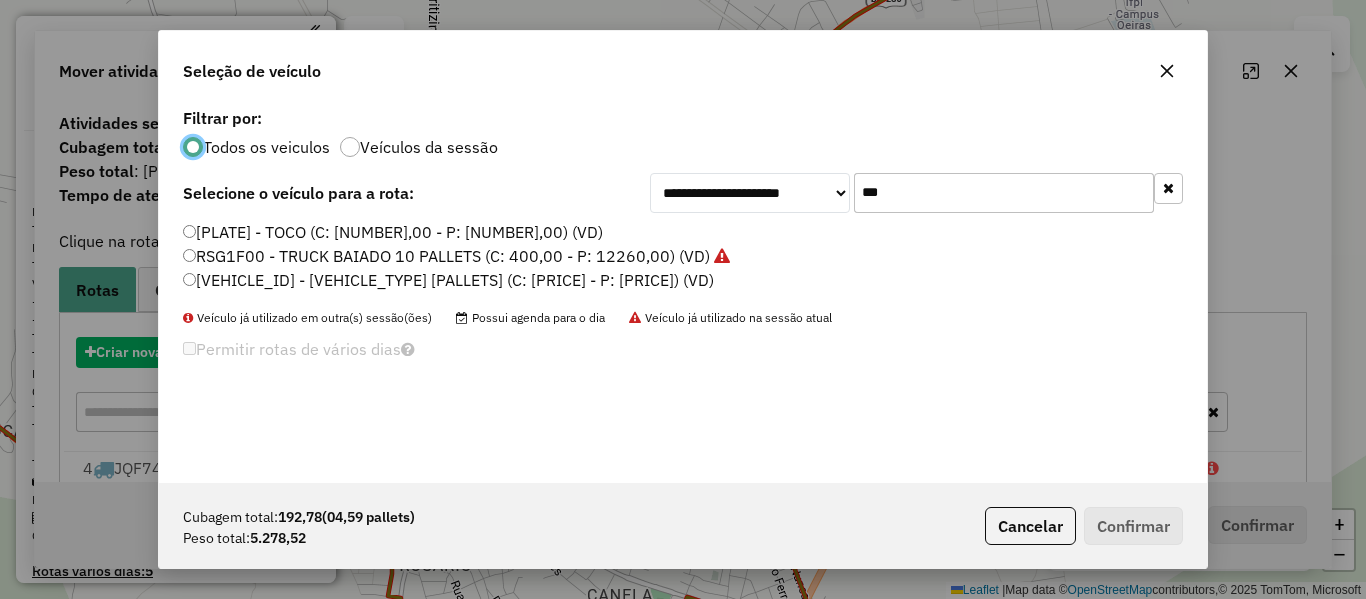scroll, scrollTop: 0, scrollLeft: 0, axis: both 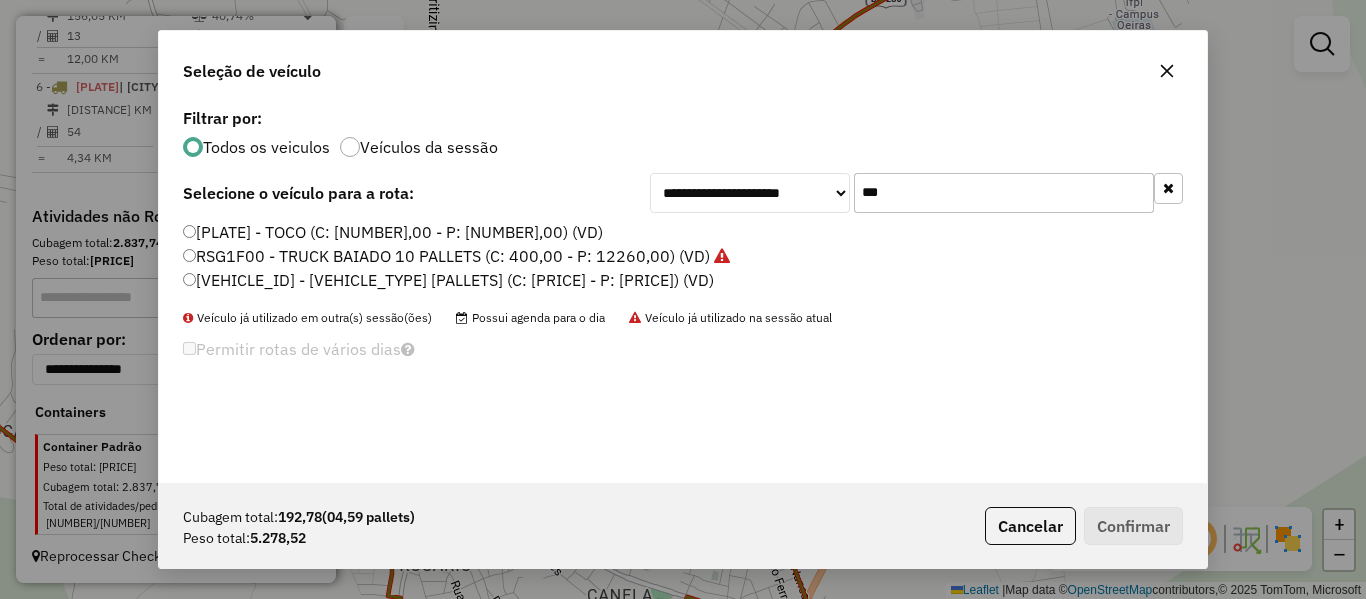 drag, startPoint x: 872, startPoint y: 205, endPoint x: 796, endPoint y: 221, distance: 77.665955 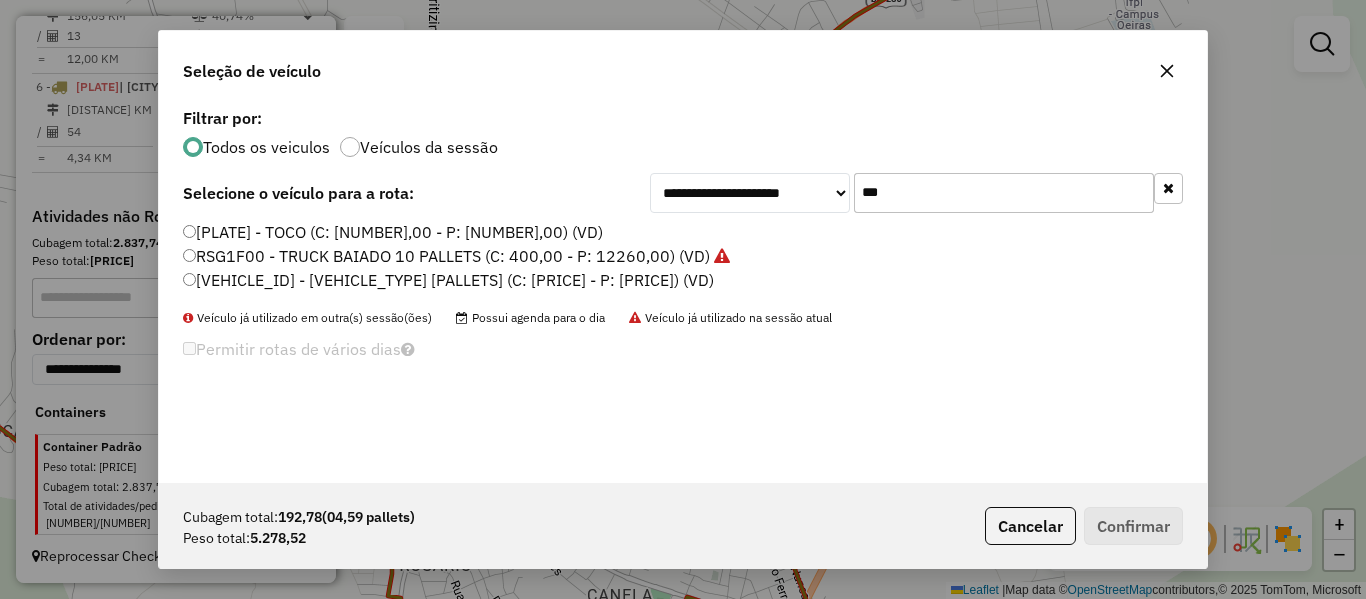 click on "**********" 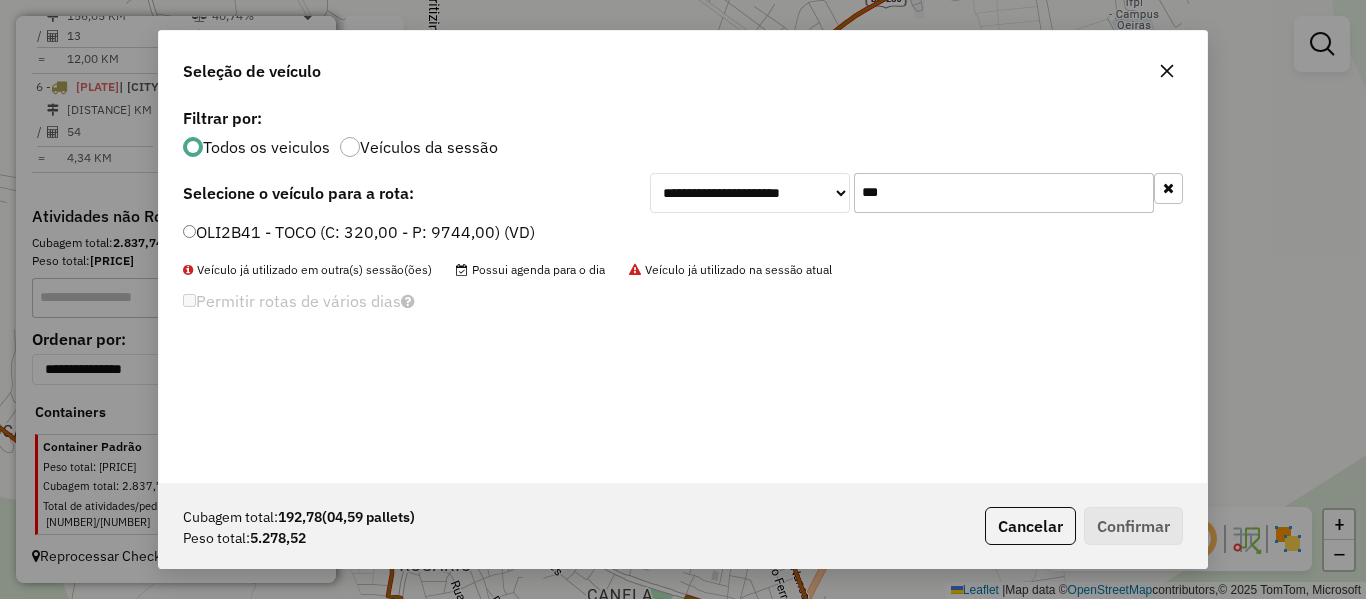 type on "***" 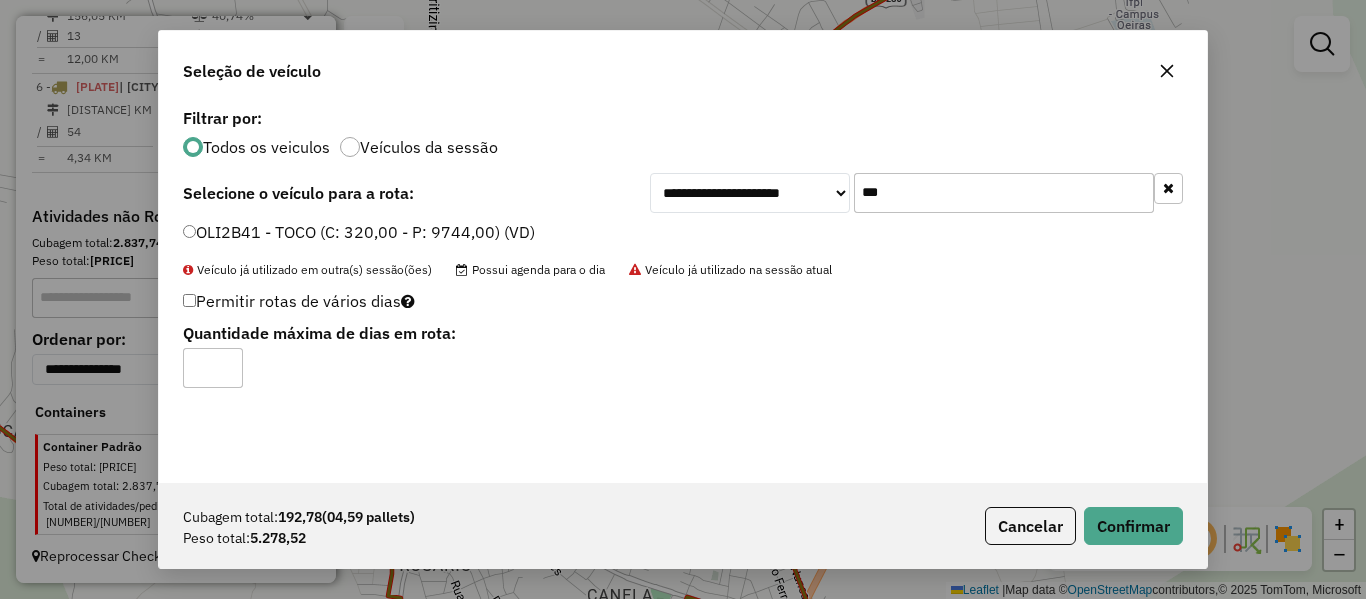 click on "Permitir rotas de vários dias  Quantidade máxima de dias em rota:" 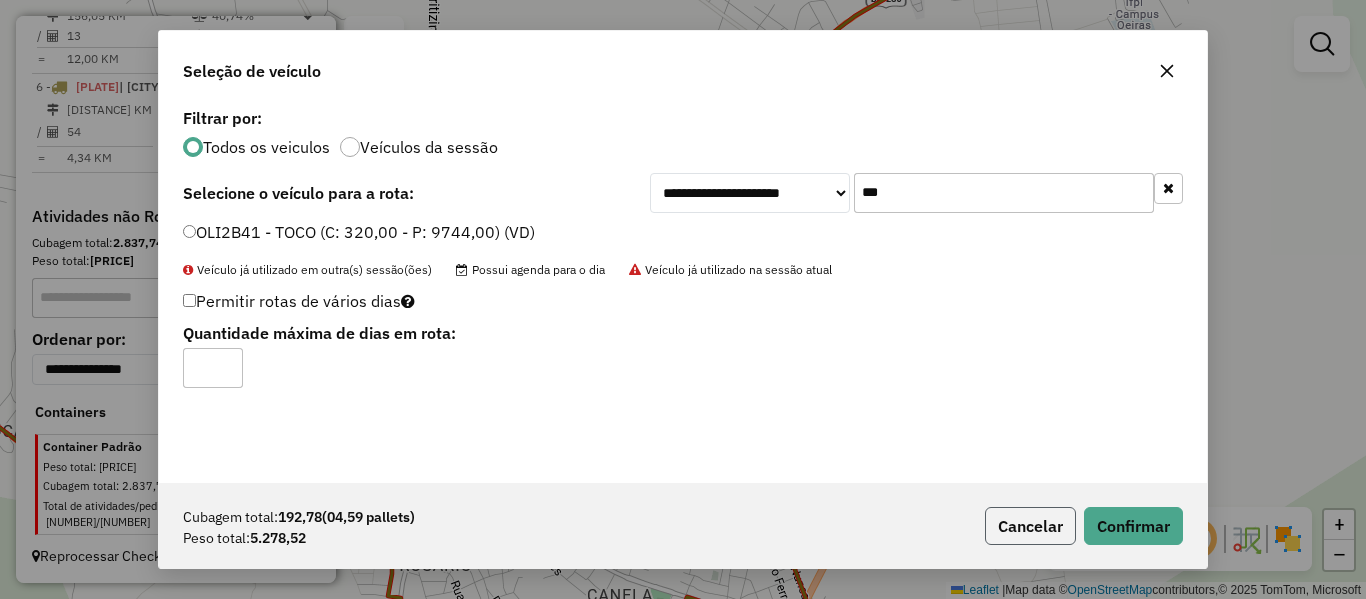 click on "Cancelar" 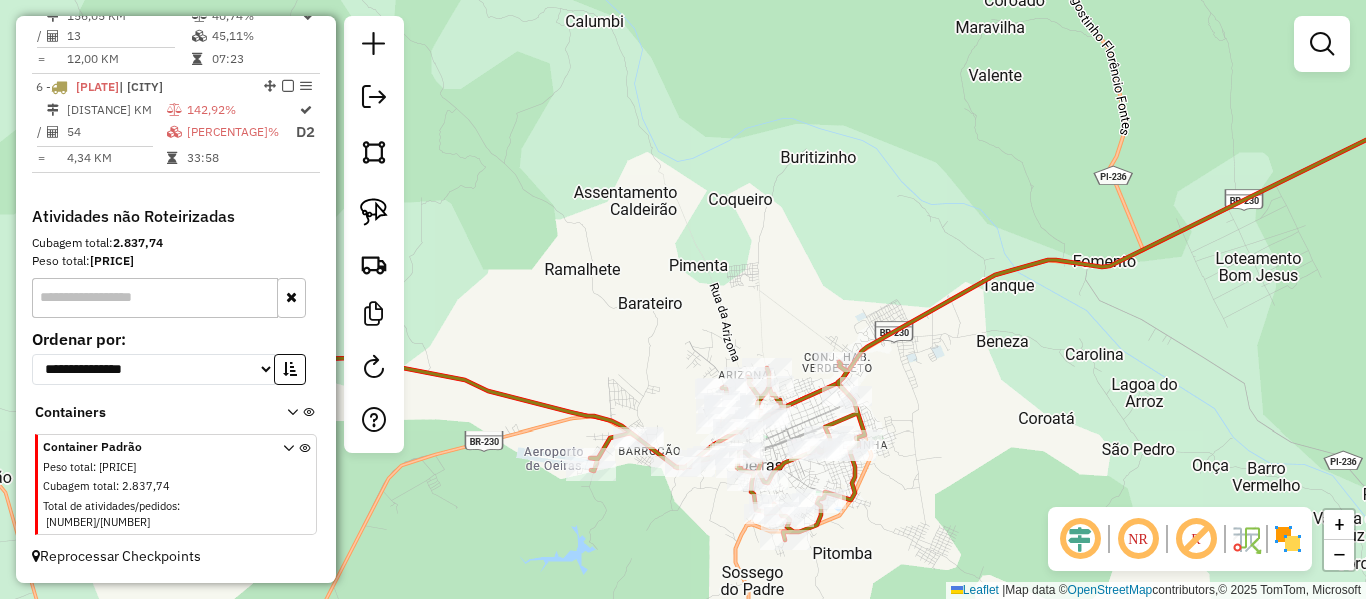click 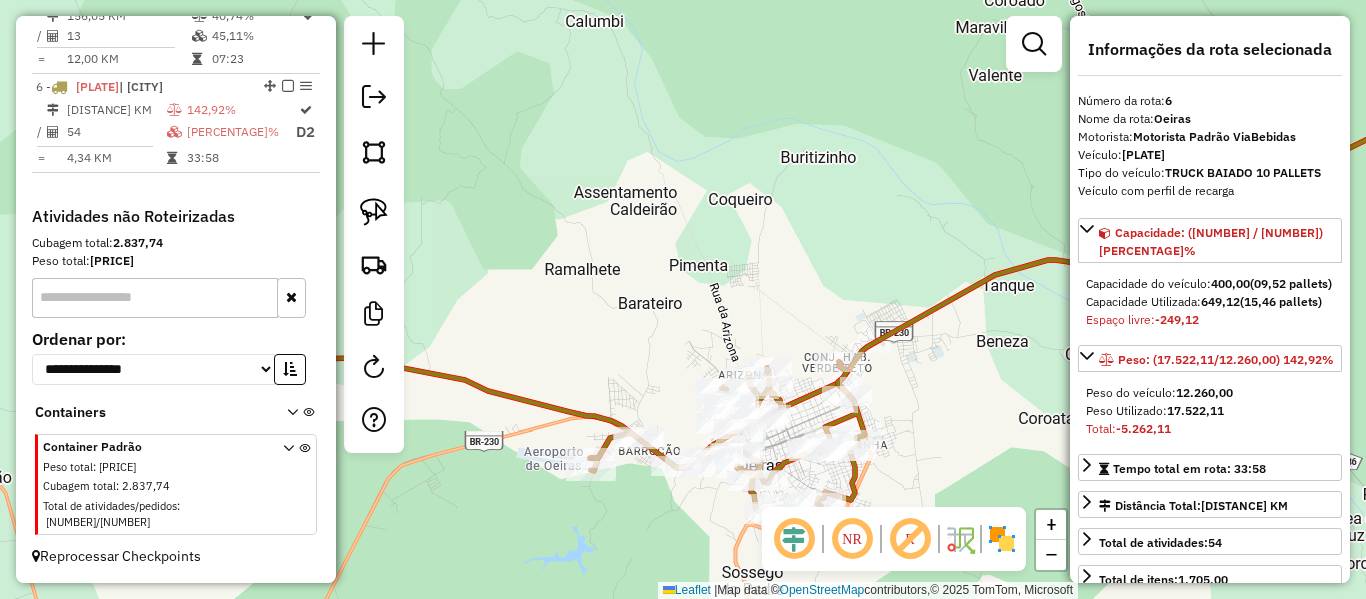 drag, startPoint x: 914, startPoint y: 443, endPoint x: 686, endPoint y: 490, distance: 232.7939 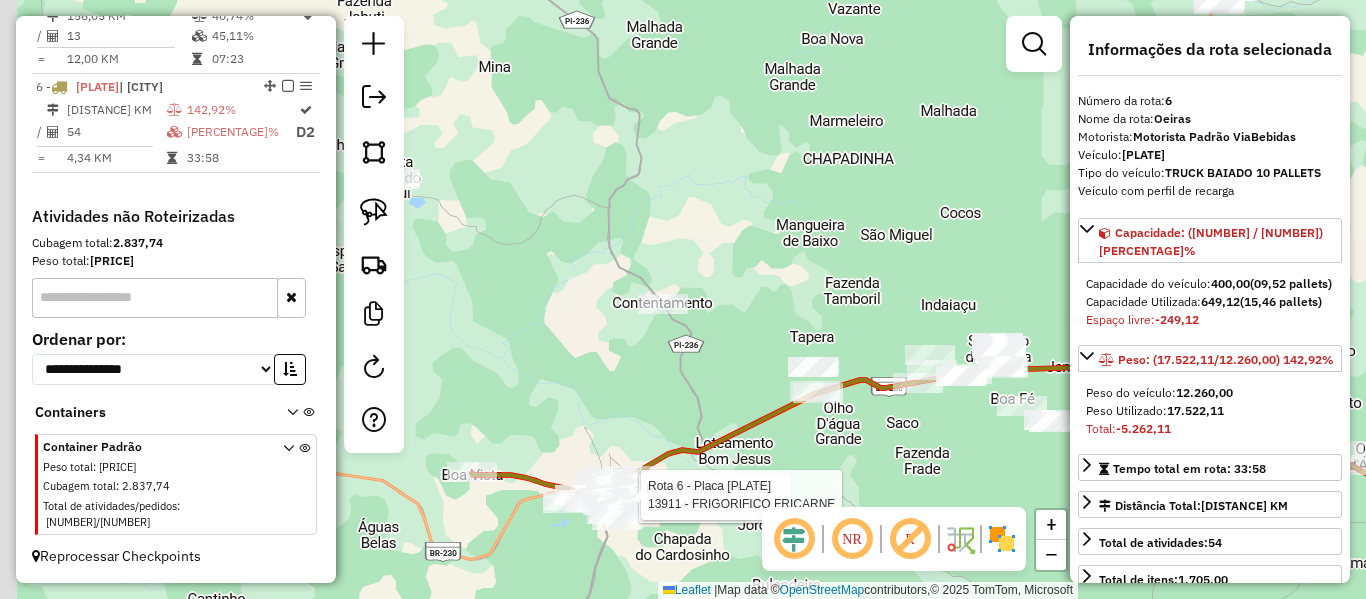drag, startPoint x: 586, startPoint y: 309, endPoint x: 692, endPoint y: 353, distance: 114.76933 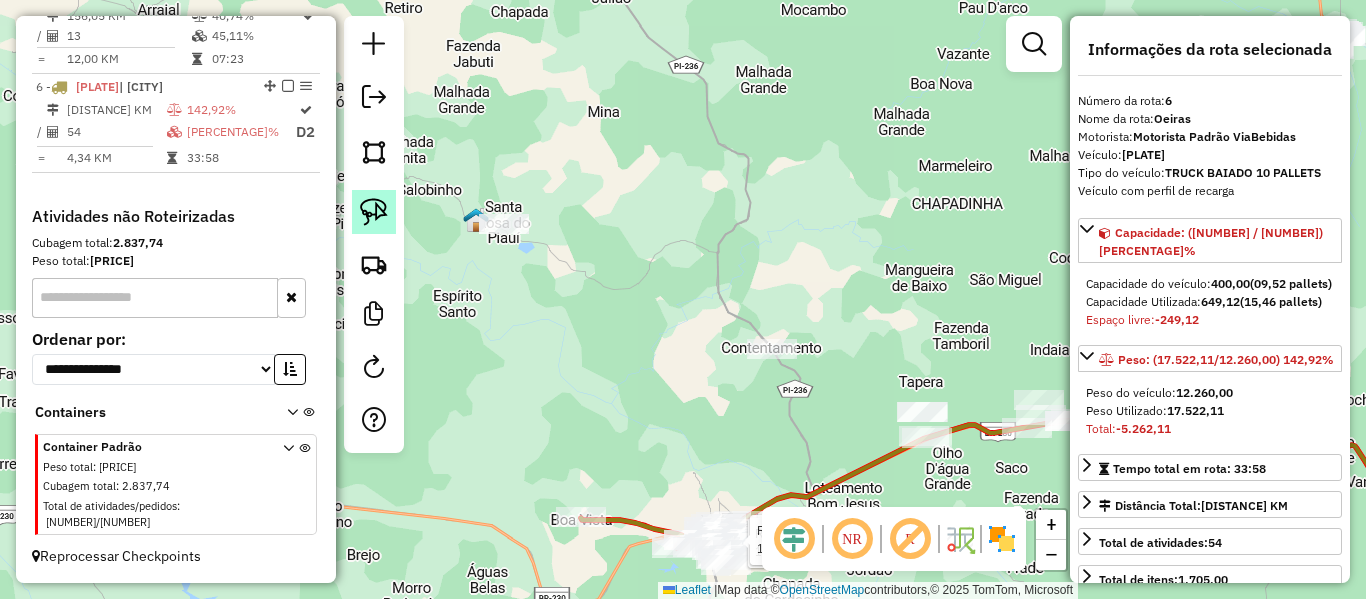 click 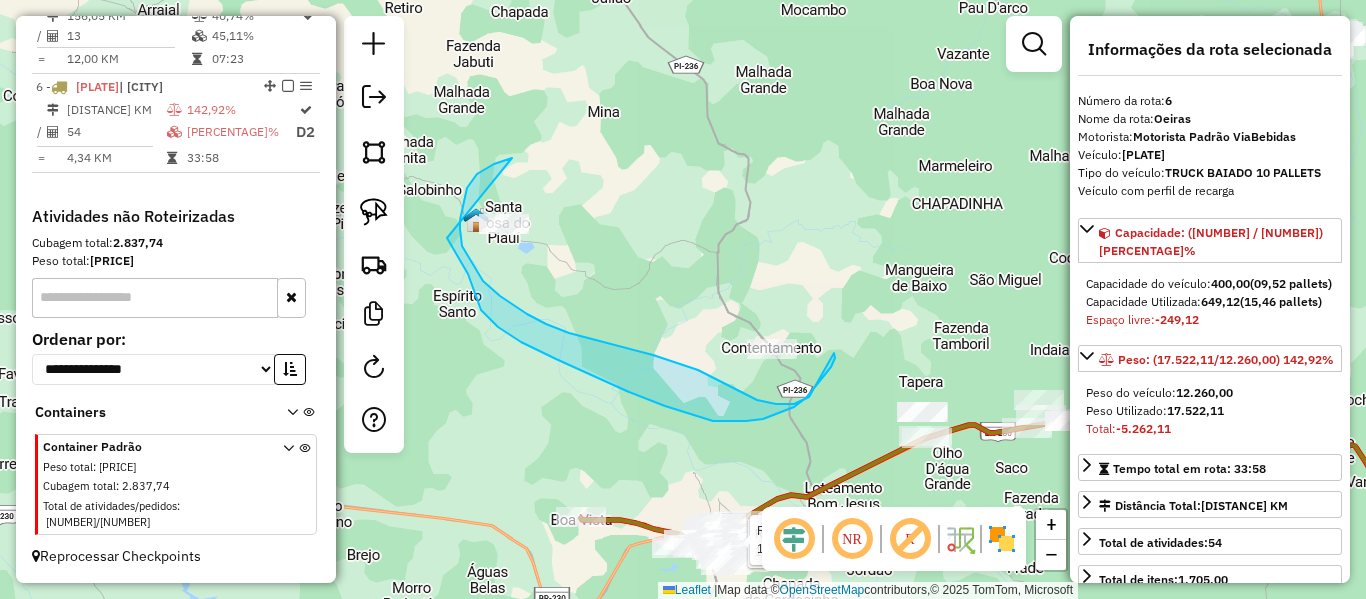 drag, startPoint x: 494, startPoint y: 164, endPoint x: 445, endPoint y: 193, distance: 56.938564 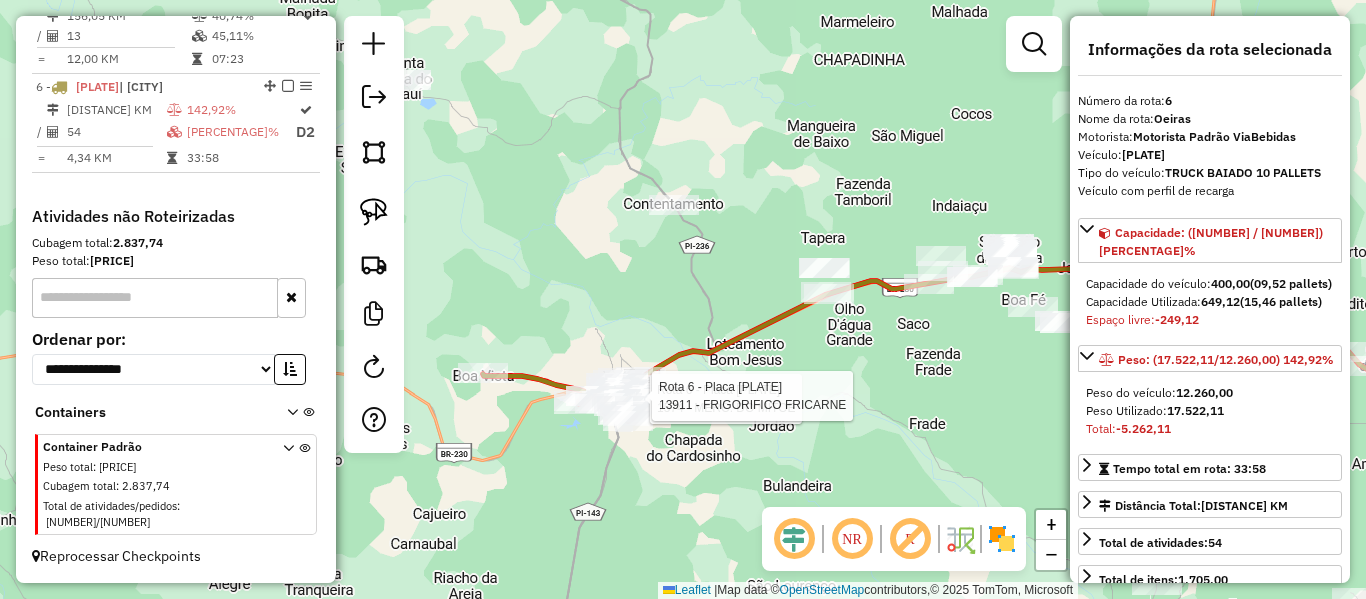 drag, startPoint x: 494, startPoint y: 358, endPoint x: 400, endPoint y: 220, distance: 166.97305 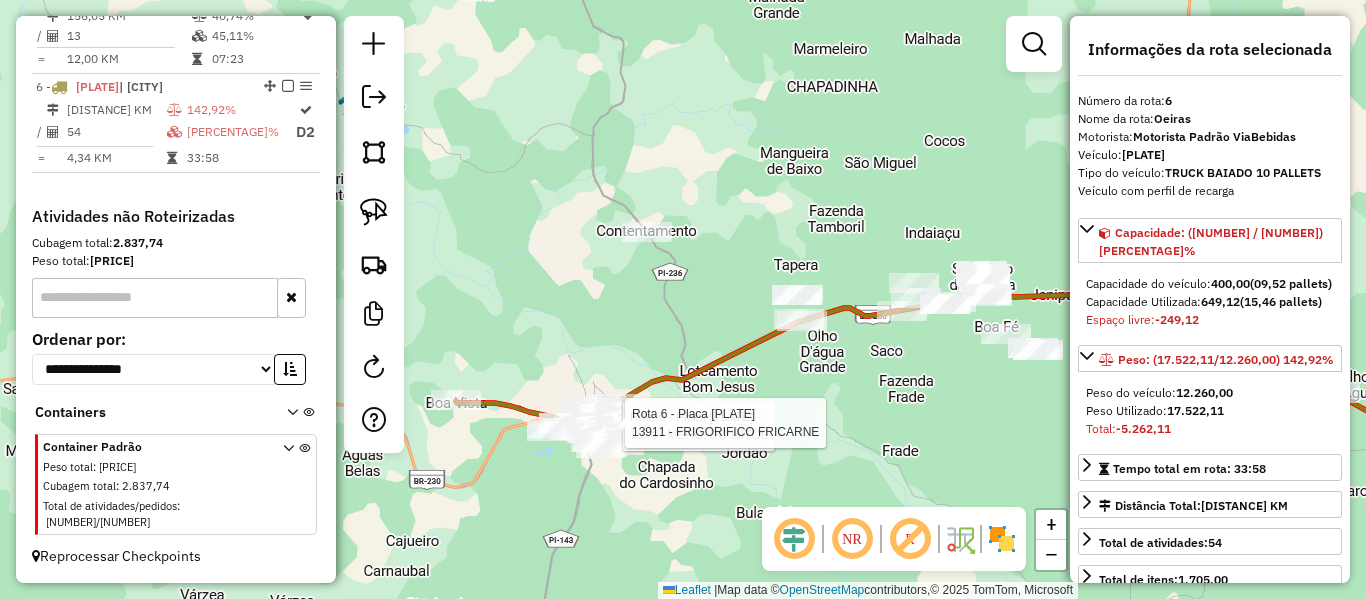 drag, startPoint x: 562, startPoint y: 275, endPoint x: 468, endPoint y: 329, distance: 108.40664 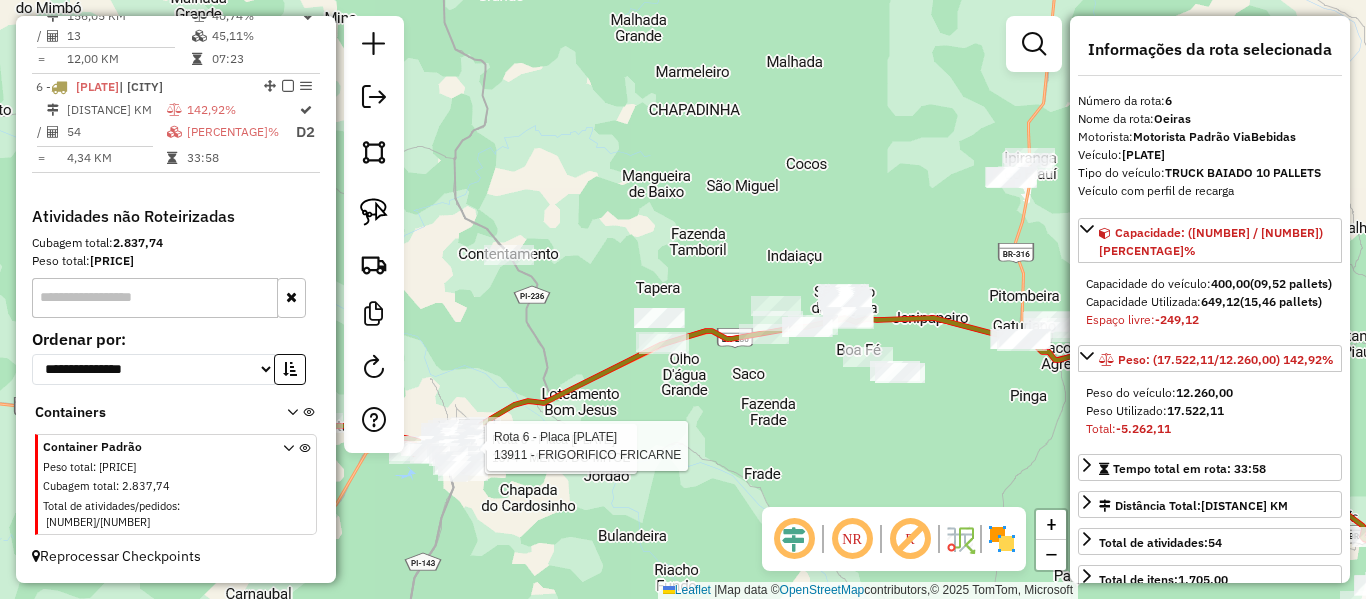 drag, startPoint x: 517, startPoint y: 318, endPoint x: 276, endPoint y: 232, distance: 255.88474 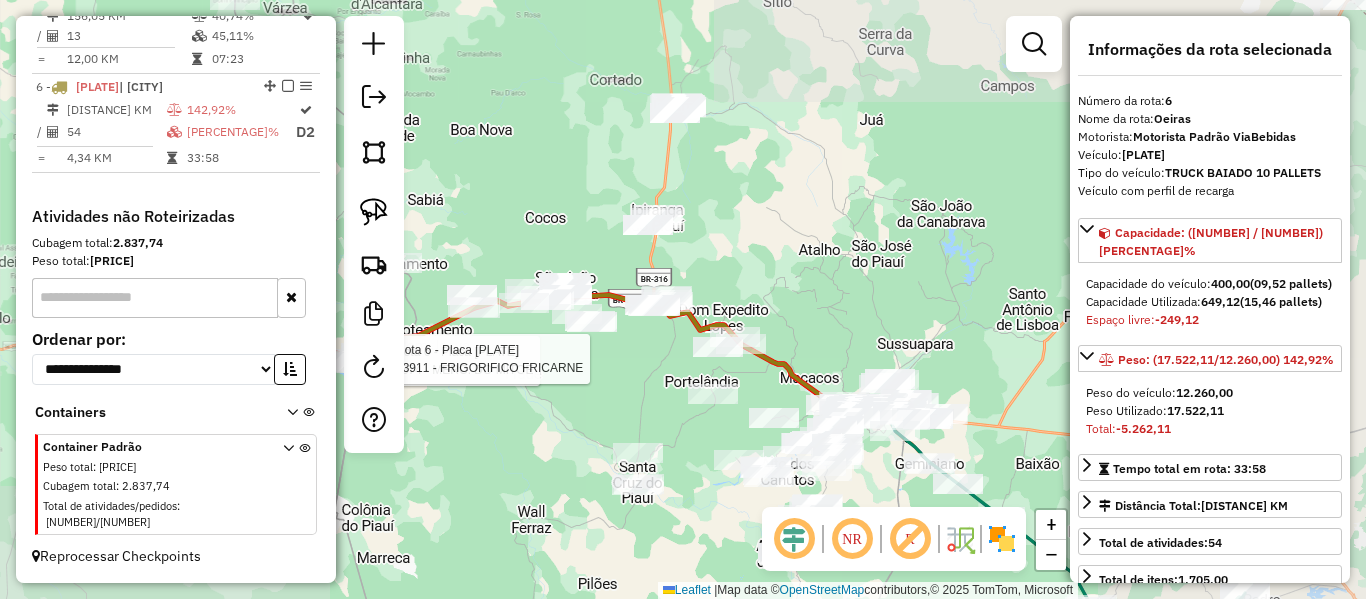 click on "Rota 6 - Placa RSG1F00  1574 - MERC. DO MITOE Rota 6 - Placa RSG1F00  13911 - FRIGORIFICO FRICARNE Janela de atendimento Grade de atendimento Capacidade Transportadoras Veículos Cliente Pedidos  Rotas Selecione os dias de semana para filtrar as janelas de atendimento  Seg   Ter   Qua   Qui   Sex   Sáb   Dom  Informe o período da janela de atendimento: De: Até:  Filtrar exatamente a janela do cliente  Considerar janela de atendimento padrão  Selecione os dias de semana para filtrar as grades de atendimento  Seg   Ter   Qua   Qui   Sex   Sáb   Dom   Considerar clientes sem dia de atendimento cadastrado  Clientes fora do dia de atendimento selecionado Filtrar as atividades entre os valores definidos abaixo:  Peso mínimo:   Peso máximo:   Cubagem mínima:   Cubagem máxima:   De:   Até:  Filtrar as atividades entre o tempo de atendimento definido abaixo:  De:   Até:   Considerar capacidade total dos clientes não roteirizados Transportadora: Selecione um ou mais itens Tipo de veículo: Veículo: Nome: +" 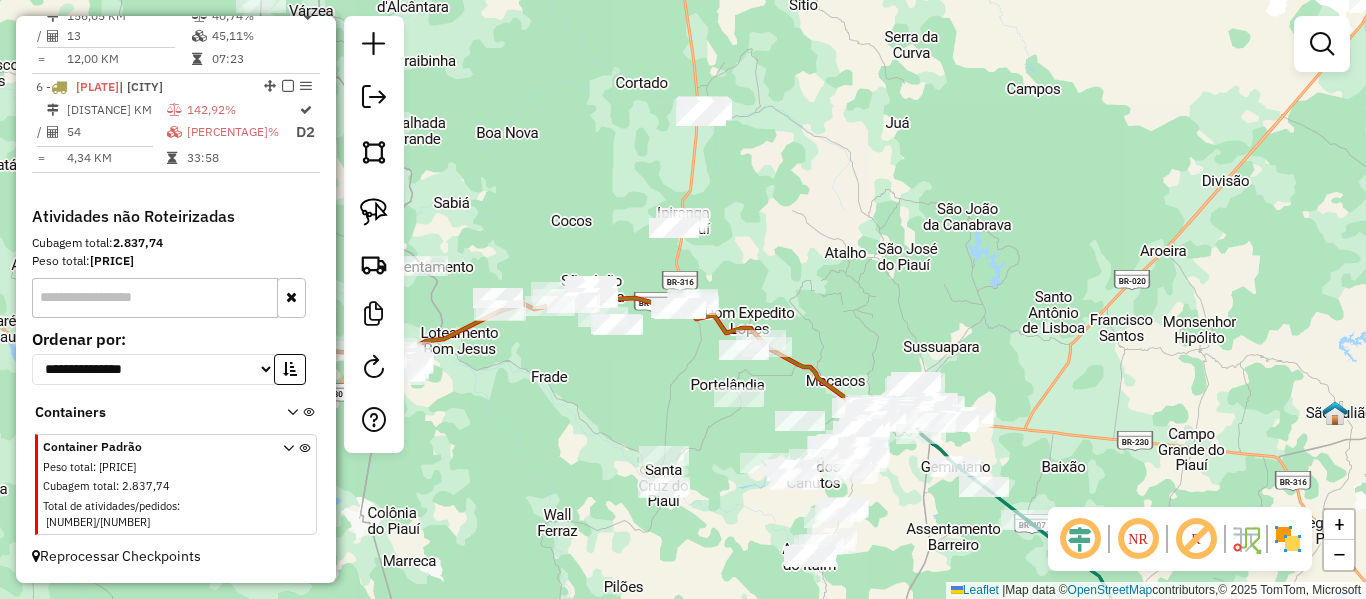 drag, startPoint x: 451, startPoint y: 204, endPoint x: 483, endPoint y: 206, distance: 32.06244 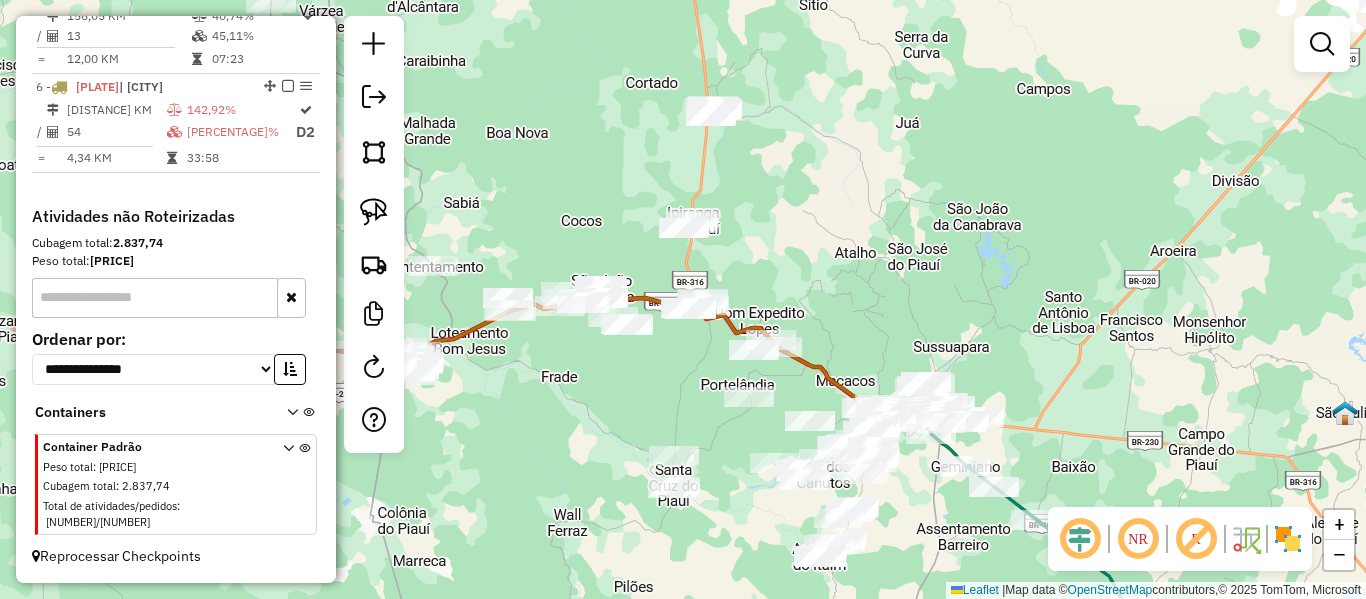 drag, startPoint x: 362, startPoint y: 218, endPoint x: 465, endPoint y: 213, distance: 103.121284 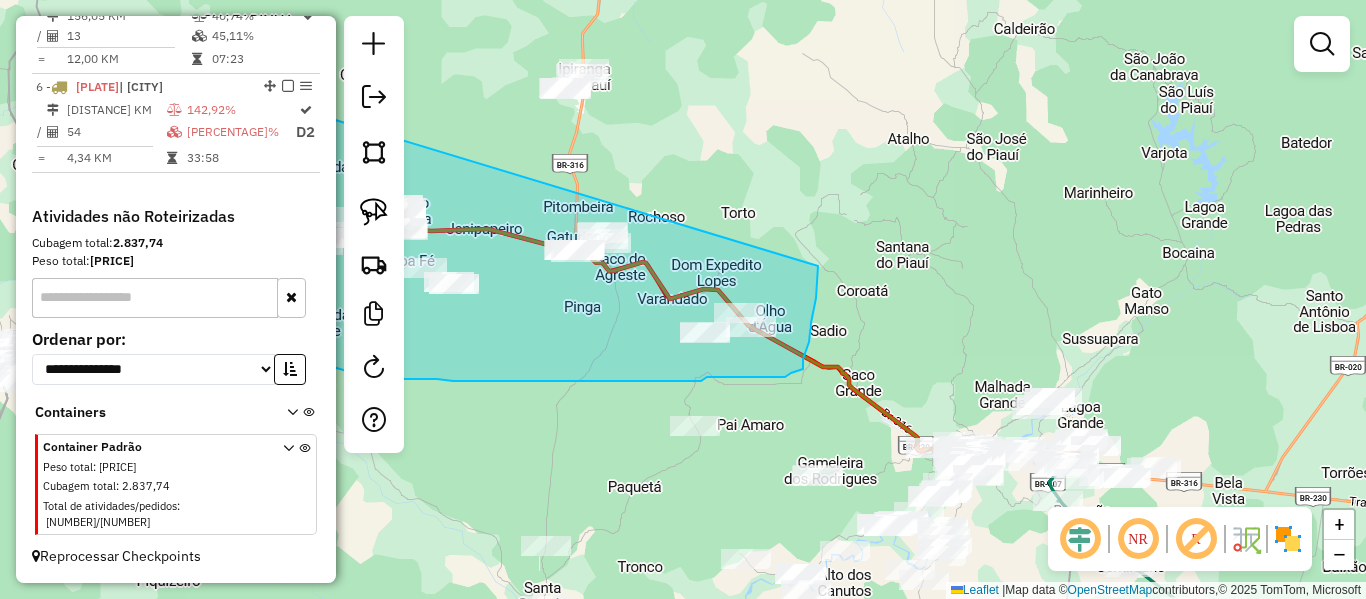 drag, startPoint x: 464, startPoint y: 213, endPoint x: 827, endPoint y: 225, distance: 363.1983 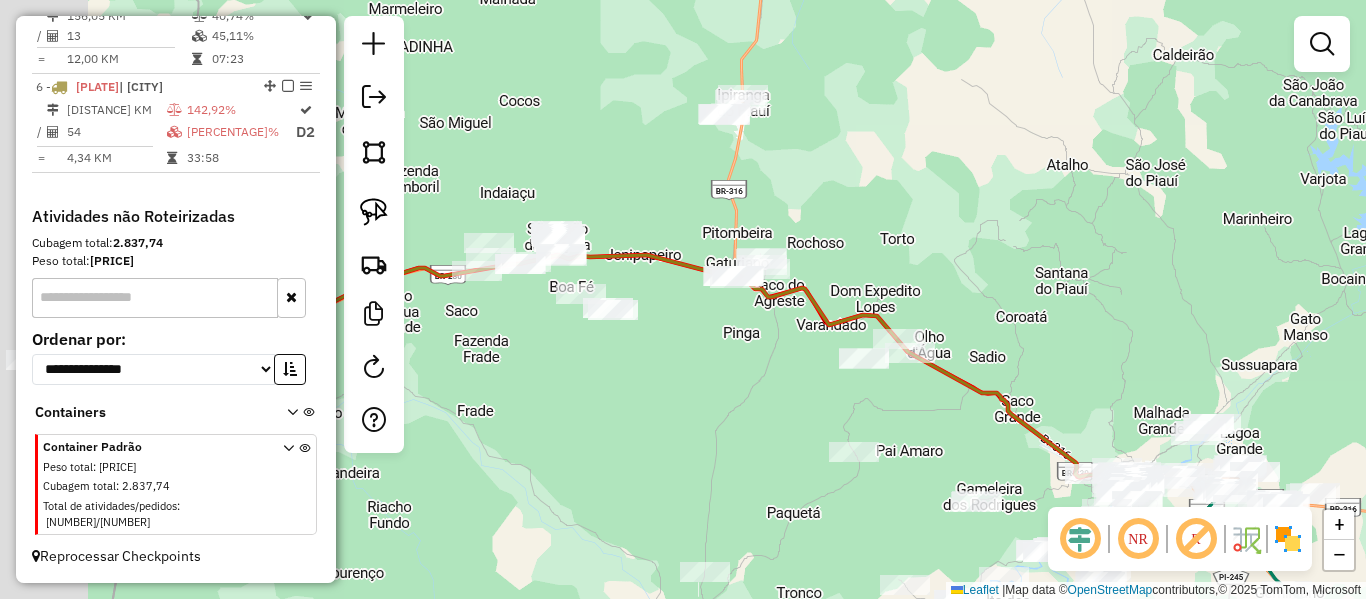 drag, startPoint x: 657, startPoint y: 190, endPoint x: 941, endPoint y: 216, distance: 285.18765 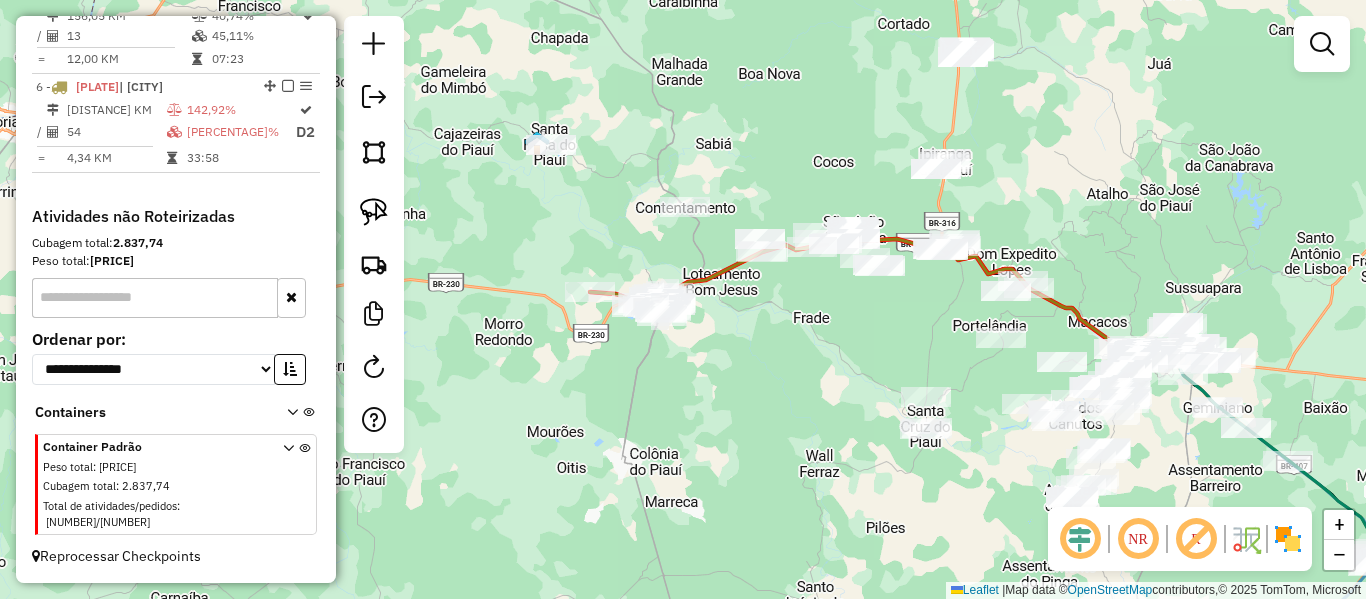 drag, startPoint x: 647, startPoint y: 215, endPoint x: 575, endPoint y: 223, distance: 72.443085 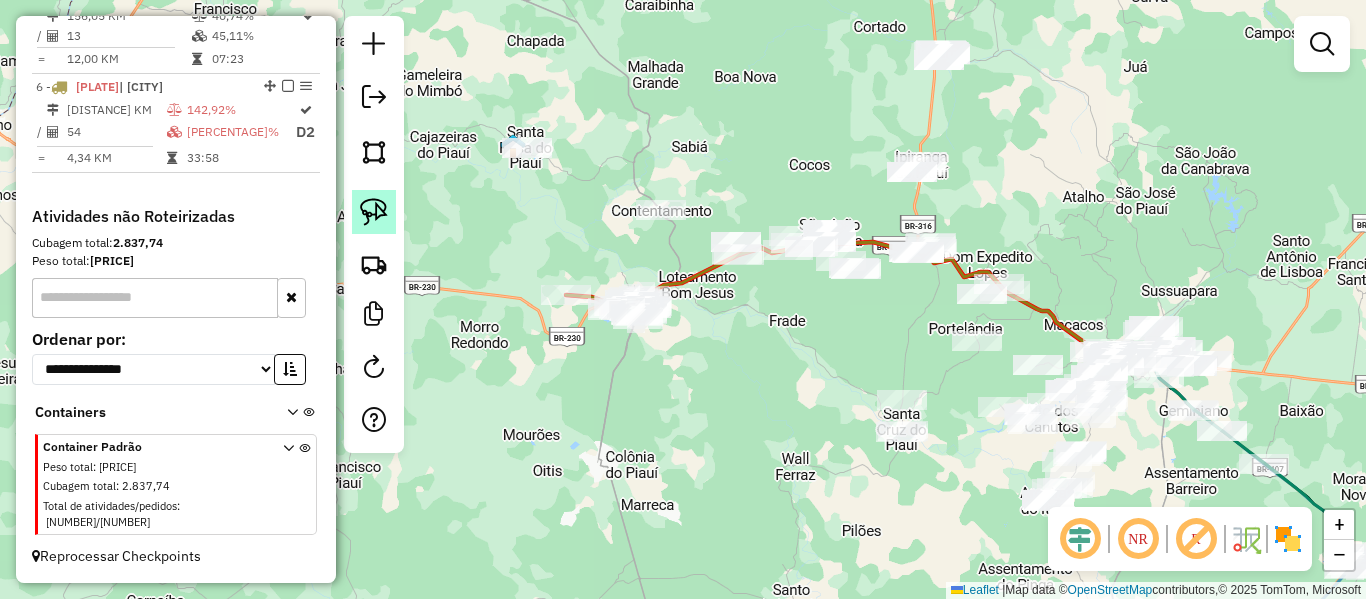 click 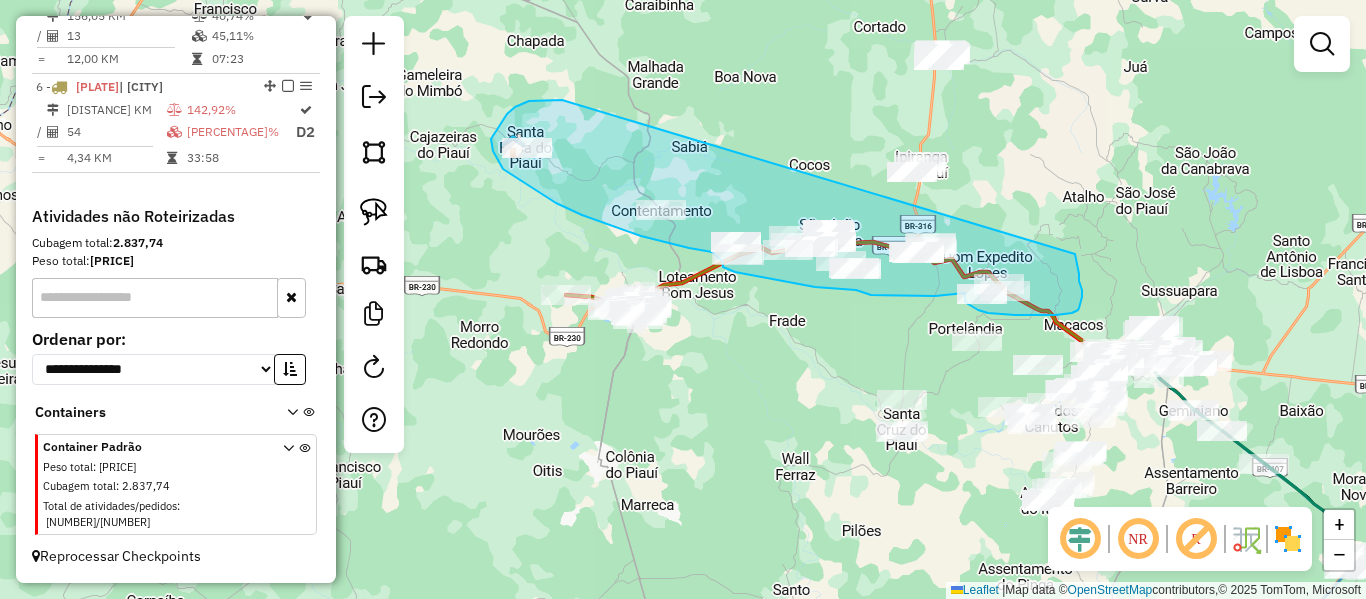 drag, startPoint x: 533, startPoint y: 100, endPoint x: 1075, endPoint y: 254, distance: 563.4536 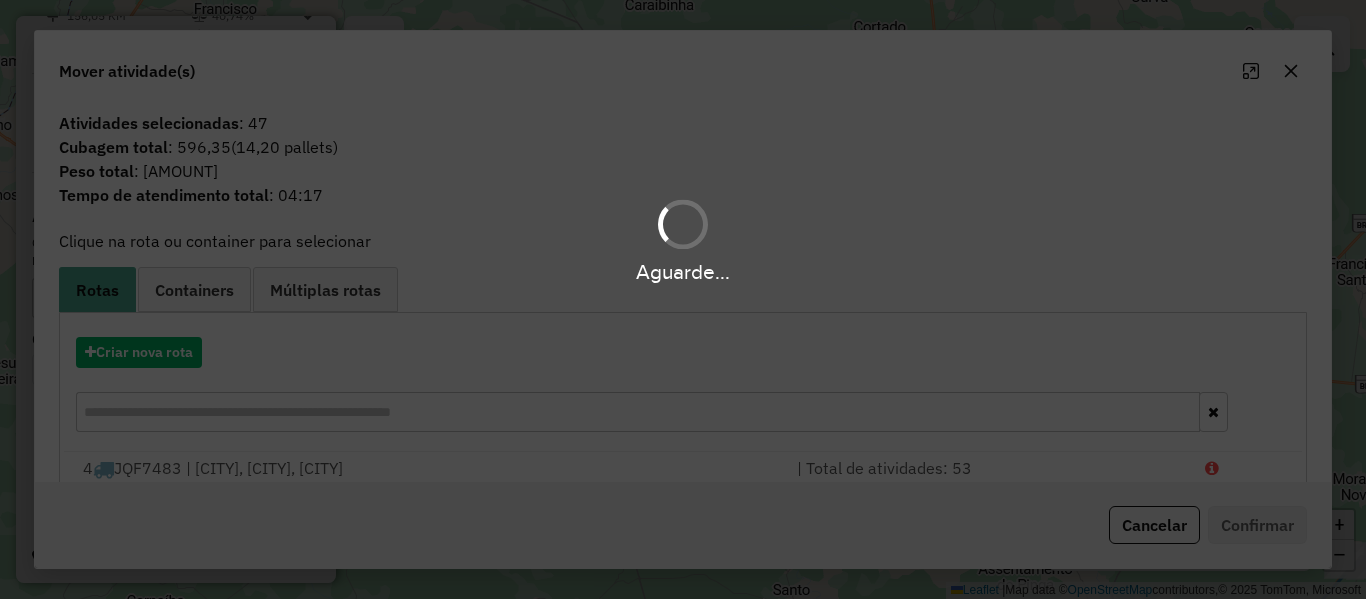 click on "Aguarde..." at bounding box center (683, 299) 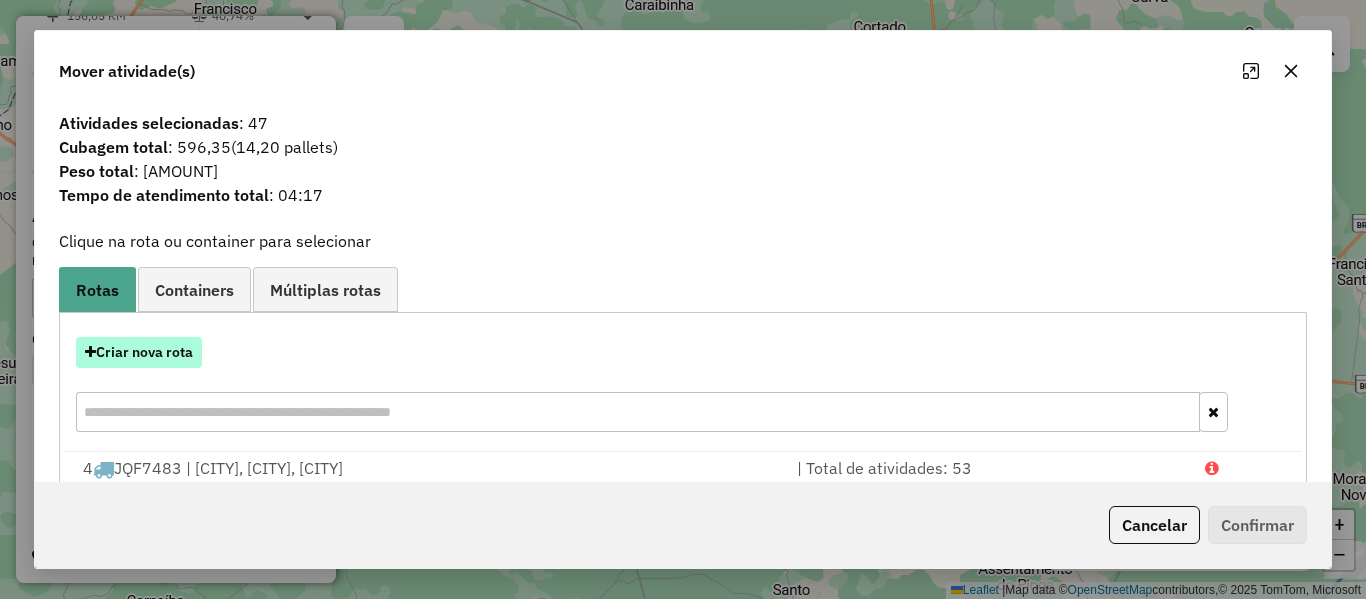 click on "Criar nova rota" at bounding box center (139, 352) 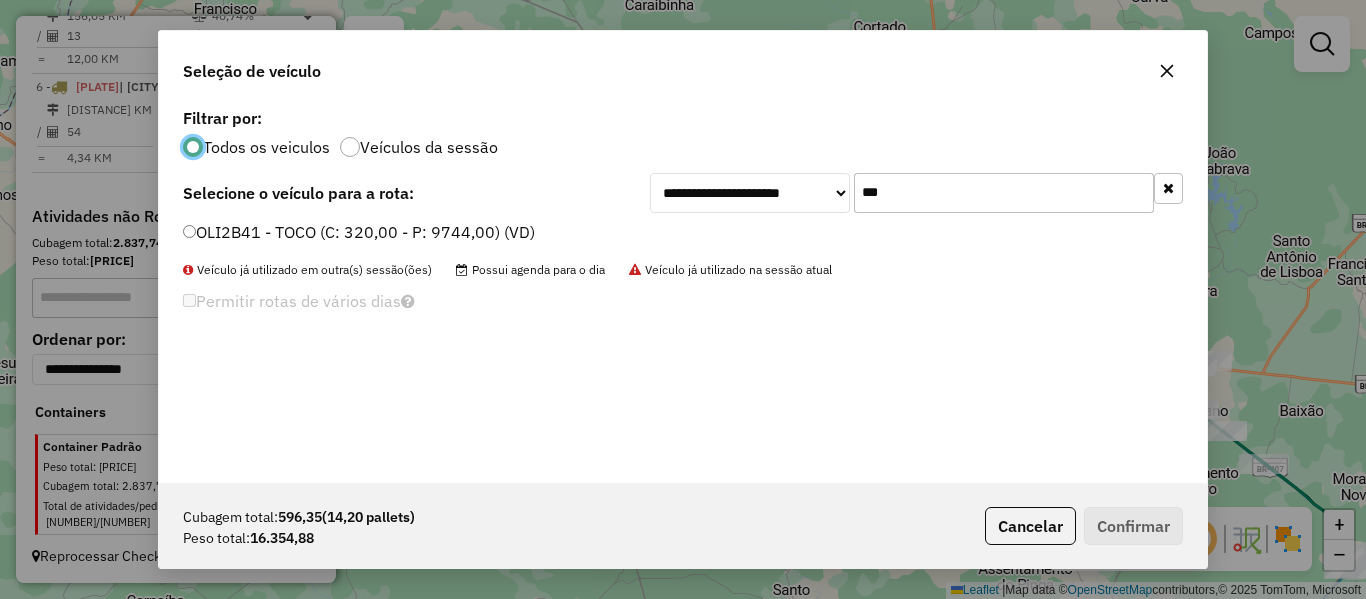 scroll, scrollTop: 11, scrollLeft: 6, axis: both 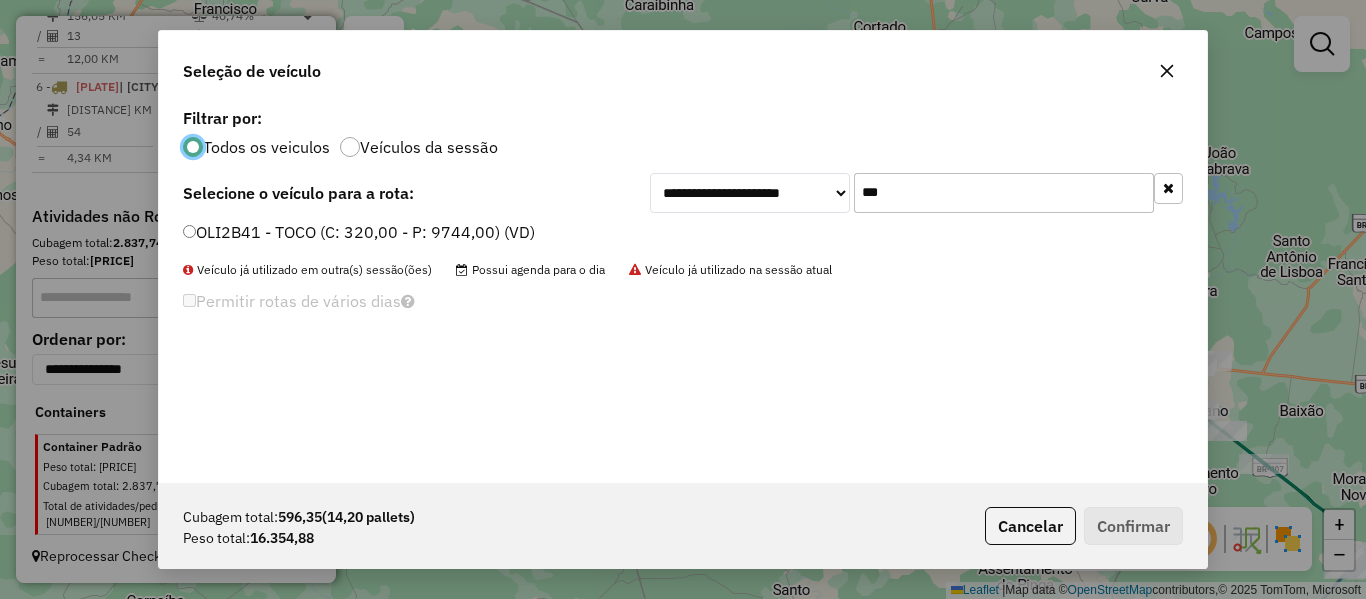 drag, startPoint x: 932, startPoint y: 191, endPoint x: 766, endPoint y: 217, distance: 168.0238 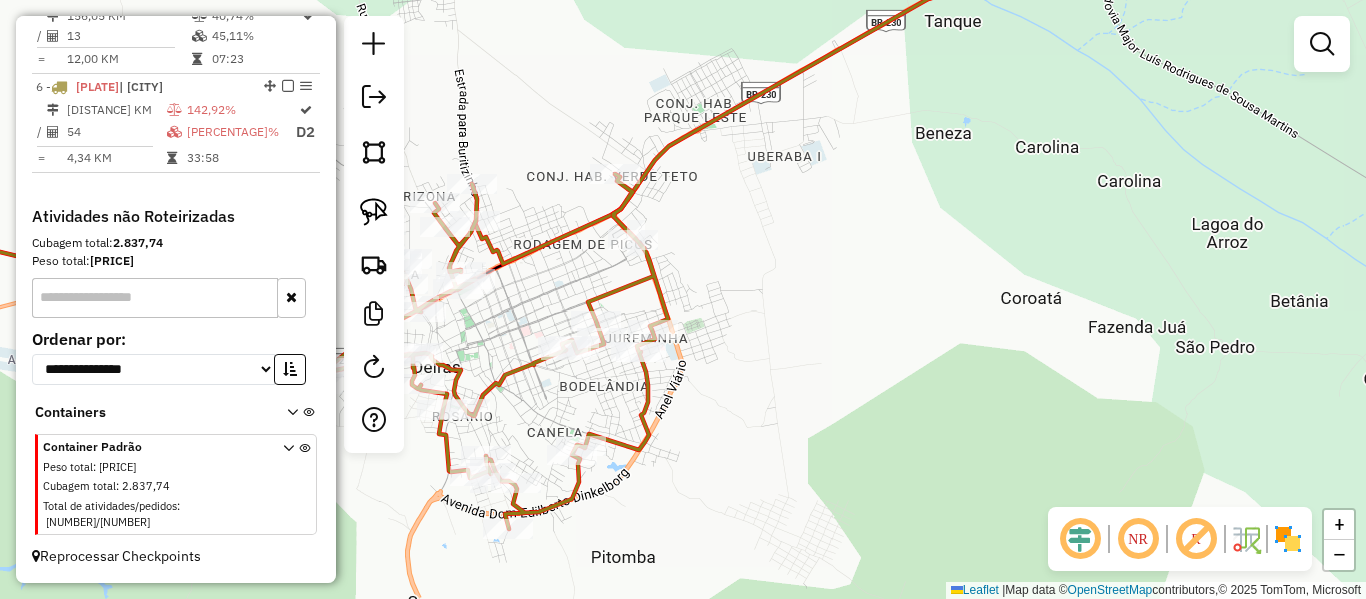 click on "Janela de atendimento Grade de atendimento Capacidade Transportadoras Veículos Cliente Pedidos  Rotas Selecione os dias de semana para filtrar as janelas de atendimento  Seg   Ter   Qua   Qui   Sex   Sáb   Dom  Informe o período da janela de atendimento: De: Até:  Filtrar exatamente a janela do cliente  Considerar janela de atendimento padrão  Selecione os dias de semana para filtrar as grades de atendimento  Seg   Ter   Qua   Qui   Sex   Sáb   Dom   Considerar clientes sem dia de atendimento cadastrado  Clientes fora do dia de atendimento selecionado Filtrar as atividades entre os valores definidos abaixo:  Peso mínimo:   Peso máximo:   Cubagem mínima:   Cubagem máxima:   De:   Até:  Filtrar as atividades entre o tempo de atendimento definido abaixo:  De:   Até:   Considerar capacidade total dos clientes não roteirizados Transportadora: Selecione um ou mais itens Tipo de veículo: Selecione um ou mais itens Veículo: Selecione um ou mais itens Motorista: Selecione um ou mais itens Nome: Rótulo:" 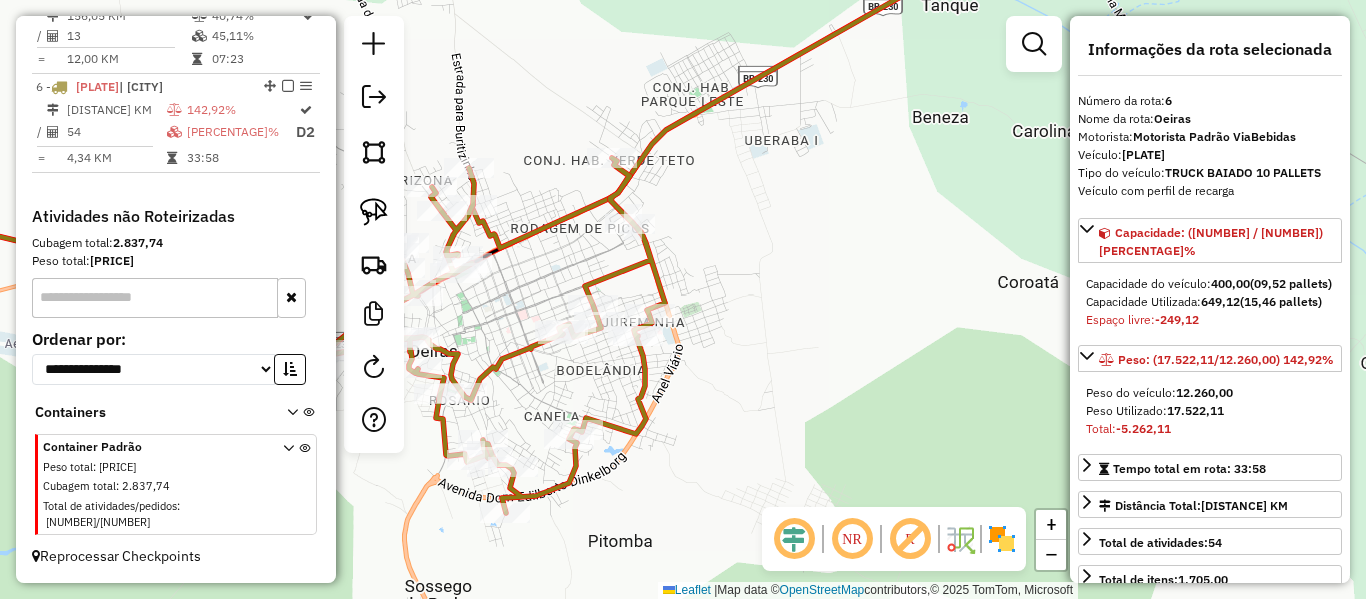 drag, startPoint x: 581, startPoint y: 242, endPoint x: 561, endPoint y: 222, distance: 28.284271 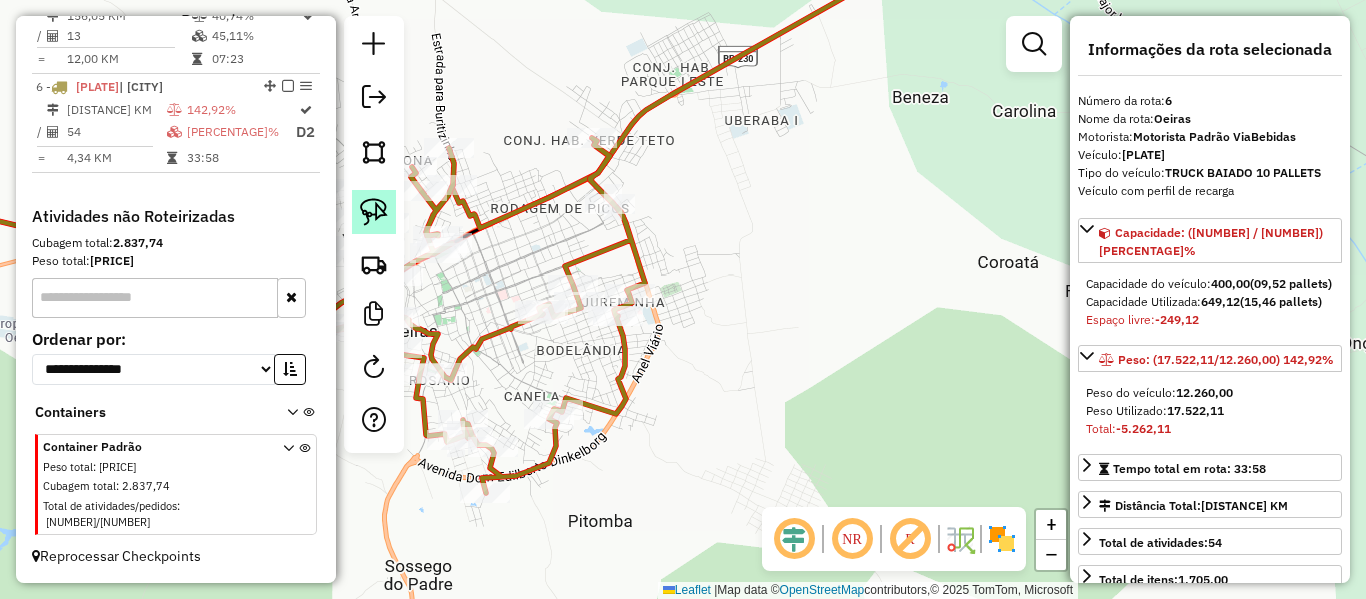 drag, startPoint x: 347, startPoint y: 221, endPoint x: 378, endPoint y: 218, distance: 31.144823 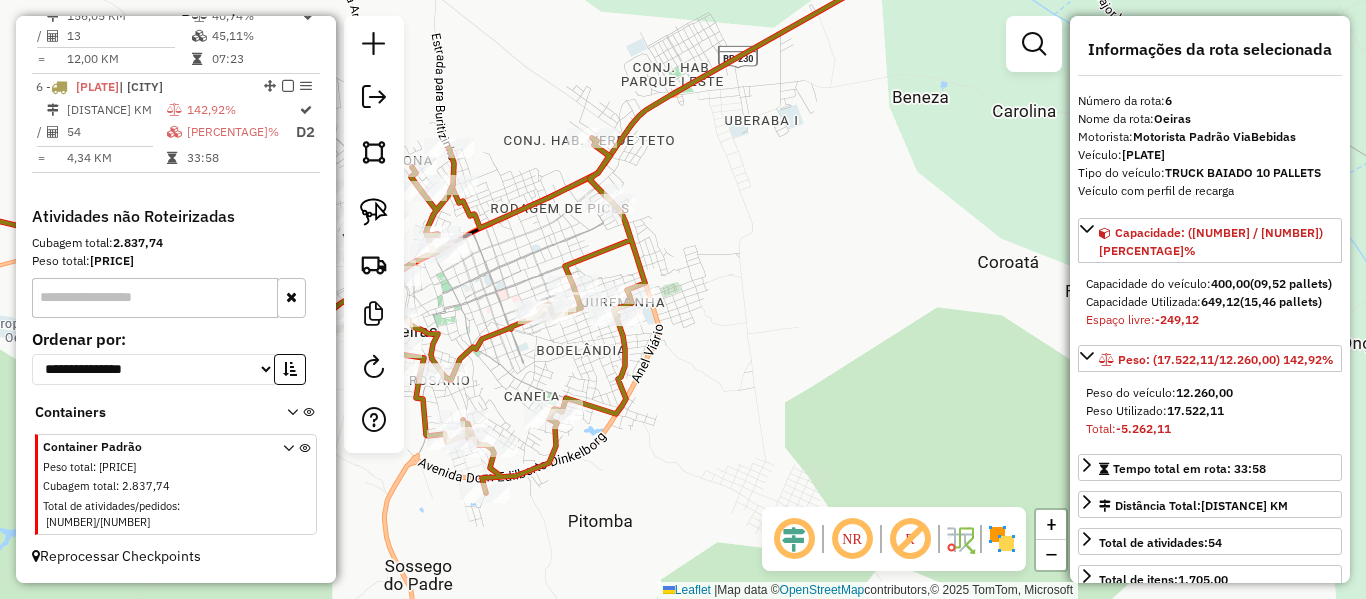 click 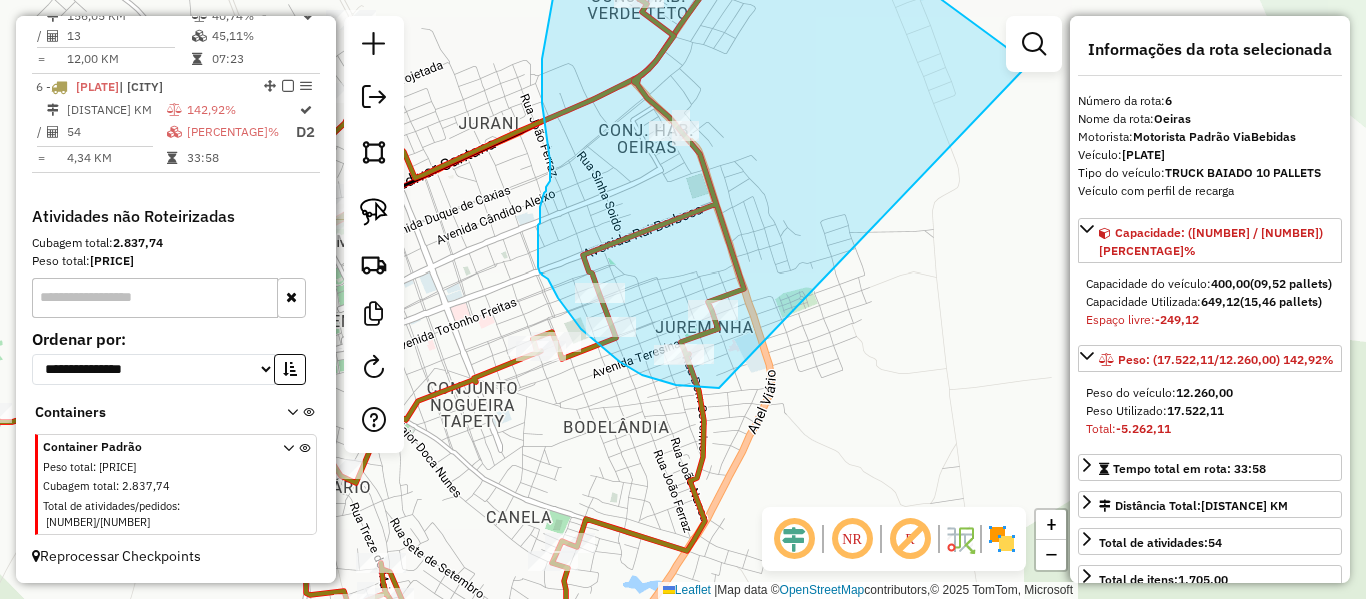 drag, startPoint x: 782, startPoint y: 169, endPoint x: 816, endPoint y: 360, distance: 194.00258 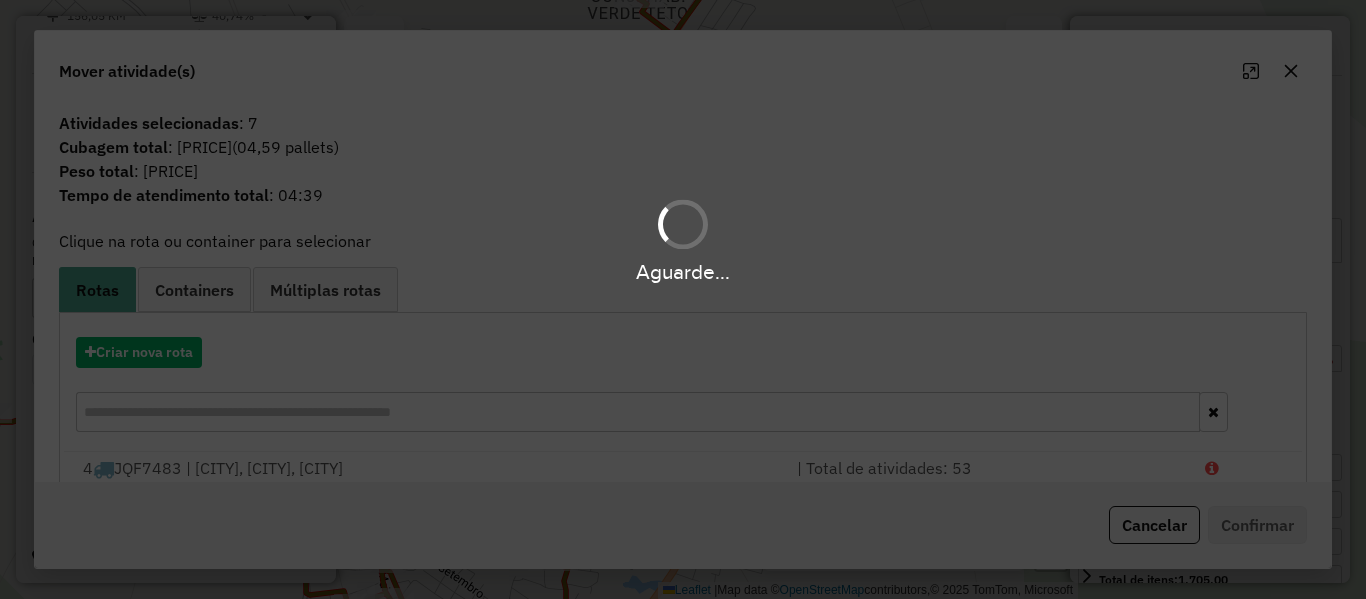 click on "Aguarde..." at bounding box center [683, 299] 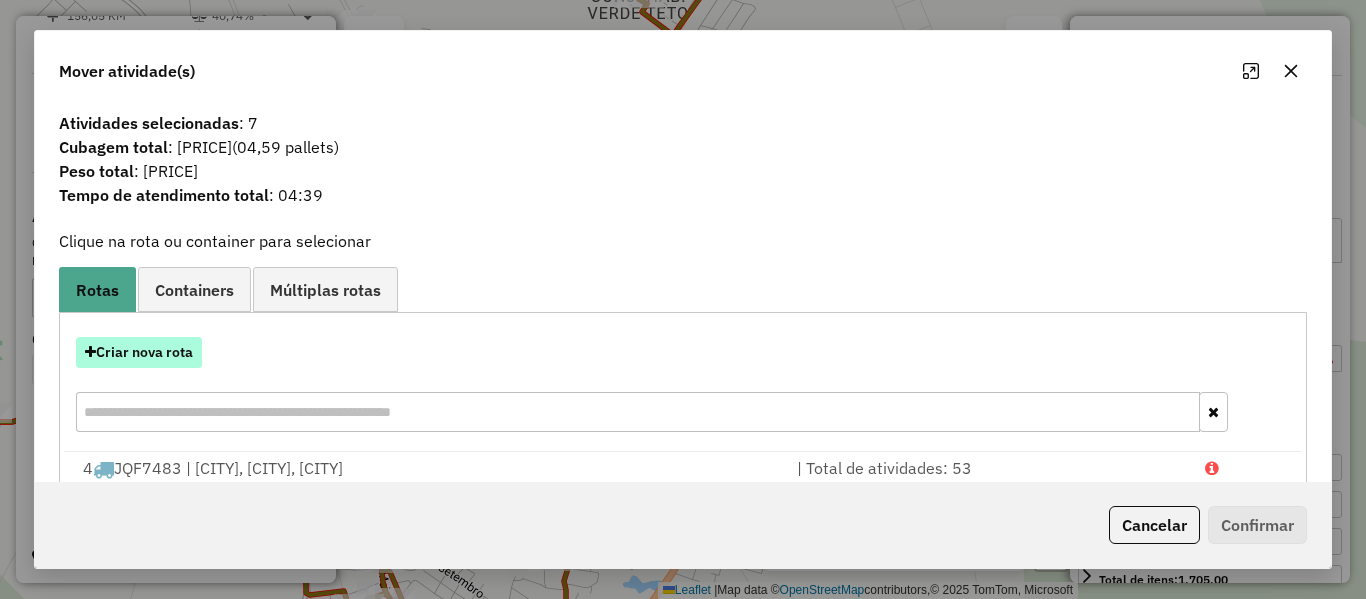 click on "Criar nova rota" at bounding box center (139, 352) 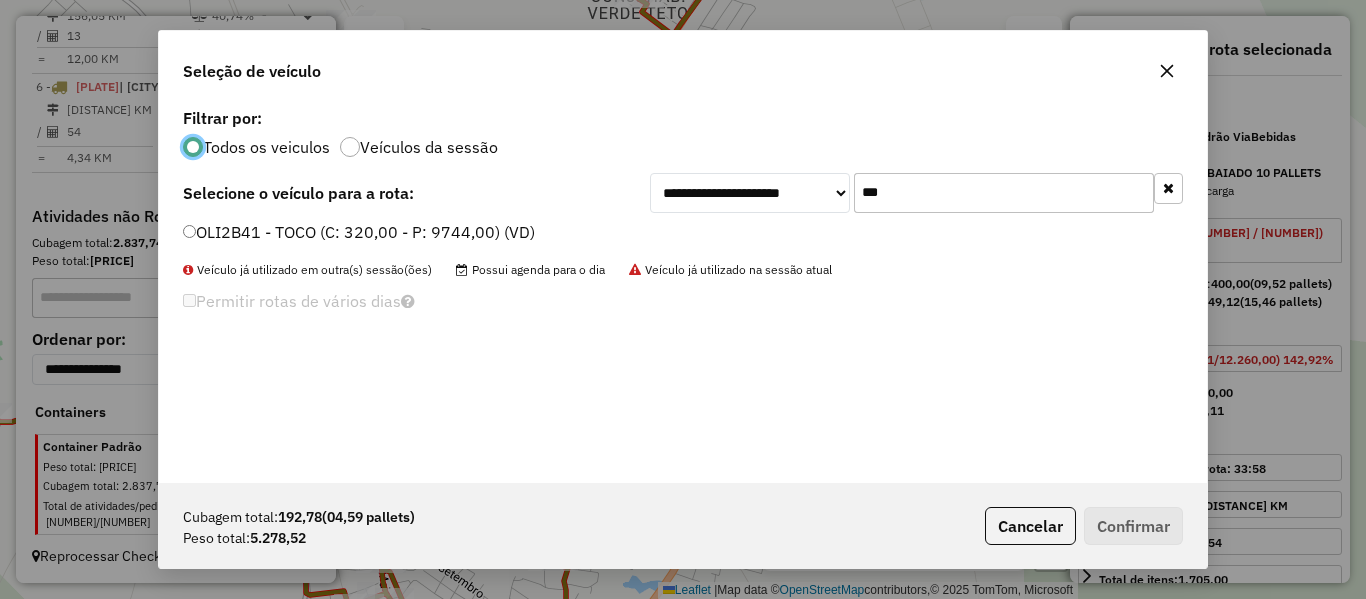 scroll, scrollTop: 11, scrollLeft: 6, axis: both 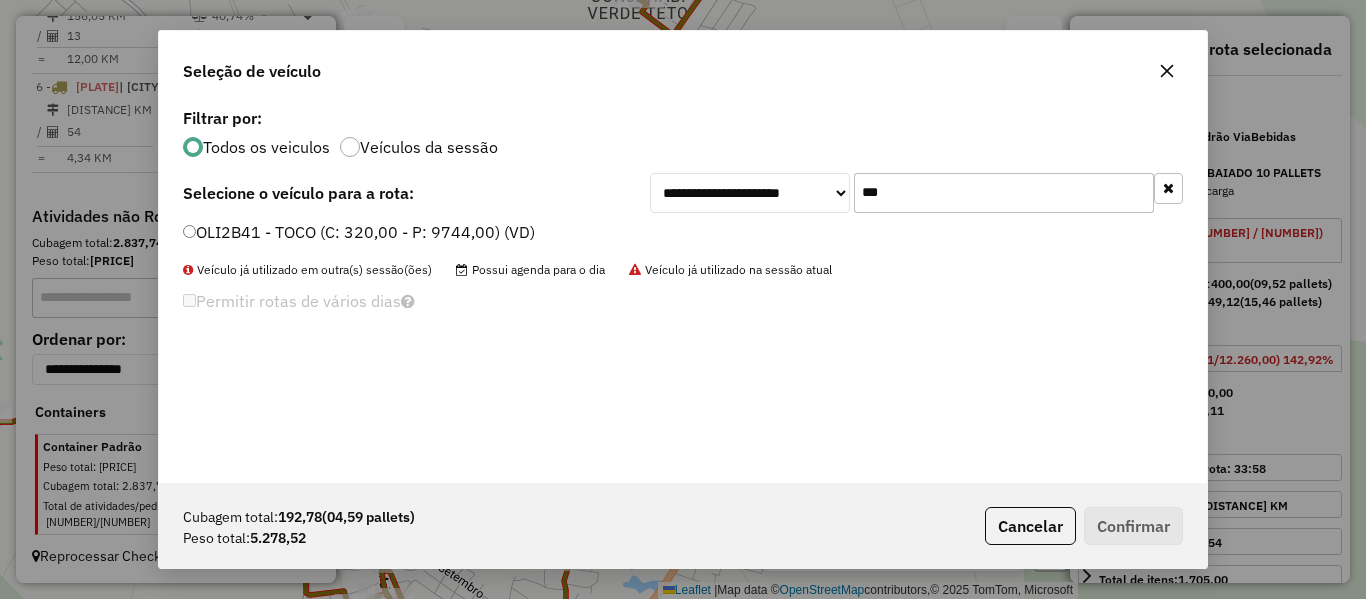 drag, startPoint x: 903, startPoint y: 206, endPoint x: 767, endPoint y: 221, distance: 136.8247 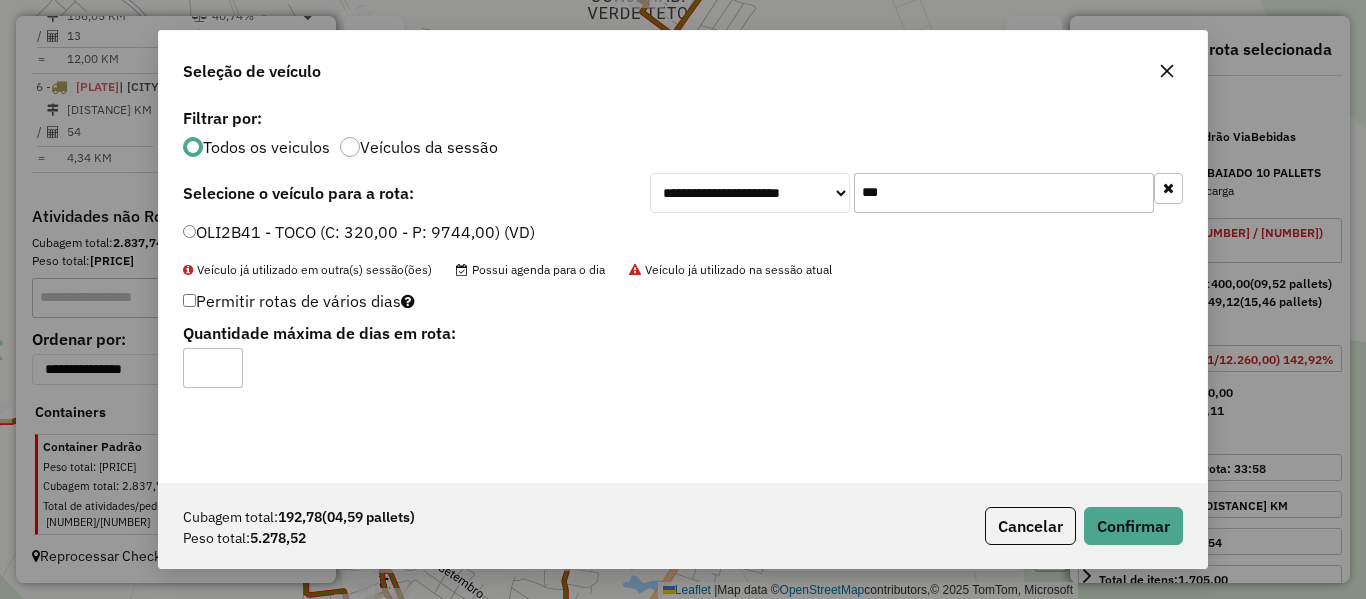 type on "*" 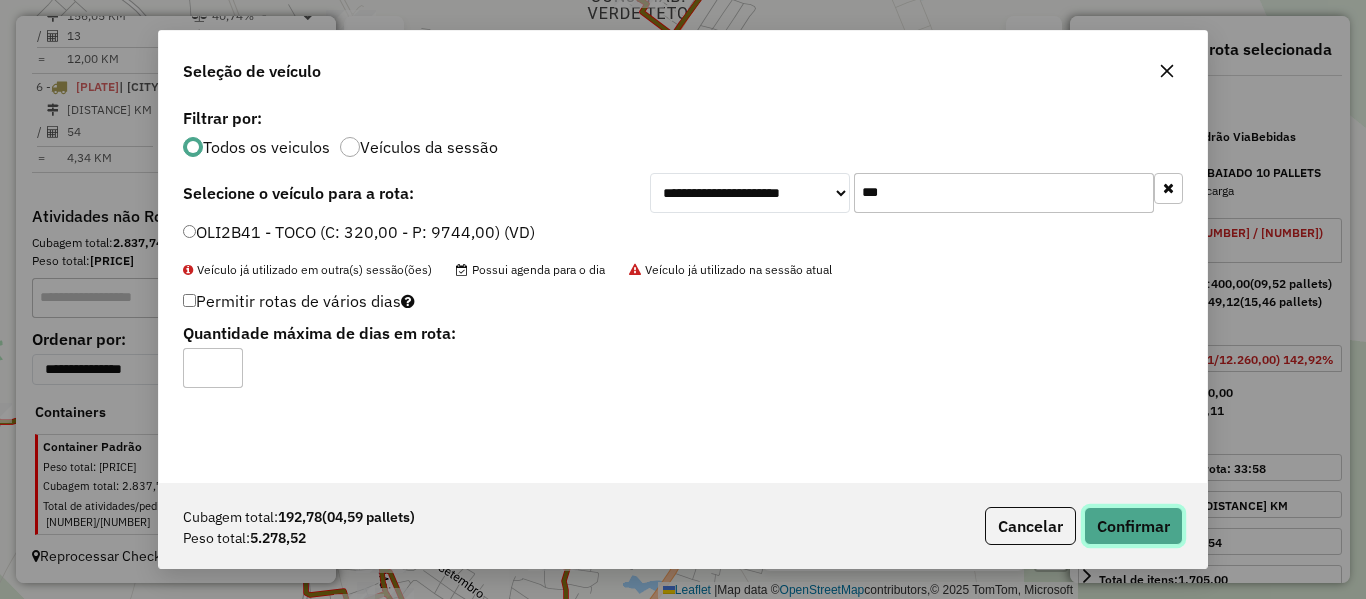click on "Confirmar" 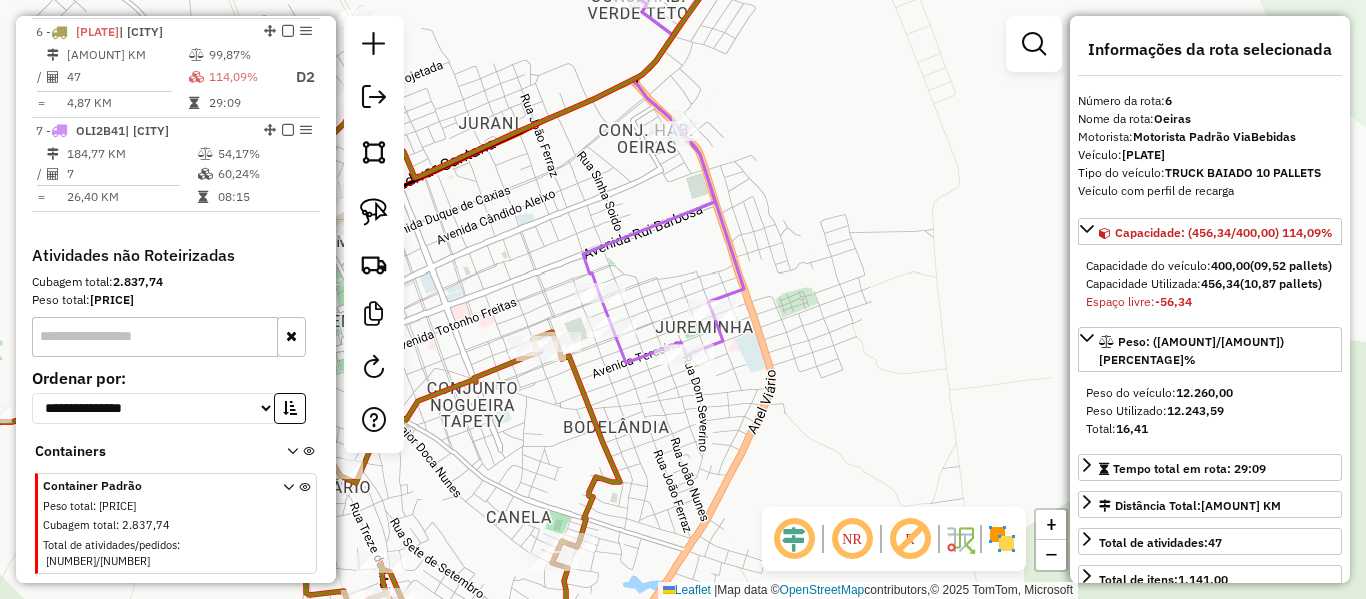 scroll, scrollTop: 1059, scrollLeft: 0, axis: vertical 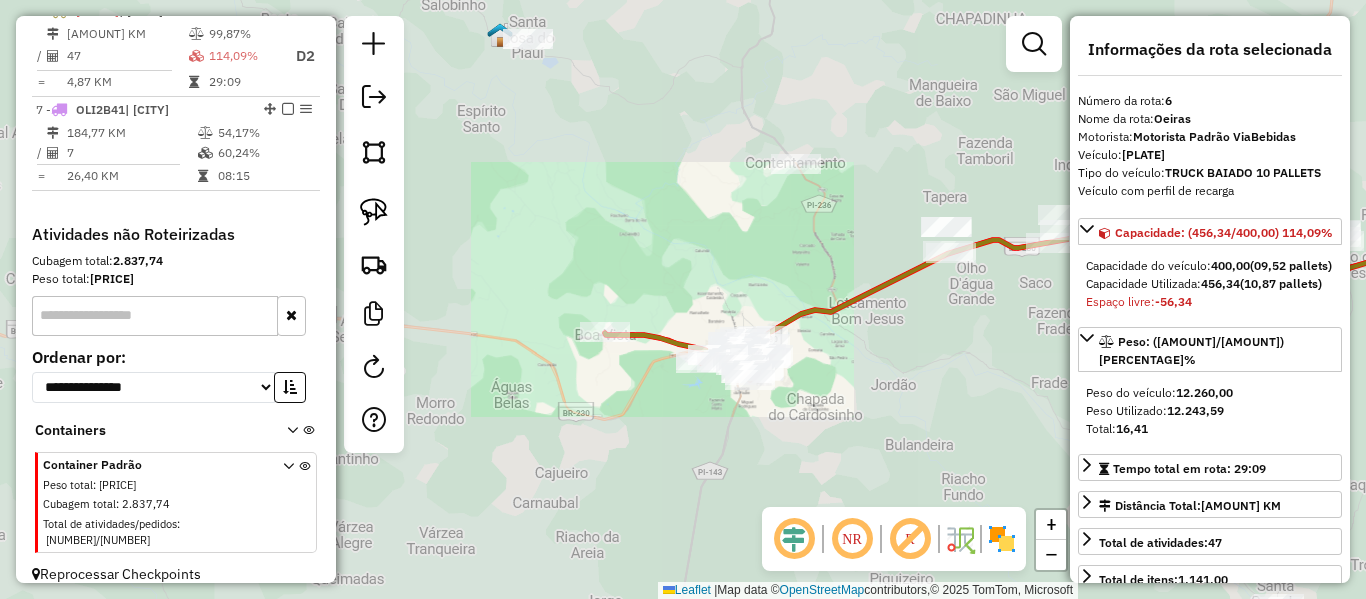 drag, startPoint x: 666, startPoint y: 330, endPoint x: 680, endPoint y: 355, distance: 28.653097 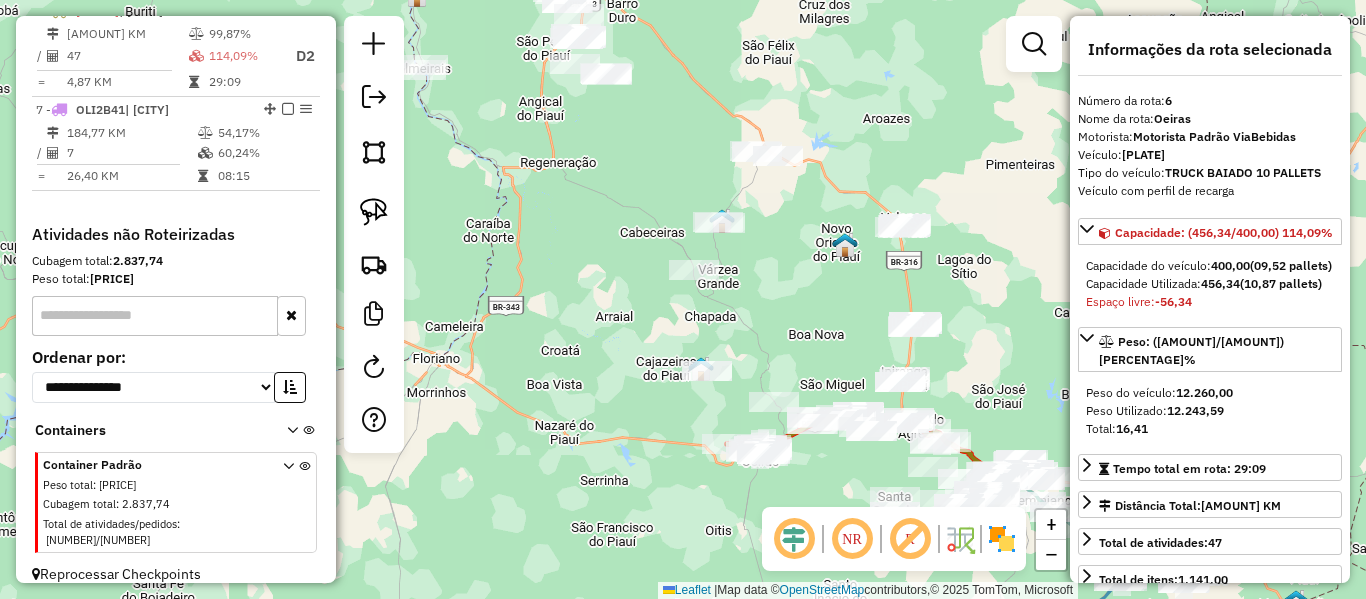 drag, startPoint x: 518, startPoint y: 203, endPoint x: 601, endPoint y: 388, distance: 202.76587 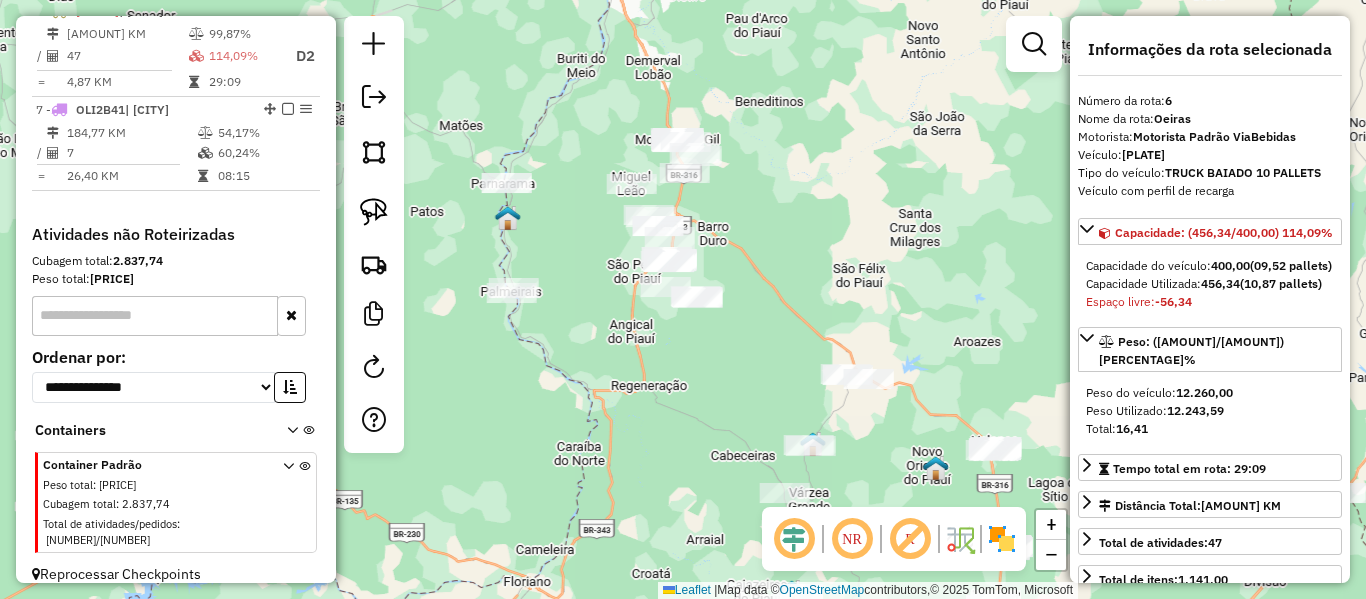drag, startPoint x: 594, startPoint y: 295, endPoint x: 596, endPoint y: 332, distance: 37.054016 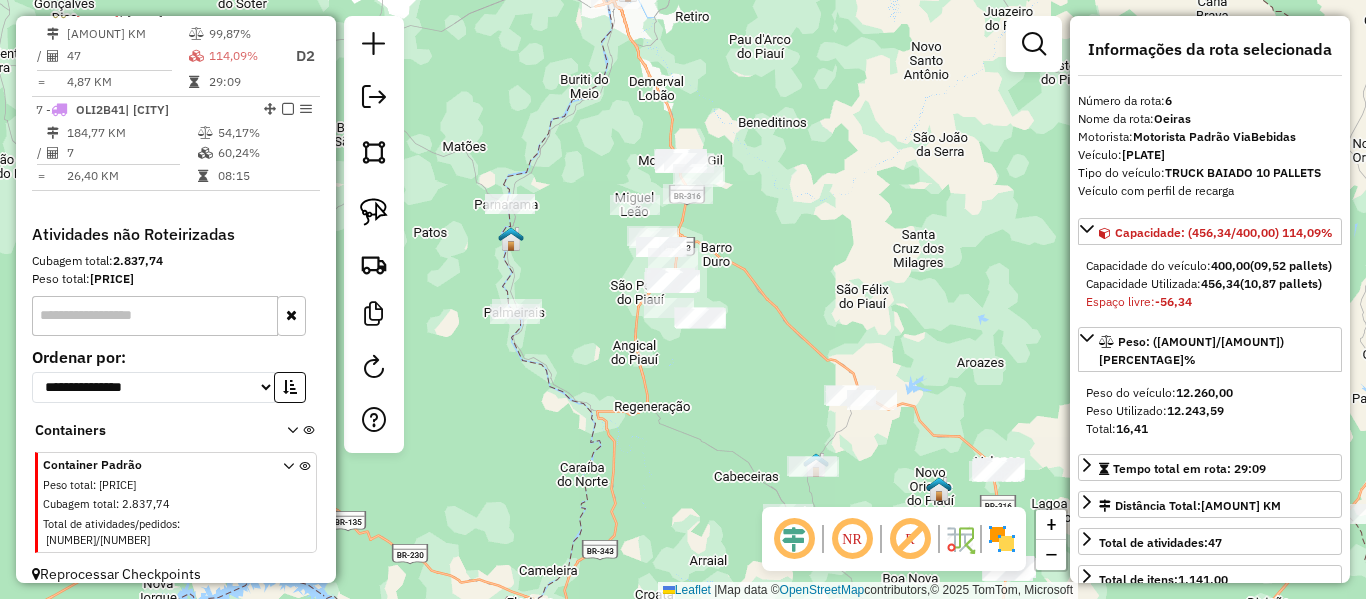 click 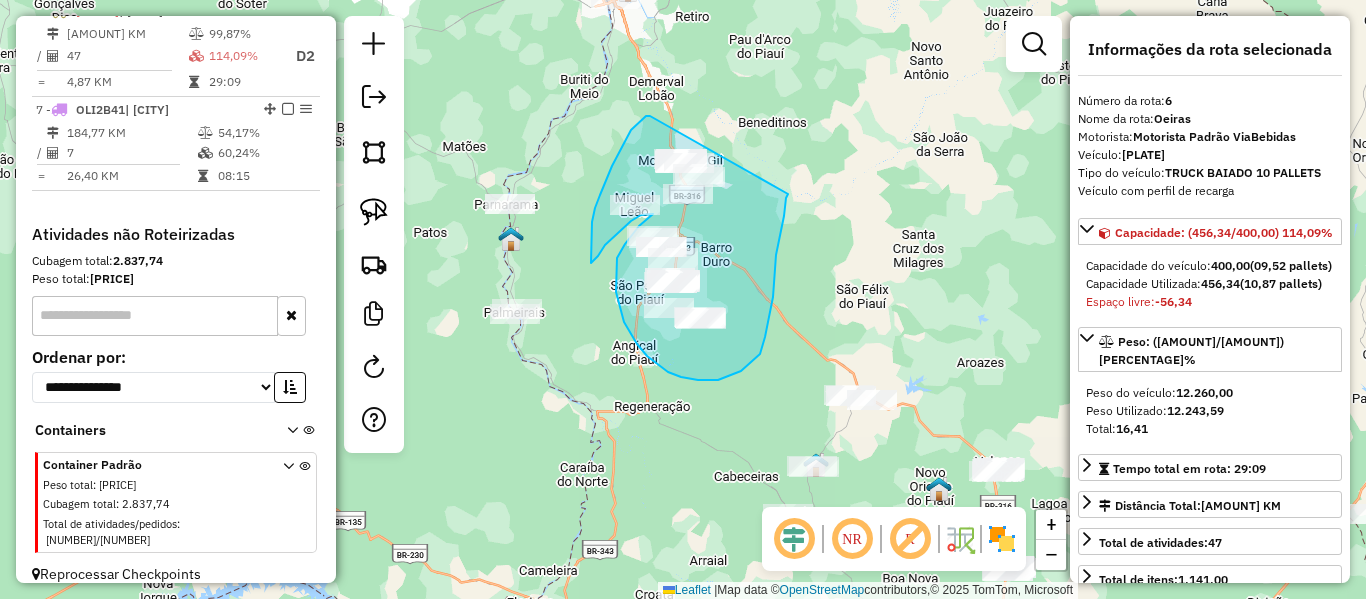 drag, startPoint x: 631, startPoint y: 130, endPoint x: 788, endPoint y: 117, distance: 157.5373 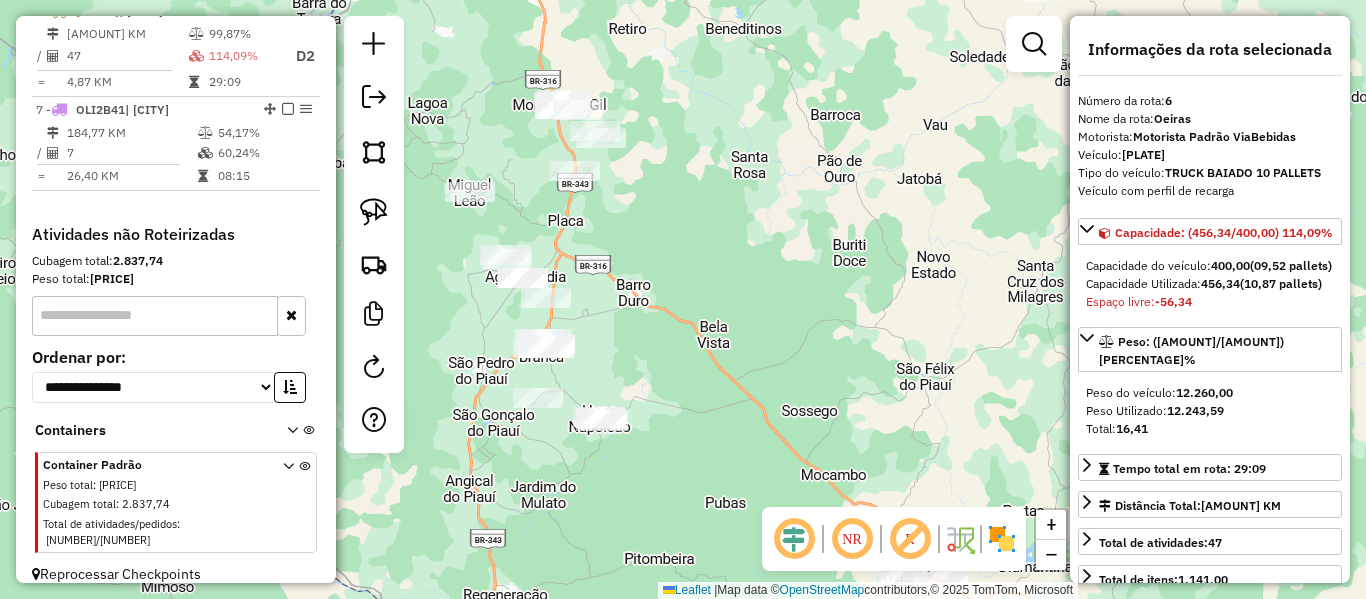 drag, startPoint x: 854, startPoint y: 345, endPoint x: 699, endPoint y: 154, distance: 245.97968 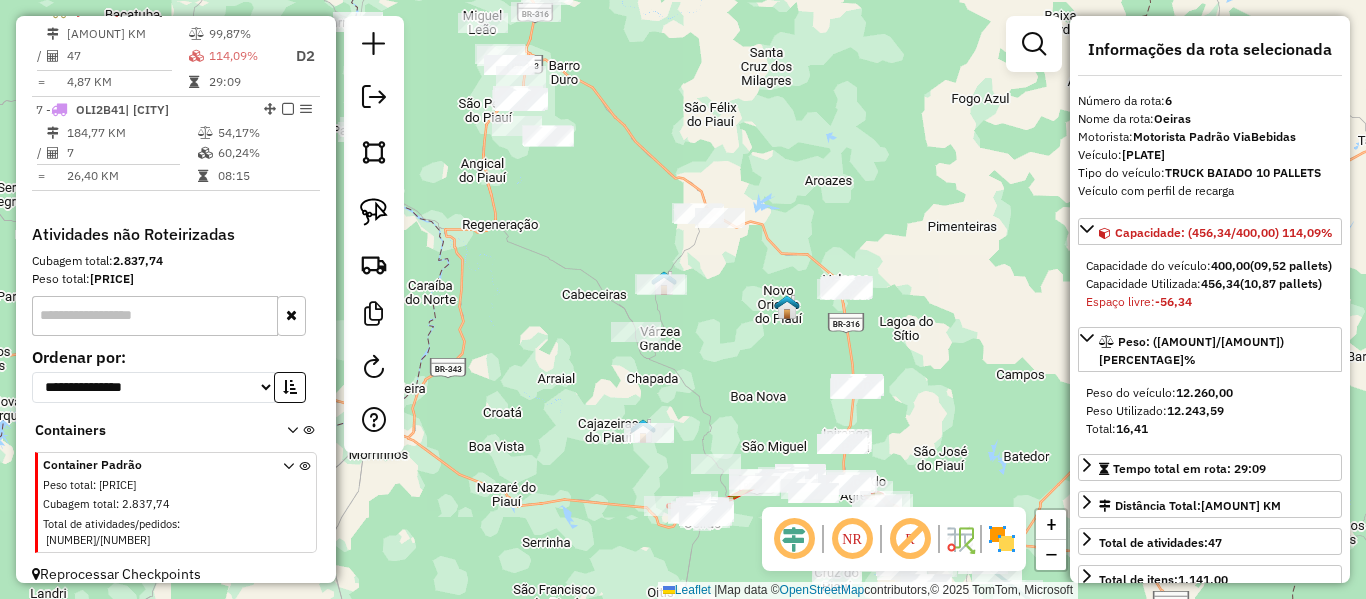 drag, startPoint x: 554, startPoint y: 311, endPoint x: 491, endPoint y: 189, distance: 137.30623 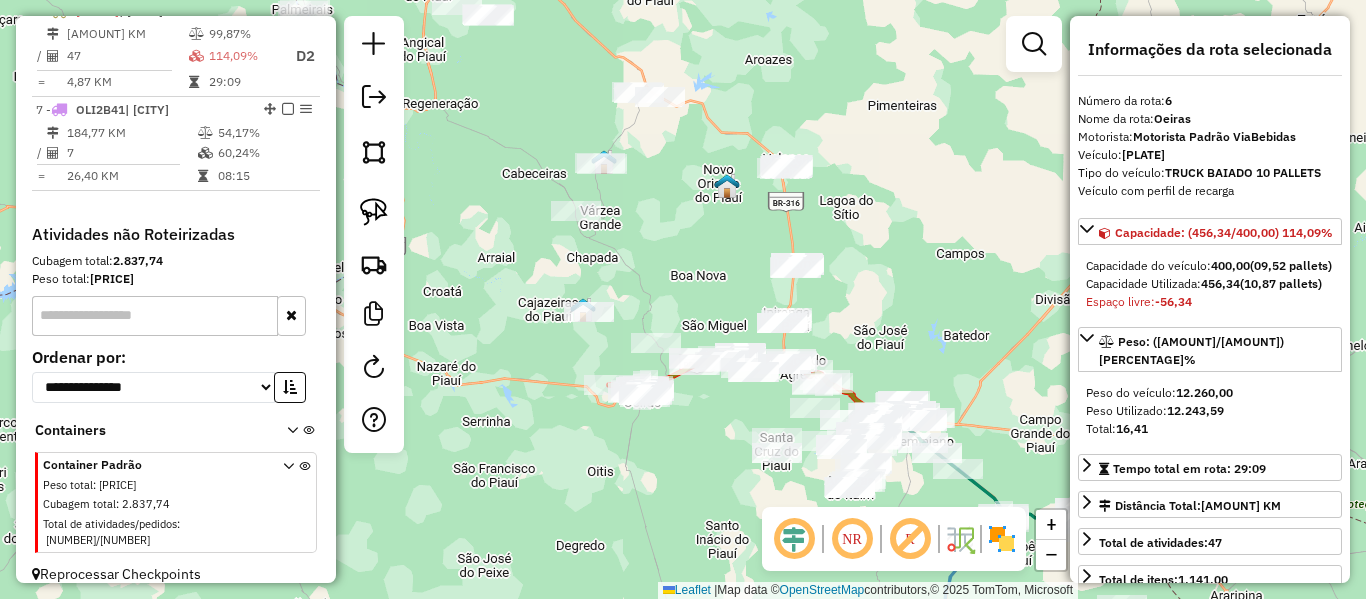 drag, startPoint x: 651, startPoint y: 252, endPoint x: 631, endPoint y: 260, distance: 21.540659 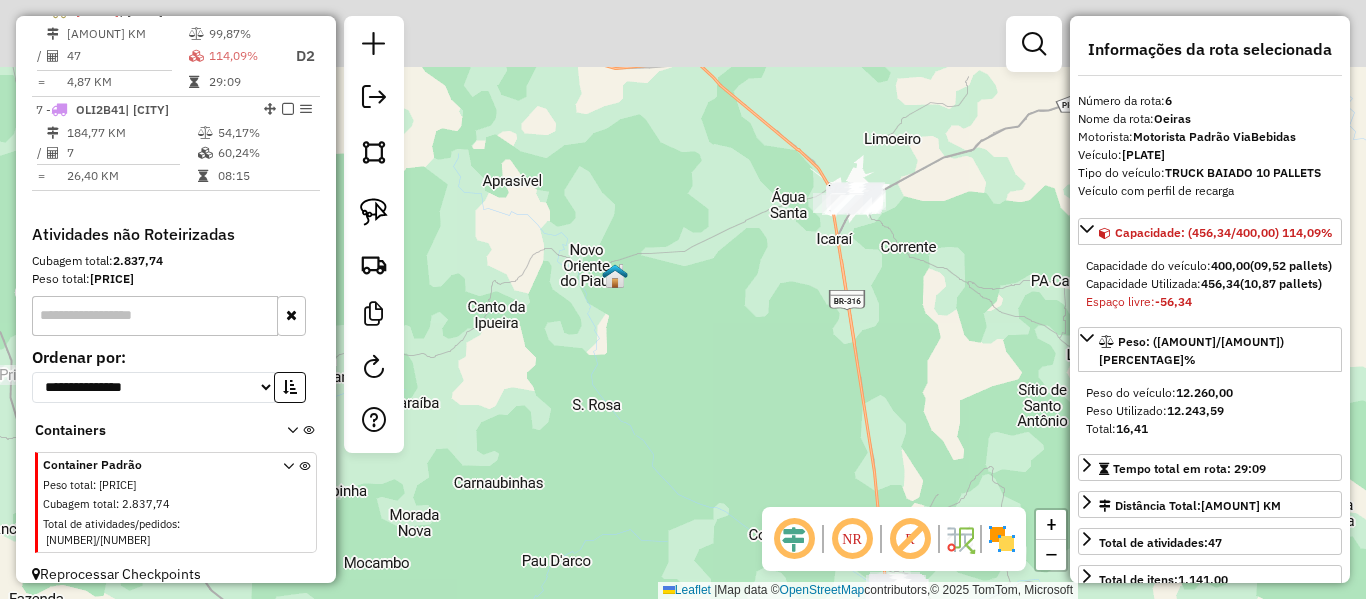 drag, startPoint x: 685, startPoint y: 195, endPoint x: 650, endPoint y: 291, distance: 102.18121 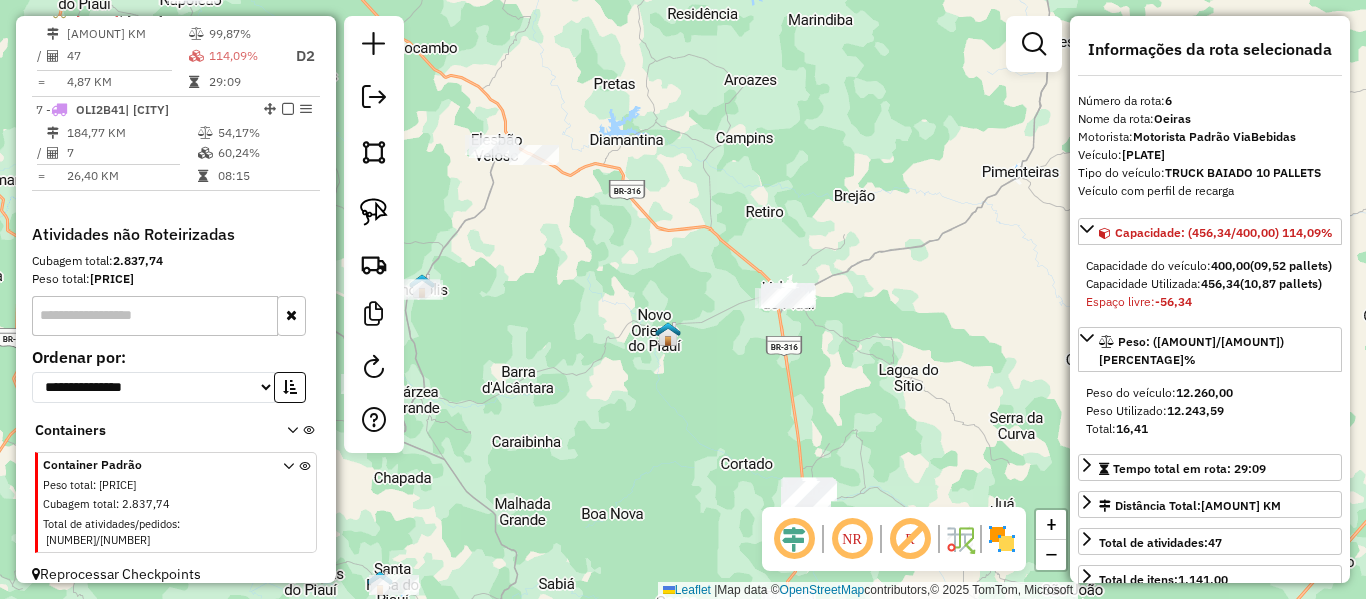 drag, startPoint x: 511, startPoint y: 225, endPoint x: 547, endPoint y: 280, distance: 65.734314 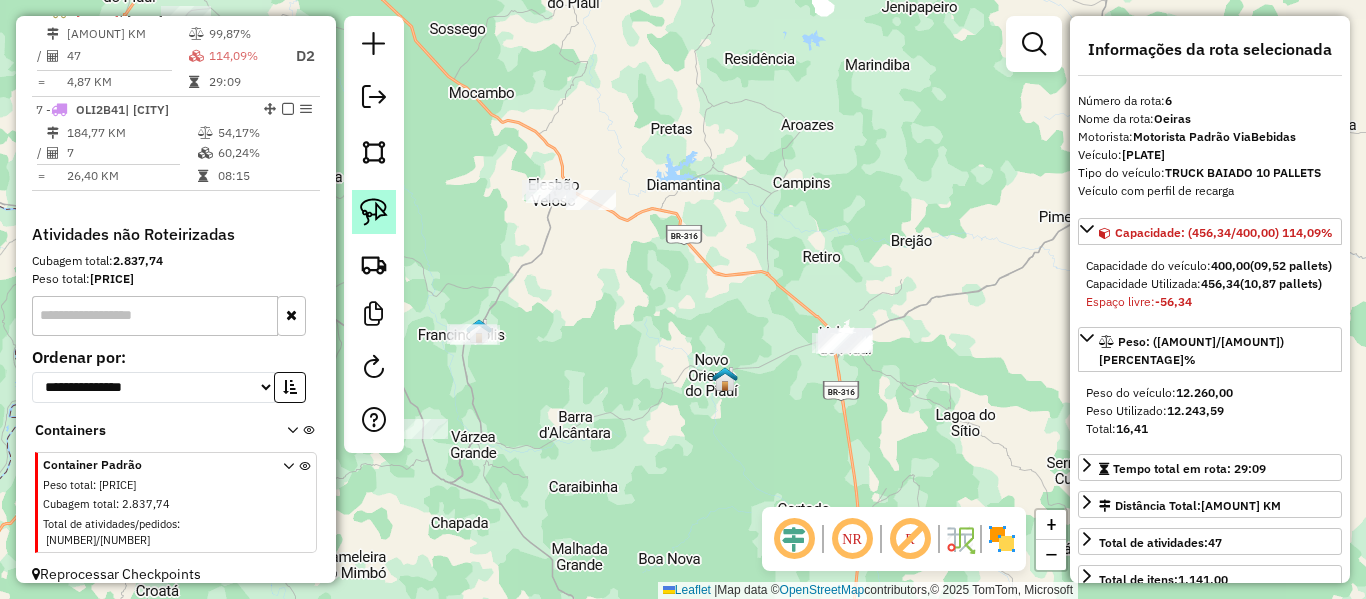 drag, startPoint x: 383, startPoint y: 214, endPoint x: 540, endPoint y: 157, distance: 167.02695 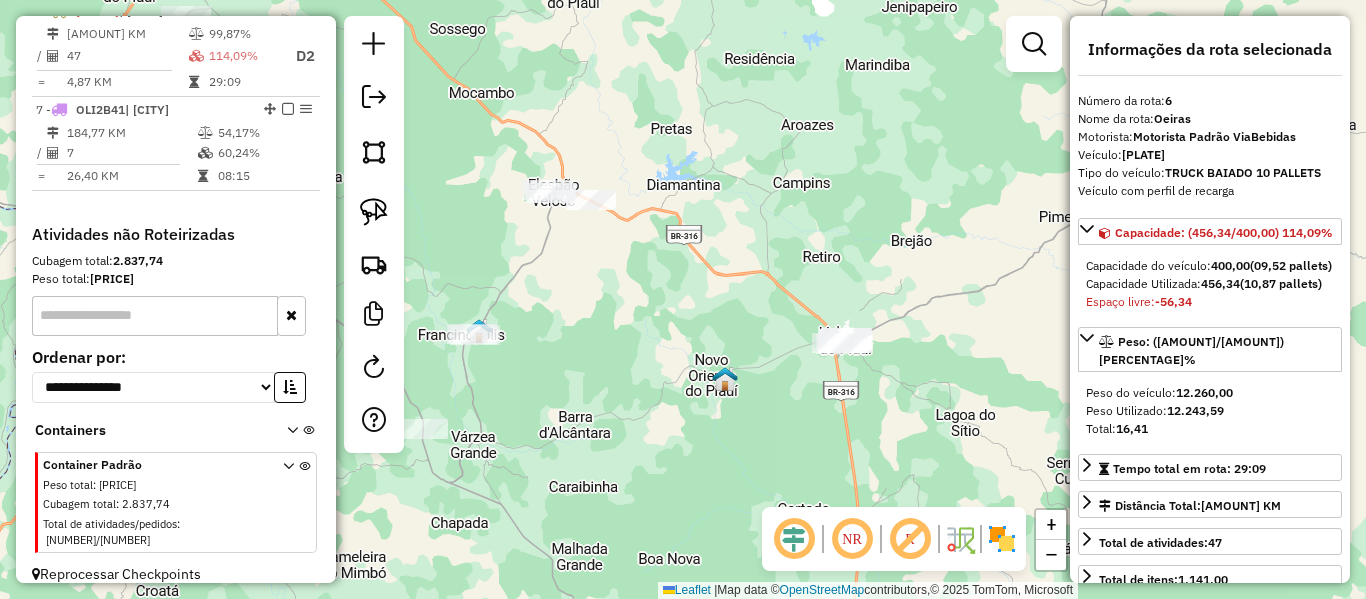 click 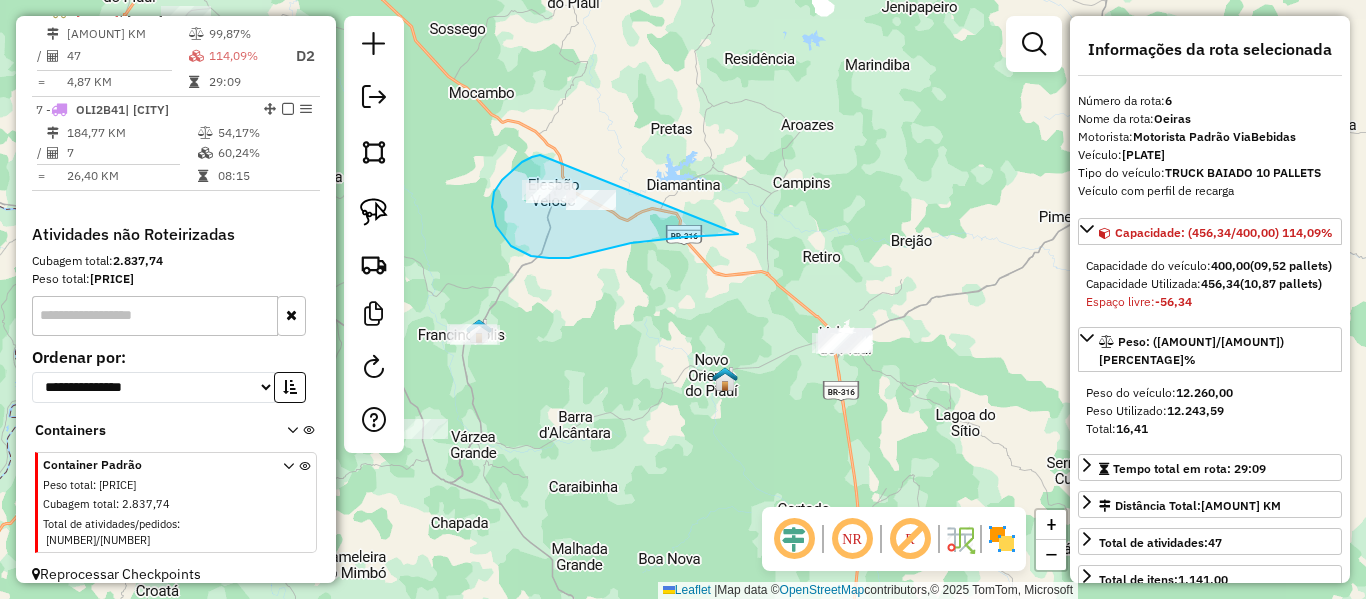 drag, startPoint x: 538, startPoint y: 155, endPoint x: 745, endPoint y: 230, distance: 220.16812 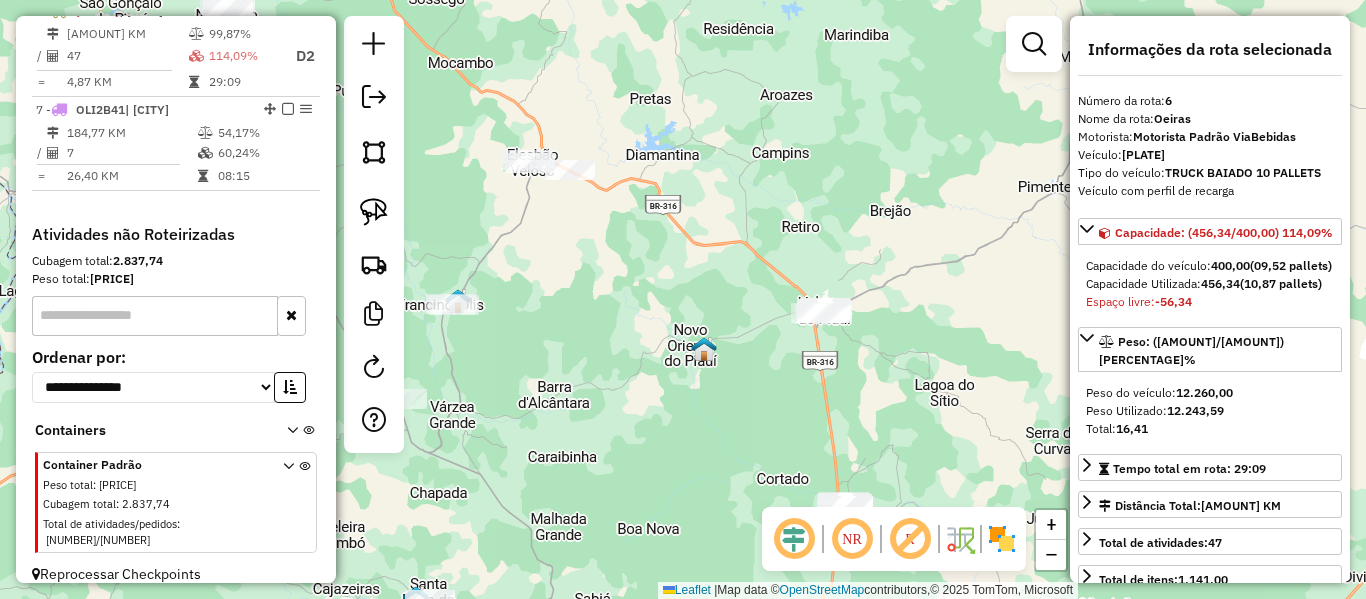 drag, startPoint x: 712, startPoint y: 423, endPoint x: 680, endPoint y: 378, distance: 55.21775 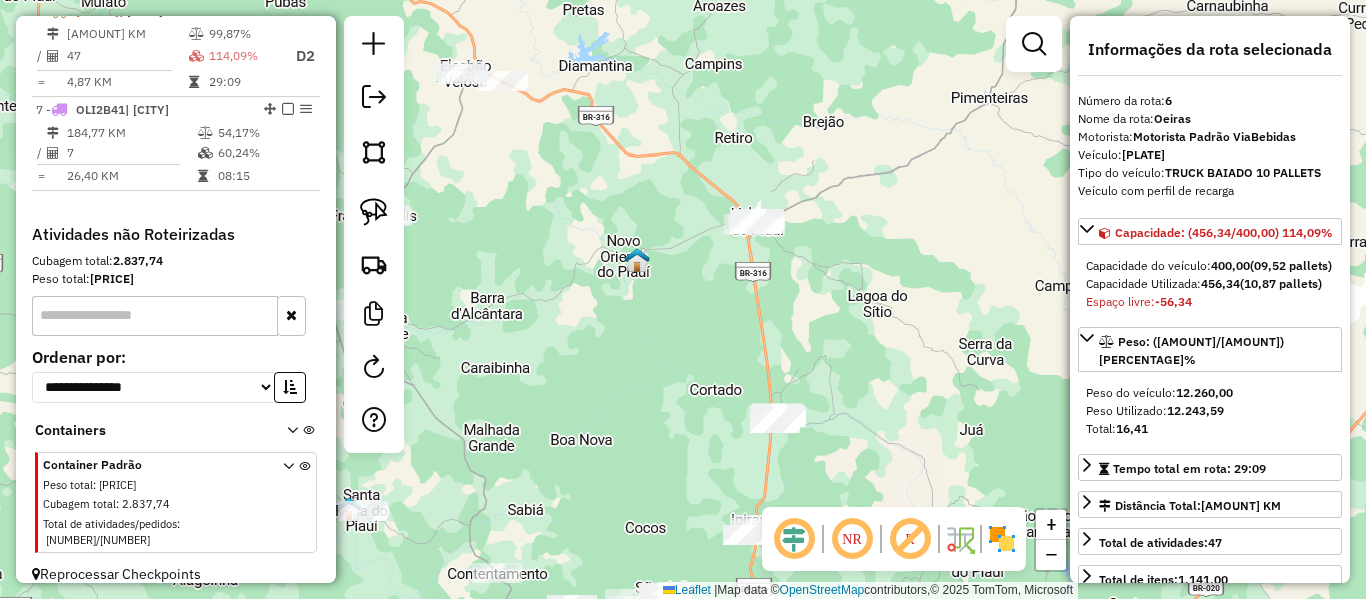 drag, startPoint x: 685, startPoint y: 359, endPoint x: 660, endPoint y: 326, distance: 41.400482 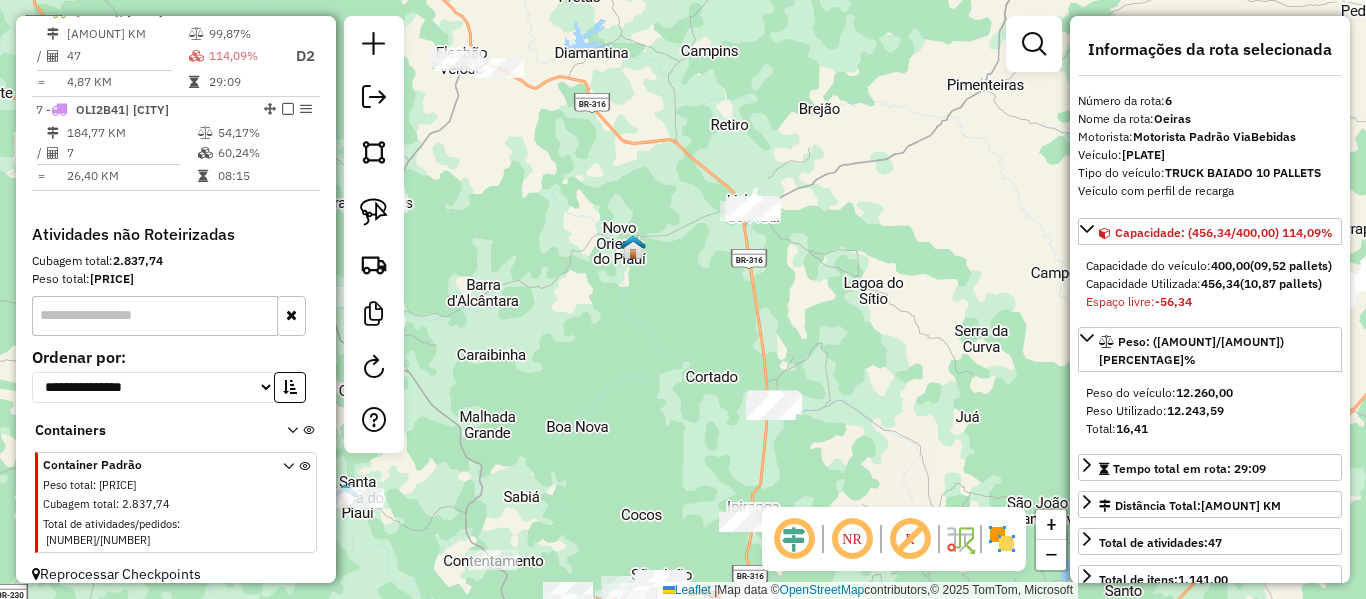 drag, startPoint x: 671, startPoint y: 370, endPoint x: 680, endPoint y: 178, distance: 192.21082 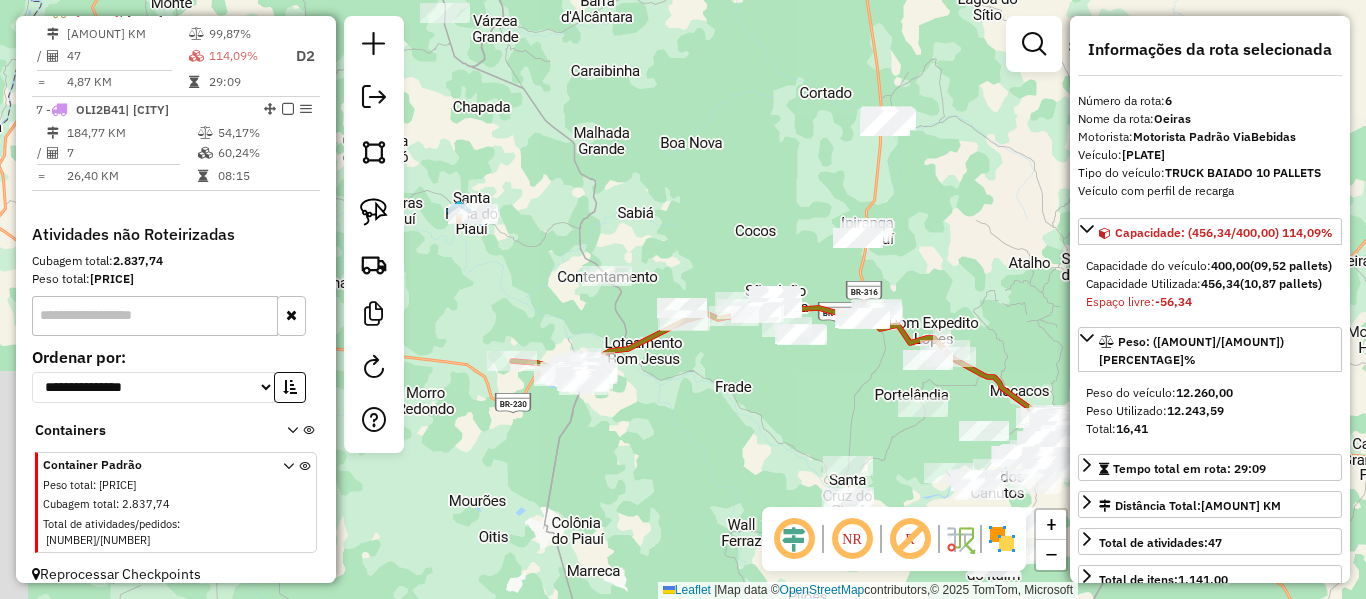 drag, startPoint x: 745, startPoint y: 230, endPoint x: 739, endPoint y: 246, distance: 17.088007 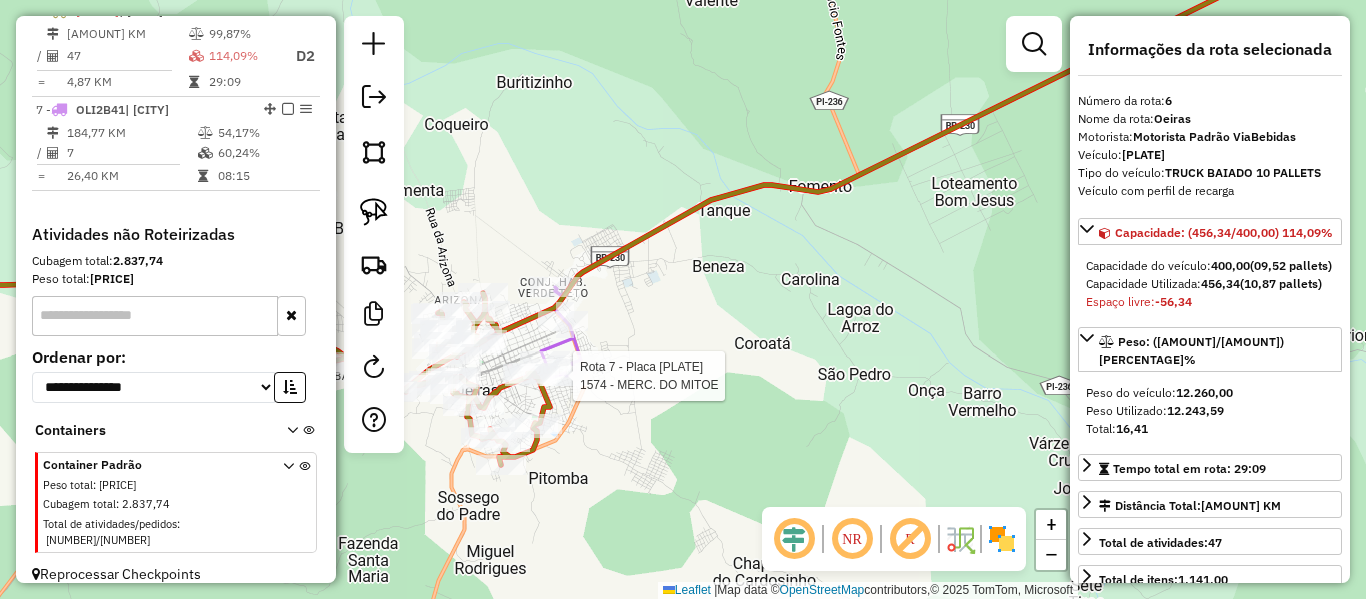 scroll, scrollTop: 1078, scrollLeft: 0, axis: vertical 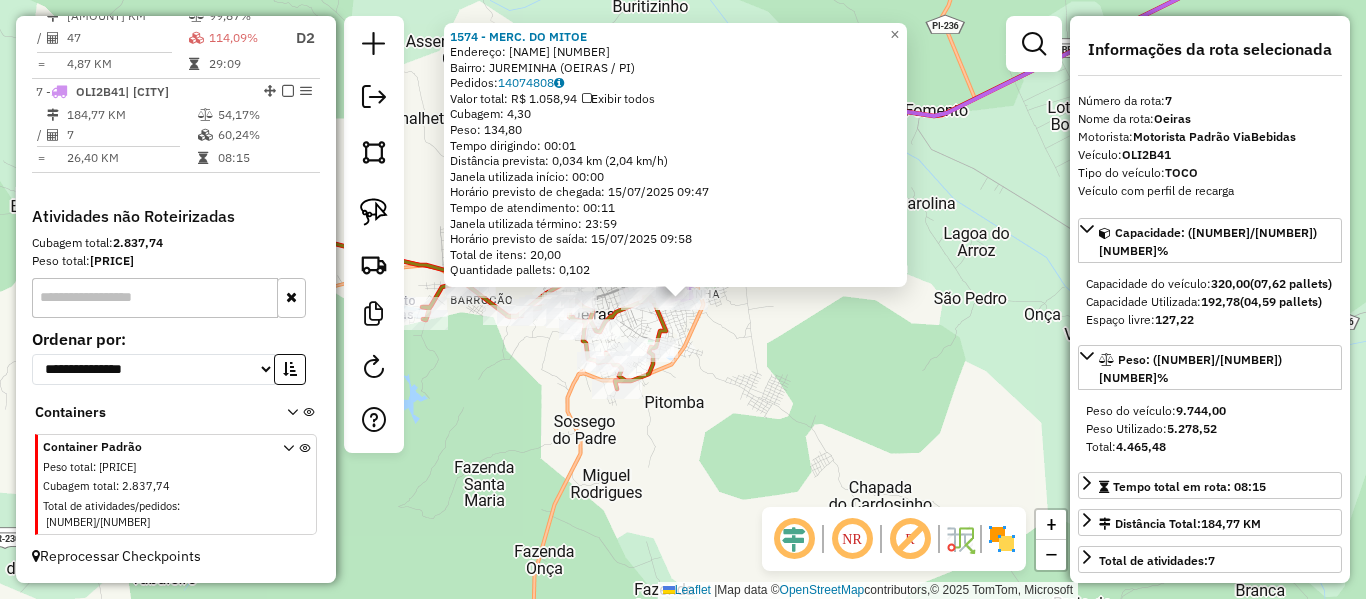click on "1574 - MERC. DO MITOE  Endereço:  DOM SEVERINO 853   Bairro: JUREMINHA (OEIRAS / PI)   Pedidos:  14074808   Valor total: R$ 1.058,94   Exibir todos   Cubagem: 4,30  Peso: 134,80  Tempo dirigindo: 00:01   Distância prevista: 0,034 km (2,04 km/h)   Janela utilizada início: 00:00   Horário previsto de chegada: 15/07/2025 09:47   Tempo de atendimento: 00:11   Janela utilizada término: 23:59   Horário previsto de saída: 15/07/2025 09:58   Total de itens: 20,00   Quantidade pallets: 0,102  × Janela de atendimento Grade de atendimento Capacidade Transportadoras Veículos Cliente Pedidos  Rotas Selecione os dias de semana para filtrar as janelas de atendimento  Seg   Ter   Qua   Qui   Sex   Sáb   Dom  Informe o período da janela de atendimento: De: Até:  Filtrar exatamente a janela do cliente  Considerar janela de atendimento padrão  Selecione os dias de semana para filtrar as grades de atendimento  Seg   Ter   Qua   Qui   Sex   Sáb   Dom   Considerar clientes sem dia de atendimento cadastrado  De:  De:" 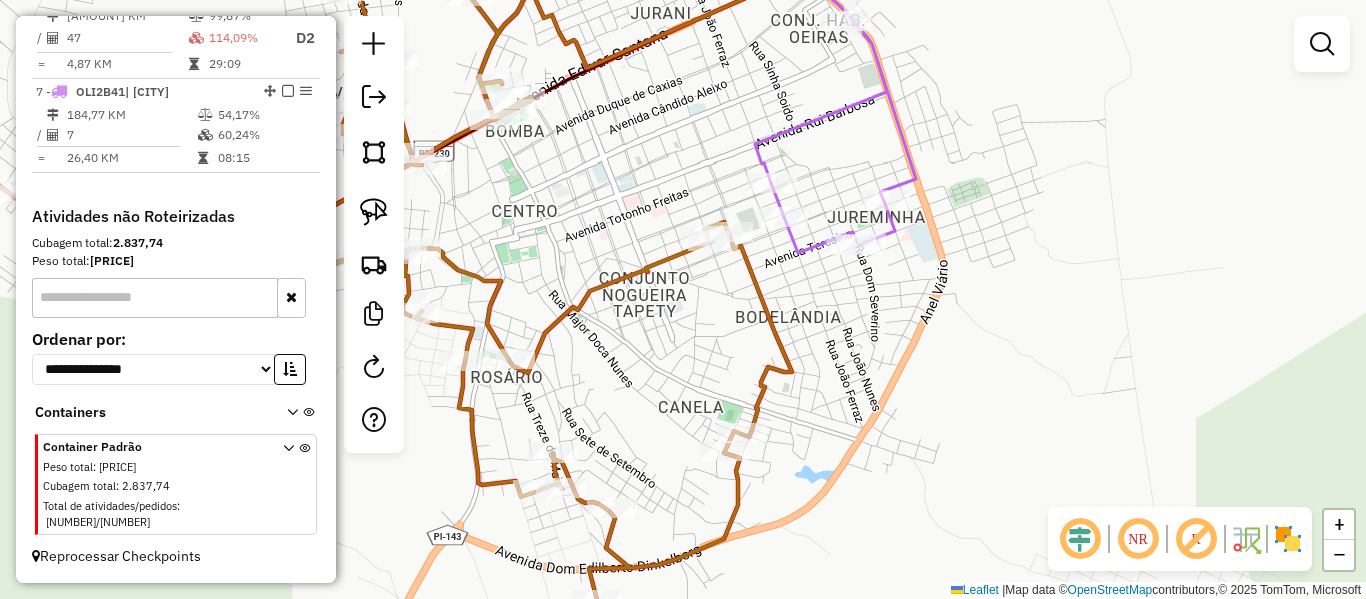click 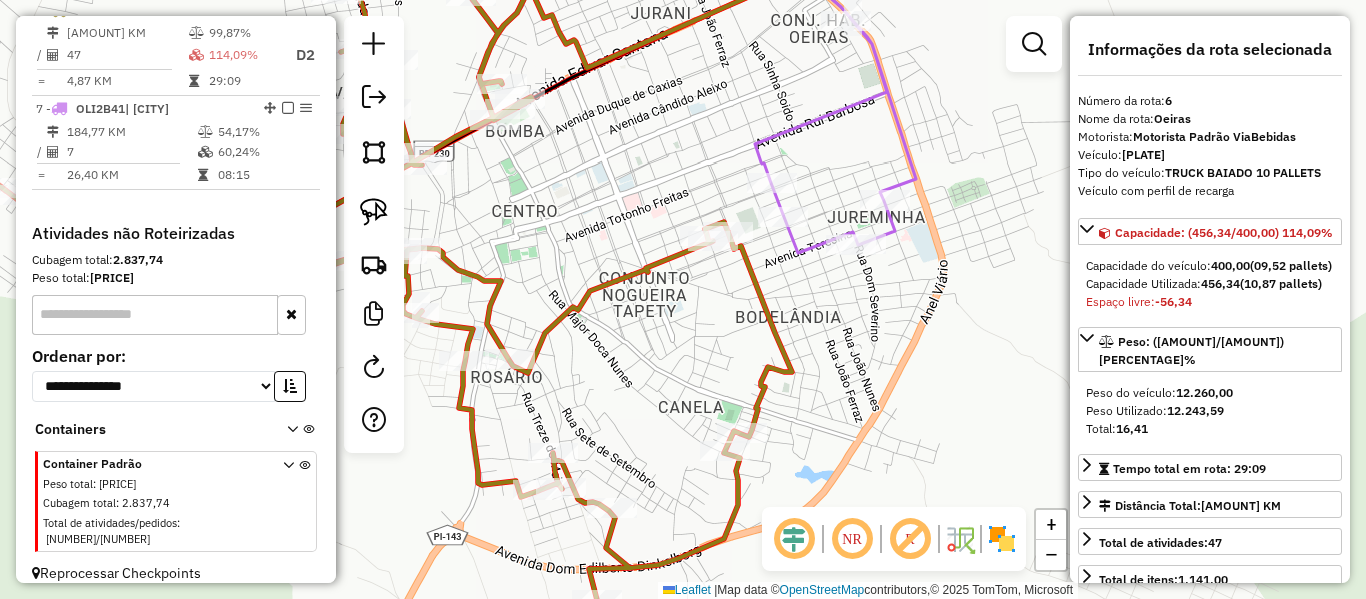 scroll, scrollTop: 1059, scrollLeft: 0, axis: vertical 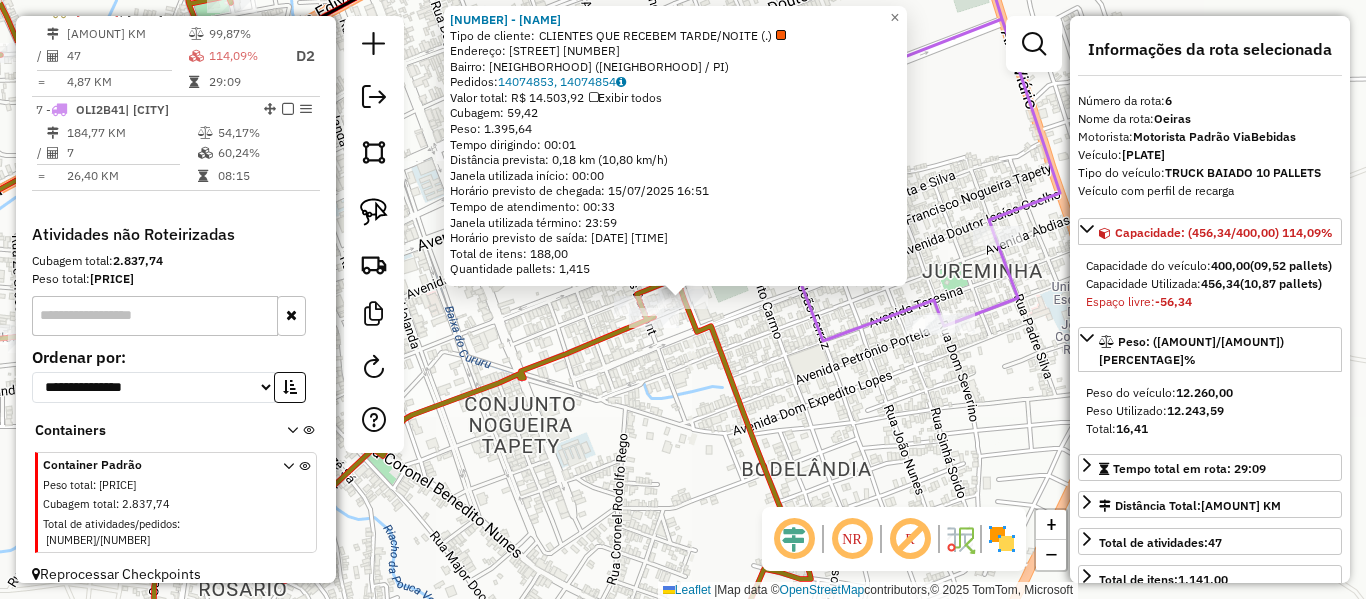 click 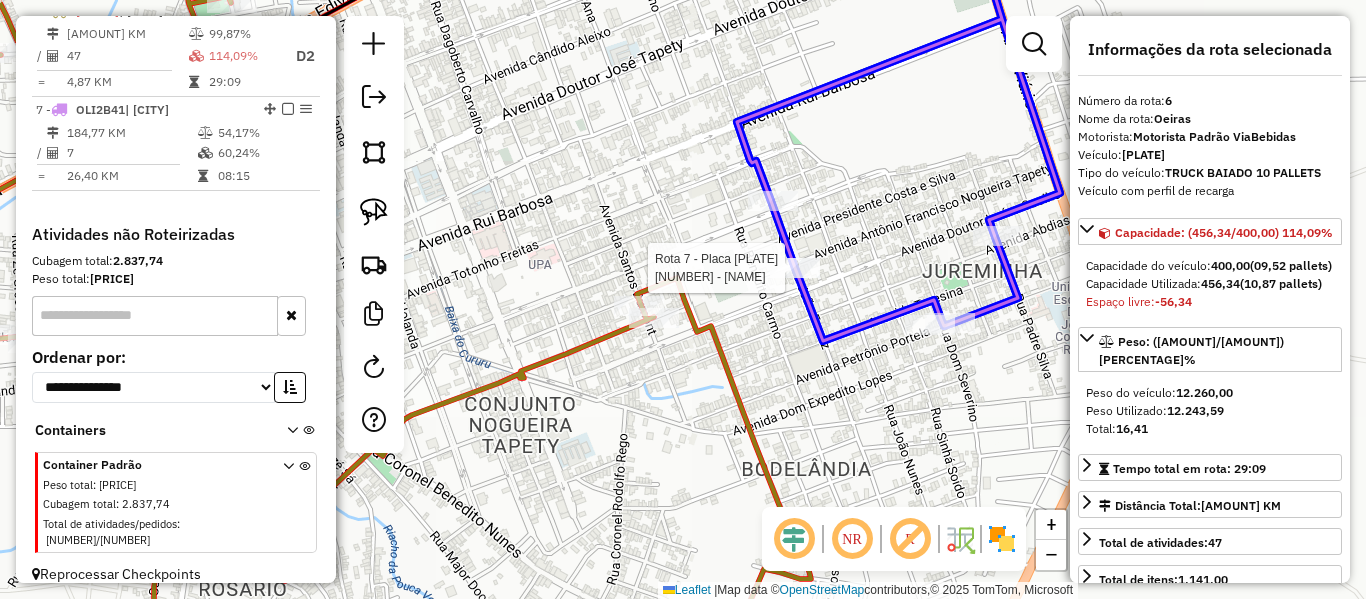 click 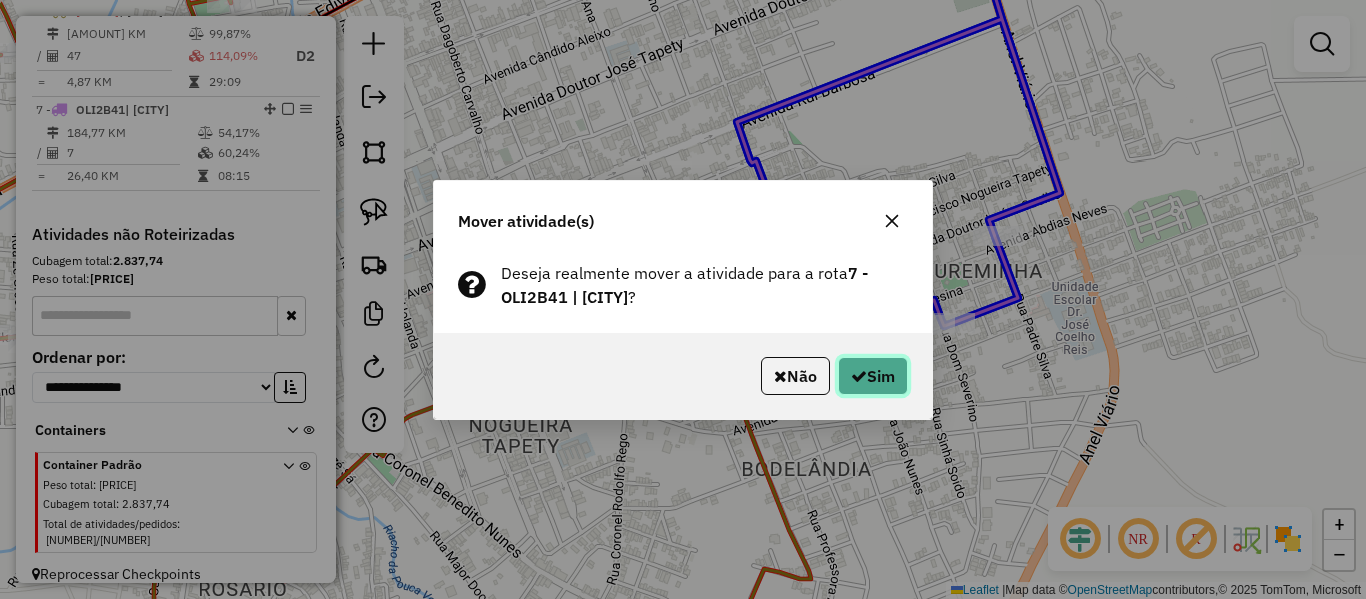 click on "Sim" 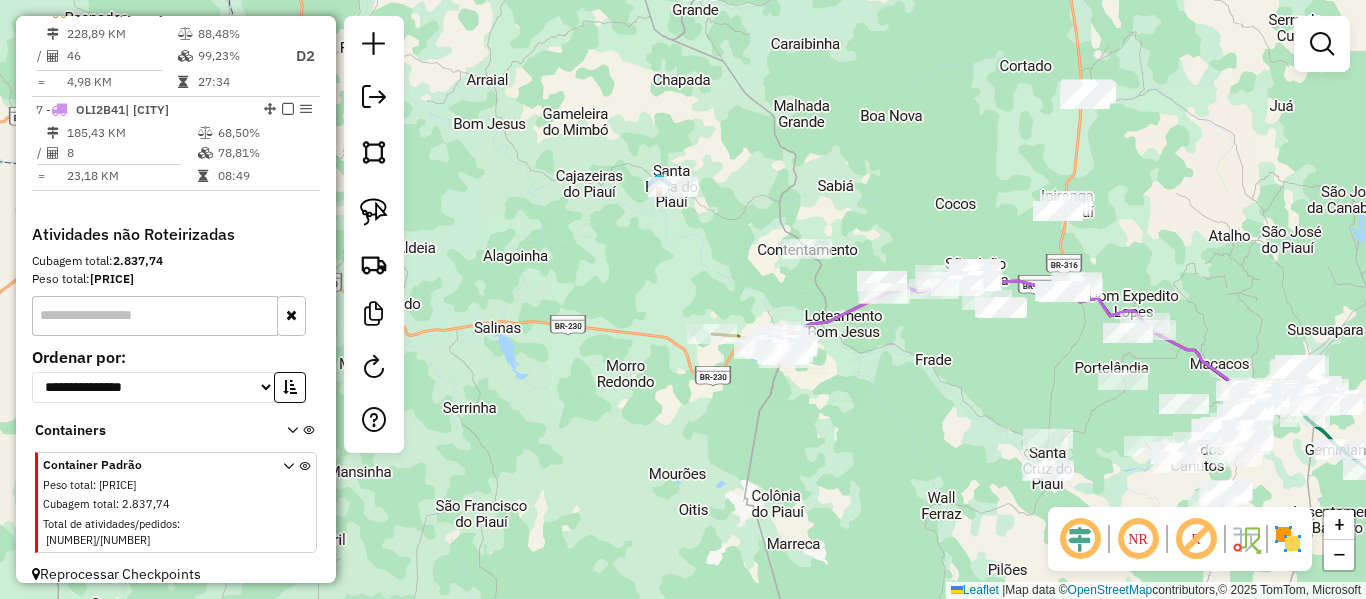 drag, startPoint x: 812, startPoint y: 221, endPoint x: 657, endPoint y: 331, distance: 190.06578 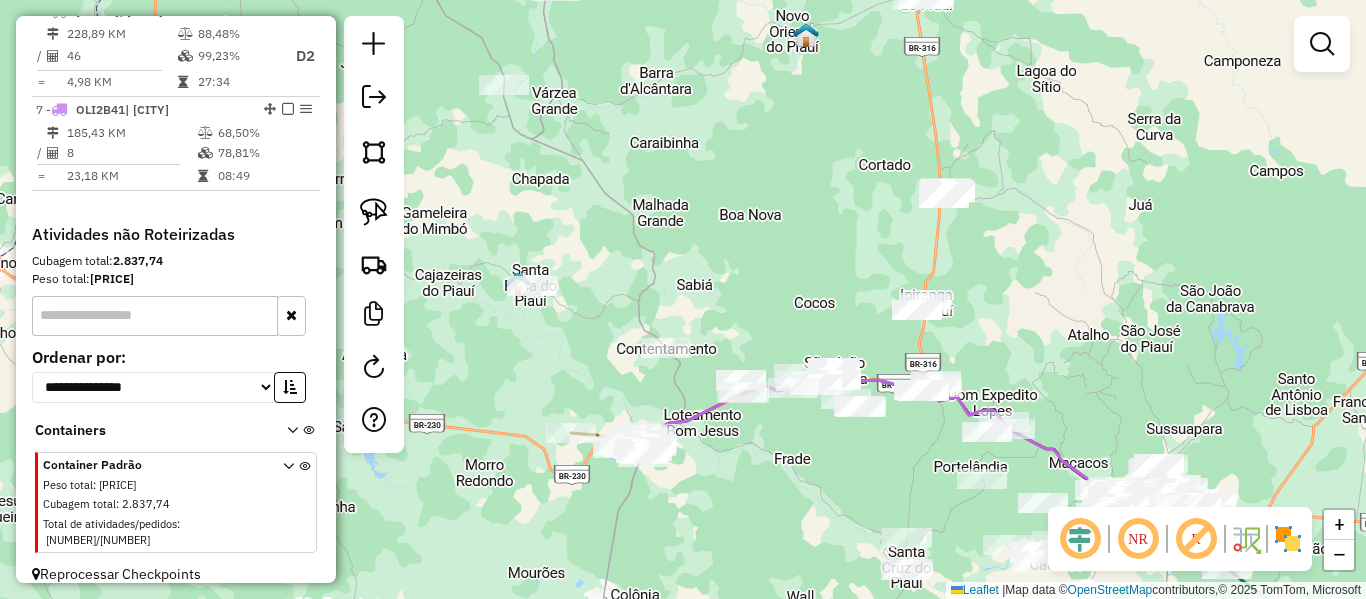 click 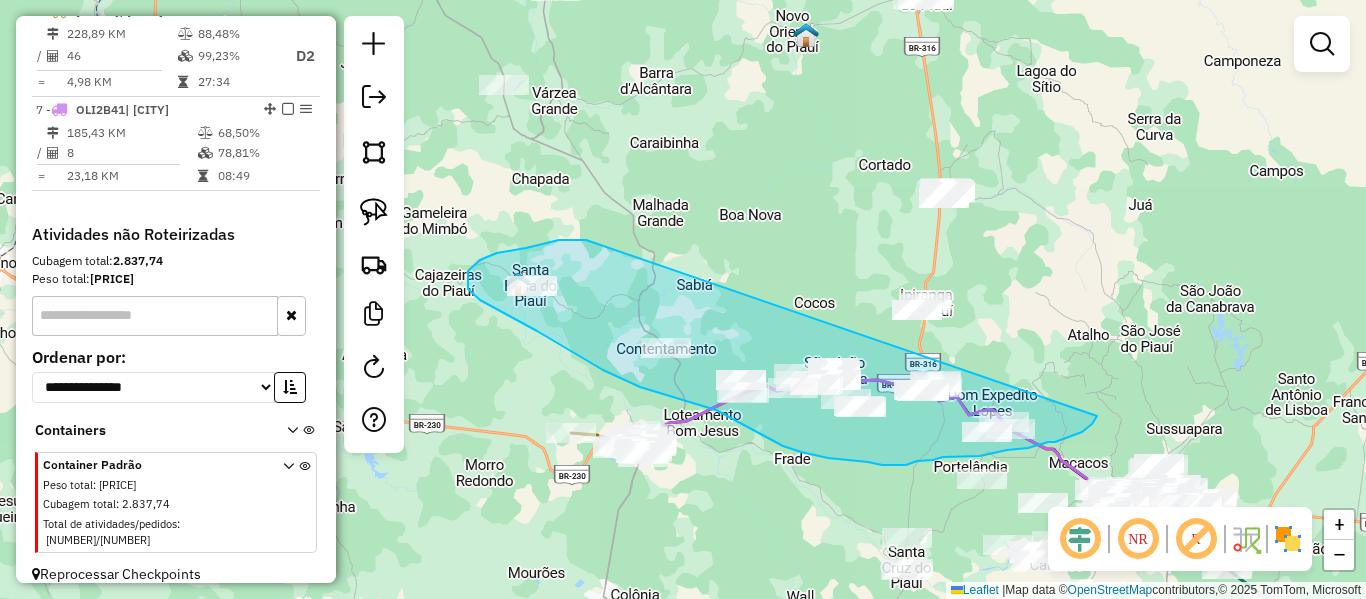 drag, startPoint x: 578, startPoint y: 240, endPoint x: 1097, endPoint y: 416, distance: 548.0301 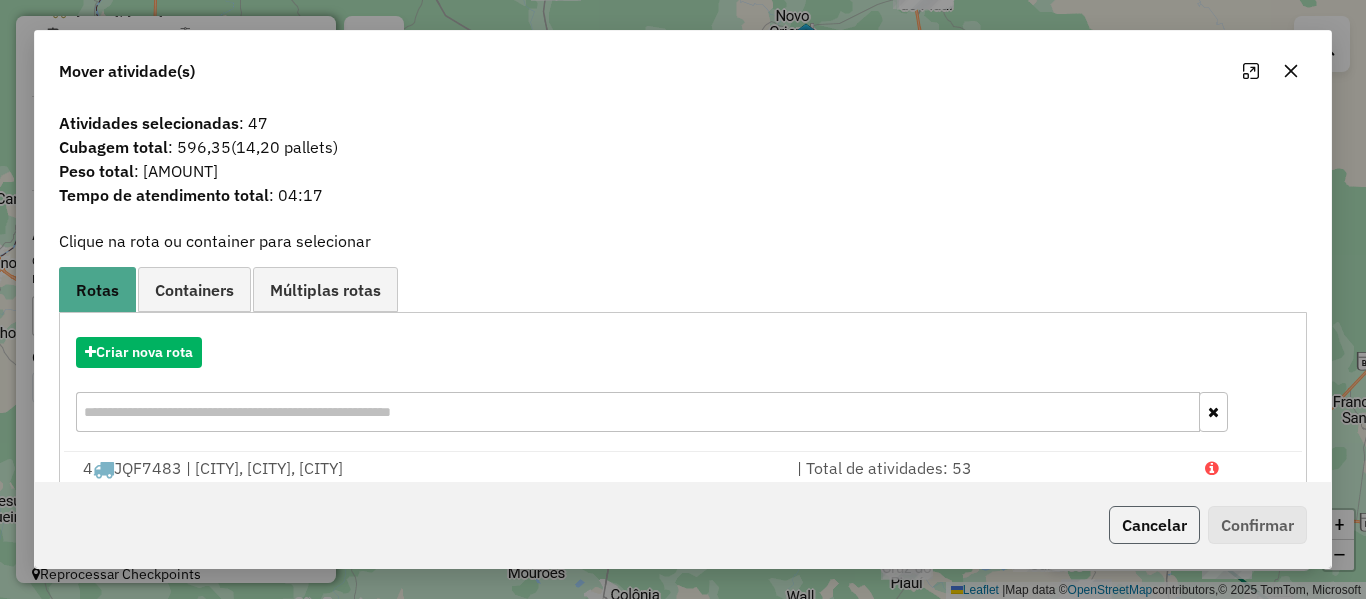 click on "Cancelar" 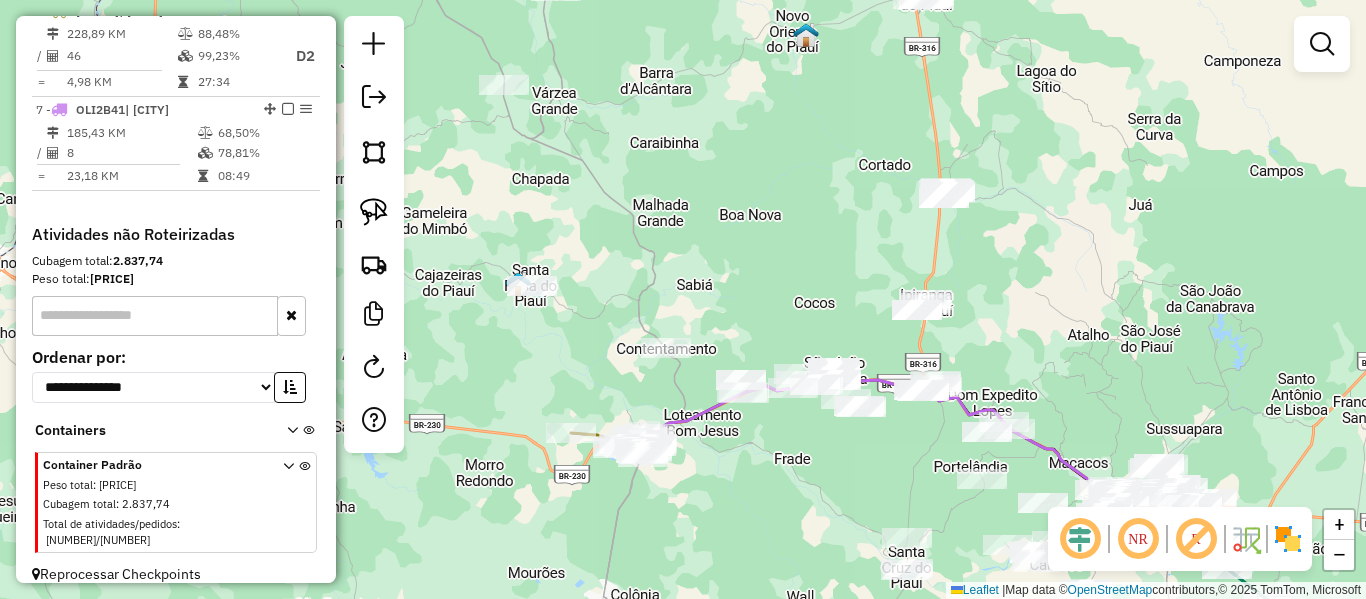 click 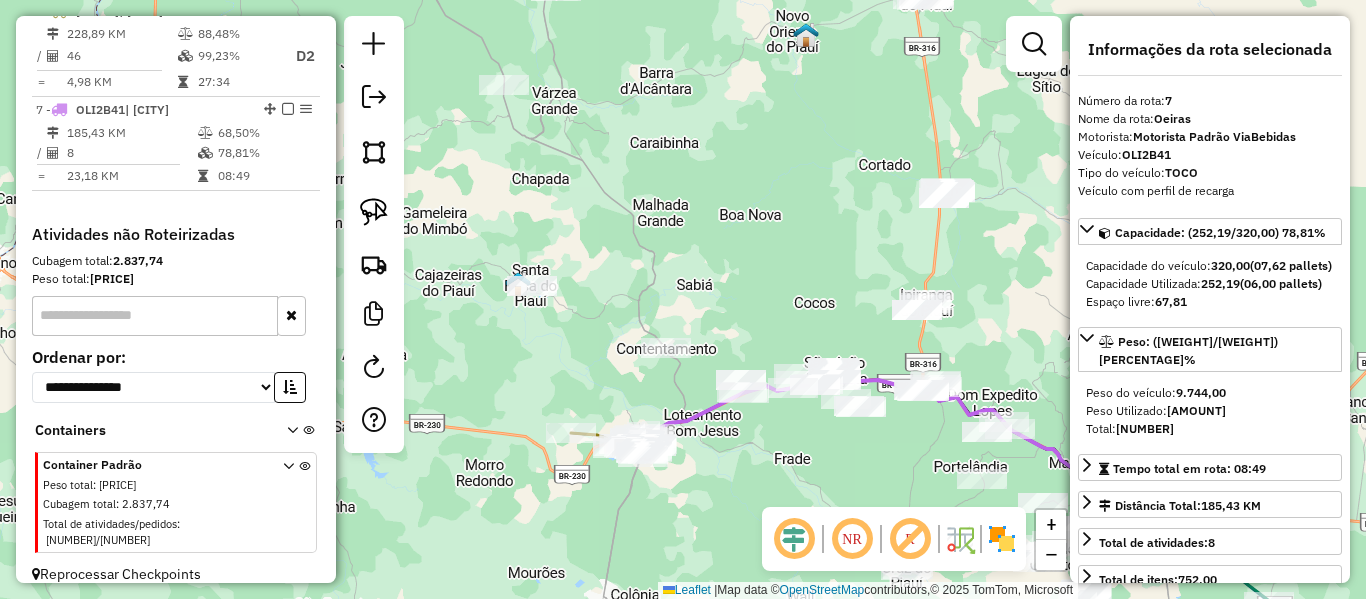 scroll, scrollTop: 1078, scrollLeft: 0, axis: vertical 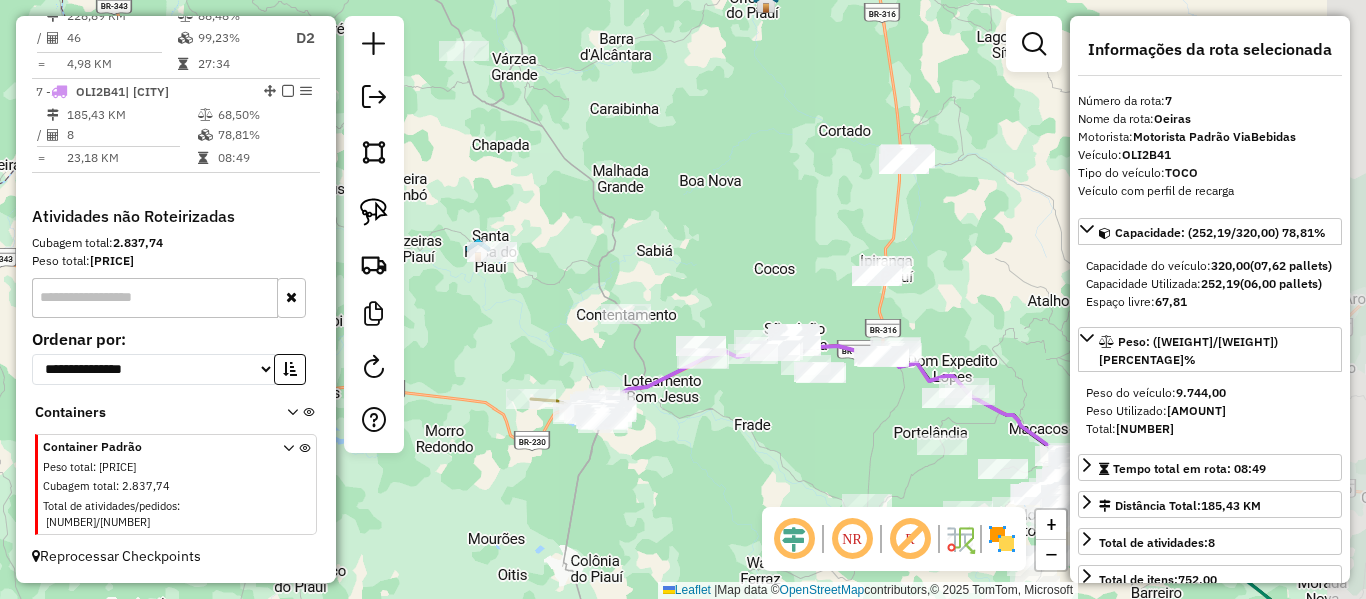 drag, startPoint x: 617, startPoint y: 381, endPoint x: 551, endPoint y: 324, distance: 87.20665 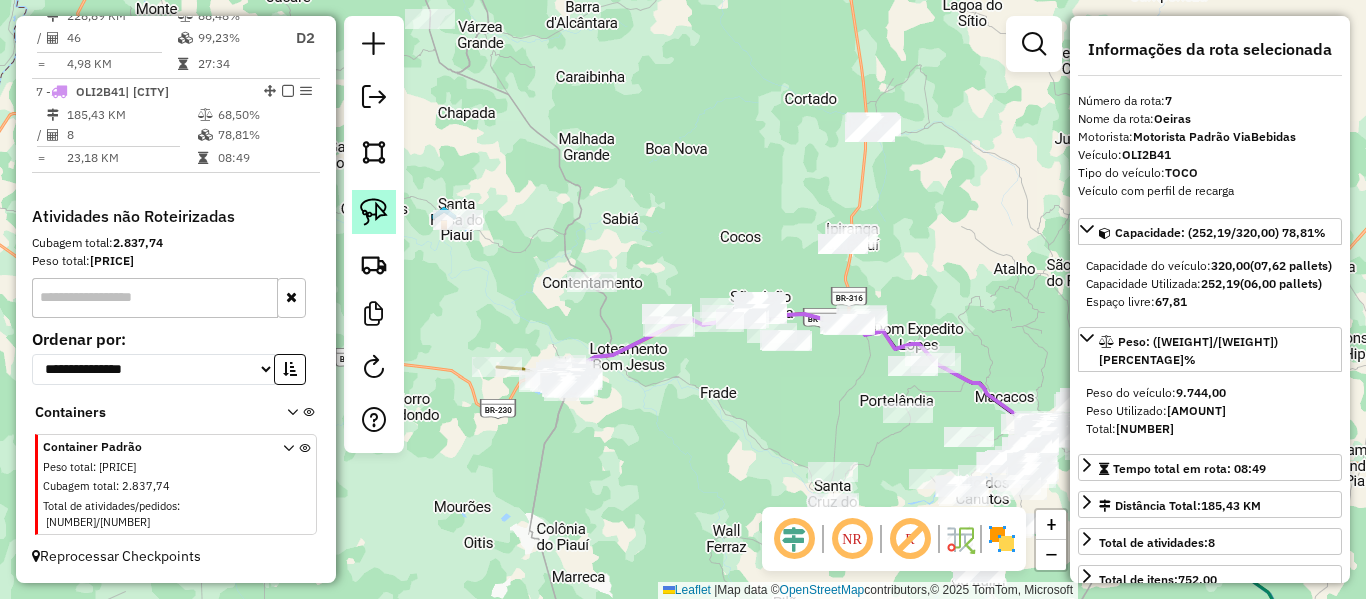 click 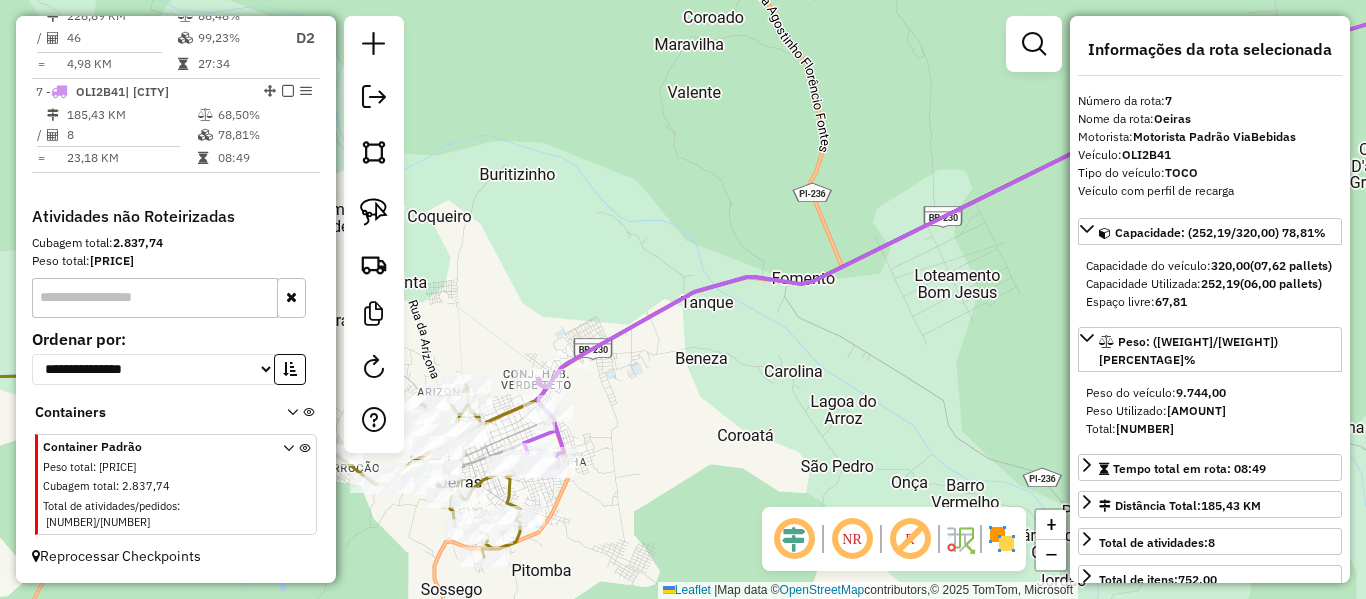 drag, startPoint x: 643, startPoint y: 281, endPoint x: 566, endPoint y: 335, distance: 94.04786 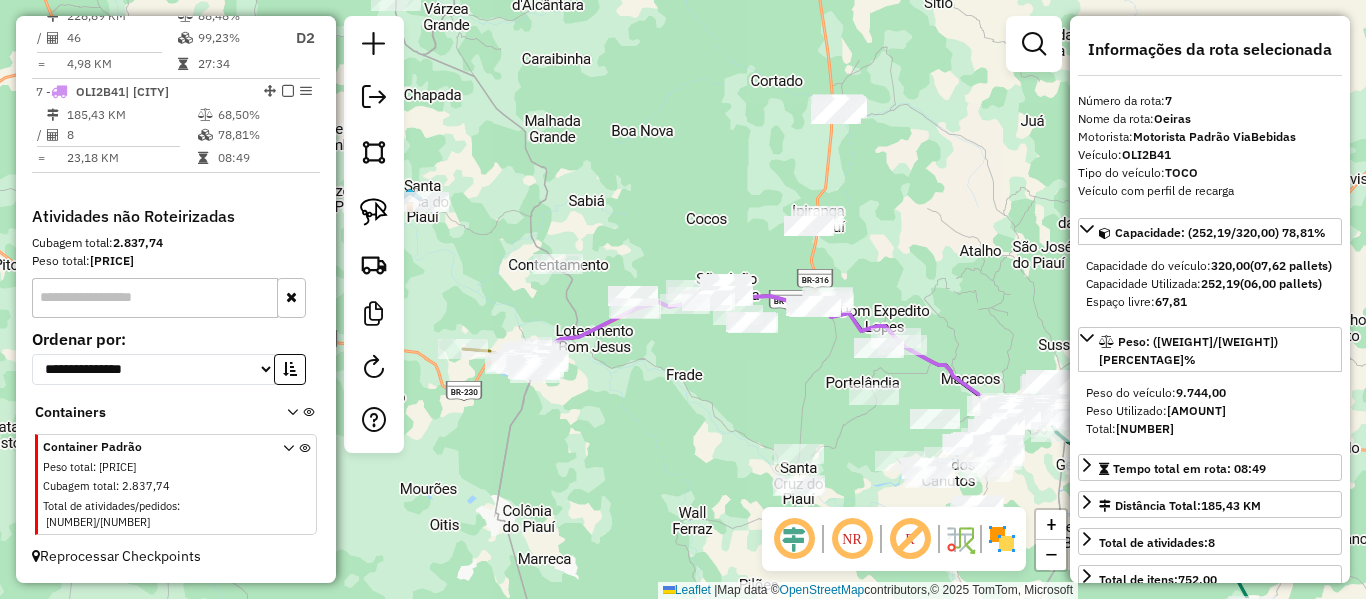drag, startPoint x: 522, startPoint y: 180, endPoint x: 567, endPoint y: 175, distance: 45.276924 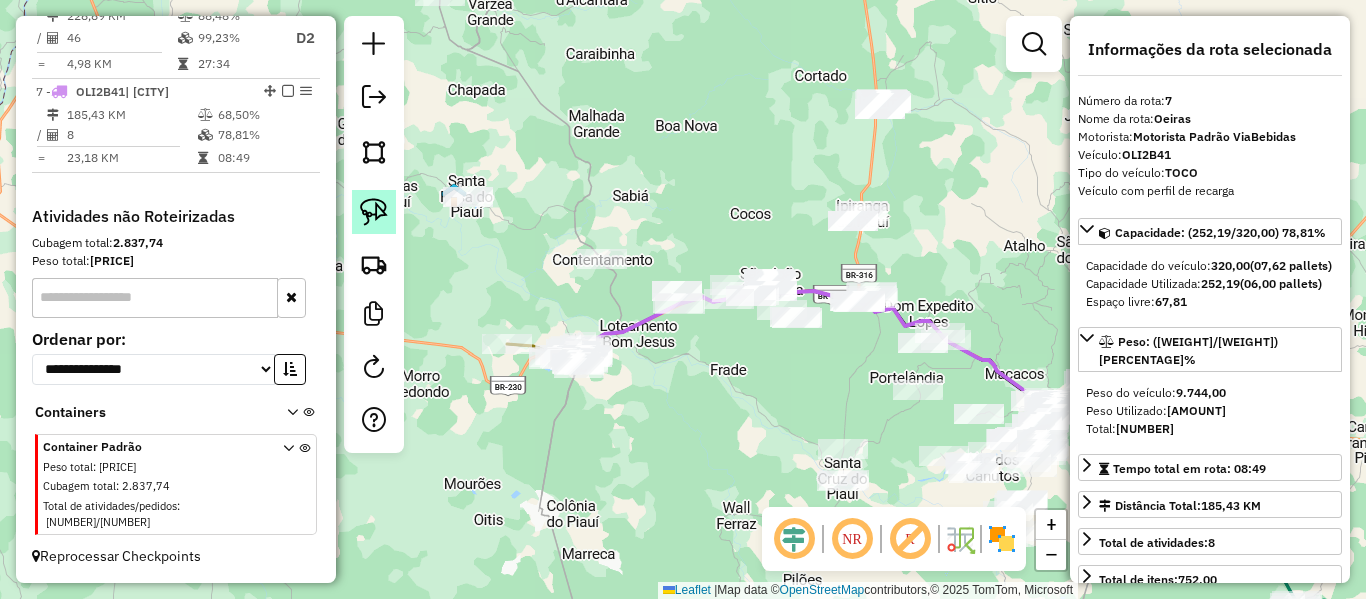click 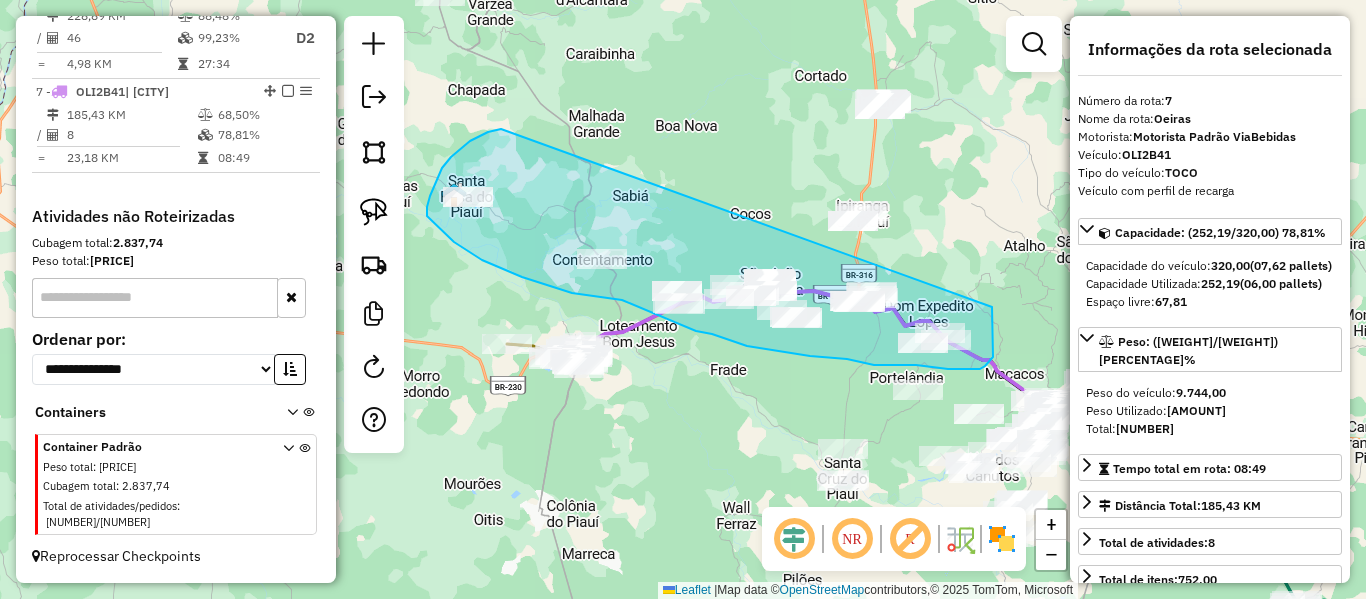 drag, startPoint x: 478, startPoint y: 137, endPoint x: 992, endPoint y: 307, distance: 541.3834 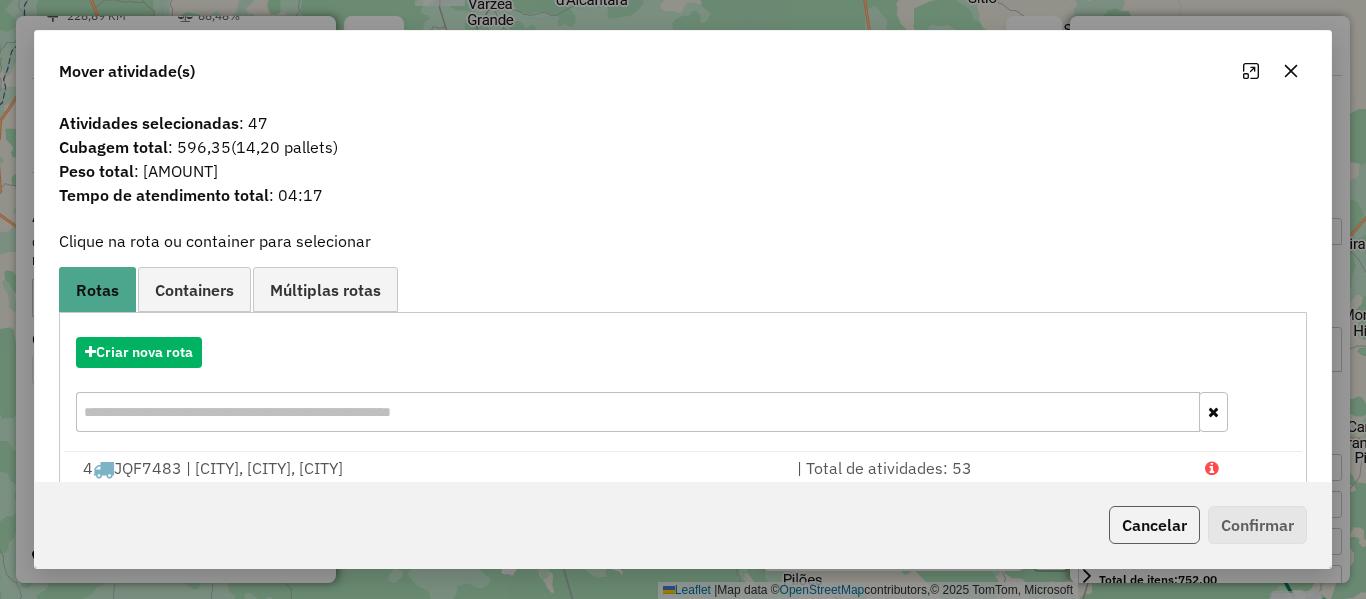 drag, startPoint x: 1136, startPoint y: 532, endPoint x: 577, endPoint y: 437, distance: 567.015 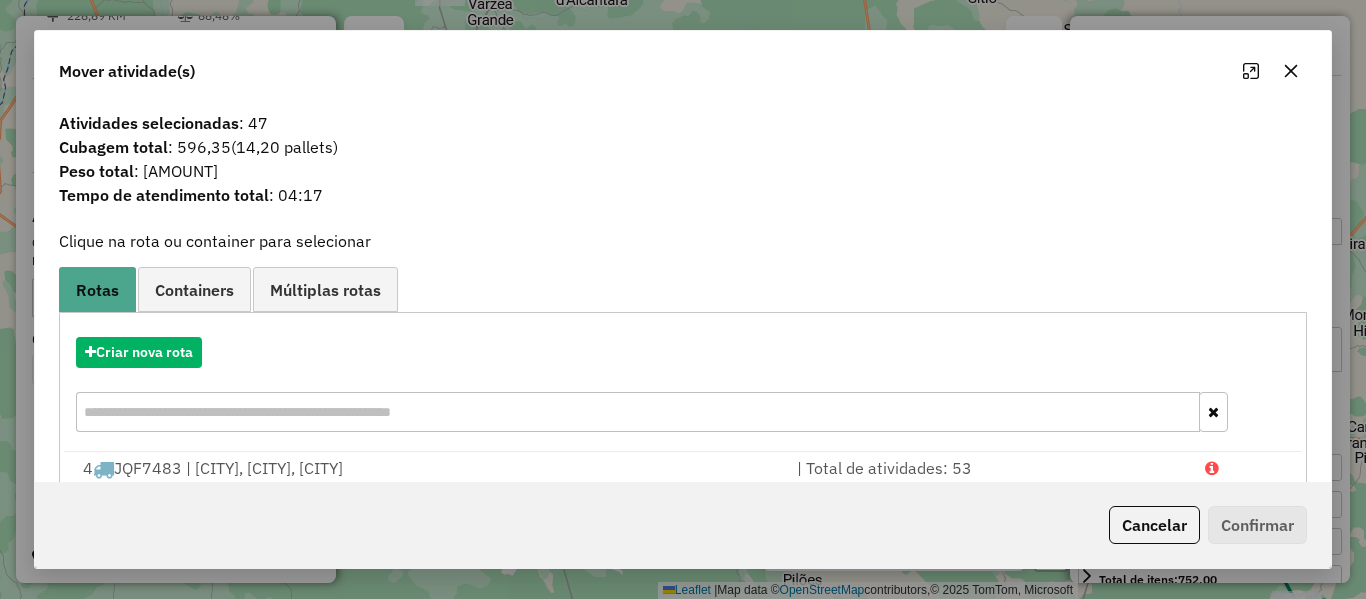 click on "Cancelar" 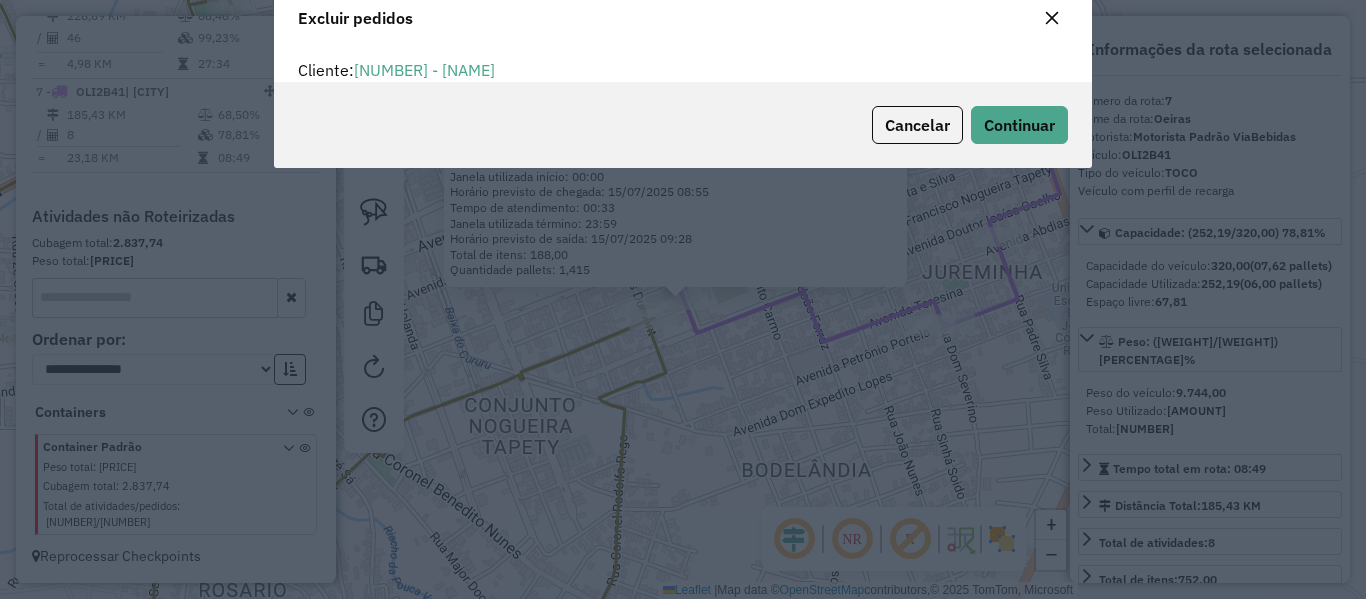 scroll, scrollTop: 82, scrollLeft: 0, axis: vertical 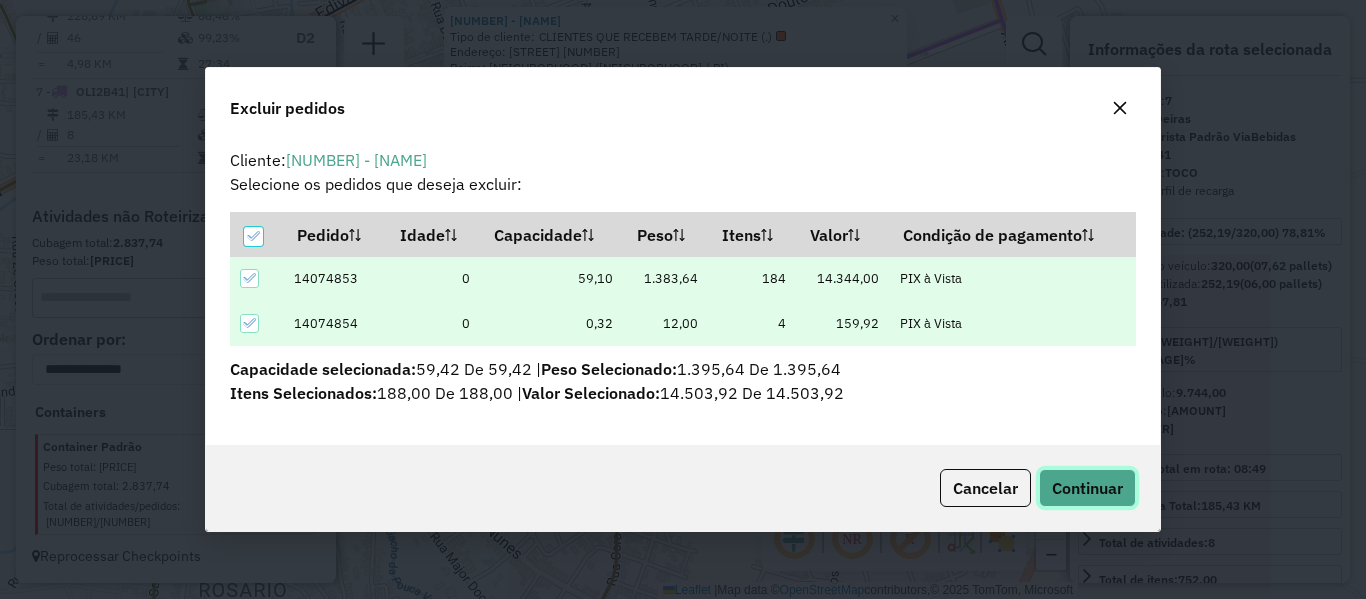 click on "Continuar" 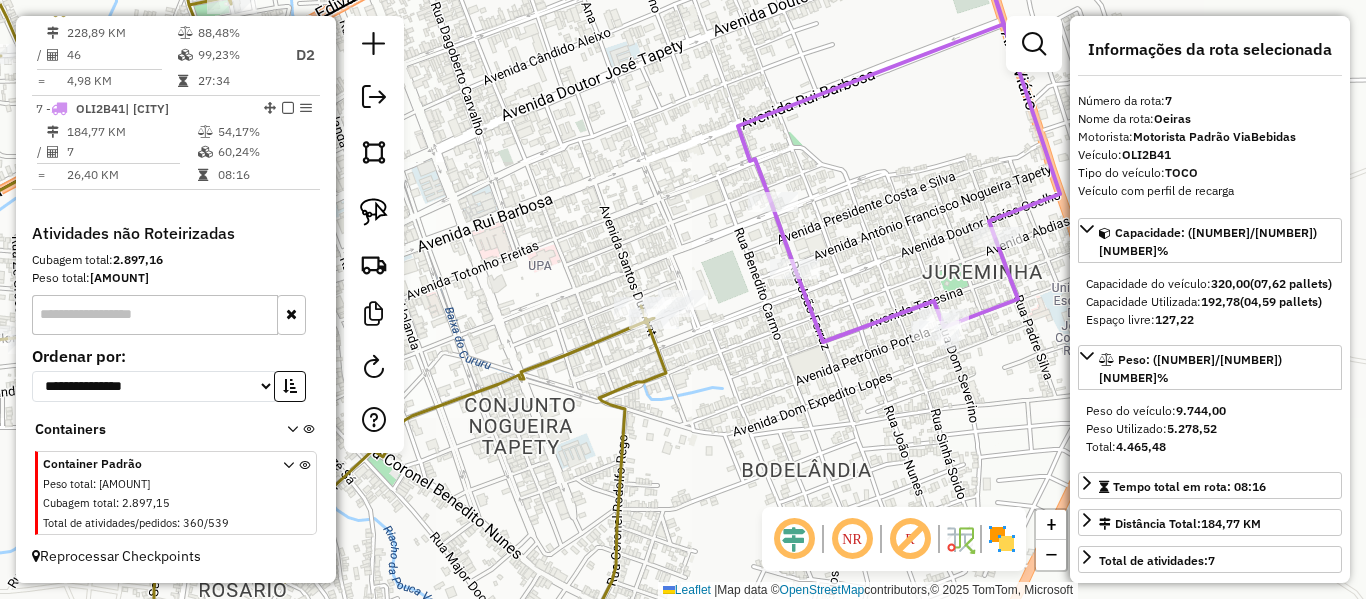 click 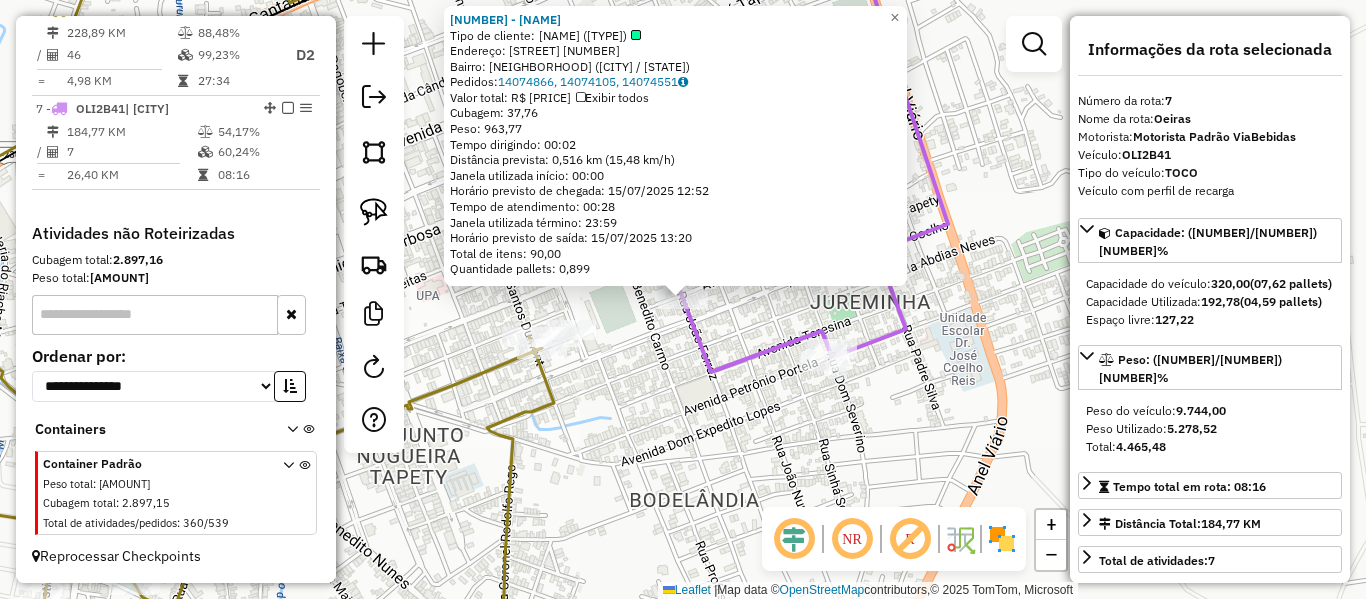 click 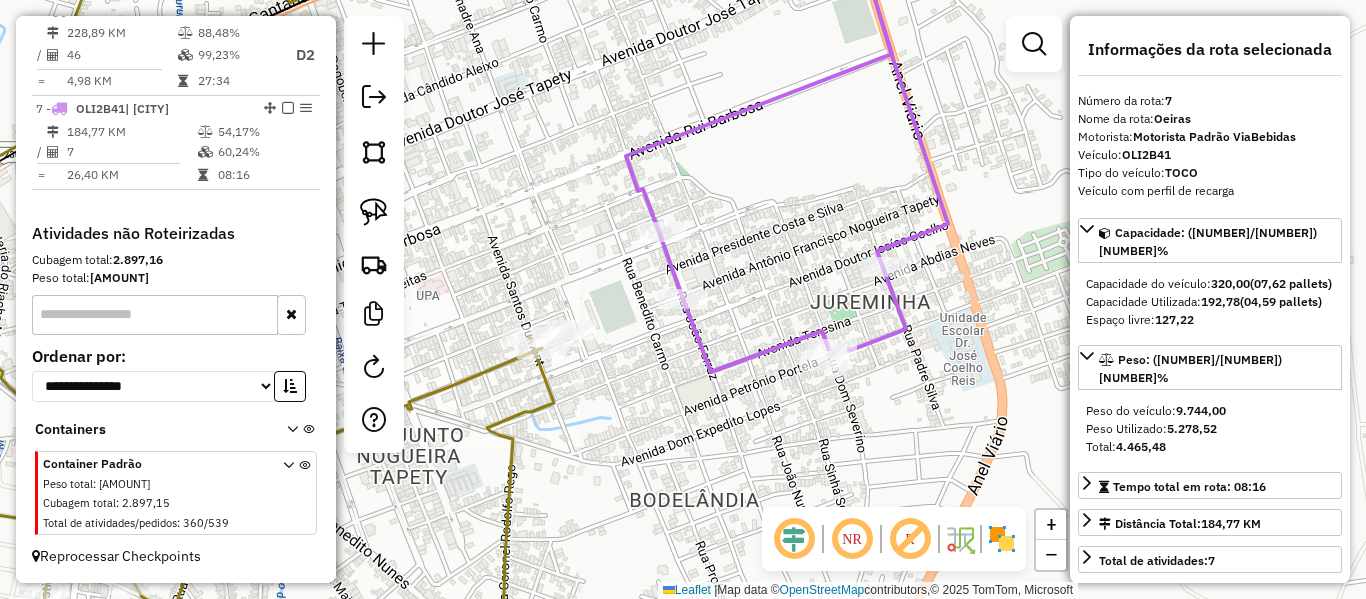 click 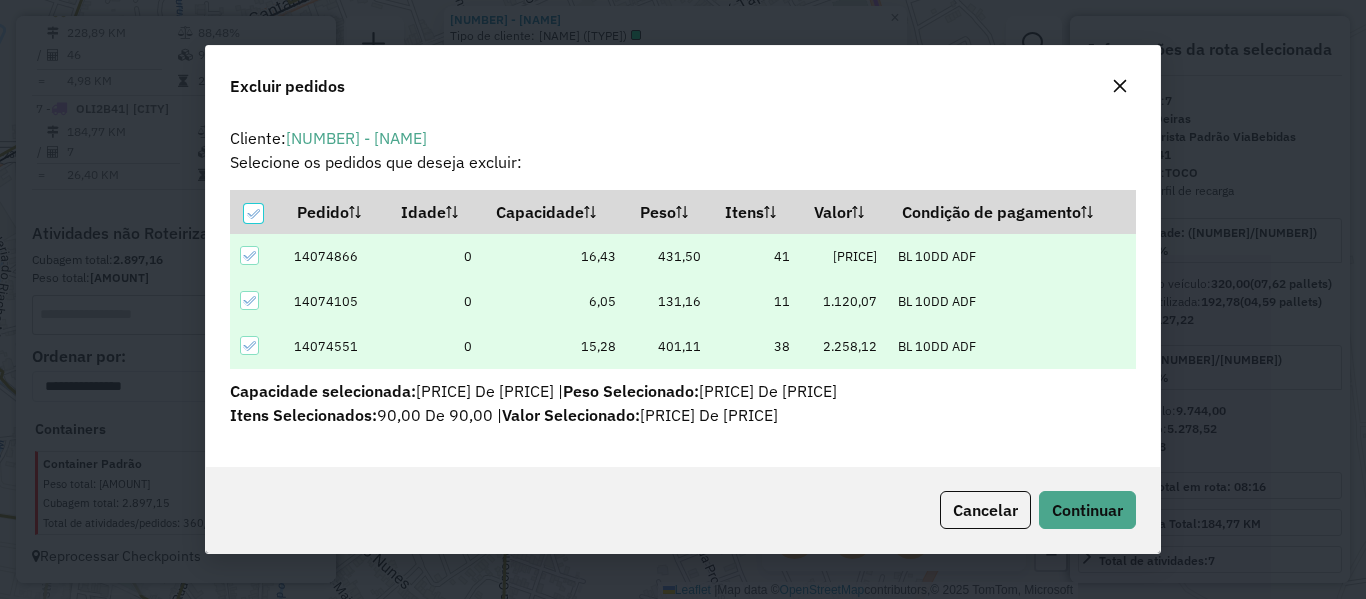 scroll, scrollTop: 82, scrollLeft: 0, axis: vertical 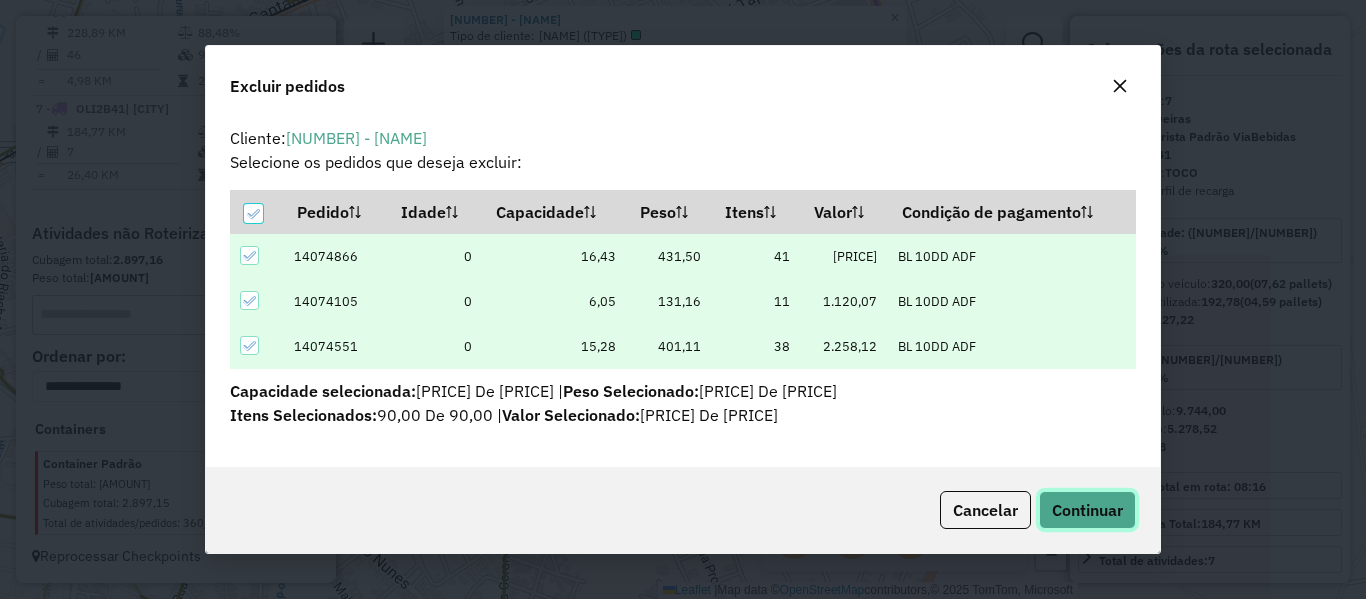 click on "Continuar" 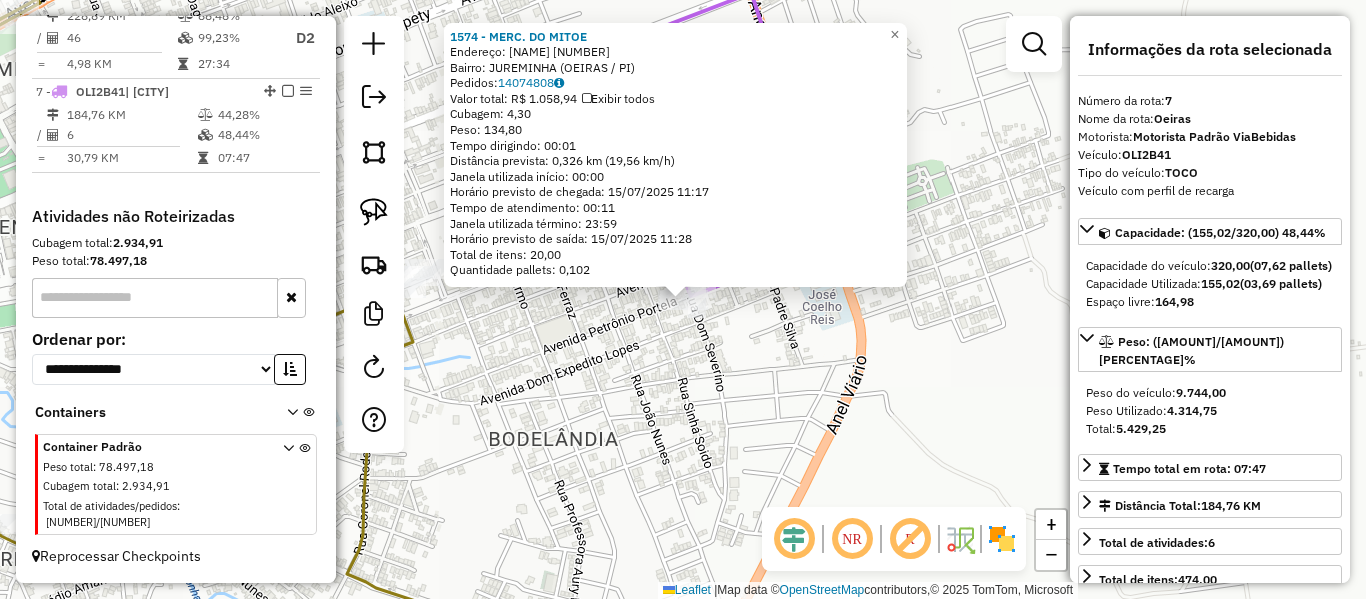 click on "1574 - MERC. DO MITOE  Endereço:  DOM SEVERINO 853   Bairro: JUREMINHA (OEIRAS / PI)   Pedidos:  14074808   Valor total: R$ 1.058,94   Exibir todos   Cubagem: 4,30  Peso: 134,80  Tempo dirigindo: 00:01   Distância prevista: 0,326 km (19,56 km/h)   Janela utilizada início: 00:00   Horário previsto de chegada: 15/07/2025 11:17   Tempo de atendimento: 00:11   Janela utilizada término: 23:59   Horário previsto de saída: 15/07/2025 11:28   Total de itens: 20,00   Quantidade pallets: 0,102  × Janela de atendimento Grade de atendimento Capacidade Transportadoras Veículos Cliente Pedidos  Rotas Selecione os dias de semana para filtrar as janelas de atendimento  Seg   Ter   Qua   Qui   Sex   Sáb   Dom  Informe o período da janela de atendimento: De: Até:  Filtrar exatamente a janela do cliente  Considerar janela de atendimento padrão  Selecione os dias de semana para filtrar as grades de atendimento  Seg   Ter   Qua   Qui   Sex   Sáb   Dom   Considerar clientes sem dia de atendimento cadastrado  De:  De:" 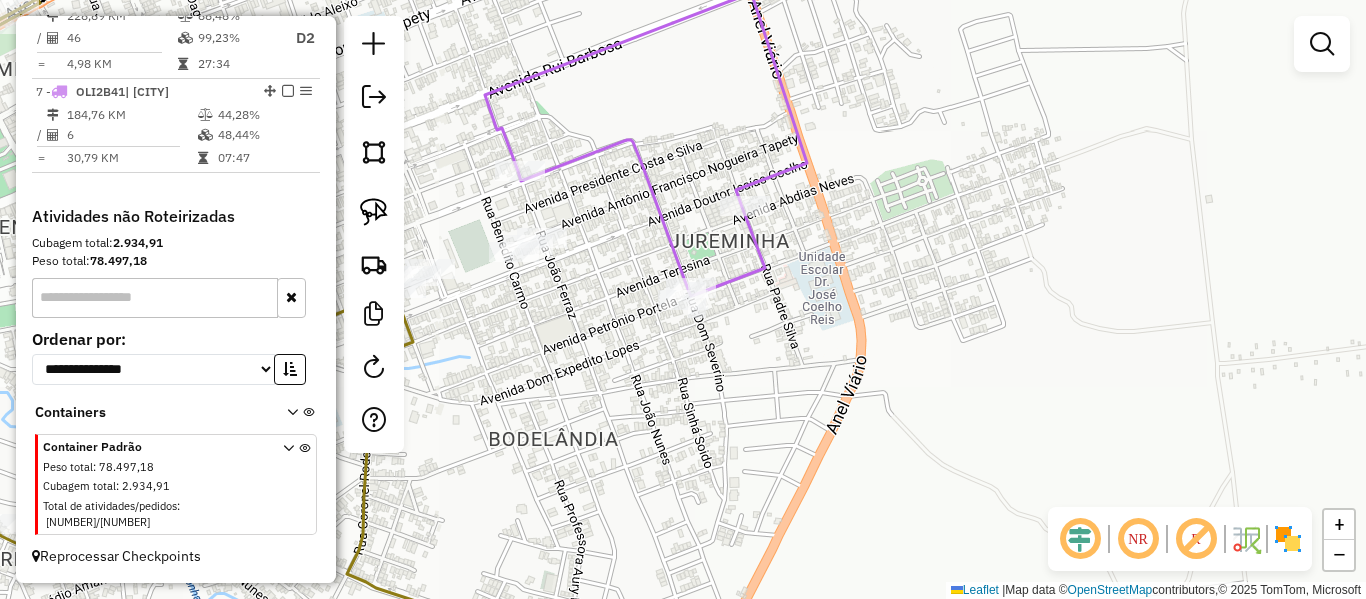 click 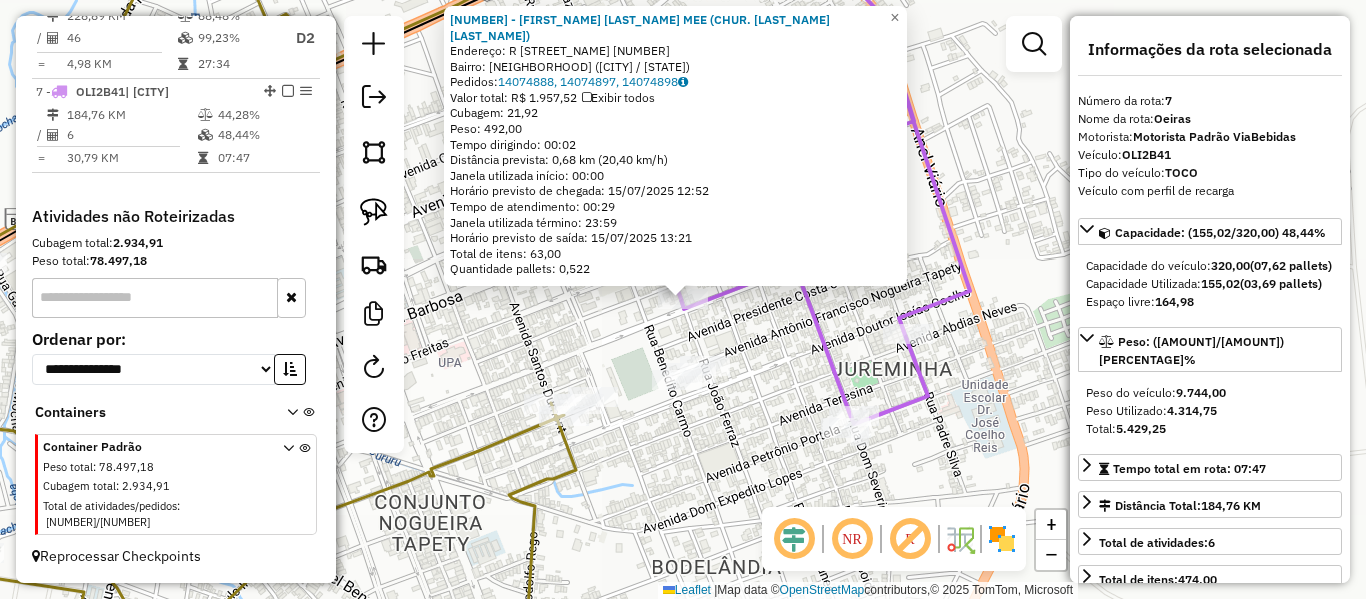 click on "1385 - LUCILENE M. DE A. LEITE MEE (CHUR. COQUEIRO VERDE)  Endereço: R   JOAO FERRAZ                   998   Bairro: OEIRAS NOVA (OEIRAS / PI)   Pedidos:  14074888, 14074897, 14074898   Valor total: R$ 1.957,52   Exibir todos   Cubagem: 21,92  Peso: 492,00  Tempo dirigindo: 00:02   Distância prevista: 0,68 km (20,40 km/h)   Janela utilizada início: 00:00   Horário previsto de chegada: 15/07/2025 12:52   Tempo de atendimento: 00:29   Janela utilizada término: 23:59   Horário previsto de saída: 15/07/2025 13:21   Total de itens: 63,00   Quantidade pallets: 0,522  × Janela de atendimento Grade de atendimento Capacidade Transportadoras Veículos Cliente Pedidos  Rotas Selecione os dias de semana para filtrar as janelas de atendimento  Seg   Ter   Qua   Qui   Sex   Sáb   Dom  Informe o período da janela de atendimento: De: Até:  Filtrar exatamente a janela do cliente  Considerar janela de atendimento padrão  Selecione os dias de semana para filtrar as grades de atendimento  Seg   Ter   Qua   Qui   Sex" 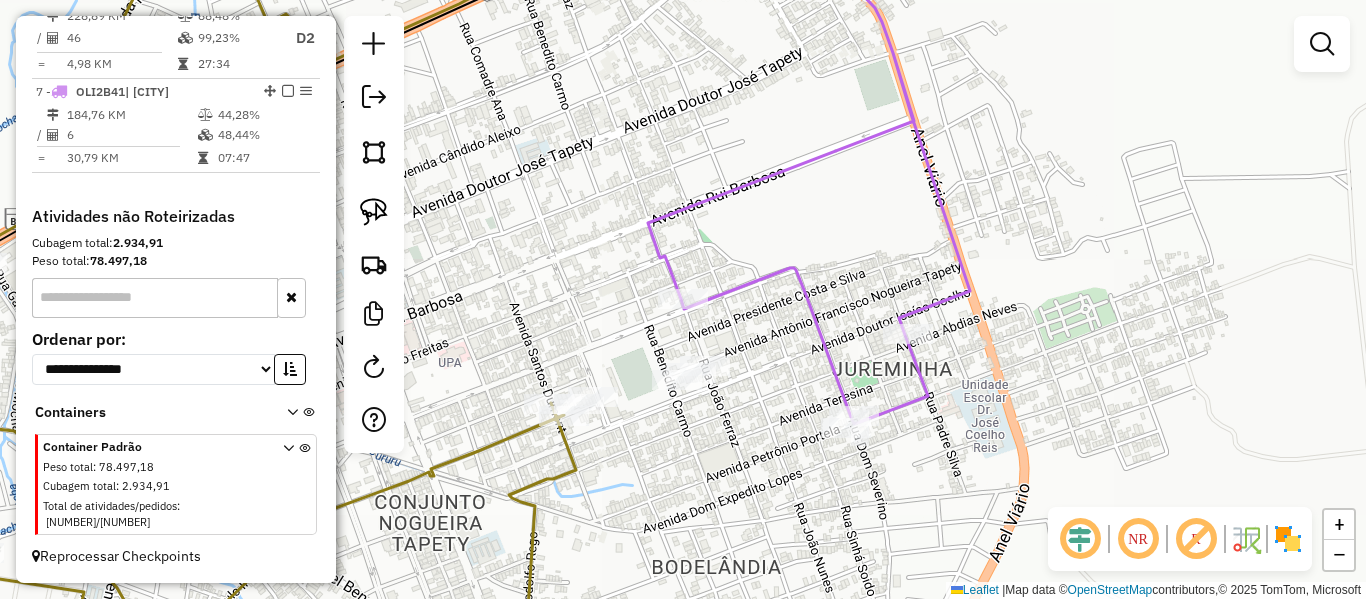 click 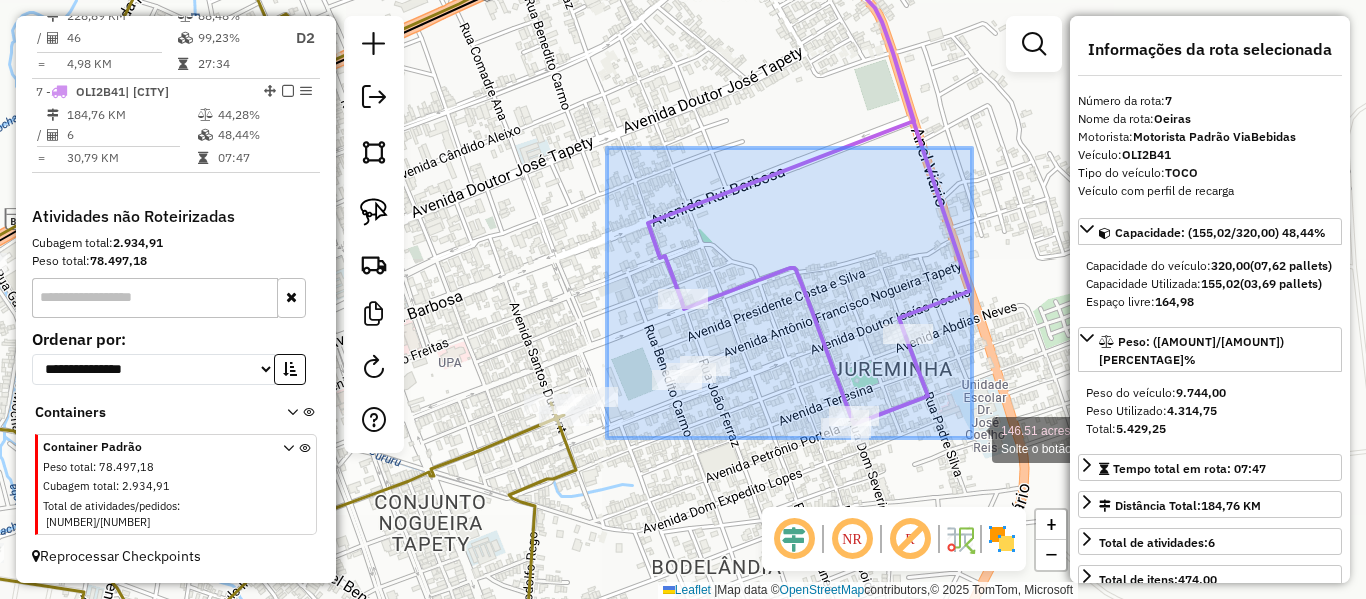 drag, startPoint x: 607, startPoint y: 148, endPoint x: 973, endPoint y: 439, distance: 467.58636 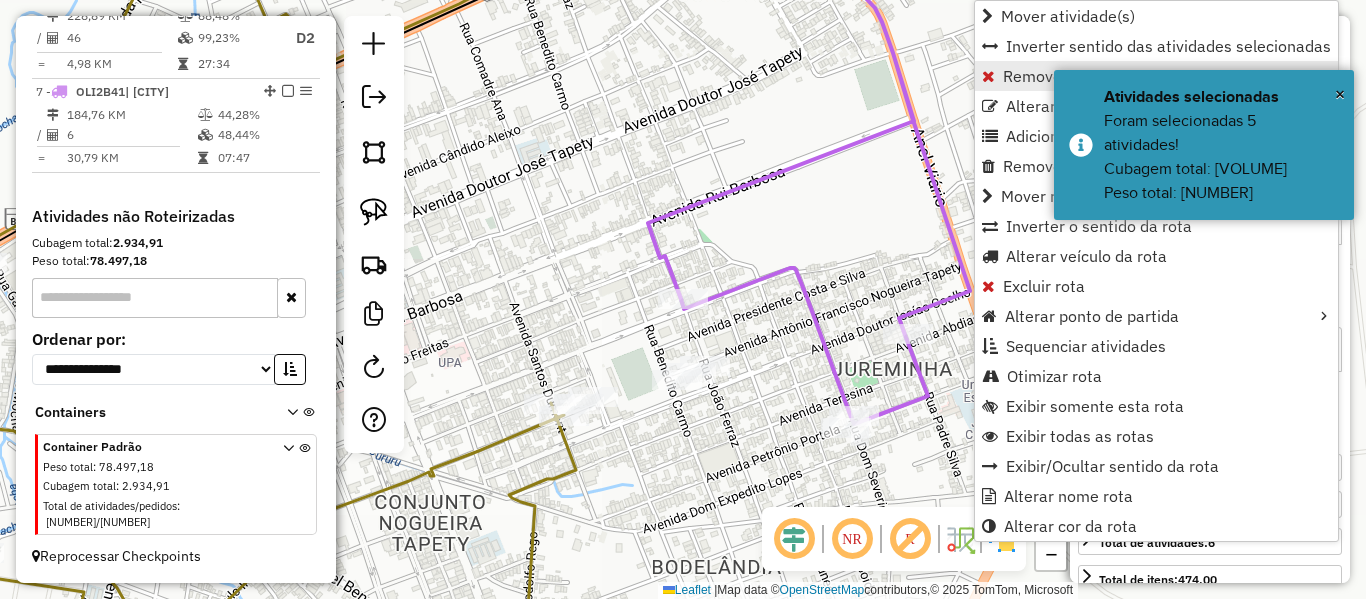 click at bounding box center [988, 76] 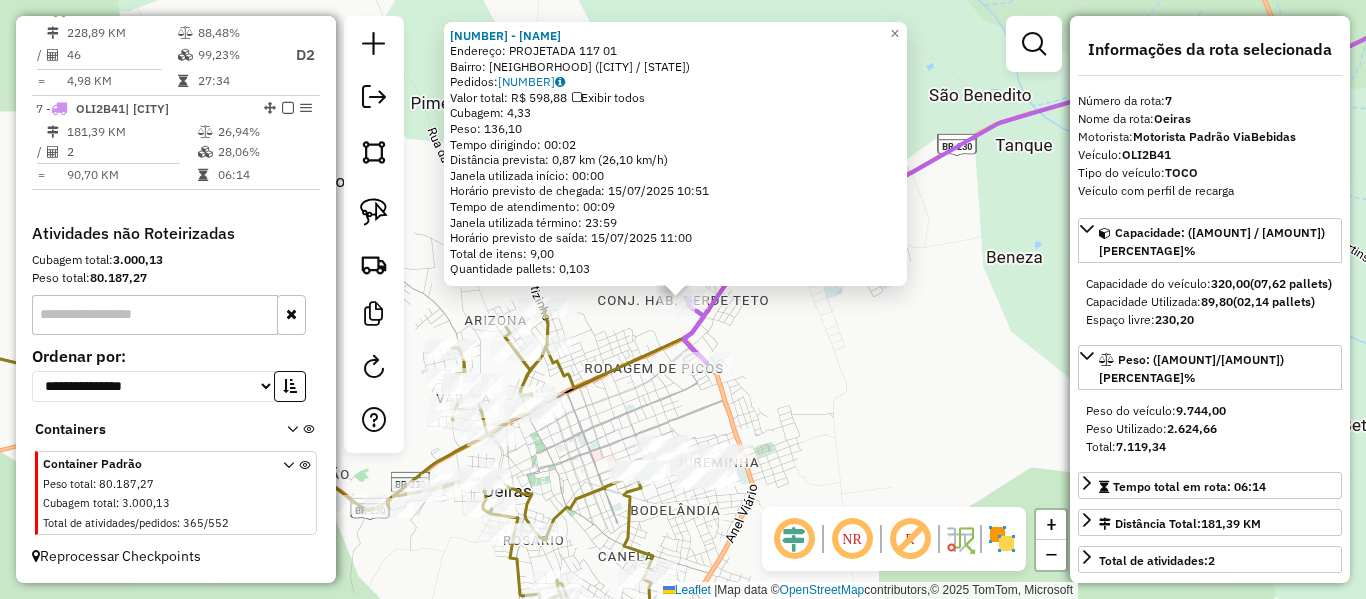 click on "18166 - MERCEARIA DO PADRE  Endereço:  PROJETADA 117 01   Bairro: CENTRO (OEIRAS / PI)   Pedidos:  14074138   Valor total: R$ 598,88   Exibir todos   Cubagem: 4,33  Peso: 136,10  Tempo dirigindo: 00:02   Distância prevista: 0,87 km (26,10 km/h)   Janela utilizada início: 00:00   Horário previsto de chegada: 15/07/2025 10:51   Tempo de atendimento: 00:09   Janela utilizada término: 23:59   Horário previsto de saída: 15/07/2025 11:00   Total de itens: 9,00   Quantidade pallets: 0,103  × Janela de atendimento Grade de atendimento Capacidade Transportadoras Veículos Cliente Pedidos  Rotas Selecione os dias de semana para filtrar as janelas de atendimento  Seg   Ter   Qua   Qui   Sex   Sáb   Dom  Informe o período da janela de atendimento: De: Até:  Filtrar exatamente a janela do cliente  Considerar janela de atendimento padrão  Selecione os dias de semana para filtrar as grades de atendimento  Seg   Ter   Qua   Qui   Sex   Sáb   Dom   Considerar clientes sem dia de atendimento cadastrado  De:   De:" 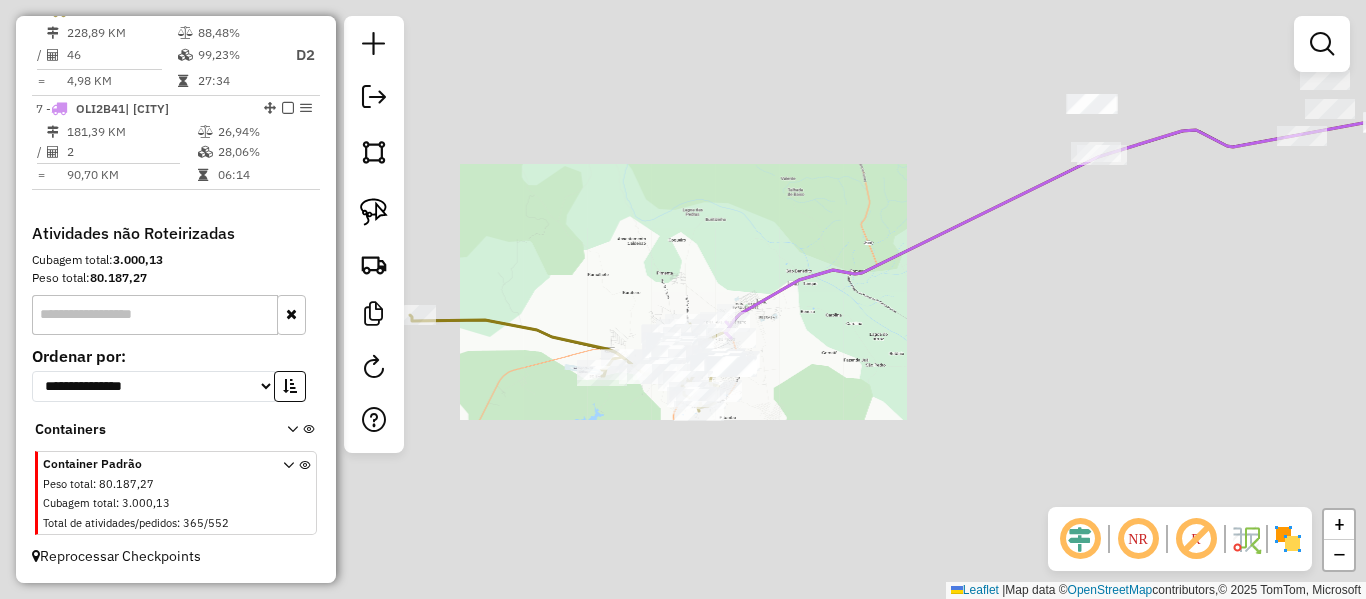 click 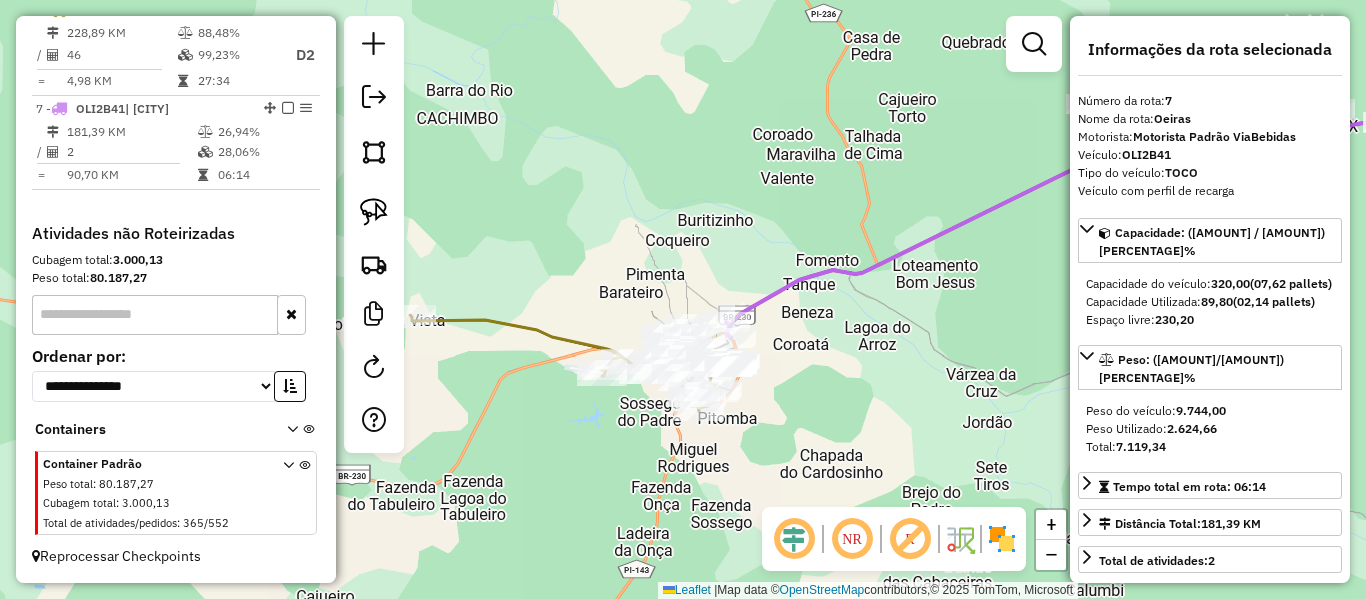 click on "Janela de atendimento Grade de atendimento Capacidade Transportadoras Veículos Cliente Pedidos  Rotas Selecione os dias de semana para filtrar as janelas de atendimento  Seg   Ter   Qua   Qui   Sex   Sáb   Dom  Informe o período da janela de atendimento: De: Até:  Filtrar exatamente a janela do cliente  Considerar janela de atendimento padrão  Selecione os dias de semana para filtrar as grades de atendimento  Seg   Ter   Qua   Qui   Sex   Sáb   Dom   Considerar clientes sem dia de atendimento cadastrado  Clientes fora do dia de atendimento selecionado Filtrar as atividades entre os valores definidos abaixo:  Peso mínimo:   Peso máximo:   Cubagem mínima:   Cubagem máxima:   De:   Até:  Filtrar as atividades entre o tempo de atendimento definido abaixo:  De:   Até:   Considerar capacidade total dos clientes não roteirizados Transportadora: Selecione um ou mais itens Tipo de veículo: Selecione um ou mais itens Veículo: Selecione um ou mais itens Motorista: Selecione um ou mais itens Nome: Rótulo:" 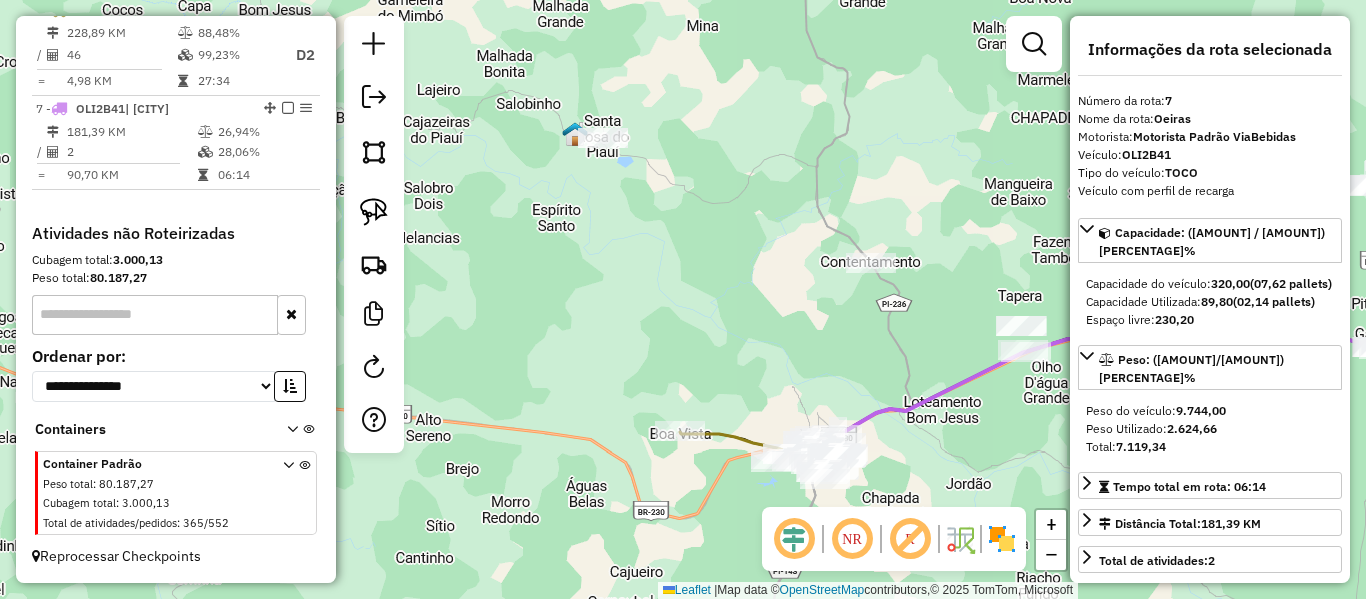 drag, startPoint x: 570, startPoint y: 243, endPoint x: 759, endPoint y: 261, distance: 189.85521 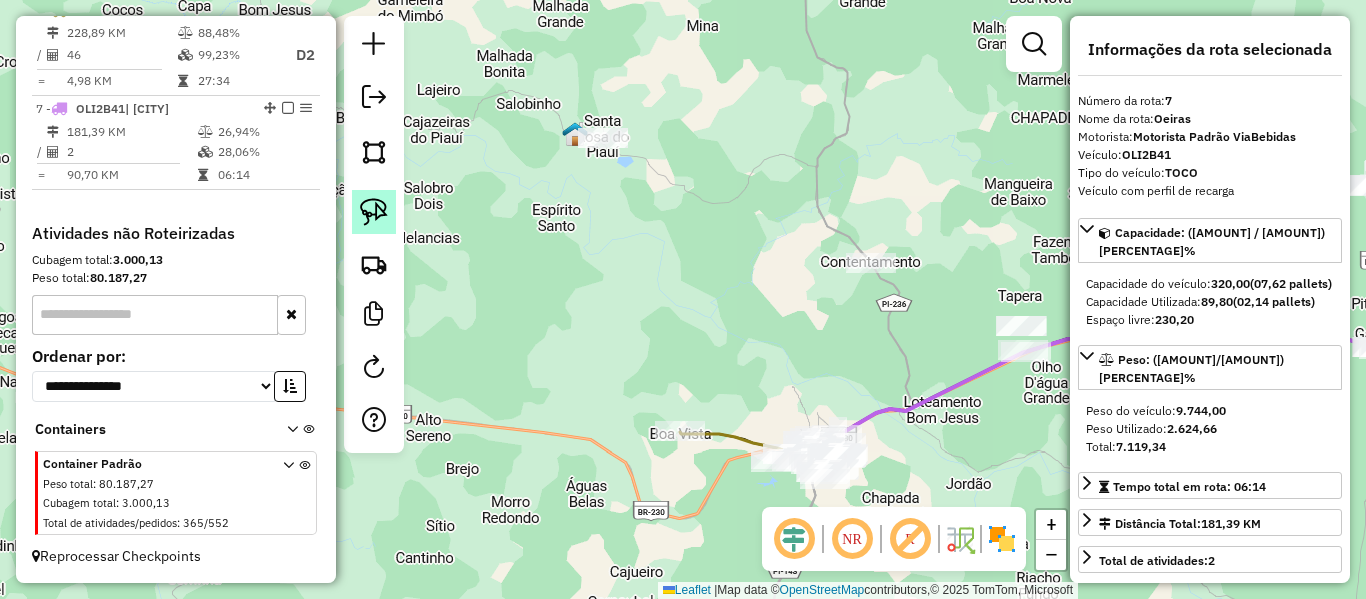 click 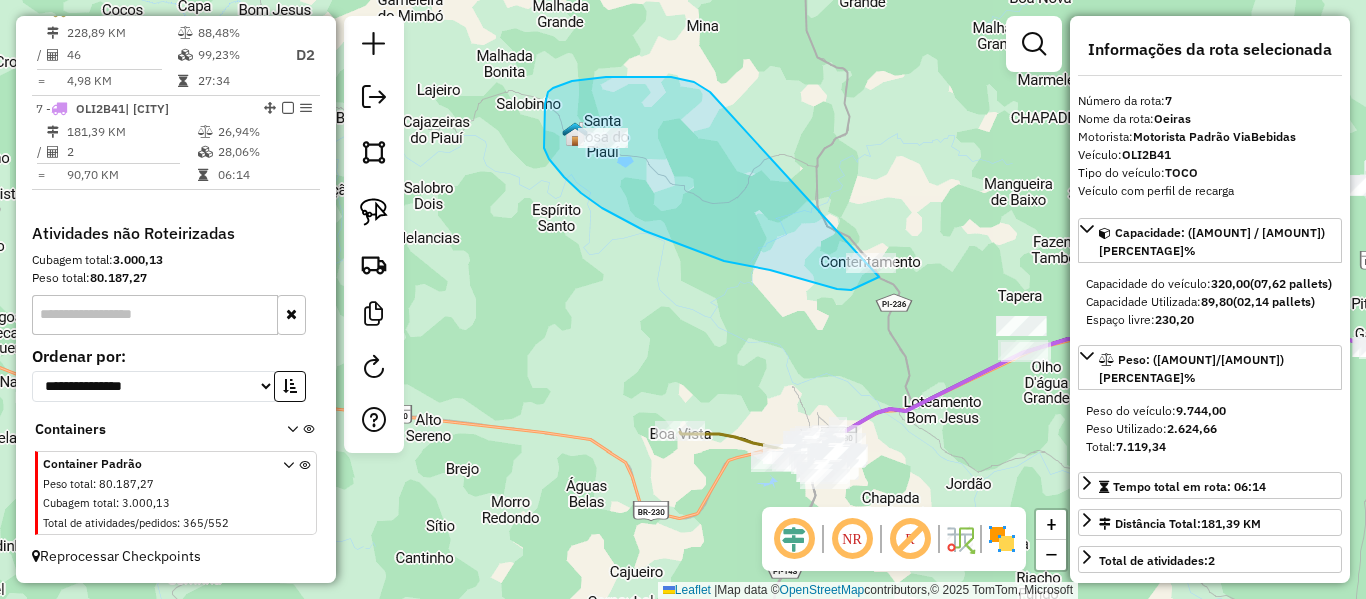 drag, startPoint x: 671, startPoint y: 77, endPoint x: 940, endPoint y: 249, distance: 319.28827 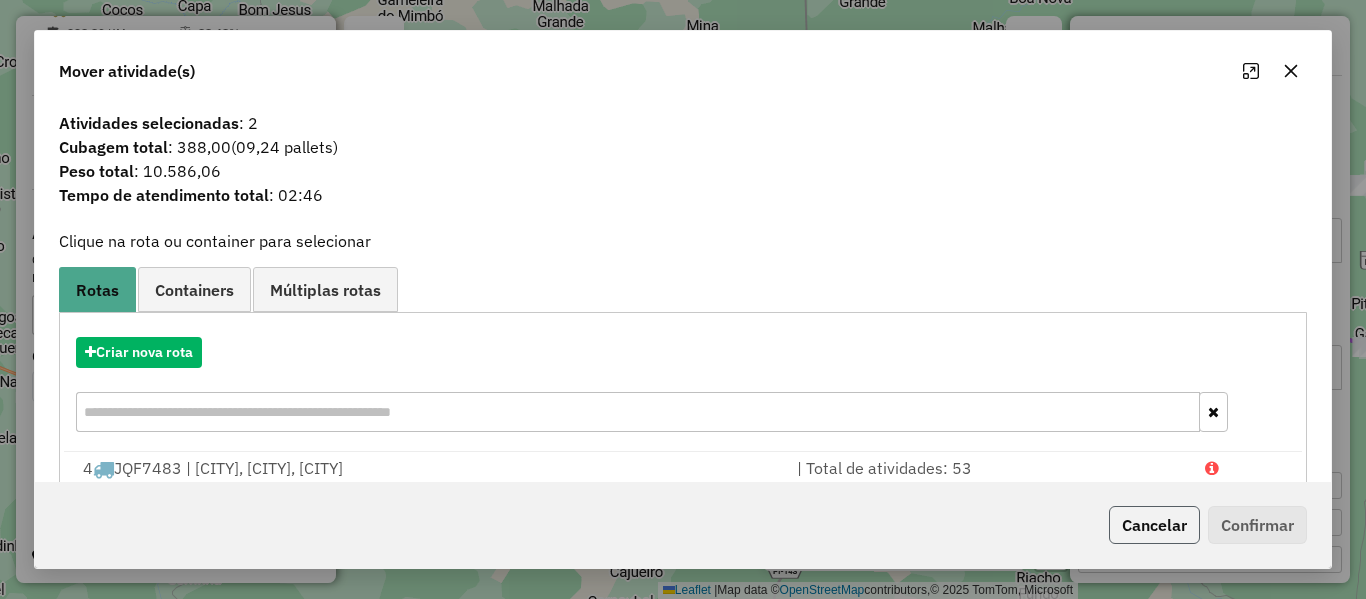 click on "Cancelar" 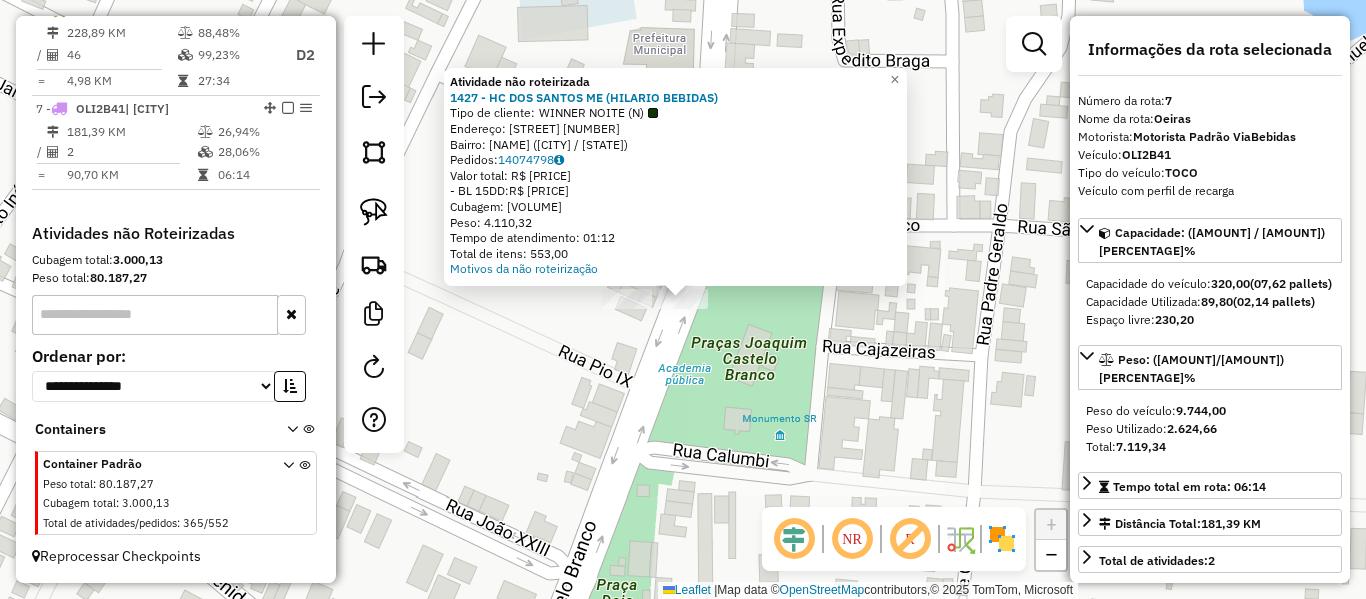 click on "Atividade não roteirizada 1427 - HC DOS SANTOS ME (HILARIO BEBIDAS)  Tipo de cliente:   WINNER NOITE (N)   Endereço: AV  JOAQUIM CASTELO BRANCO        SN   Bairro: URBANO (SANTA ROSA DO P / PI)   Pedidos:  14074798   Valor total: R$ 26.436,92   - BL 15DD:  R$ 26.436,92   Cubagem: 148,32   Peso: 4.110,32   Tempo de atendimento: 01:12   Total de itens: 553,00  Motivos da não roteirização × Janela de atendimento Grade de atendimento Capacidade Transportadoras Veículos Cliente Pedidos  Rotas Selecione os dias de semana para filtrar as janelas de atendimento  Seg   Ter   Qua   Qui   Sex   Sáb   Dom  Informe o período da janela de atendimento: De: Até:  Filtrar exatamente a janela do cliente  Considerar janela de atendimento padrão  Selecione os dias de semana para filtrar as grades de atendimento  Seg   Ter   Qua   Qui   Sex   Sáb   Dom   Considerar clientes sem dia de atendimento cadastrado  Clientes fora do dia de atendimento selecionado Filtrar as atividades entre os valores definidos abaixo:  De:" 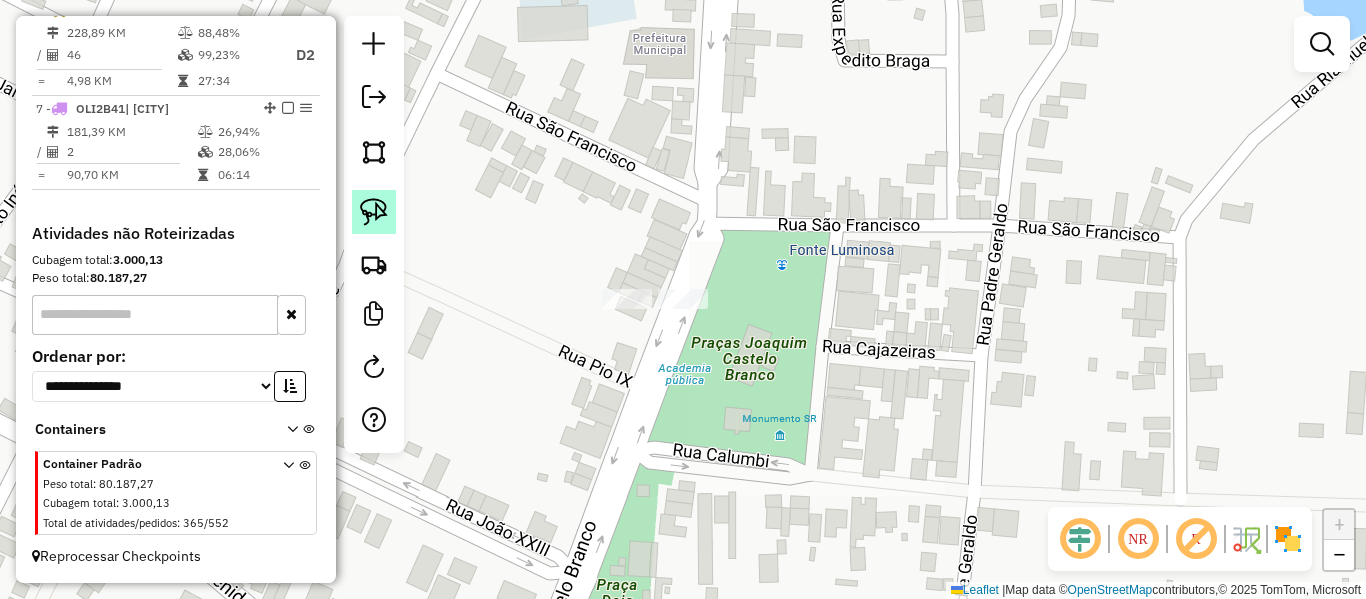 click 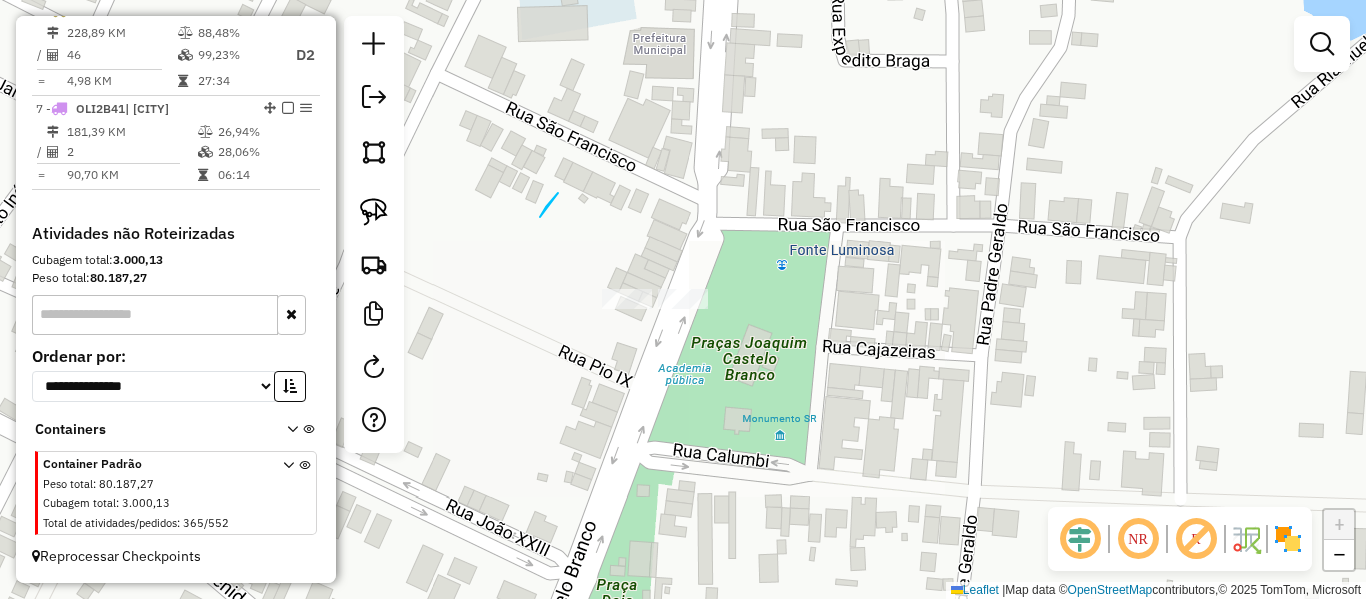 drag, startPoint x: 540, startPoint y: 217, endPoint x: 905, endPoint y: 304, distance: 375.22528 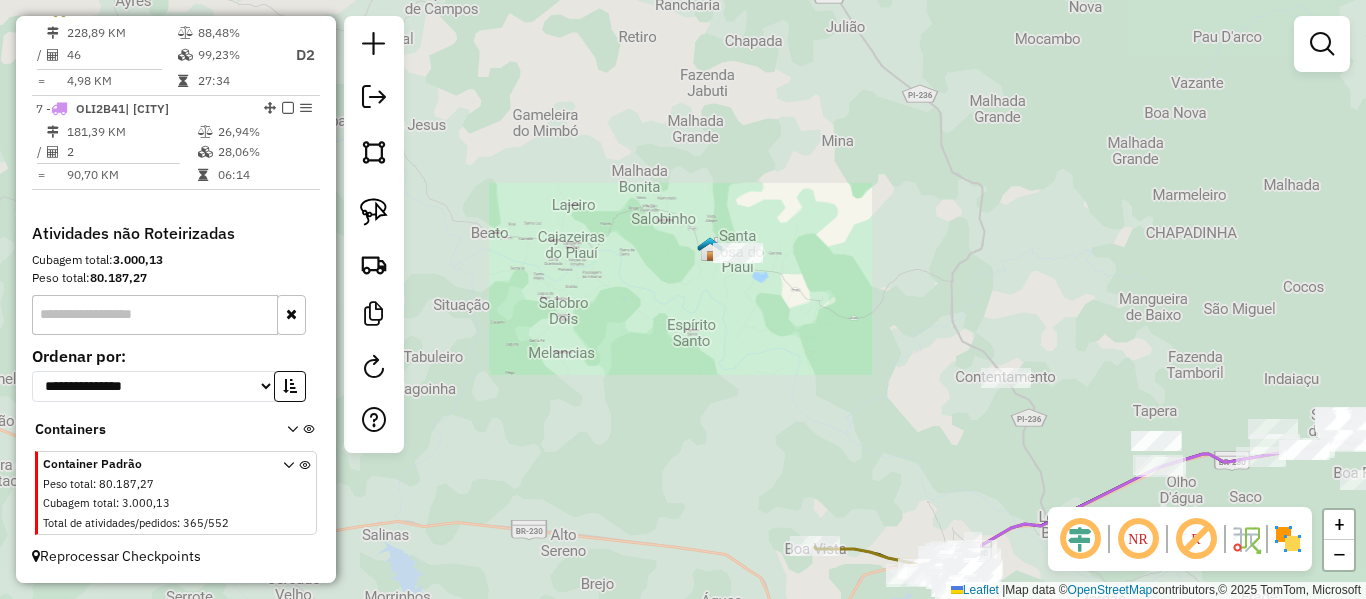 drag, startPoint x: 787, startPoint y: 318, endPoint x: 588, endPoint y: 197, distance: 232.89912 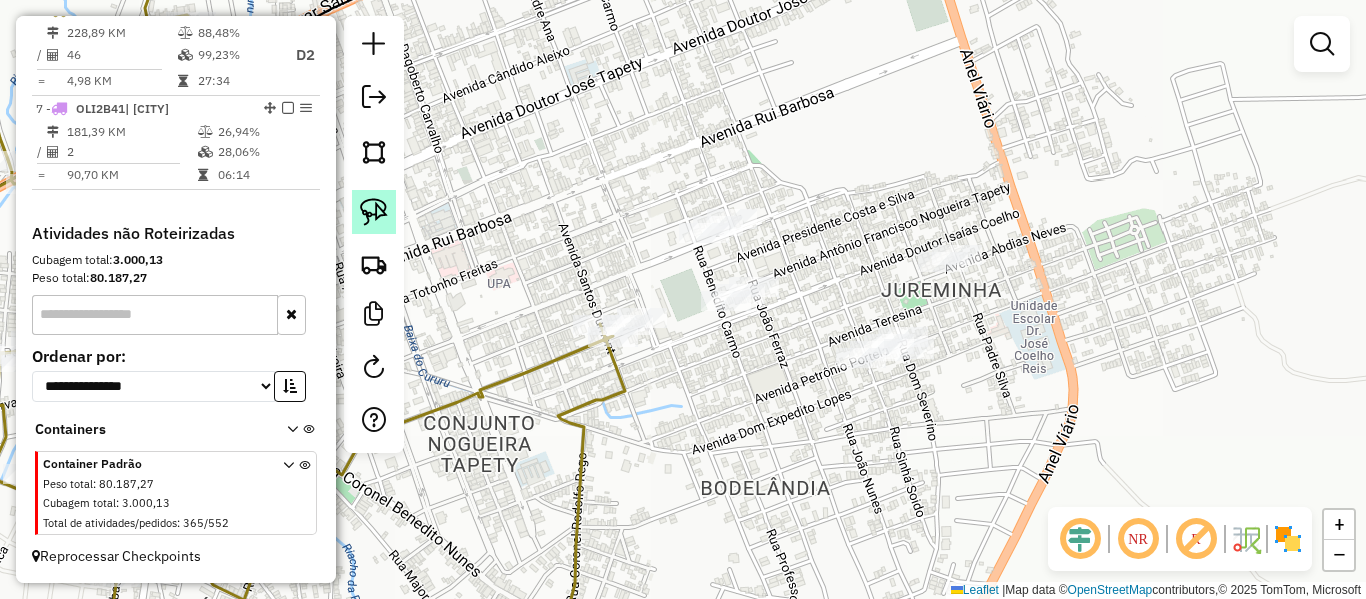 click 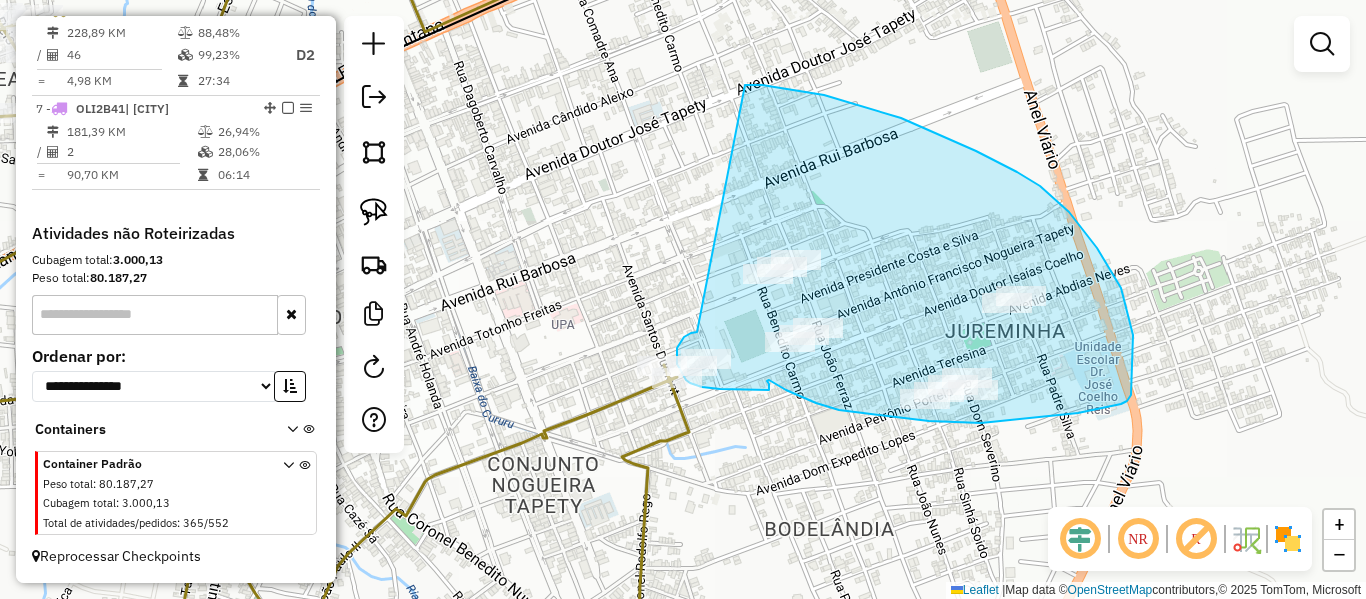 drag, startPoint x: 596, startPoint y: 294, endPoint x: 728, endPoint y: 94, distance: 239.63306 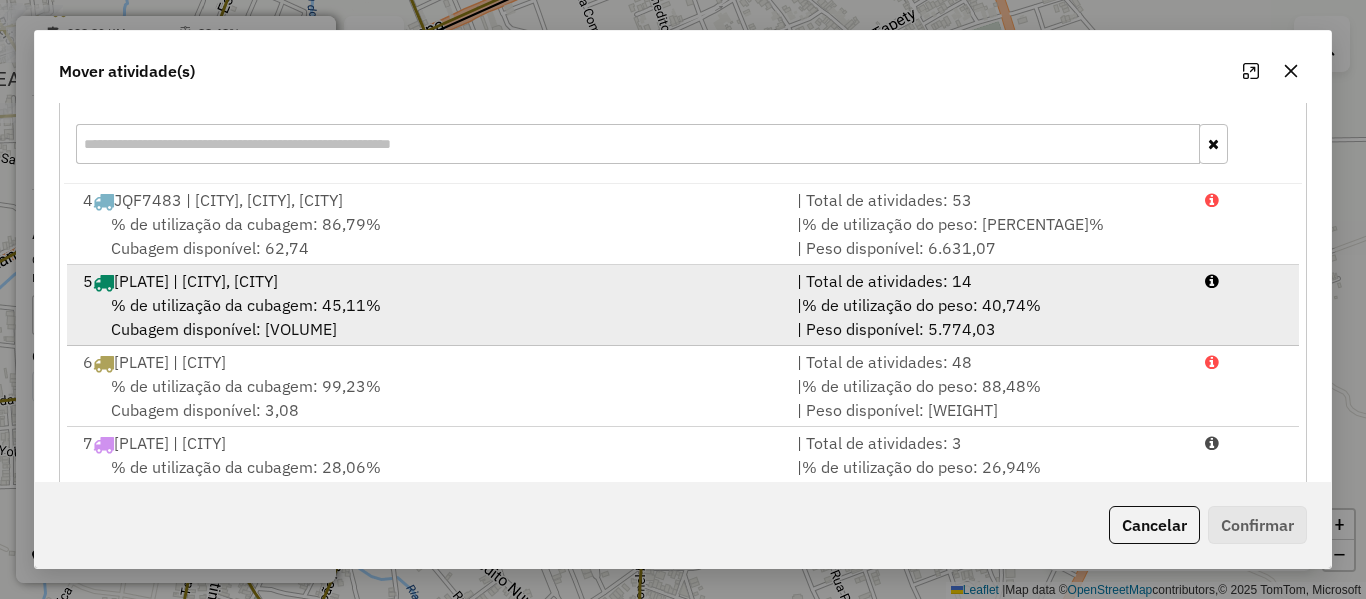 scroll, scrollTop: 329, scrollLeft: 0, axis: vertical 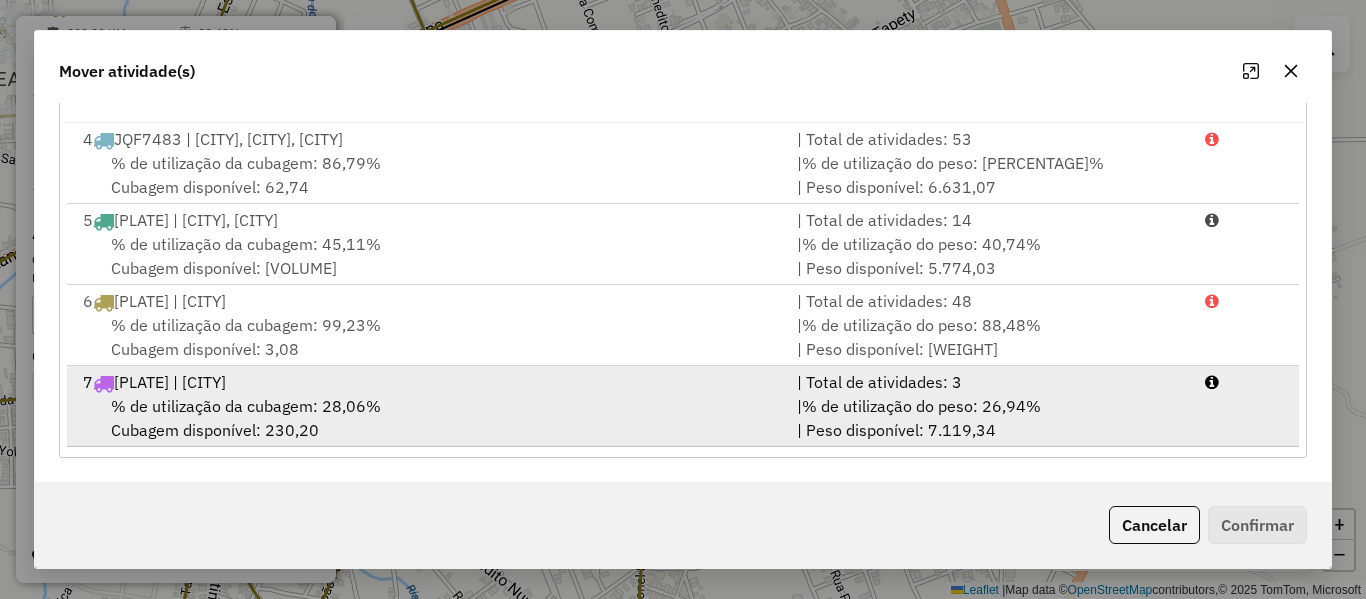 click on "% de utilização da cubagem: 28,06%  Cubagem disponível: 230,20" at bounding box center (428, 418) 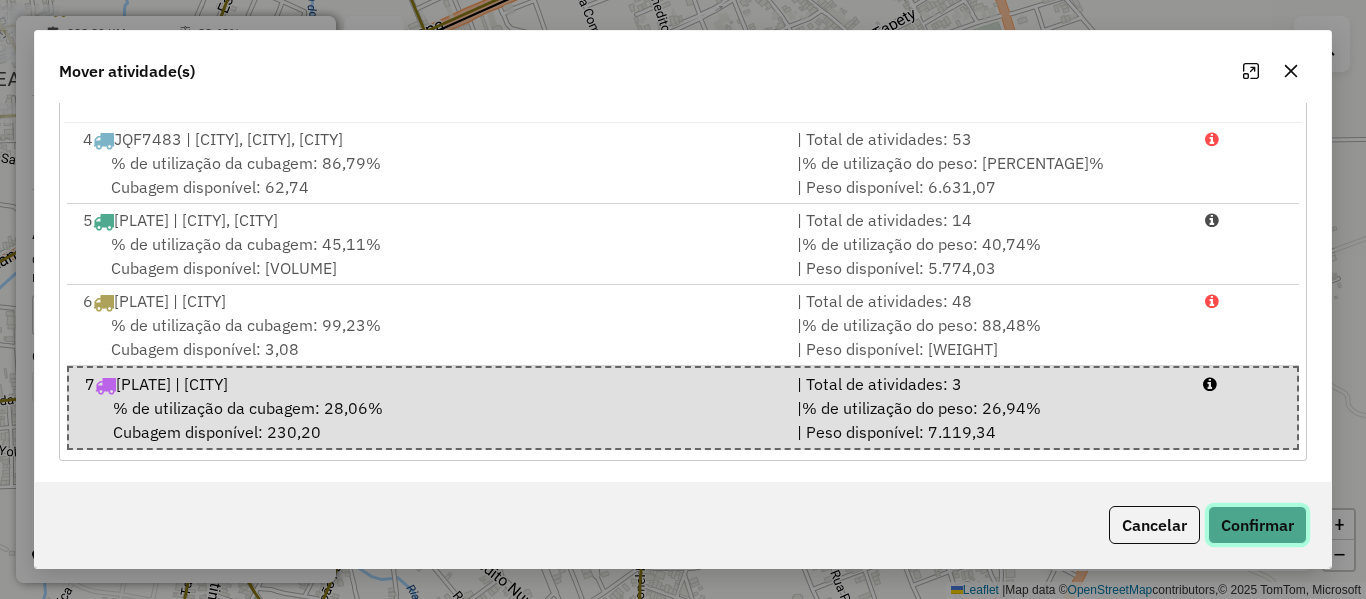 click on "Confirmar" 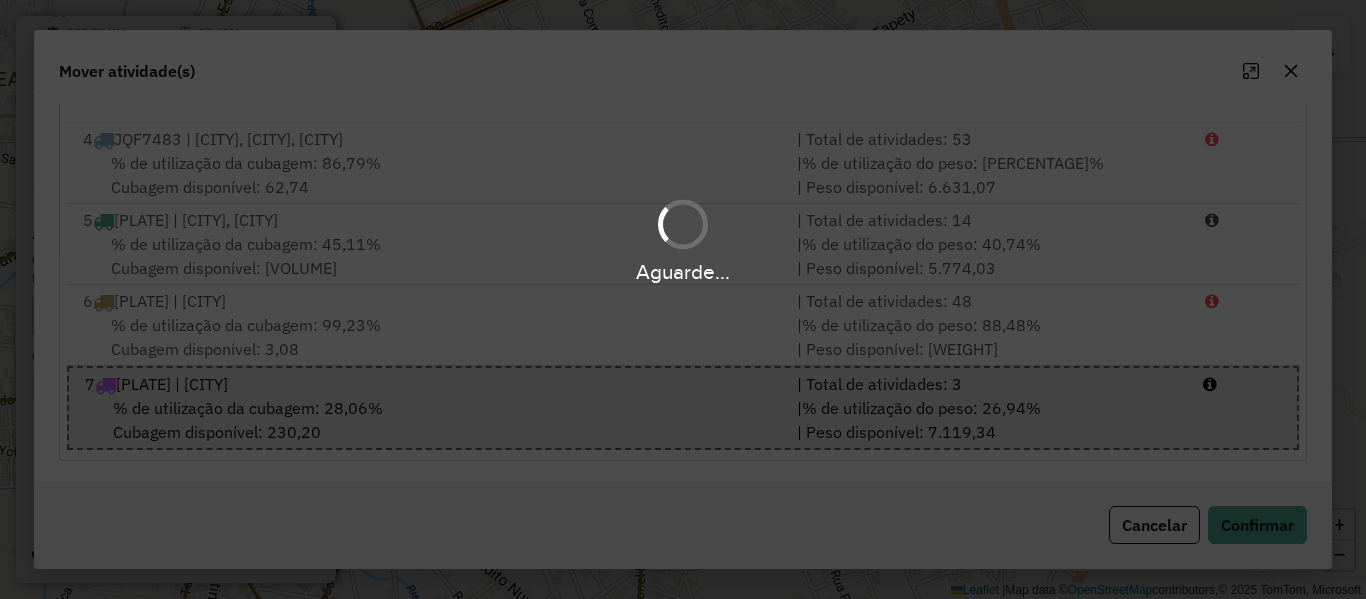 scroll, scrollTop: 0, scrollLeft: 0, axis: both 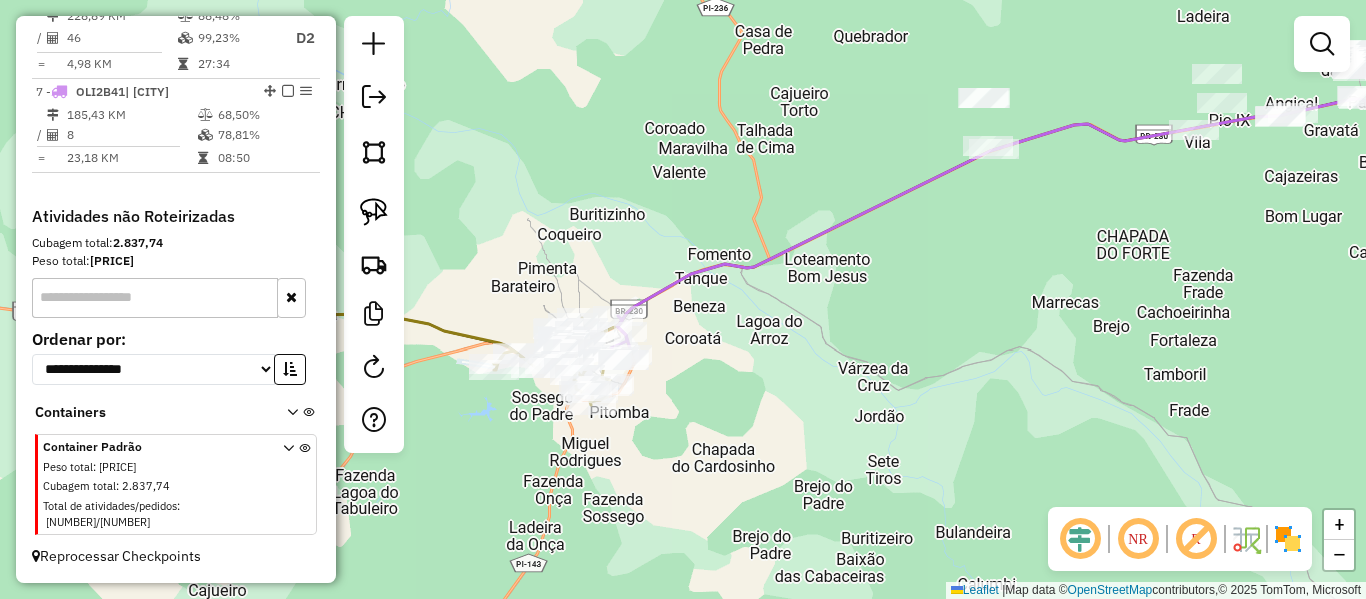 drag, startPoint x: 767, startPoint y: 305, endPoint x: 551, endPoint y: 358, distance: 222.40729 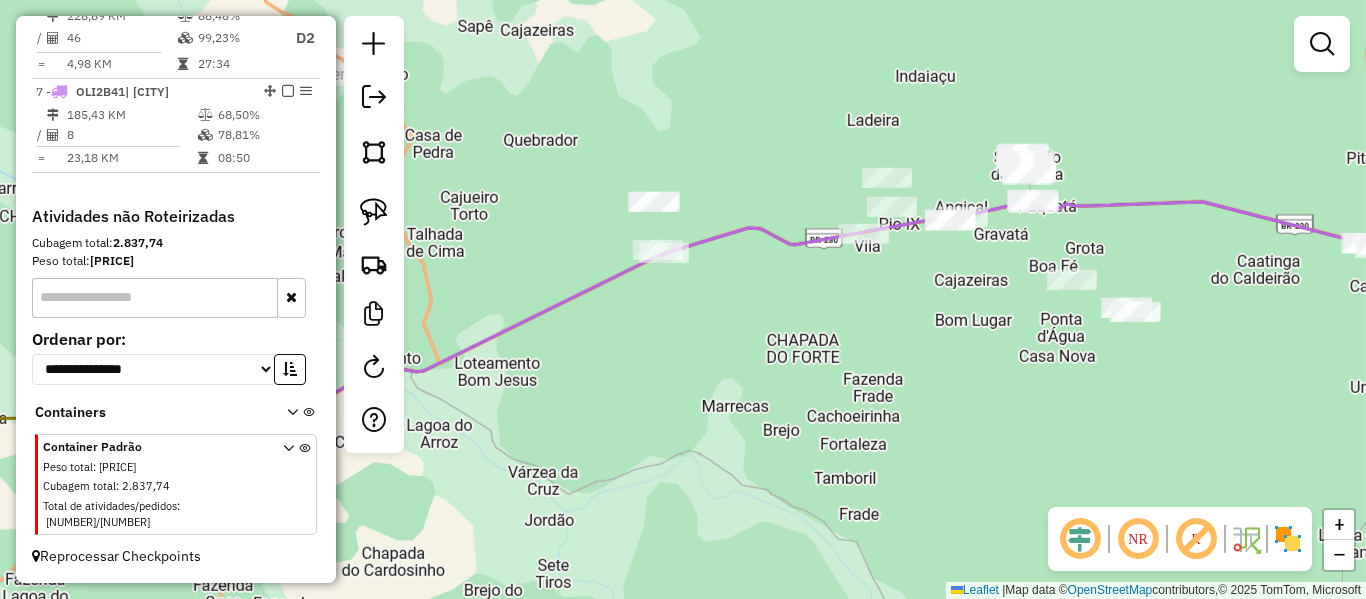 click on "Janela de atendimento Grade de atendimento Capacidade Transportadoras Veículos Cliente Pedidos  Rotas Selecione os dias de semana para filtrar as janelas de atendimento  Seg   Ter   Qua   Qui   Sex   Sáb   Dom  Informe o período da janela de atendimento: De: Até:  Filtrar exatamente a janela do cliente  Considerar janela de atendimento padrão  Selecione os dias de semana para filtrar as grades de atendimento  Seg   Ter   Qua   Qui   Sex   Sáb   Dom   Considerar clientes sem dia de atendimento cadastrado  Clientes fora do dia de atendimento selecionado Filtrar as atividades entre os valores definidos abaixo:  Peso mínimo:   Peso máximo:   Cubagem mínima:   Cubagem máxima:   De:   Até:  Filtrar as atividades entre o tempo de atendimento definido abaixo:  De:   Até:   Considerar capacidade total dos clientes não roteirizados Transportadora: Selecione um ou mais itens Tipo de veículo: Selecione um ou mais itens Veículo: Selecione um ou mais itens Motorista: Selecione um ou mais itens Nome: Rótulo:" 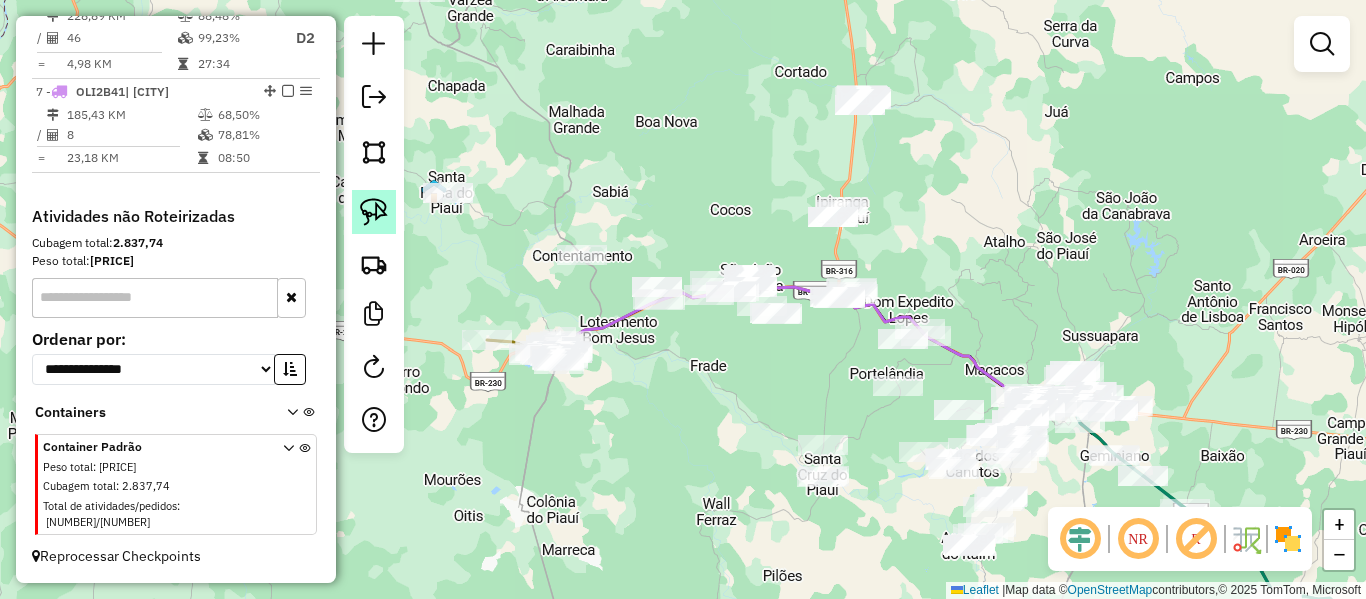click 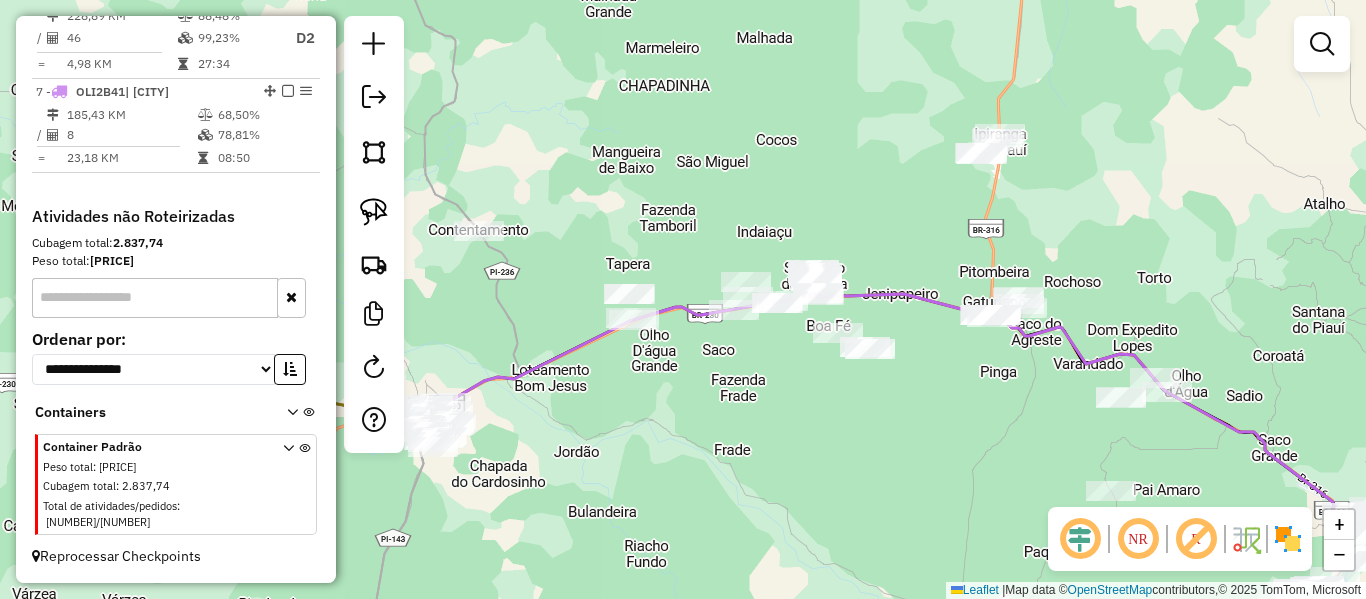 drag, startPoint x: 627, startPoint y: 229, endPoint x: 601, endPoint y: 234, distance: 26.476404 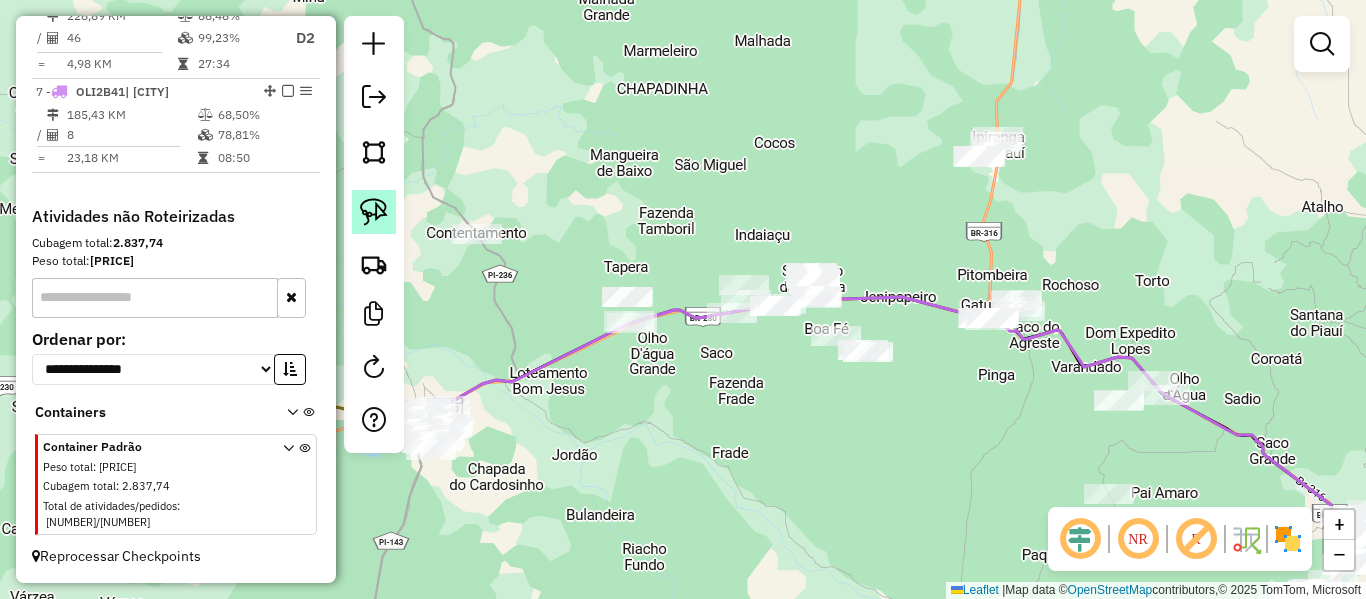 click 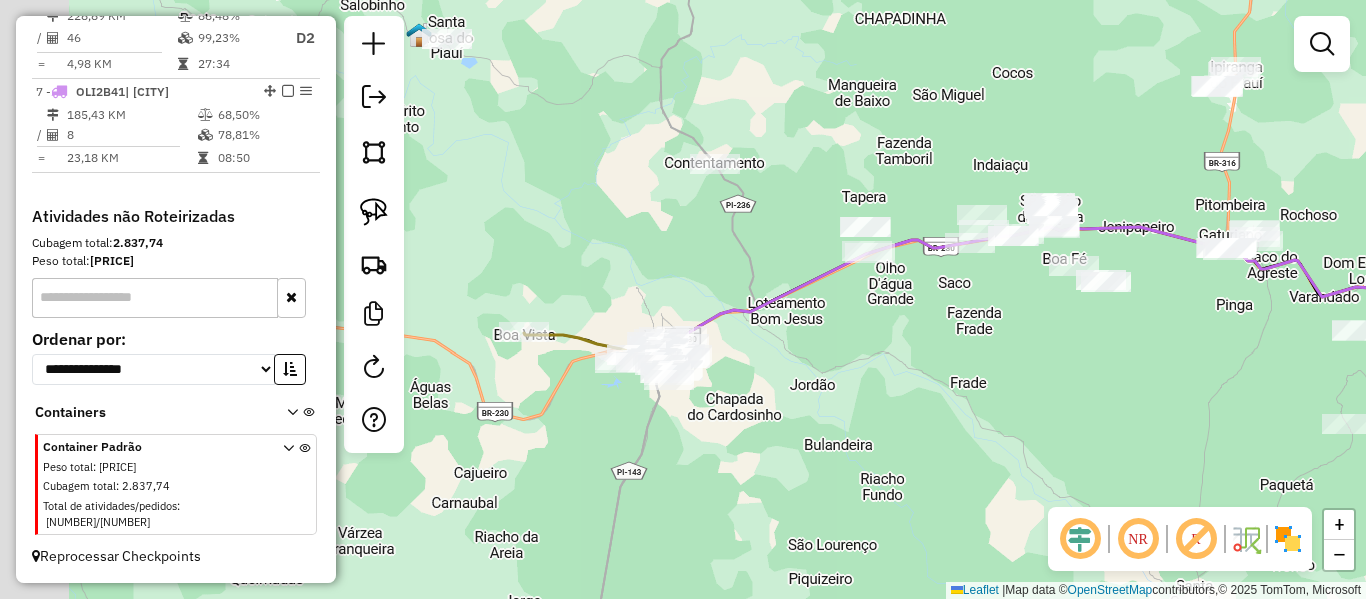 drag, startPoint x: 554, startPoint y: 344, endPoint x: 807, endPoint y: 263, distance: 265.65015 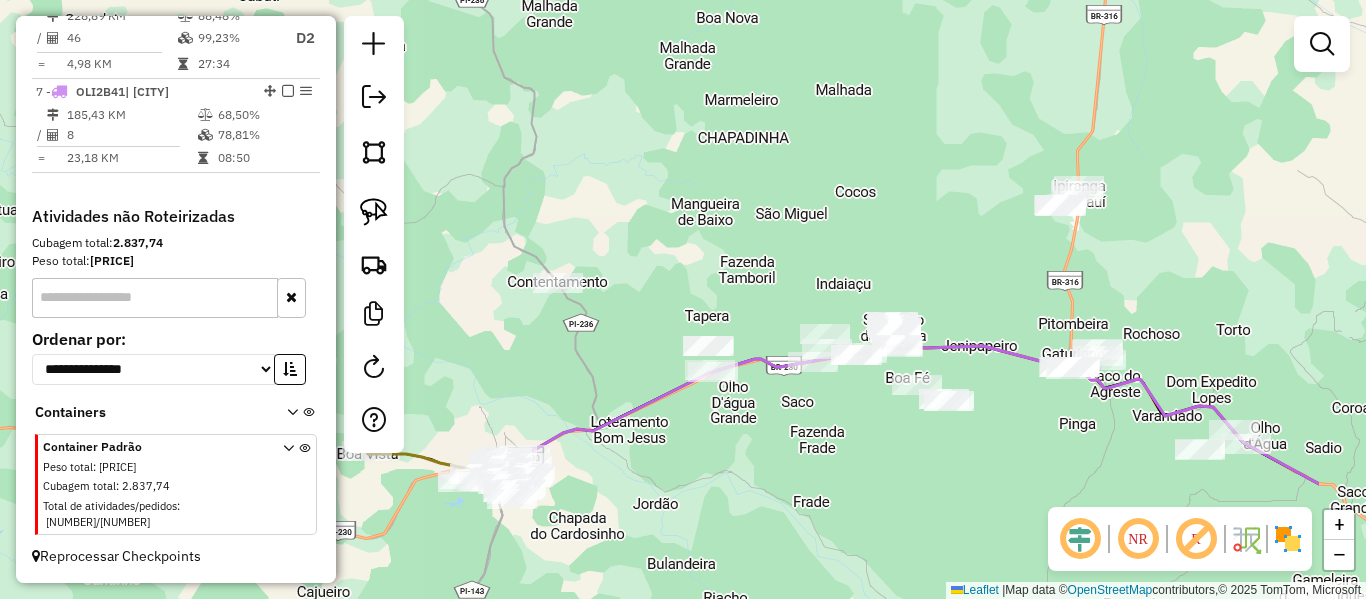 drag, startPoint x: 811, startPoint y: 204, endPoint x: 631, endPoint y: 337, distance: 223.80573 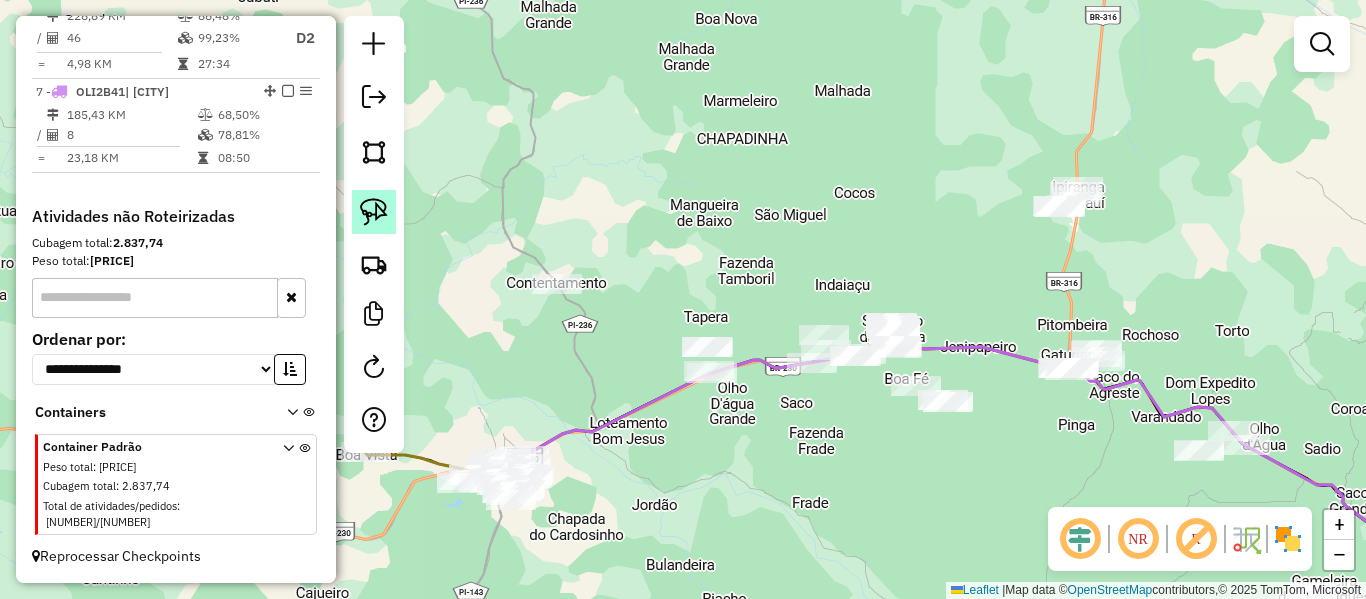 click 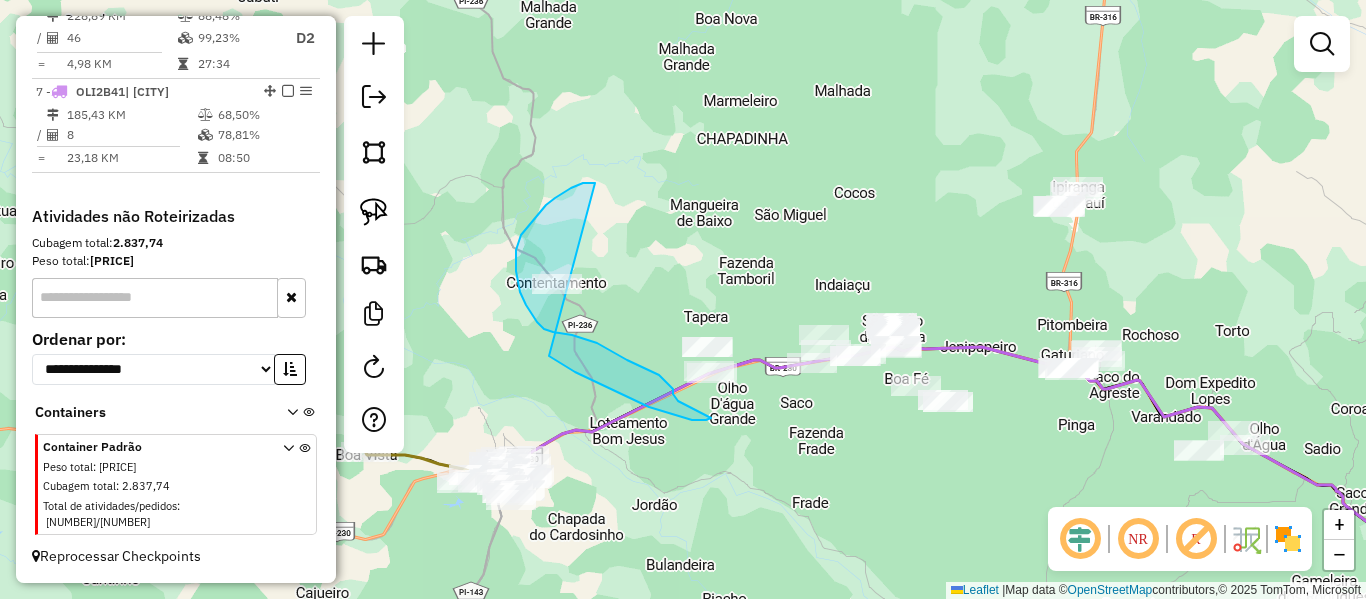 drag, startPoint x: 555, startPoint y: 198, endPoint x: 495, endPoint y: 294, distance: 113.20777 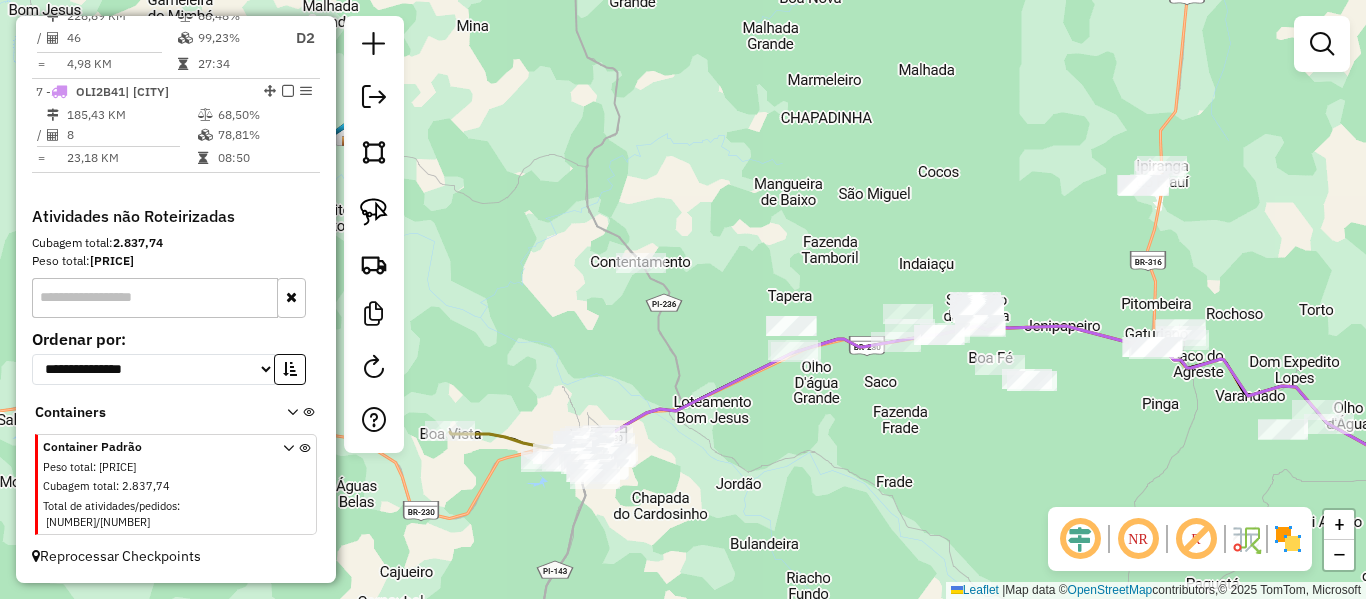 drag, startPoint x: 523, startPoint y: 348, endPoint x: 606, endPoint y: 300, distance: 95.880135 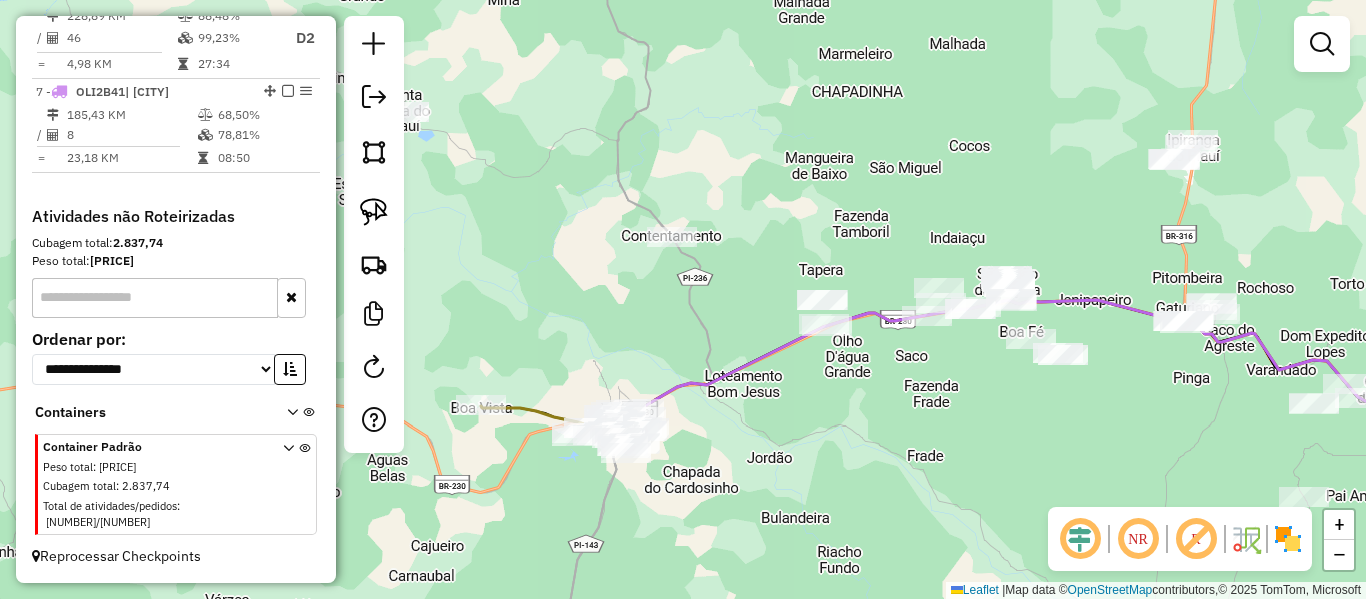 drag, startPoint x: 481, startPoint y: 258, endPoint x: 433, endPoint y: 232, distance: 54.589375 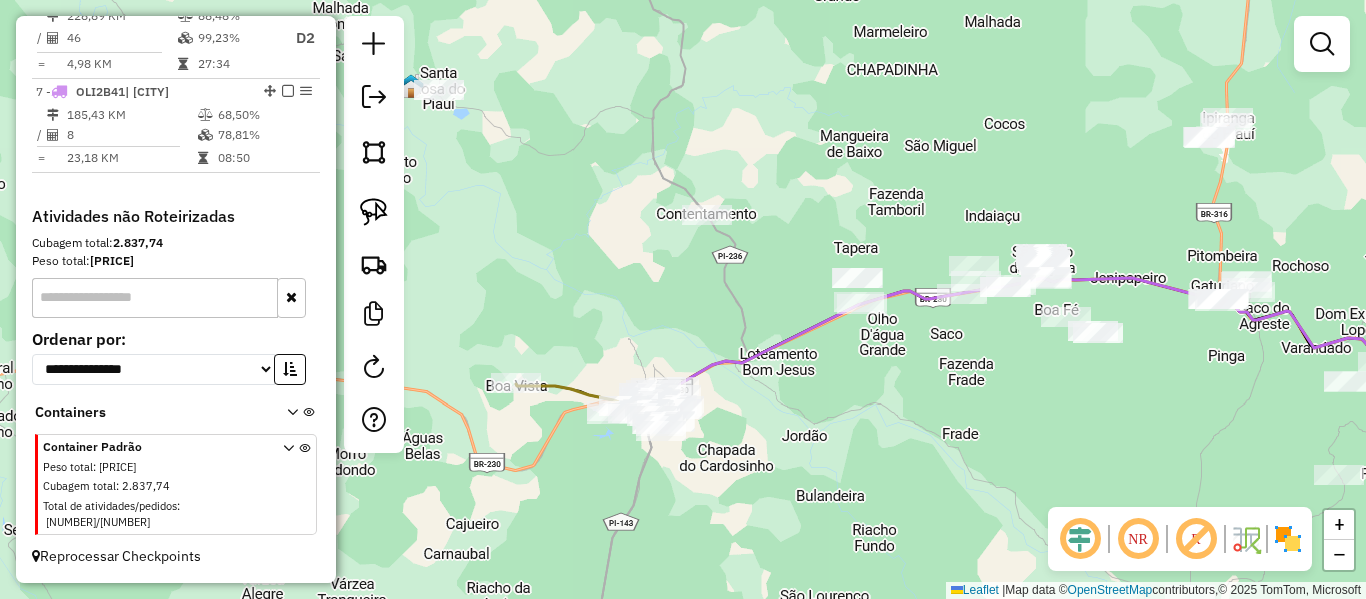 drag, startPoint x: 377, startPoint y: 209, endPoint x: 404, endPoint y: 218, distance: 28.460499 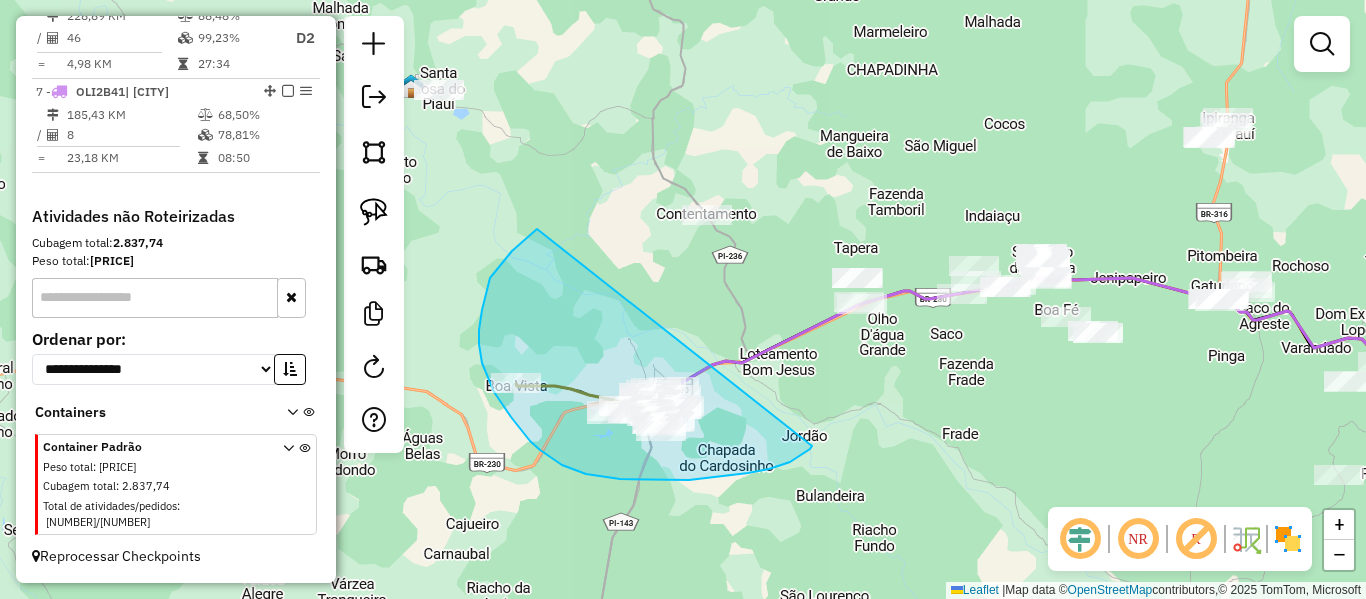 drag, startPoint x: 523, startPoint y: 241, endPoint x: 813, endPoint y: 445, distance: 354.5645 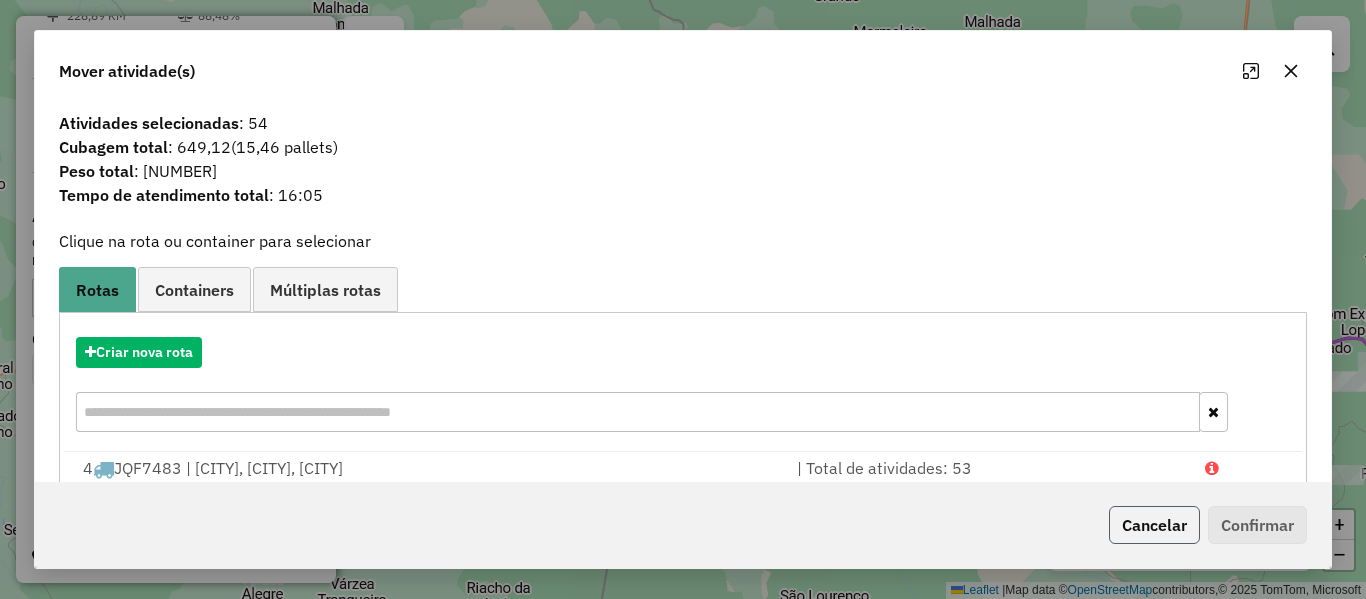 click on "Cancelar" 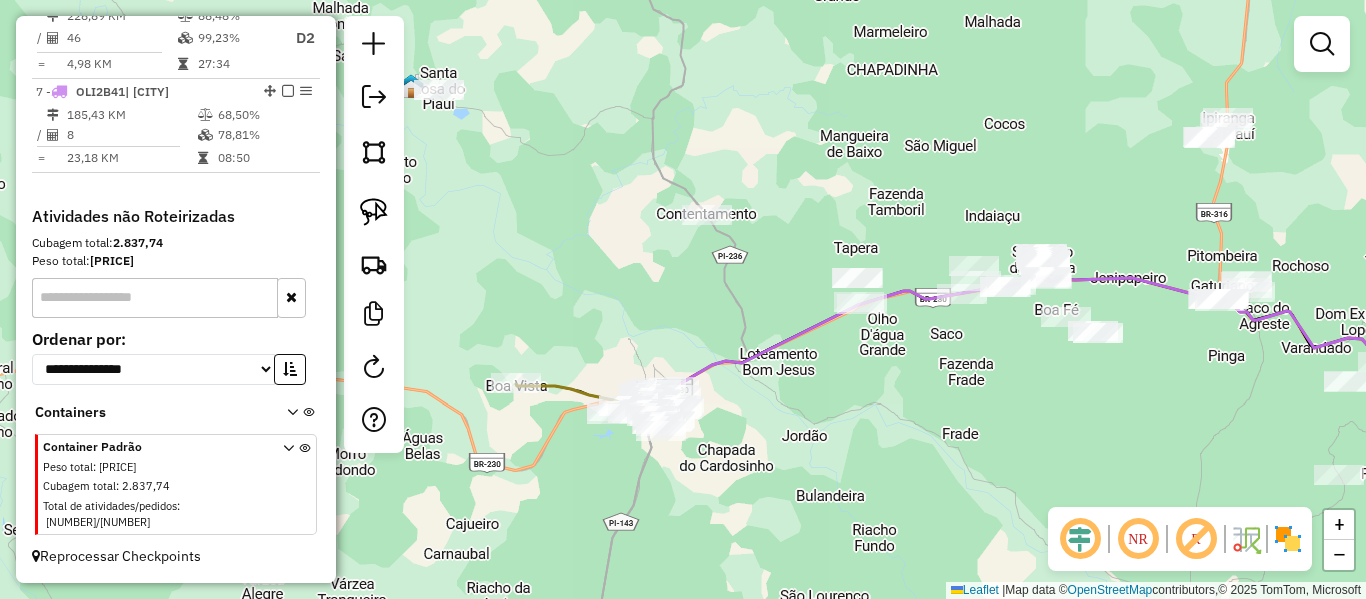 drag, startPoint x: 779, startPoint y: 340, endPoint x: 588, endPoint y: 345, distance: 191.06543 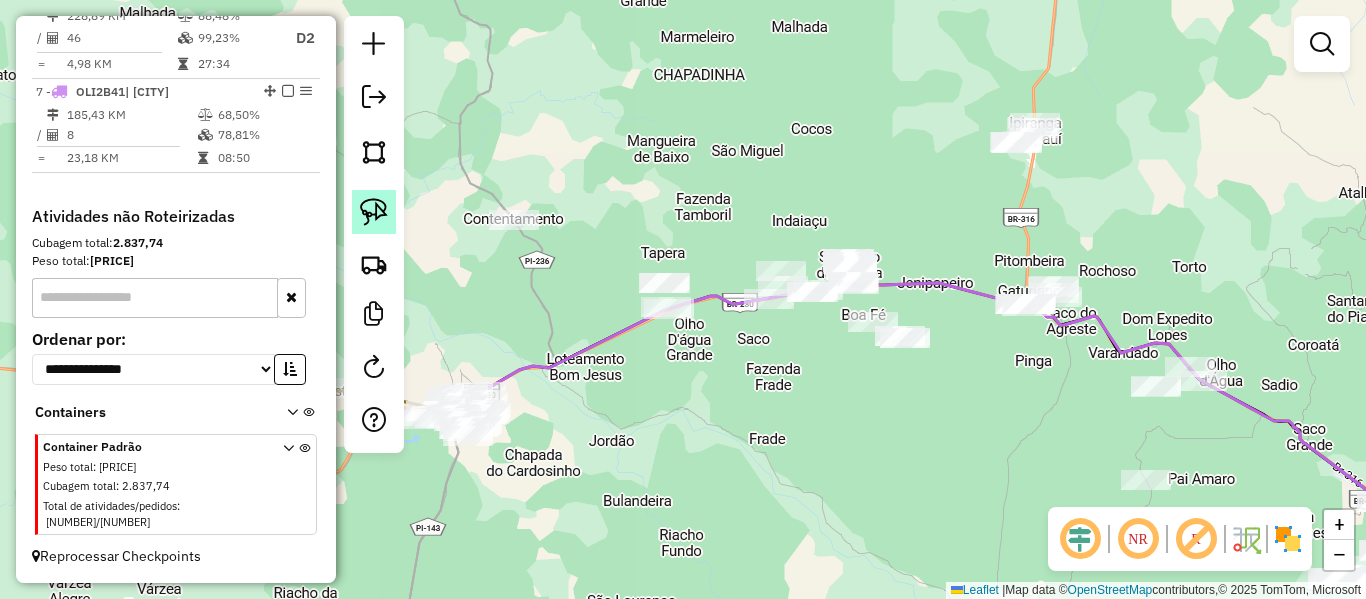 click 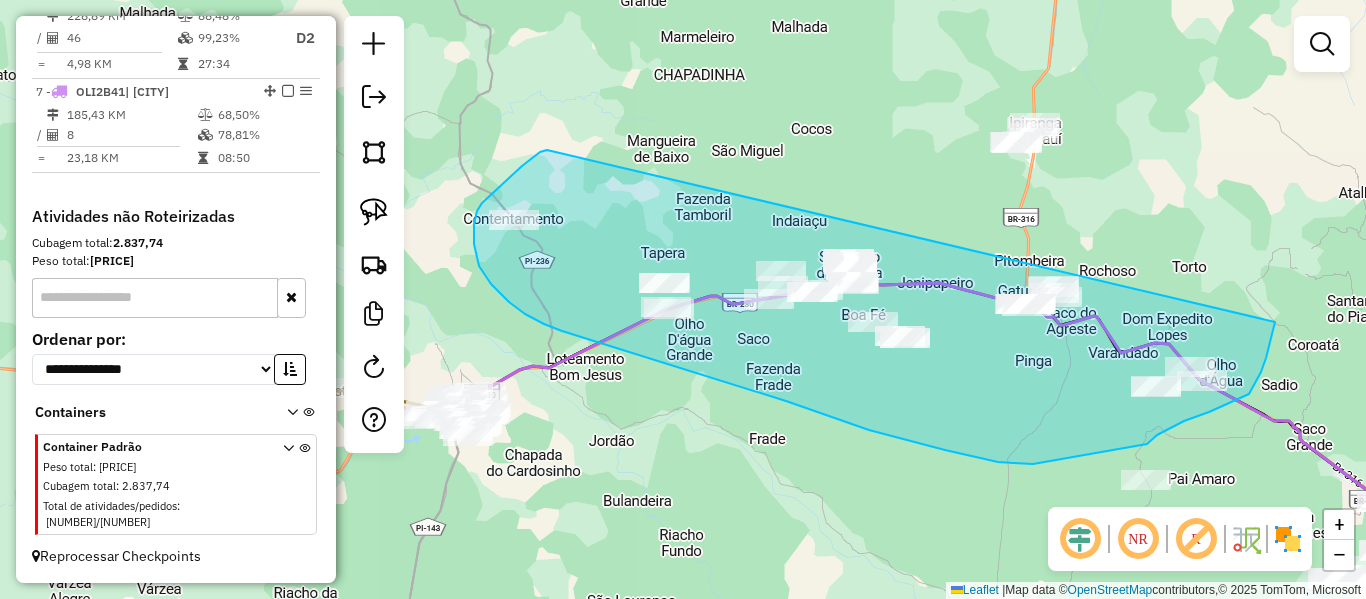 drag, startPoint x: 540, startPoint y: 152, endPoint x: 1277, endPoint y: 307, distance: 753.1228 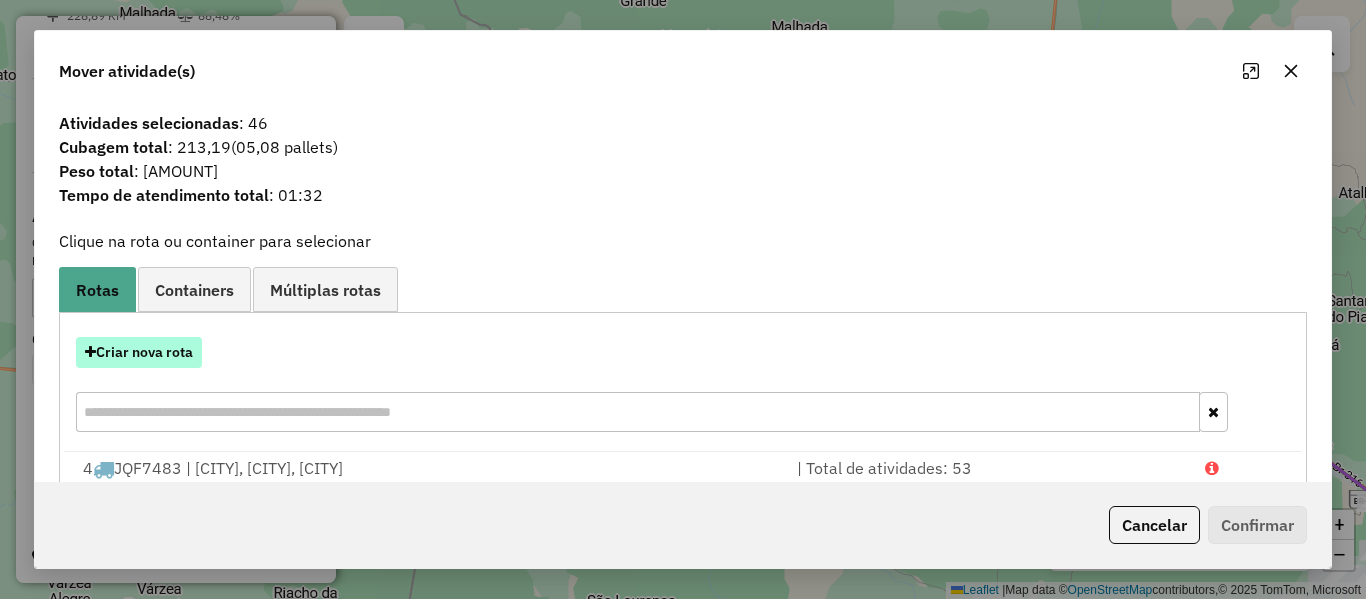 click on "Criar nova rota" at bounding box center (139, 352) 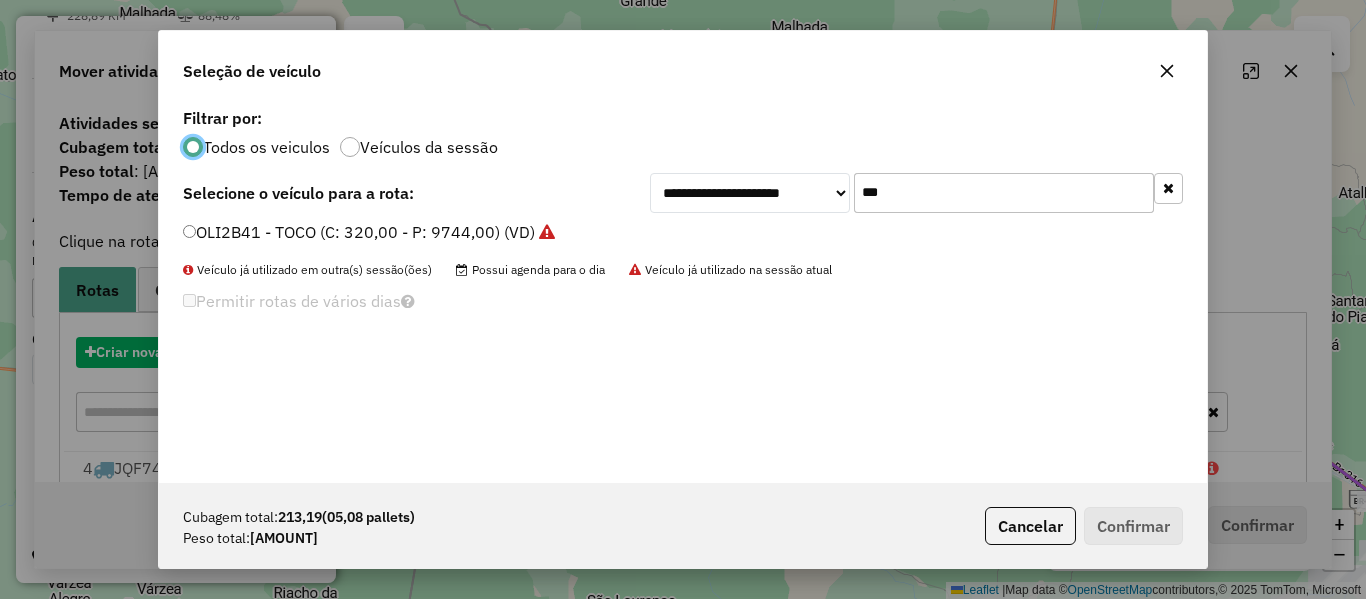 scroll, scrollTop: 11, scrollLeft: 6, axis: both 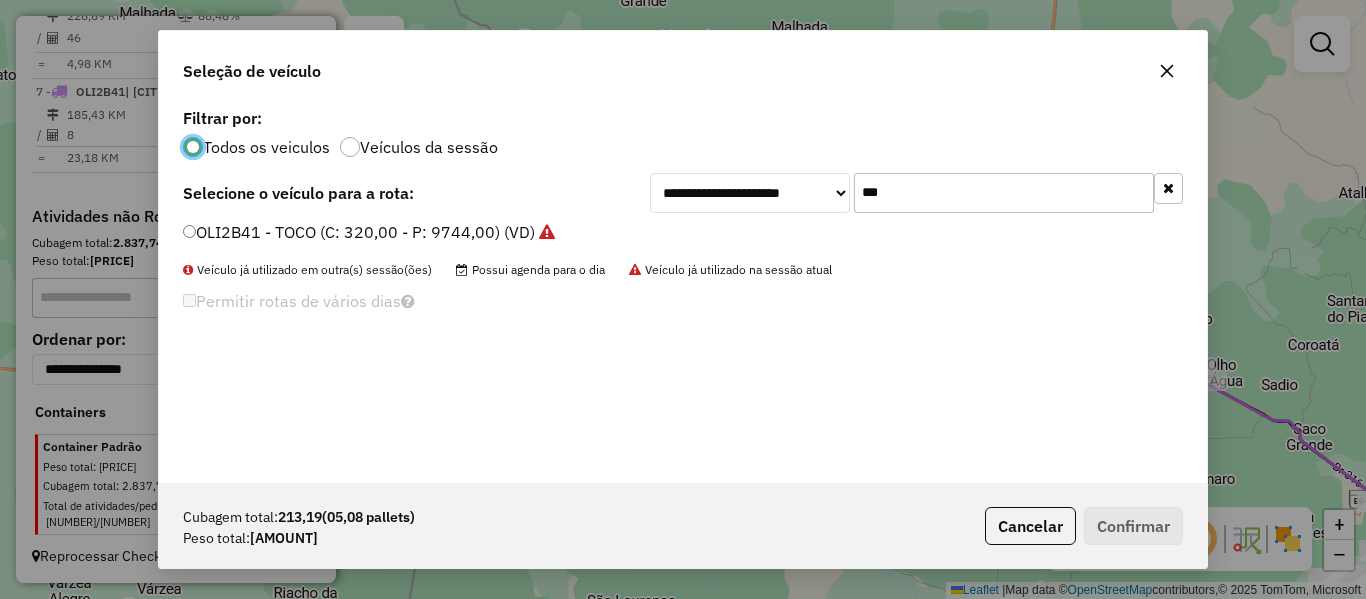 drag, startPoint x: 874, startPoint y: 201, endPoint x: 829, endPoint y: 207, distance: 45.39824 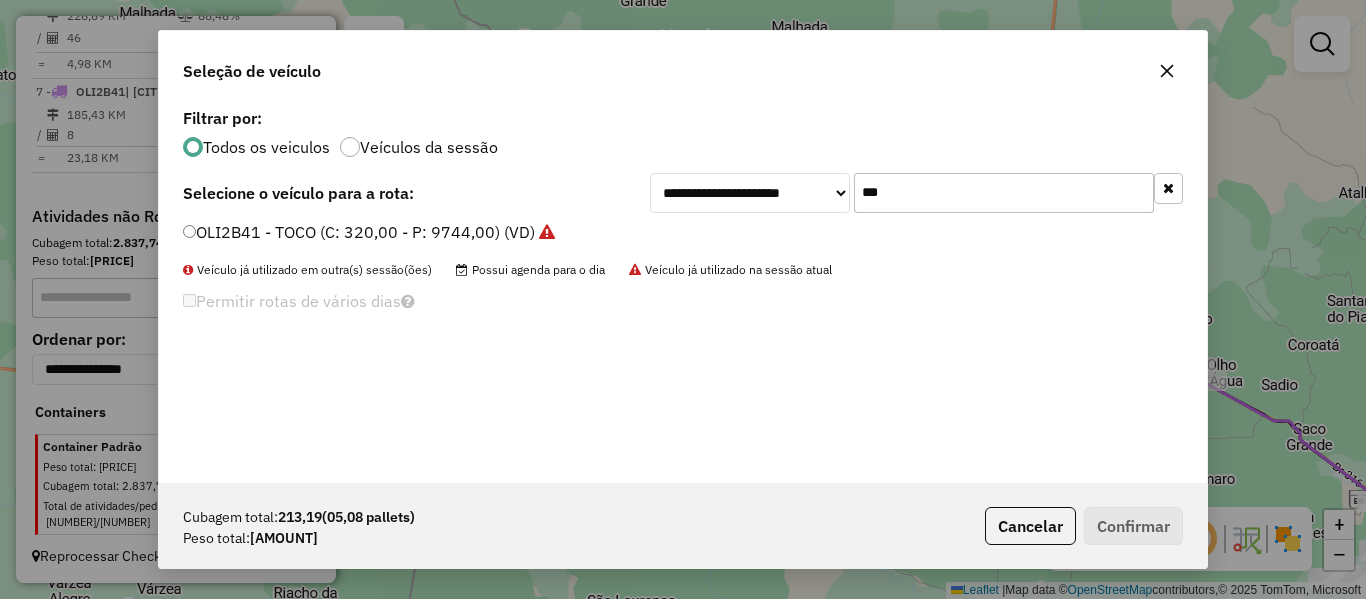 drag, startPoint x: 1005, startPoint y: 532, endPoint x: 889, endPoint y: 481, distance: 126.71622 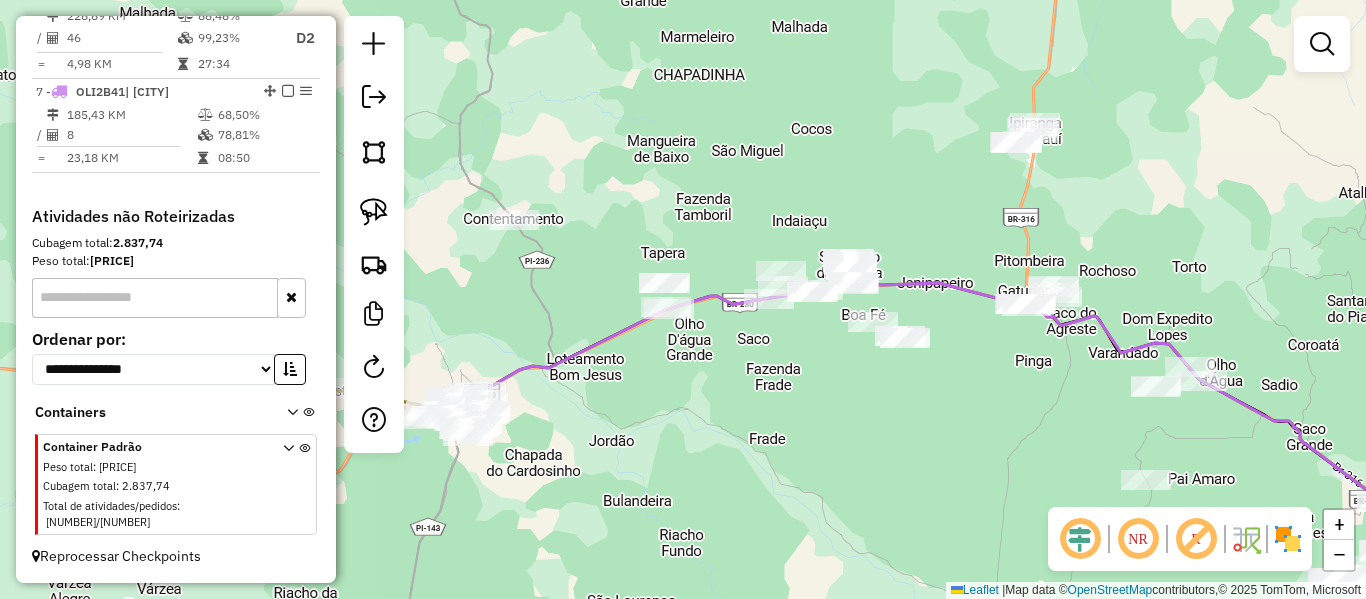 drag, startPoint x: 599, startPoint y: 320, endPoint x: 711, endPoint y: 352, distance: 116.48176 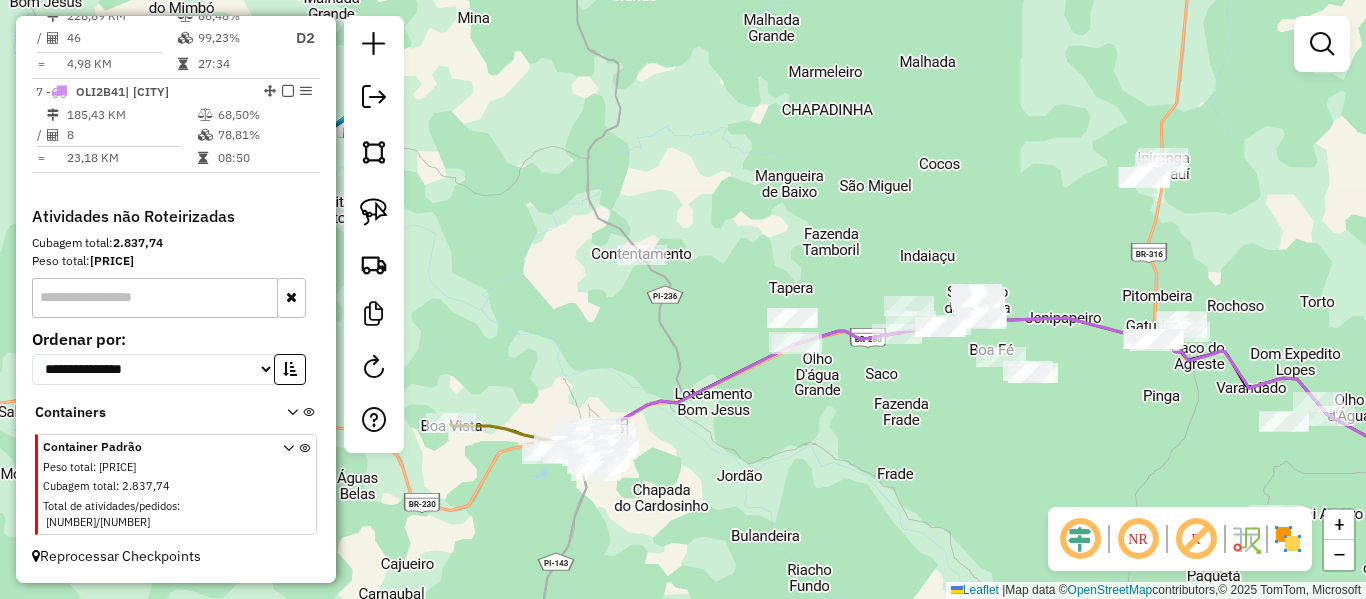 click on "Janela de atendimento Grade de atendimento Capacidade Transportadoras Veículos Cliente Pedidos  Rotas Selecione os dias de semana para filtrar as janelas de atendimento  Seg   Ter   Qua   Qui   Sex   Sáb   Dom  Informe o período da janela de atendimento: De: Até:  Filtrar exatamente a janela do cliente  Considerar janela de atendimento padrão  Selecione os dias de semana para filtrar as grades de atendimento  Seg   Ter   Qua   Qui   Sex   Sáb   Dom   Considerar clientes sem dia de atendimento cadastrado  Clientes fora do dia de atendimento selecionado Filtrar as atividades entre os valores definidos abaixo:  Peso mínimo:   Peso máximo:   Cubagem mínima:   Cubagem máxima:   De:   Até:  Filtrar as atividades entre o tempo de atendimento definido abaixo:  De:   Até:   Considerar capacidade total dos clientes não roteirizados Transportadora: Selecione um ou mais itens Tipo de veículo: Selecione um ou mais itens Veículo: Selecione um ou mais itens Motorista: Selecione um ou mais itens Nome: Rótulo:" 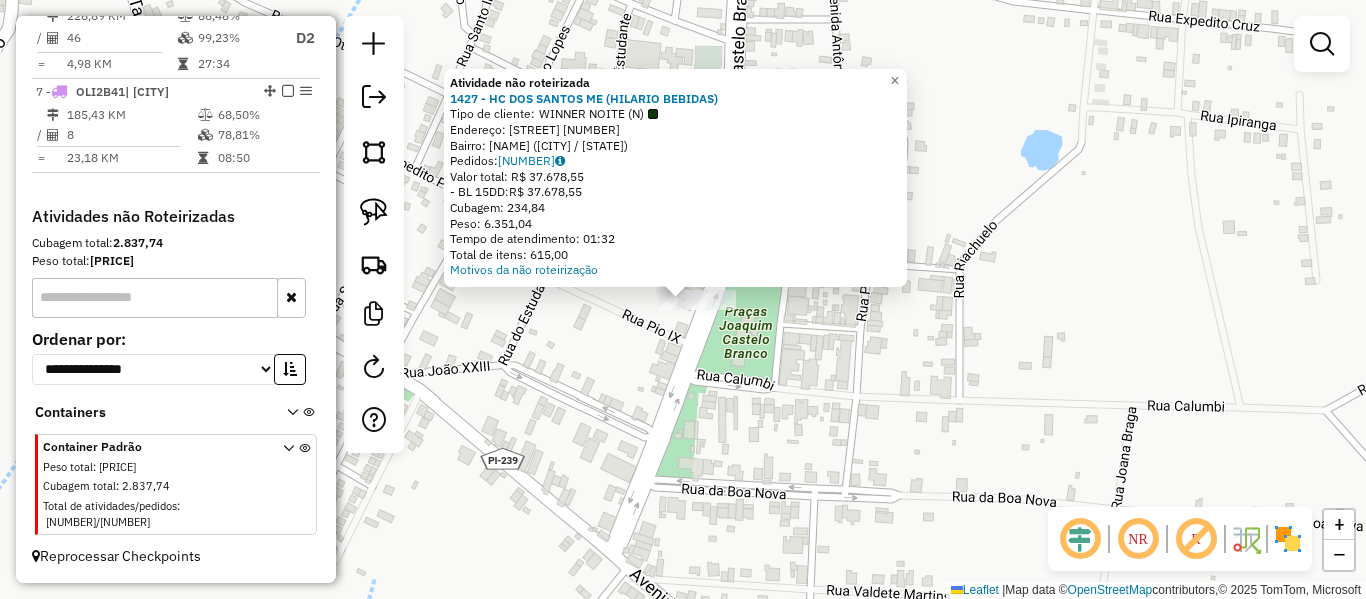 click on "Atividade não roteirizada 1427 - HC DOS SANTOS ME (HILARIO BEBIDAS)  Tipo de cliente:   WINNER NOITE (N)   Endereço: AV  JOAQUIM CASTELO BRANCO        SN   Bairro: URBANO (SANTA ROSA DO P / PI)   Pedidos:  14073371   Valor total: R$ 37.678,55   - BL 15DD:  R$ 37.678,55   Cubagem: 234,84   Peso: 6.351,04   Tempo de atendimento: 01:32   Total de itens: 615,00  Motivos da não roteirização × Janela de atendimento Grade de atendimento Capacidade Transportadoras Veículos Cliente Pedidos  Rotas Selecione os dias de semana para filtrar as janelas de atendimento  Seg   Ter   Qua   Qui   Sex   Sáb   Dom  Informe o período da janela de atendimento: De: Até:  Filtrar exatamente a janela do cliente  Considerar janela de atendimento padrão  Selecione os dias de semana para filtrar as grades de atendimento  Seg   Ter   Qua   Qui   Sex   Sáb   Dom   Considerar clientes sem dia de atendimento cadastrado  Clientes fora do dia de atendimento selecionado Filtrar as atividades entre os valores definidos abaixo:  De:" 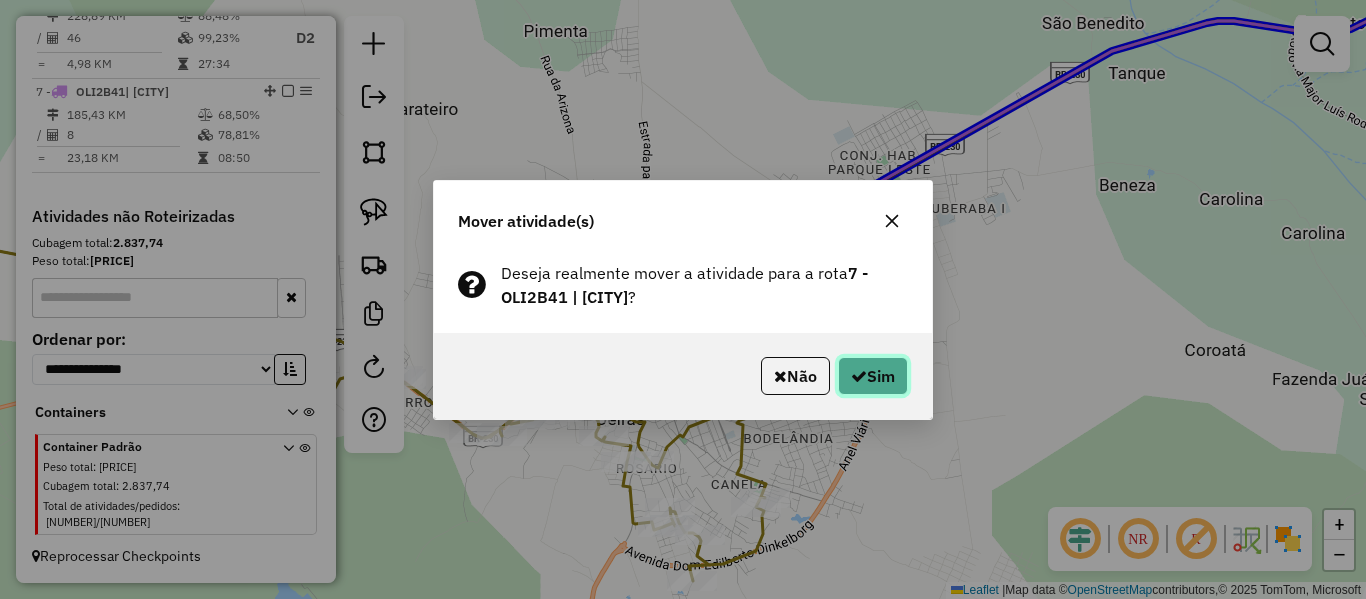 click on "Sim" 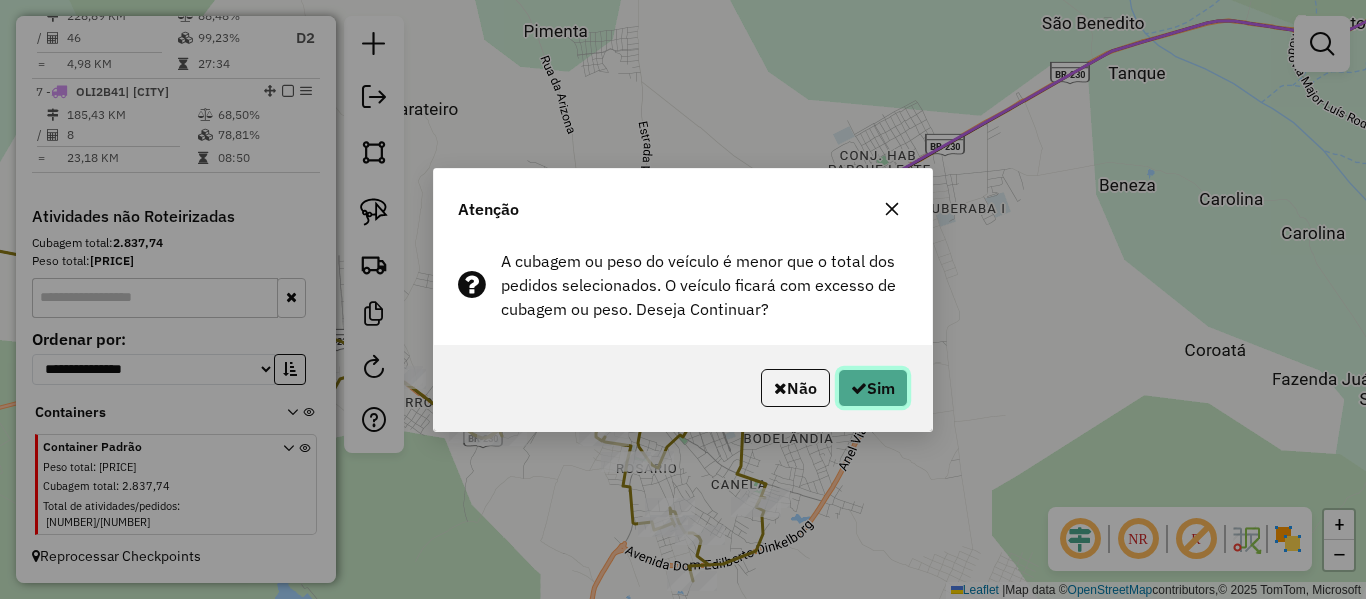 click on "Sim" 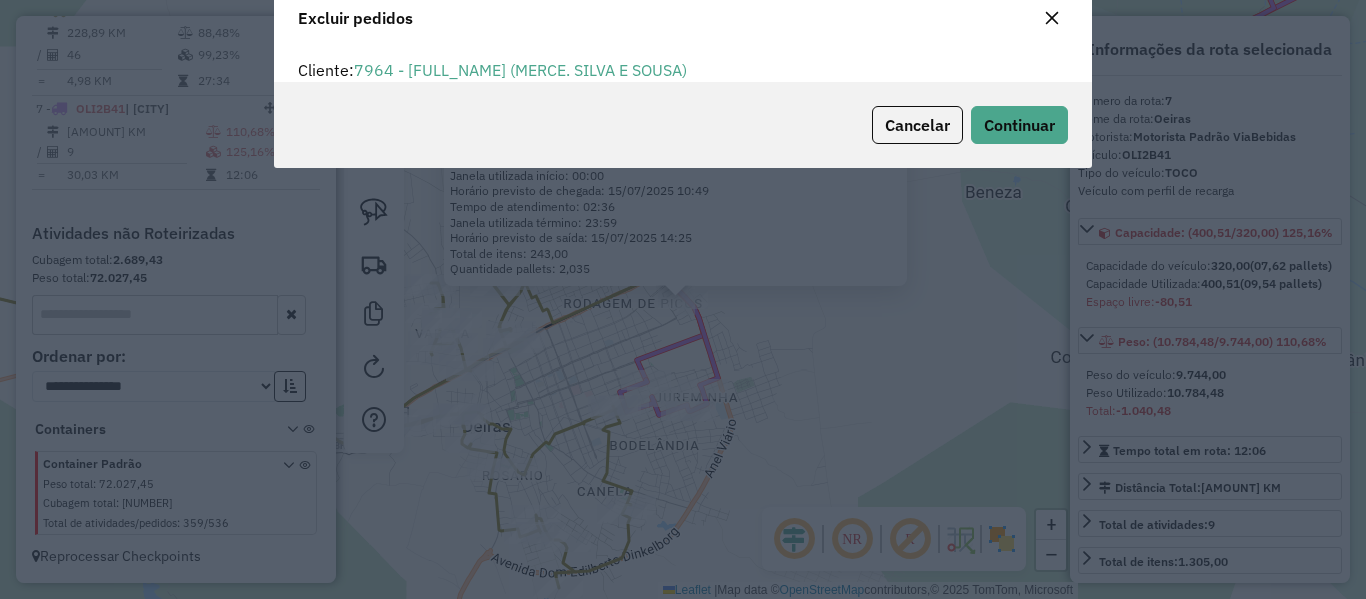 scroll, scrollTop: 12, scrollLeft: 6, axis: both 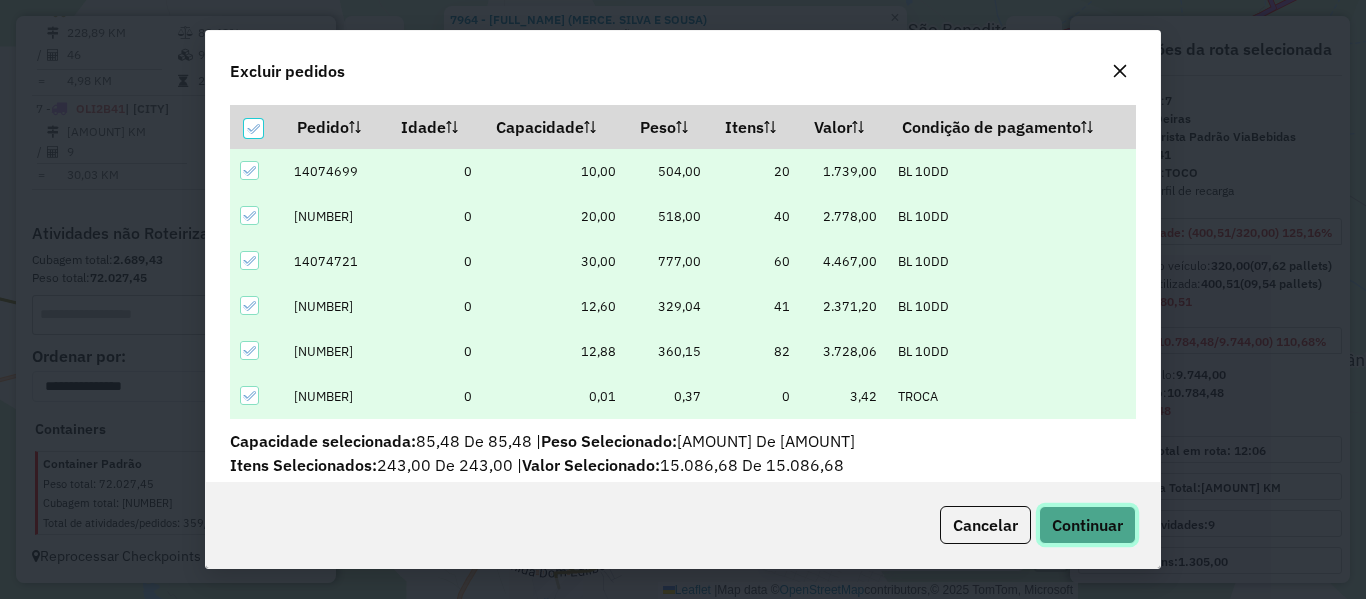 click on "Continuar" 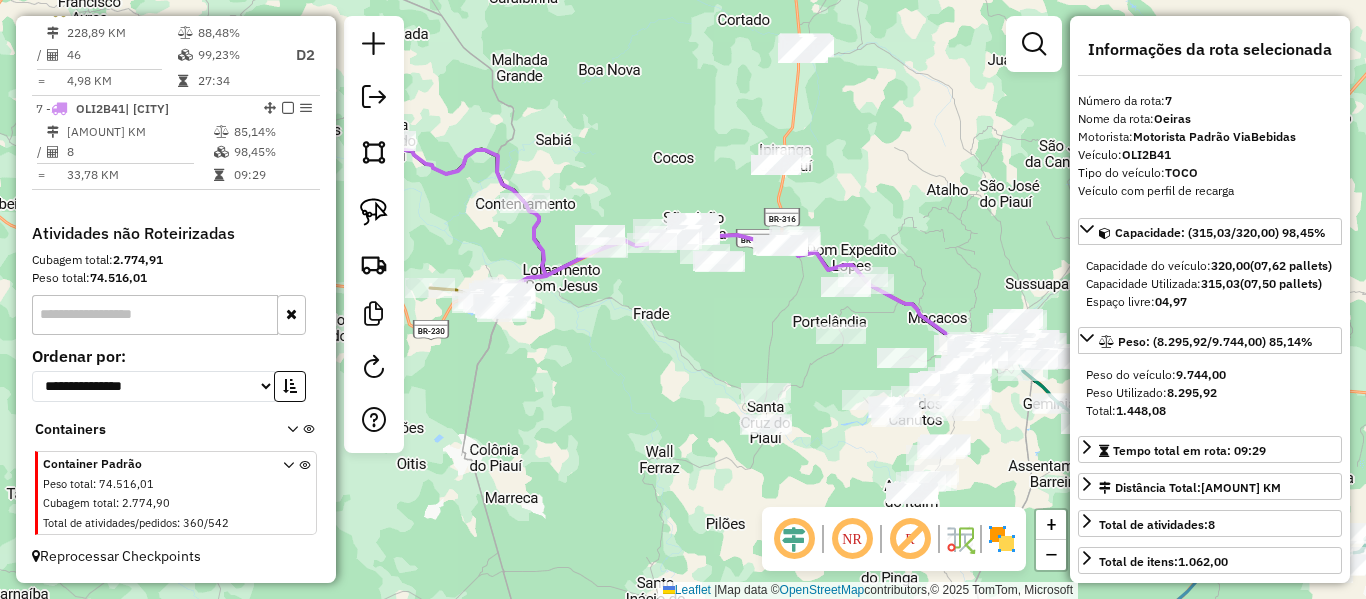 click 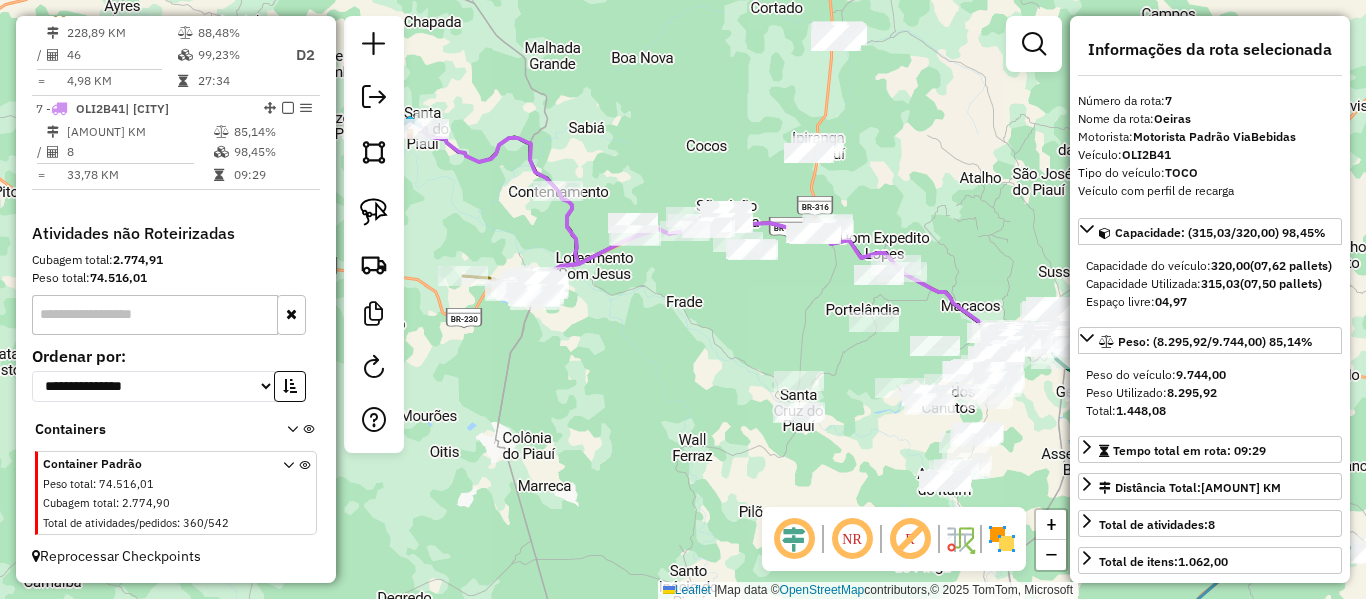 drag, startPoint x: 518, startPoint y: 166, endPoint x: 586, endPoint y: 142, distance: 72.11102 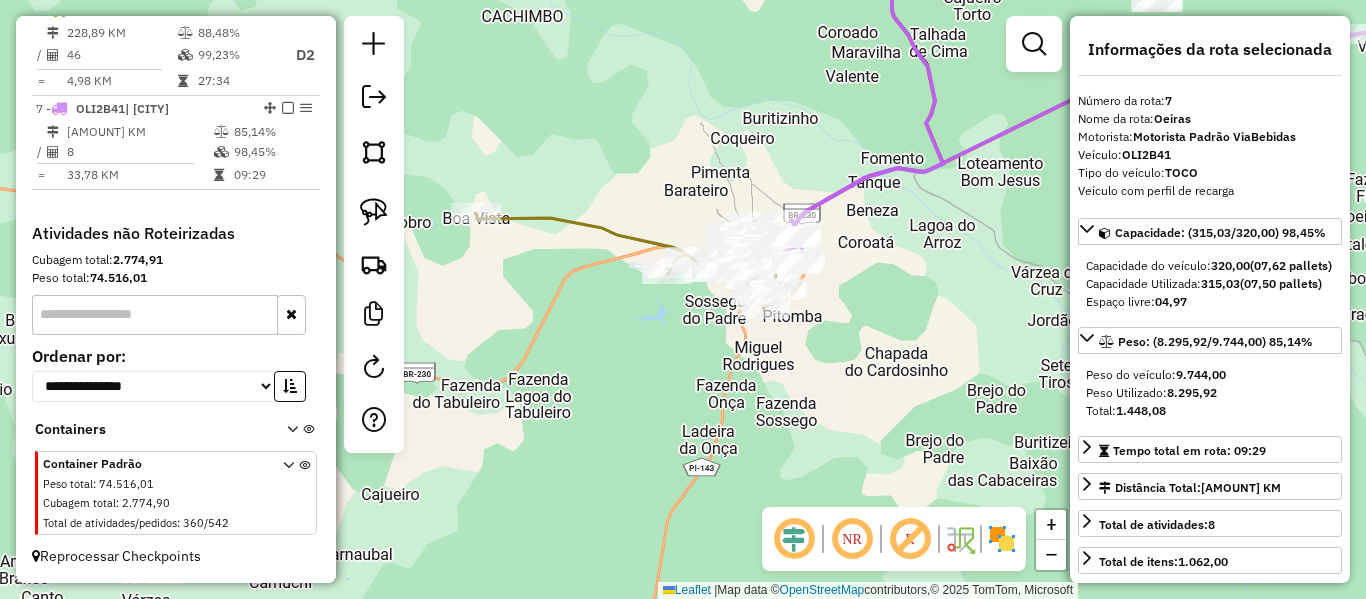 drag, startPoint x: 621, startPoint y: 160, endPoint x: 574, endPoint y: 256, distance: 106.887794 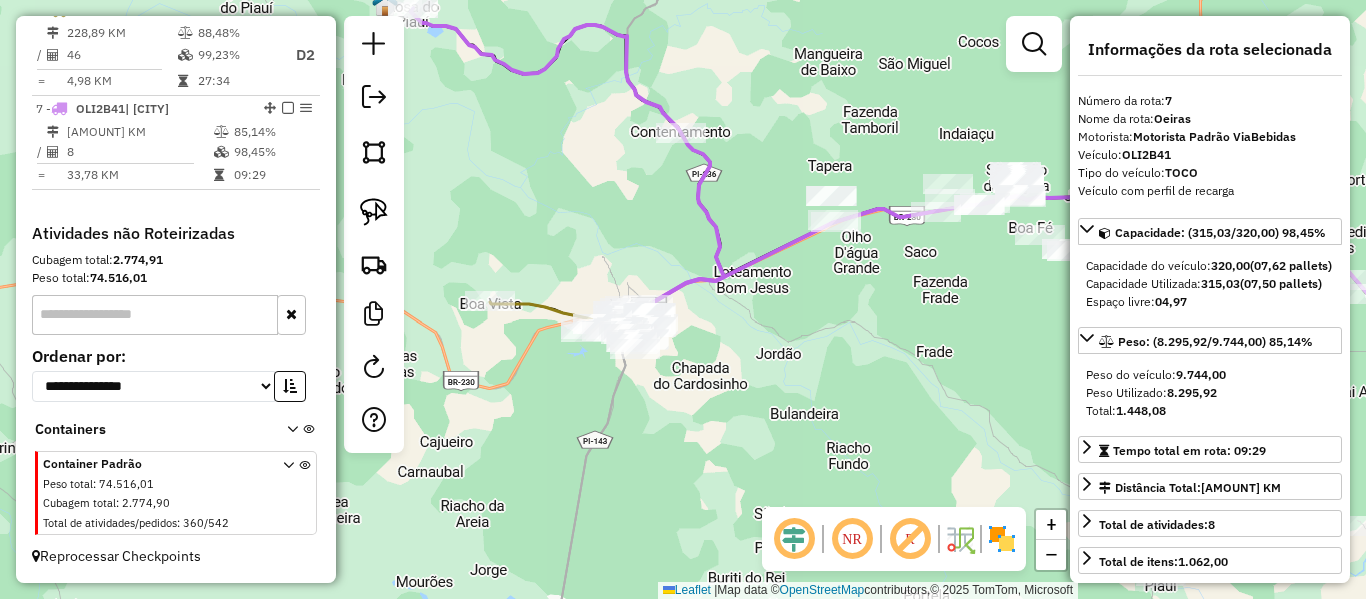 drag, startPoint x: 603, startPoint y: 112, endPoint x: 626, endPoint y: 244, distance: 133.9888 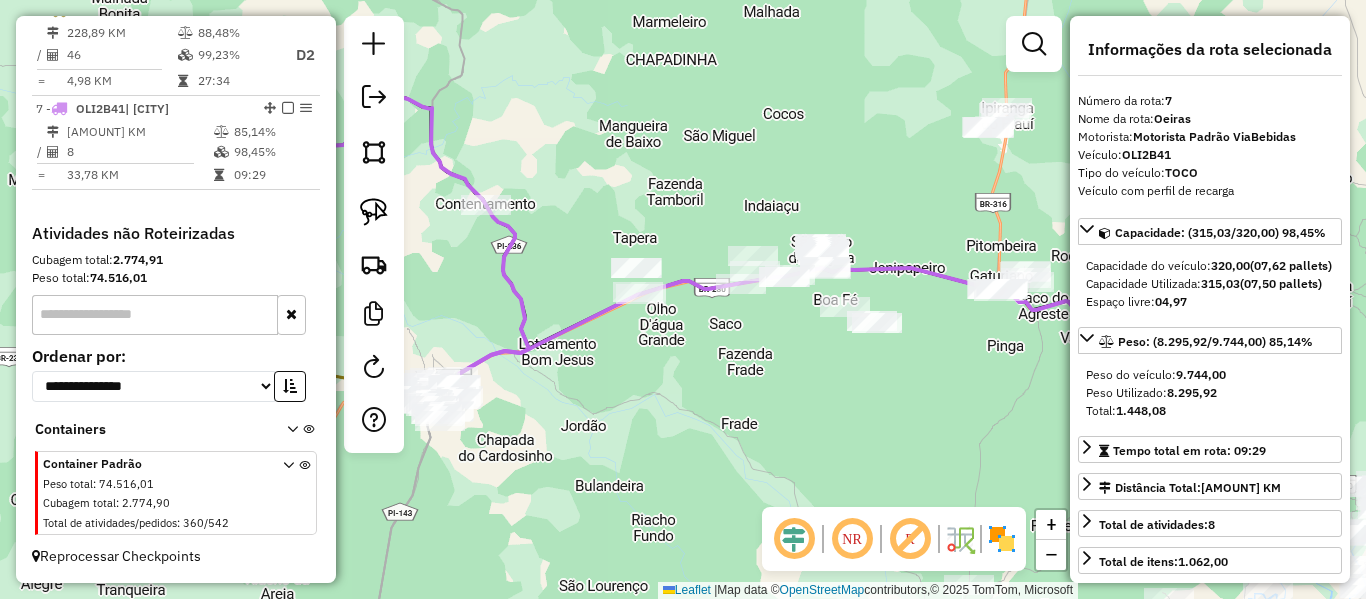 drag, startPoint x: 528, startPoint y: 328, endPoint x: 349, endPoint y: 244, distance: 197.72961 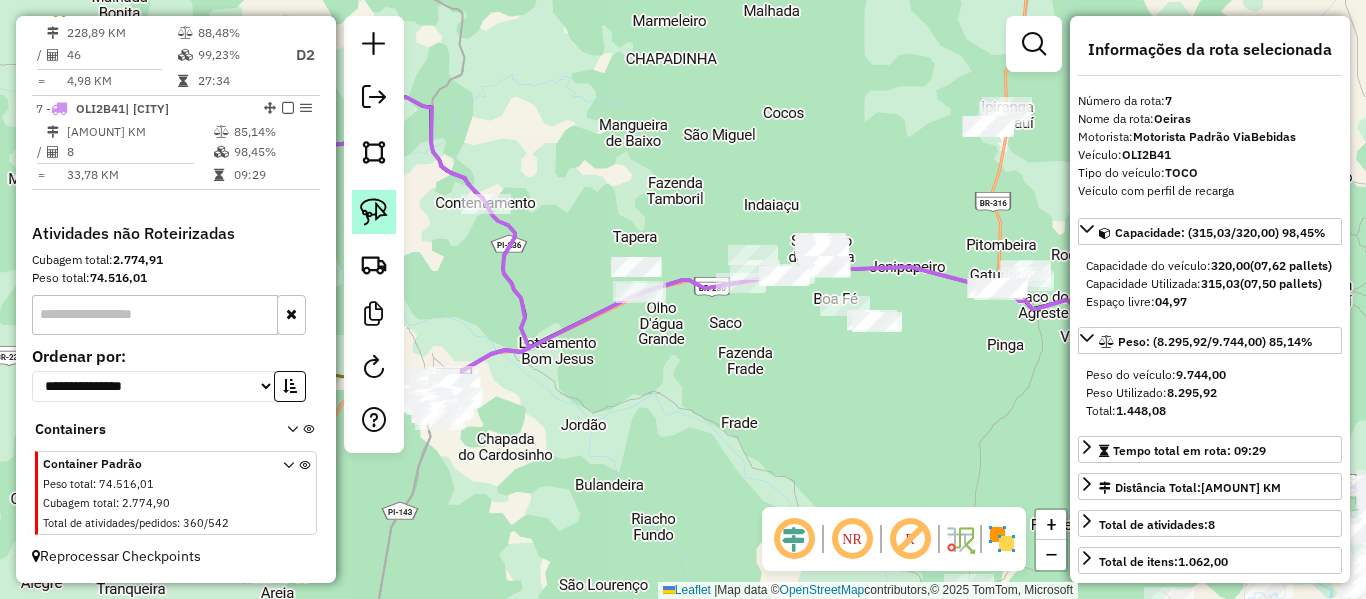 click 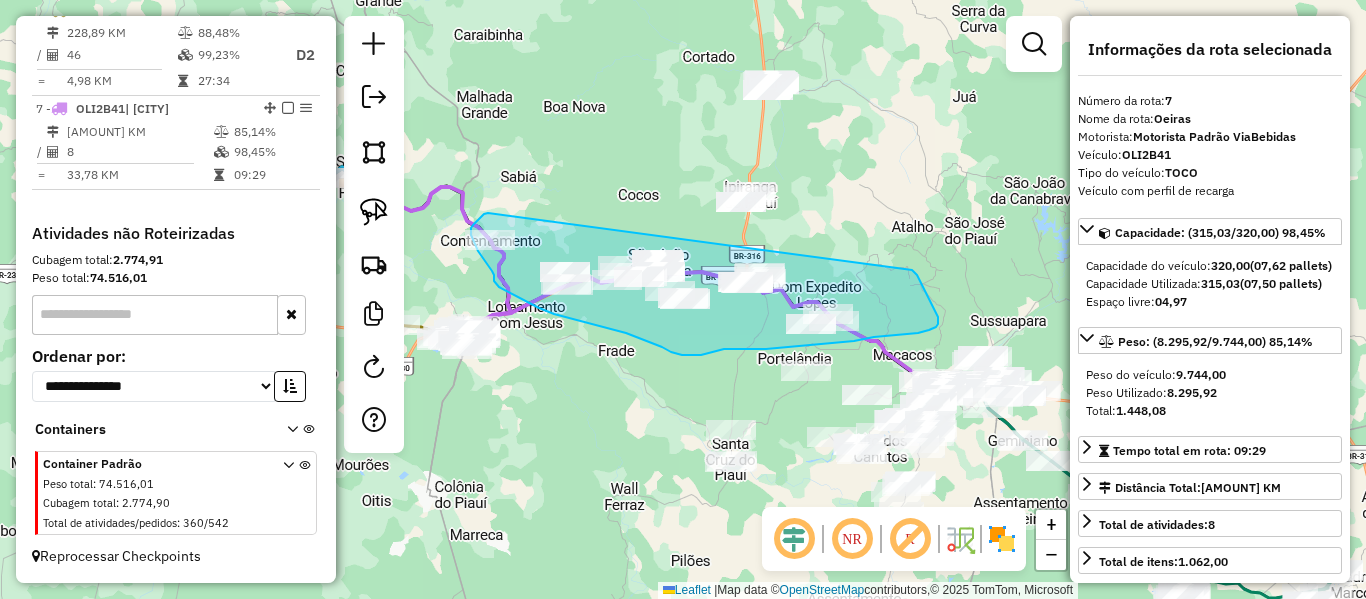 drag, startPoint x: 451, startPoint y: 173, endPoint x: 899, endPoint y: 256, distance: 455.62375 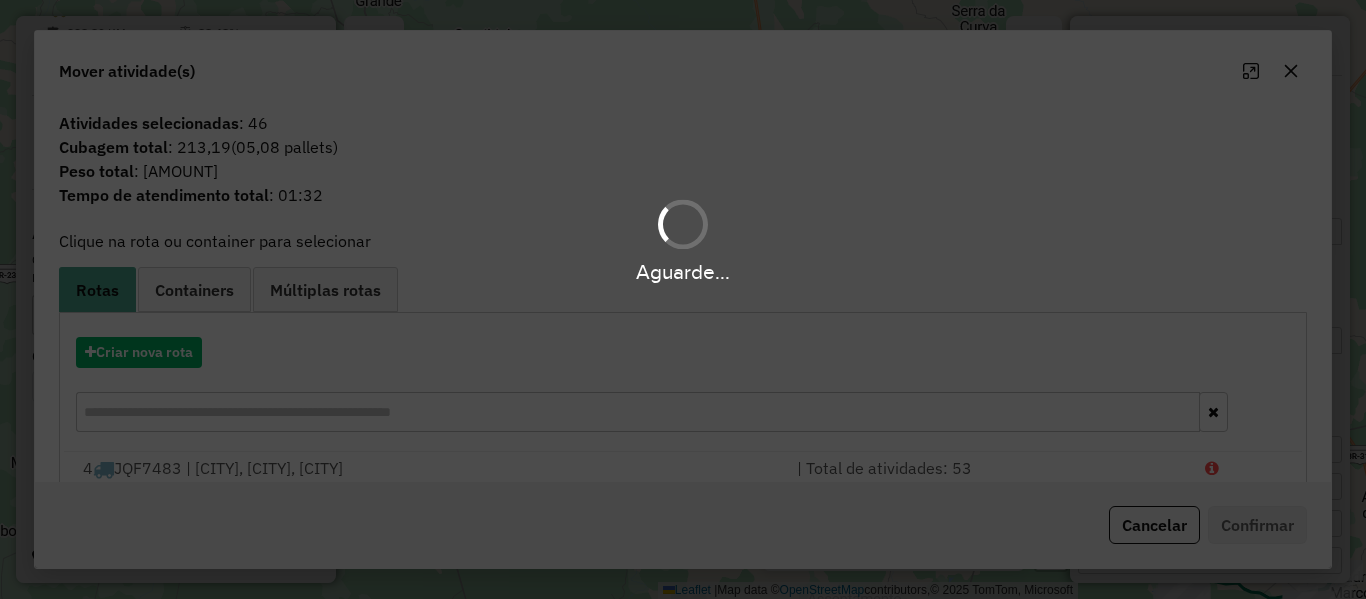 click on "Aguarde..." at bounding box center [683, 299] 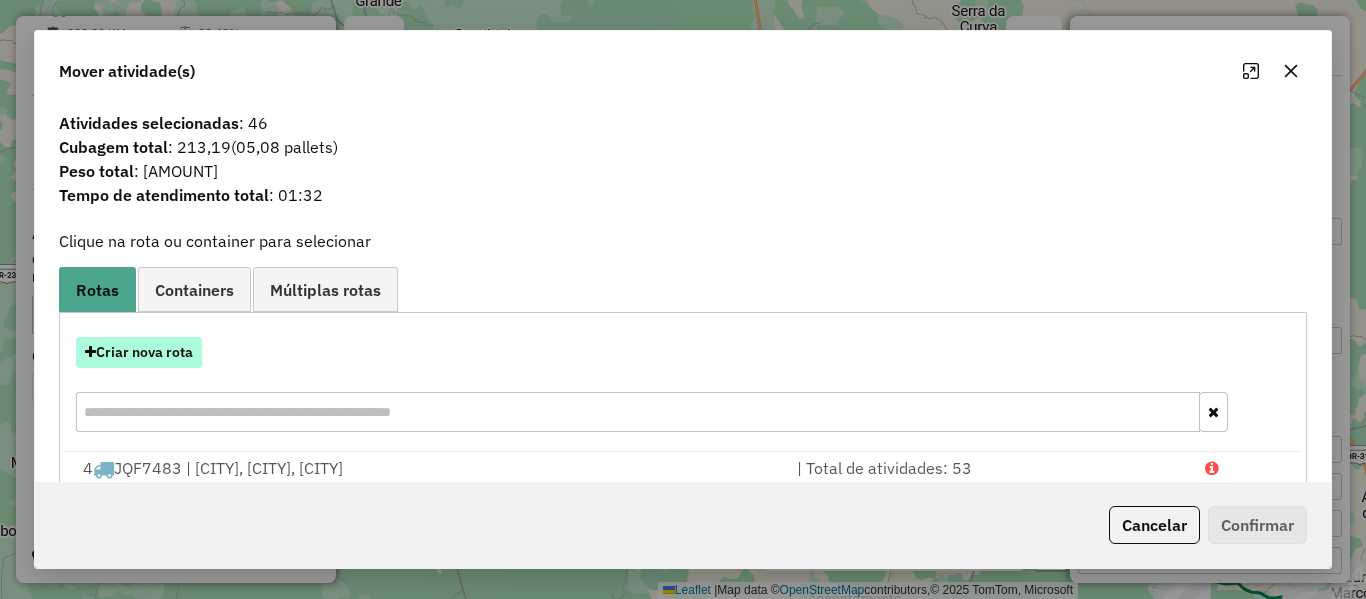 click on "Criar nova rota" at bounding box center [139, 352] 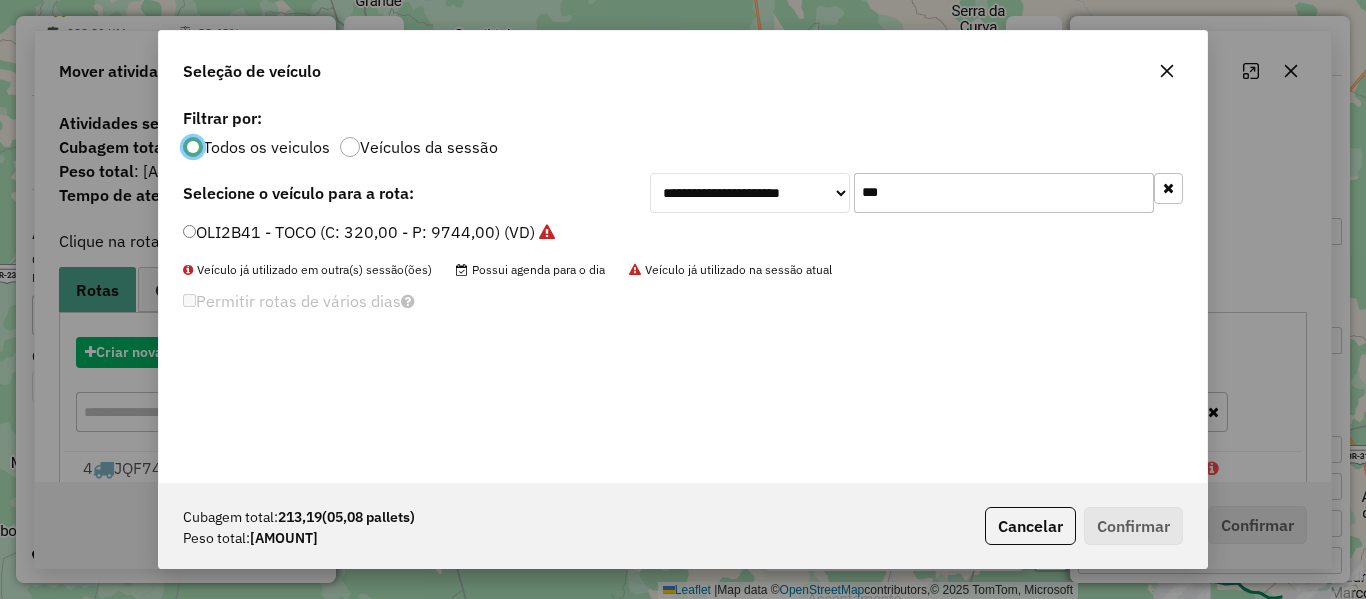 scroll, scrollTop: 11, scrollLeft: 6, axis: both 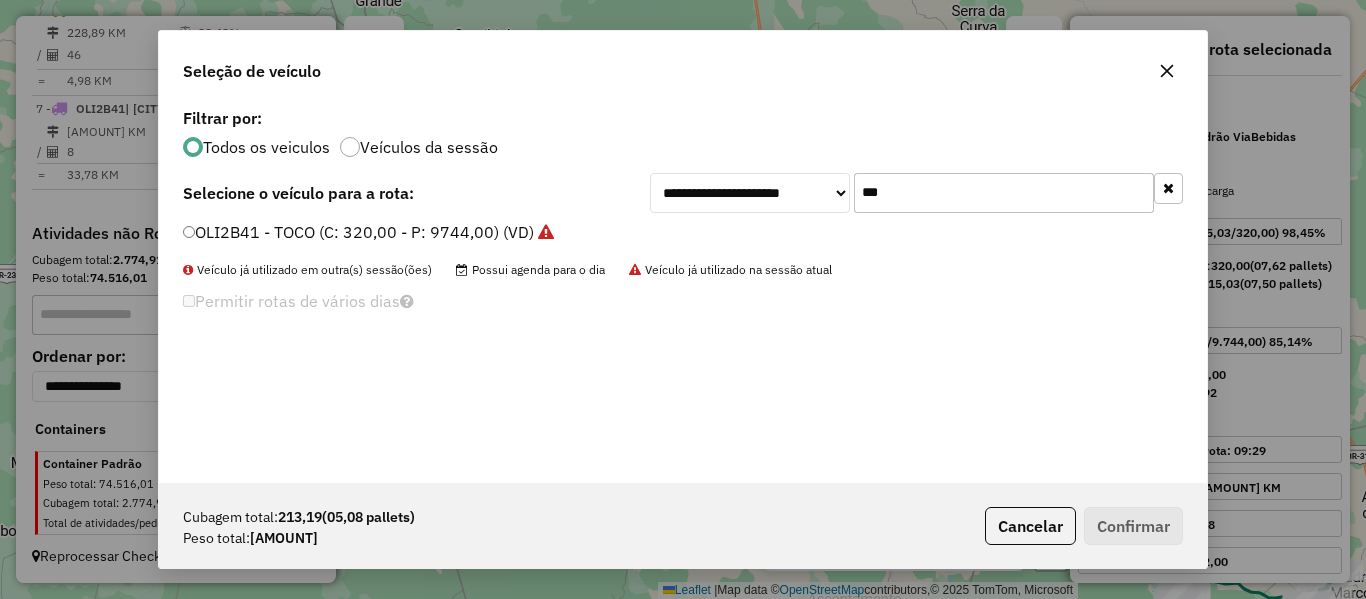 drag, startPoint x: 913, startPoint y: 190, endPoint x: 746, endPoint y: 247, distance: 176.45963 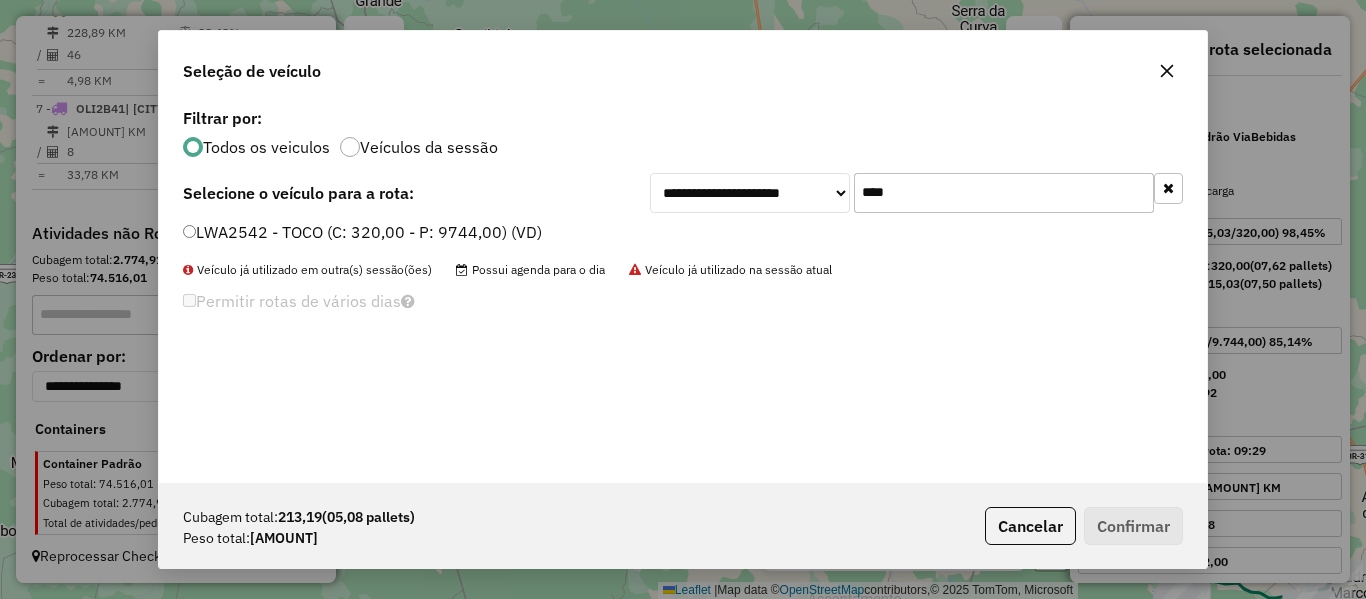 type on "****" 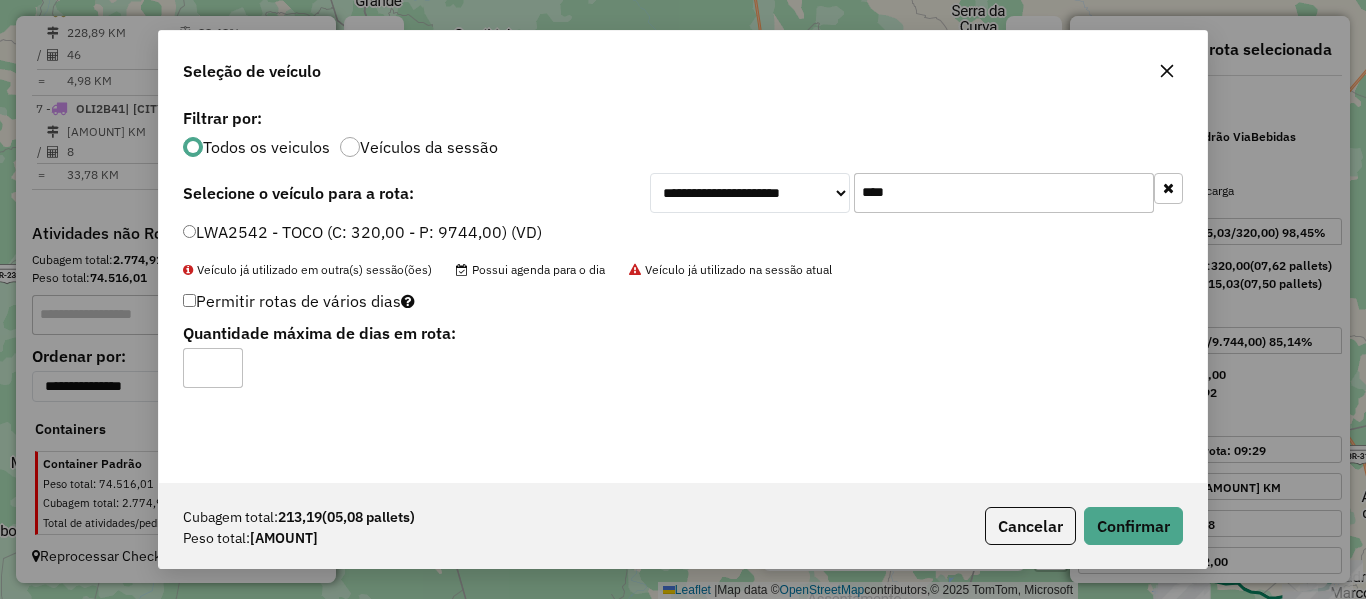 click on "LWA2542 - TOCO (C: 320,00 - P: 9744,00) (VD)" 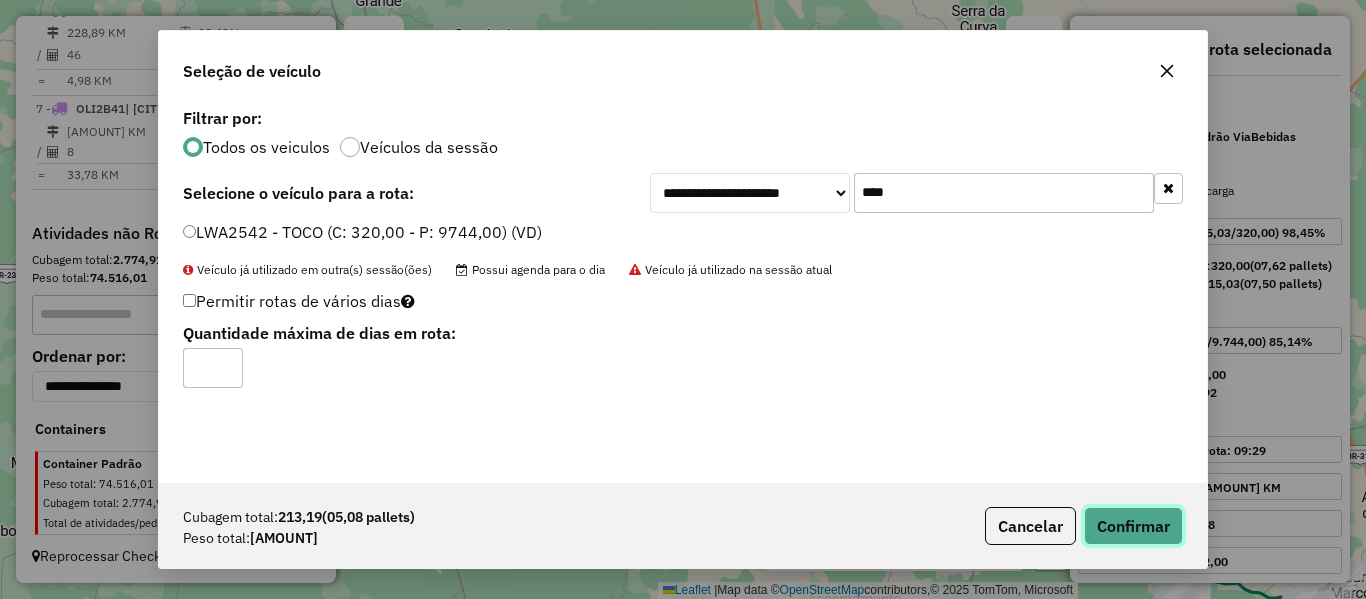 click on "Confirmar" 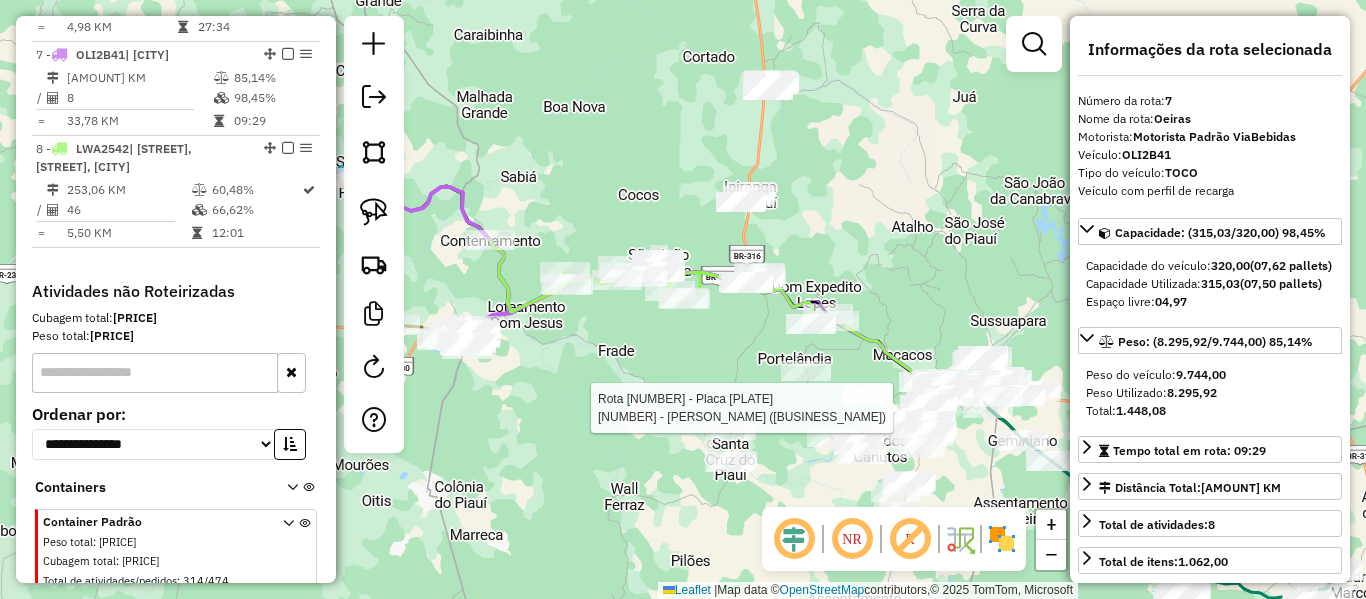 scroll, scrollTop: 1158, scrollLeft: 0, axis: vertical 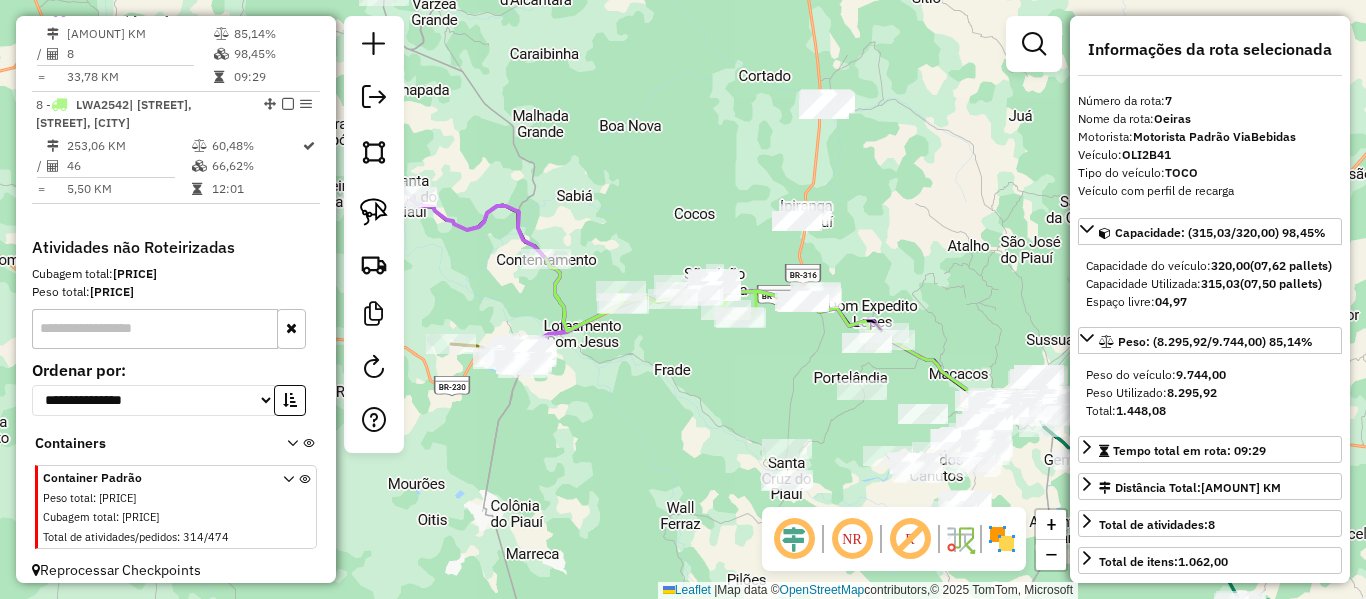 drag, startPoint x: 694, startPoint y: 250, endPoint x: 710, endPoint y: 253, distance: 16.27882 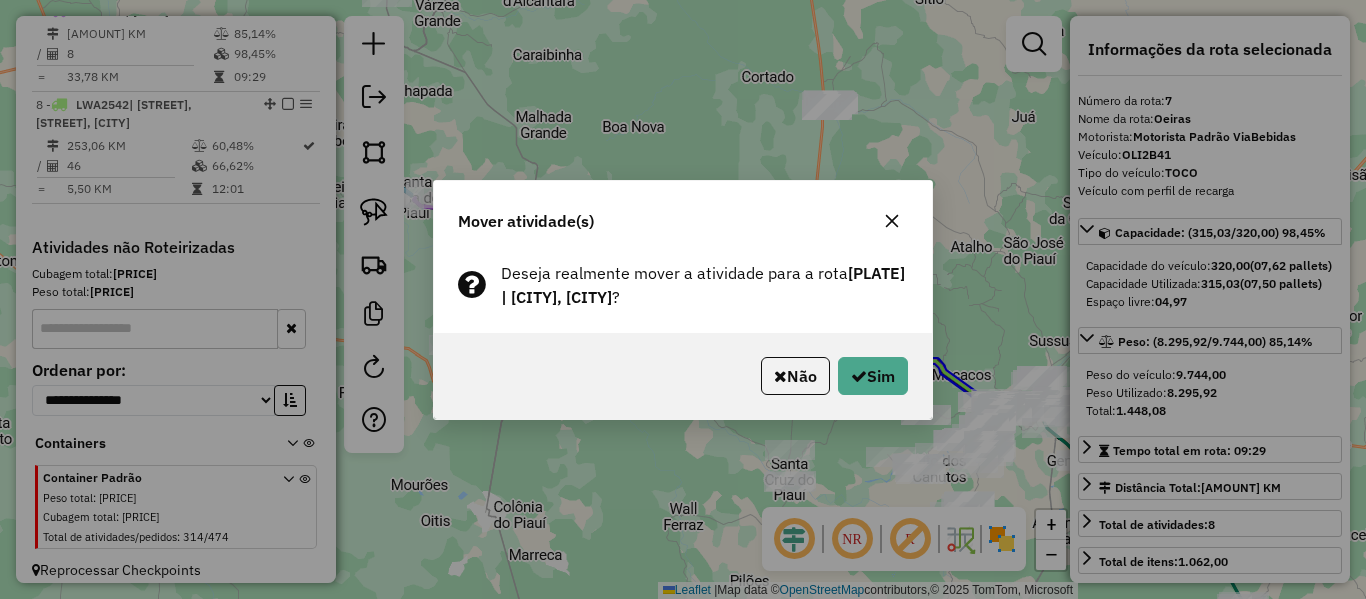 click on "Não   Sim" 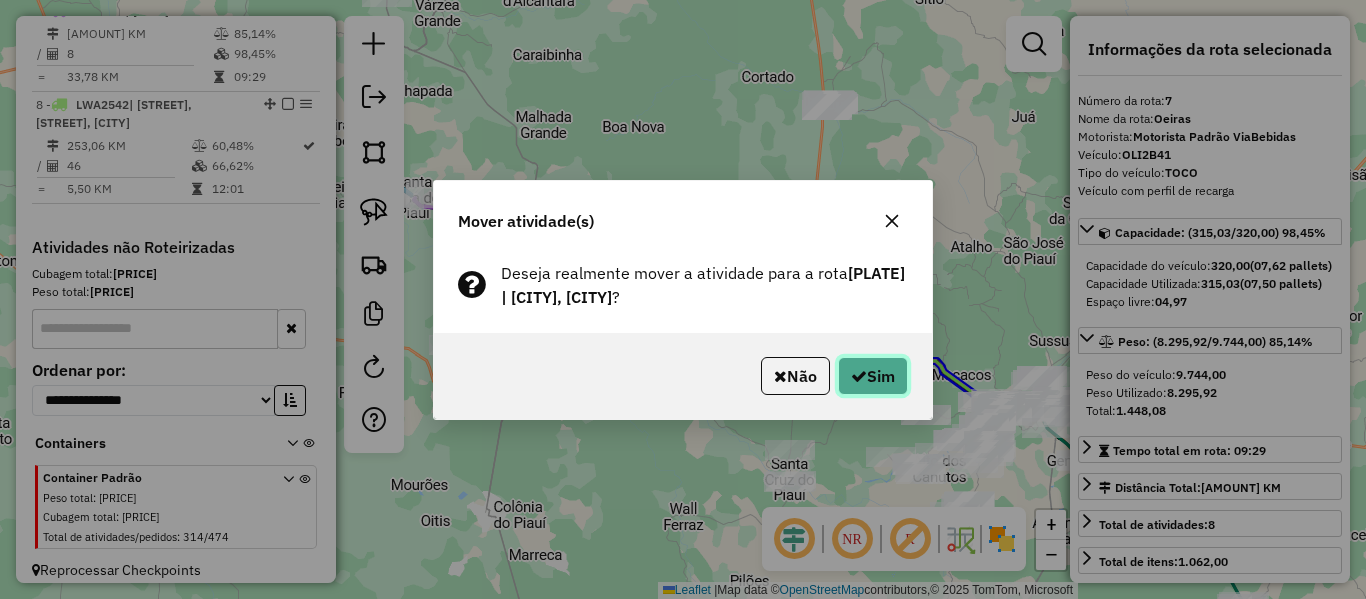 click 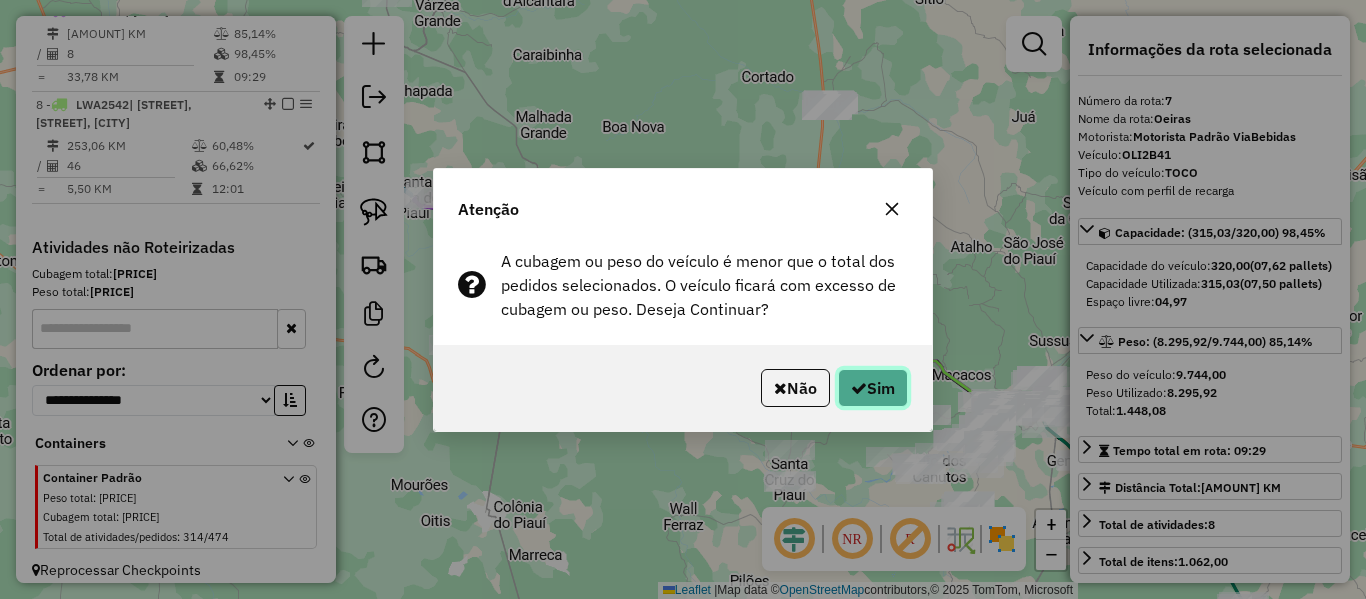 click 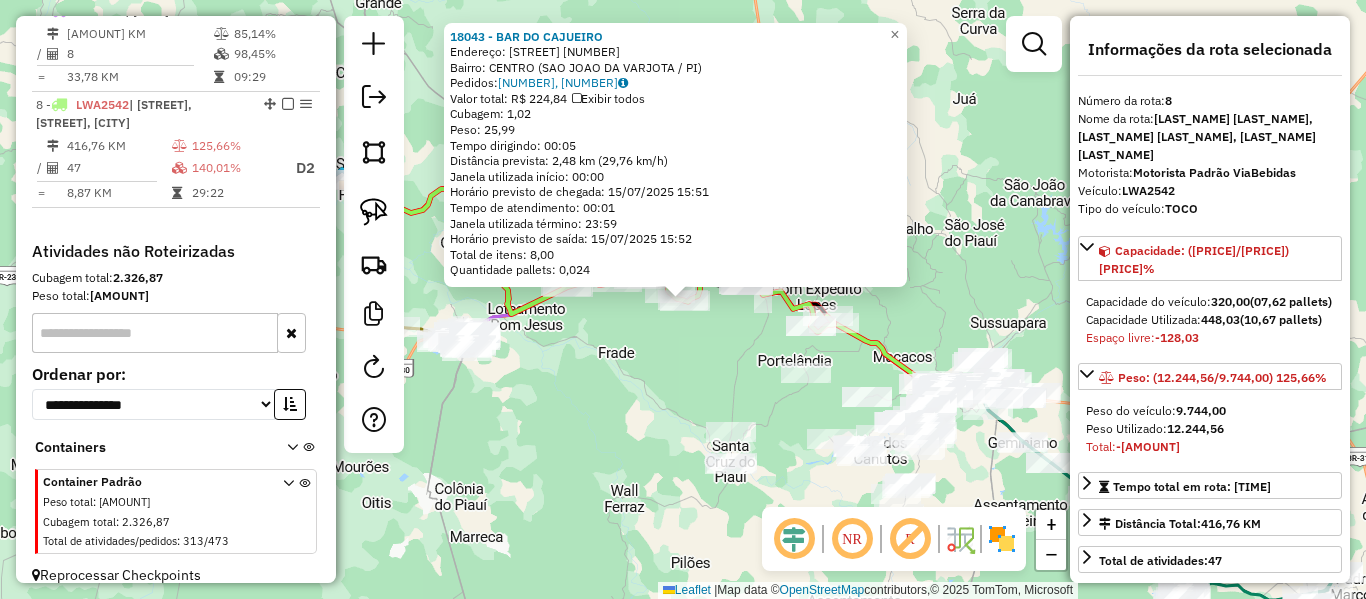 scroll, scrollTop: 1195, scrollLeft: 0, axis: vertical 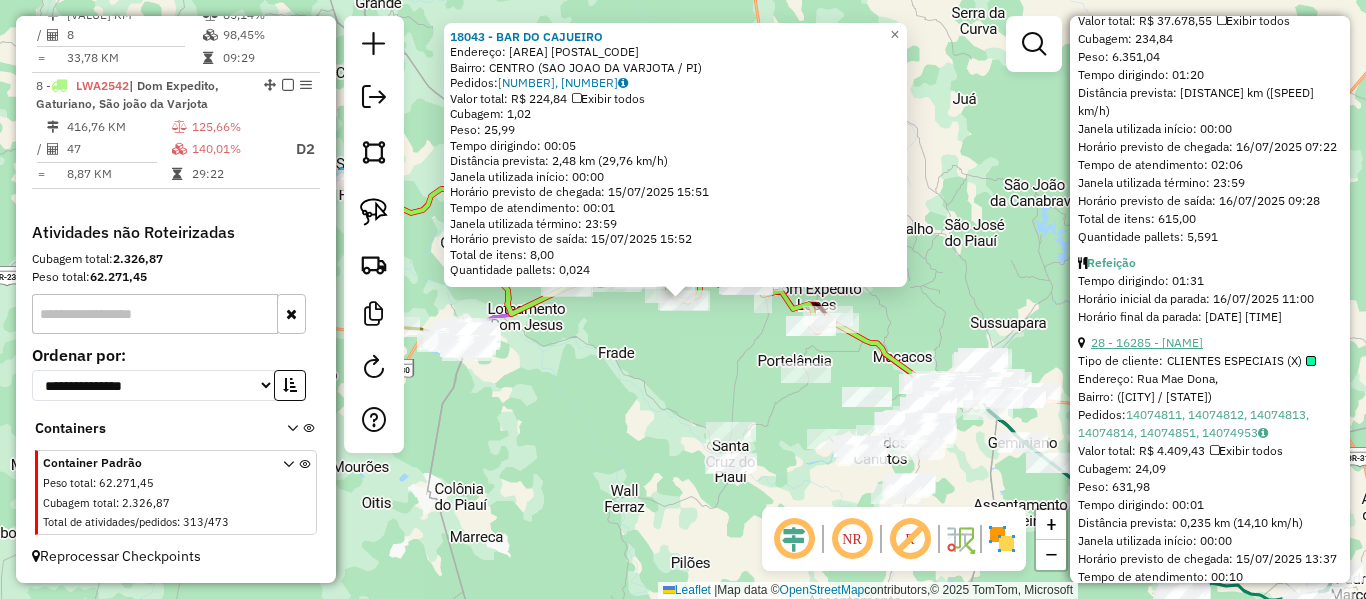 click on "28 - 16285 - [NAME]" at bounding box center (1147, 342) 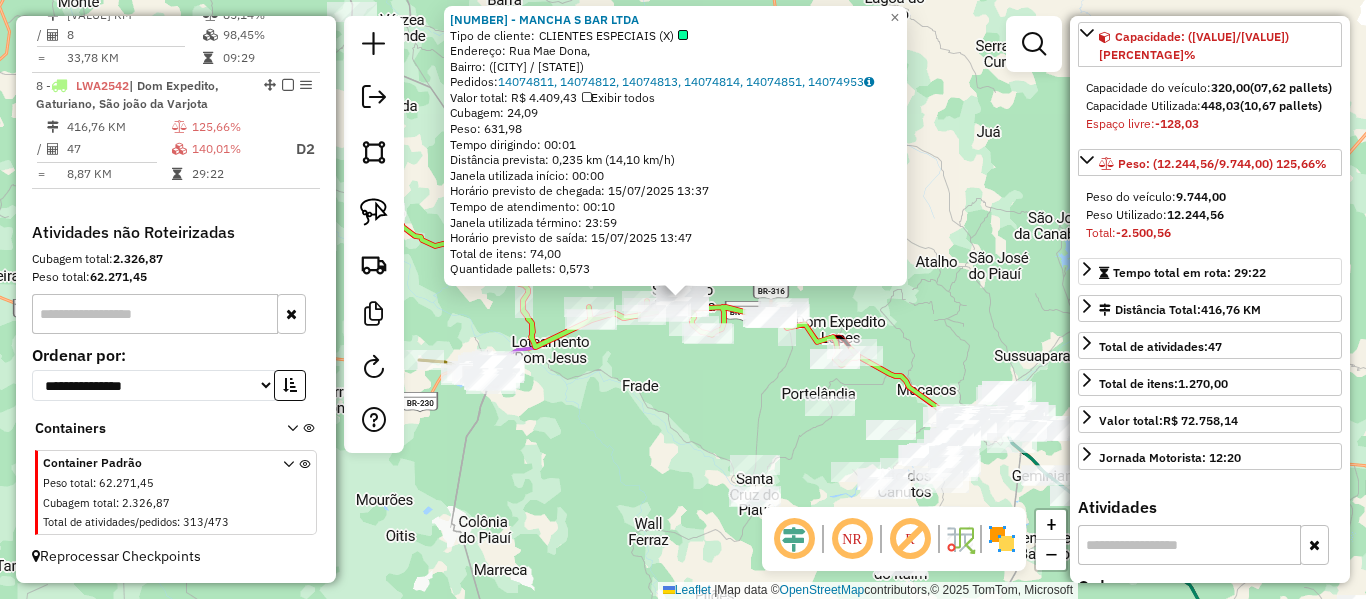 scroll, scrollTop: 0, scrollLeft: 0, axis: both 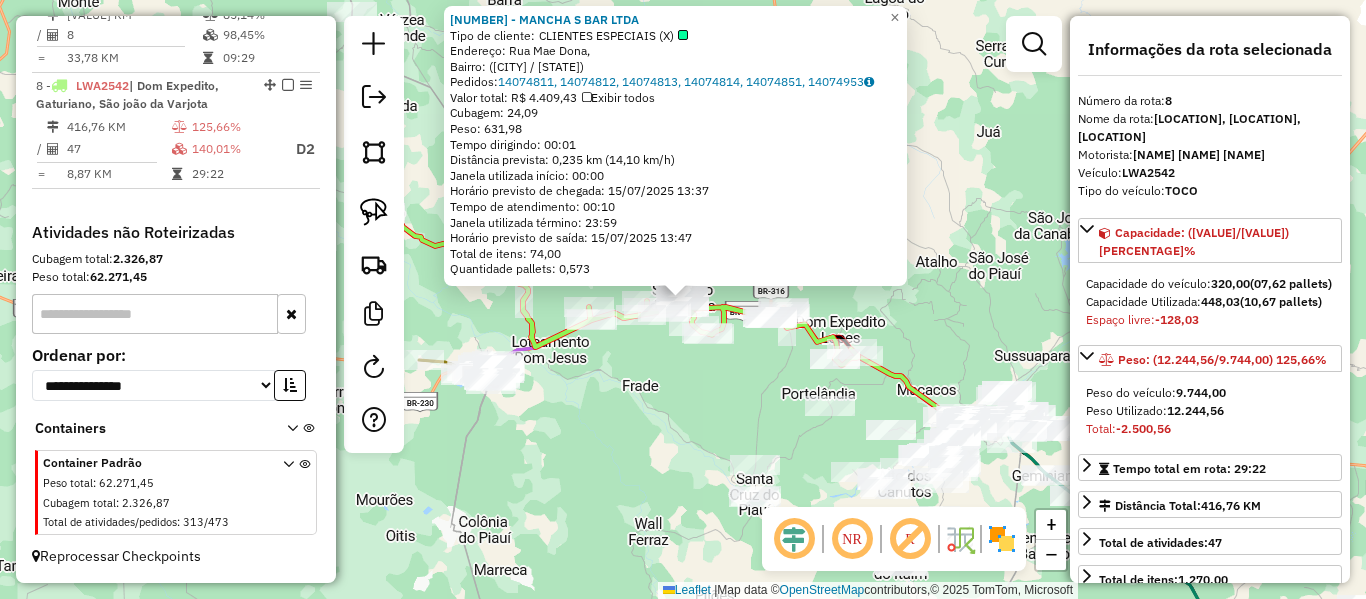 click on "16285 - [NAME] LTDA  Tipo de cliente:   CLIENTES ESPECIAIS (X)   Endereço: Rua Mae Dona,    Bairro:  ([LOCATION] / [STATE])   Pedidos:  14074811, 14074812, 14074813, 14074814, 14074851, 14074953   Valor total: R$ 4.409,43   Exibir todos   Cubagem: 24,09  Peso: 631,98  Tempo dirigindo: 00:01   Distância prevista: 0,235 km (14,10 km/h)   Janela utilizada início: 00:00   Horário previsto de chegada: [DATE] [TIME]   Tempo de atendimento: 00:10   Janela utilizada término: 23:59   Horário previsto de saída: [DATE] [TIME]   Total de itens: 74,00   Quantidade pallets: 0,573  × Janela de atendimento Grade de atendimento Capacidade Transportadoras Veículos Cliente Pedidos  Rotas Selecione os dias de semana para filtrar as janelas de atendimento  Seg   Ter   Qua   Qui   Sex   Sáb   Dom  Informe o período da janela de atendimento: De: Até:  Filtrar exatamente a janela do cliente  Considerar janela de atendimento padrão  Selecione os dias de semana para filtrar as grades de atendimento  Seg" 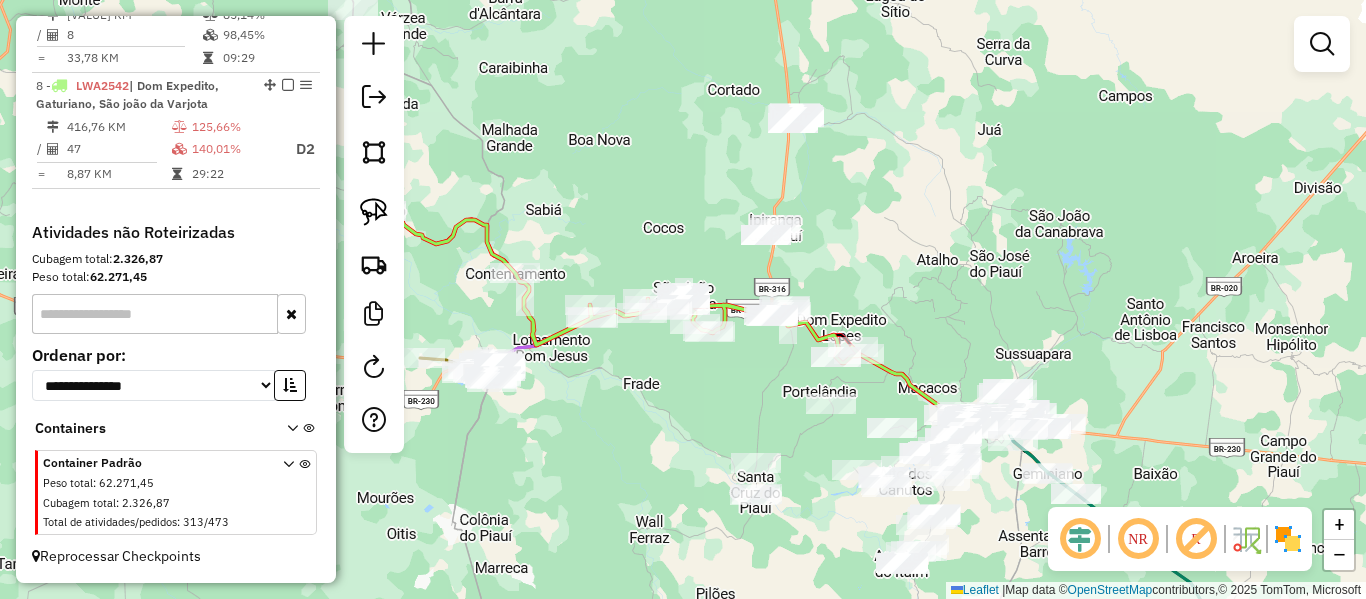 drag, startPoint x: 579, startPoint y: 279, endPoint x: 711, endPoint y: 242, distance: 137.08757 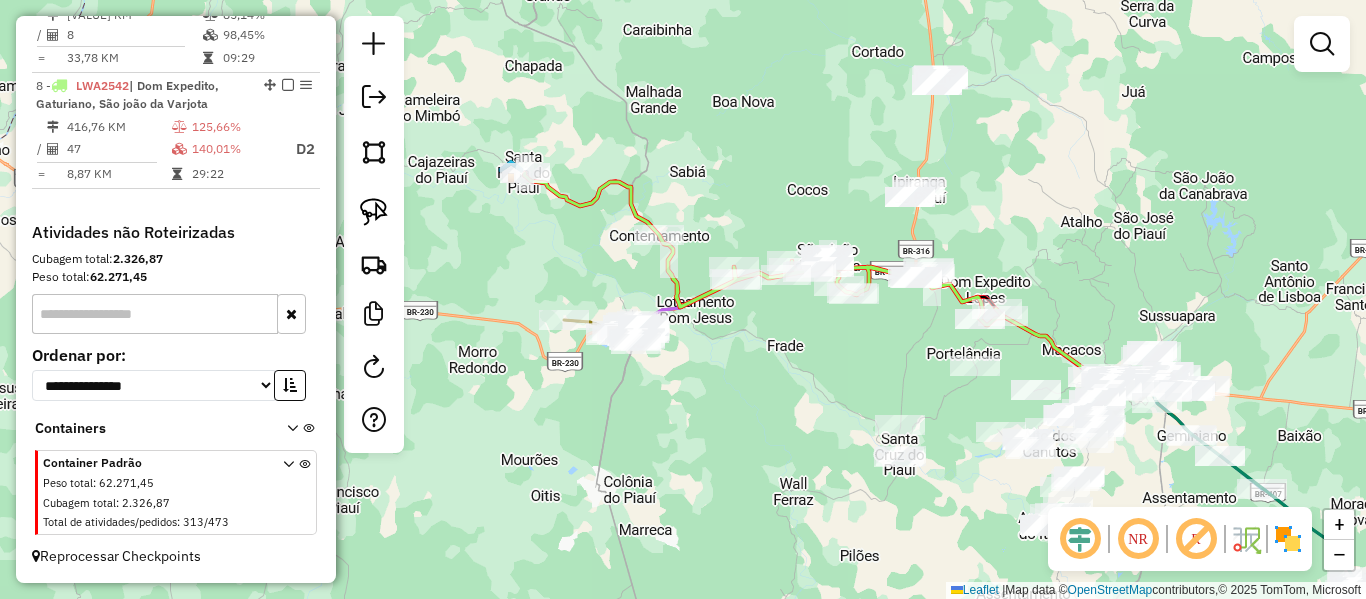 click 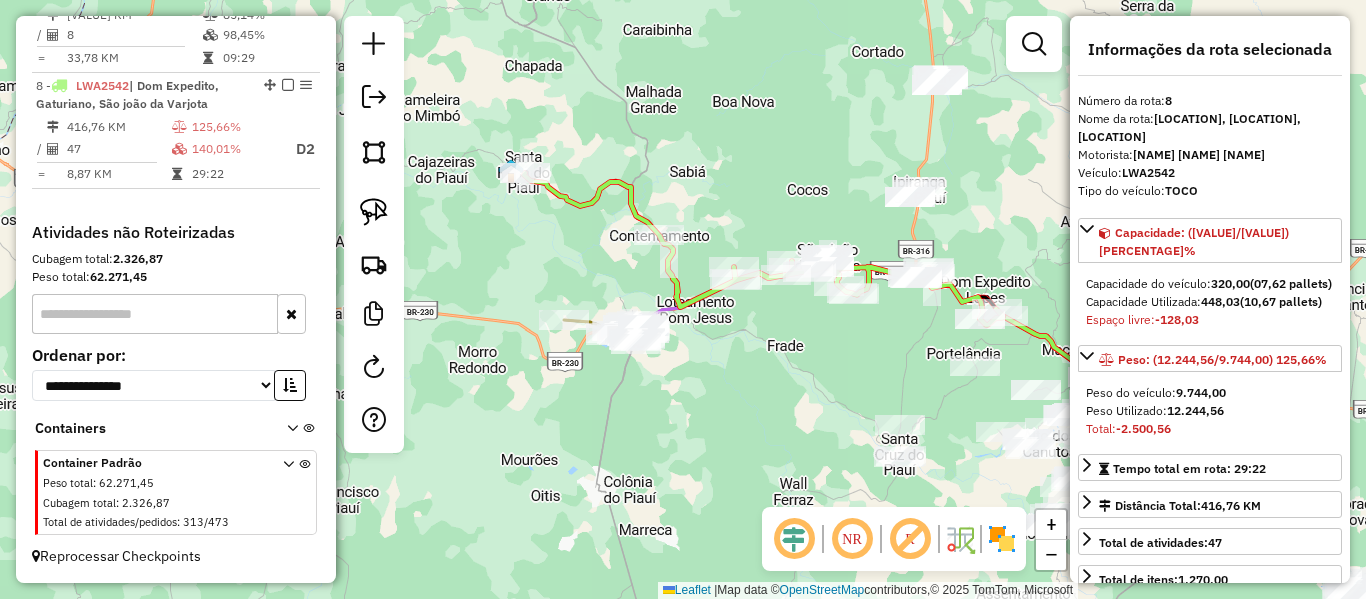 drag, startPoint x: 601, startPoint y: 120, endPoint x: 476, endPoint y: 86, distance: 129.5415 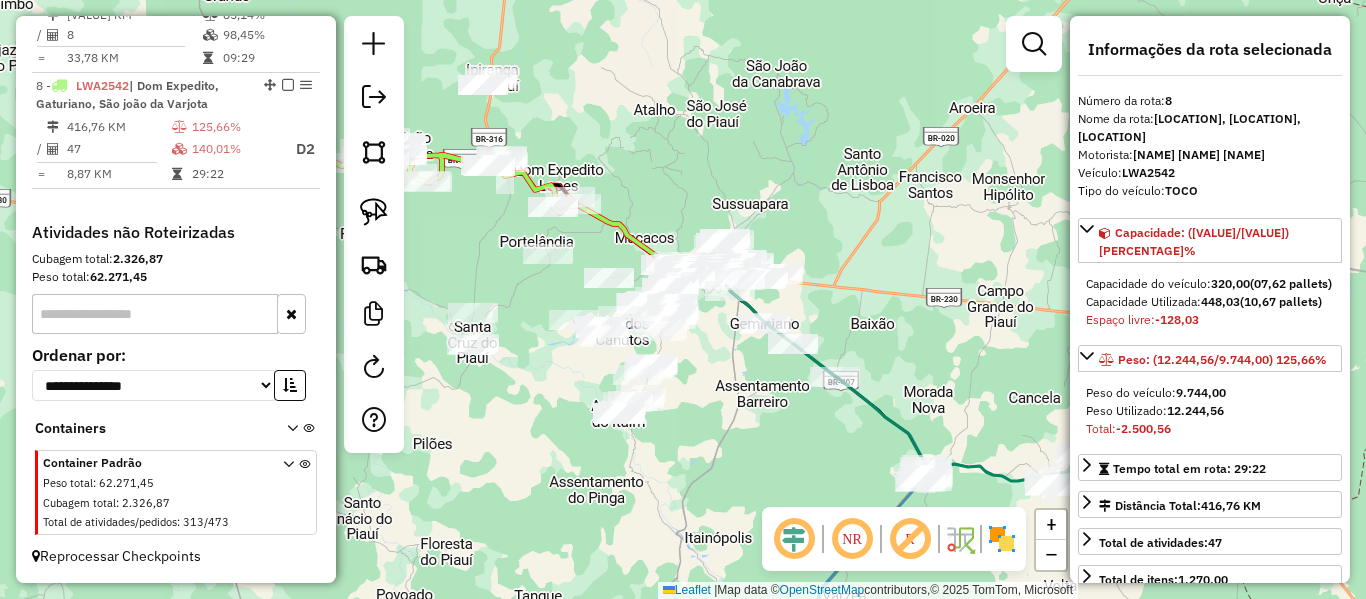 drag, startPoint x: 477, startPoint y: 273, endPoint x: 892, endPoint y: 187, distance: 423.81717 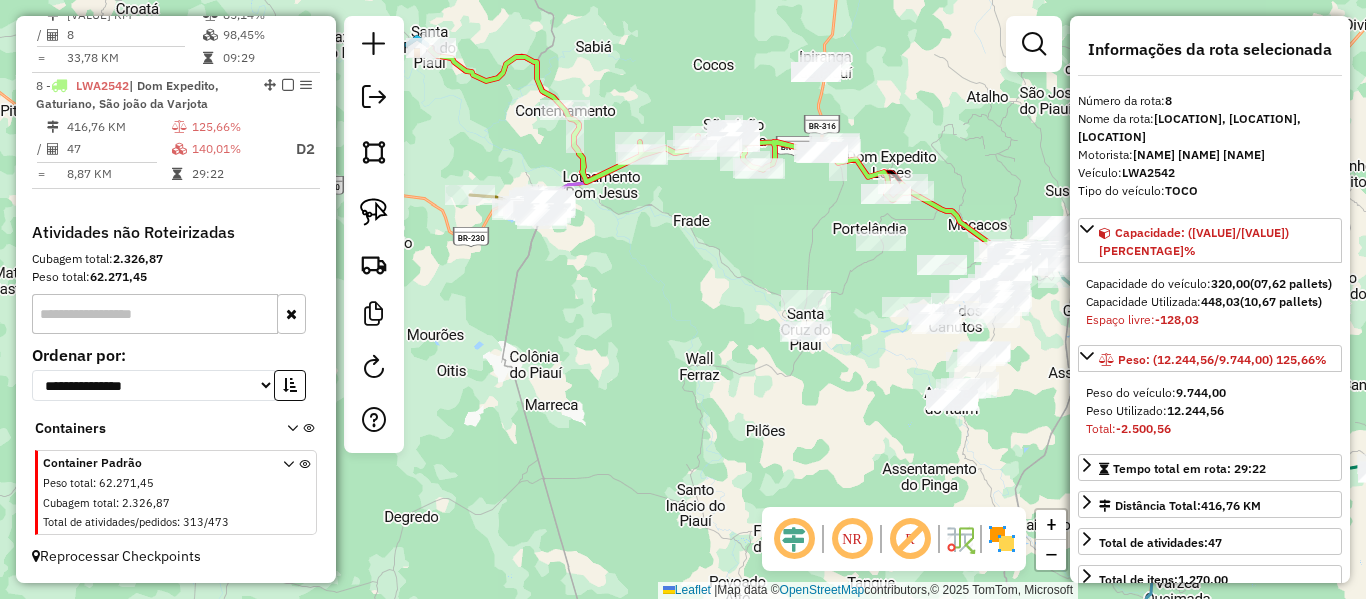 drag, startPoint x: 825, startPoint y: 179, endPoint x: 735, endPoint y: 286, distance: 139.81773 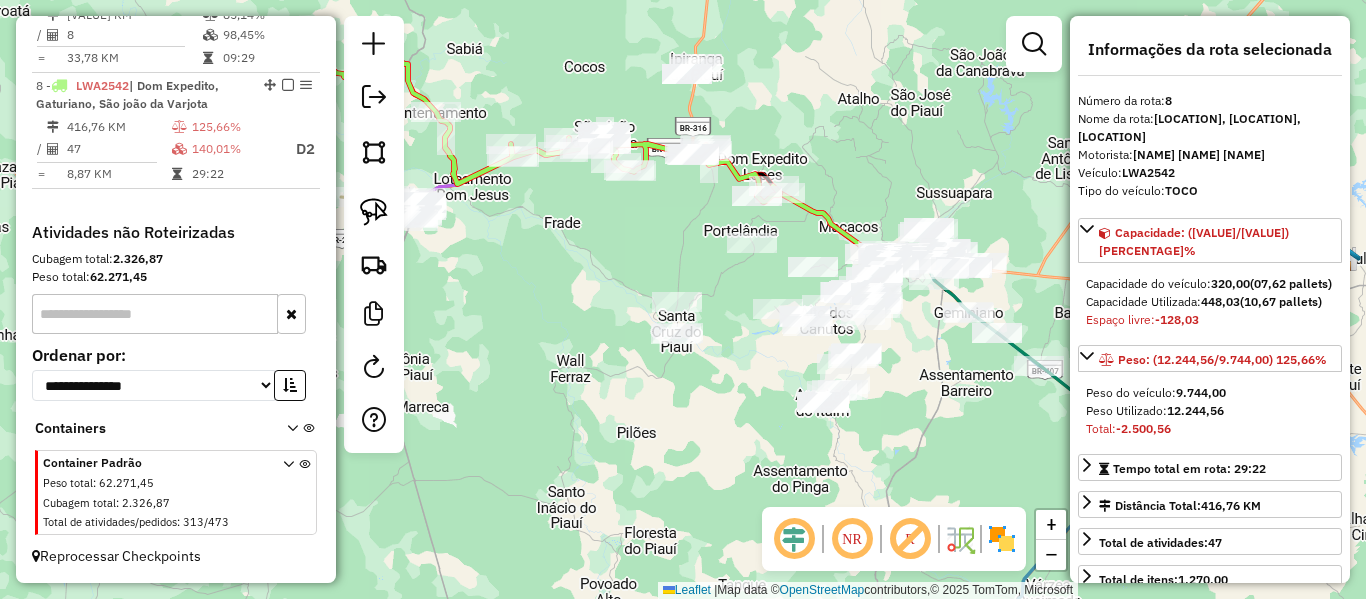 drag, startPoint x: 624, startPoint y: 268, endPoint x: 576, endPoint y: 255, distance: 49.729267 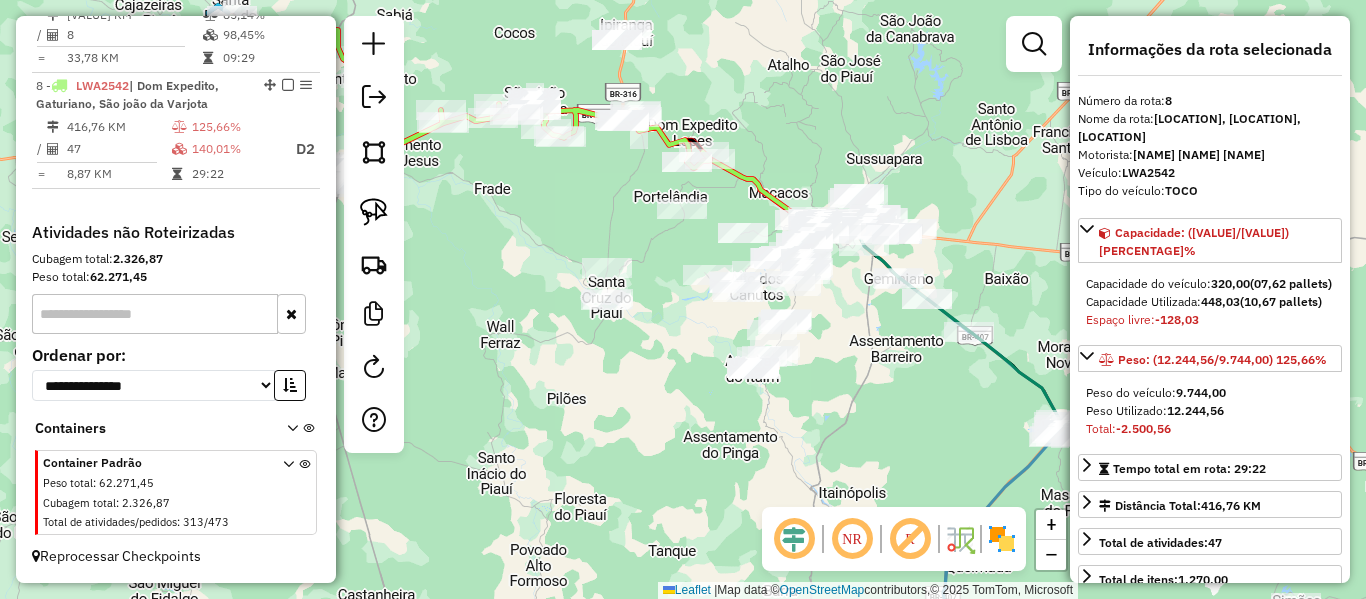 drag, startPoint x: 823, startPoint y: 432, endPoint x: 661, endPoint y: 253, distance: 241.42287 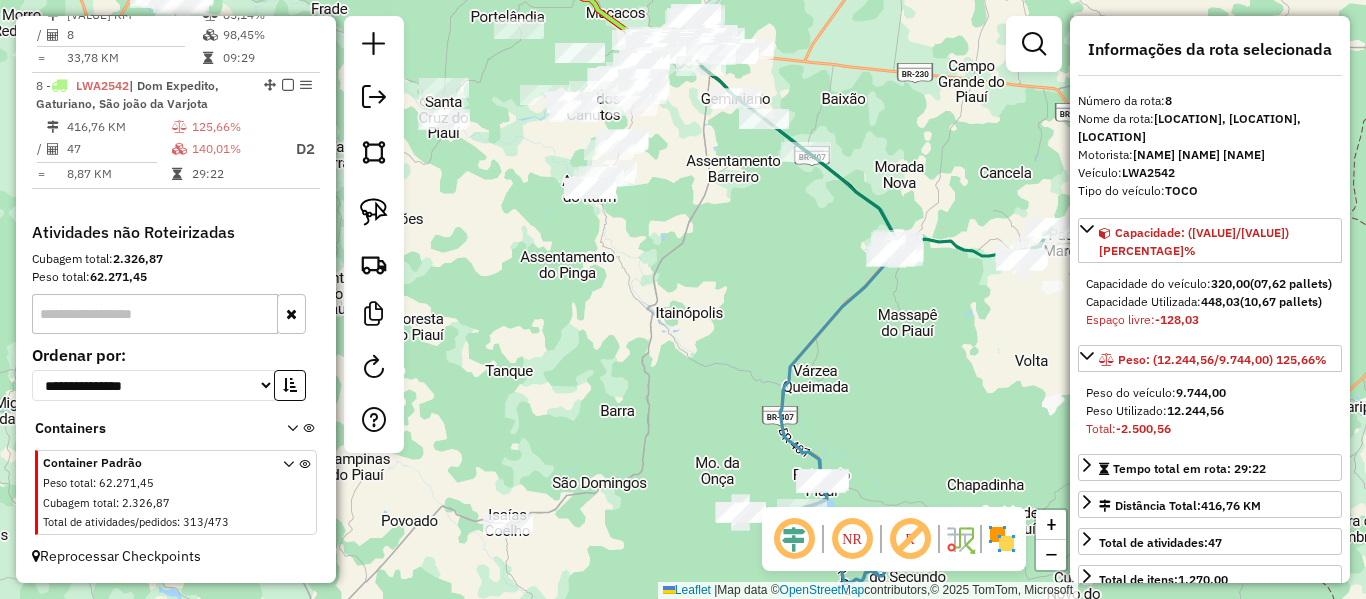 click 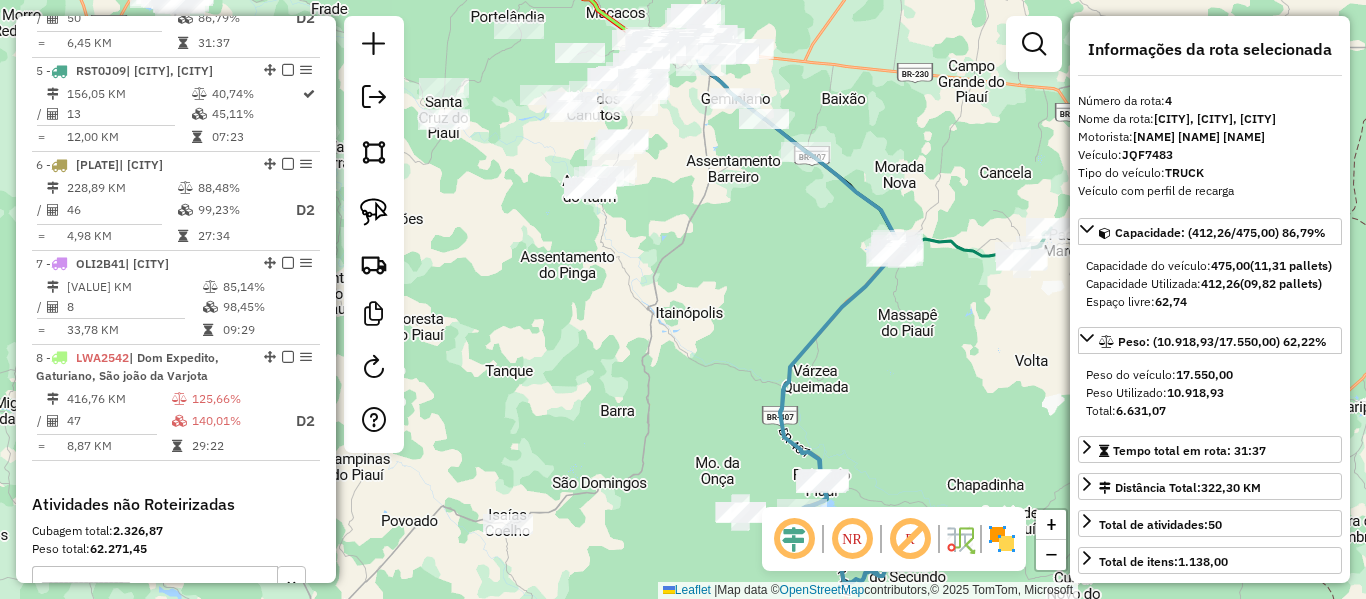 scroll, scrollTop: 831, scrollLeft: 0, axis: vertical 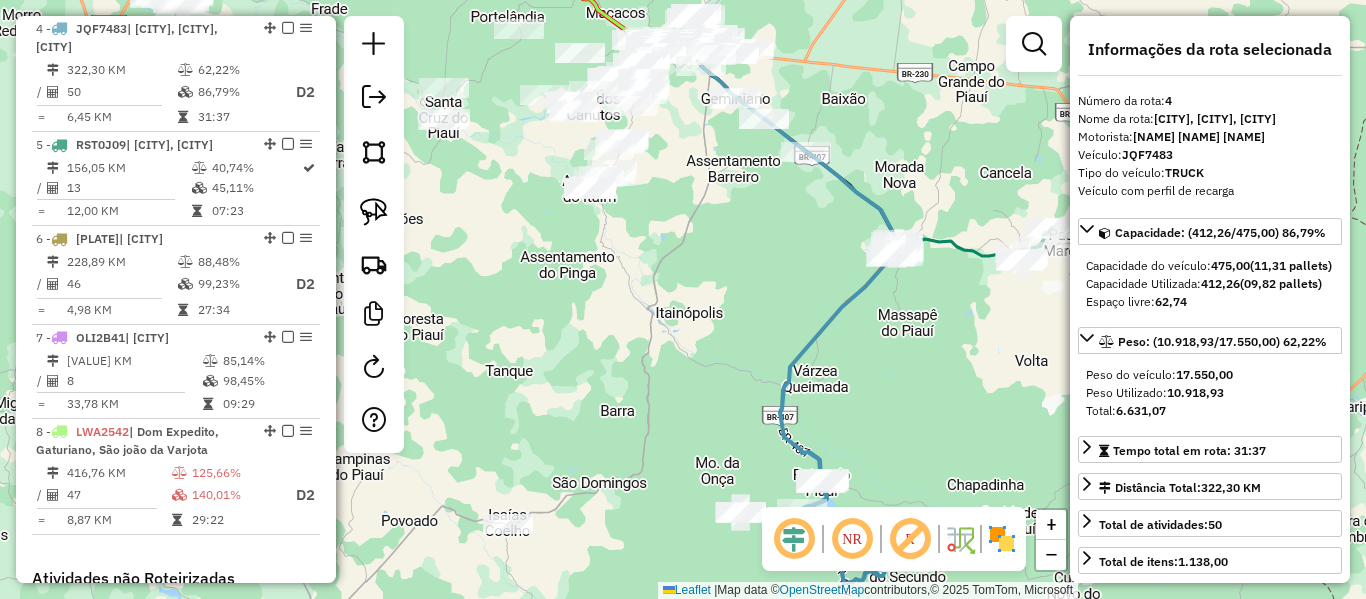 click on "Janela de atendimento Grade de atendimento Capacidade Transportadoras Veículos Cliente Pedidos  Rotas Selecione os dias de semana para filtrar as janelas de atendimento  Seg   Ter   Qua   Qui   Sex   Sáb   Dom  Informe o período da janela de atendimento: De: Até:  Filtrar exatamente a janela do cliente  Considerar janela de atendimento padrão  Selecione os dias de semana para filtrar as grades de atendimento  Seg   Ter   Qua   Qui   Sex   Sáb   Dom   Considerar clientes sem dia de atendimento cadastrado  Clientes fora do dia de atendimento selecionado Filtrar as atividades entre os valores definidos abaixo:  Peso mínimo:   Peso máximo:   Cubagem mínima:   Cubagem máxima:   De:   Até:  Filtrar as atividades entre o tempo de atendimento definido abaixo:  De:   Até:   Considerar capacidade total dos clientes não roteirizados Transportadora: Selecione um ou mais itens Tipo de veículo: Selecione um ou mais itens Veículo: Selecione um ou mais itens Motorista: Selecione um ou mais itens Nome: Rótulo:" 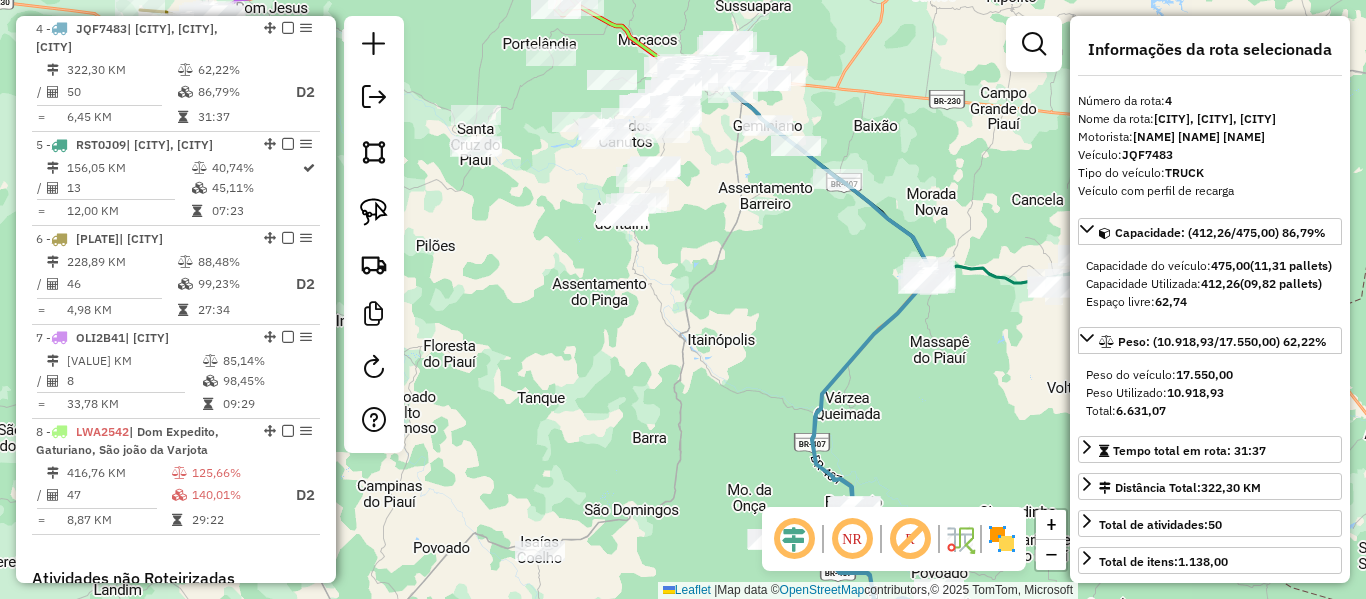drag, startPoint x: 673, startPoint y: 271, endPoint x: 781, endPoint y: 371, distance: 147.18695 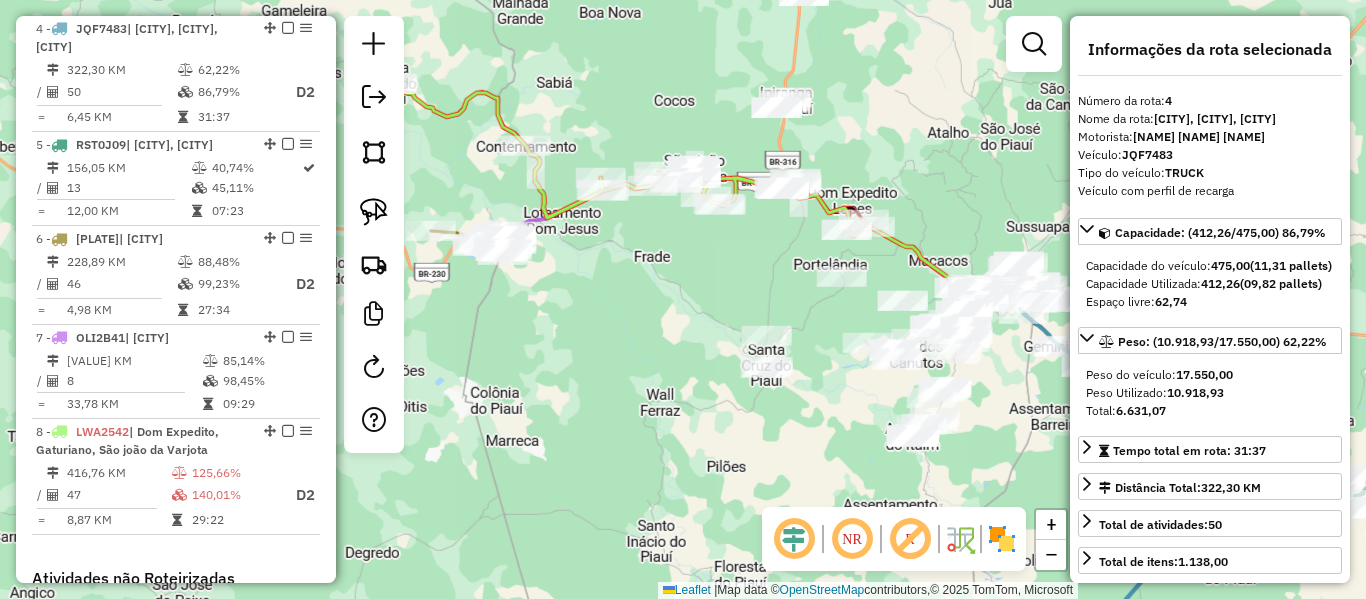 drag, startPoint x: 602, startPoint y: 253, endPoint x: 675, endPoint y: 292, distance: 82.764725 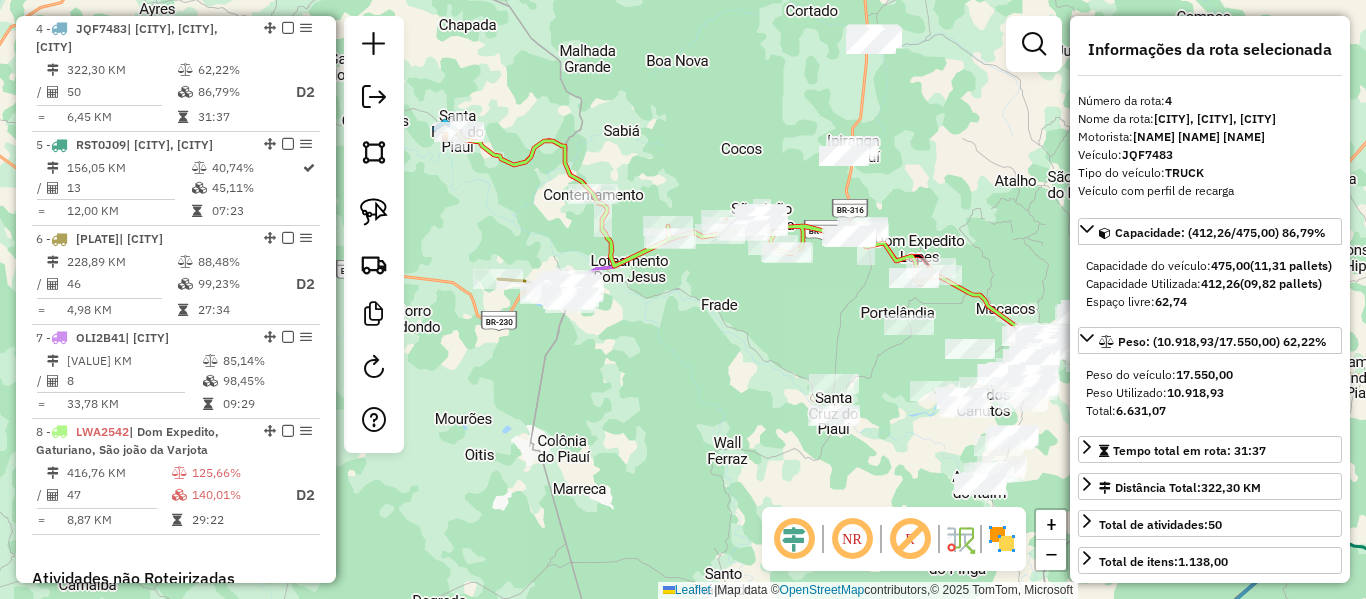 click 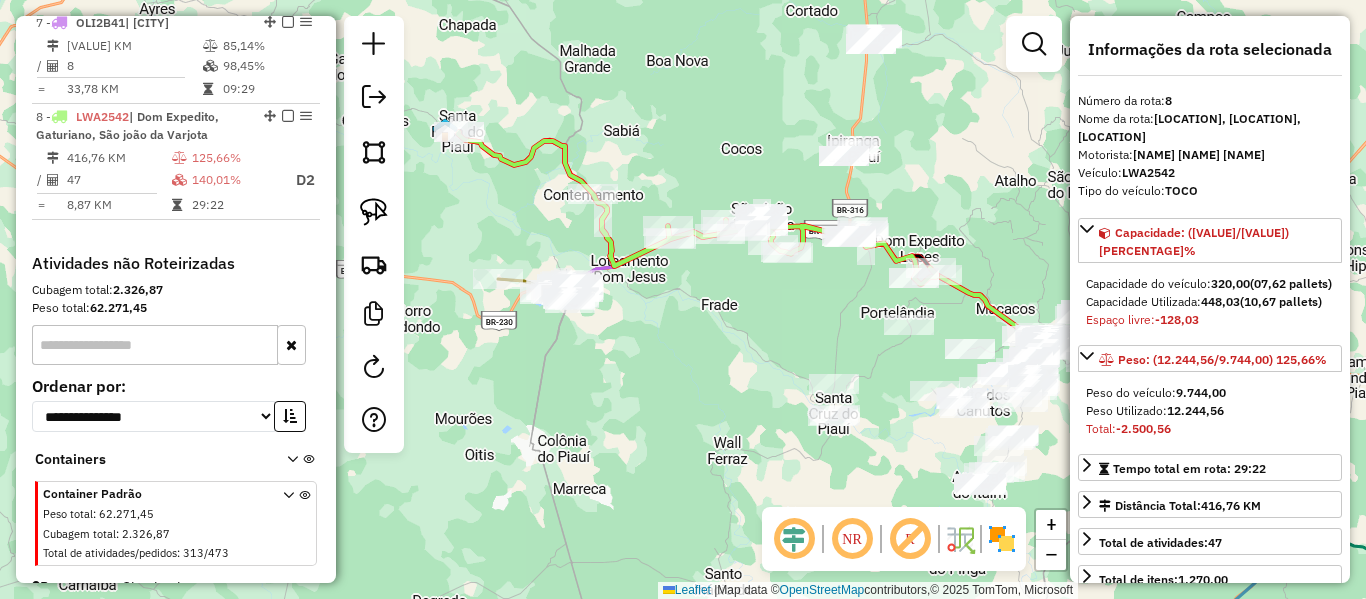 scroll, scrollTop: 1195, scrollLeft: 0, axis: vertical 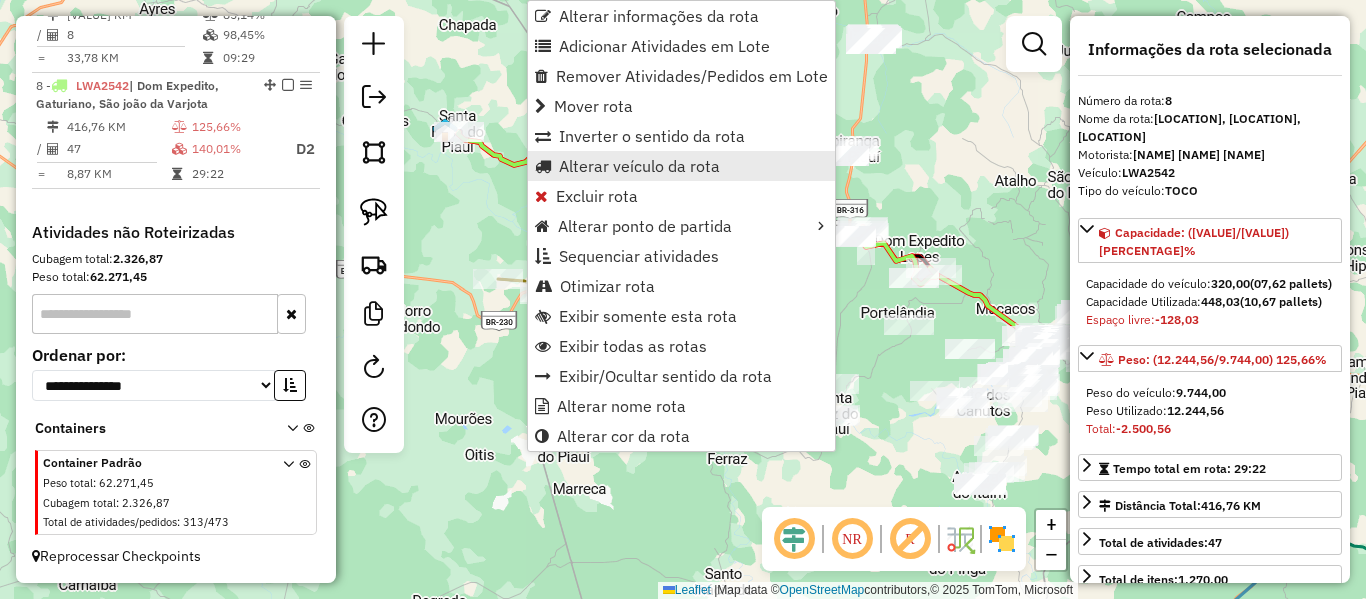 click on "Alterar veículo da rota" at bounding box center [639, 166] 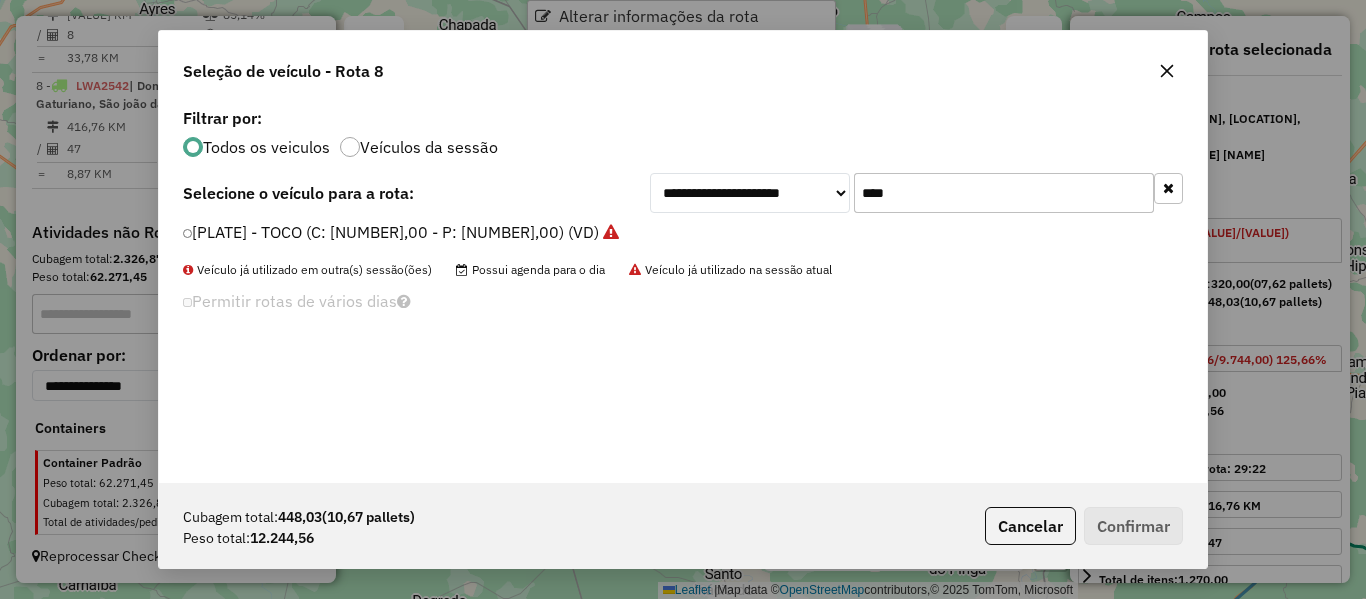 scroll, scrollTop: 11, scrollLeft: 6, axis: both 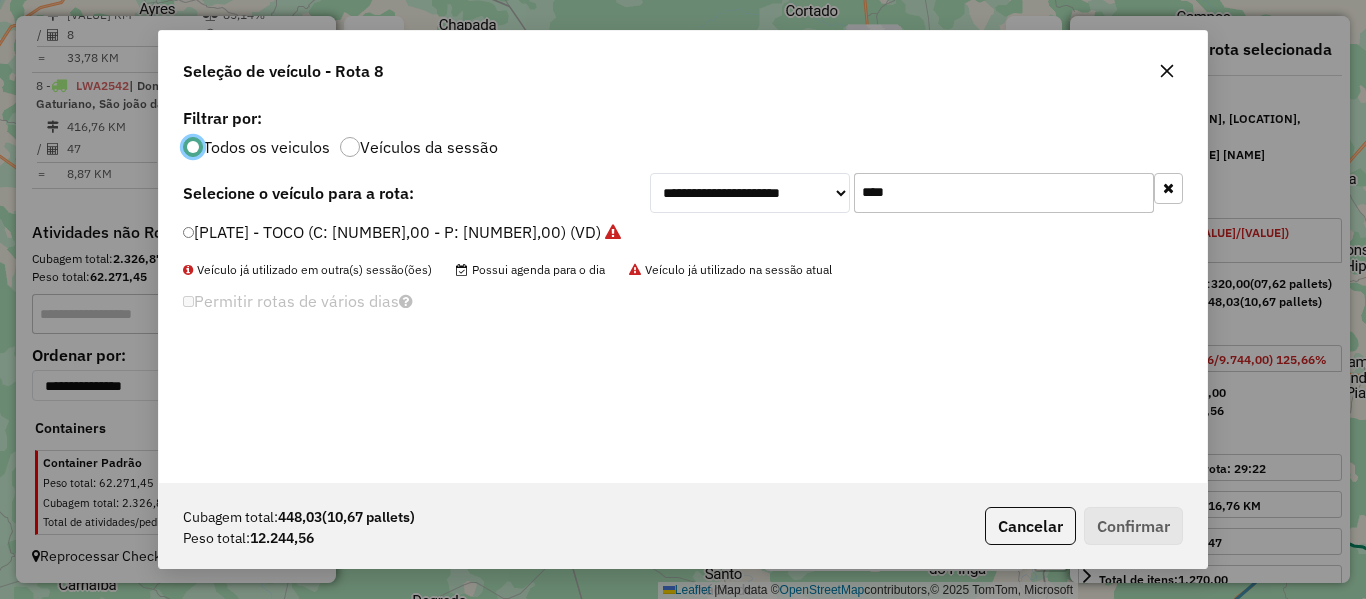 drag, startPoint x: 906, startPoint y: 201, endPoint x: 817, endPoint y: 213, distance: 89.80534 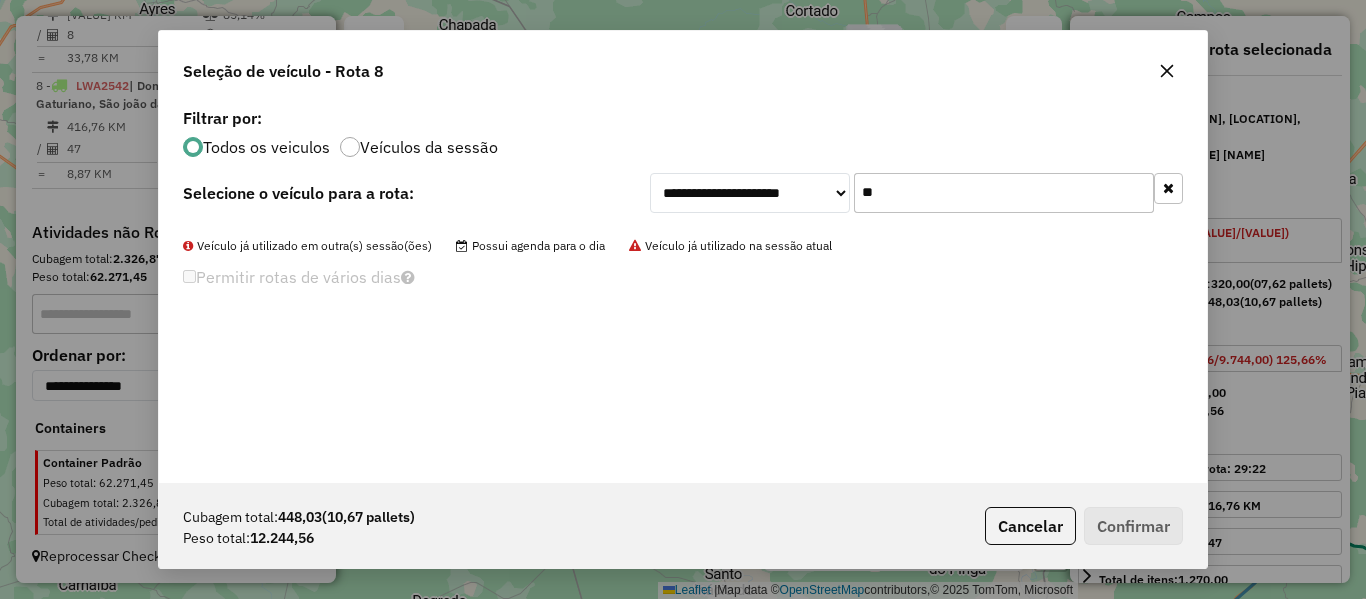 type on "*" 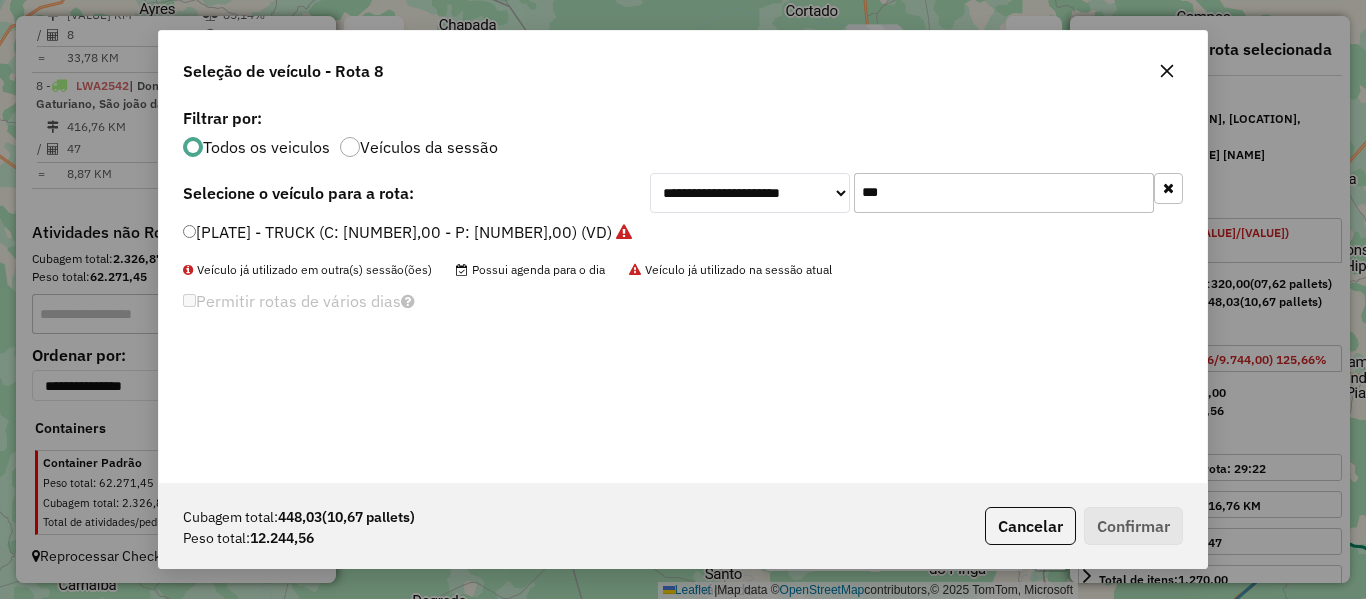 type on "***" 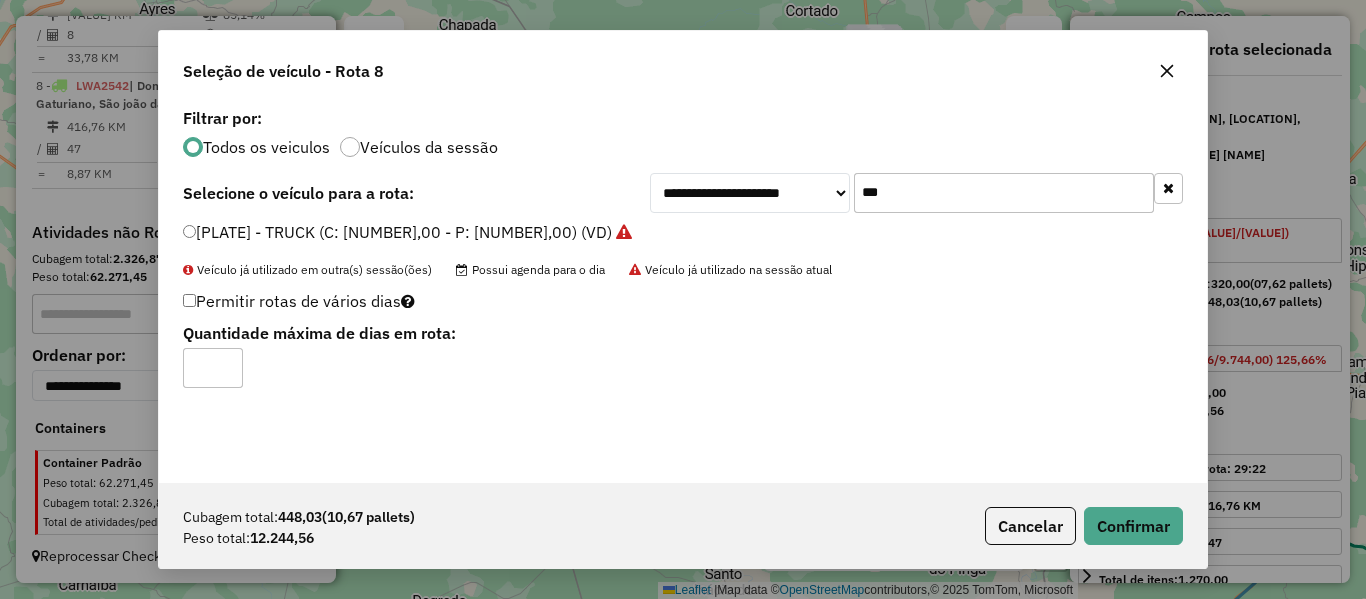 type on "*" 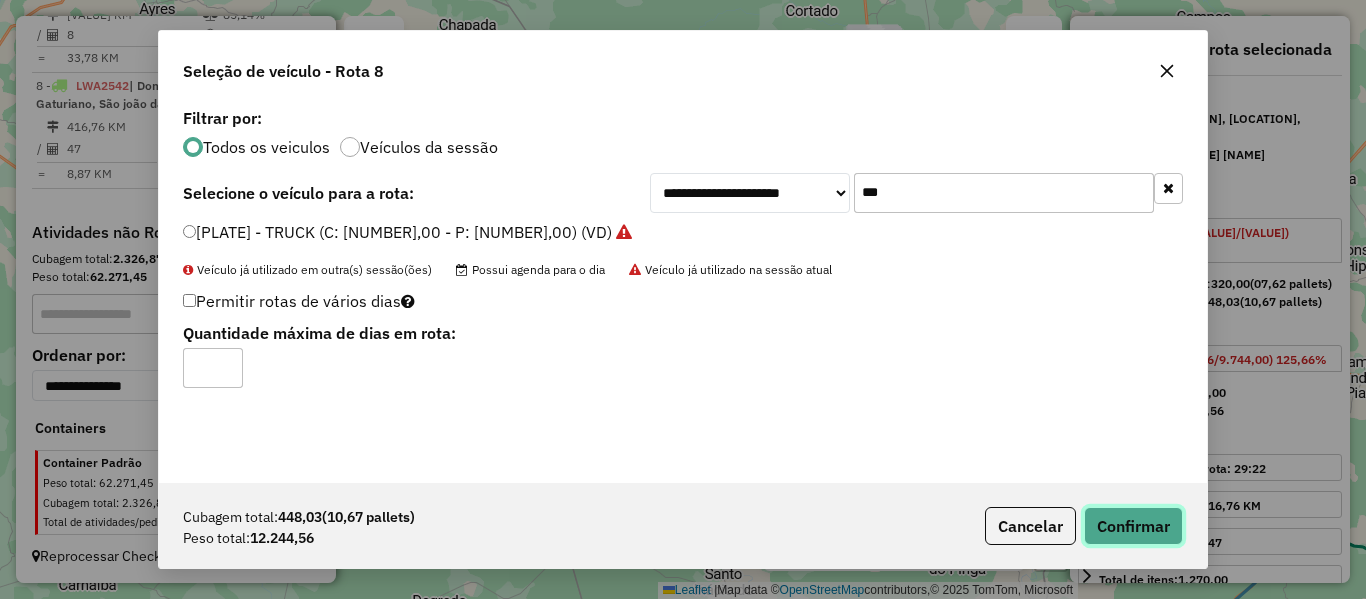 click on "Confirmar" 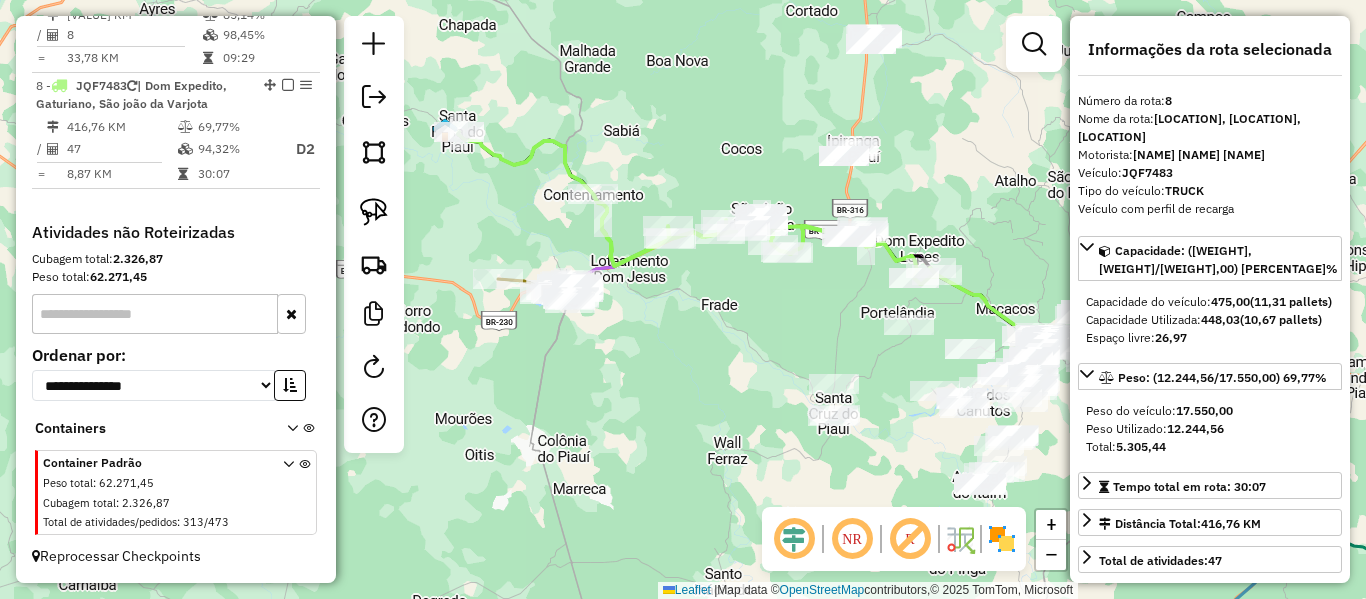 click 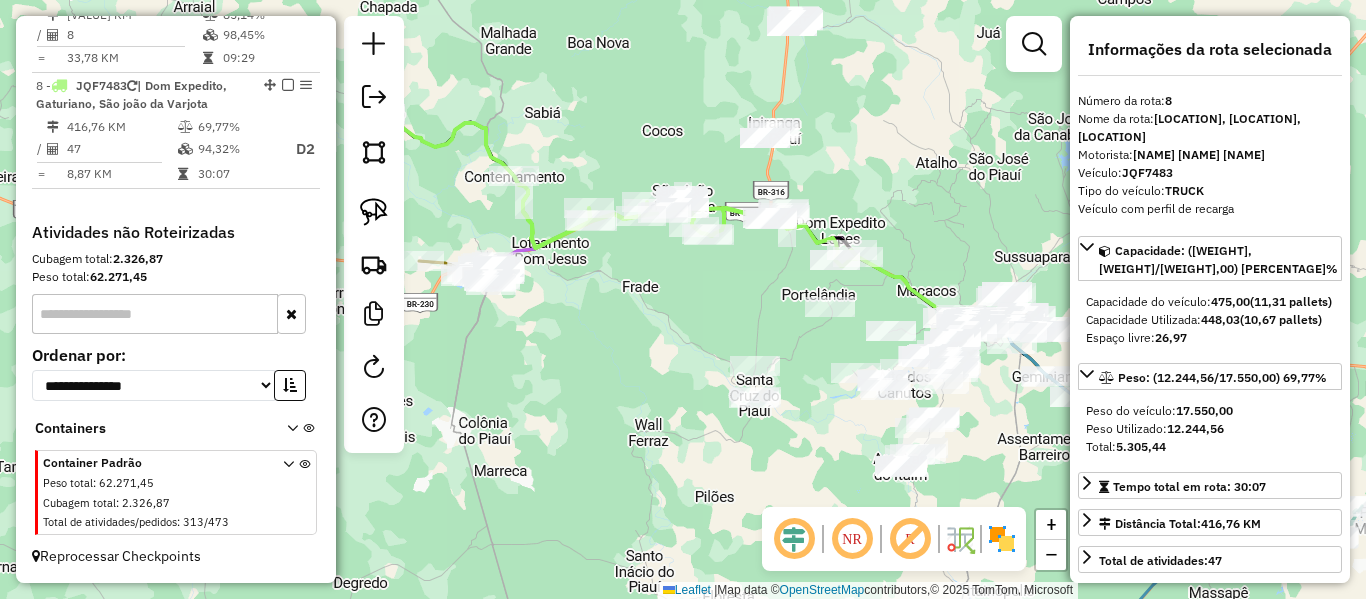 click on "Janela de atendimento Grade de atendimento Capacidade Transportadoras Veículos Cliente Pedidos  Rotas Selecione os dias de semana para filtrar as janelas de atendimento  Seg   Ter   Qua   Qui   Sex   Sáb   Dom  Informe o período da janela de atendimento: De: Até:  Filtrar exatamente a janela do cliente  Considerar janela de atendimento padrão  Selecione os dias de semana para filtrar as grades de atendimento  Seg   Ter   Qua   Qui   Sex   Sáb   Dom   Considerar clientes sem dia de atendimento cadastrado  Clientes fora do dia de atendimento selecionado Filtrar as atividades entre os valores definidos abaixo:  Peso mínimo:   Peso máximo:   Cubagem mínima:   Cubagem máxima:   De:   Até:  Filtrar as atividades entre o tempo de atendimento definido abaixo:  De:   Até:   Considerar capacidade total dos clientes não roteirizados Transportadora: Selecione um ou mais itens Tipo de veículo: Selecione um ou mais itens Veículo: Selecione um ou mais itens Motorista: Selecione um ou mais itens Nome: Rótulo:" 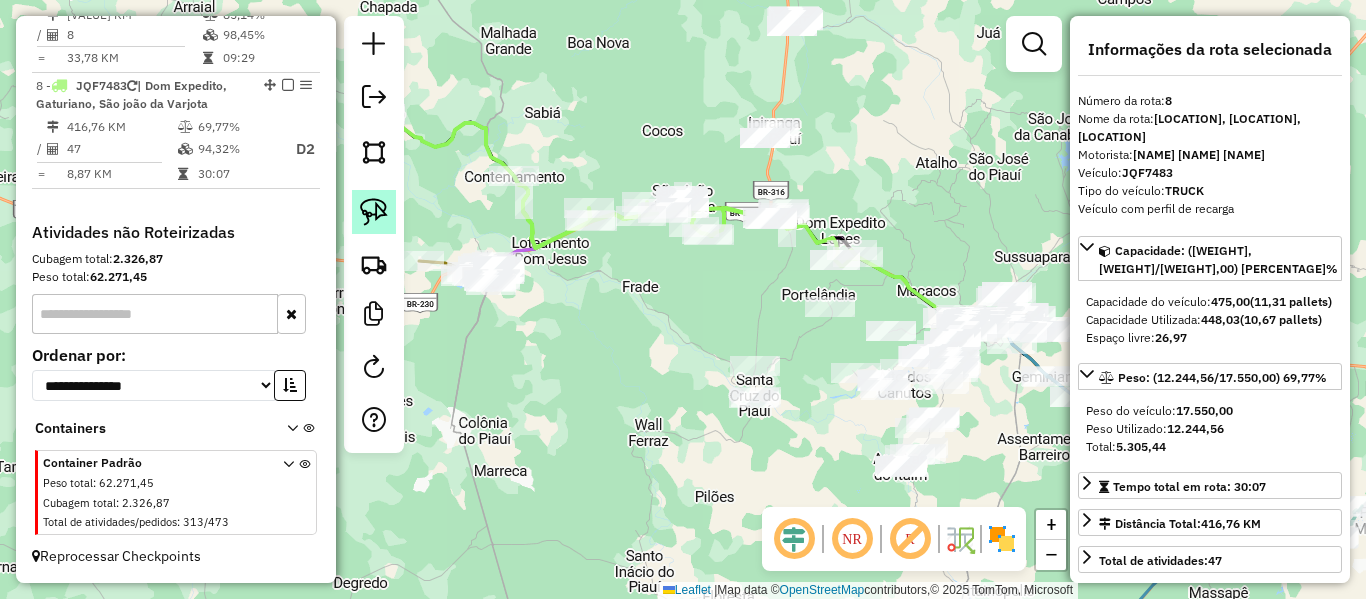 click 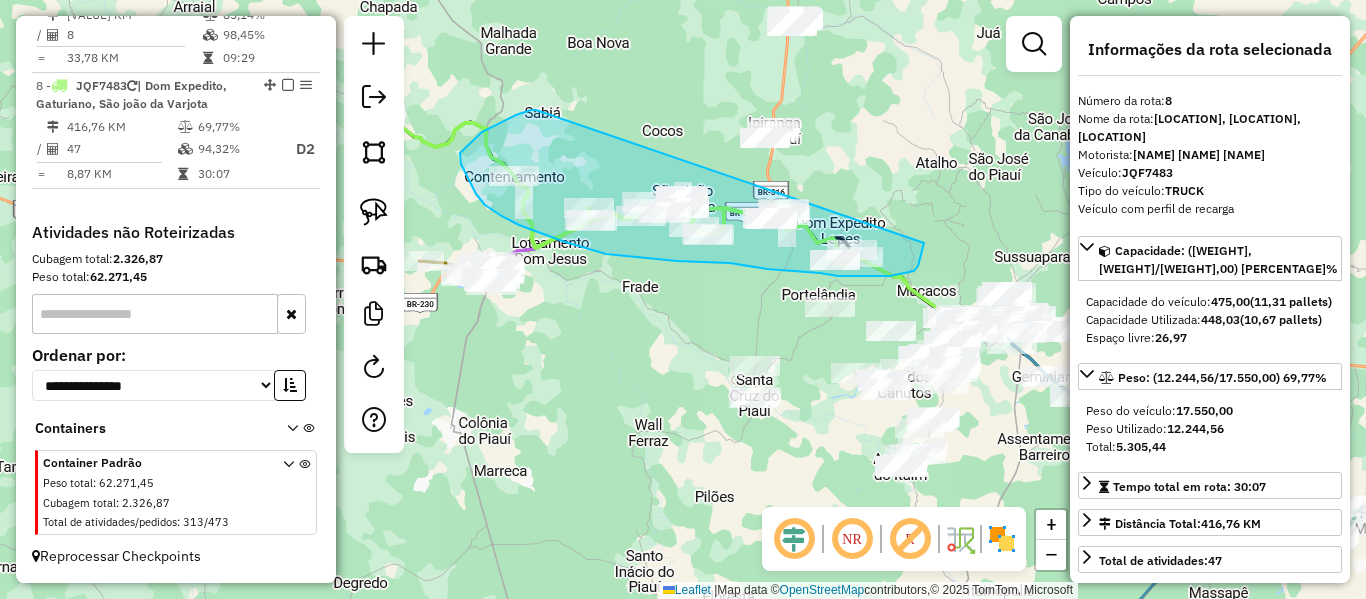 drag, startPoint x: 531, startPoint y: 110, endPoint x: 930, endPoint y: 235, distance: 418.12198 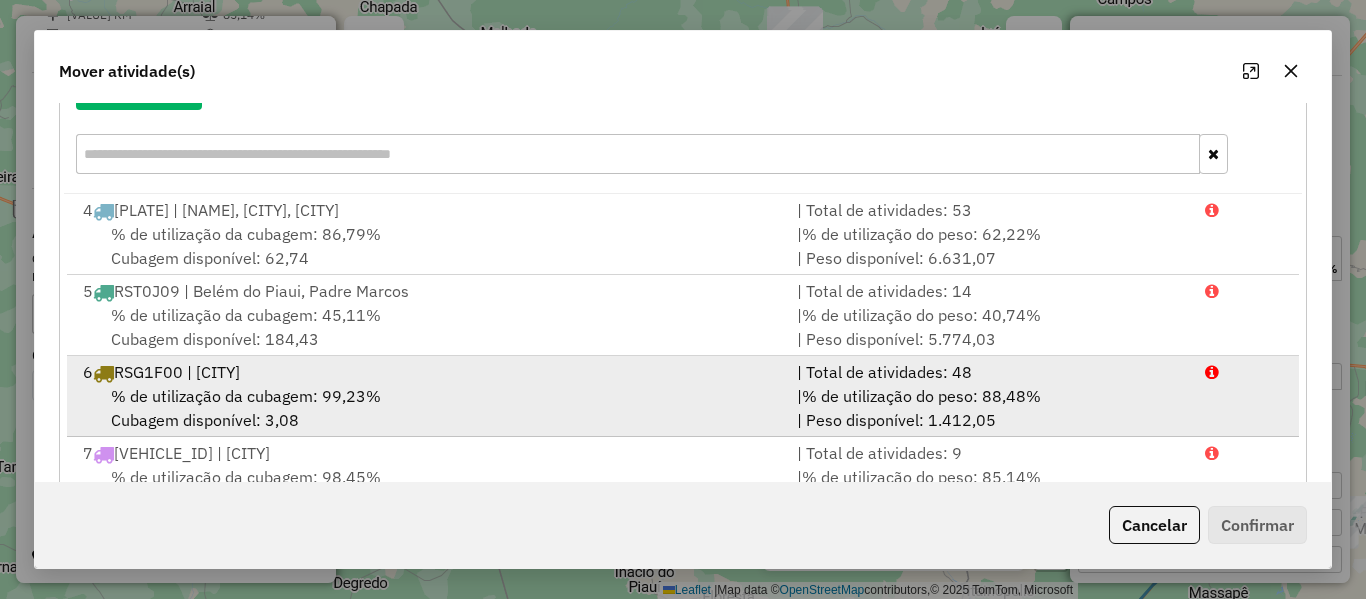 scroll, scrollTop: 329, scrollLeft: 0, axis: vertical 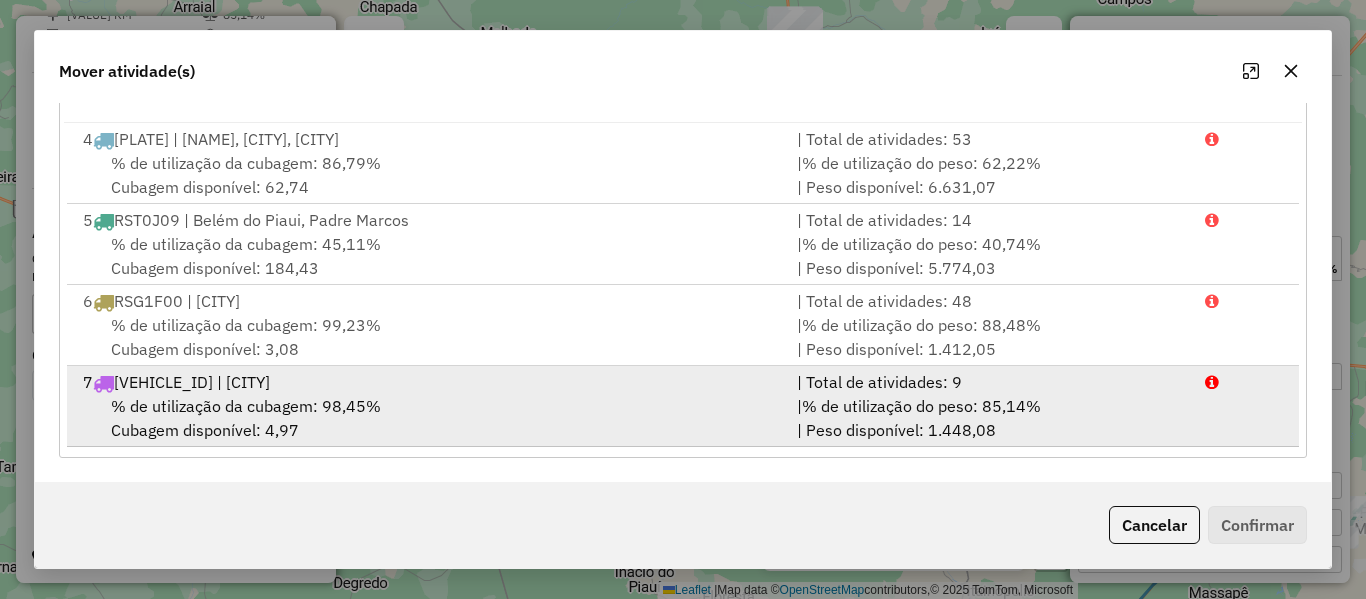 click on "% de utilização da cubagem: 98,45%" at bounding box center (246, 406) 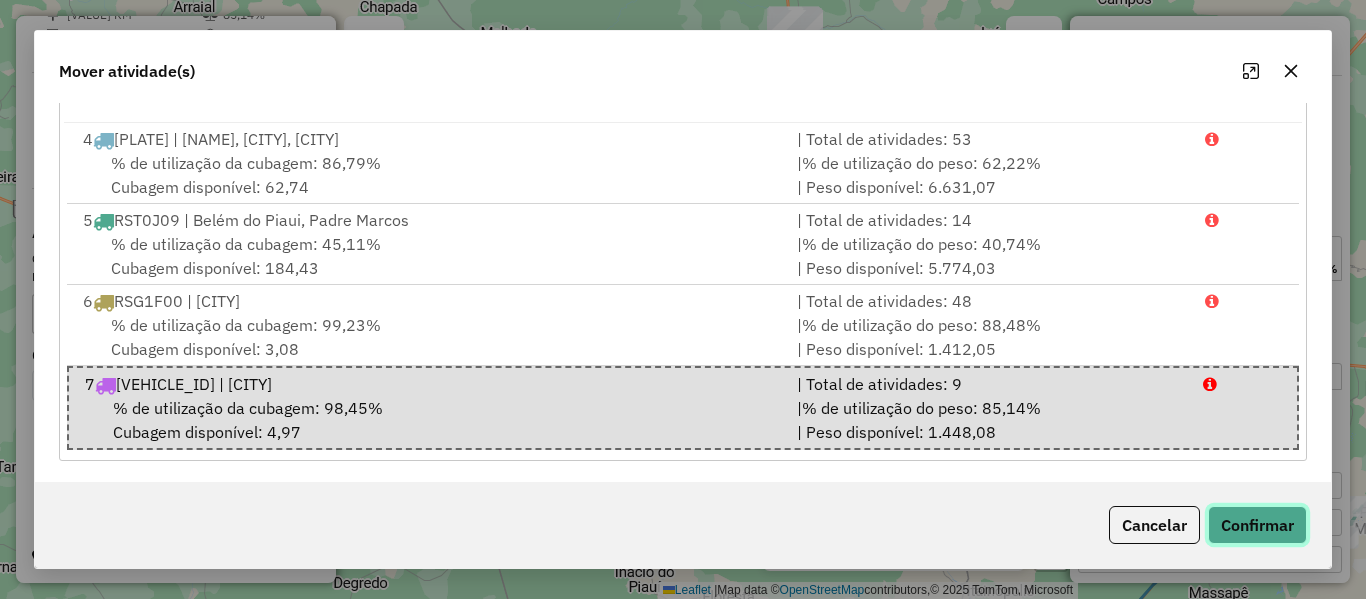 click on "Confirmar" 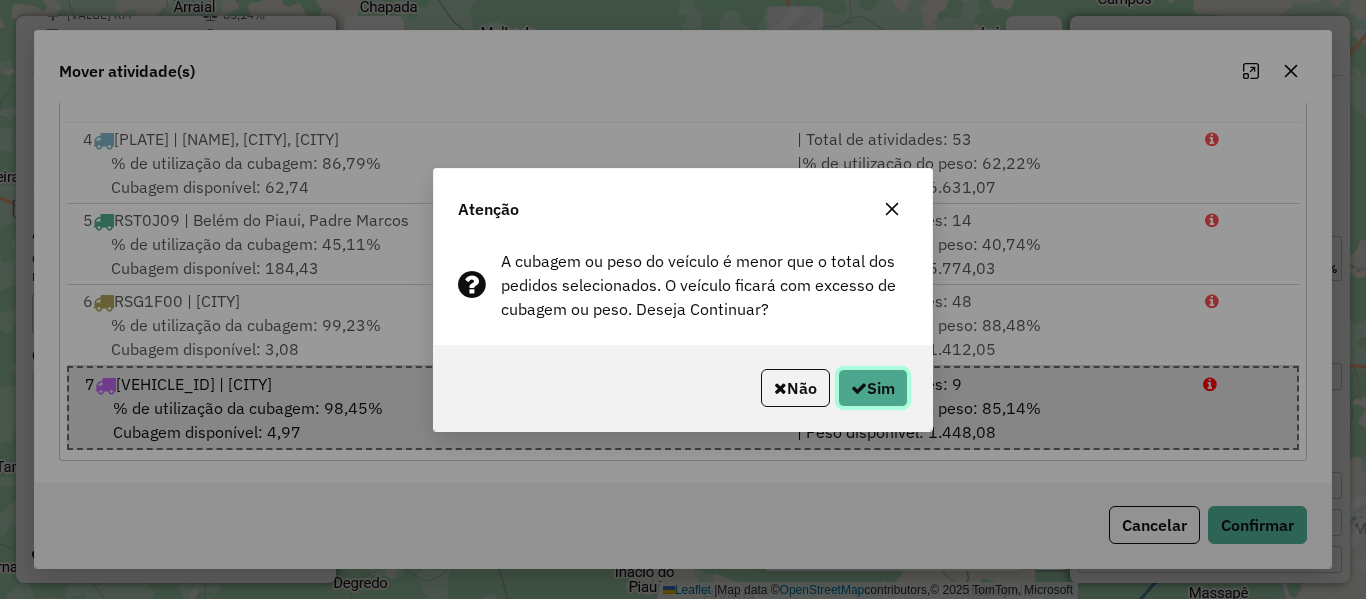 click on "Sim" 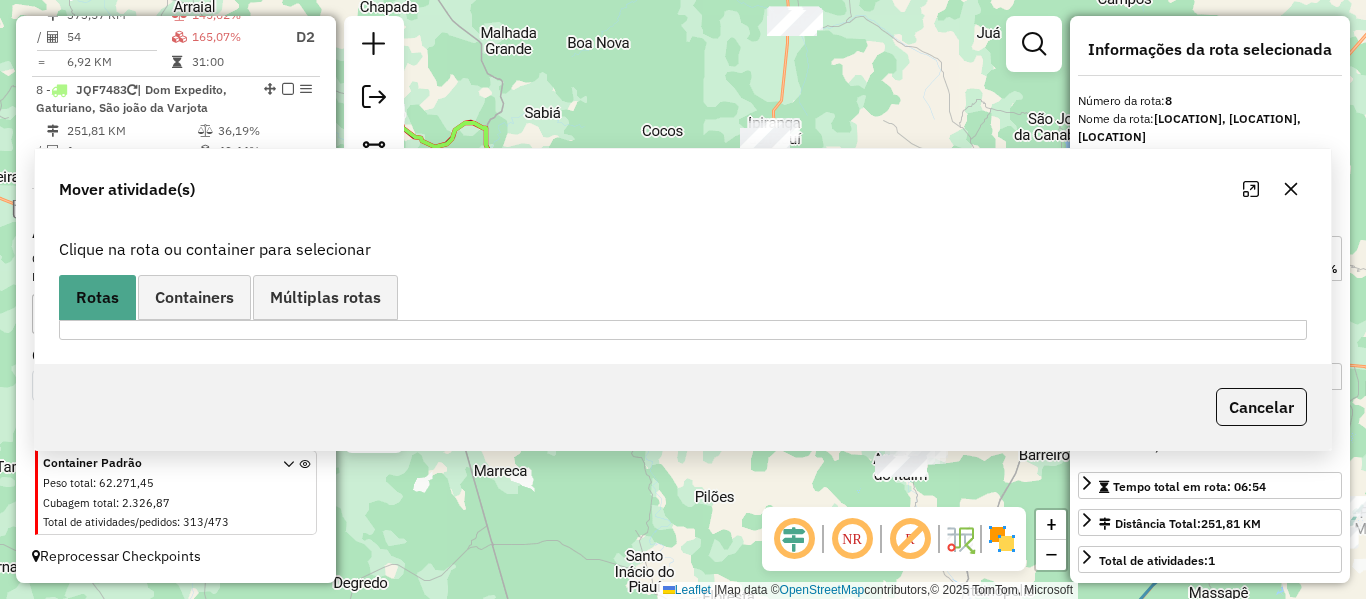 scroll, scrollTop: 0, scrollLeft: 0, axis: both 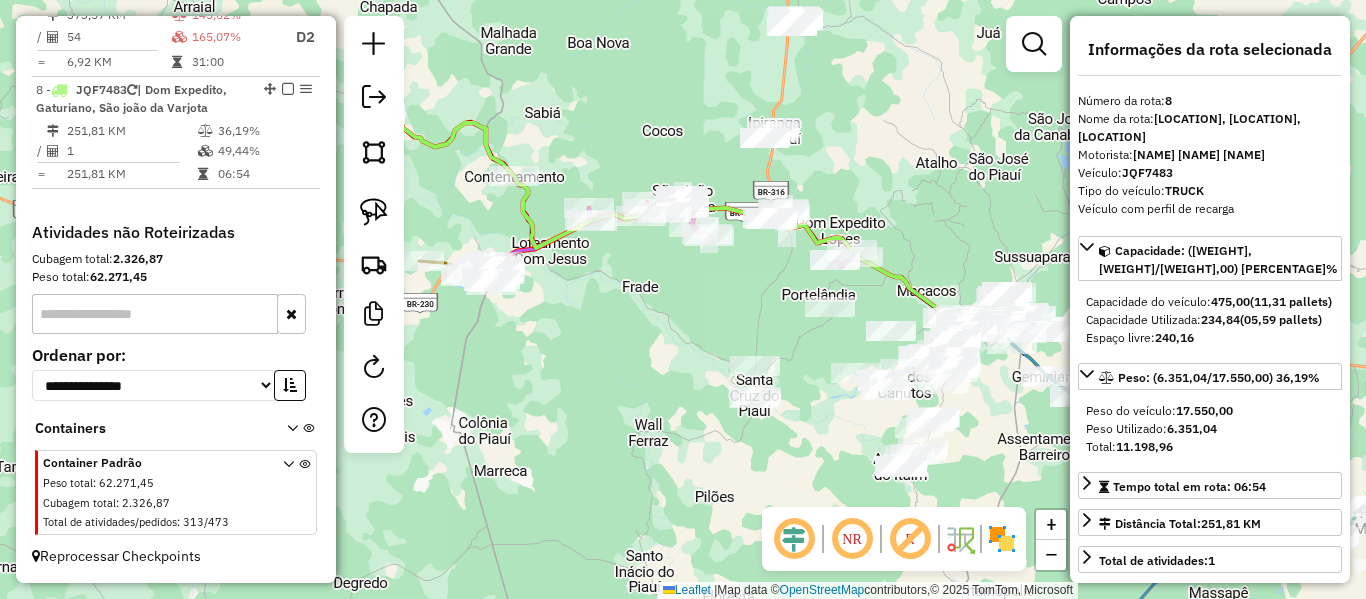 drag, startPoint x: 536, startPoint y: 181, endPoint x: 619, endPoint y: 166, distance: 84.34453 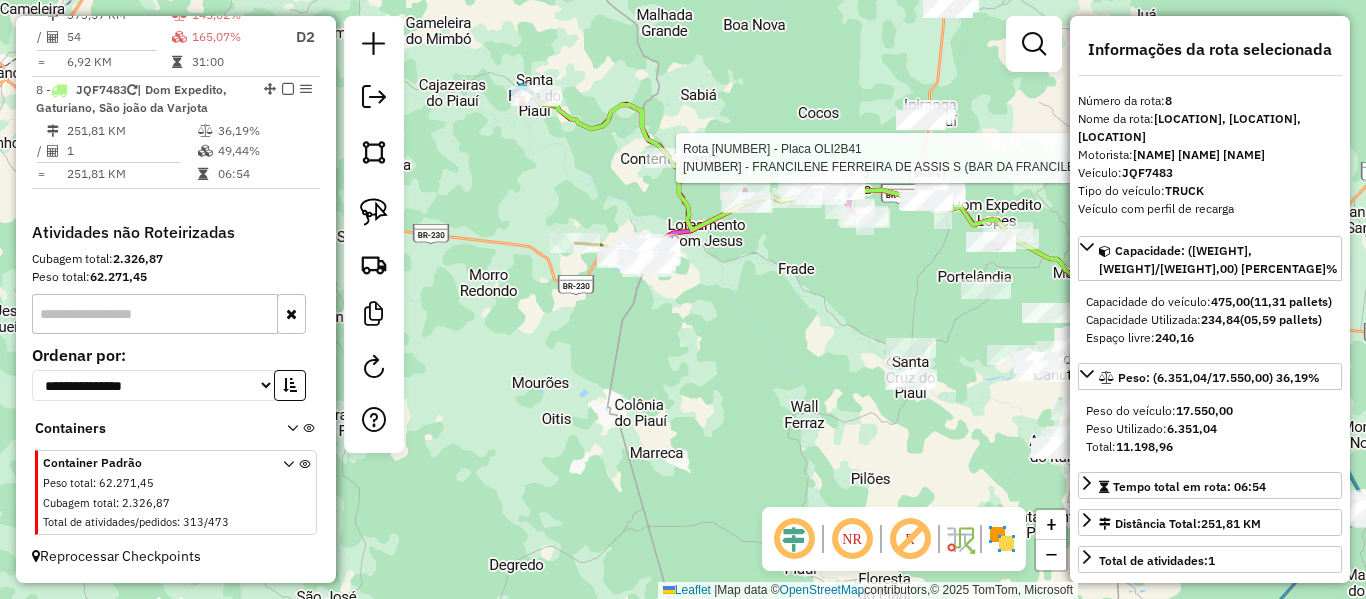 click 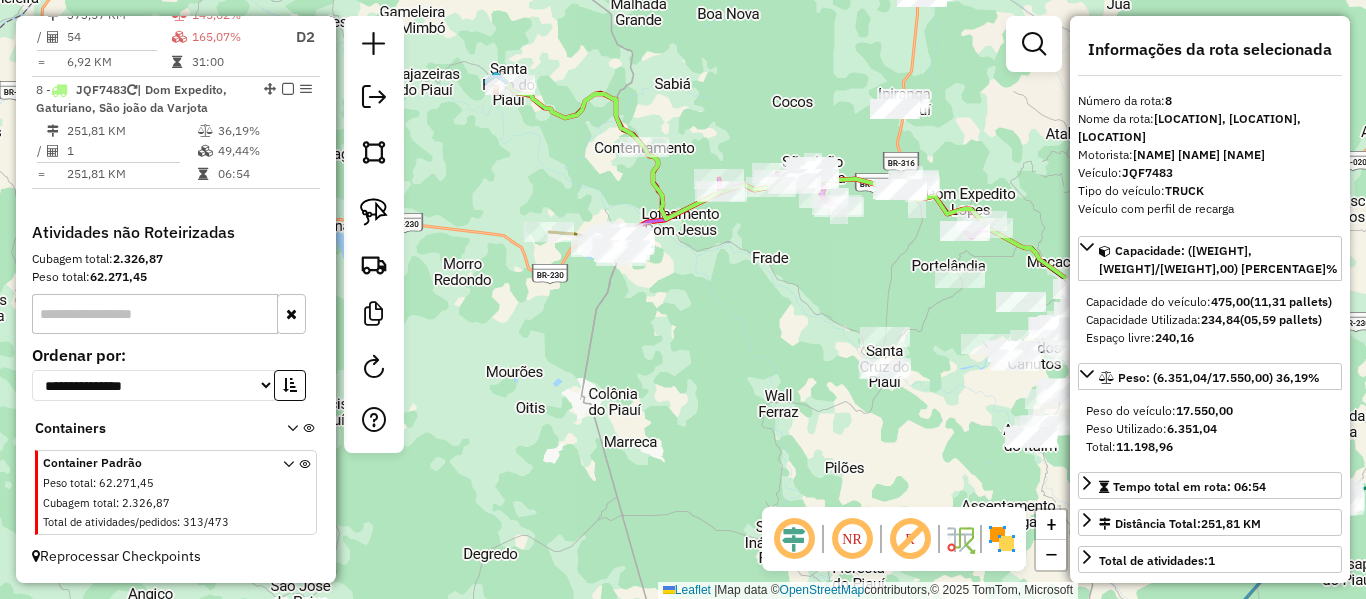 drag, startPoint x: 528, startPoint y: 156, endPoint x: 510, endPoint y: 143, distance: 22.203604 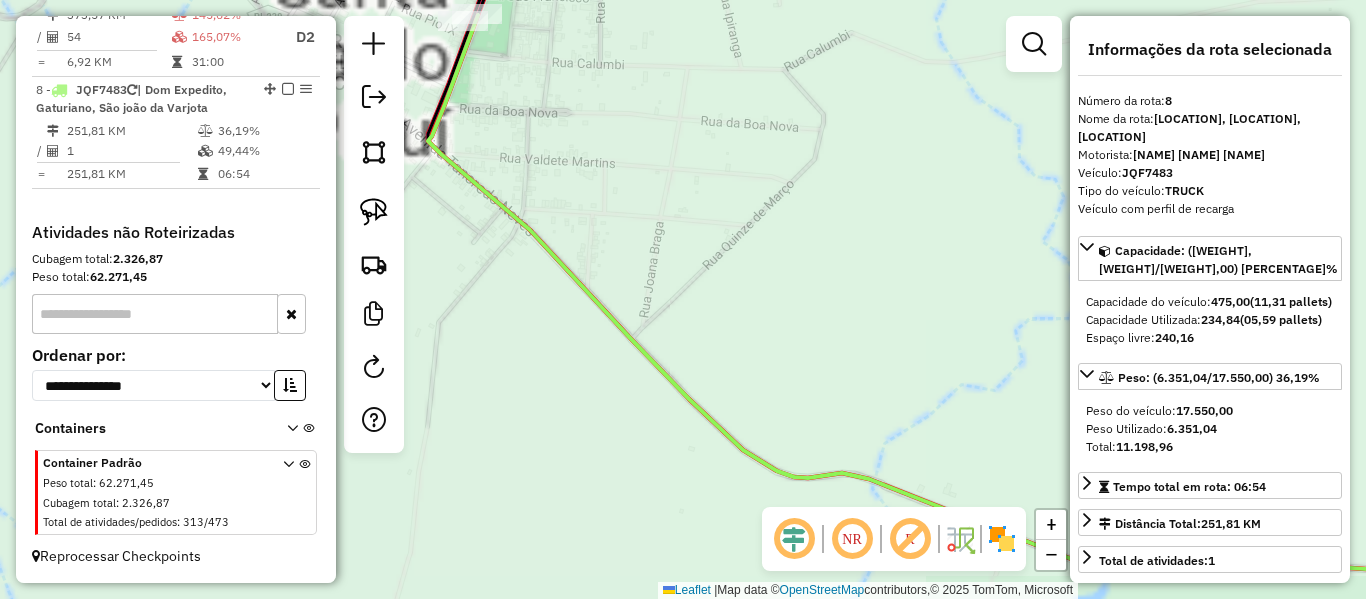 drag, startPoint x: 462, startPoint y: 216, endPoint x: 467, endPoint y: 197, distance: 19.646883 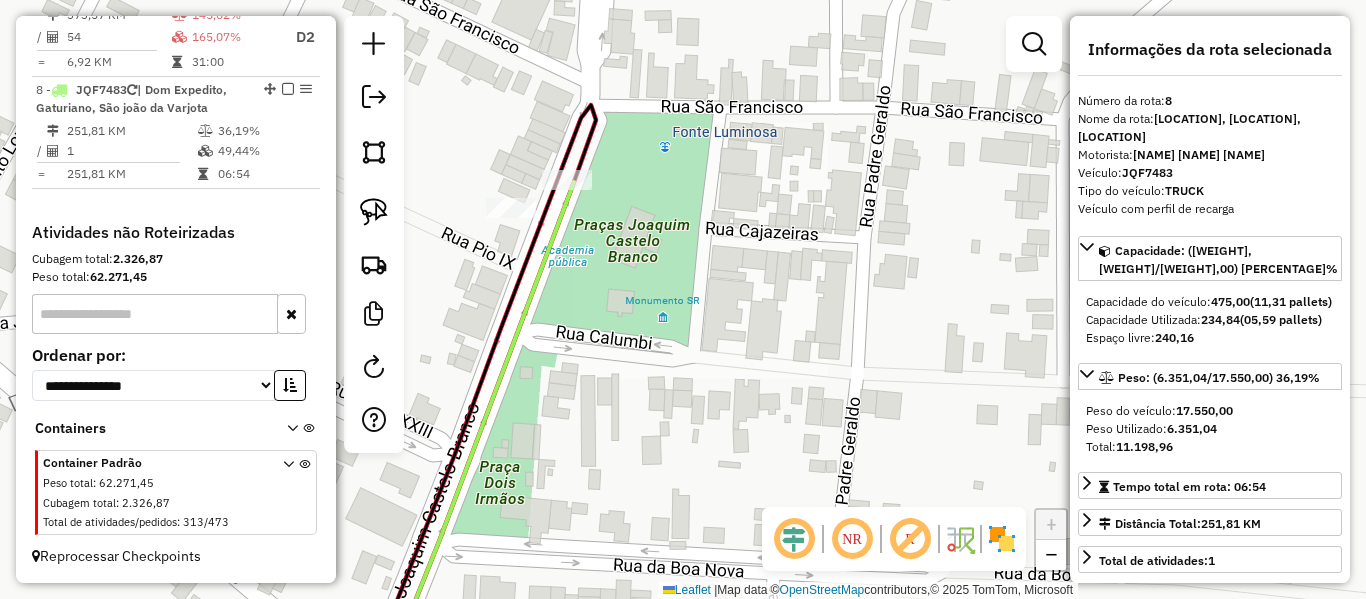 click 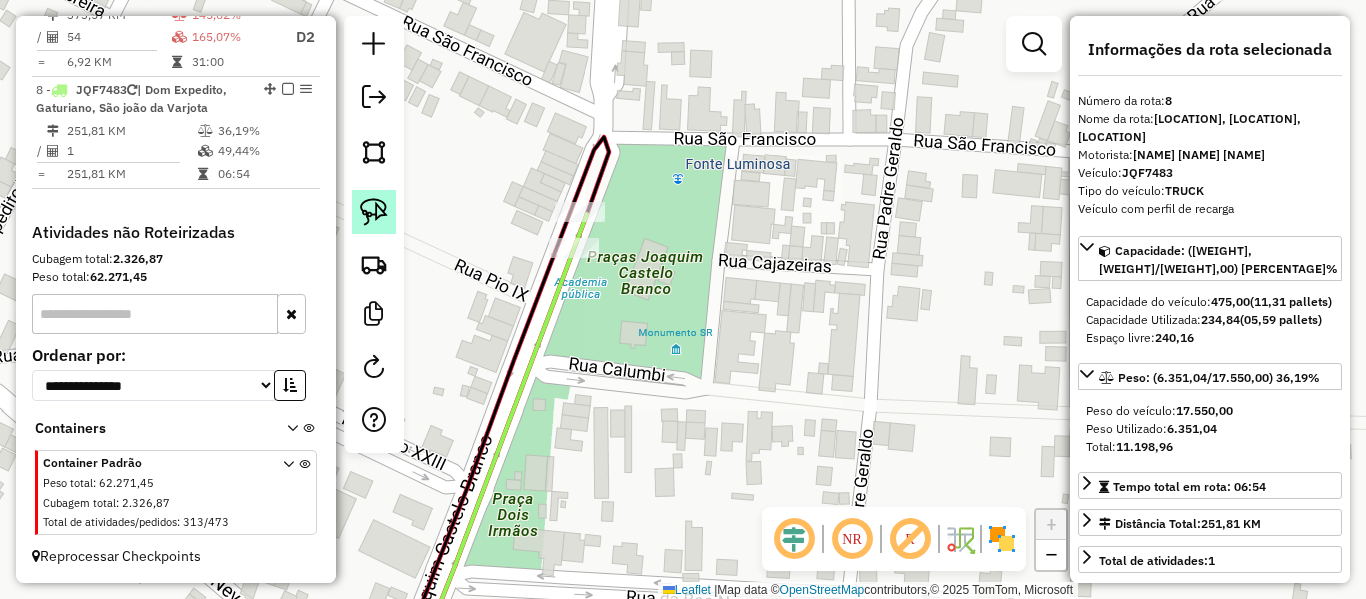 click 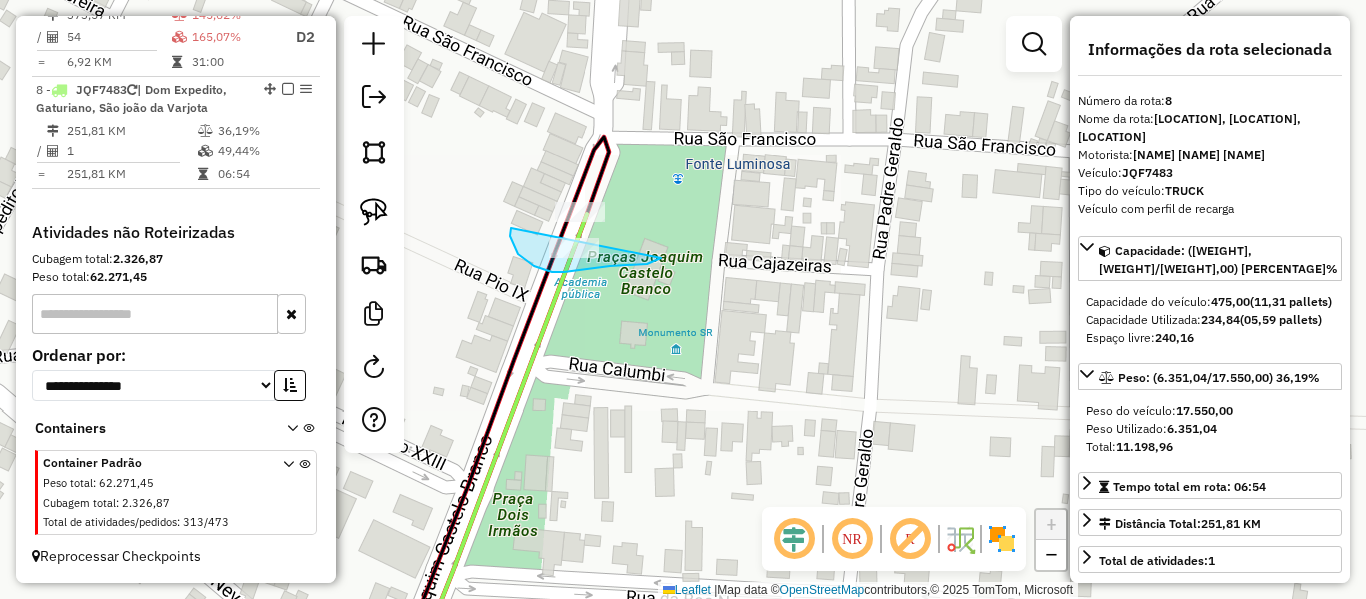 drag, startPoint x: 510, startPoint y: 236, endPoint x: 677, endPoint y: 247, distance: 167.36188 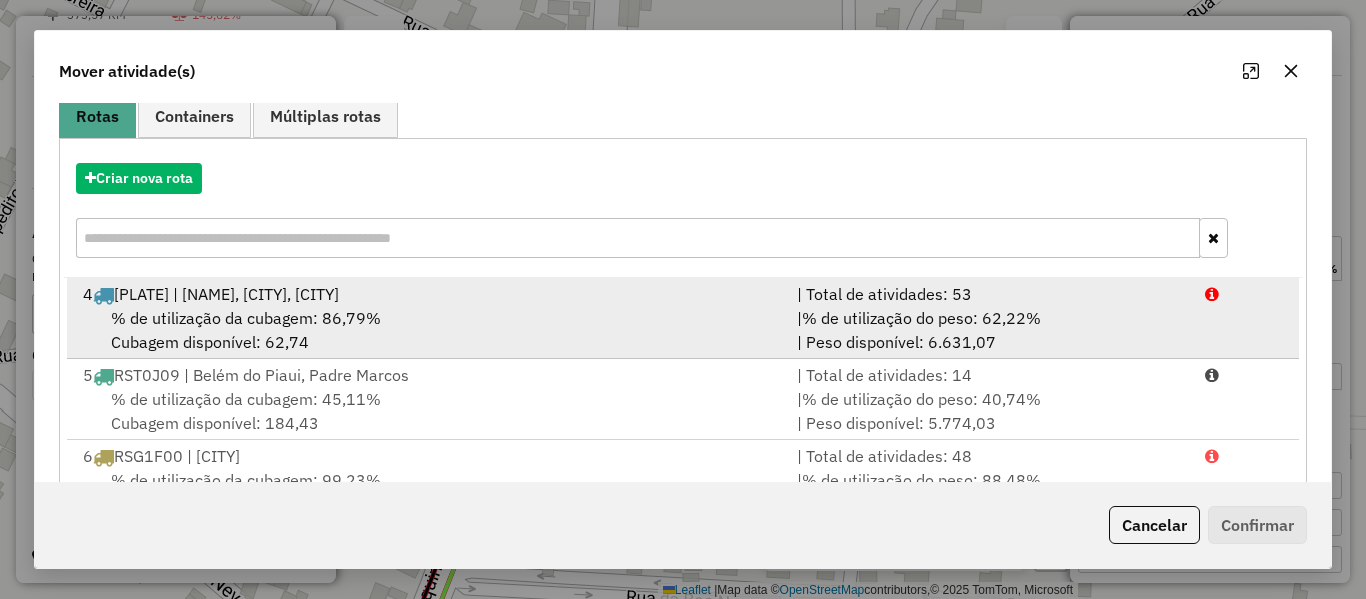 scroll, scrollTop: 329, scrollLeft: 0, axis: vertical 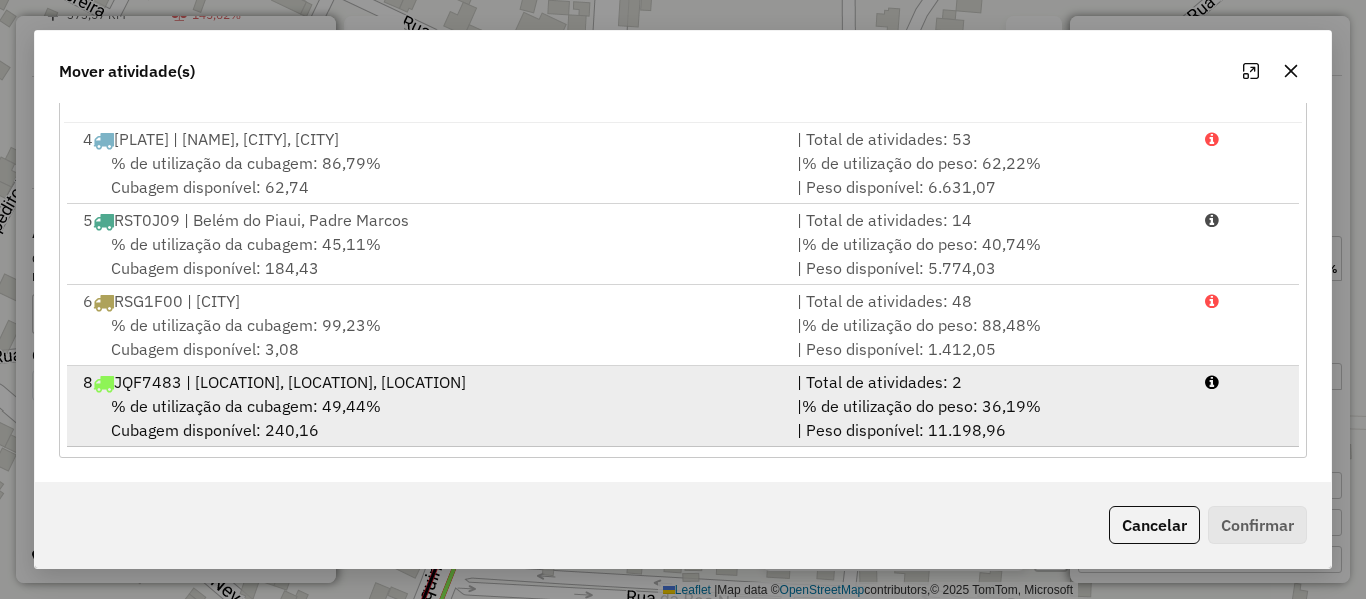 click on "% de utilização da cubagem: 49,44%" at bounding box center [246, 406] 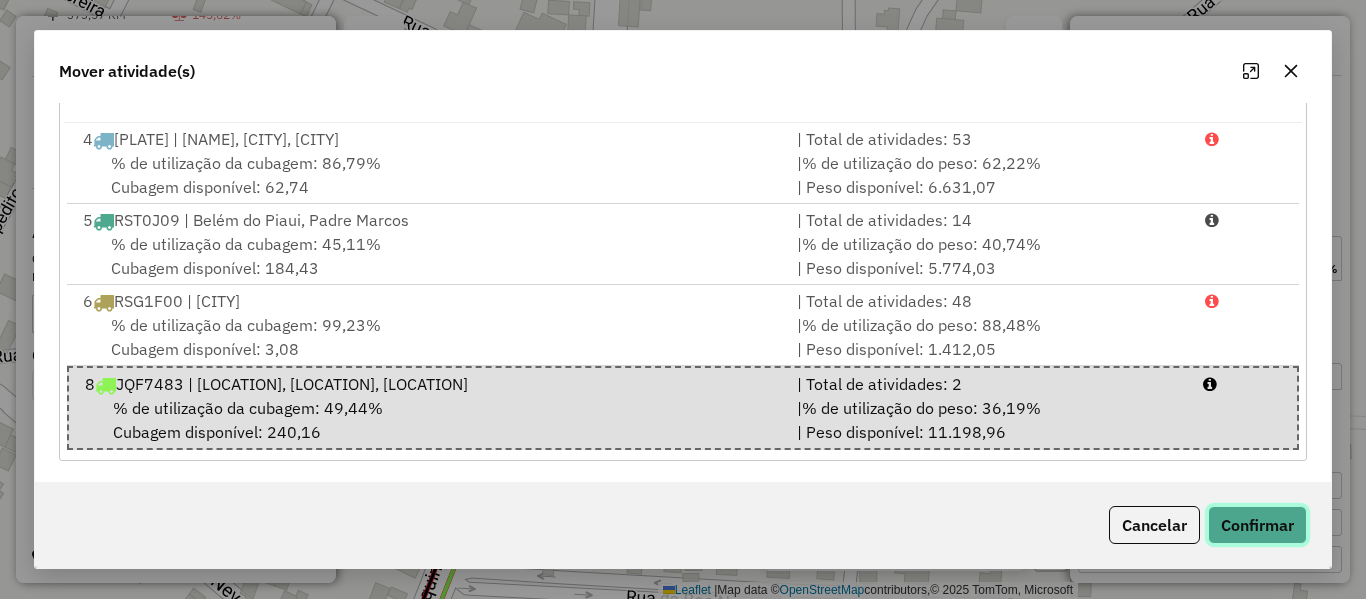 click on "Confirmar" 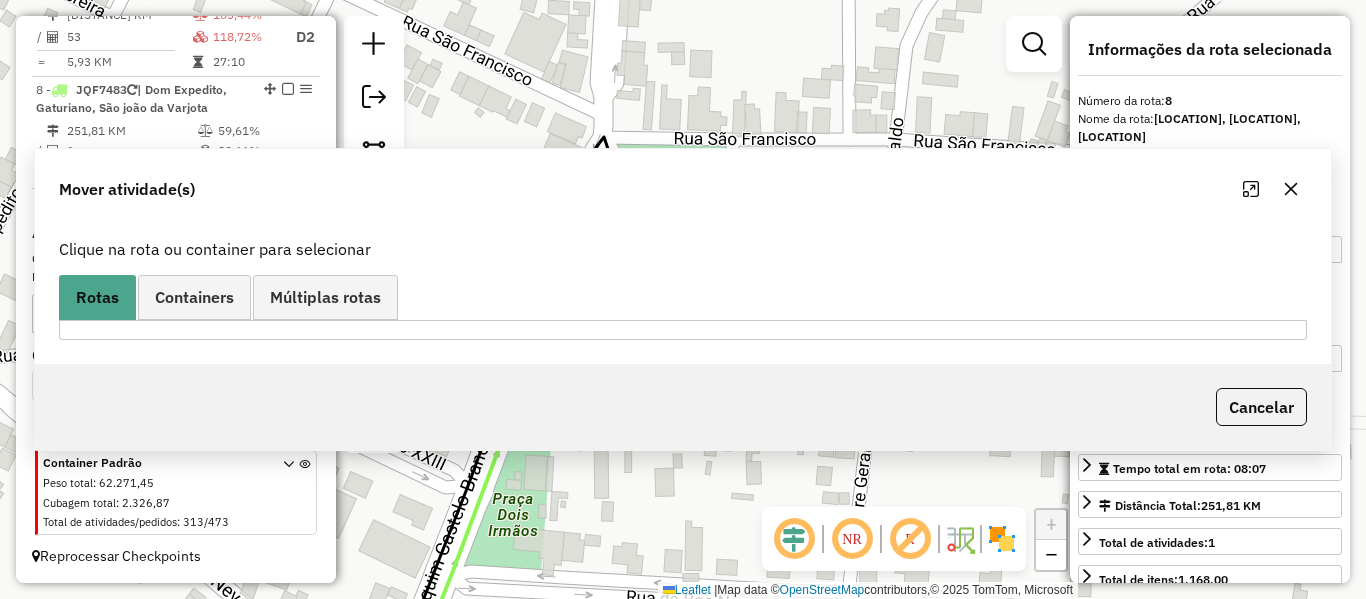 scroll, scrollTop: 0, scrollLeft: 0, axis: both 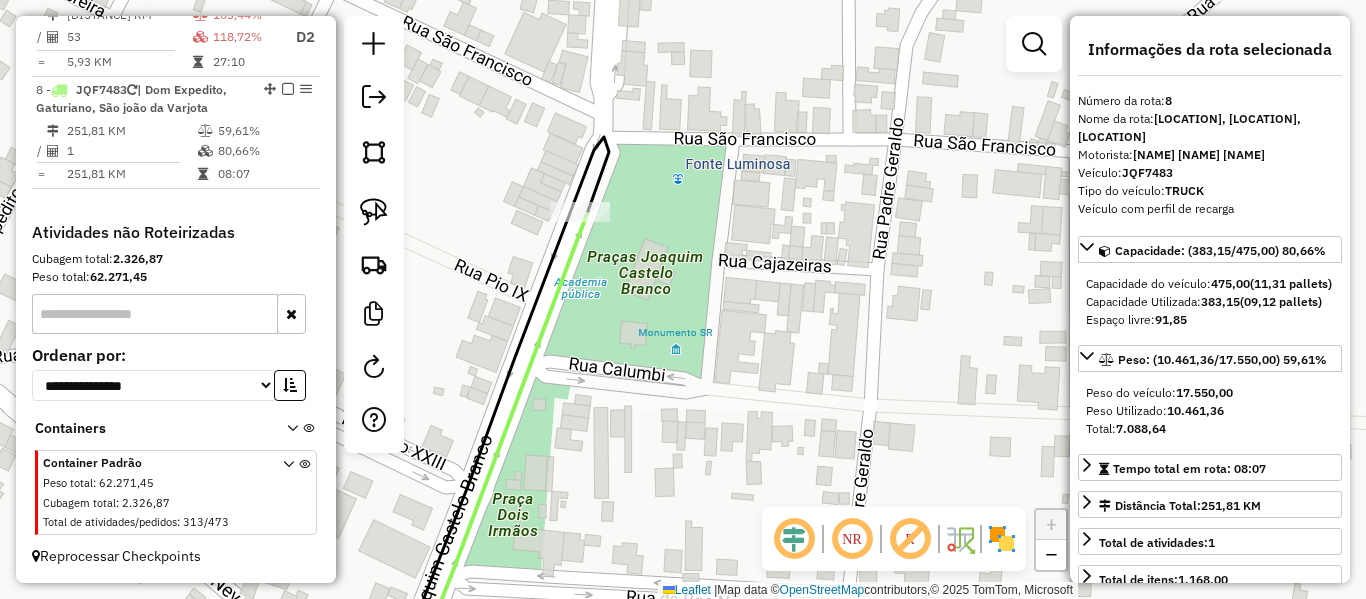 click on "Janela de atendimento Grade de atendimento Capacidade Transportadoras Veículos Cliente Pedidos  Rotas Selecione os dias de semana para filtrar as janelas de atendimento  Seg   Ter   Qua   Qui   Sex   Sáb   Dom  Informe o período da janela de atendimento: De: Até:  Filtrar exatamente a janela do cliente  Considerar janela de atendimento padrão  Selecione os dias de semana para filtrar as grades de atendimento  Seg   Ter   Qua   Qui   Sex   Sáb   Dom   Considerar clientes sem dia de atendimento cadastrado  Clientes fora do dia de atendimento selecionado Filtrar as atividades entre os valores definidos abaixo:  Peso mínimo:   Peso máximo:   Cubagem mínima:   Cubagem máxima:   De:   Até:  Filtrar as atividades entre o tempo de atendimento definido abaixo:  De:   Até:   Considerar capacidade total dos clientes não roteirizados Transportadora: Selecione um ou mais itens Tipo de veículo: Selecione um ou mais itens Veículo: Selecione um ou mais itens Motorista: Selecione um ou mais itens Nome: Rótulo:" 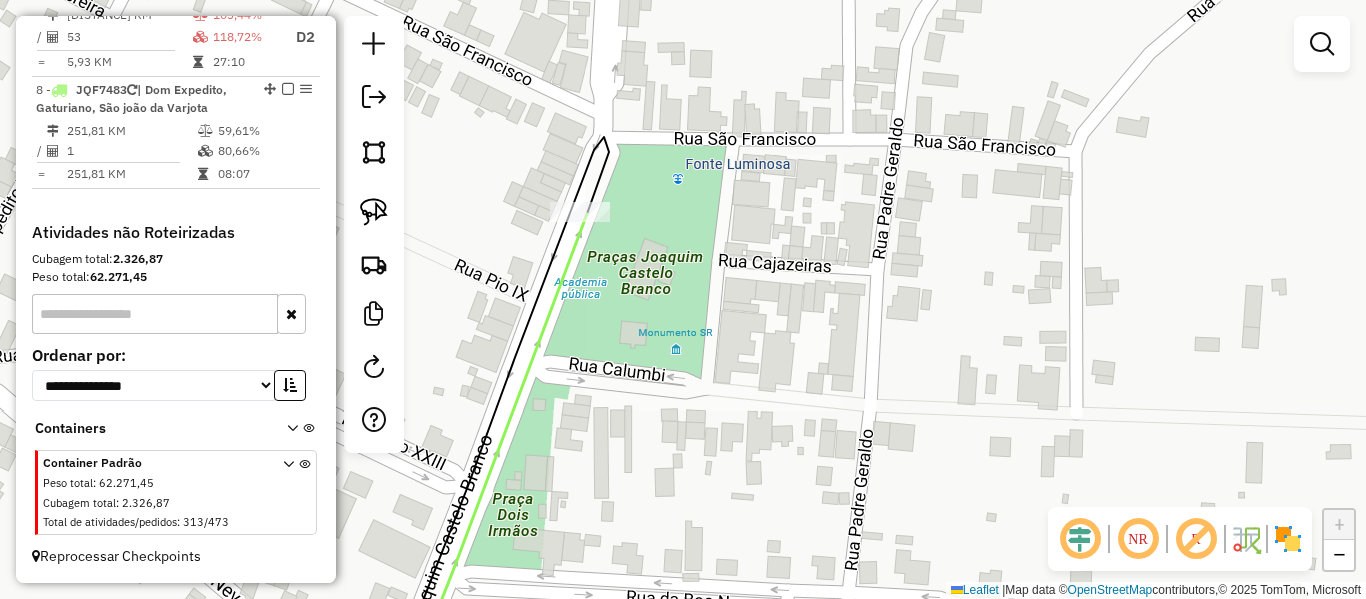 click 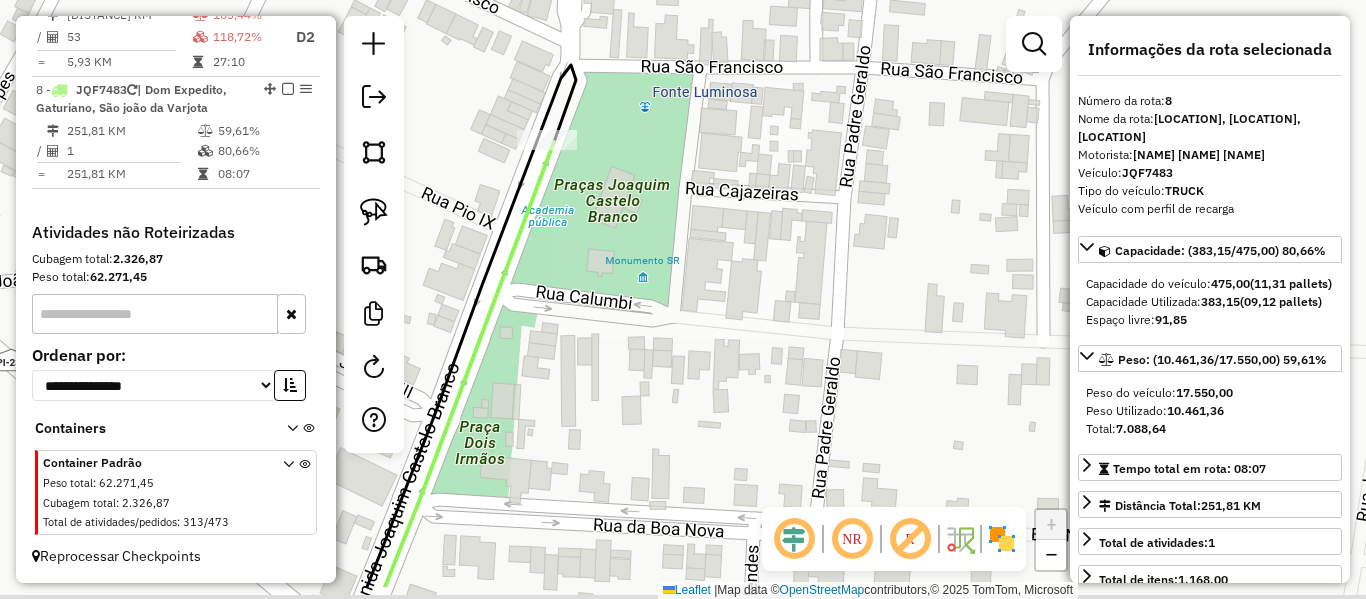 drag, startPoint x: 598, startPoint y: 287, endPoint x: 555, endPoint y: 197, distance: 99.744675 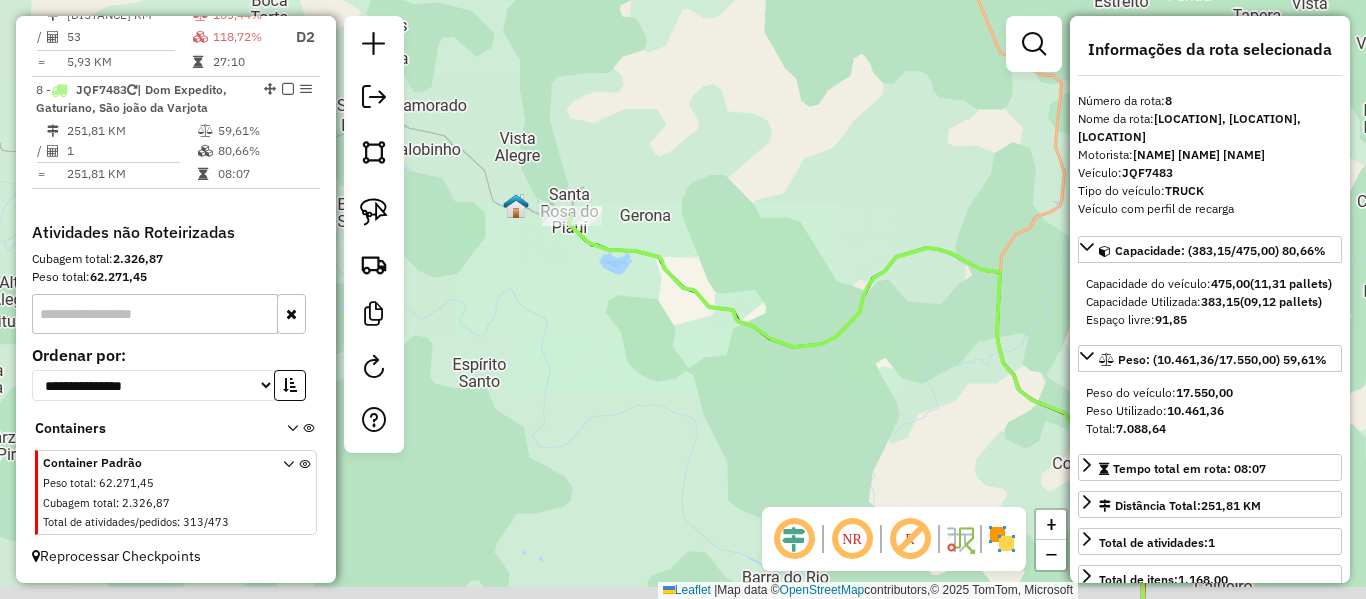 drag, startPoint x: 669, startPoint y: 244, endPoint x: 616, endPoint y: 264, distance: 56.648037 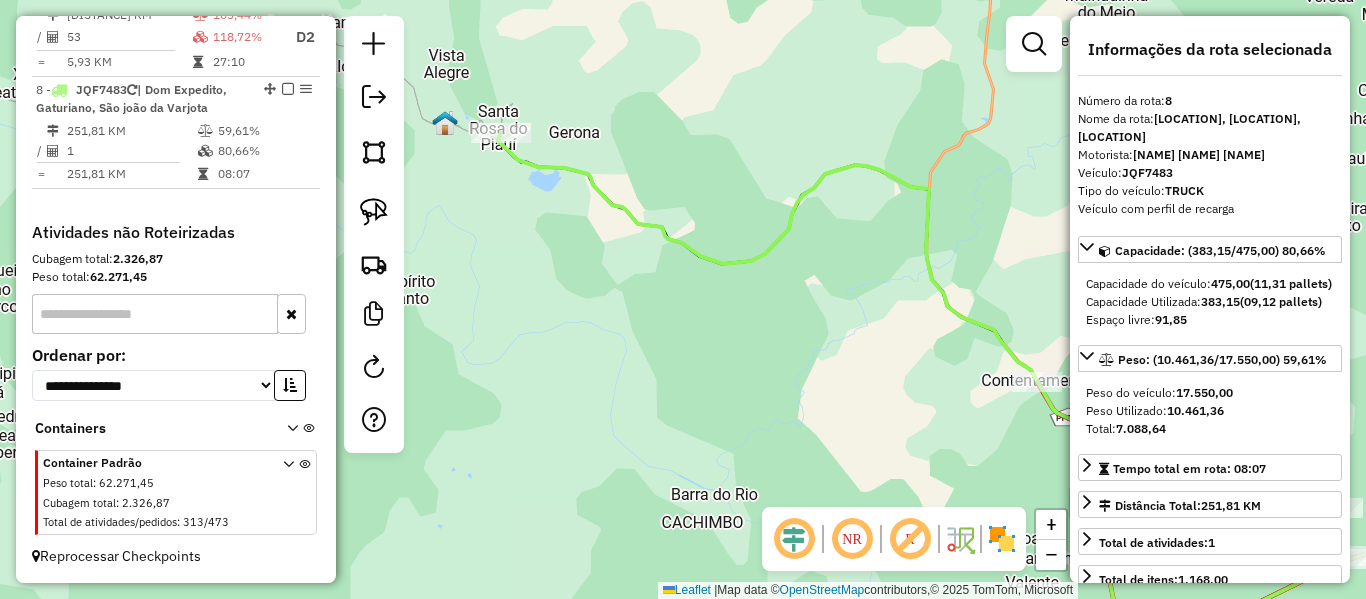 drag, startPoint x: 704, startPoint y: 392, endPoint x: 575, endPoint y: 211, distance: 222.26561 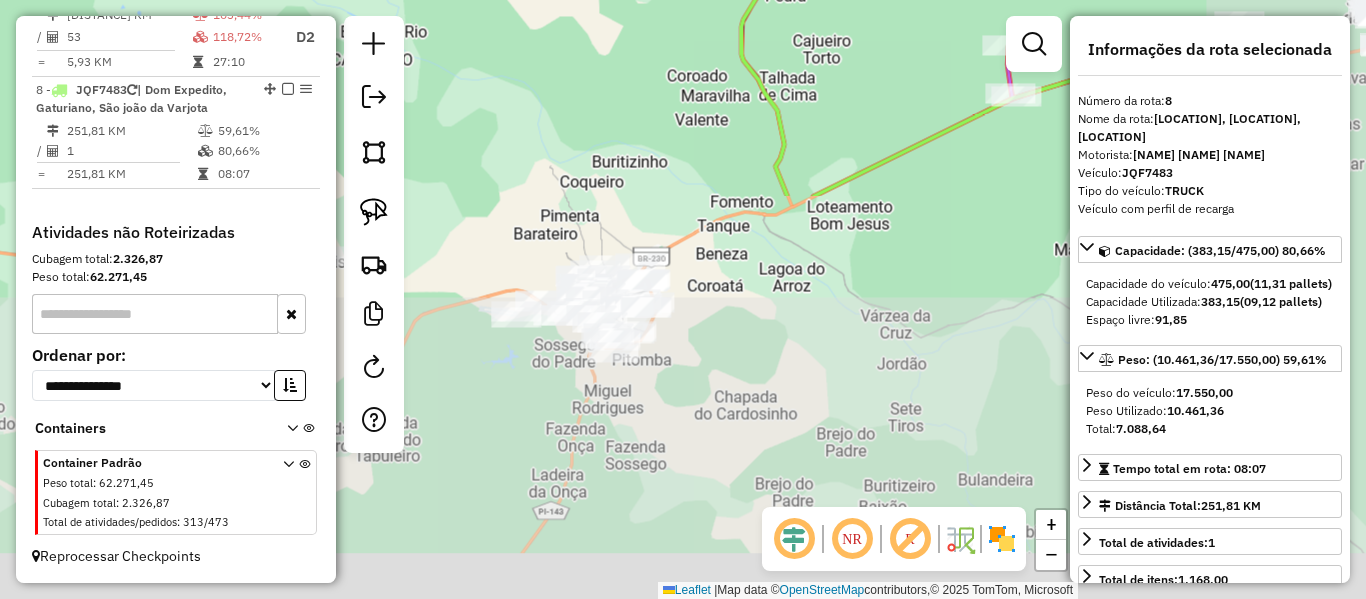 click on "Janela de atendimento Grade de atendimento Capacidade Transportadoras Veículos Cliente Pedidos  Rotas Selecione os dias de semana para filtrar as janelas de atendimento  Seg   Ter   Qua   Qui   Sex   Sáb   Dom  Informe o período da janela de atendimento: De: Até:  Filtrar exatamente a janela do cliente  Considerar janela de atendimento padrão  Selecione os dias de semana para filtrar as grades de atendimento  Seg   Ter   Qua   Qui   Sex   Sáb   Dom   Considerar clientes sem dia de atendimento cadastrado  Clientes fora do dia de atendimento selecionado Filtrar as atividades entre os valores definidos abaixo:  Peso mínimo:   Peso máximo:   Cubagem mínima:   Cubagem máxima:   De:   Até:  Filtrar as atividades entre o tempo de atendimento definido abaixo:  De:   Até:   Considerar capacidade total dos clientes não roteirizados Transportadora: Selecione um ou mais itens Tipo de veículo: Selecione um ou mais itens Veículo: Selecione um ou mais itens Motorista: Selecione um ou mais itens Nome: Rótulo:" 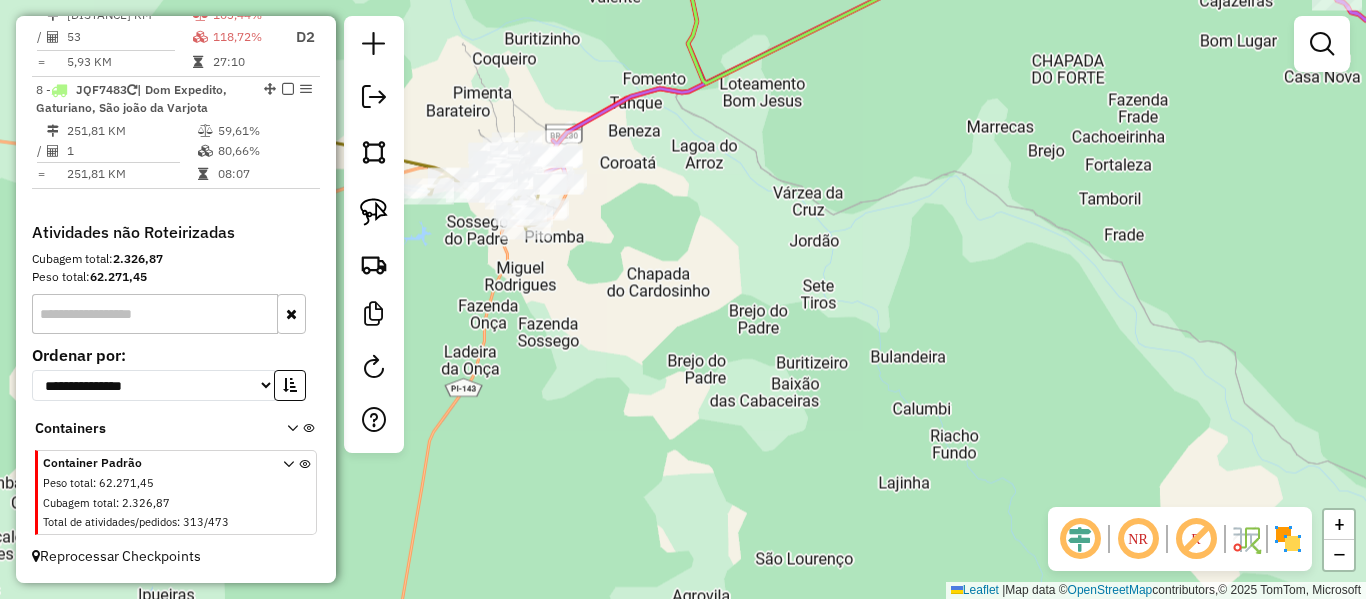 drag, startPoint x: 628, startPoint y: 208, endPoint x: 658, endPoint y: 366, distance: 160.82289 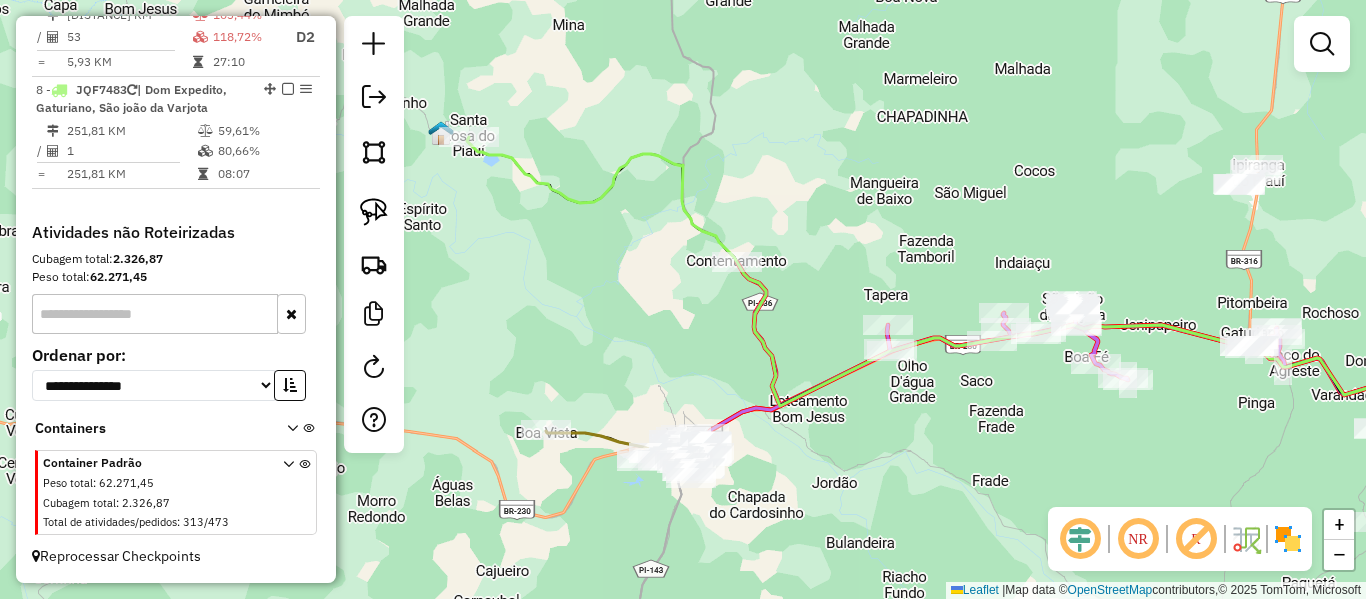 drag, startPoint x: 650, startPoint y: 328, endPoint x: 733, endPoint y: 404, distance: 112.53888 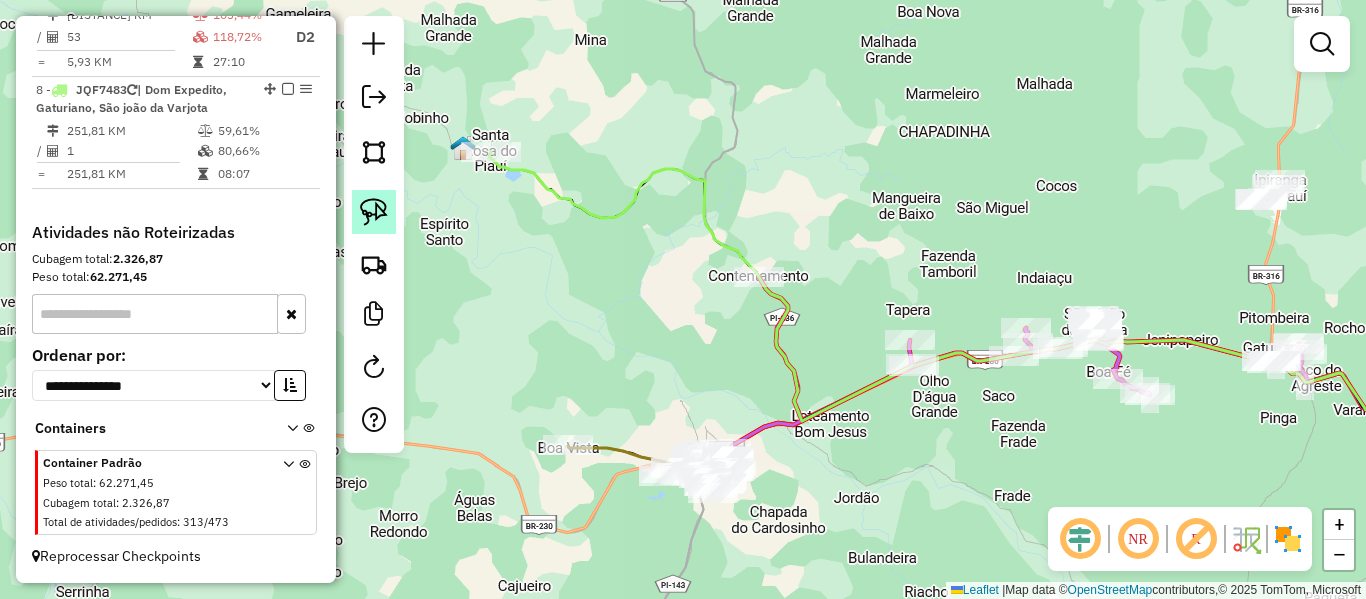 click 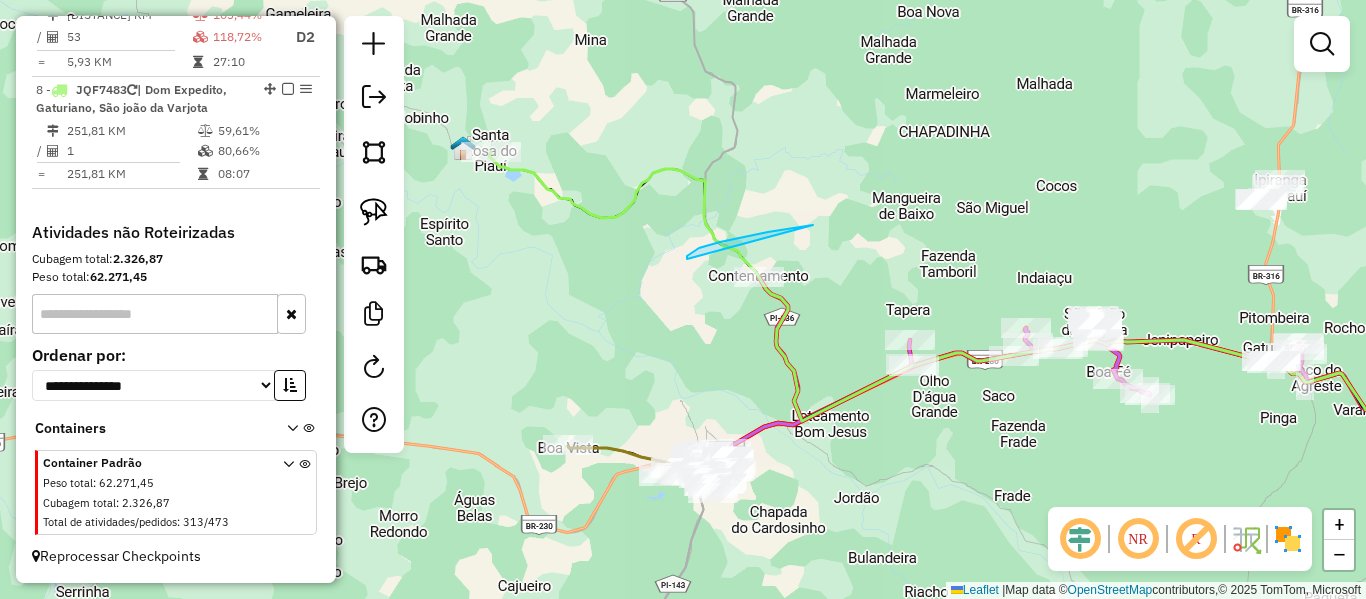 drag, startPoint x: 687, startPoint y: 256, endPoint x: 759, endPoint y: 294, distance: 81.41253 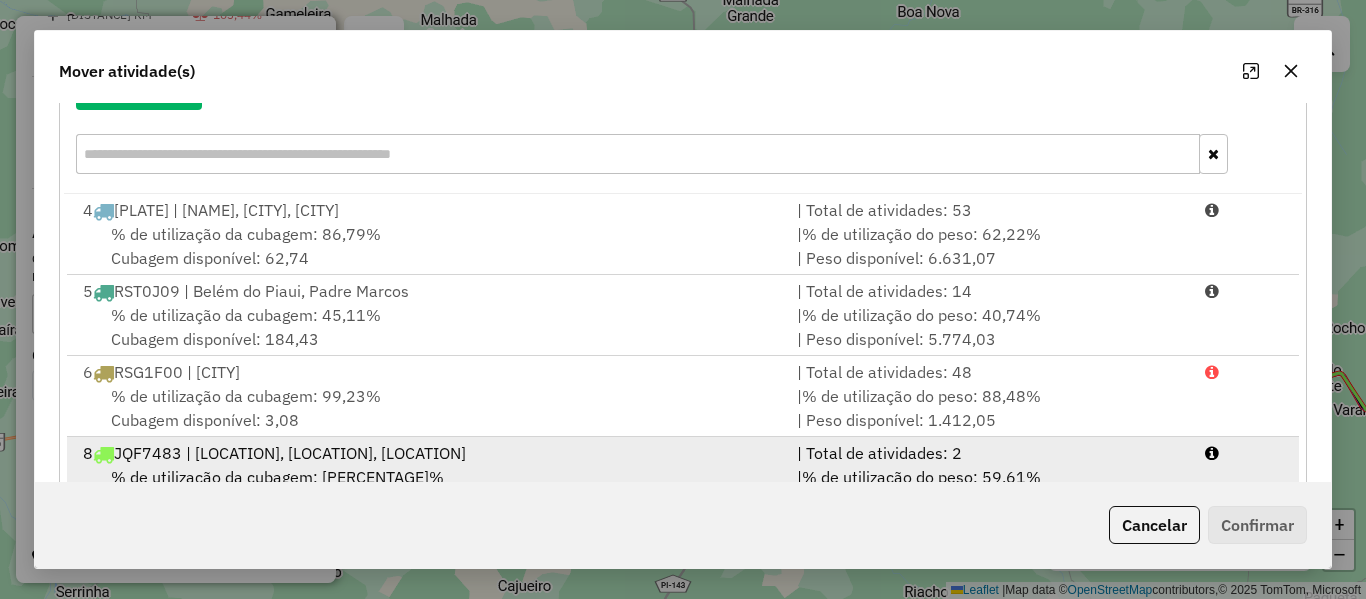 scroll, scrollTop: 329, scrollLeft: 0, axis: vertical 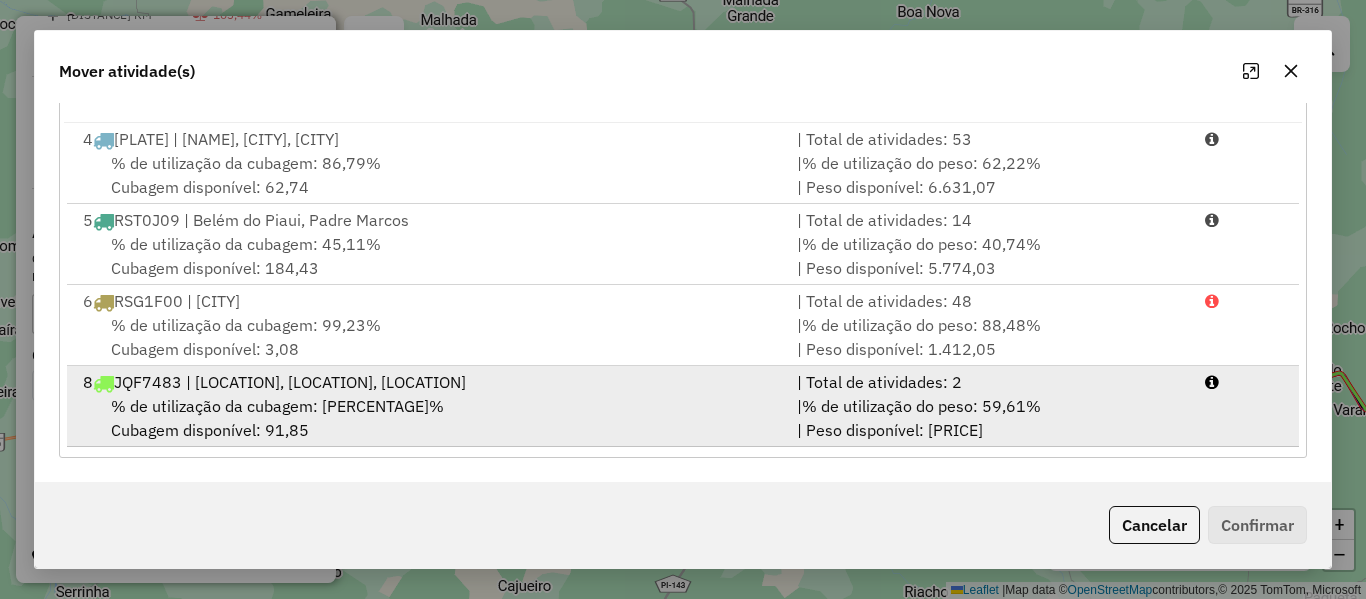click on "% de utilização da cubagem: 80,66%  Cubagem disponível: 91,85" at bounding box center [428, 418] 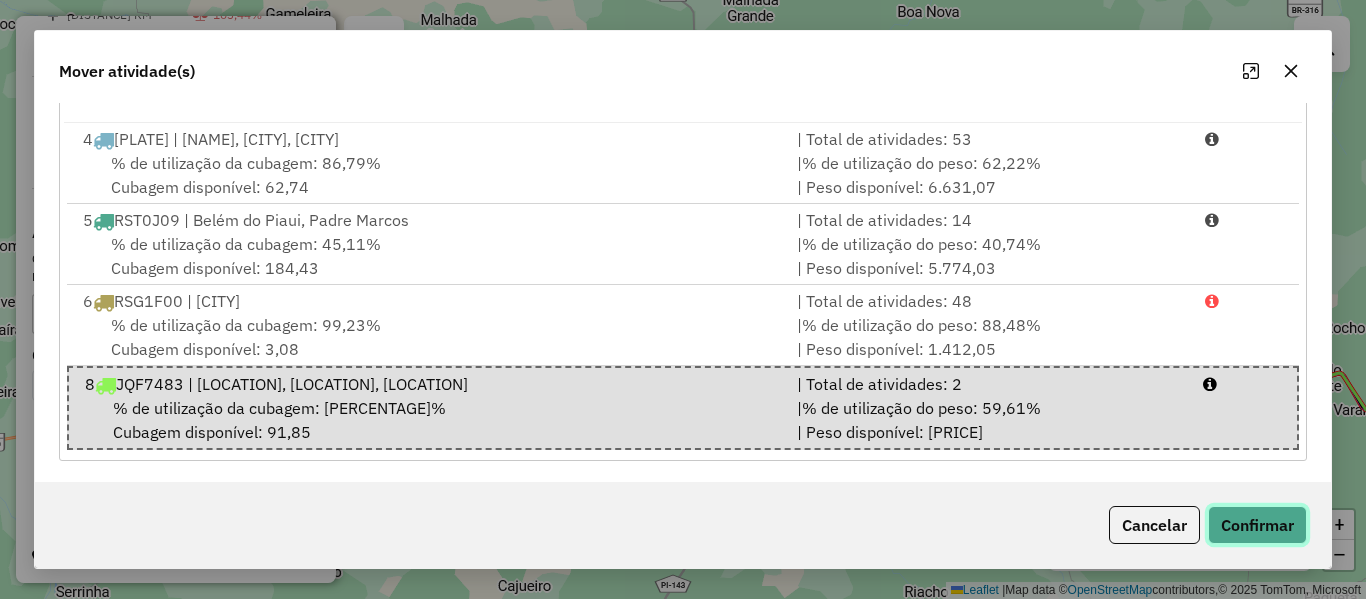 click on "Confirmar" 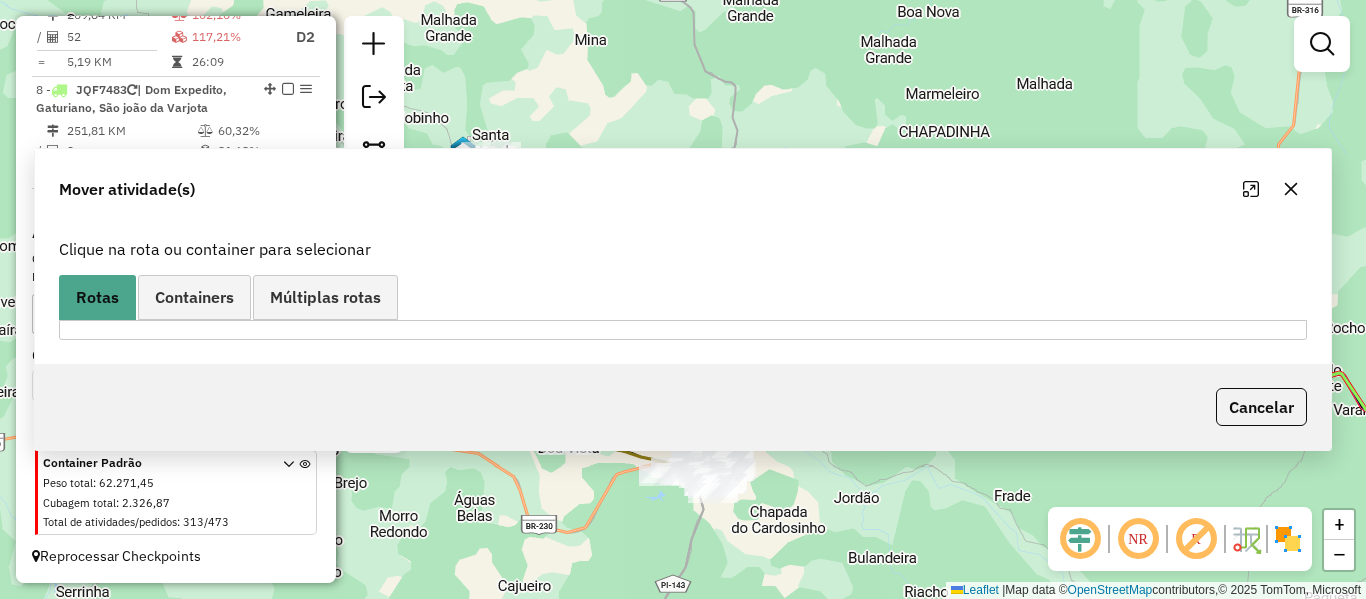 scroll, scrollTop: 0, scrollLeft: 0, axis: both 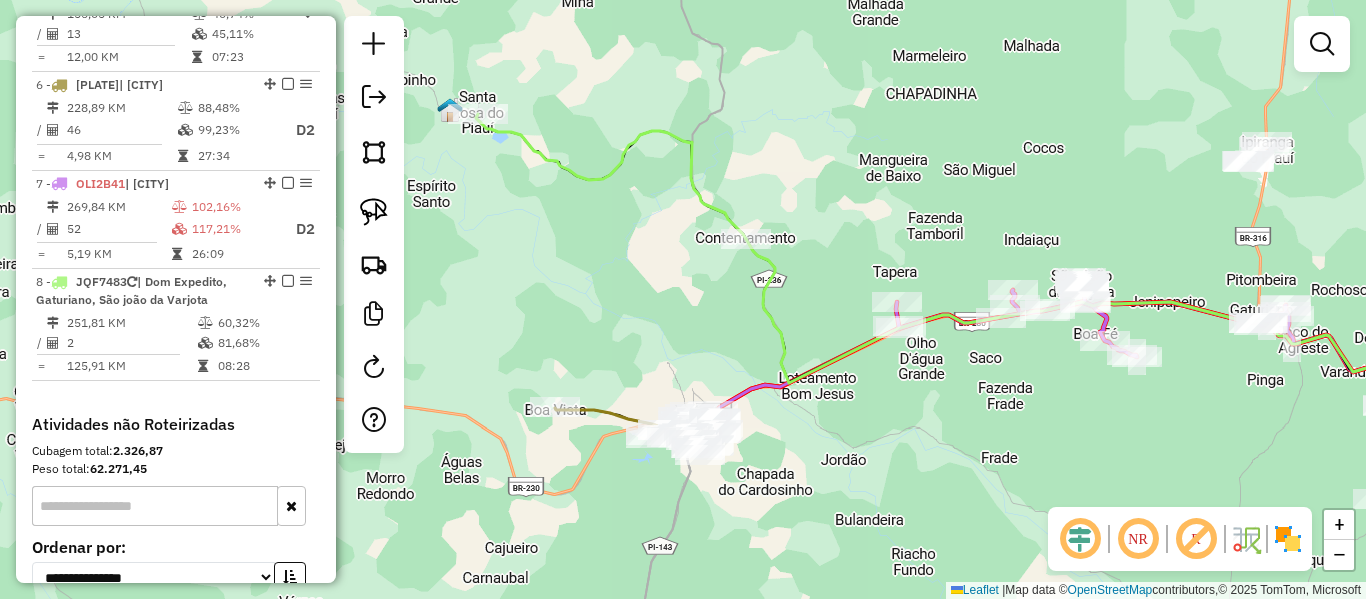 drag, startPoint x: 723, startPoint y: 380, endPoint x: 703, endPoint y: 225, distance: 156.285 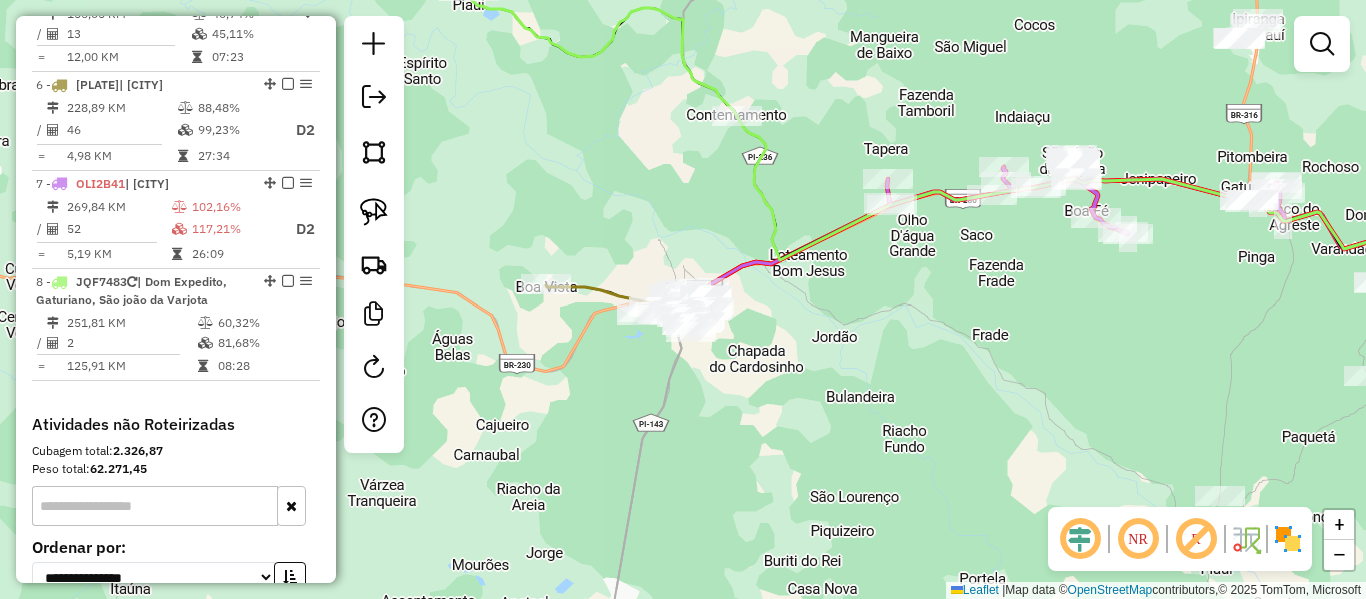 click 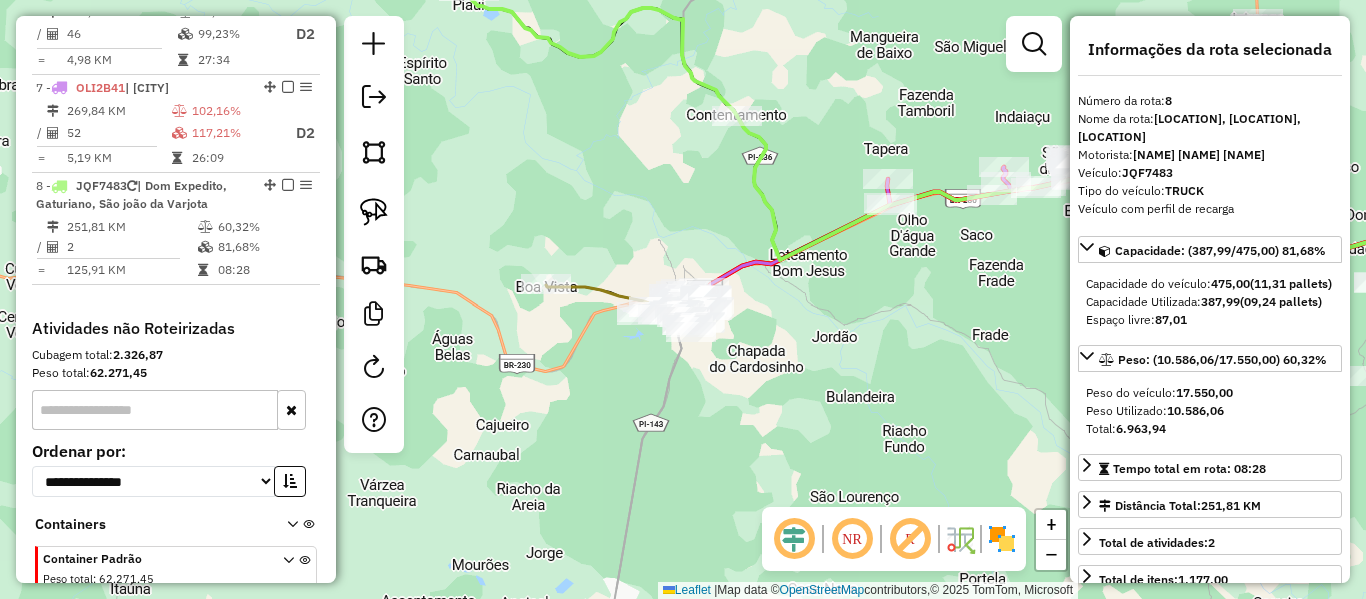 scroll, scrollTop: 1195, scrollLeft: 0, axis: vertical 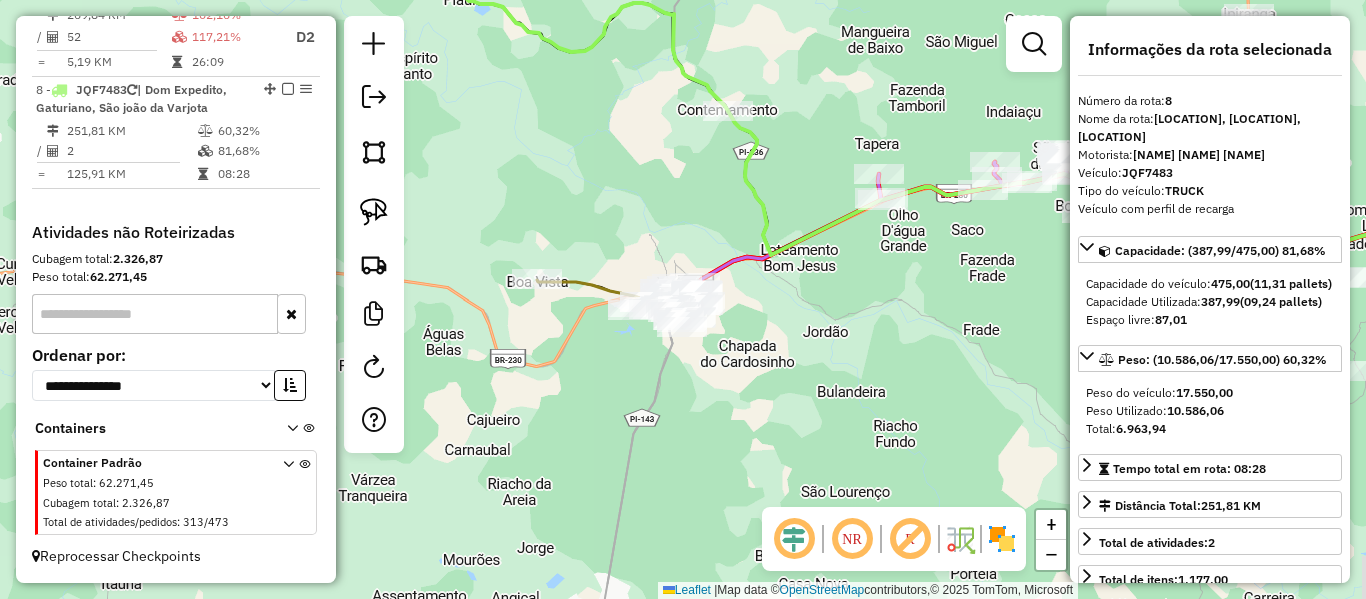click on "Janela de atendimento Grade de atendimento Capacidade Transportadoras Veículos Cliente Pedidos  Rotas Selecione os dias de semana para filtrar as janelas de atendimento  Seg   Ter   Qua   Qui   Sex   Sáb   Dom  Informe o período da janela de atendimento: De: Até:  Filtrar exatamente a janela do cliente  Considerar janela de atendimento padrão  Selecione os dias de semana para filtrar as grades de atendimento  Seg   Ter   Qua   Qui   Sex   Sáb   Dom   Considerar clientes sem dia de atendimento cadastrado  Clientes fora do dia de atendimento selecionado Filtrar as atividades entre os valores definidos abaixo:  Peso mínimo:   Peso máximo:   Cubagem mínima:   Cubagem máxima:   De:   Até:  Filtrar as atividades entre o tempo de atendimento definido abaixo:  De:   Até:   Considerar capacidade total dos clientes não roteirizados Transportadora: Selecione um ou mais itens Tipo de veículo: Selecione um ou mais itens Veículo: Selecione um ou mais itens Motorista: Selecione um ou mais itens Nome: Rótulo:" 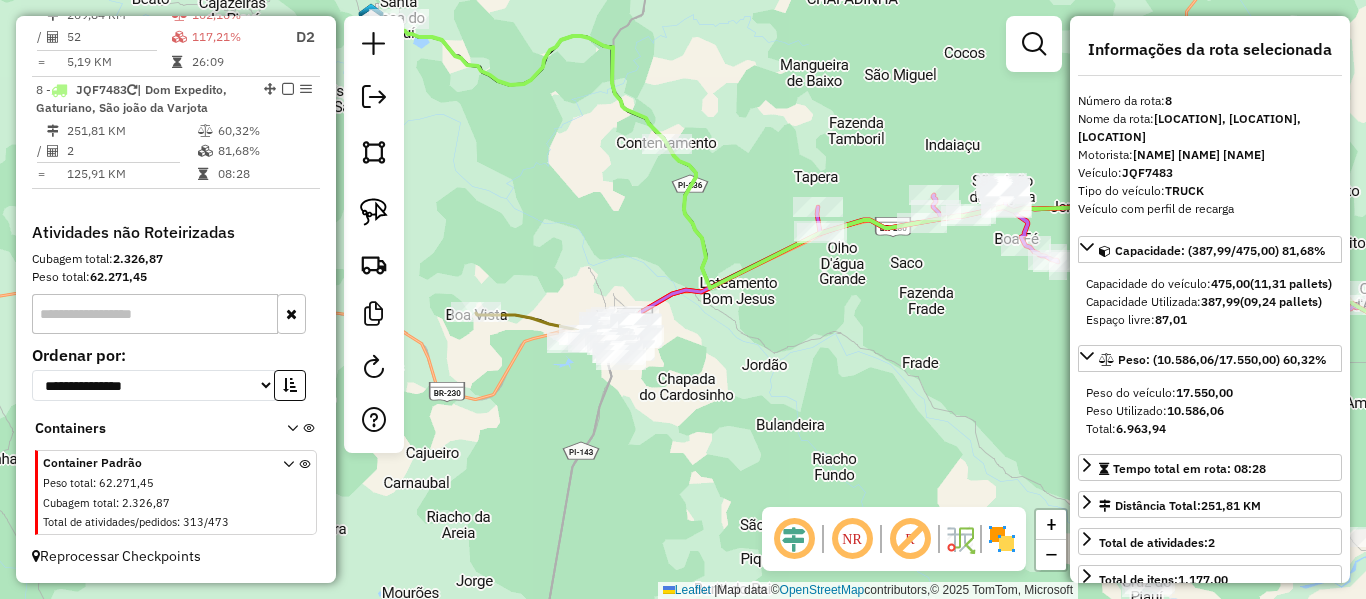 drag, startPoint x: 680, startPoint y: 209, endPoint x: 607, endPoint y: 268, distance: 93.8616 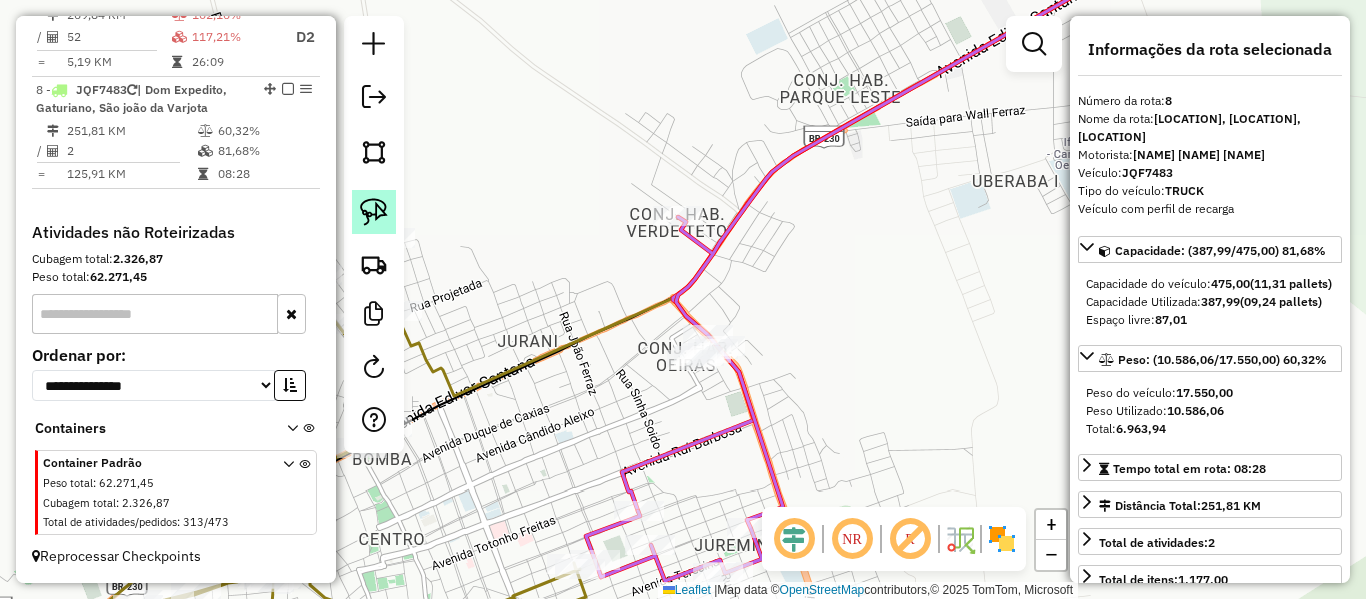 click 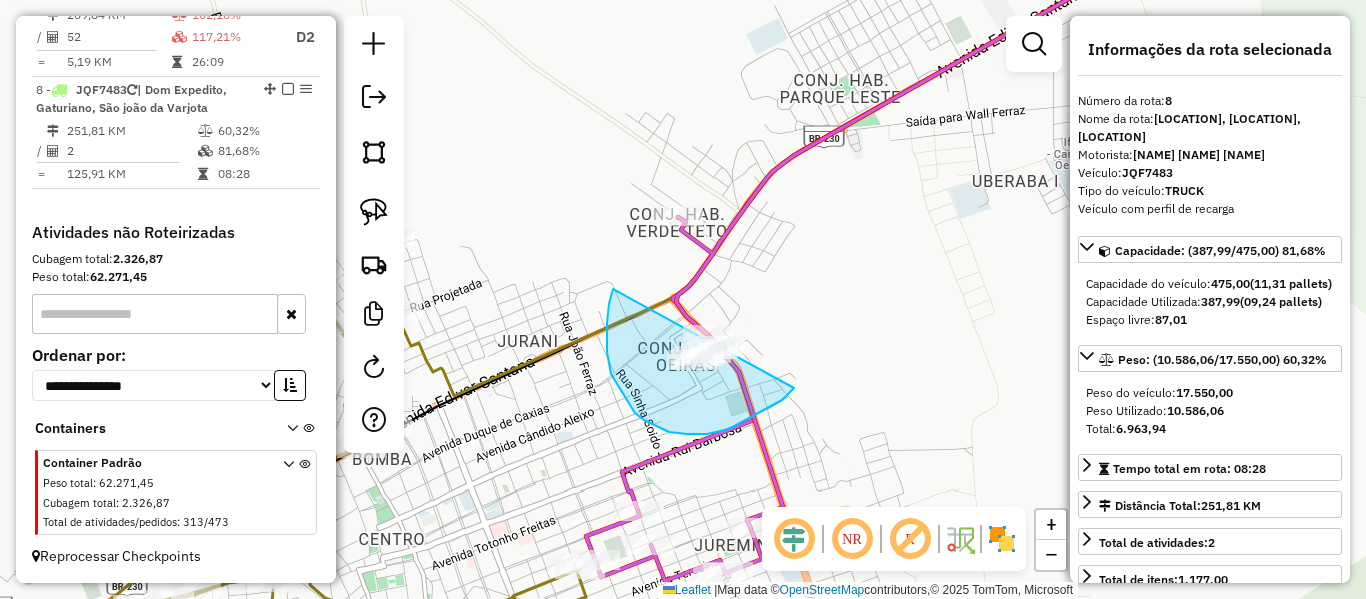 drag, startPoint x: 613, startPoint y: 289, endPoint x: 819, endPoint y: 353, distance: 215.71277 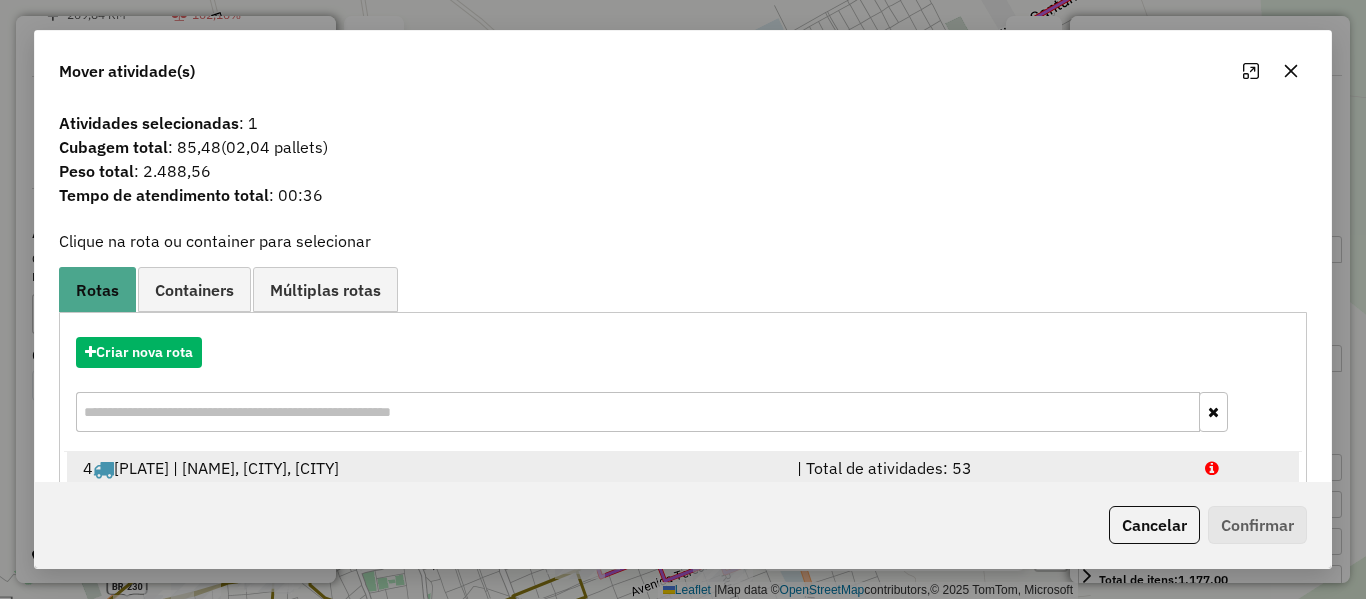 drag, startPoint x: 355, startPoint y: 398, endPoint x: 354, endPoint y: 431, distance: 33.01515 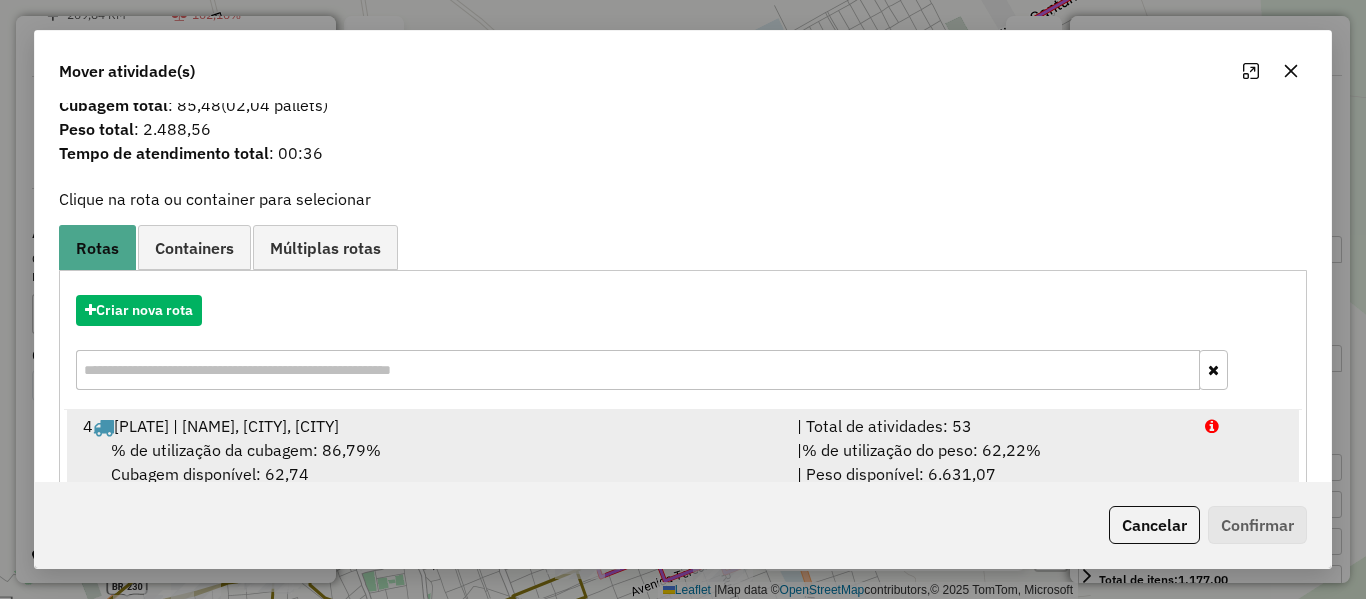 scroll, scrollTop: 101, scrollLeft: 0, axis: vertical 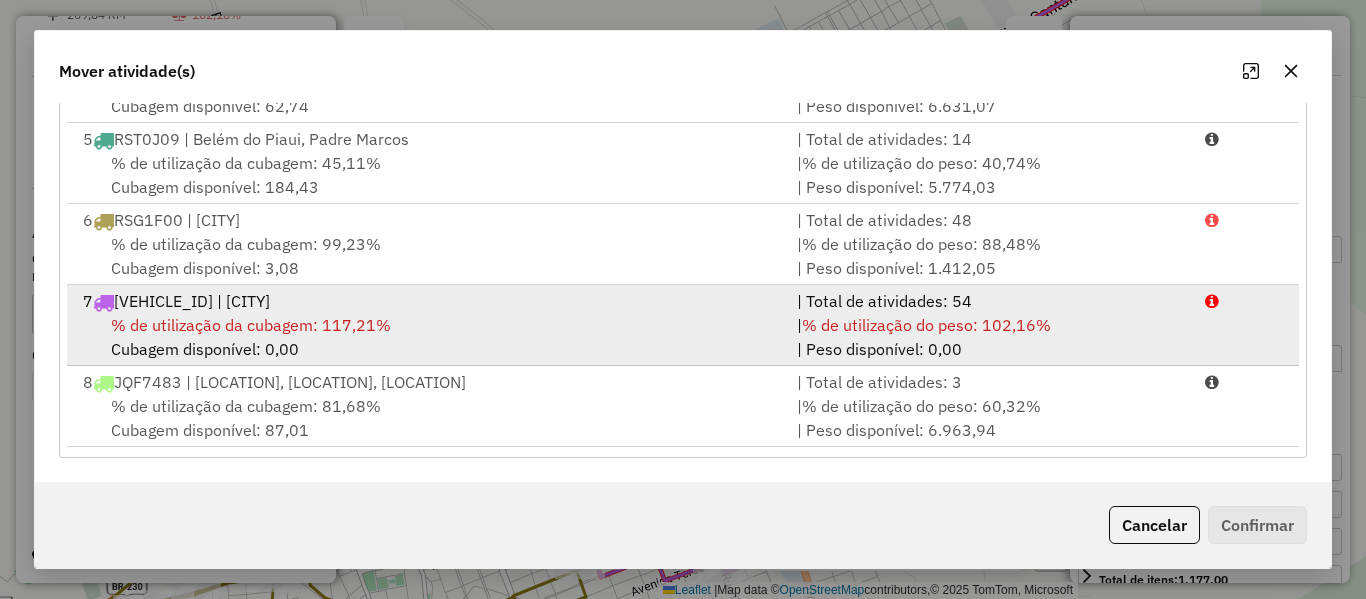 click on "7 OLI2B41 | Oeiras" at bounding box center [428, 301] 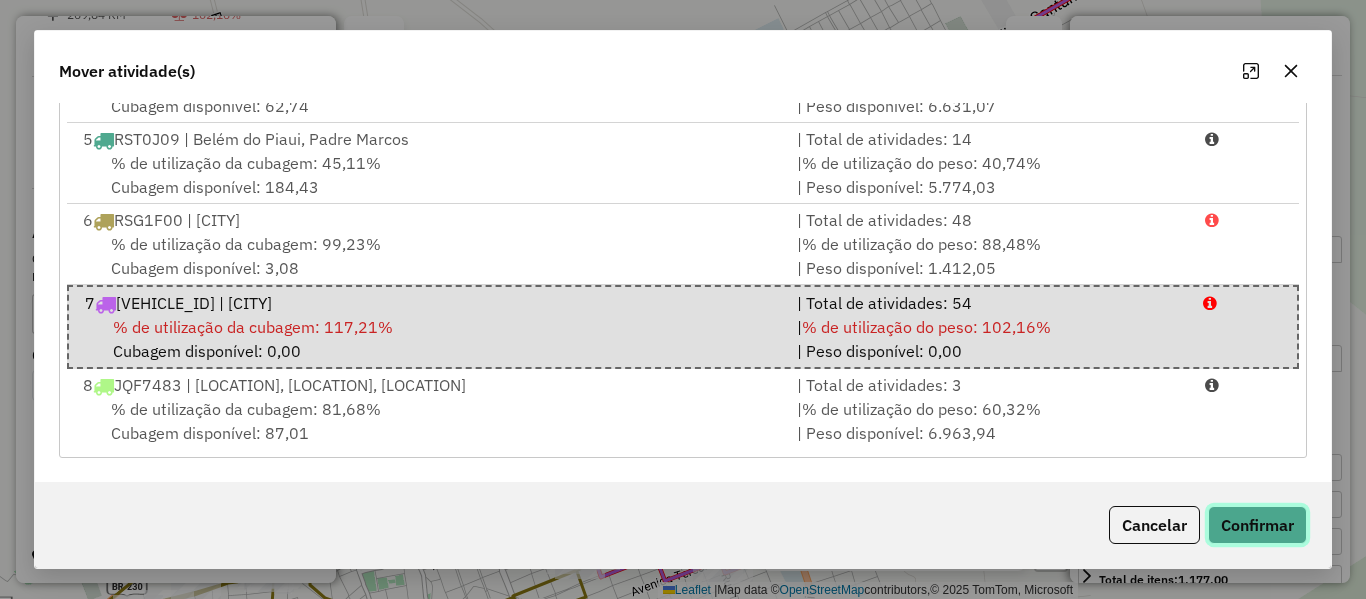 click on "Confirmar" 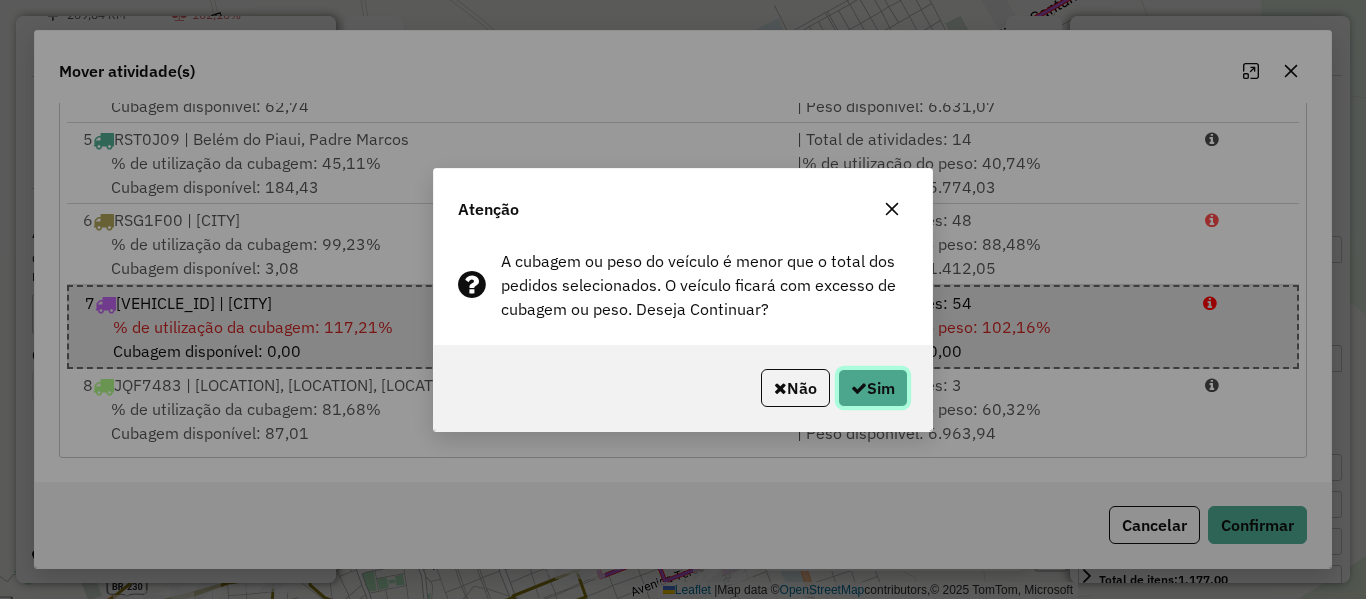 click on "Sim" 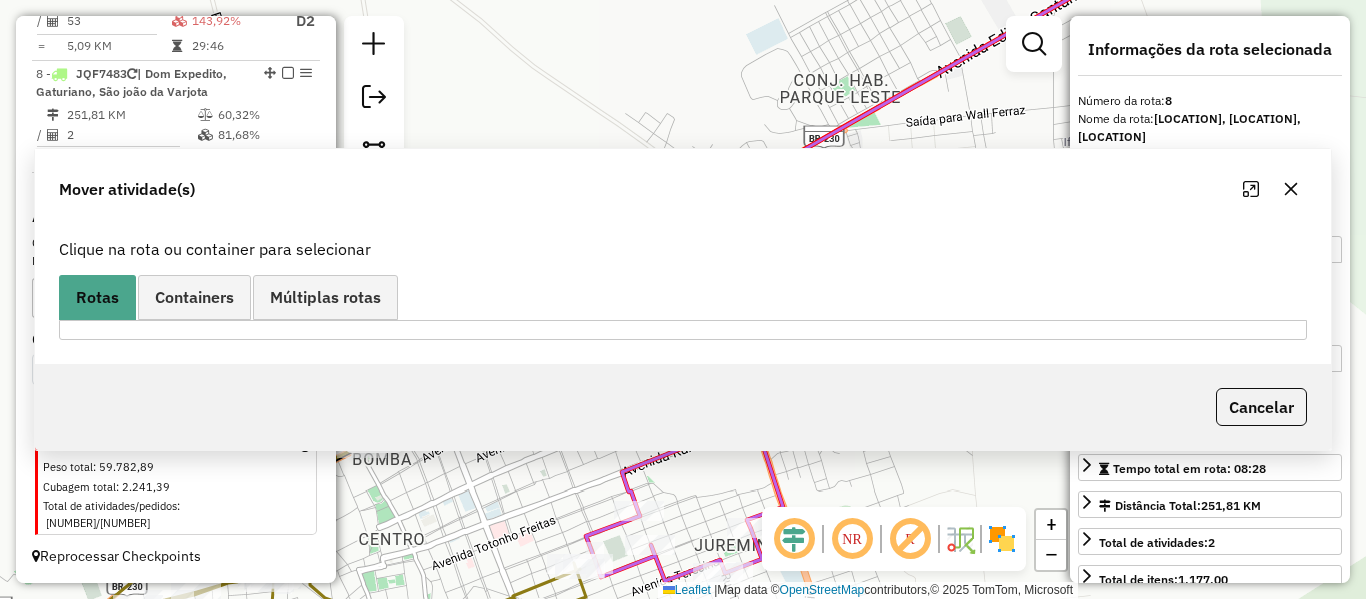 scroll, scrollTop: 0, scrollLeft: 0, axis: both 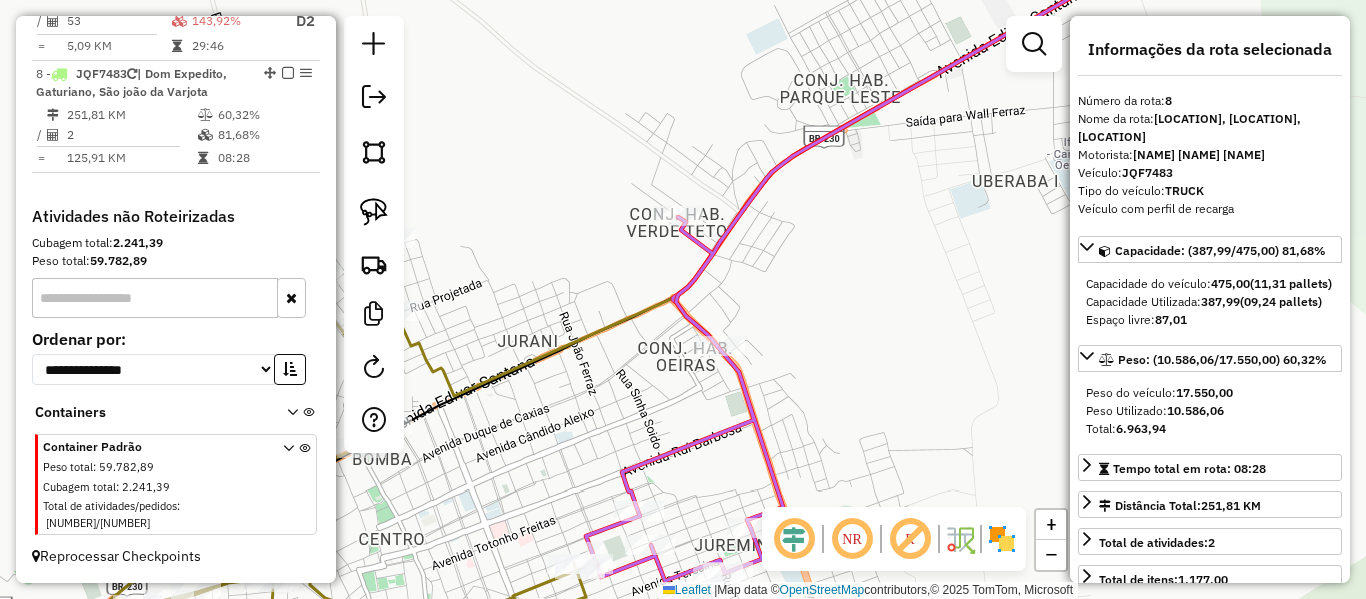 click 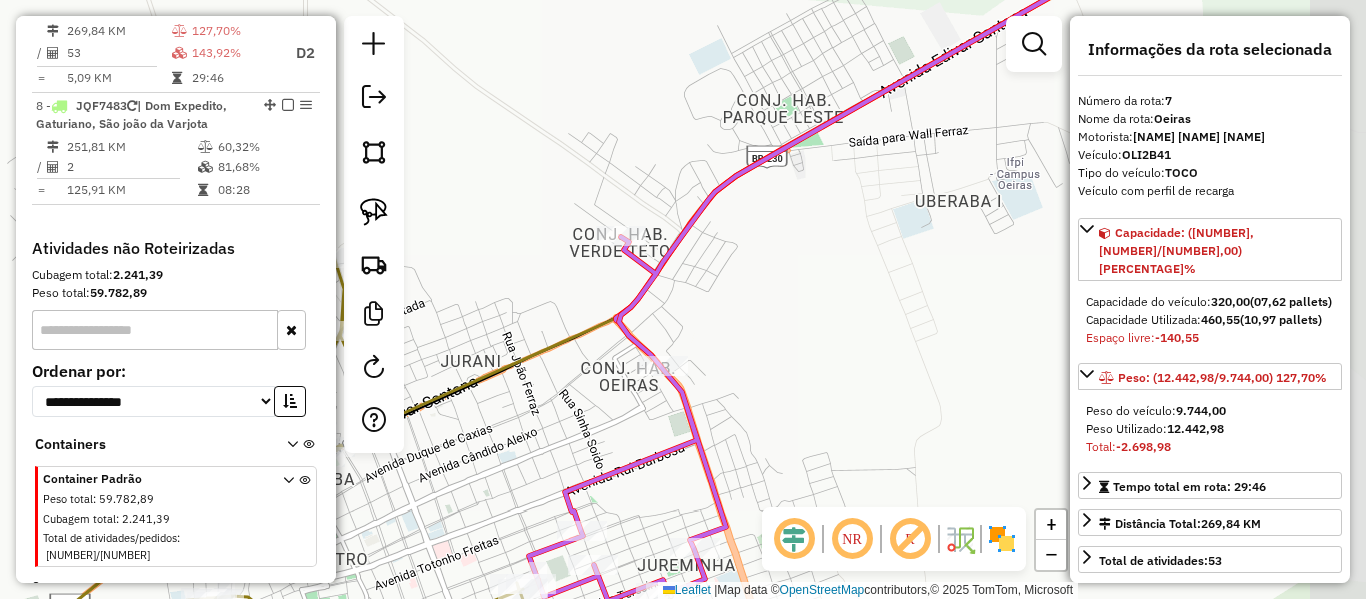 scroll, scrollTop: 1158, scrollLeft: 0, axis: vertical 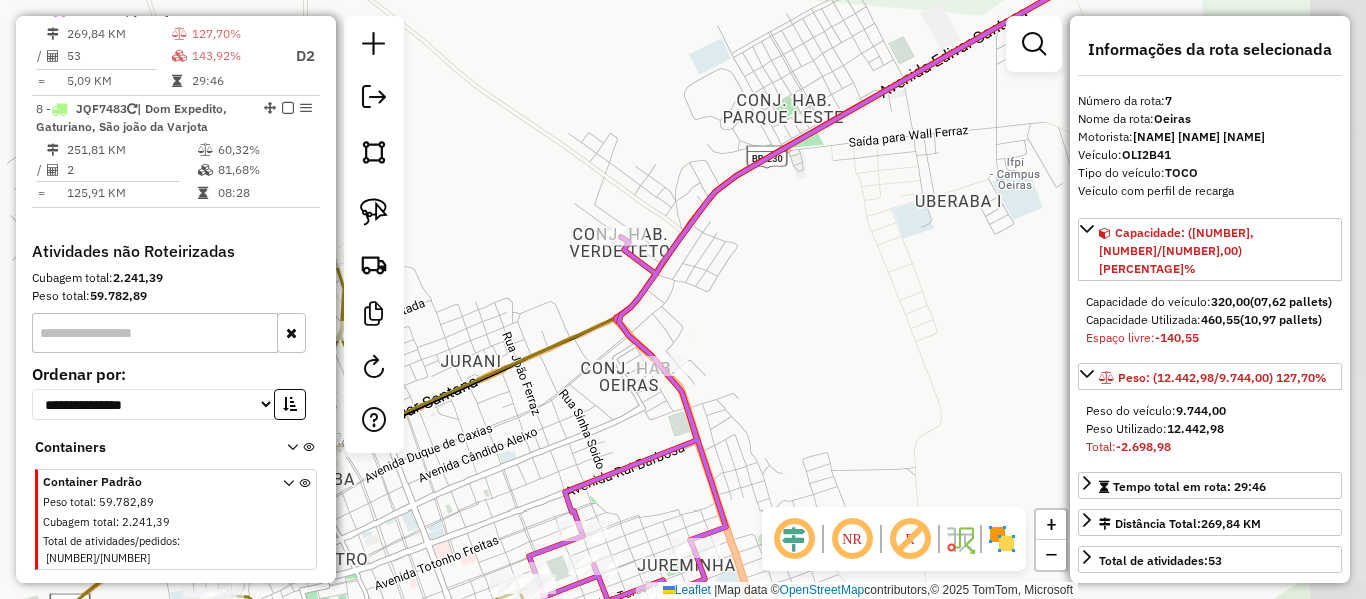 drag, startPoint x: 748, startPoint y: 257, endPoint x: 632, endPoint y: 279, distance: 118.06778 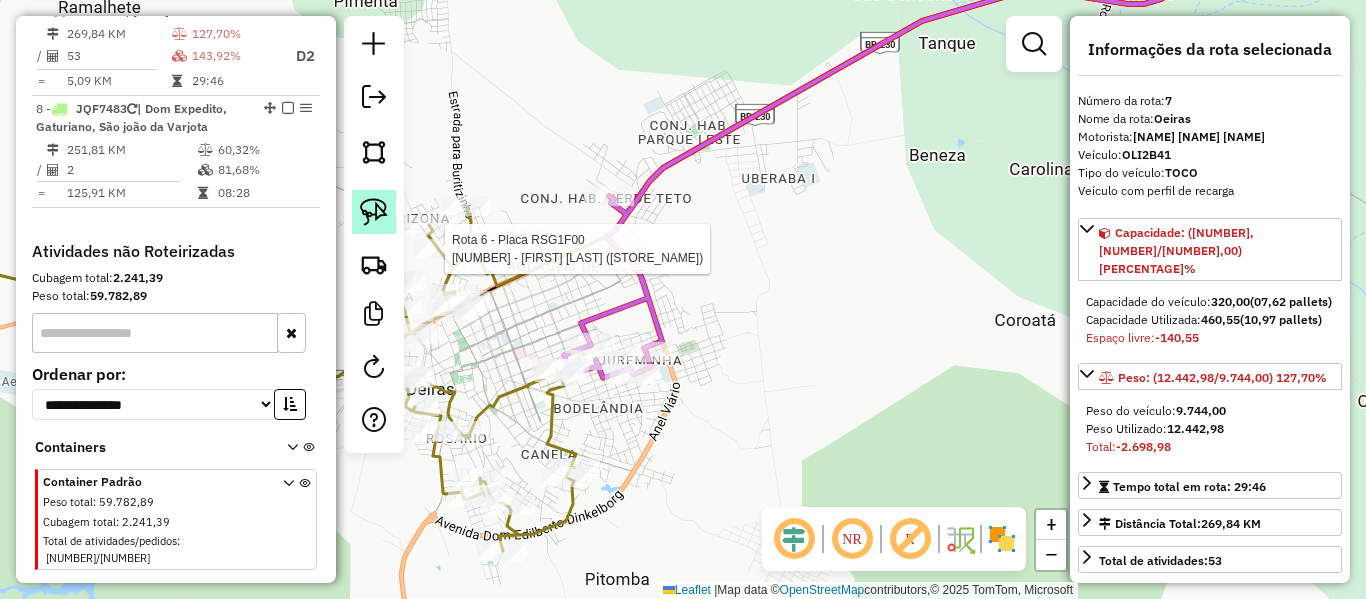 click 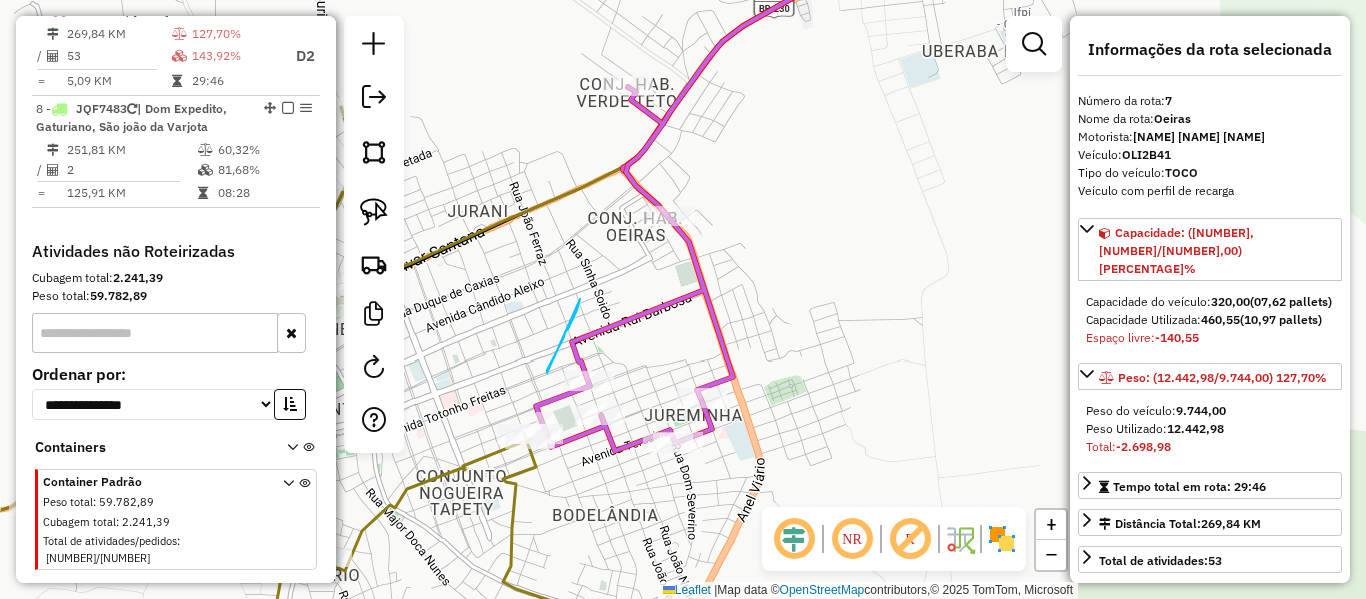 drag, startPoint x: 568, startPoint y: 329, endPoint x: 547, endPoint y: 373, distance: 48.754486 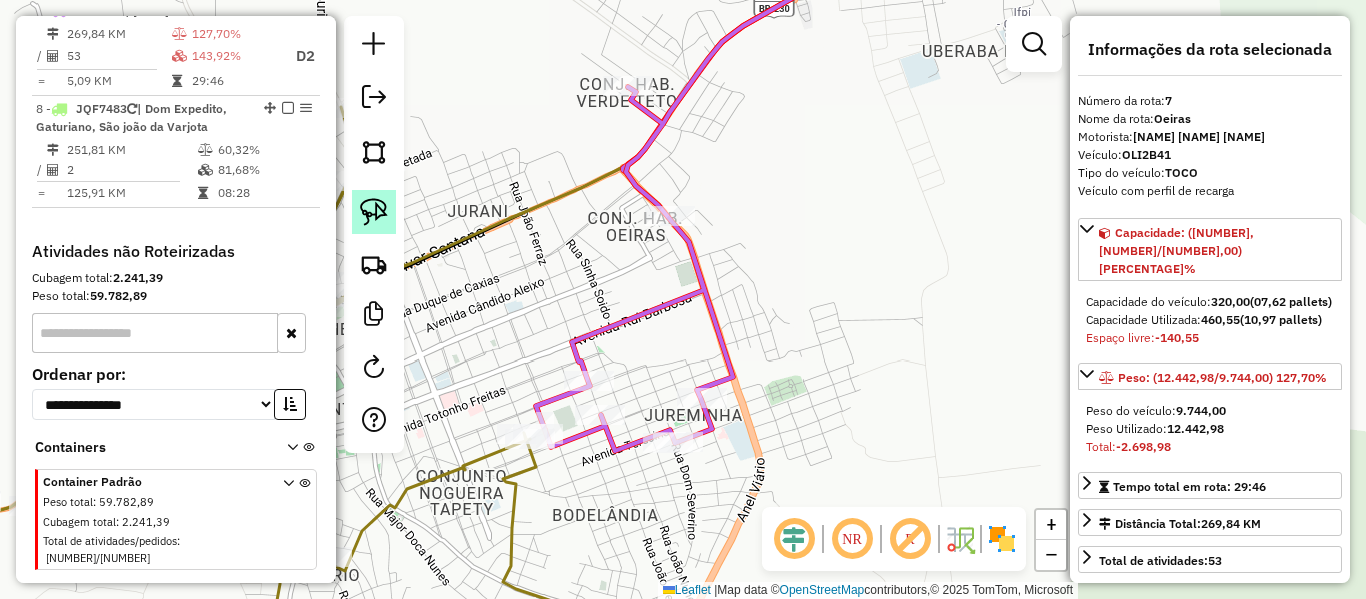 click 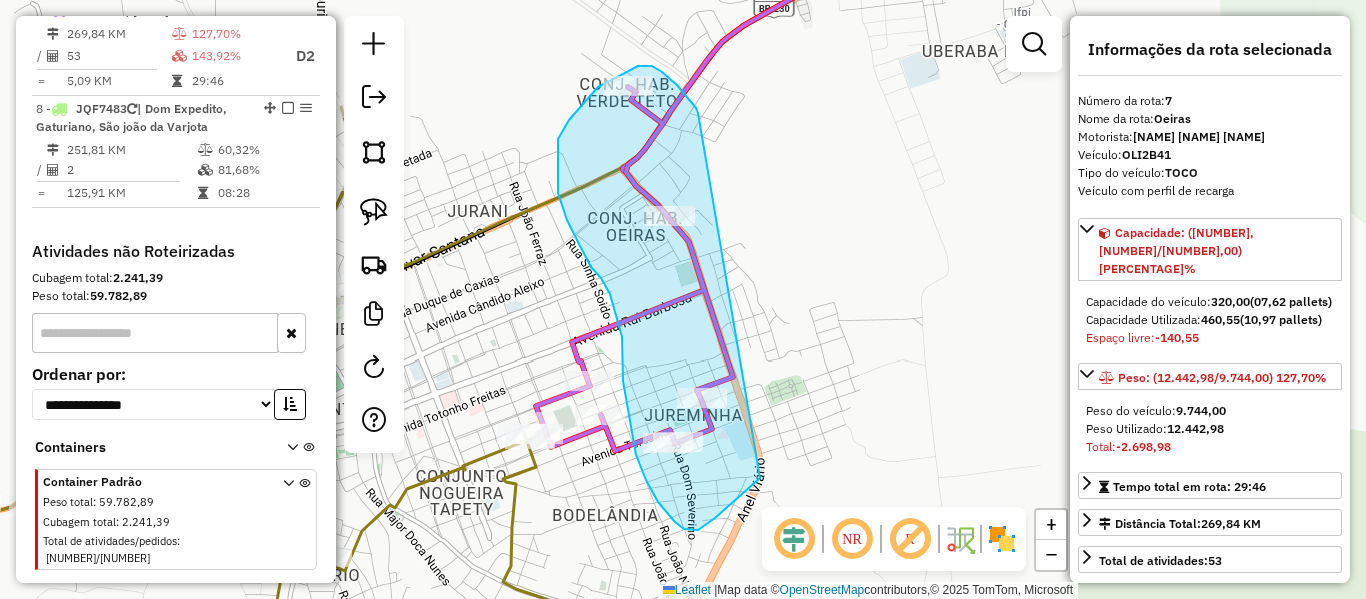 drag, startPoint x: 696, startPoint y: 108, endPoint x: 880, endPoint y: 398, distance: 343.44724 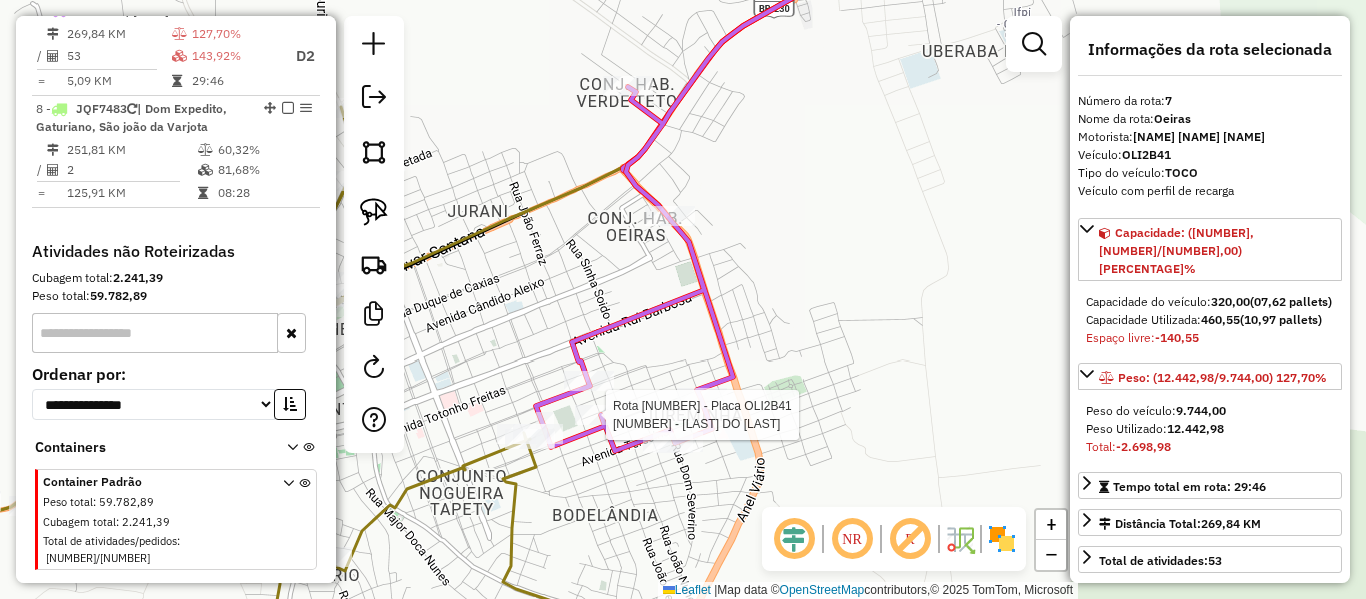 click 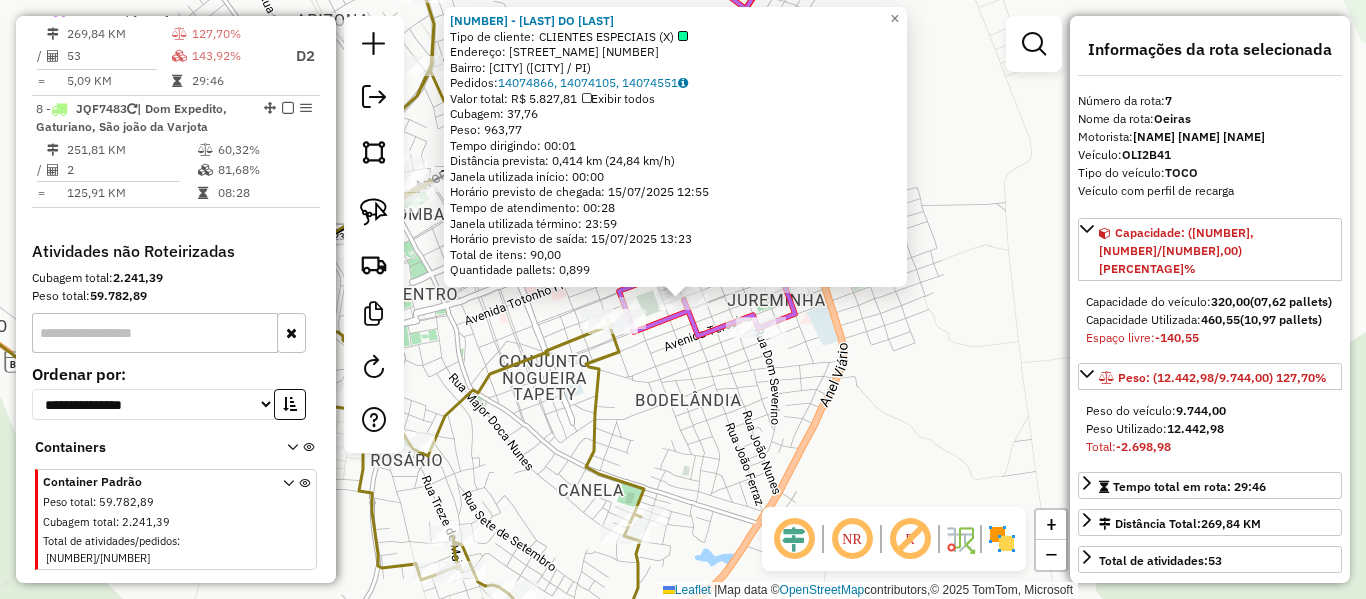 click on "10505 - BAR DO CHEF  Tipo de cliente:   CLIENTES ESPECIAIS (X)   Endereço:  JOAO FERRAZ SN   Bairro: OEIRAS NOVA (OEIRAS / PI)   Pedidos:  14074866, 14074105, 14074551   Valor total: R$ 5.827,81   Exibir todos   Cubagem: 37,76  Peso: 963,77  Tempo dirigindo: 00:01   Distância prevista: 0,414 km (24,84 km/h)   Janela utilizada início: 00:00   Horário previsto de chegada: 15/07/2025 12:55   Tempo de atendimento: 00:28   Janela utilizada término: 23:59   Horário previsto de saída: 15/07/2025 13:23   Total de itens: 90,00   Quantidade pallets: 0,899  × Janela de atendimento Grade de atendimento Capacidade Transportadoras Veículos Cliente Pedidos  Rotas Selecione os dias de semana para filtrar as janelas de atendimento  Seg   Ter   Qua   Qui   Sex   Sáb   Dom  Informe o período da janela de atendimento: De: Até:  Filtrar exatamente a janela do cliente  Considerar janela de atendimento padrão  Selecione os dias de semana para filtrar as grades de atendimento  Seg   Ter   Qua   Qui   Sex   Sáb   Dom  +" 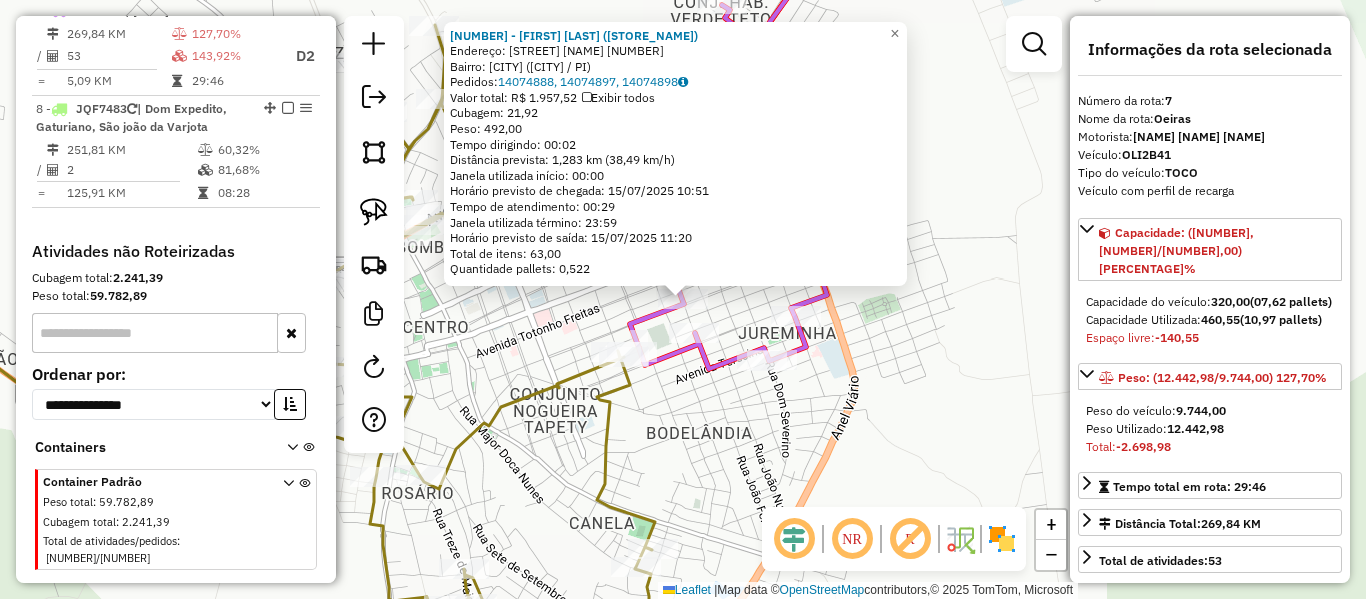 click on "1385 - LUCILENE M. DE A. LEITE MEE (CHUR. COQUEIRO VERDE)  Endereço: R   JOAO FERRAZ                   998   Bairro: OEIRAS NOVA (OEIRAS / PI)   Pedidos:  14074888, 14074897, 14074898   Valor total: R$ 1.957,52   Exibir todos   Cubagem: 21,92  Peso: 492,00  Tempo dirigindo: 00:02   Distância prevista: 1,283 km (38,49 km/h)   Janela utilizada início: 00:00   Horário previsto de chegada: 15/07/2025 10:51   Tempo de atendimento: 00:29   Janela utilizada término: 23:59   Horário previsto de saída: 15/07/2025 11:20   Total de itens: 63,00   Quantidade pallets: 0,522  × Janela de atendimento Grade de atendimento Capacidade Transportadoras Veículos Cliente Pedidos  Rotas Selecione os dias de semana para filtrar as janelas de atendimento  Seg   Ter   Qua   Qui   Sex   Sáb   Dom  Informe o período da janela de atendimento: De: Até:  Filtrar exatamente a janela do cliente  Considerar janela de atendimento padrão  Selecione os dias de semana para filtrar as grades de atendimento  Seg   Ter   Qua   Qui  De:" 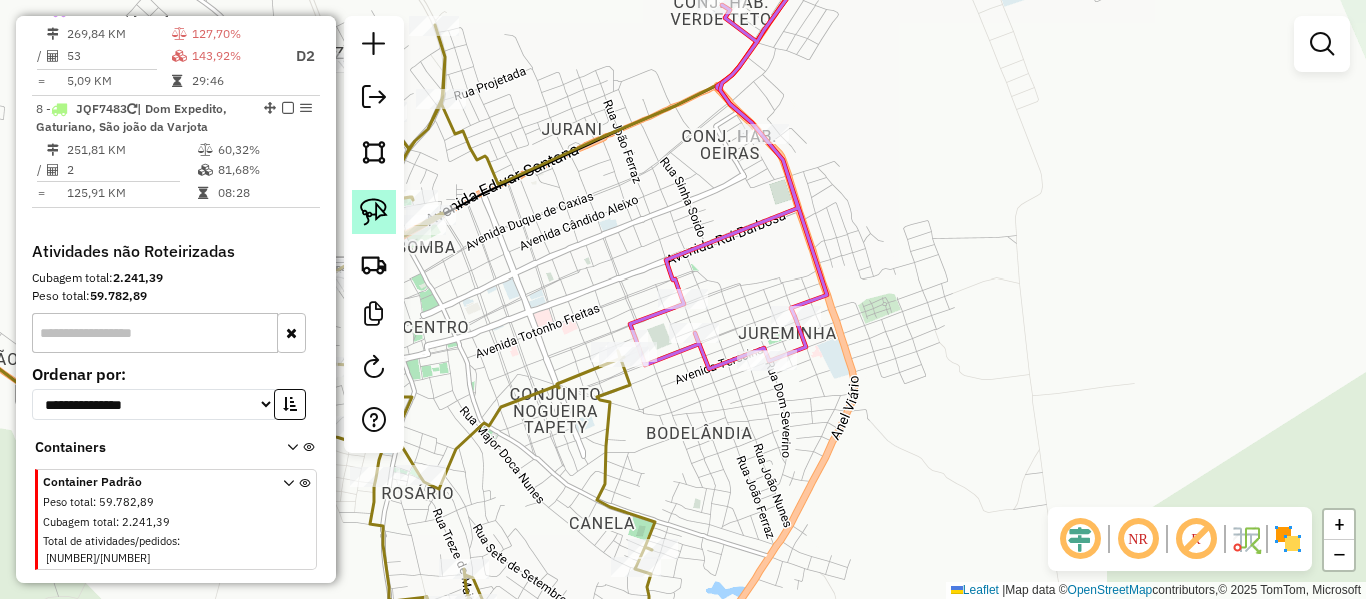 click 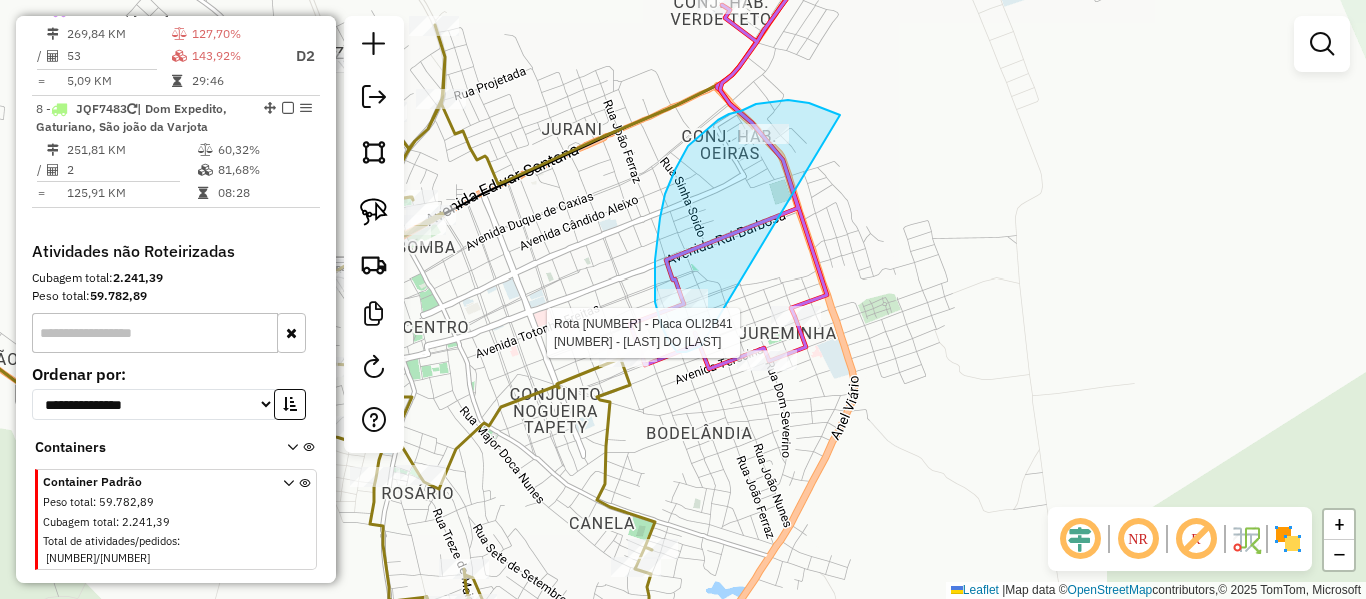drag, startPoint x: 780, startPoint y: 100, endPoint x: 703, endPoint y: 344, distance: 255.8613 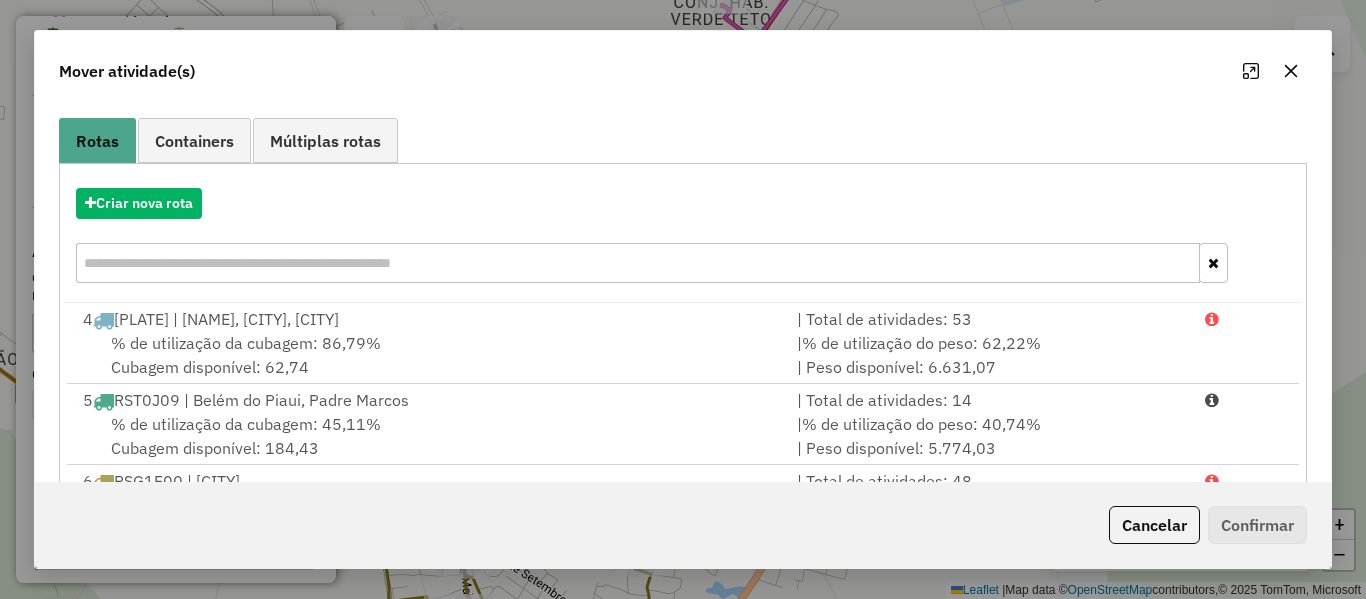 scroll, scrollTop: 329, scrollLeft: 0, axis: vertical 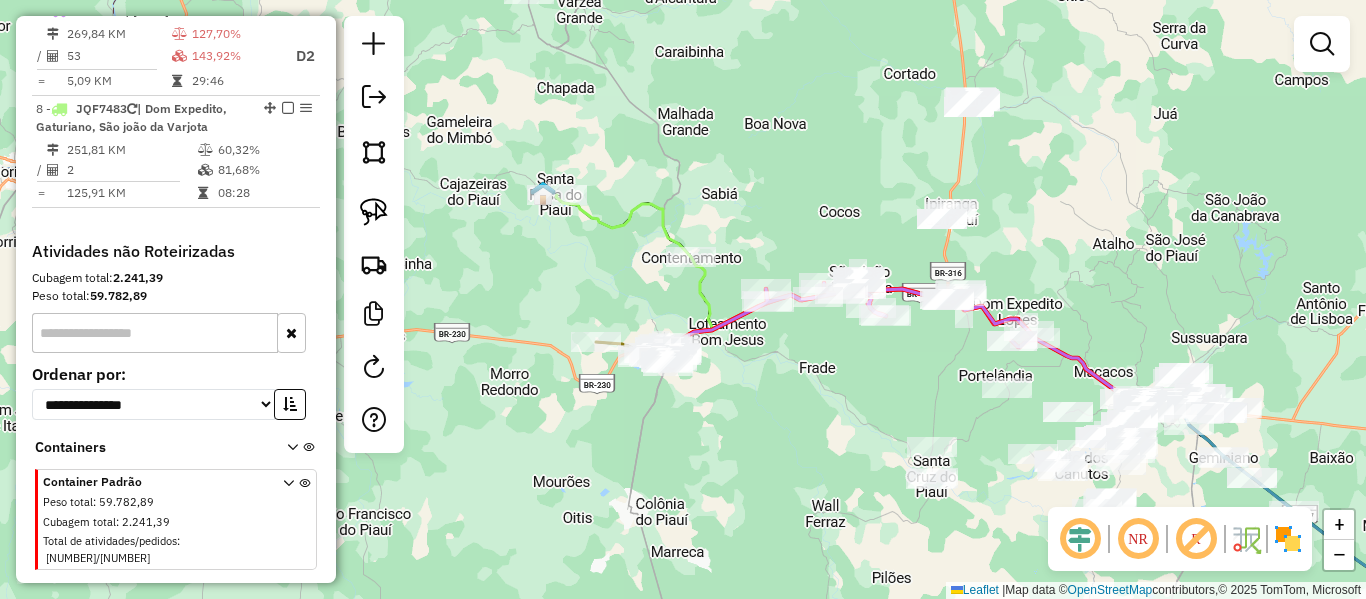 click 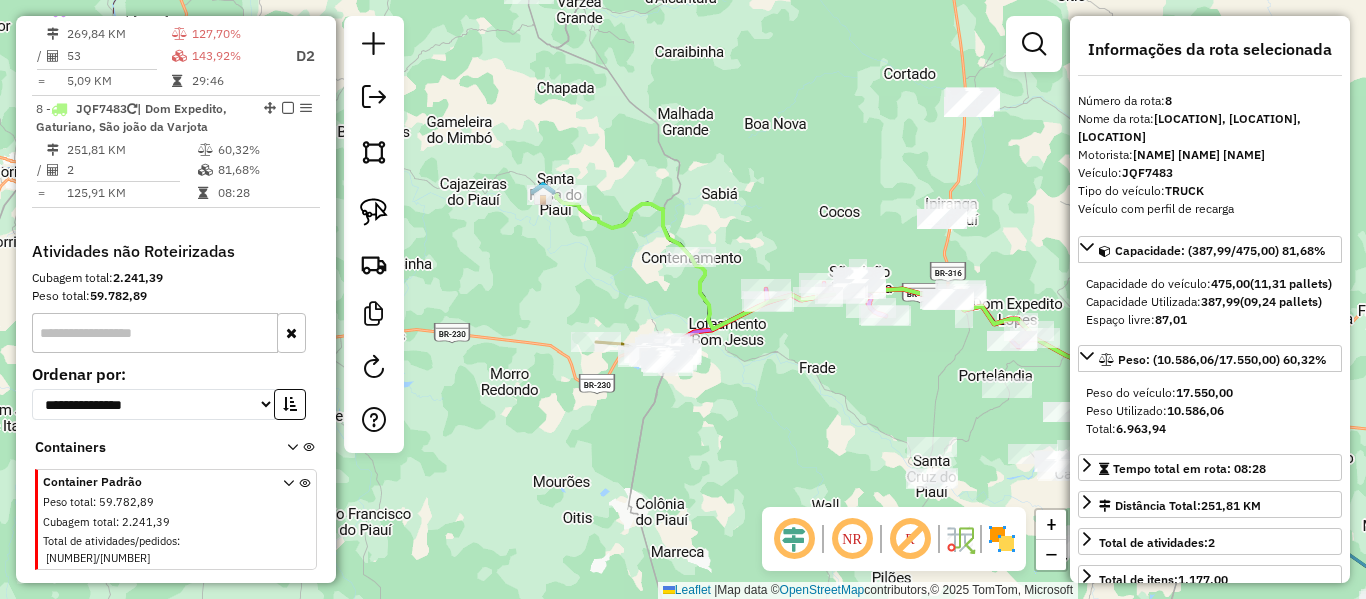 scroll, scrollTop: 1195, scrollLeft: 0, axis: vertical 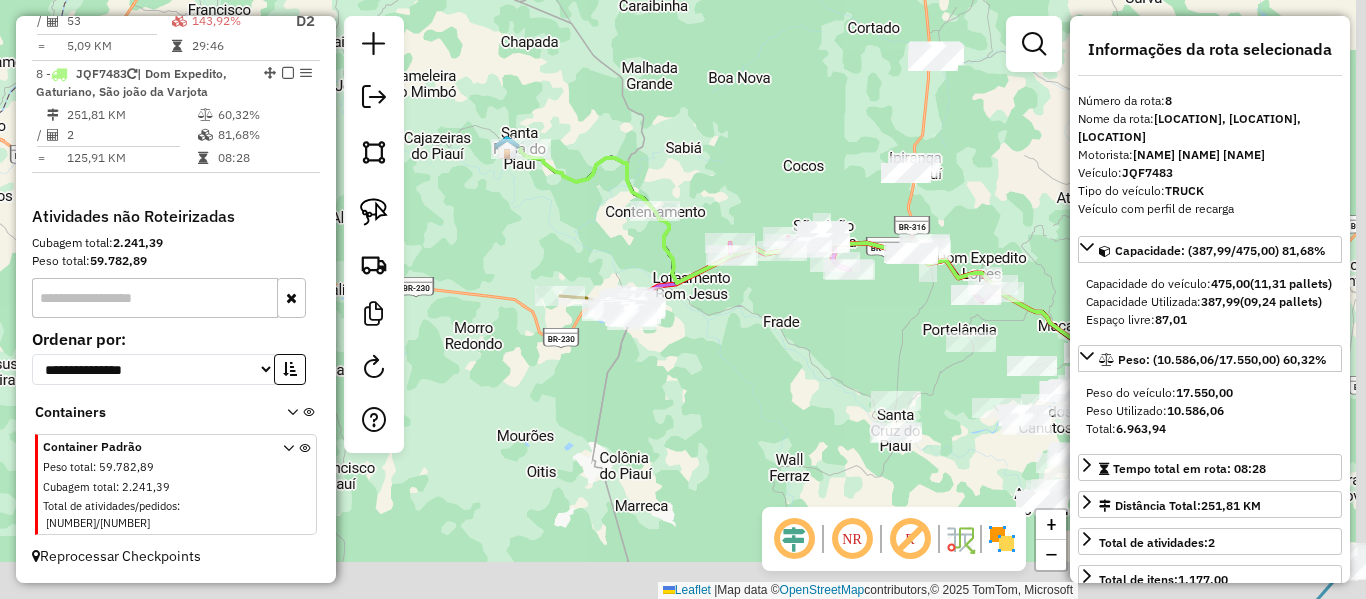 drag, startPoint x: 601, startPoint y: 200, endPoint x: 575, endPoint y: 127, distance: 77.491936 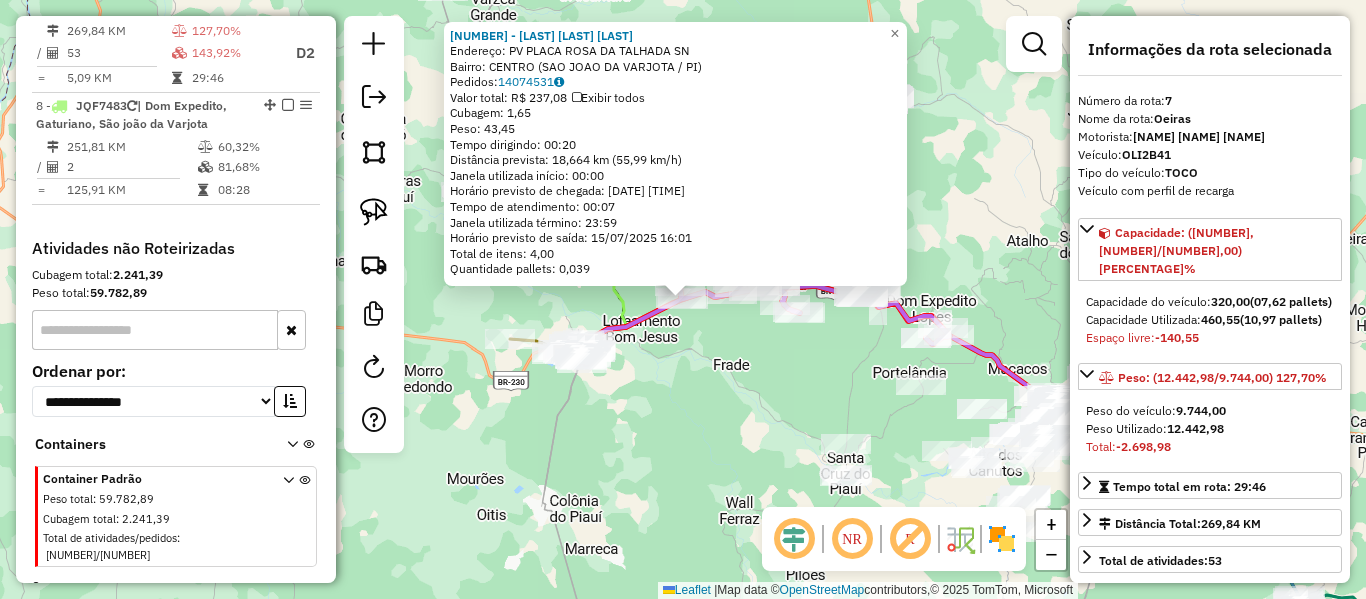 scroll, scrollTop: 1158, scrollLeft: 0, axis: vertical 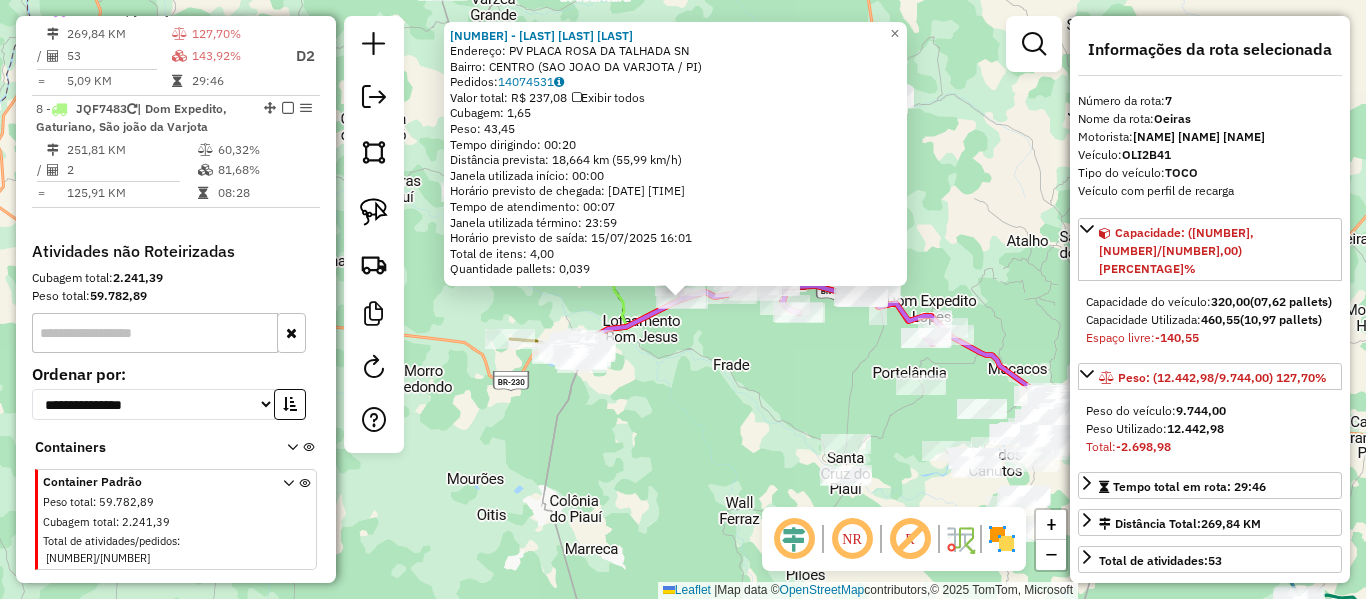 click on "15159 - RES SABOR DA TERRA  Endereço:  PV PLACA ROSA DA TALHADA SN   Bairro: CENTRO (SAO JOAO DA VARJOTA / PI)   Pedidos:  14074531   Valor total: R$ 237,08   Exibir todos   Cubagem: 1,65  Peso: 43,45  Tempo dirigindo: 00:20   Distância prevista: 18,664 km (55,99 km/h)   Janela utilizada início: 00:00   Horário previsto de chegada: 15/07/2025 15:54   Tempo de atendimento: 00:07   Janela utilizada término: 23:59   Horário previsto de saída: 15/07/2025 16:01   Total de itens: 4,00   Quantidade pallets: 0,039  × Janela de atendimento Grade de atendimento Capacidade Transportadoras Veículos Cliente Pedidos  Rotas Selecione os dias de semana para filtrar as janelas de atendimento  Seg   Ter   Qua   Qui   Sex   Sáb   Dom  Informe o período da janela de atendimento: De: Até:  Filtrar exatamente a janela do cliente  Considerar janela de atendimento padrão  Selecione os dias de semana para filtrar as grades de atendimento  Seg   Ter   Qua   Qui   Sex   Sáb   Dom   Peso mínimo:   Peso máximo:   De:  De:" 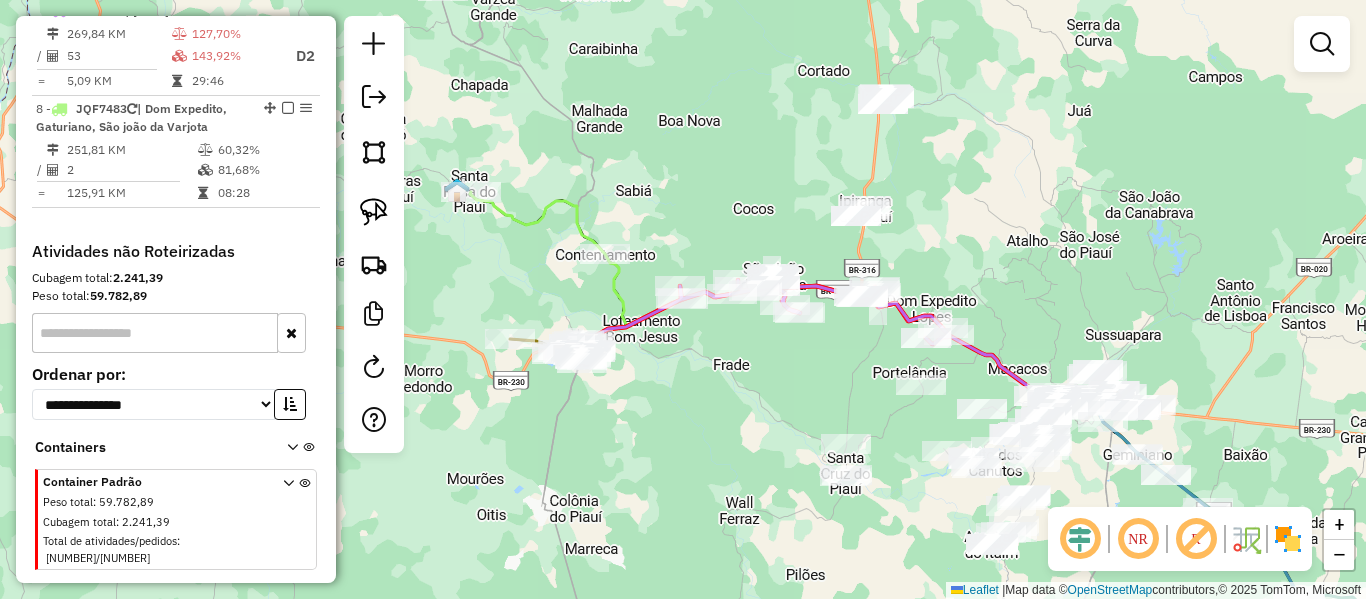 click 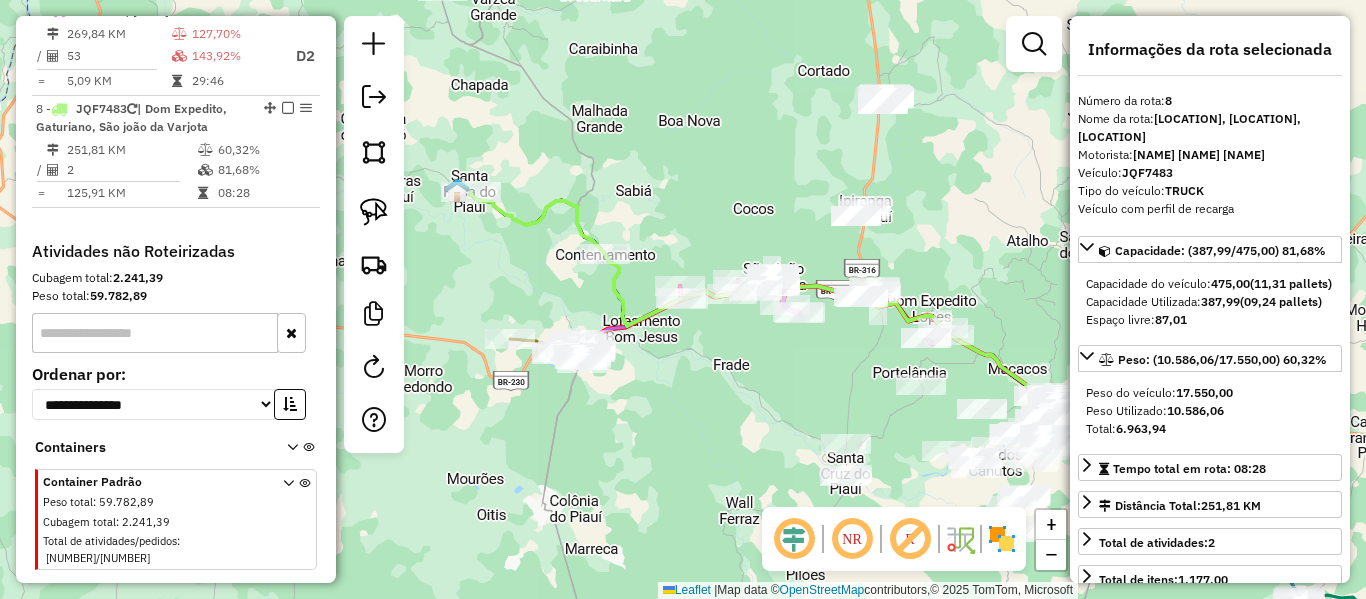 scroll, scrollTop: 1195, scrollLeft: 0, axis: vertical 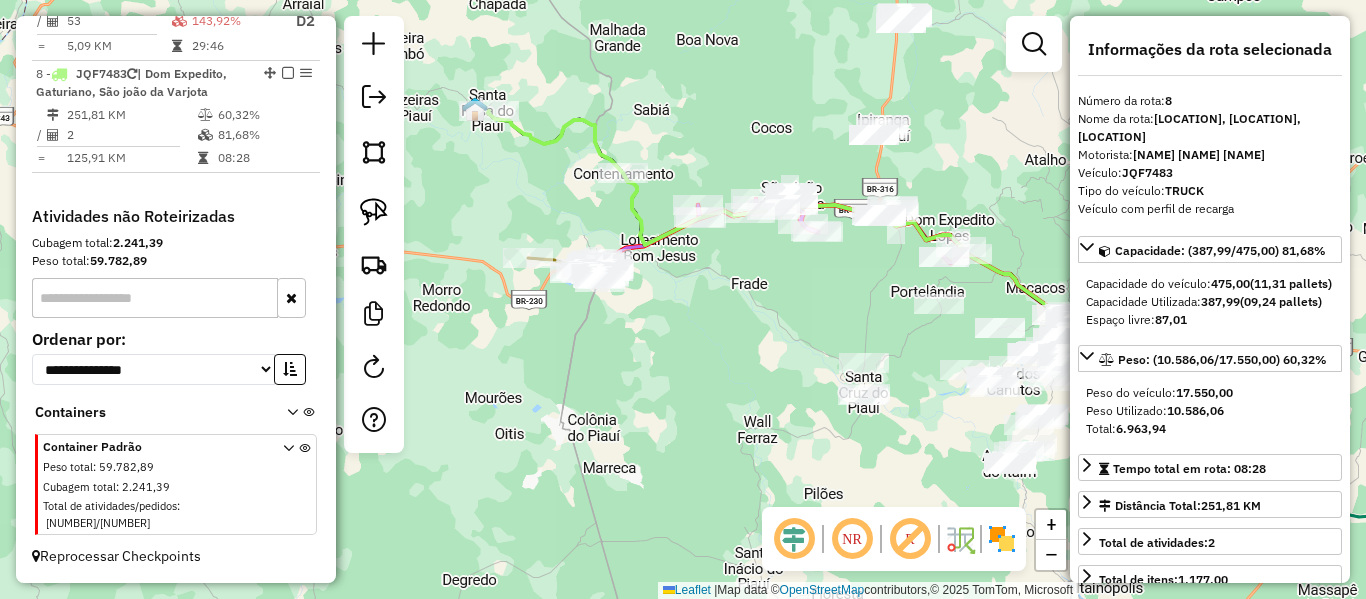 drag, startPoint x: 505, startPoint y: 269, endPoint x: 527, endPoint y: 177, distance: 94.59387 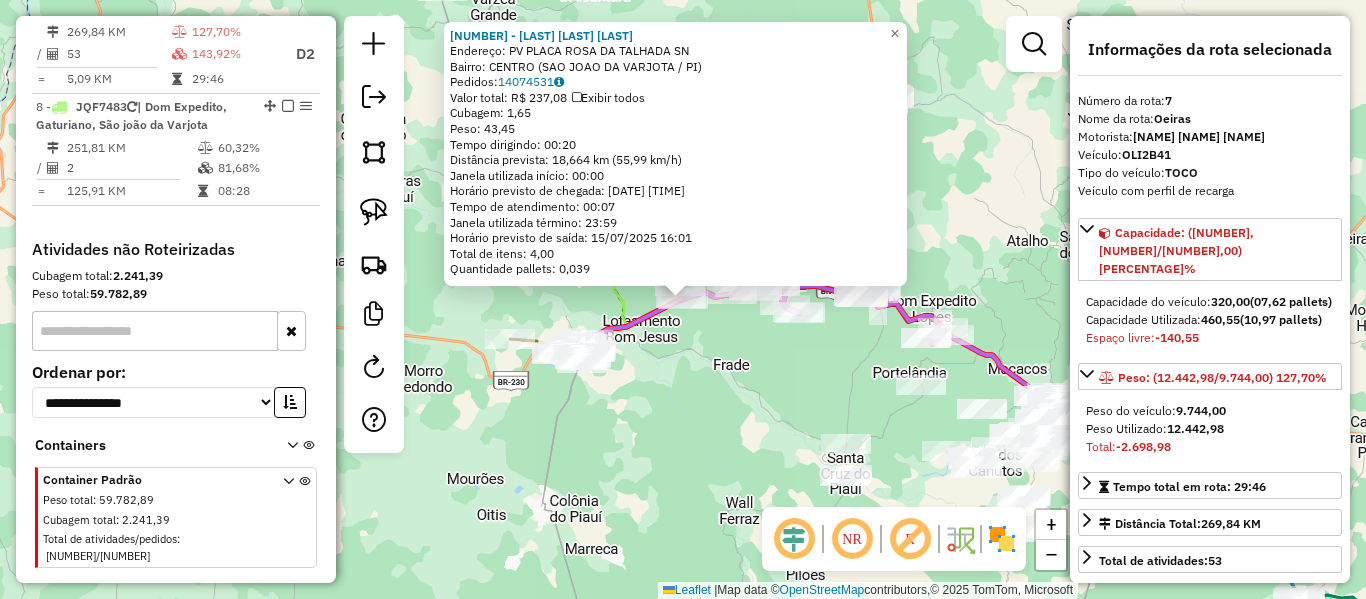 scroll, scrollTop: 1158, scrollLeft: 0, axis: vertical 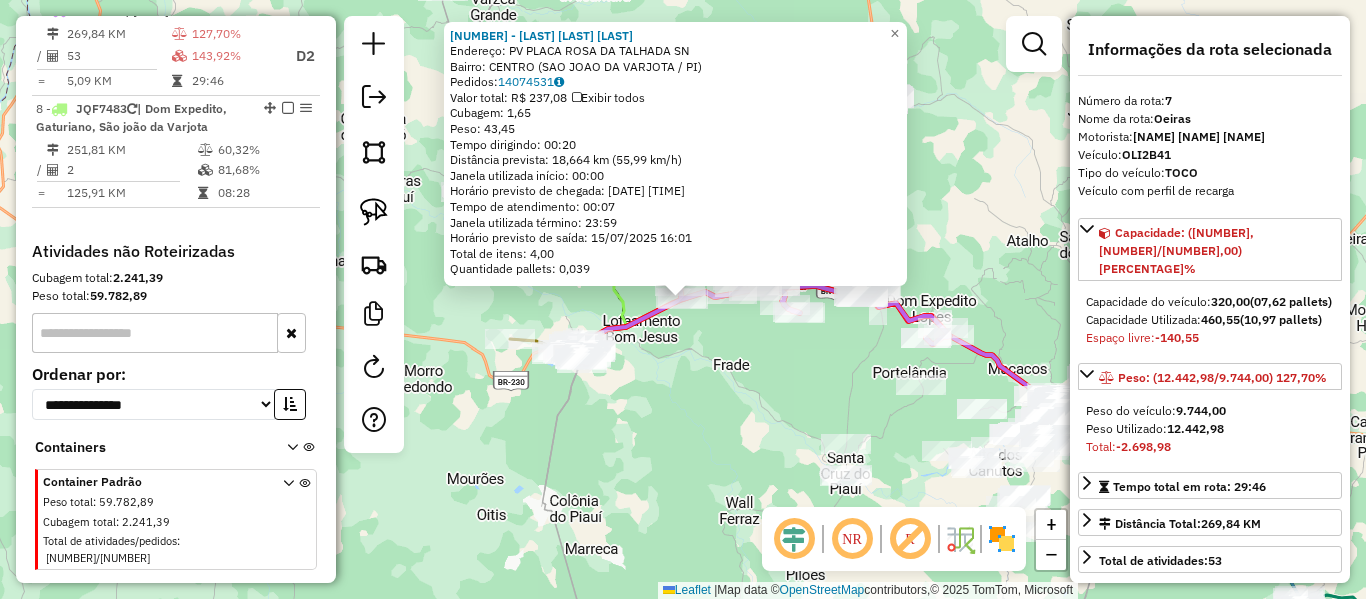 click on "15159 - RES SABOR DA TERRA  Endereço:  PV PLACA ROSA DA TALHADA SN   Bairro: CENTRO (SAO JOAO DA VARJOTA / PI)   Pedidos:  14074531   Valor total: R$ 237,08   Exibir todos   Cubagem: 1,65  Peso: 43,45  Tempo dirigindo: 00:20   Distância prevista: 18,664 km (55,99 km/h)   Janela utilizada início: 00:00   Horário previsto de chegada: 15/07/2025 15:54   Tempo de atendimento: 00:07   Janela utilizada término: 23:59   Horário previsto de saída: 15/07/2025 16:01   Total de itens: 4,00   Quantidade pallets: 0,039  × Janela de atendimento Grade de atendimento Capacidade Transportadoras Veículos Cliente Pedidos  Rotas Selecione os dias de semana para filtrar as janelas de atendimento  Seg   Ter   Qua   Qui   Sex   Sáb   Dom  Informe o período da janela de atendimento: De: Até:  Filtrar exatamente a janela do cliente  Considerar janela de atendimento padrão  Selecione os dias de semana para filtrar as grades de atendimento  Seg   Ter   Qua   Qui   Sex   Sáb   Dom   Peso mínimo:   Peso máximo:   De:  De:" 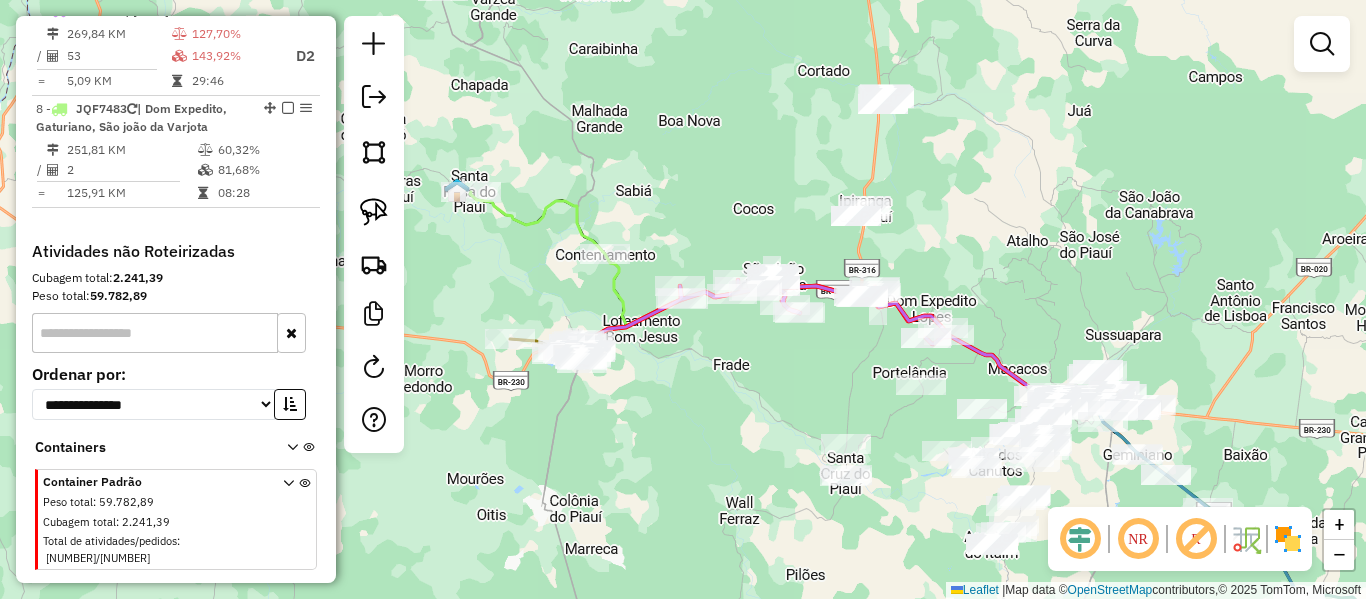 click 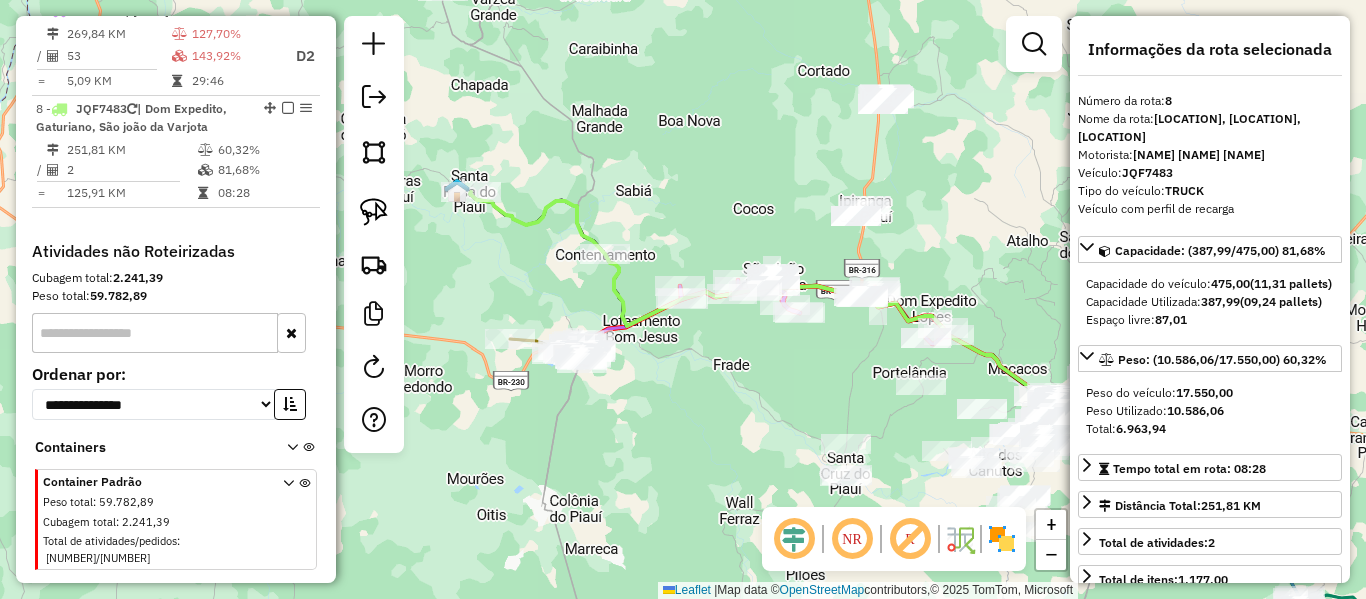 scroll, scrollTop: 1195, scrollLeft: 0, axis: vertical 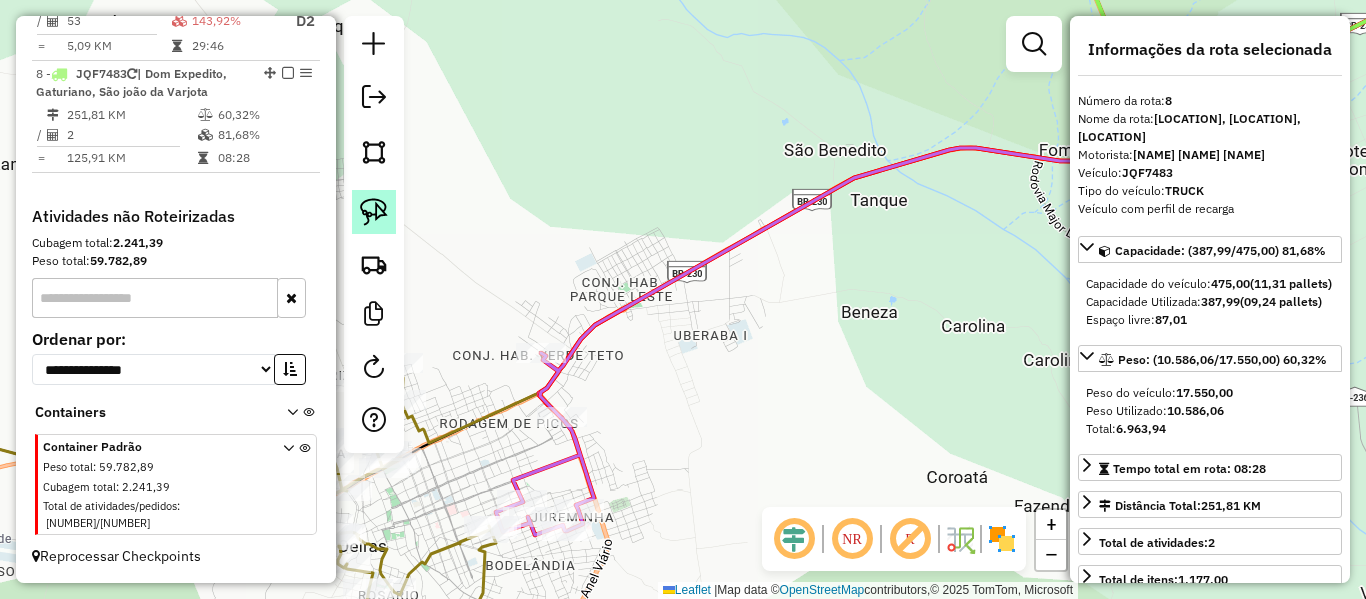 click 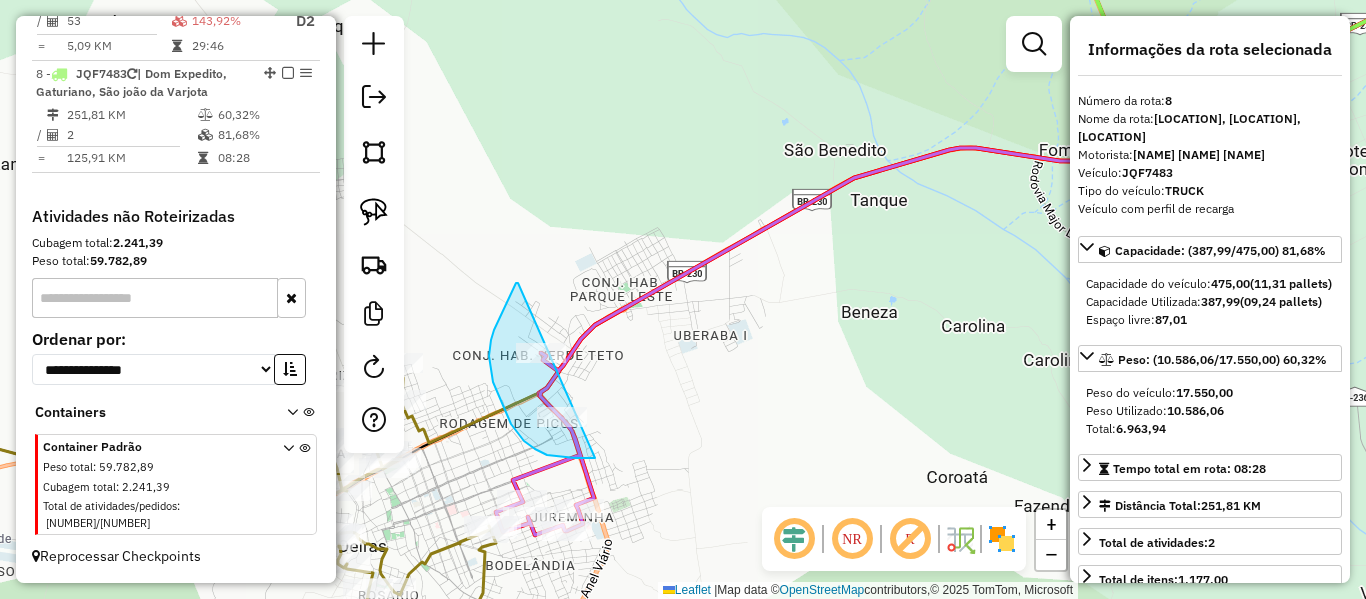 drag, startPoint x: 518, startPoint y: 283, endPoint x: 695, endPoint y: 409, distance: 217.26712 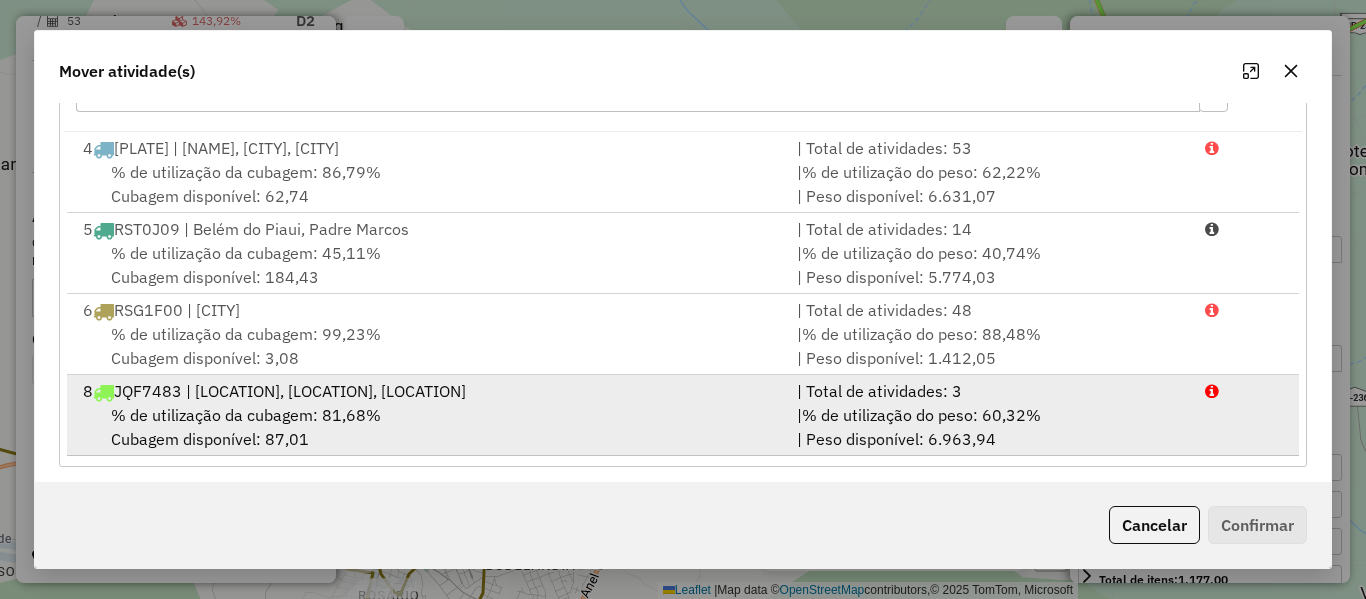 scroll, scrollTop: 329, scrollLeft: 0, axis: vertical 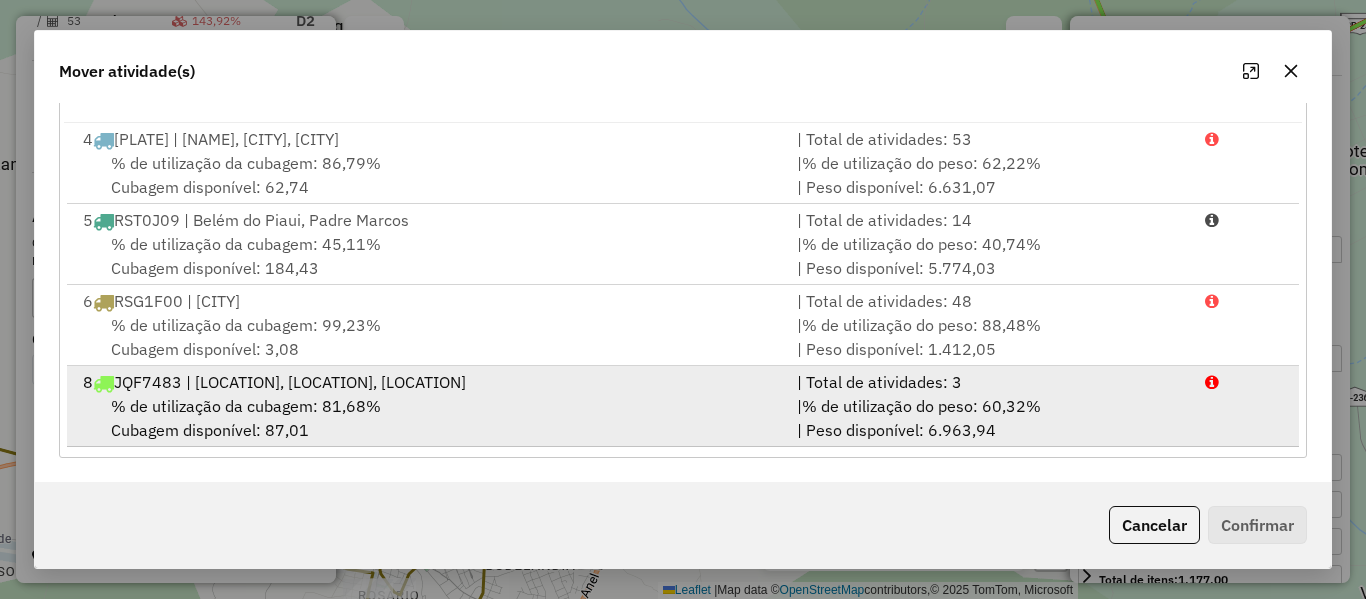 click on "% de utilização da cubagem: 81,68%" at bounding box center [246, 406] 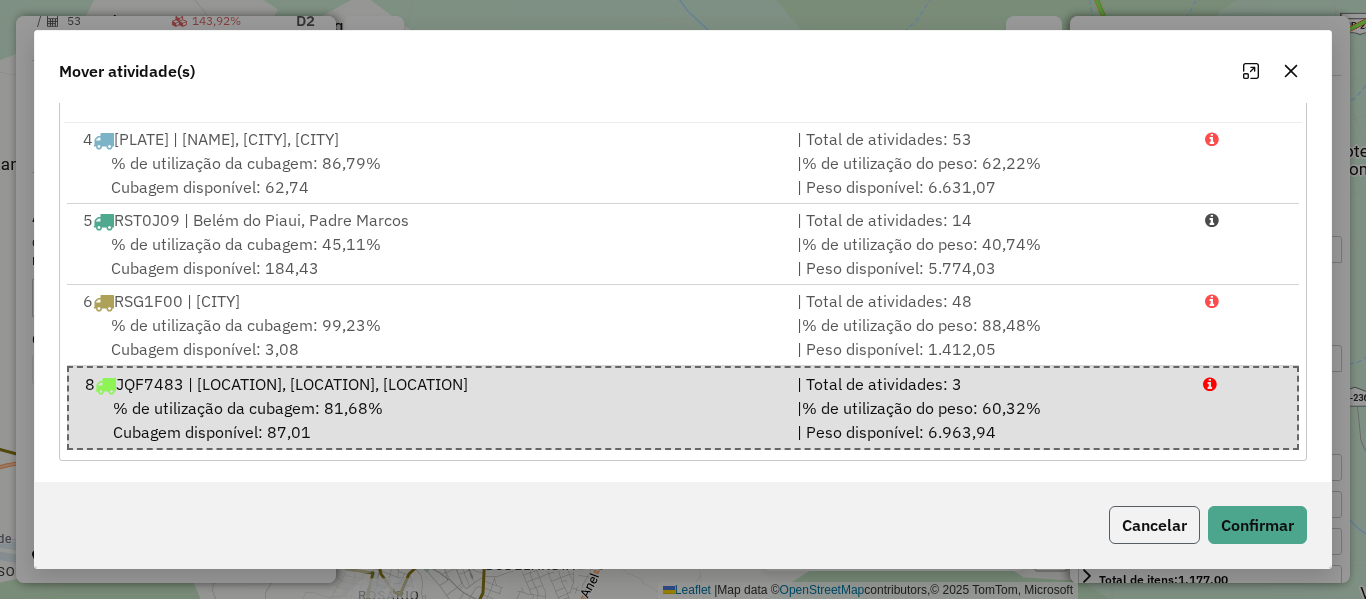 drag, startPoint x: 1163, startPoint y: 515, endPoint x: 1135, endPoint y: 518, distance: 28.160255 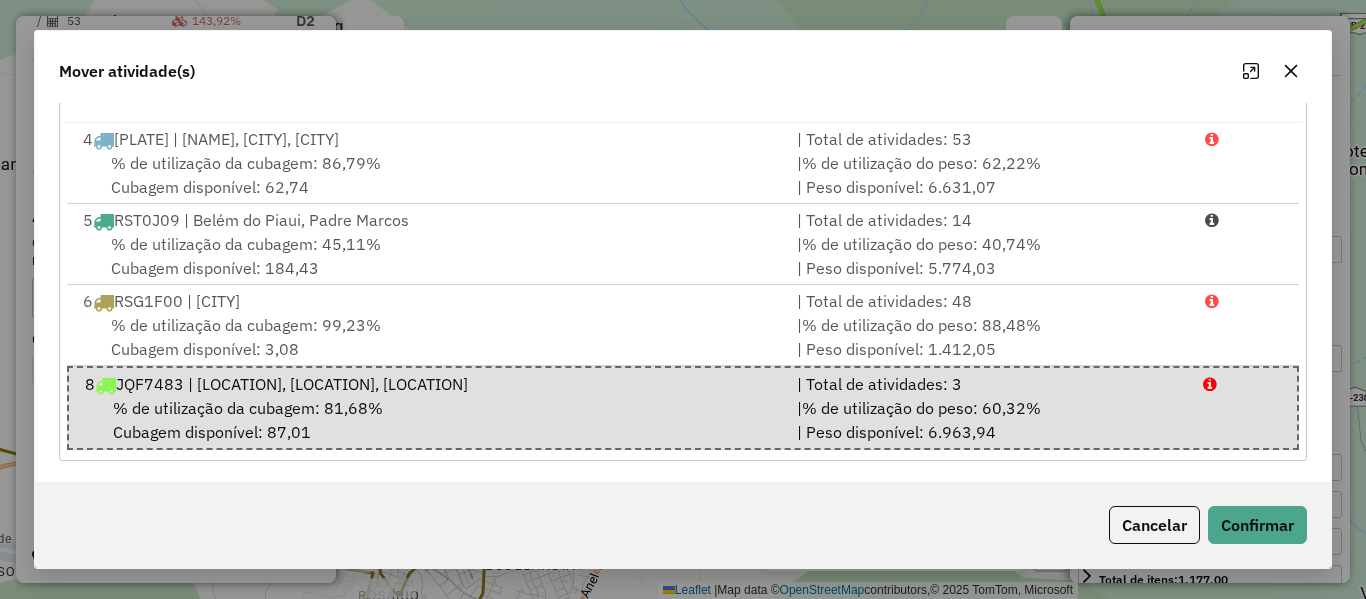 click on "Cancelar" 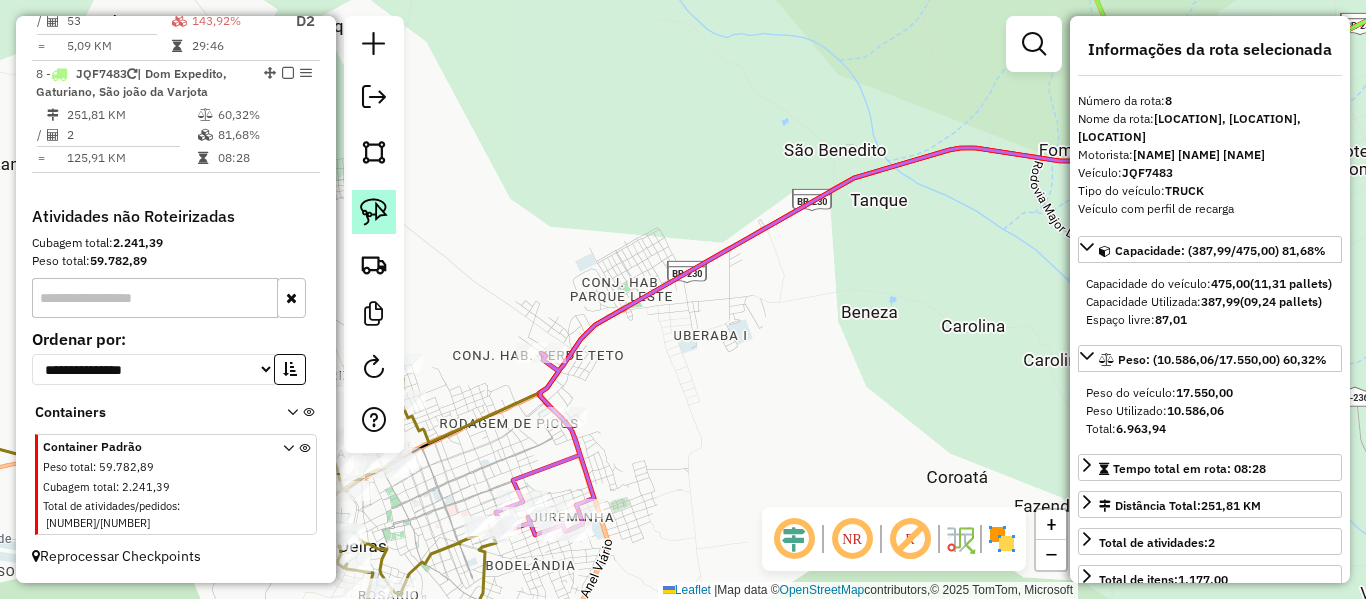 click 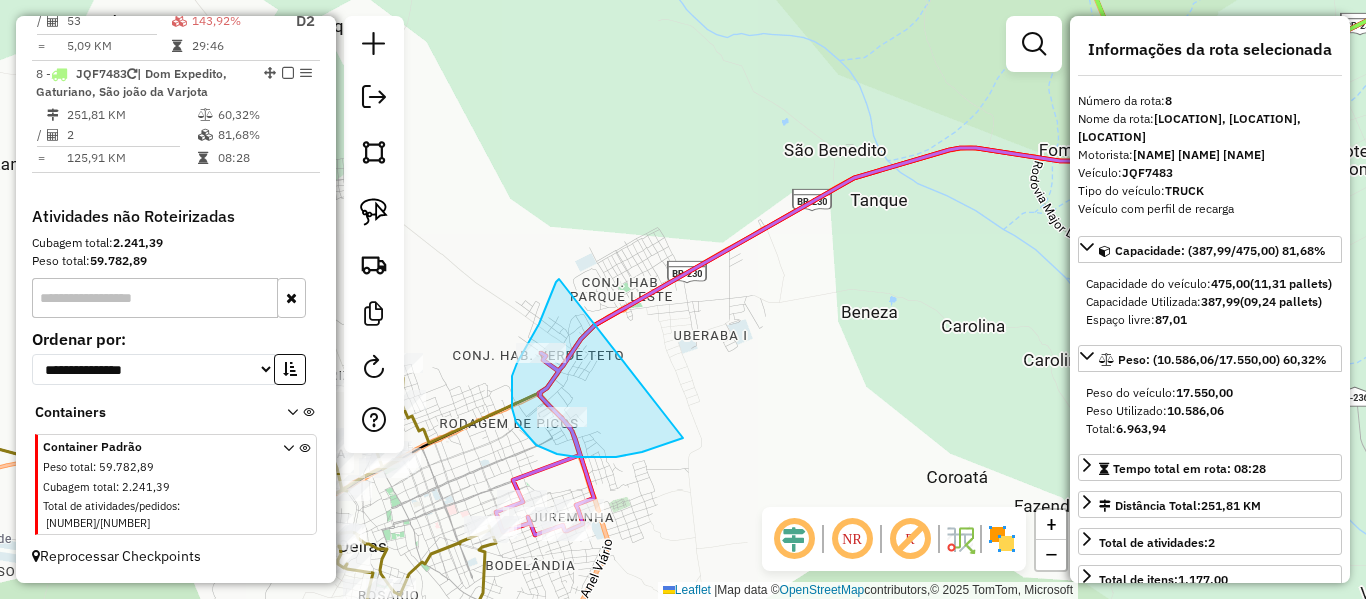 drag, startPoint x: 553, startPoint y: 290, endPoint x: 683, endPoint y: 438, distance: 196.9873 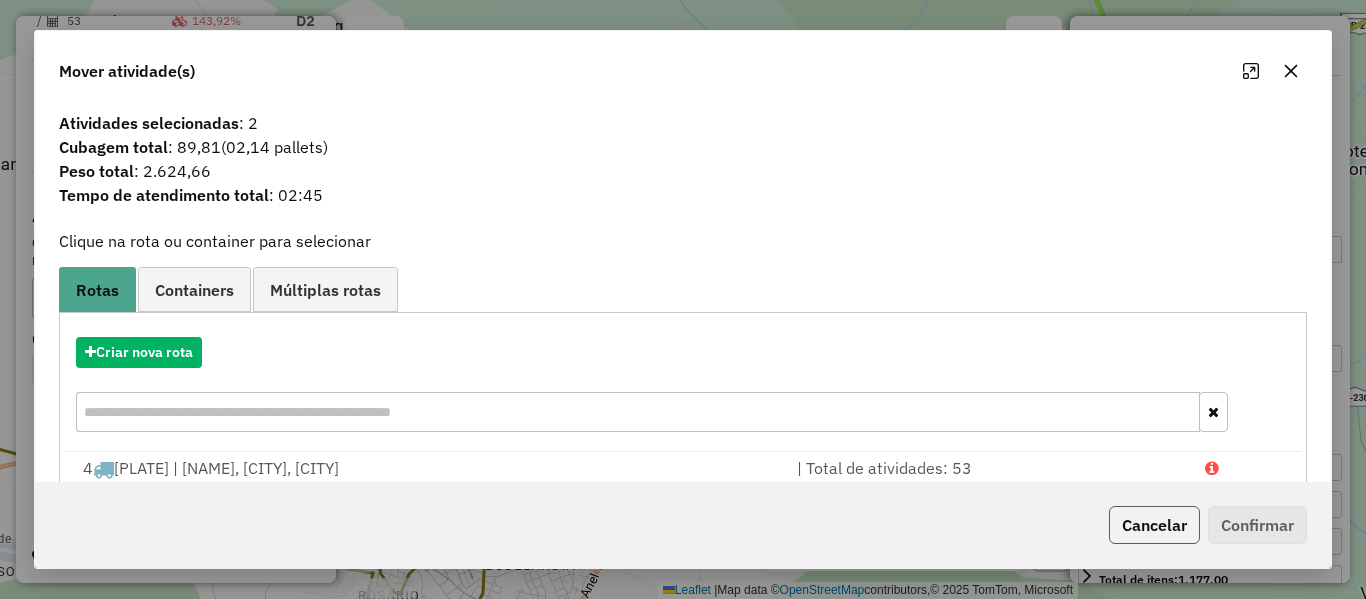 click on "Cancelar" 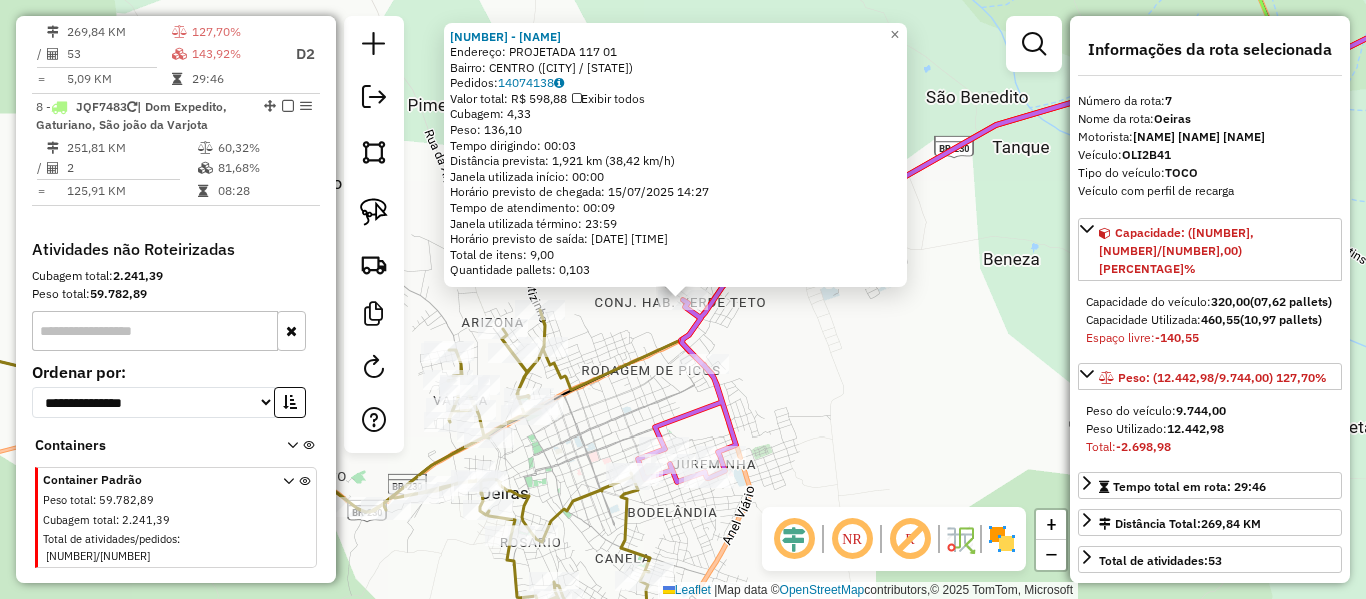 scroll, scrollTop: 1158, scrollLeft: 0, axis: vertical 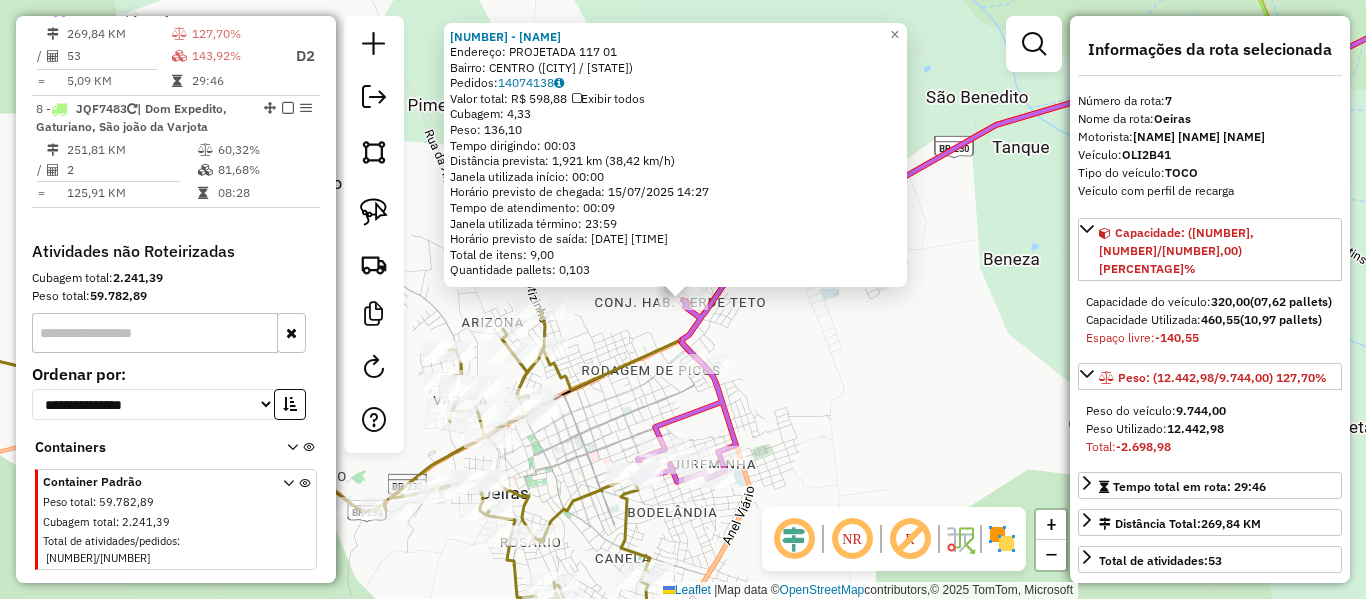 click on "18166 - MERCEARIA DO PADRE  Endereço:  PROJETADA 117 01   Bairro: CENTRO (OEIRAS / PI)   Pedidos:  14074138   Valor total: R$ 598,88   Exibir todos   Cubagem: 4,33  Peso: 136,10  Tempo dirigindo: 00:03   Distância prevista: 1,921 km (38,42 km/h)   Janela utilizada início: 00:00   Horário previsto de chegada: 15/07/2025 14:27   Tempo de atendimento: 00:09   Janela utilizada término: 23:59   Horário previsto de saída: 15/07/2025 14:36   Total de itens: 9,00   Quantidade pallets: 0,103  × Janela de atendimento Grade de atendimento Capacidade Transportadoras Veículos Cliente Pedidos  Rotas Selecione os dias de semana para filtrar as janelas de atendimento  Seg   Ter   Qua   Qui   Sex   Sáb   Dom  Informe o período da janela de atendimento: De: Até:  Filtrar exatamente a janela do cliente  Considerar janela de atendimento padrão  Selecione os dias de semana para filtrar as grades de atendimento  Seg   Ter   Qua   Qui   Sex   Sáb   Dom   Considerar clientes sem dia de atendimento cadastrado  De:  De:" 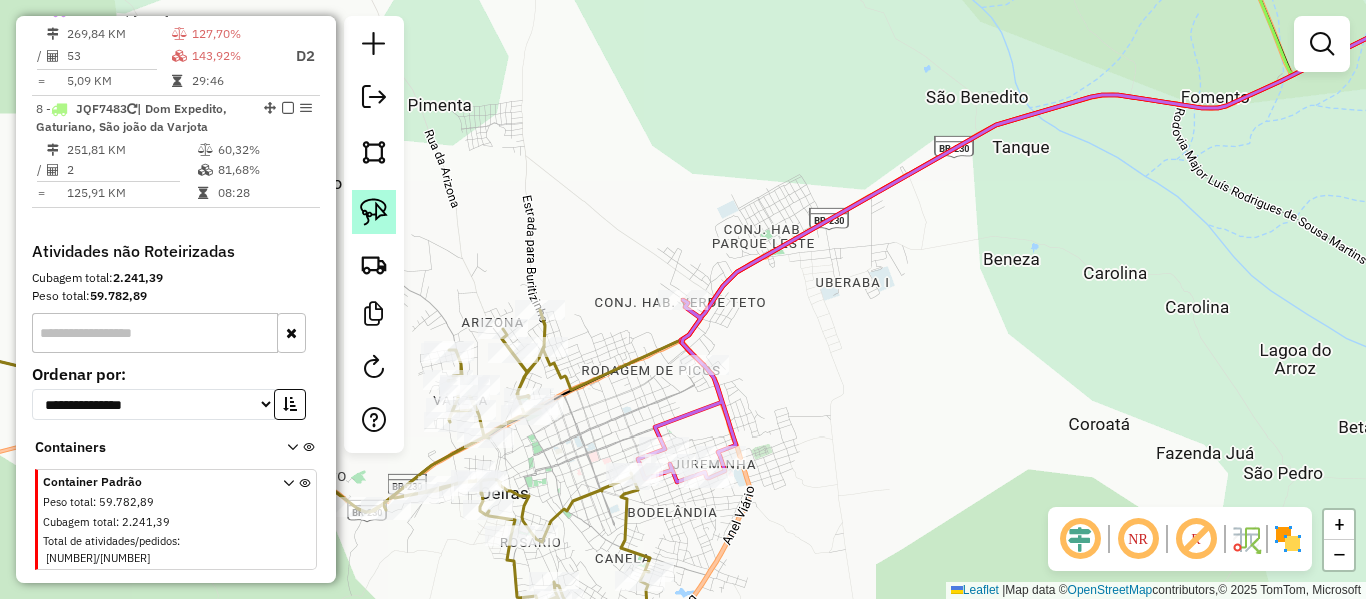 click 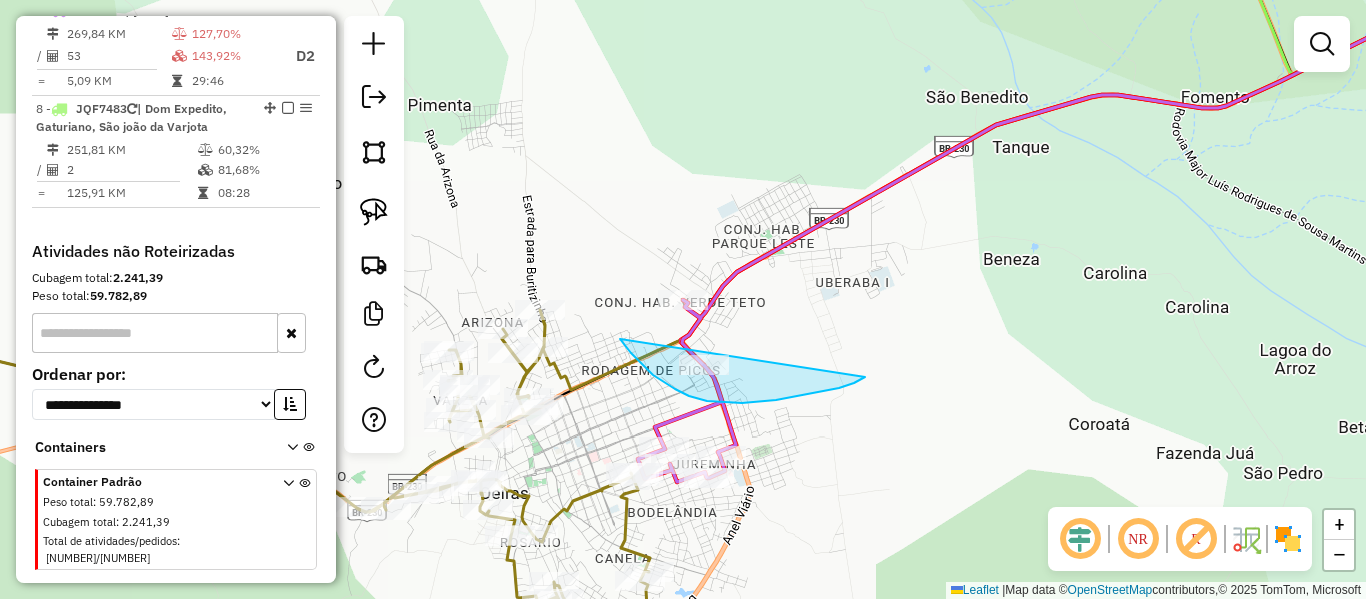drag, startPoint x: 622, startPoint y: 341, endPoint x: 867, endPoint y: 382, distance: 248.40692 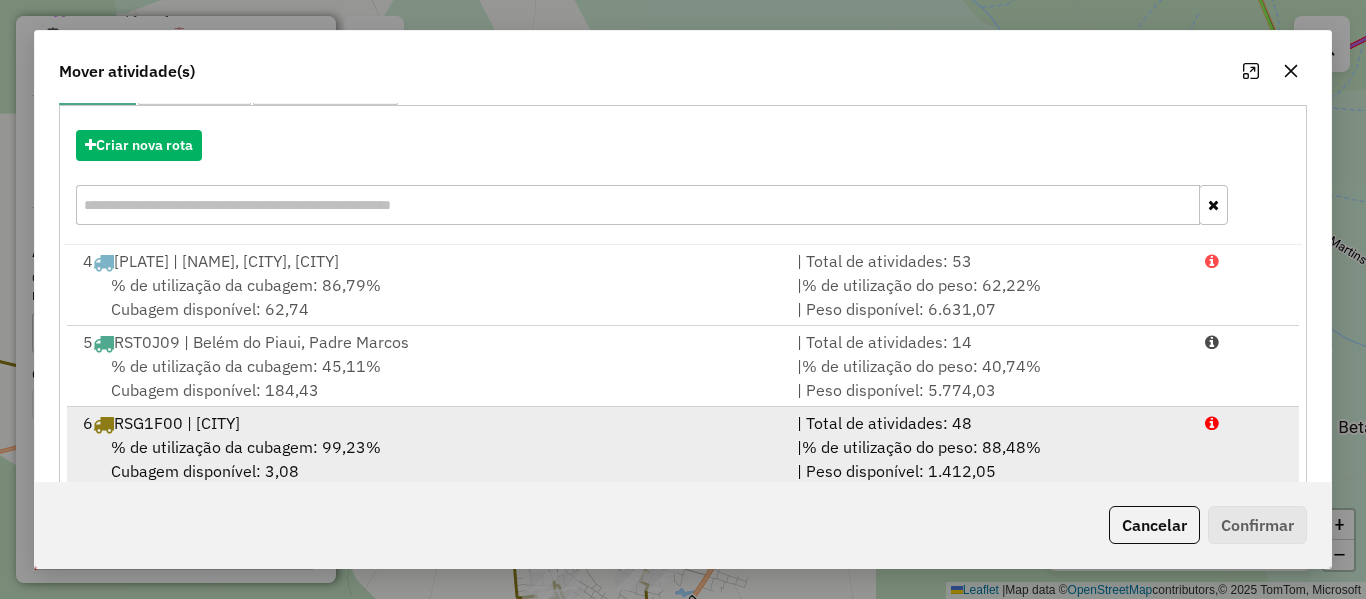 scroll, scrollTop: 329, scrollLeft: 0, axis: vertical 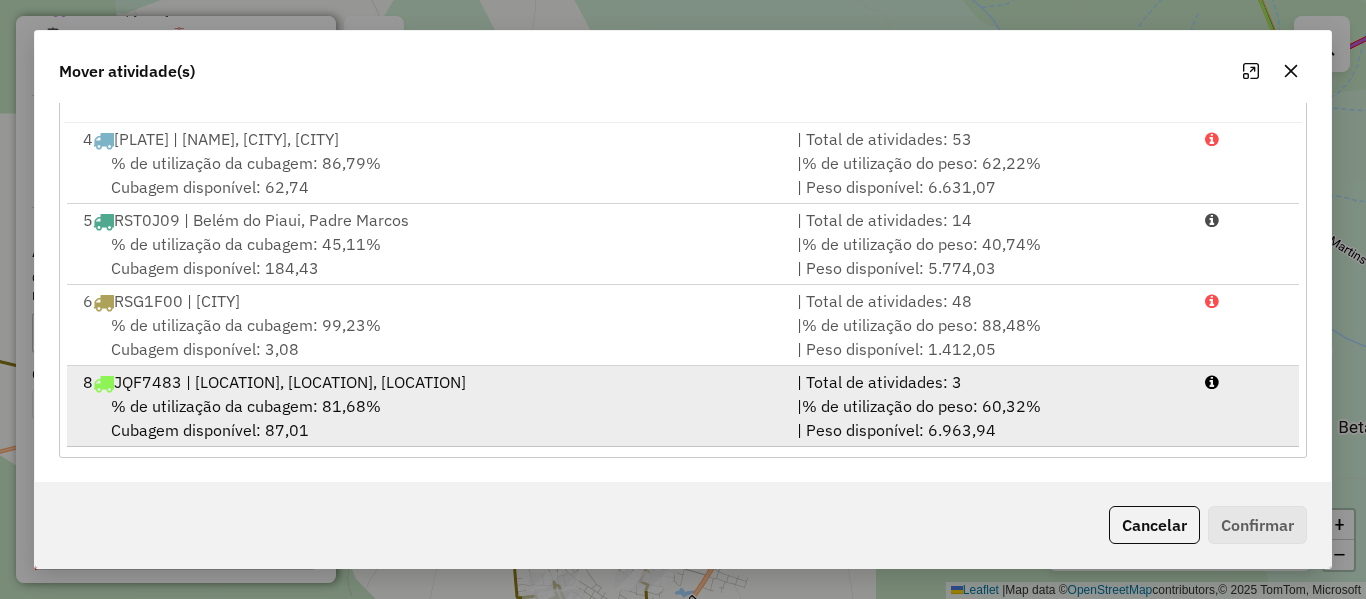 click on "8  JQF7483 | Dom Expedito, Gaturiano, São joão da Varjota  | Total de atividades: 3  % de utilização da cubagem: 81,68%  Cubagem disponível: 87,01   |  % de utilização do peso: 60,32%  | Peso disponível: 6.963,94" at bounding box center [683, 406] 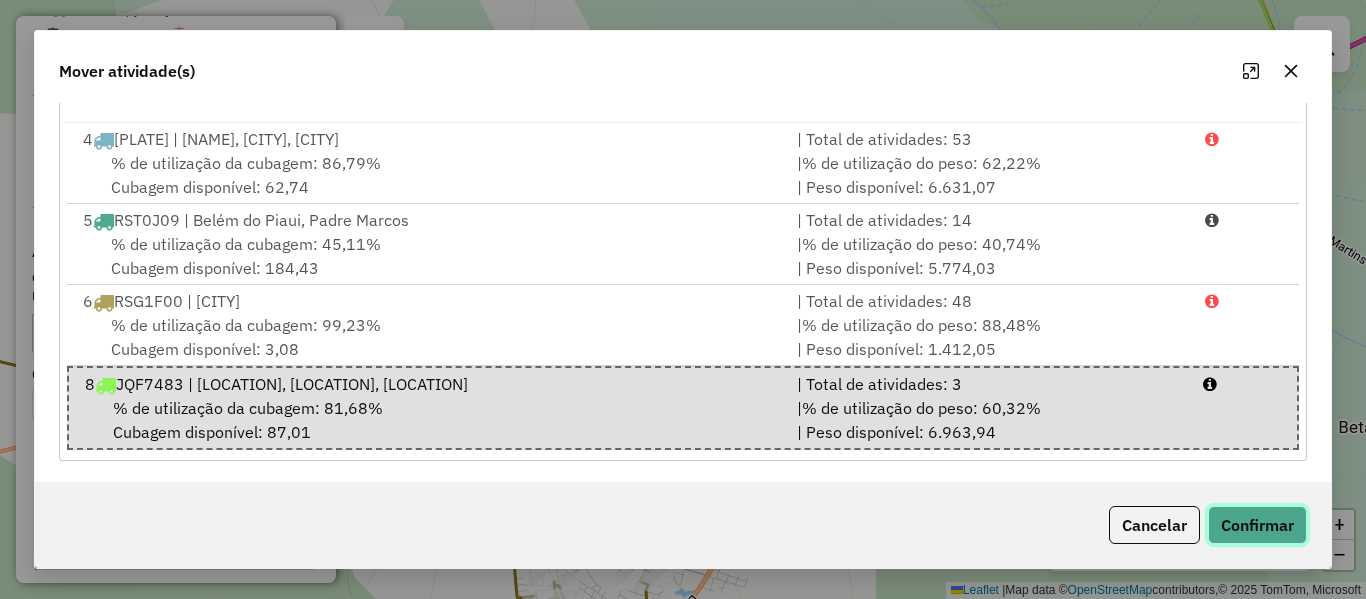 click on "Confirmar" 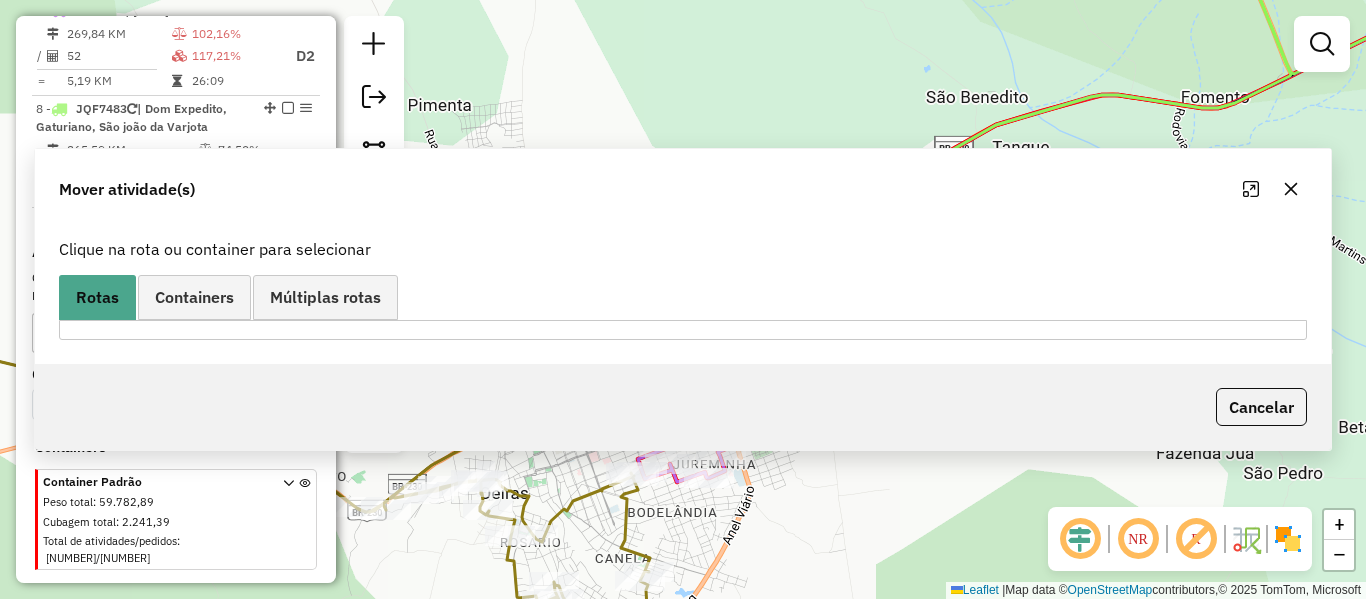 scroll, scrollTop: 0, scrollLeft: 0, axis: both 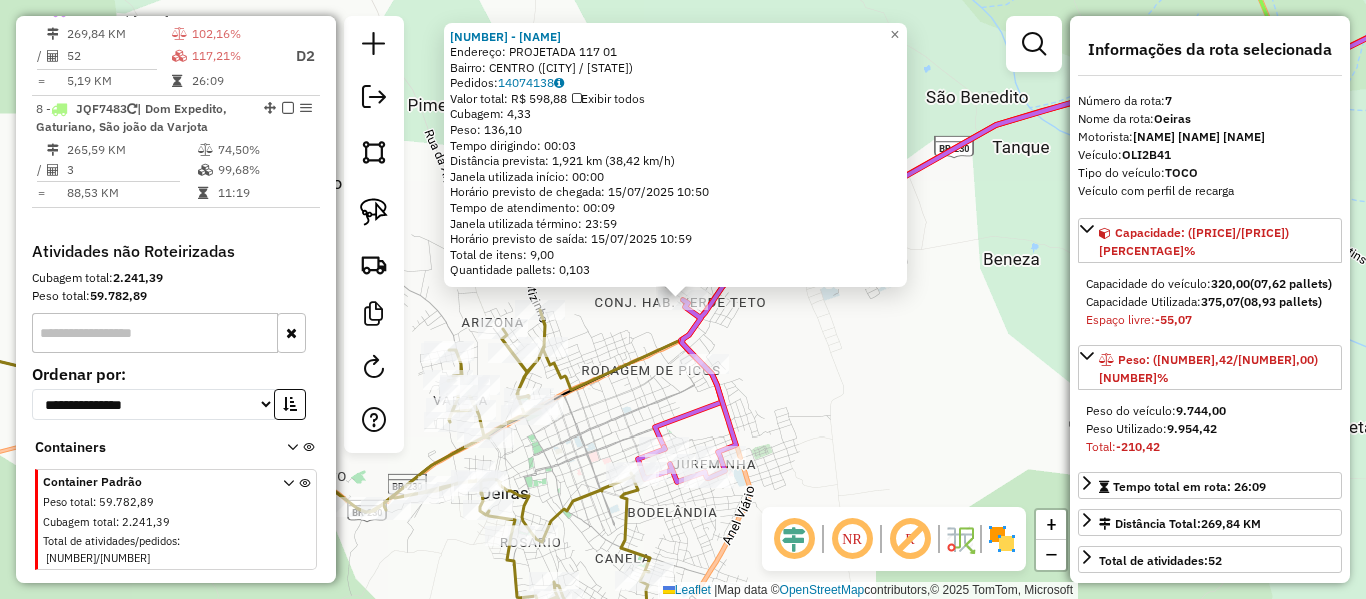 drag, startPoint x: 765, startPoint y: 342, endPoint x: 743, endPoint y: 311, distance: 38.013157 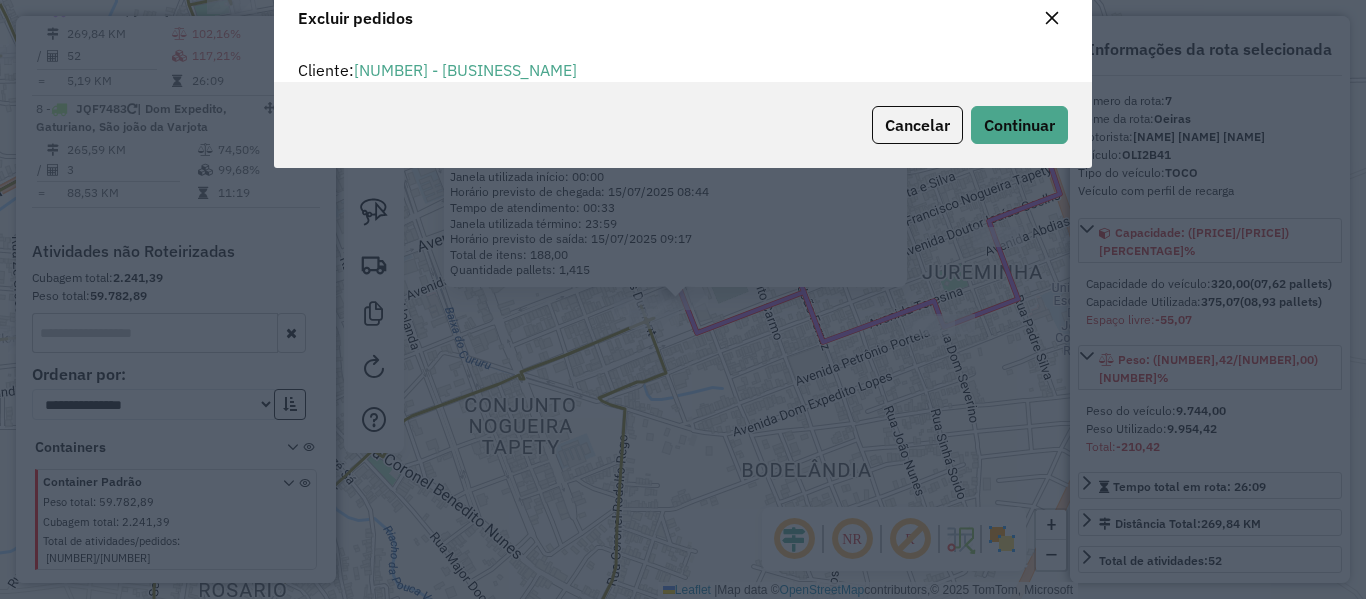 scroll, scrollTop: 82, scrollLeft: 0, axis: vertical 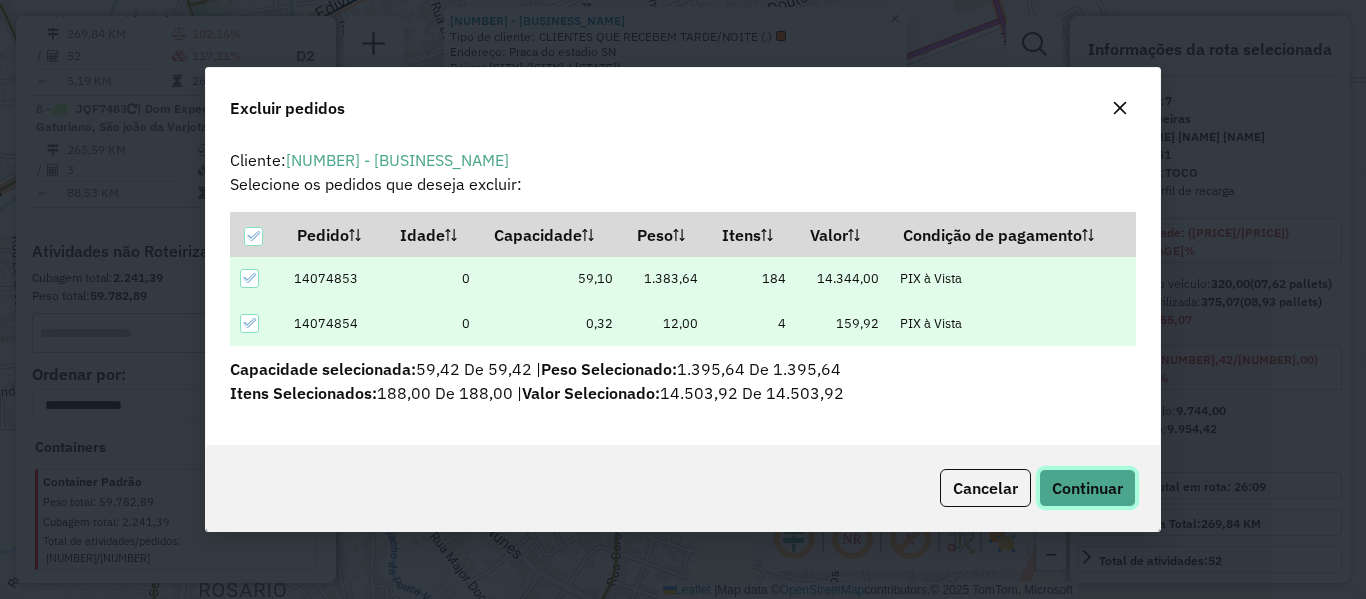 click on "Continuar" 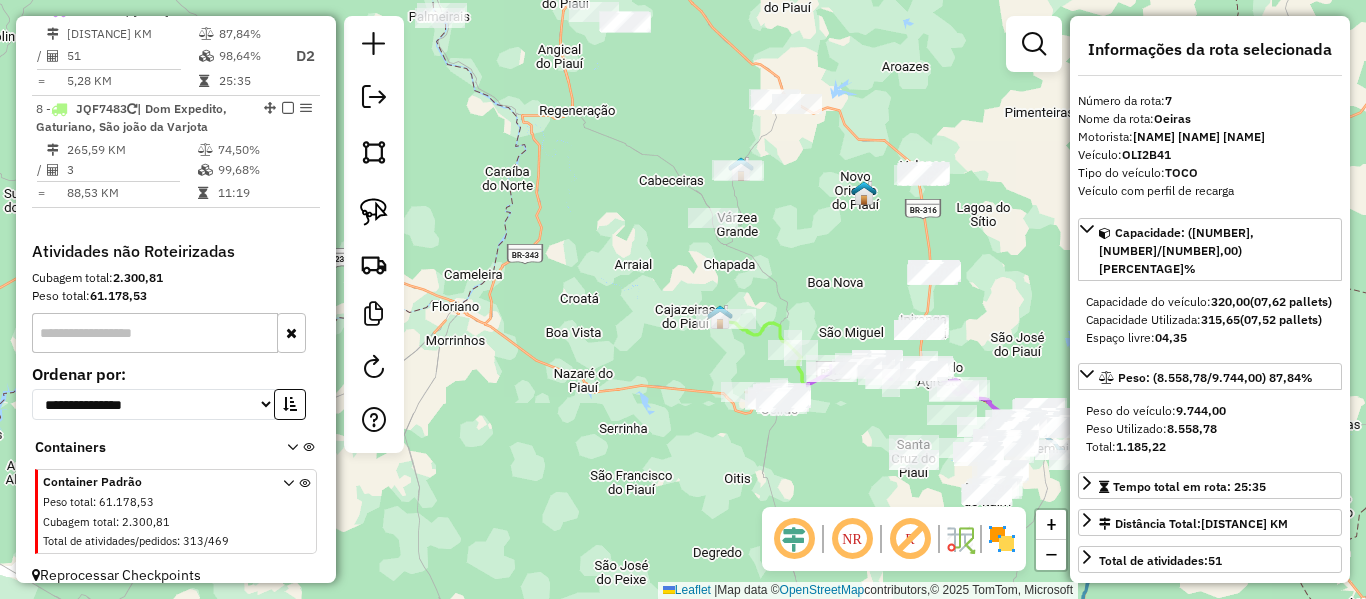 drag, startPoint x: 709, startPoint y: 369, endPoint x: 520, endPoint y: 207, distance: 248.9277 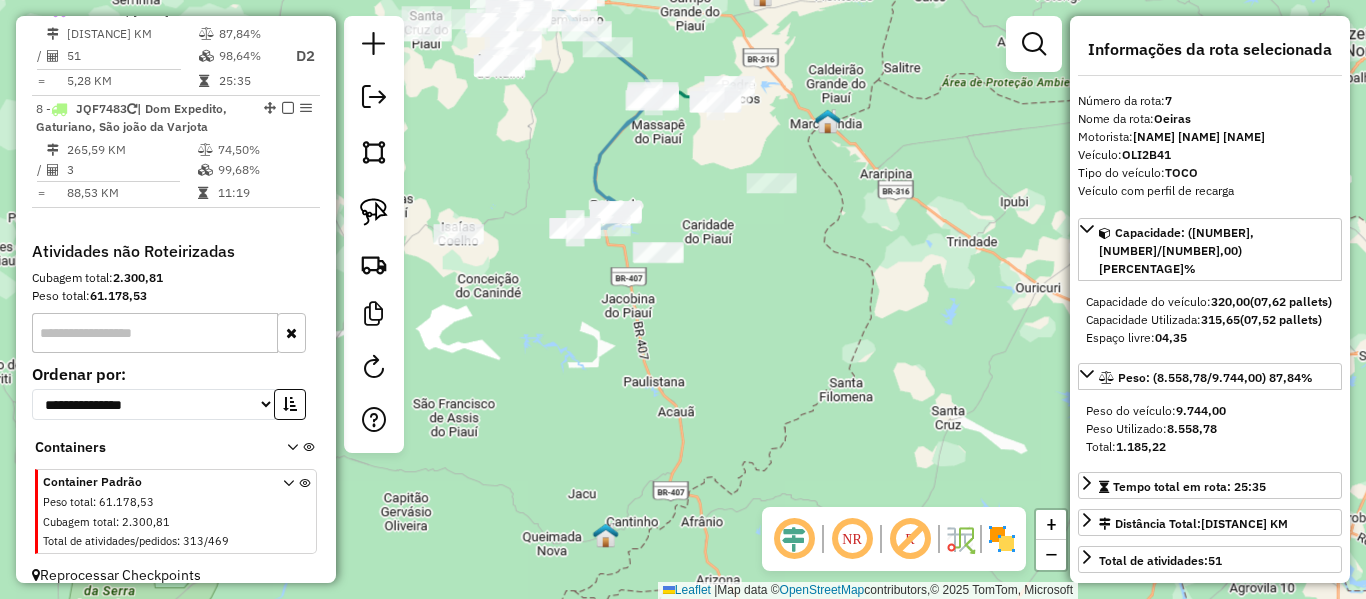click on "Janela de atendimento Grade de atendimento Capacidade Transportadoras Veículos Cliente Pedidos  Rotas Selecione os dias de semana para filtrar as janelas de atendimento  Seg   Ter   Qua   Qui   Sex   Sáb   Dom  Informe o período da janela de atendimento: De: Até:  Filtrar exatamente a janela do cliente  Considerar janela de atendimento padrão  Selecione os dias de semana para filtrar as grades de atendimento  Seg   Ter   Qua   Qui   Sex   Sáb   Dom   Considerar clientes sem dia de atendimento cadastrado  Clientes fora do dia de atendimento selecionado Filtrar as atividades entre os valores definidos abaixo:  Peso mínimo:   Peso máximo:   Cubagem mínima:   Cubagem máxima:   De:   Até:  Filtrar as atividades entre o tempo de atendimento definido abaixo:  De:   Até:   Considerar capacidade total dos clientes não roteirizados Transportadora: Selecione um ou mais itens Tipo de veículo: Selecione um ou mais itens Veículo: Selecione um ou mais itens Motorista: Selecione um ou mais itens Nome: Rótulo:" 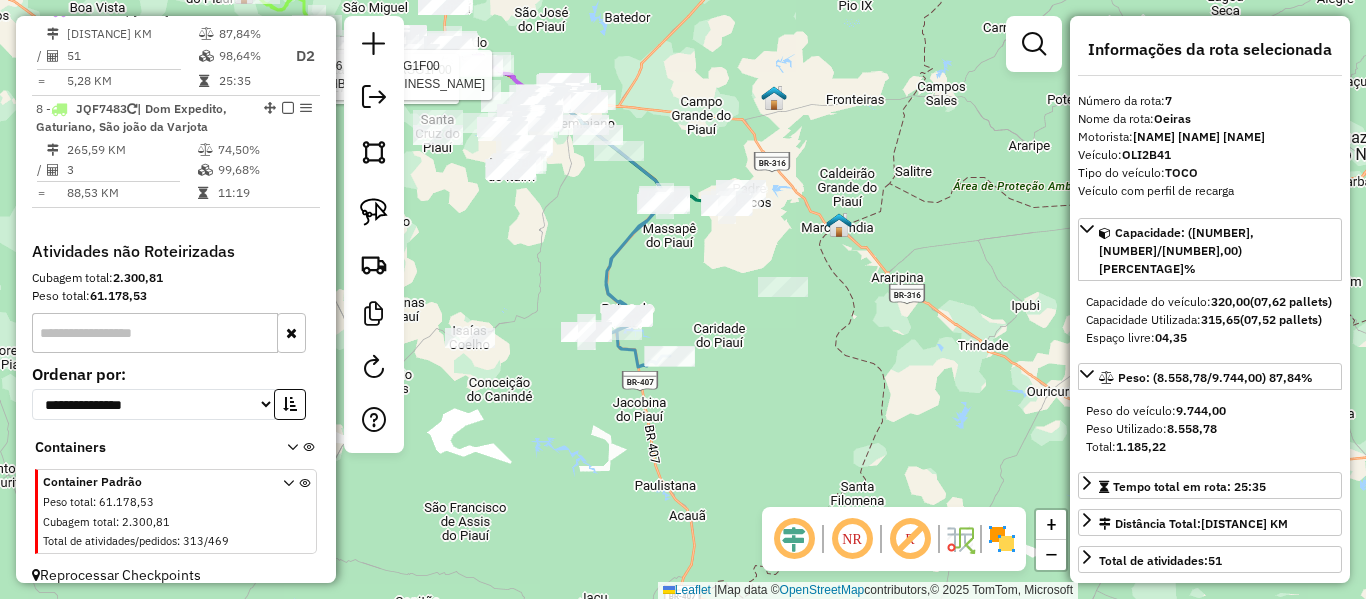 click 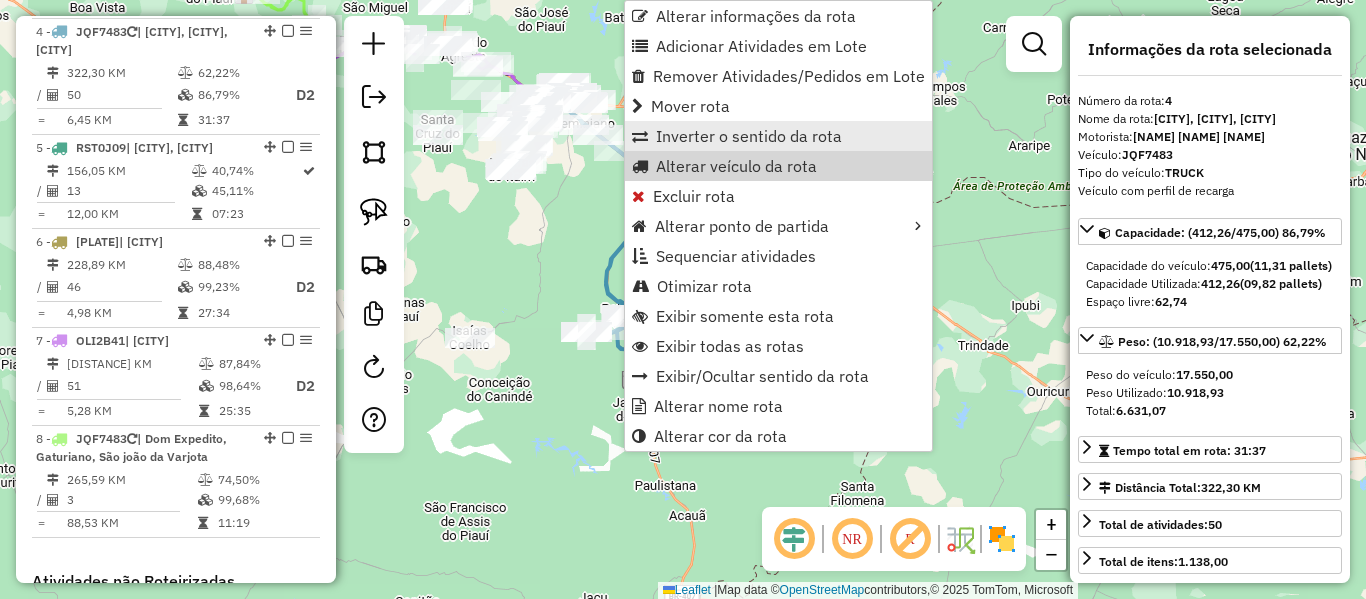 scroll, scrollTop: 831, scrollLeft: 0, axis: vertical 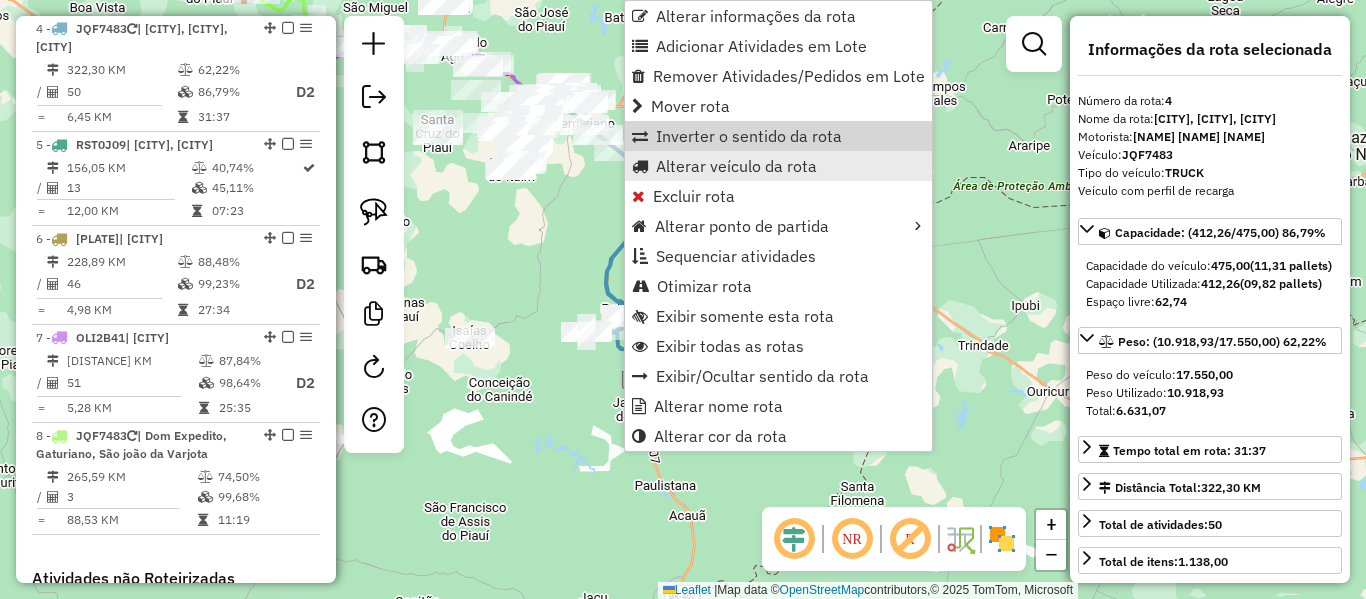 click on "Alterar veículo da rota" at bounding box center (736, 166) 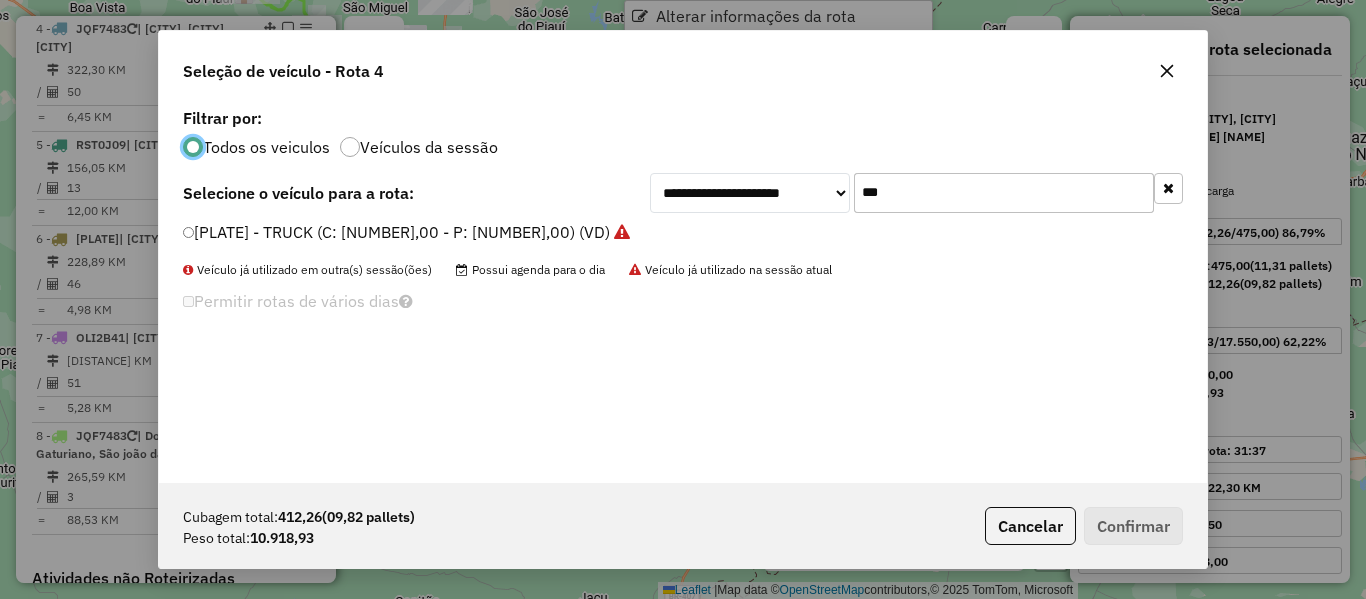 scroll, scrollTop: 11, scrollLeft: 6, axis: both 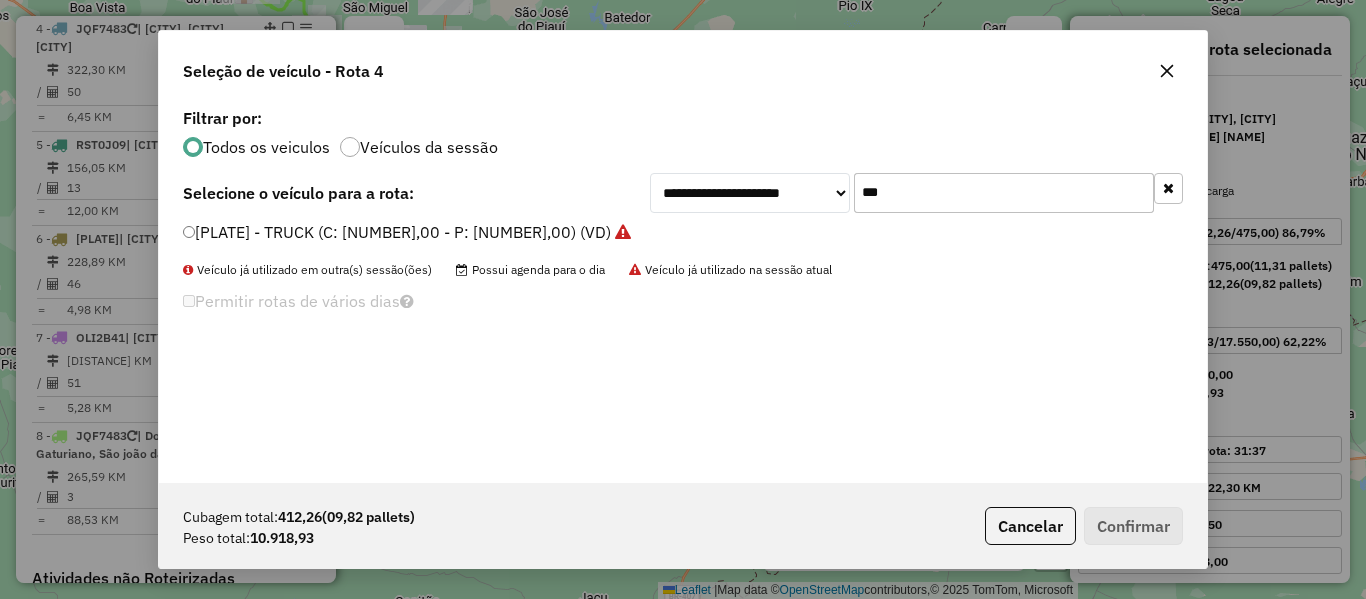drag, startPoint x: 968, startPoint y: 200, endPoint x: 732, endPoint y: 214, distance: 236.41489 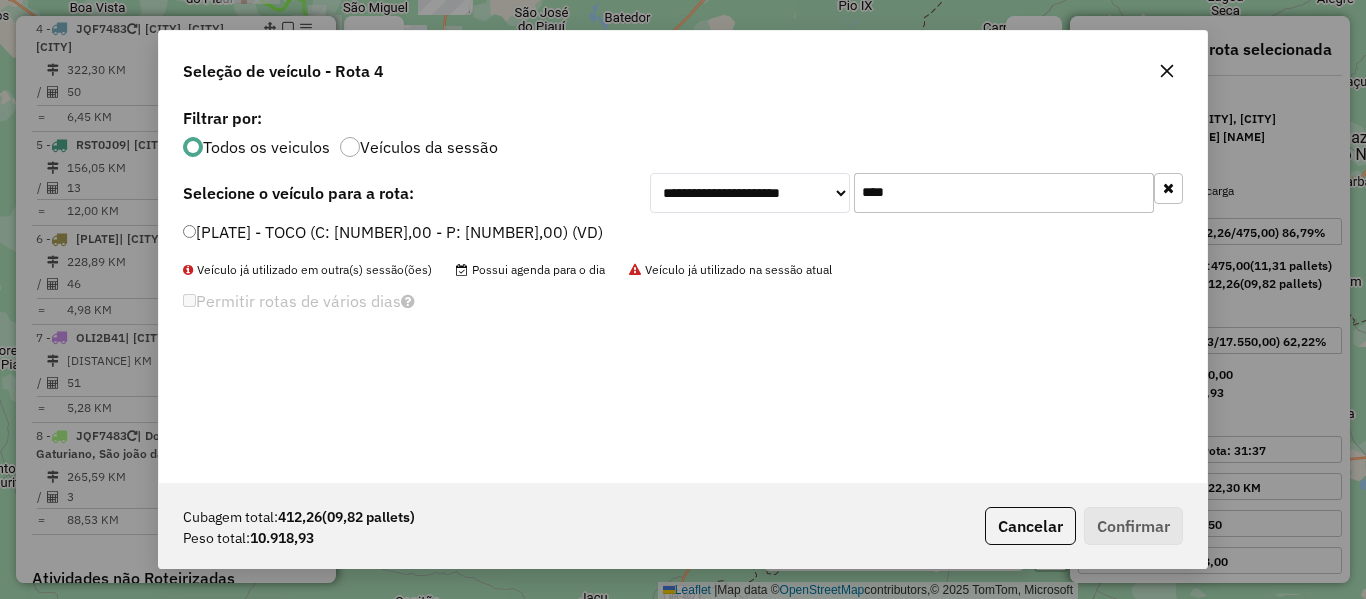 type on "****" 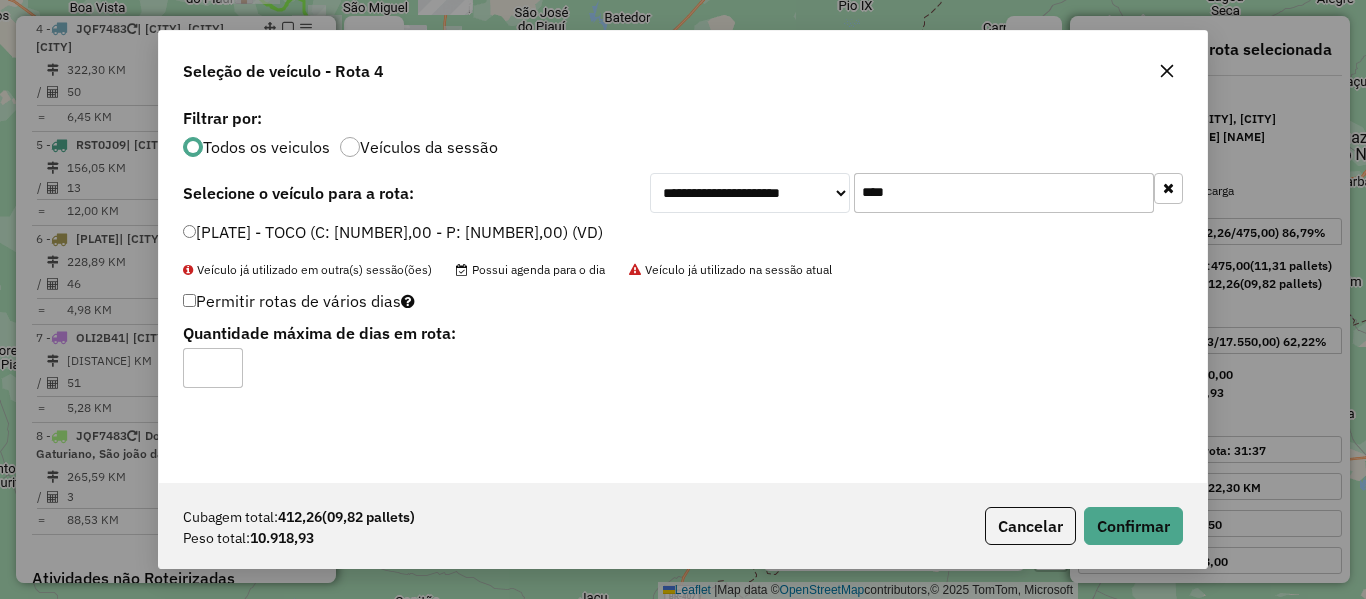 type on "*" 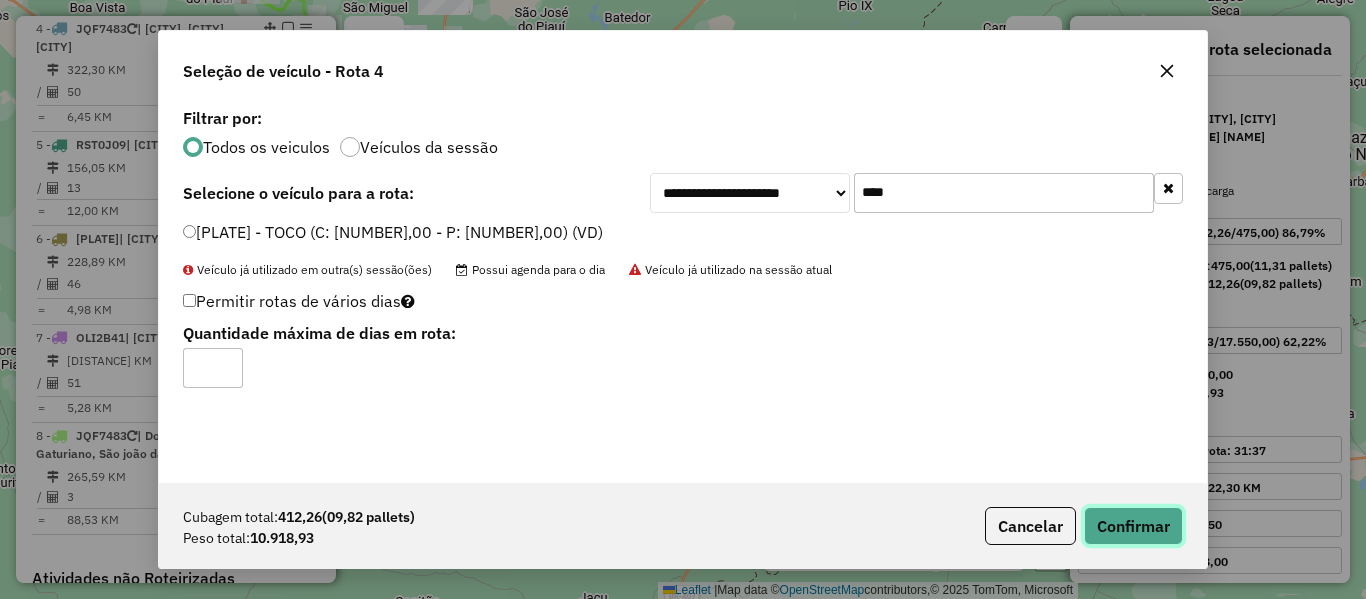 click on "Confirmar" 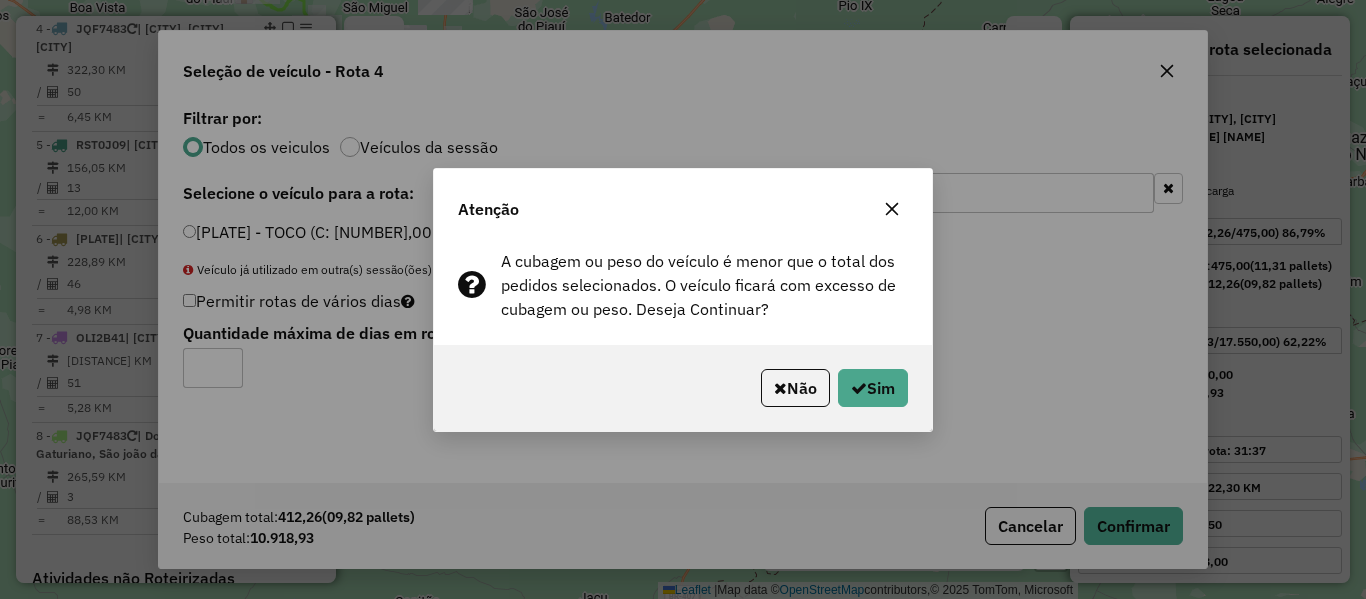click on "Não   Sim" 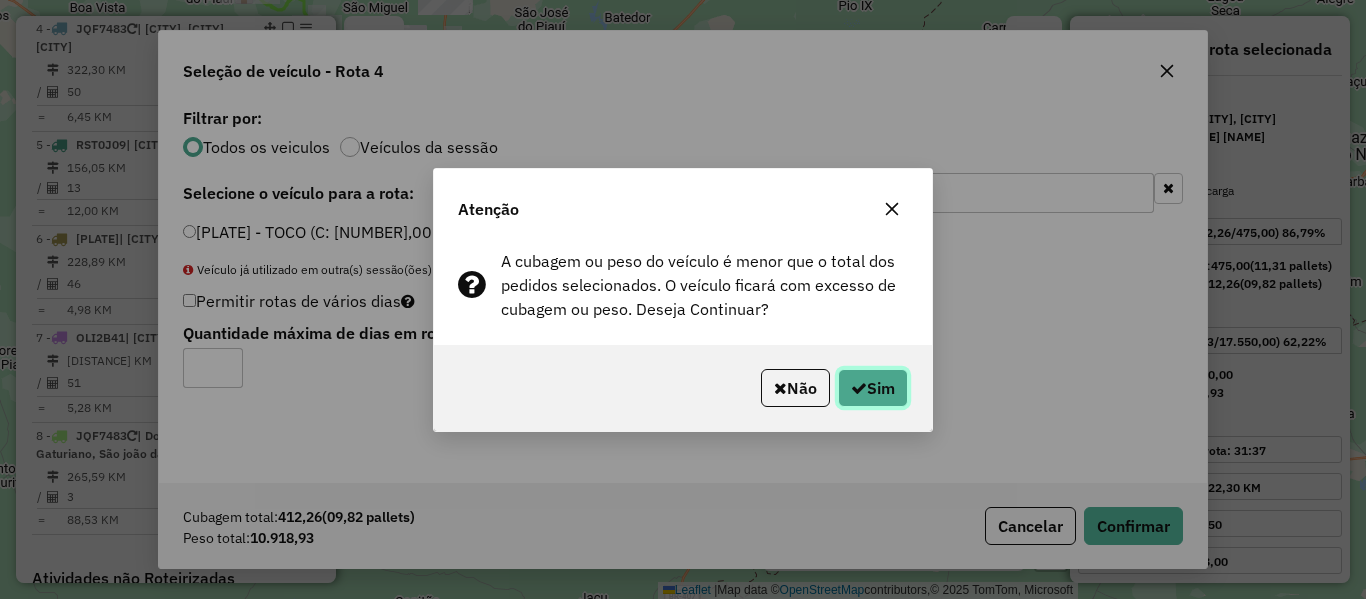 click on "Sim" 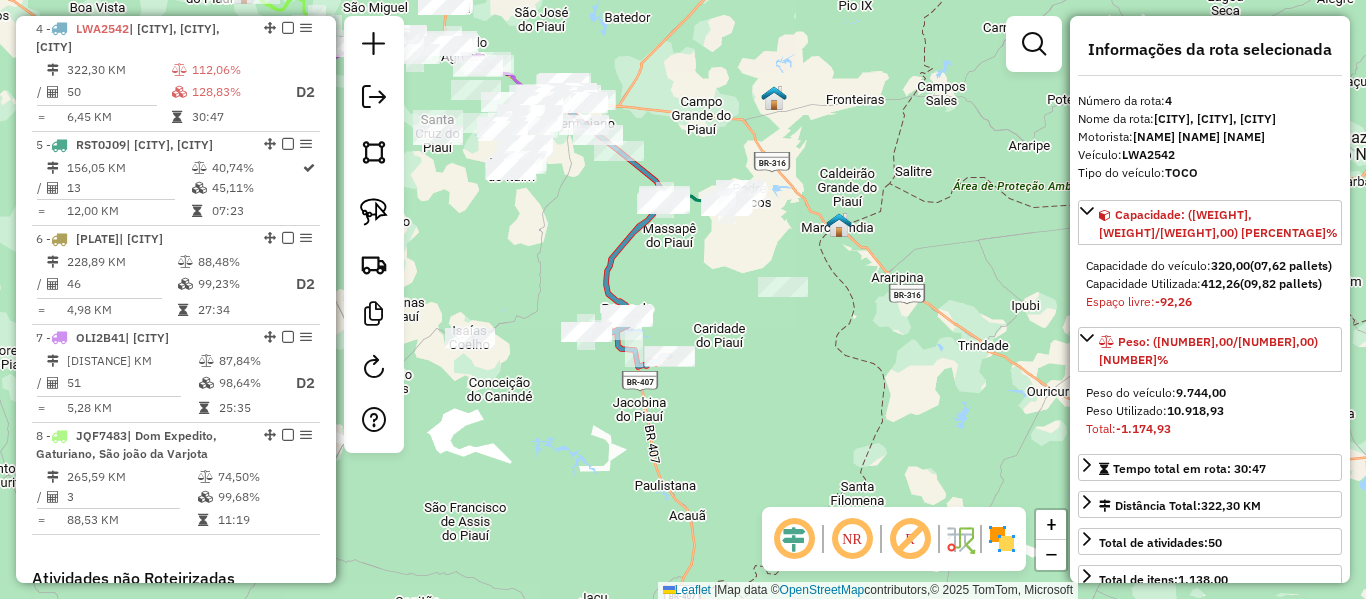 click 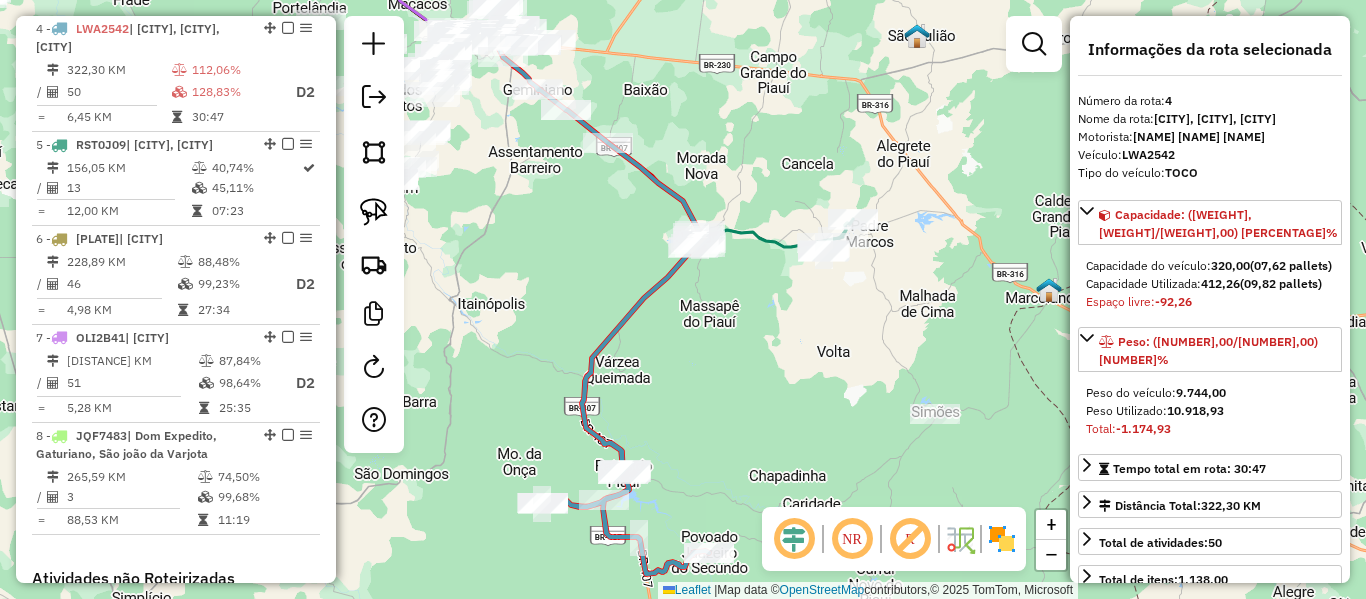 click on "Janela de atendimento Grade de atendimento Capacidade Transportadoras Veículos Cliente Pedidos  Rotas Selecione os dias de semana para filtrar as janelas de atendimento  Seg   Ter   Qua   Qui   Sex   Sáb   Dom  Informe o período da janela de atendimento: De: Até:  Filtrar exatamente a janela do cliente  Considerar janela de atendimento padrão  Selecione os dias de semana para filtrar as grades de atendimento  Seg   Ter   Qua   Qui   Sex   Sáb   Dom   Considerar clientes sem dia de atendimento cadastrado  Clientes fora do dia de atendimento selecionado Filtrar as atividades entre os valores definidos abaixo:  Peso mínimo:   Peso máximo:   Cubagem mínima:   Cubagem máxima:   De:   Até:  Filtrar as atividades entre o tempo de atendimento definido abaixo:  De:   Até:   Considerar capacidade total dos clientes não roteirizados Transportadora: Selecione um ou mais itens Tipo de veículo: Selecione um ou mais itens Veículo: Selecione um ou mais itens Motorista: Selecione um ou mais itens Nome: Rótulo:" 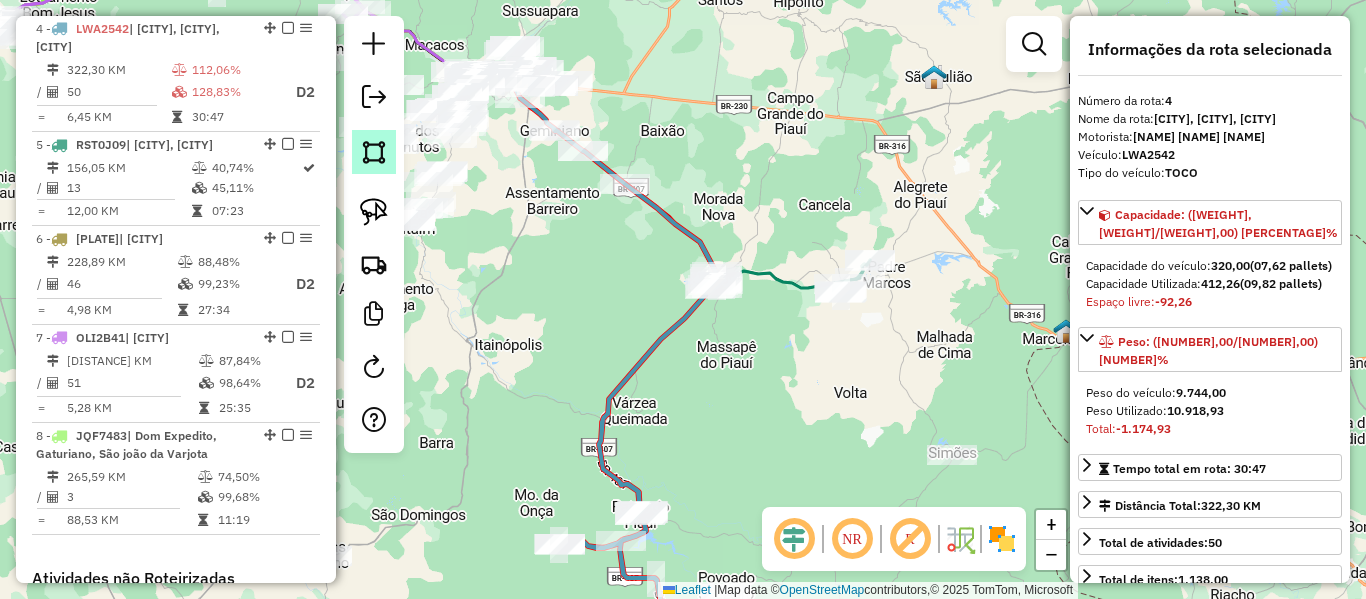 click 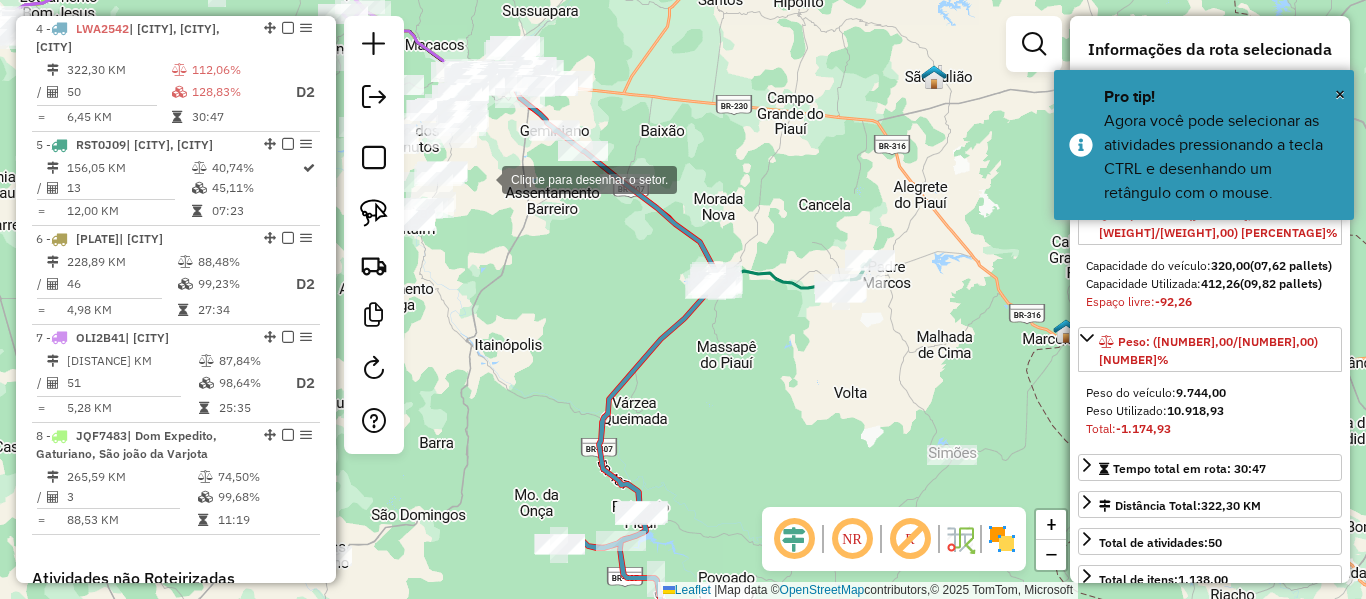click 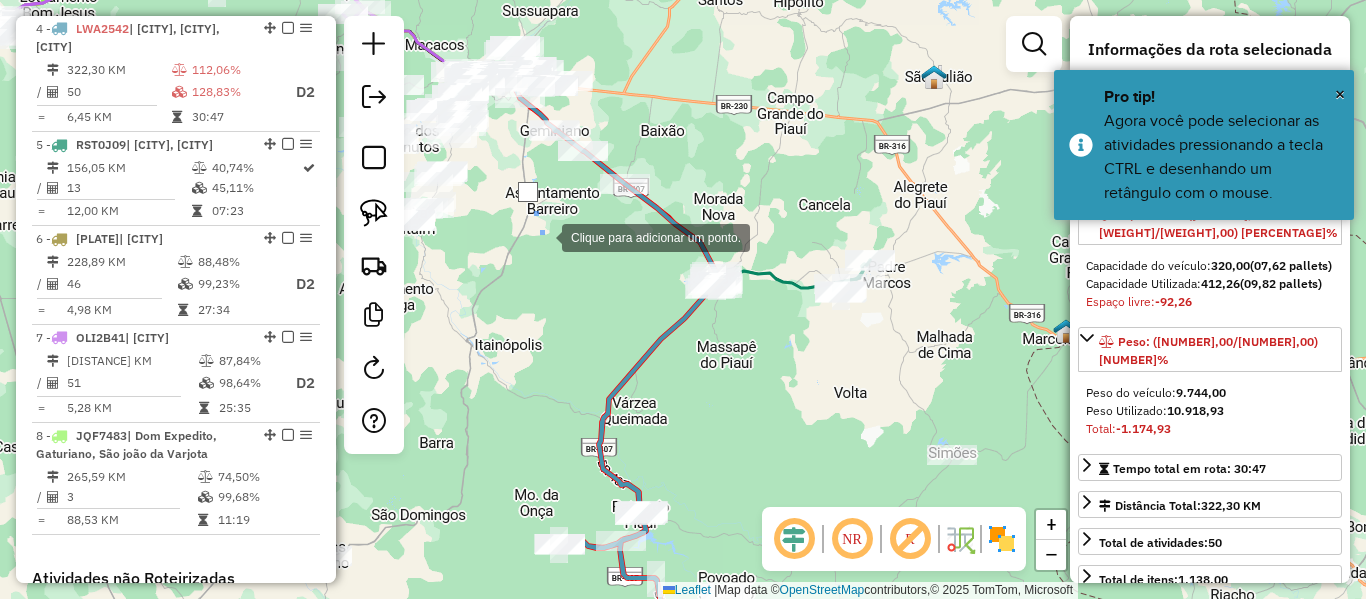 click 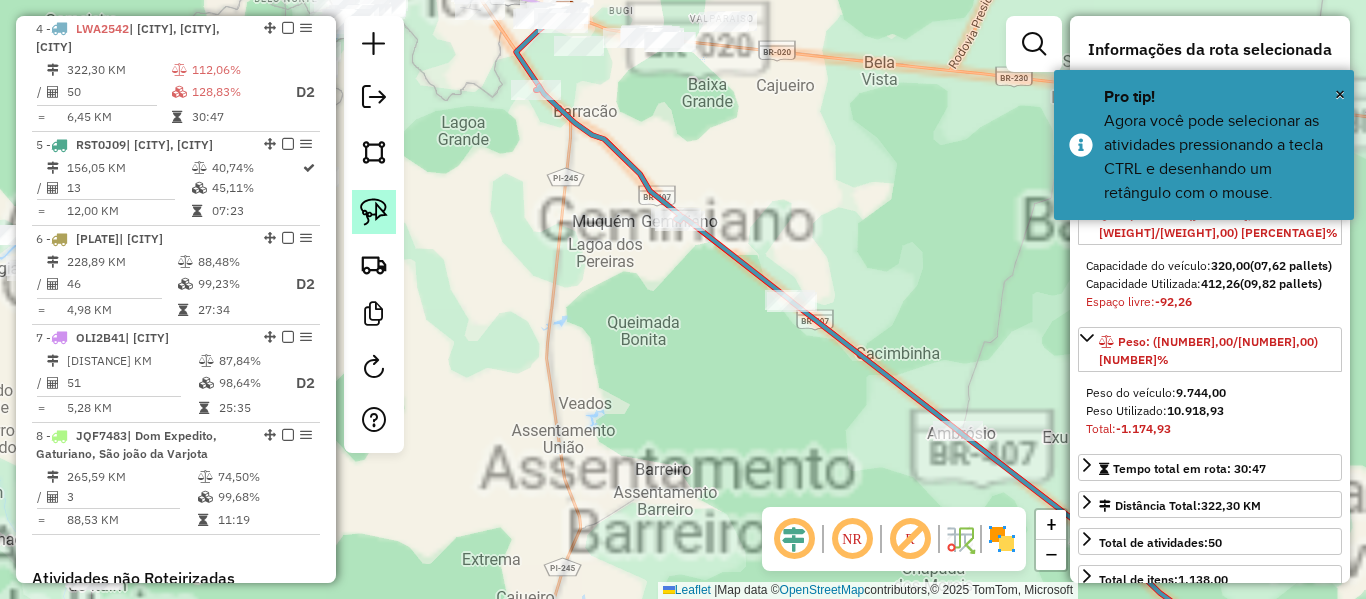 click 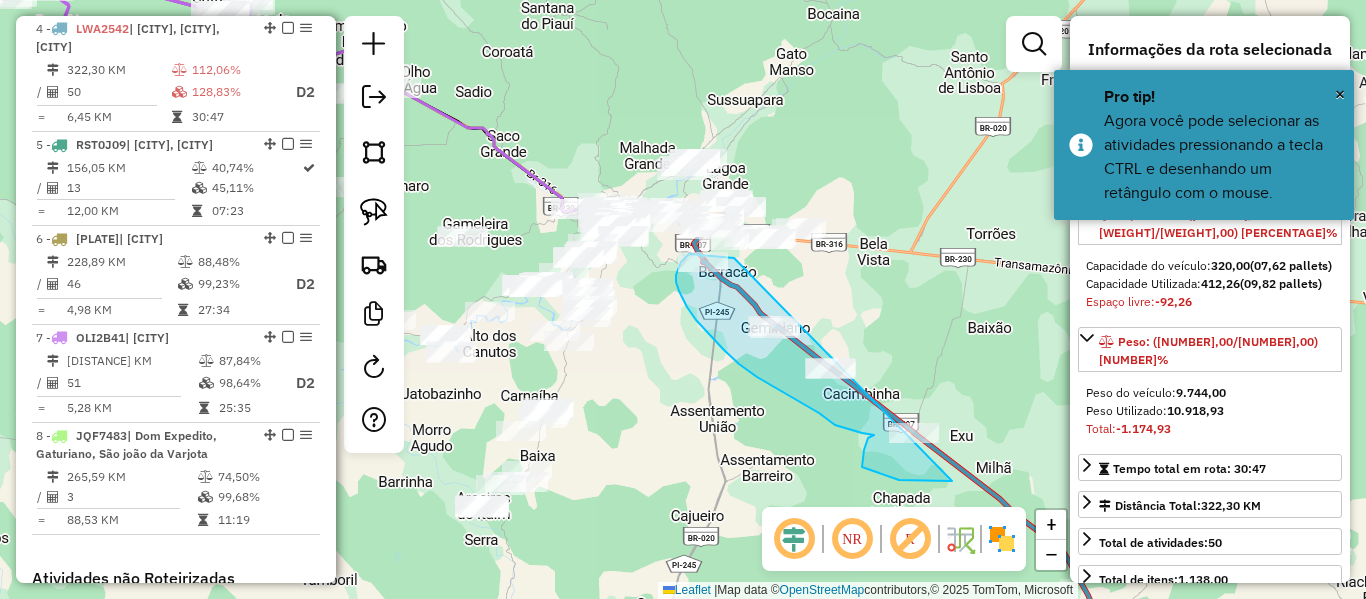 drag, startPoint x: 598, startPoint y: 81, endPoint x: 1050, endPoint y: 414, distance: 561.42053 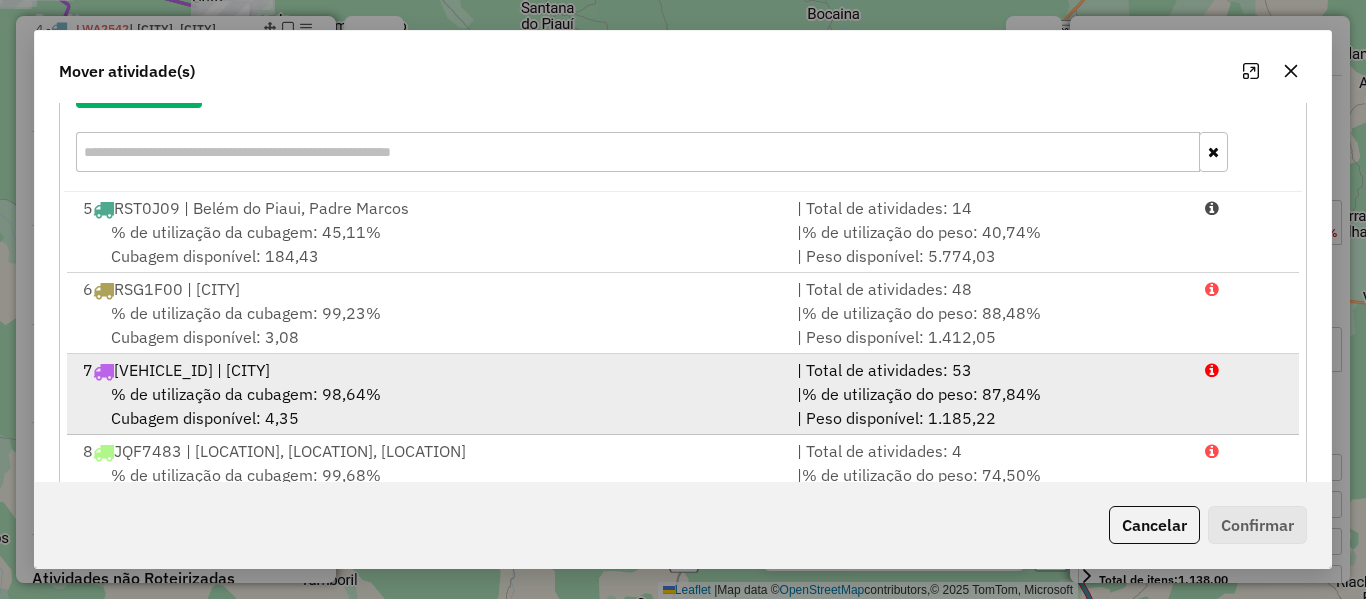 scroll, scrollTop: 229, scrollLeft: 0, axis: vertical 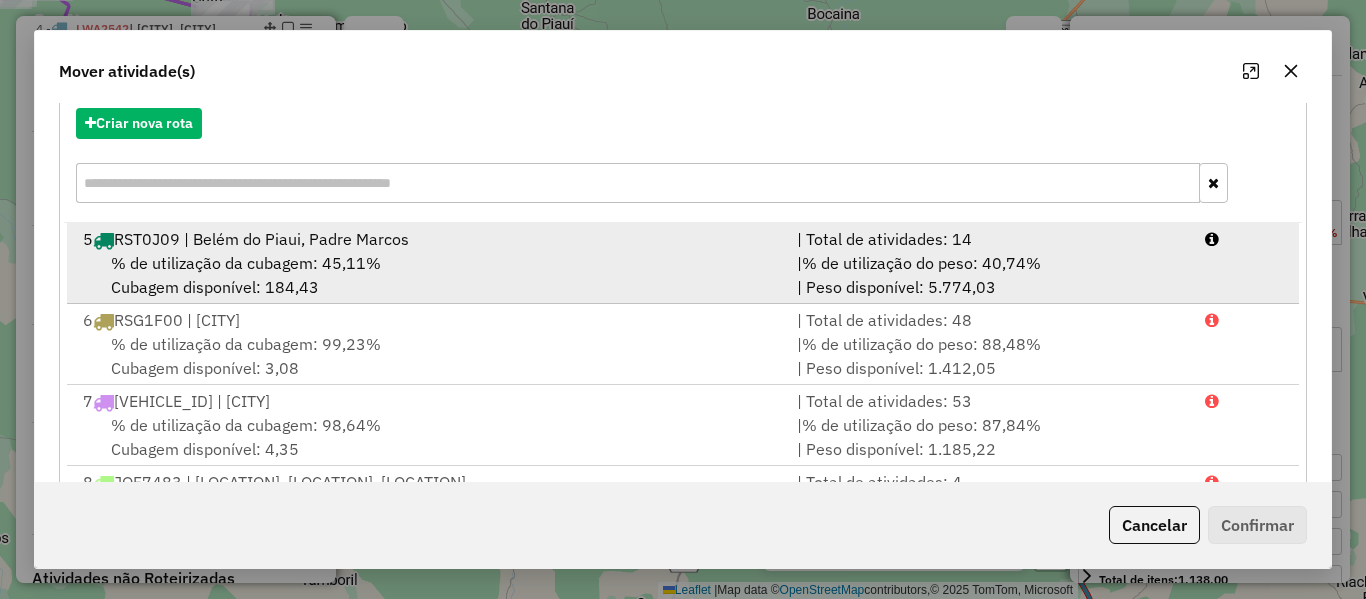 click on "5  RST0J09 | Belém do Piaui, Padre Marcos" at bounding box center [428, 239] 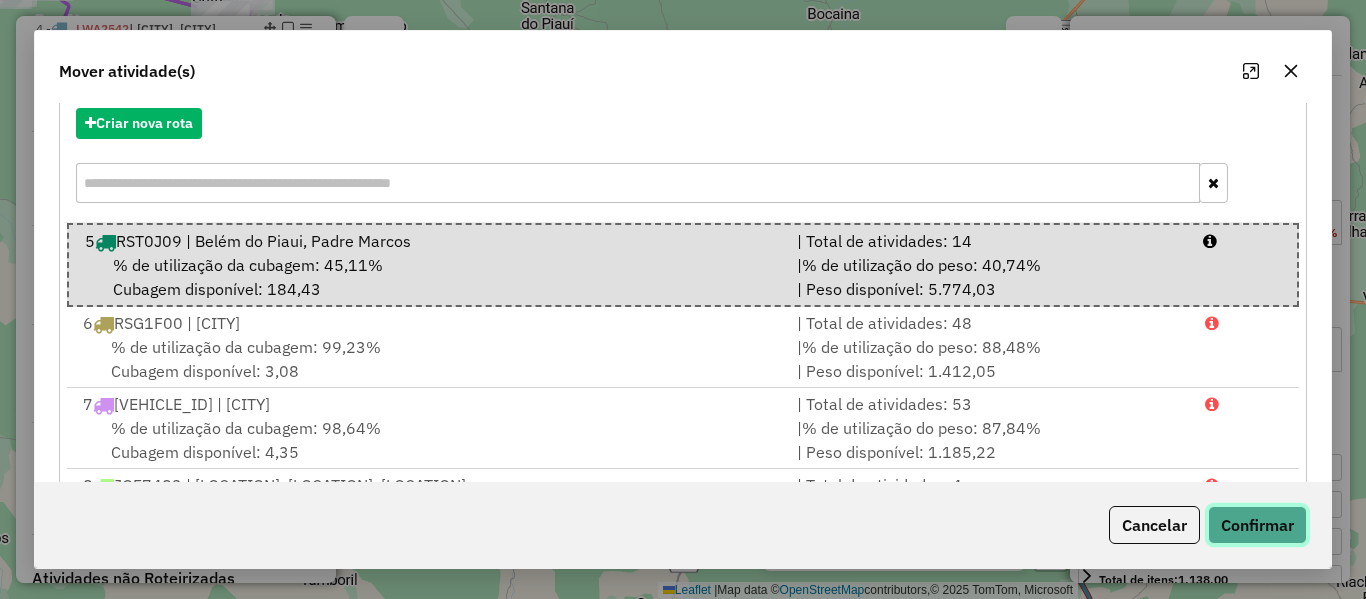 click on "Confirmar" 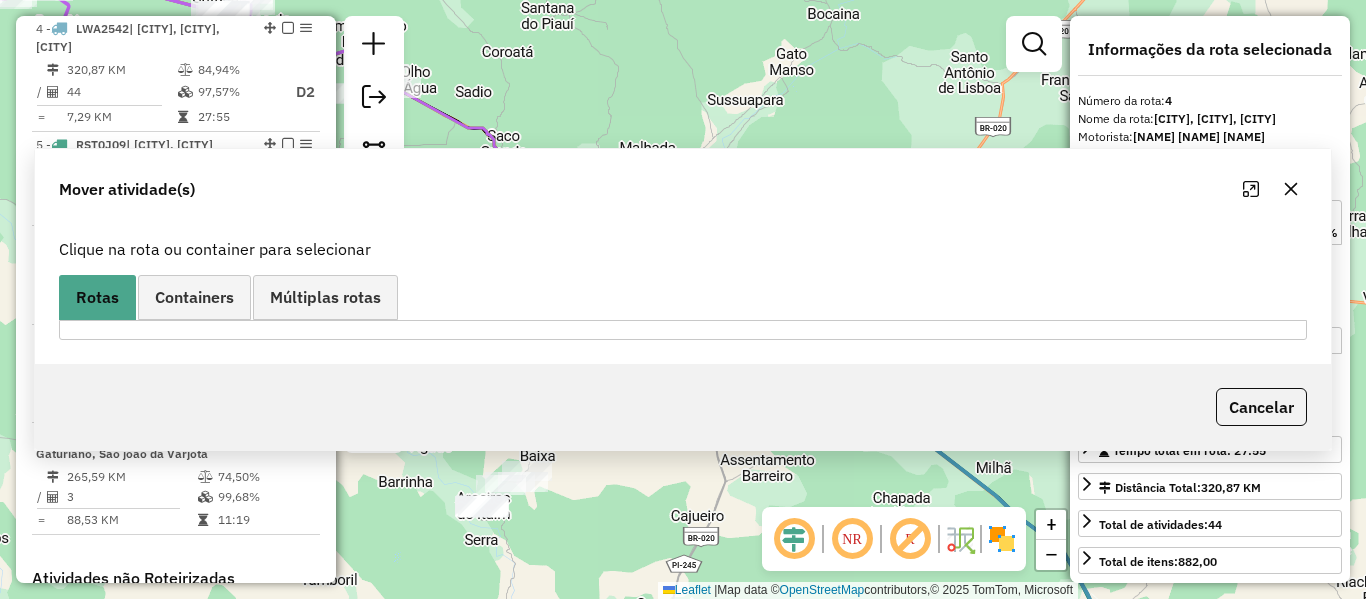 scroll, scrollTop: 0, scrollLeft: 0, axis: both 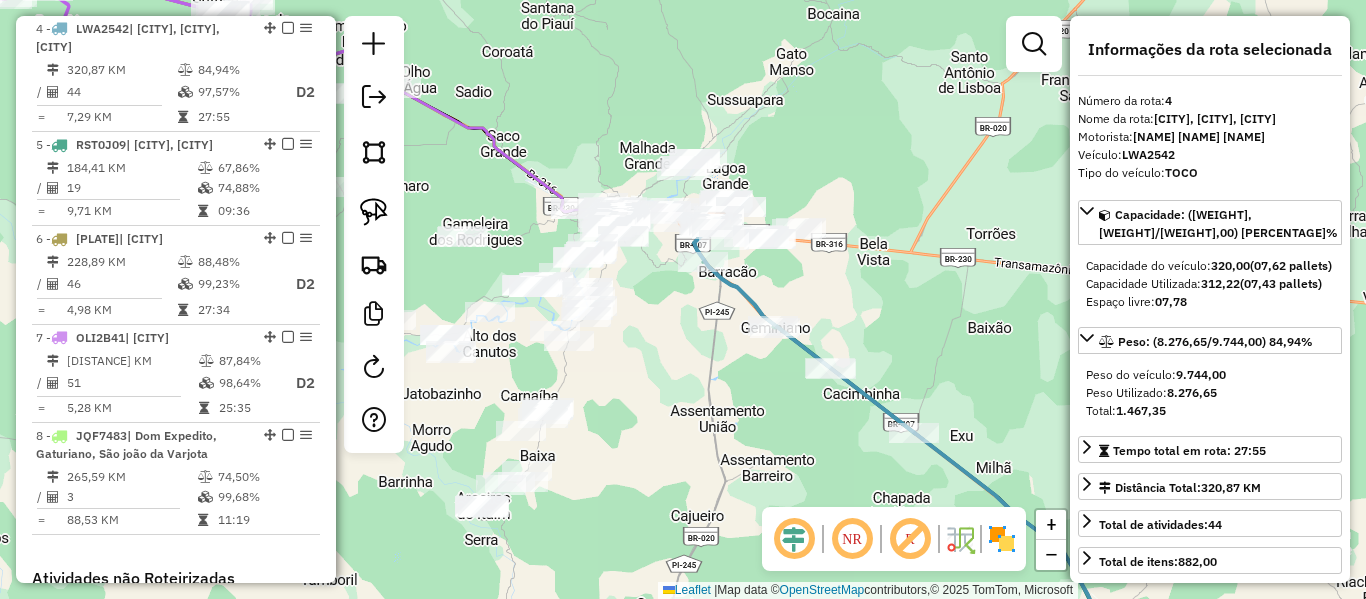 drag, startPoint x: 715, startPoint y: 188, endPoint x: 682, endPoint y: 172, distance: 36.67424 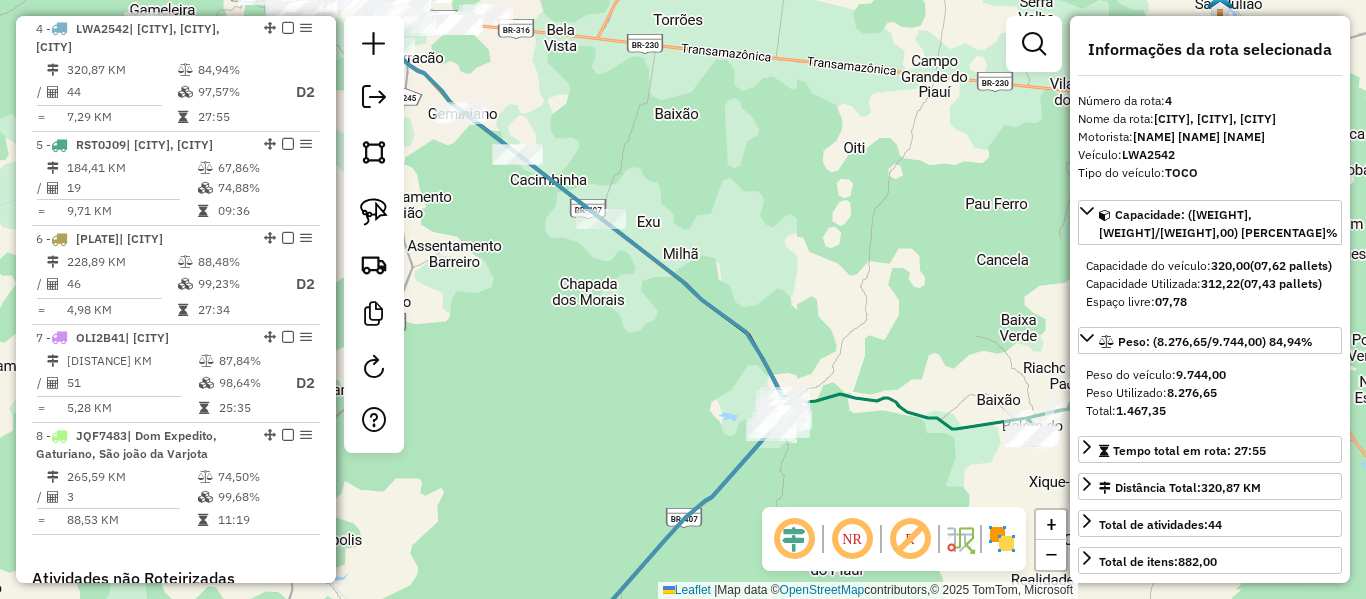 click 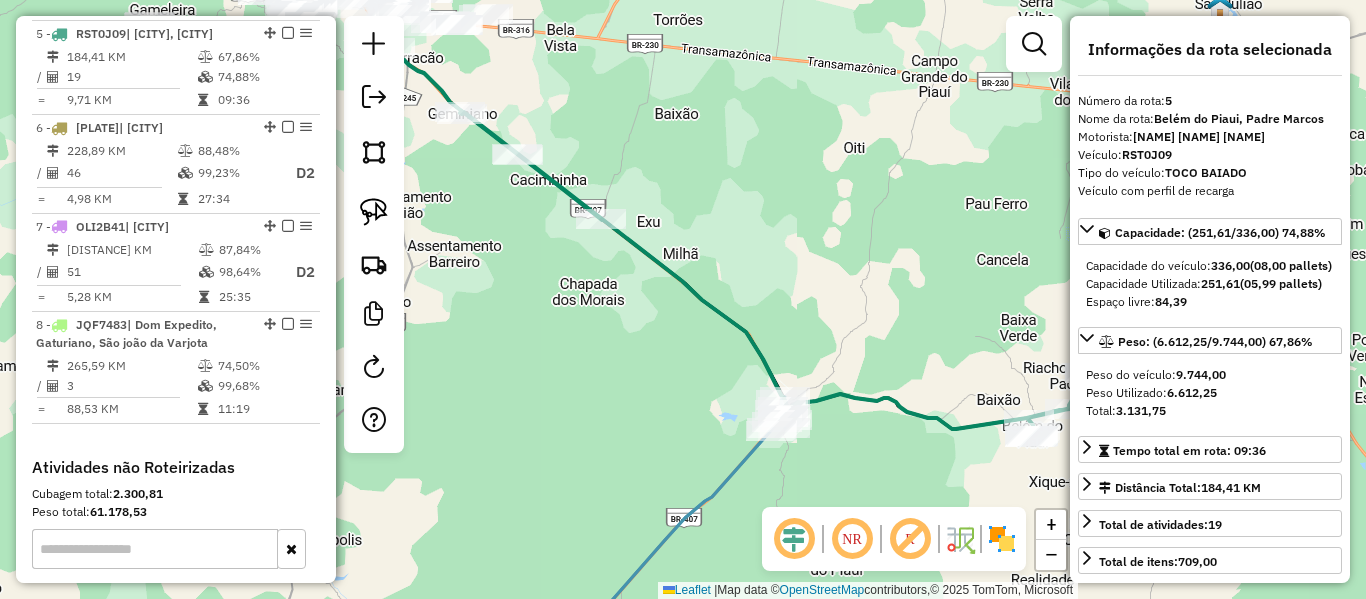 scroll, scrollTop: 947, scrollLeft: 0, axis: vertical 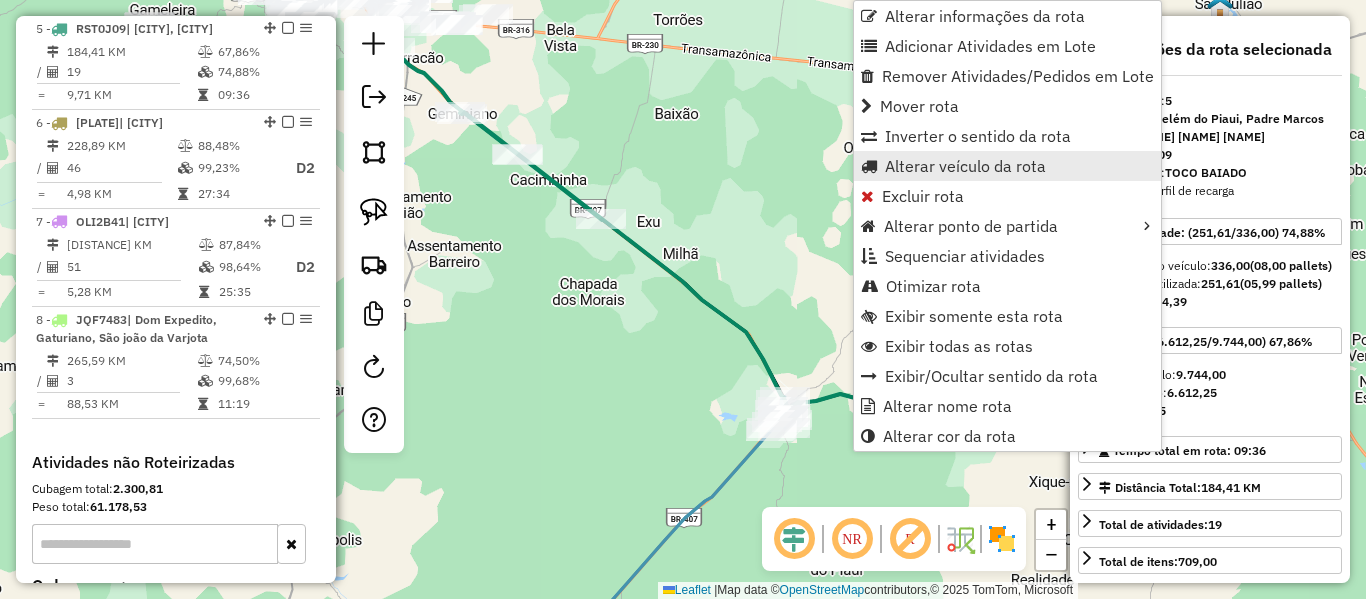 click on "Alterar veículo da rota" at bounding box center [965, 166] 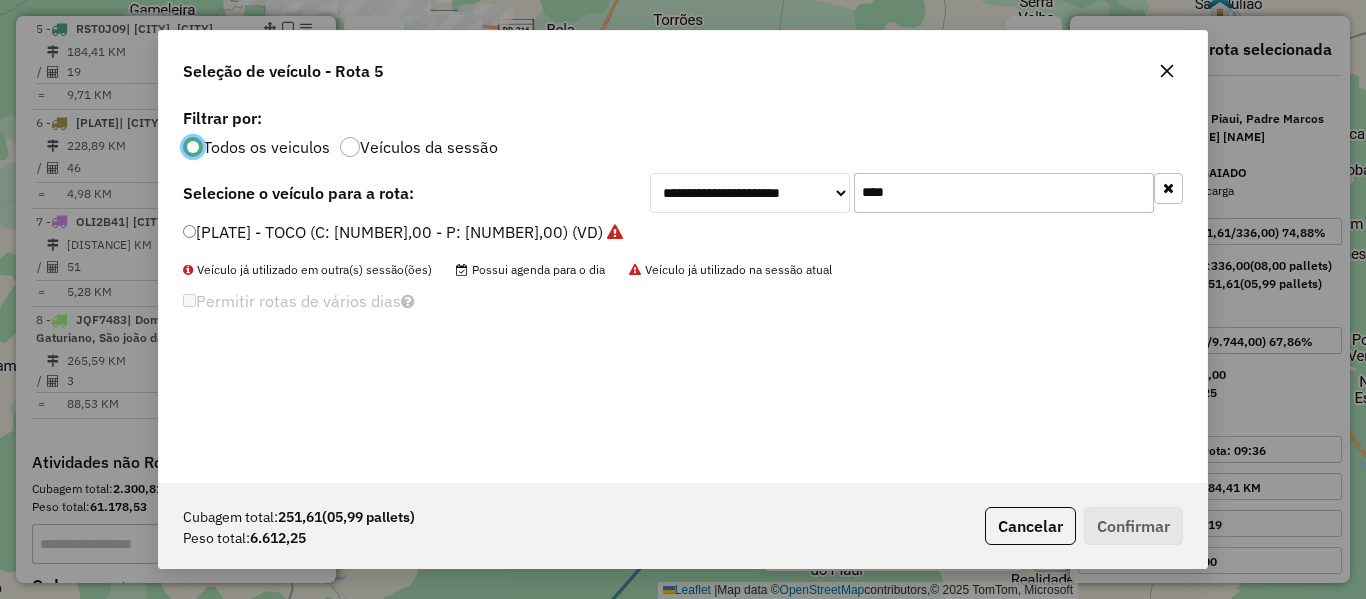 scroll, scrollTop: 11, scrollLeft: 6, axis: both 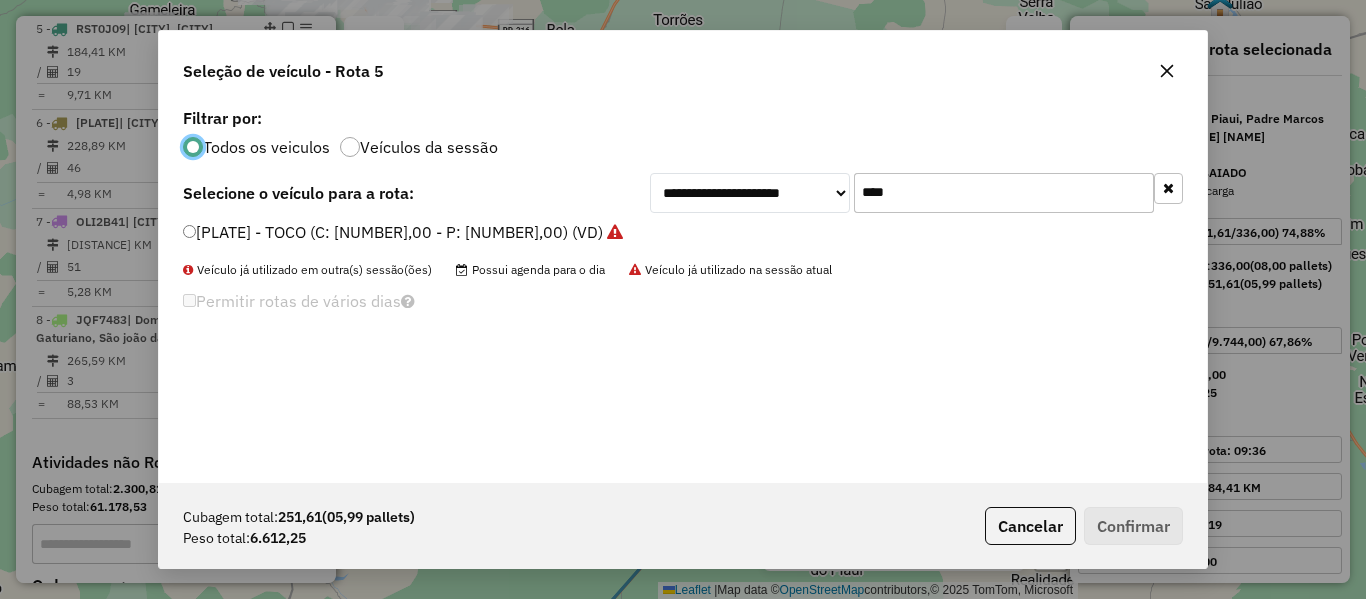 drag, startPoint x: 934, startPoint y: 196, endPoint x: 653, endPoint y: 238, distance: 284.12146 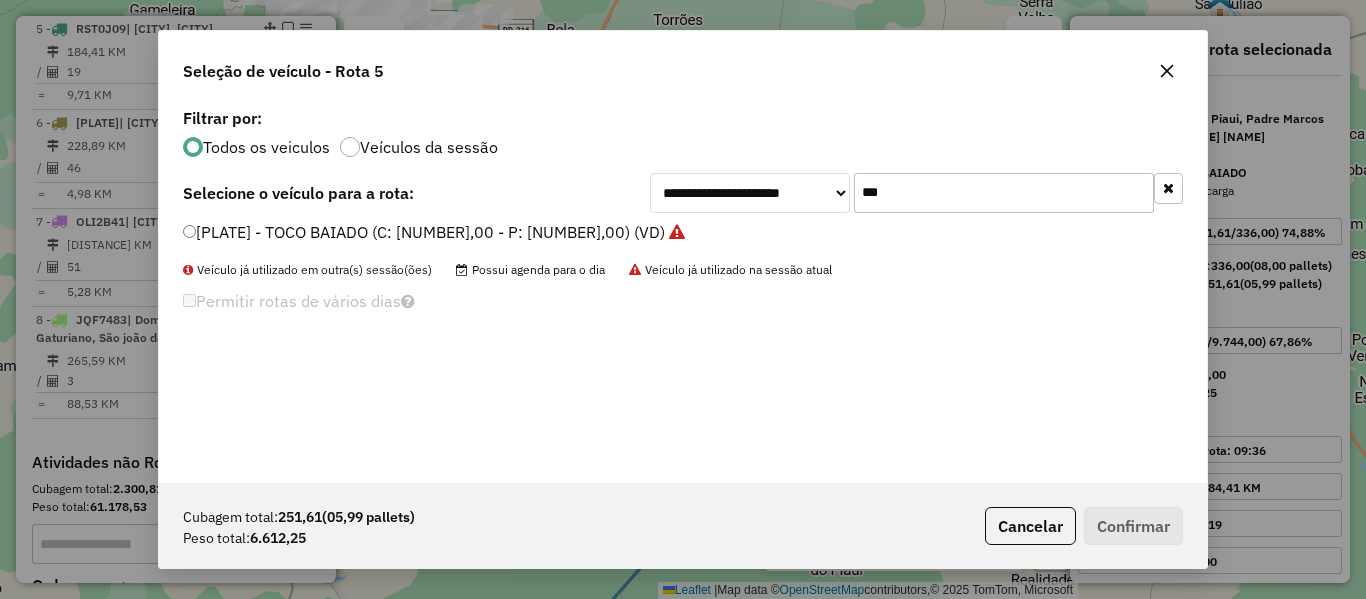 type on "***" 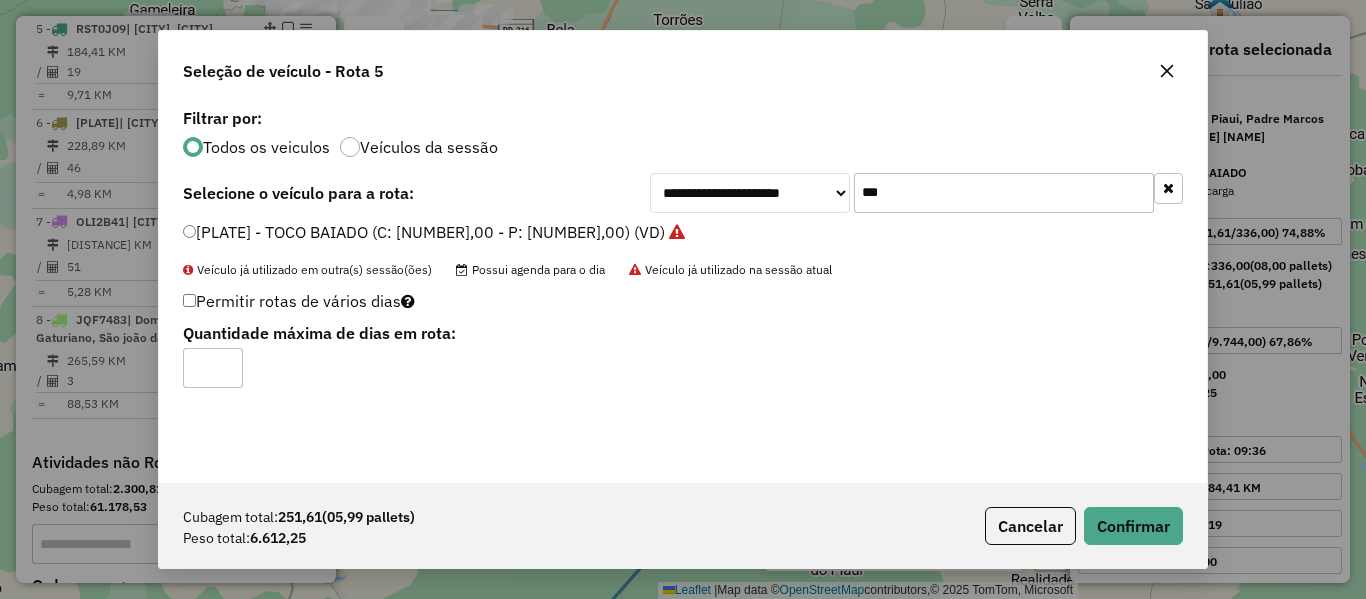 type on "*" 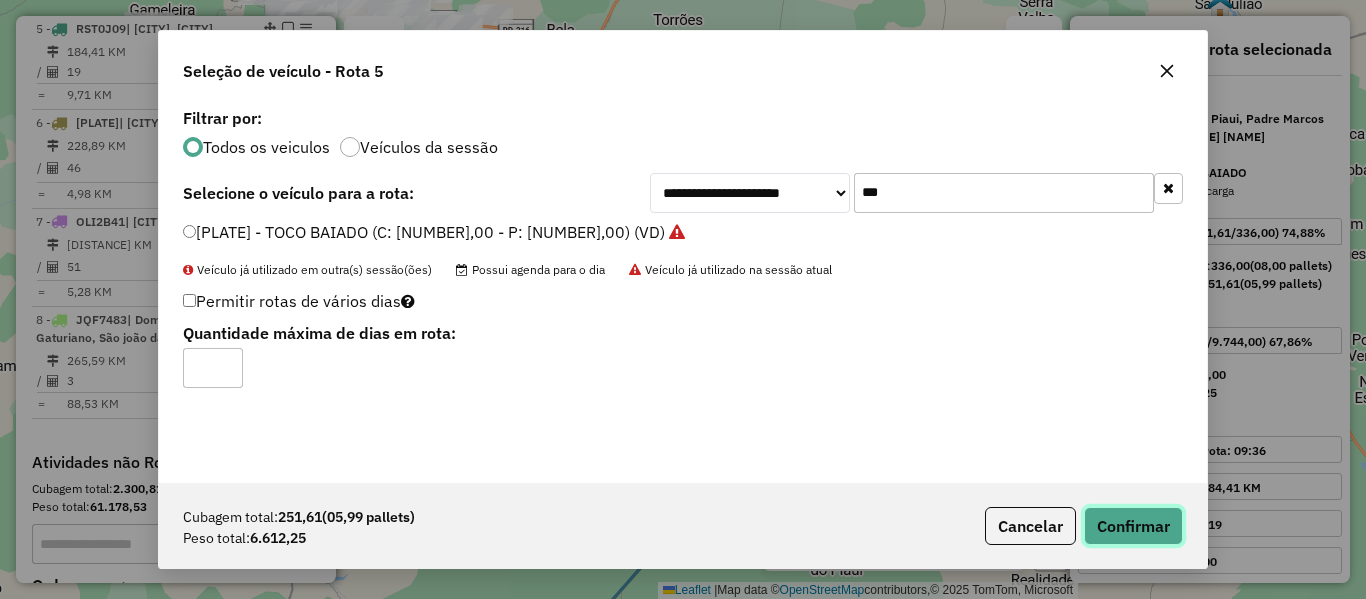 click on "Confirmar" 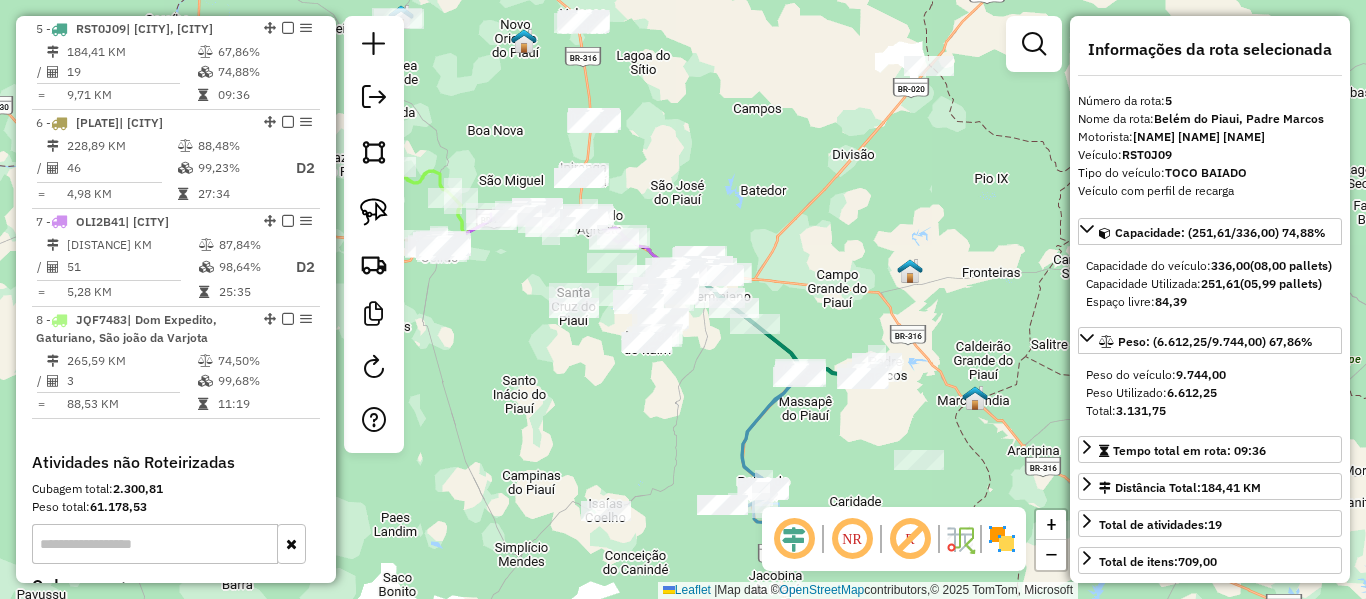 drag, startPoint x: 764, startPoint y: 418, endPoint x: 786, endPoint y: 421, distance: 22.203604 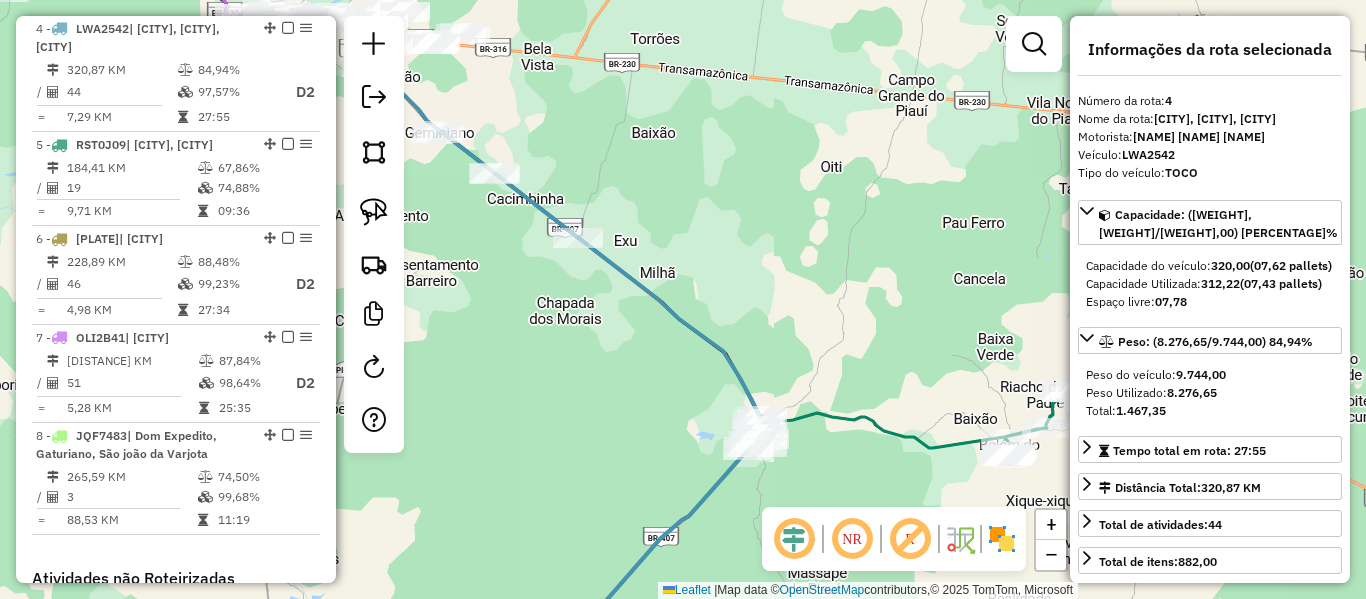 click 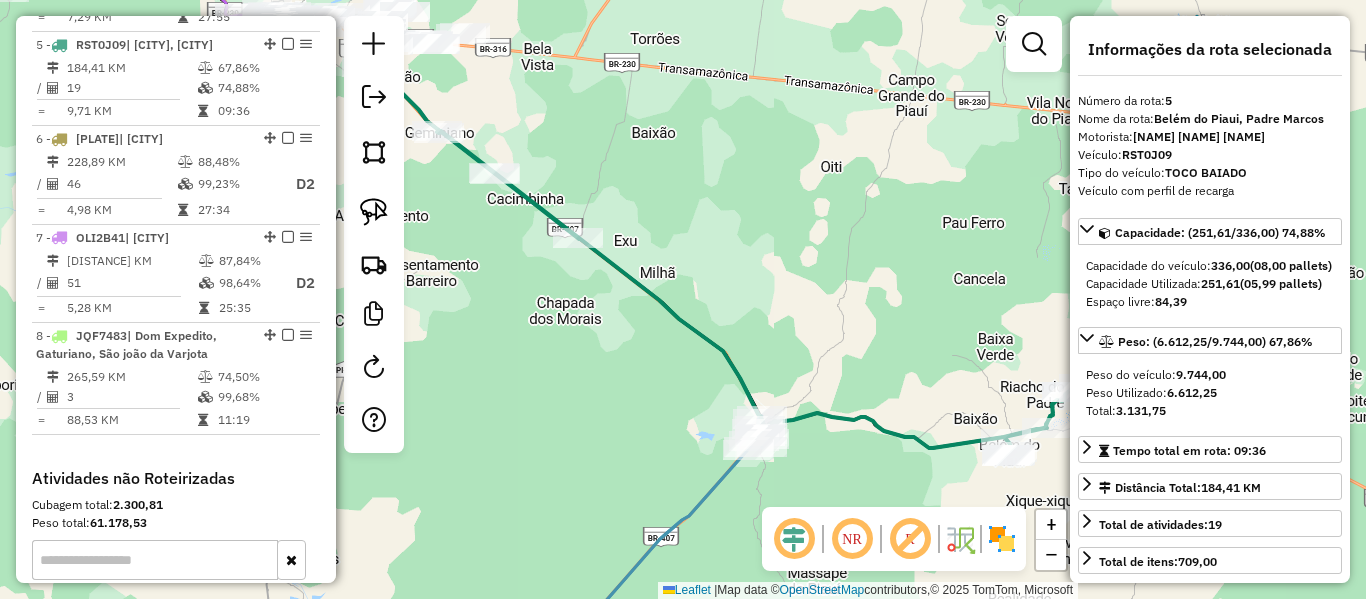 scroll, scrollTop: 947, scrollLeft: 0, axis: vertical 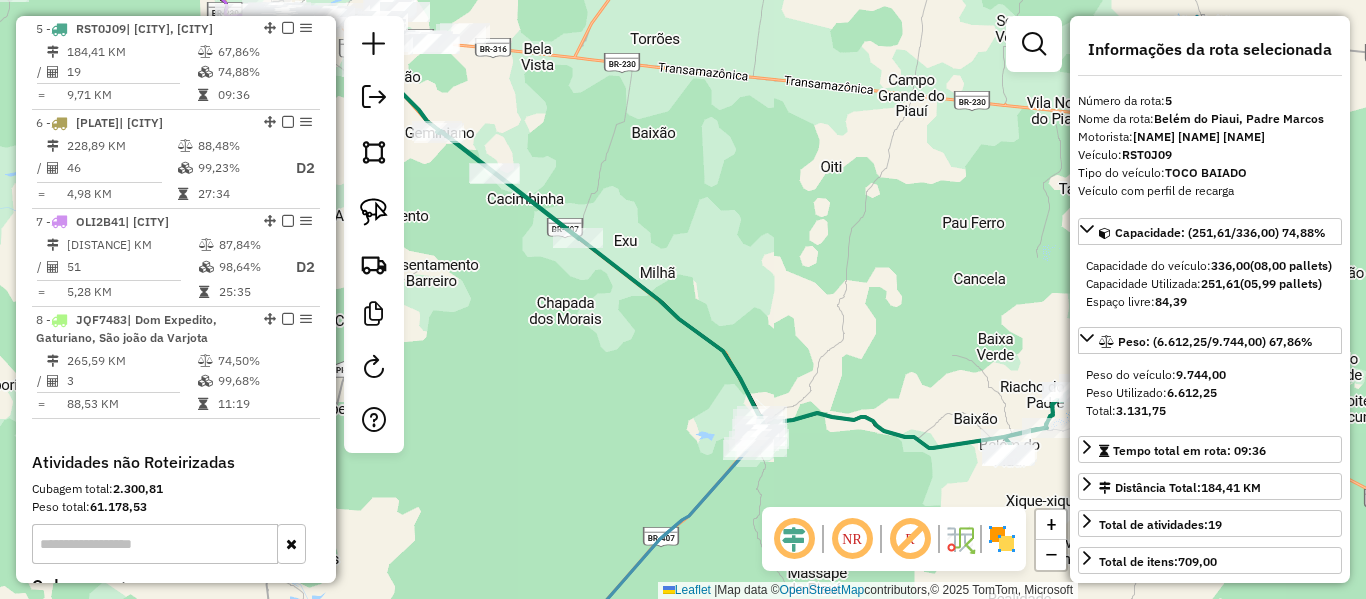 drag, startPoint x: 803, startPoint y: 317, endPoint x: 894, endPoint y: 382, distance: 111.83023 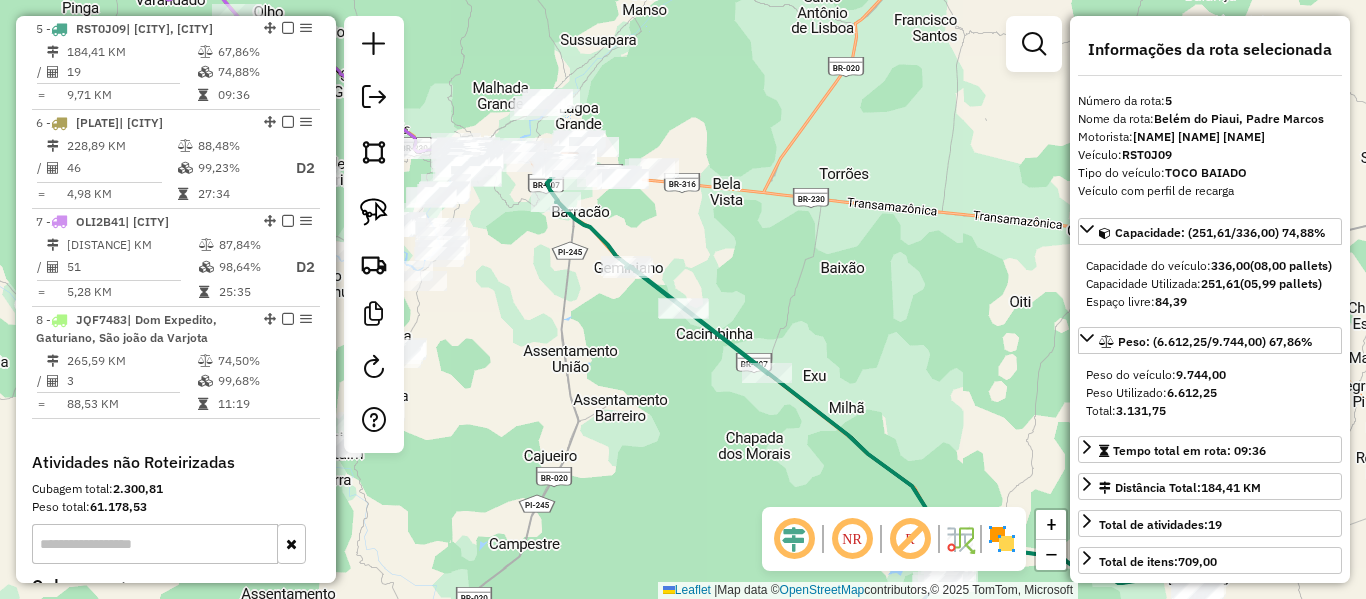 drag, startPoint x: 781, startPoint y: 264, endPoint x: 850, endPoint y: 348, distance: 108.706024 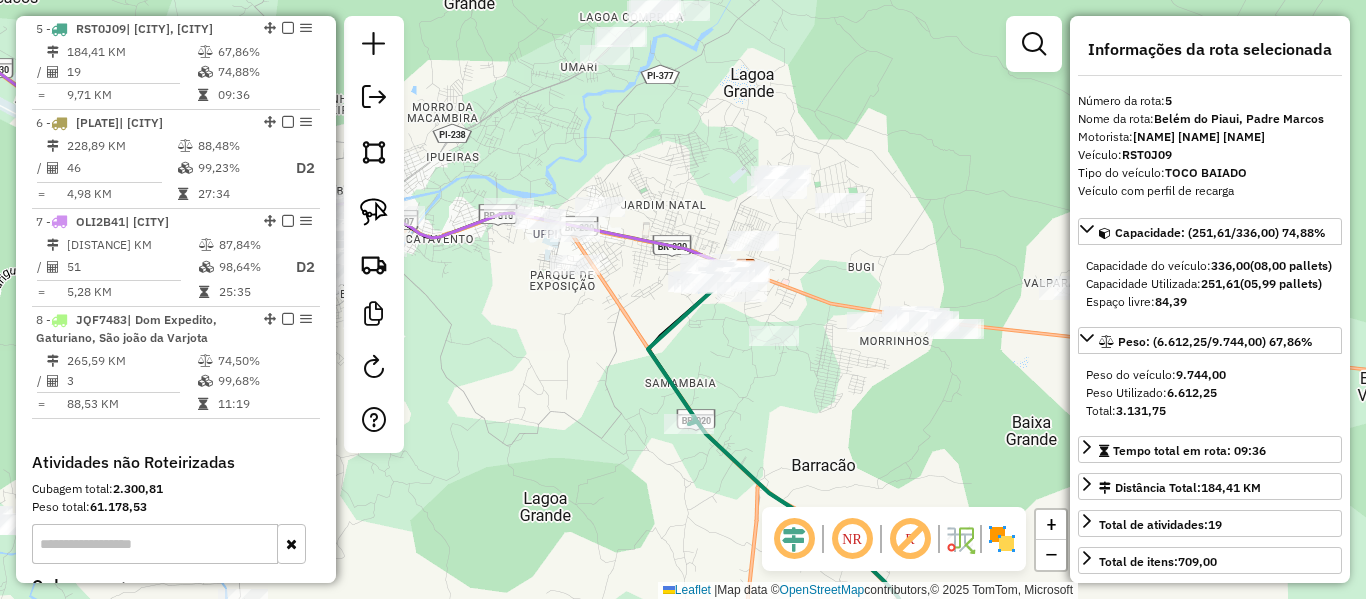 drag, startPoint x: 782, startPoint y: 366, endPoint x: 716, endPoint y: 345, distance: 69.260376 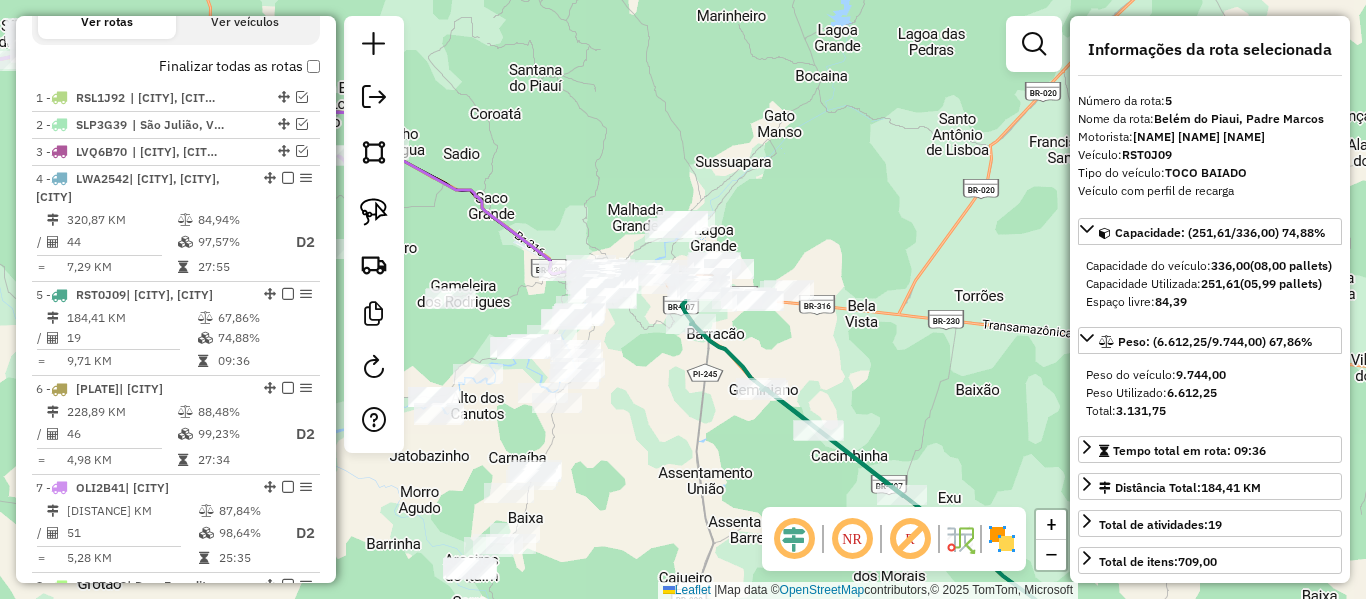 scroll, scrollTop: 847, scrollLeft: 0, axis: vertical 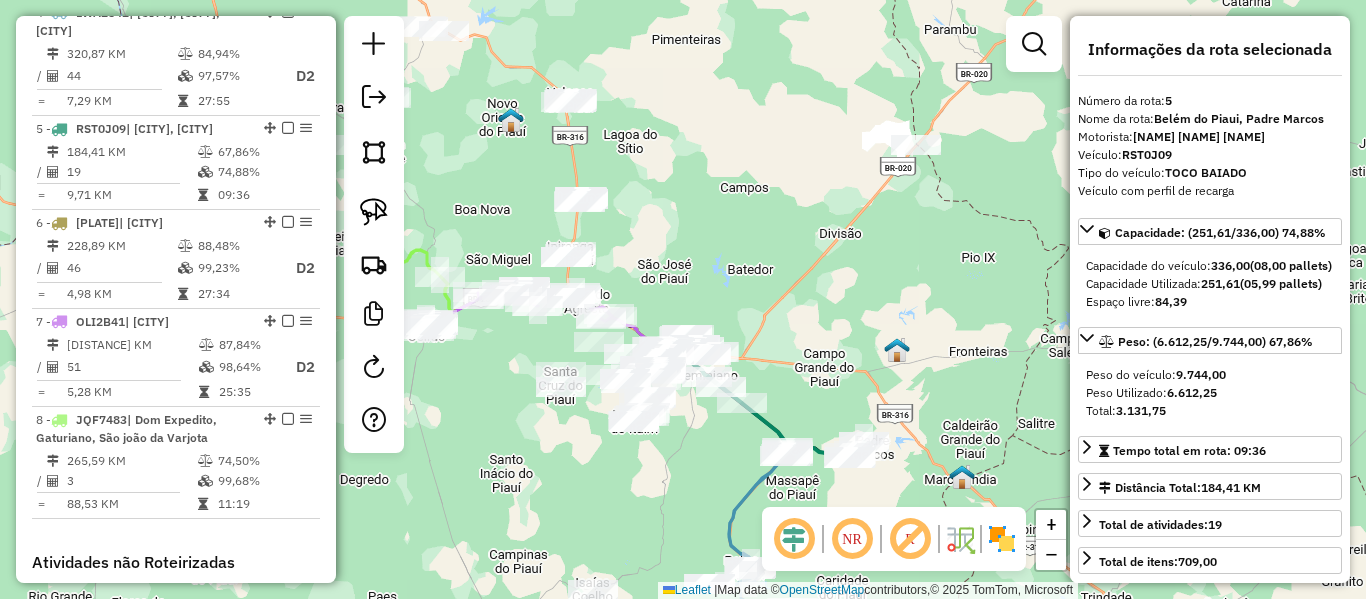 drag, startPoint x: 623, startPoint y: 243, endPoint x: 655, endPoint y: 307, distance: 71.55418 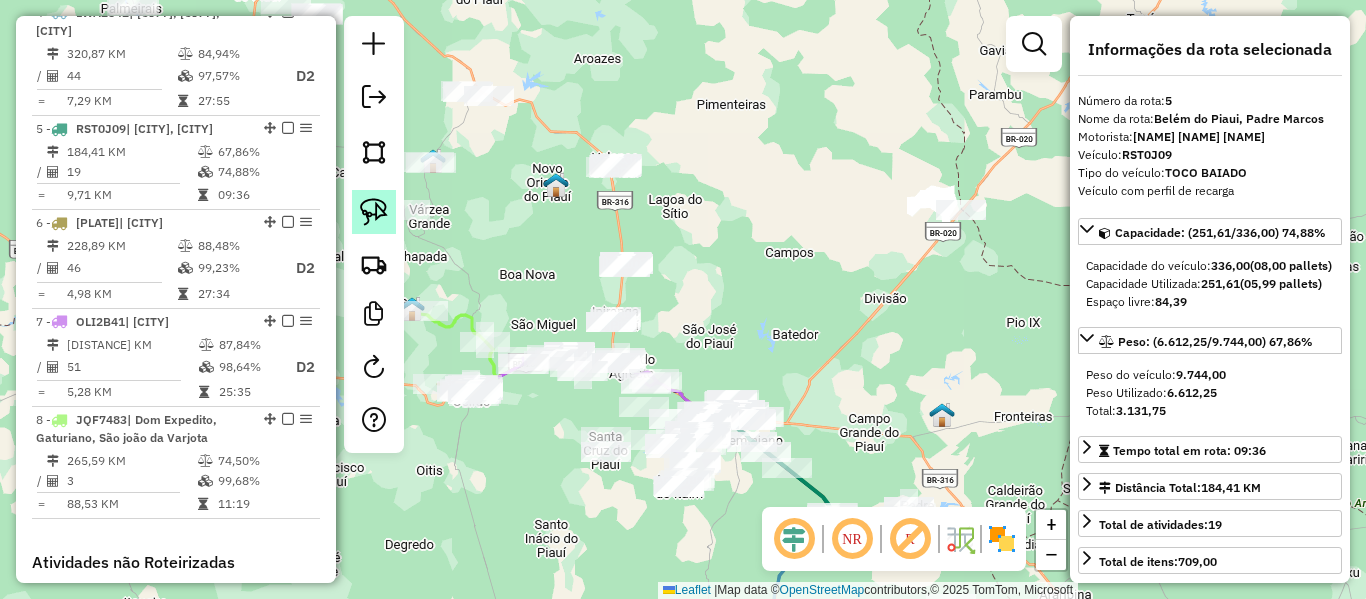 click 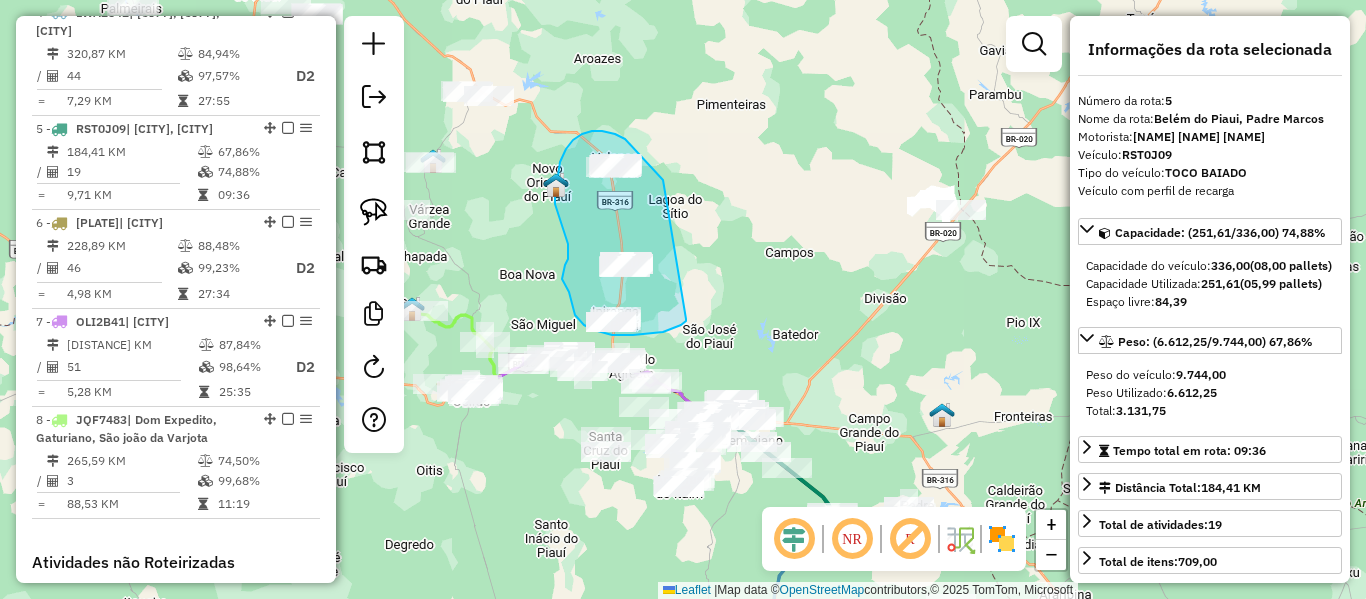 drag, startPoint x: 656, startPoint y: 173, endPoint x: 688, endPoint y: 315, distance: 145.56099 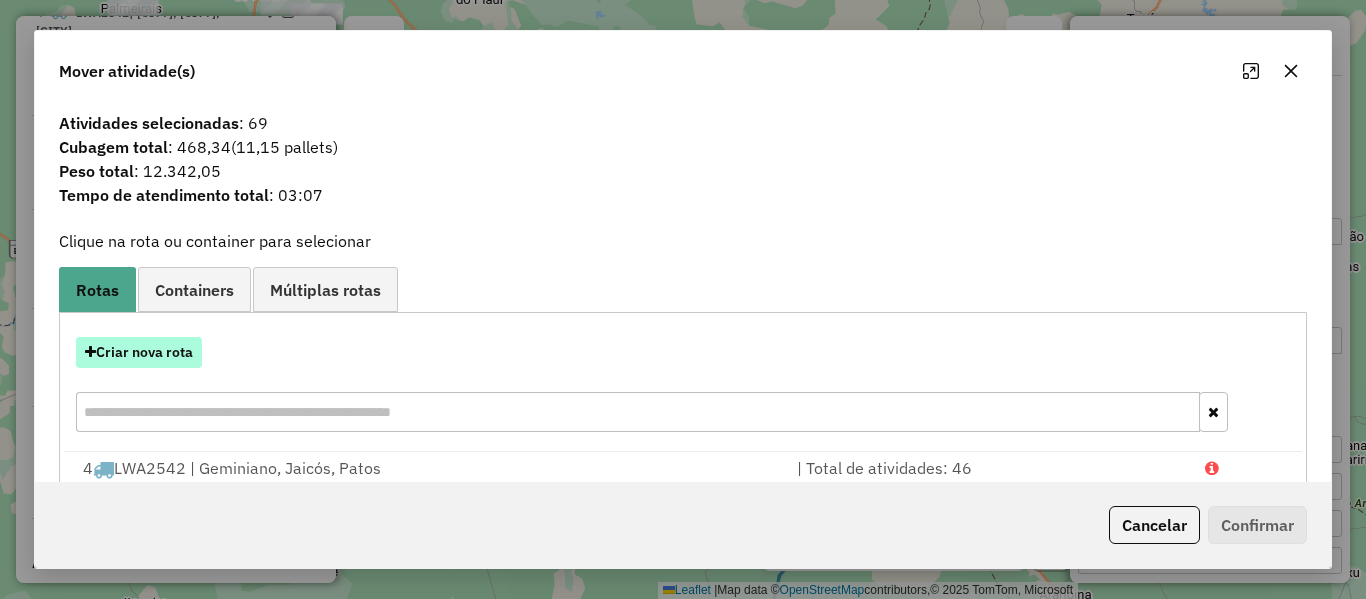 click on "Criar nova rota" at bounding box center (139, 352) 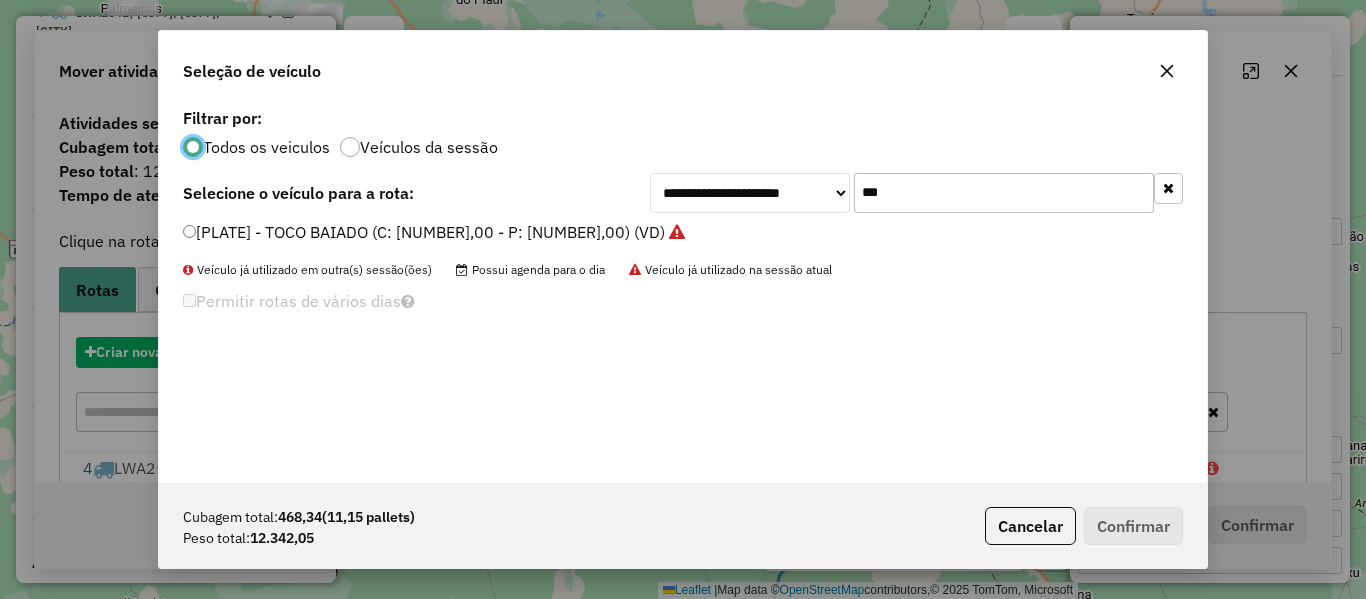 scroll, scrollTop: 11, scrollLeft: 6, axis: both 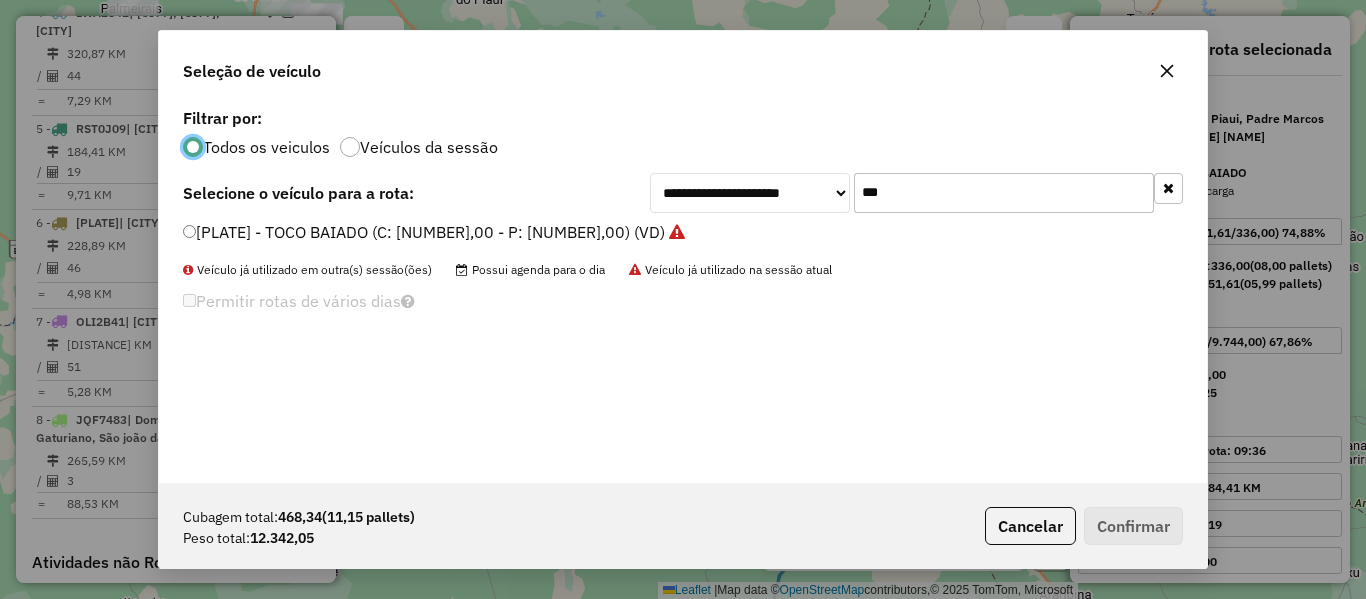 drag, startPoint x: 901, startPoint y: 201, endPoint x: 805, endPoint y: 216, distance: 97.16481 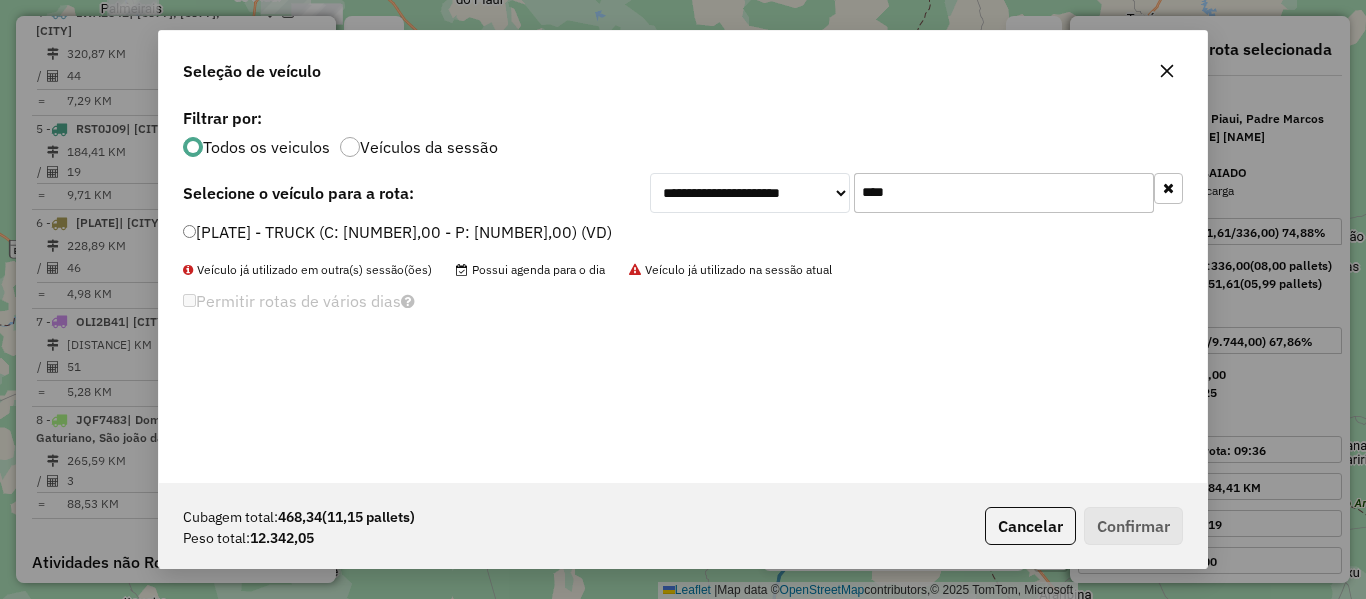 type on "****" 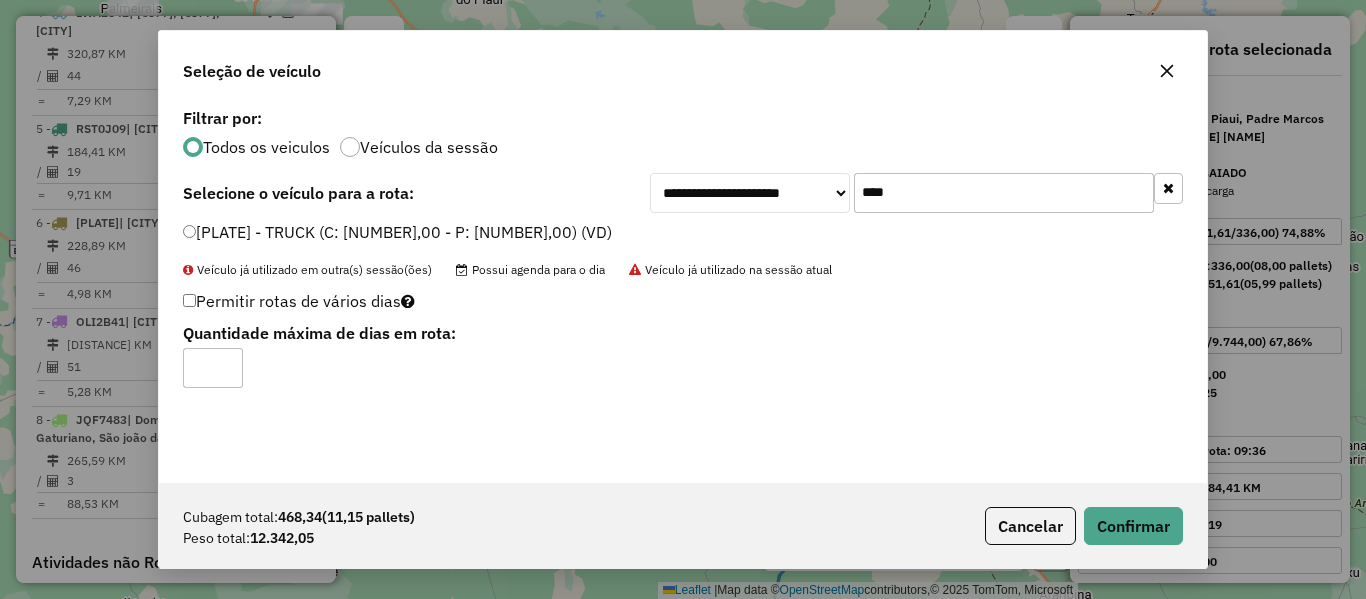 click on "*" 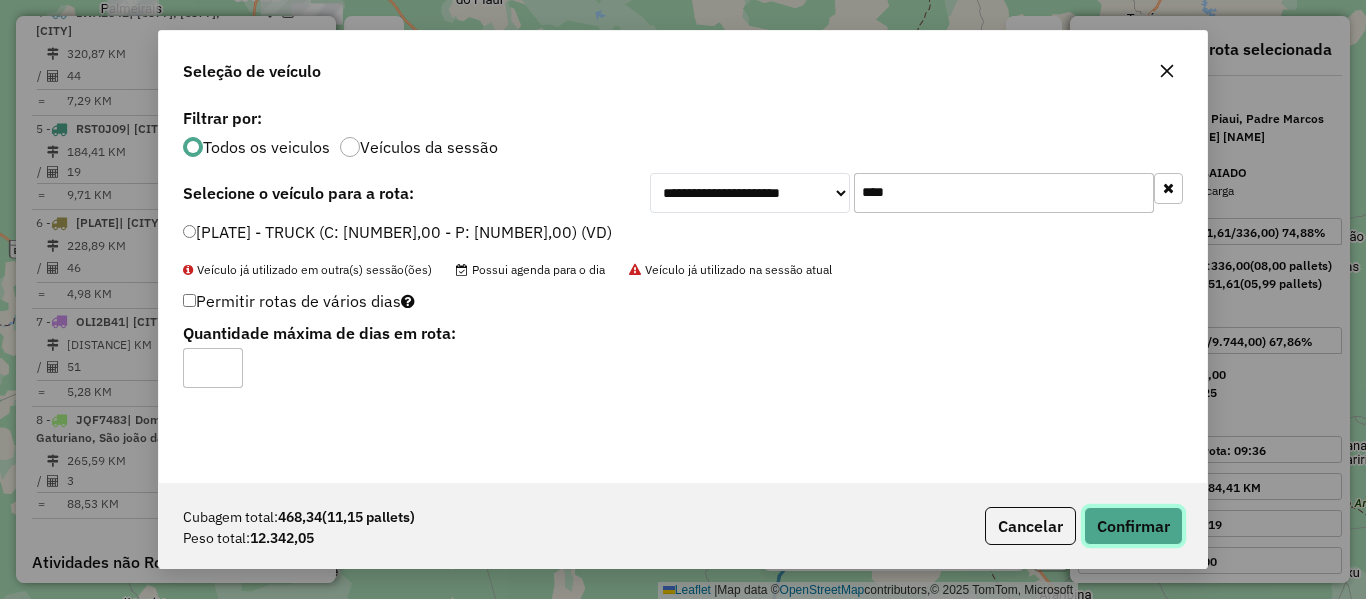 click on "Confirmar" 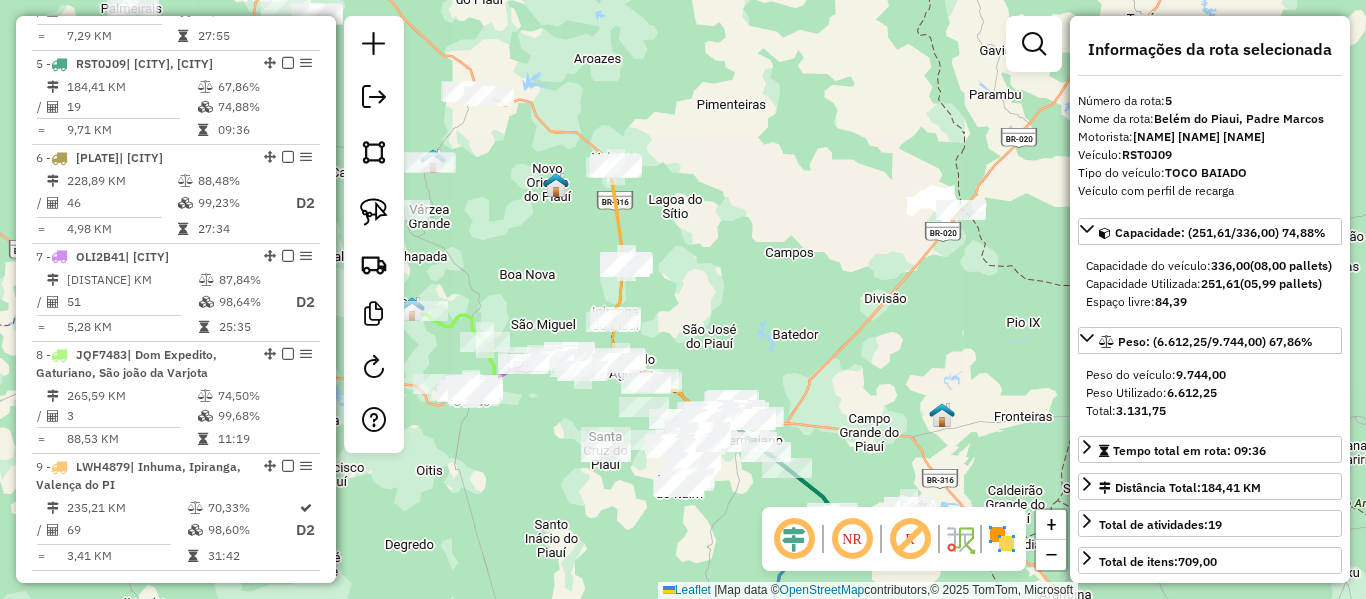 scroll, scrollTop: 947, scrollLeft: 0, axis: vertical 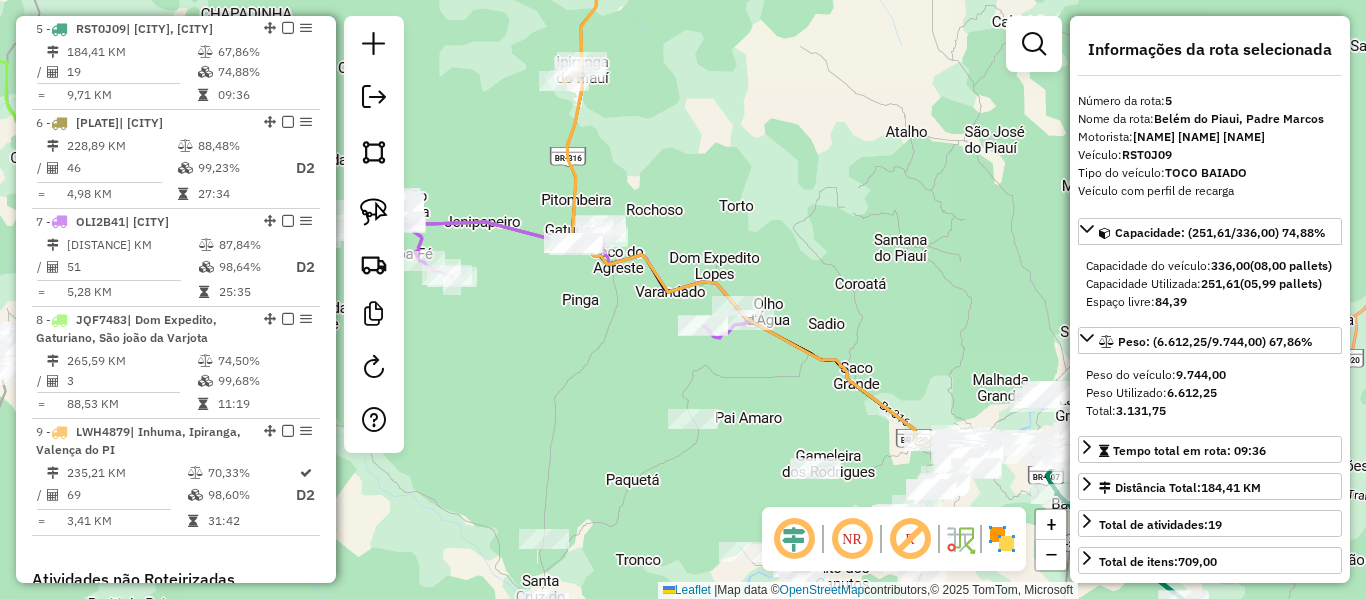 drag, startPoint x: 624, startPoint y: 394, endPoint x: 526, endPoint y: 287, distance: 145.09653 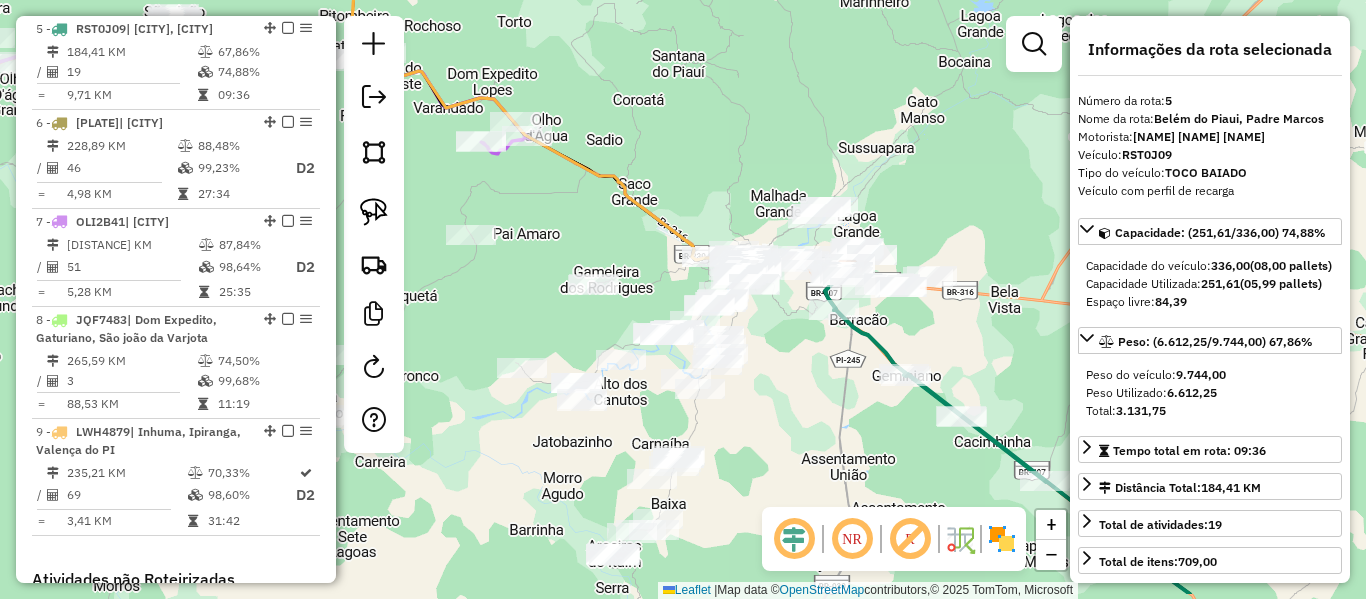 drag, startPoint x: 695, startPoint y: 309, endPoint x: 487, endPoint y: 217, distance: 227.4379 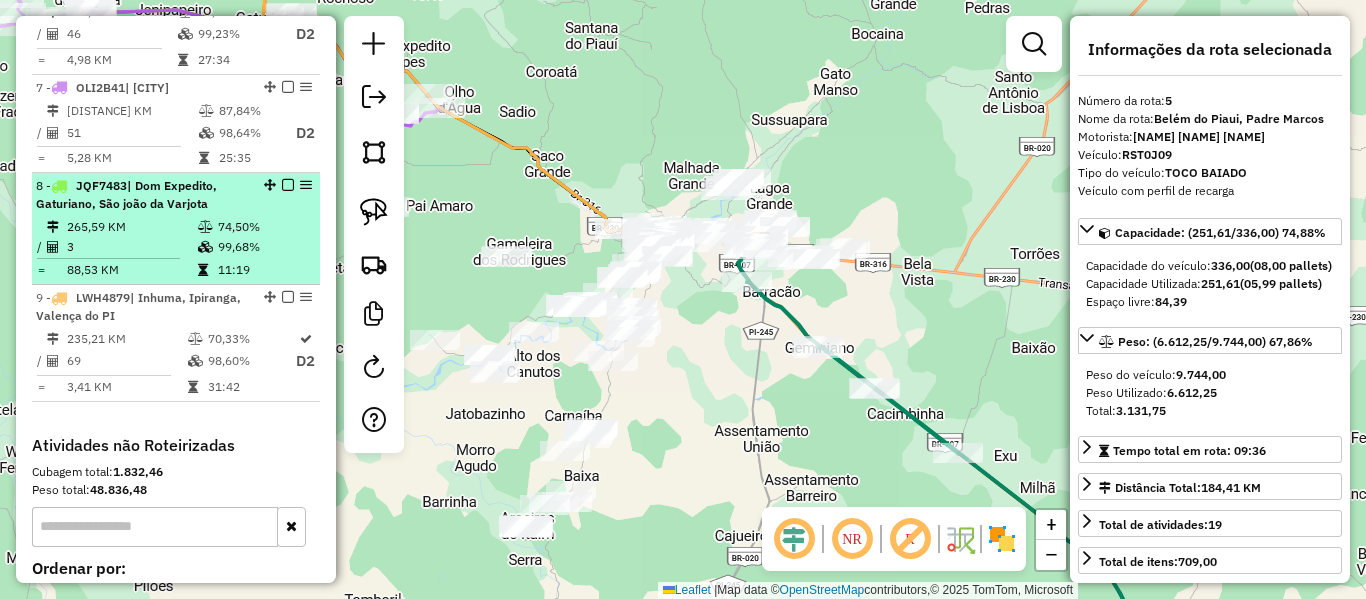 scroll, scrollTop: 1047, scrollLeft: 0, axis: vertical 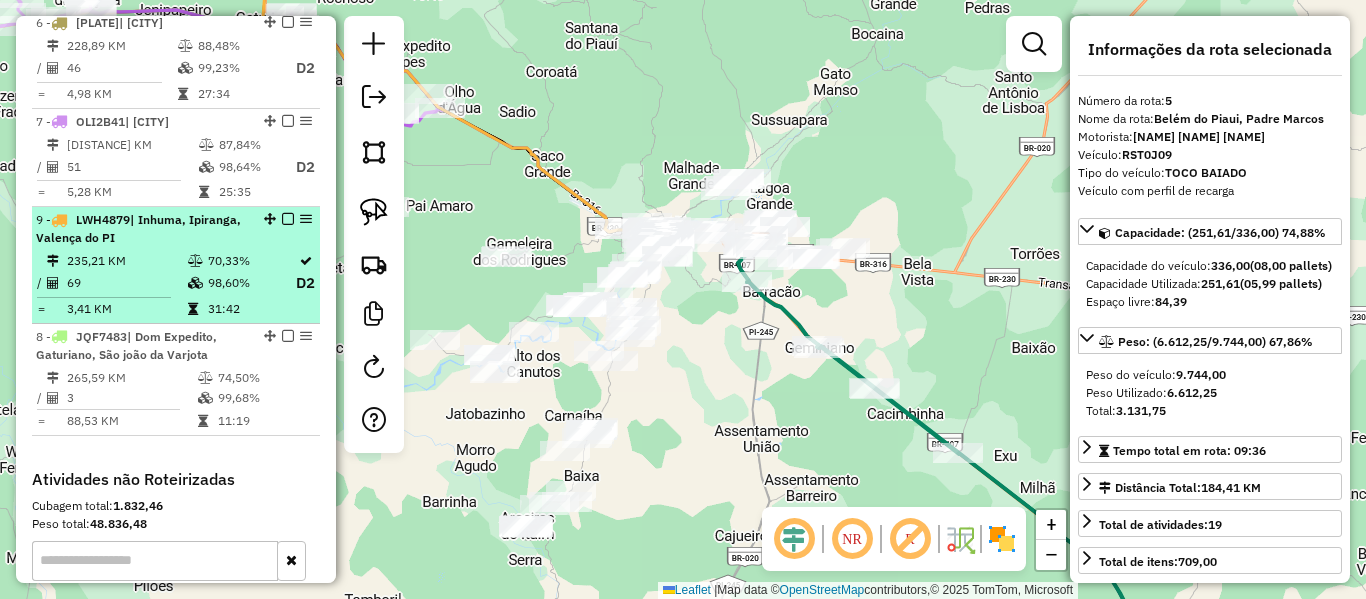 drag, startPoint x: 264, startPoint y: 349, endPoint x: 258, endPoint y: 253, distance: 96.18732 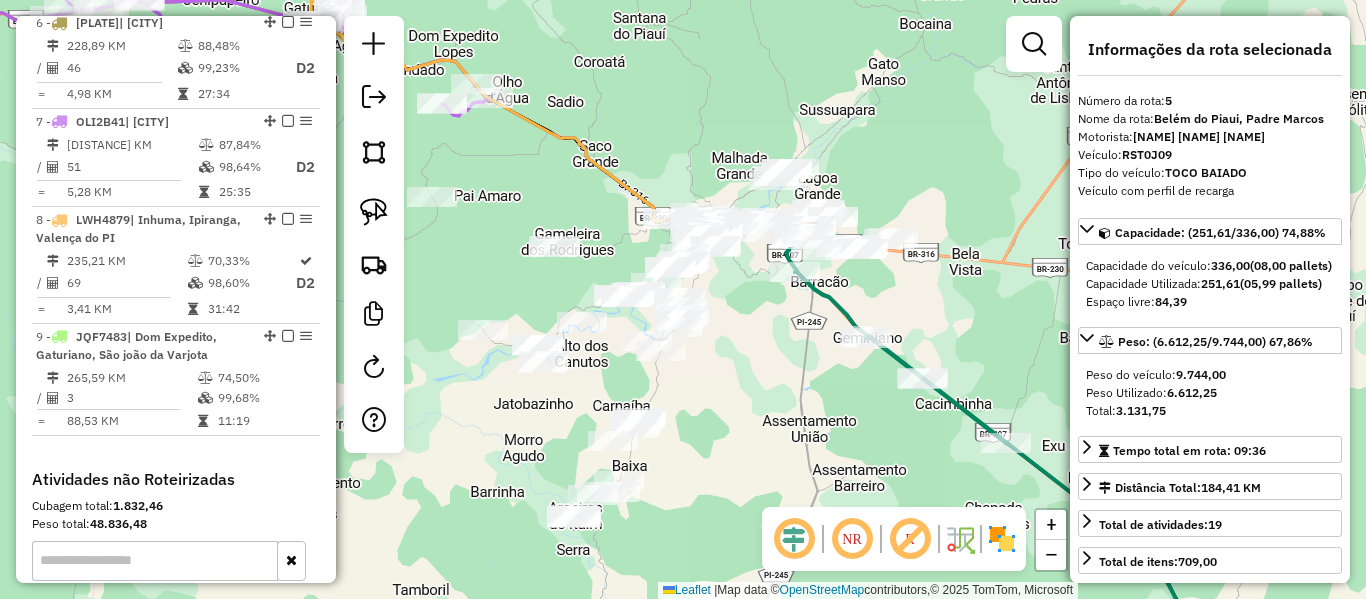 drag, startPoint x: 506, startPoint y: 301, endPoint x: 567, endPoint y: 261, distance: 72.94518 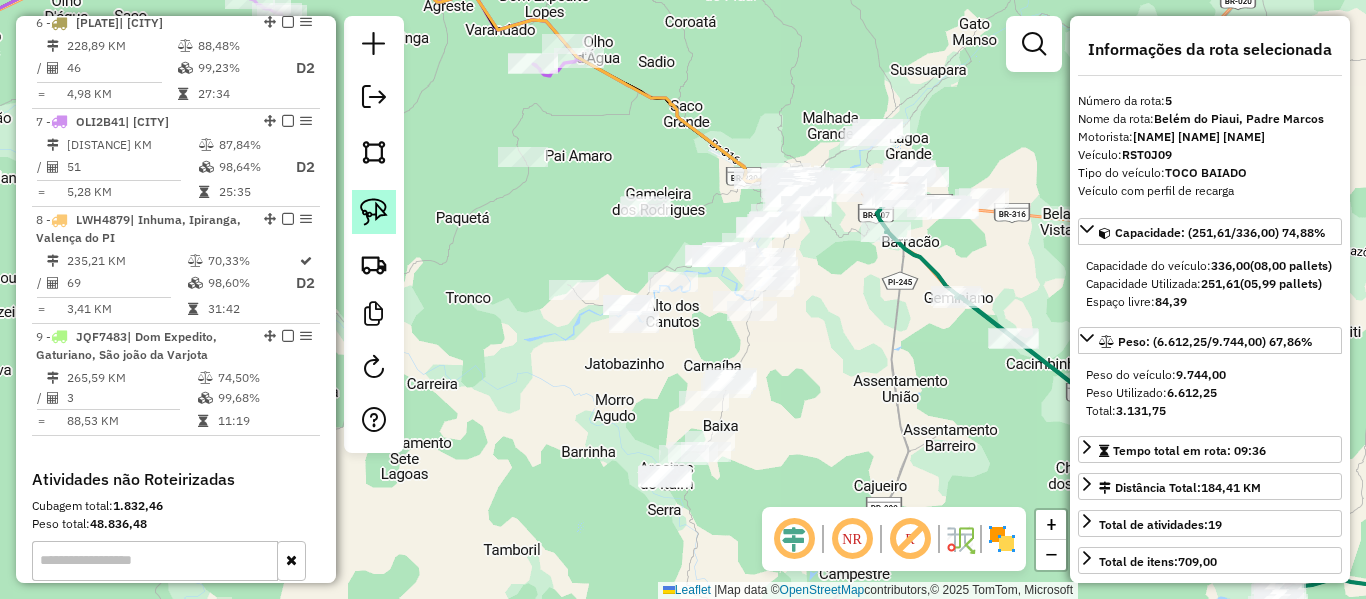 click 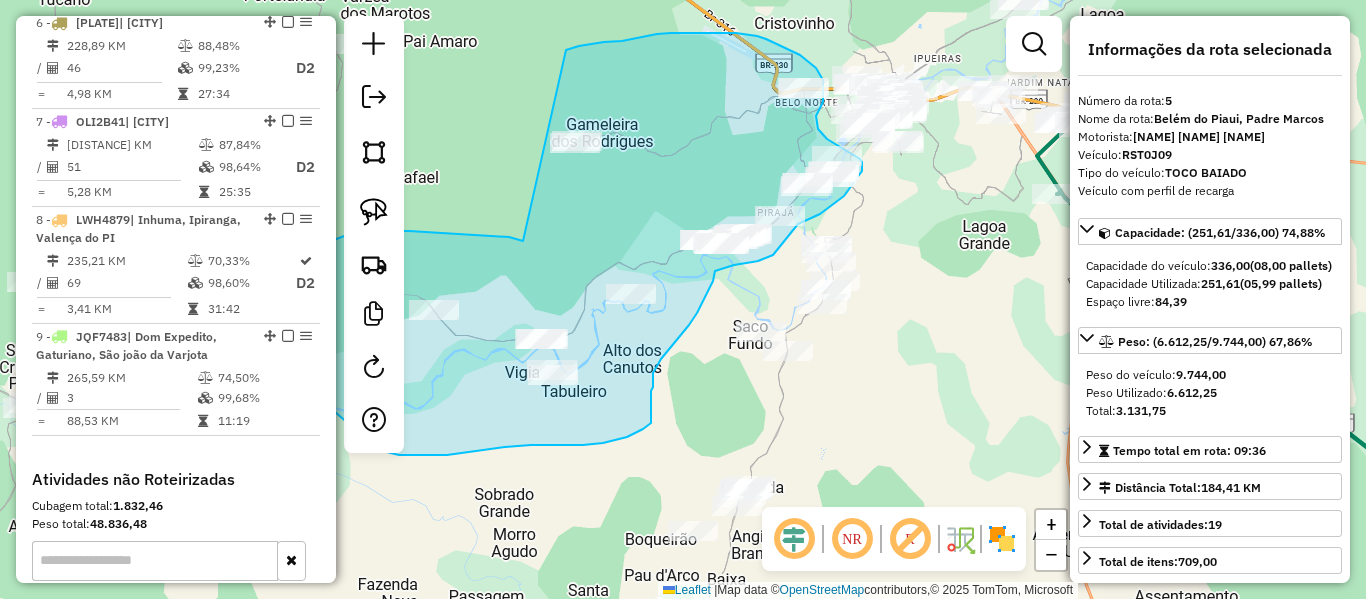 drag, startPoint x: 617, startPoint y: 255, endPoint x: 540, endPoint y: 62, distance: 207.79317 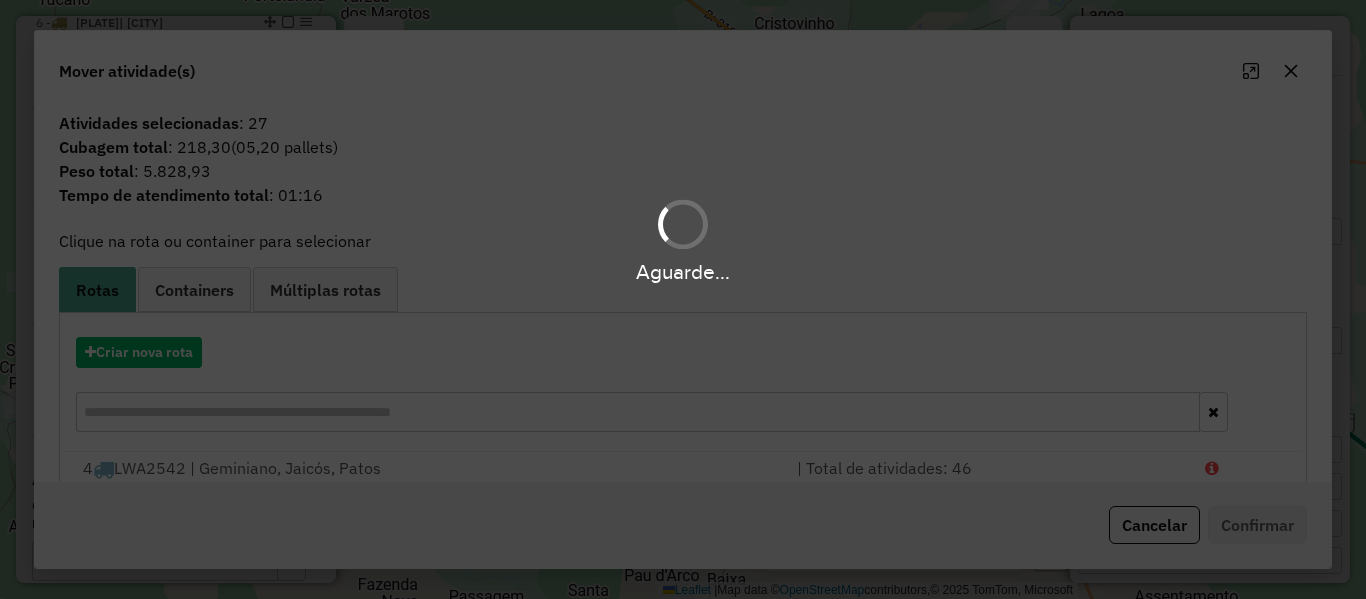 click on "Aguarde..." at bounding box center [683, 299] 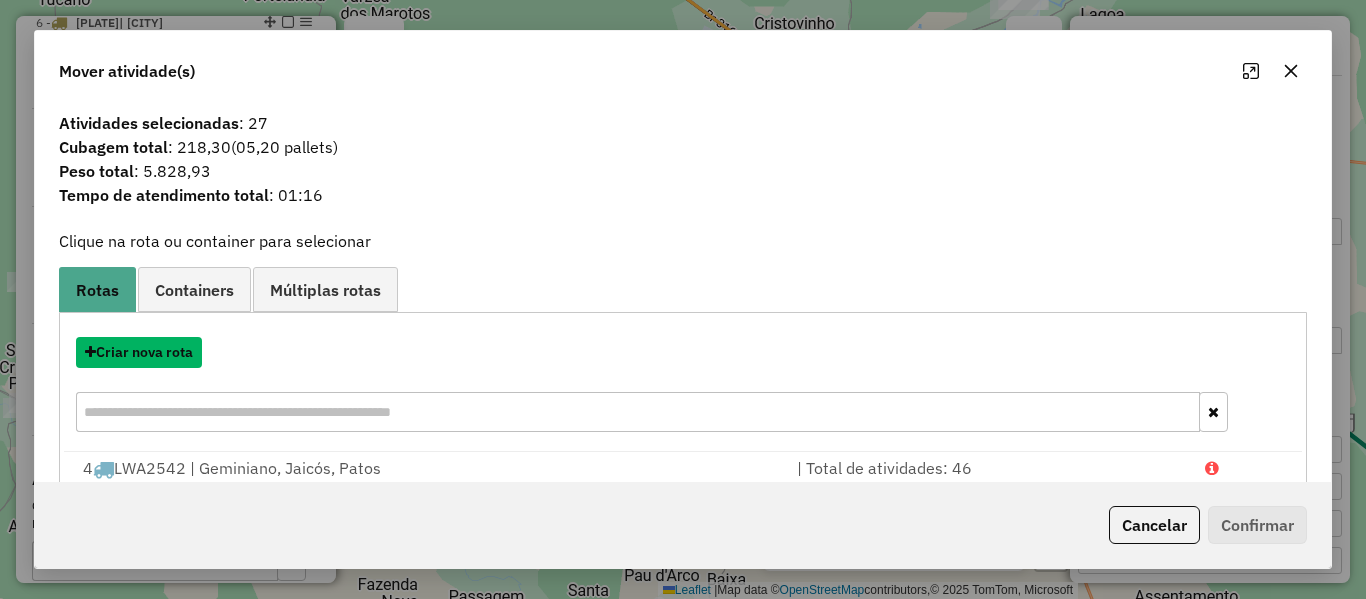 click on "Criar nova rota" at bounding box center (139, 352) 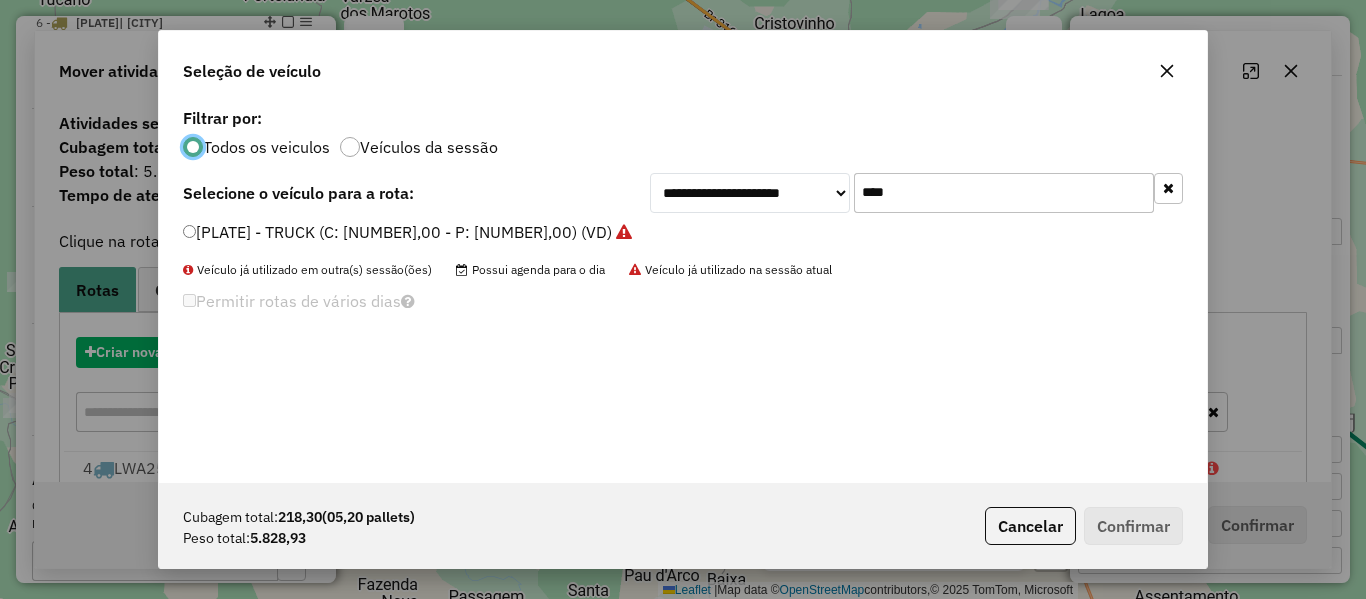 scroll, scrollTop: 11, scrollLeft: 6, axis: both 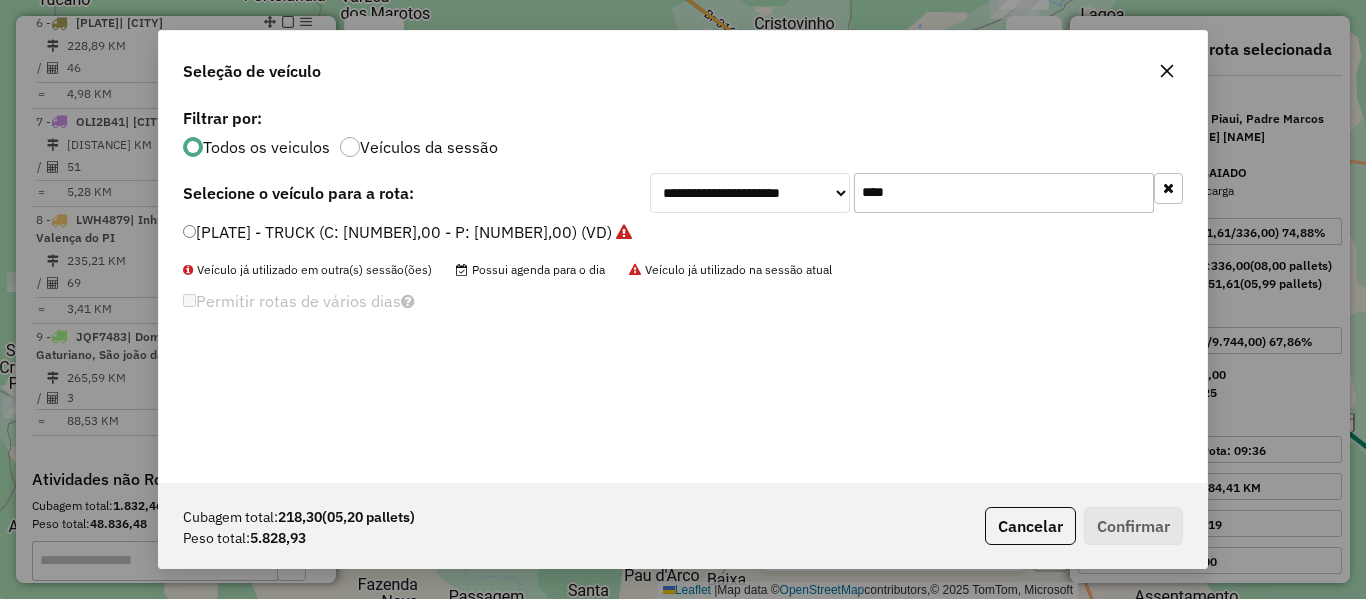 drag, startPoint x: 874, startPoint y: 208, endPoint x: 771, endPoint y: 227, distance: 104.73777 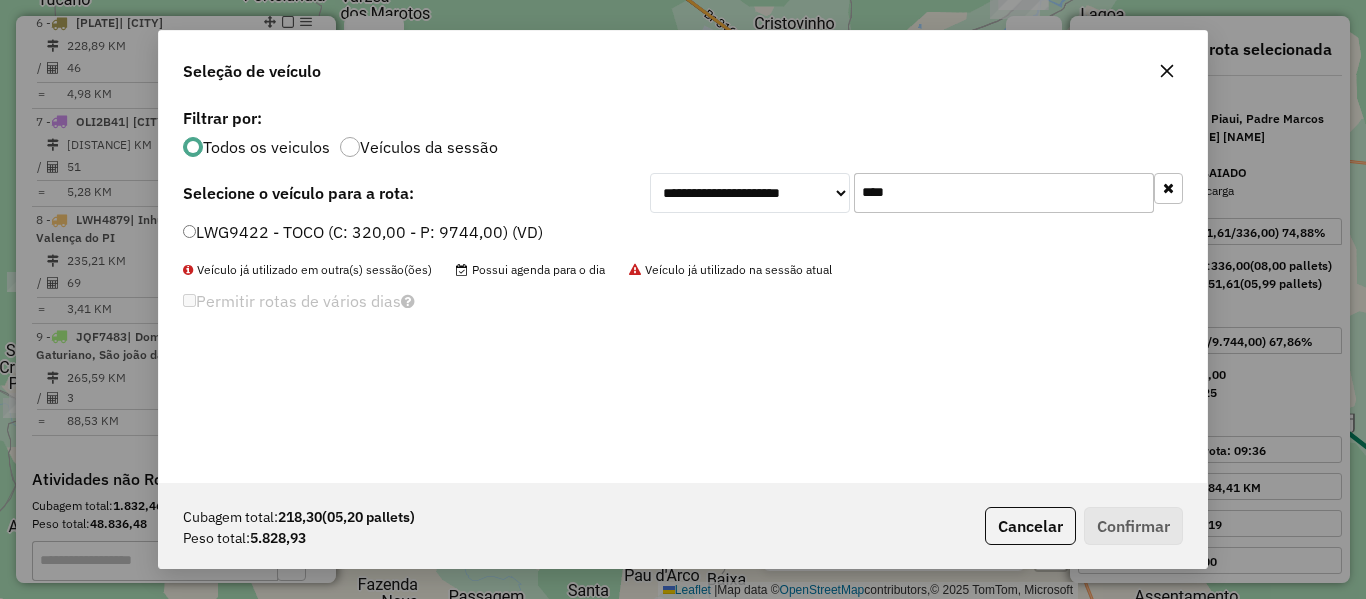type on "****" 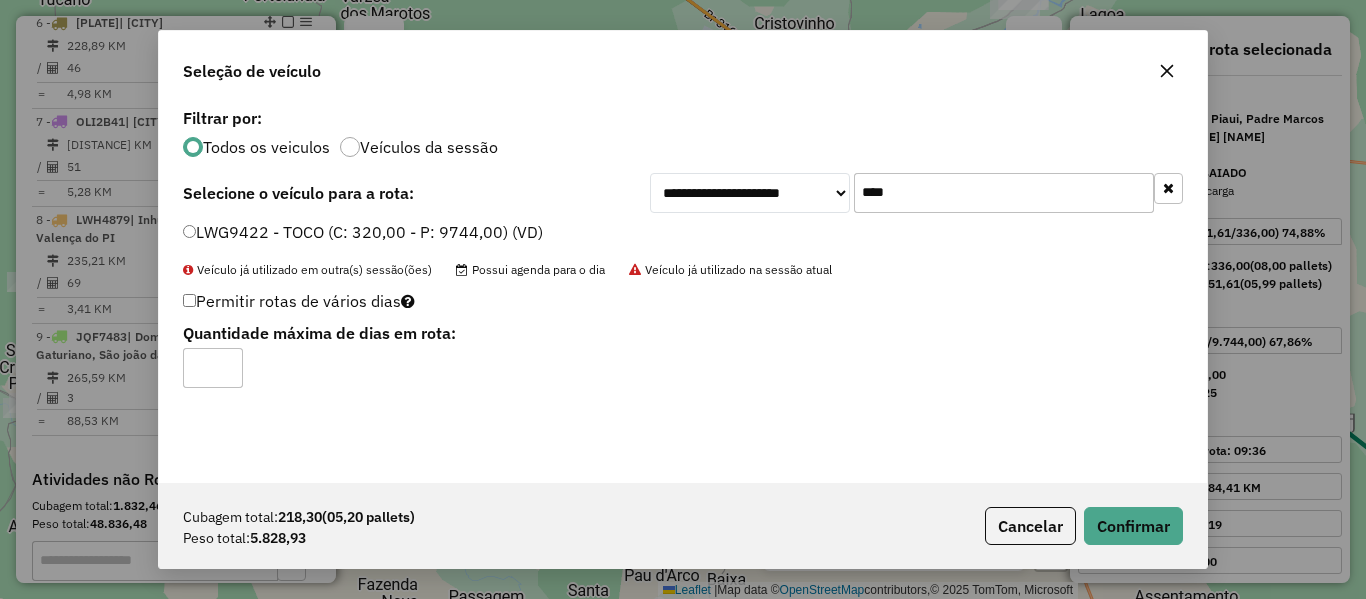 type on "*" 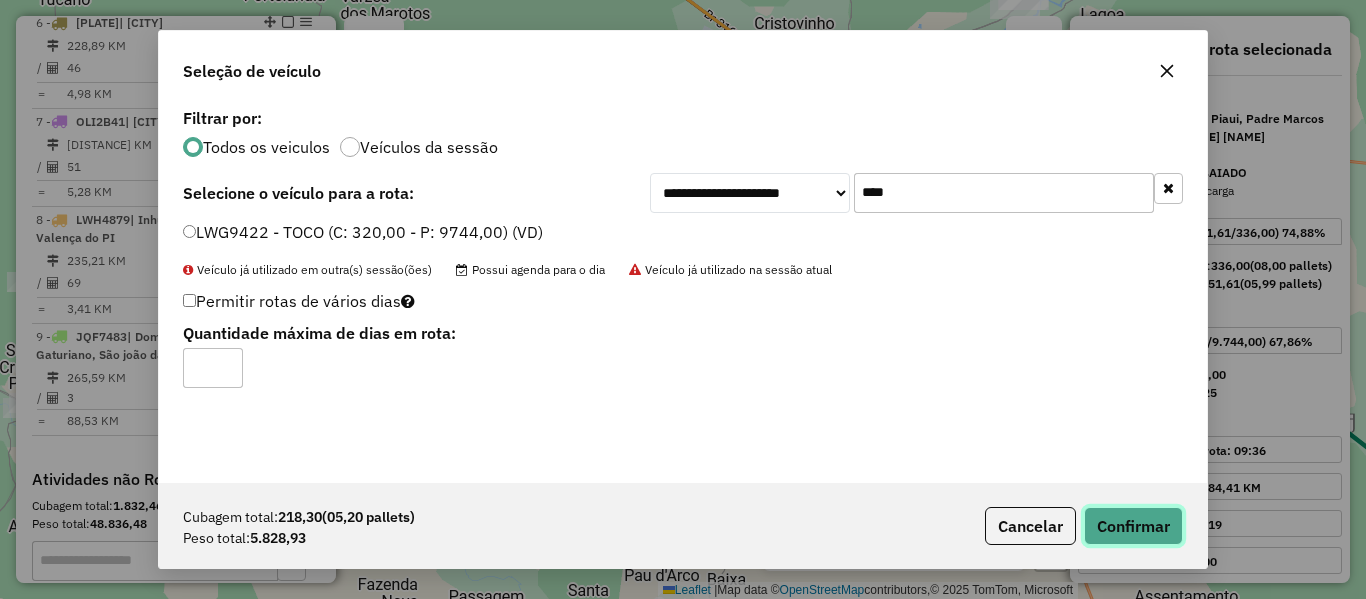 click on "Confirmar" 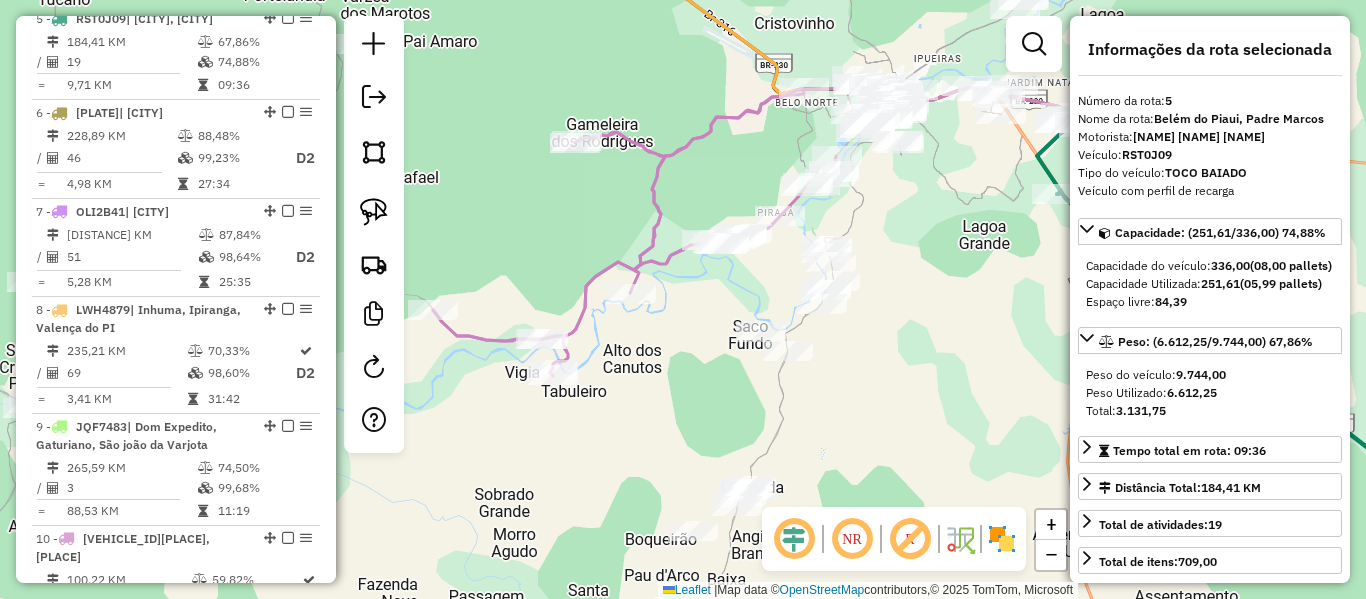 scroll, scrollTop: 947, scrollLeft: 0, axis: vertical 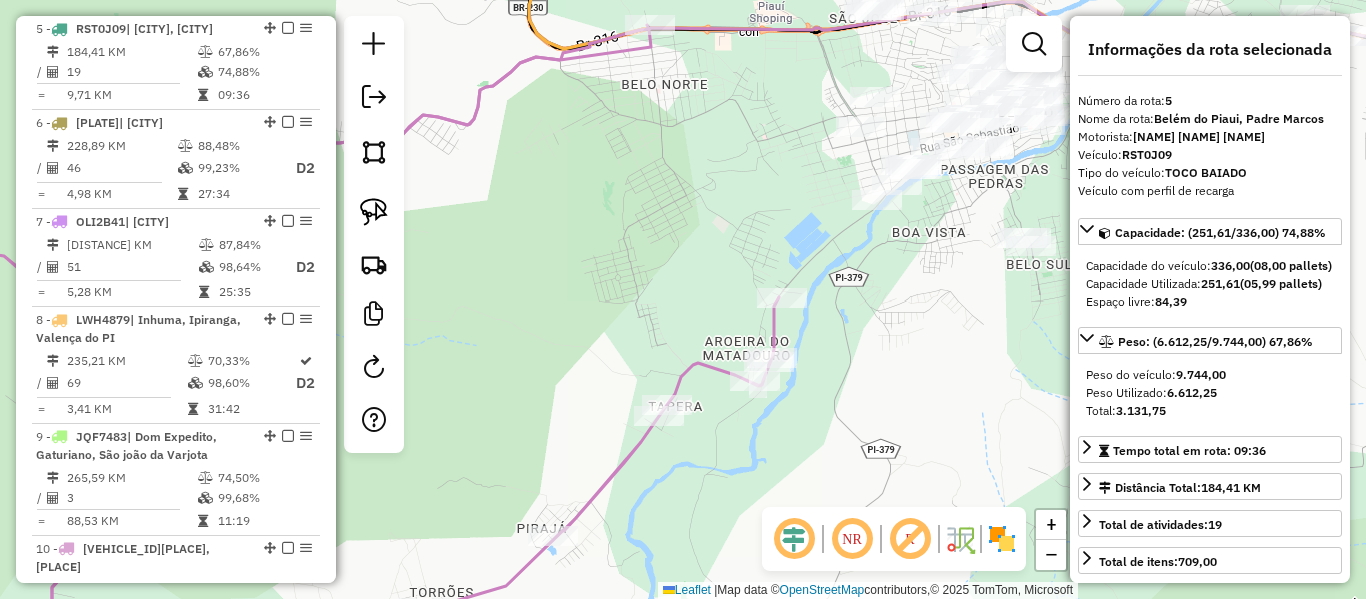 drag, startPoint x: 803, startPoint y: 173, endPoint x: 749, endPoint y: 187, distance: 55.7853 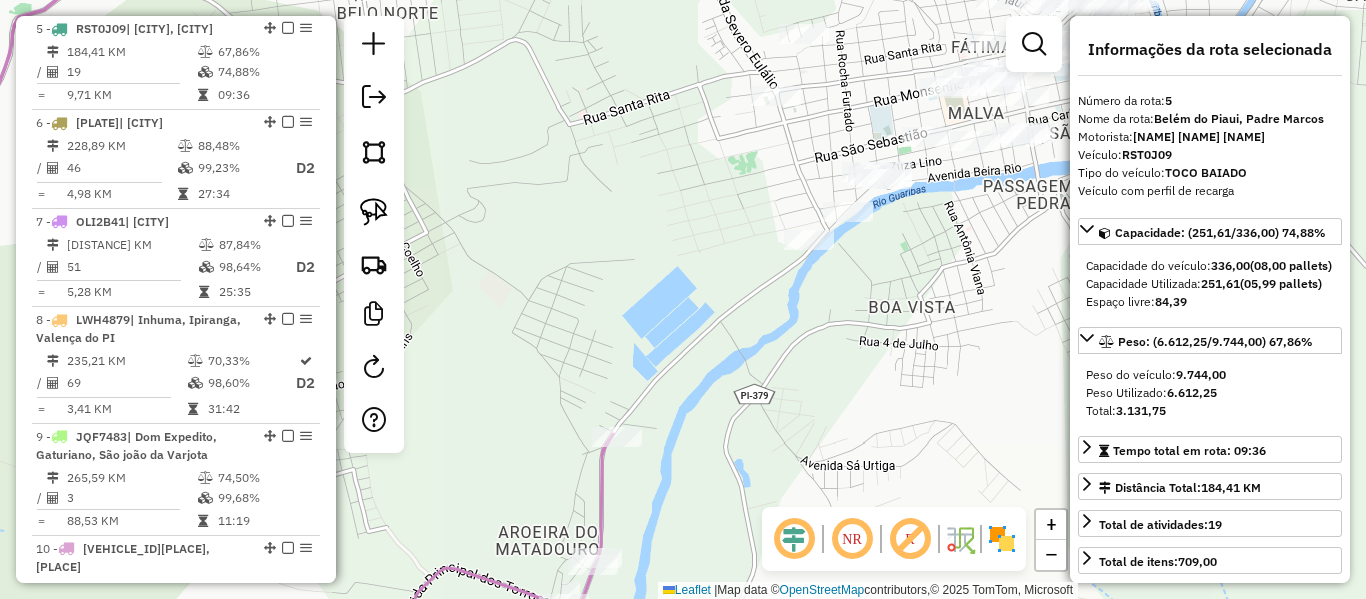 click 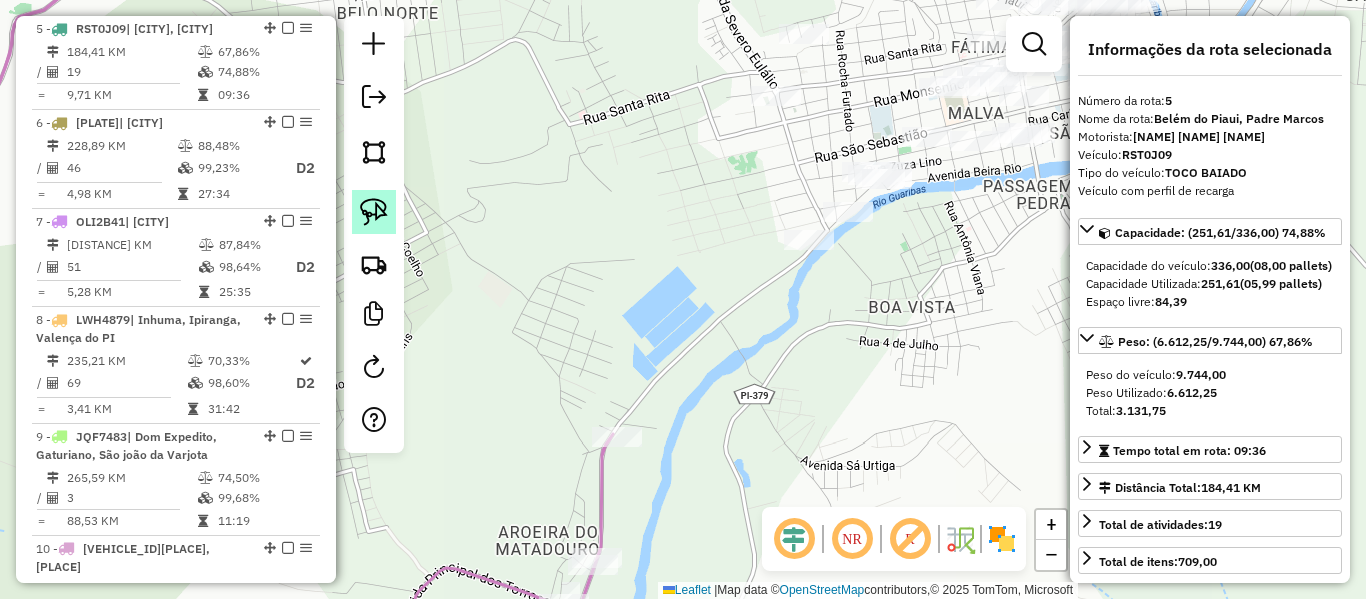 click 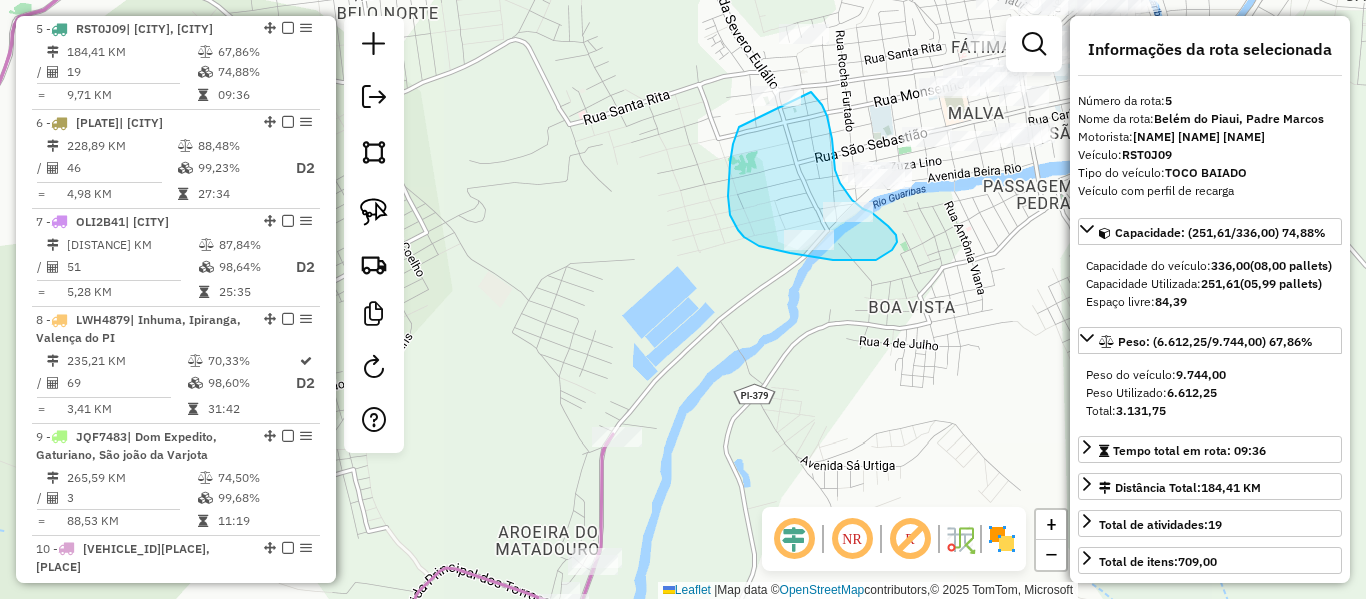drag, startPoint x: 728, startPoint y: 196, endPoint x: 722, endPoint y: 72, distance: 124.14507 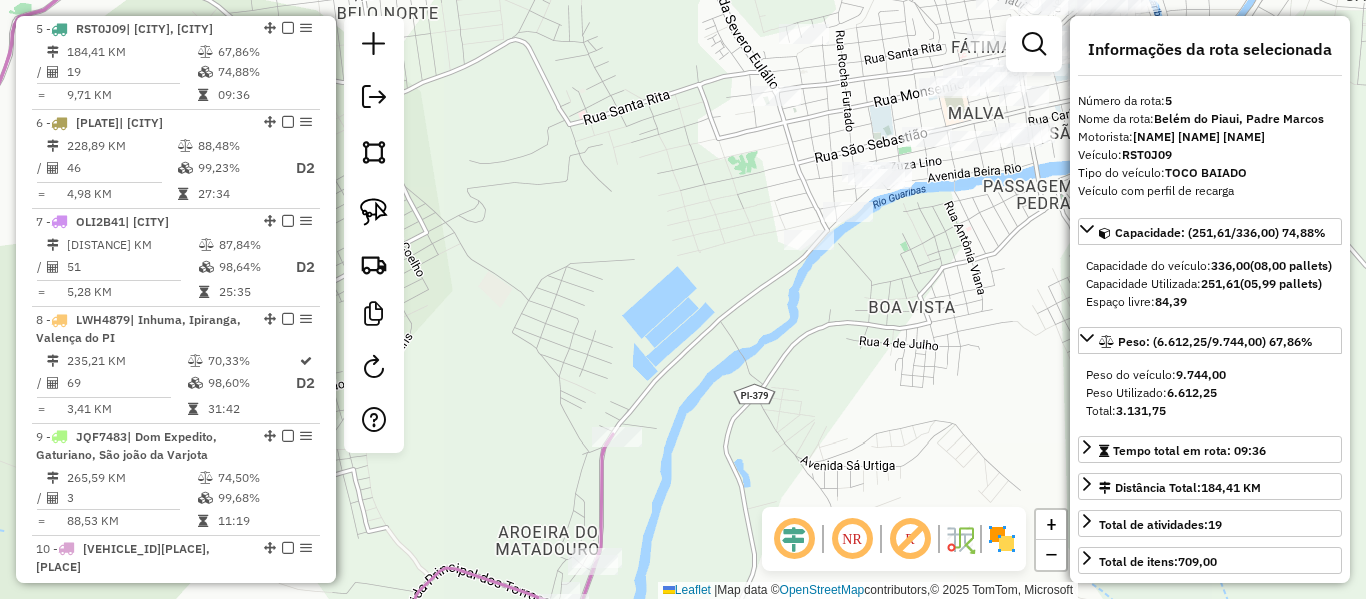 click 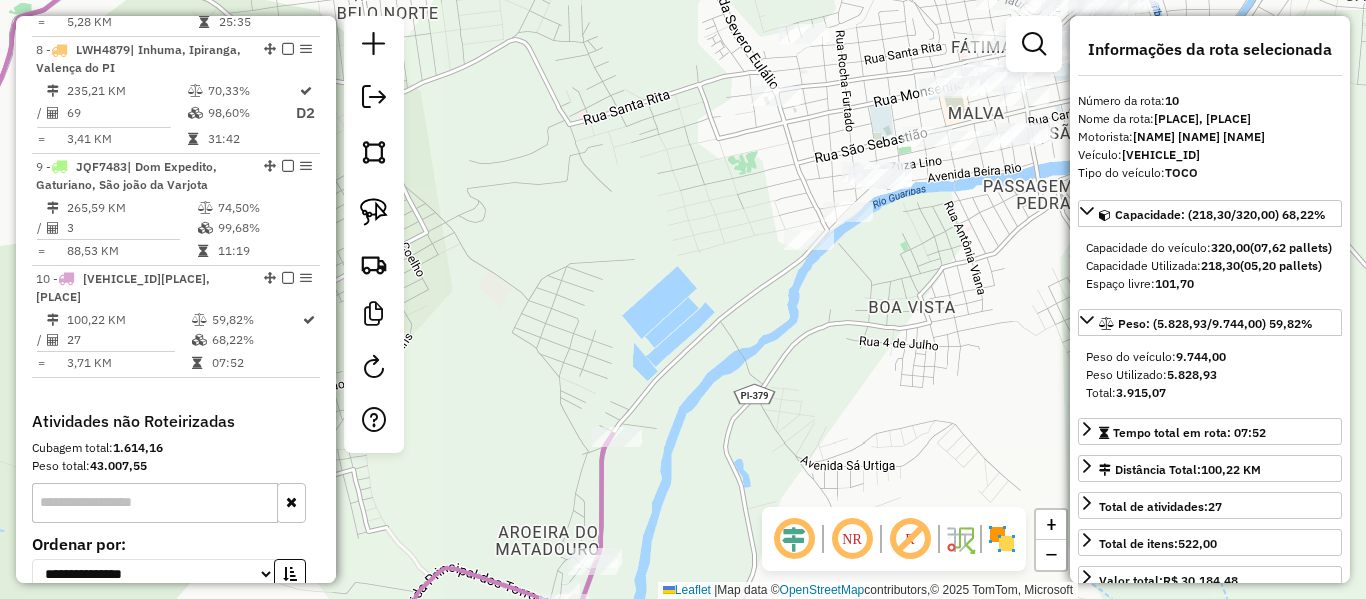 scroll, scrollTop: 1423, scrollLeft: 0, axis: vertical 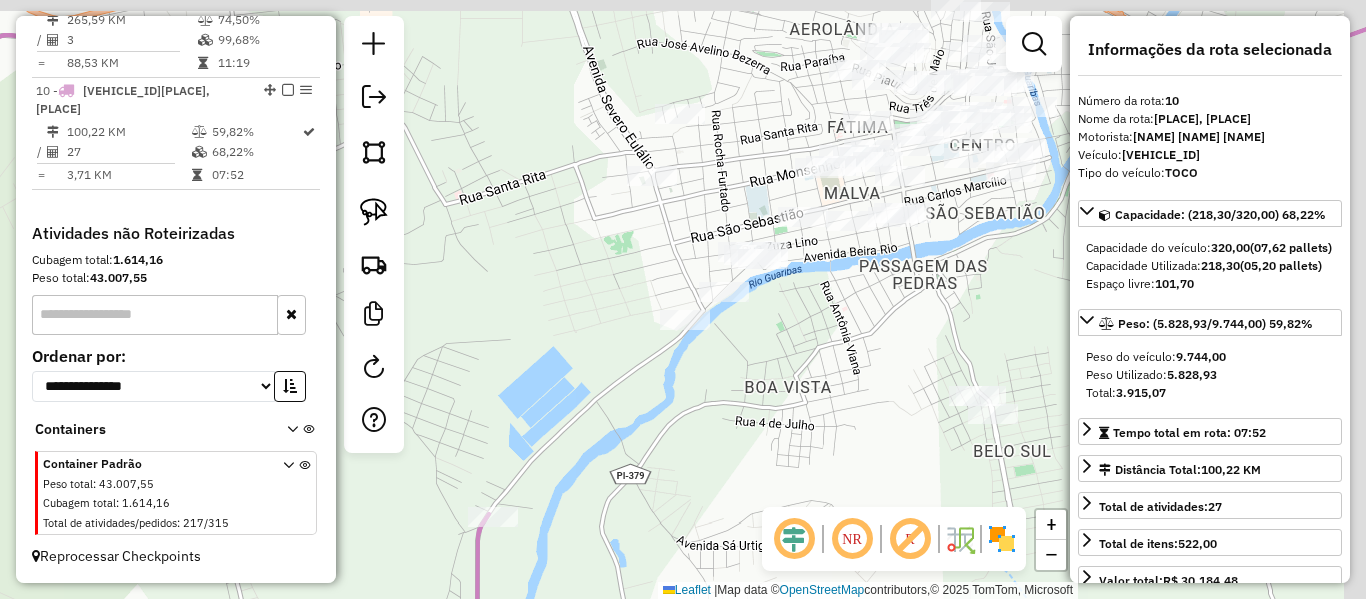 drag, startPoint x: 580, startPoint y: 321, endPoint x: 512, endPoint y: 359, distance: 77.89737 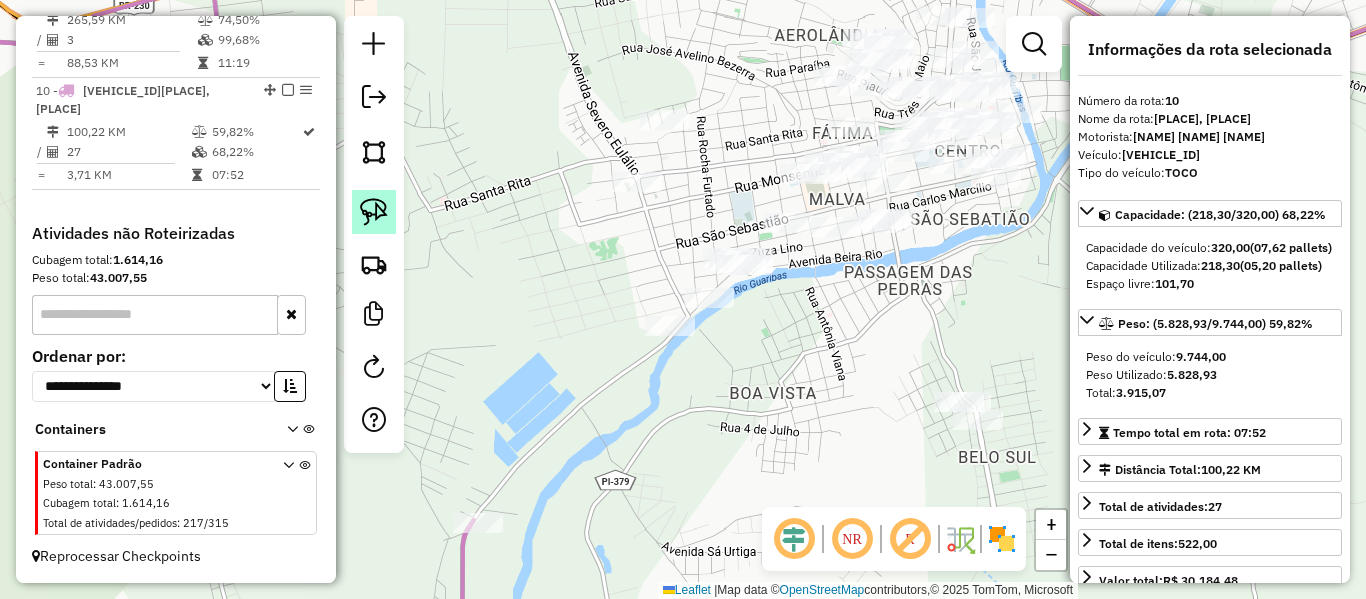 click 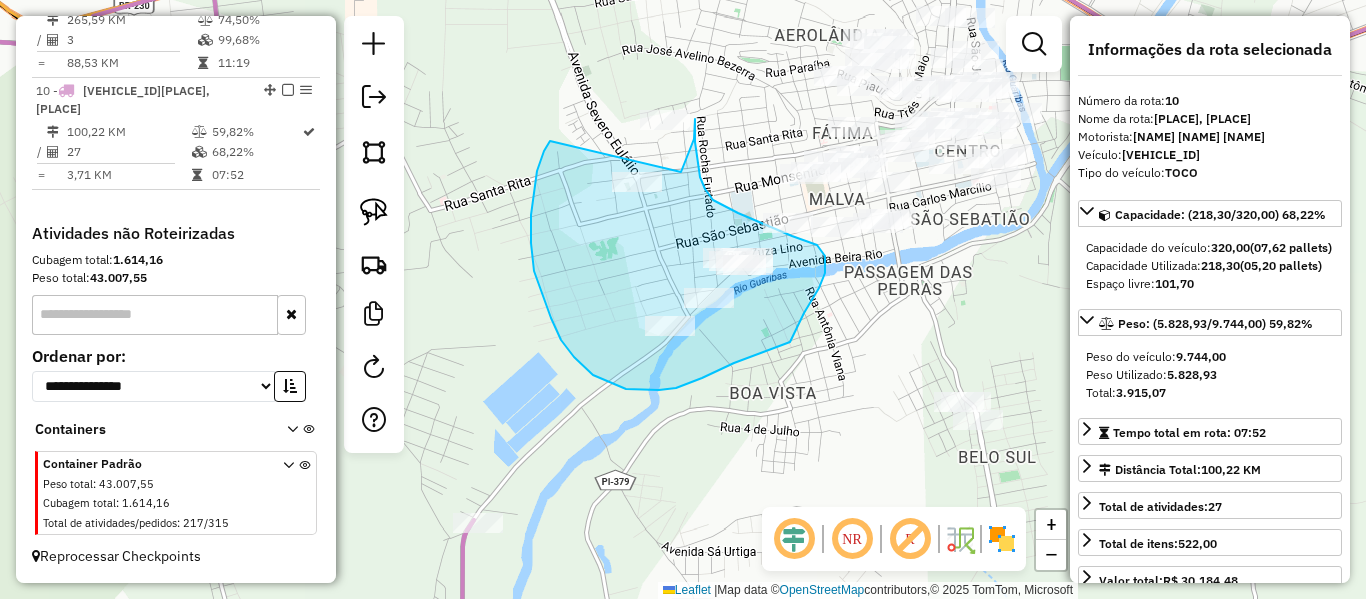 drag, startPoint x: 531, startPoint y: 215, endPoint x: 677, endPoint y: 176, distance: 151.11916 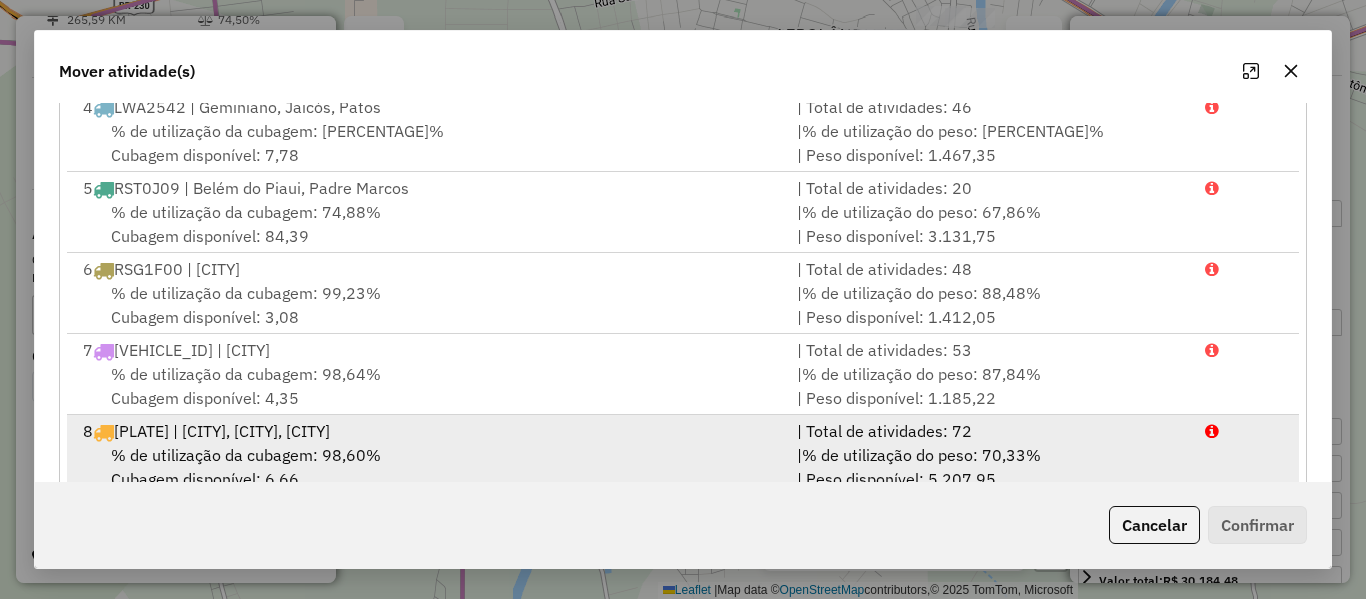scroll, scrollTop: 405, scrollLeft: 0, axis: vertical 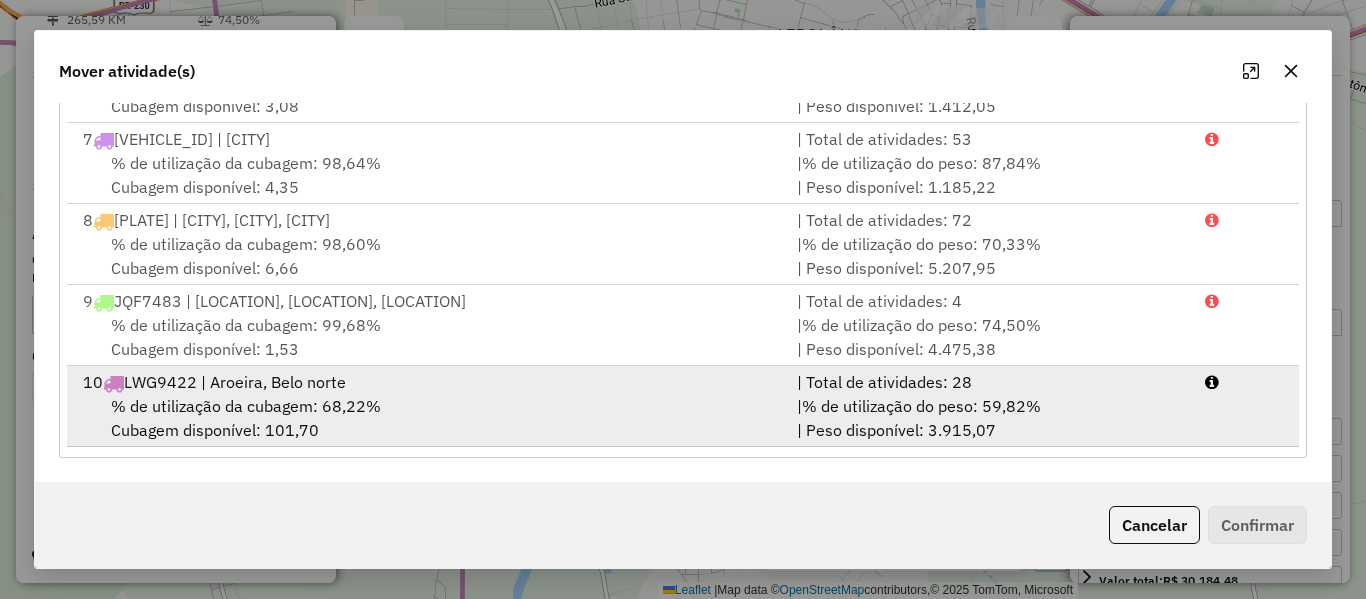 drag, startPoint x: 338, startPoint y: 402, endPoint x: 355, endPoint y: 402, distance: 17 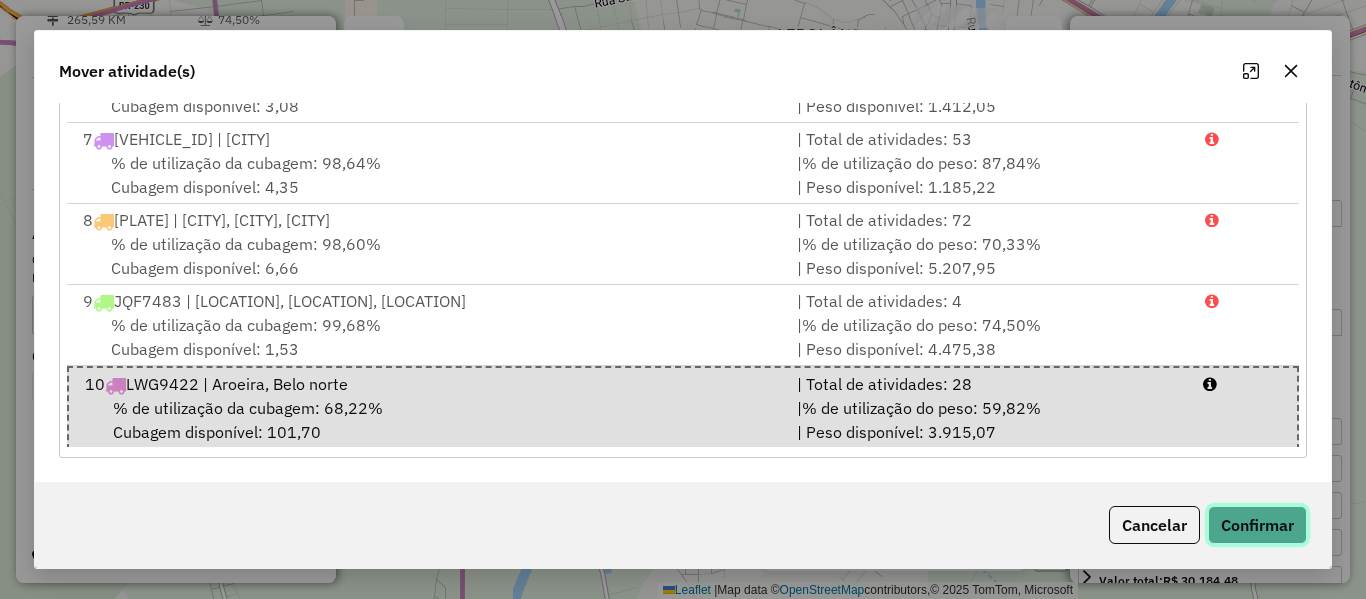 drag, startPoint x: 1221, startPoint y: 536, endPoint x: 1200, endPoint y: 511, distance: 32.649654 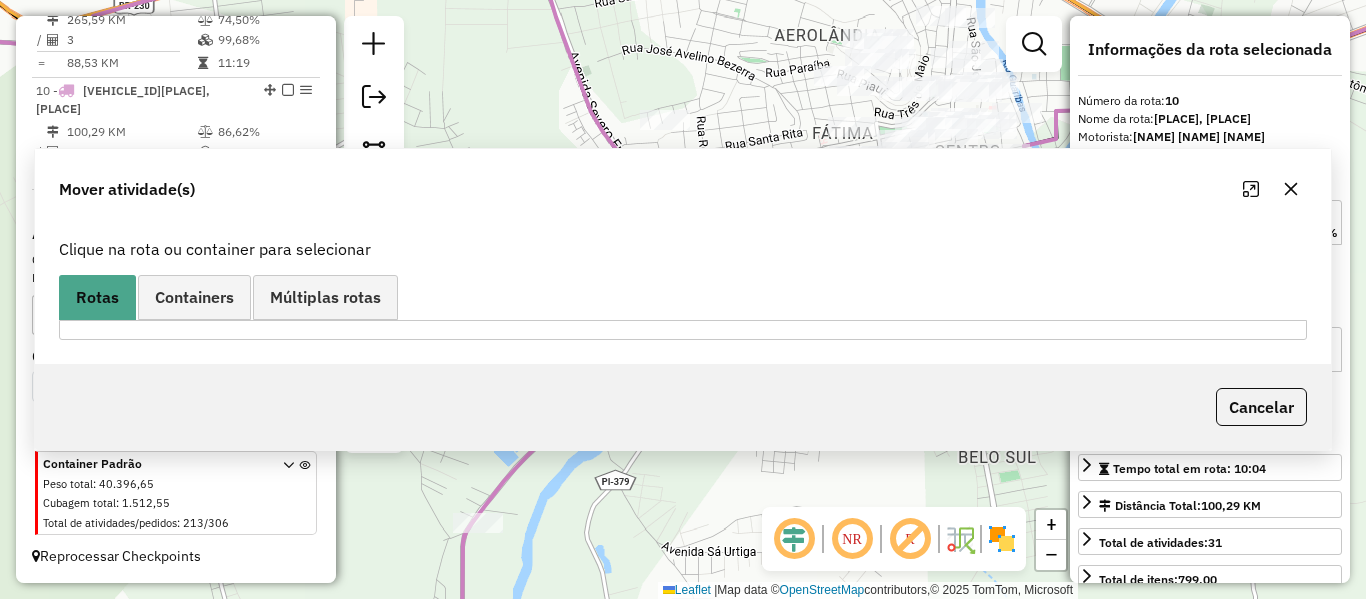 scroll, scrollTop: 0, scrollLeft: 0, axis: both 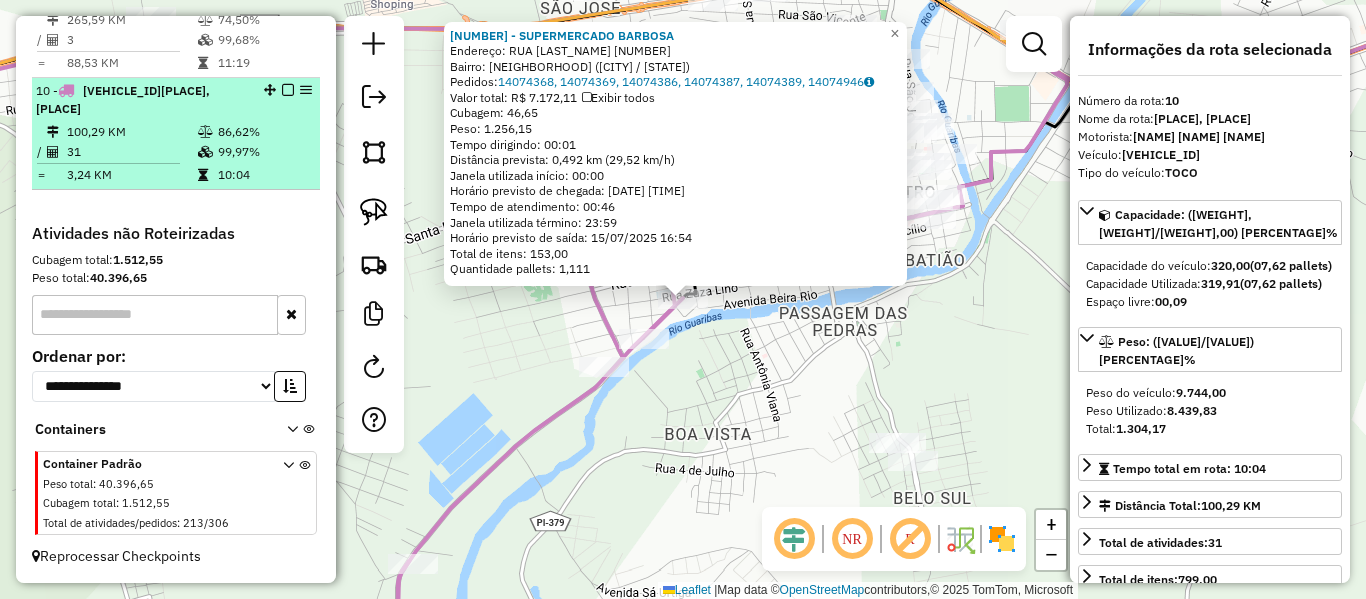 click at bounding box center [288, 90] 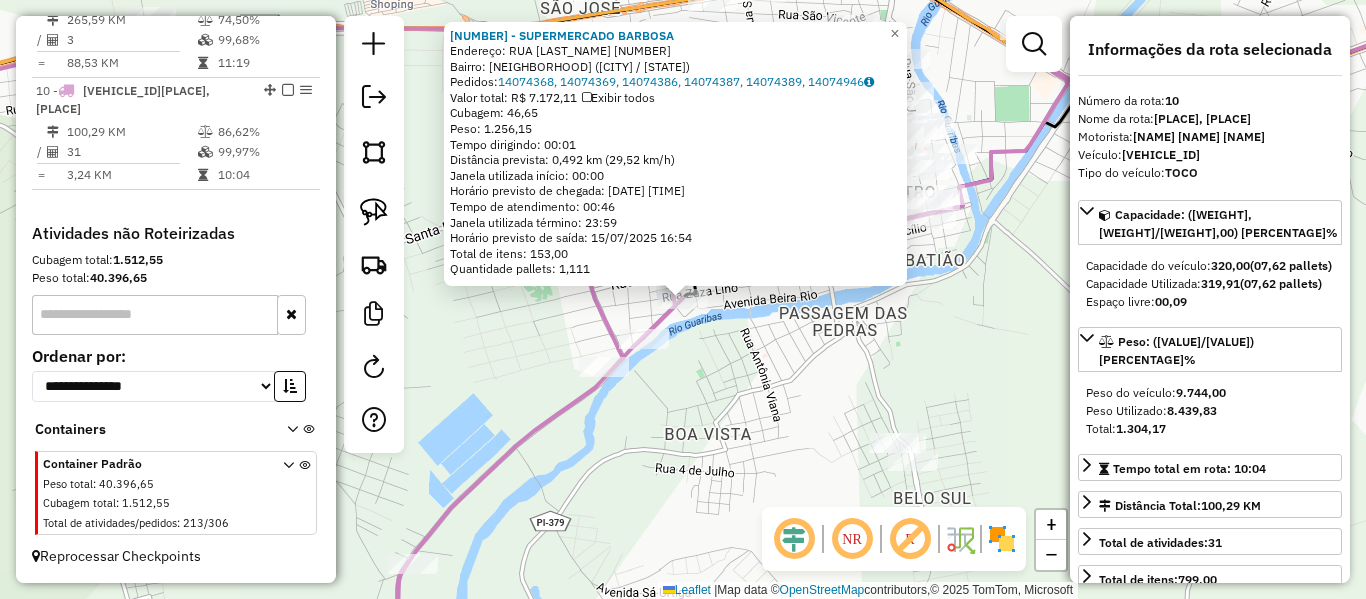 scroll, scrollTop: 1338, scrollLeft: 0, axis: vertical 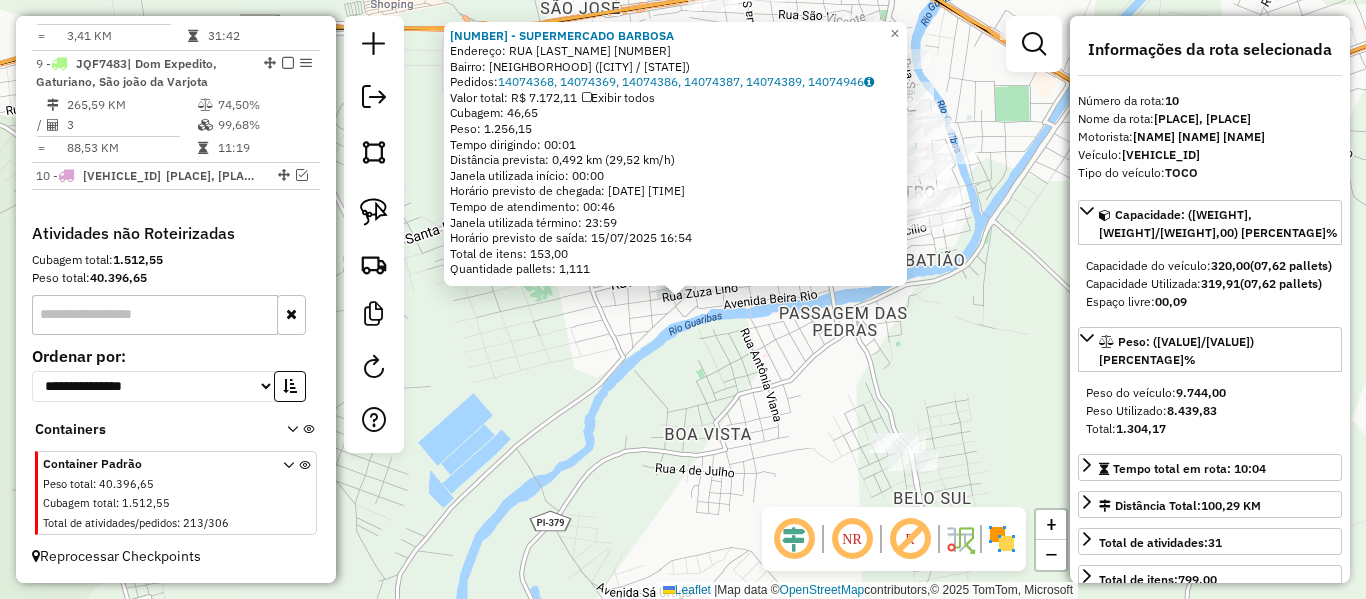 click on "11576 - SUPERMERCADO BARBOSA  Endereço:  RUA URBANO EULALIO FILHO 1004   Bairro: CENTRO (PICOS / PI)   Pedidos:  14074368, 14074369, 14074386, 14074387, 14074389, 14074946   Valor total: R$ 7.172,11   Exibir todos   Cubagem: 46,65  Peso: 1.256,15  Tempo dirigindo: 00:01   Distância prevista: 0,492 km (29,52 km/h)   Janela utilizada início: 00:00   Horário previsto de chegada: 15/07/2025 16:08   Tempo de atendimento: 00:46   Janela utilizada término: 23:59   Horário previsto de saída: 15/07/2025 16:54   Total de itens: 153,00   Quantidade pallets: 1,111  × Janela de atendimento Grade de atendimento Capacidade Transportadoras Veículos Cliente Pedidos  Rotas Selecione os dias de semana para filtrar as janelas de atendimento  Seg   Ter   Qua   Qui   Sex   Sáb   Dom  Informe o período da janela de atendimento: De: Até:  Filtrar exatamente a janela do cliente  Considerar janela de atendimento padrão  Selecione os dias de semana para filtrar as grades de atendimento  Seg   Ter   Qua   Qui   Sex   Sáb" 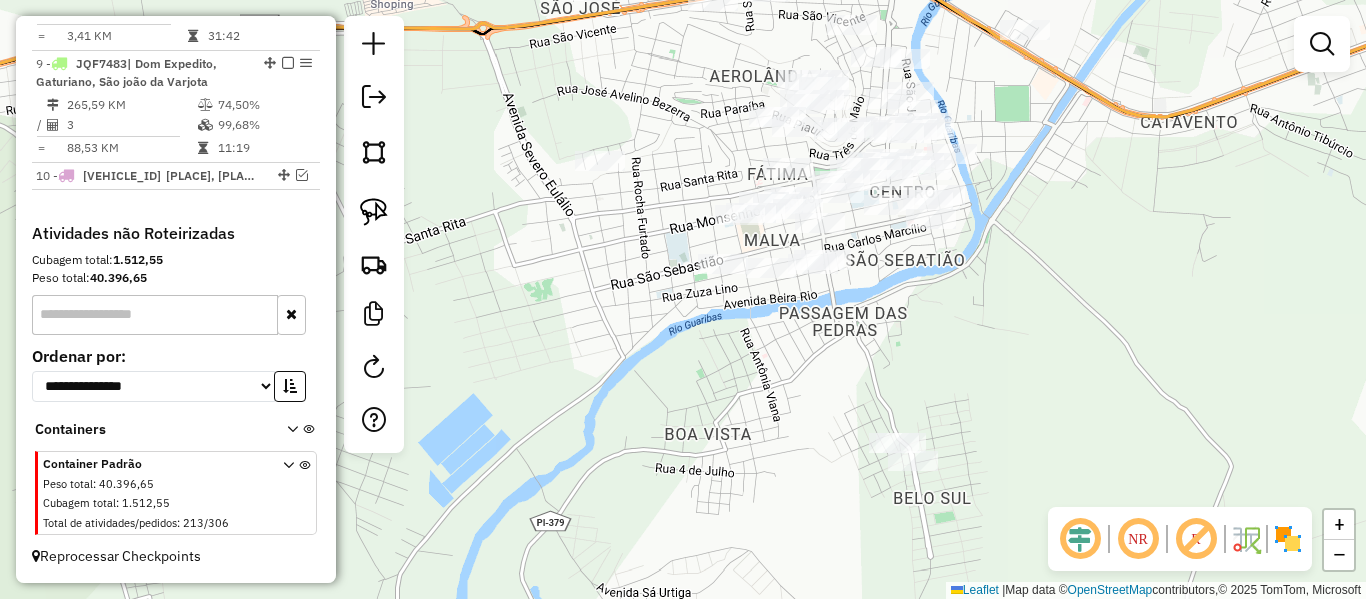 drag, startPoint x: 683, startPoint y: 504, endPoint x: 553, endPoint y: 254, distance: 281.78006 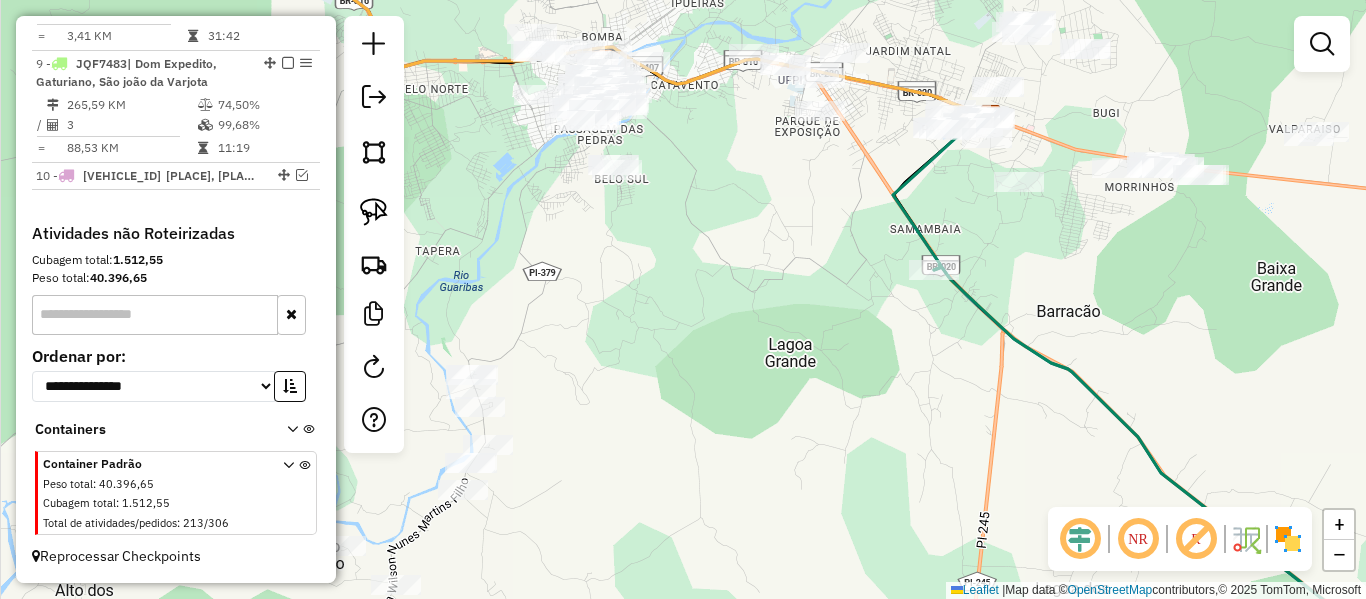 drag, startPoint x: 546, startPoint y: 238, endPoint x: 551, endPoint y: 198, distance: 40.311287 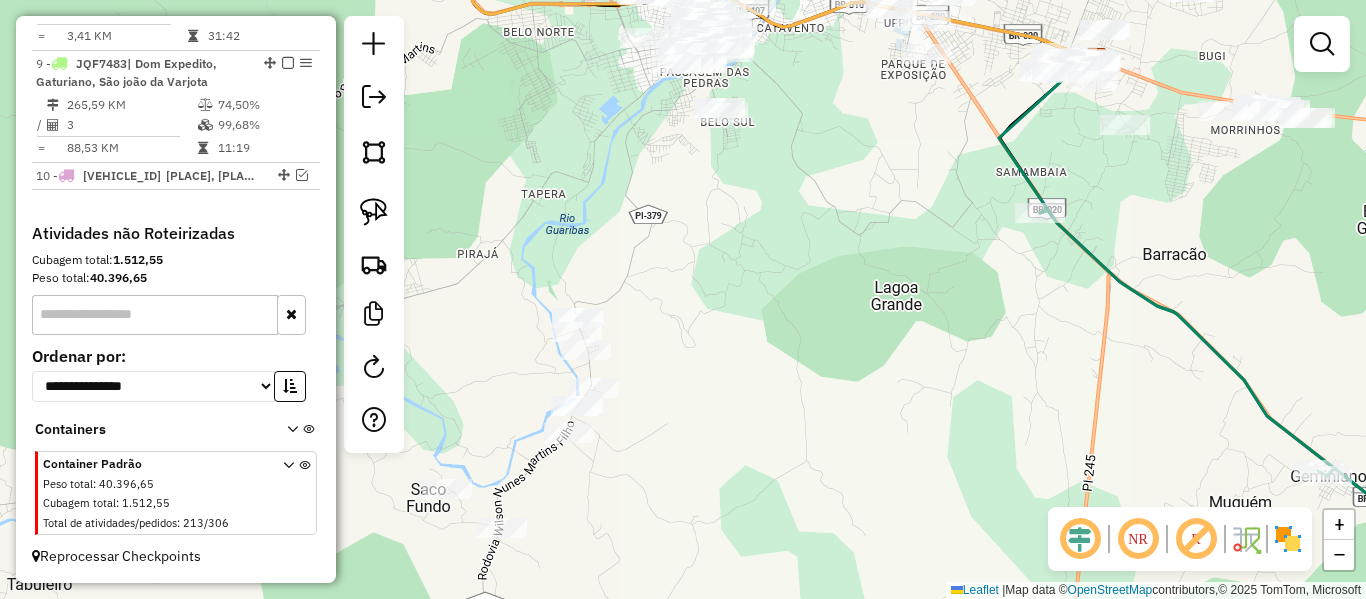 drag, startPoint x: 556, startPoint y: 207, endPoint x: 508, endPoint y: 217, distance: 49.0306 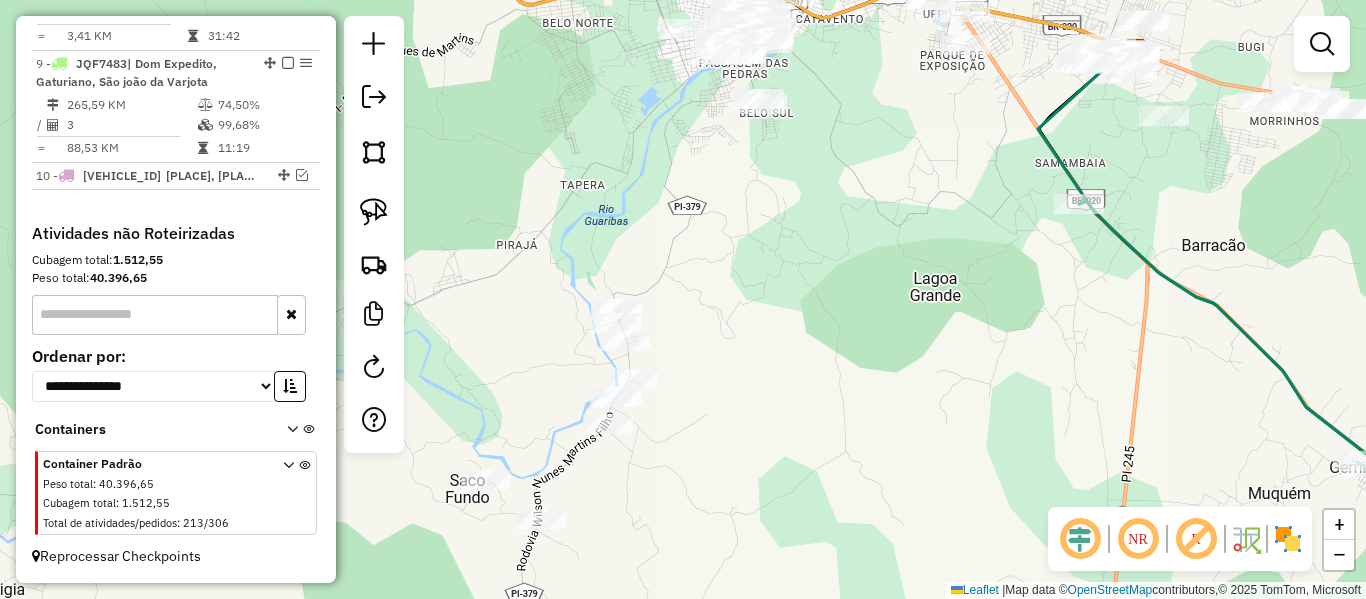 click 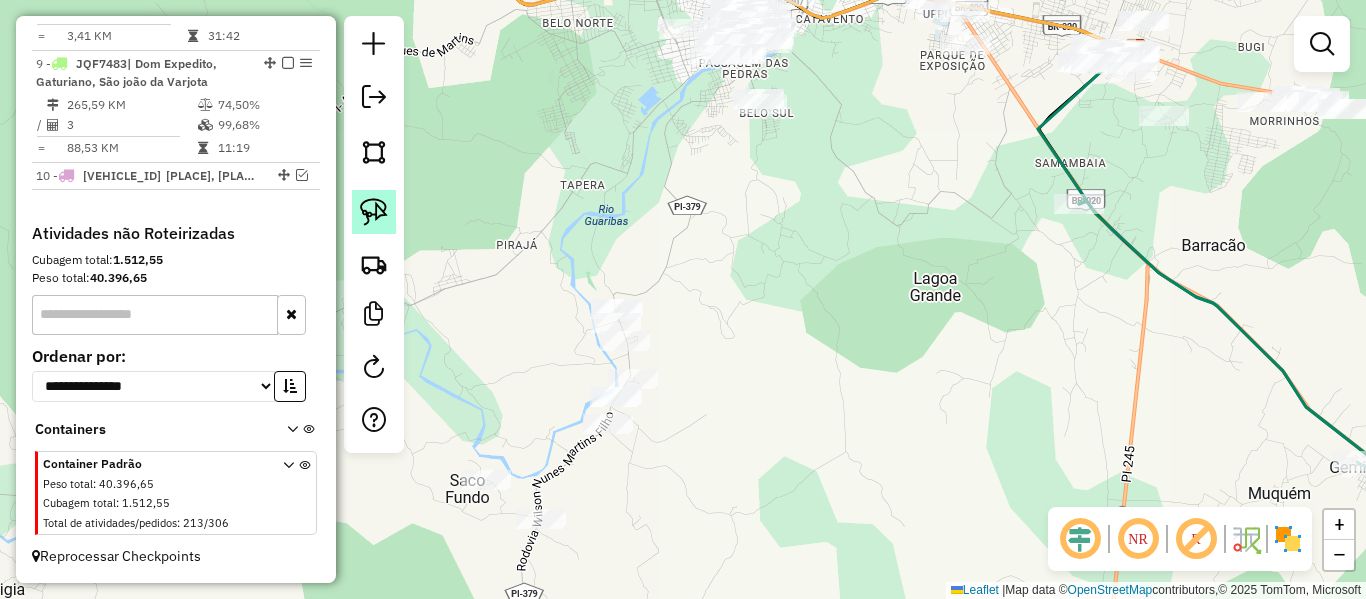click 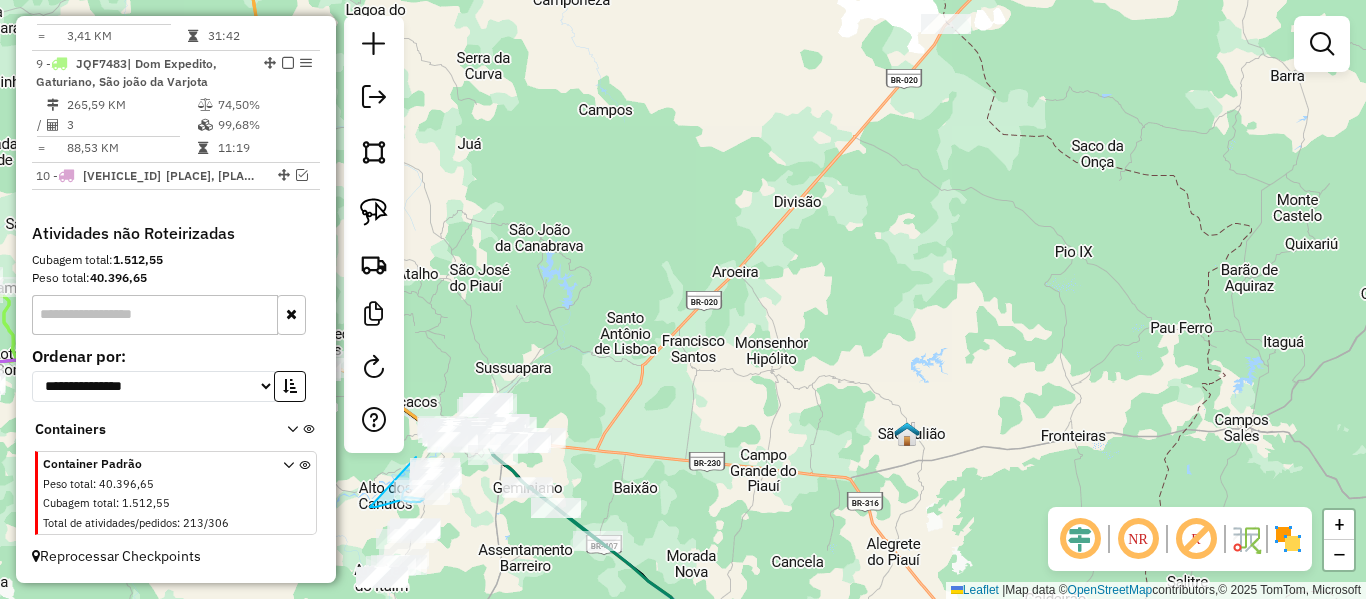 drag, startPoint x: 466, startPoint y: 218, endPoint x: 353, endPoint y: 506, distance: 309.37518 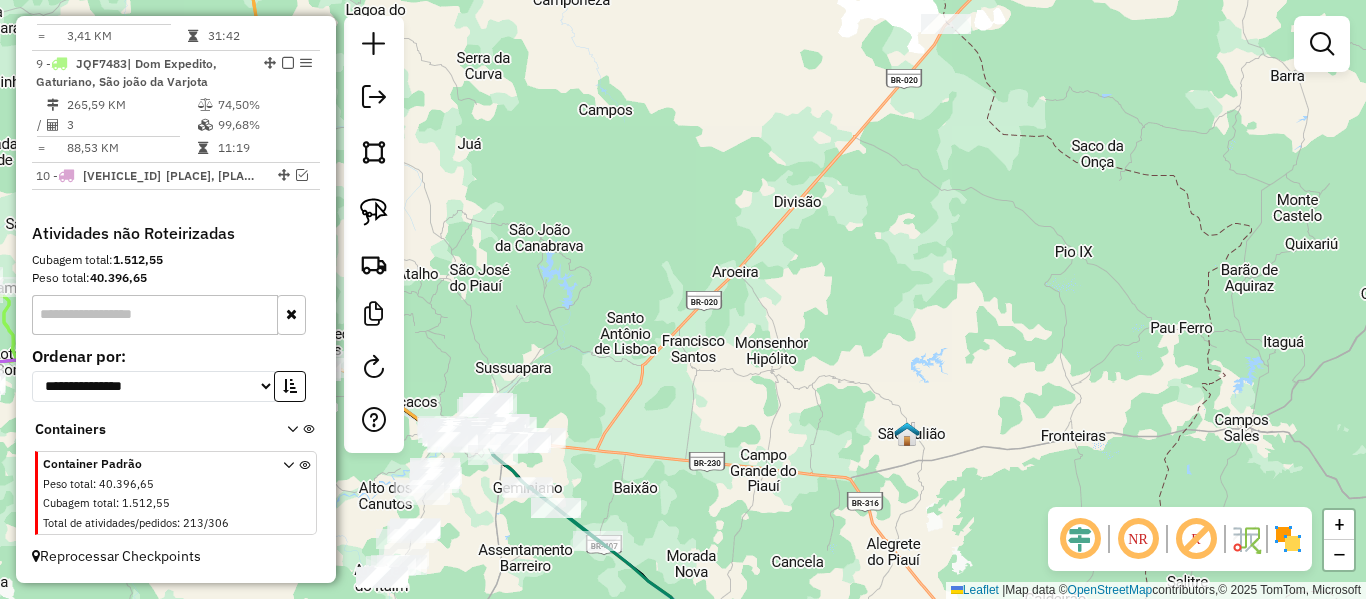 drag, startPoint x: 497, startPoint y: 532, endPoint x: 567, endPoint y: 453, distance: 105.550934 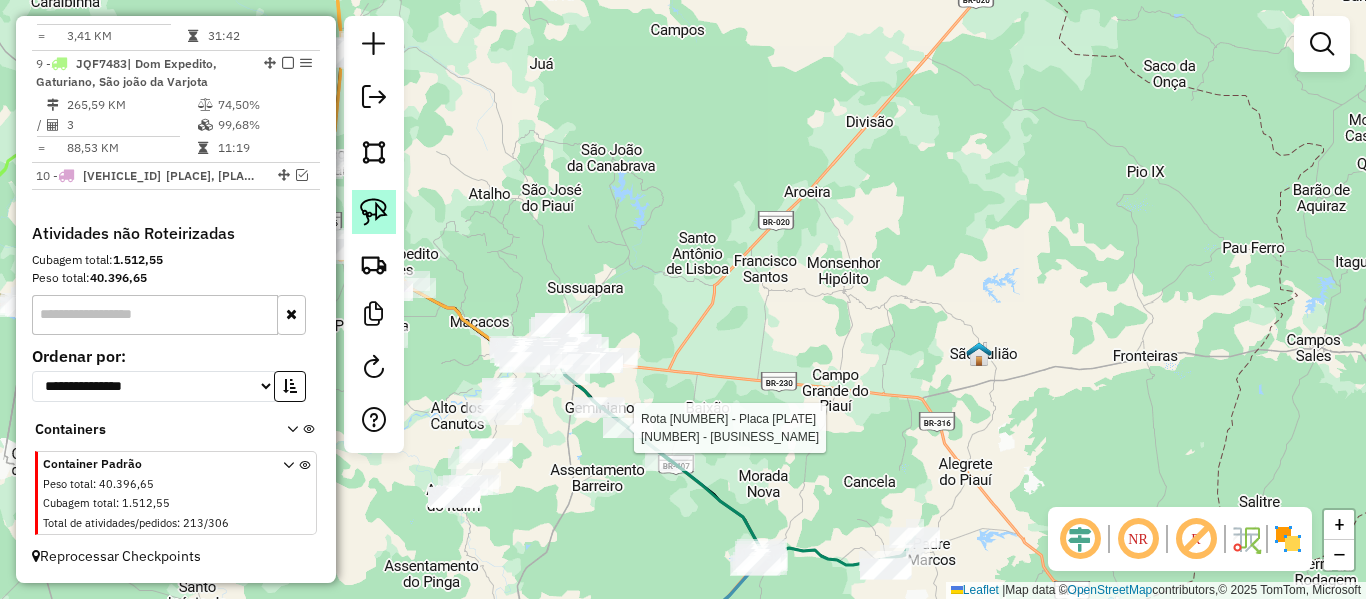 click 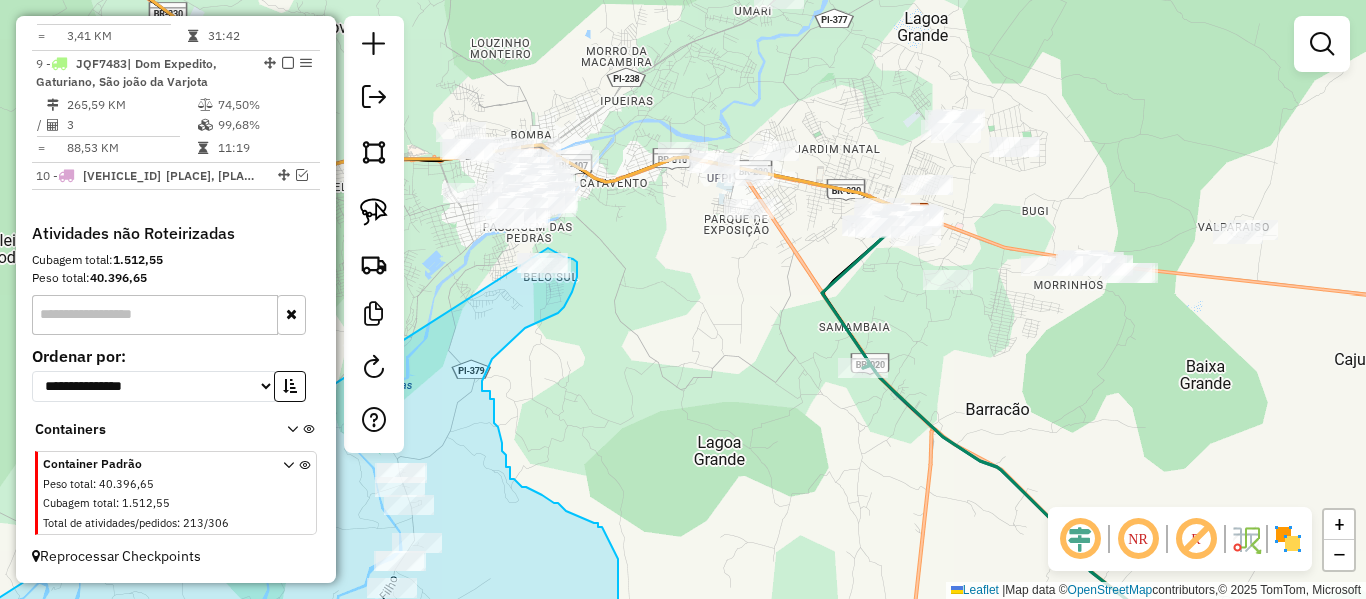 drag, startPoint x: 402, startPoint y: 470, endPoint x: 527, endPoint y: 239, distance: 262.65186 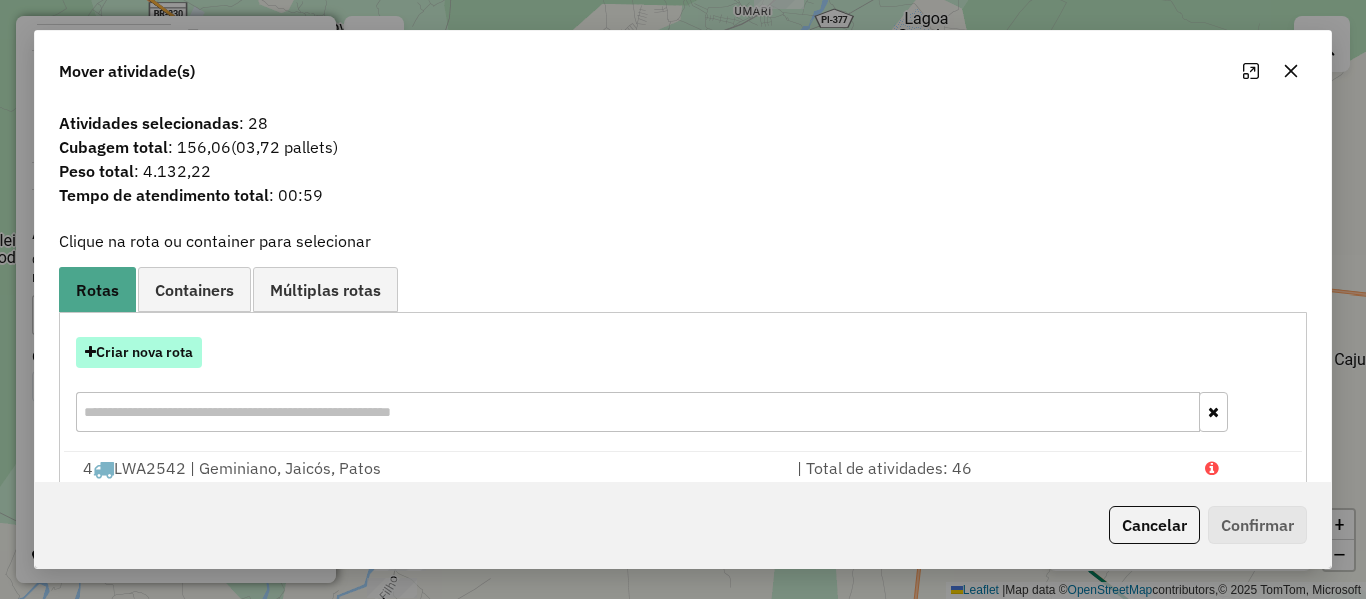 click on "Criar nova rota" at bounding box center (139, 352) 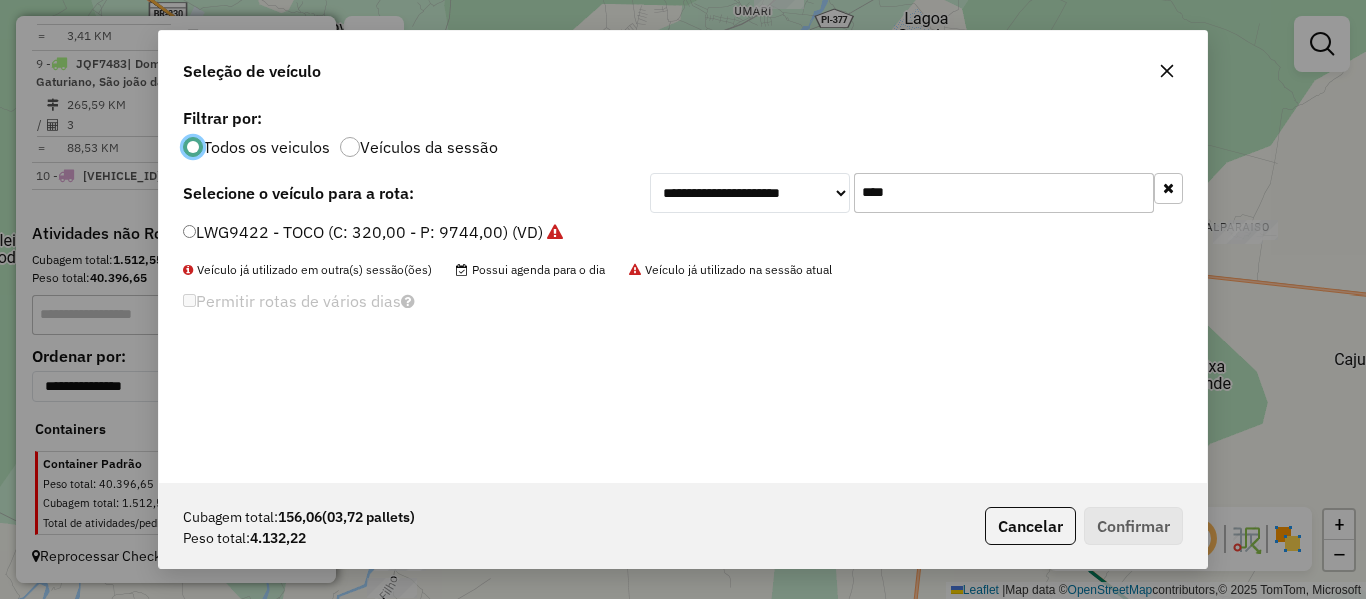 scroll, scrollTop: 11, scrollLeft: 6, axis: both 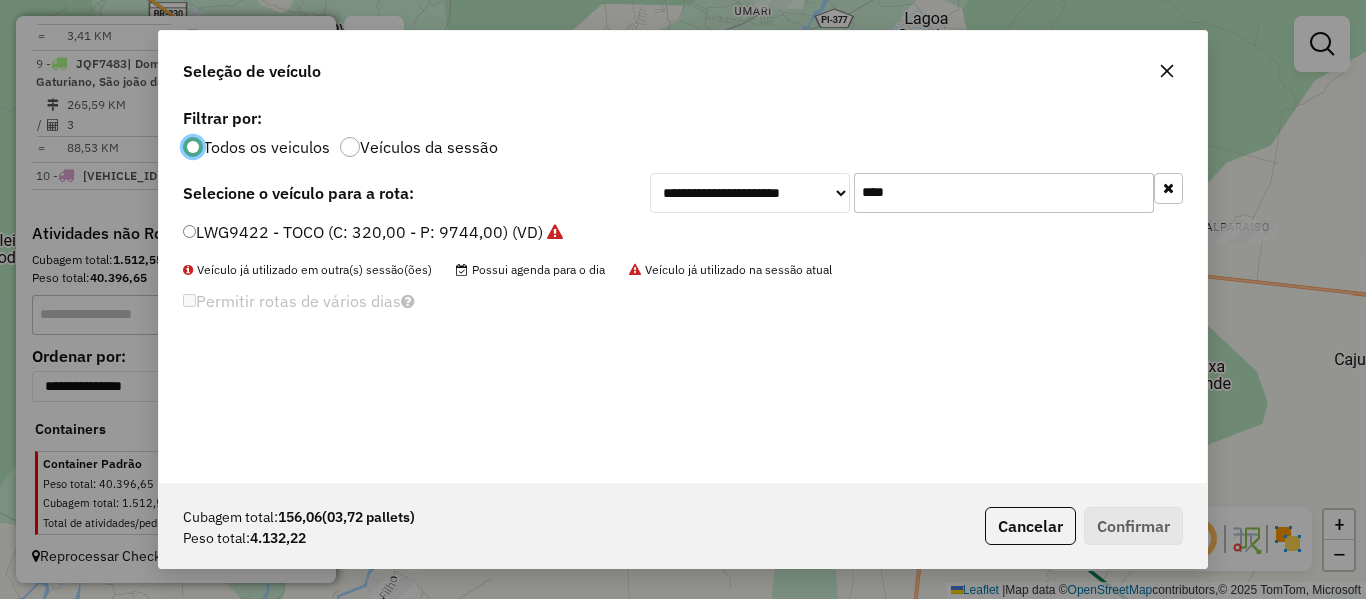 drag, startPoint x: 900, startPoint y: 186, endPoint x: 751, endPoint y: 215, distance: 151.79591 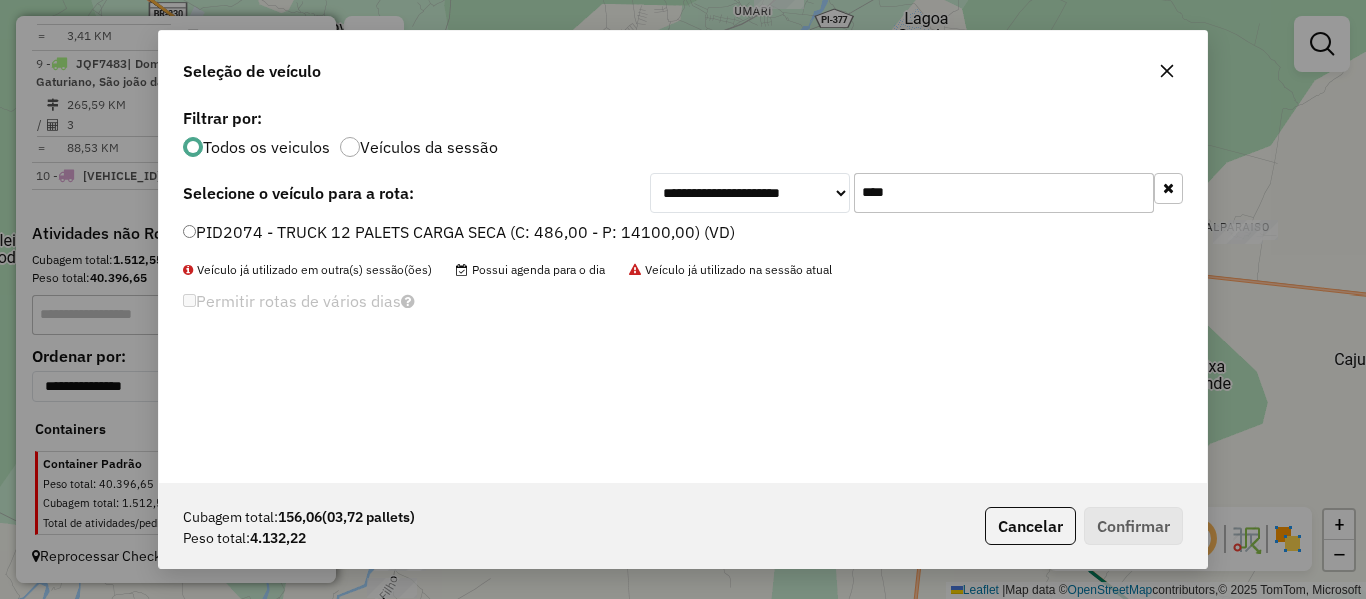 type on "****" 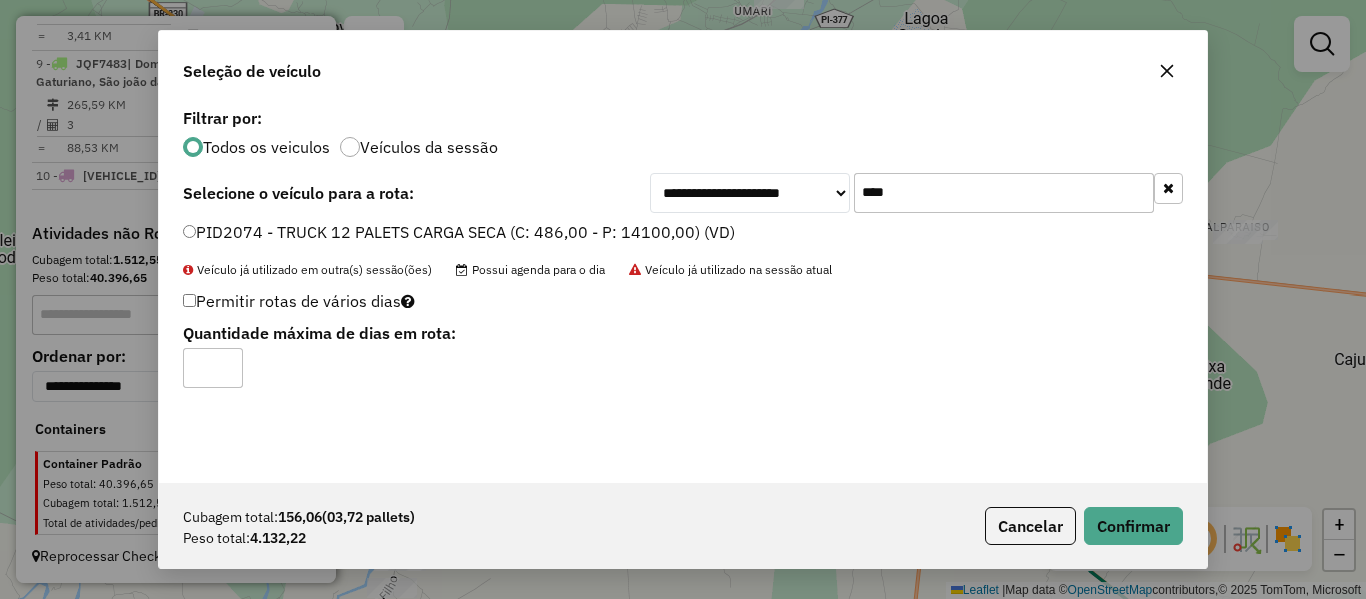 type on "*" 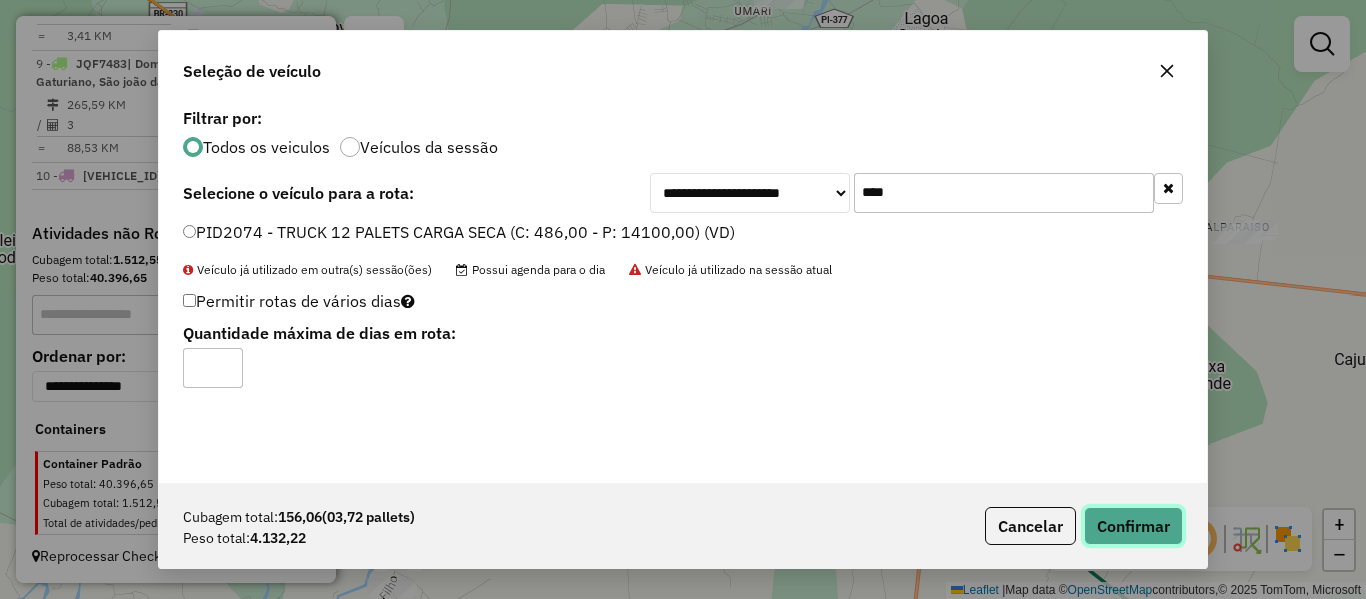 click on "Confirmar" 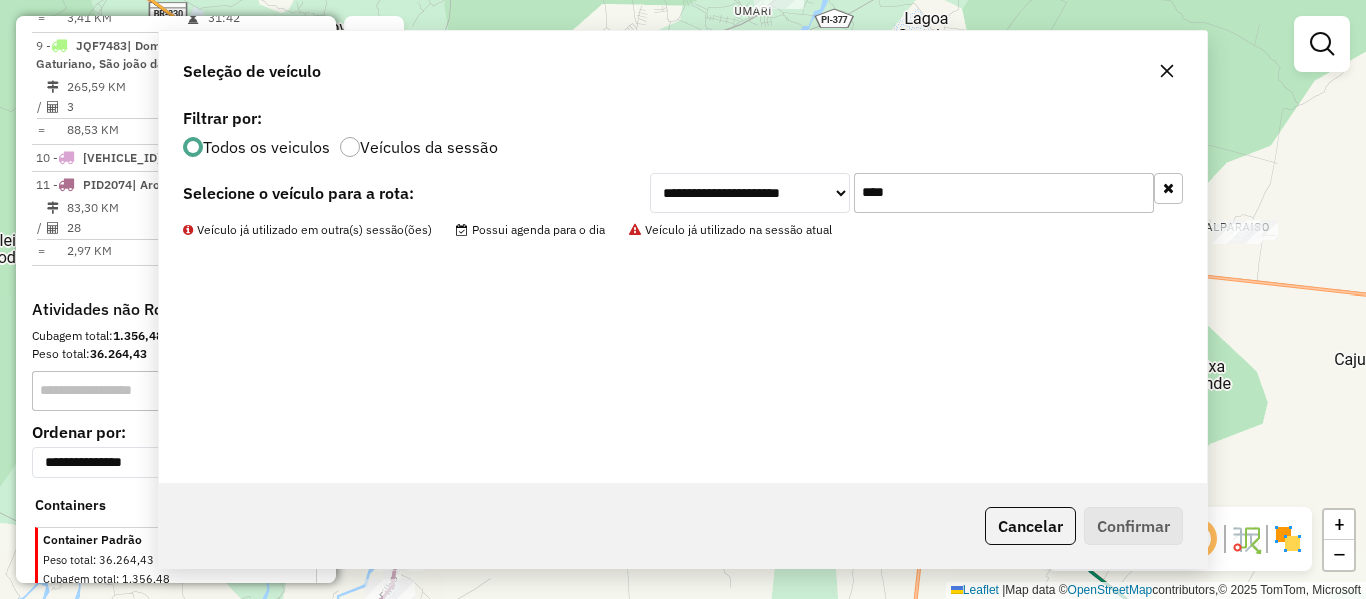 scroll, scrollTop: 1423, scrollLeft: 0, axis: vertical 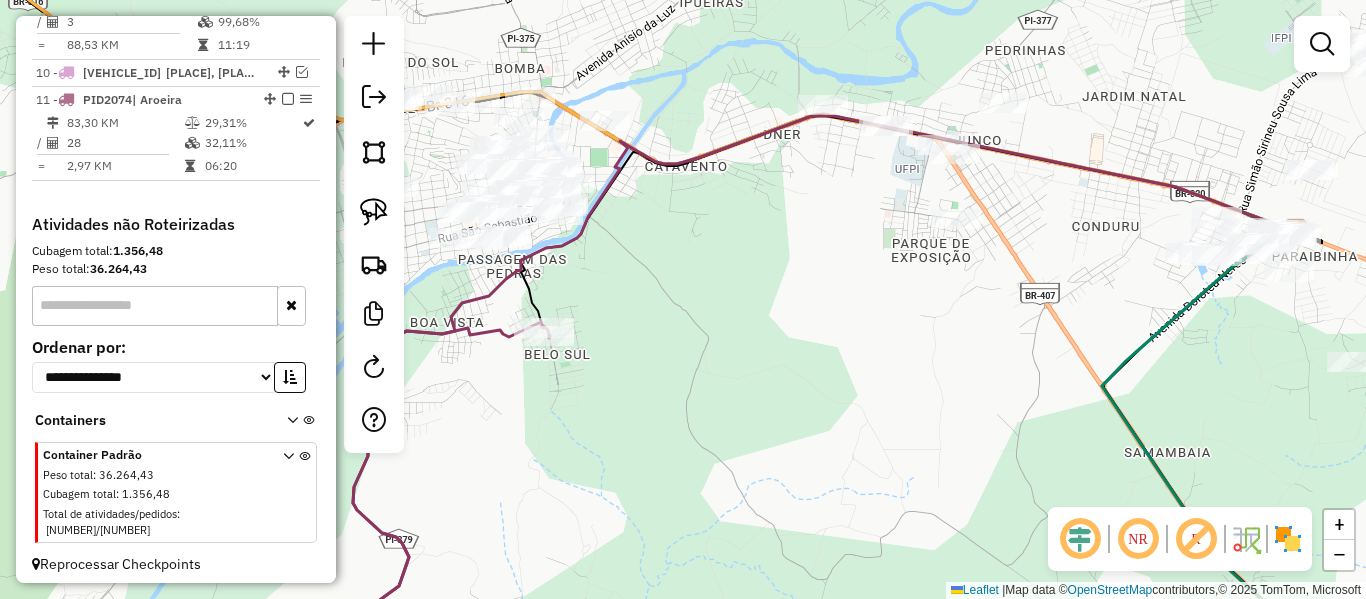 drag, startPoint x: 712, startPoint y: 316, endPoint x: 511, endPoint y: 311, distance: 201.06218 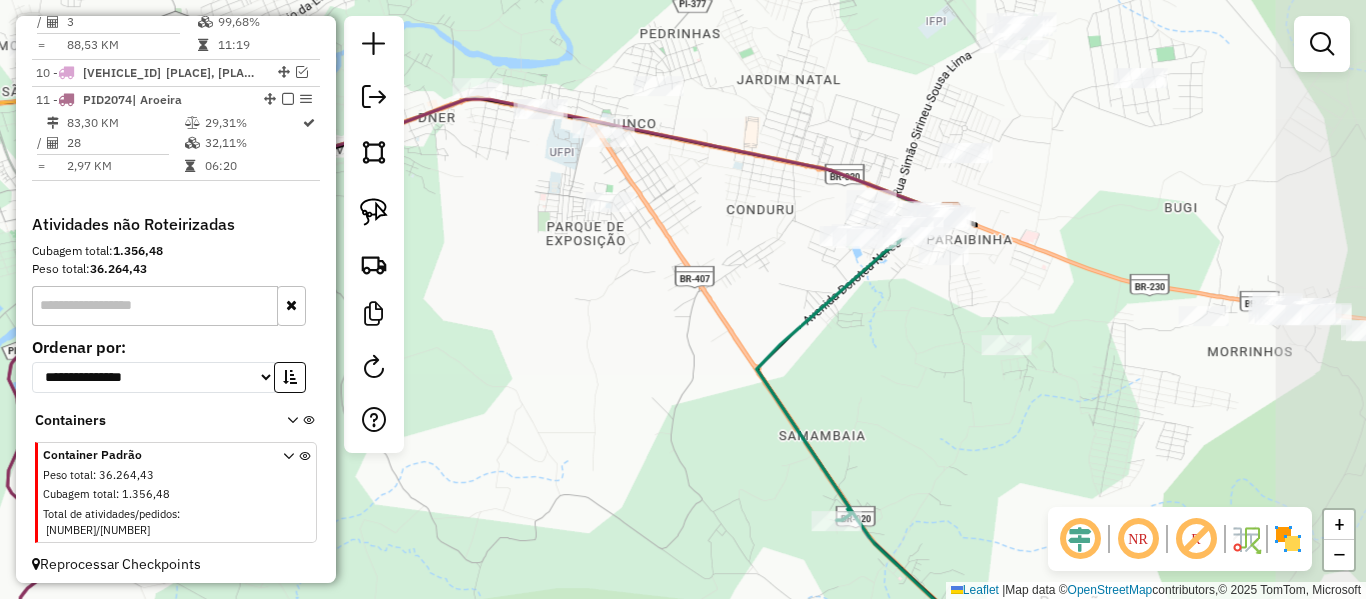 click on "Rota [NUMBER] - Placa [PLATE] [NUMBER] - SUPERMERCADO ARAUJO Janela de atendimento Grade de atendimento Capacidade Transportadoras Veículos Cliente Pedidos  Rotas Selecione os dias de semana para filtrar as janelas de atendimento  Seg   Ter   Qua   Qui   Sex   Sáb   Dom  Informe o período da janela de atendimento: De: Até:  Filtrar exatamente a janela do cliente  Considerar janela de atendimento padrão  Selecione os dias de semana para filtrar as grades de atendimento  Seg   Ter   Qua   Qui   Sex   Sáb   Dom   Considerar clientes sem dia de atendimento cadastrado  Clientes fora do dia de atendimento selecionado Filtrar as atividades entre os valores definidos abaixo:  Peso mínimo:   Peso máximo:   Cubagem mínima:   Cubagem máxima:   De:   Até:  Filtrar as atividades entre o tempo de atendimento definido abaixo:  De:   Até:   Considerar capacidade total dos clientes não roteirizados Transportadora: Selecione um ou mais itens Tipo de veículo: Selecione um ou mais itens Veículo: Selecione um ou mais itens" 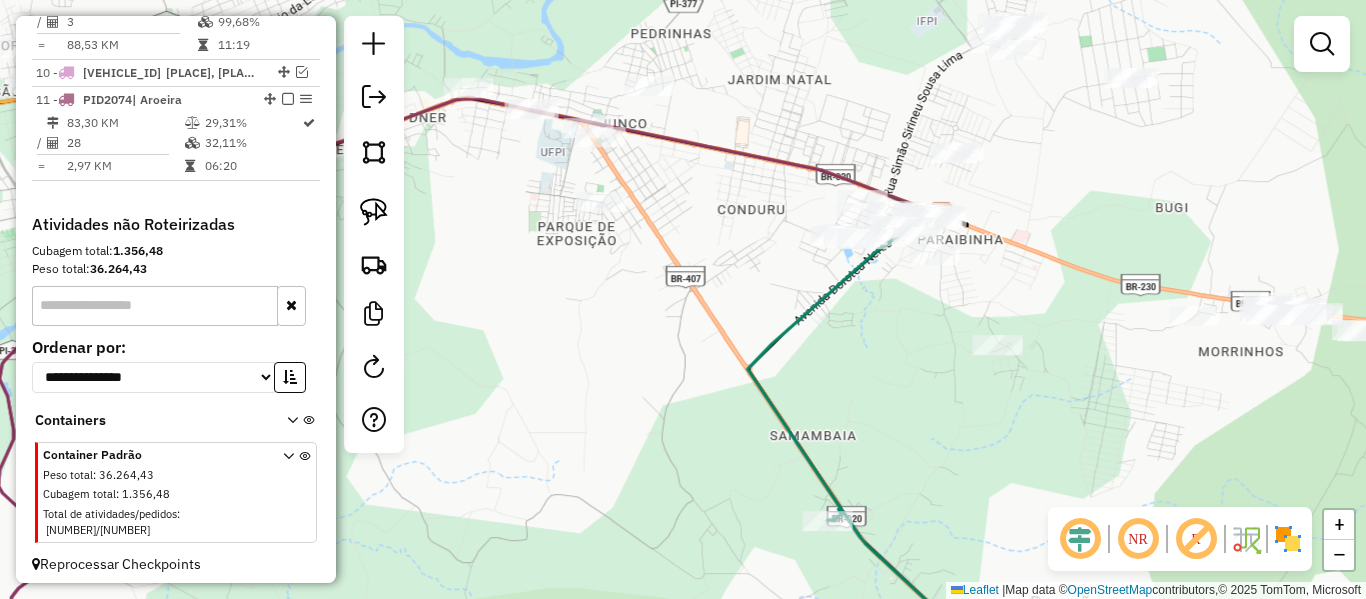 click on "Rota [NUMBER] - Placa [PLATE] [NUMBER] - SUPERMERCADO ARAUJO Janela de atendimento Grade de atendimento Capacidade Transportadoras Veículos Cliente Pedidos  Rotas Selecione os dias de semana para filtrar as janelas de atendimento  Seg   Ter   Qua   Qui   Sex   Sáb   Dom  Informe o período da janela de atendimento: De: Até:  Filtrar exatamente a janela do cliente  Considerar janela de atendimento padrão  Selecione os dias de semana para filtrar as grades de atendimento  Seg   Ter   Qua   Qui   Sex   Sáb   Dom   Considerar clientes sem dia de atendimento cadastrado  Clientes fora do dia de atendimento selecionado Filtrar as atividades entre os valores definidos abaixo:  Peso mínimo:   Peso máximo:   Cubagem mínima:   Cubagem máxima:   De:   Até:  Filtrar as atividades entre o tempo de atendimento definido abaixo:  De:   Até:   Considerar capacidade total dos clientes não roteirizados Transportadora: Selecione um ou mais itens Tipo de veículo: Selecione um ou mais itens Veículo: Selecione um ou mais itens" 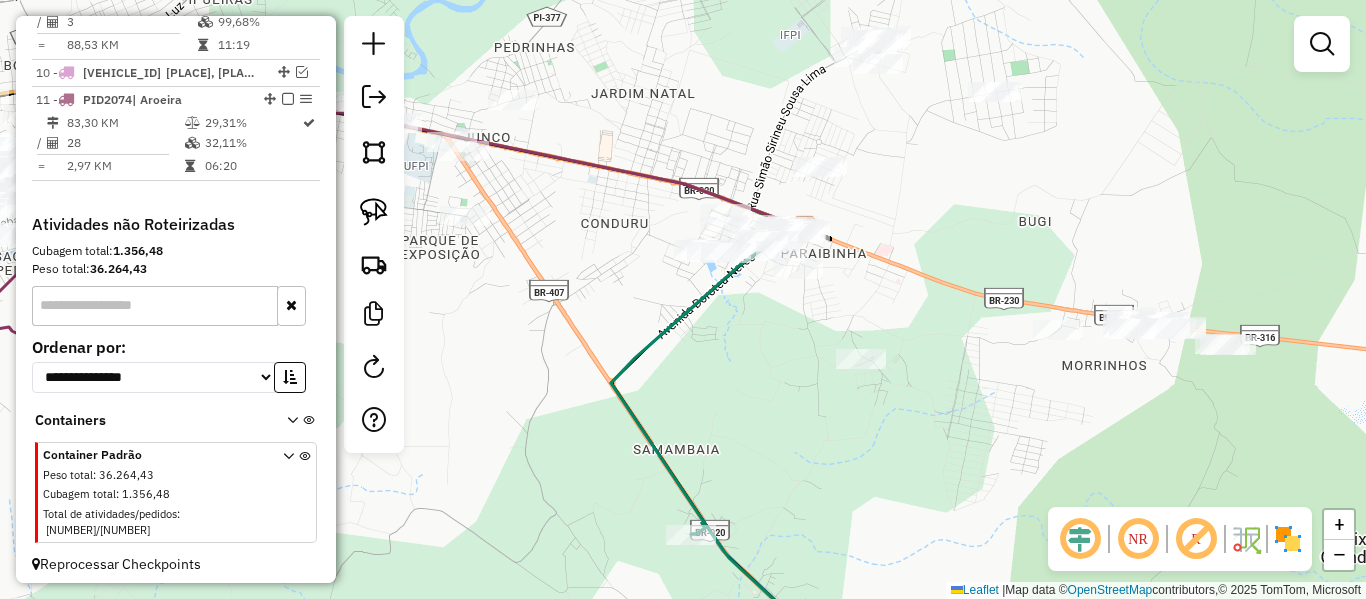 click 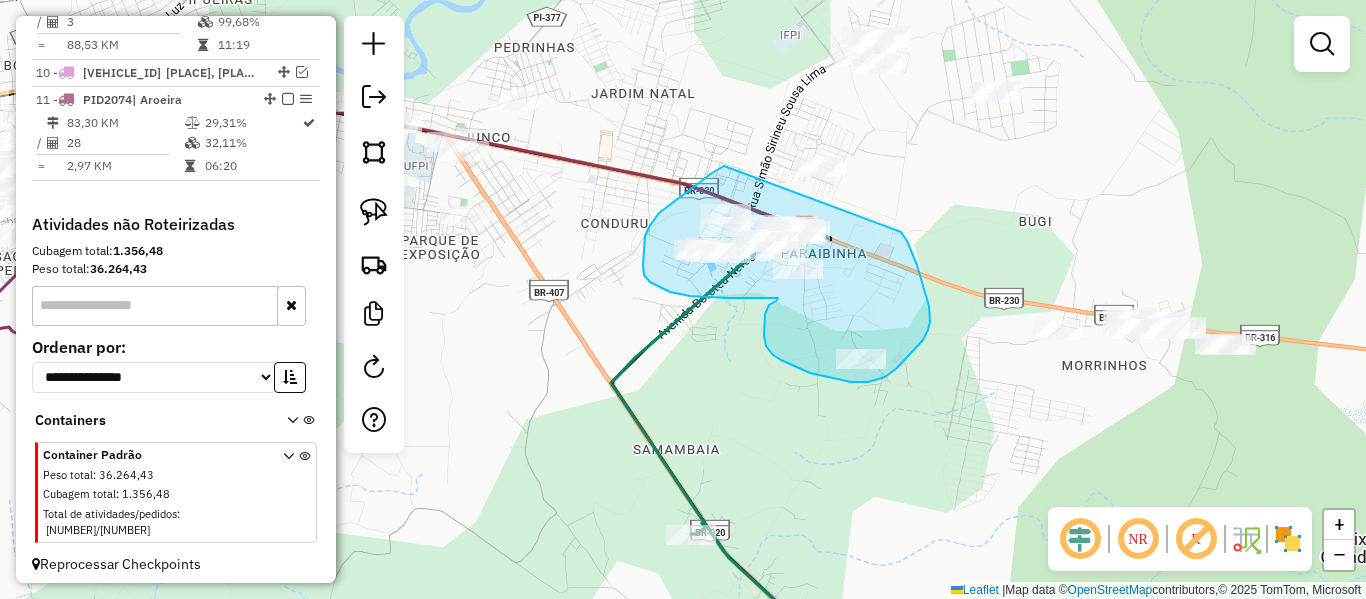 drag, startPoint x: 673, startPoint y: 203, endPoint x: 901, endPoint y: 232, distance: 229.8369 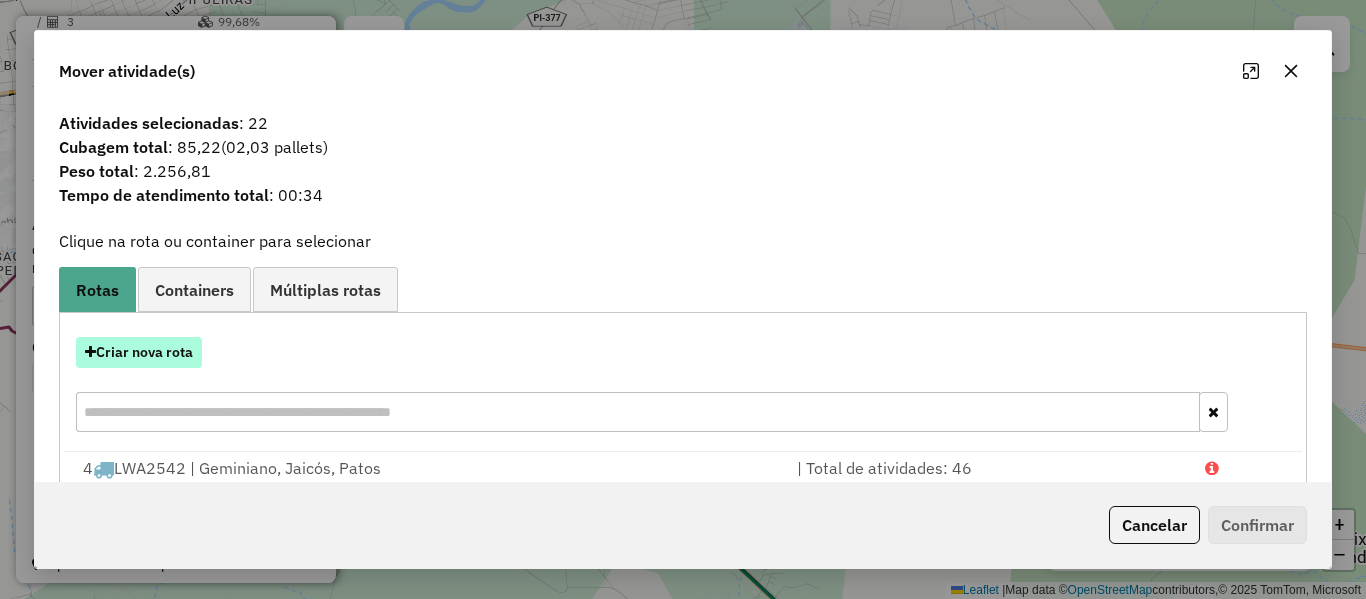 click on "Criar nova rota" at bounding box center [139, 352] 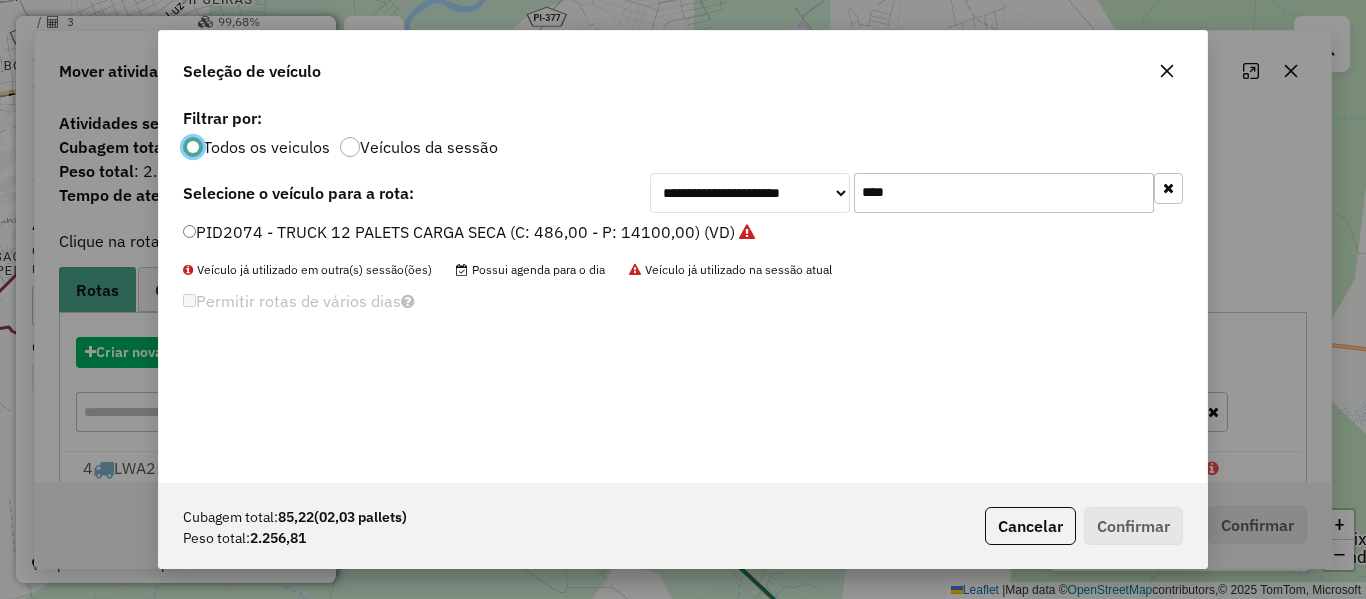 scroll, scrollTop: 11, scrollLeft: 6, axis: both 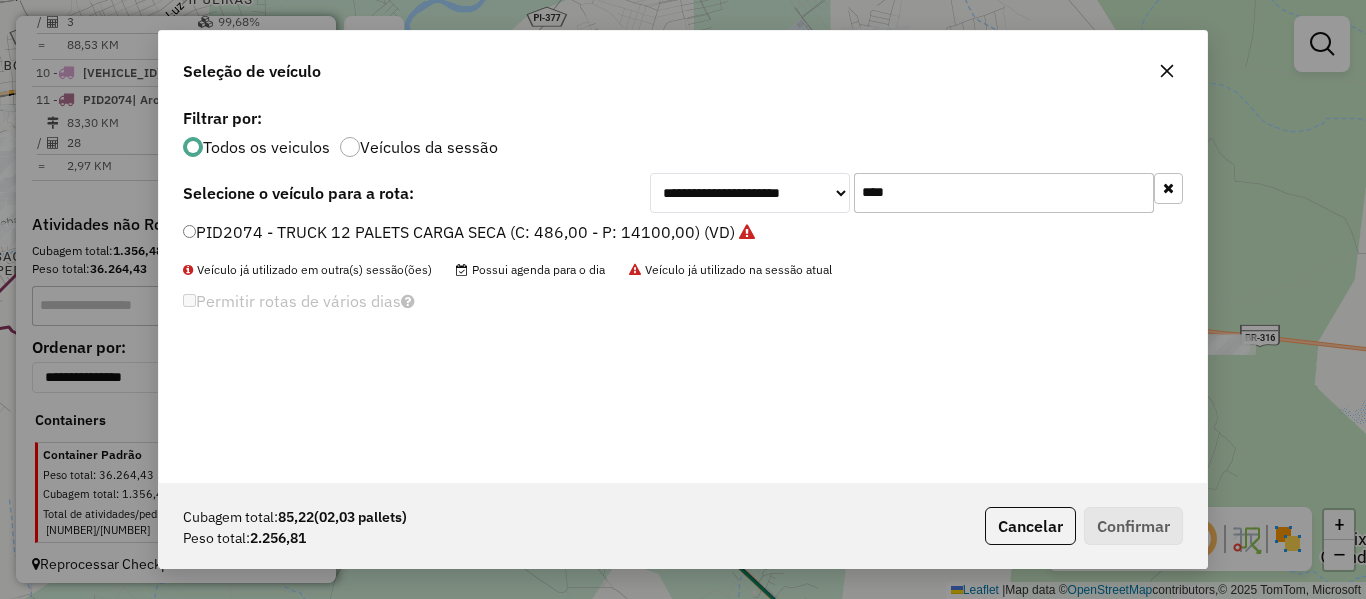 drag, startPoint x: 831, startPoint y: 207, endPoint x: 776, endPoint y: 231, distance: 60.00833 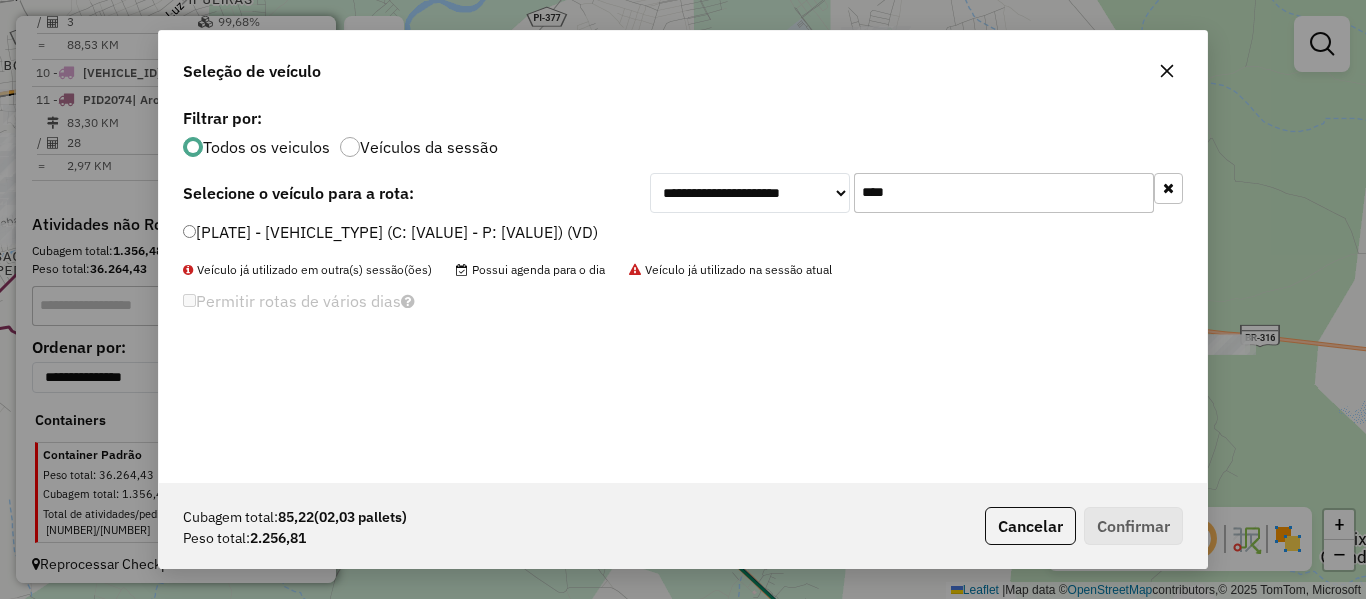 type on "****" 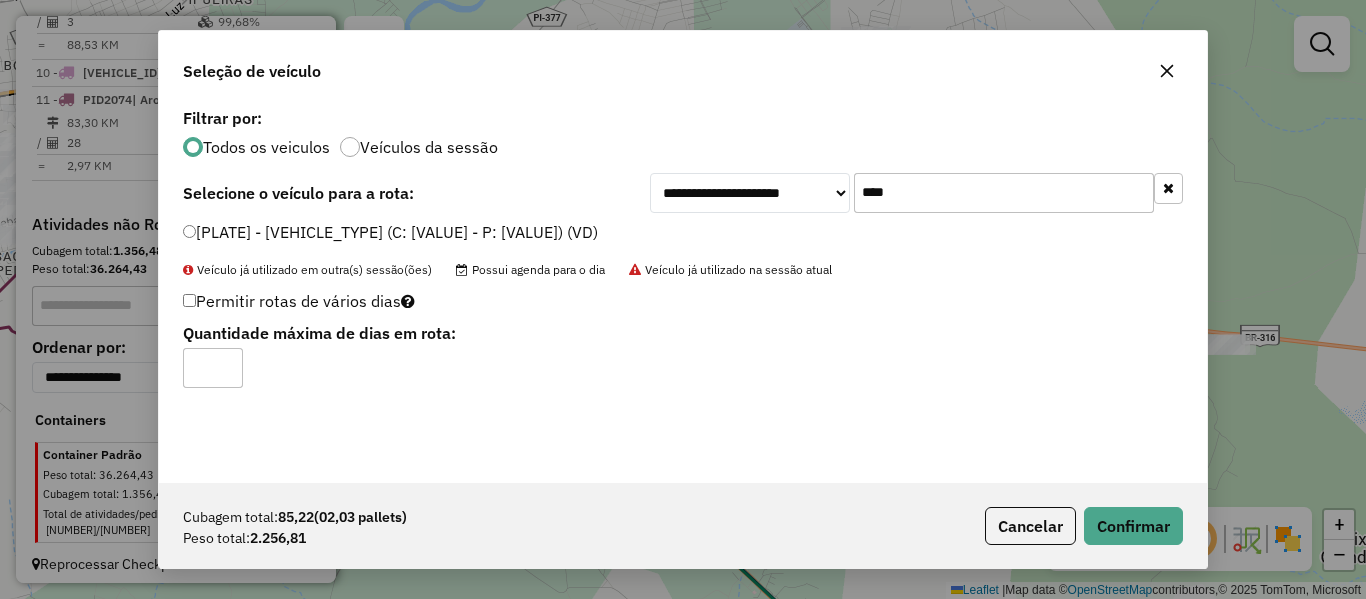 click on "Permitir rotas de vários dias" 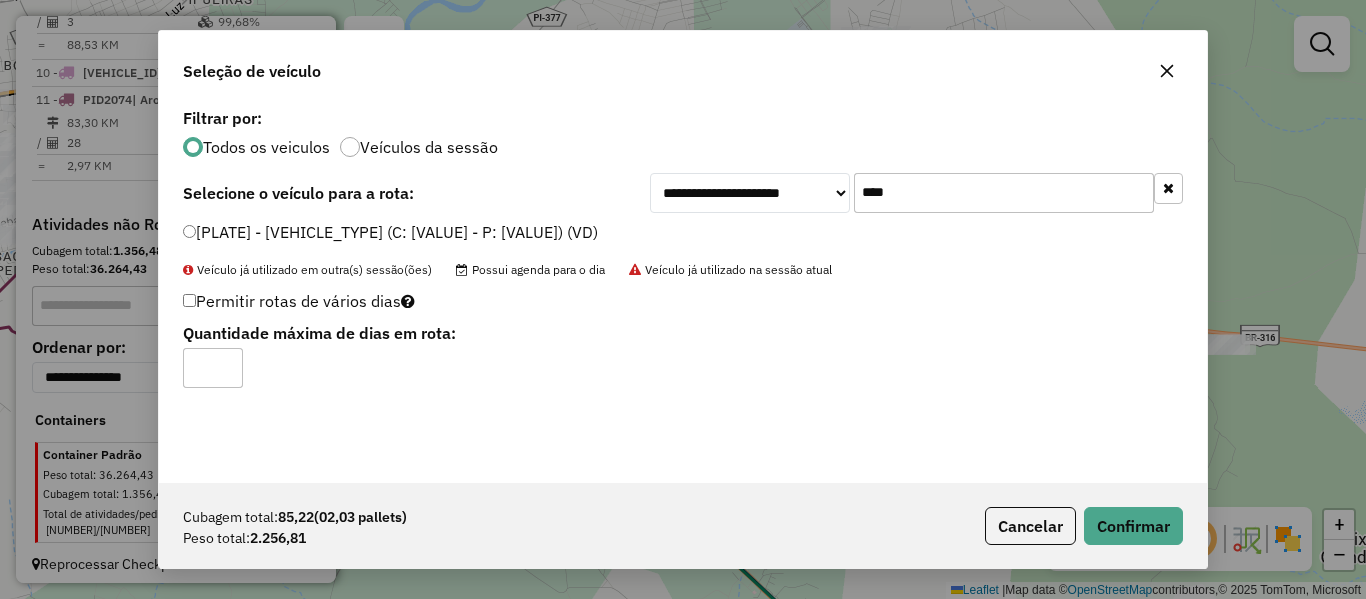 type on "*" 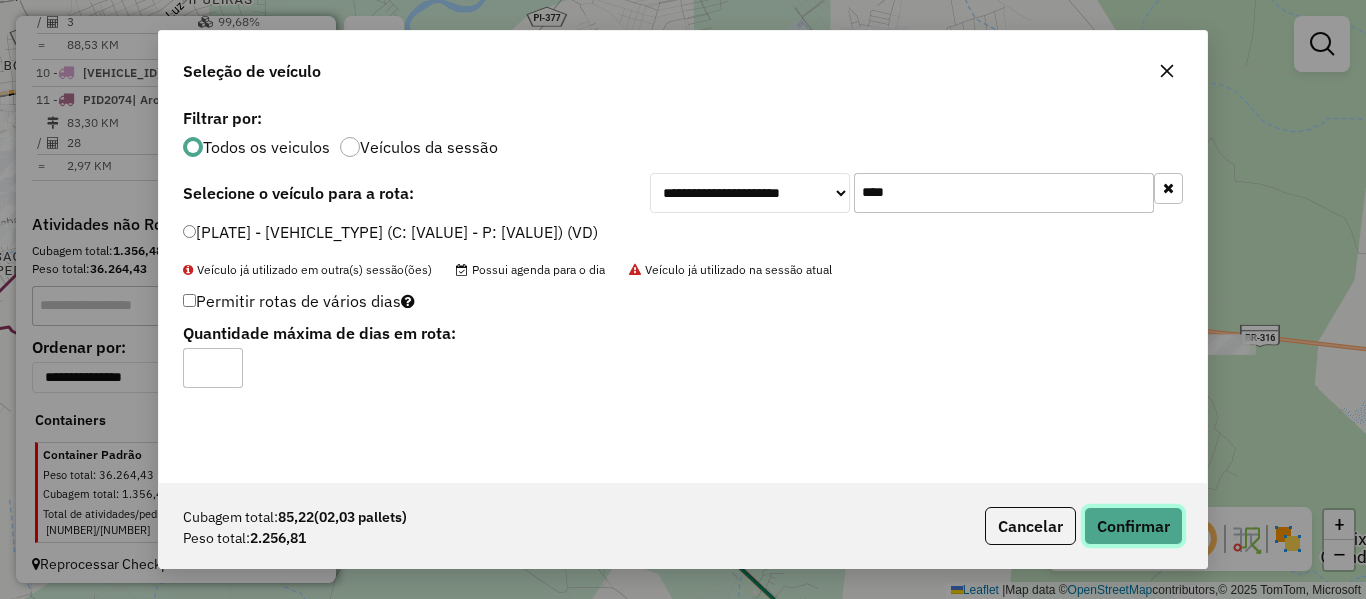 click on "Confirmar" 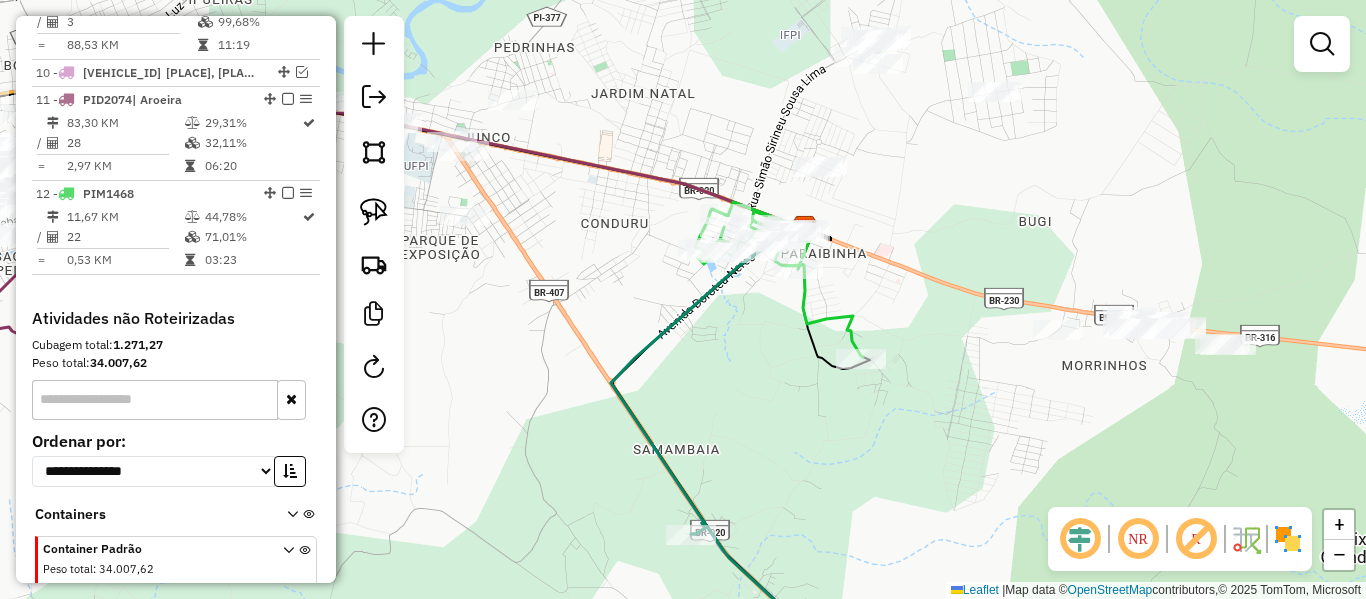click 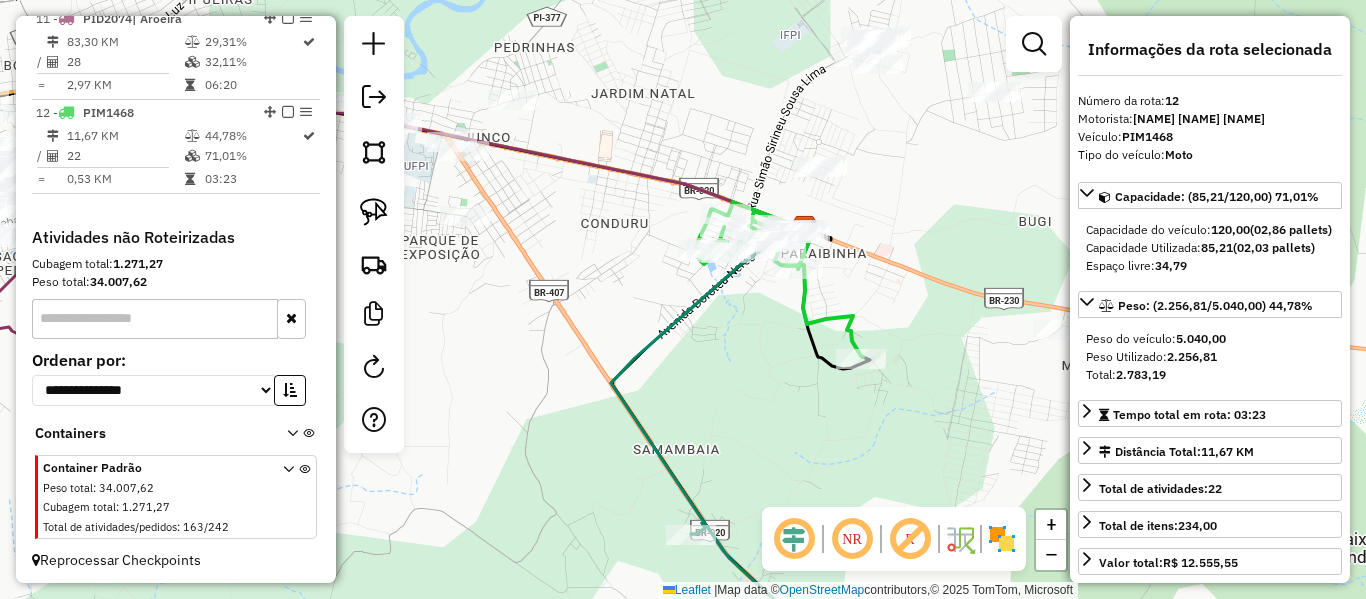 scroll, scrollTop: 1526, scrollLeft: 0, axis: vertical 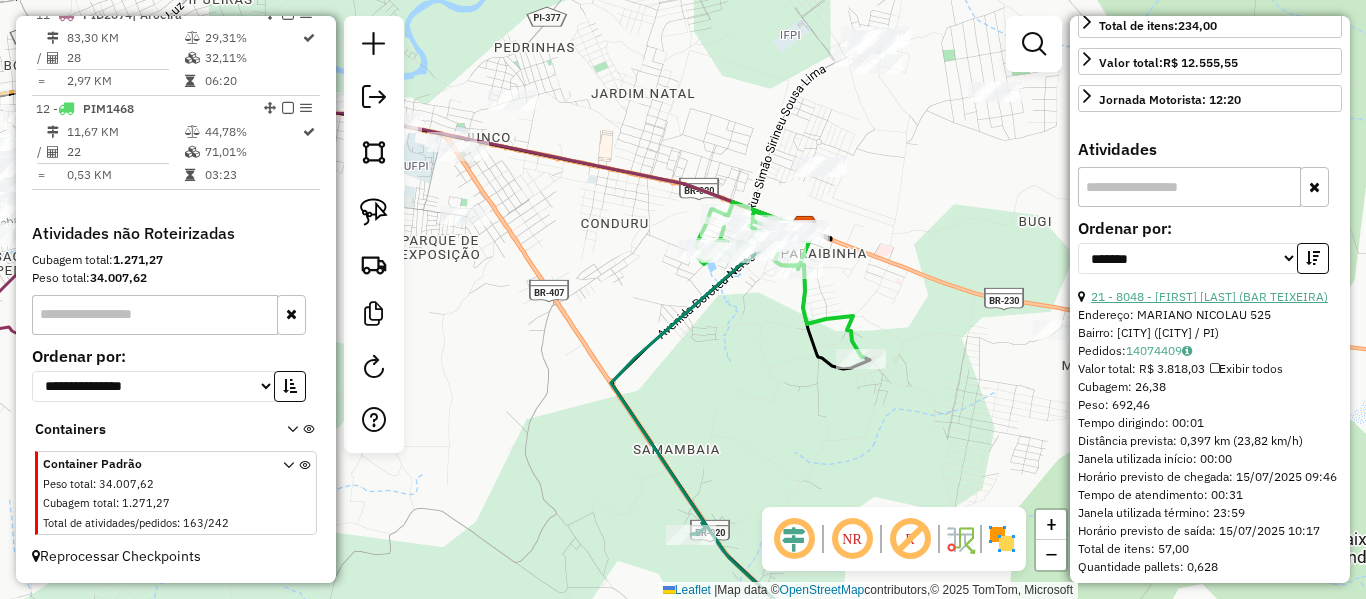 click on "21 - 8048 - FRANCISCO CORREIA TEIXEIRA (BAR TEIXEIRA)" at bounding box center (1209, 296) 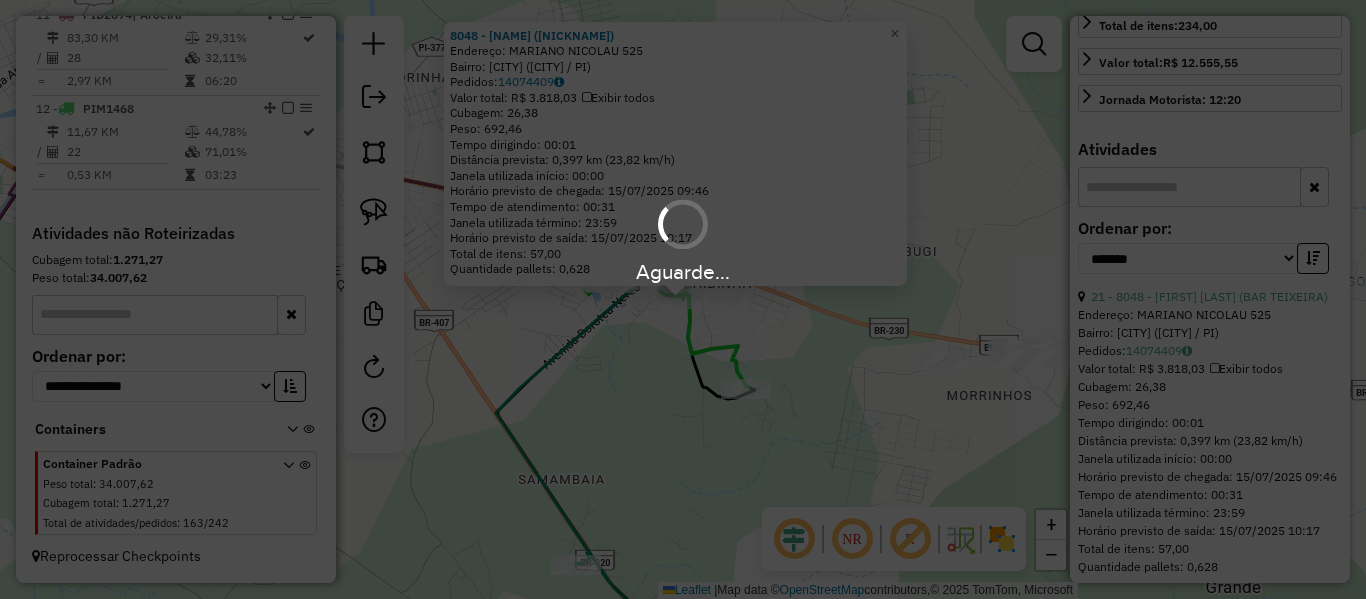 scroll, scrollTop: 1551, scrollLeft: 0, axis: vertical 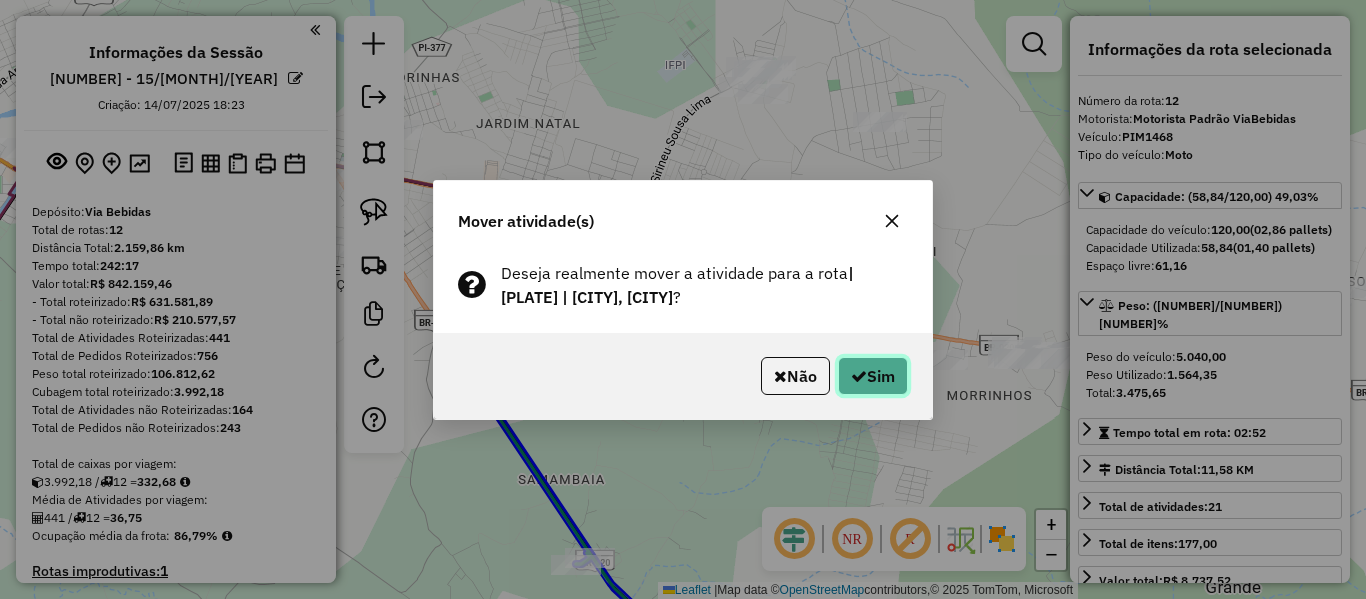 click on "Sim" 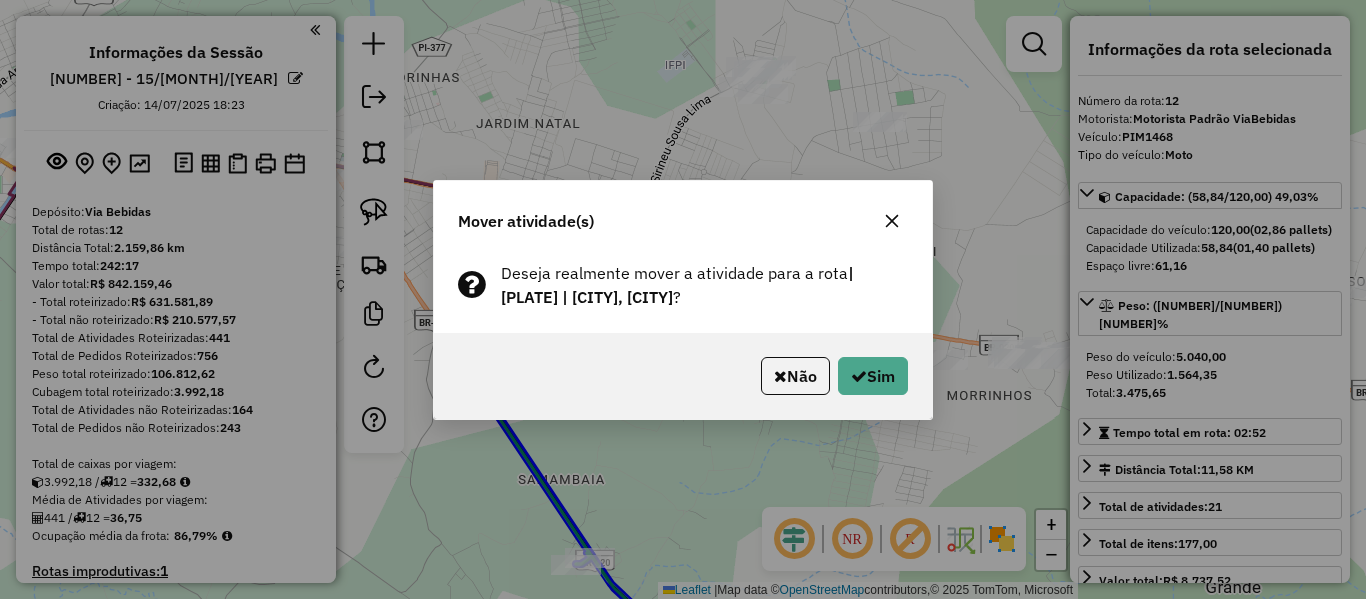 scroll, scrollTop: 0, scrollLeft: 0, axis: both 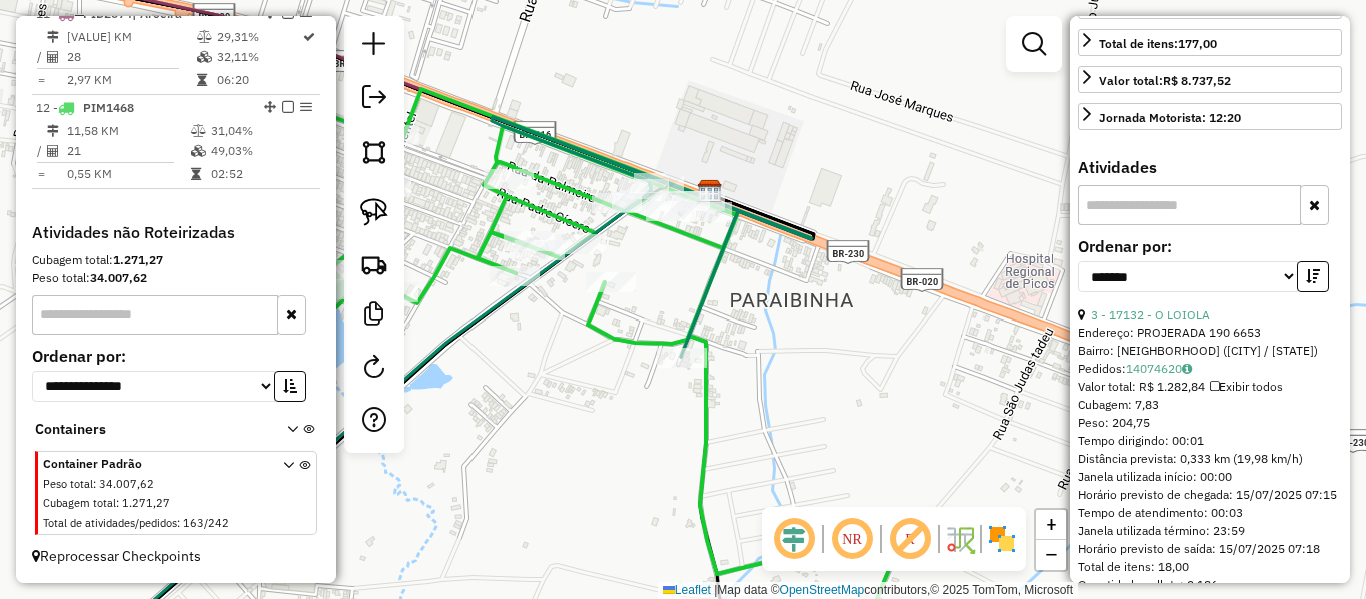click 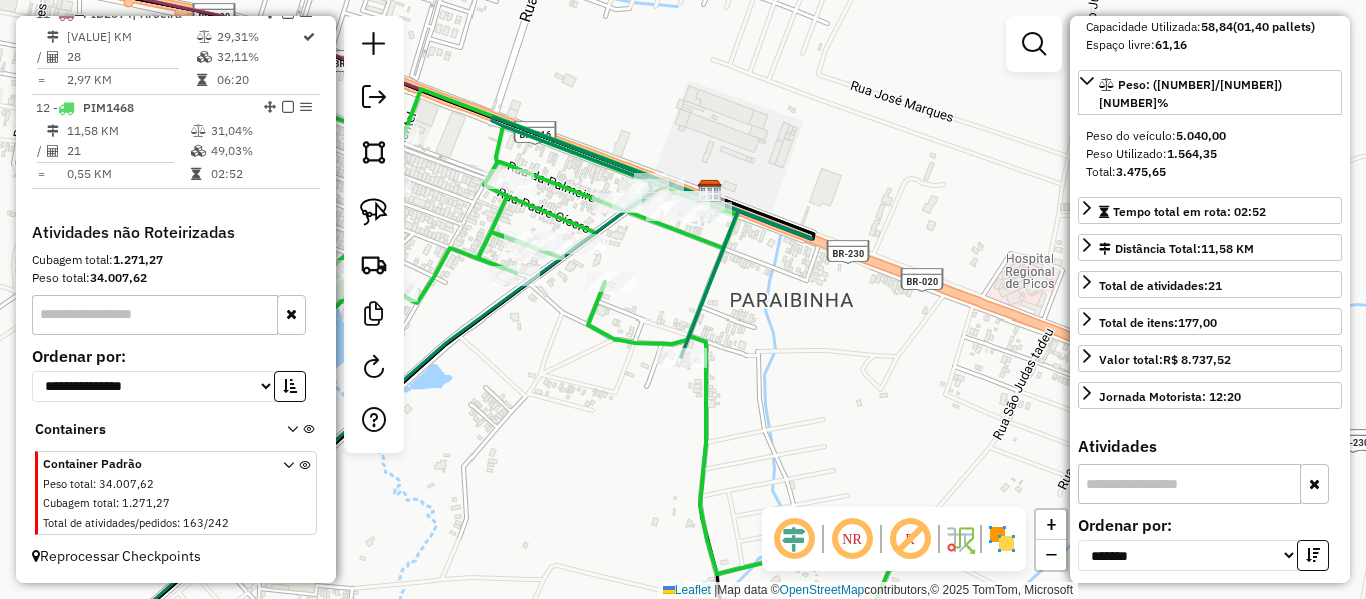 scroll, scrollTop: 400, scrollLeft: 0, axis: vertical 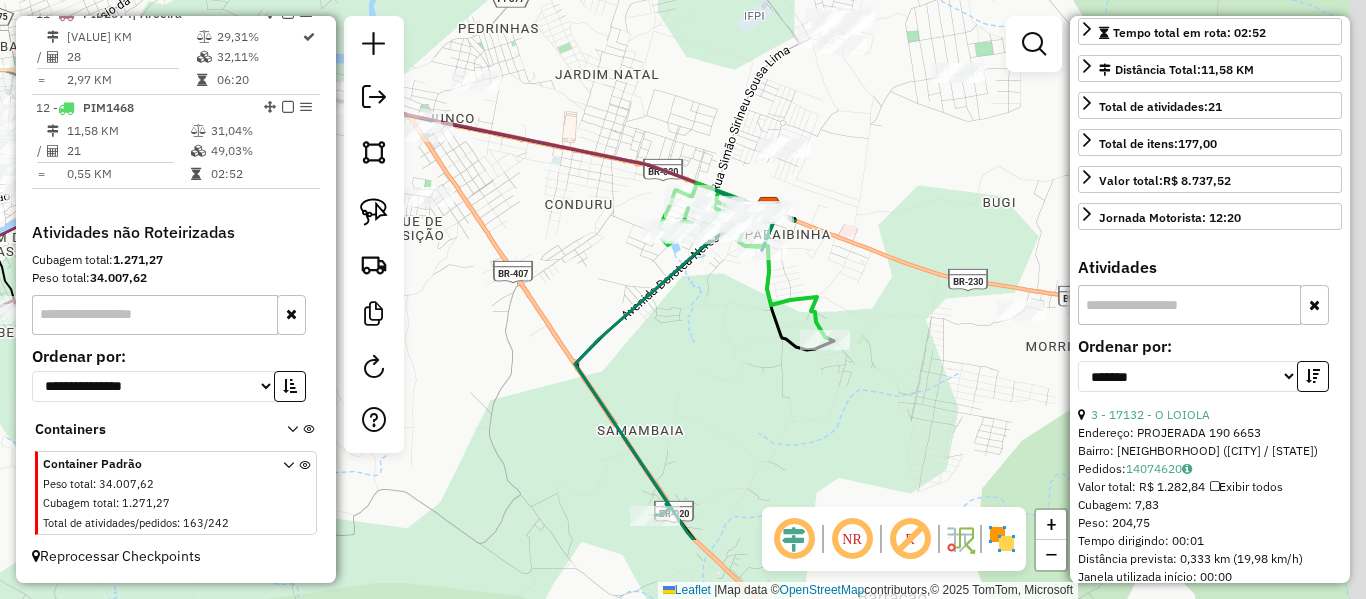 drag, startPoint x: 969, startPoint y: 381, endPoint x: 834, endPoint y: 270, distance: 174.77414 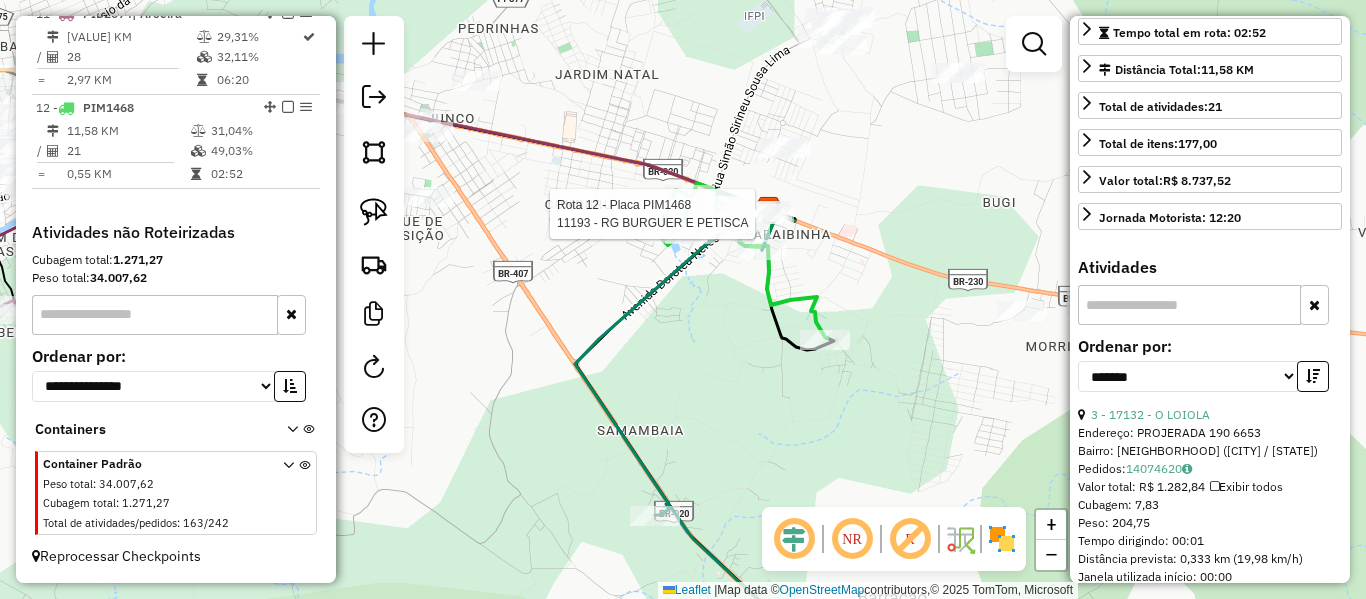 click 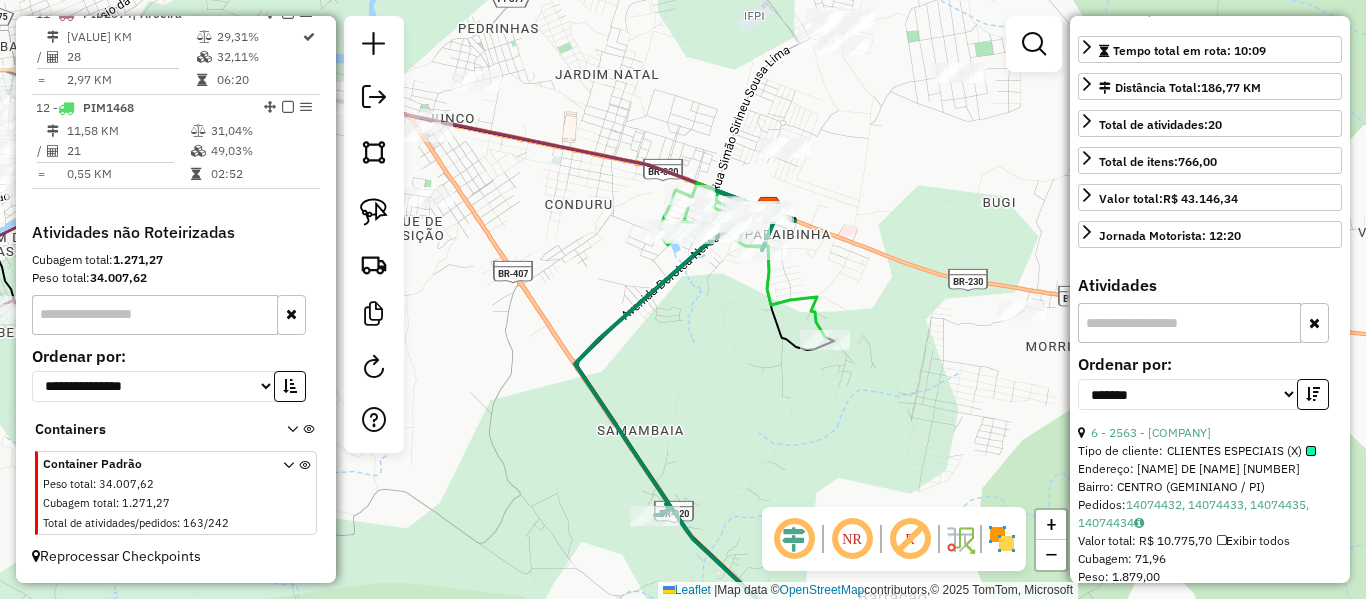 scroll, scrollTop: 454, scrollLeft: 0, axis: vertical 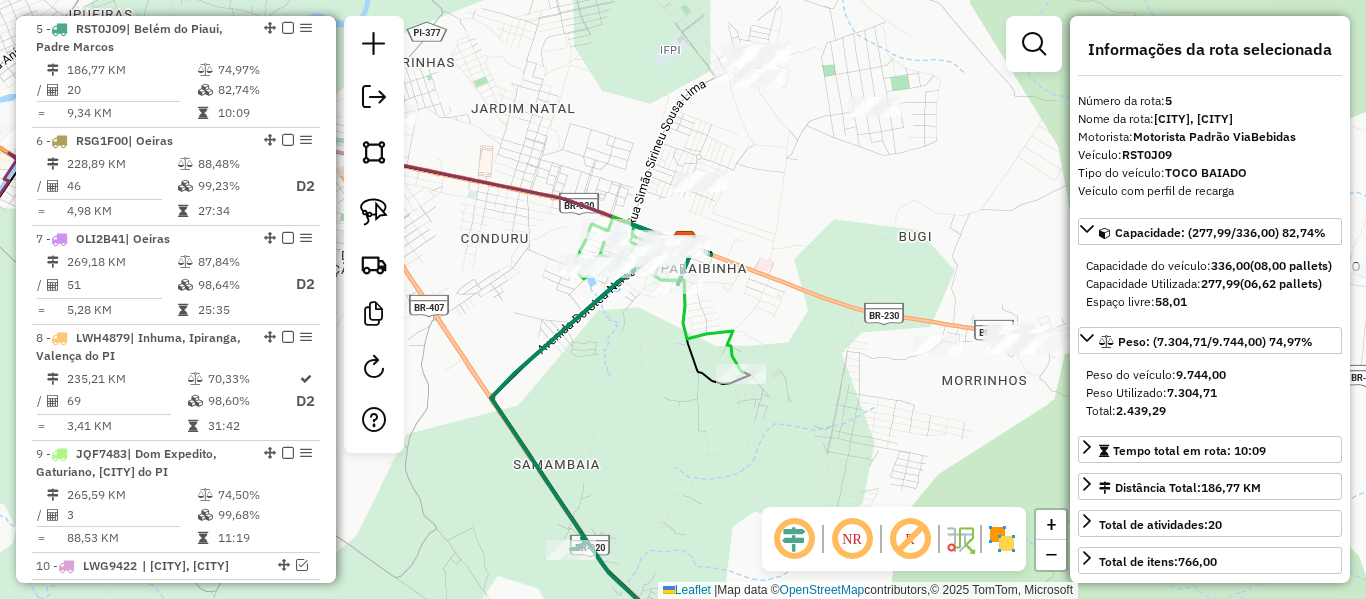 drag, startPoint x: 826, startPoint y: 215, endPoint x: 746, endPoint y: 243, distance: 84.758484 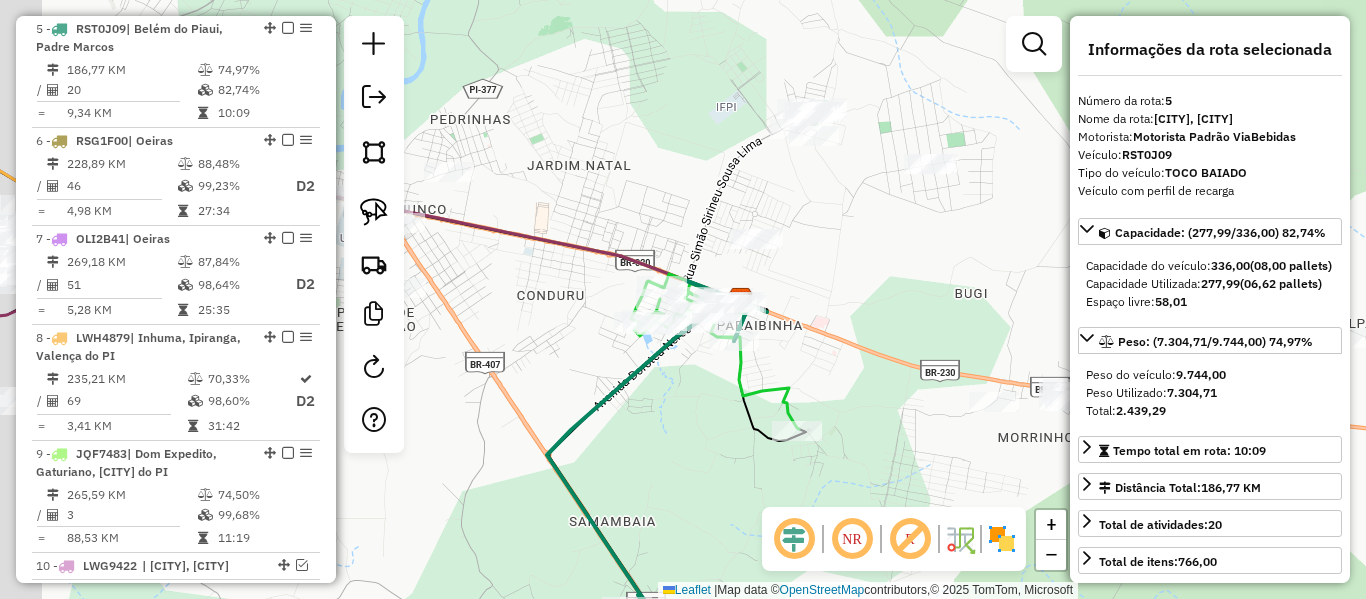 drag, startPoint x: 597, startPoint y: 202, endPoint x: 771, endPoint y: 316, distance: 208.01923 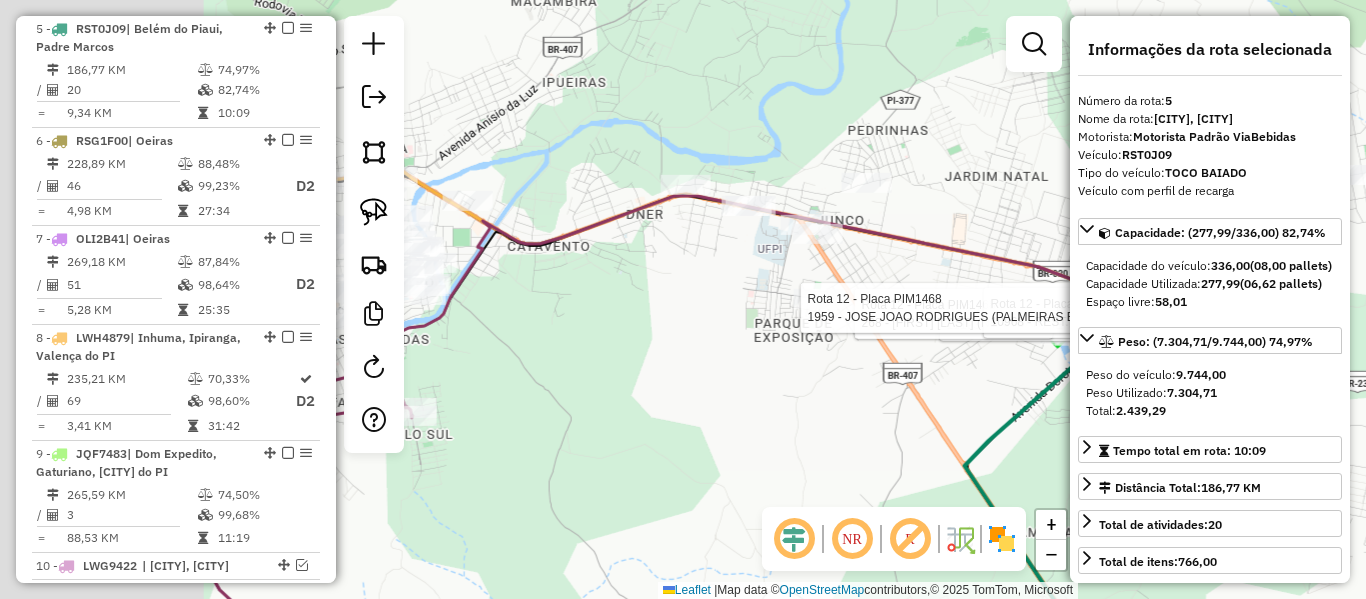 drag, startPoint x: 497, startPoint y: 306, endPoint x: 828, endPoint y: 260, distance: 334.1811 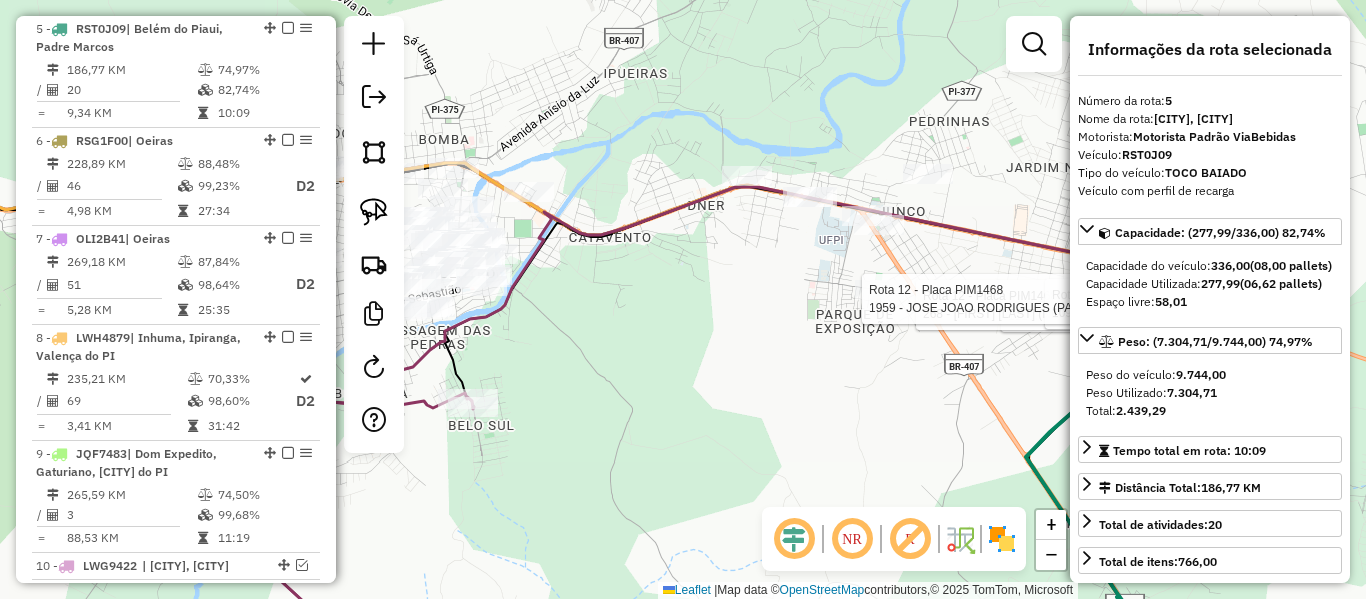 click on "Rota 12 - Placa PIM1468  11193 - RG BURGUER E PETISCA Rota 12 - Placa PIM1468  268 - [FIRST] [LAST] (NENA BAR) Rota 12 - Placa PIM1468  10968 - REST. PET. DA LILI Rota 12 - Placa PIM1468  1959 - [FIRST] [LAST] (PALMEIRAS BAR) Janela de atendimento Grade de atendimento Capacidade Transportadoras Veículos Cliente Pedidos  Rotas Selecione os dias de semana para filtrar as janelas de atendimento  Seg   Ter   Qua   Qui   Sex   Sáb   Dom  Informe o período da janela de atendimento: De: Até:  Filtrar exatamente a janela do cliente  Considerar janela de atendimento padrão  Selecione os dias de semana para filtrar as grades de atendimento  Seg   Ter   Qua   Qui   Sex   Sáb   Dom   Considerar clientes sem dia de atendimento cadastrado  Clientes fora do dia de atendimento selecionado Filtrar as atividades entre os valores definidos abaixo:  Peso mínimo:   Peso máximo:   Cubagem mínima:   Cubagem máxima:   De:   Até:  Filtrar as atividades entre o tempo de atendimento definido abaixo:  De:  Nome:" 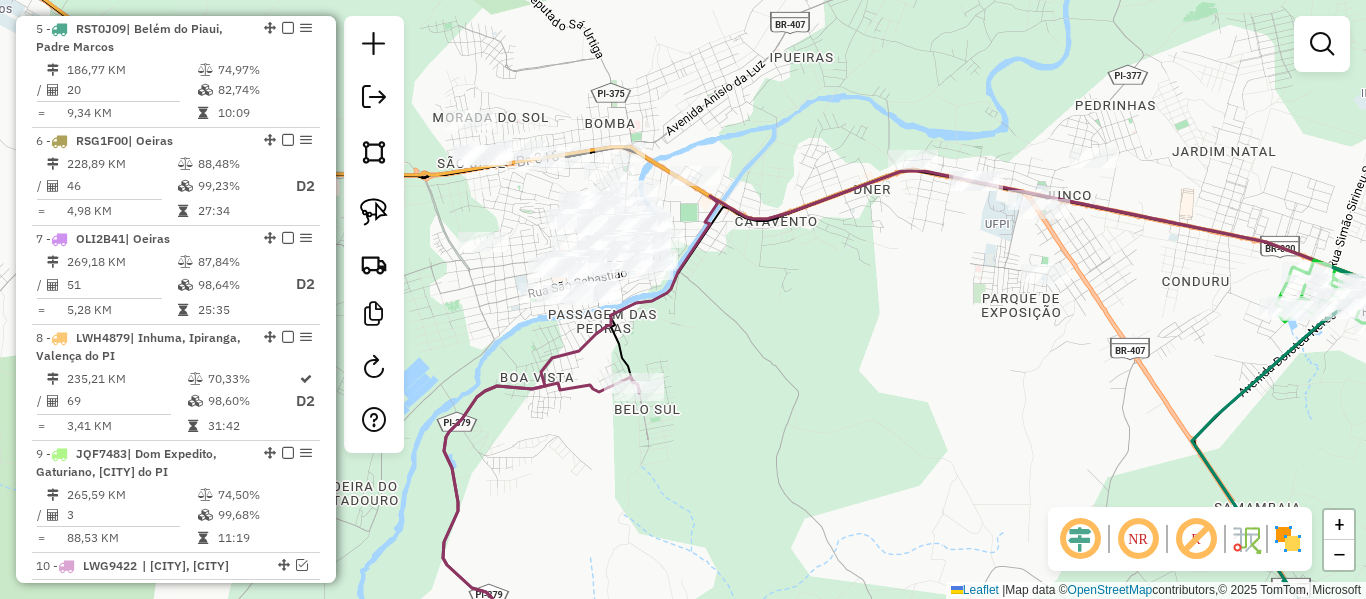 drag, startPoint x: 583, startPoint y: 309, endPoint x: 780, endPoint y: 285, distance: 198.45654 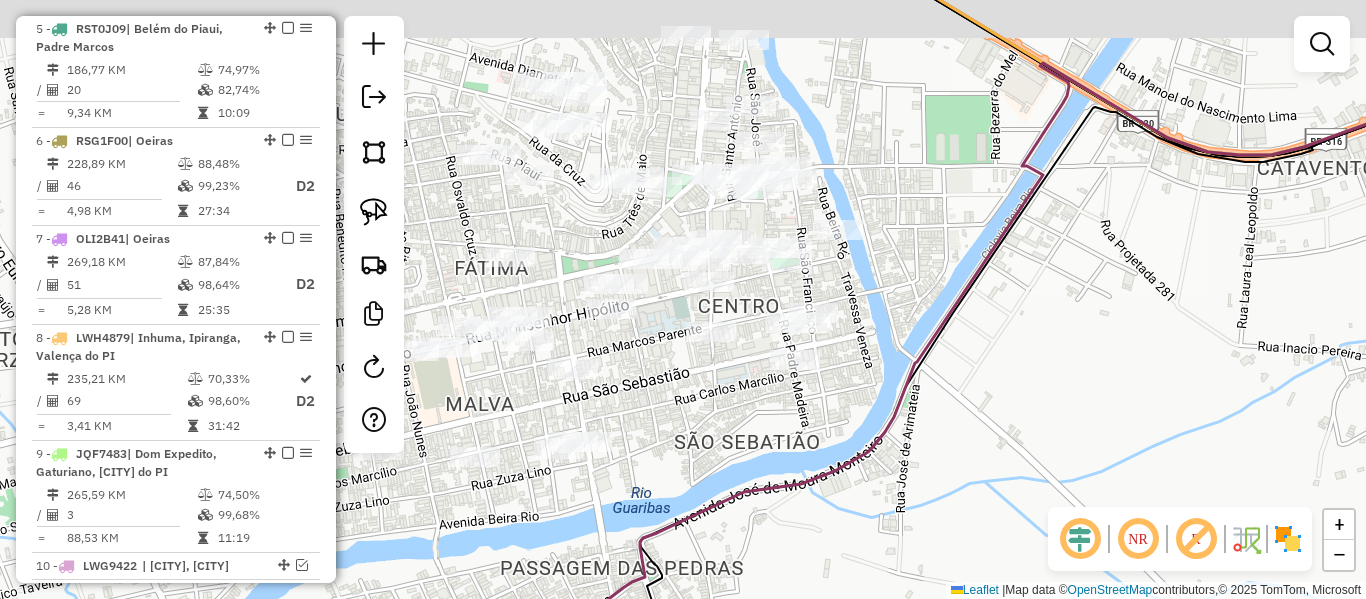 drag, startPoint x: 560, startPoint y: 178, endPoint x: 574, endPoint y: 310, distance: 132.74034 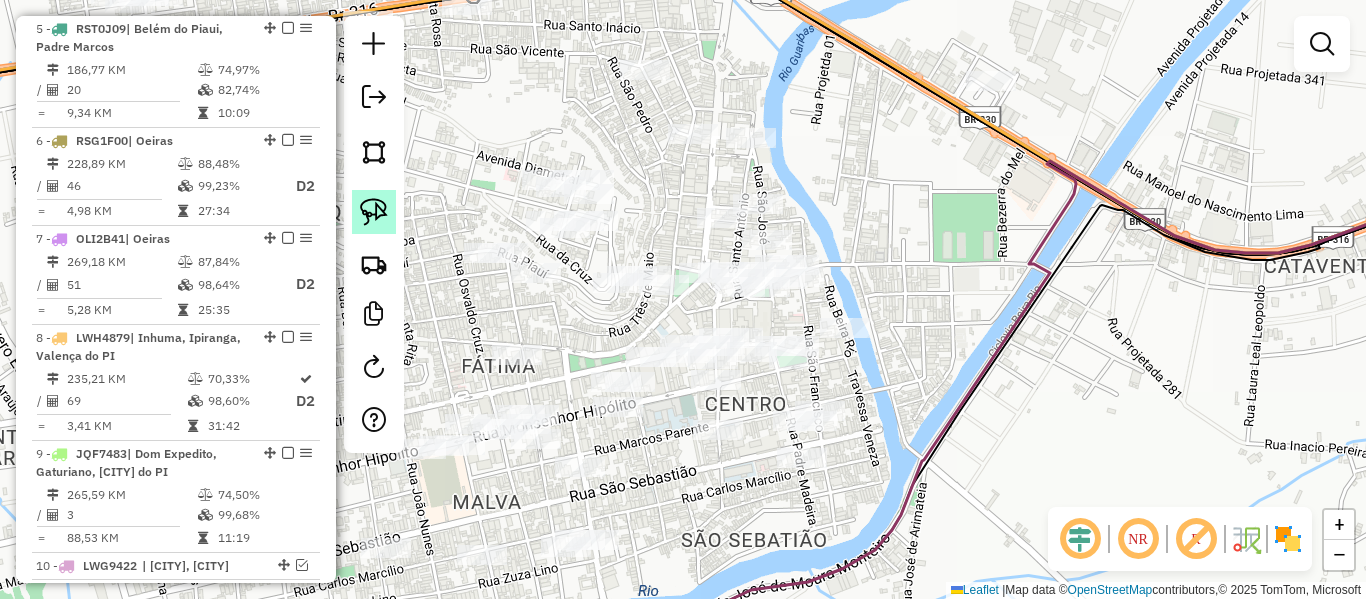 click 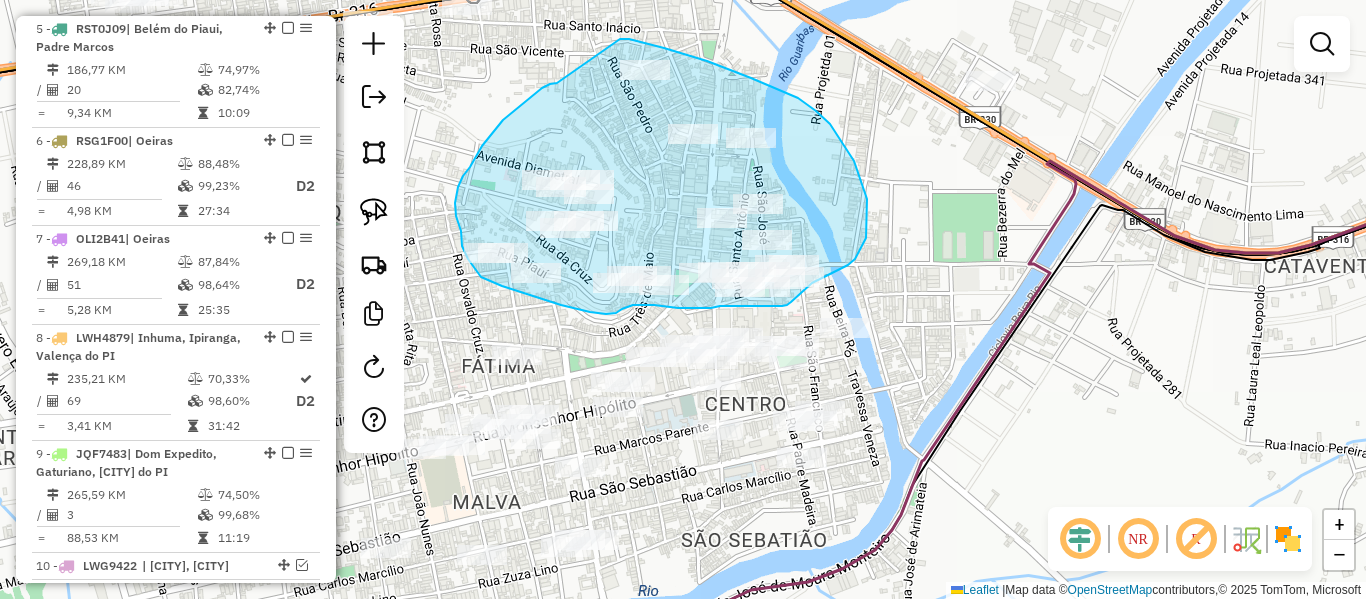 drag, startPoint x: 557, startPoint y: 83, endPoint x: 616, endPoint y: 38, distance: 74.20242 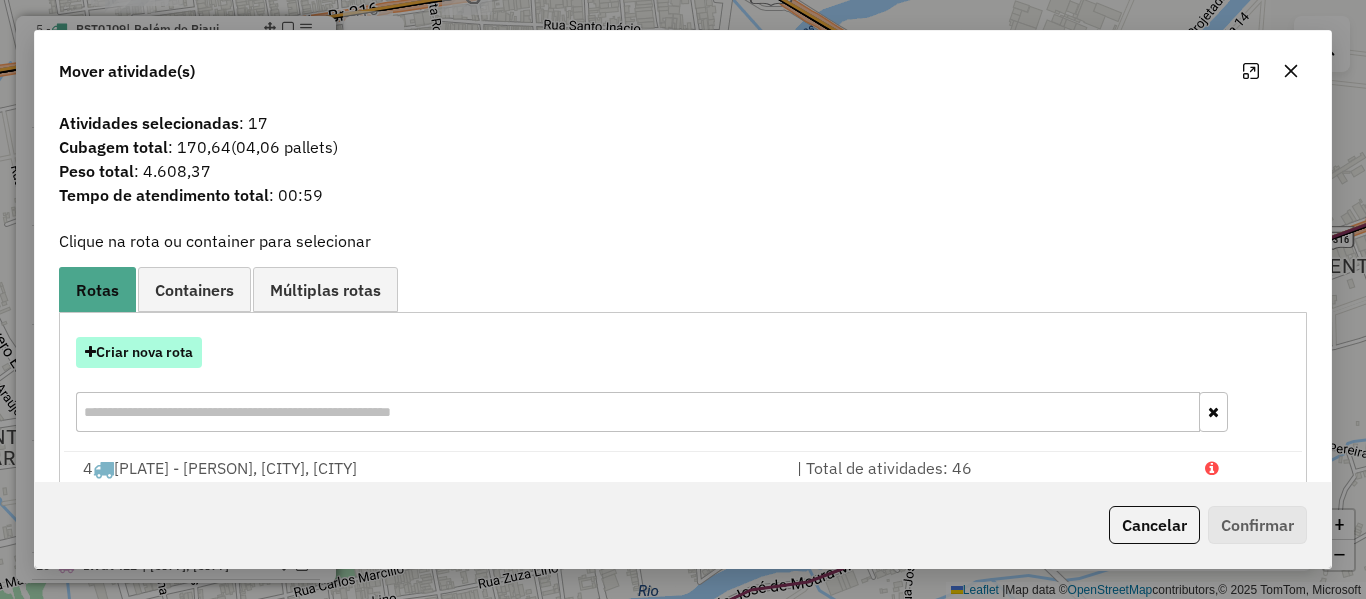 click on "Criar nova rota" at bounding box center (139, 352) 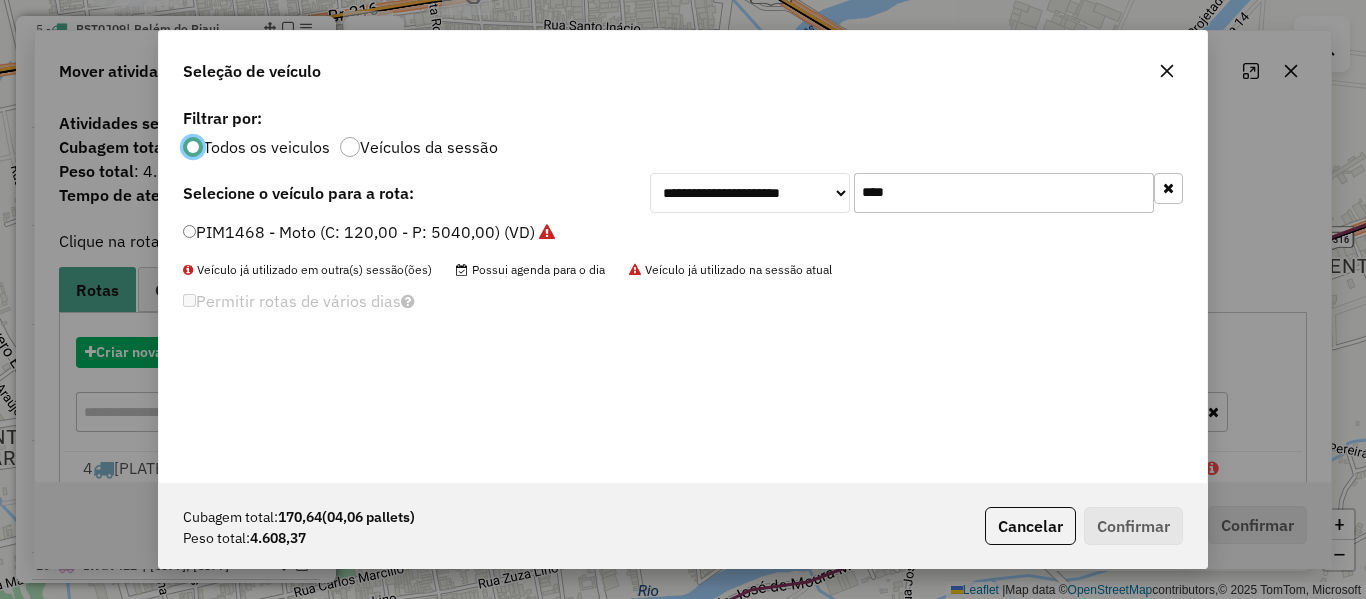 scroll, scrollTop: 11, scrollLeft: 6, axis: both 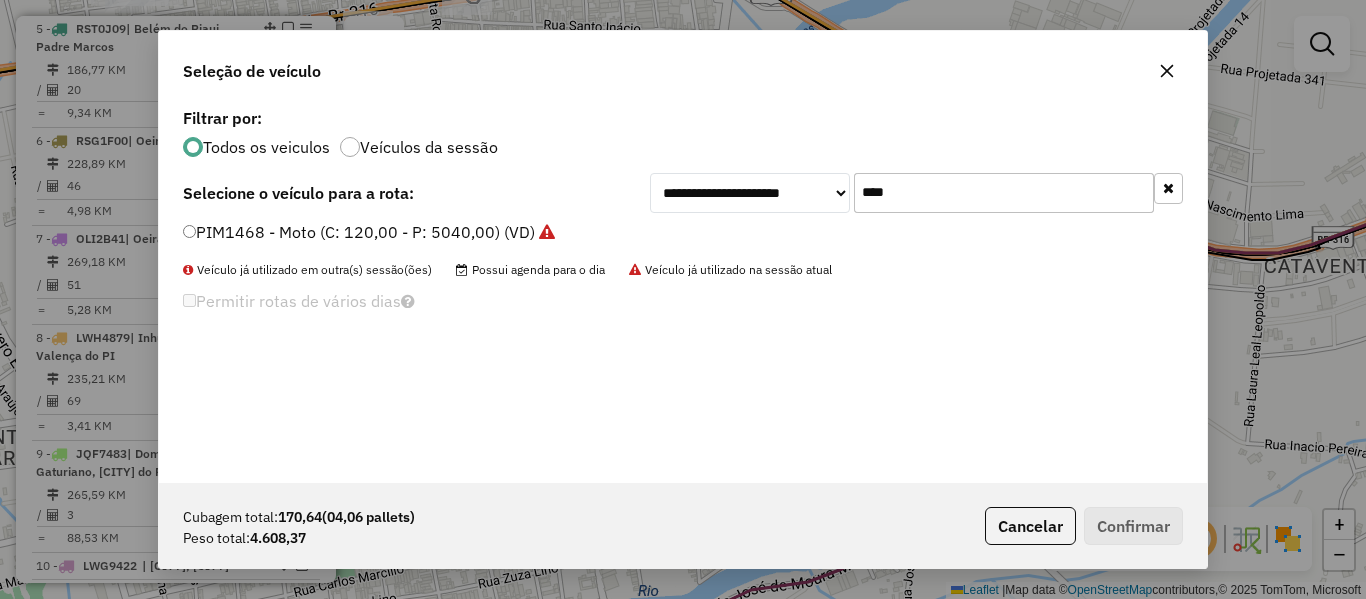drag, startPoint x: 898, startPoint y: 198, endPoint x: 785, endPoint y: 219, distance: 114.93476 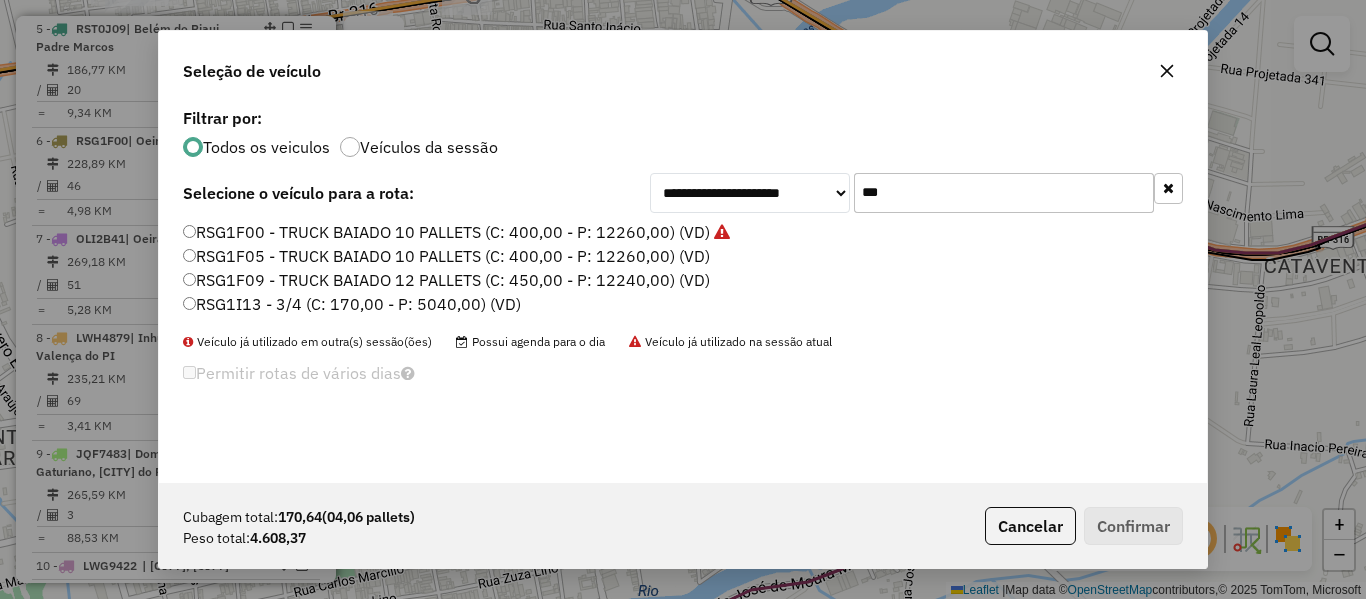 type on "***" 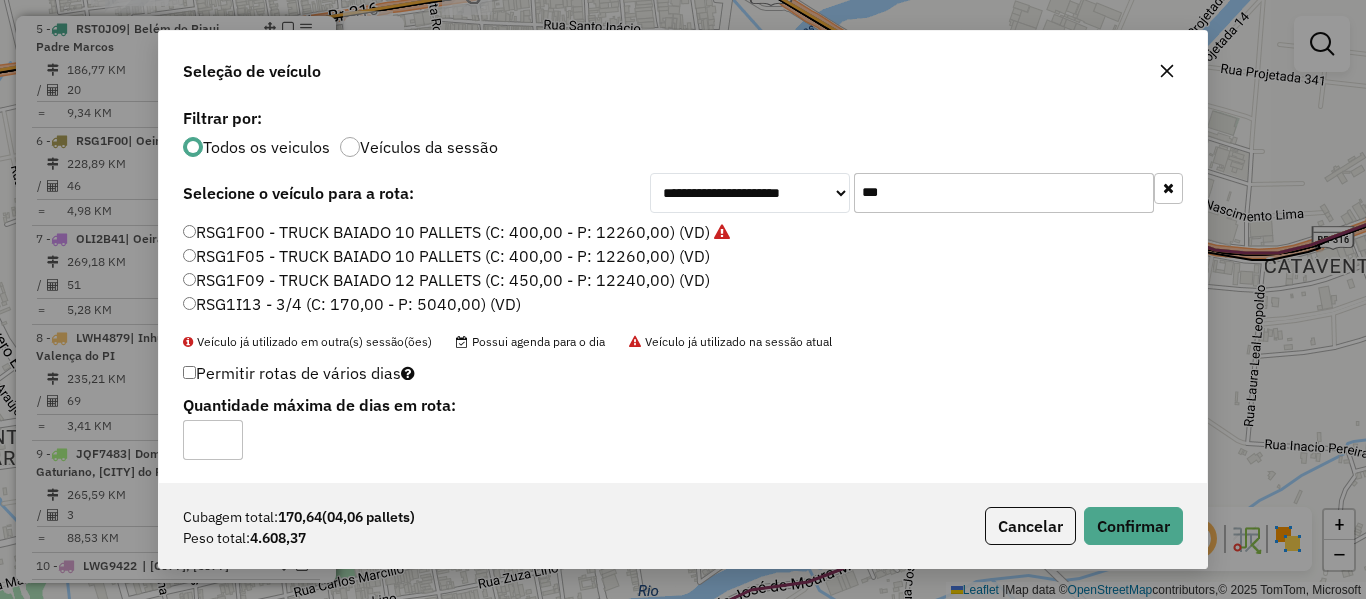 type on "*" 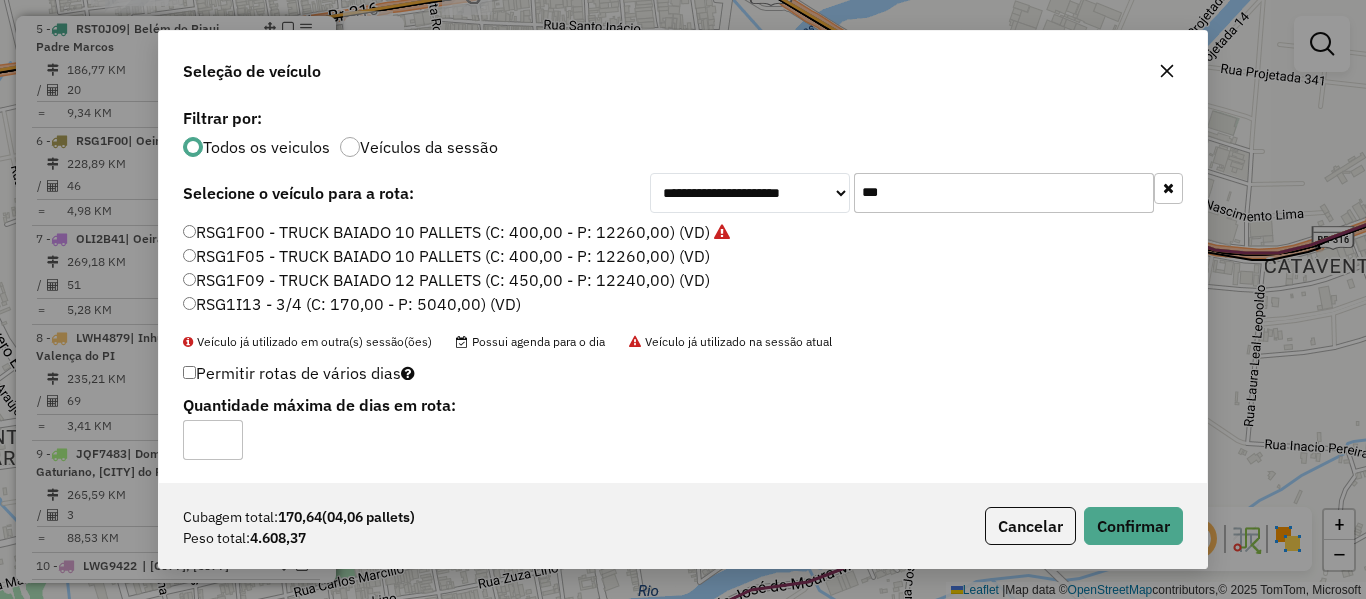 drag, startPoint x: 868, startPoint y: 201, endPoint x: 717, endPoint y: 220, distance: 152.19067 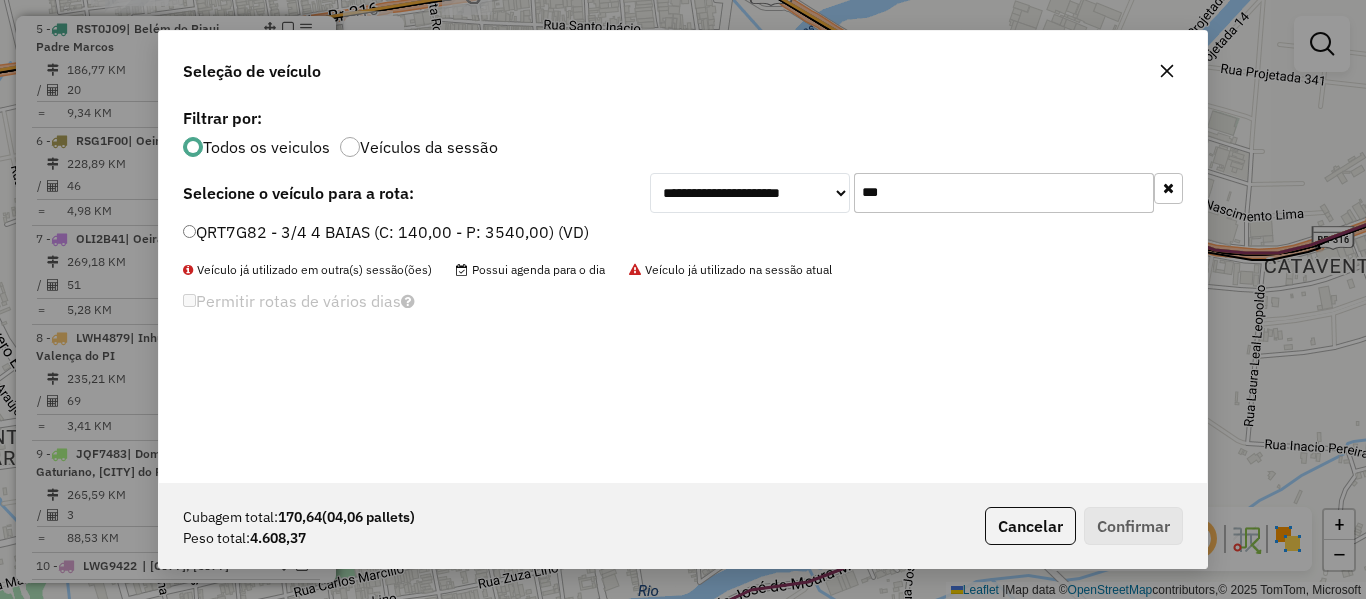 type on "***" 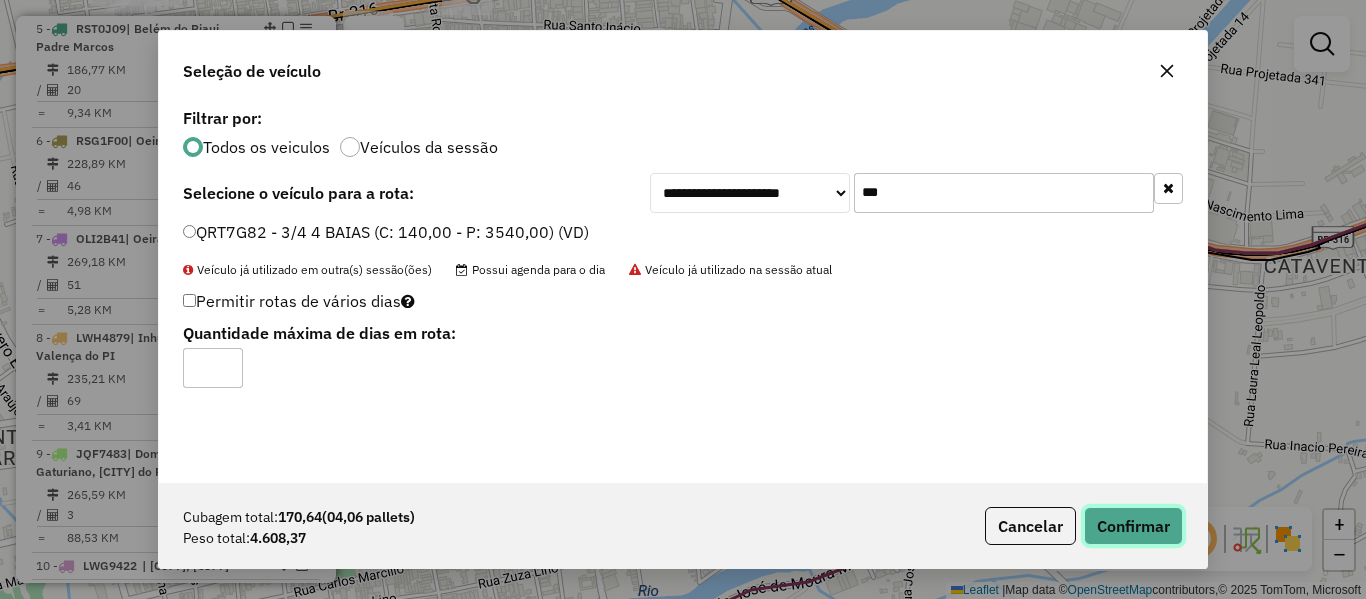 click on "Confirmar" 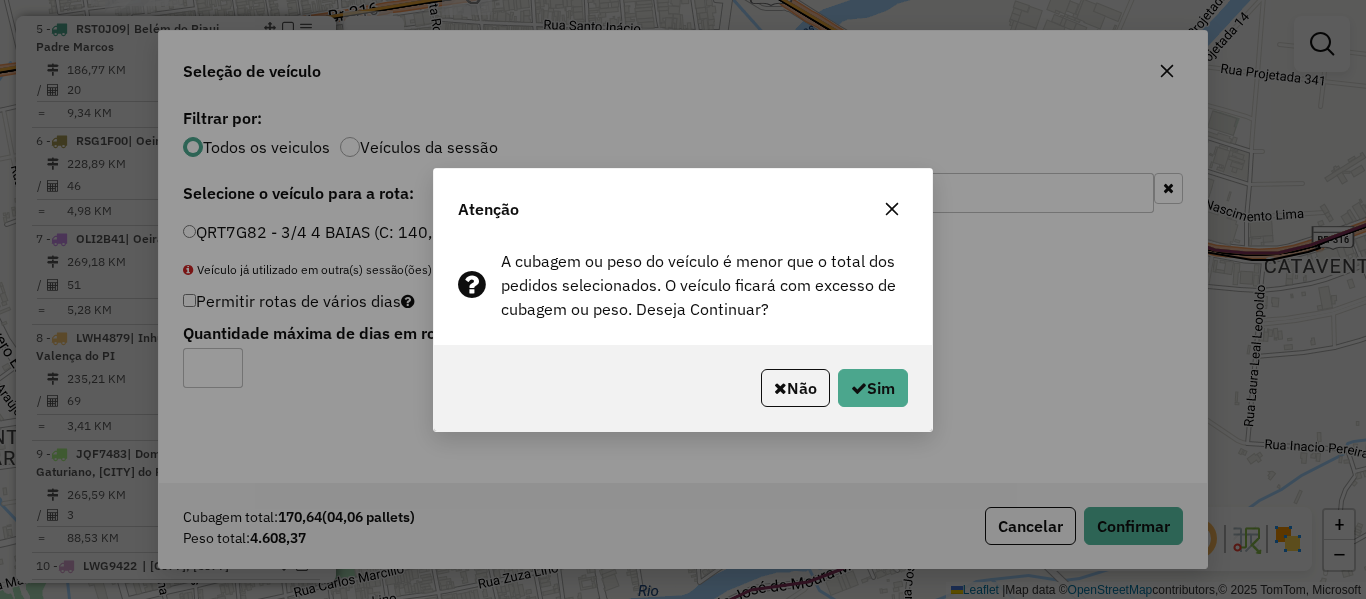 click on "Não   Sim" 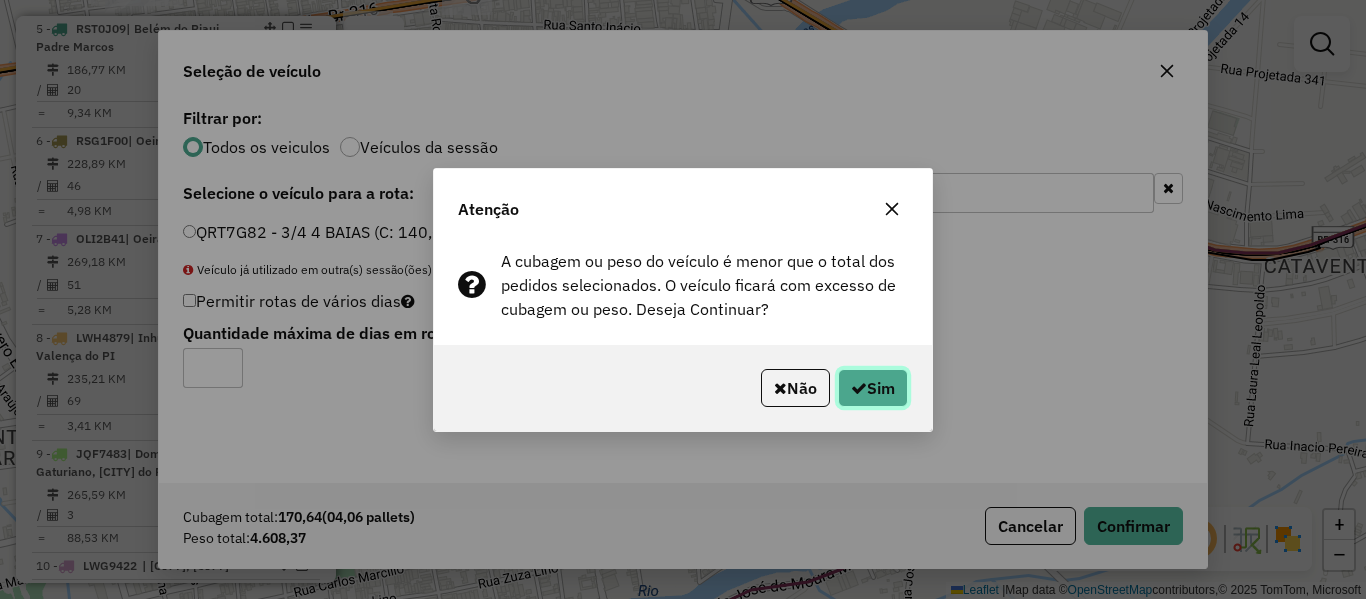 click on "Sim" 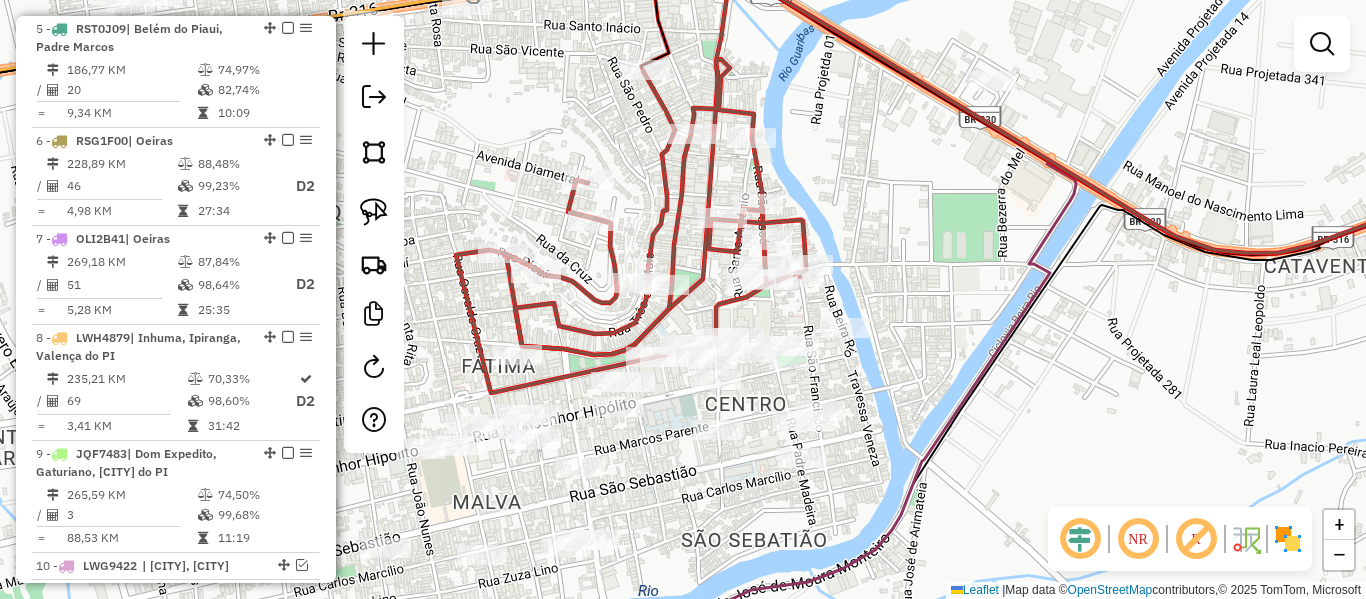 click 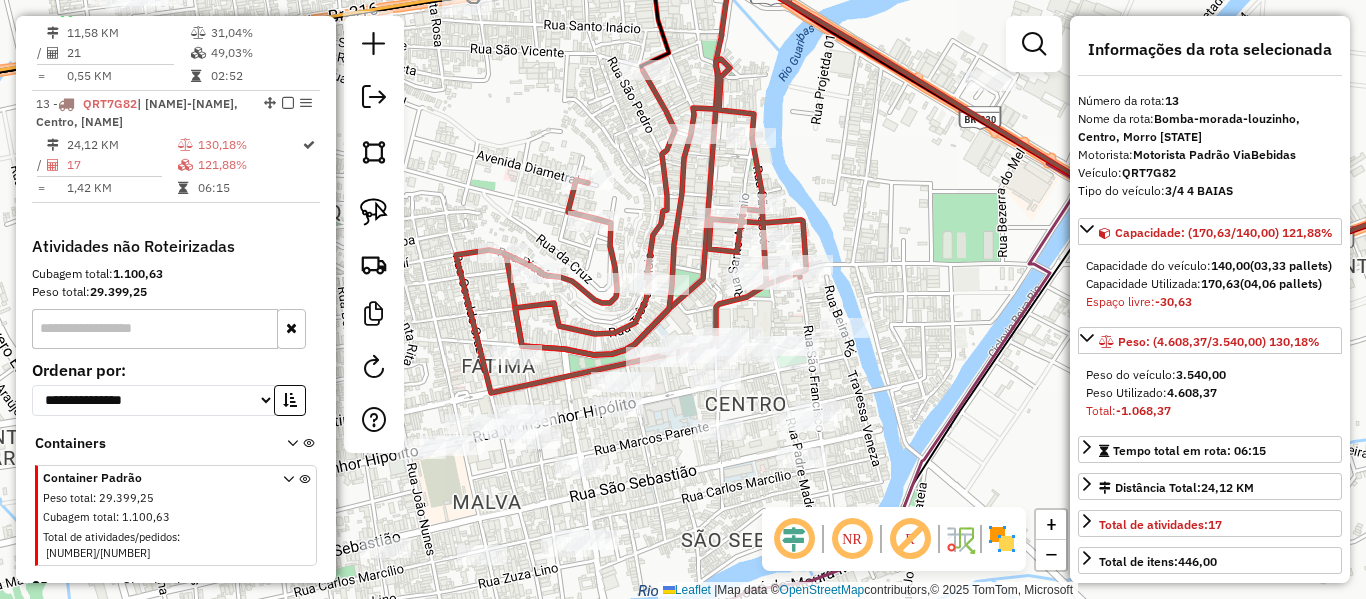scroll, scrollTop: 1663, scrollLeft: 0, axis: vertical 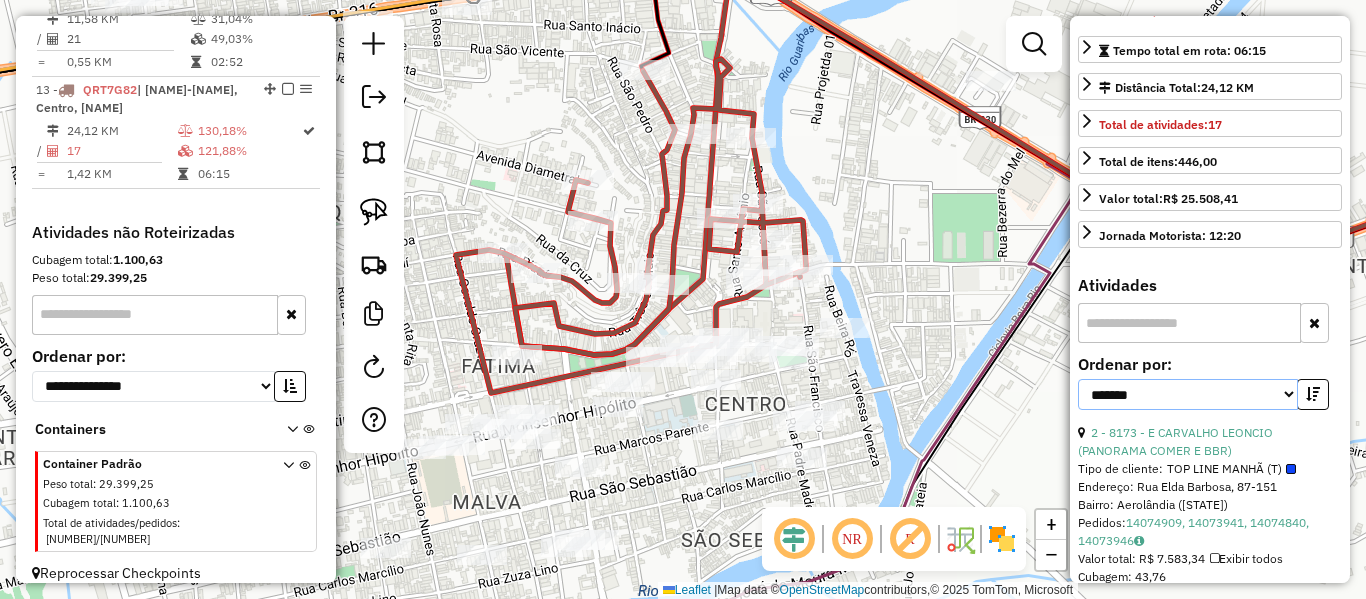 drag, startPoint x: 1278, startPoint y: 445, endPoint x: 1268, endPoint y: 452, distance: 12.206555 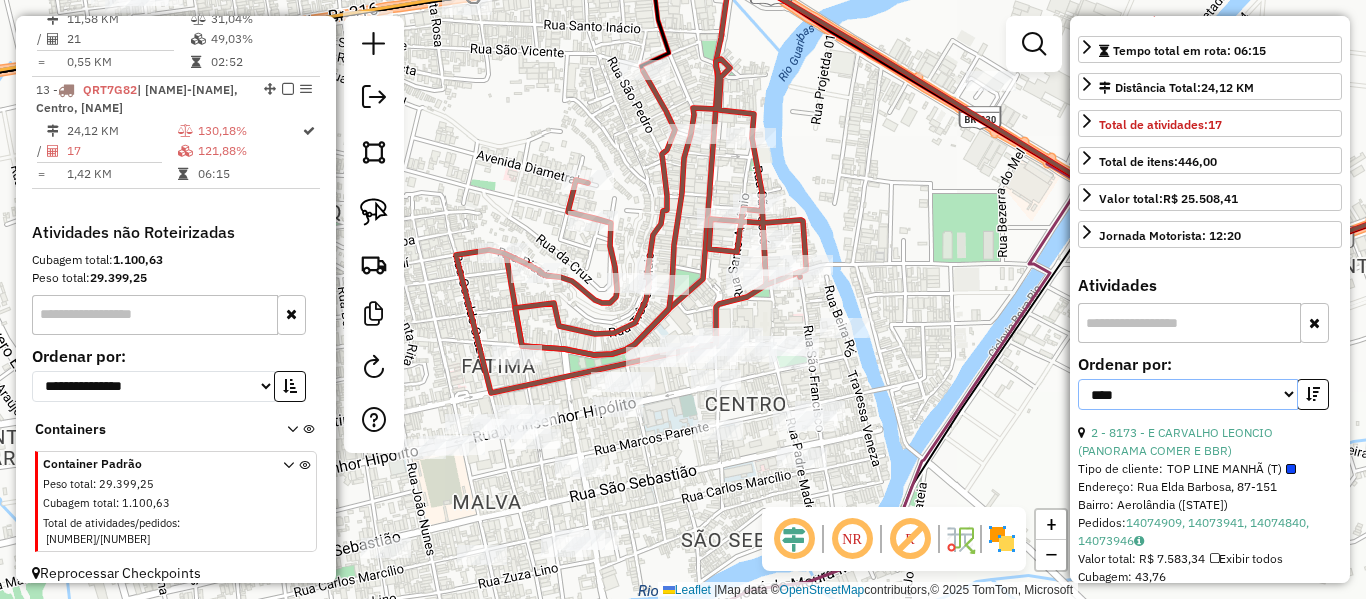 click on "**********" at bounding box center (1188, 394) 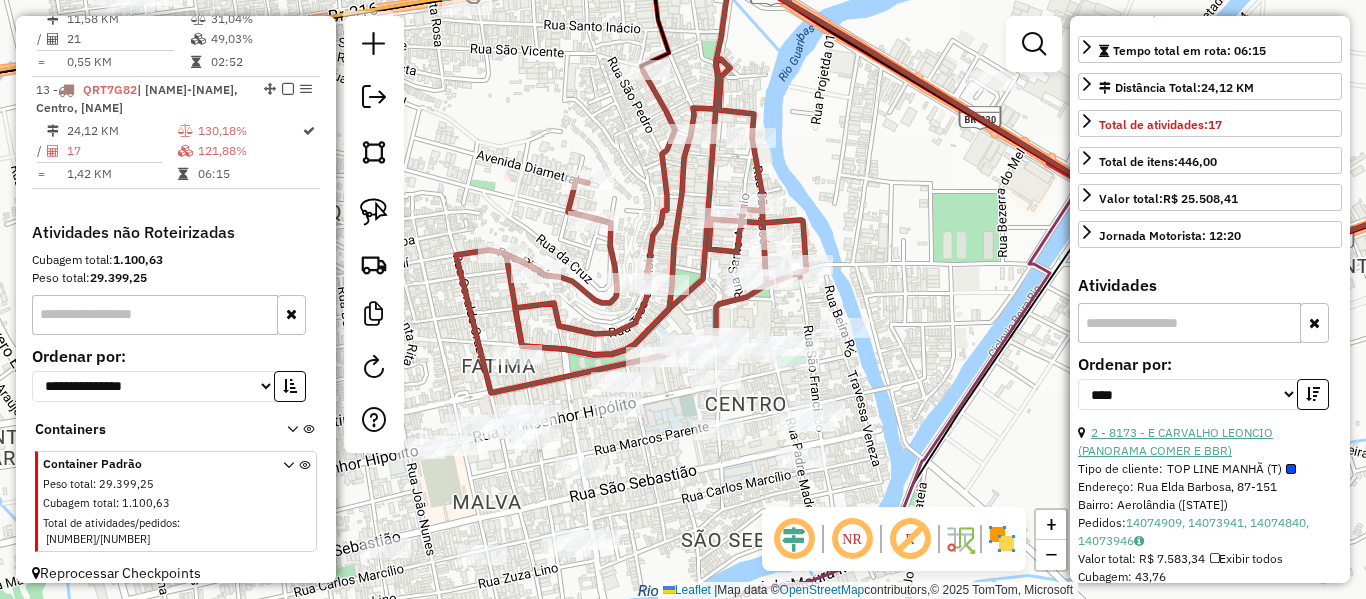 click on "2 - 8173 - E CARVALHO LEONCIO (PANORAMA COMER E BBR)" at bounding box center (1175, 441) 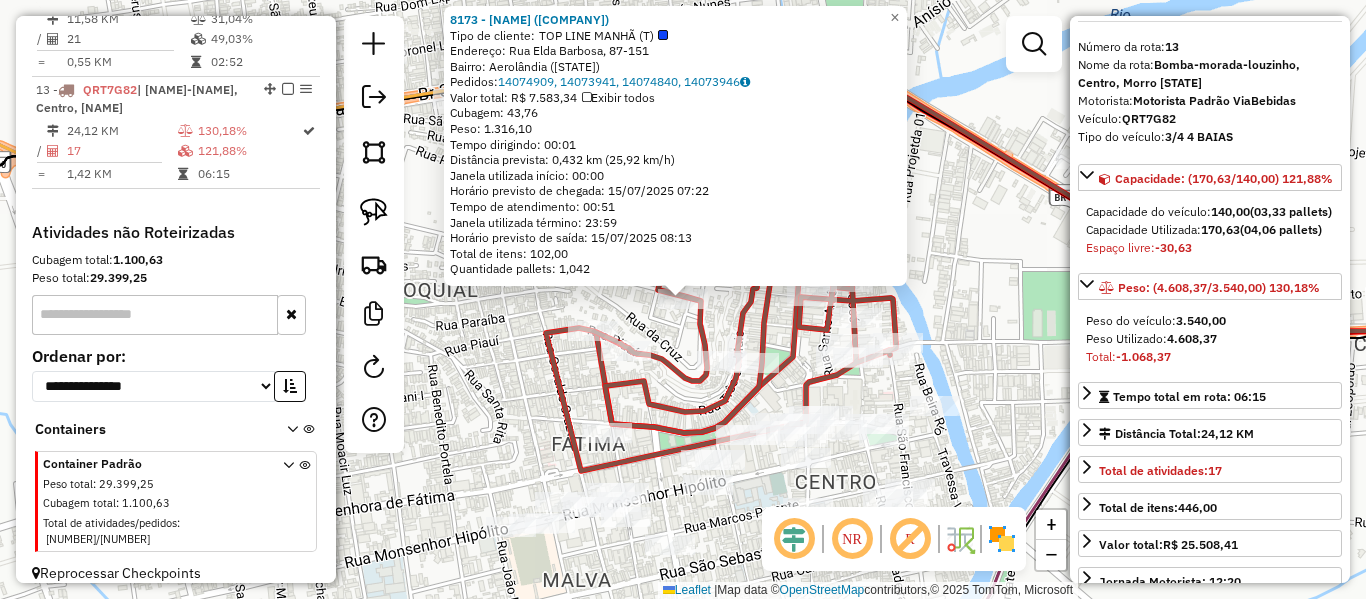 scroll, scrollTop: 0, scrollLeft: 0, axis: both 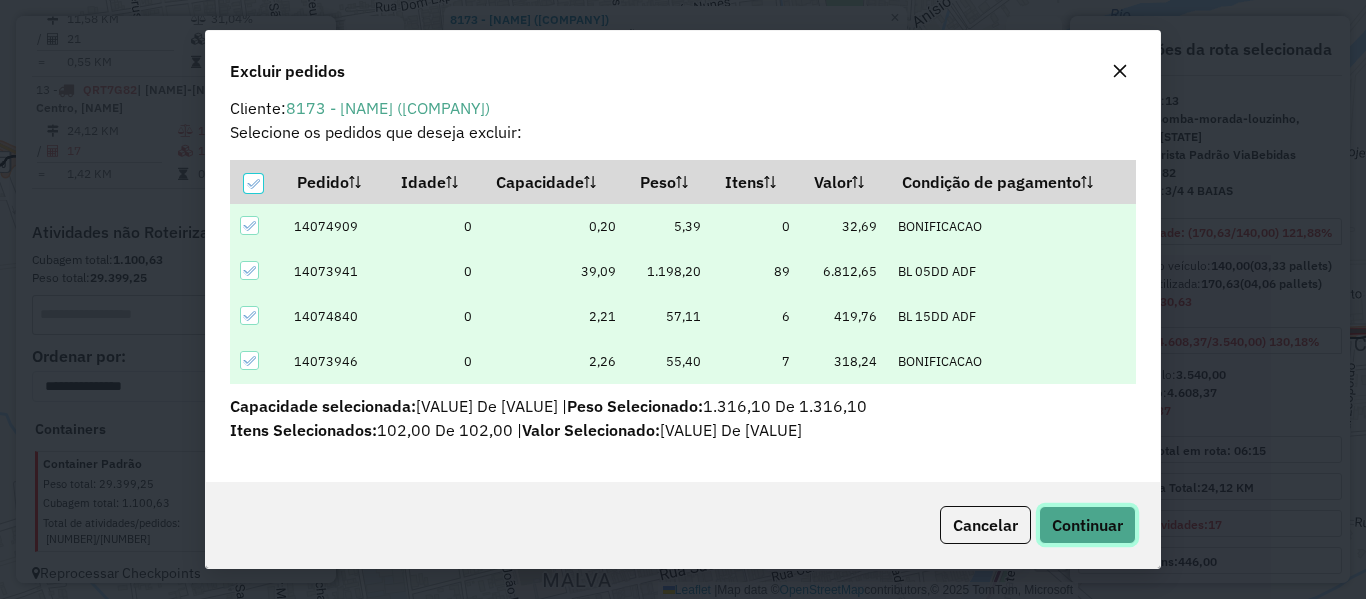 click on "Continuar" 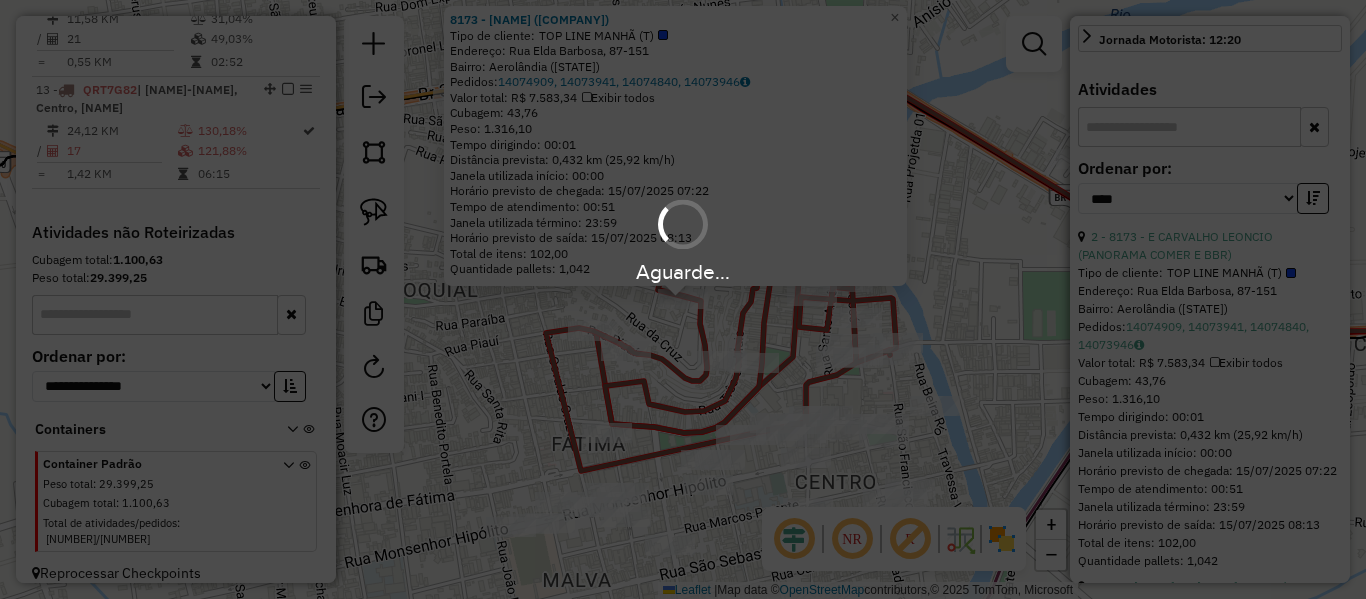 scroll, scrollTop: 578, scrollLeft: 0, axis: vertical 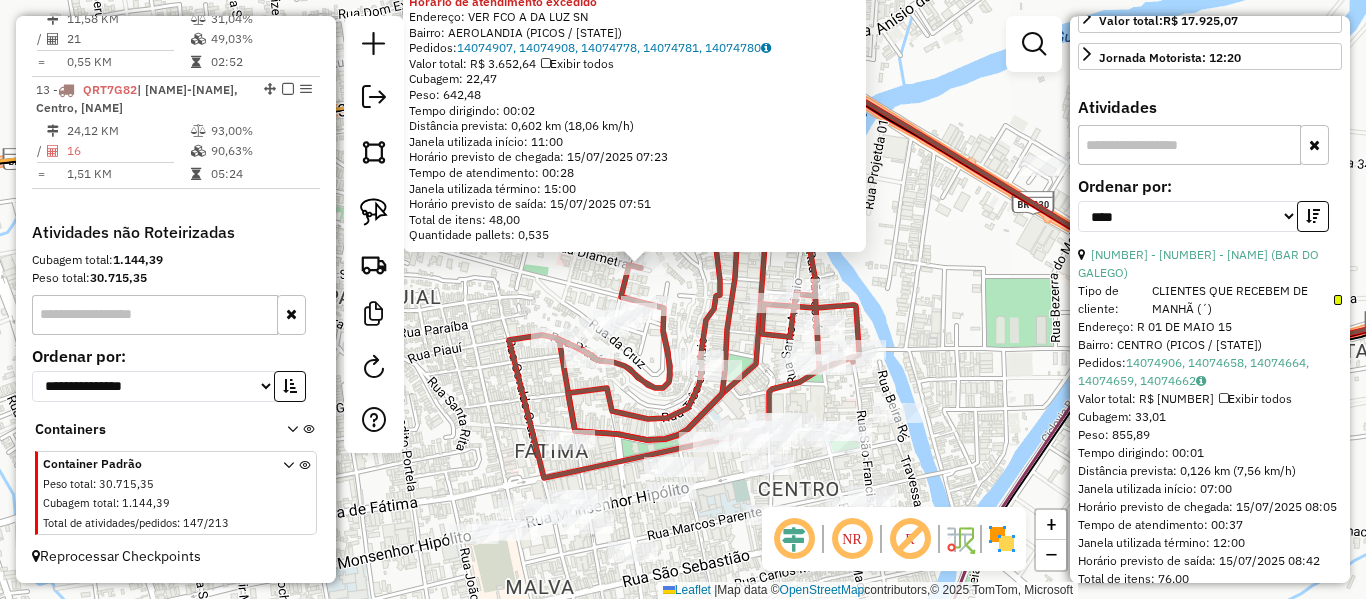 drag, startPoint x: 590, startPoint y: 343, endPoint x: 549, endPoint y: 309, distance: 53.263496 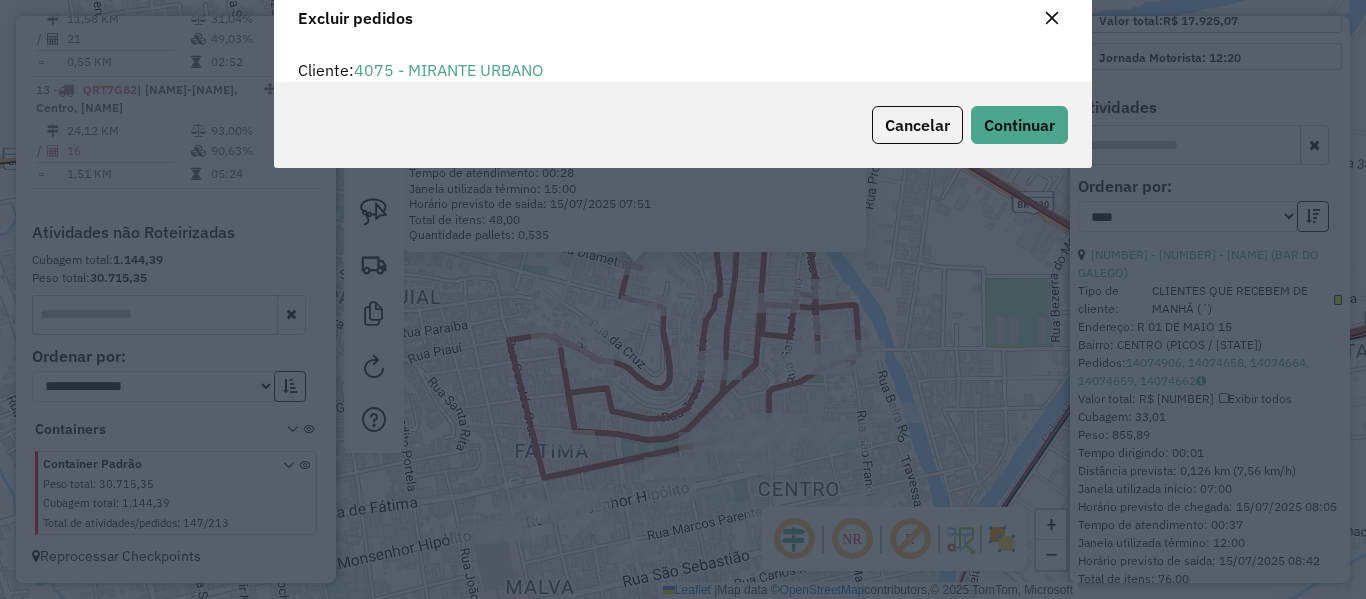 scroll, scrollTop: 82, scrollLeft: 0, axis: vertical 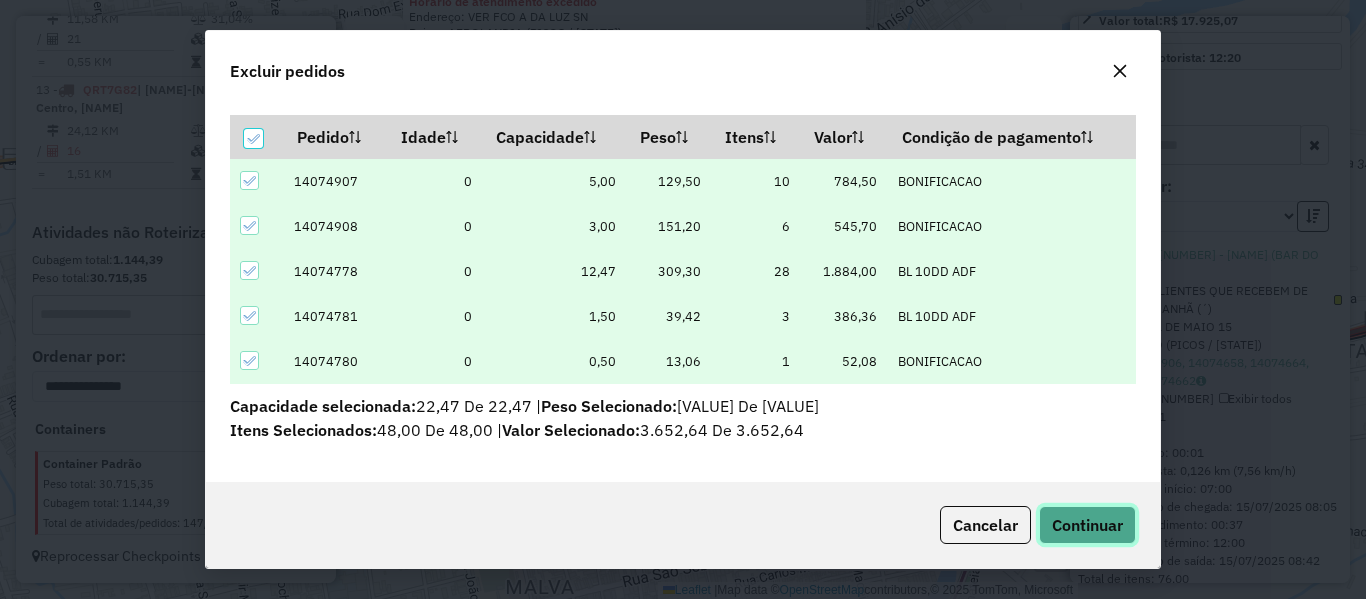 click on "Continuar" 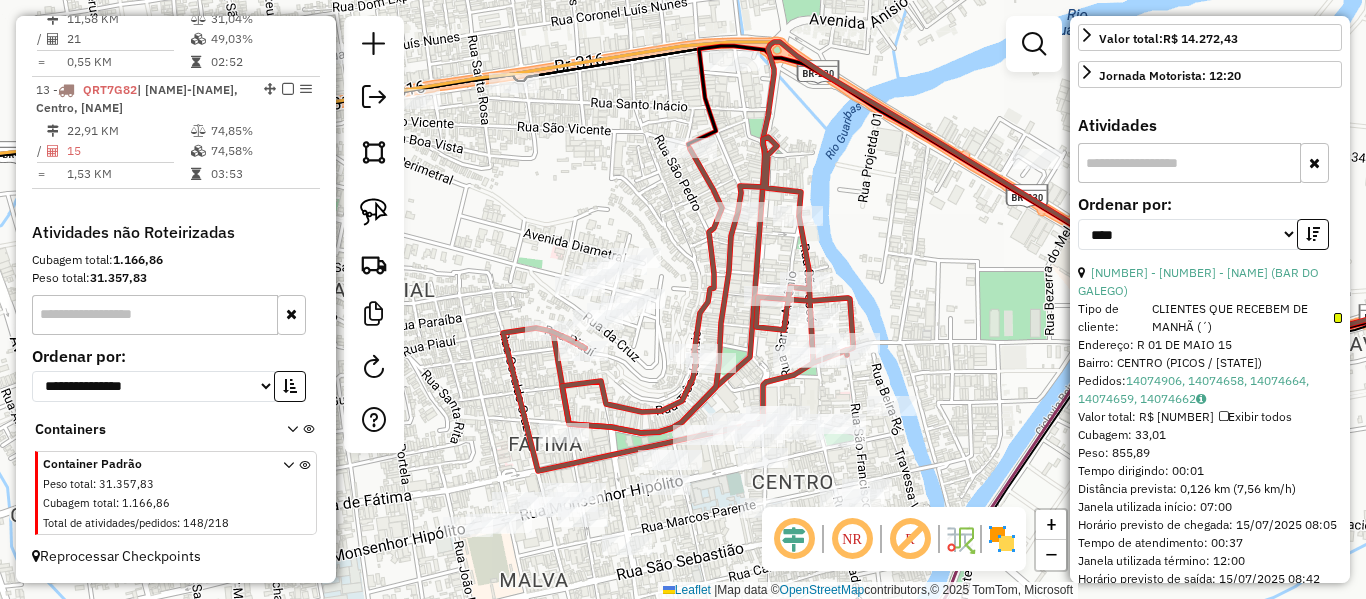 drag, startPoint x: 631, startPoint y: 418, endPoint x: 619, endPoint y: 401, distance: 20.808653 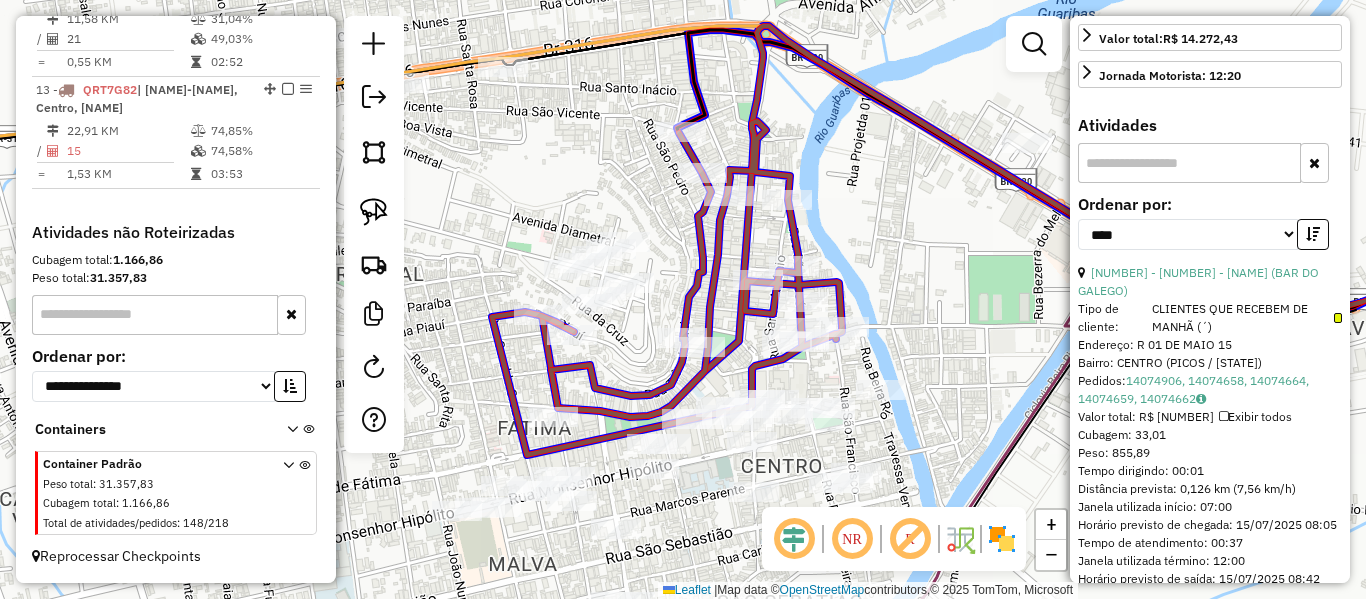click on "Rota 13 - Placa QRT7G82  16012 - DEPOSITO DA INES" 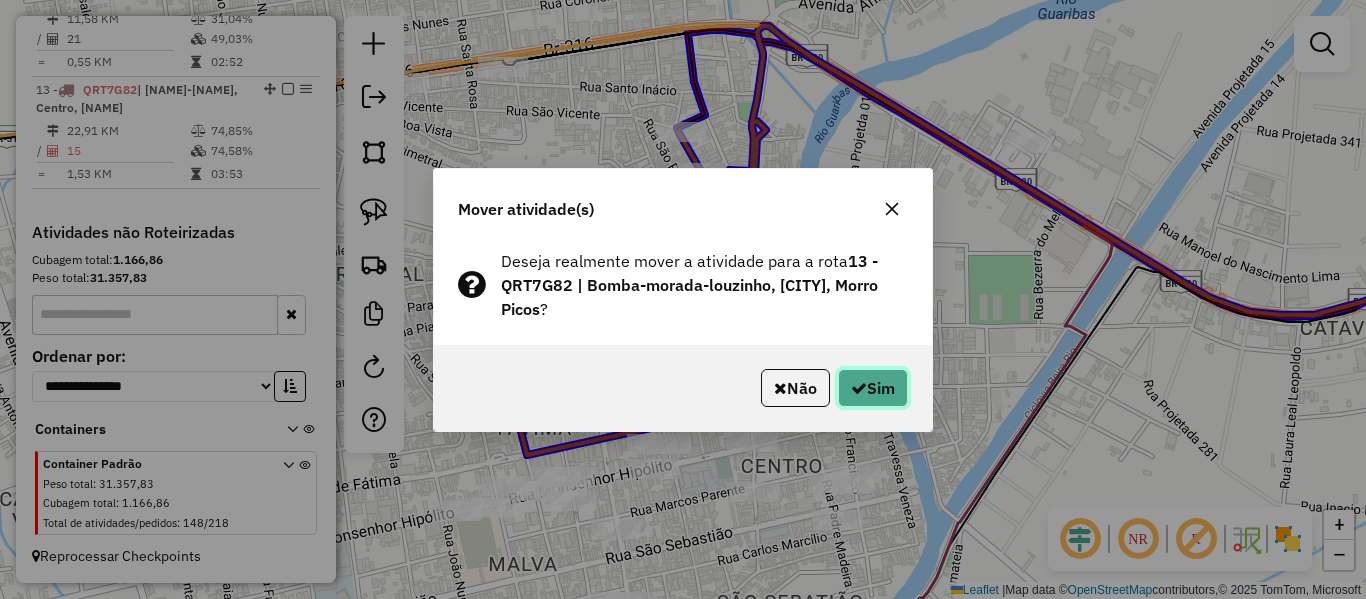 click on "Sim" 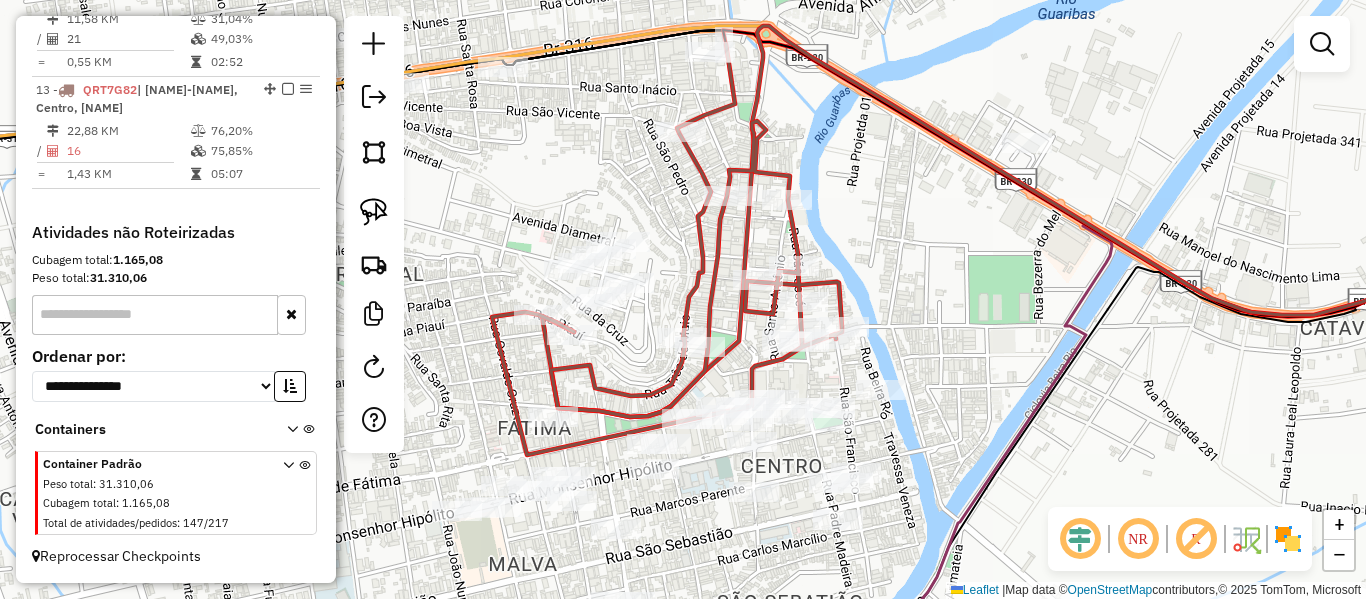 click on "Rota 13 - Placa [PLATE] 95 - [PERSON] ([BUSINESS_NAME]) Rota 13 - Placa [PLATE] 2362 - [PERSON] ([BUSINESS_NAME]) Janela de atendimento Grade de atendimento Capacidade Transportadoras Veículos Cliente Pedidos  Rotas Selecione os dias de semana para filtrar as janelas de atendimento  Seg   Ter   Qua   Qui   Sex   Sáb   Dom  Informe o período da janela de atendimento: De: Até:  Filtrar exatamente a janela do cliente  Considerar janela de atendimento padrão  Selecione os dias de semana para filtrar as grades de atendimento  Seg   Ter   Qua   Qui   Sex   Sáb   Dom   Considerar clientes sem dia de atendimento cadastrado  Clientes fora do dia de atendimento selecionado Filtrar as atividades entre os valores definidos abaixo:  Peso mínimo:   Peso máximo:   Cubagem mínima:   Cubagem máxima:   De:   Até:  Filtrar as atividades entre o tempo de atendimento definido abaixo:  De:   Até:   Considerar capacidade total dos clientes não roteirizados Transportadora: Tipo de veículo:" 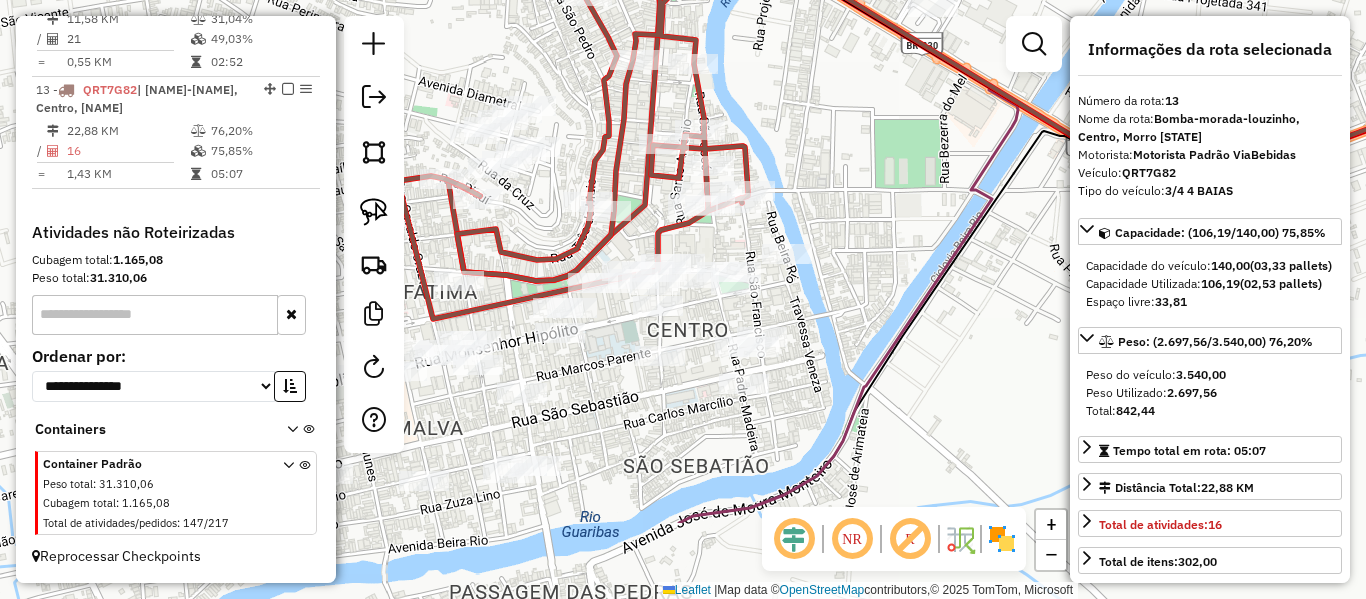 drag, startPoint x: 663, startPoint y: 178, endPoint x: 609, endPoint y: 101, distance: 94.04786 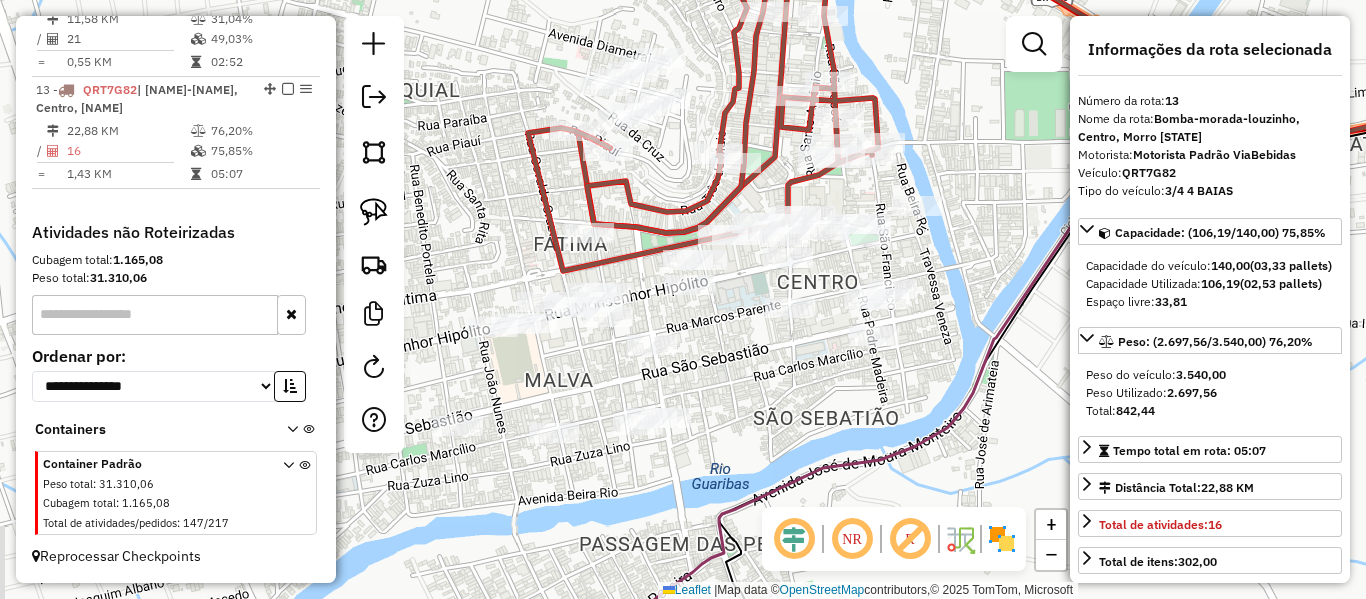 drag, startPoint x: 731, startPoint y: 353, endPoint x: 752, endPoint y: 336, distance: 27.018513 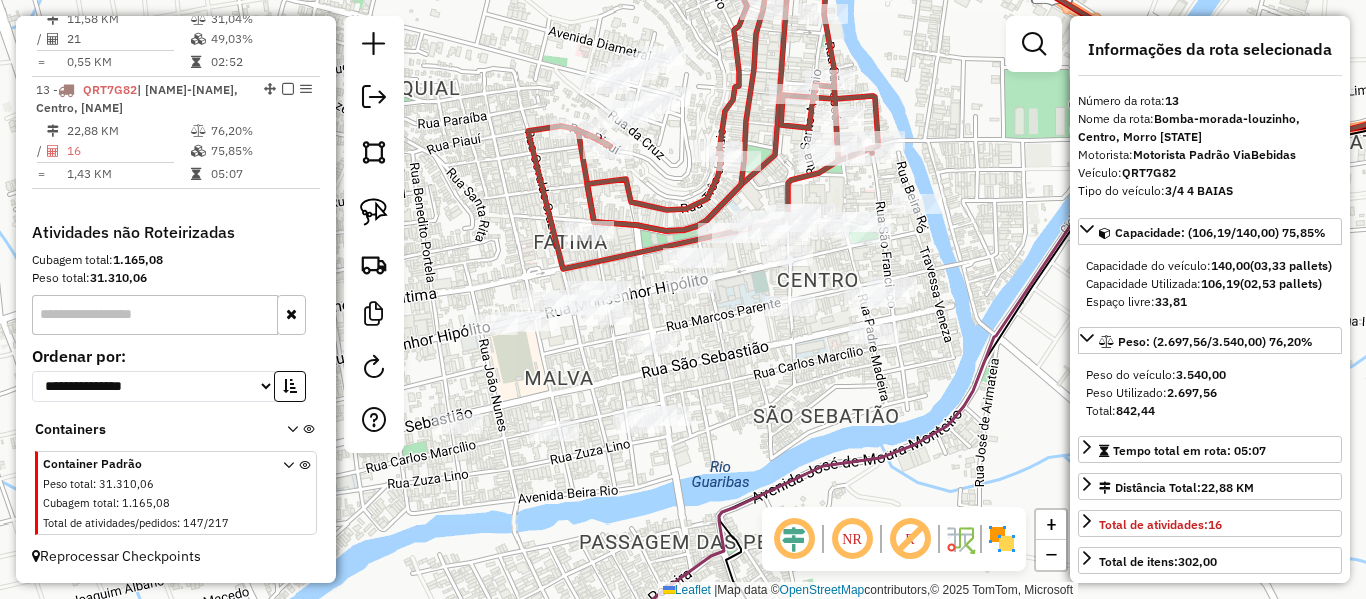 drag, startPoint x: 668, startPoint y: 193, endPoint x: 562, endPoint y: 262, distance: 126.47925 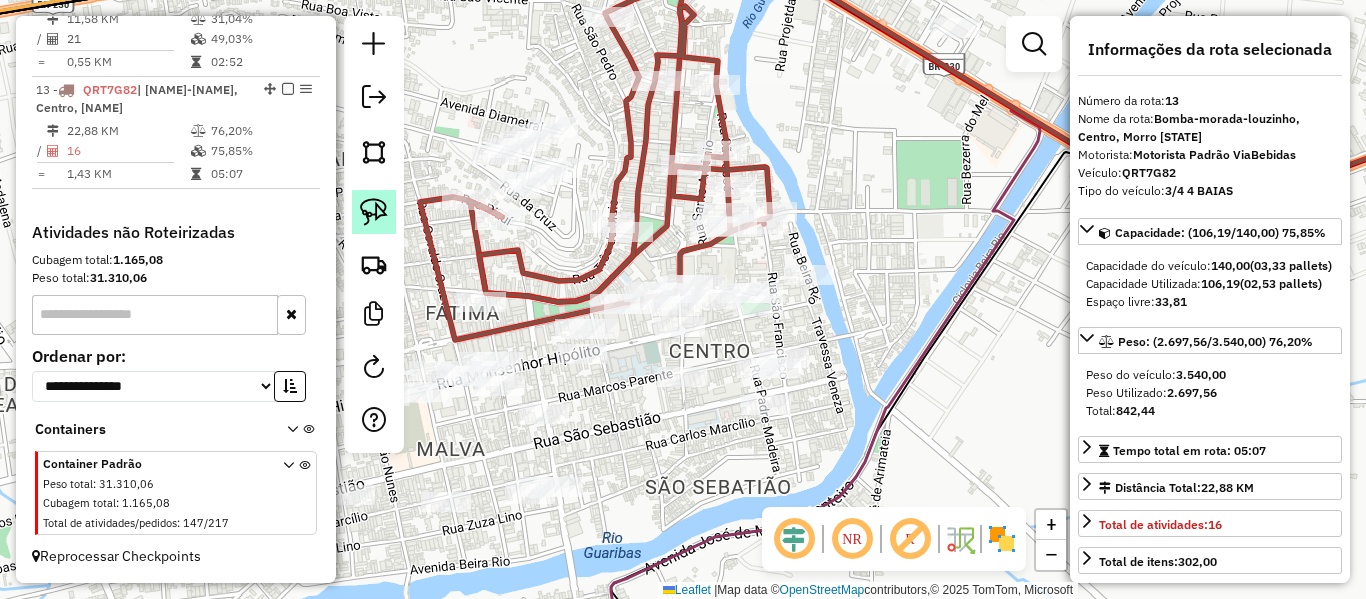 click 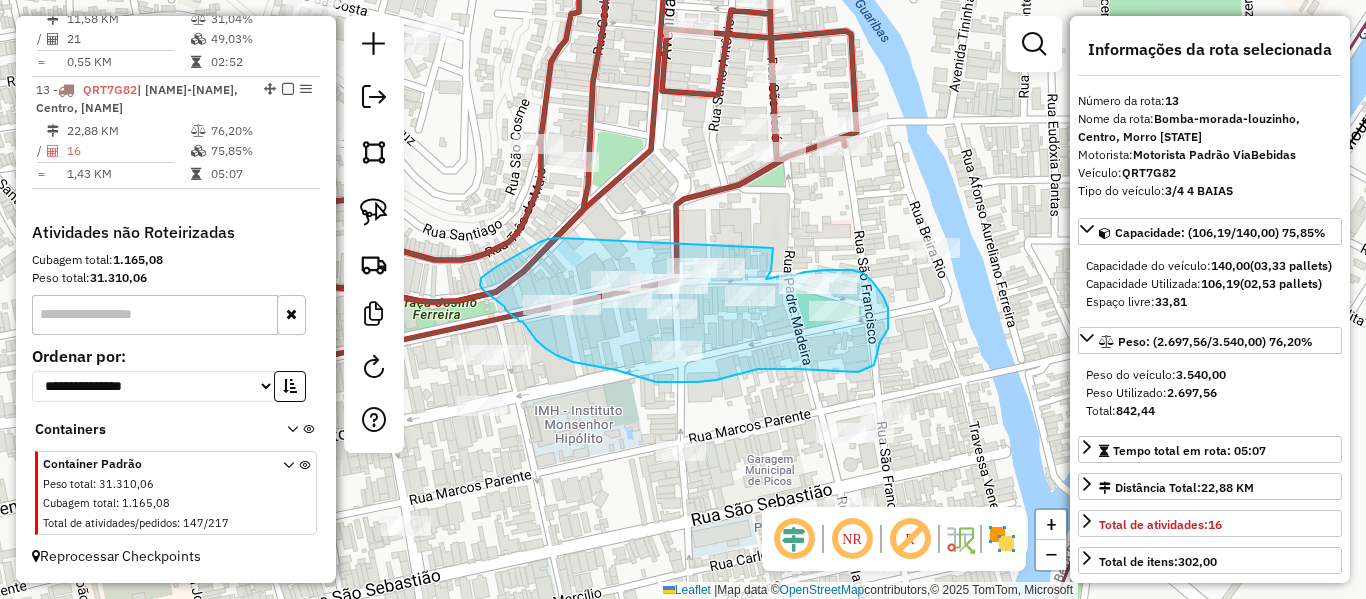 drag, startPoint x: 555, startPoint y: 238, endPoint x: 773, endPoint y: 248, distance: 218.22923 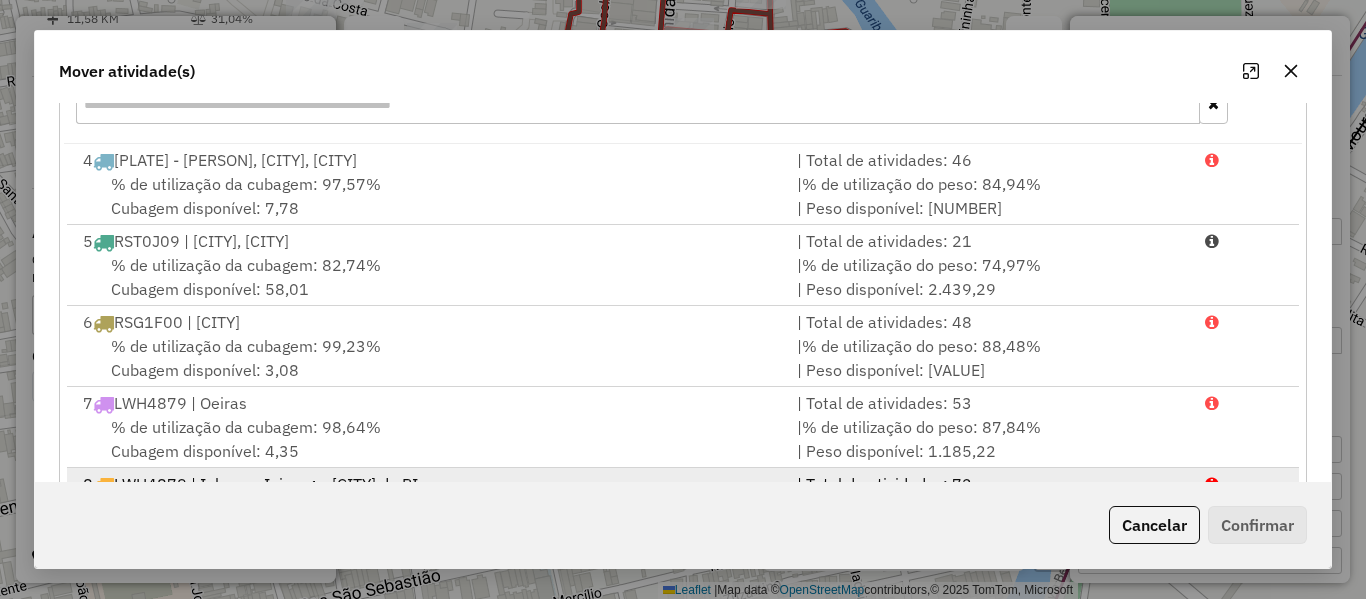 scroll, scrollTop: 405, scrollLeft: 0, axis: vertical 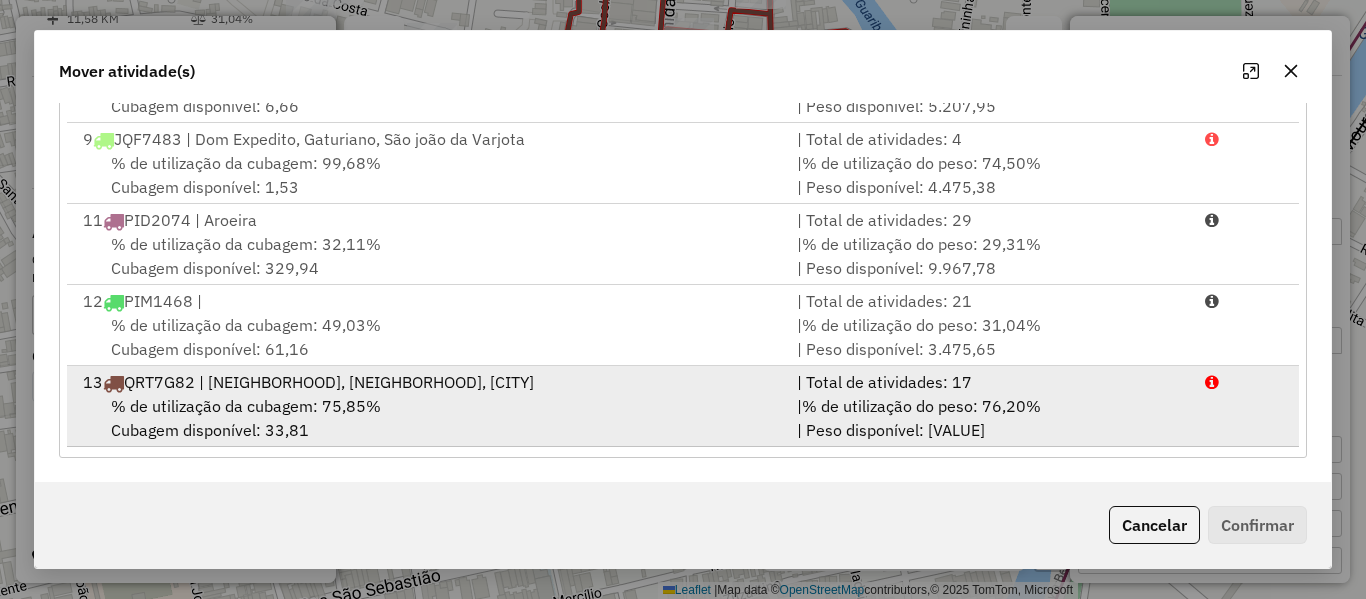 click on "% de utilização da cubagem: 75,85%" at bounding box center (246, 406) 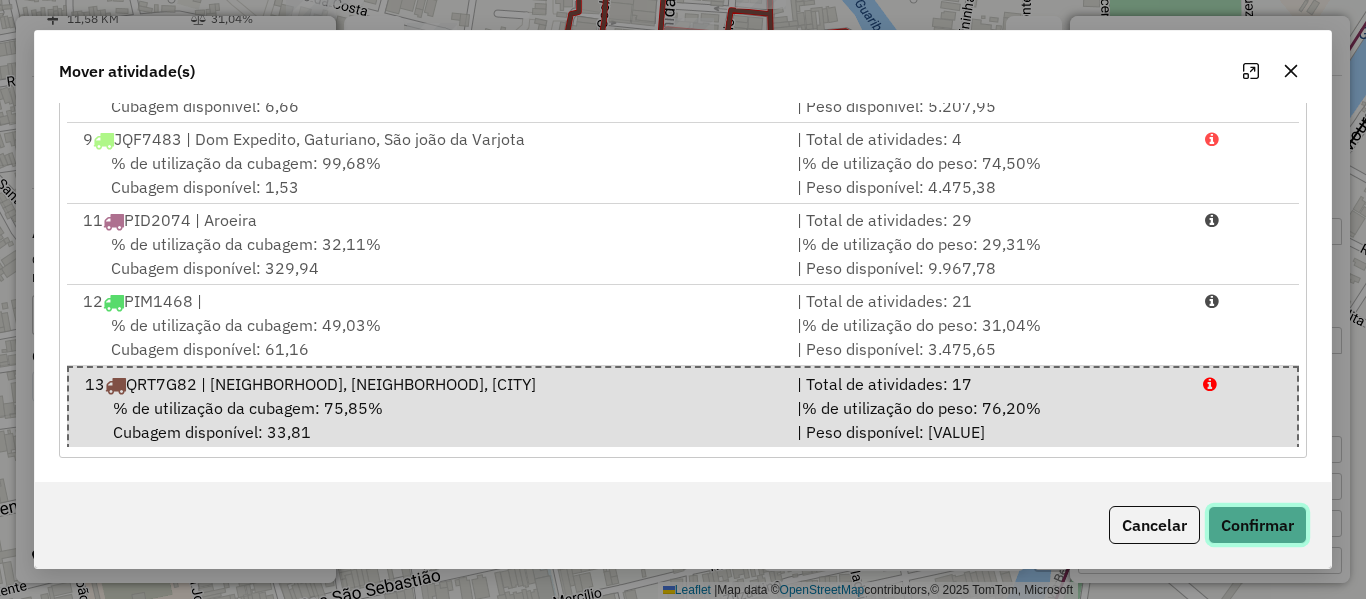 click on "Confirmar" 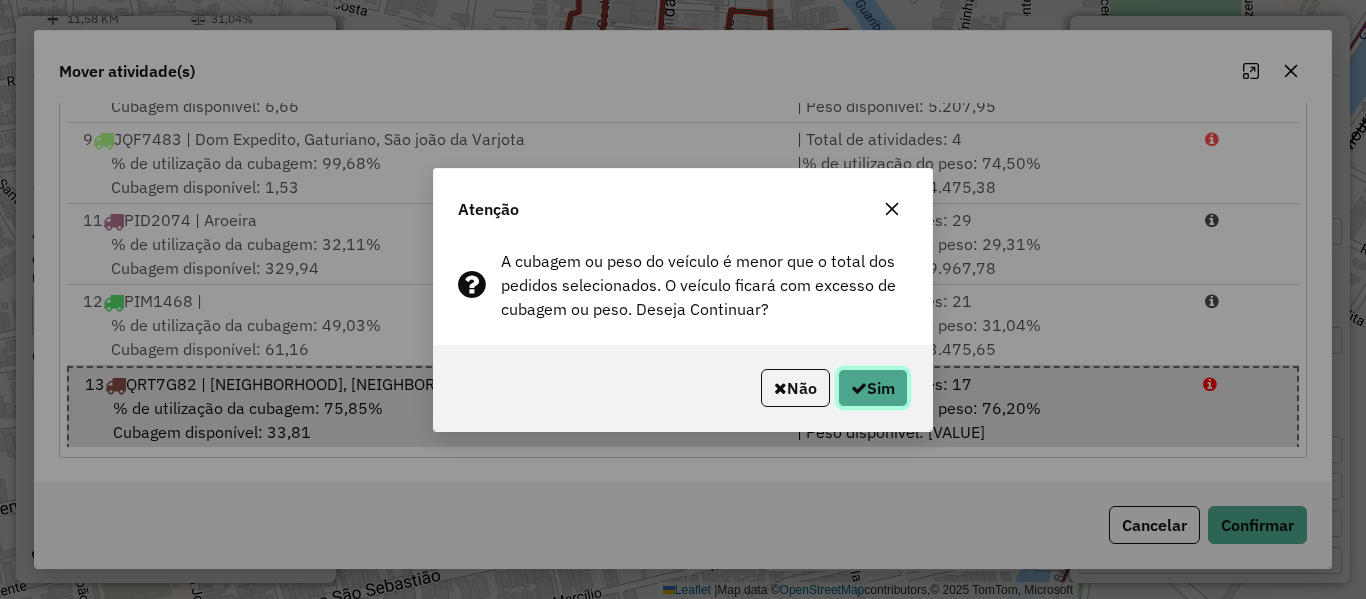 click on "Sim" 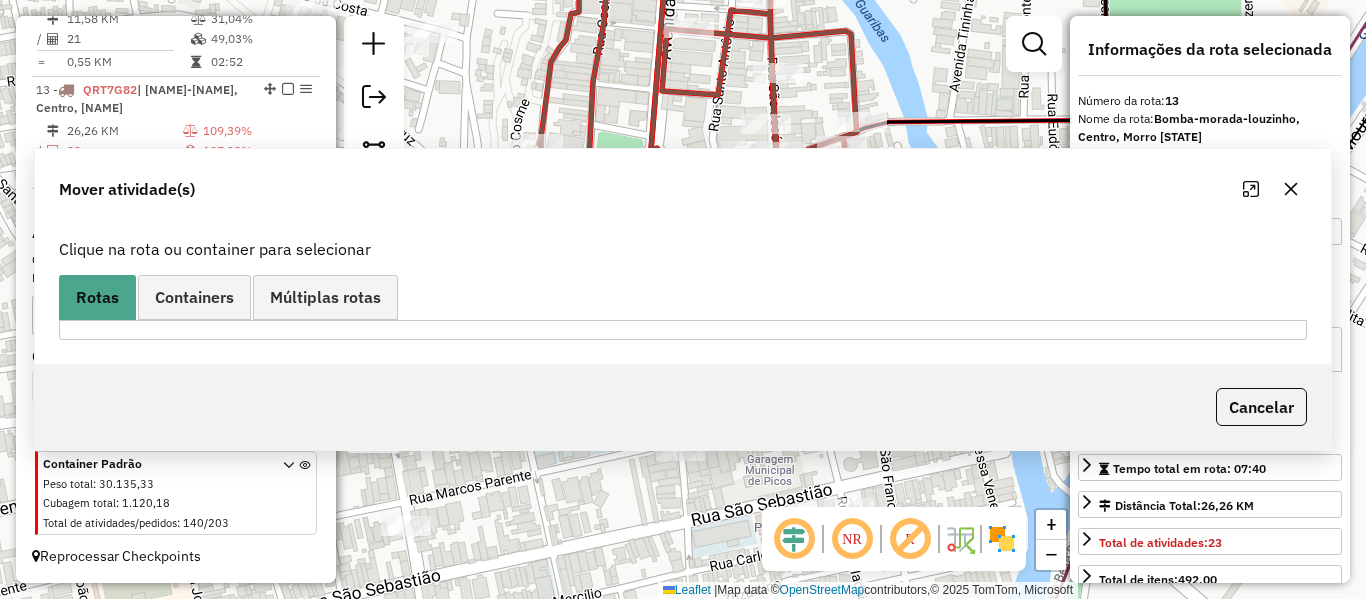scroll, scrollTop: 0, scrollLeft: 0, axis: both 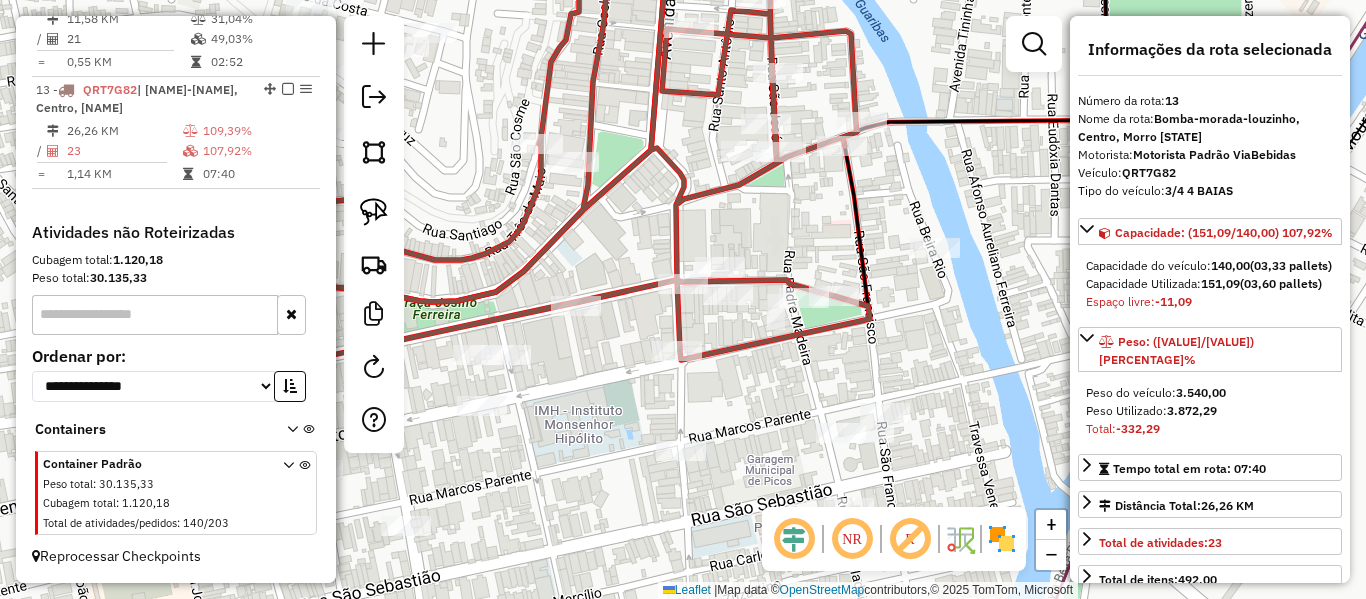 click 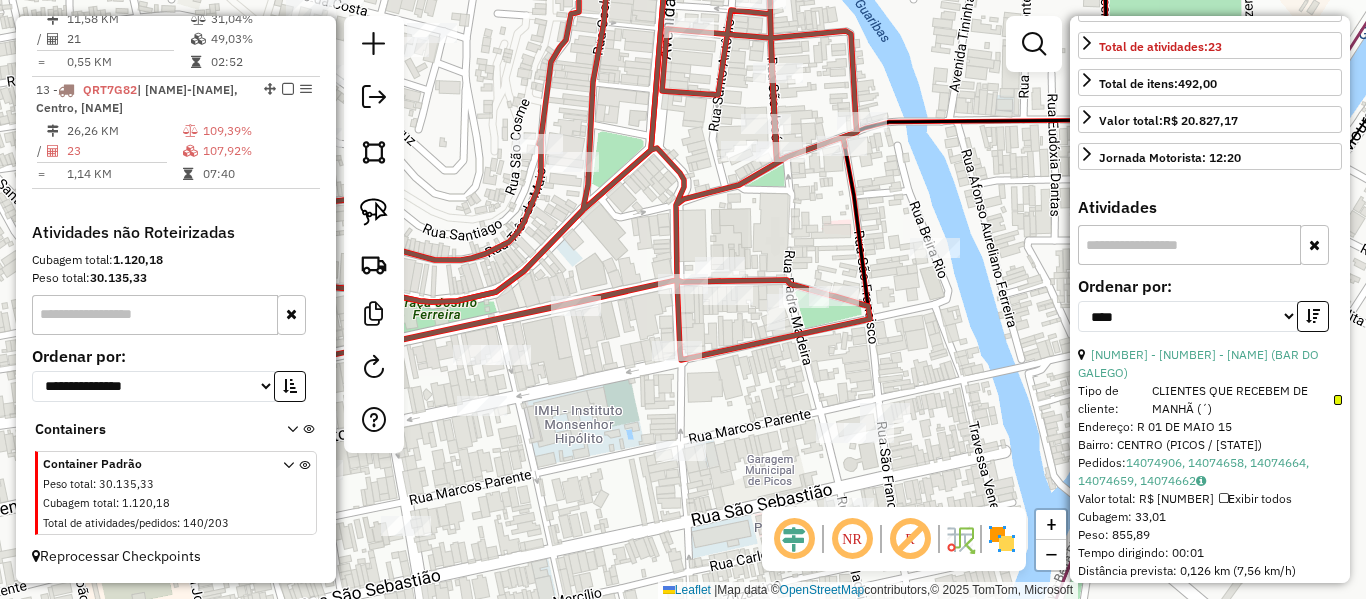 scroll, scrollTop: 600, scrollLeft: 0, axis: vertical 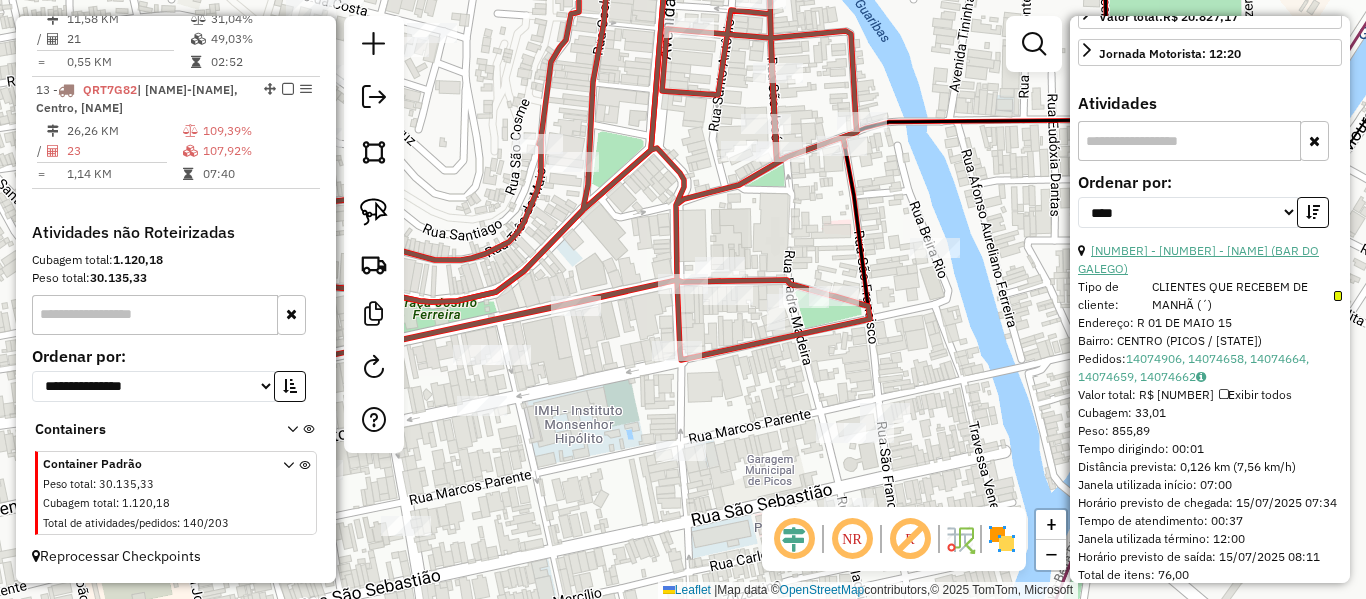 click on "[NUMBER] - [NUMBER] - [NAME] (BAR DO GALEGO)" at bounding box center [1198, 259] 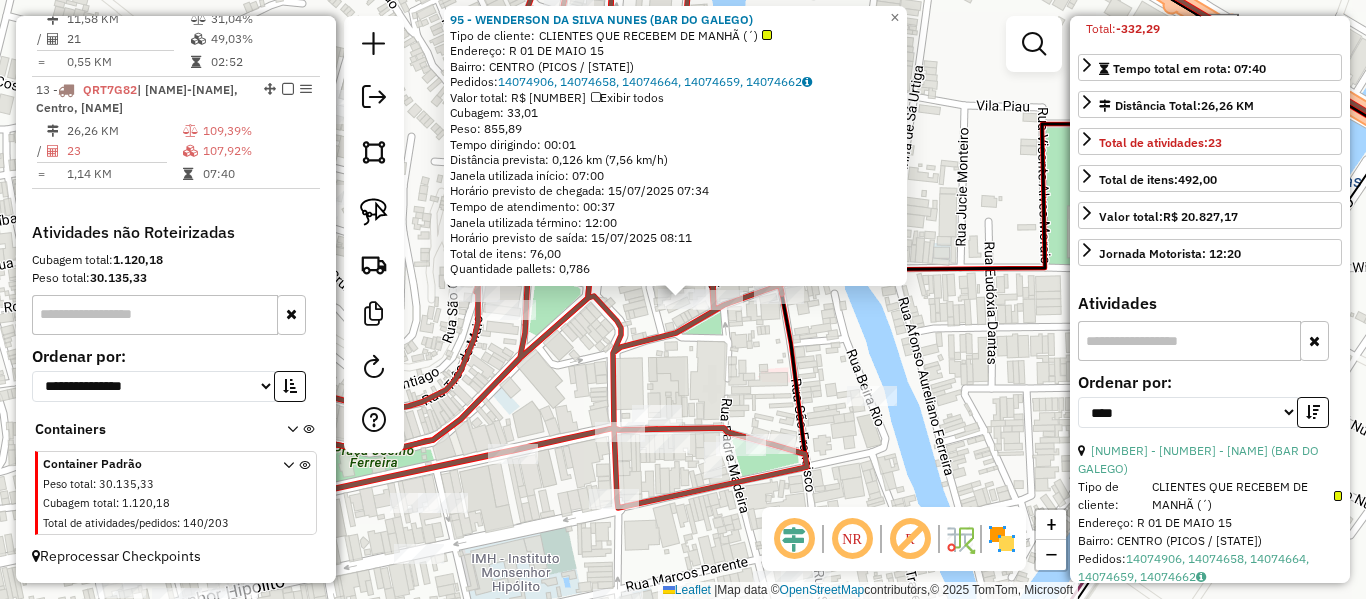 scroll, scrollTop: 0, scrollLeft: 0, axis: both 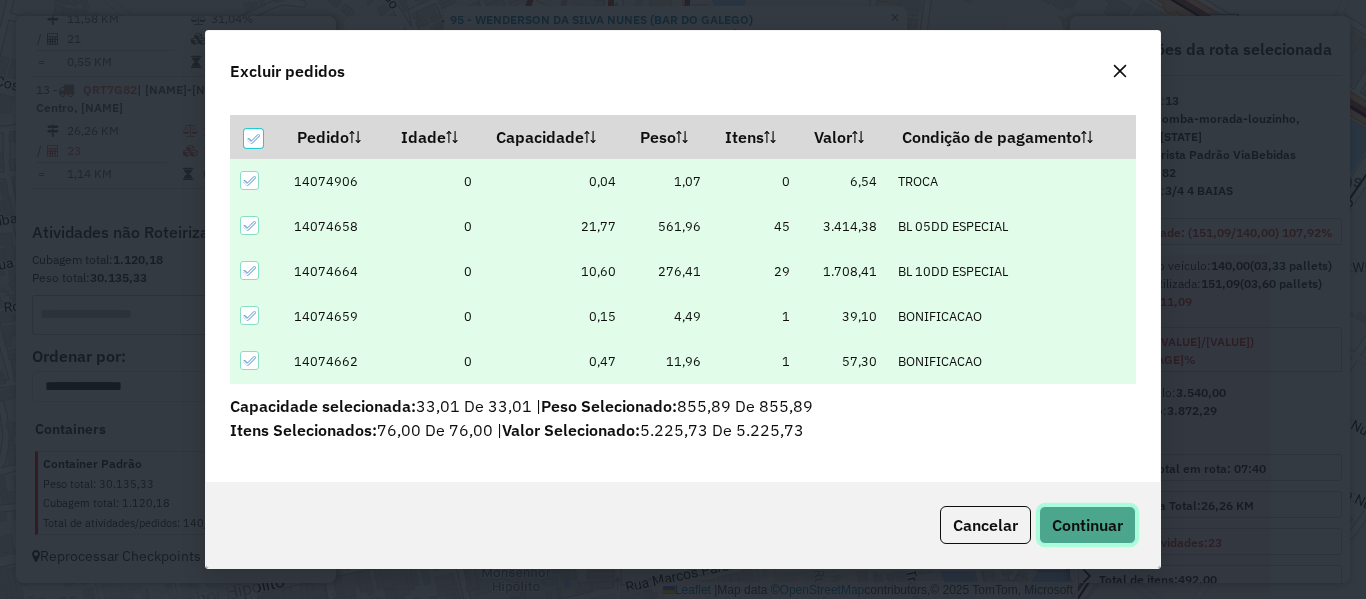 click on "Continuar" 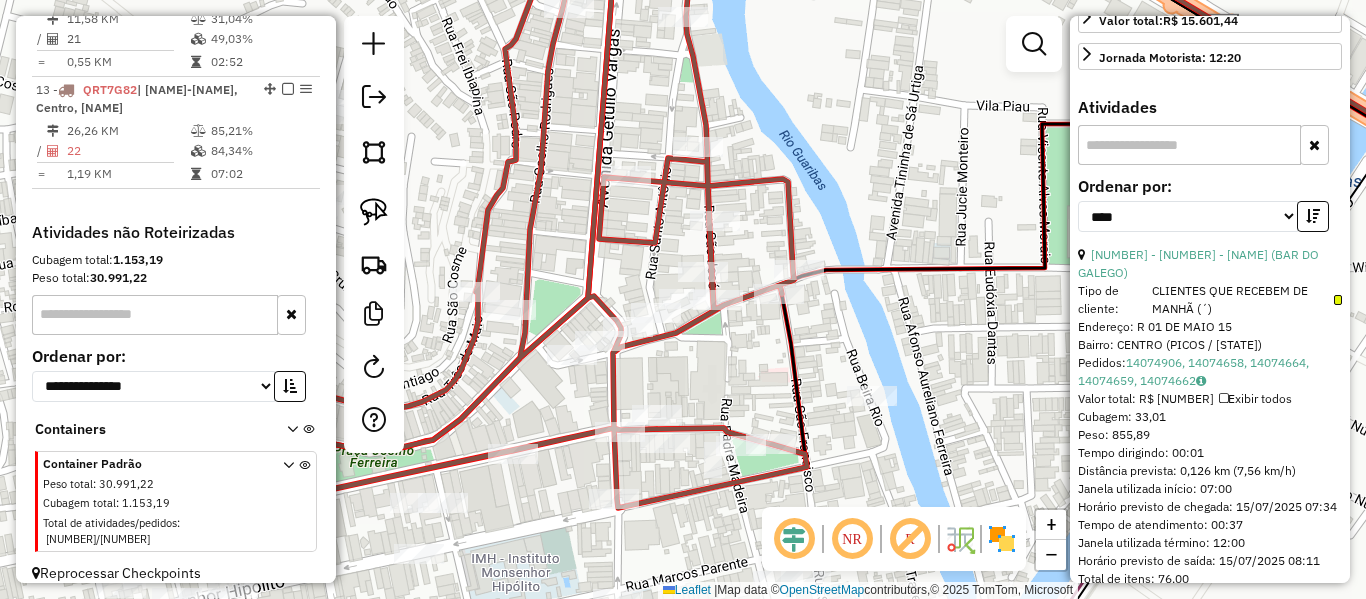 scroll, scrollTop: 578, scrollLeft: 0, axis: vertical 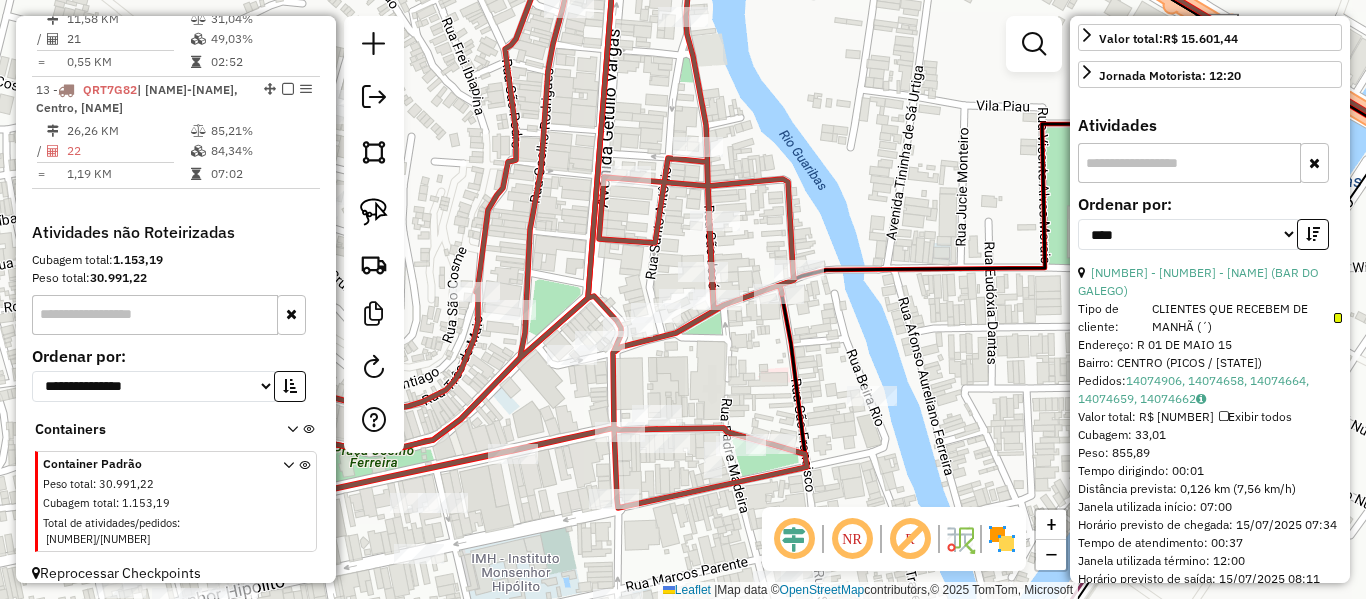click at bounding box center (288, 89) 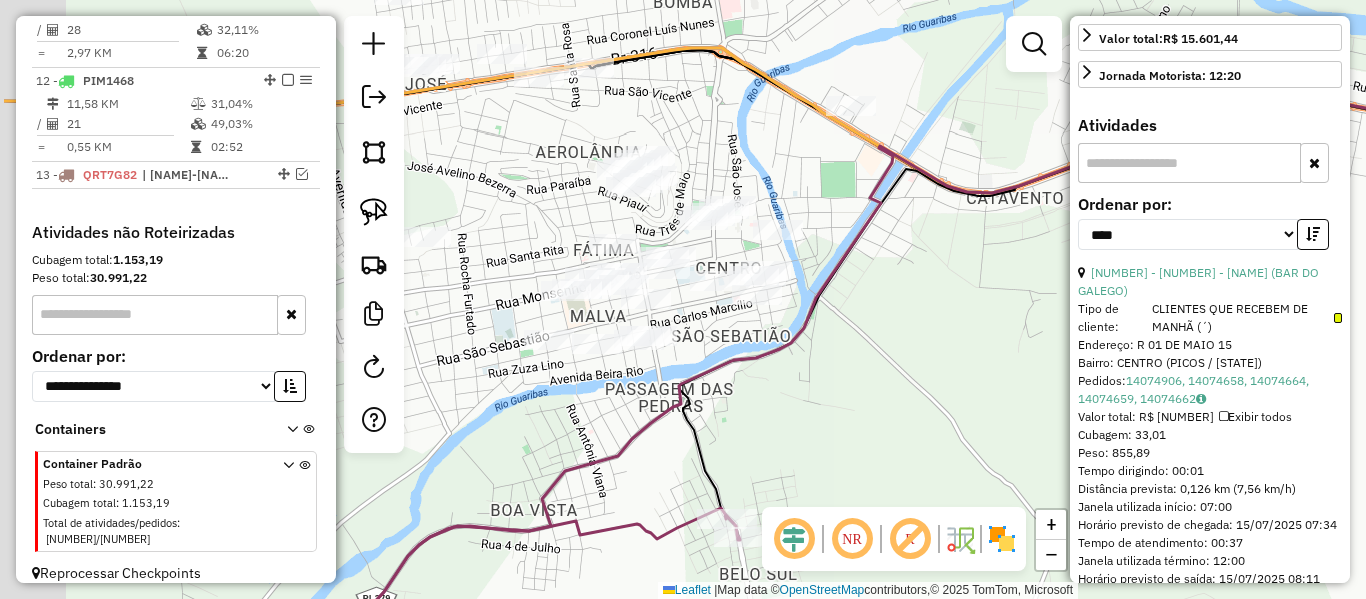 drag, startPoint x: 526, startPoint y: 257, endPoint x: 685, endPoint y: 225, distance: 162.18816 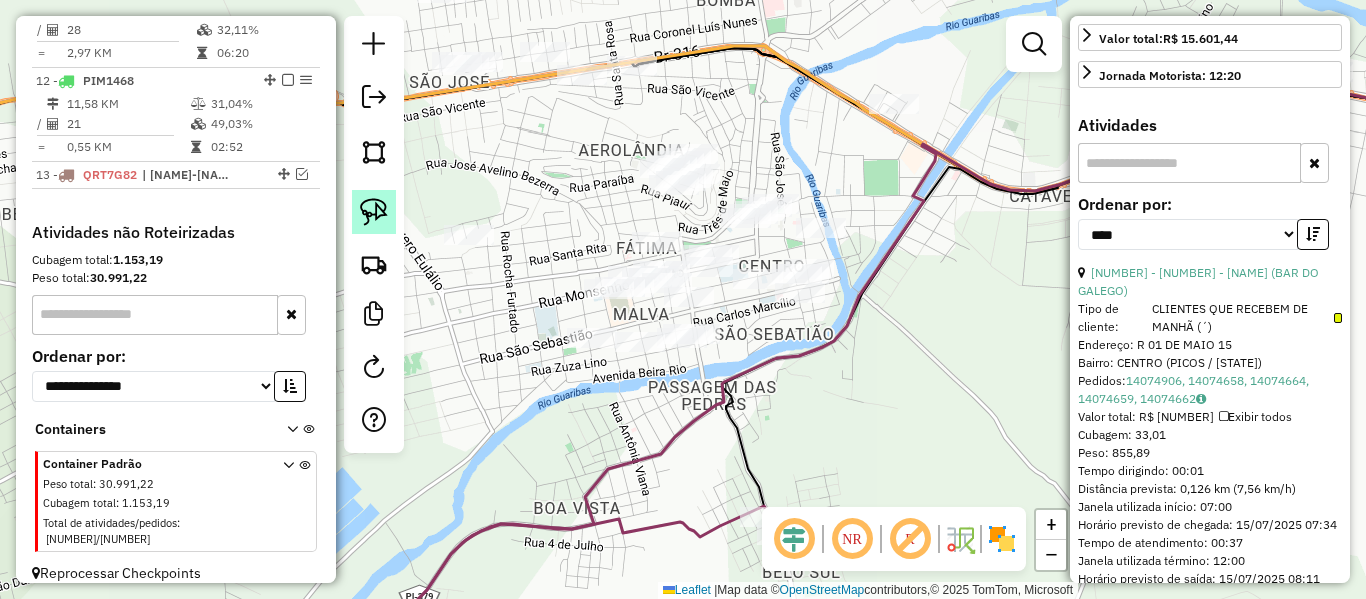 click 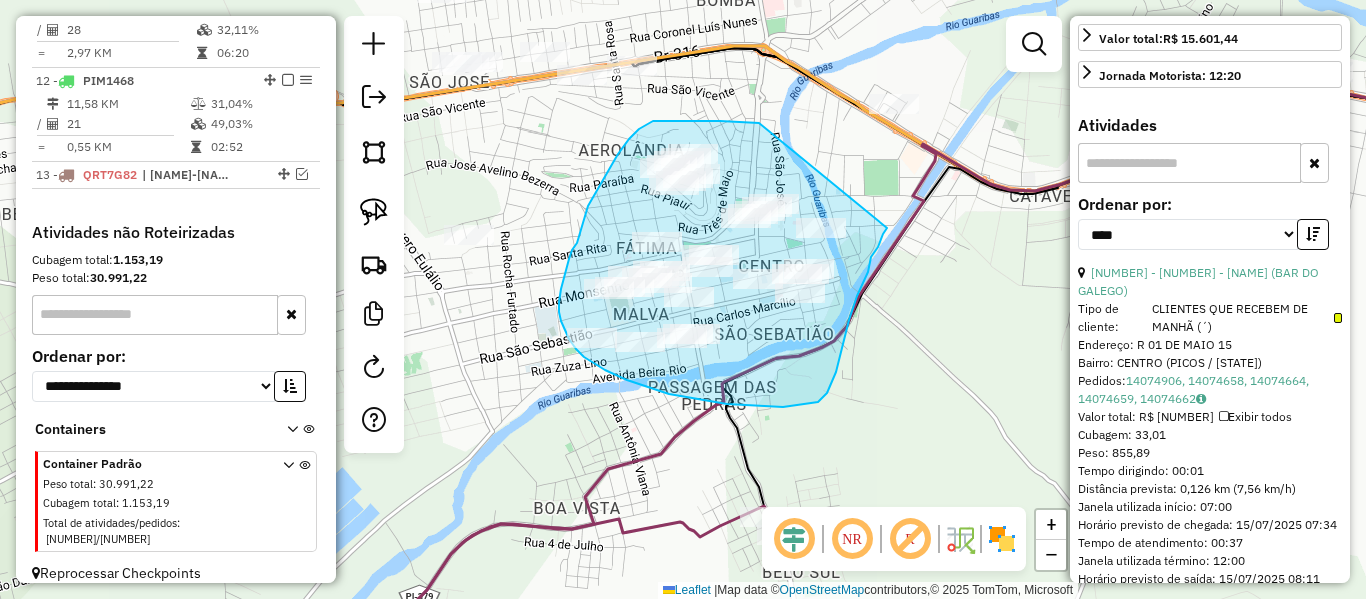 drag, startPoint x: 664, startPoint y: 121, endPoint x: 888, endPoint y: 225, distance: 246.96559 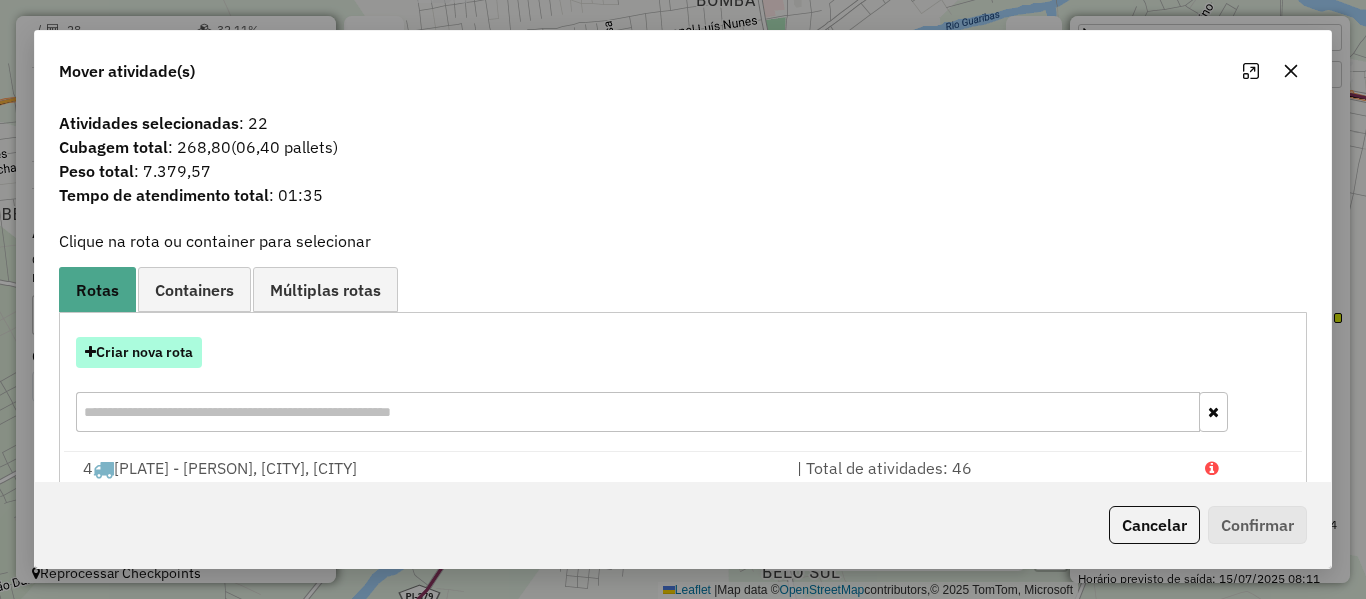 click on "Criar nova rota" at bounding box center (139, 352) 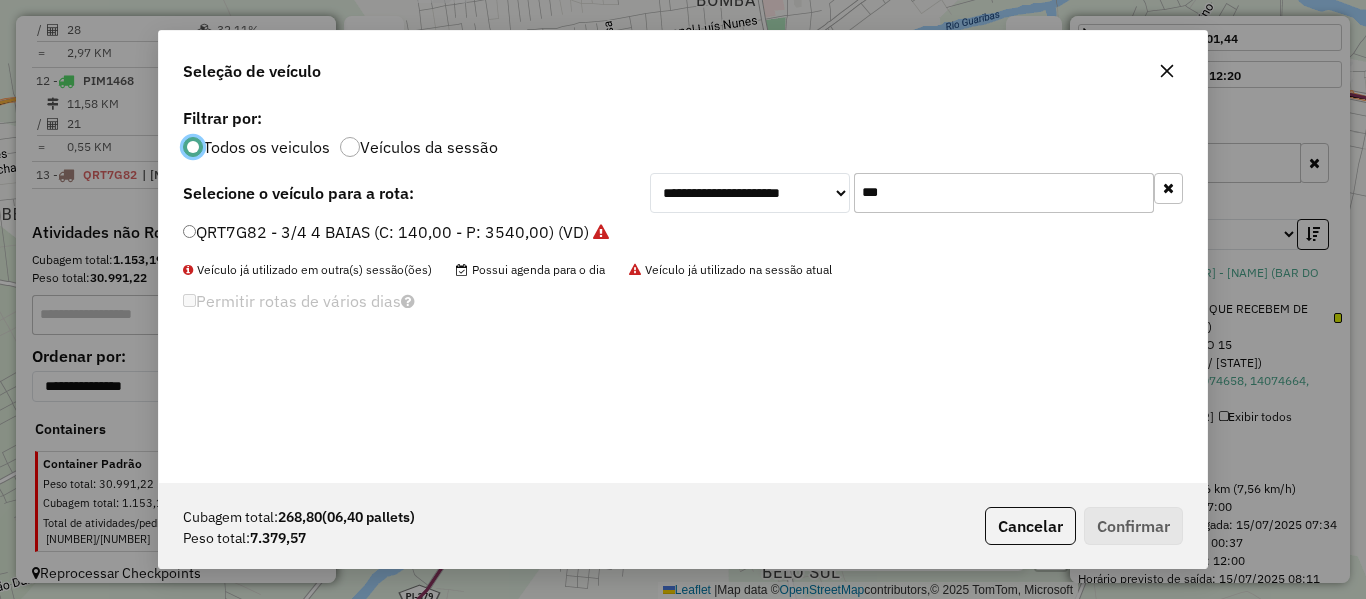 scroll, scrollTop: 11, scrollLeft: 6, axis: both 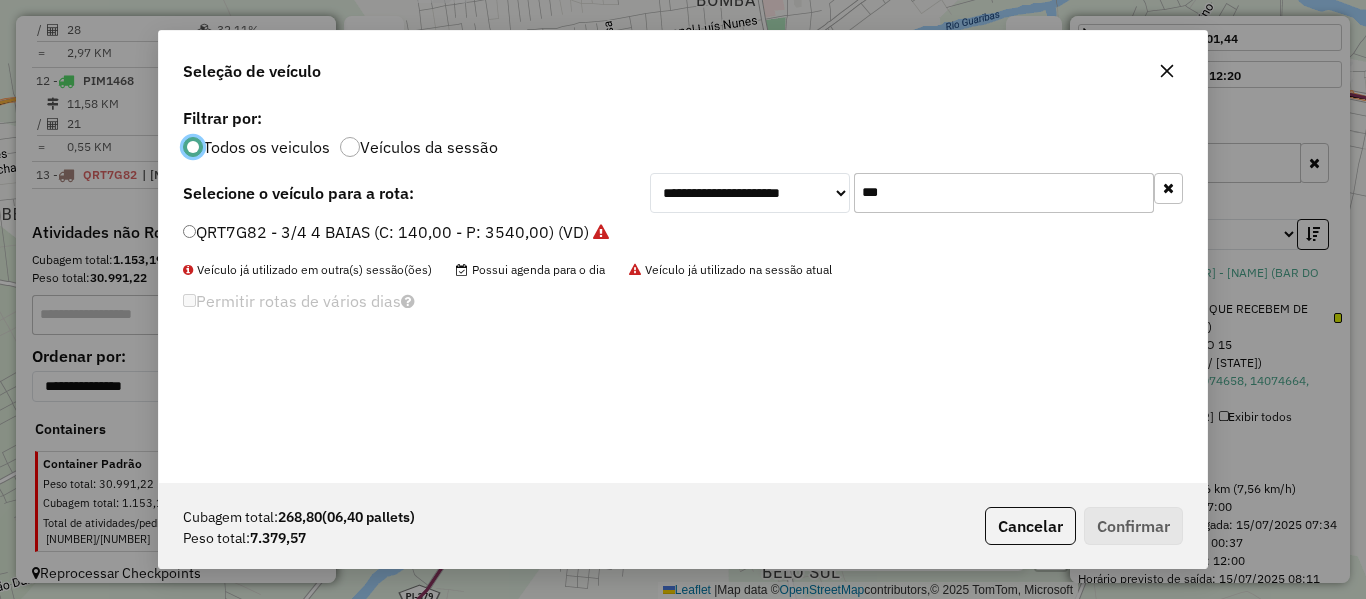 drag, startPoint x: 920, startPoint y: 201, endPoint x: 793, endPoint y: 222, distance: 128.72452 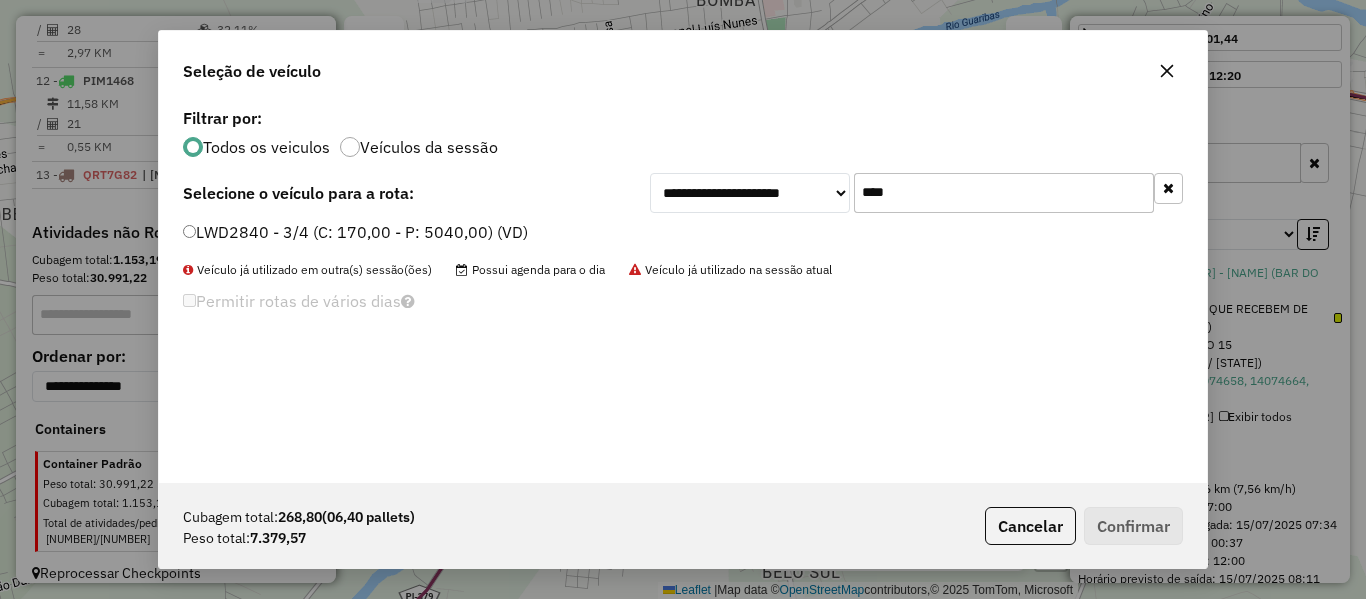 type on "****" 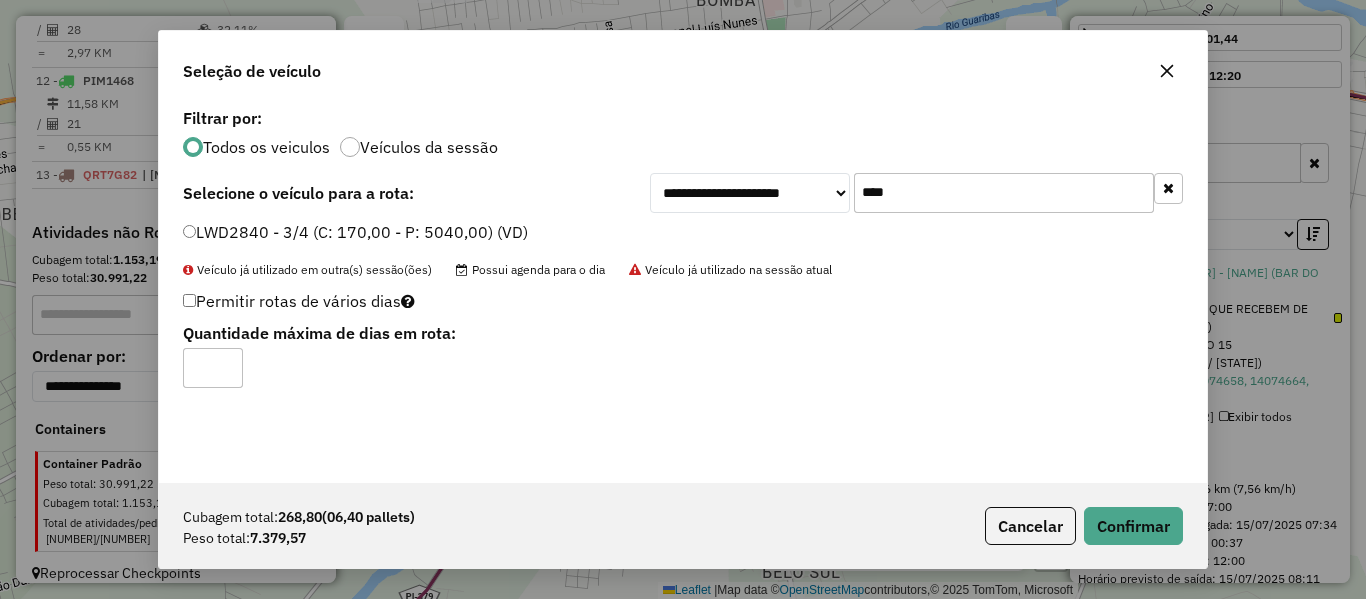 type on "*" 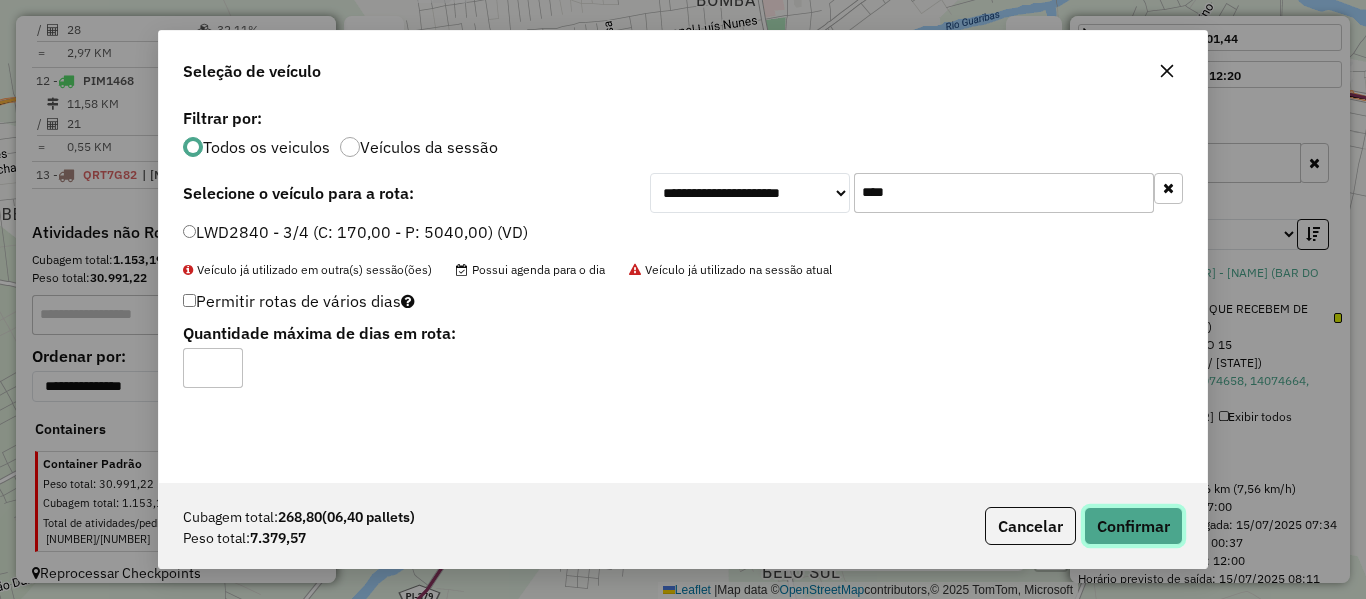click on "Confirmar" 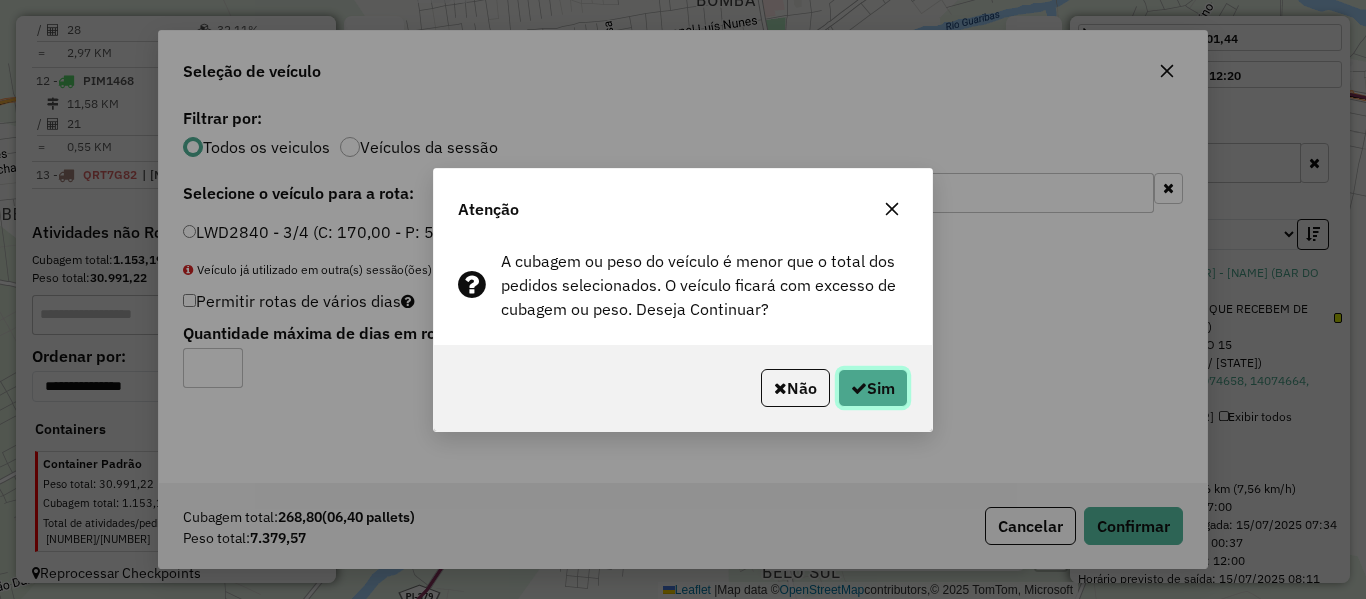 click on "Sim" 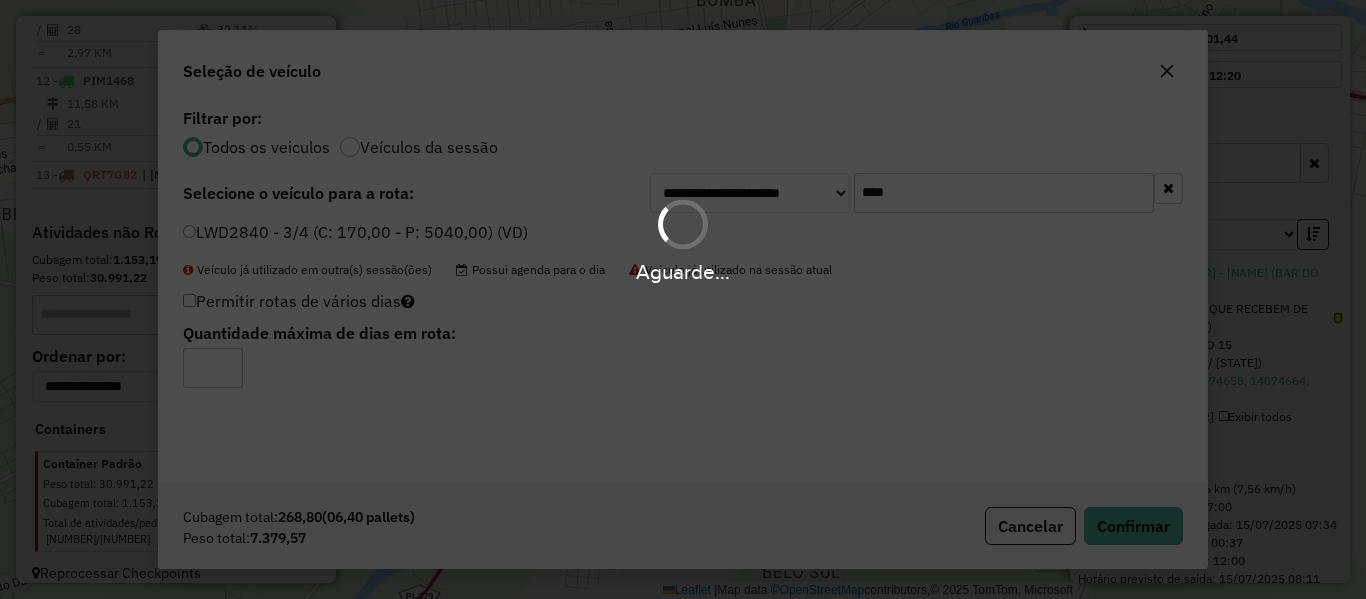 scroll, scrollTop: 1690, scrollLeft: 0, axis: vertical 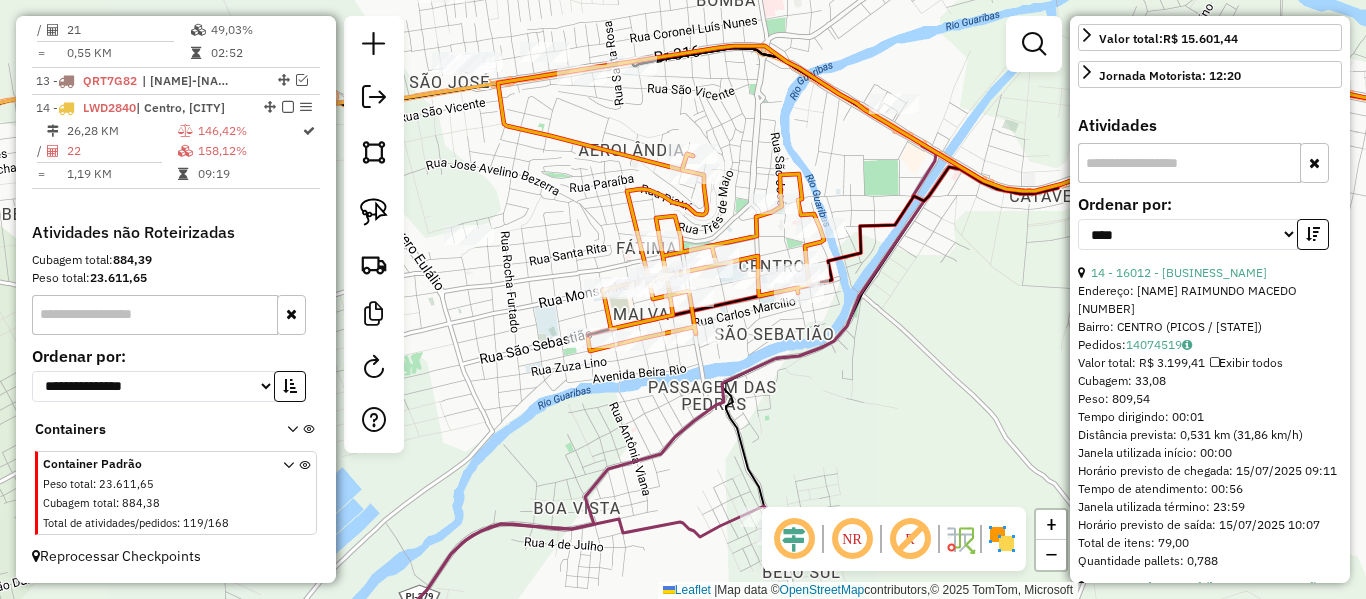 click 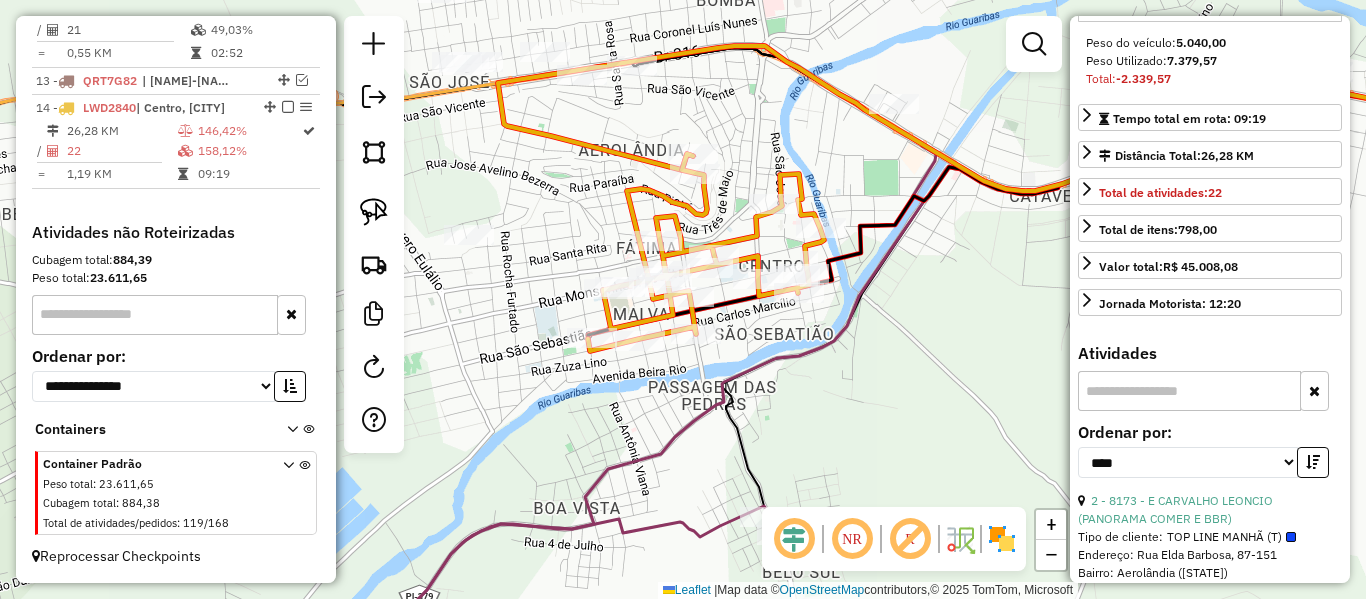 scroll, scrollTop: 700, scrollLeft: 0, axis: vertical 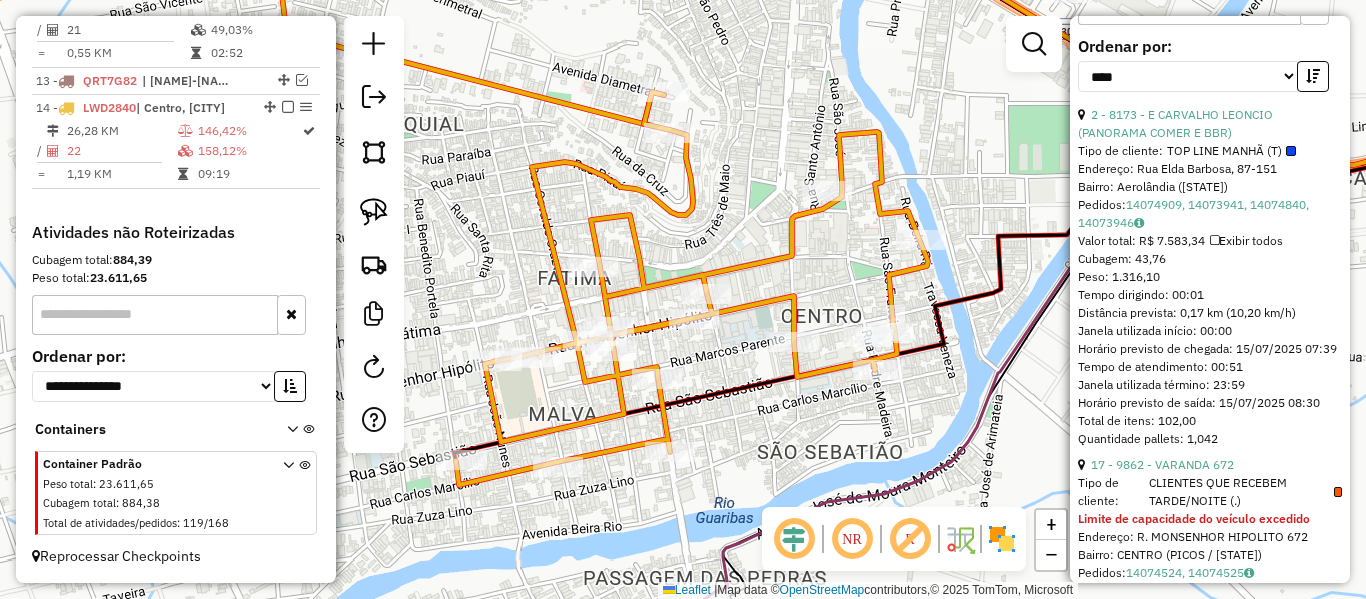 click 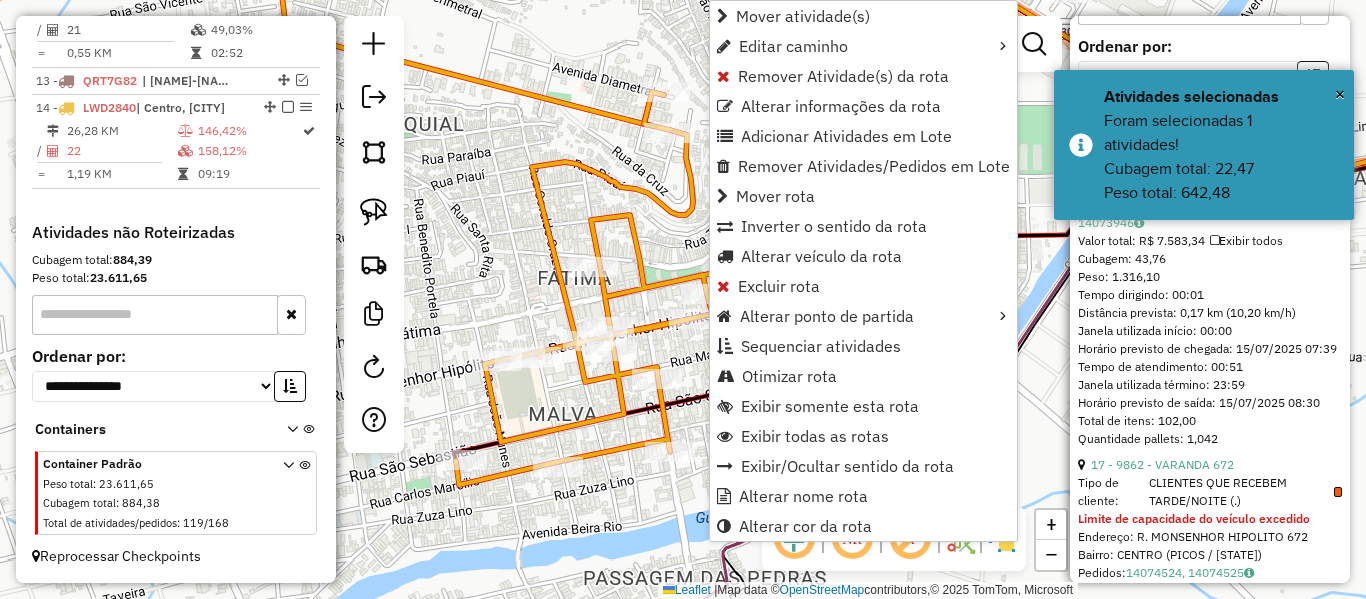 click 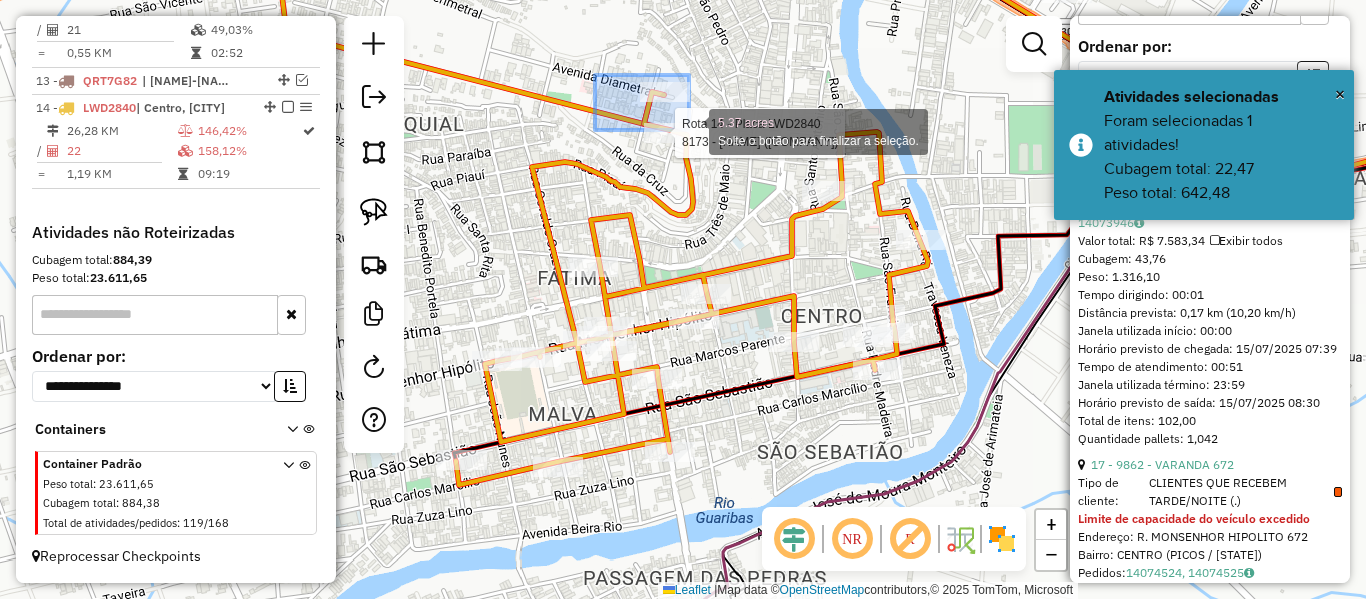 drag, startPoint x: 595, startPoint y: 75, endPoint x: 723, endPoint y: 166, distance: 157.05095 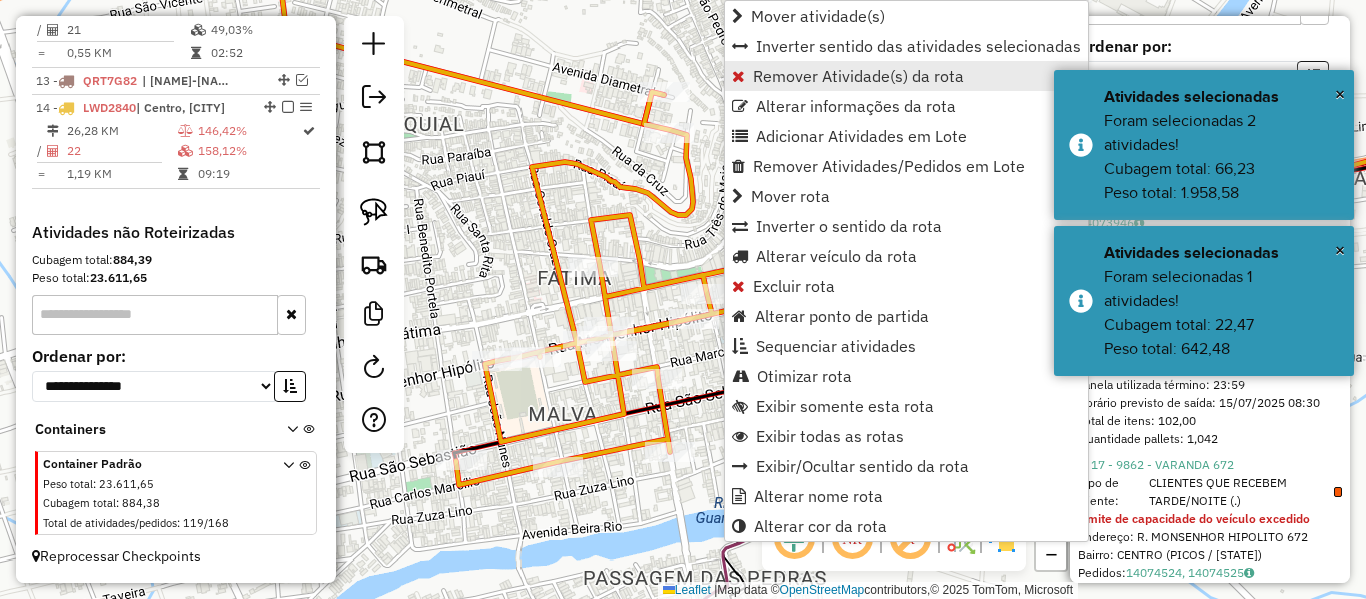 click on "Remover Atividade(s) da rota" at bounding box center [858, 76] 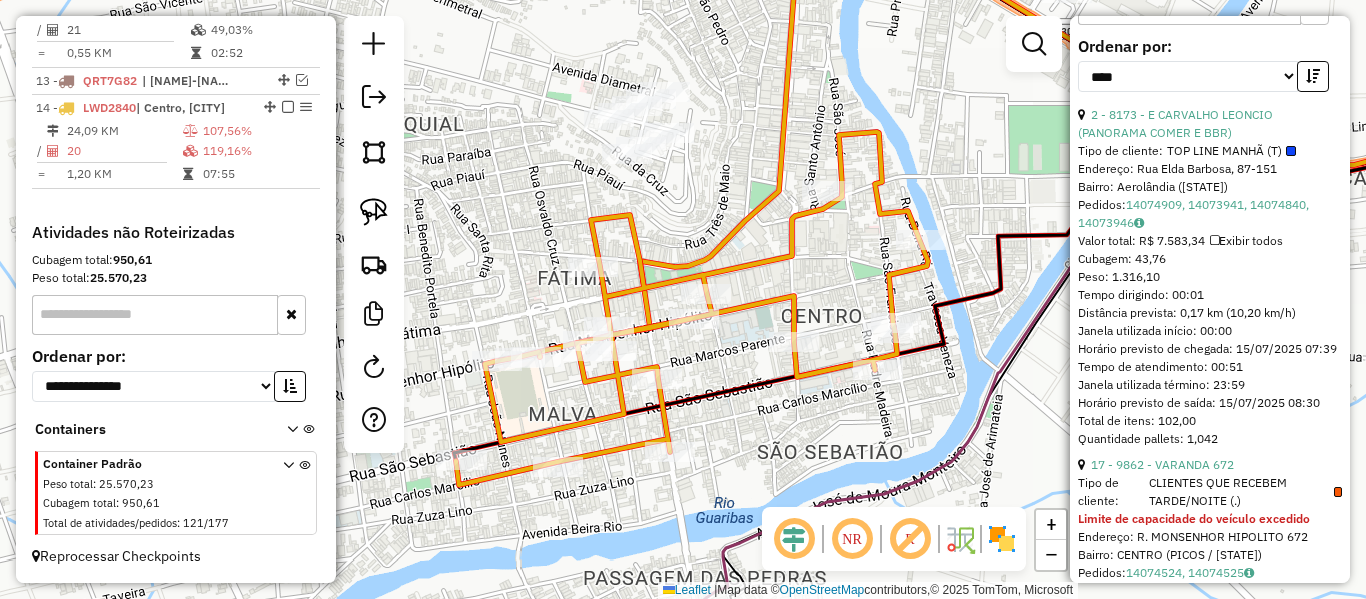 click 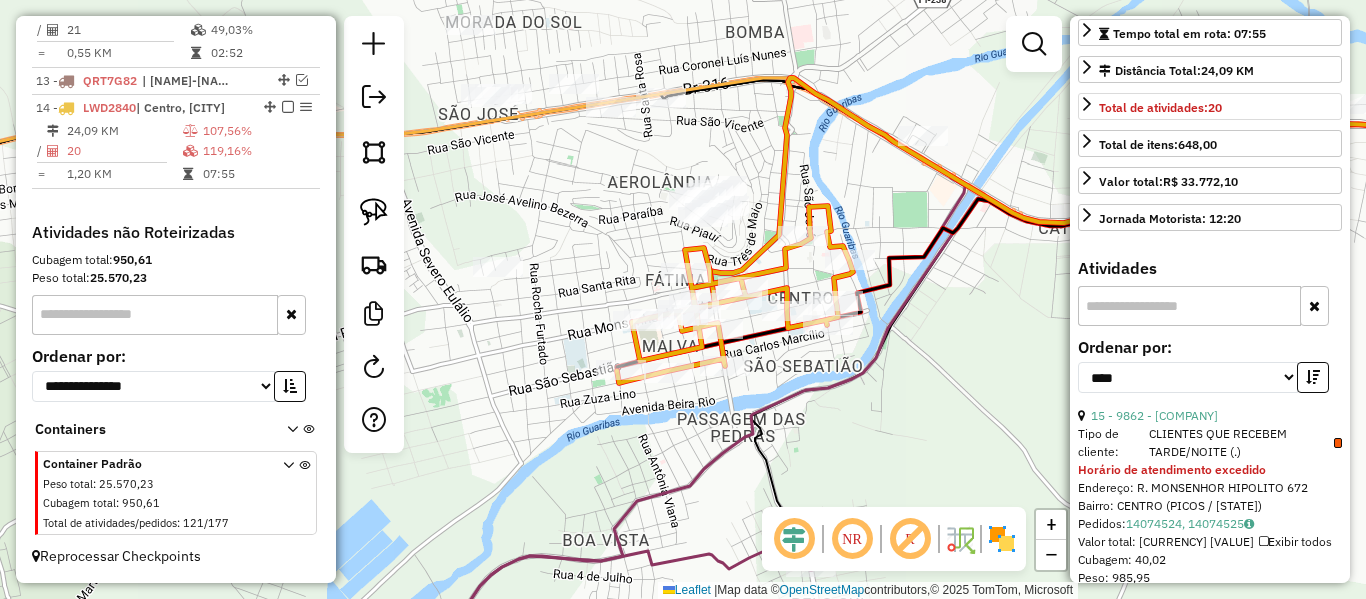 scroll, scrollTop: 500, scrollLeft: 0, axis: vertical 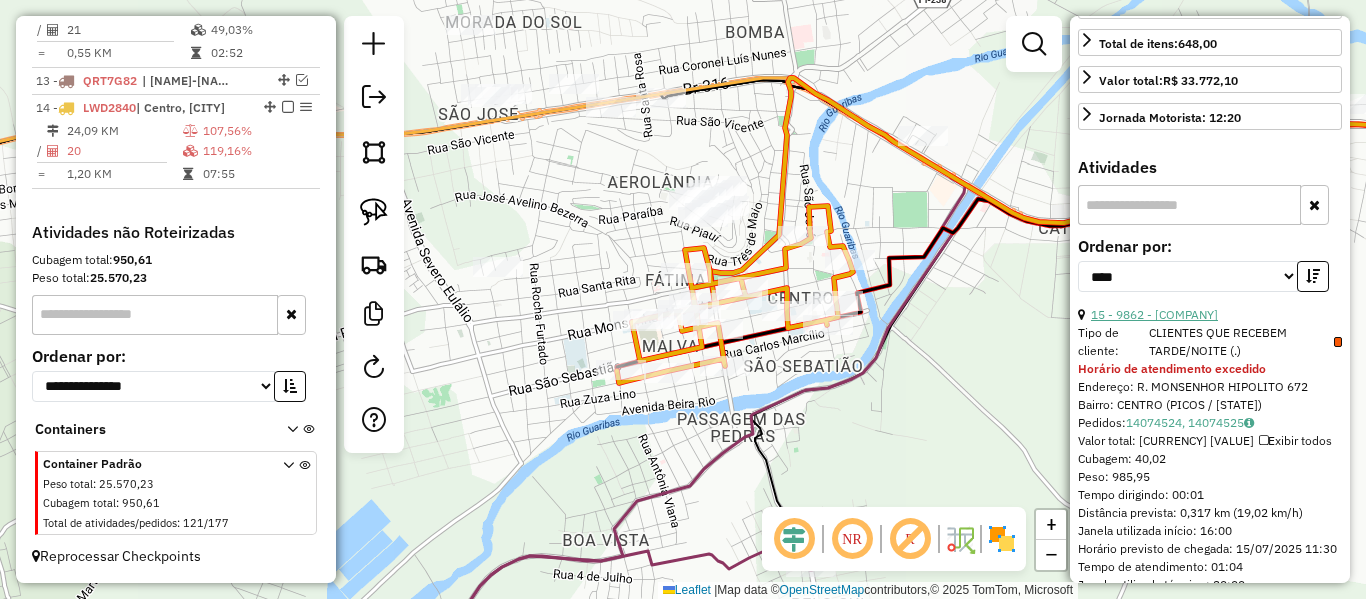 click on "15 - 9862 - [COMPANY]" at bounding box center (1154, 314) 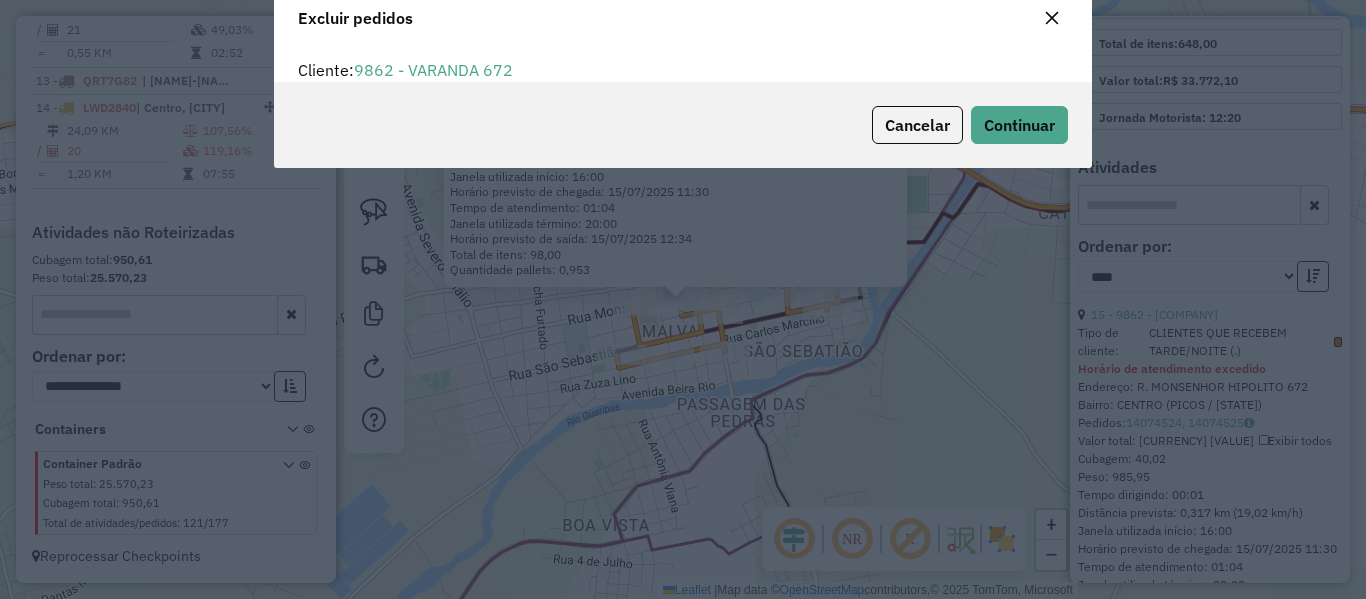 scroll, scrollTop: 12, scrollLeft: 6, axis: both 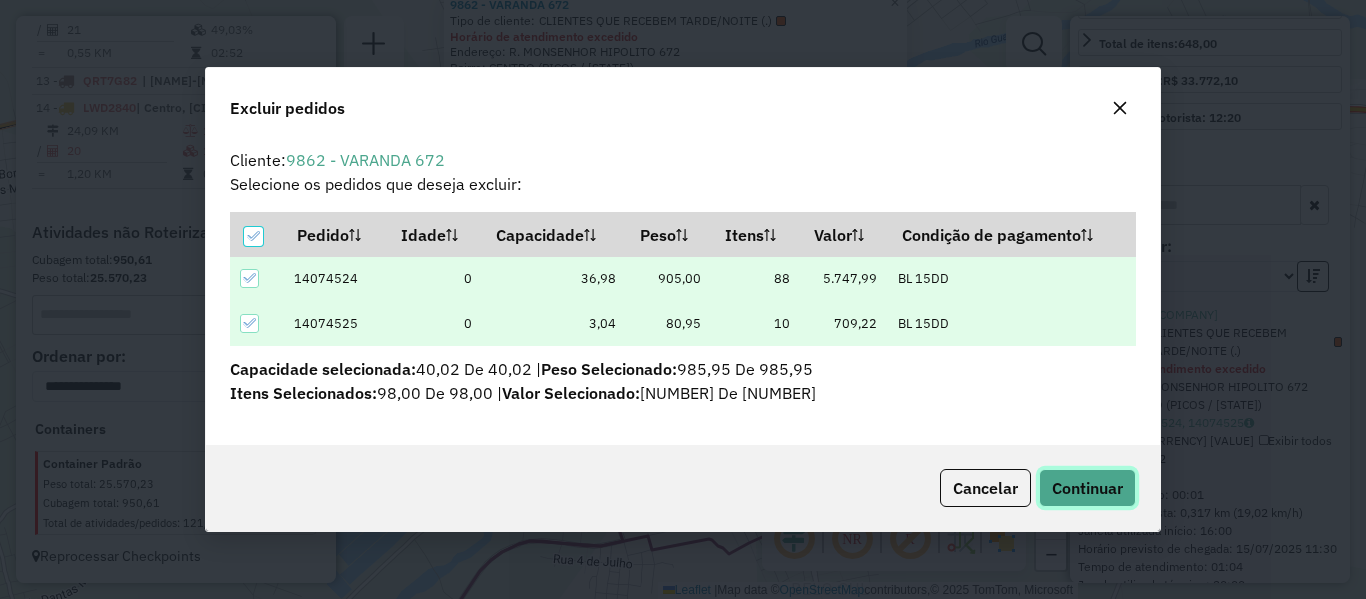 click on "Continuar" 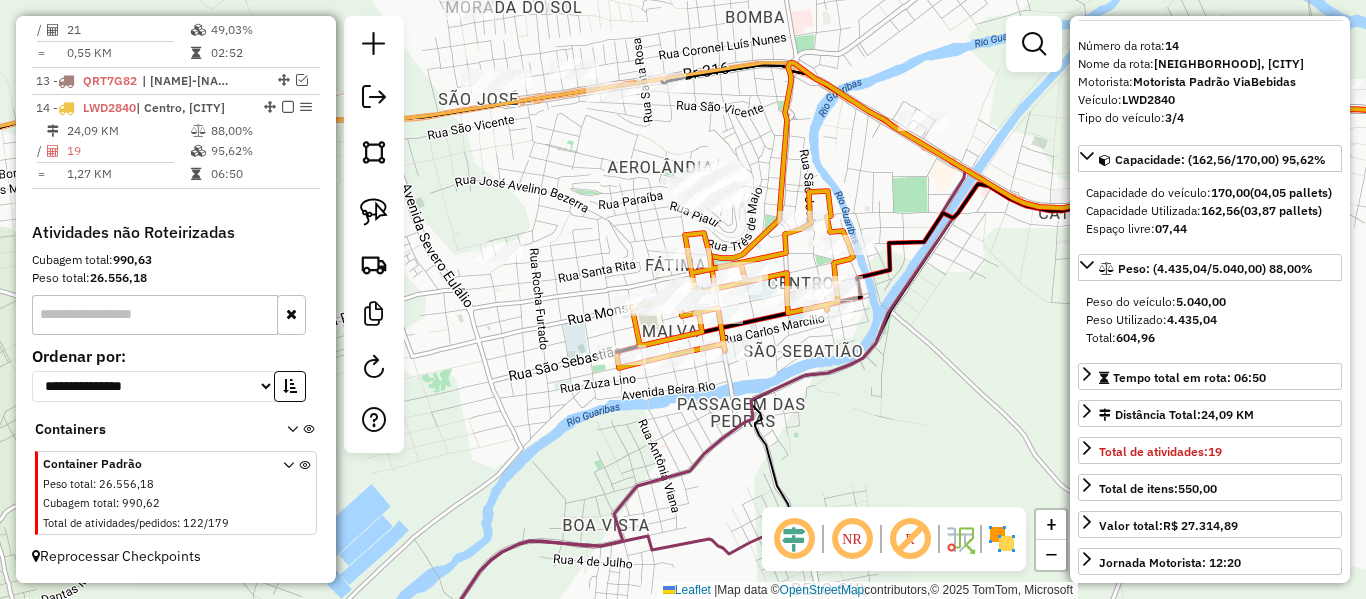 scroll, scrollTop: 0, scrollLeft: 0, axis: both 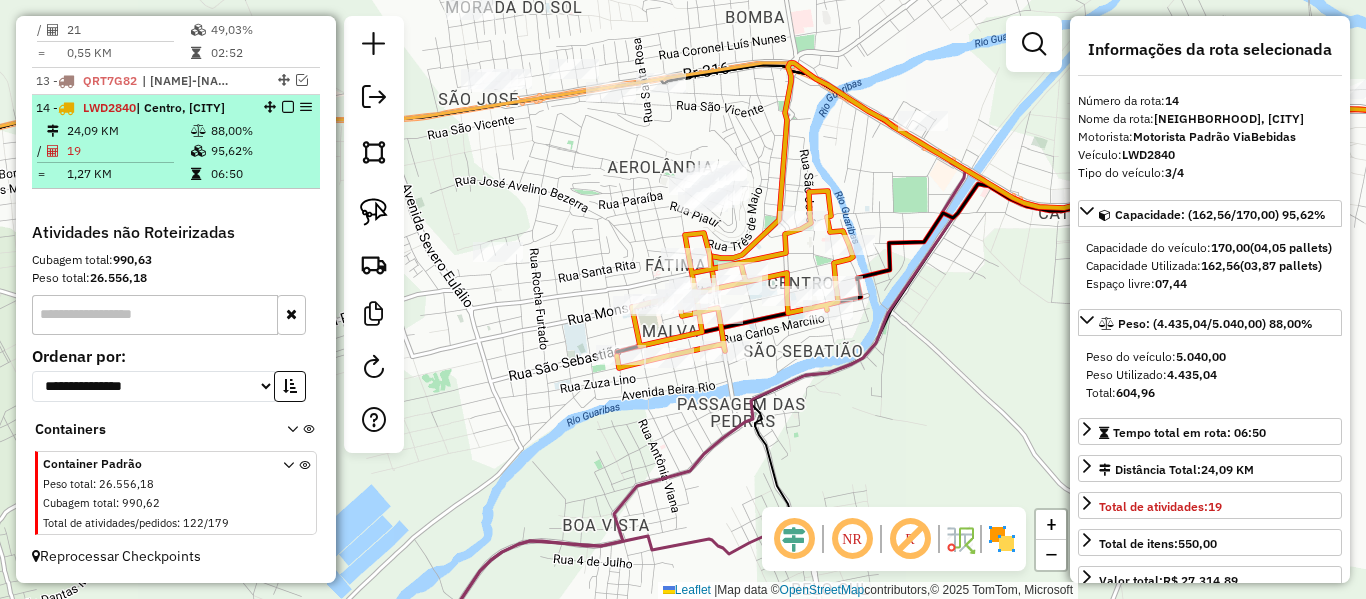 click at bounding box center [288, 107] 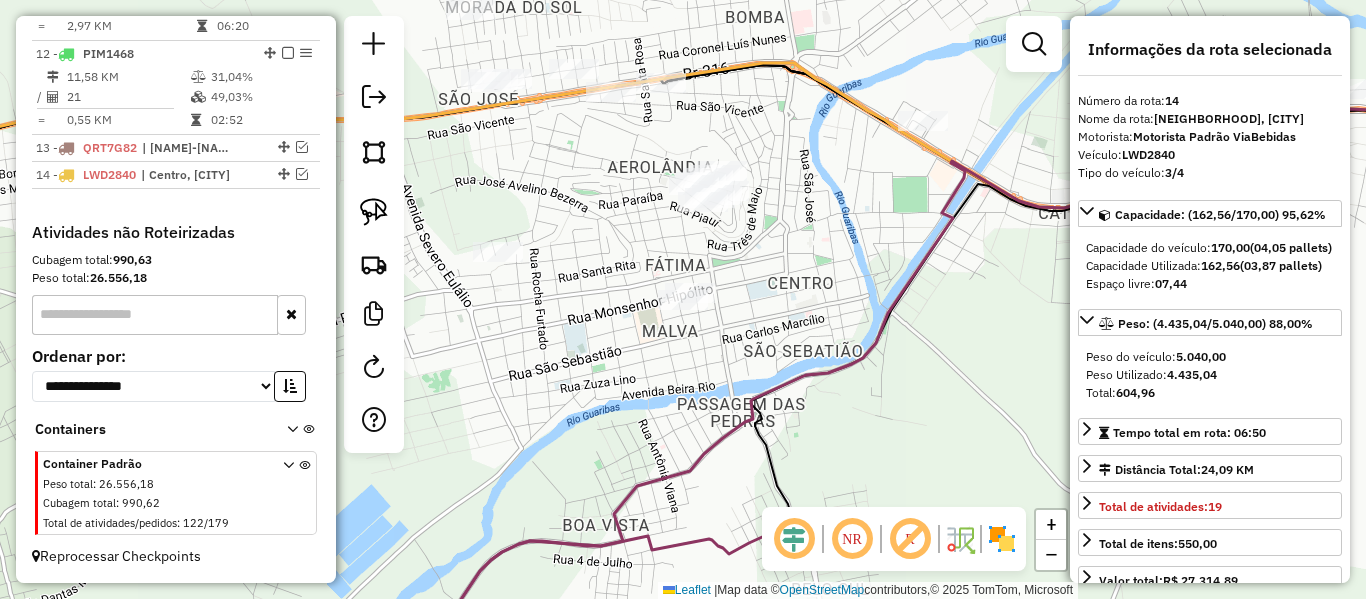scroll, scrollTop: 1605, scrollLeft: 0, axis: vertical 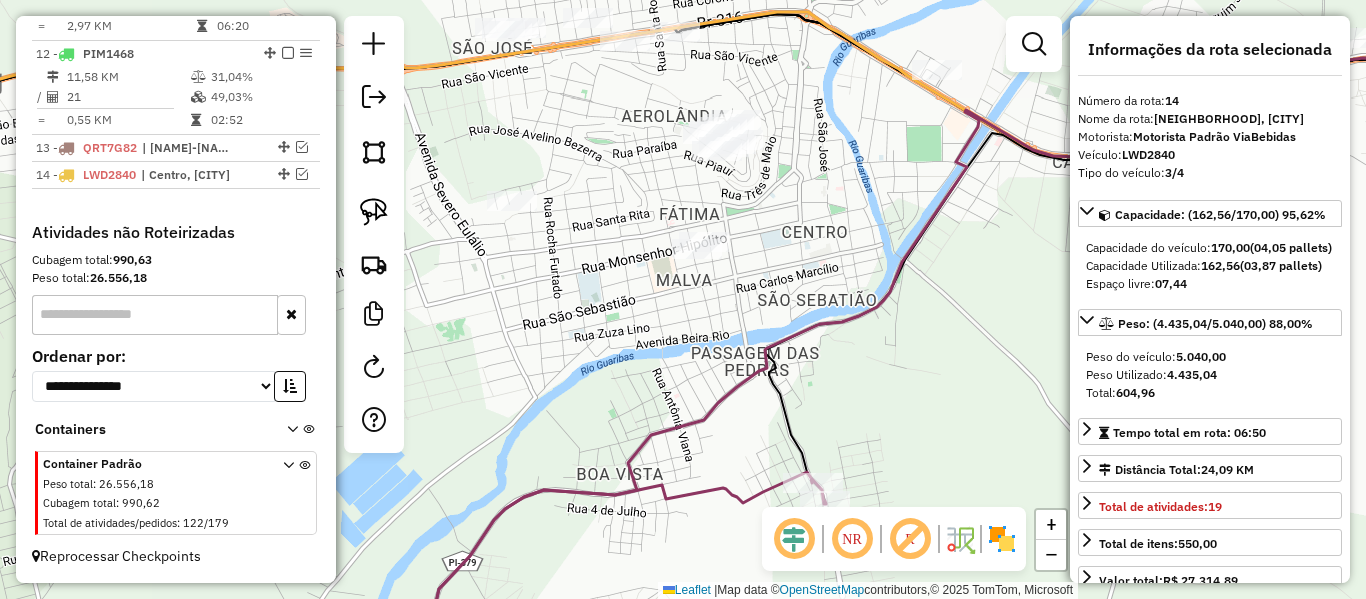drag, startPoint x: 518, startPoint y: 147, endPoint x: 502, endPoint y: 298, distance: 151.84532 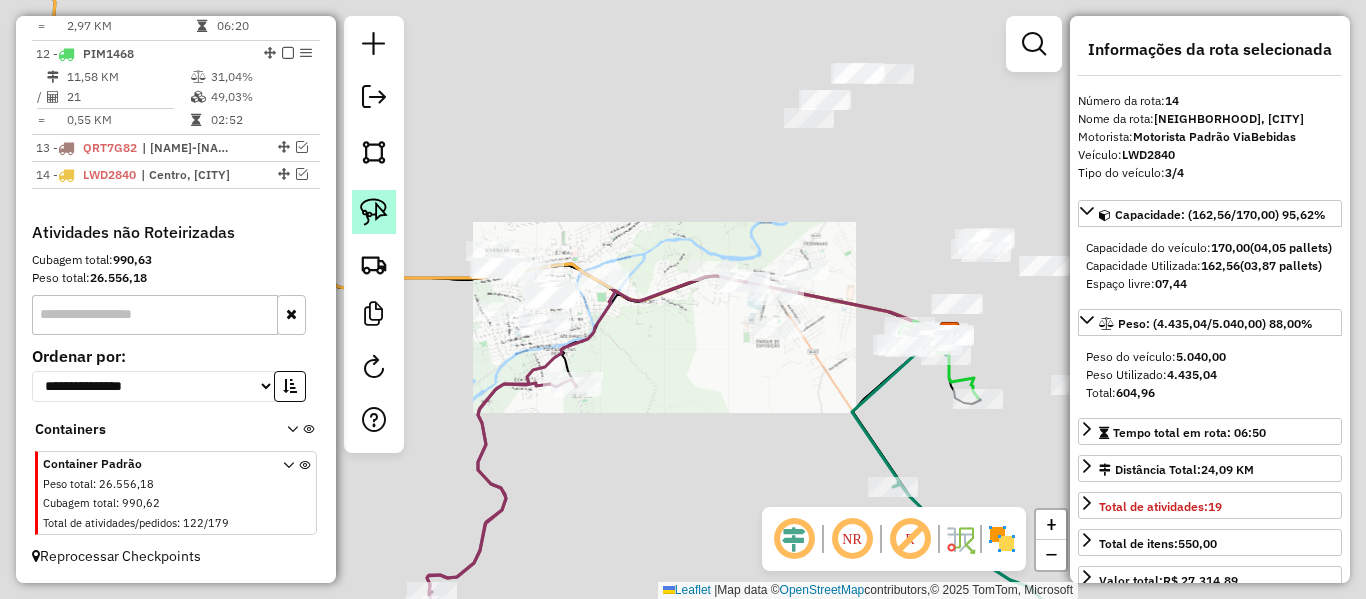 click 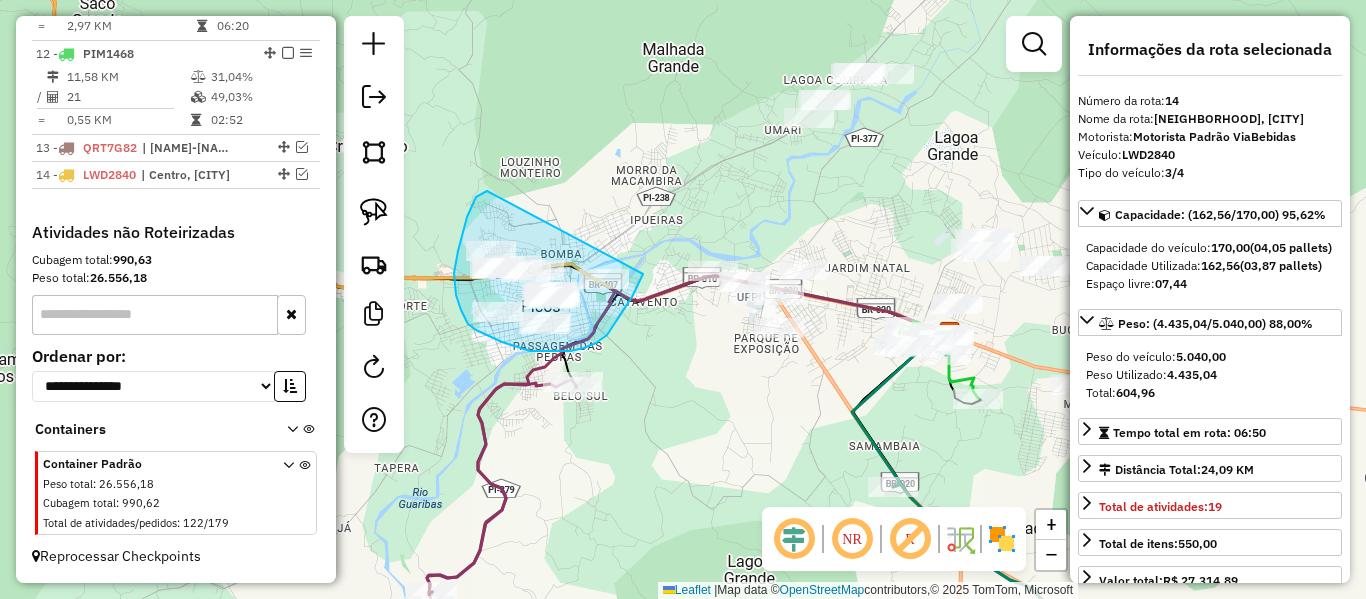 drag, startPoint x: 487, startPoint y: 191, endPoint x: 642, endPoint y: 273, distance: 175.35393 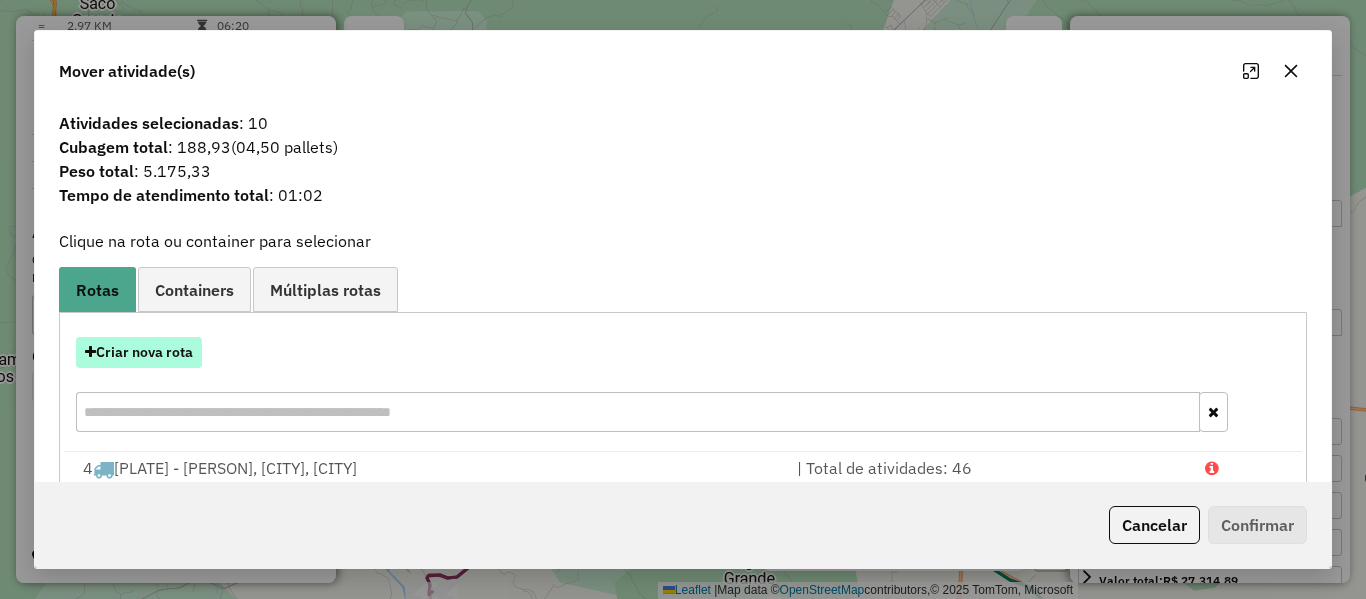 click on "Criar nova rota" at bounding box center (139, 352) 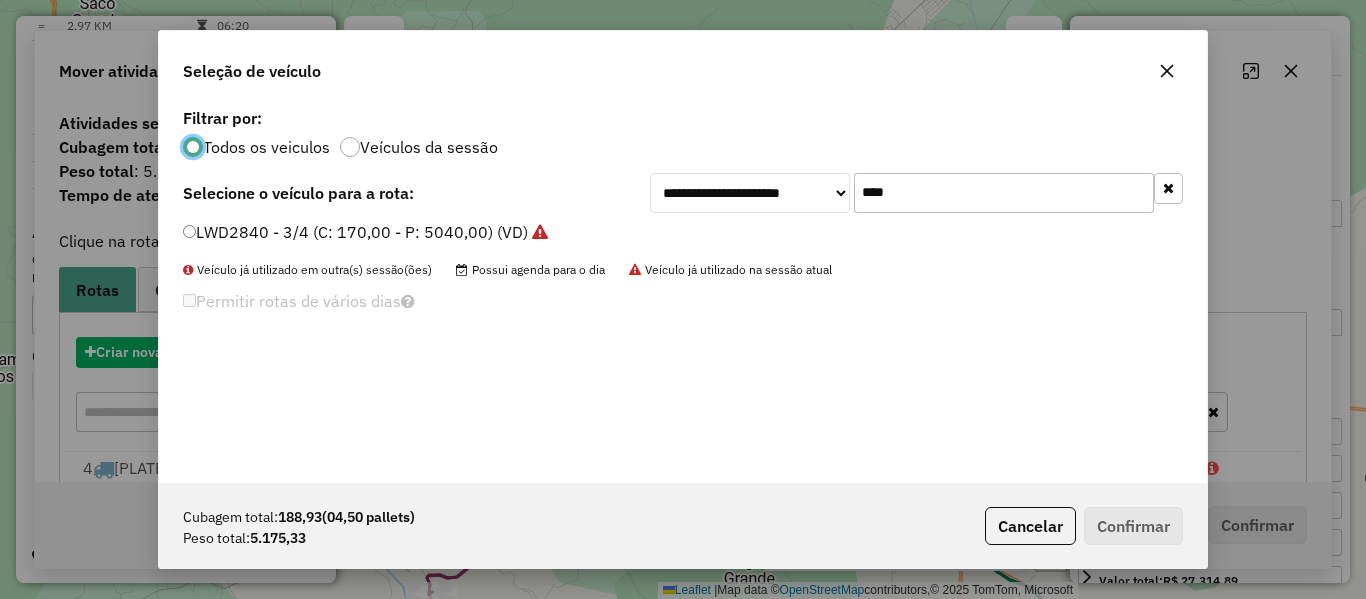 scroll, scrollTop: 11, scrollLeft: 6, axis: both 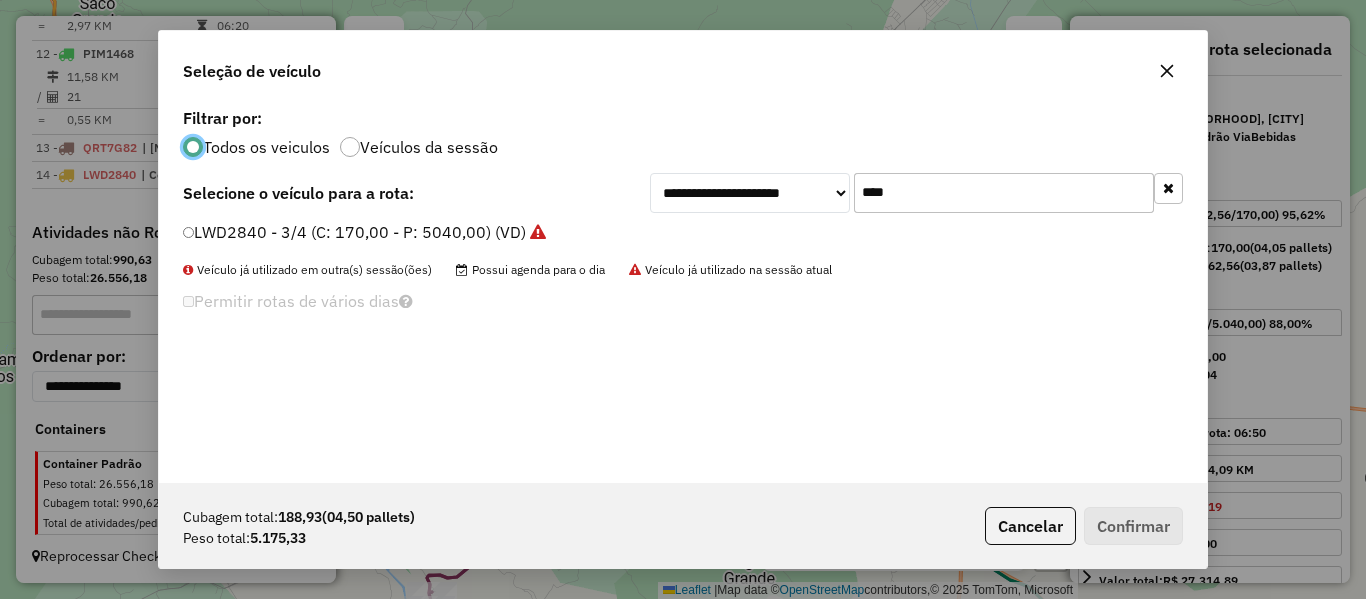 click on "**********" 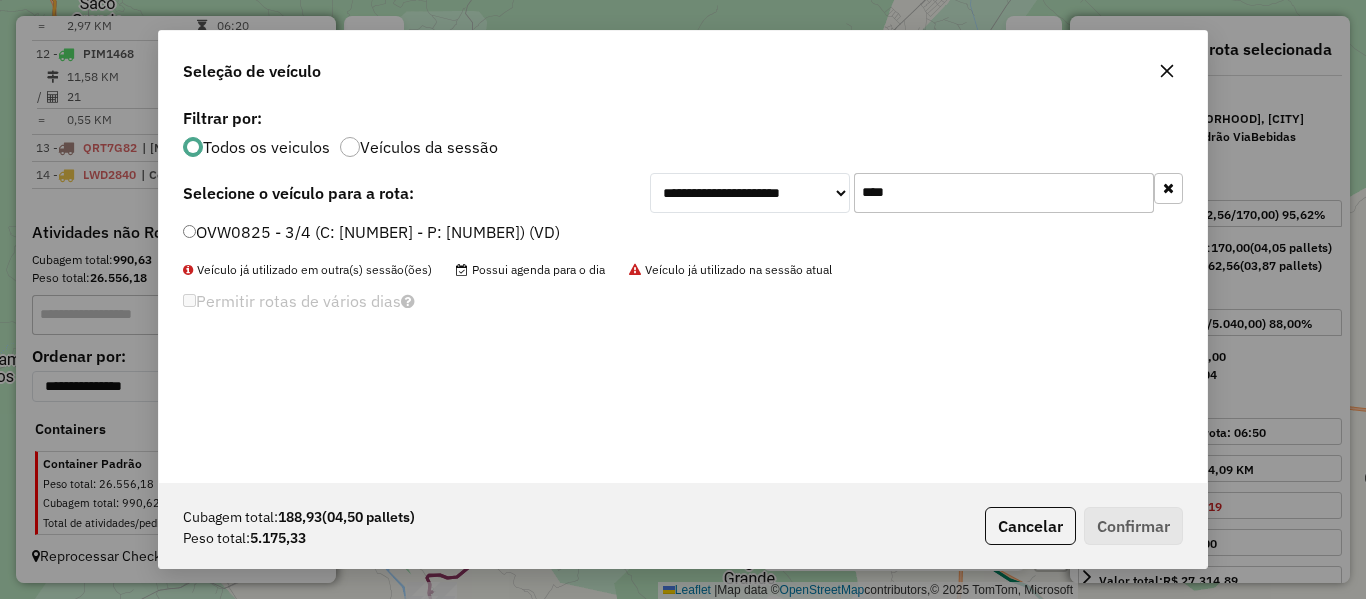 type on "****" 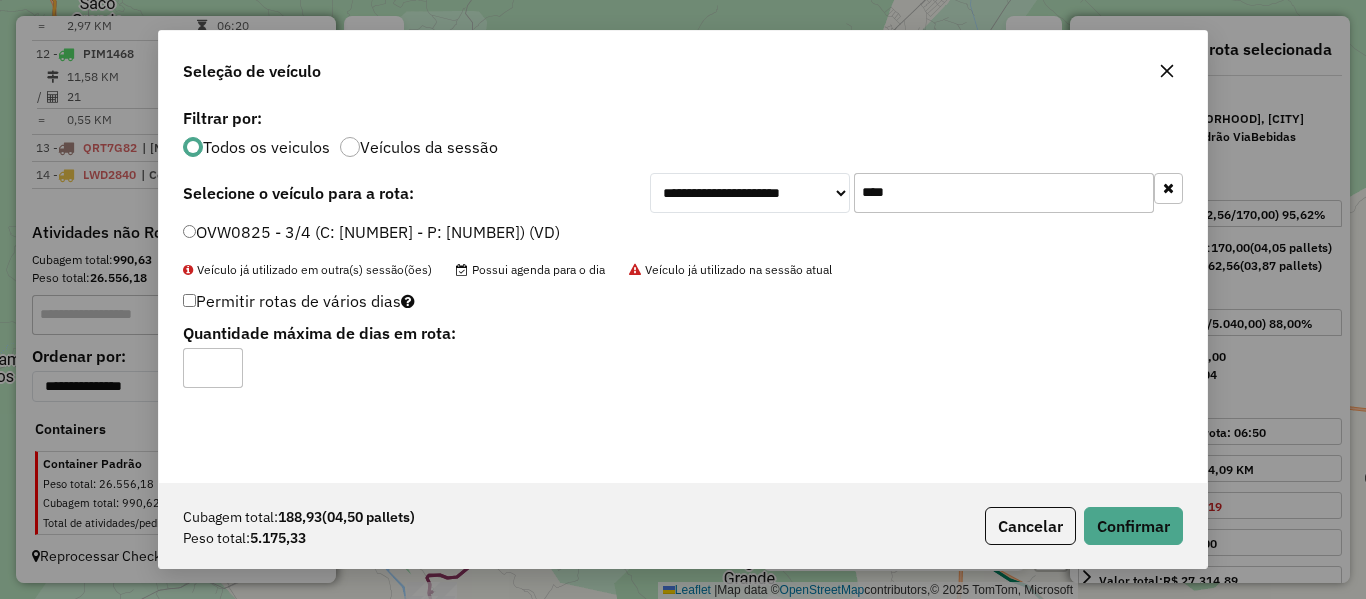 type on "*" 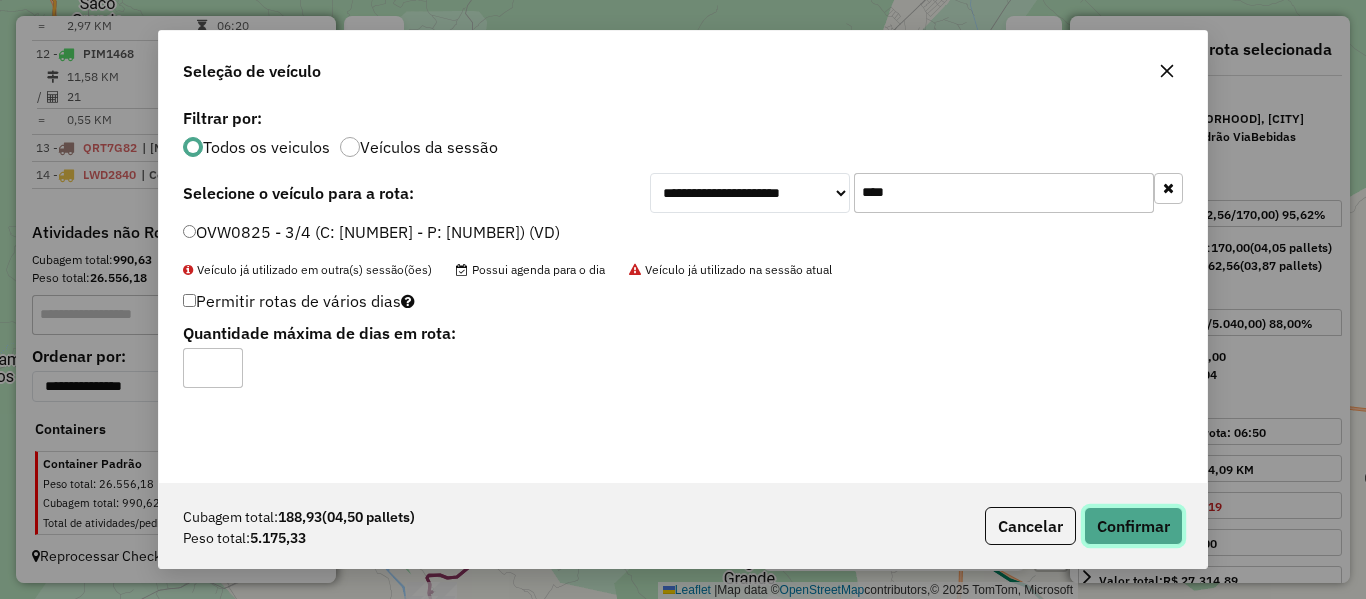 click on "Confirmar" 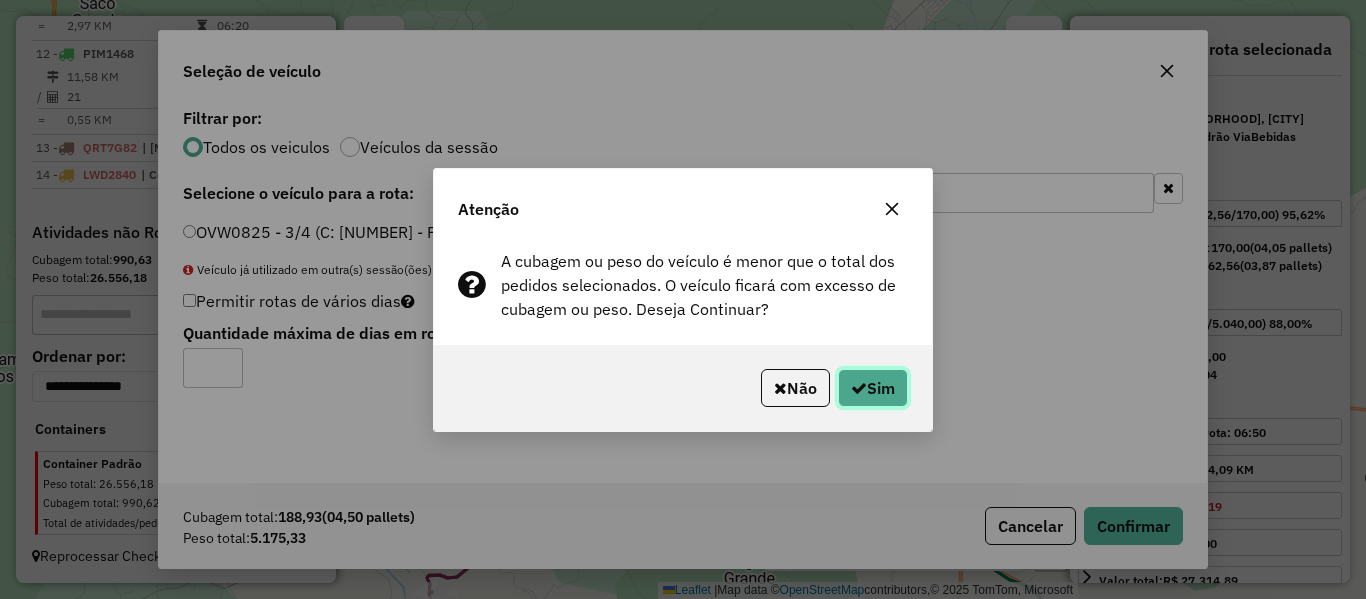 click on "Sim" 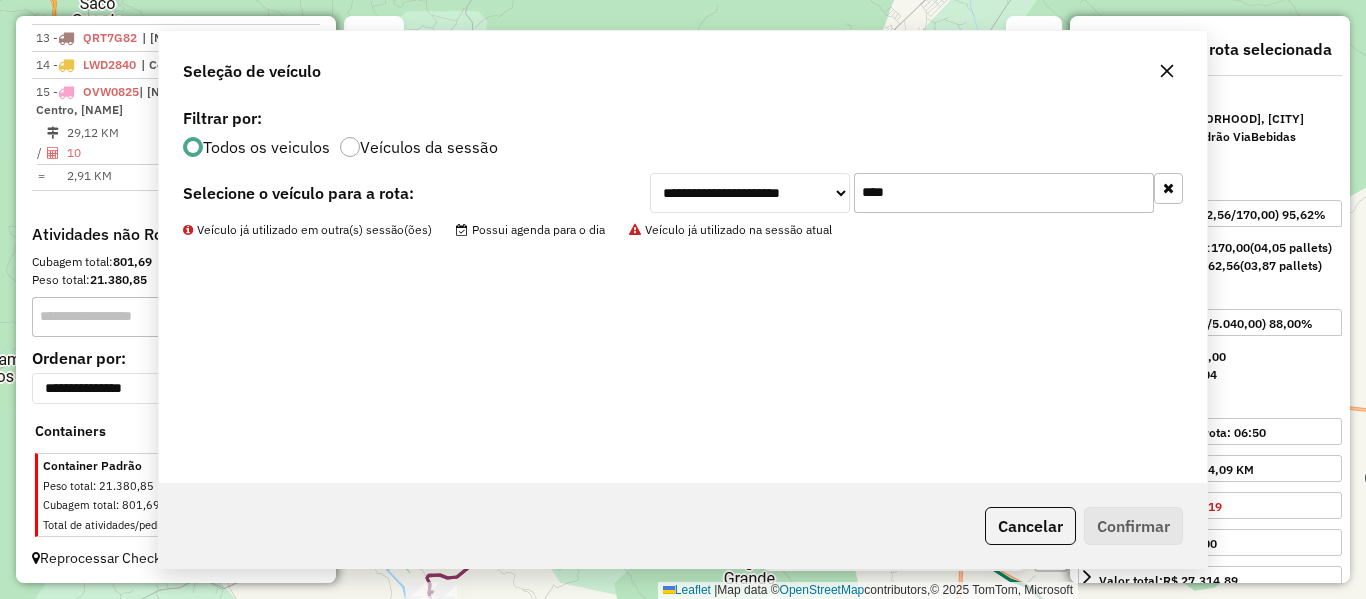 scroll, scrollTop: 1735, scrollLeft: 0, axis: vertical 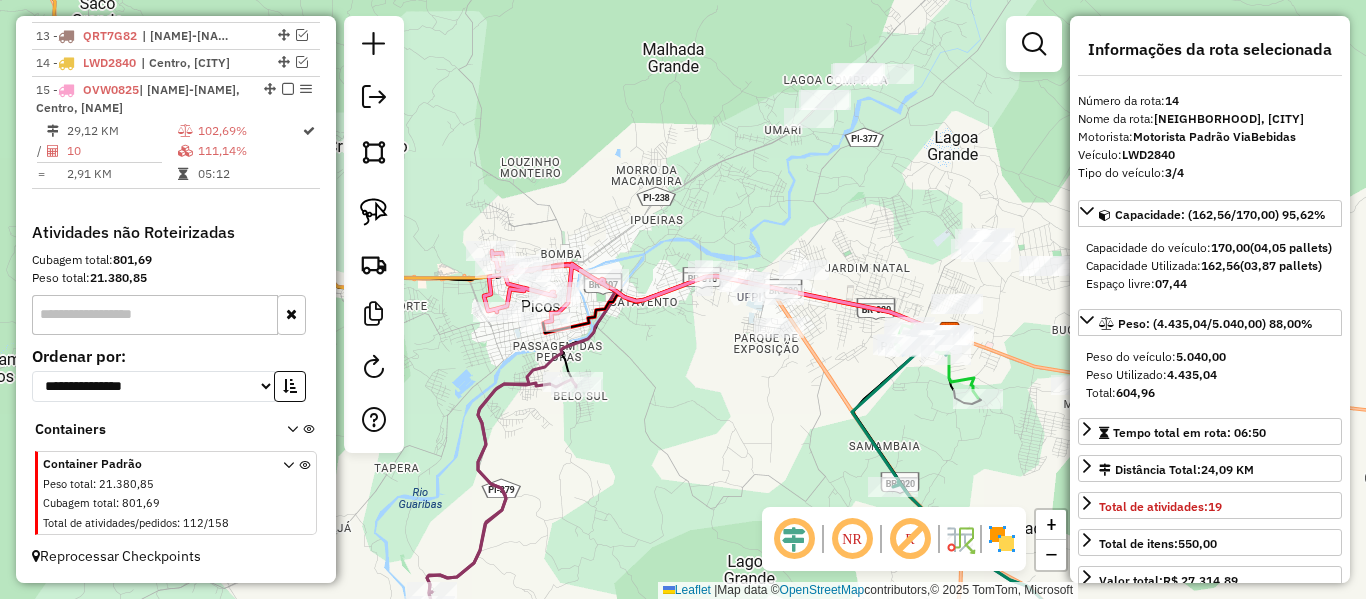 click 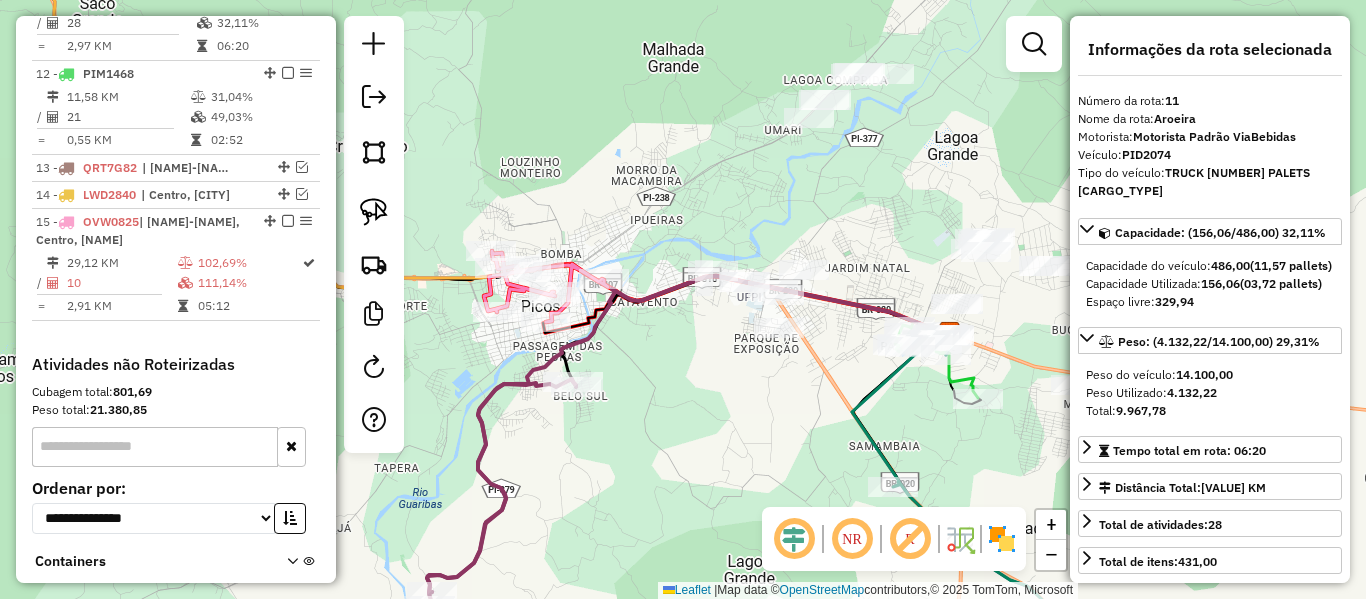 scroll, scrollTop: 1536, scrollLeft: 0, axis: vertical 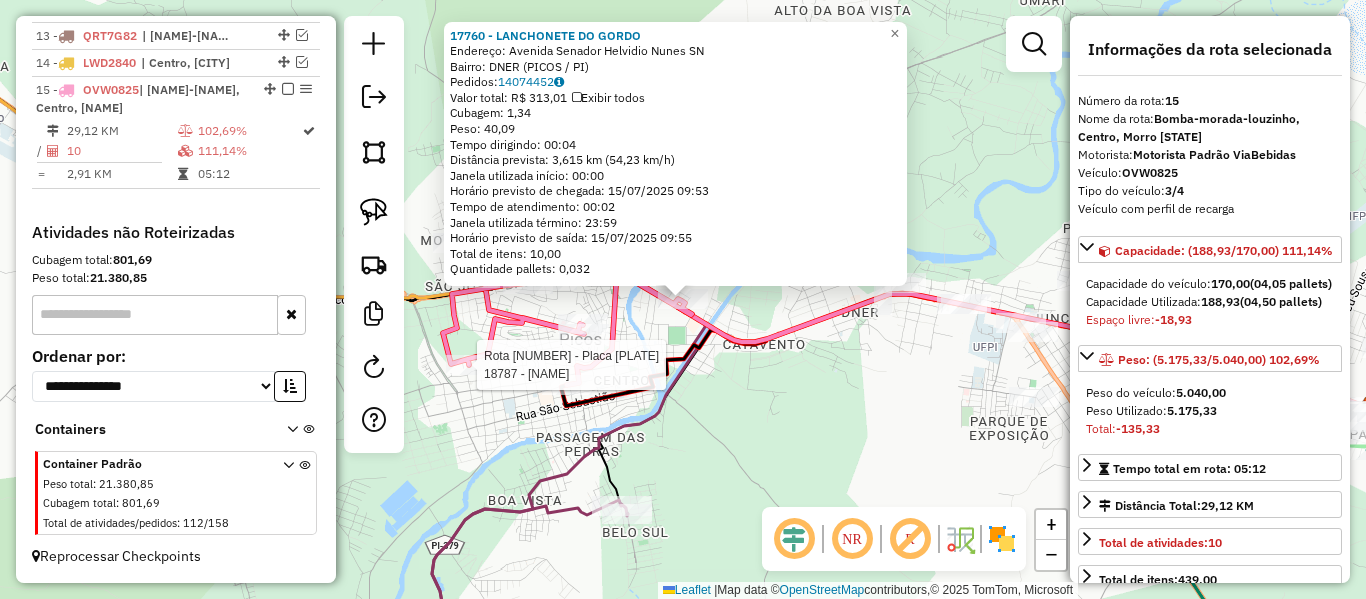 click on "Rota 15 - Placa OVW0825  18787 - [FIRST] [LAST] 17760 - LANCHONETE DO GORDO  Endereço:  Avenida Senador Helvidio Nunes SN   Bairro: DNER ([CITY] / [STATE])   Pedidos:  14074452   Valor total: R$ 313,01   Exibir todos   Cubagem: 1,34  Peso: 40,09  Tempo dirigindo: 00:04   Distância prevista: 3,615 km (54,23 km/h)   Janela utilizada início: 00:00   Horário previsto de chegada: 15/07/2025 09:53   Tempo de atendimento: 00:02   Janela utilizada término: 23:59   Horário previsto de saída: 15/07/2025 09:55   Total de itens: 10,00   Quantidade pallets: 0,032  × Janela de atendimento Grade de atendimento Capacidade Transportadoras Veículos Cliente Pedidos  Rotas Selecione os dias de semana para filtrar as janelas de atendimento  Seg   Ter   Qua   Qui   Sex   Sáb   Dom  Informe o período da janela de atendimento: De: Até:  Filtrar exatamente a janela do cliente  Considerar janela de atendimento padrão  Selecione os dias de semana para filtrar as grades de atendimento  Seg   Ter   Qua   Qui   Sex   Sáb   Dom  +" 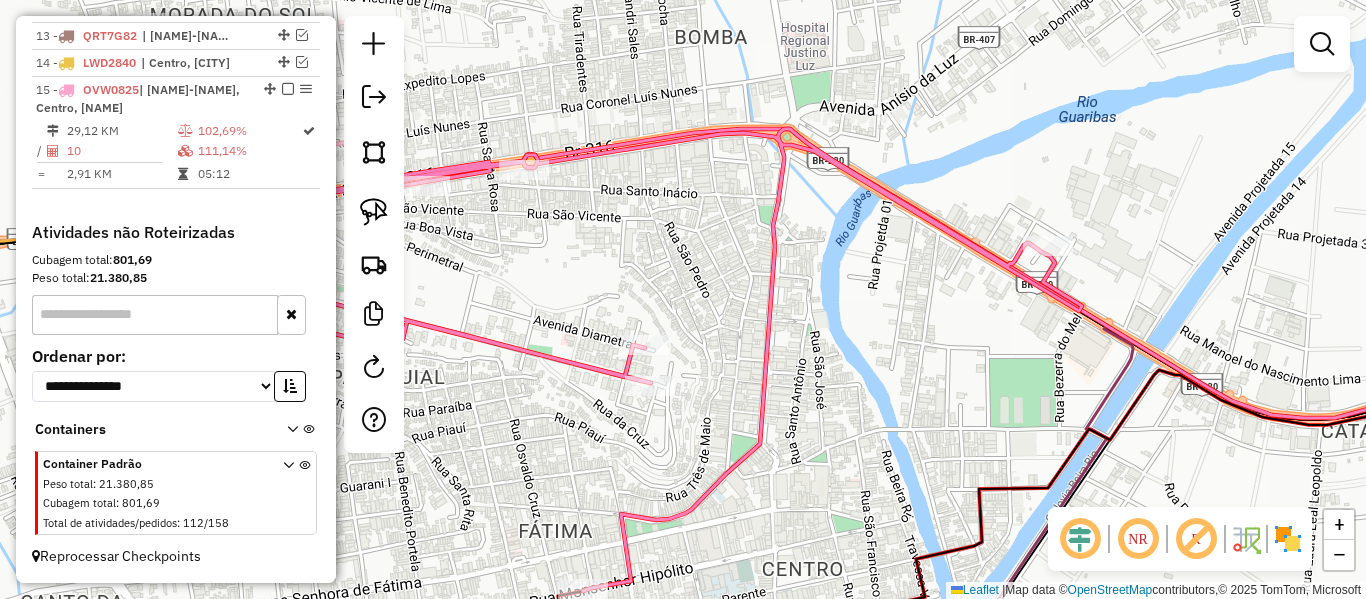 select on "*********" 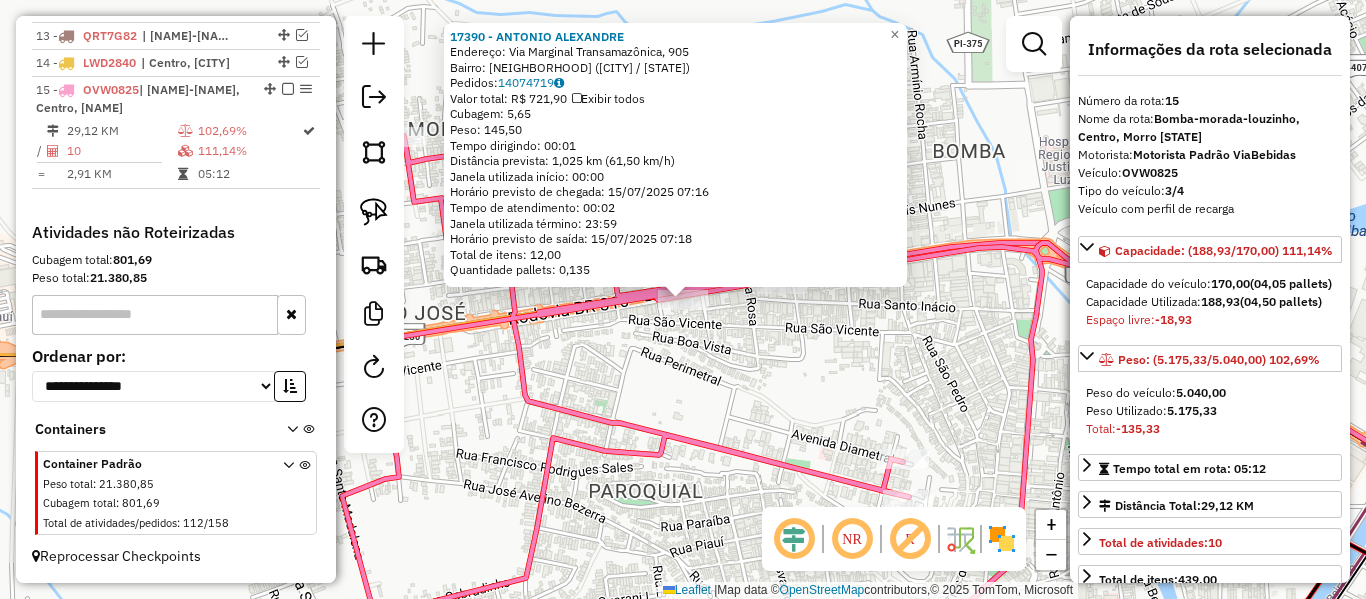 click on "[NUMBER] - ANTONIO ALEXANDRE Endereço: Via Marginal Transamazônica, [NUMBER] Bairro: São José ([STATE]) Pedidos: [NUMBER] Valor total: R$ [NUMBER] Exibir todos Cubagem: [NUMBER] Peso: [NUMBER] Tempo dirigindo: 00:01 Distância prevista: [NUMBER] km ([NUMBER] km/h) Janela utilizada início: 00:00 Horário previsto de chegada: 15/07/2025 07:16 Tempo de atendimento: 00:02 Janela utilizada término: 23:59 Horário previsto de saída: 15/07/2025 07:18 Total de itens: [NUMBER],00 Quantidade pallets: [NUMBER] × Janela de atendimento Grade de atendimento Capacidade Transportadoras Veículos Cliente Pedidos Rotas Selecione os dias de semana para filtrar as janelas de atendimento Seg Ter Qua Qui Sex Sáb Dom Informe o período da janela de atendimento: De: Até: Filtrar exatamente a janela do cliente Considerar janela de atendimento padrão Selecione os dias de semana para filtrar as grades de atendimento Seg Ter Qua Qui Sex Sáb Dom Peso mínimo: Peso máximo: De: Até:" 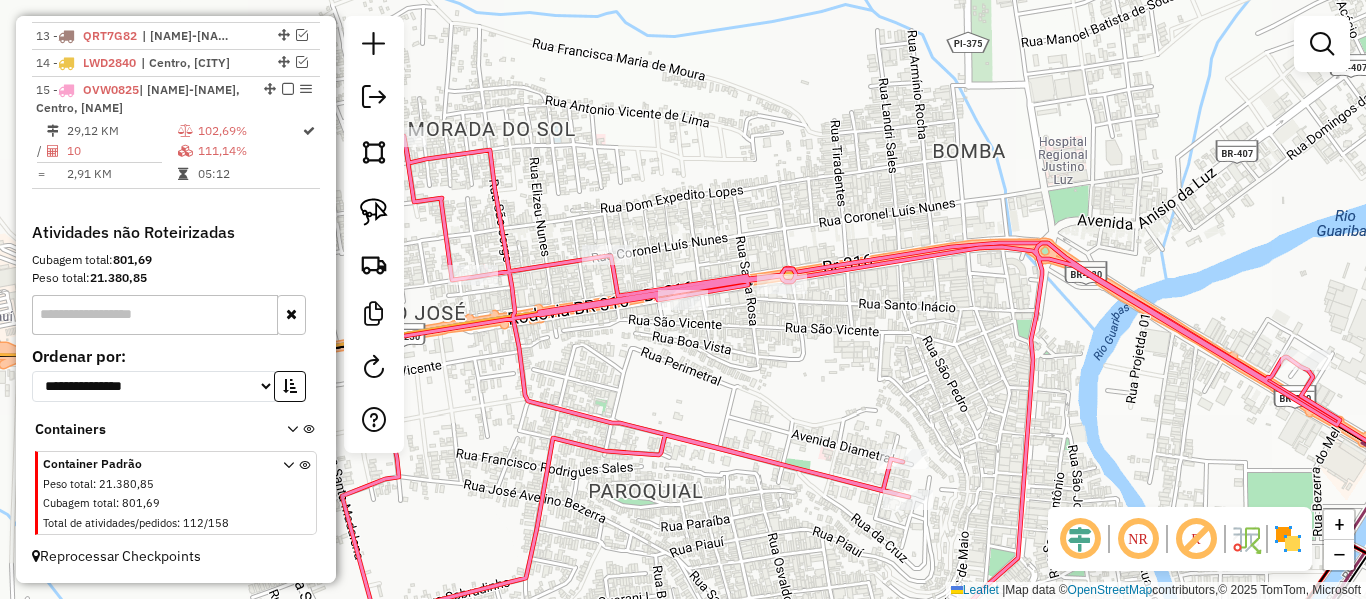 click 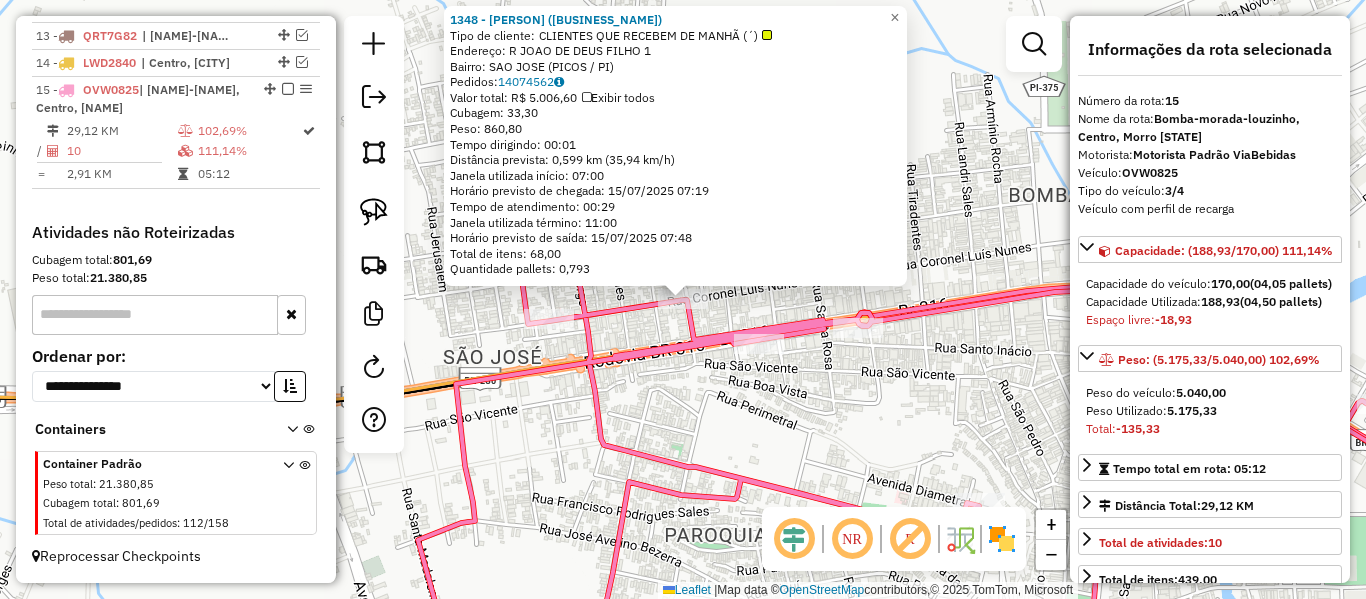 click 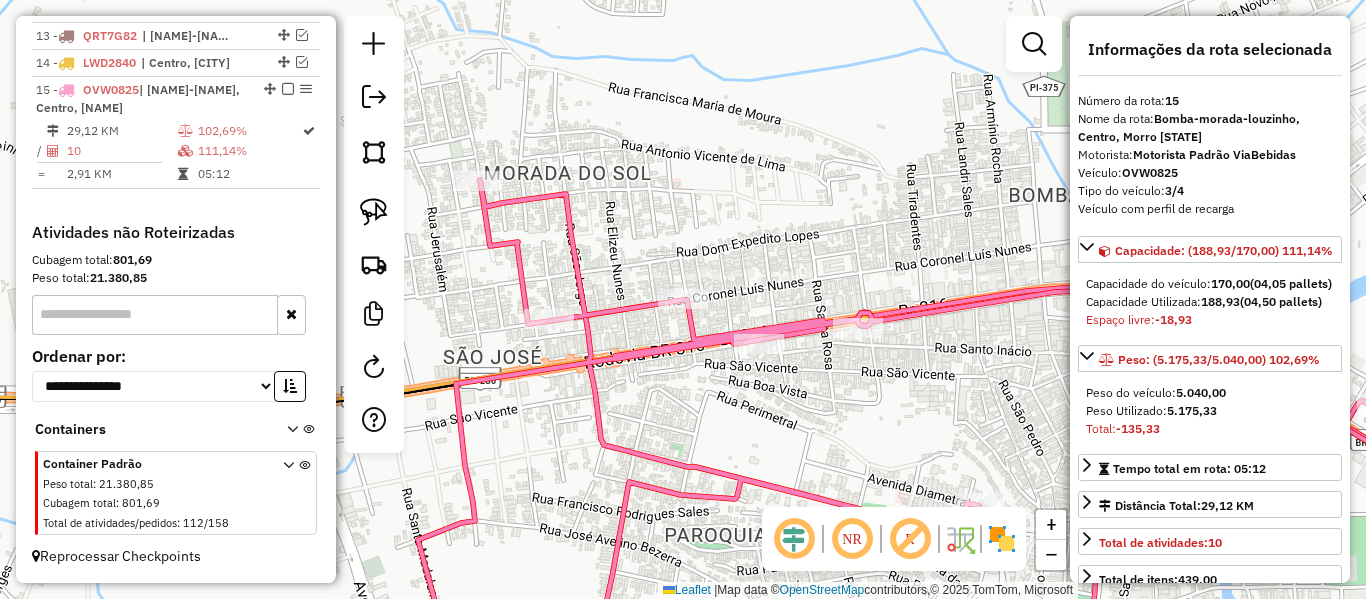 click 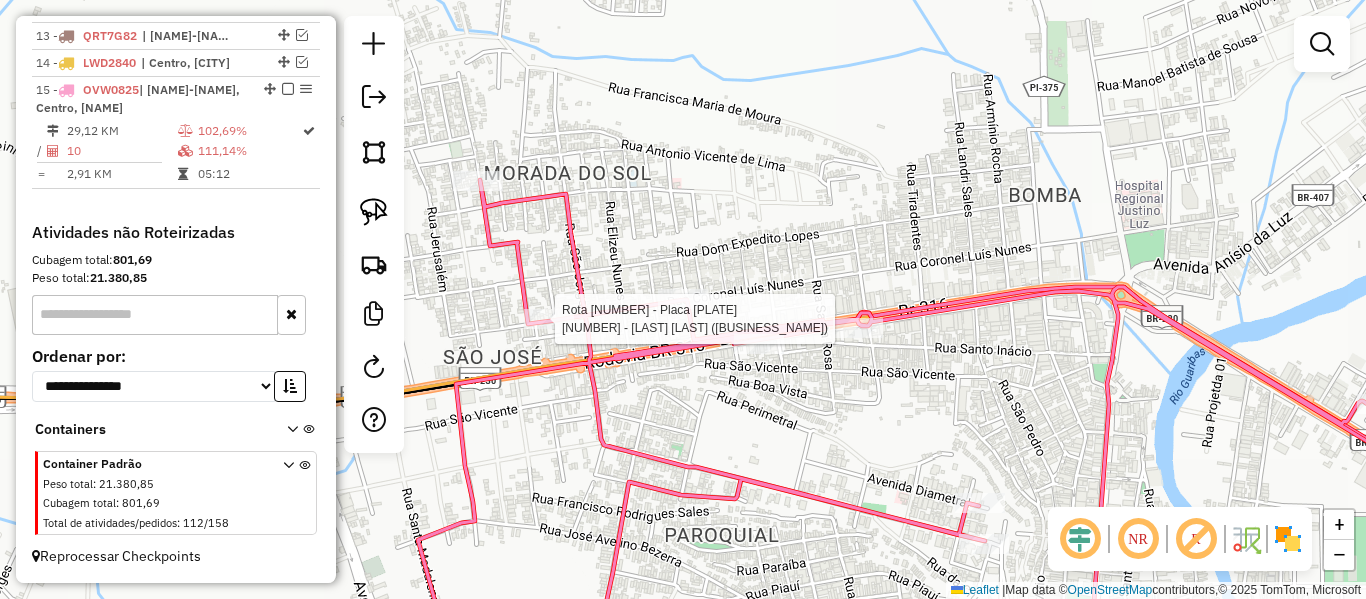 select on "*********" 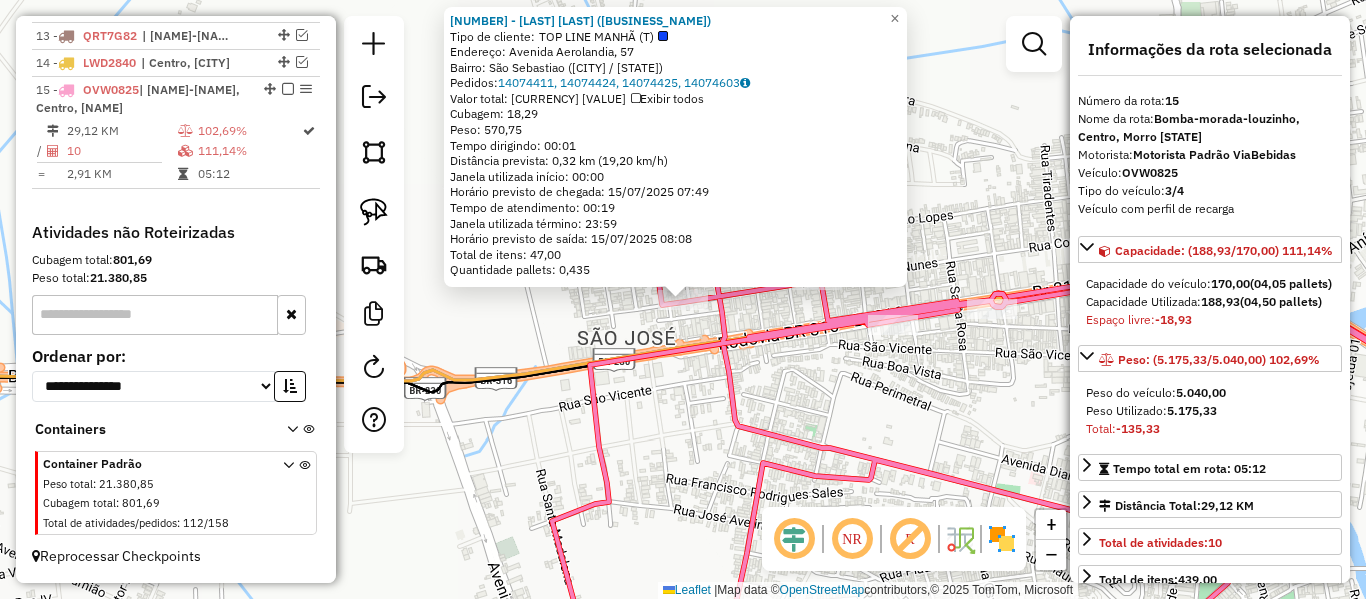 click on "8978 - [NAME] ([COMPANY])   Tipo de cliente:   TOP LINE MANHÃ (T)   Endereço: [STREET], [NUMBER]   Bairro: [NEIGHBORHOOD] ([CITY] / [STATE])   Pedidos:  14074411, 14074424, 14074425, 14074603   Valor total: R$ 2.951,68   Exibir todos   Cubagem: 18,29  Peso: 570,75  Tempo dirigindo: 00:01   Distância prevista: 0,32 km (19,20 km/h)   Janela utilizada início: 00:00   Horário previsto de chegada: 15/07/2025 07:49   Tempo de atendimento: 00:19   Janela utilizada término: 23:59   Horário previsto de saída: 15/07/2025 08:08   Total de itens: 47,00   Quantidade pallets: 0,435  × Janela de atendimento Grade de atendimento Capacidade Transportadoras Veículos Cliente Pedidos  Rotas Selecione os dias de semana para filtrar as janelas de atendimento  Seg   Ter   Qua   Qui   Sex   Sáb   Dom  Informe o período da janela de atendimento: De: Até:  Filtrar exatamente a janela do cliente  Considerar janela de atendimento padrão   Seg   Ter   Qua   Qui   Sex   Sáb   Dom   Peso mínimo:   De:" 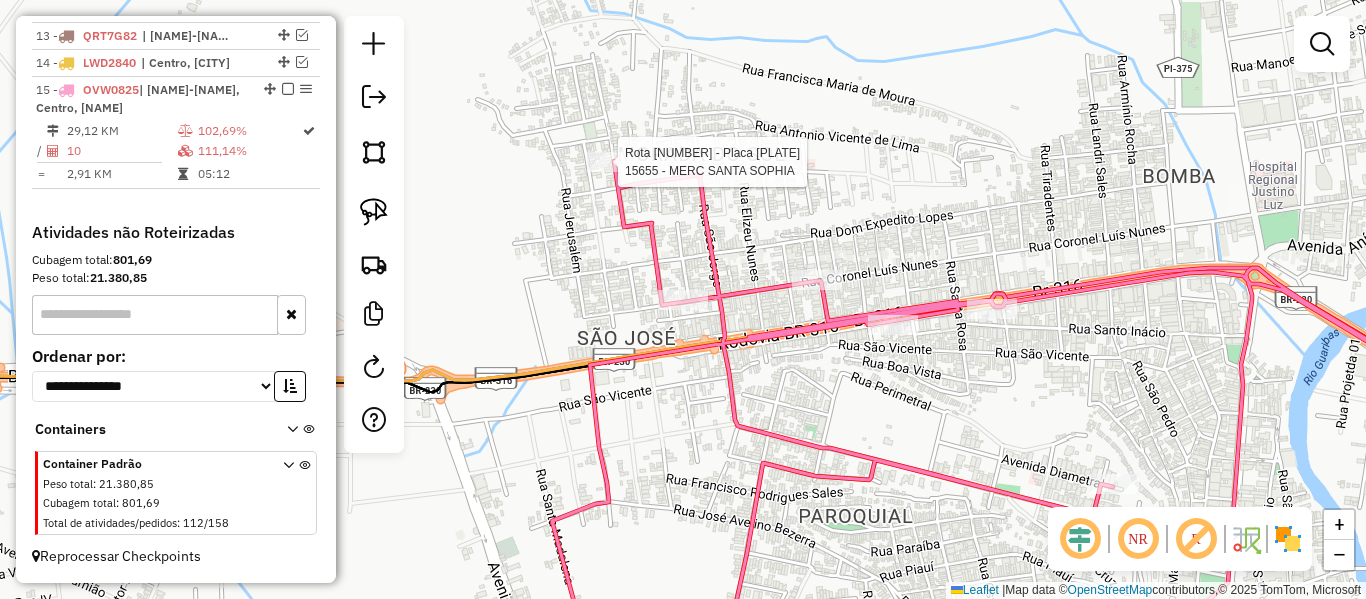 select on "*********" 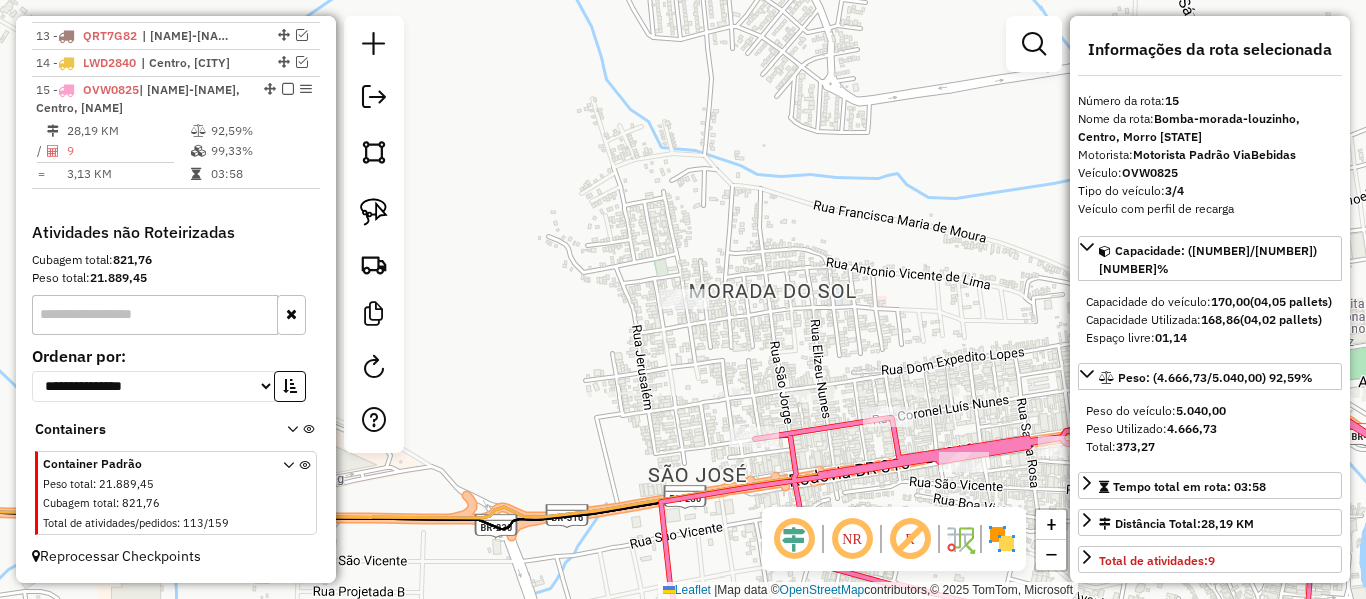 click on "Janela de atendimento Grade de atendimento Capacidade Transportadoras Veículos Cliente Pedidos  Rotas Selecione os dias de semana para filtrar as janelas de atendimento  Seg   Ter   Qua   Qui   Sex   Sáb   Dom  Informe o período da janela de atendimento: De: Até:  Filtrar exatamente a janela do cliente  Considerar janela de atendimento padrão  Selecione os dias de semana para filtrar as grades de atendimento  Seg   Ter   Qua   Qui   Sex   Sáb   Dom   Considerar clientes sem dia de atendimento cadastrado  Clientes fora do dia de atendimento selecionado Filtrar as atividades entre os valores definidos abaixo:  Peso mínimo:   Peso máximo:   Cubagem mínima:   Cubagem máxima:   De:   Até:  Filtrar as atividades entre o tempo de atendimento definido abaixo:  De:   Até:   Considerar capacidade total dos clientes não roteirizados Transportadora: Selecione um ou mais itens Tipo de veículo: Selecione um ou mais itens Veículo: Selecione um ou mais itens Motorista: Selecione um ou mais itens Nome: Rótulo:" 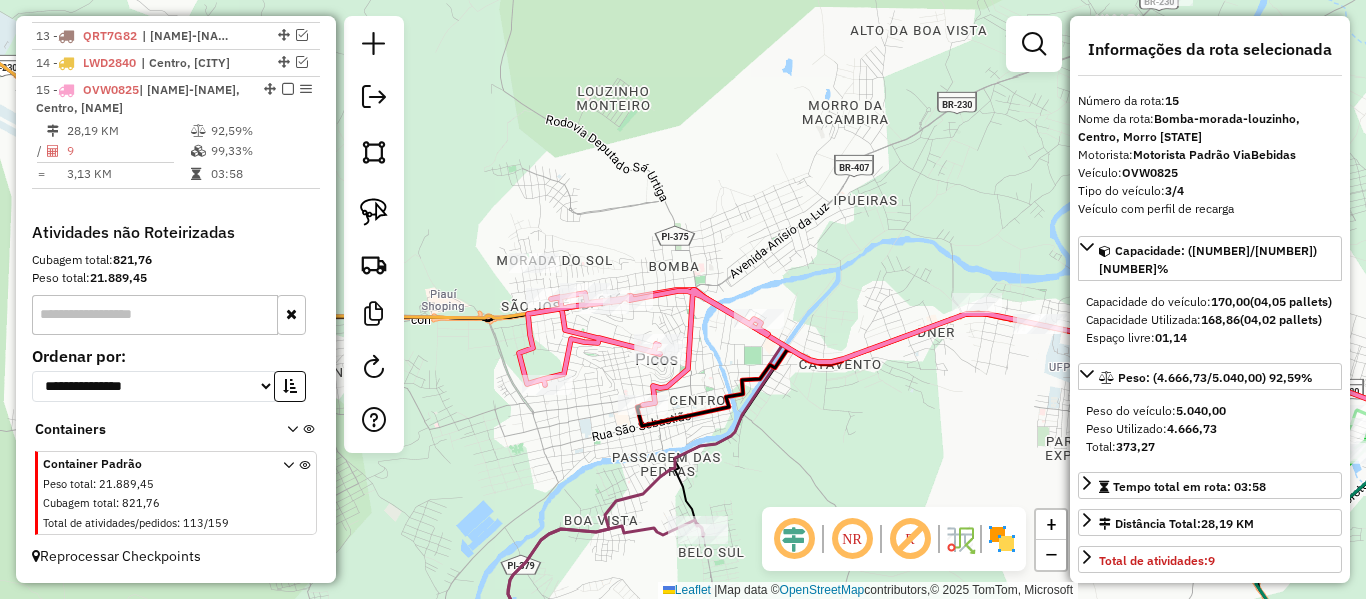 click 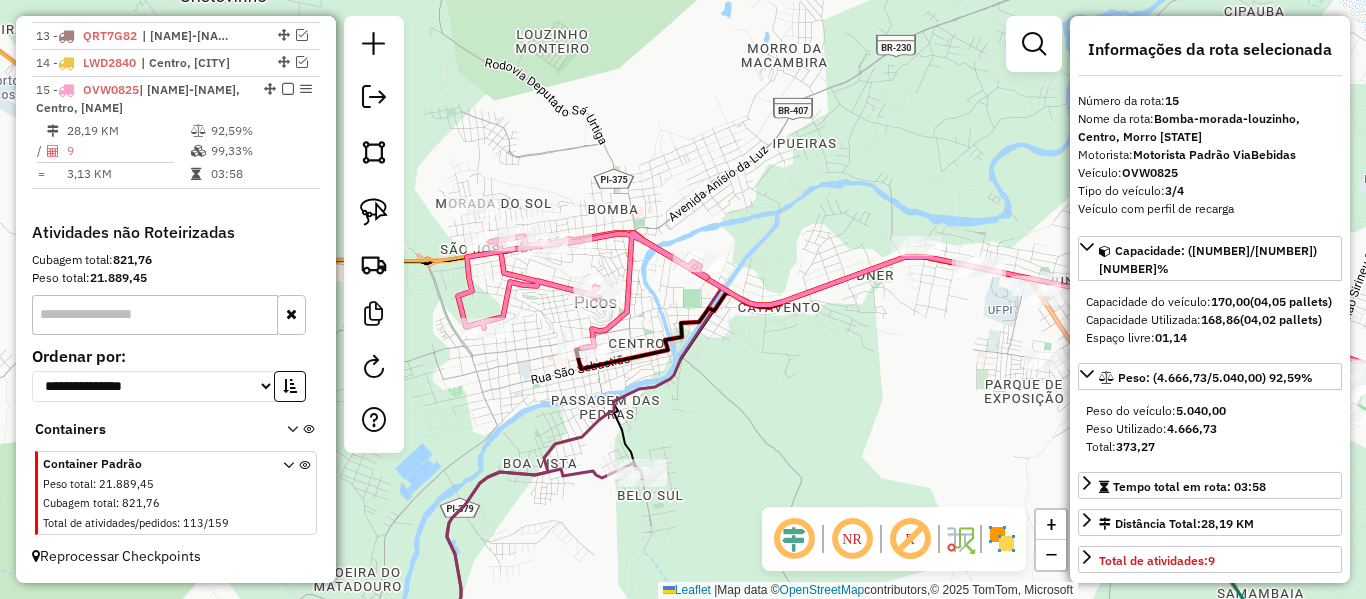 drag, startPoint x: 569, startPoint y: 291, endPoint x: 556, endPoint y: 276, distance: 19.849434 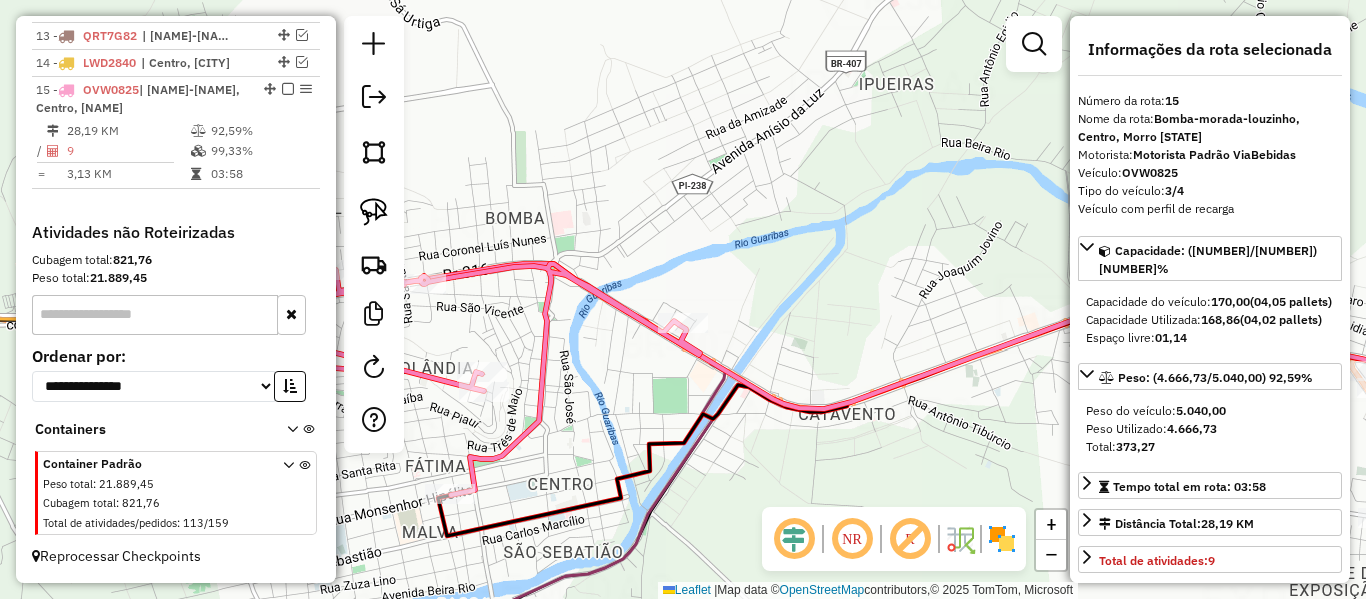 drag, startPoint x: 708, startPoint y: 243, endPoint x: 619, endPoint y: 275, distance: 94.57801 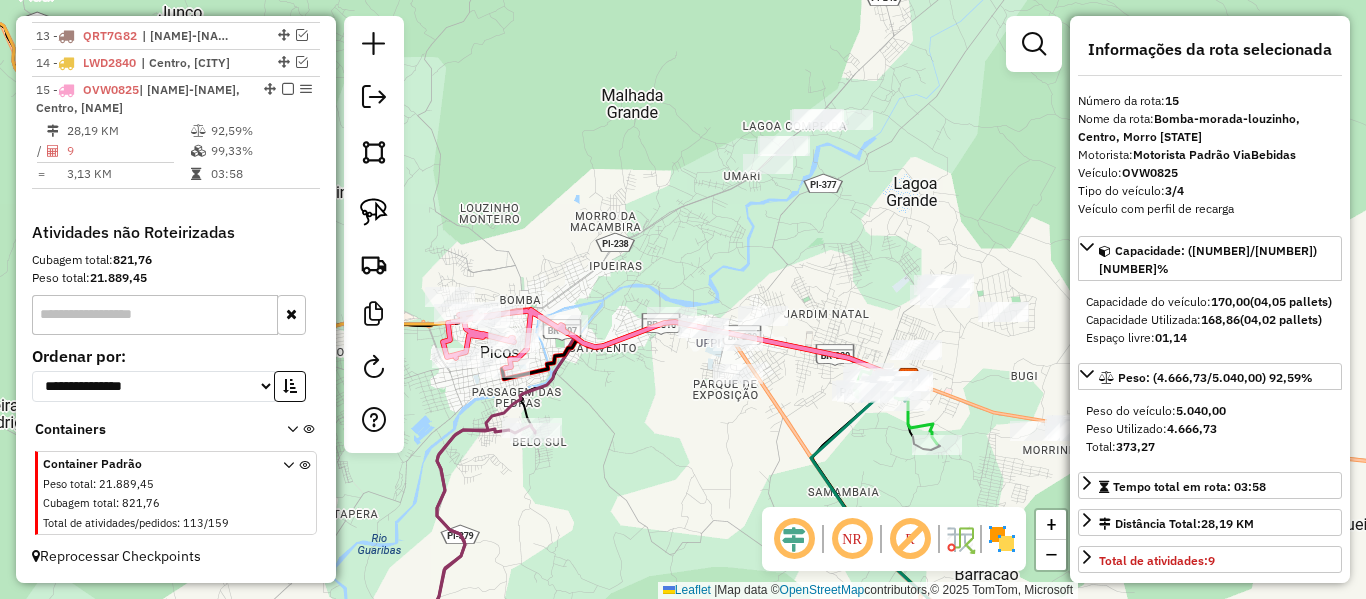 drag, startPoint x: 674, startPoint y: 226, endPoint x: 519, endPoint y: 309, distance: 175.82378 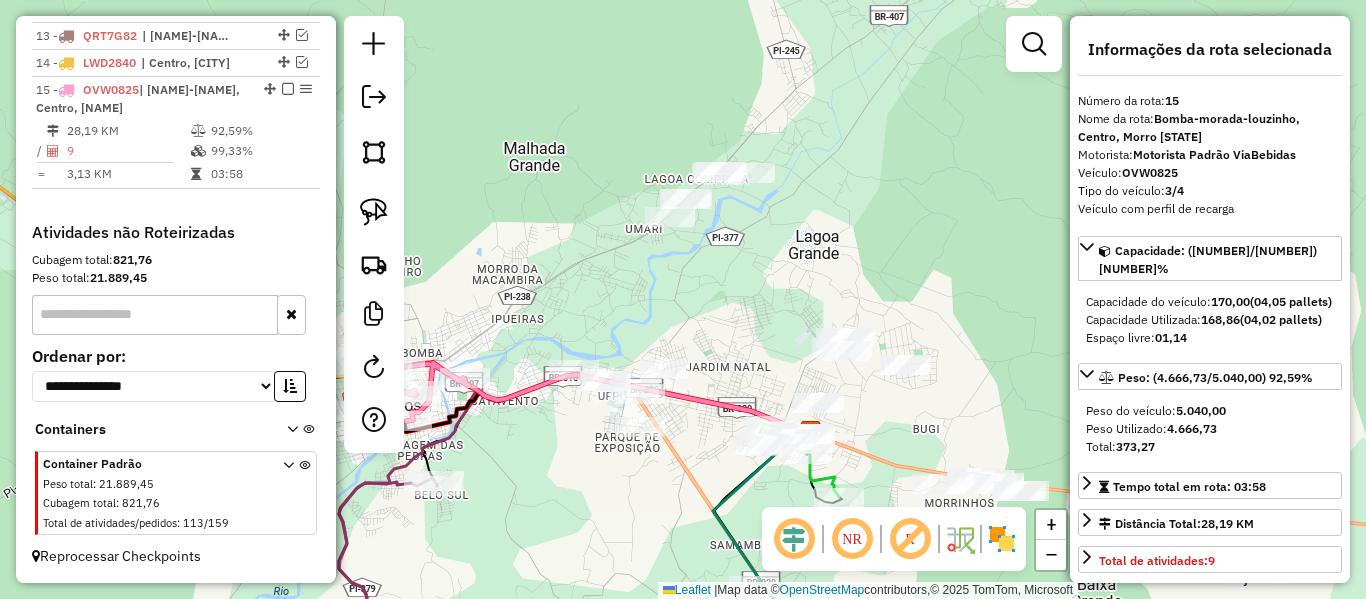 drag, startPoint x: 381, startPoint y: 208, endPoint x: 456, endPoint y: 248, distance: 85 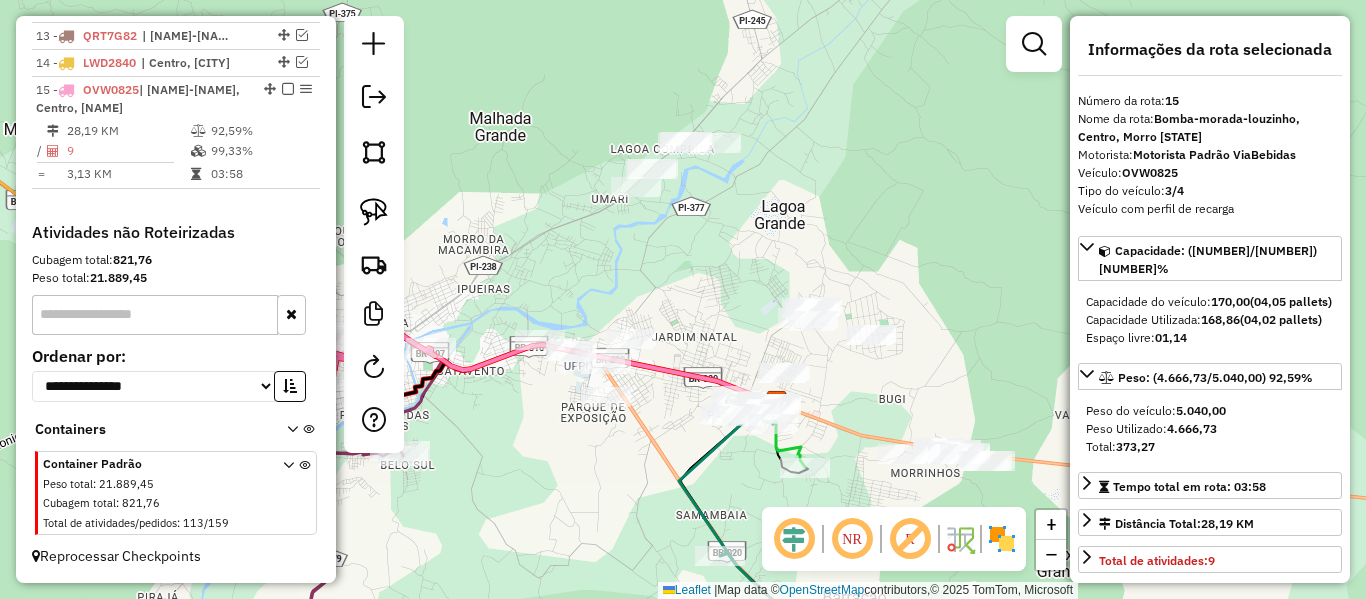 drag, startPoint x: 597, startPoint y: 283, endPoint x: 575, endPoint y: 264, distance: 29.068884 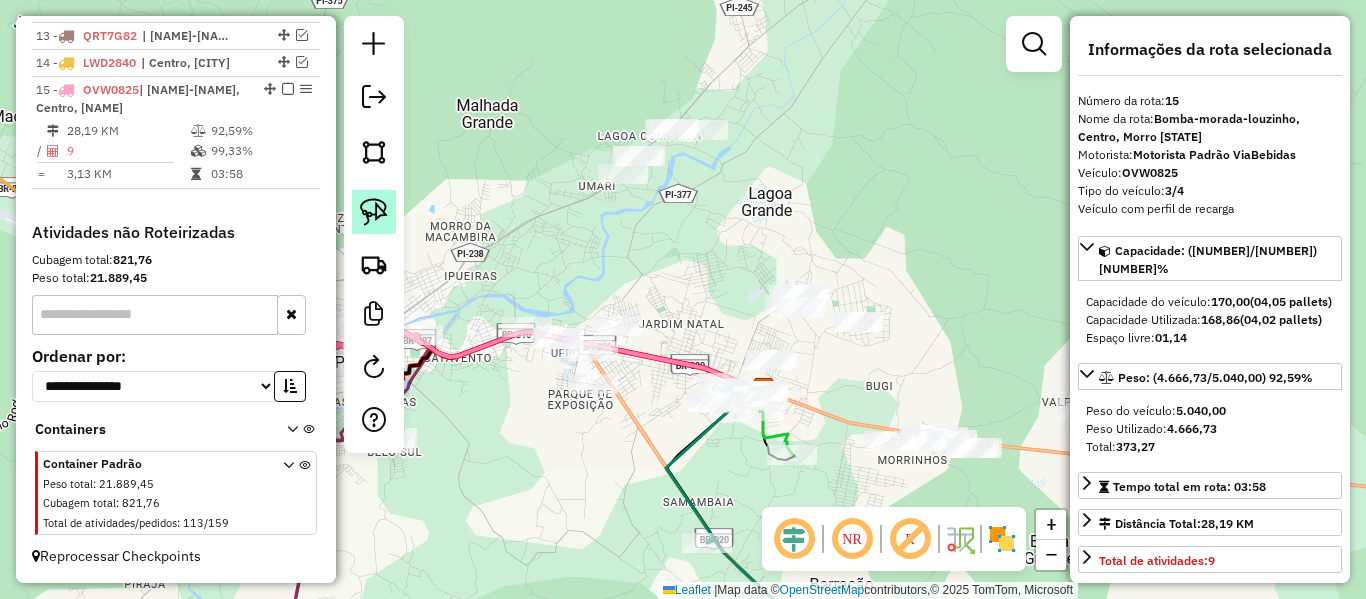 click 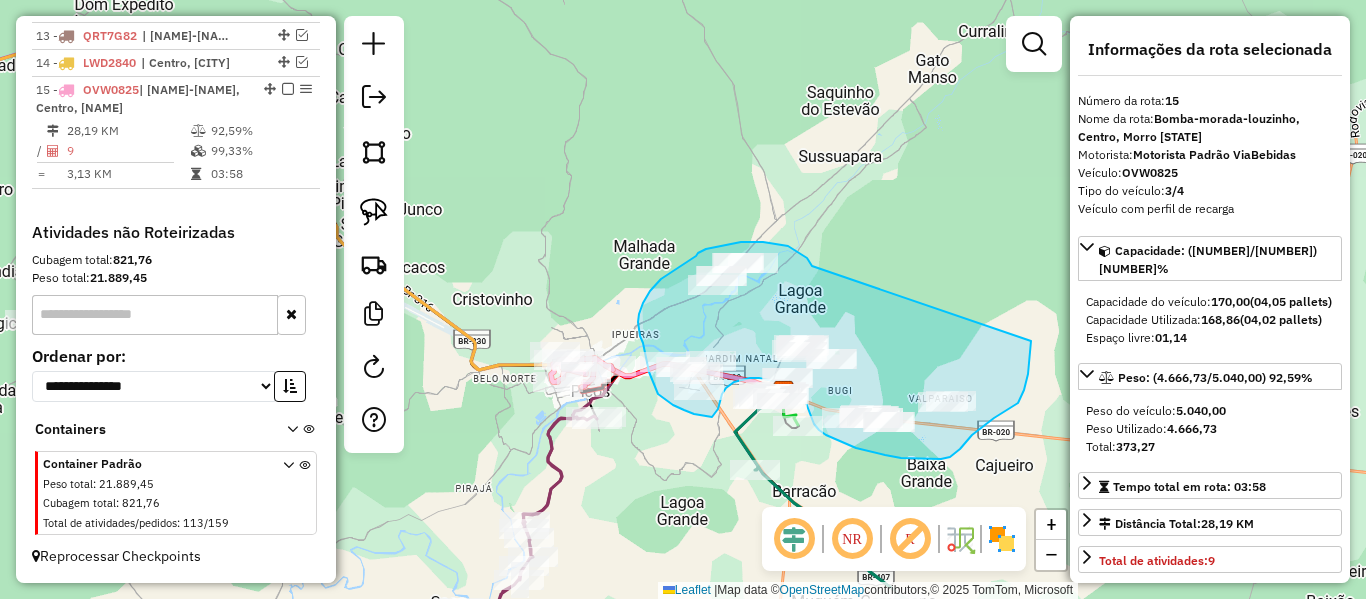 drag, startPoint x: 753, startPoint y: 91, endPoint x: 1031, endPoint y: 325, distance: 363.37308 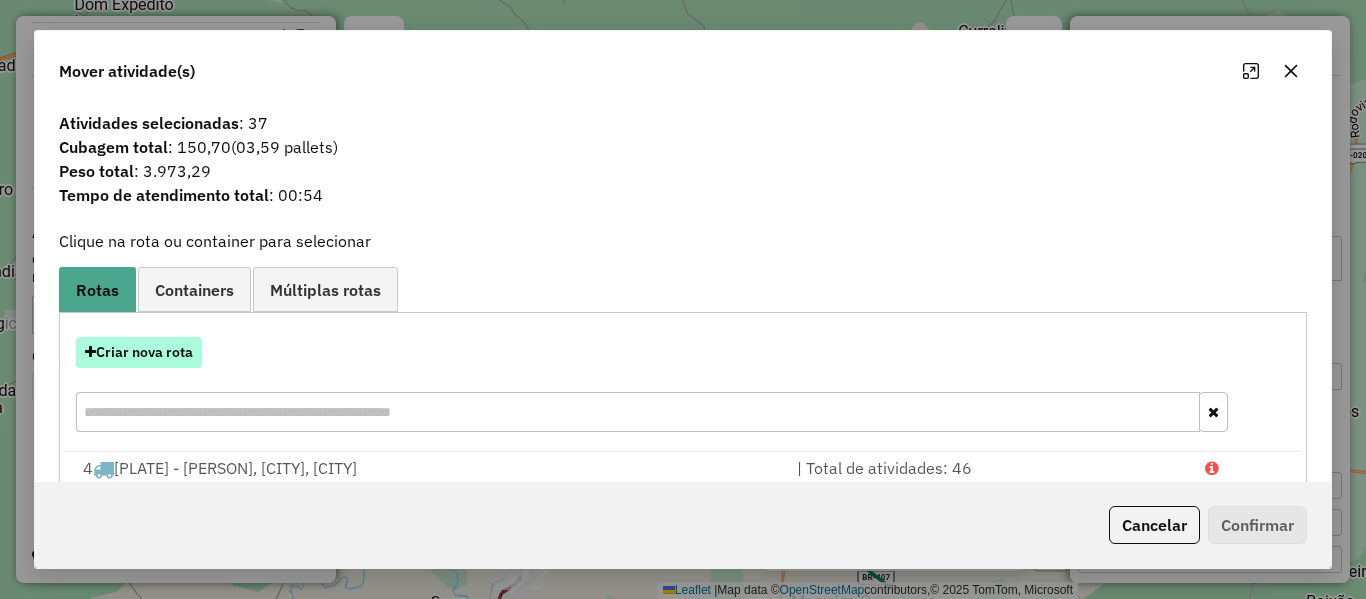 click on "Criar nova rota" at bounding box center [139, 352] 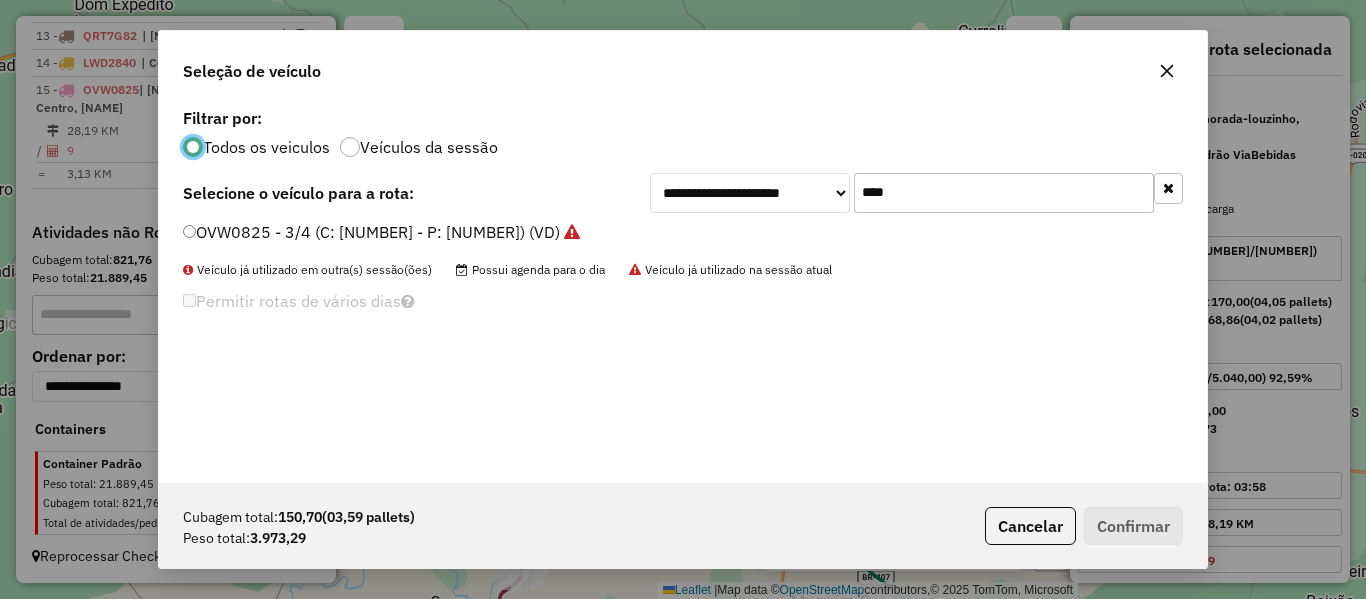 scroll, scrollTop: 11, scrollLeft: 6, axis: both 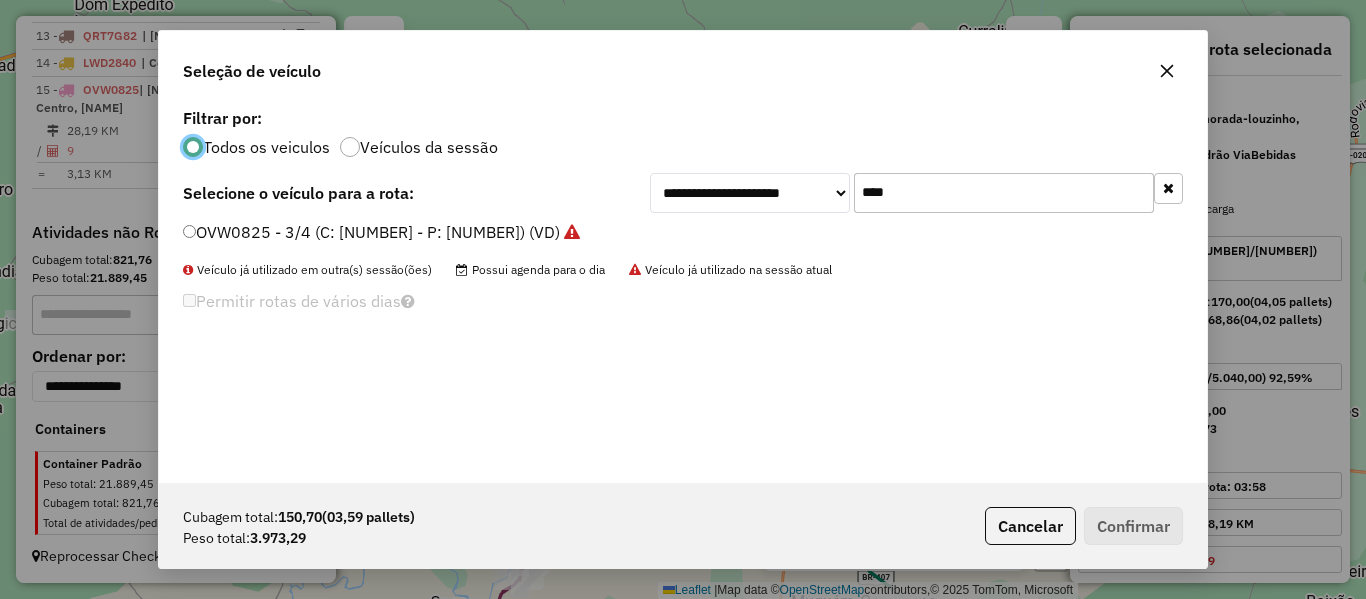 drag, startPoint x: 860, startPoint y: 213, endPoint x: 813, endPoint y: 219, distance: 47.38143 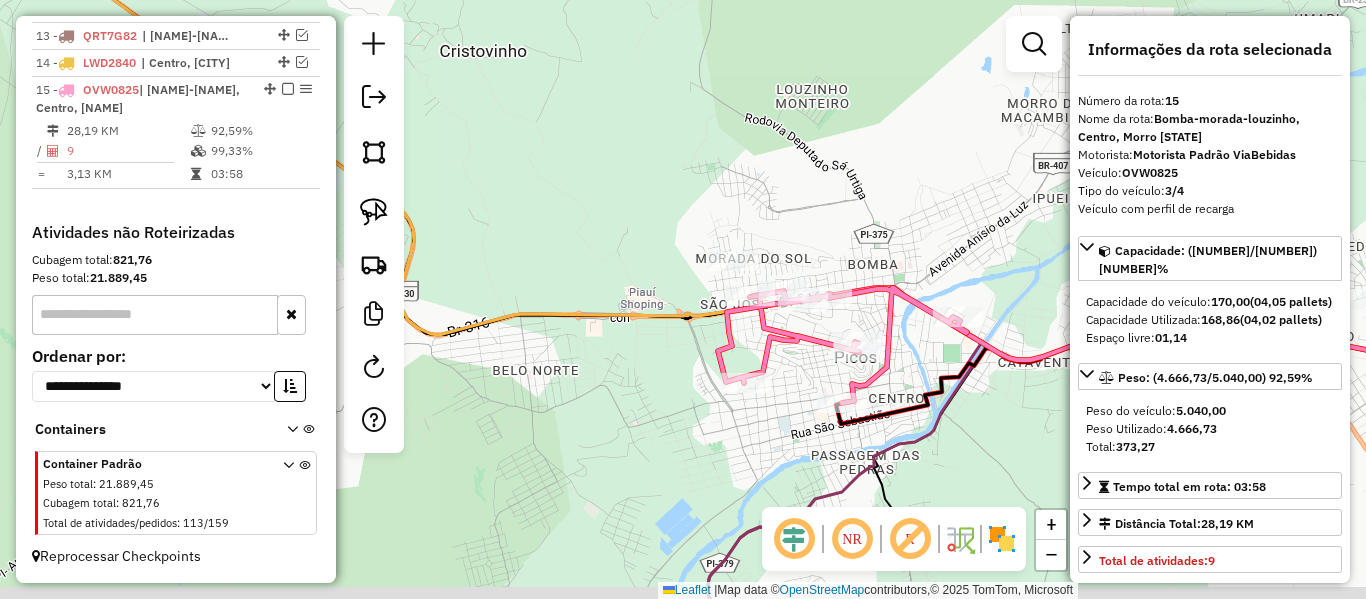 drag, startPoint x: 897, startPoint y: 393, endPoint x: 834, endPoint y: 370, distance: 67.06713 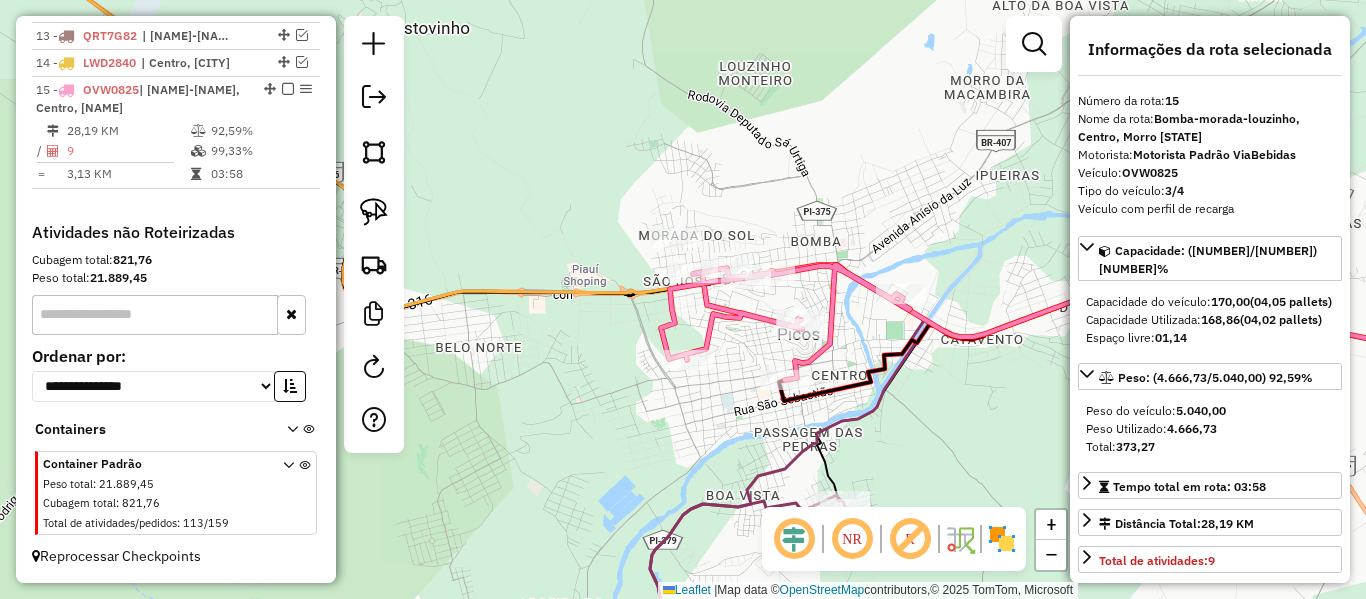 drag, startPoint x: 662, startPoint y: 321, endPoint x: 645, endPoint y: 321, distance: 17 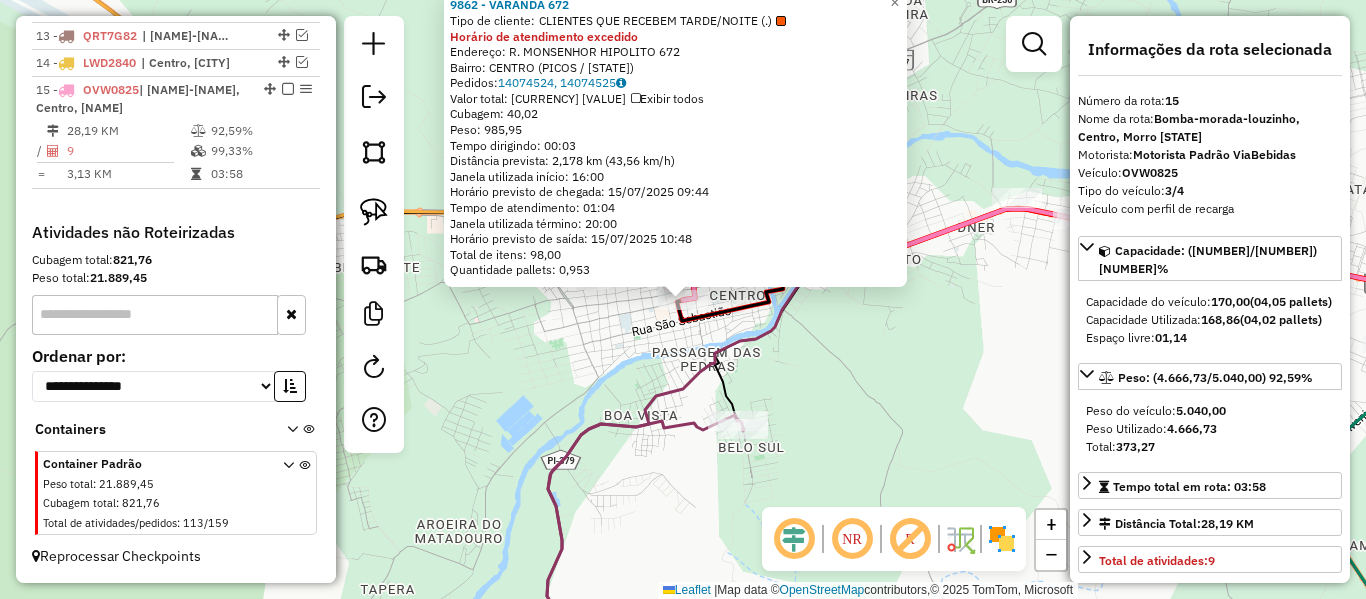 click on "9862 - [NAME] 672  Tipo de cliente:   CLIENTES QUE RECEBEM TARDE/NOITE (.)  Horário de atendimento excedido  Endereço:  R. [NAME] HIPOLITO [NUMBER]   Bairro: CENTRO ([CITY] / [STATE])   Pedidos:  [ORDER_ID], [ORDER_ID]   Valor total: R$ 6.457,21   Exibir todos   Cubagem: 40,02  Peso: 985,95  Tempo dirigindo: 00:03   Distância prevista: 2,178 km (43,56 km/h)   Janela utilizada início: 16:00   Horário previsto de chegada: 15/07/2025 09:44   Tempo de atendimento: 01:04   Janela utilizada término: 20:00   Horário previsto de saída: 15/07/2025 10:48   Total de itens: 98,00   Quantidade pallets: 0,953  × Janela de atendimento Grade de atendimento Capacidade Transportadoras Veículos Cliente Pedidos  Rotas Selecione os dias de semana para filtrar as janelas de atendimento  Seg   Ter   Qua   Qui   Sex   Sáb   Dom  Informe o período da janela de atendimento: De: Até:  Filtrar exatamente a janela do cliente  Considerar janela de atendimento padrão  Selecione os dias de semana para filtrar as grades de atendimento De:" 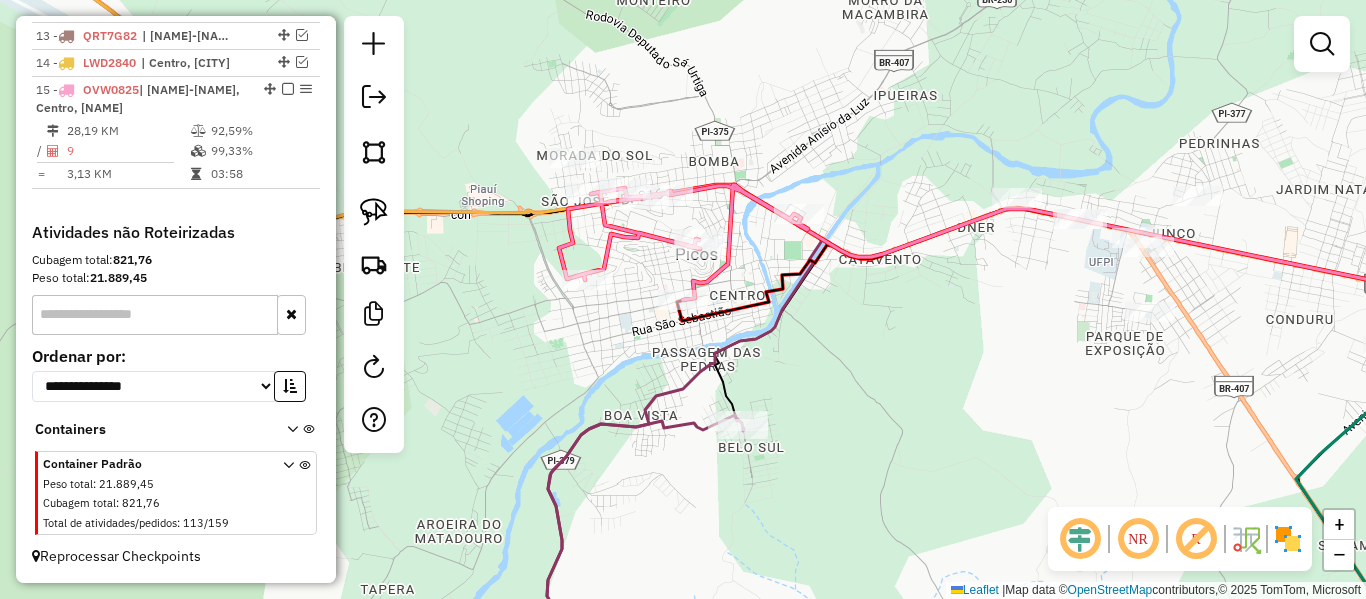 click 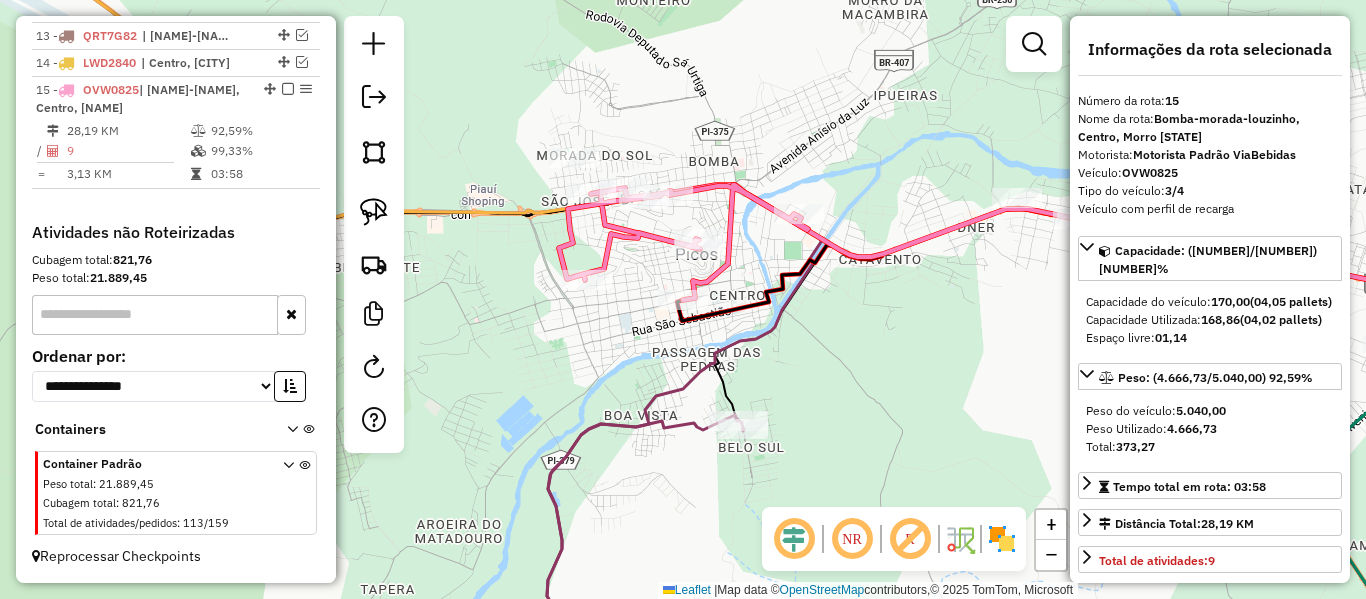 click 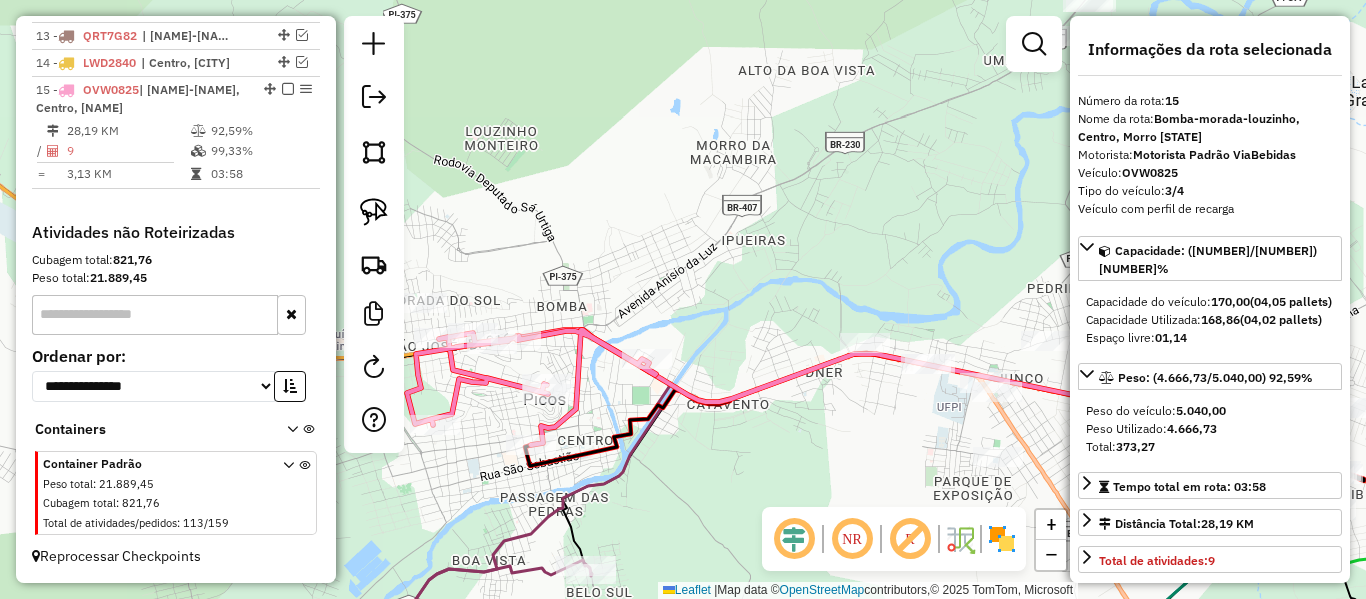 click 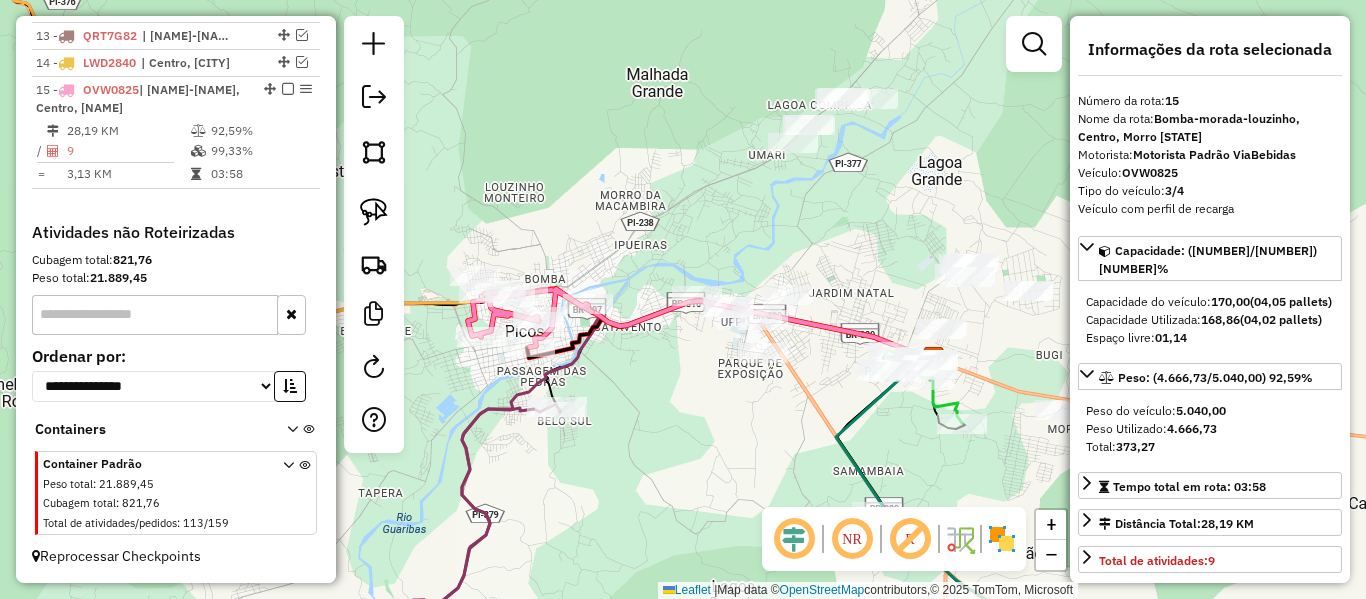 drag, startPoint x: 615, startPoint y: 233, endPoint x: 426, endPoint y: 280, distance: 194.75626 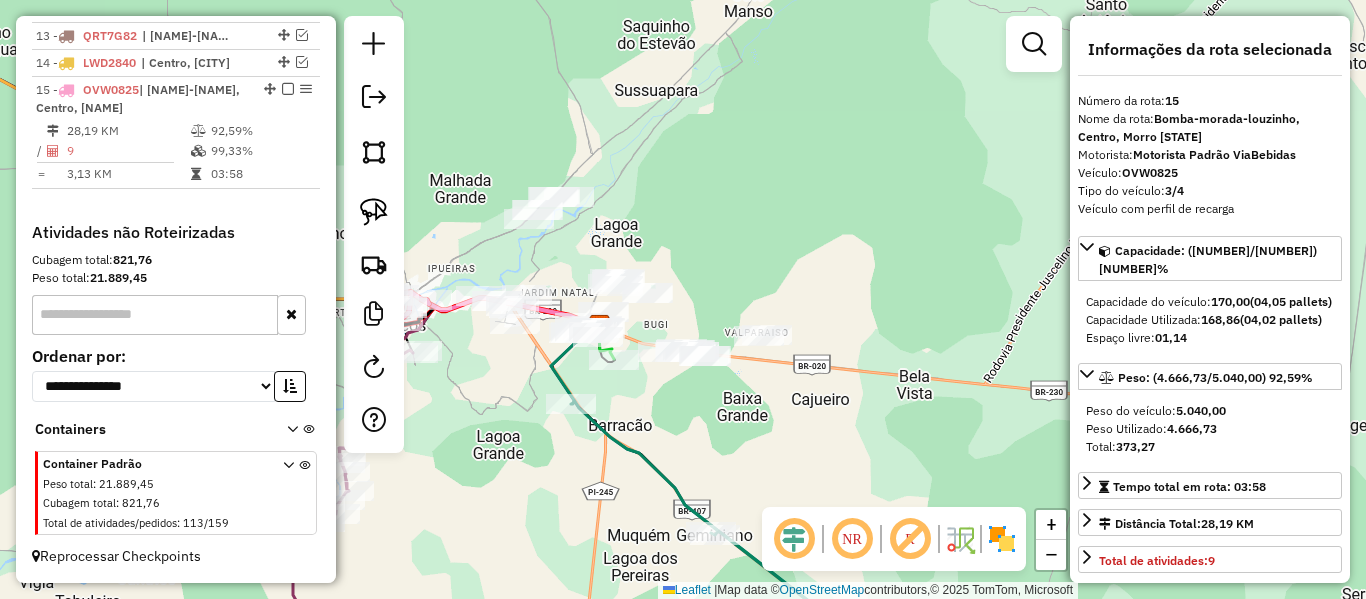 drag, startPoint x: 494, startPoint y: 239, endPoint x: 630, endPoint y: 203, distance: 140.68404 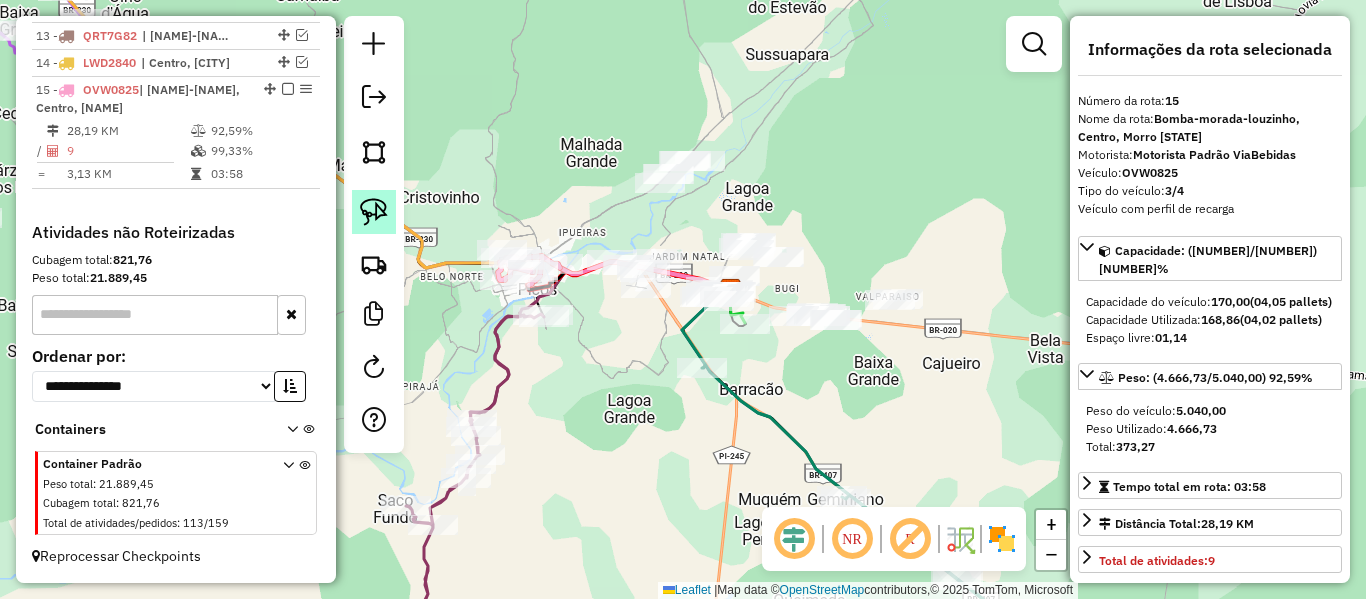 click 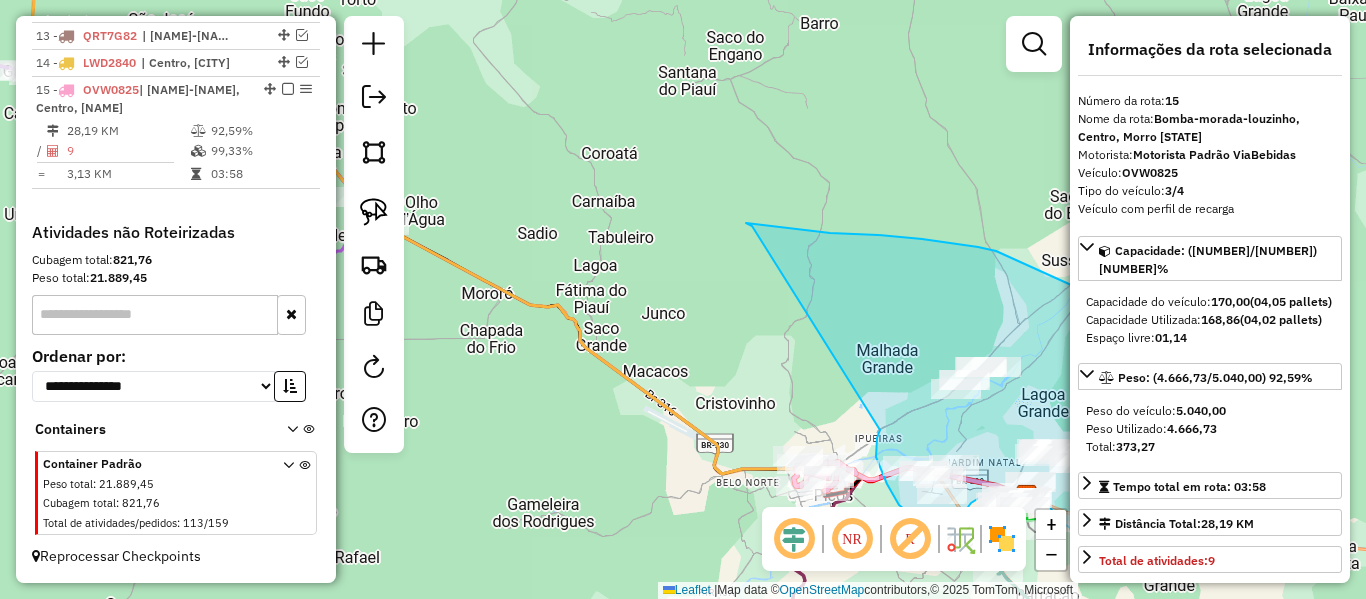 drag, startPoint x: 526, startPoint y: 187, endPoint x: 752, endPoint y: 226, distance: 229.34036 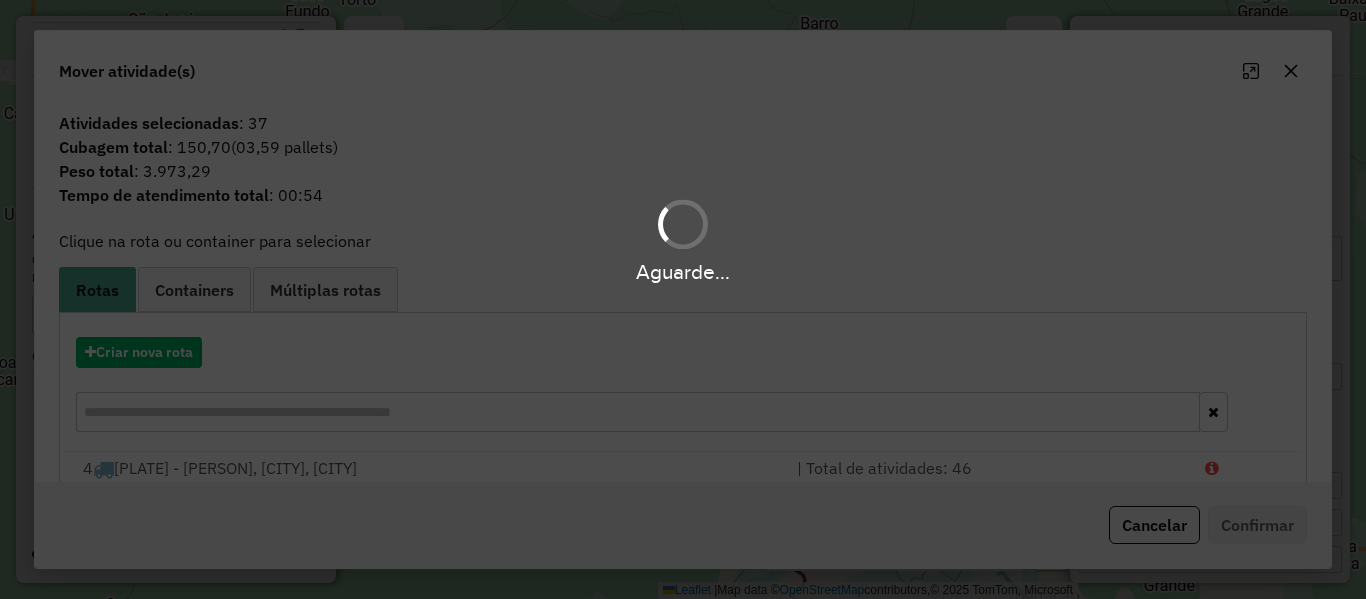 click on "Aguarde..." at bounding box center (683, 299) 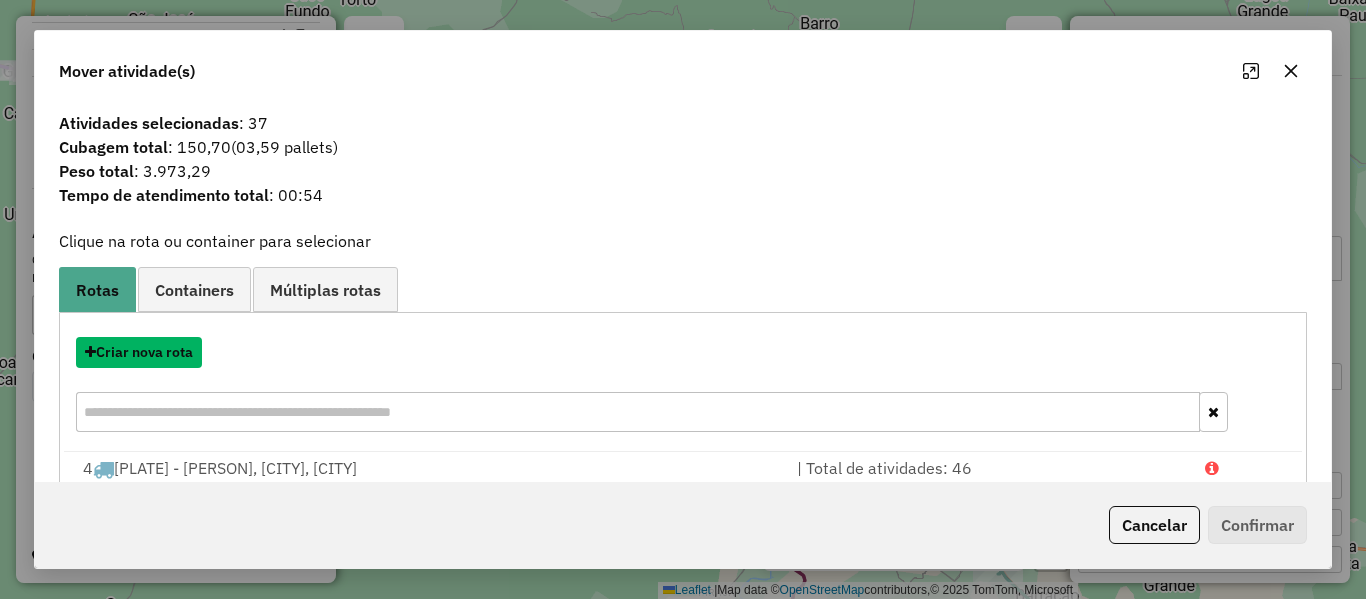 click on "Criar nova rota" at bounding box center [139, 352] 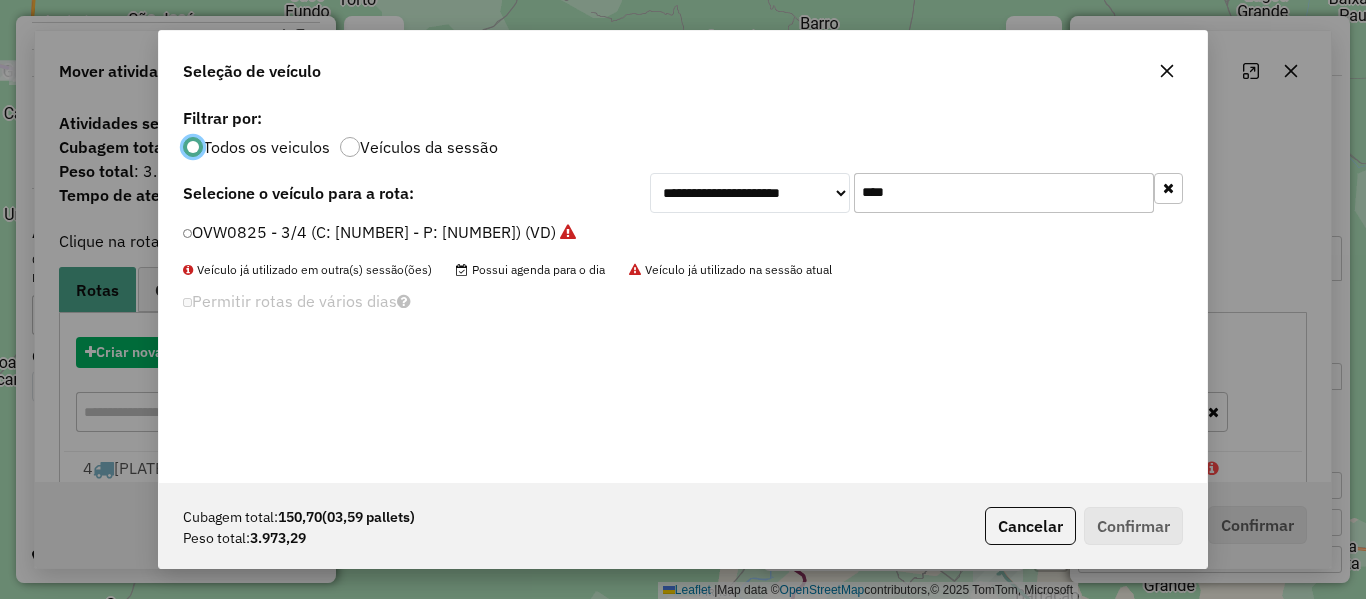 scroll, scrollTop: 11, scrollLeft: 6, axis: both 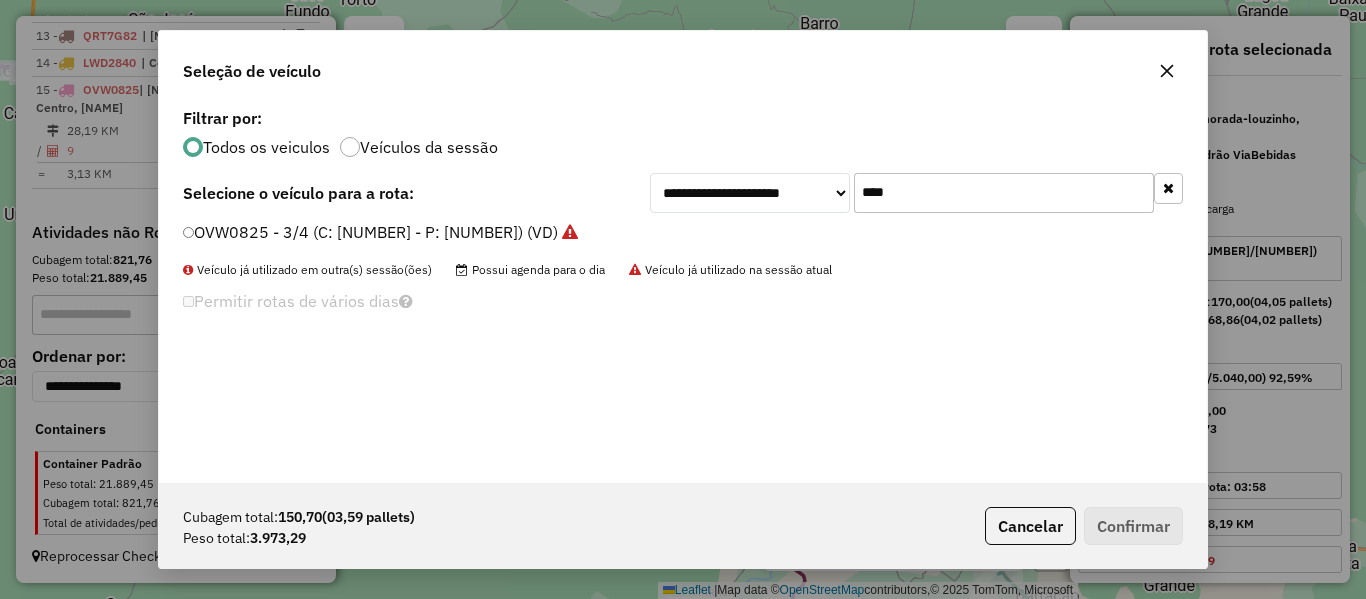 drag, startPoint x: 908, startPoint y: 197, endPoint x: 767, endPoint y: 199, distance: 141.01419 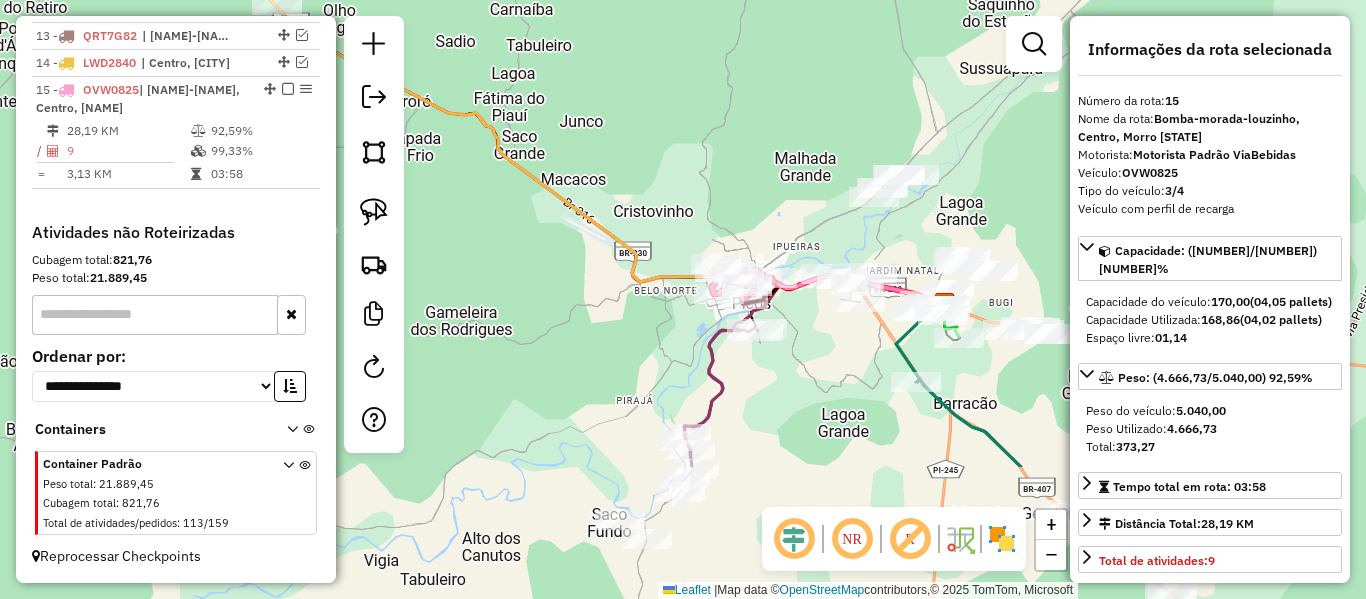 drag, startPoint x: 717, startPoint y: 294, endPoint x: 625, endPoint y: 129, distance: 188.91533 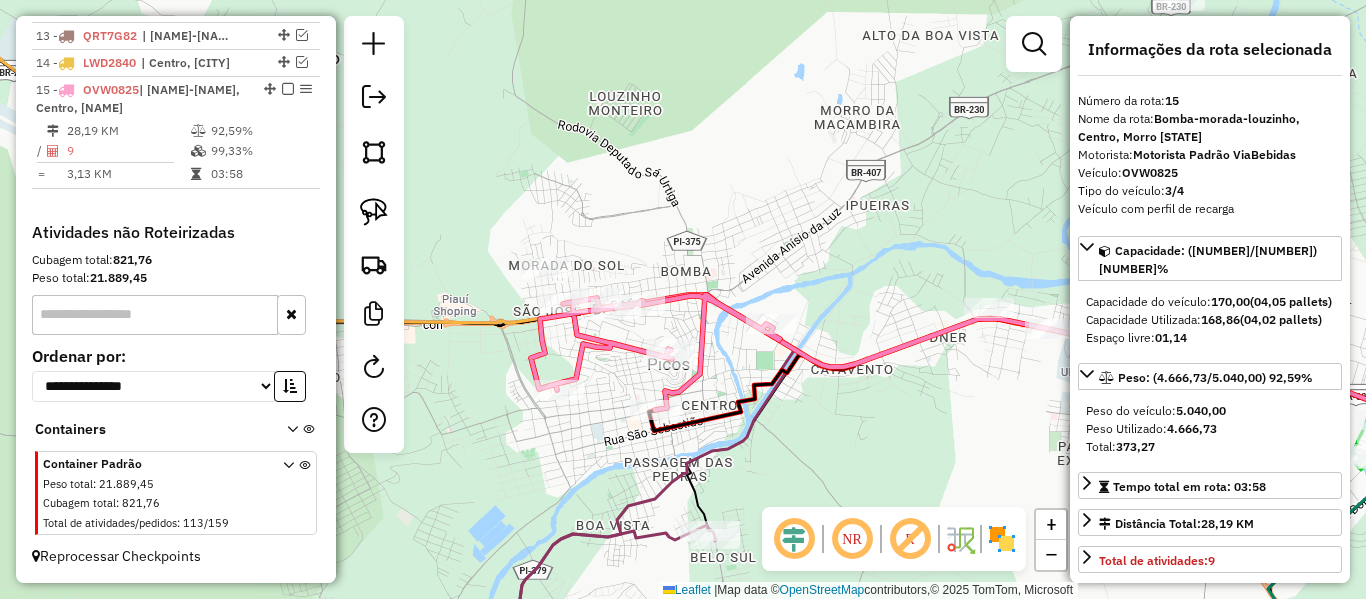 drag, startPoint x: 587, startPoint y: 227, endPoint x: 475, endPoint y: 249, distance: 114.14027 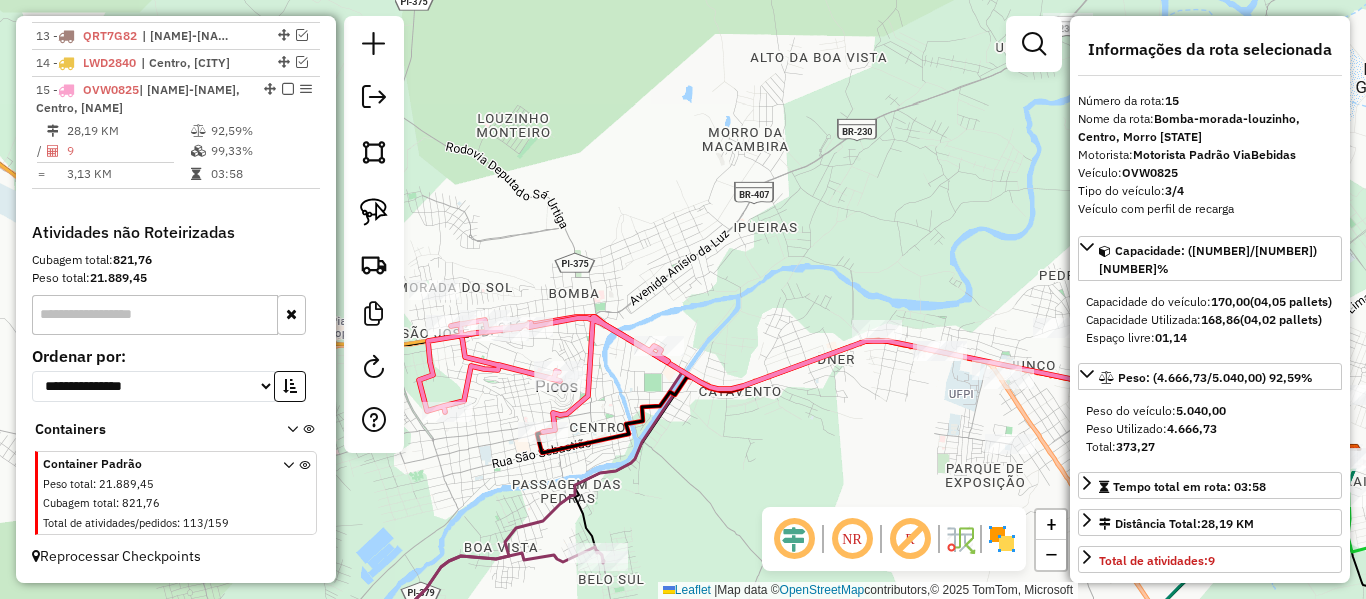 click on "Janela de atendimento Grade de atendimento Capacidade Transportadoras Veículos Cliente Pedidos  Rotas Selecione os dias de semana para filtrar as janelas de atendimento  Seg   Ter   Qua   Qui   Sex   Sáb   Dom  Informe o período da janela de atendimento: De: Até:  Filtrar exatamente a janela do cliente  Considerar janela de atendimento padrão  Selecione os dias de semana para filtrar as grades de atendimento  Seg   Ter   Qua   Qui   Sex   Sáb   Dom   Considerar clientes sem dia de atendimento cadastrado  Clientes fora do dia de atendimento selecionado Filtrar as atividades entre os valores definidos abaixo:  Peso mínimo:   Peso máximo:   Cubagem mínima:   Cubagem máxima:   De:   Até:  Filtrar as atividades entre o tempo de atendimento definido abaixo:  De:   Até:   Considerar capacidade total dos clientes não roteirizados Transportadora: Selecione um ou mais itens Tipo de veículo: Selecione um ou mais itens Veículo: Selecione um ou mais itens Motorista: Selecione um ou mais itens Nome: Rótulo:" 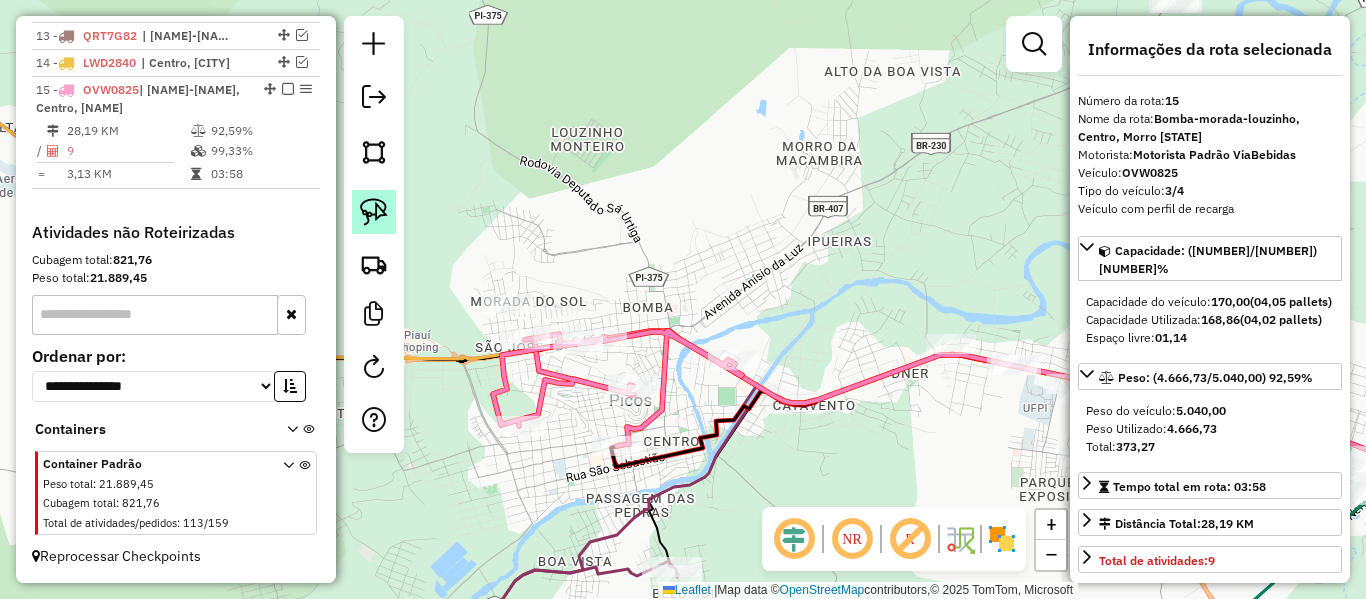 click 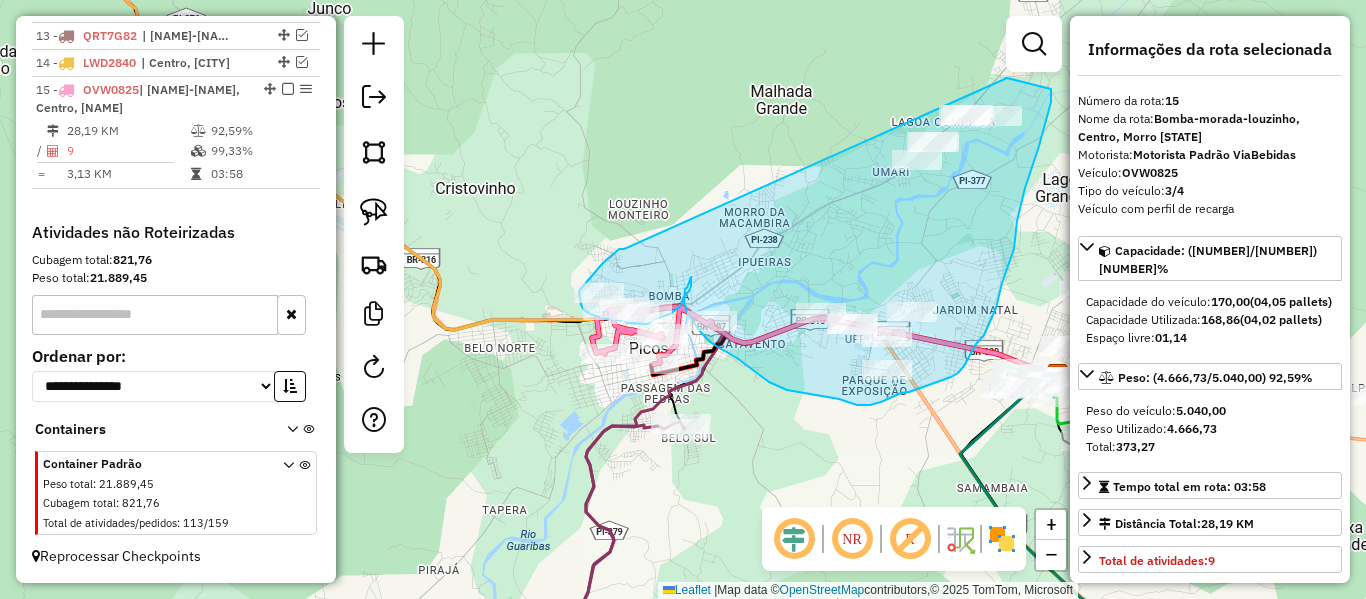 drag, startPoint x: 513, startPoint y: 246, endPoint x: 842, endPoint y: 73, distance: 371.71225 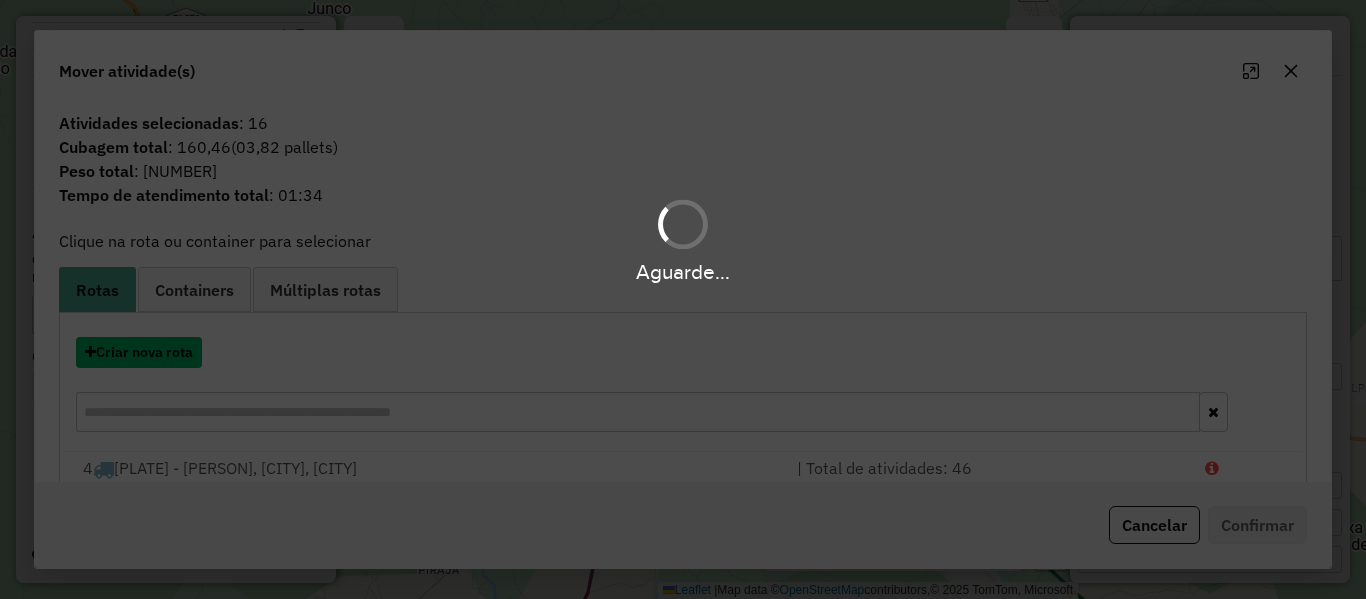 click on "Criar nova rota" at bounding box center [139, 352] 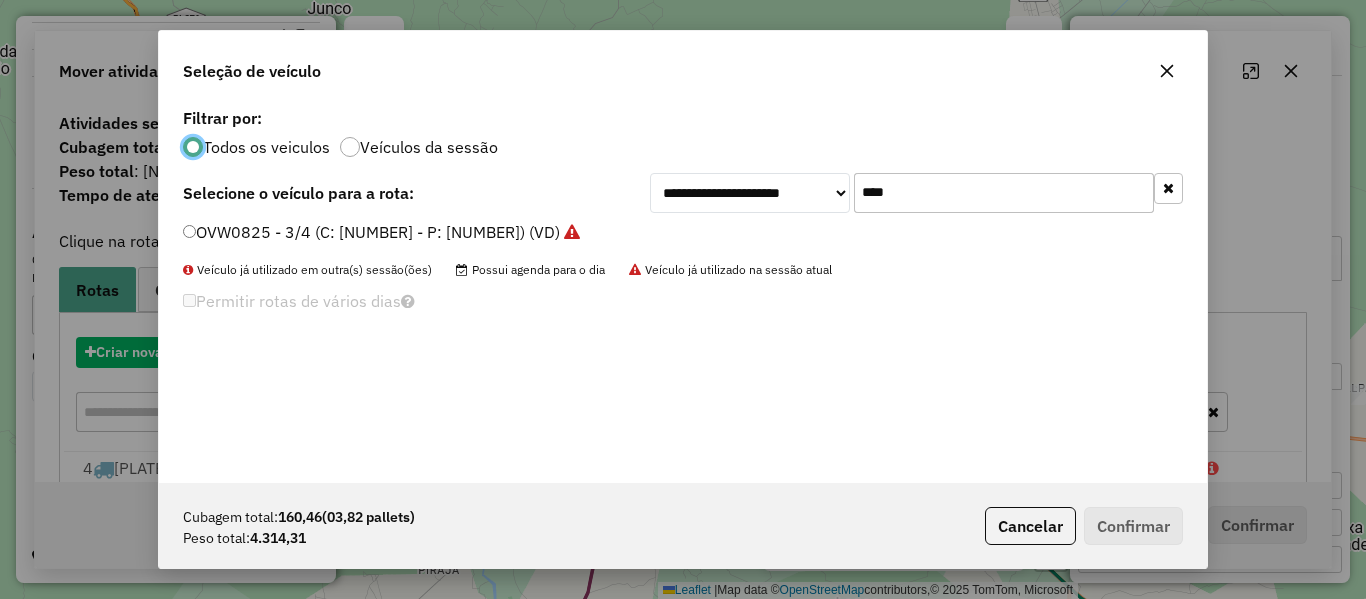 scroll, scrollTop: 11, scrollLeft: 6, axis: both 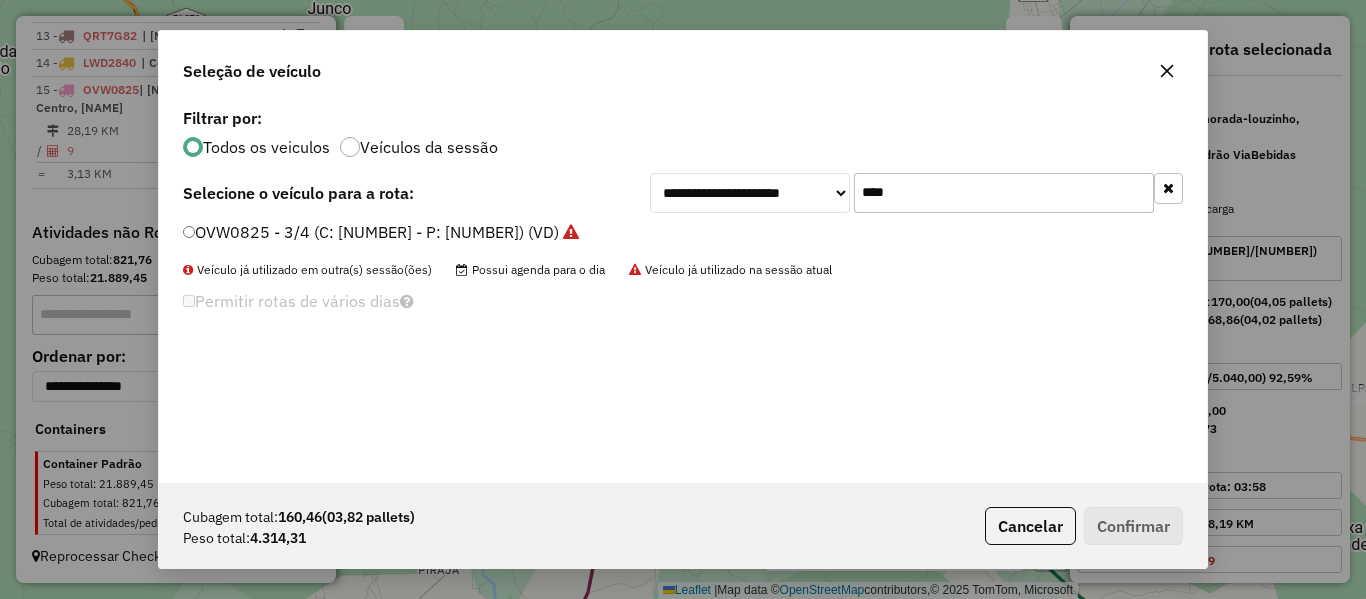 drag, startPoint x: 947, startPoint y: 202, endPoint x: 684, endPoint y: 232, distance: 264.7055 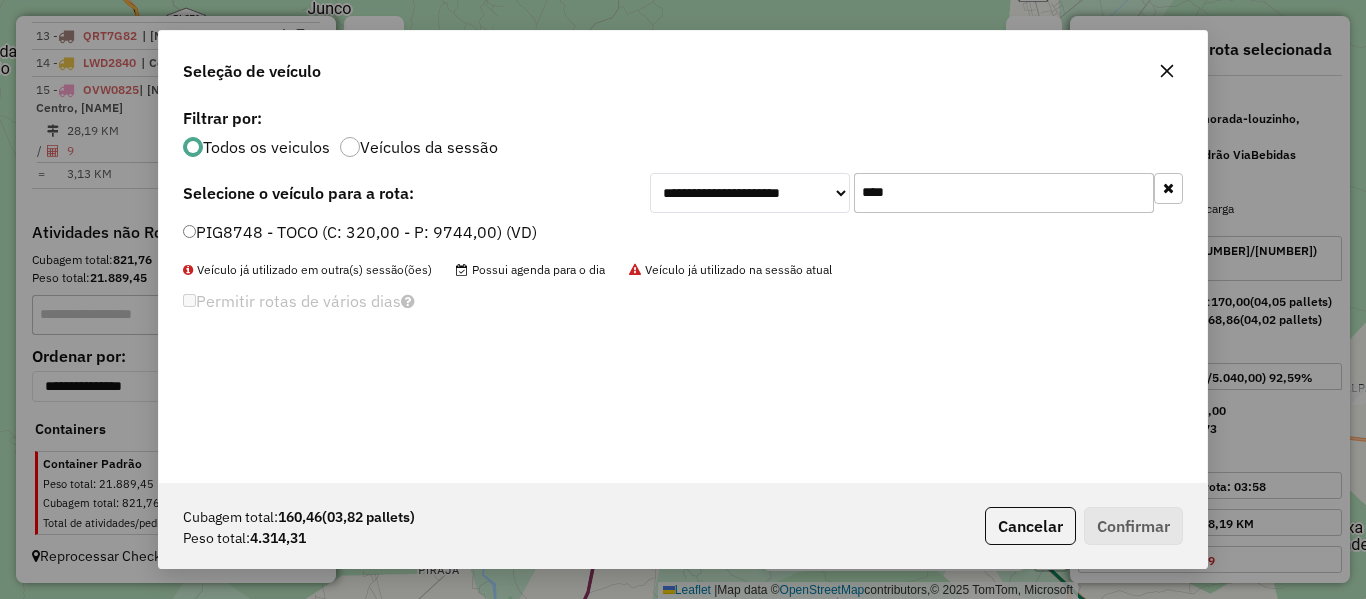 type on "****" 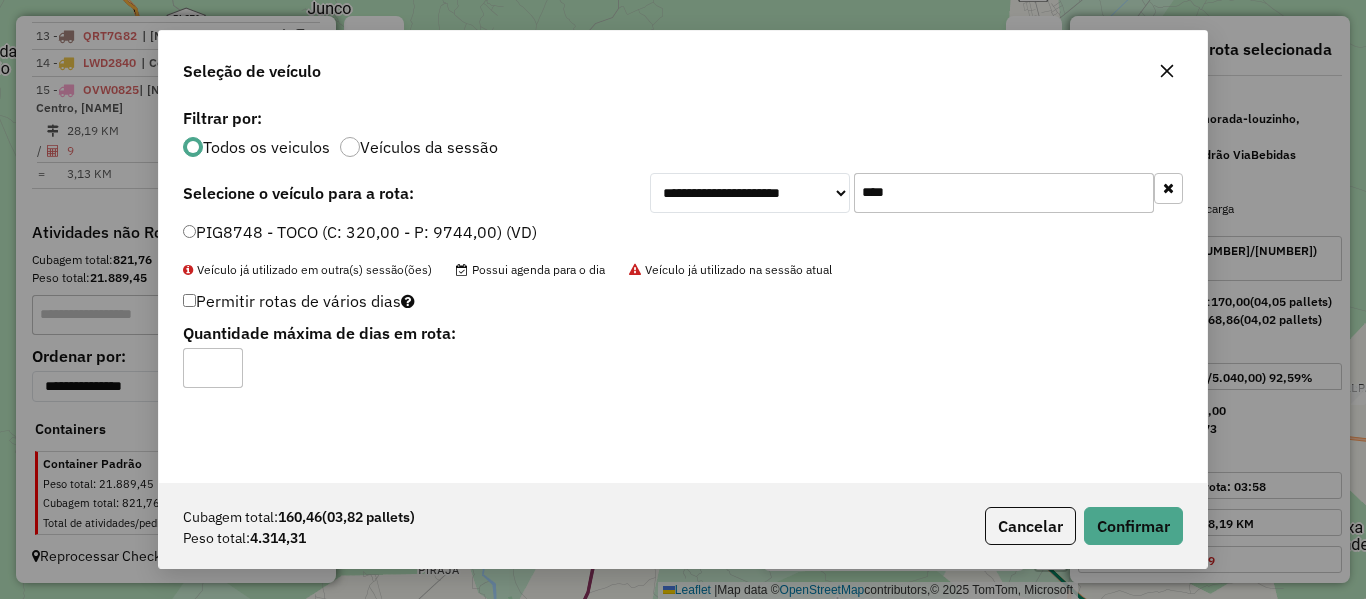 type on "*" 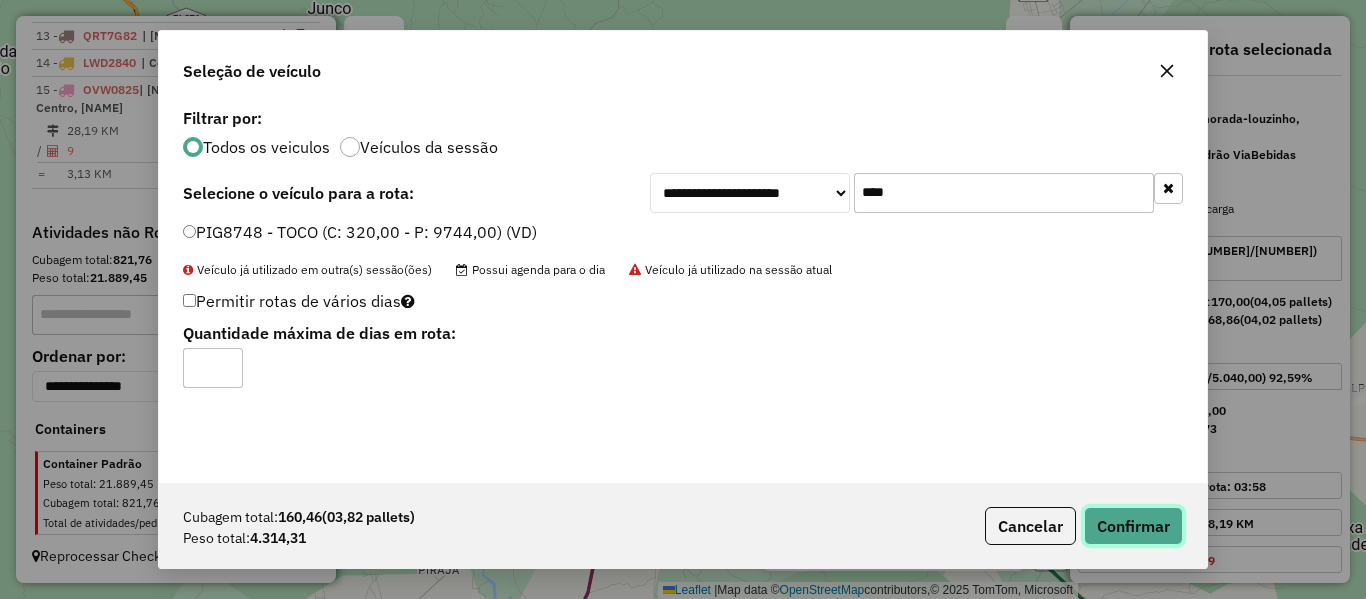 click on "Confirmar" 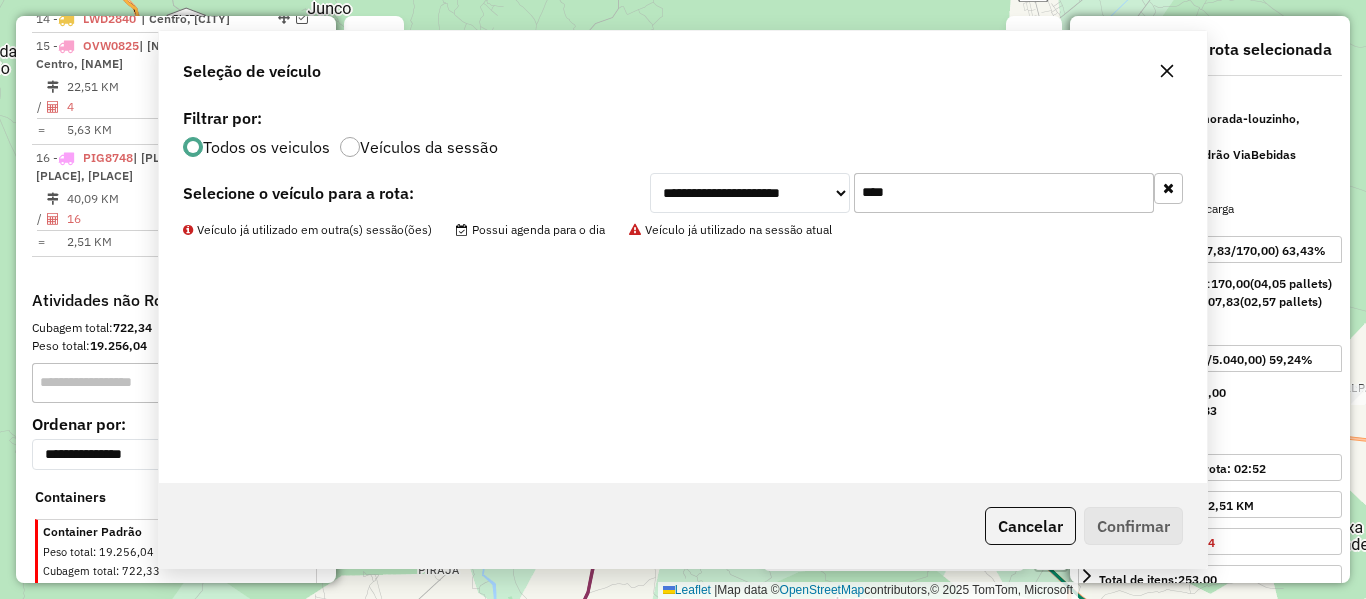 scroll, scrollTop: 1778, scrollLeft: 0, axis: vertical 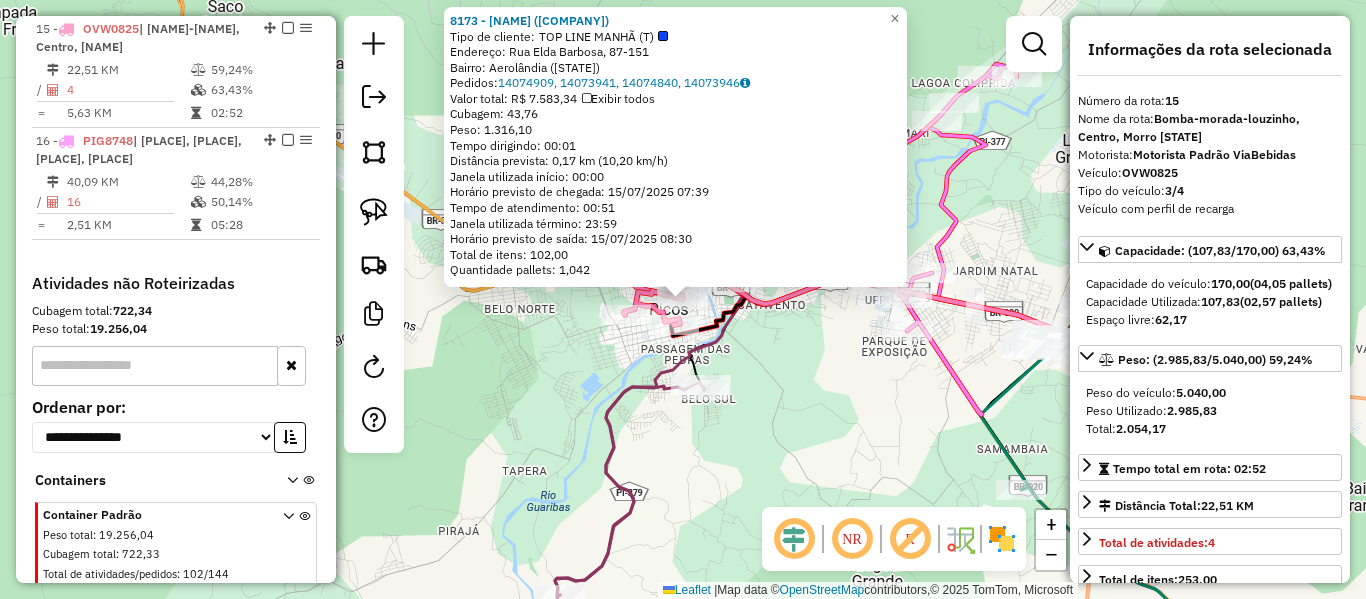 click on "17702 - RACHO LETICIA VALENT  Tipo de cliente:   TOP LINE MANHÃ (T)   Endereço: Rua Elda Barbosa, 87-151   Bairro: Aerolândia ([CITY] / [STATE])   Pedidos:  14074909, 14073941, 14074840, 14073946   Valor total: R$ 7.583,34   Exibir todos   Cubagem: 43,76  Peso: 1.316,10  Tempo dirigindo: 00:01   Distância prevista: 0,17 km (10,20 km/h)   Janela utilizada início: 00:00   Horário previsto de chegada: 15/07/2025 07:39   Tempo de atendimento: 00:51   Janela utilizada término: 23:59   Horário previsto de saída: 15/07/2025 08:30   Total de itens: 102,00   Quantidade pallets: 1,042  × Janela de atendimento Grade de atendimento Capacidade Transportadoras Veículos Cliente Pedidos  Rotas Selecione os dias de semana para filtrar as janelas de atendimento  Seg   Ter   Qua   Qui   Sex   Sáb   Dom  Informe o período da janela de atendimento: De: Até:  Filtrar exatamente a janela do cliente  Considerar janela de atendimento padrão   Seg   Ter   Qua   Qui   Sex   Sáb   Dom   Peso mínimo:   De:" 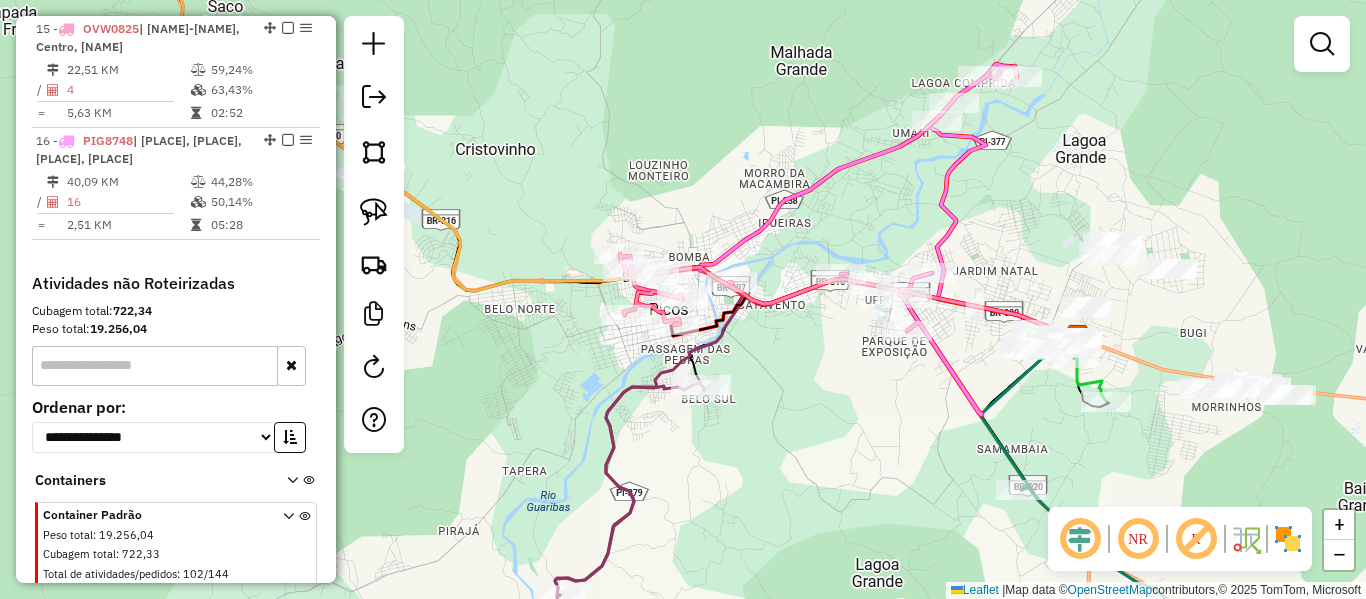 click 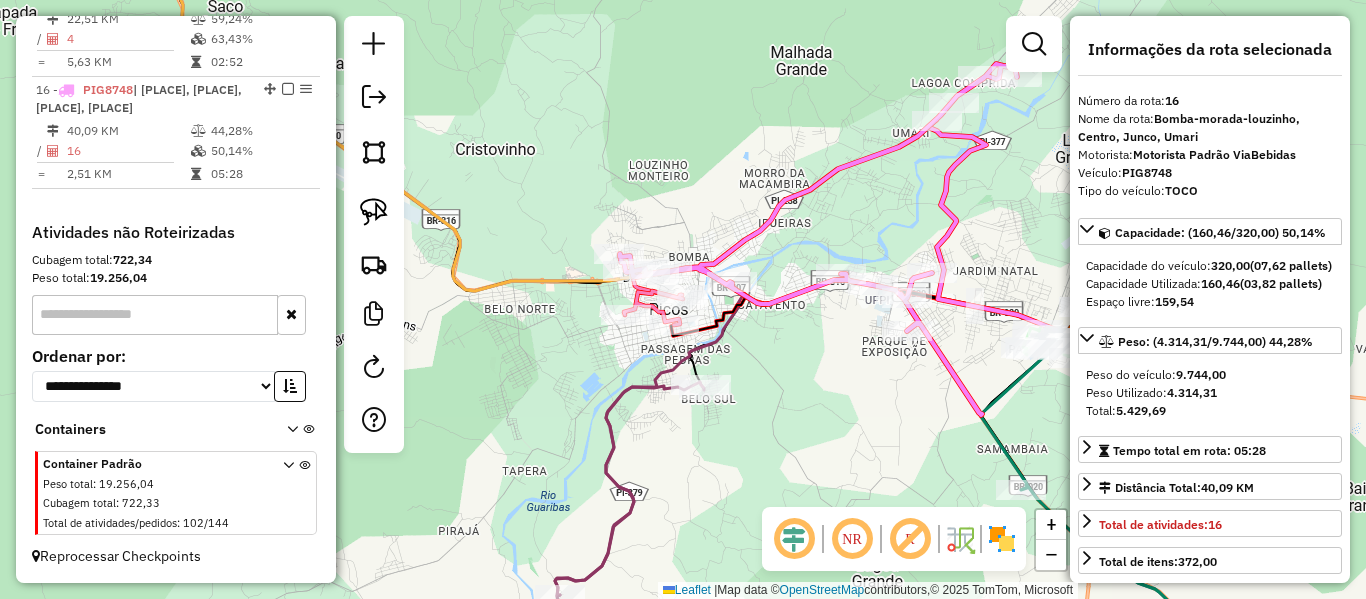 scroll, scrollTop: 1847, scrollLeft: 0, axis: vertical 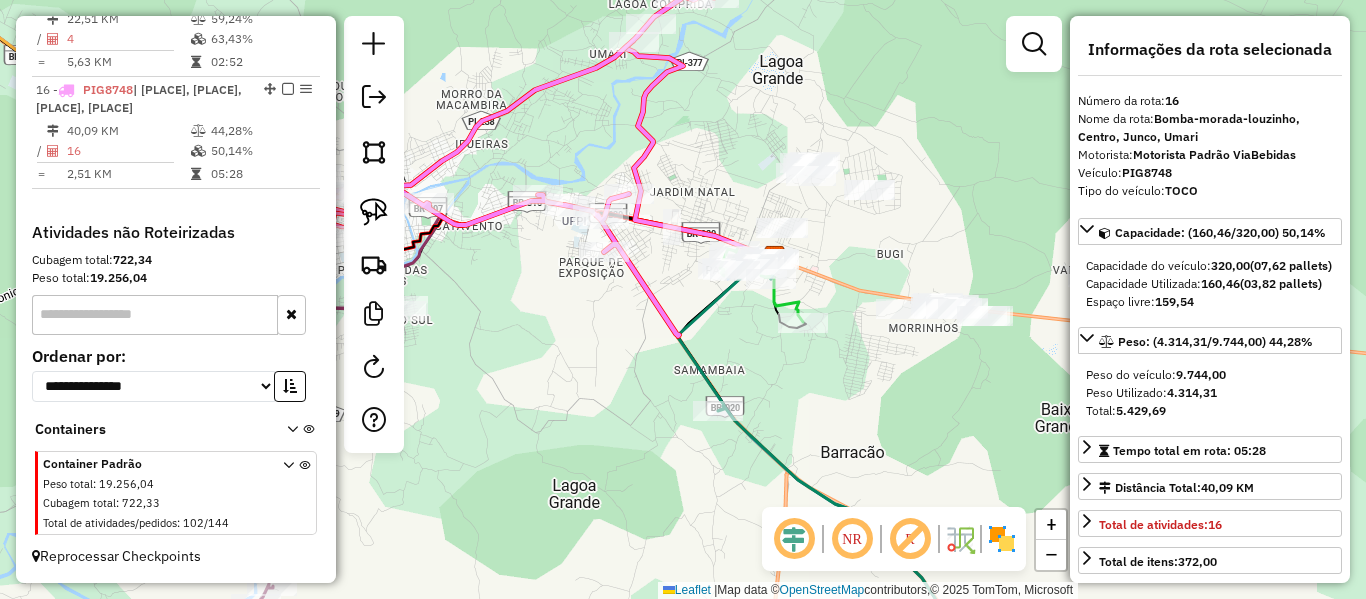 click 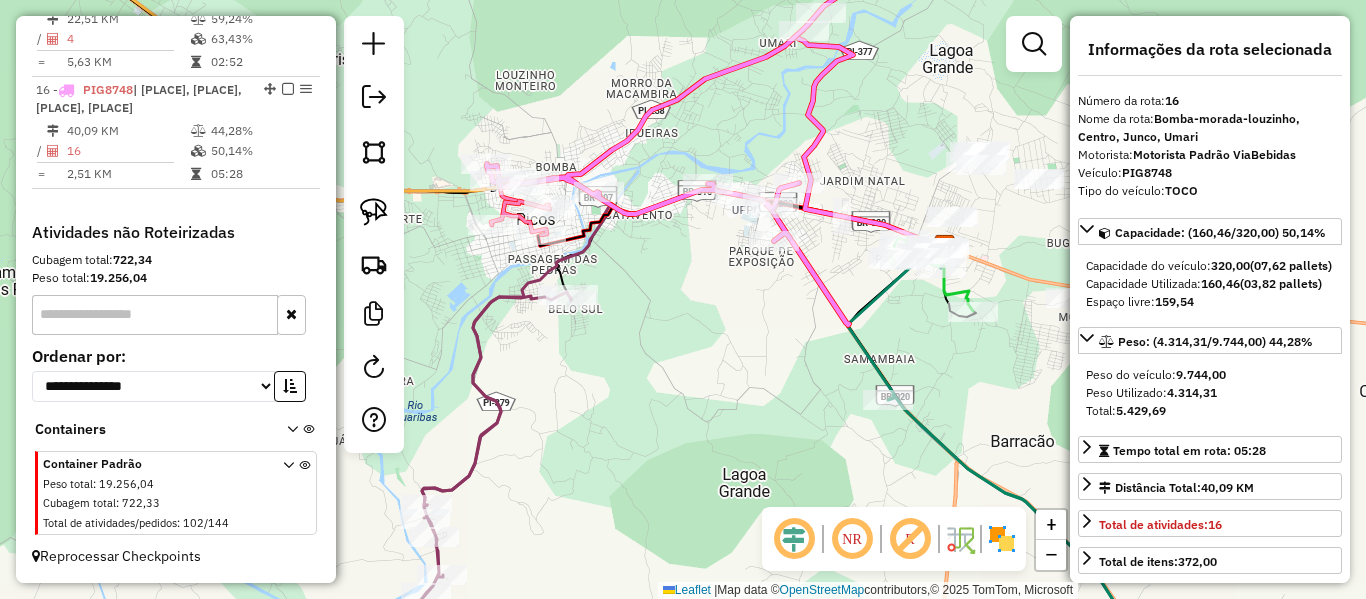 drag, startPoint x: 661, startPoint y: 315, endPoint x: 726, endPoint y: 295, distance: 68.007355 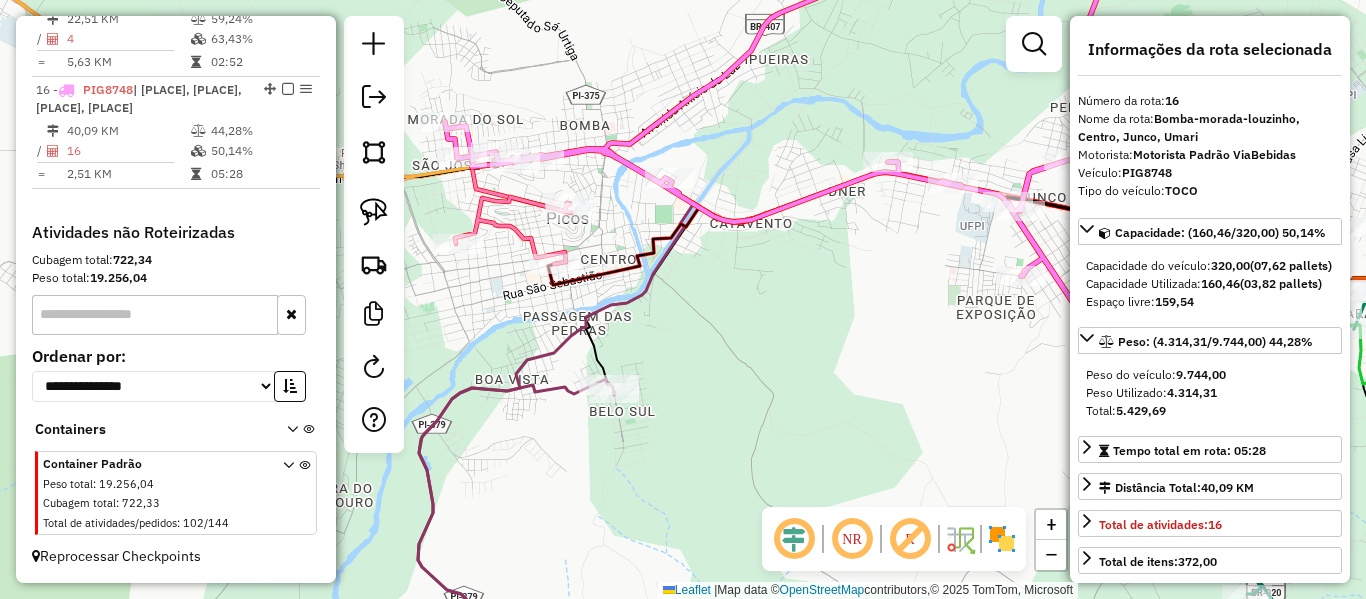 drag, startPoint x: 546, startPoint y: 206, endPoint x: 521, endPoint y: 257, distance: 56.797886 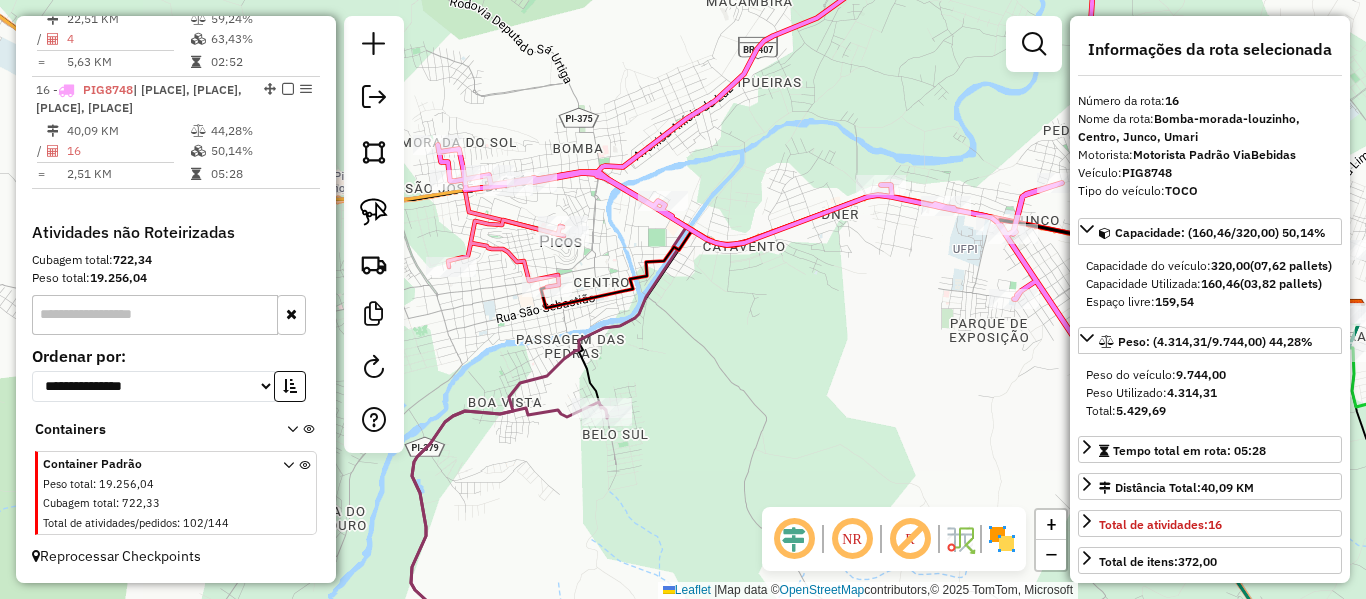 click 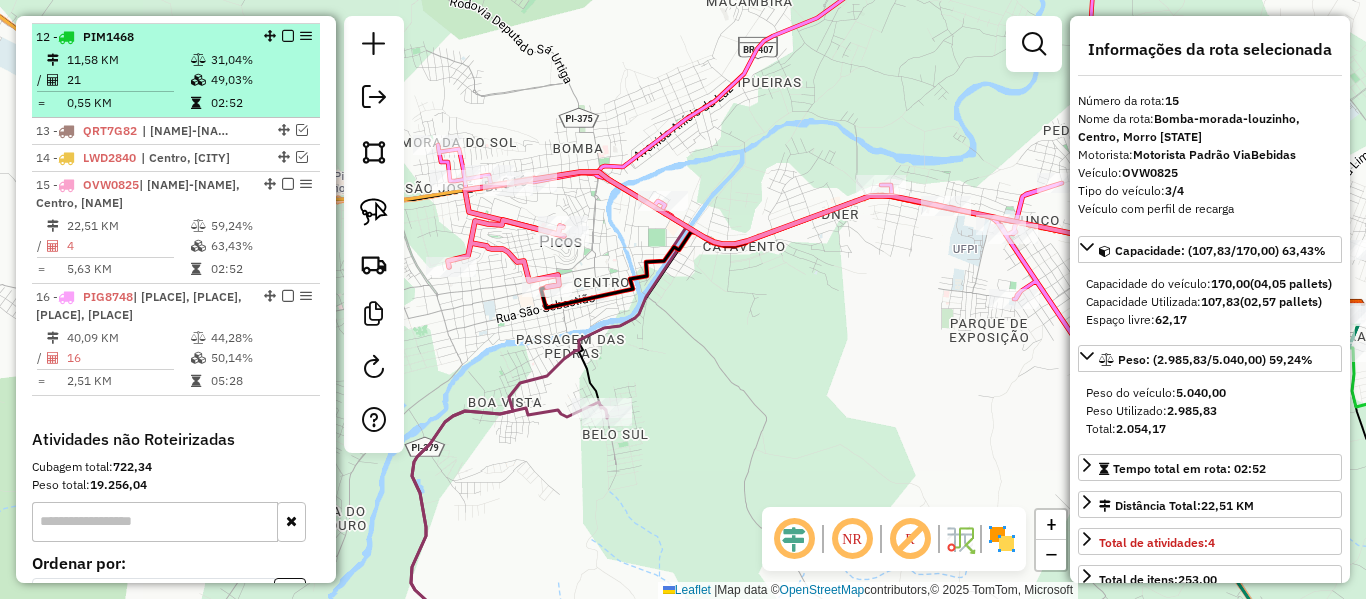 scroll, scrollTop: 1478, scrollLeft: 0, axis: vertical 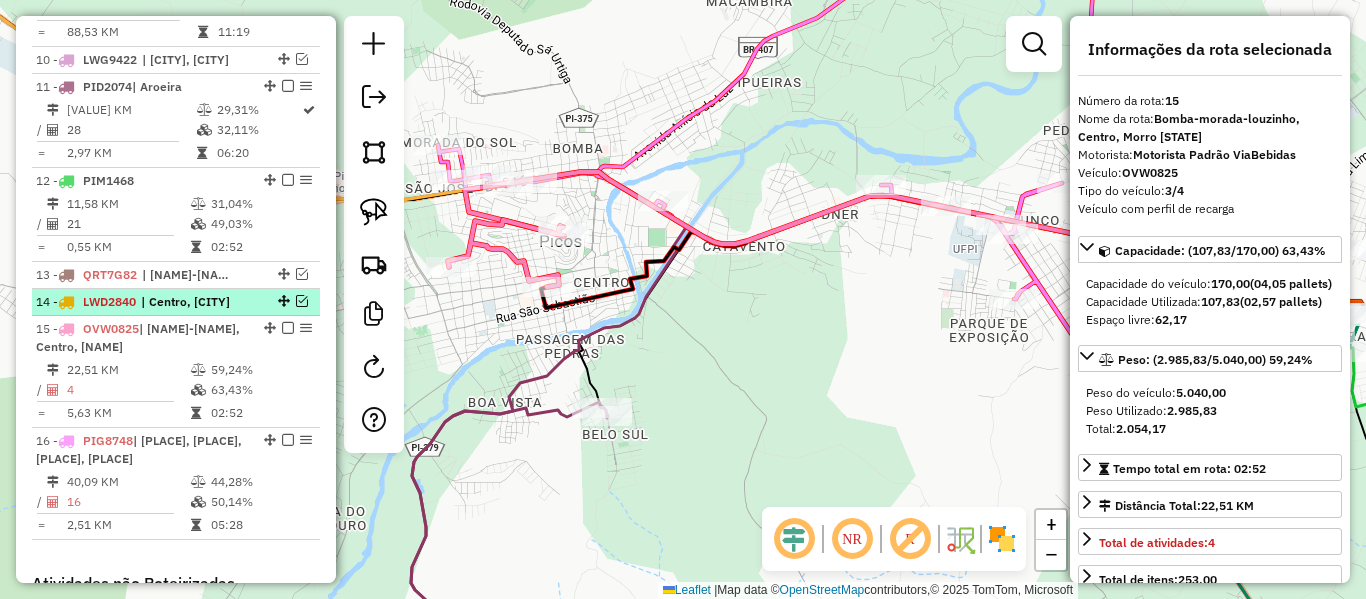 click at bounding box center [302, 301] 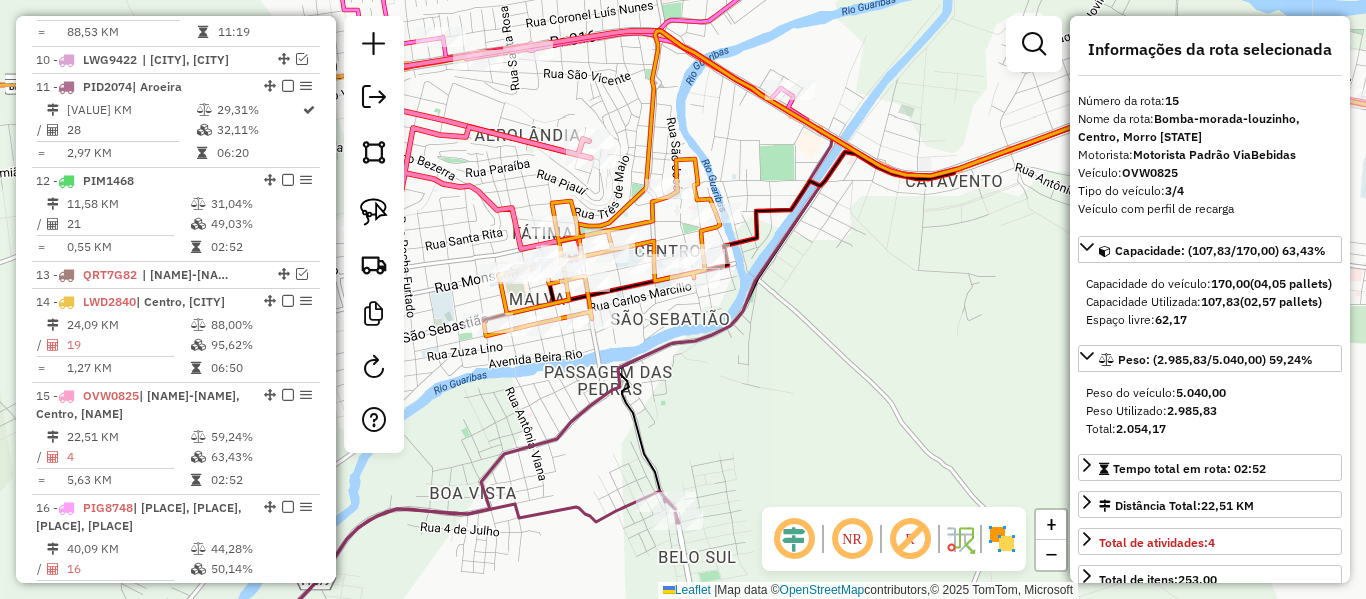 click 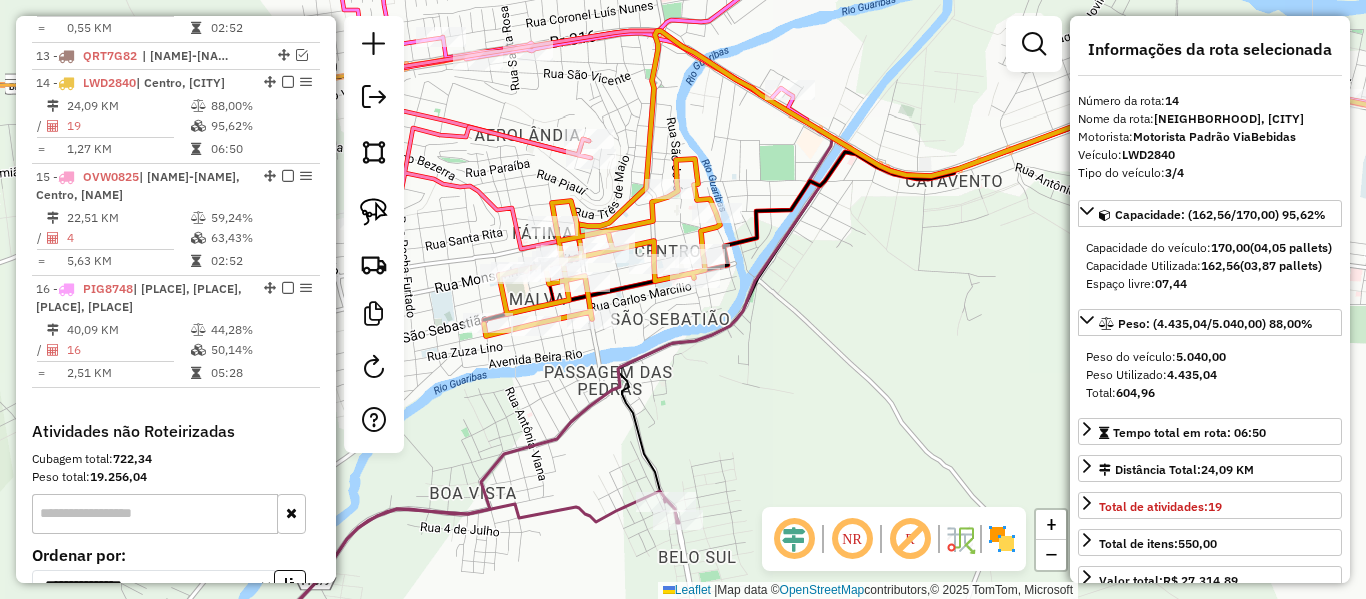 scroll, scrollTop: 1751, scrollLeft: 0, axis: vertical 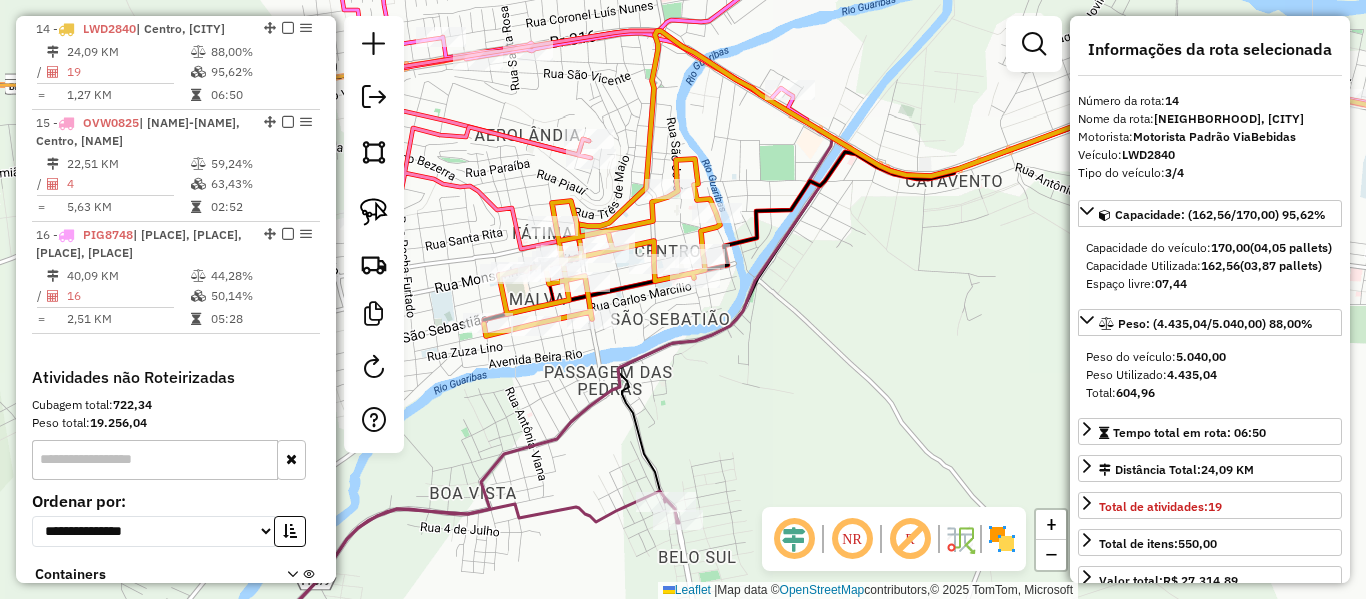 drag, startPoint x: 811, startPoint y: 398, endPoint x: 846, endPoint y: 406, distance: 35.902645 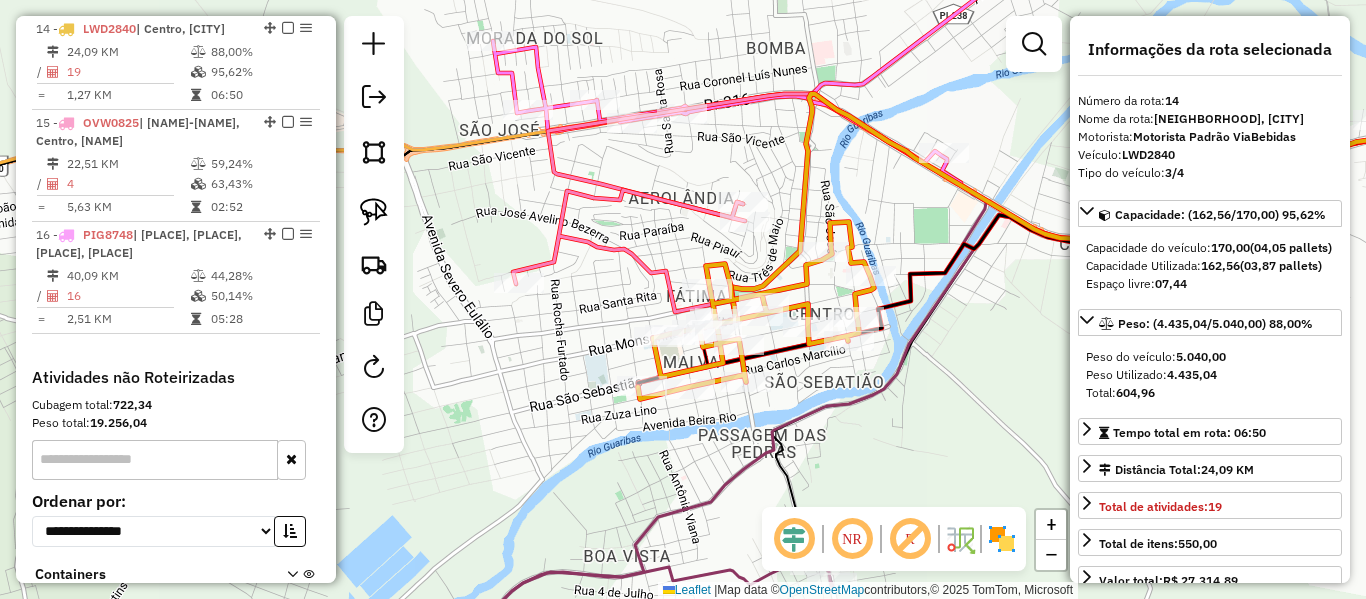 click 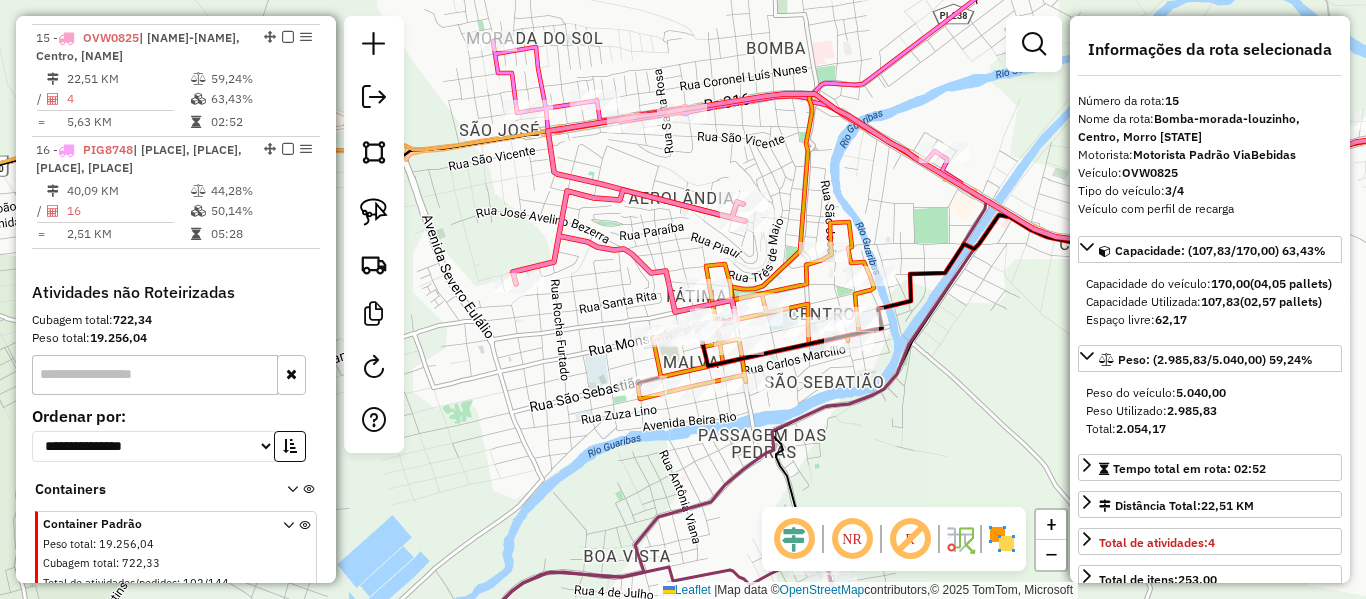 scroll, scrollTop: 1863, scrollLeft: 0, axis: vertical 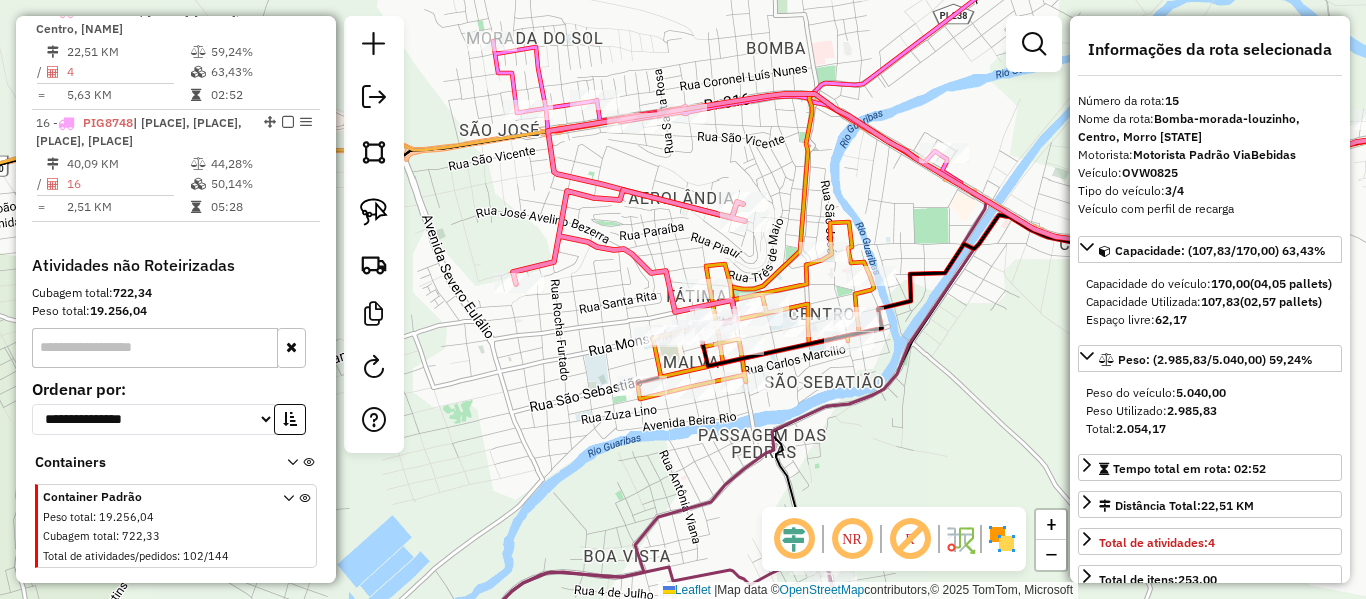 drag, startPoint x: 640, startPoint y: 248, endPoint x: 543, endPoint y: 304, distance: 112.00446 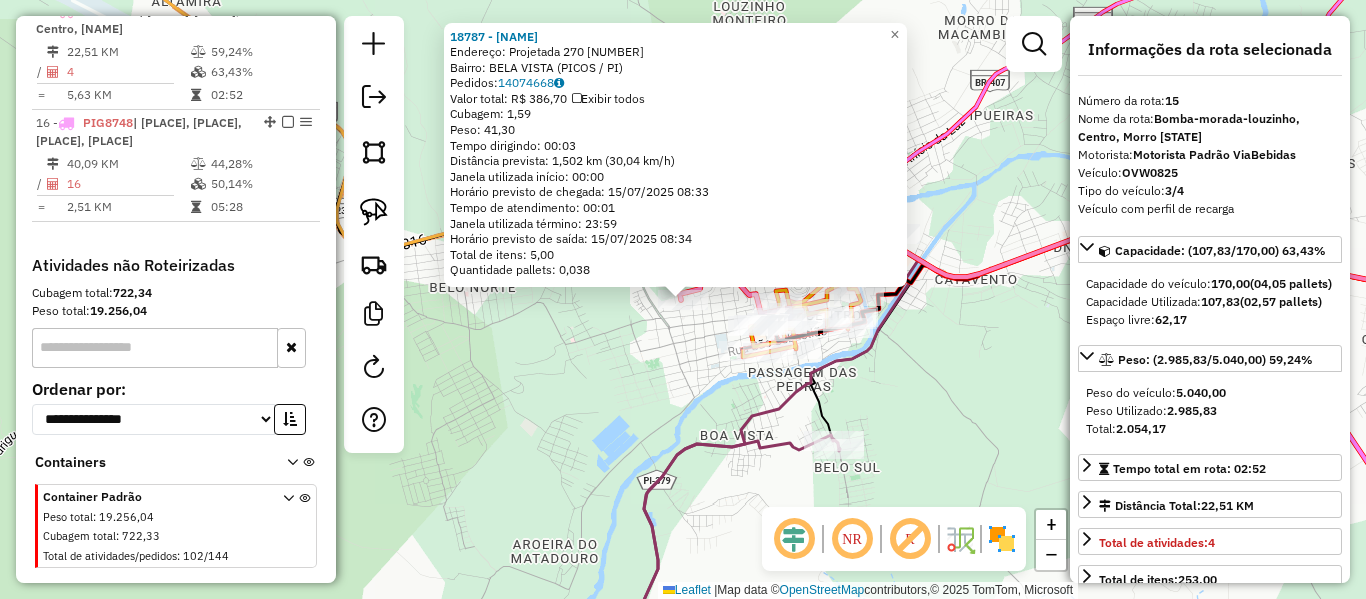click on "2 - 15885 - [BUSINESS_NAME]" 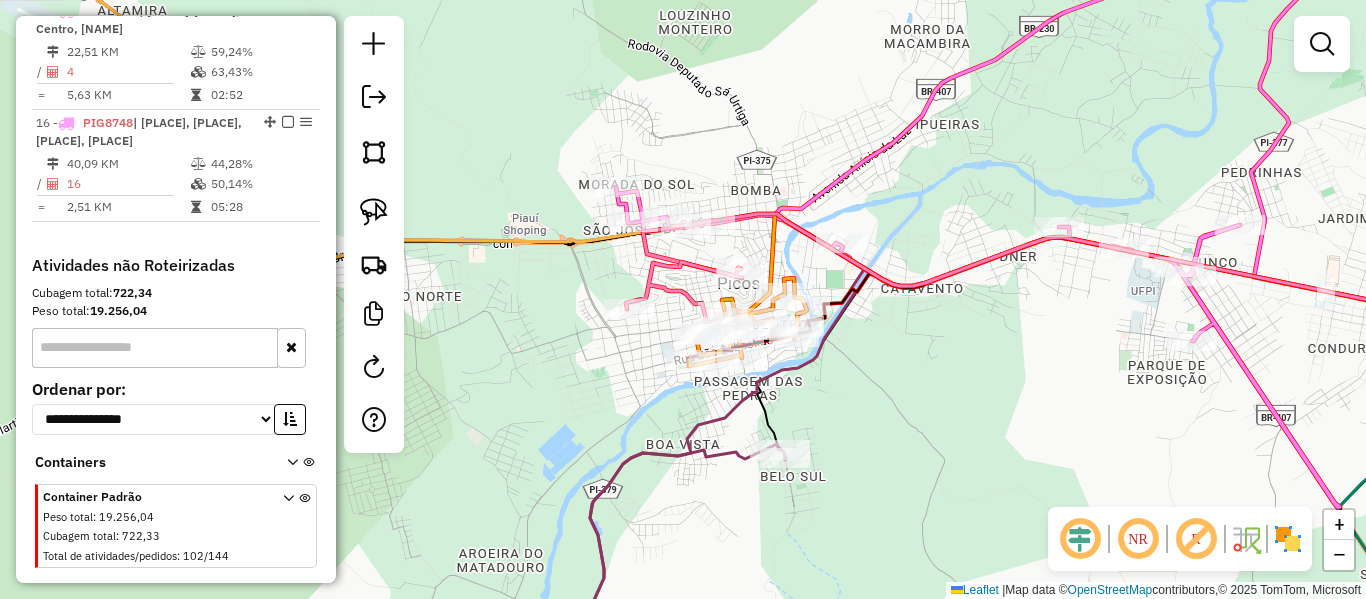drag, startPoint x: 668, startPoint y: 344, endPoint x: 580, endPoint y: 354, distance: 88.56636 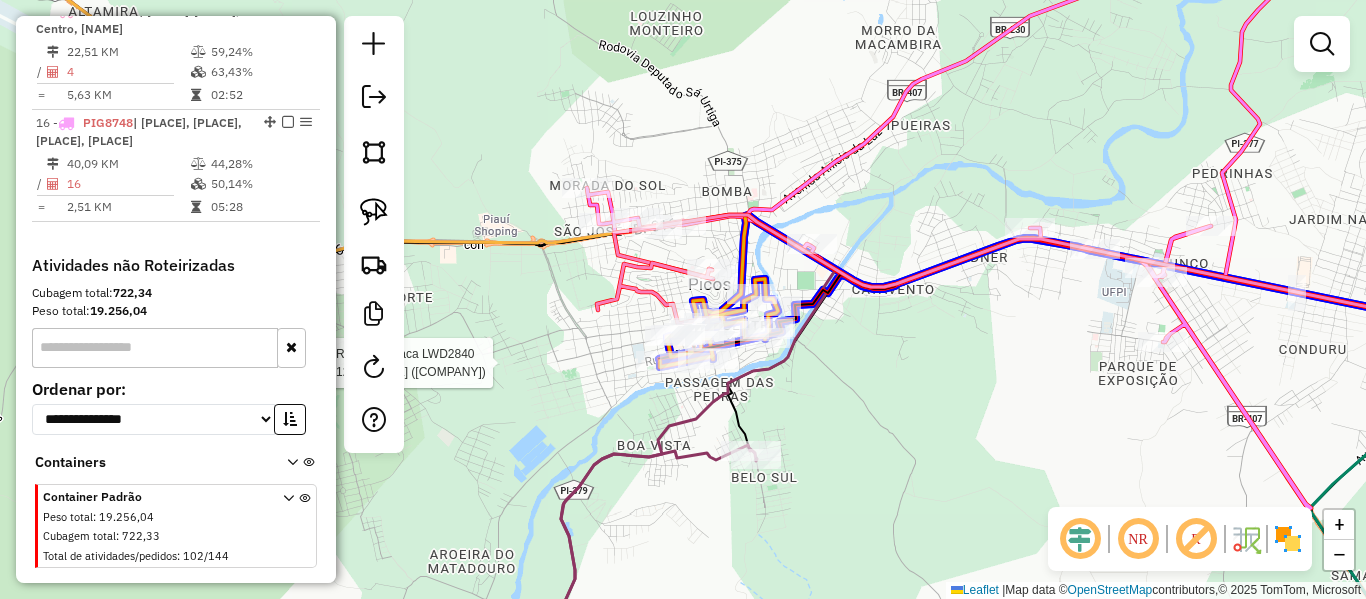 click 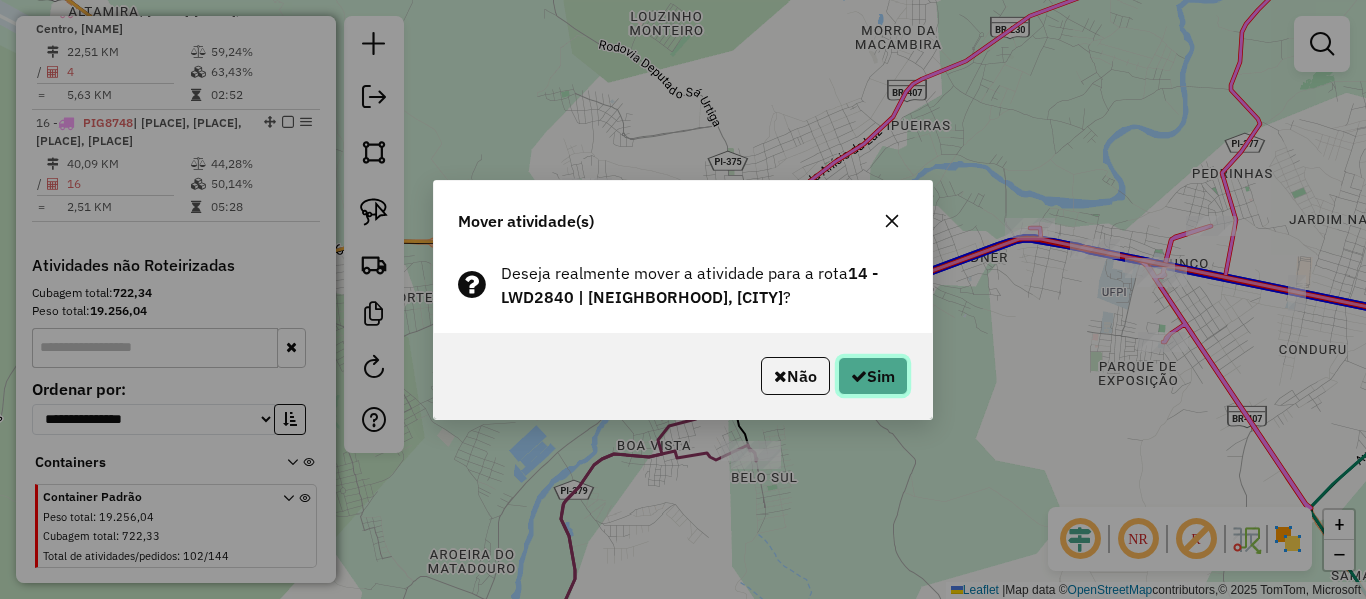 click on "Sim" 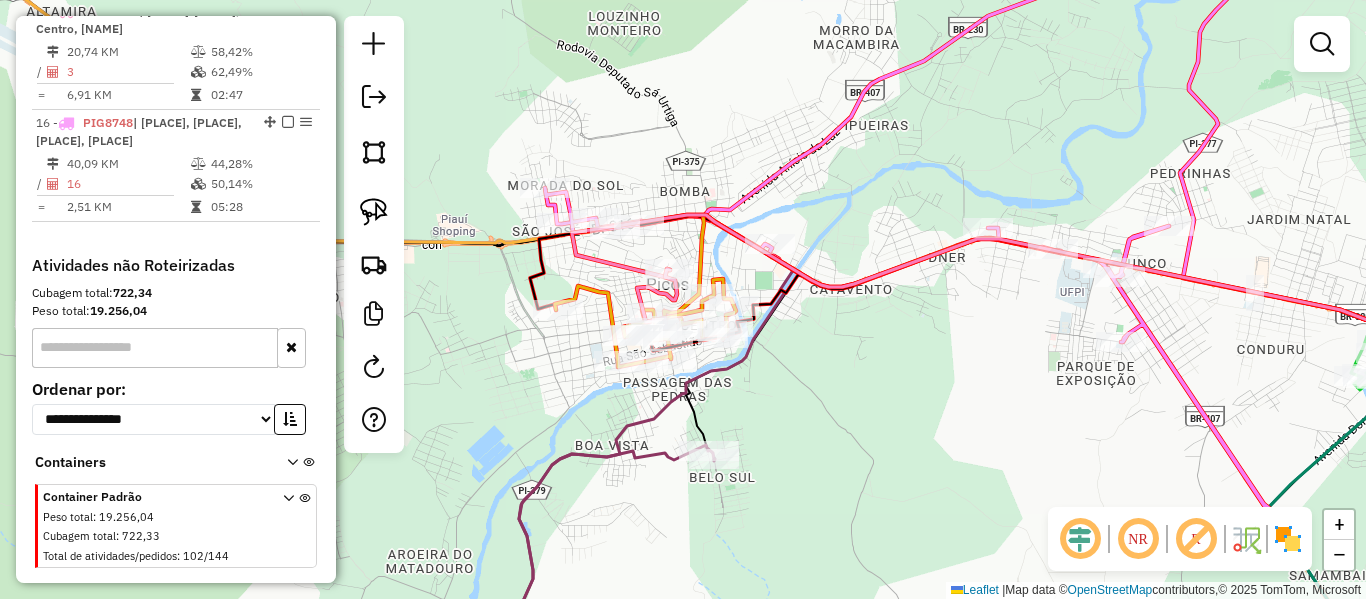 drag, startPoint x: 972, startPoint y: 423, endPoint x: 778, endPoint y: 392, distance: 196.4612 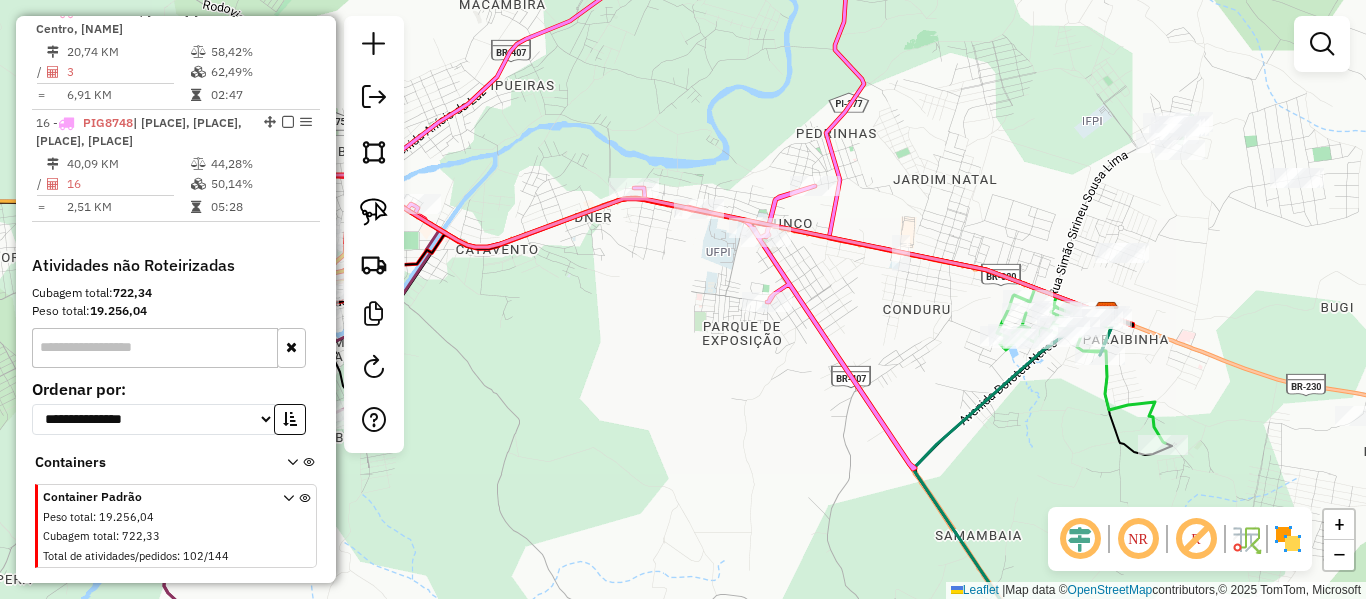 drag, startPoint x: 926, startPoint y: 426, endPoint x: 703, endPoint y: 450, distance: 224.28777 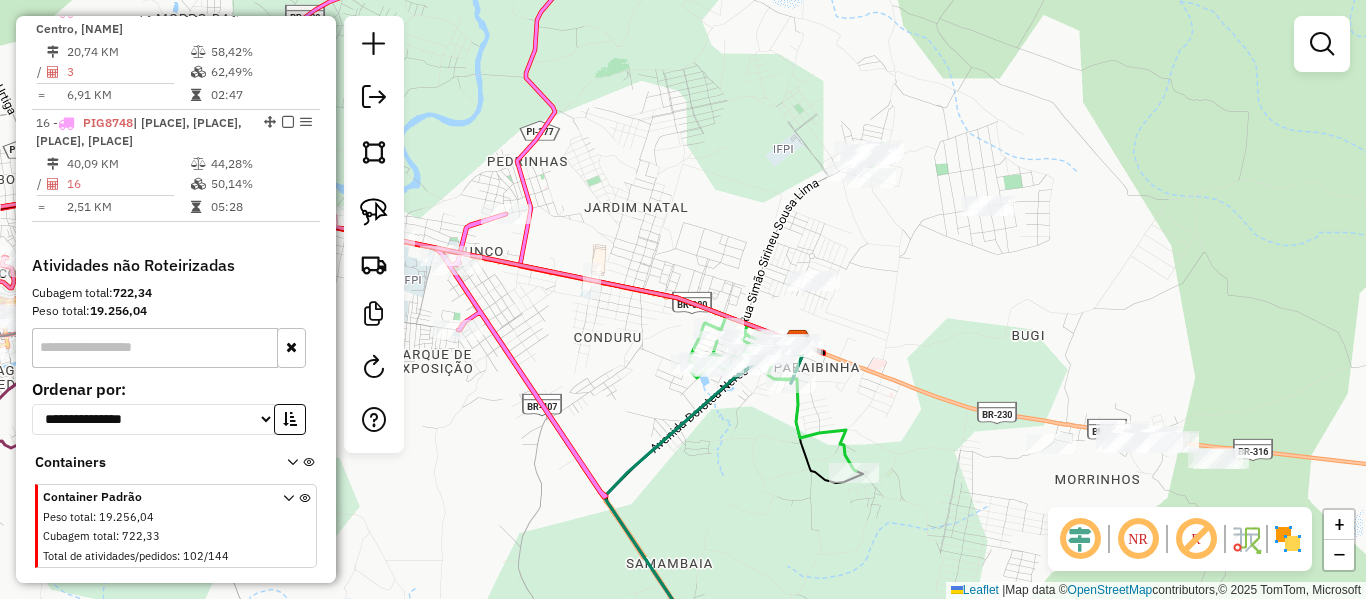 drag, startPoint x: 705, startPoint y: 267, endPoint x: 616, endPoint y: 272, distance: 89.140335 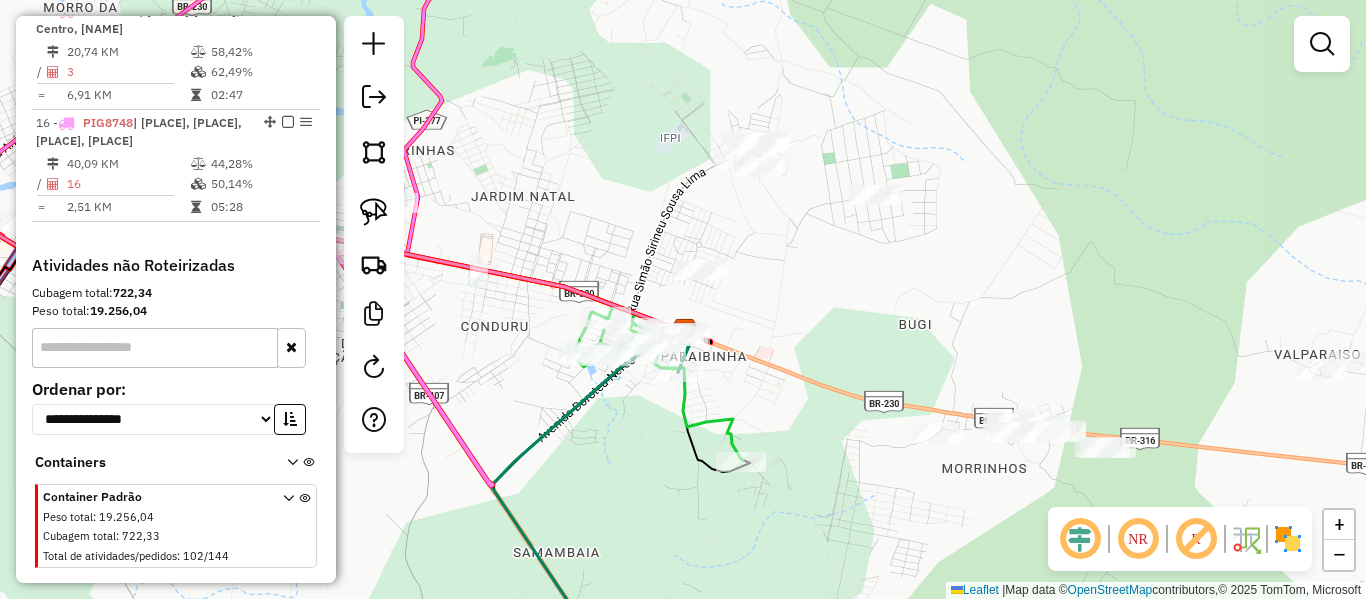 drag, startPoint x: 595, startPoint y: 237, endPoint x: 513, endPoint y: 217, distance: 84.40379 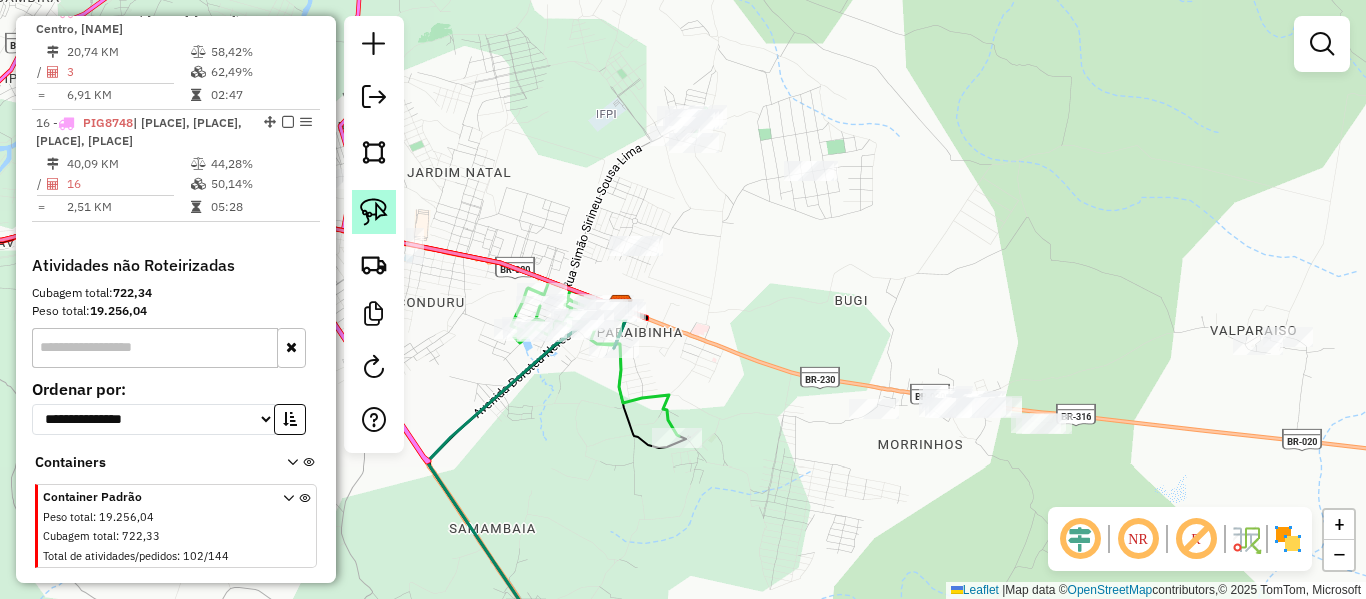 drag, startPoint x: 382, startPoint y: 224, endPoint x: 698, endPoint y: 262, distance: 318.2766 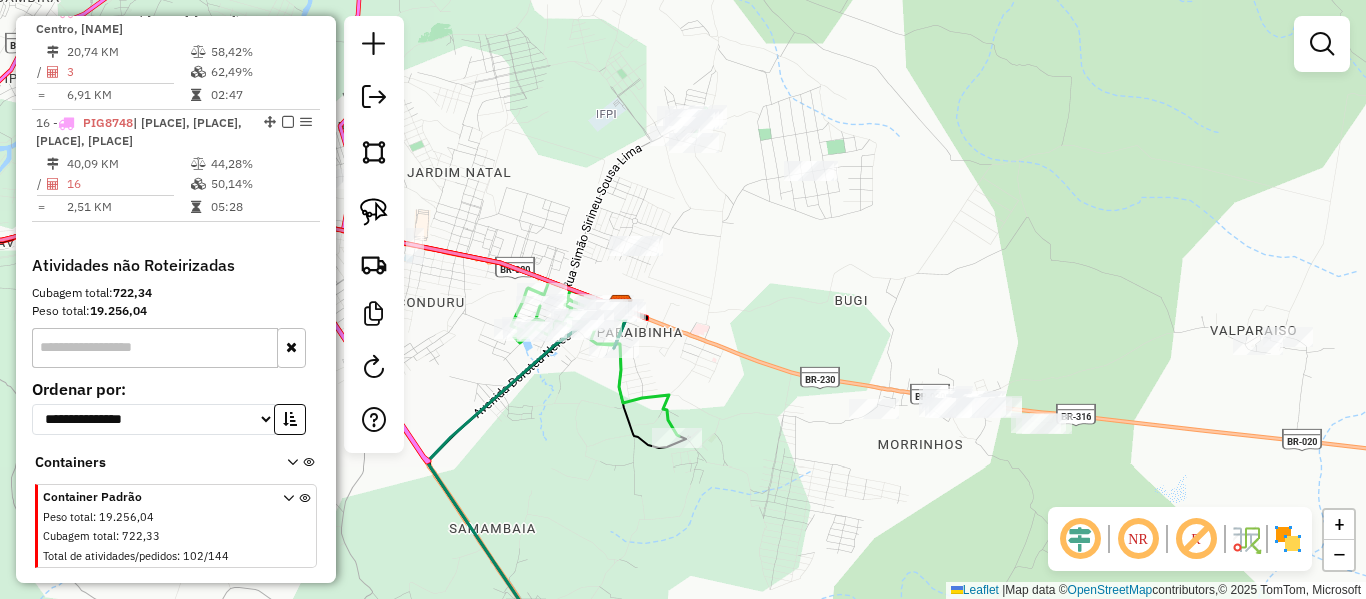 click 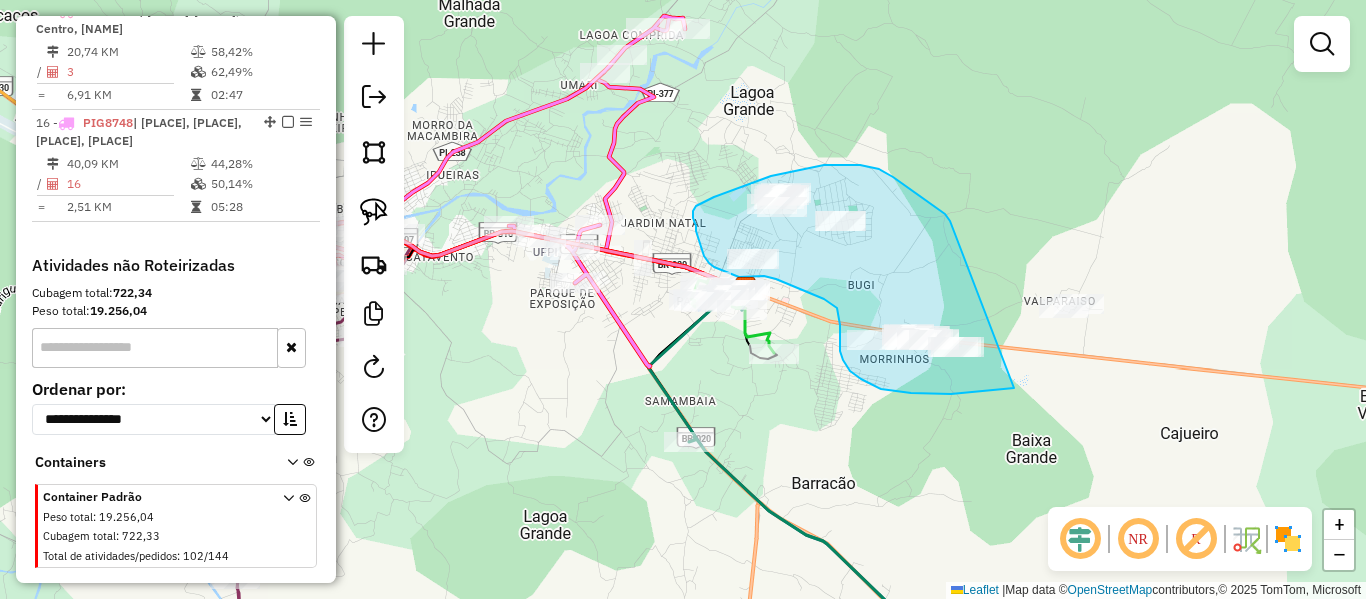drag, startPoint x: 883, startPoint y: 172, endPoint x: 1151, endPoint y: 308, distance: 300.53287 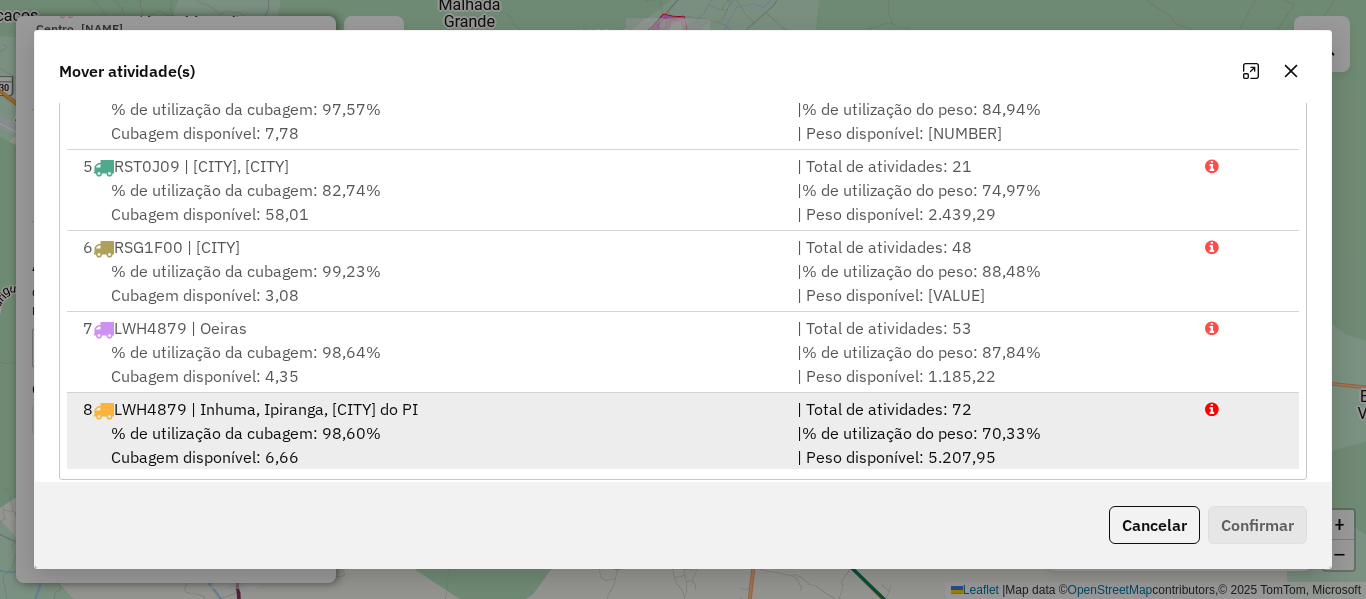 scroll, scrollTop: 405, scrollLeft: 0, axis: vertical 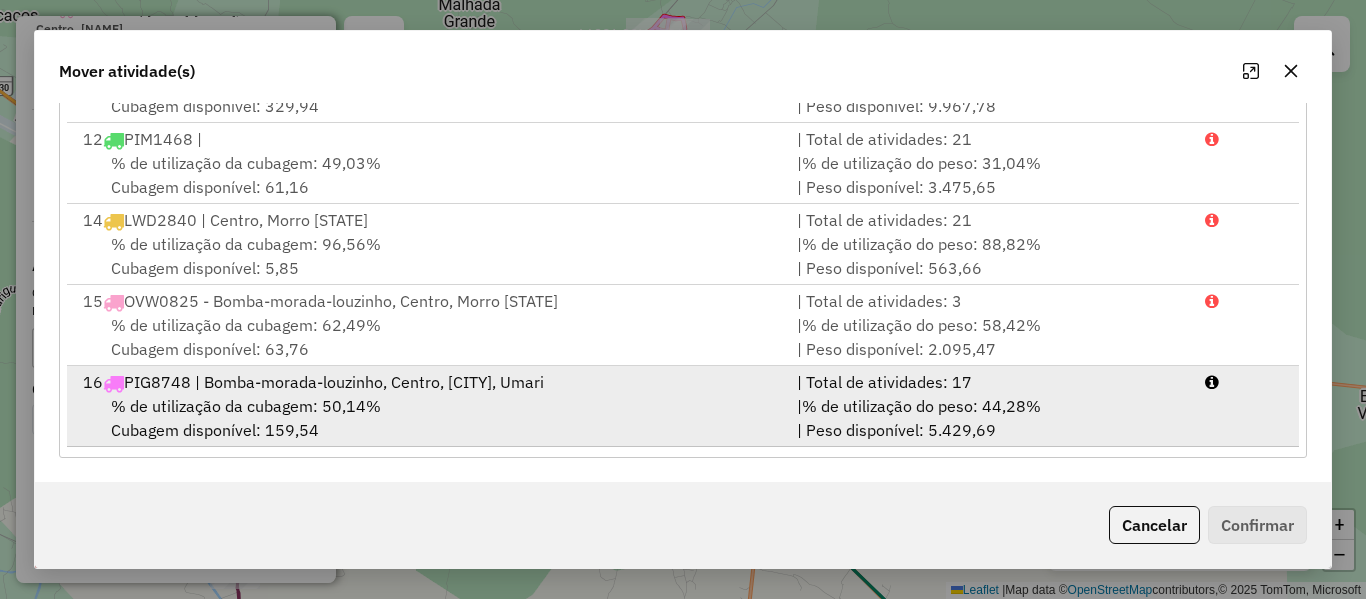 click on "16 PIG8748 | Bomba-morada-louzinho, Centro, [CITY], Umari" at bounding box center (428, 382) 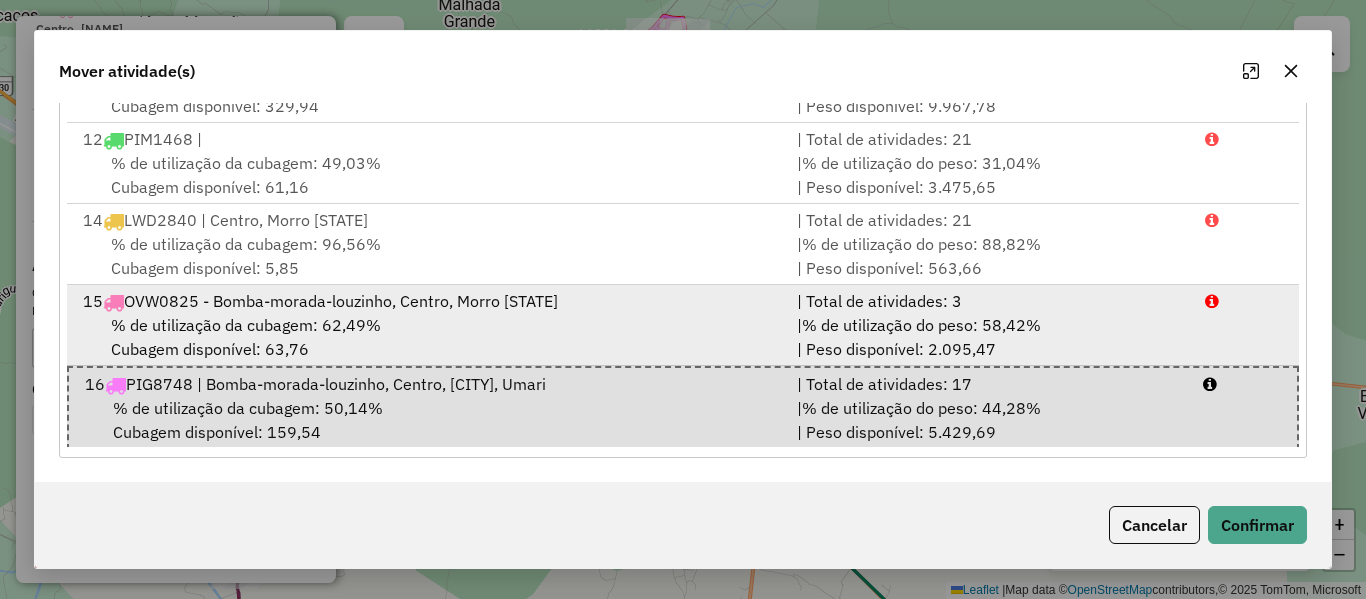 click on "15  OVW0825 | Bomba-morada-louzinho, [CITY], Morro Picos" at bounding box center (428, 301) 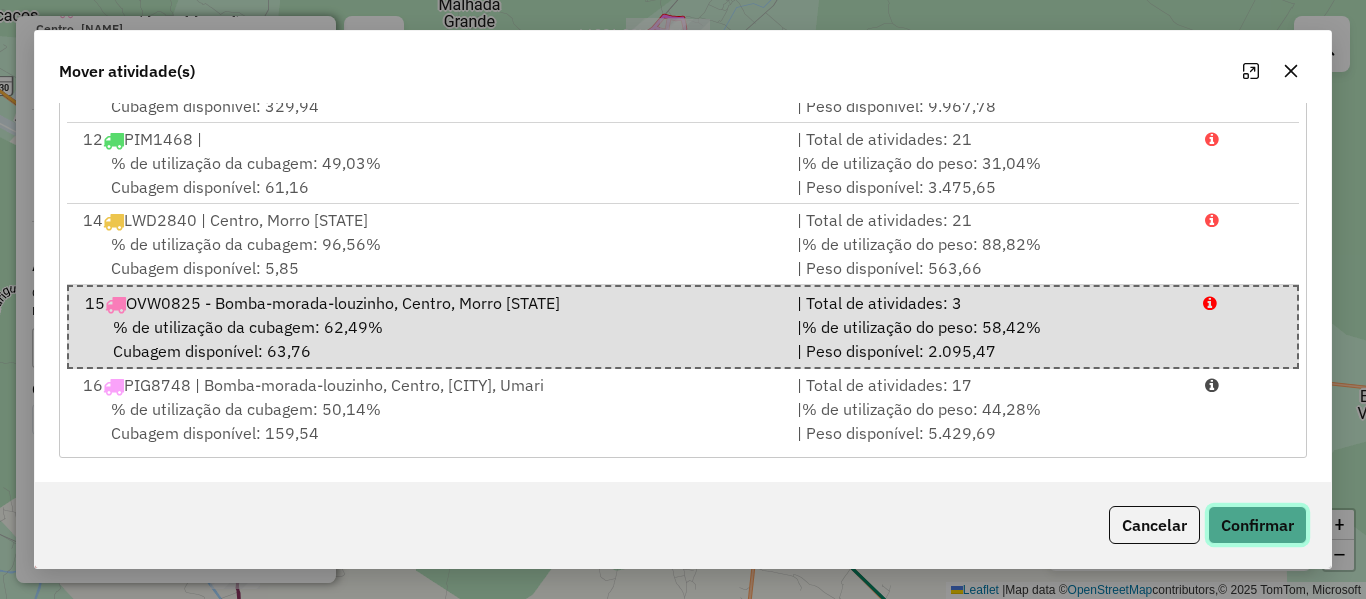 click on "Confirmar" 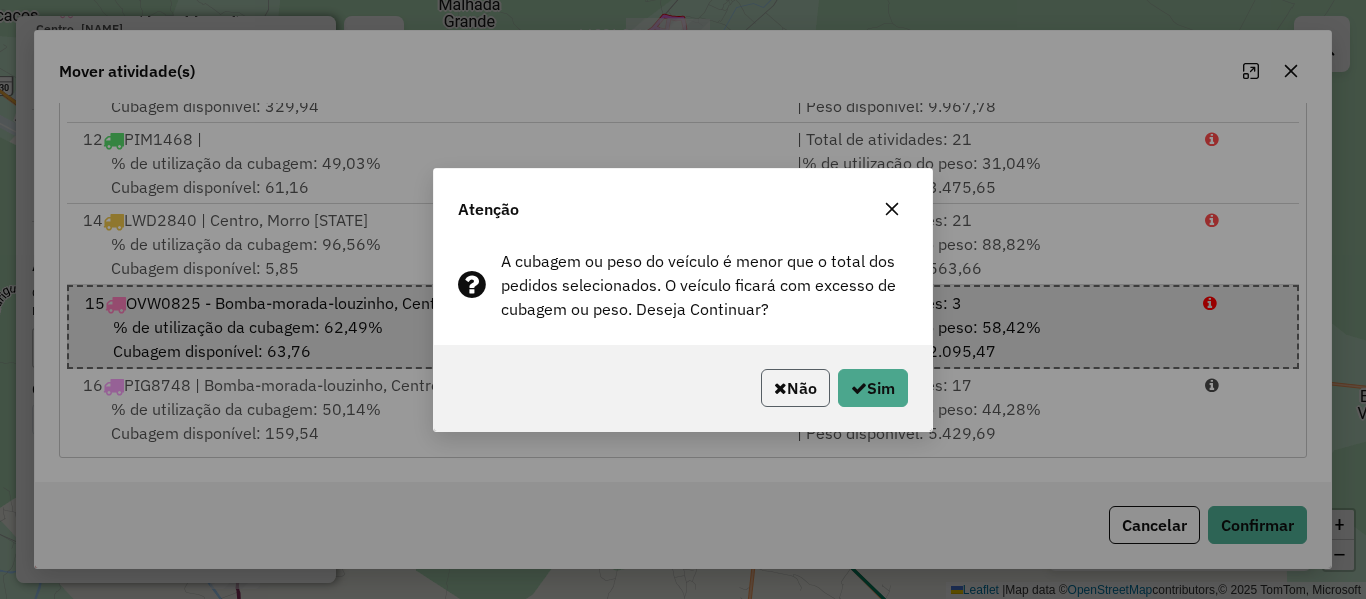 click on "Não" 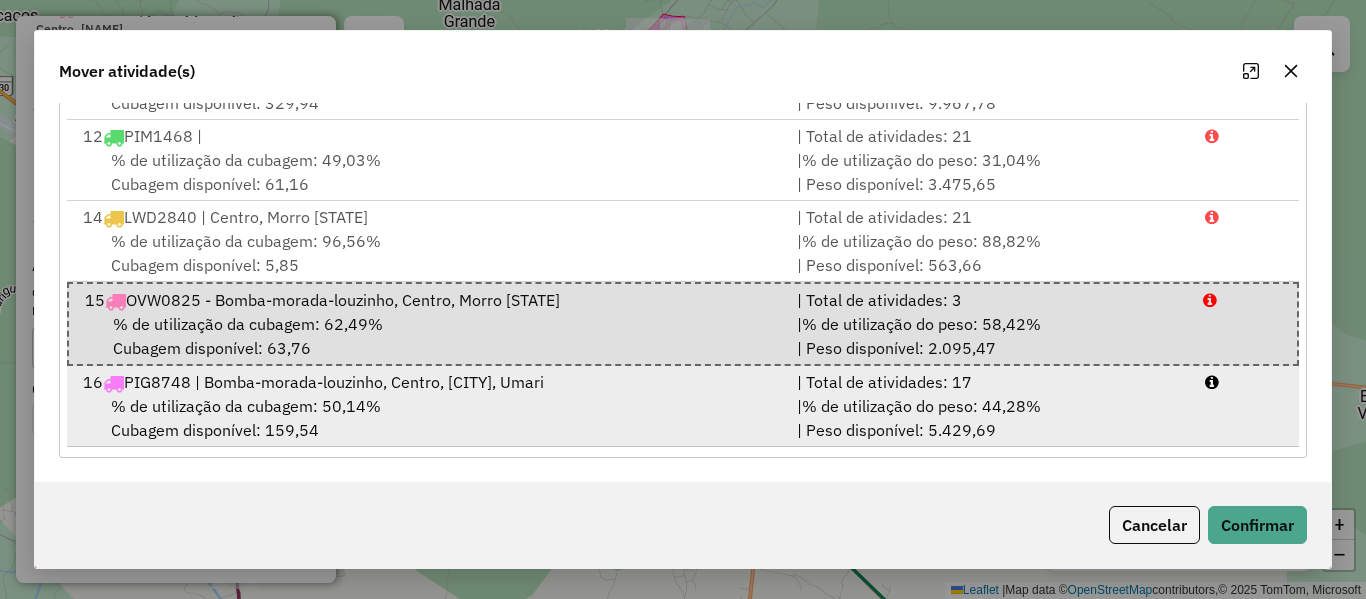 scroll, scrollTop: 0, scrollLeft: 0, axis: both 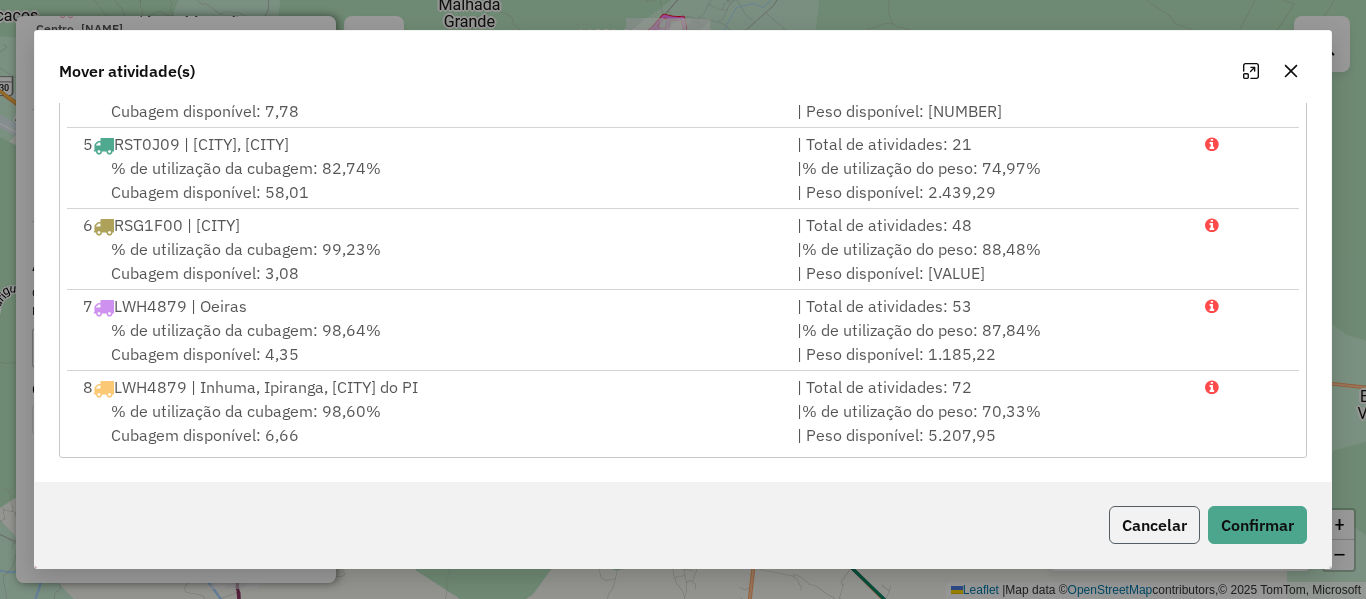 click on "Cancelar" 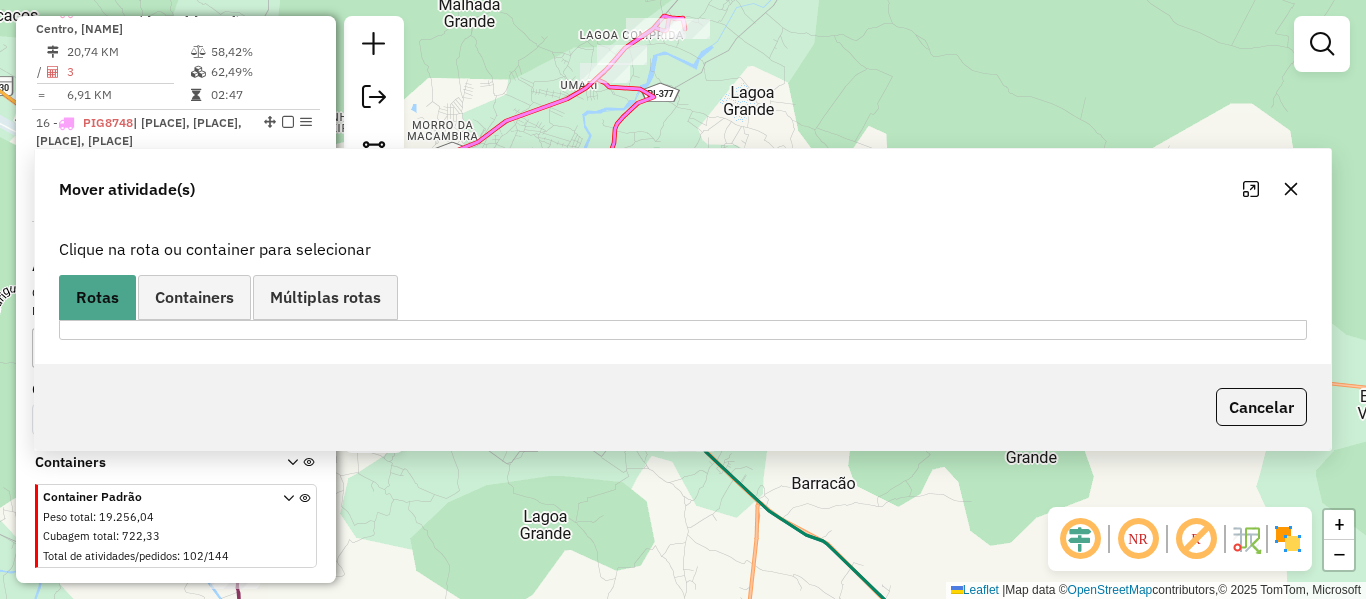 scroll, scrollTop: 0, scrollLeft: 0, axis: both 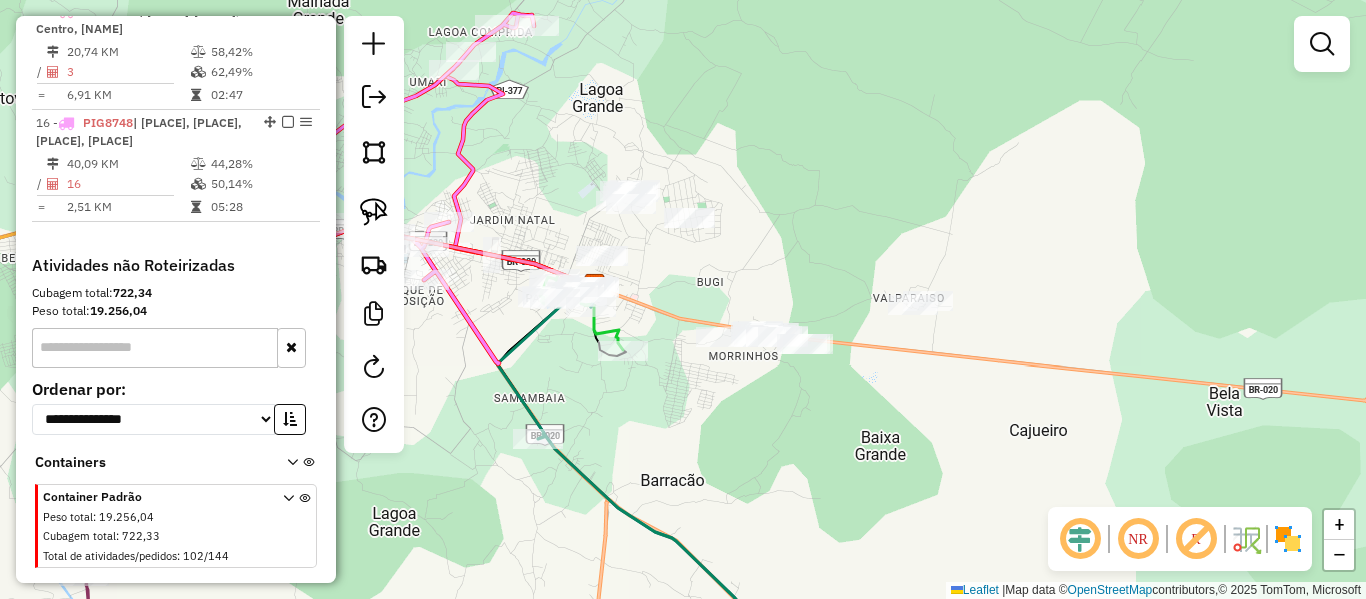 drag, startPoint x: 633, startPoint y: 218, endPoint x: 469, endPoint y: 221, distance: 164.02744 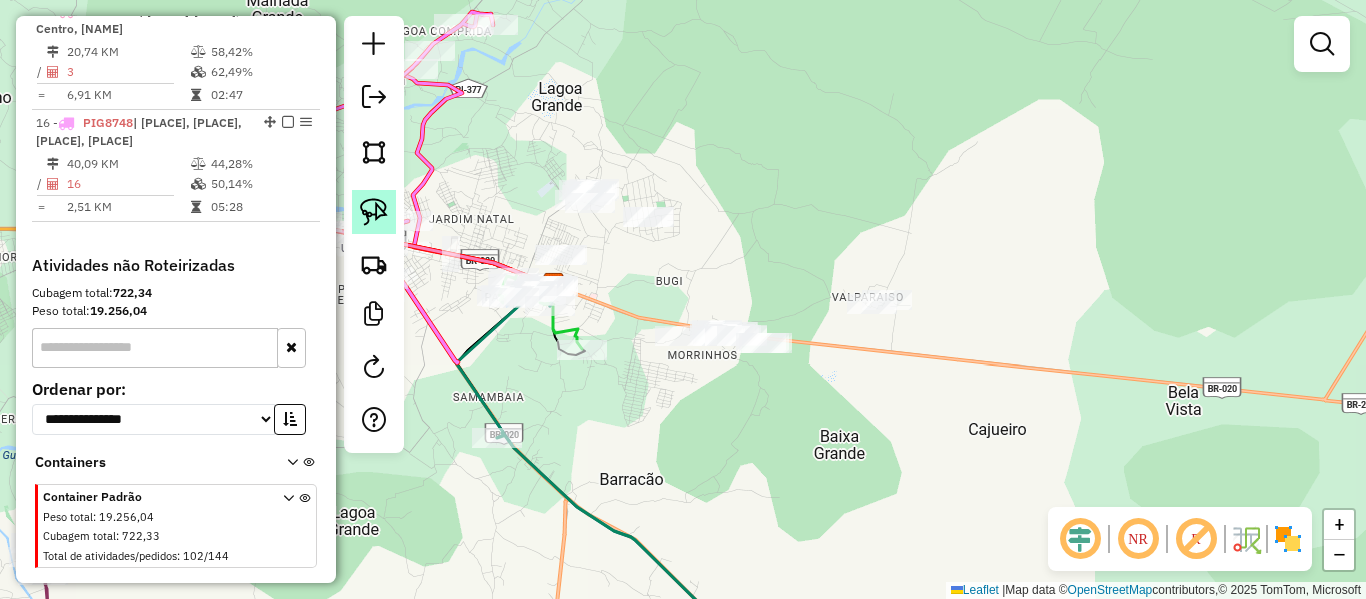 click 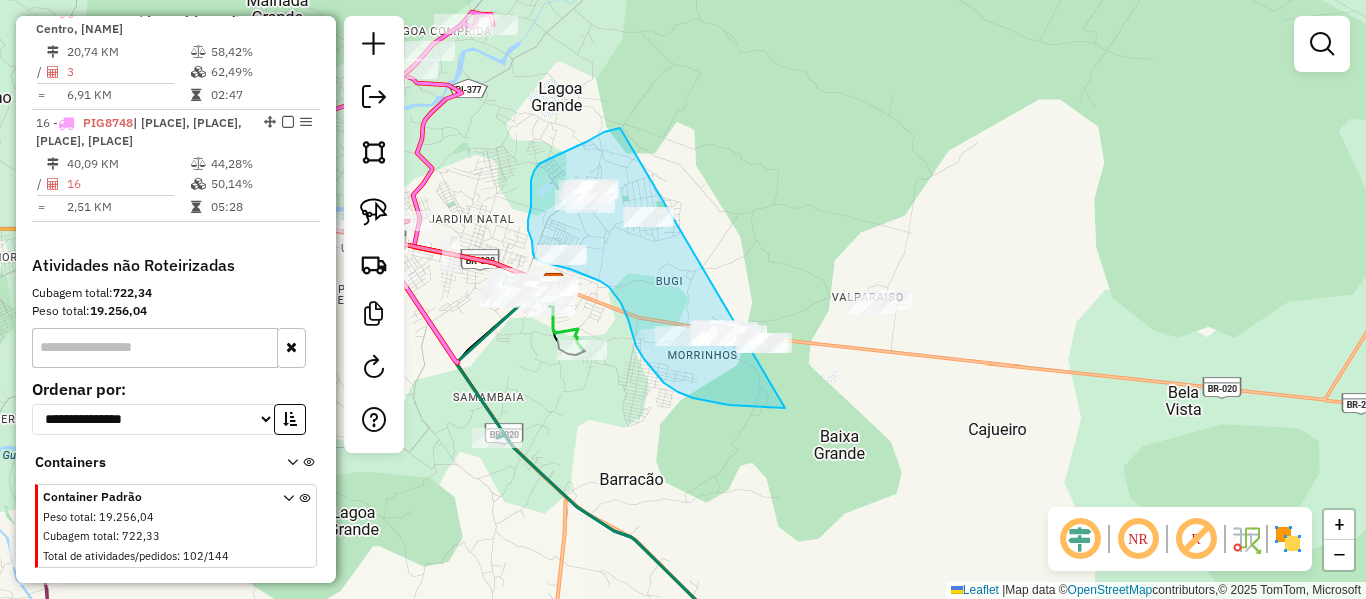 drag, startPoint x: 586, startPoint y: 142, endPoint x: 1013, endPoint y: 232, distance: 436.3817 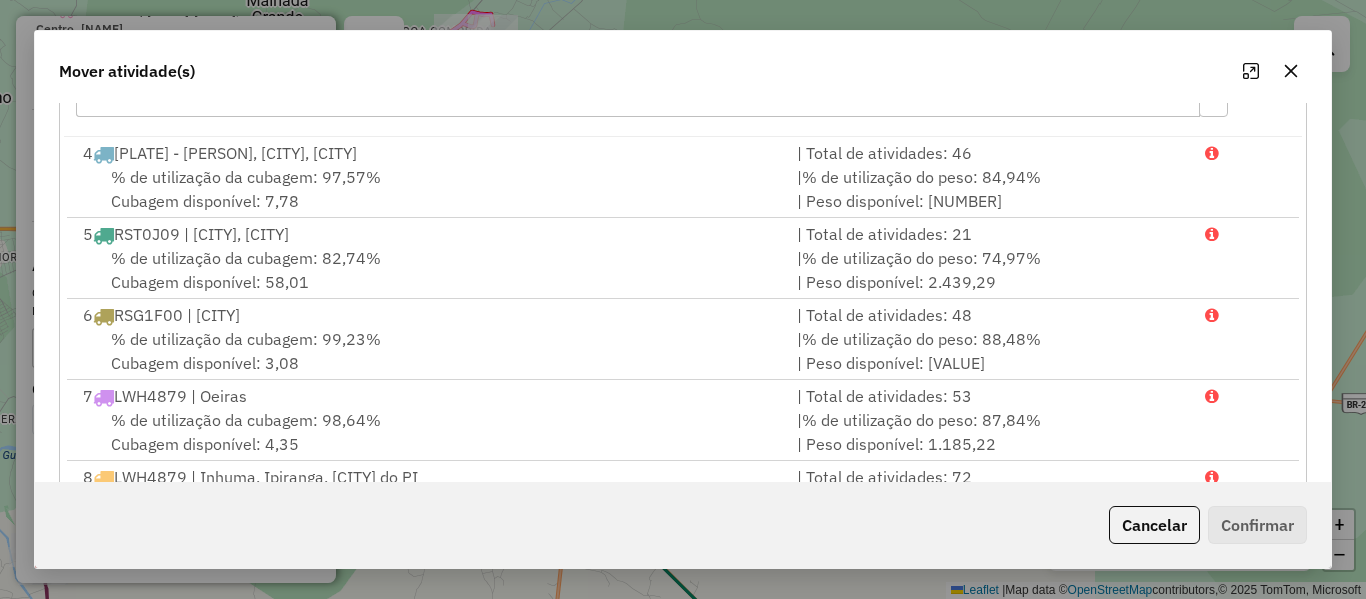 scroll, scrollTop: 405, scrollLeft: 0, axis: vertical 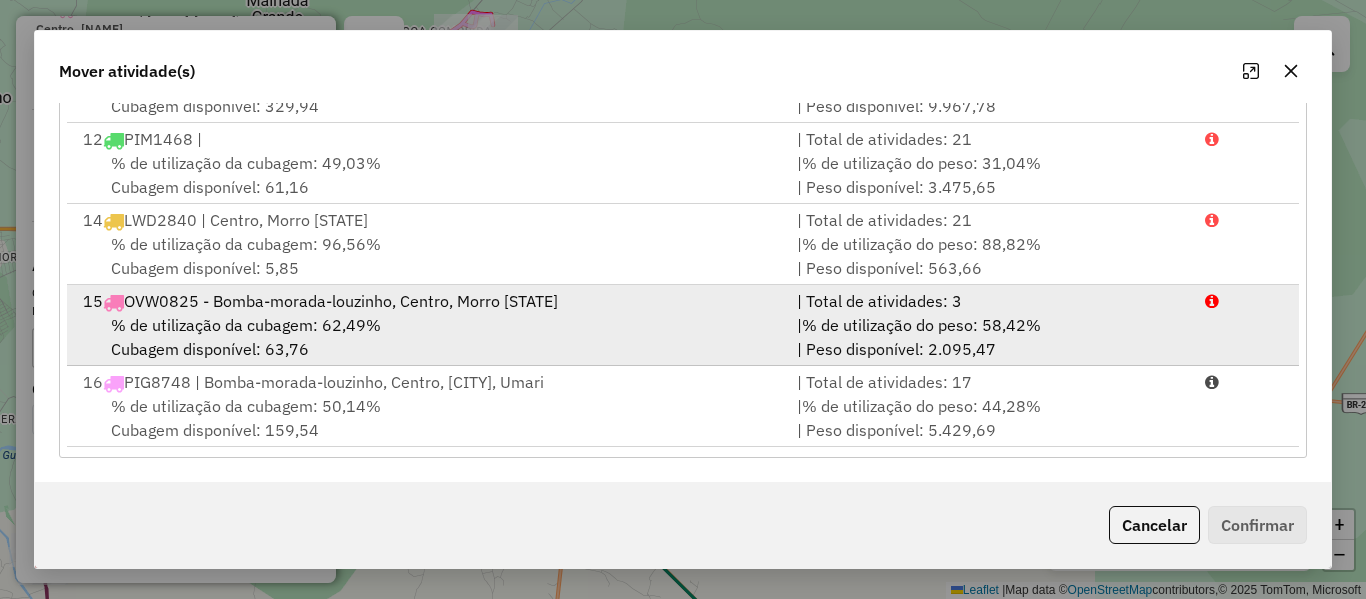 click on "% de utilização da cubagem: 62,49%" at bounding box center [246, 325] 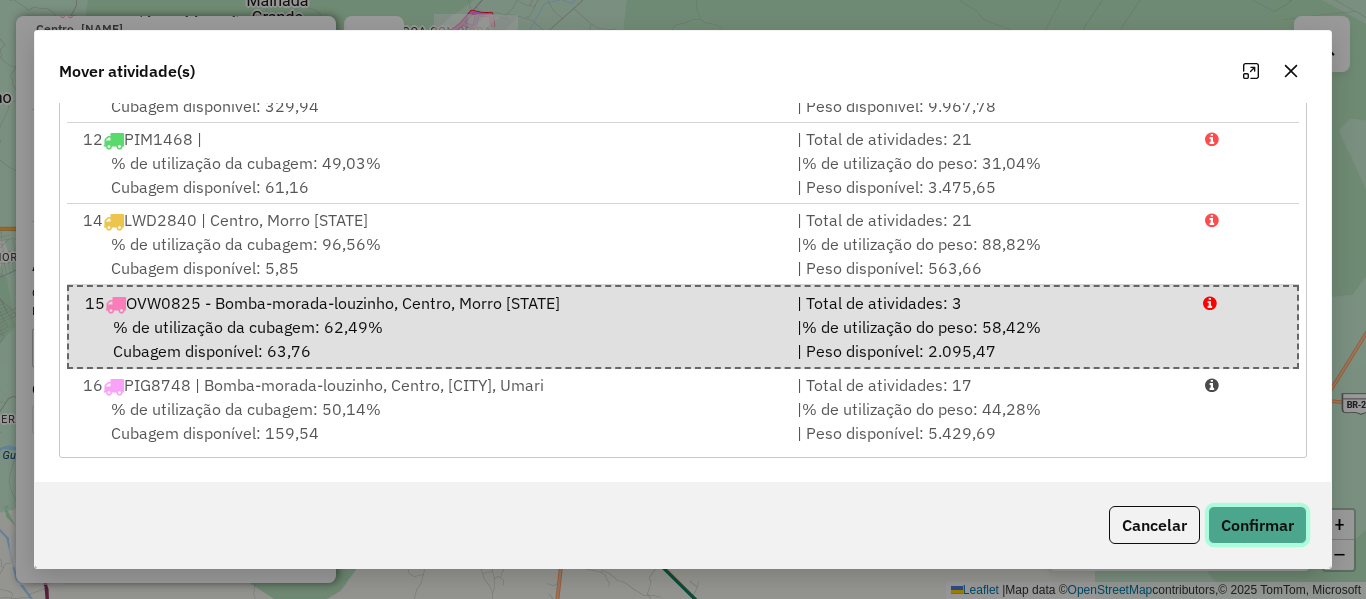 click on "Confirmar" 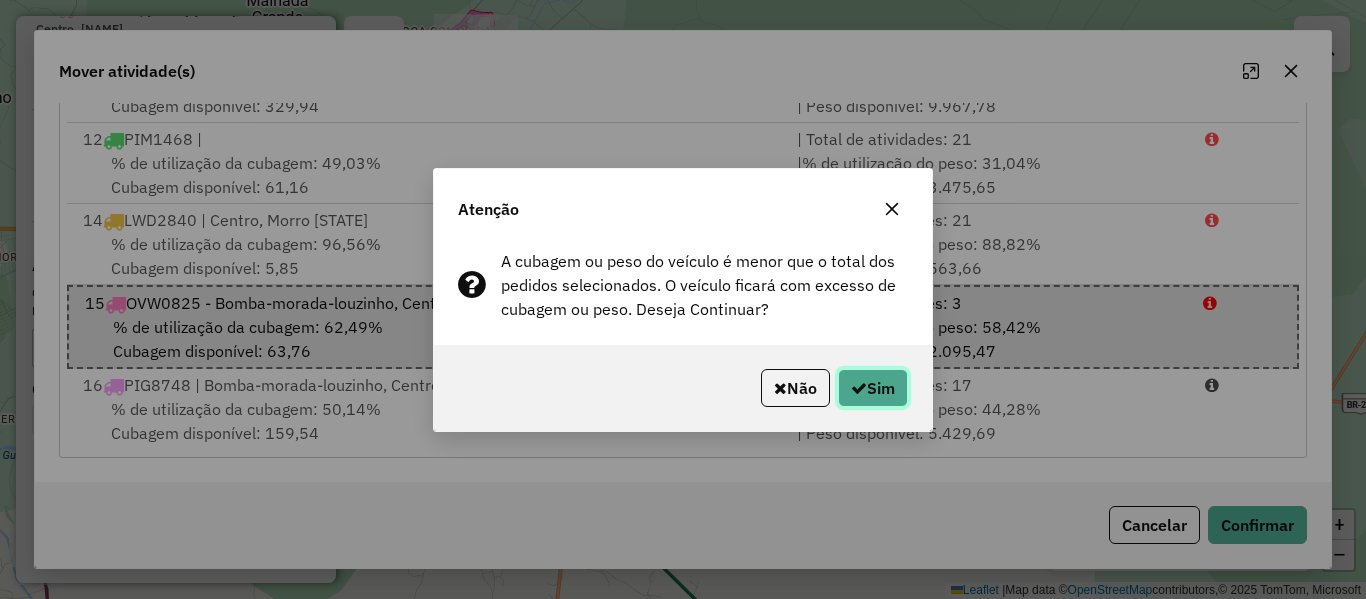 click on "Sim" 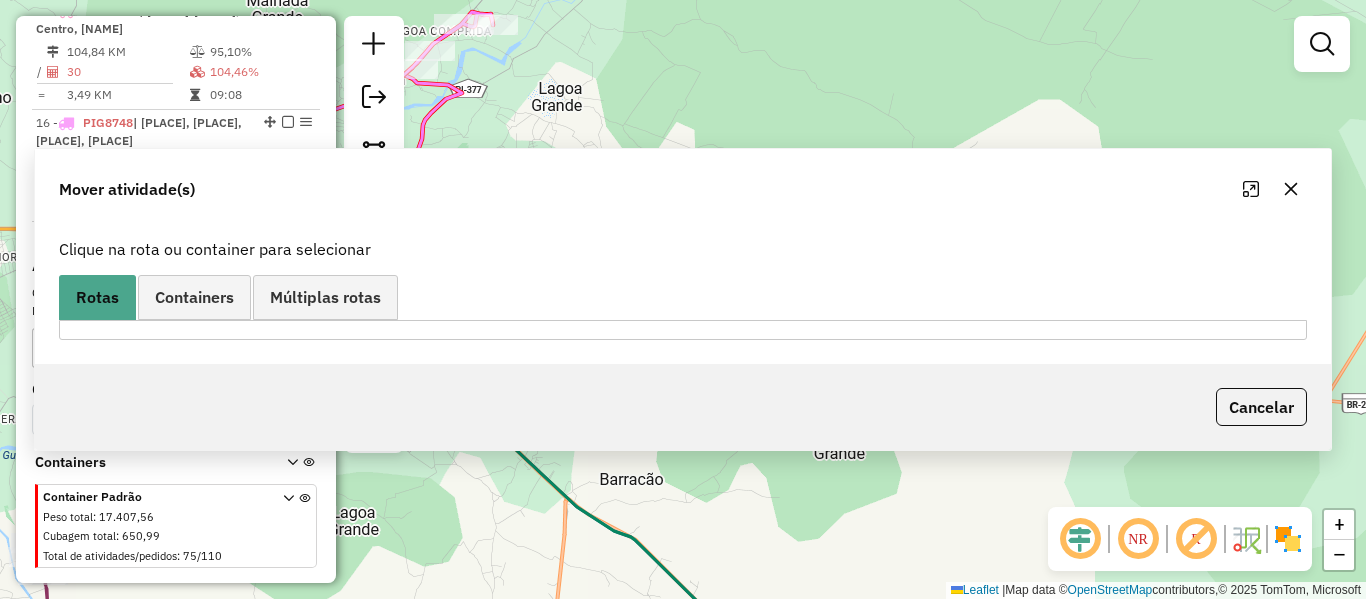 scroll, scrollTop: 0, scrollLeft: 0, axis: both 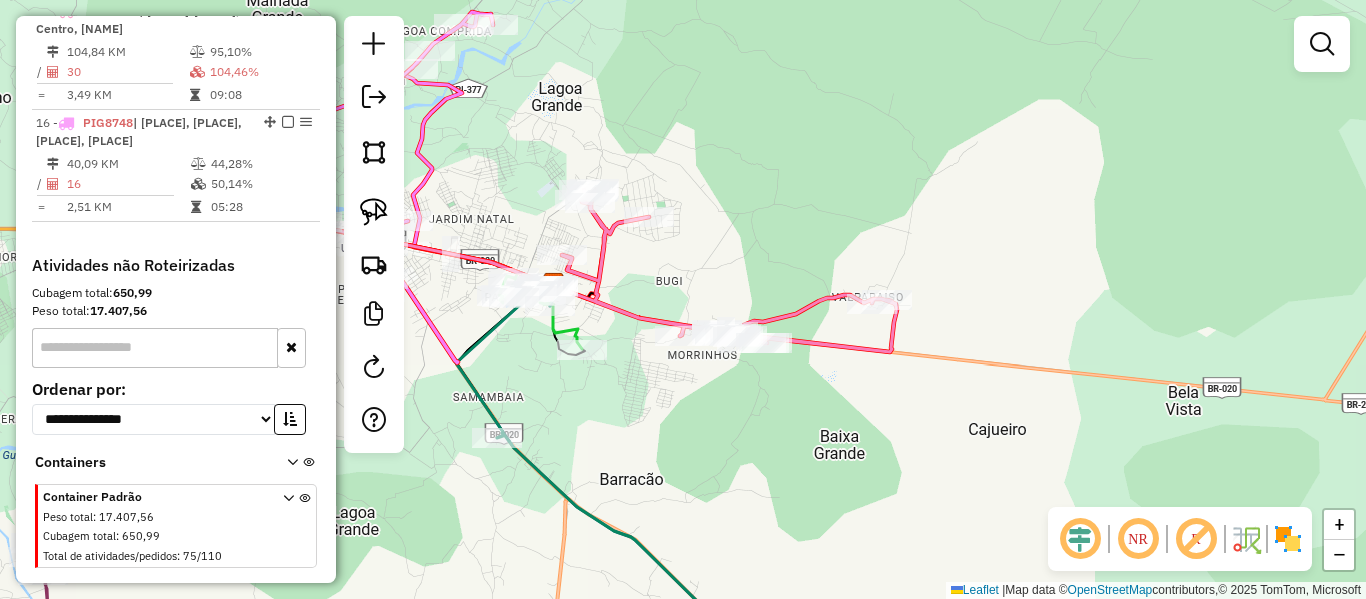 drag, startPoint x: 769, startPoint y: 167, endPoint x: 946, endPoint y: 175, distance: 177.1807 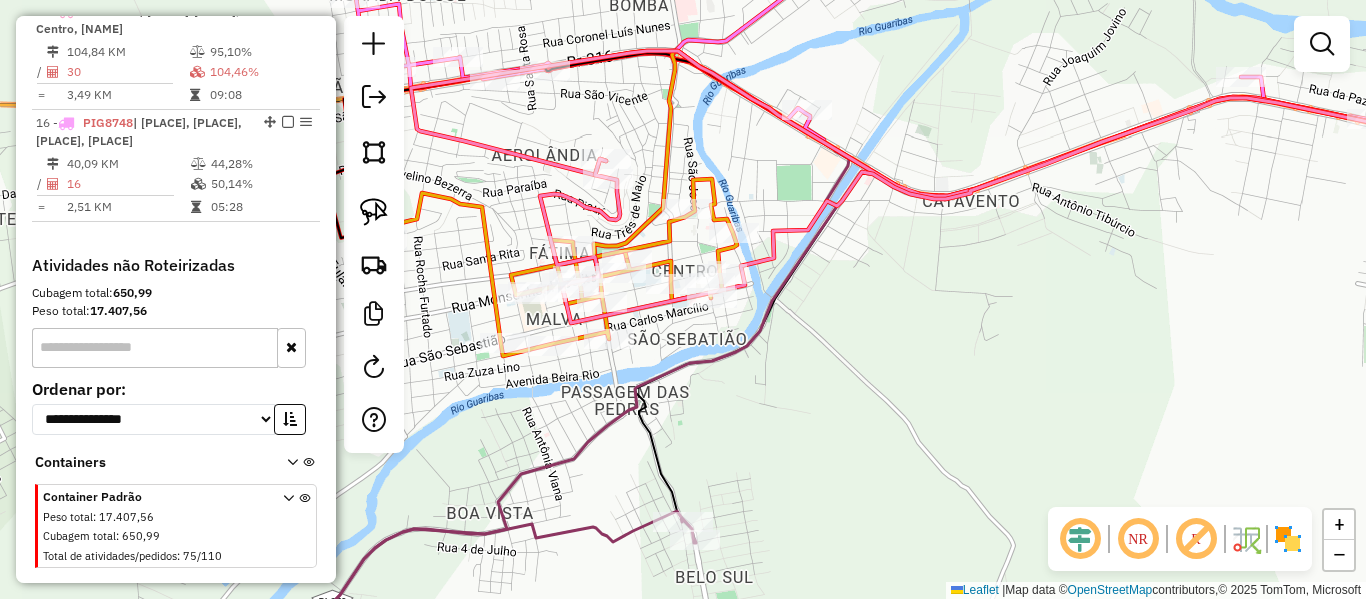 click 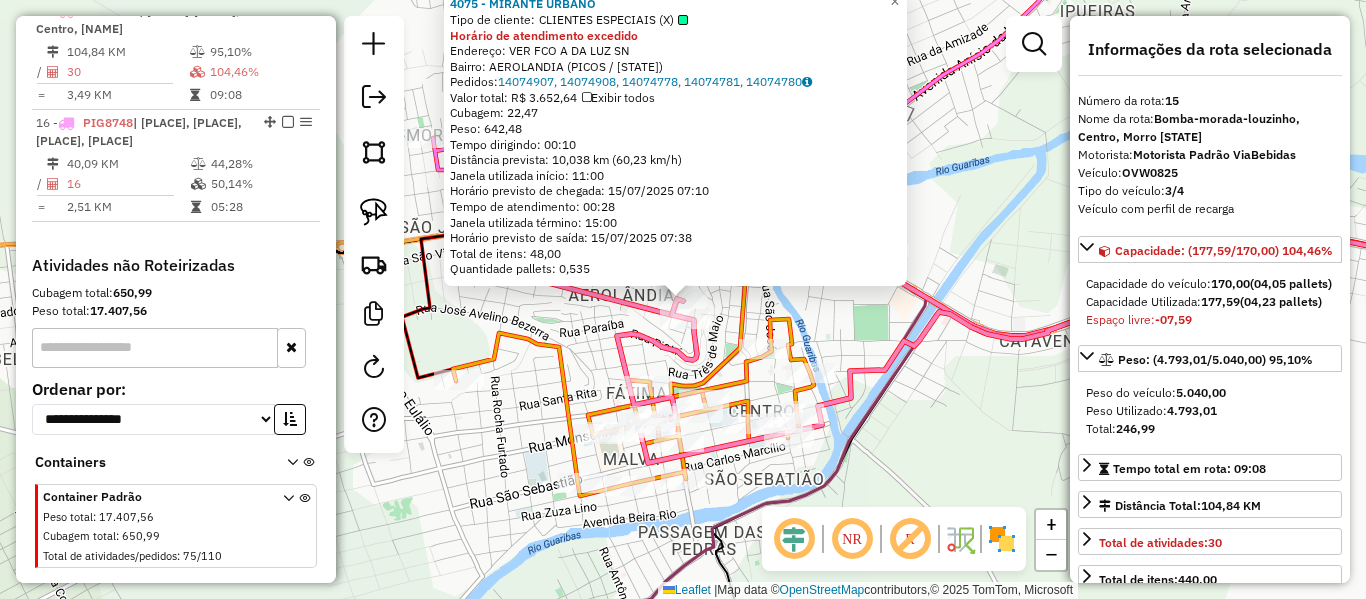 click 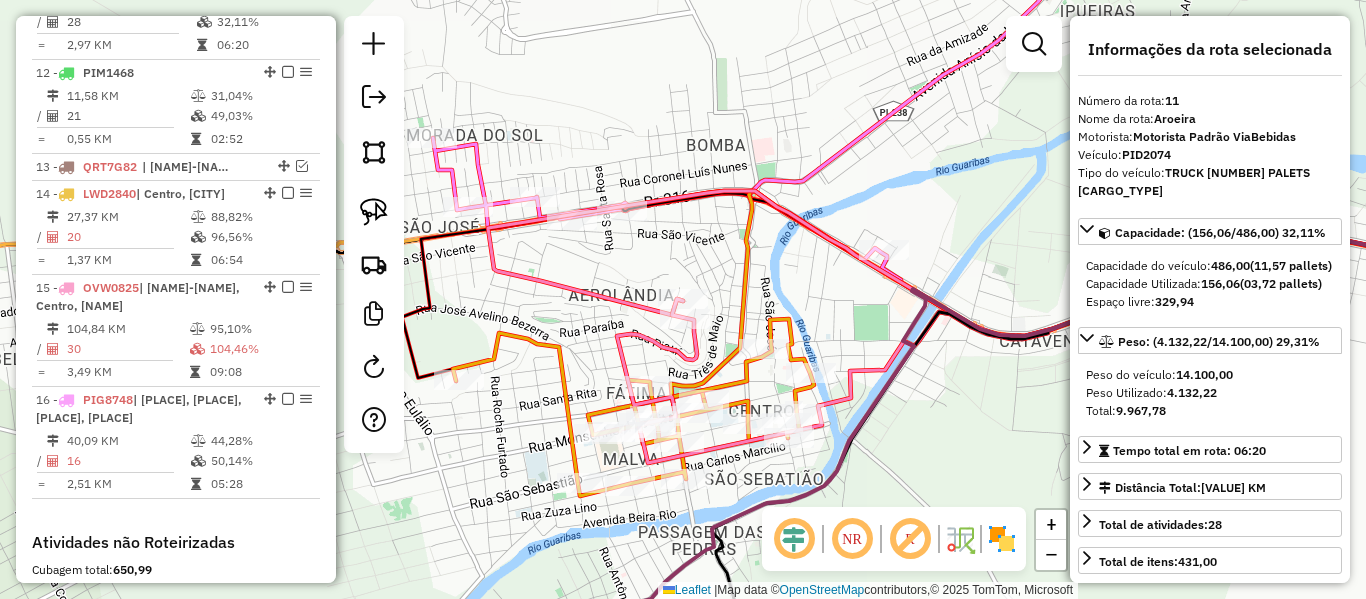 drag, startPoint x: 1040, startPoint y: 401, endPoint x: 572, endPoint y: 292, distance: 480.52576 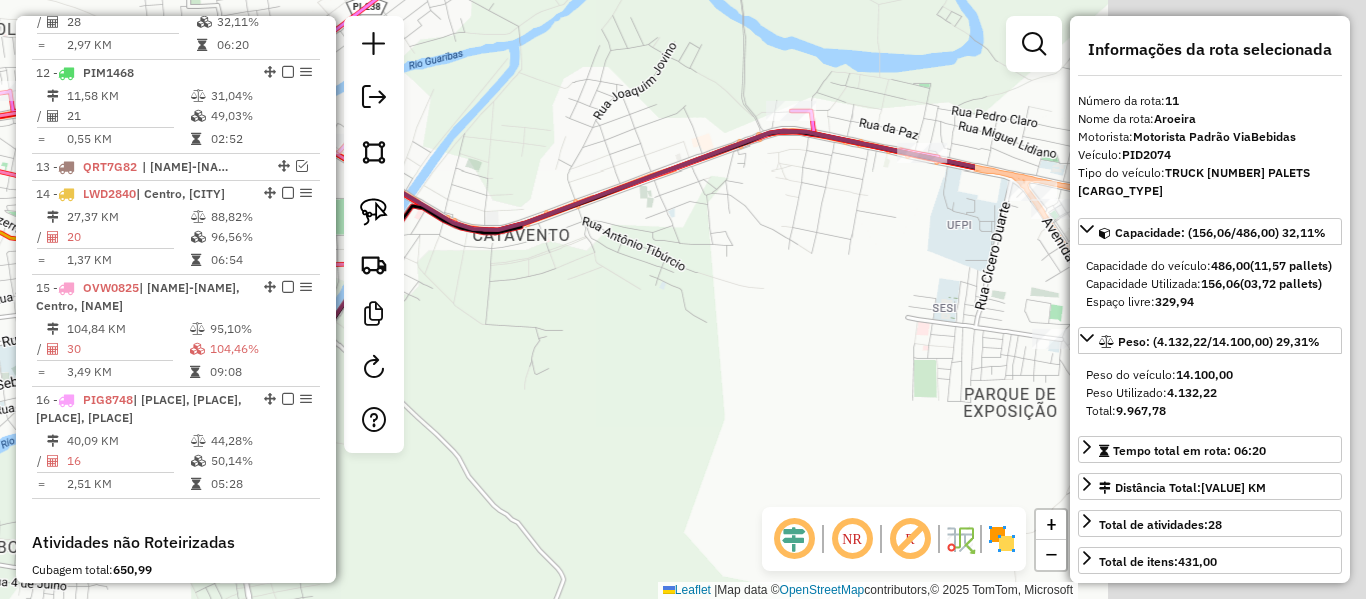 scroll, scrollTop: 1536, scrollLeft: 0, axis: vertical 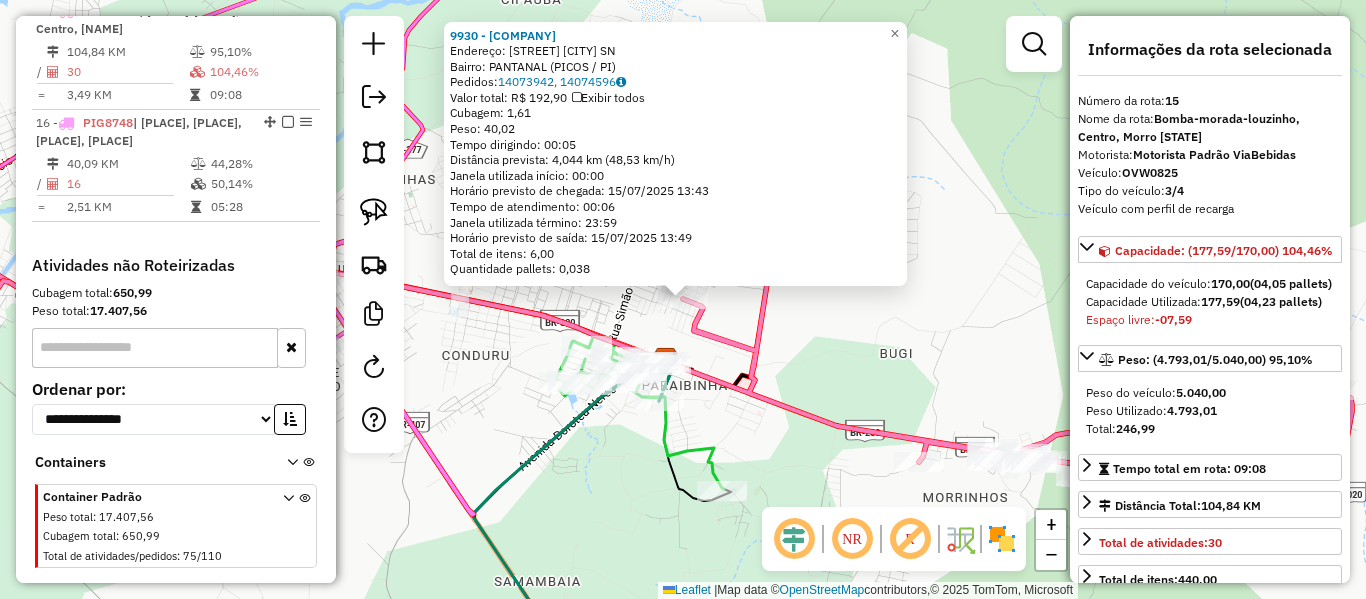 click on "9930 - [BUSINESS_NAME]  Endereço:  [STREET] [NUMBER]   Bairro: [NEIGHBORHOOD] ([NEIGHBORHOOD] / [STATE])   Pedidos:  [ORDER_ID], [ORDER_ID]   Valor total: [CURRENCY] [VALUE]   Exibir todos   Cubagem: [VALUE]  Peso: [VALUE]  Tempo dirigindo: [TIME]   Distância prevista: [DISTANCE] km ([SPEED] km/h)   Janela utilizada início: [TIME]   Horário previsto de chegada: [DATE] [TIME]   Tempo de atendimento: [TIME]   Janela utilizada término: [TIME]   Horário previsto de saída: [DATE] [TIME]   Total de itens: [VALUE]   Quantidade pallets: [VALUE]  × Janela de atendimento Grade de atendimento Capacidade Transportadoras Veículos Cliente Pedidos  Rotas Selecione os dias de semana para filtrar as janelas de atendimento  Seg   Ter   Qua   Qui   Sex   Sáb   Dom  Informe o período da janela de atendimento: De: Até:  Filtrar exatamente a janela do cliente  Considerar janela de atendimento padrão  Selecione os dias de semana para filtrar as grades de atendimento  Seg   Ter   Qua   Qui   Sex   Sáb   Dom   Considerar clientes sem dia de atendimento cadastrado  De:  +" 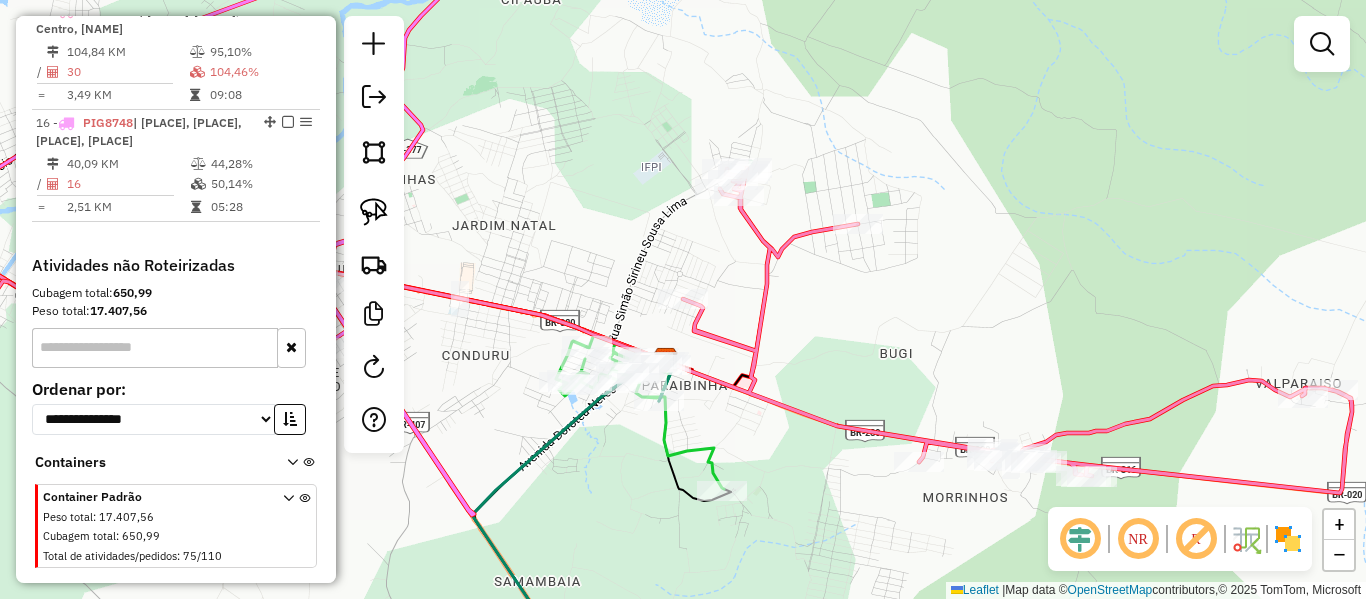 click on "Janela de atendimento Grade de atendimento Capacidade Transportadoras Veículos Cliente Pedidos  Rotas Selecione os dias de semana para filtrar as janelas de atendimento  Seg   Ter   Qua   Qui   Sex   Sáb   Dom  Informe o período da janela de atendimento: De: Até:  Filtrar exatamente a janela do cliente  Considerar janela de atendimento padrão  Selecione os dias de semana para filtrar as grades de atendimento  Seg   Ter   Qua   Qui   Sex   Sáb   Dom   Considerar clientes sem dia de atendimento cadastrado  Clientes fora do dia de atendimento selecionado Filtrar as atividades entre os valores definidos abaixo:  Peso mínimo:   Peso máximo:   Cubagem mínima:   Cubagem máxima:   De:   Até:  Filtrar as atividades entre o tempo de atendimento definido abaixo:  De:   Até:   Considerar capacidade total dos clientes não roteirizados Transportadora: Selecione um ou mais itens Tipo de veículo: Selecione um ou mais itens Veículo: Selecione um ou mais itens Motorista: Selecione um ou mais itens Nome: Rótulo:" 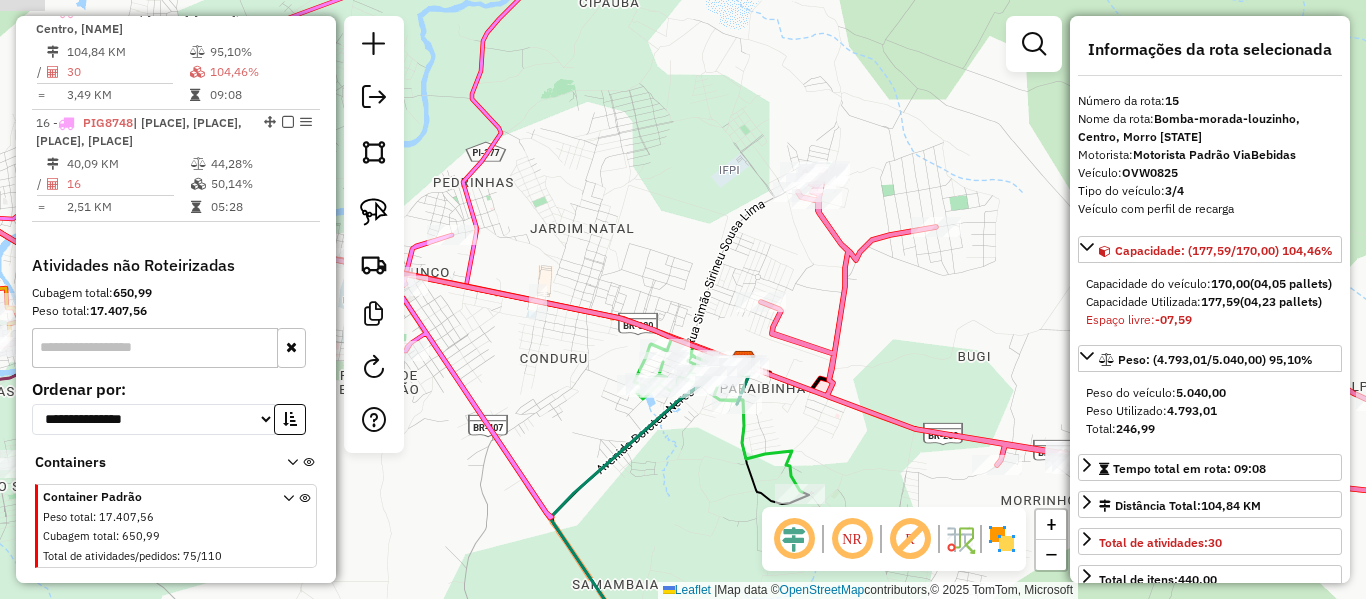 drag, startPoint x: 625, startPoint y: 215, endPoint x: 731, endPoint y: 213, distance: 106.01887 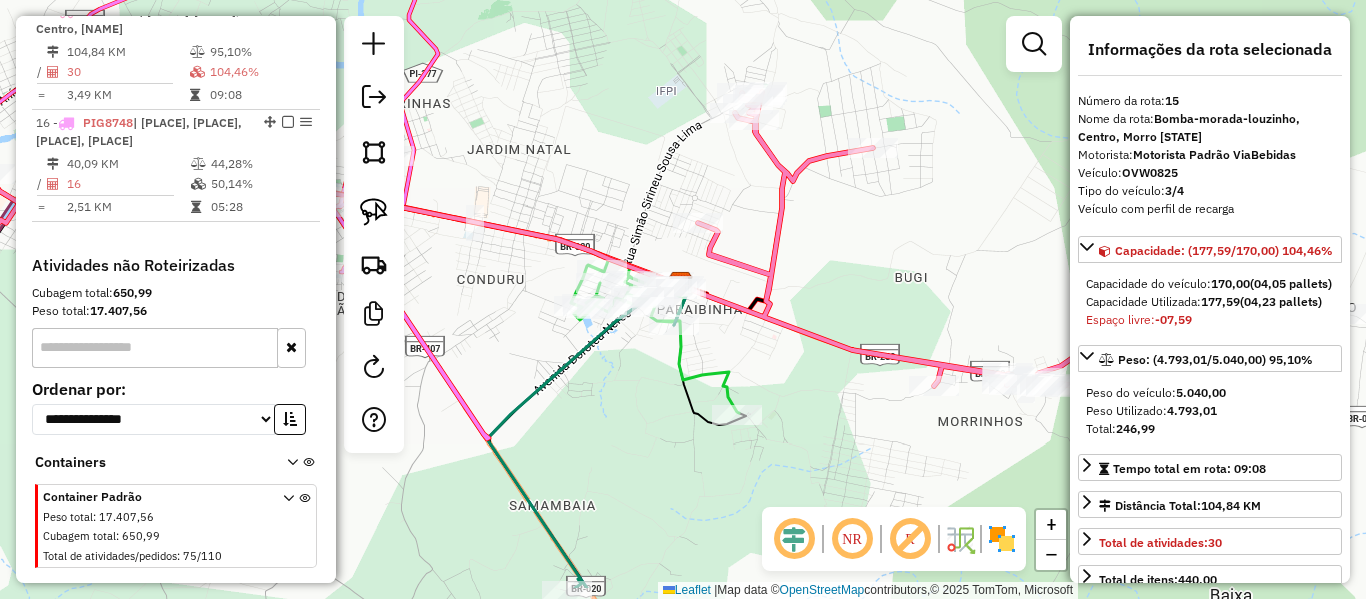 drag, startPoint x: 721, startPoint y: 228, endPoint x: 568, endPoint y: 158, distance: 168.25279 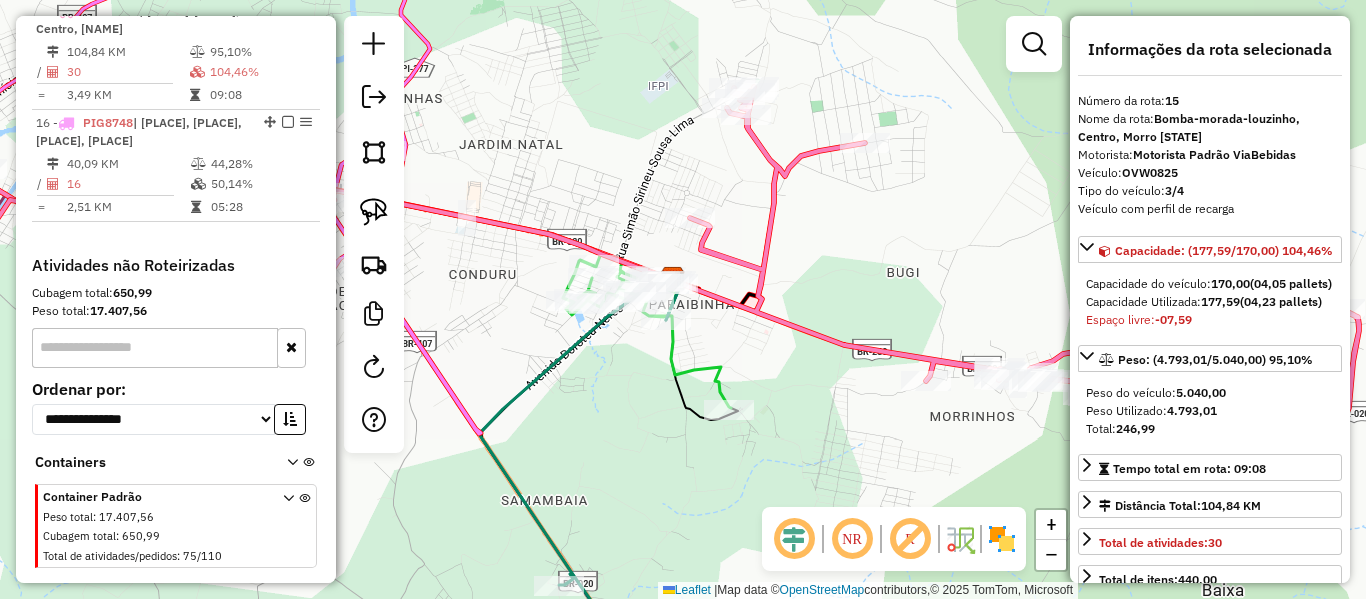 click 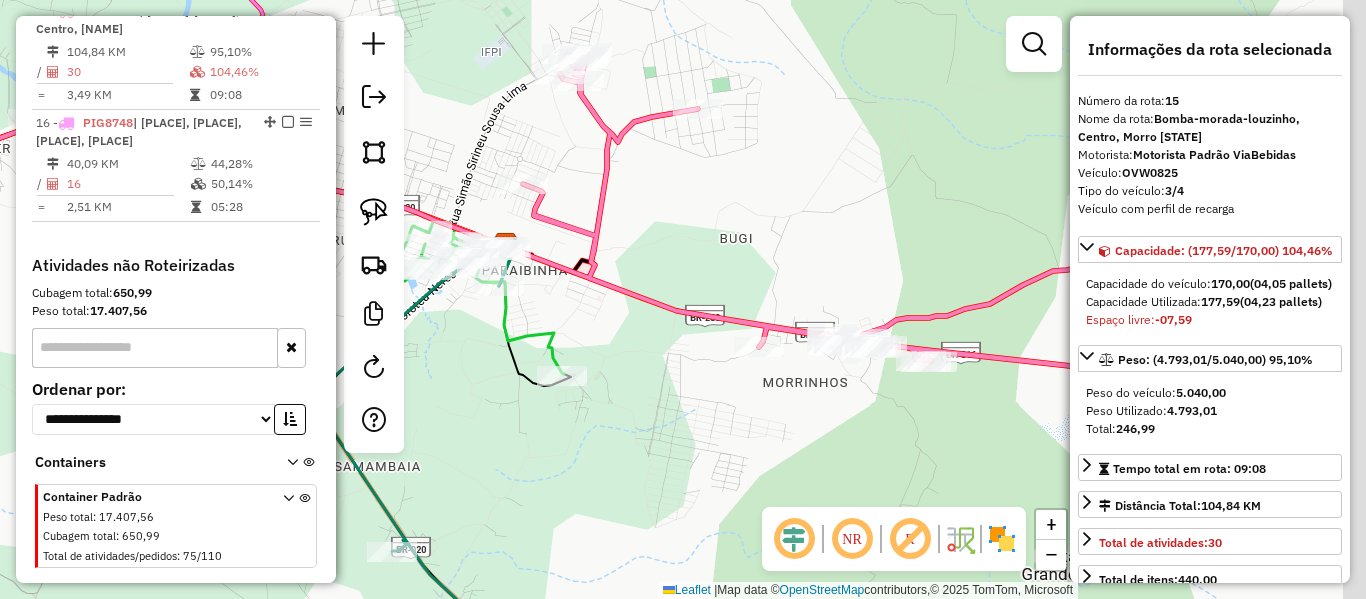 drag, startPoint x: 648, startPoint y: 242, endPoint x: 622, endPoint y: 238, distance: 26.305893 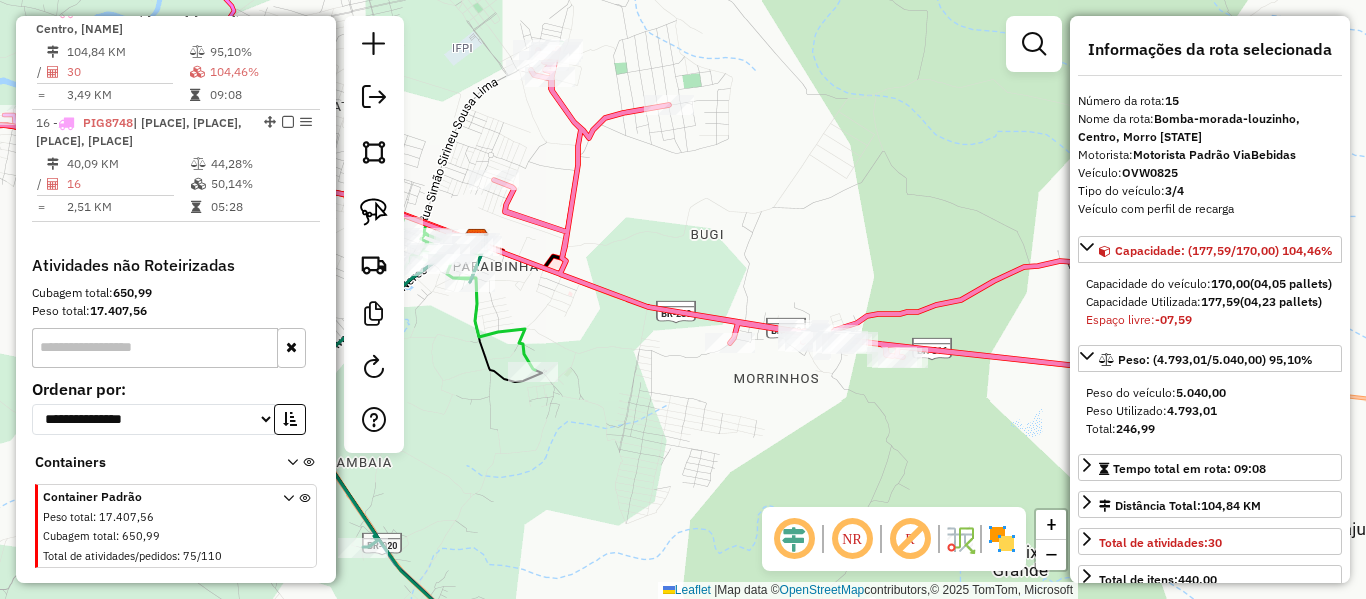 drag, startPoint x: 626, startPoint y: 294, endPoint x: 614, endPoint y: 297, distance: 12.369317 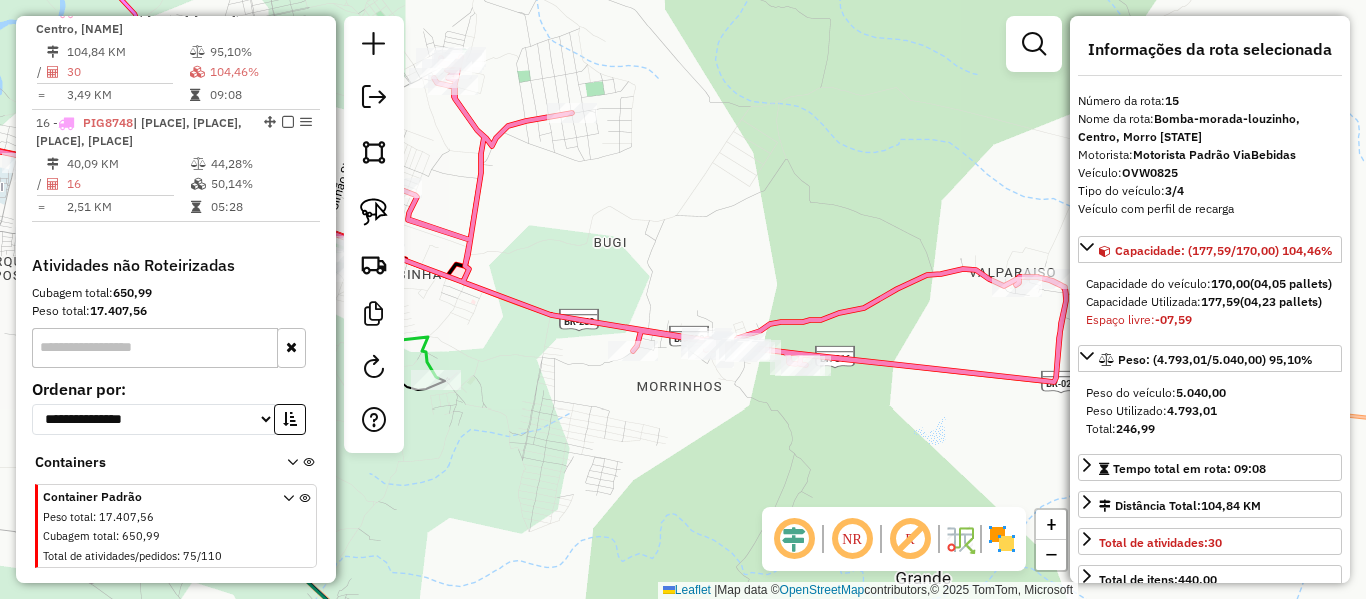drag, startPoint x: 644, startPoint y: 294, endPoint x: 715, endPoint y: 320, distance: 75.61085 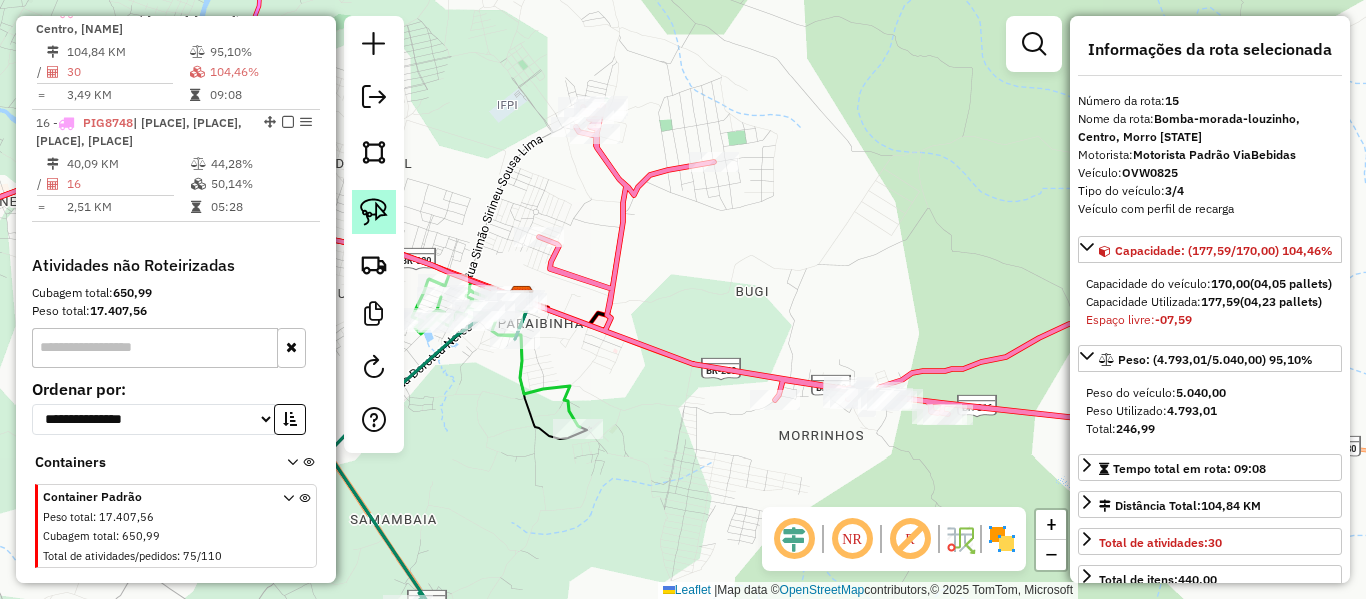 click 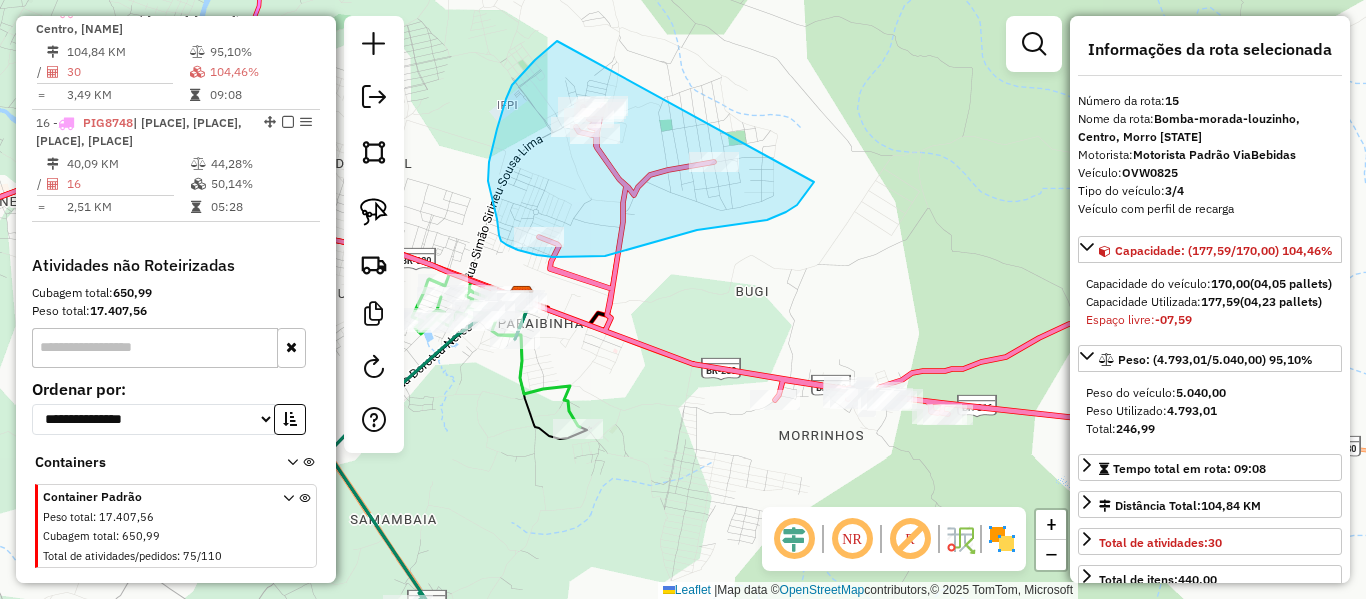 drag, startPoint x: 529, startPoint y: 67, endPoint x: 844, endPoint y: 123, distance: 319.93906 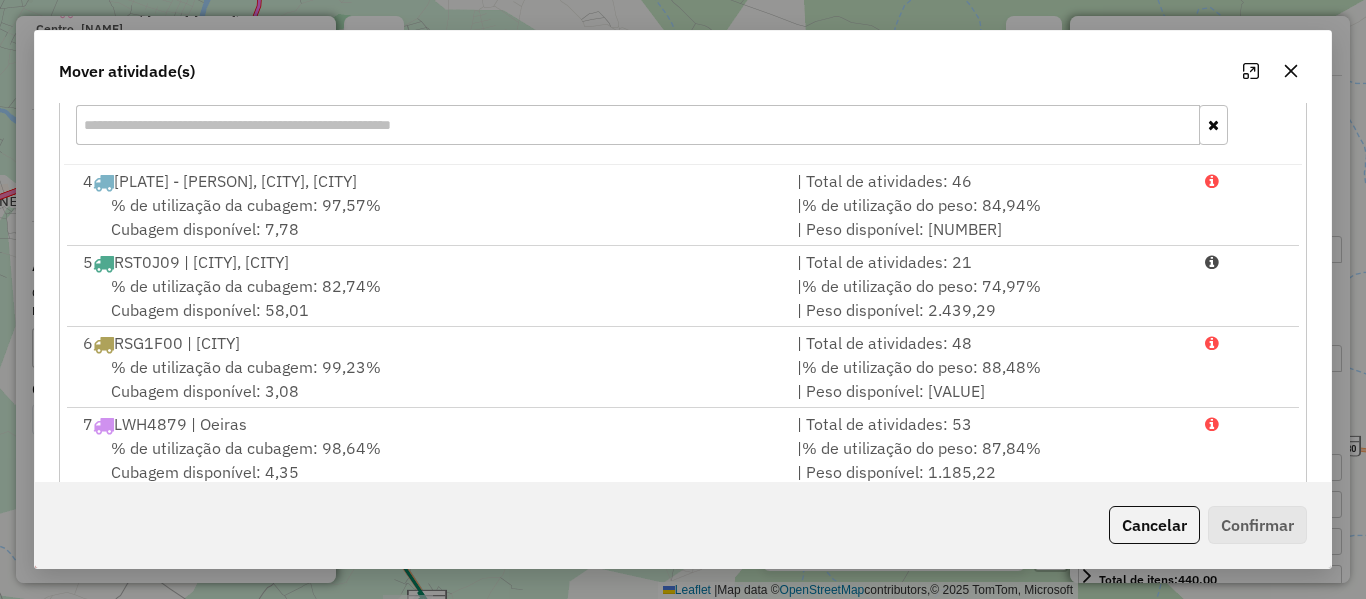 scroll, scrollTop: 405, scrollLeft: 0, axis: vertical 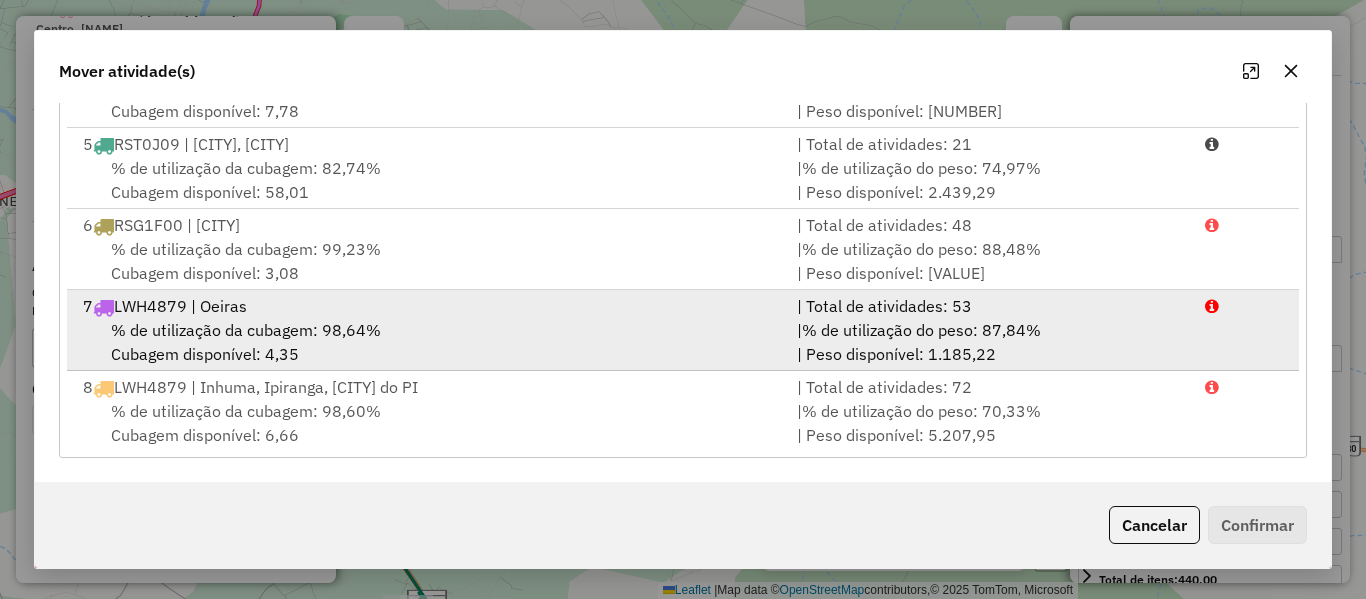 click on "7 OLI2B41 | Oeiras" at bounding box center (428, 306) 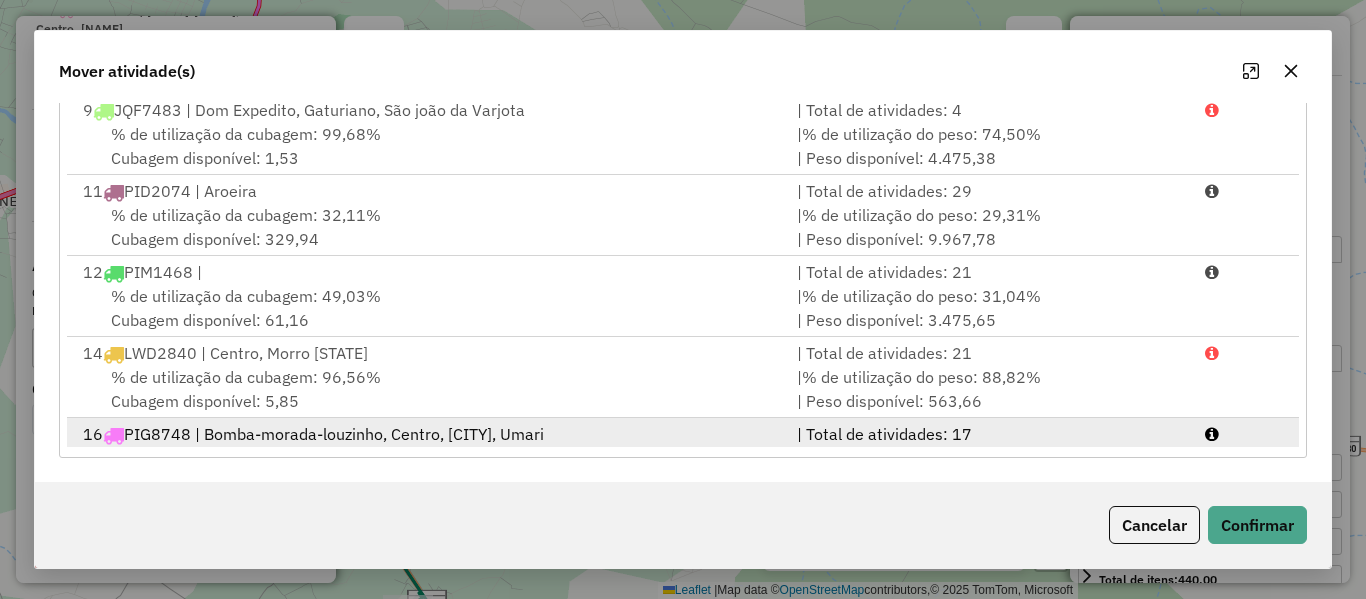 scroll, scrollTop: 413, scrollLeft: 0, axis: vertical 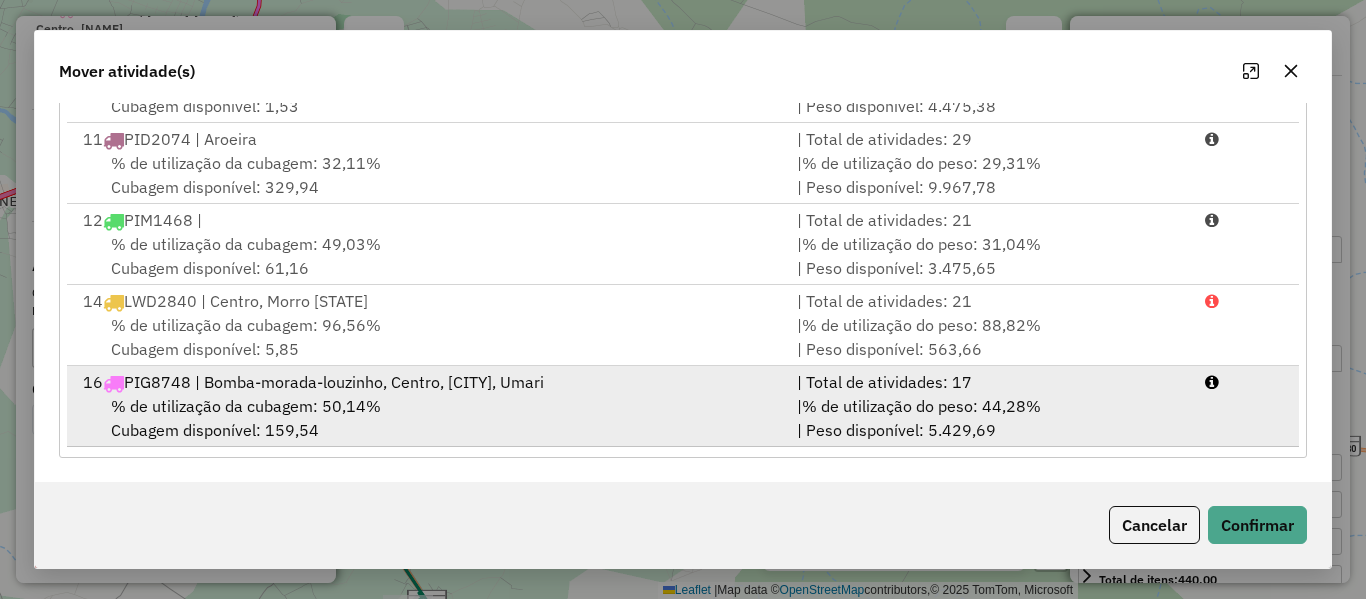 click on "% de utilização da cubagem: 50,14%  Cubagem disponível: 159,54" at bounding box center (428, 418) 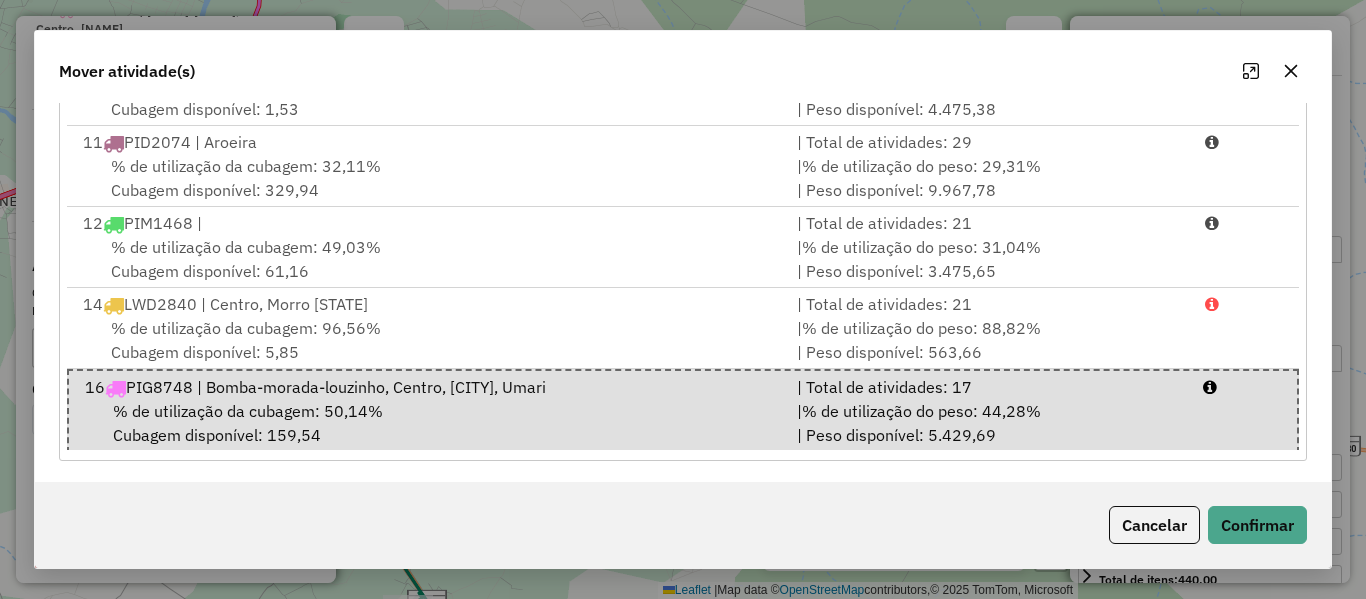 click on "Cancelar   Confirmar" 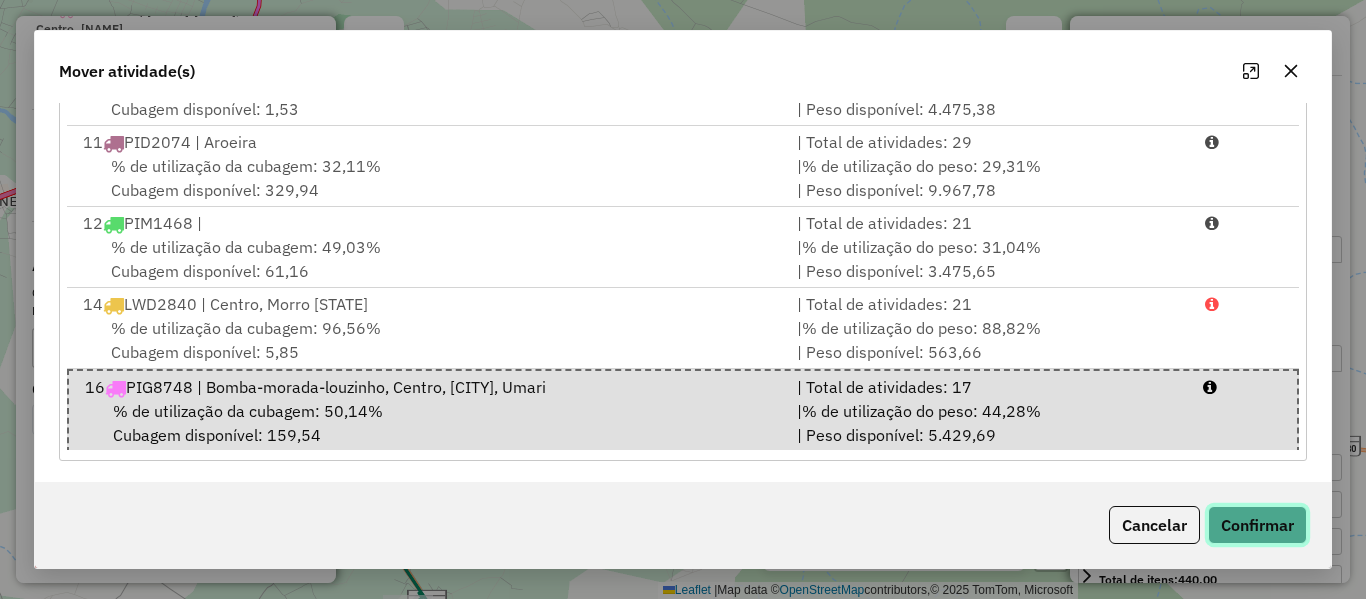 click on "Confirmar" 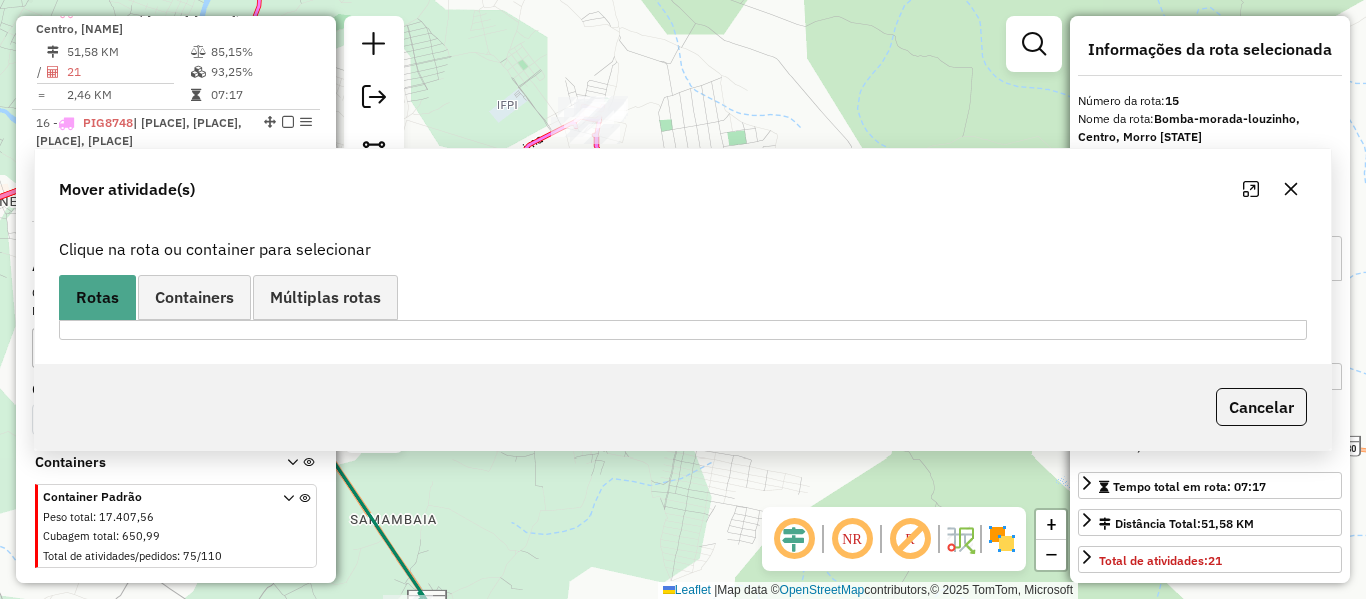 scroll, scrollTop: 0, scrollLeft: 0, axis: both 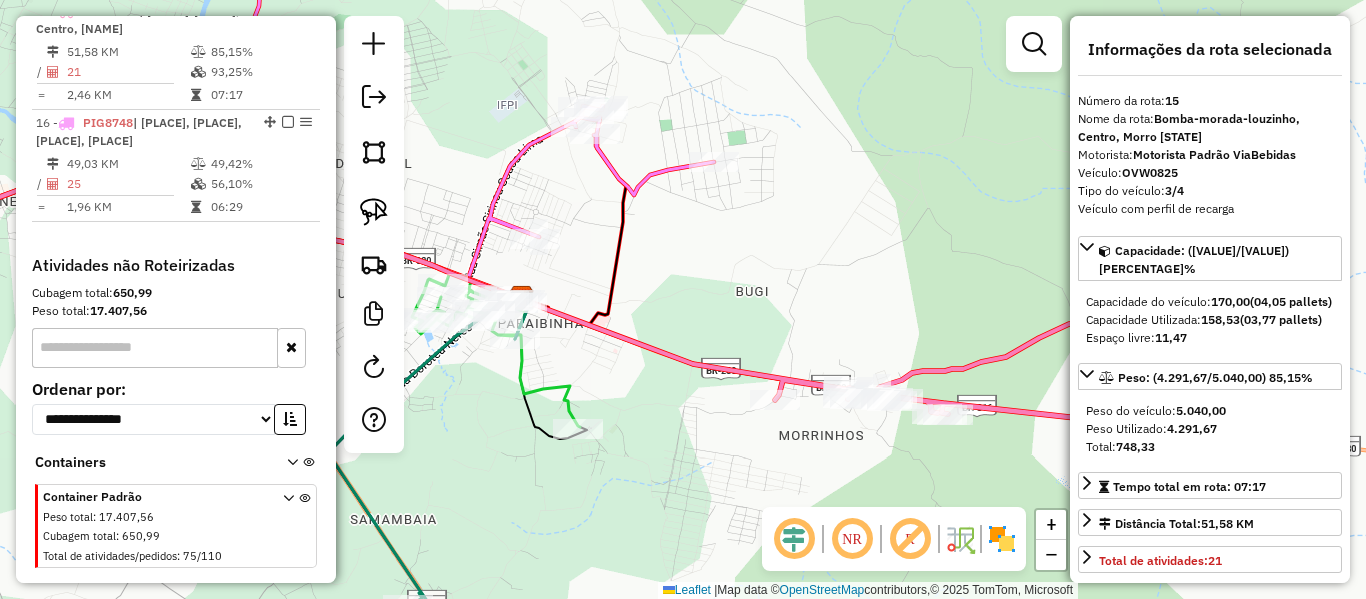 click 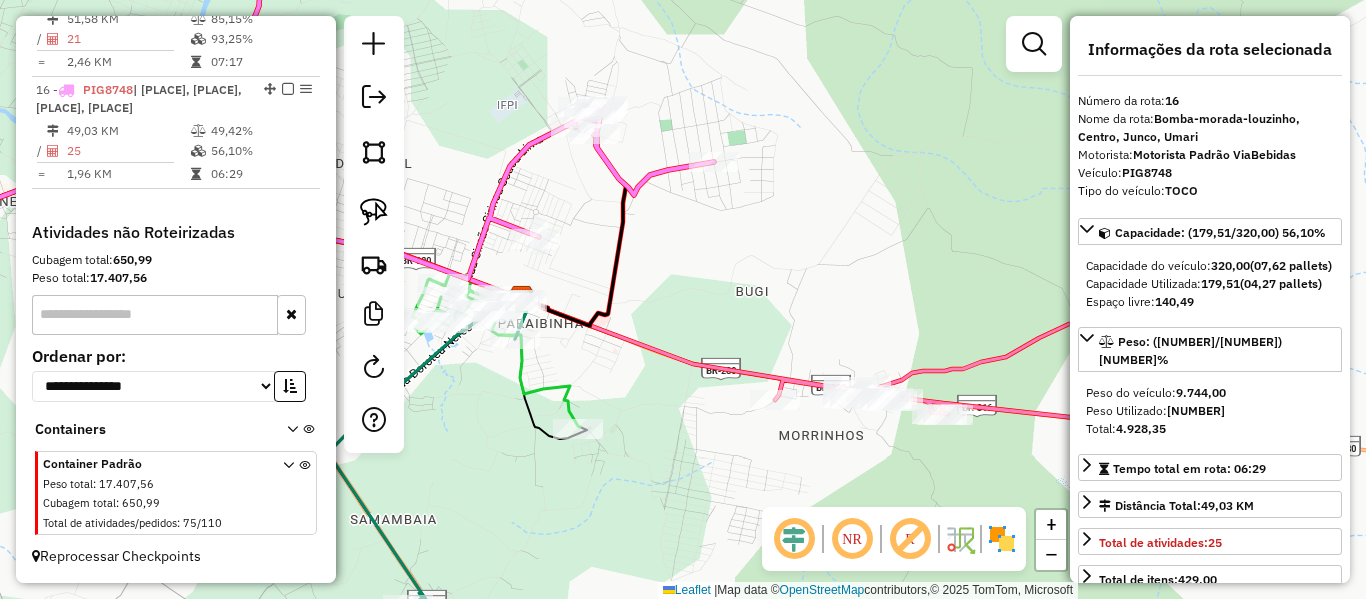 scroll, scrollTop: 1932, scrollLeft: 0, axis: vertical 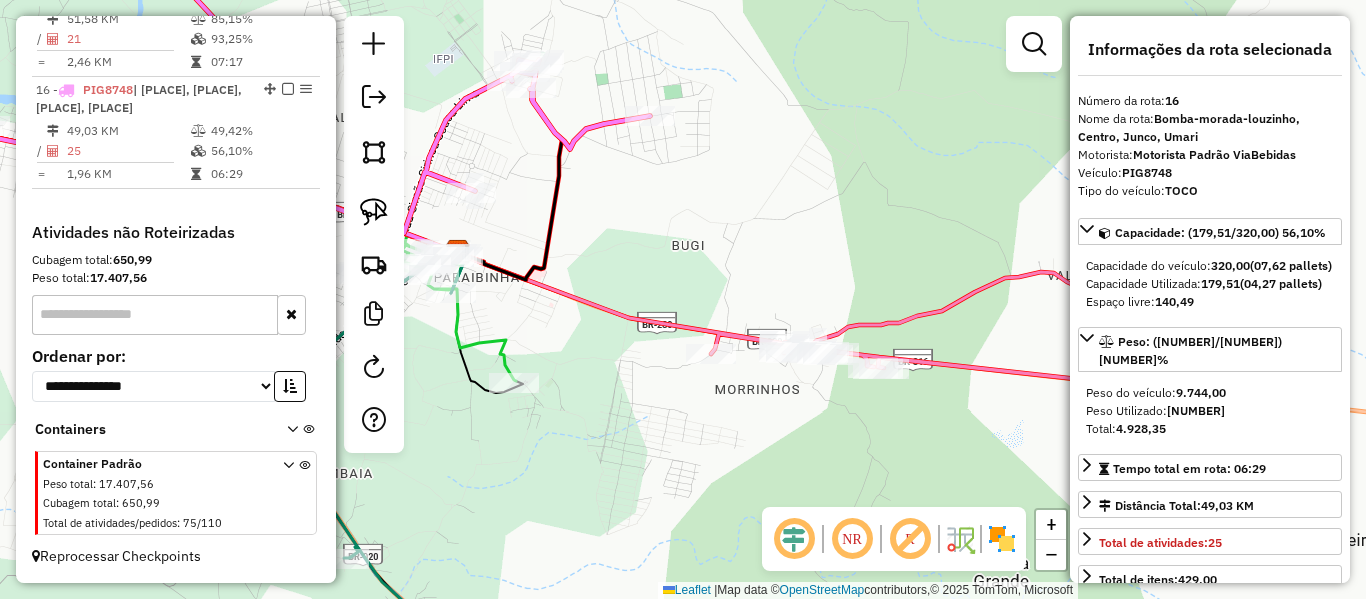 drag, startPoint x: 765, startPoint y: 295, endPoint x: 670, endPoint y: 229, distance: 115.67627 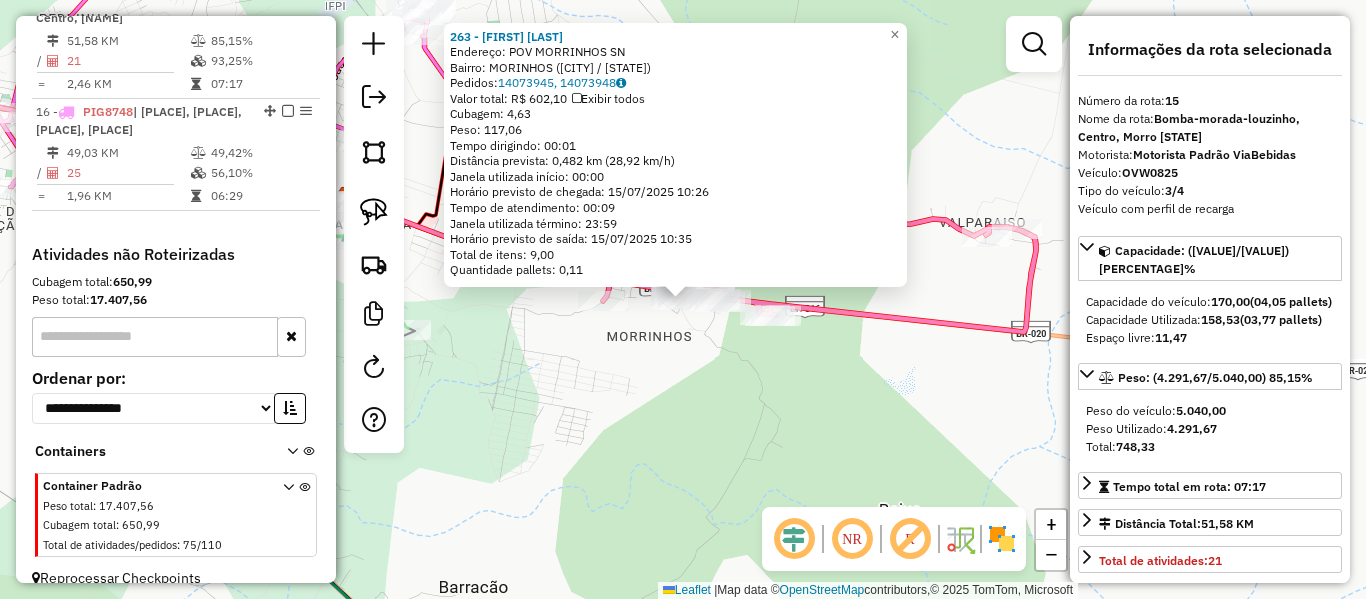 scroll, scrollTop: 1863, scrollLeft: 0, axis: vertical 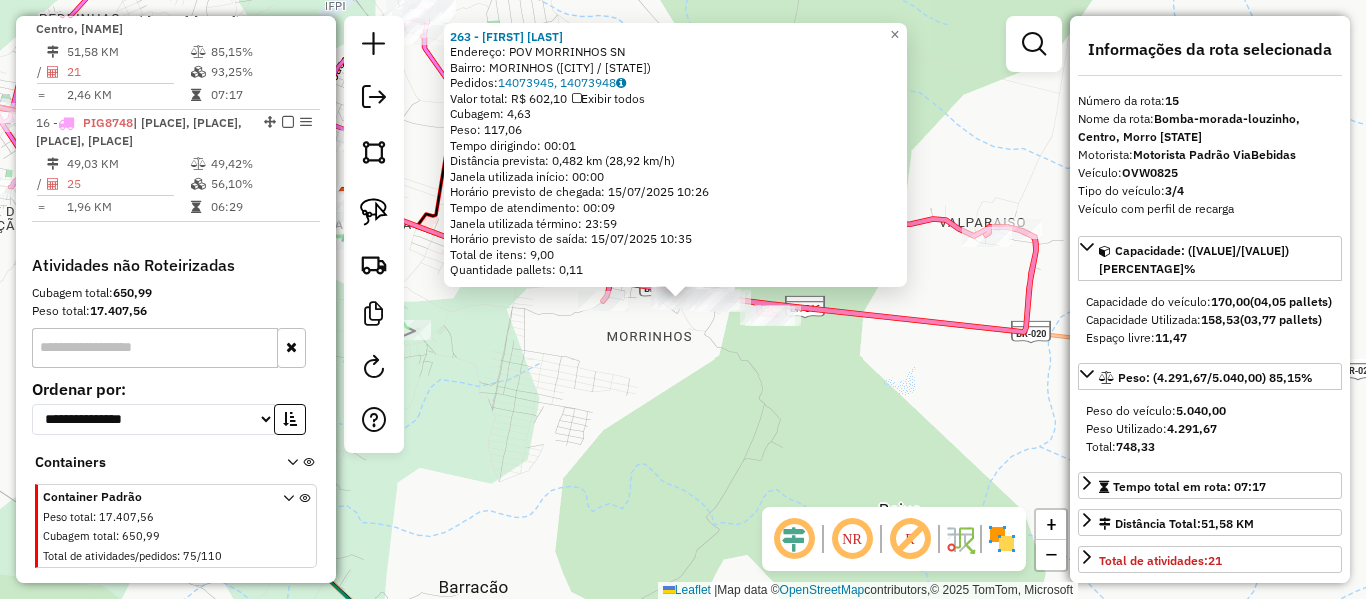 click on "[NUMBER] - OSMAS PEIXE I CIA  Endereço:  POV MORRINHOS SN   Bairro: MORRINHOS ([CITY] / [STATE])   Pedidos:  [NUMBER], [NUMBER]   Valor total: R$ [NUMBER]   Exibir todos   Cubagem: [NUMBER]  Peso: [NUMBER]  Tempo dirigindo: [TIME]   Distância prevista: [NUMBER] km ([NUMBER] km/h)   Janela utilizada início: [TIME]   Horário previsto de chegada: [DATE] [TIME]   Tempo de atendimento: [TIME]   Janela utilizada término: [TIME]   Total de itens: [NUMBER]   Quantidade pallets: [NUMBER]  × Janela de atendimento Grade de atendimento Capacidade Transportadoras Veículos Cliente Pedidos  Rotas Selecione os dias de semana para filtrar as janelas de atendimento  Seg   Ter   Qua   Qui   Sex   Sáb   Dom  Informe o período da janela de atendimento: De: [TIME] Até: [TIME]  Filtrar exatamente a janela do cliente  Considerar janela de atendimento padrão  Selecione os dias de semana para filtrar as grades de atendimento  Seg   Ter   Qua   Qui   Sex   Sáb   Dom   Considerar clientes sem dia de atendimento cadastrado +" 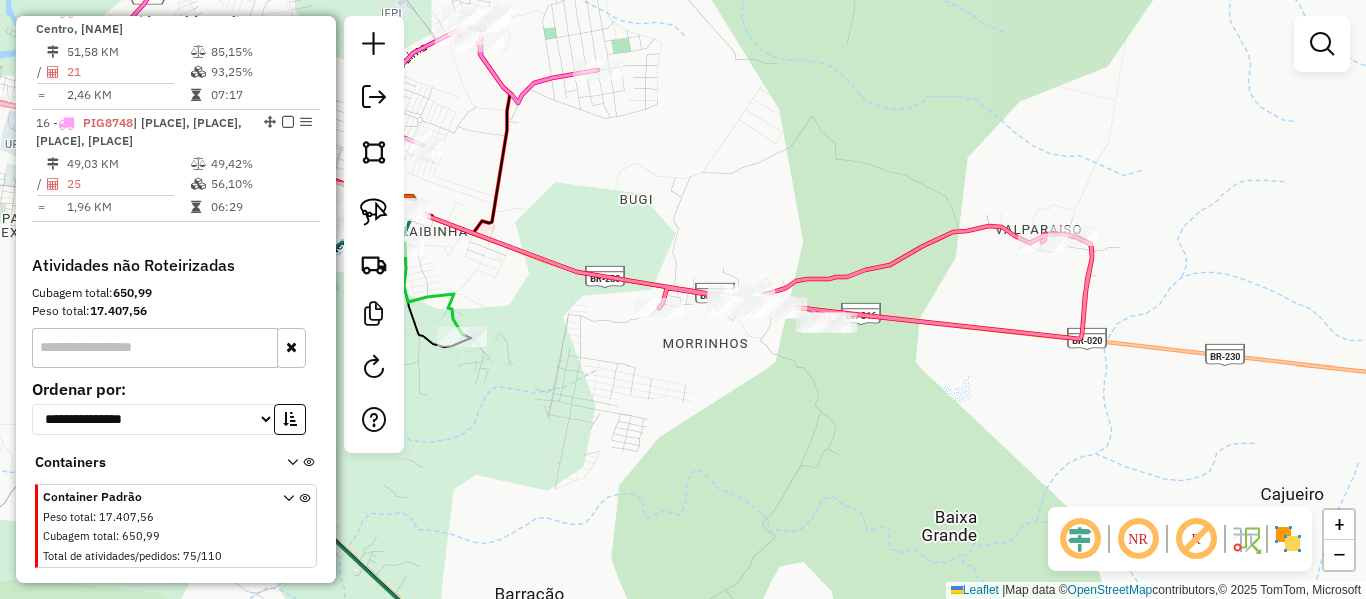 drag, startPoint x: 630, startPoint y: 245, endPoint x: 892, endPoint y: 301, distance: 267.9179 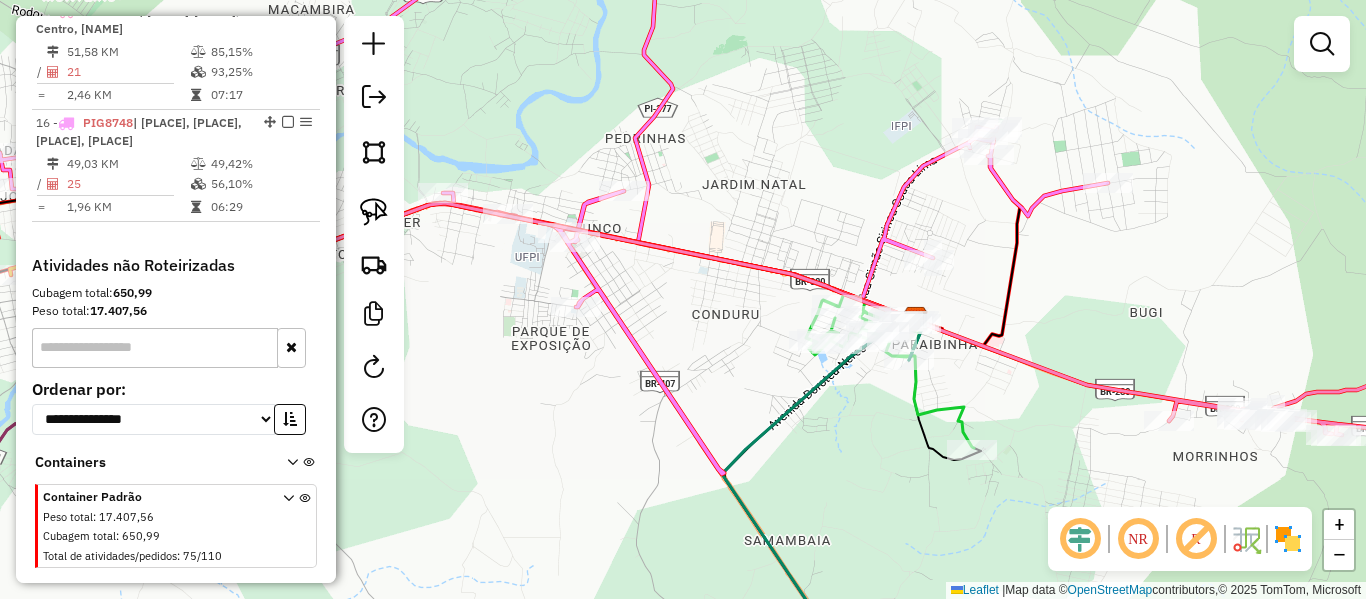 click 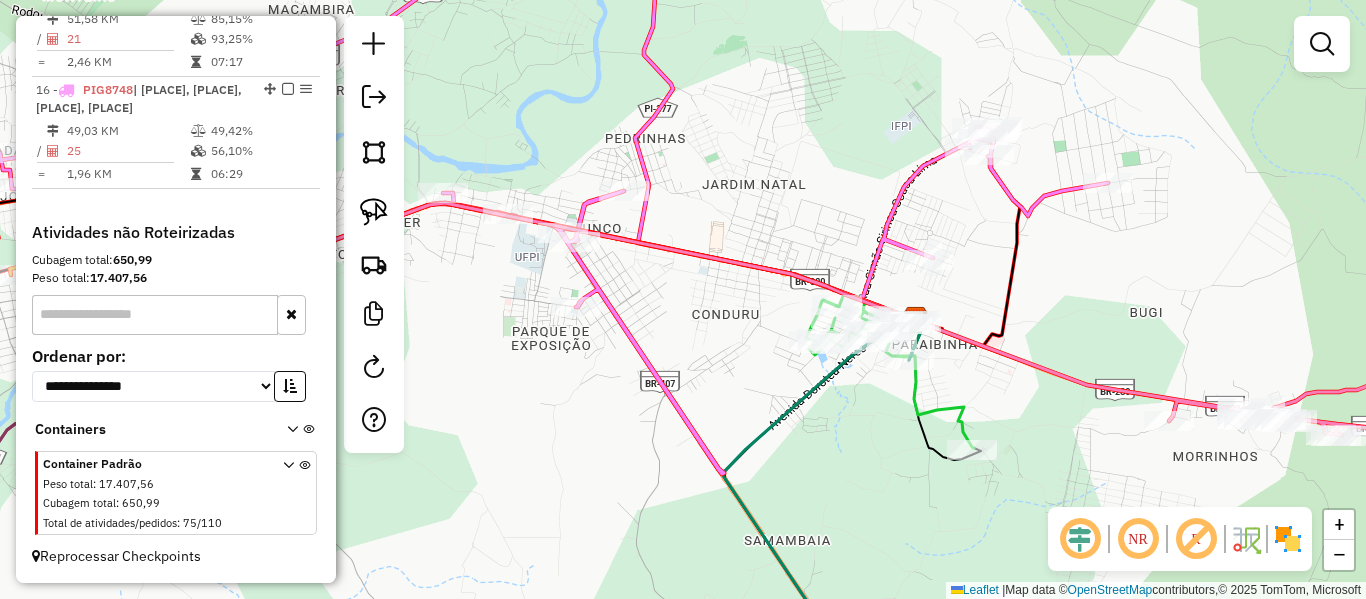 select on "*********" 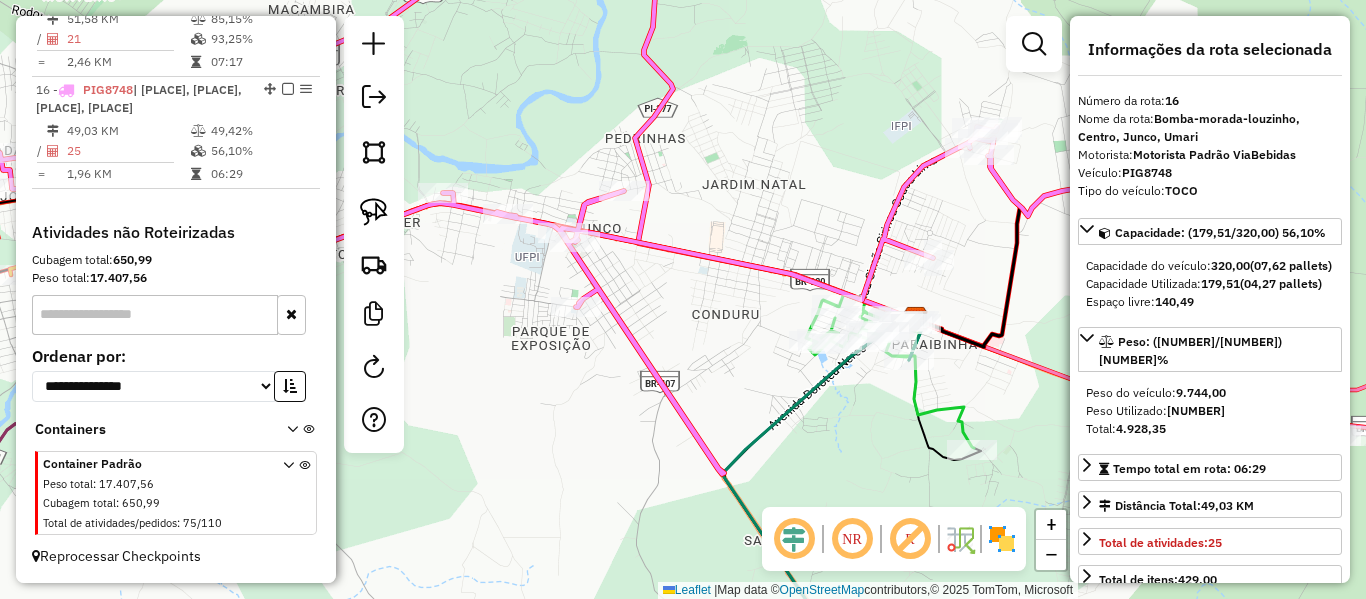scroll, scrollTop: 1932, scrollLeft: 0, axis: vertical 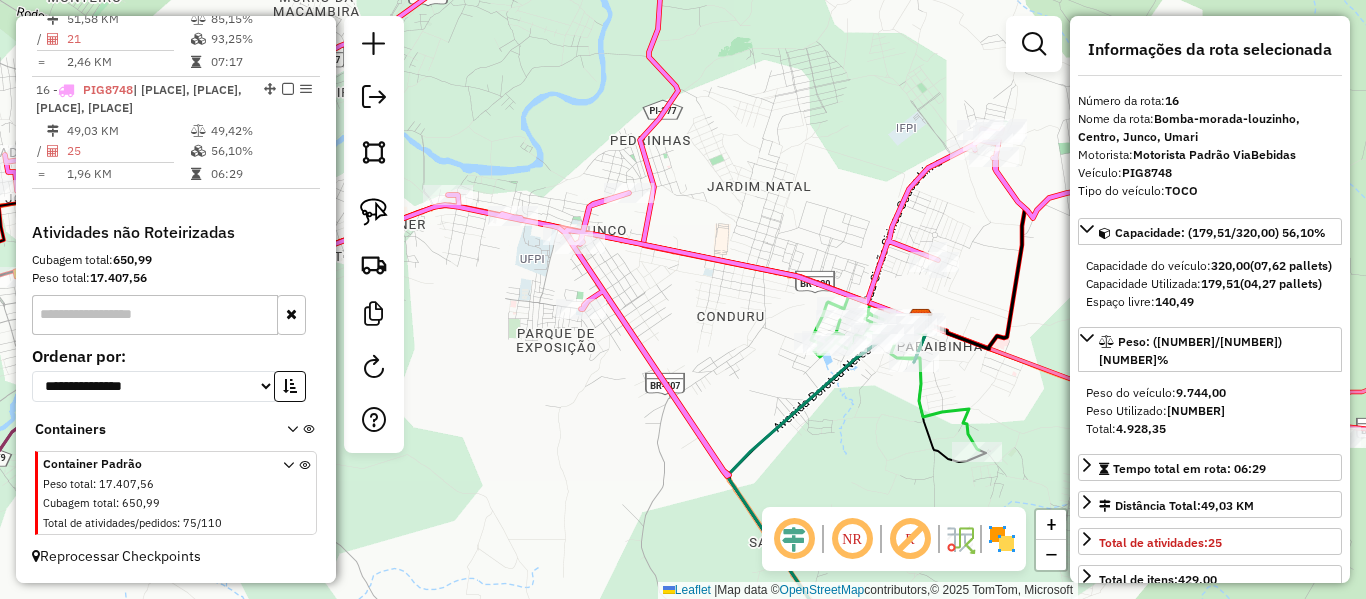 drag, startPoint x: 557, startPoint y: 130, endPoint x: 762, endPoint y: 140, distance: 205.24376 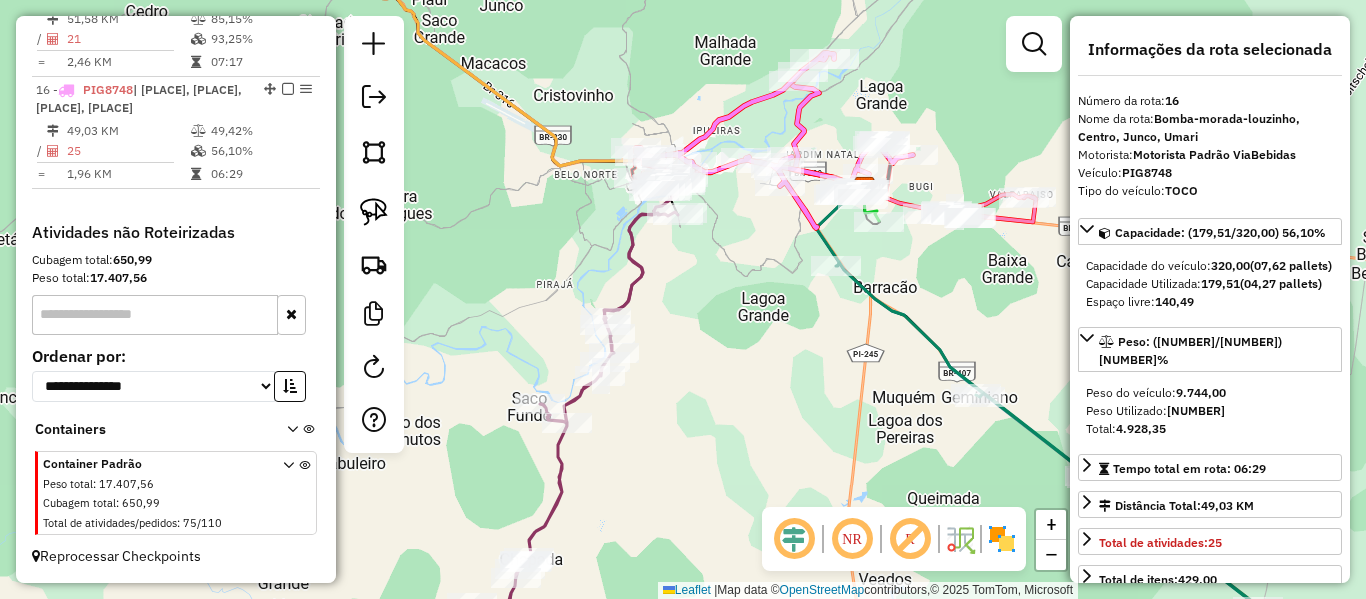 drag, startPoint x: 731, startPoint y: 294, endPoint x: 546, endPoint y: 267, distance: 186.95988 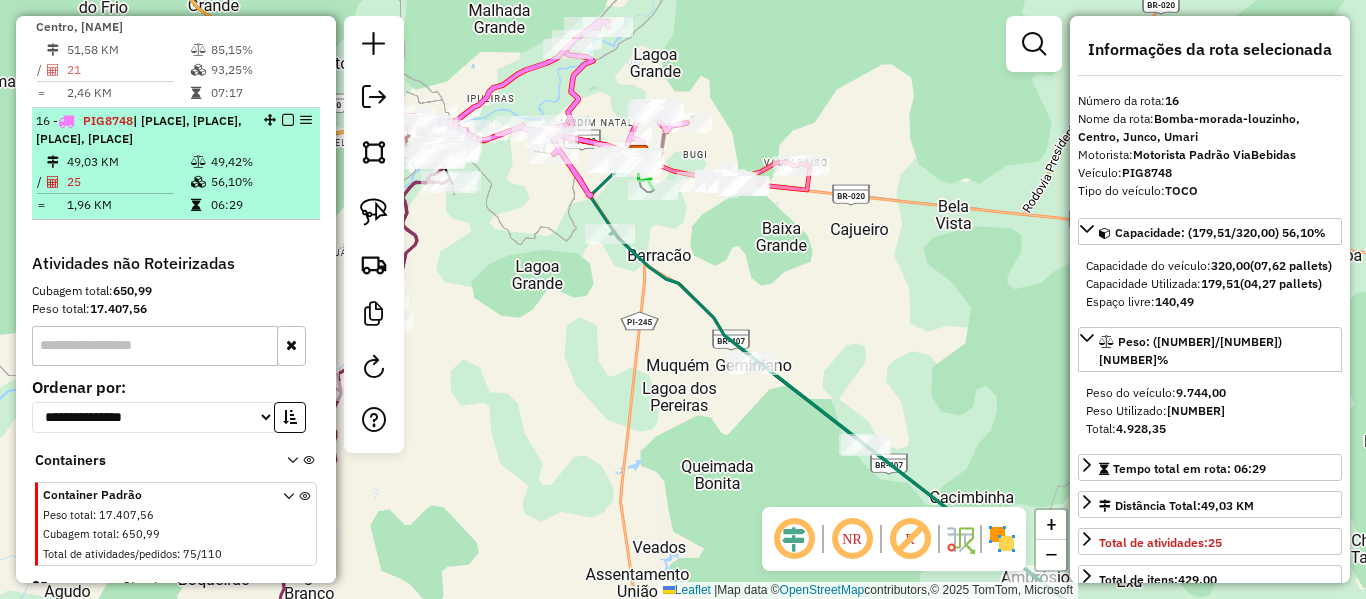 scroll, scrollTop: 1832, scrollLeft: 0, axis: vertical 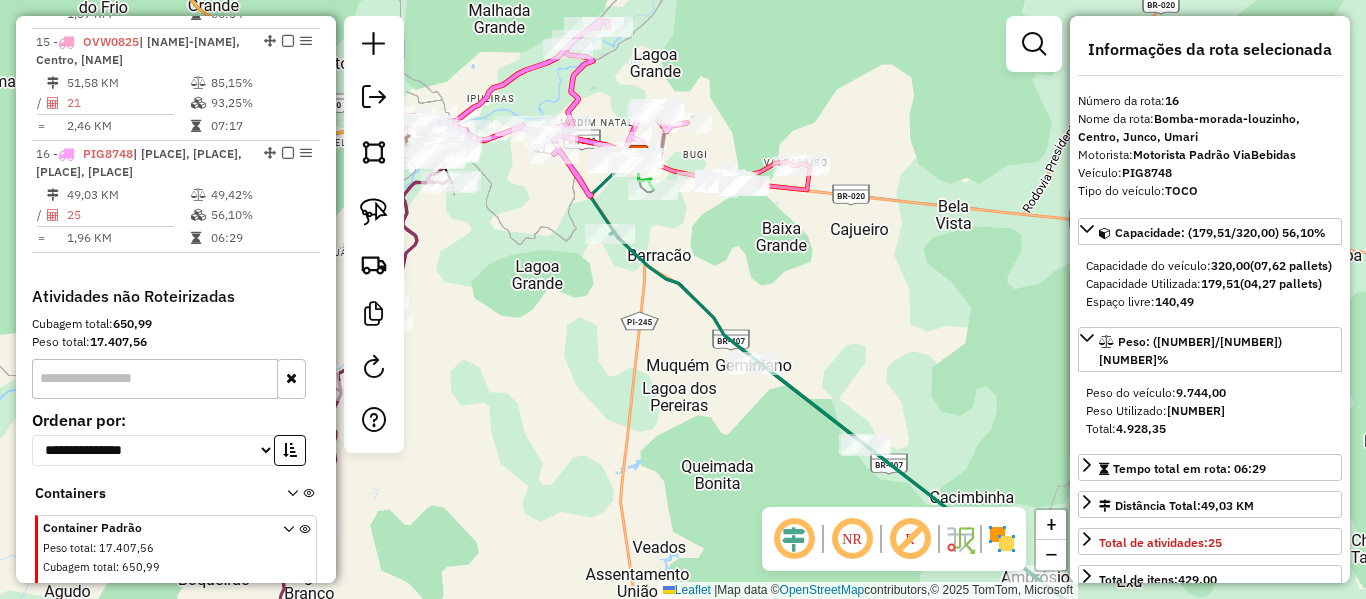 drag, startPoint x: 586, startPoint y: 383, endPoint x: 685, endPoint y: 483, distance: 140.71602 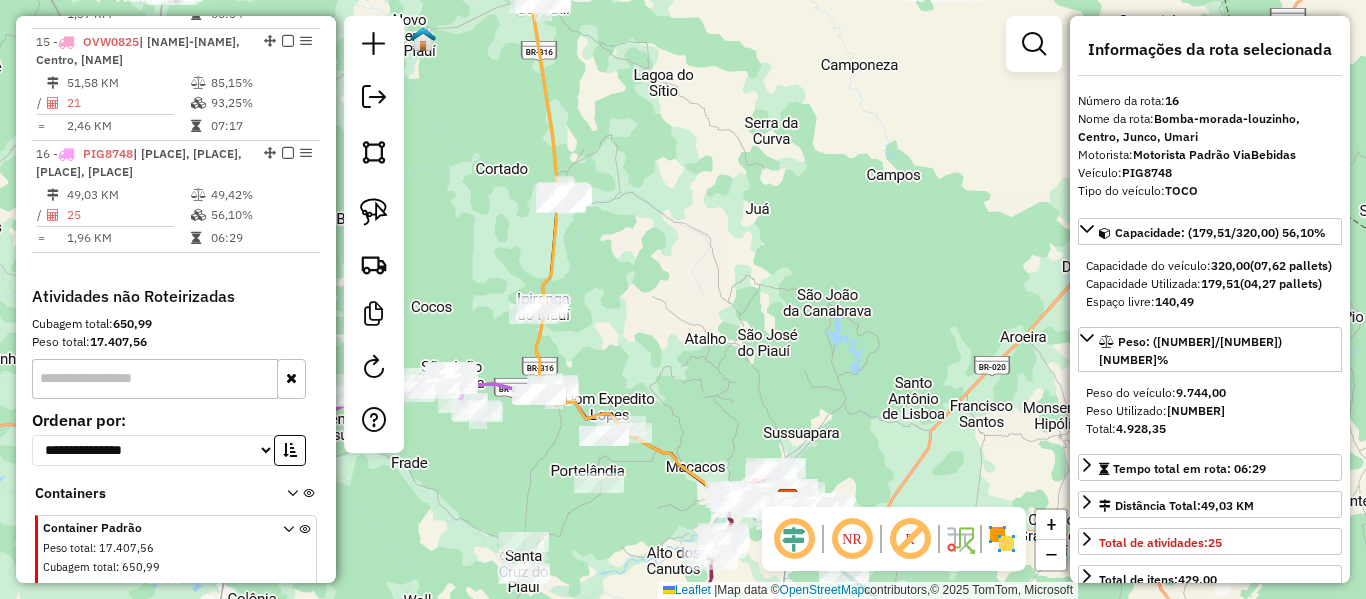 drag, startPoint x: 639, startPoint y: 339, endPoint x: 986, endPoint y: 422, distance: 356.78845 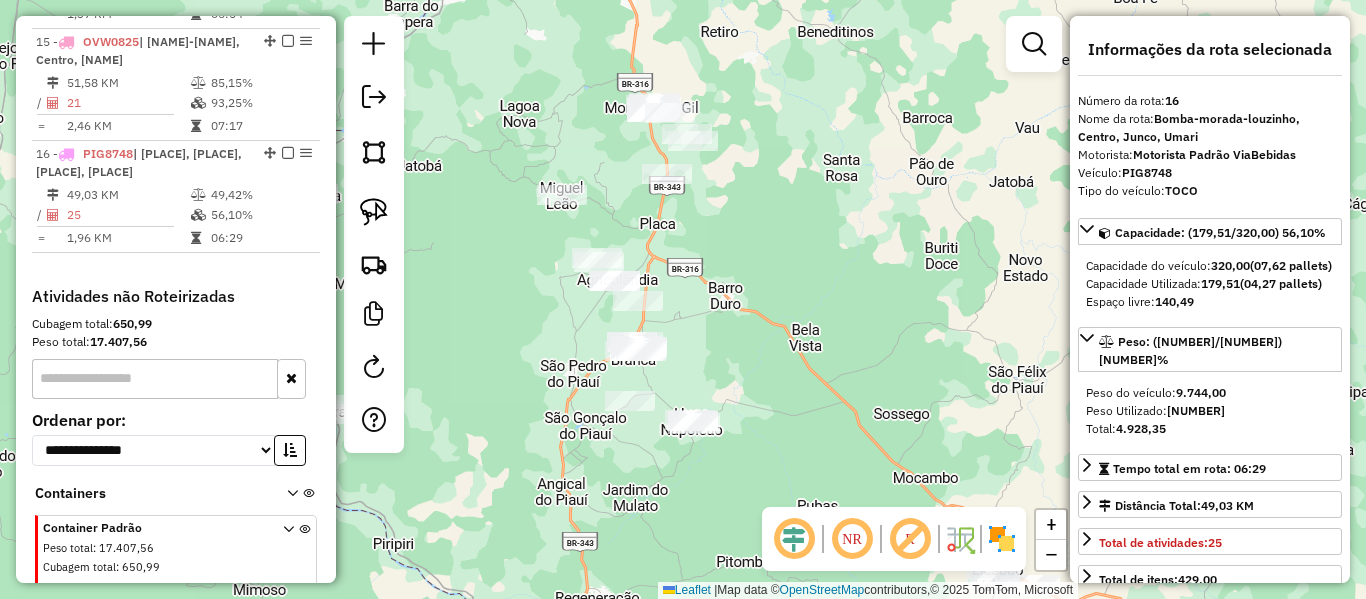 drag, startPoint x: 489, startPoint y: 100, endPoint x: 445, endPoint y: 132, distance: 54.405884 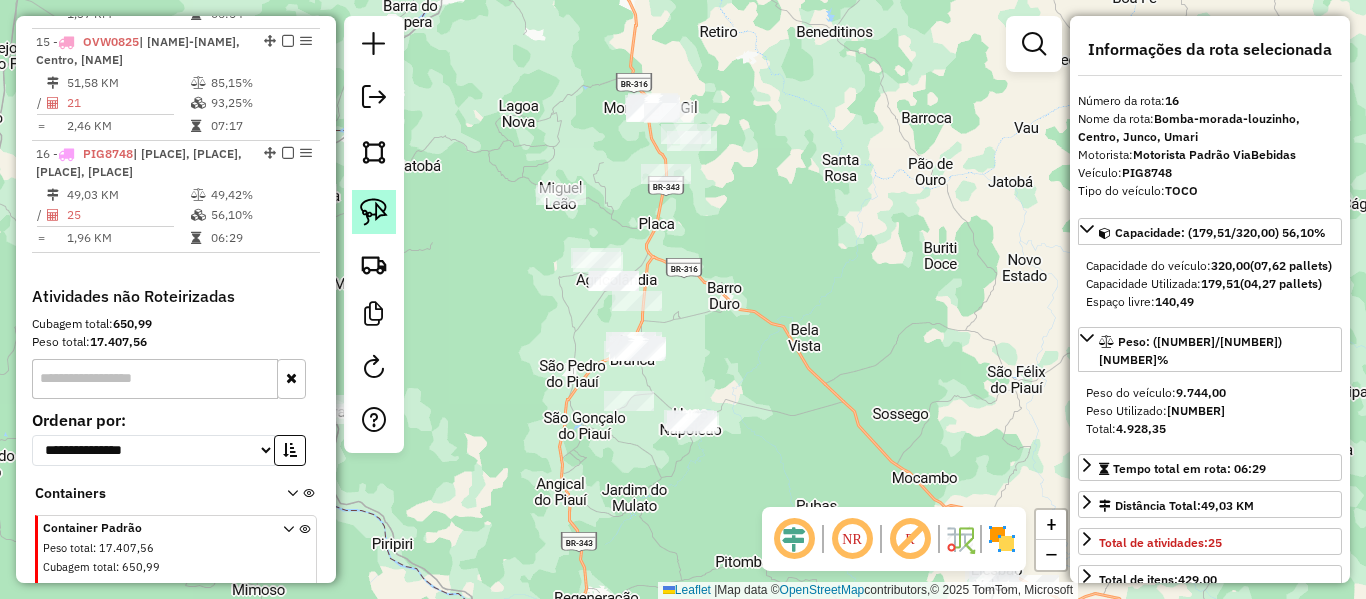 click 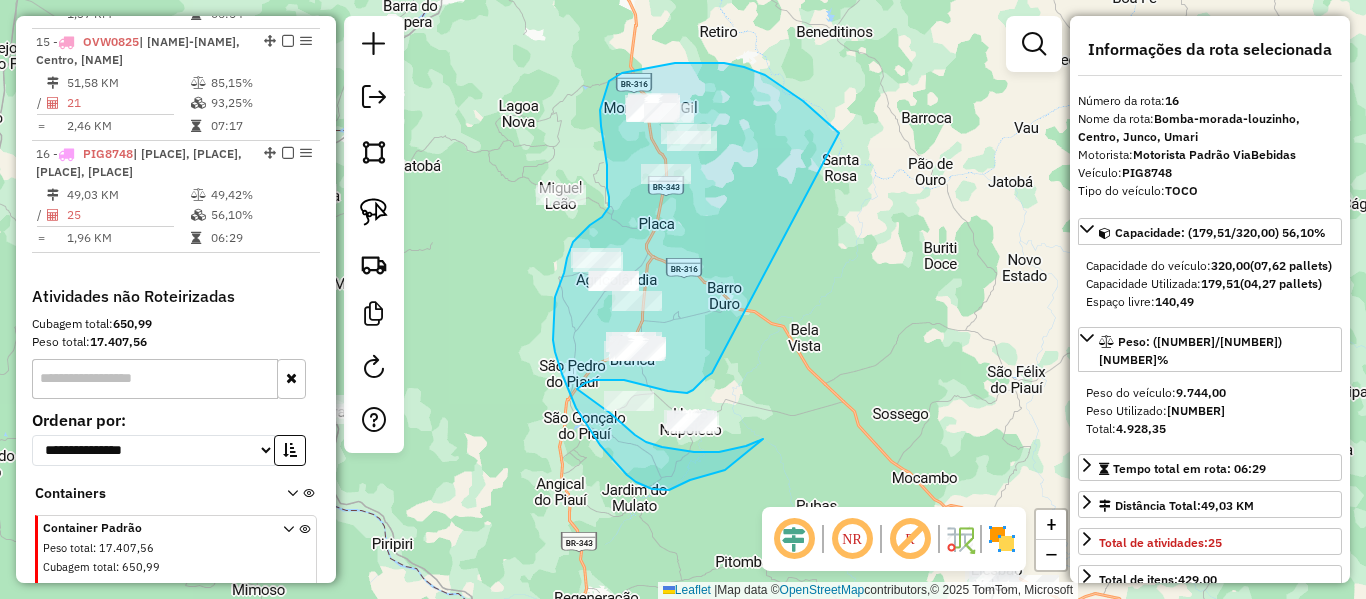 drag, startPoint x: 759, startPoint y: 72, endPoint x: 712, endPoint y: 372, distance: 303.65936 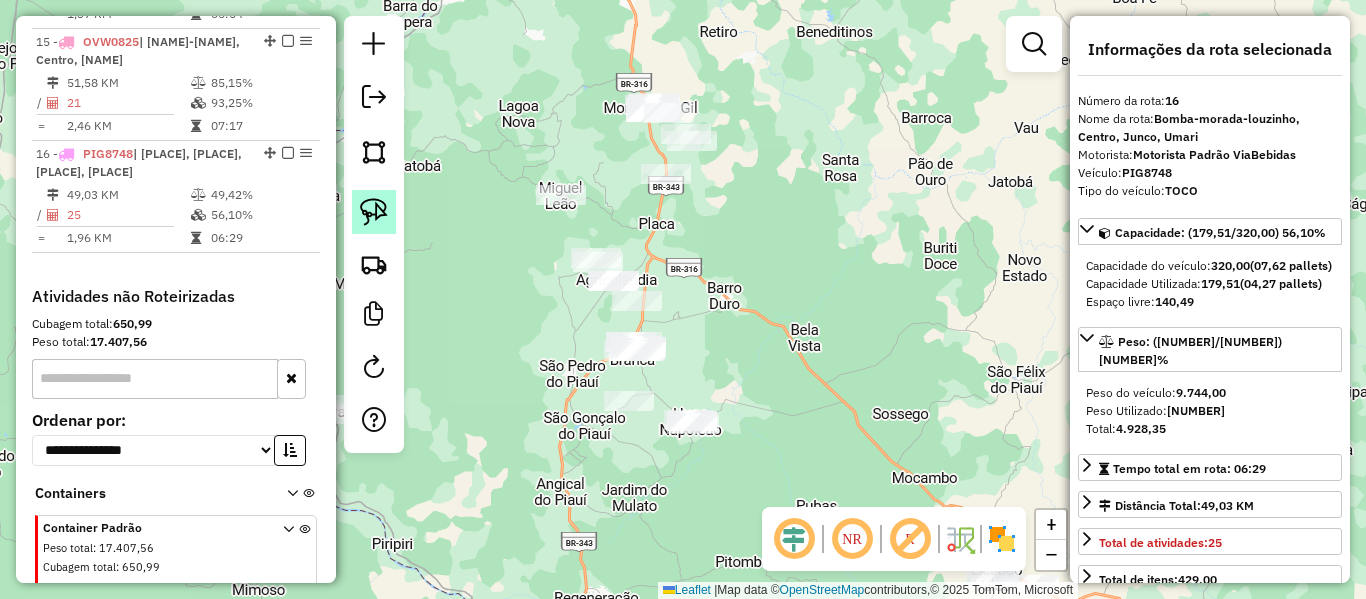 click 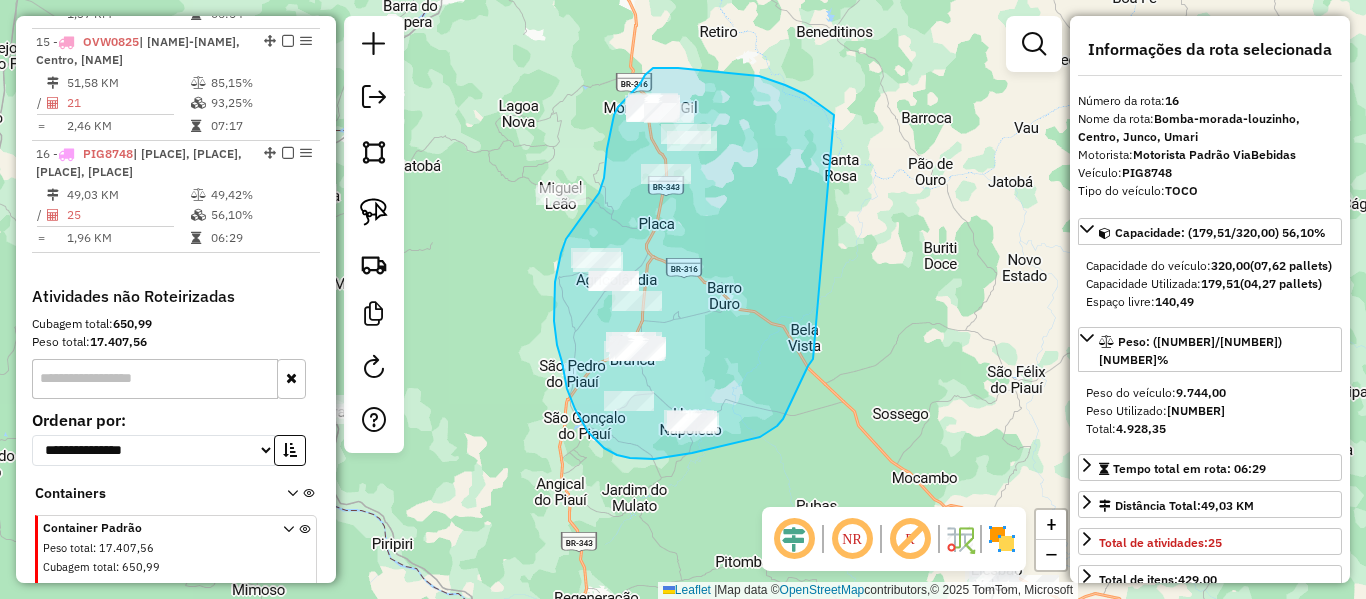 drag, startPoint x: 785, startPoint y: 85, endPoint x: 813, endPoint y: 359, distance: 275.42694 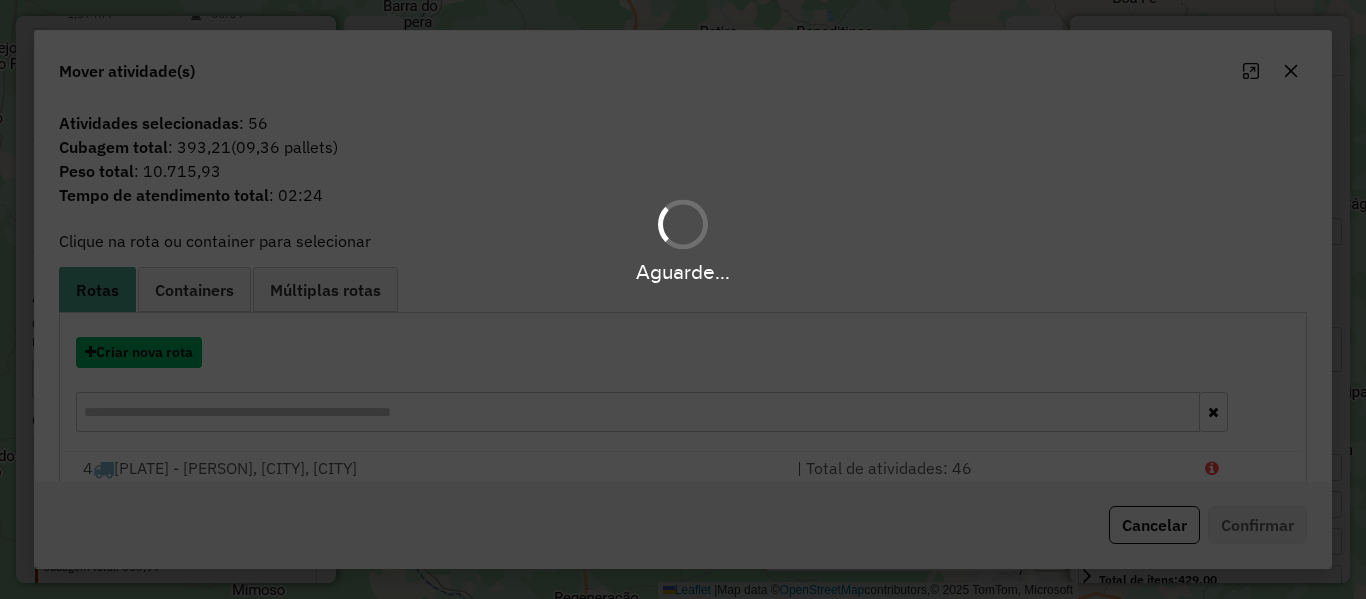 click on "Criar nova rota" at bounding box center [139, 352] 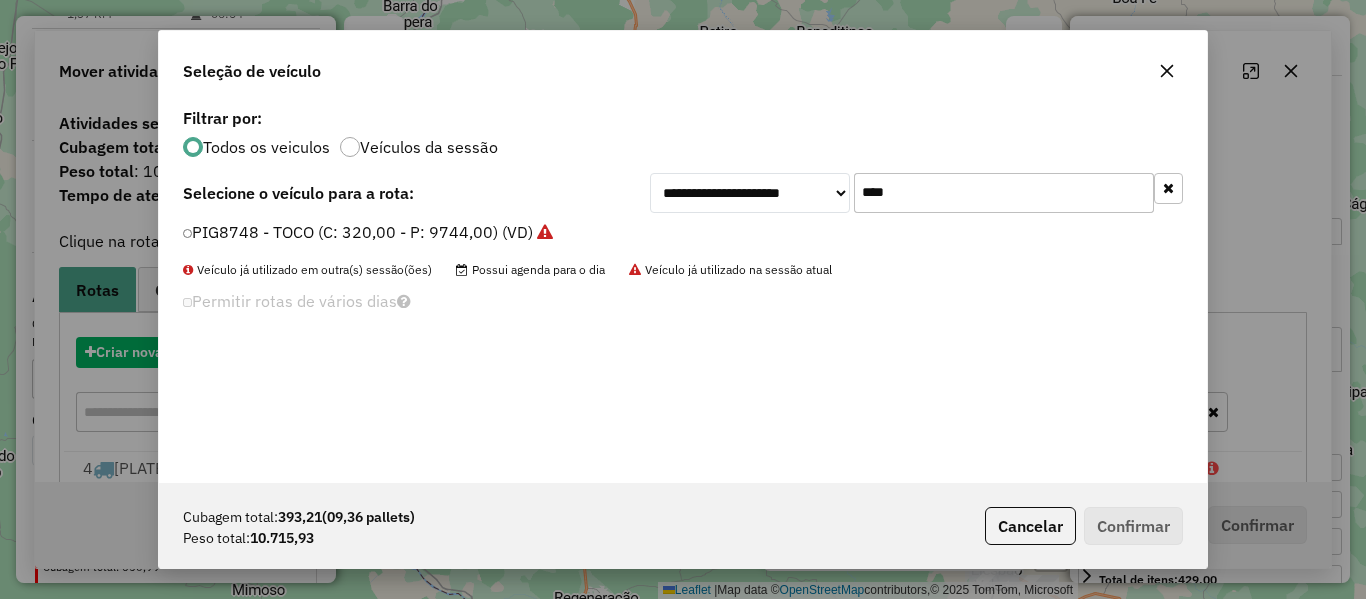 scroll, scrollTop: 11, scrollLeft: 6, axis: both 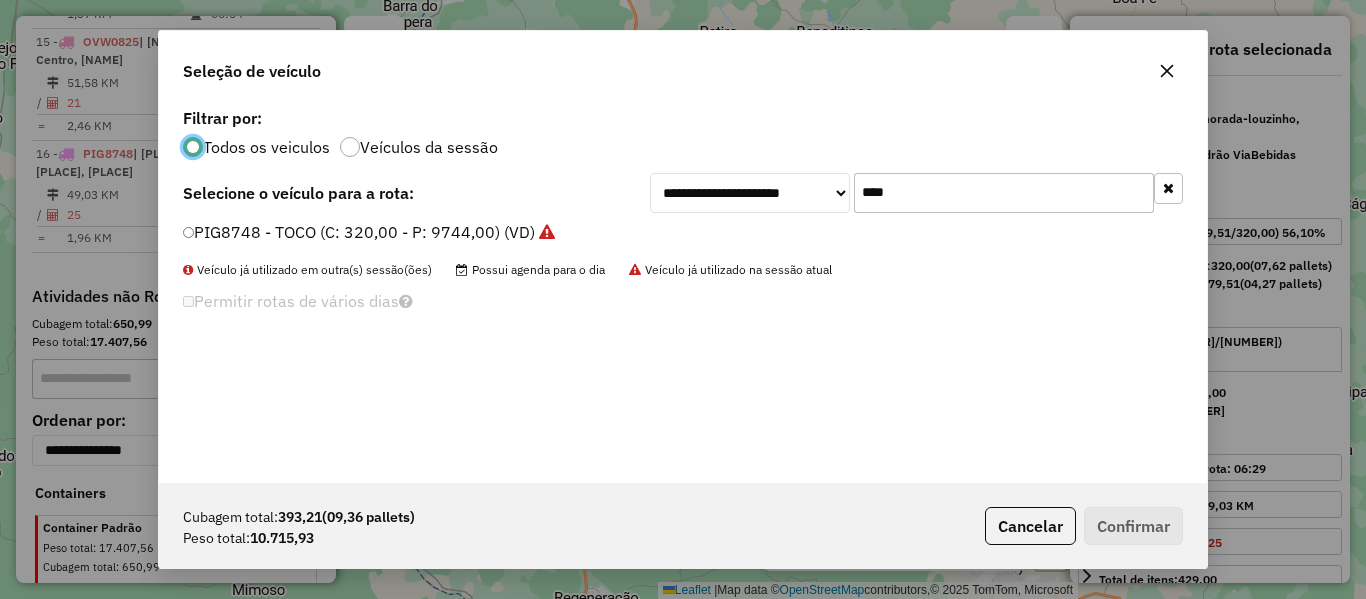 drag, startPoint x: 928, startPoint y: 192, endPoint x: 773, endPoint y: 231, distance: 159.83116 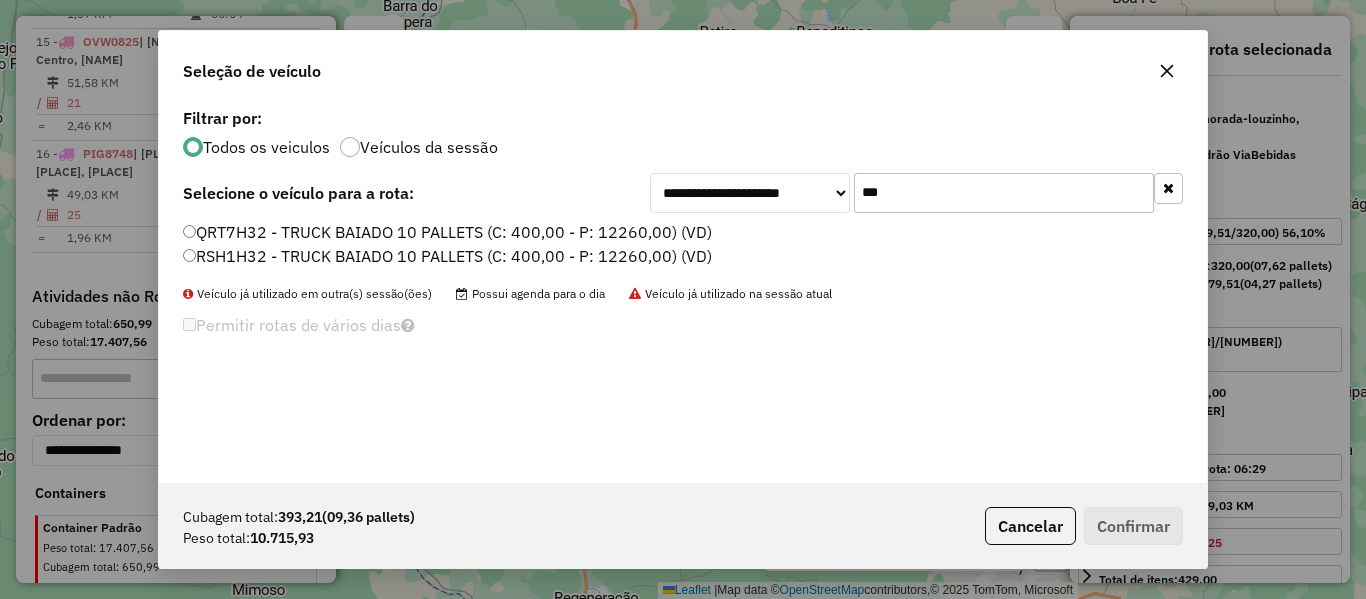 type on "***" 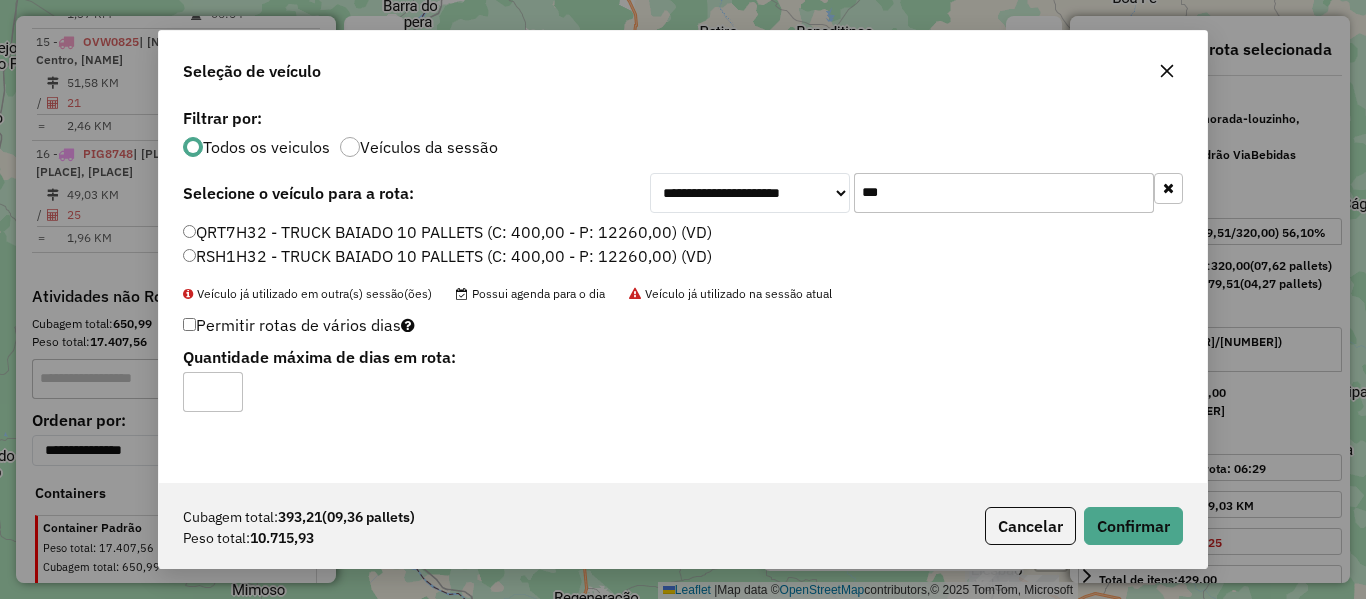 type on "*" 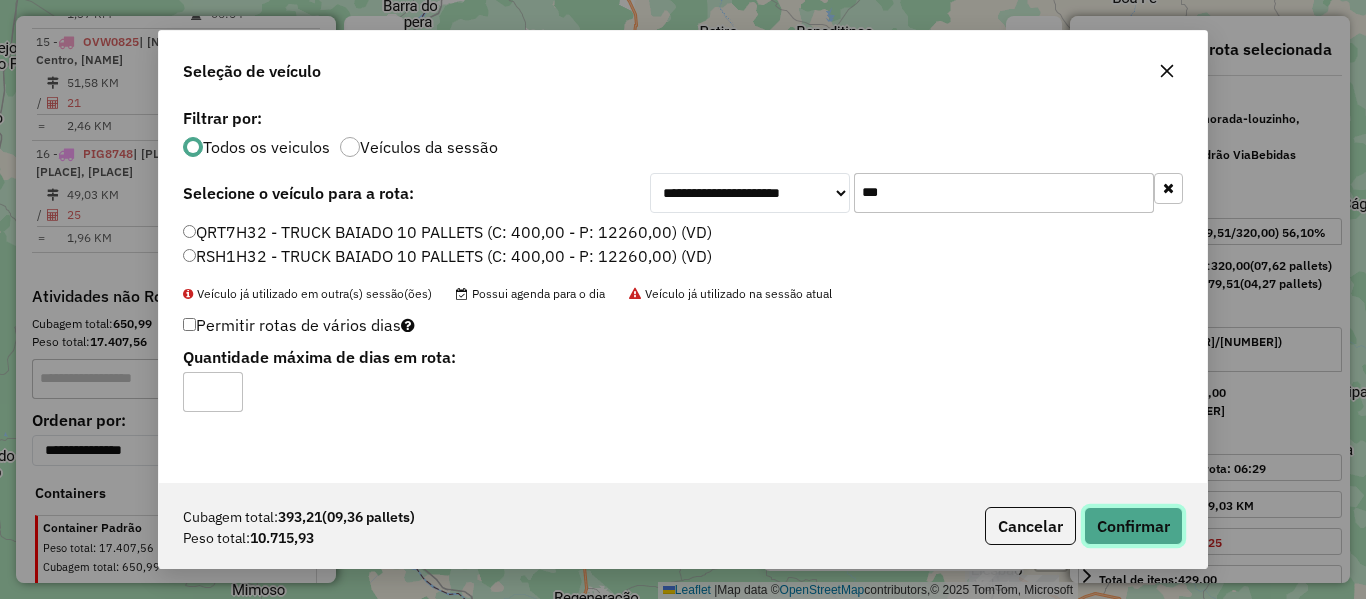 click on "Confirmar" 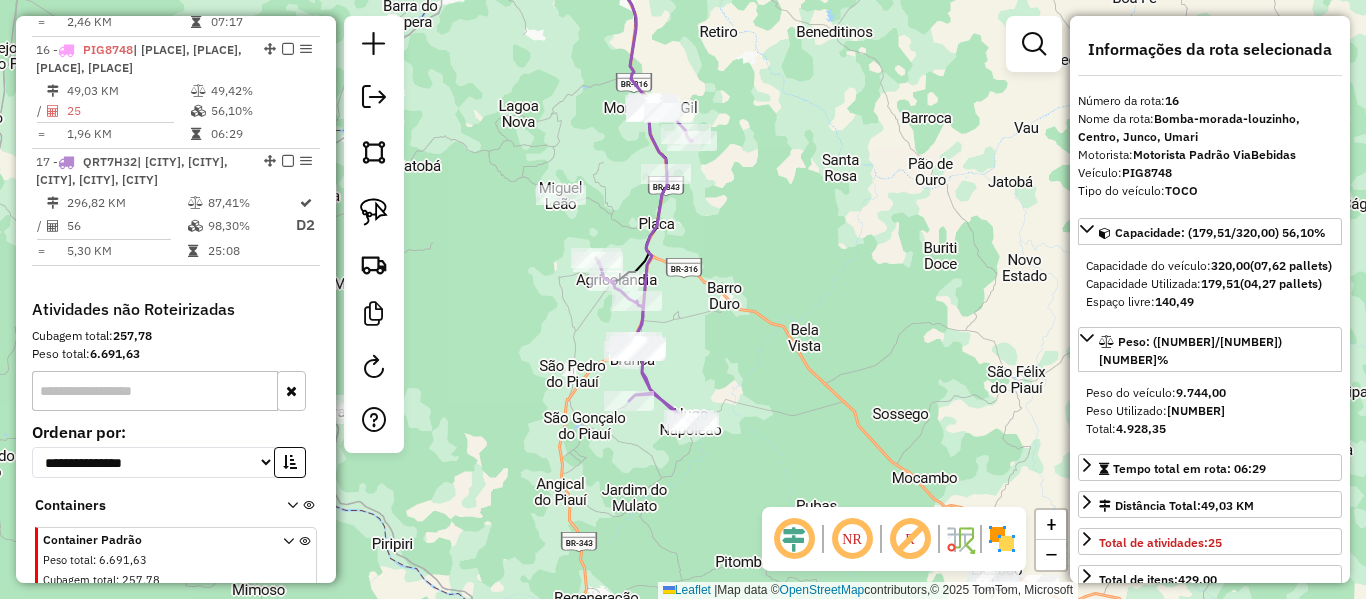scroll, scrollTop: 1993, scrollLeft: 0, axis: vertical 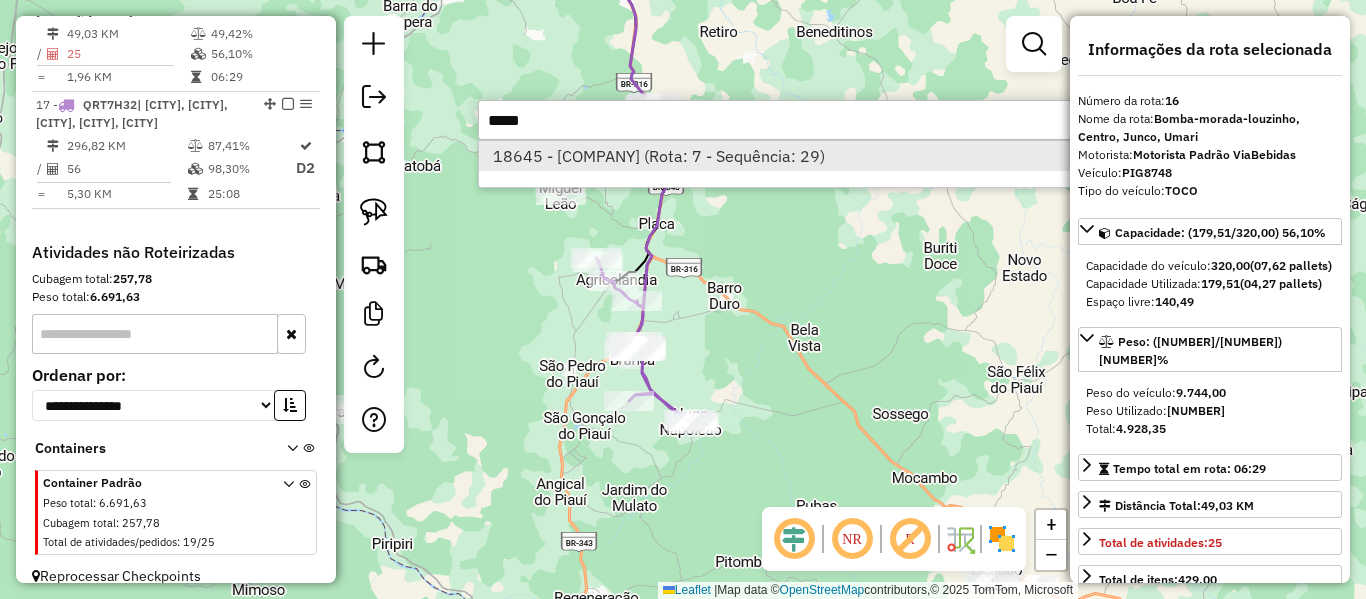 type on "*****" 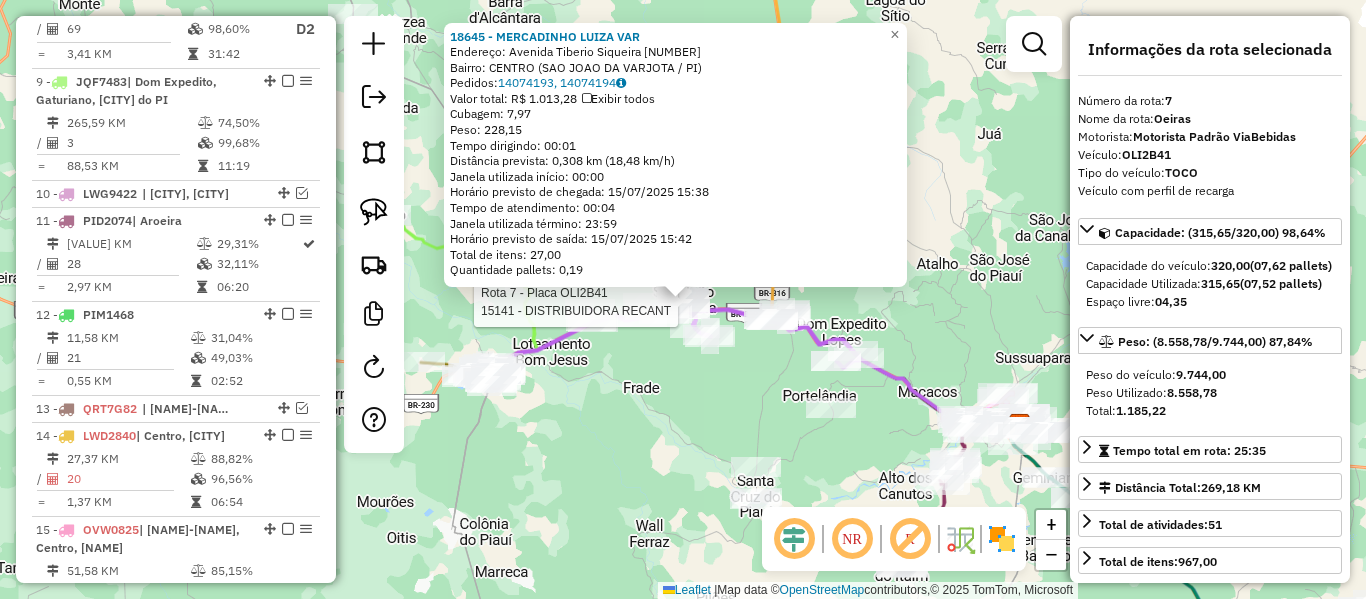 scroll, scrollTop: 1182, scrollLeft: 0, axis: vertical 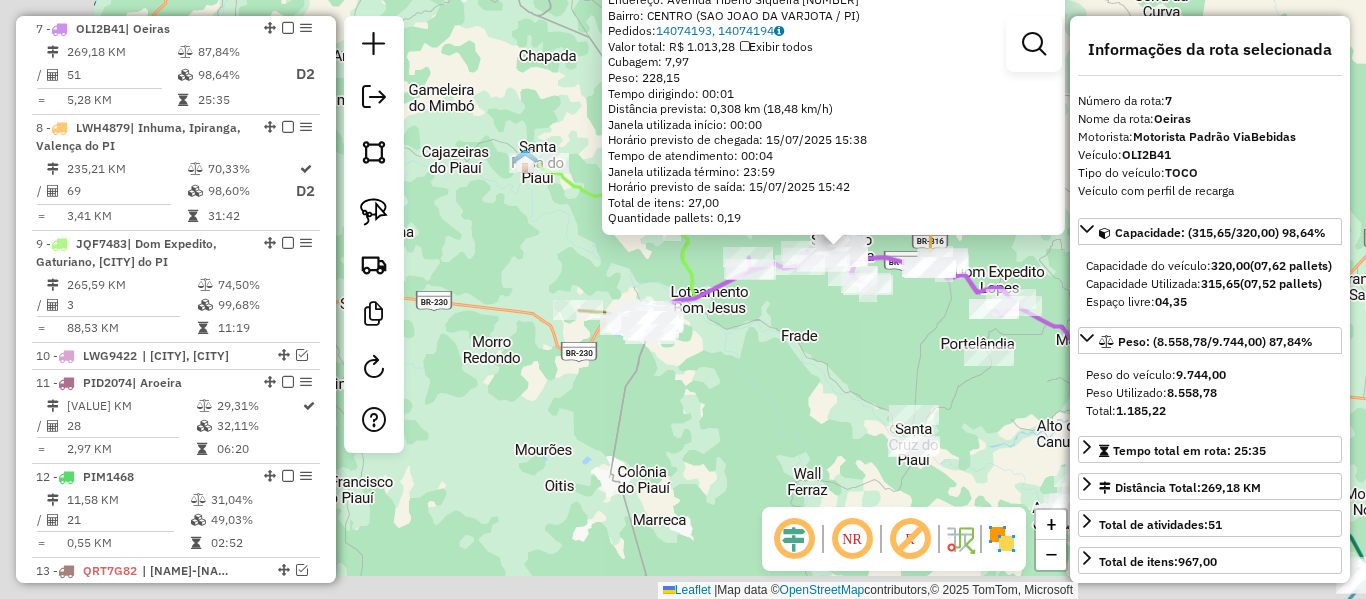 drag, startPoint x: 717, startPoint y: 342, endPoint x: 687, endPoint y: 347, distance: 30.413813 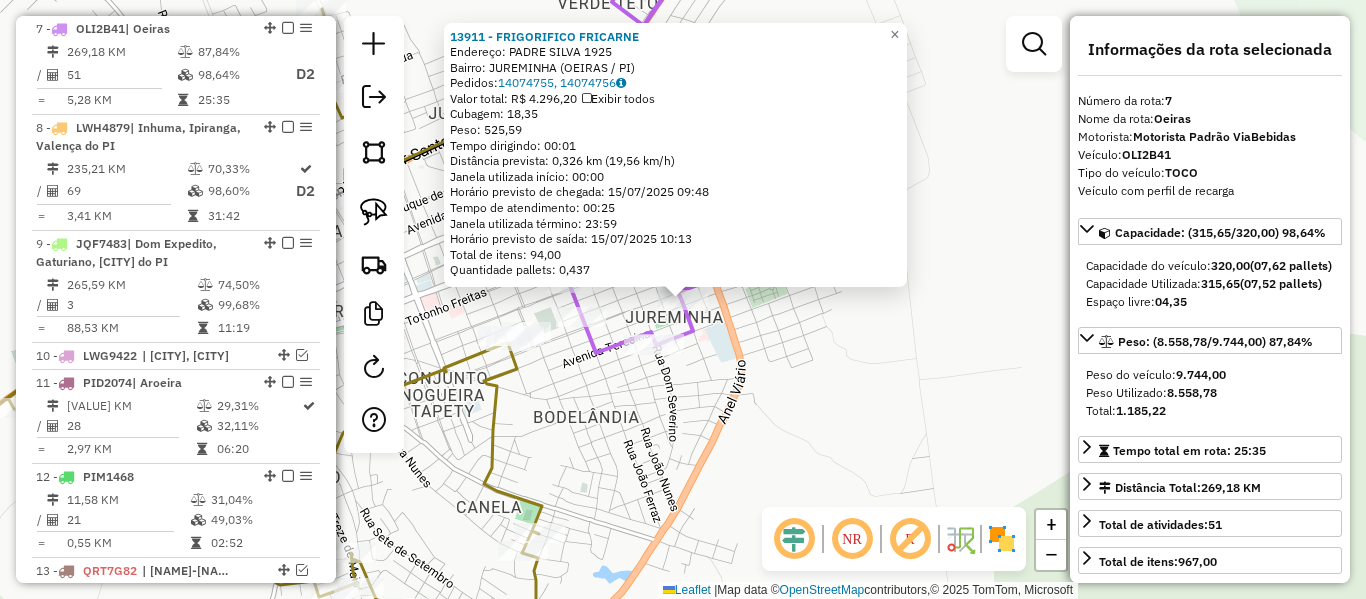 click on "13911 - FRIGORIFICO FRICARNE Endereço: PADRE SILVA [NUMBER] Bairro: JUREMINHA ([CITY] / [STATE]) Pedidos: 14074755, 14074756 Valor total: R$ 4.296,20 Exibir todos Cubagem: 18,35 Peso: 525,59 Tempo dirigindo: 00:01 Distância prevista: 0,326 km (19,56 km/h) Janela utilizada início: 00:00 Horário previsto de chegada: 15/07/2025 09:48 Tempo de atendimento: 00:25 Janela utilizada término: 23:59 Horário previsto de saída: 15/07/2025 10:13 Total de itens: 94,00 Quantidade pallets: 0,437 × Janela de atendimento Grade de atendimento Capacidade Transportadoras Veículos Cliente Pedidos Rotas Selecione os dias de semana para filtrar as janelas de atendimento Seg Ter Qua Qui Sex Sáb Dom Informe o período da janela de atendimento: De: Até: Filtrar exatamente a janela do cliente Considerar janela de atendimento padrão Selecione os dias de semana para filtrar as grades de atendimento Seg Ter Qua Qui Sex Sáb Dom Peso mínimo: Peso máximo: De: Até:" 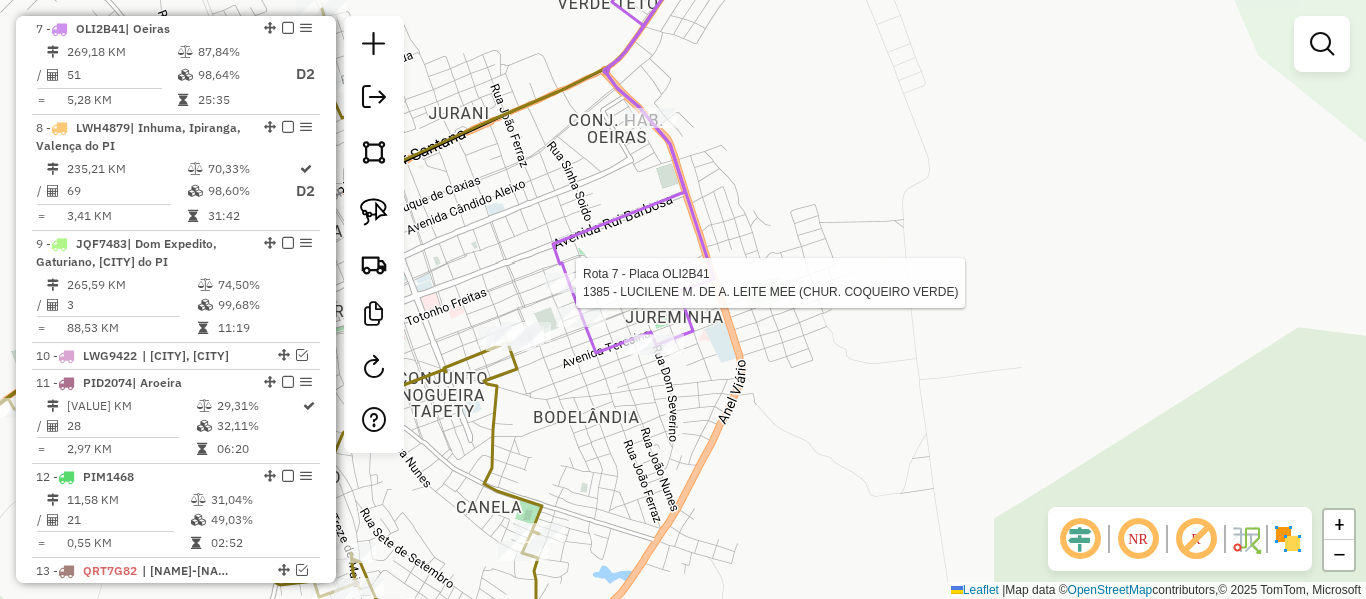 click 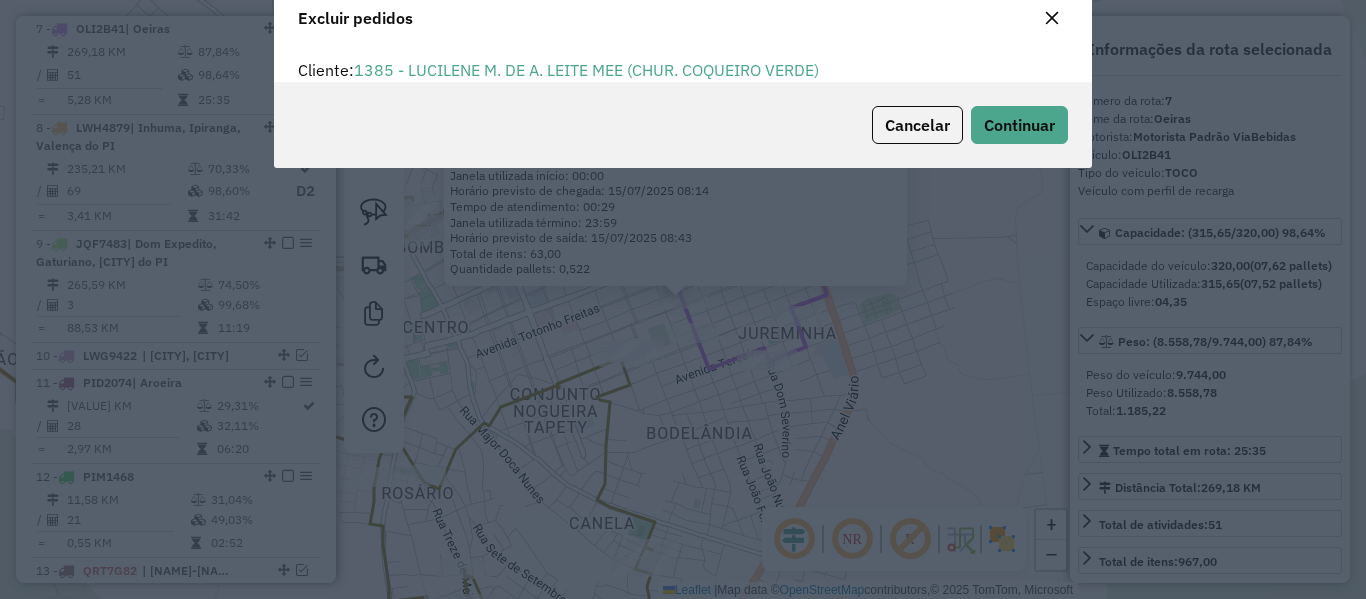 scroll, scrollTop: 82, scrollLeft: 0, axis: vertical 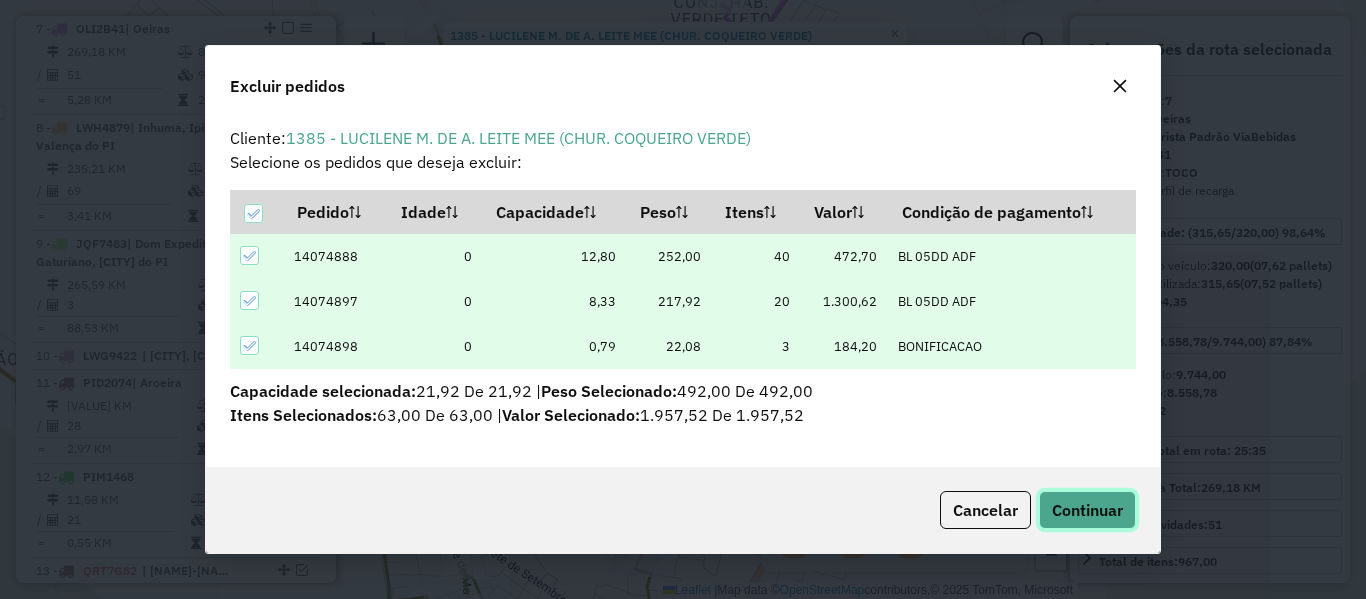 click on "Continuar" 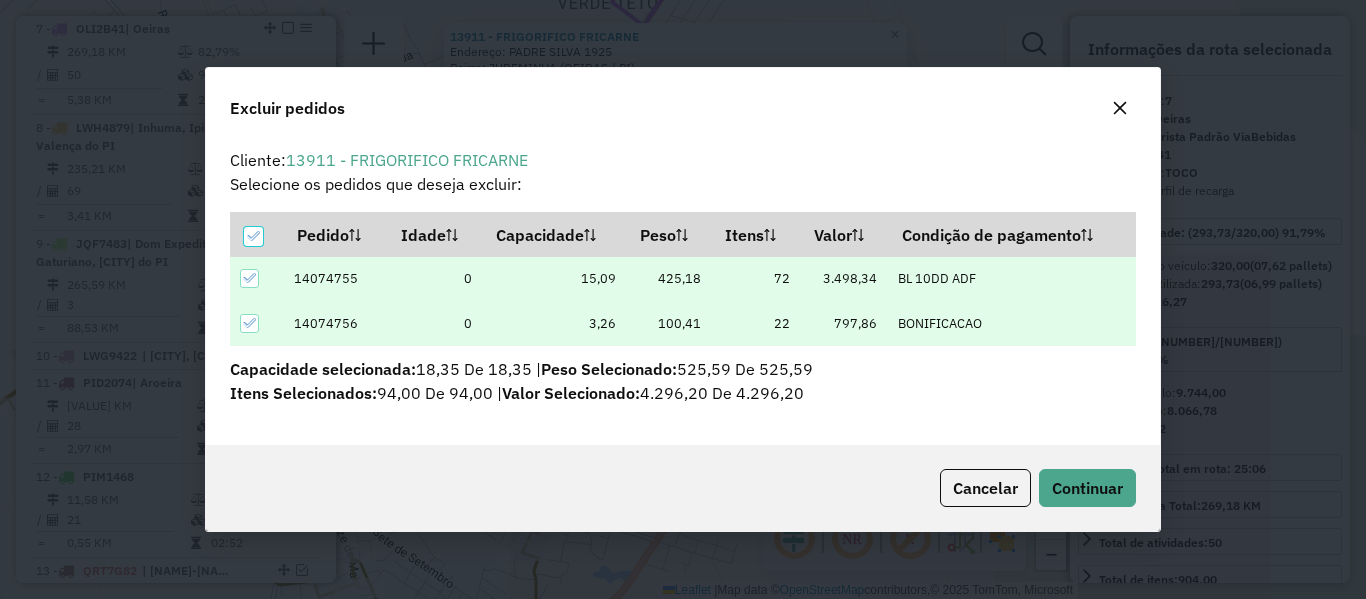 scroll, scrollTop: 82, scrollLeft: 0, axis: vertical 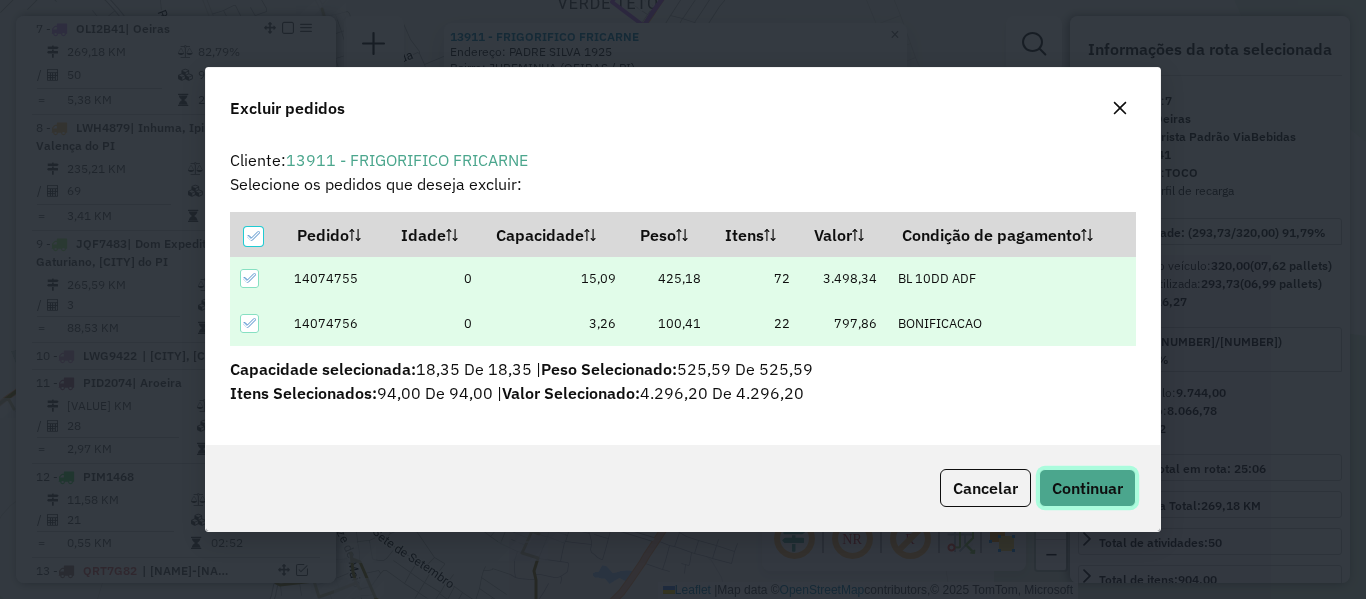 click on "Continuar" 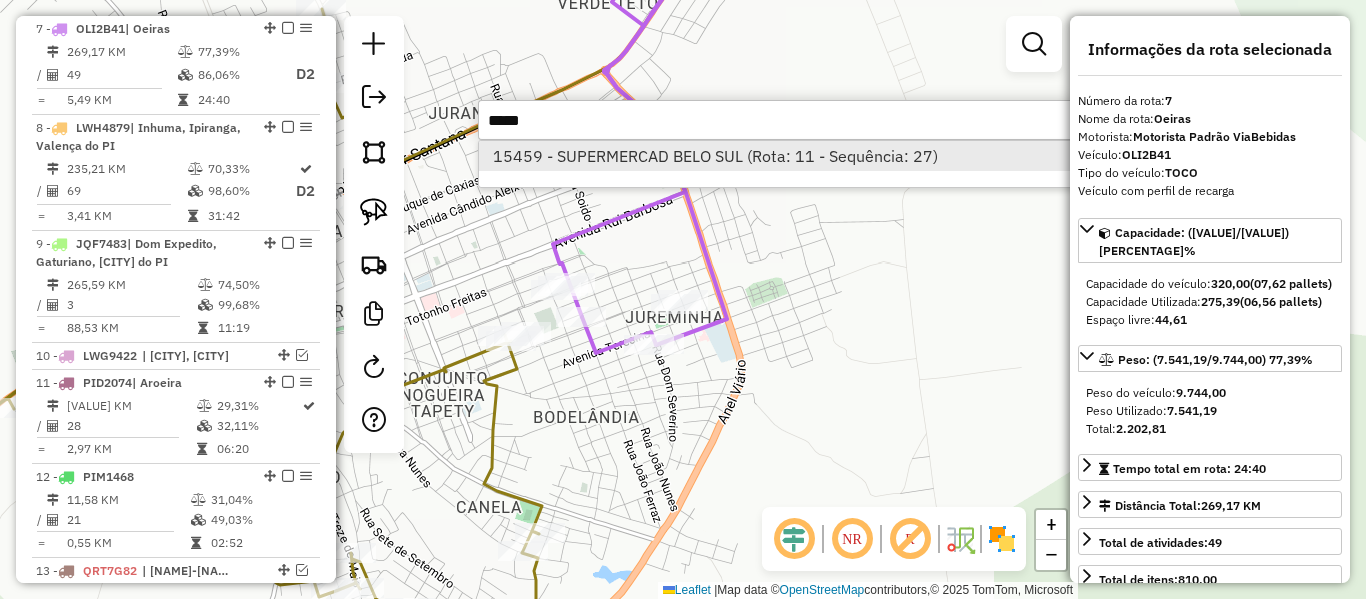 type on "*****" 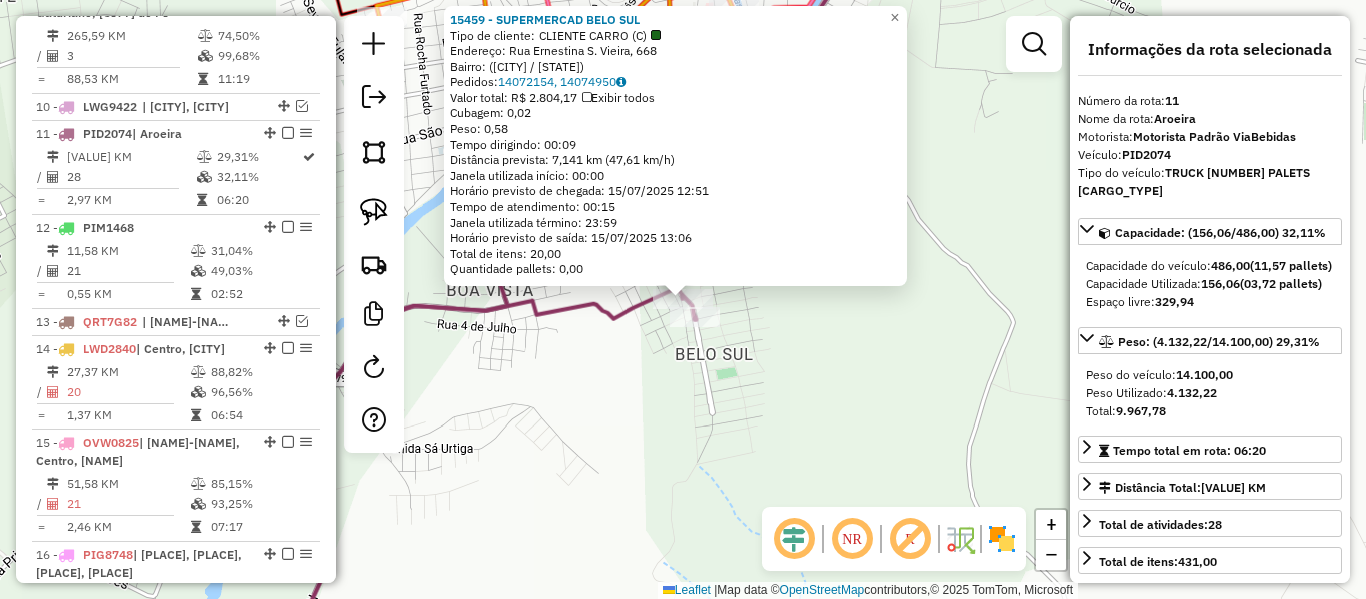 scroll, scrollTop: 1536, scrollLeft: 0, axis: vertical 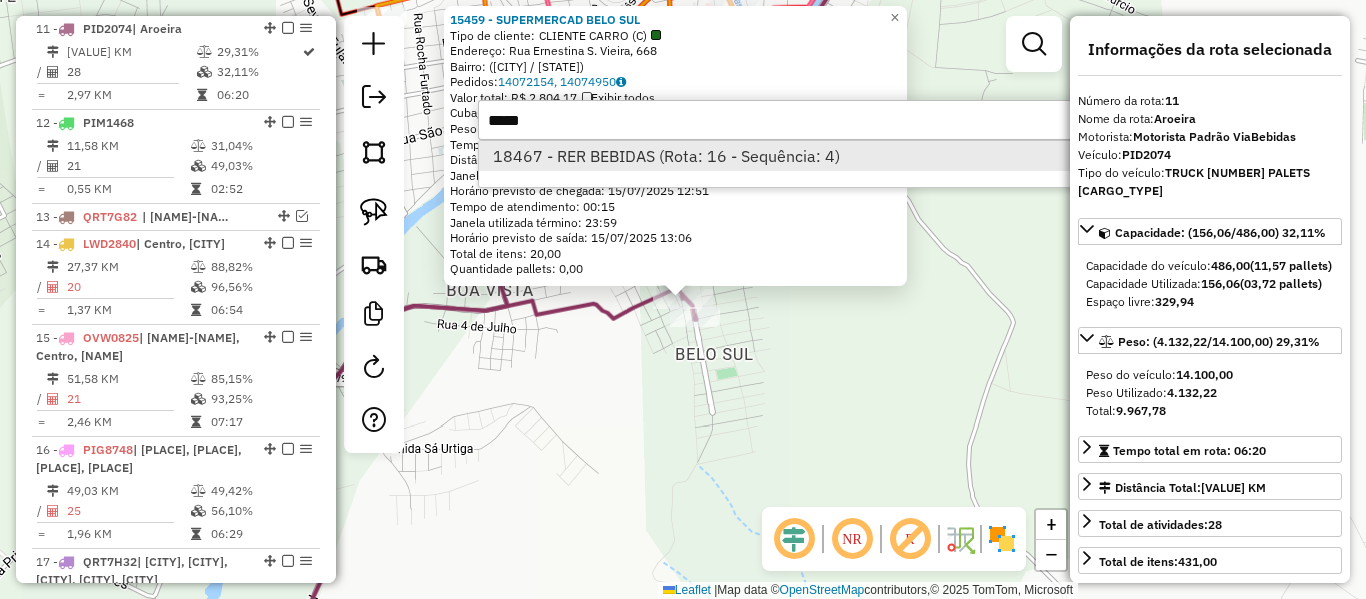 type on "*****" 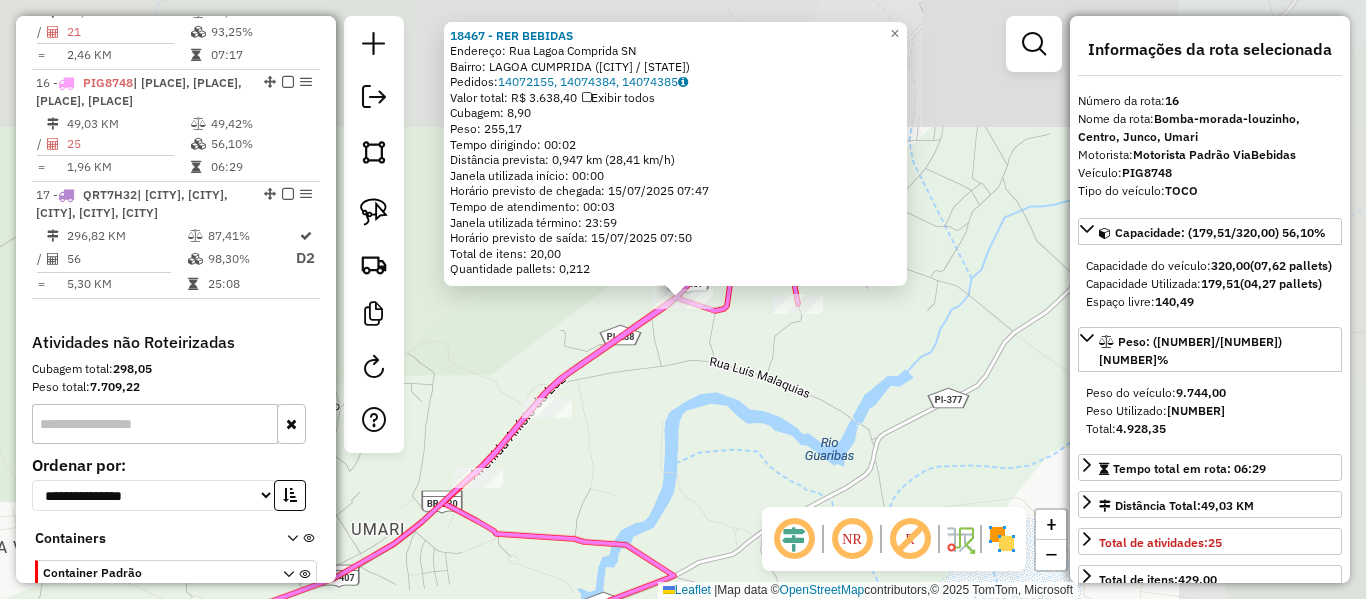 scroll, scrollTop: 1993, scrollLeft: 0, axis: vertical 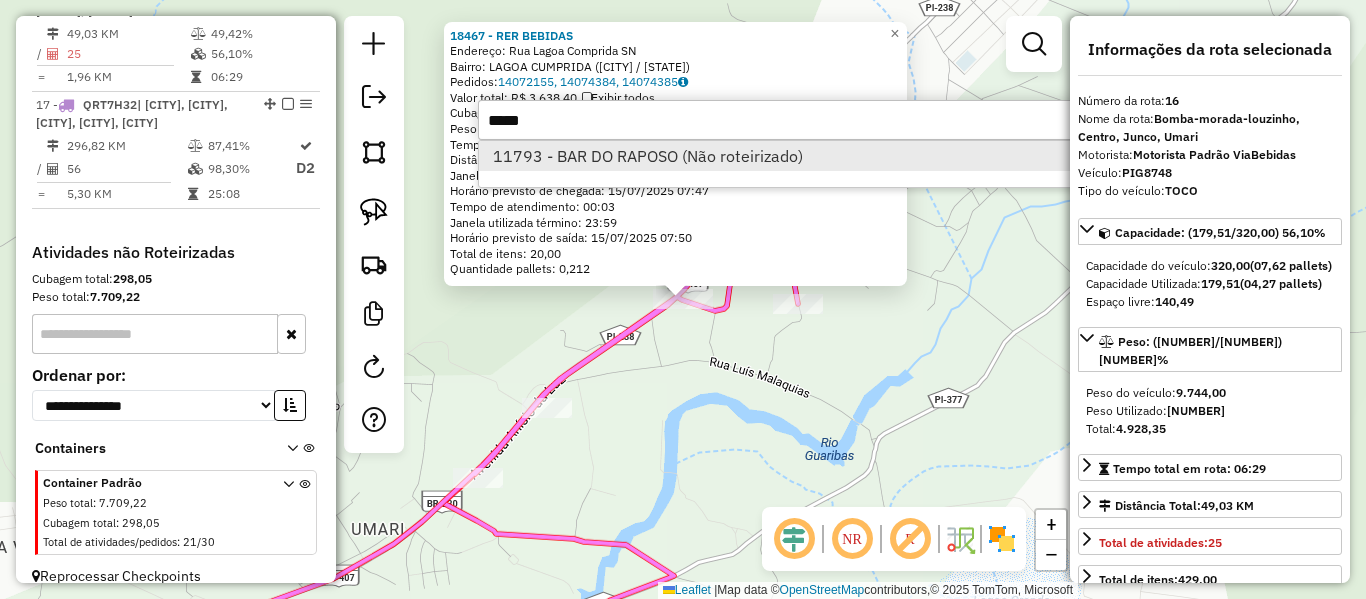type on "*****" 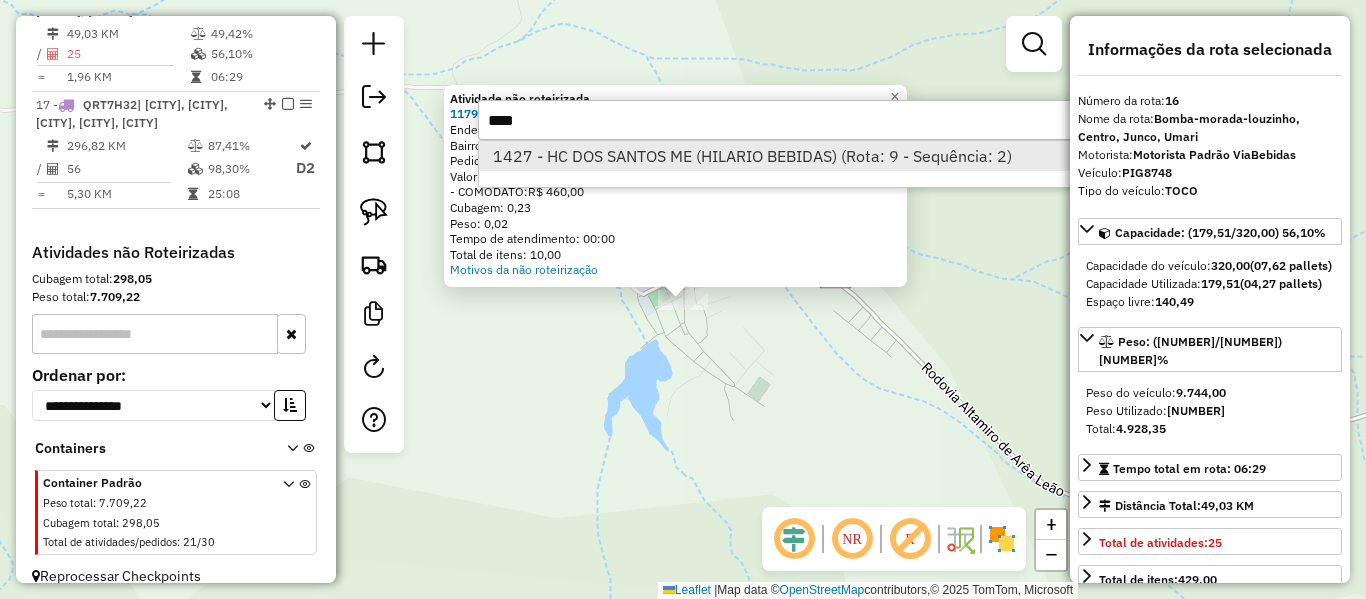 type on "****" 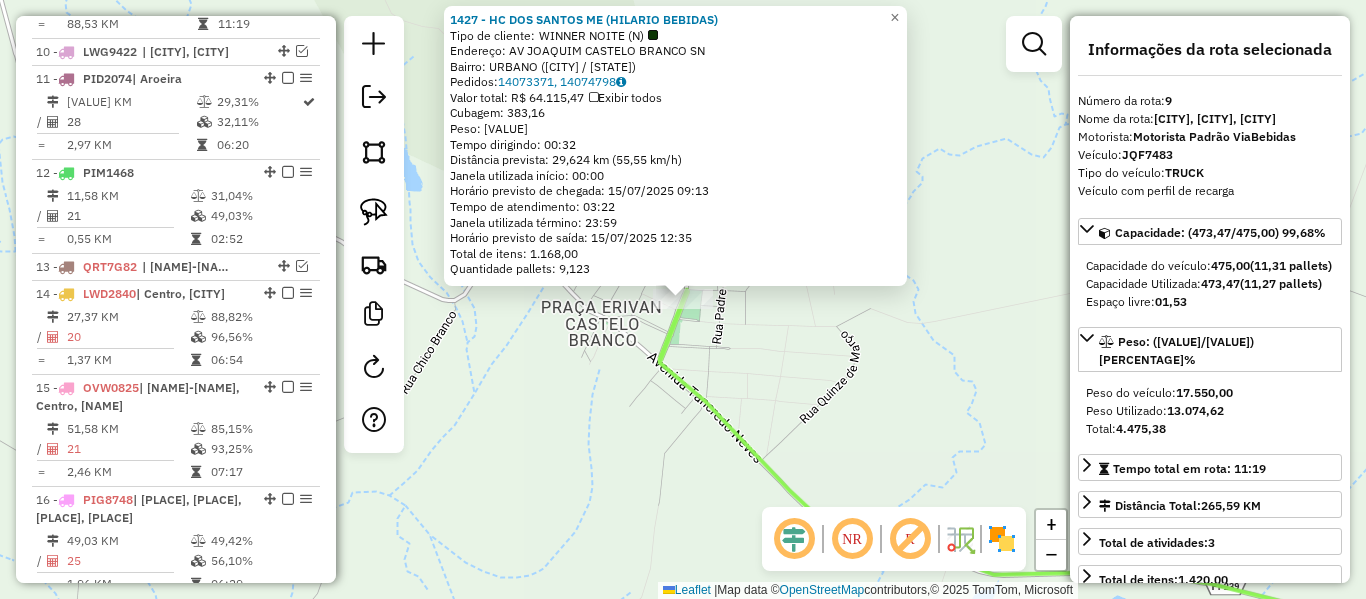 scroll, scrollTop: 1397, scrollLeft: 0, axis: vertical 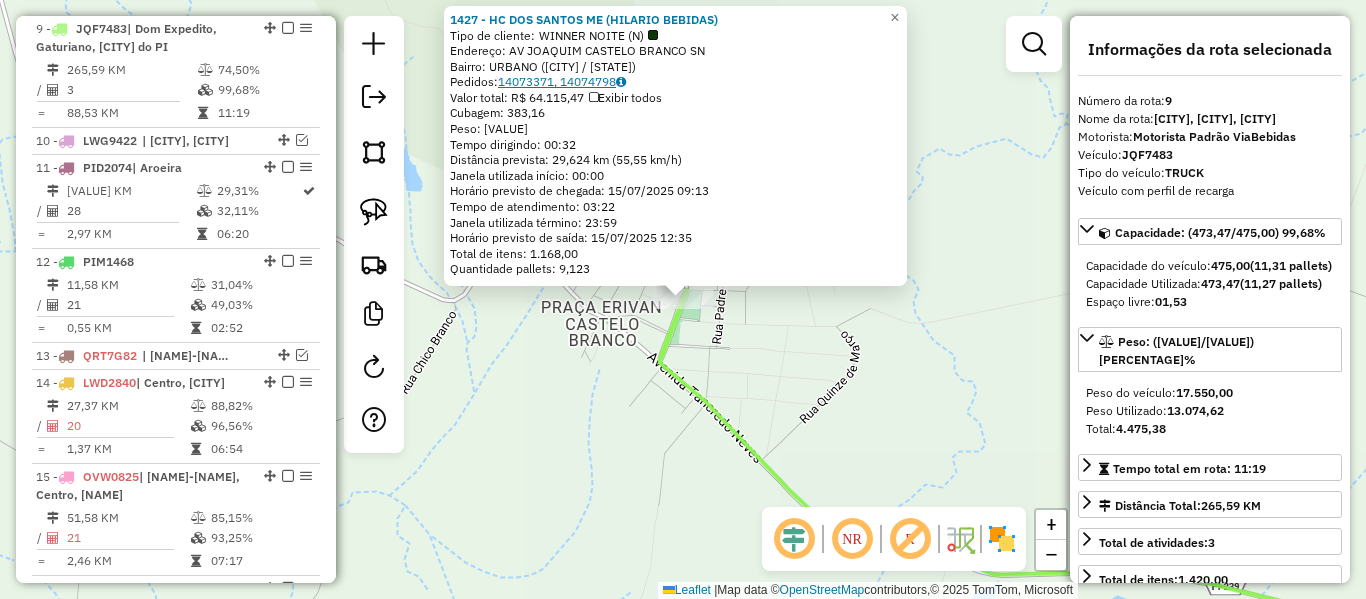 click on "14073371, 14074798" 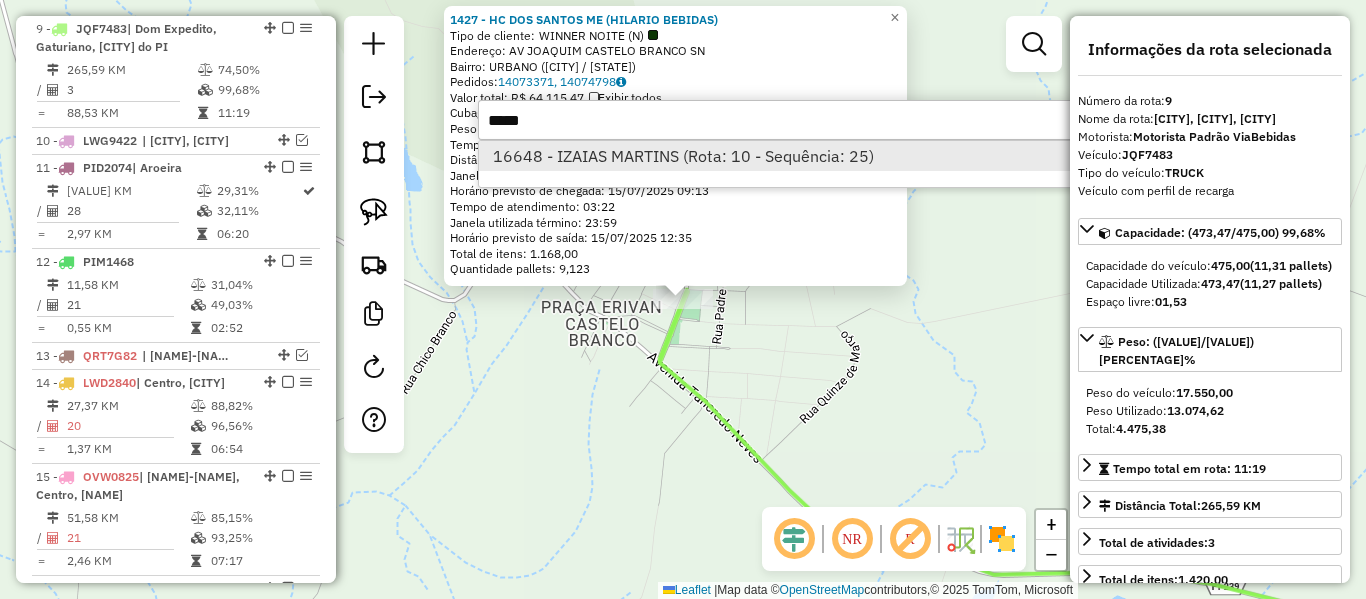 type on "*****" 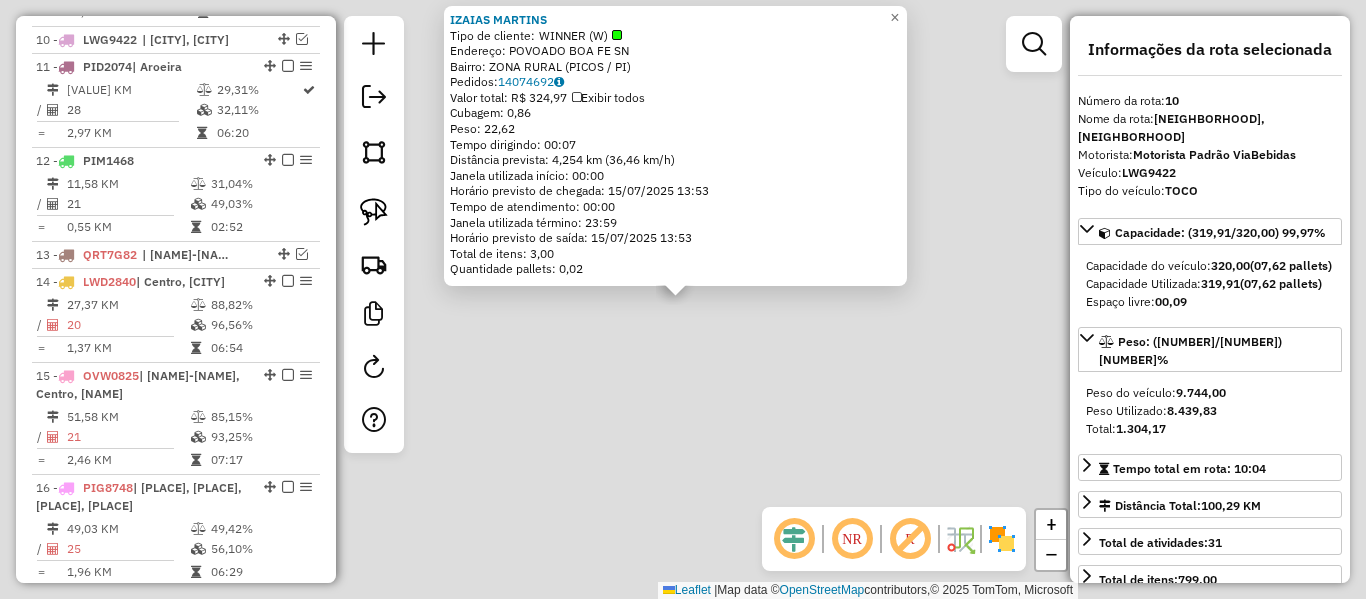 scroll, scrollTop: 1509, scrollLeft: 0, axis: vertical 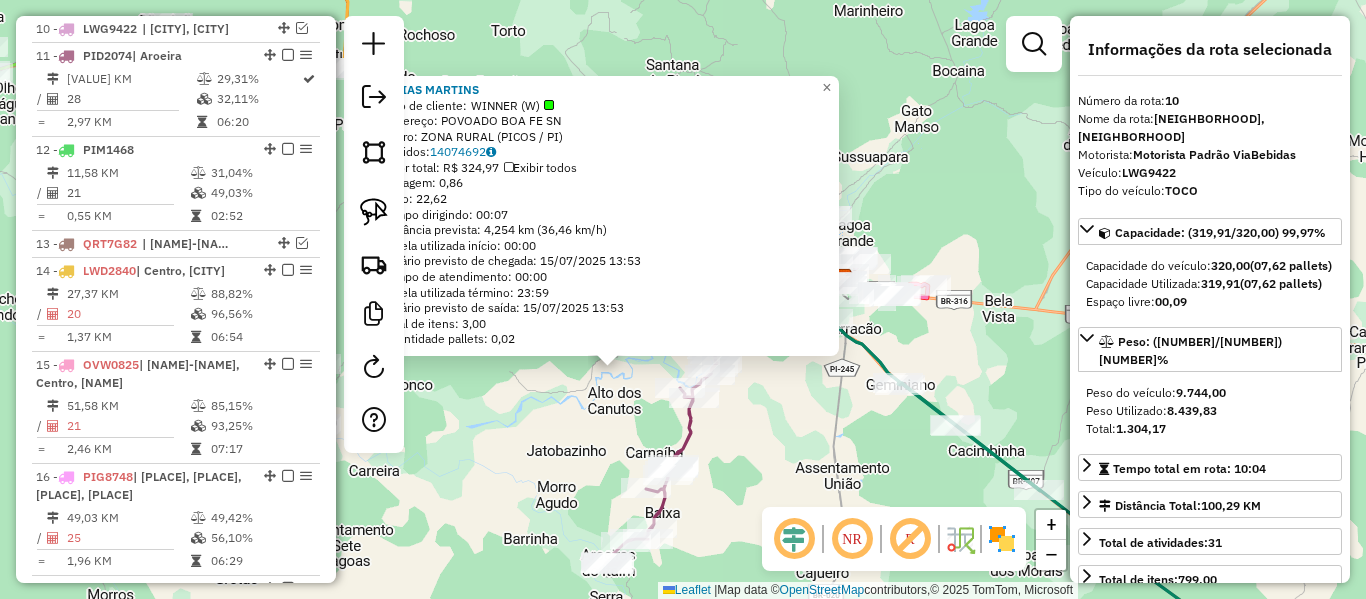 click on "IZAIAS MARTINS Tipo de cliente: WINNER (W) Endereço: POVOADO BOA FE SN Bairro: ZONA RURAL (PICOS / PI) Pedidos: 14074692 Valor total: R$ [PRICE] Exibir todos Cubagem: [NUMBER] Peso: [NUMBER] Tempo dirigindo: [TIME] Distância prevista: [NUMBER] km ([NUMBER] km/h) Janela utilizada início: [TIME] Horário previsto de chegada: 15/07/2025 [TIME] Tempo de atendimento: [TIME] Janela utilizada término: 23:59 Horário previsto de saída: 15/07/2025 [TIME] Total de itens: [NUMBER] Quantidade pallets: [NUMBER] × Janela de atendimento Grade de atendimento Capacidade Transportadoras Veículos Cliente Pedidos Rotas Selecione os dias de semana para filtrar as janelas de atendimento Seg Ter Qua Qui Sex Sáb Dom Informe o período da janela de atendimento: De: Até: Filtrar exatamente a janela do cliente Considerar janela de atendimento padrão Selecione os dias de semana para filtrar as grades de atendimento Seg Ter Qua Qui Sex Sáb Dom Peso mínimo: Peso máximo: De:" 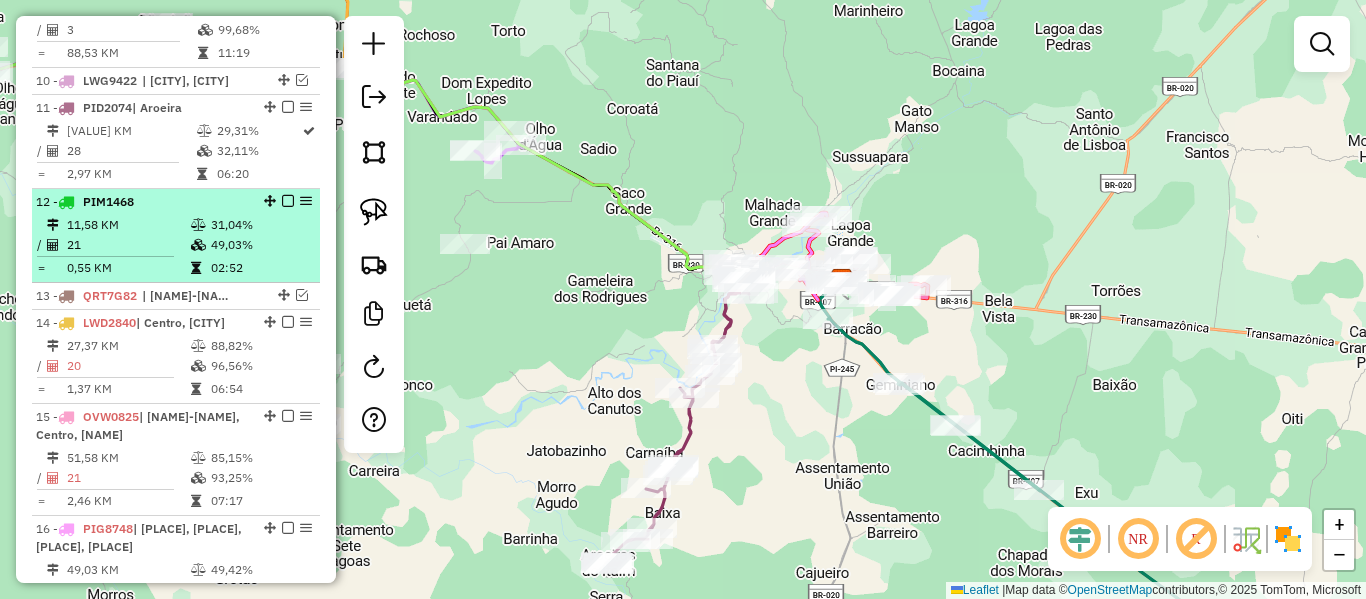scroll, scrollTop: 1409, scrollLeft: 0, axis: vertical 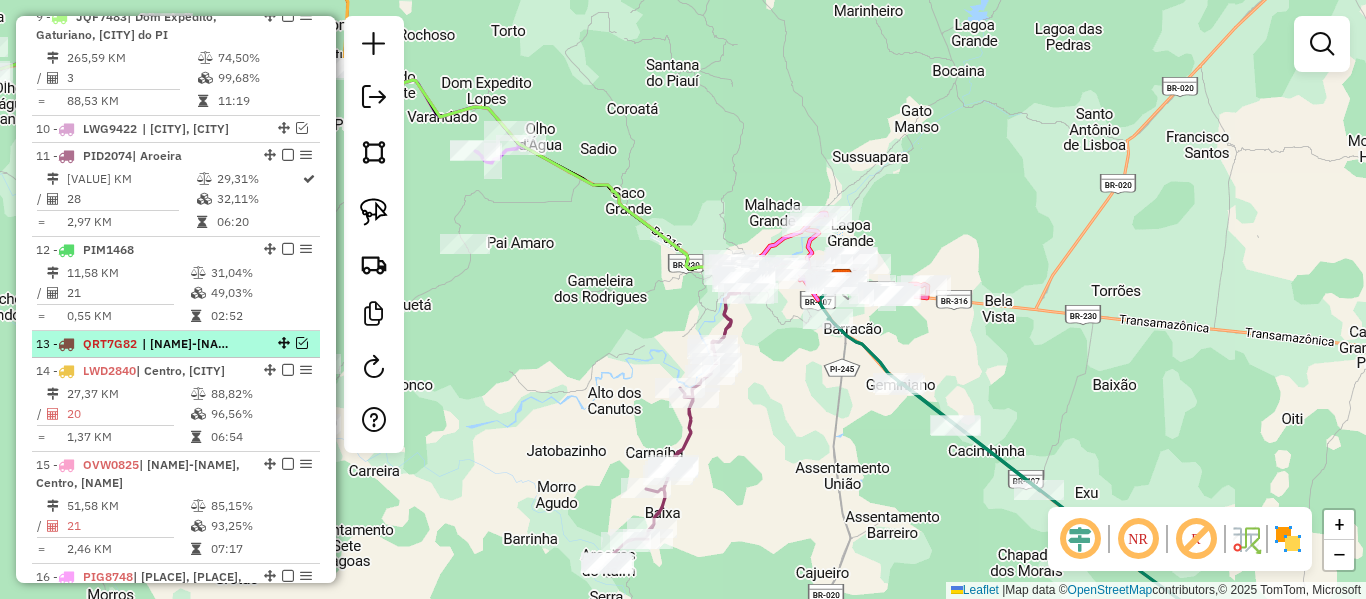 click at bounding box center [302, 343] 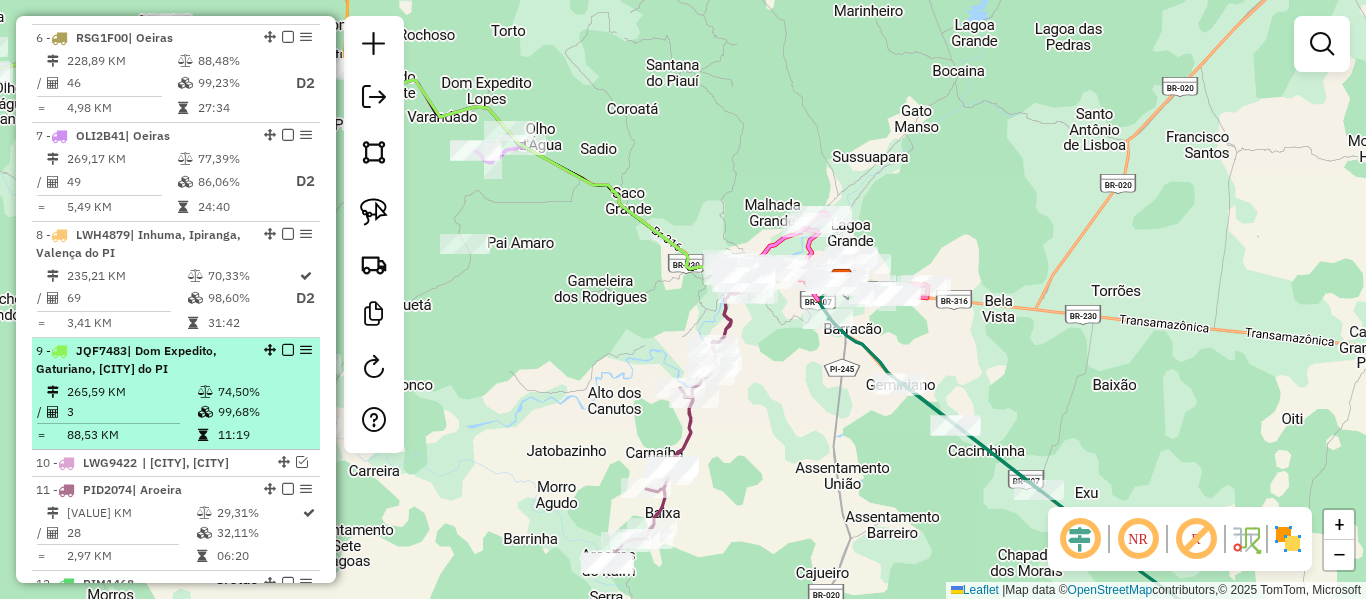 scroll, scrollTop: 1109, scrollLeft: 0, axis: vertical 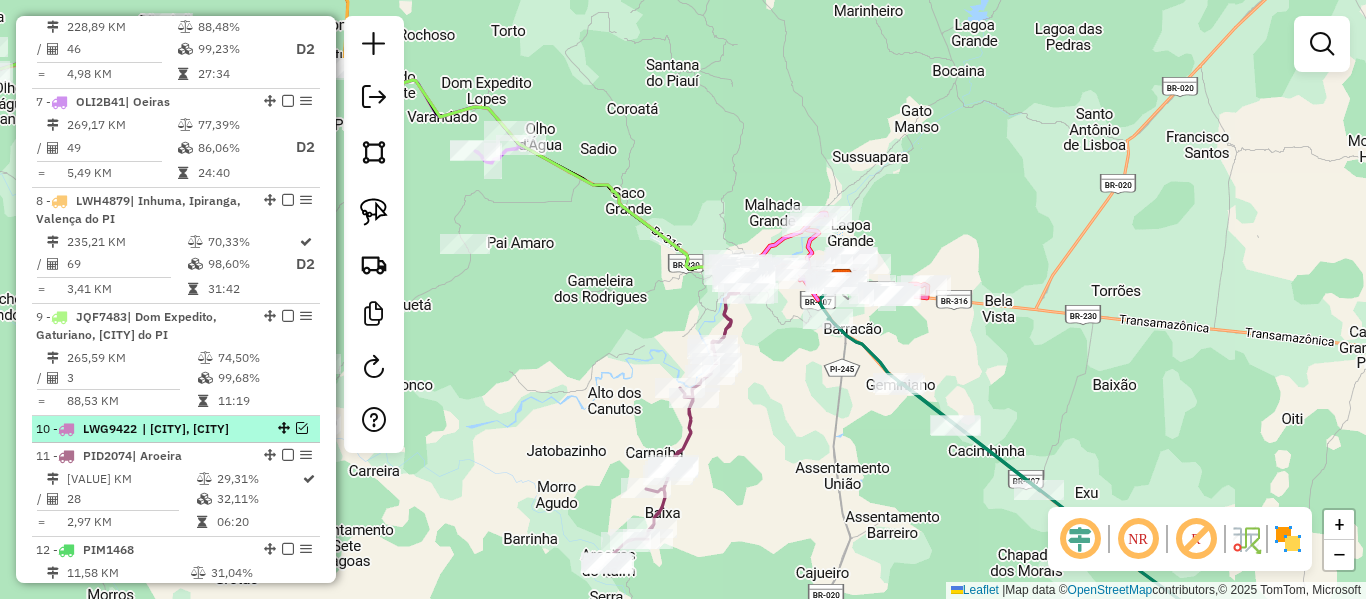 click at bounding box center (302, 428) 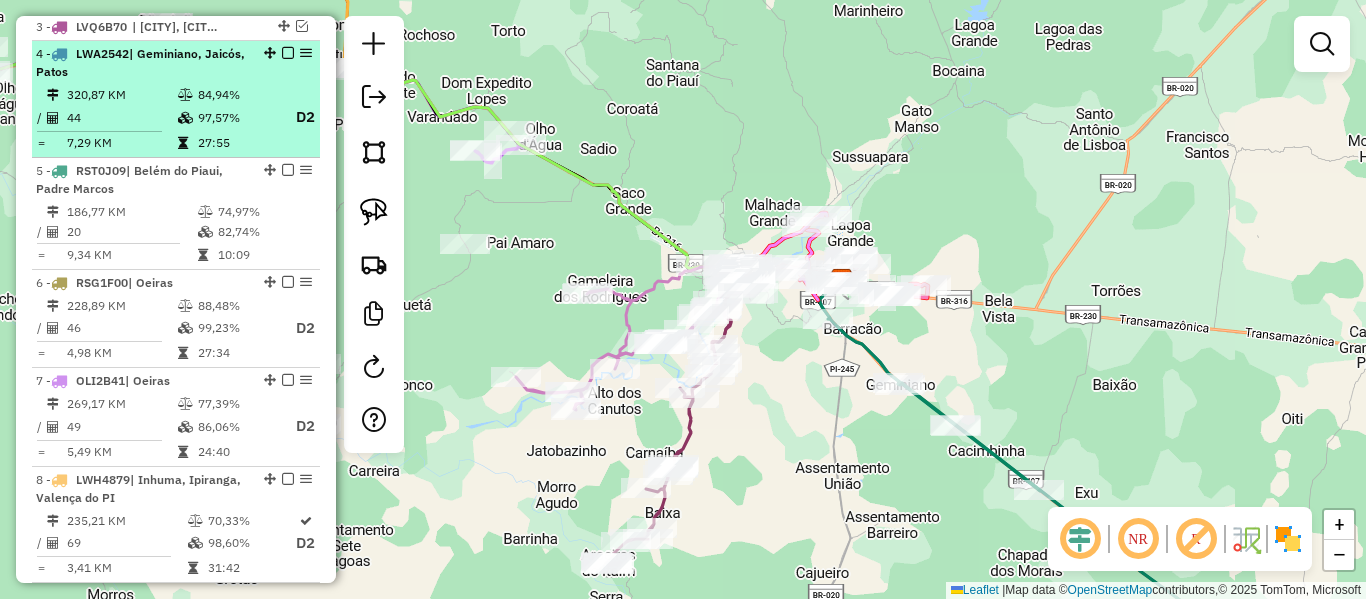 scroll, scrollTop: 609, scrollLeft: 0, axis: vertical 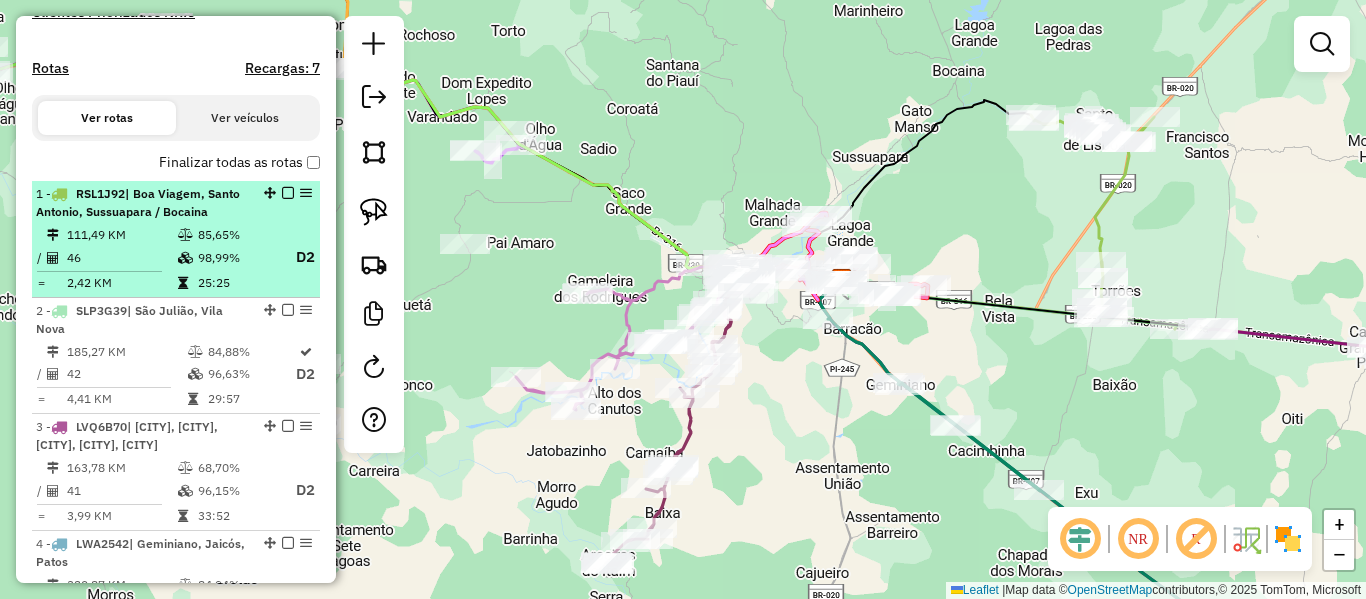 click on "1 -       [PLATE]   | [CITY], [CITY], [CITY]  / [CITY]" at bounding box center (142, 203) 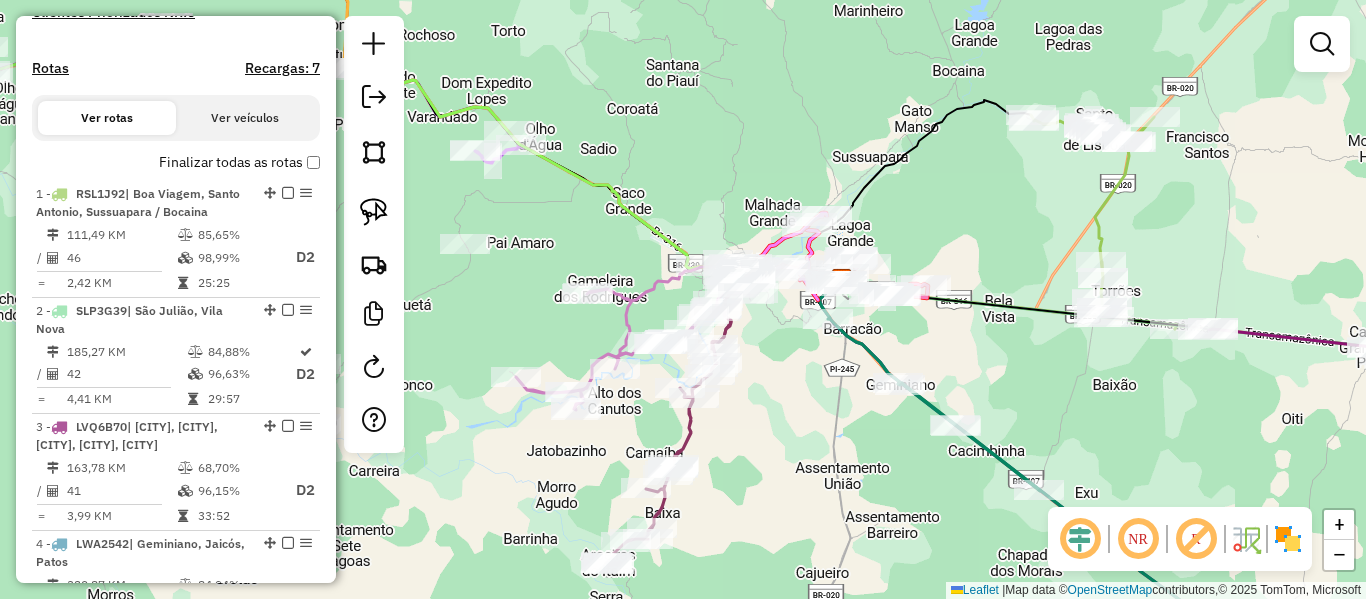 select on "*********" 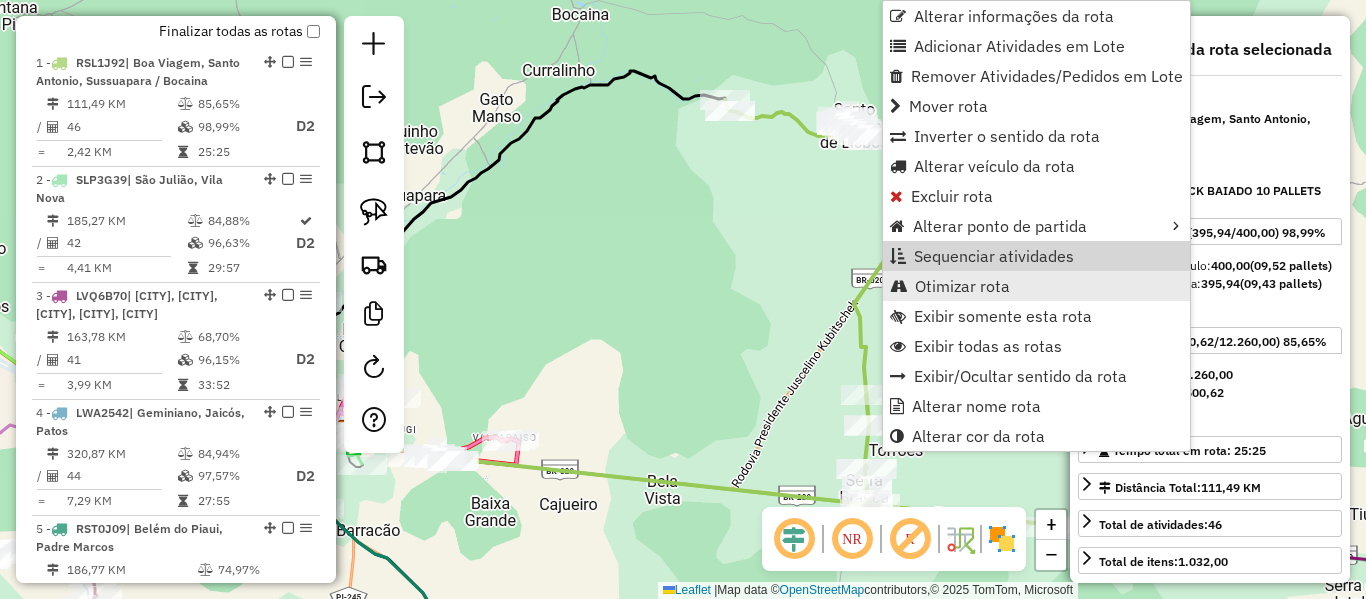 scroll, scrollTop: 774, scrollLeft: 0, axis: vertical 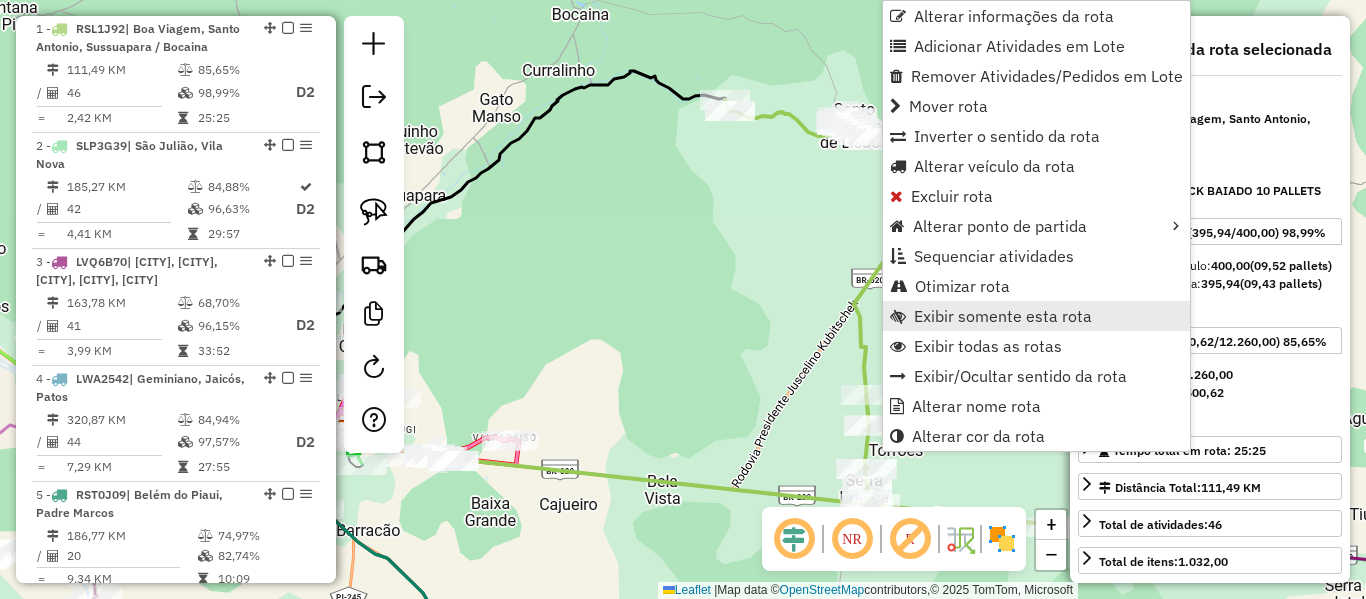 click on "Exibir somente esta rota" at bounding box center (1003, 316) 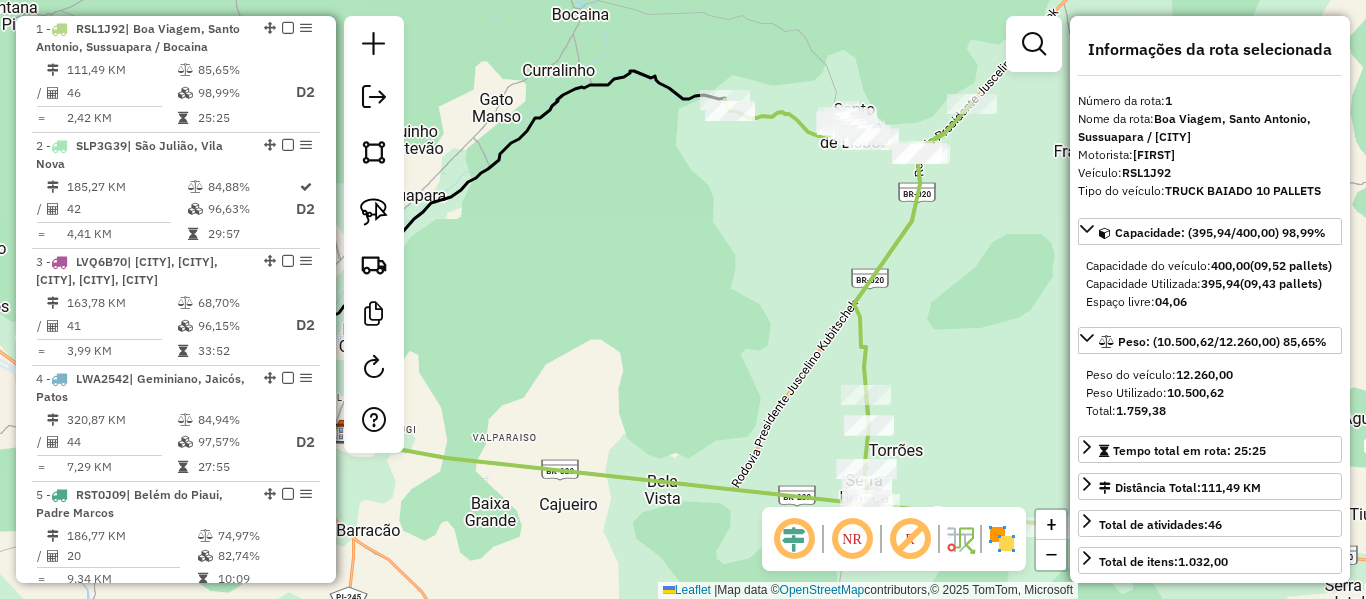 drag, startPoint x: 653, startPoint y: 225, endPoint x: 632, endPoint y: 205, distance: 29 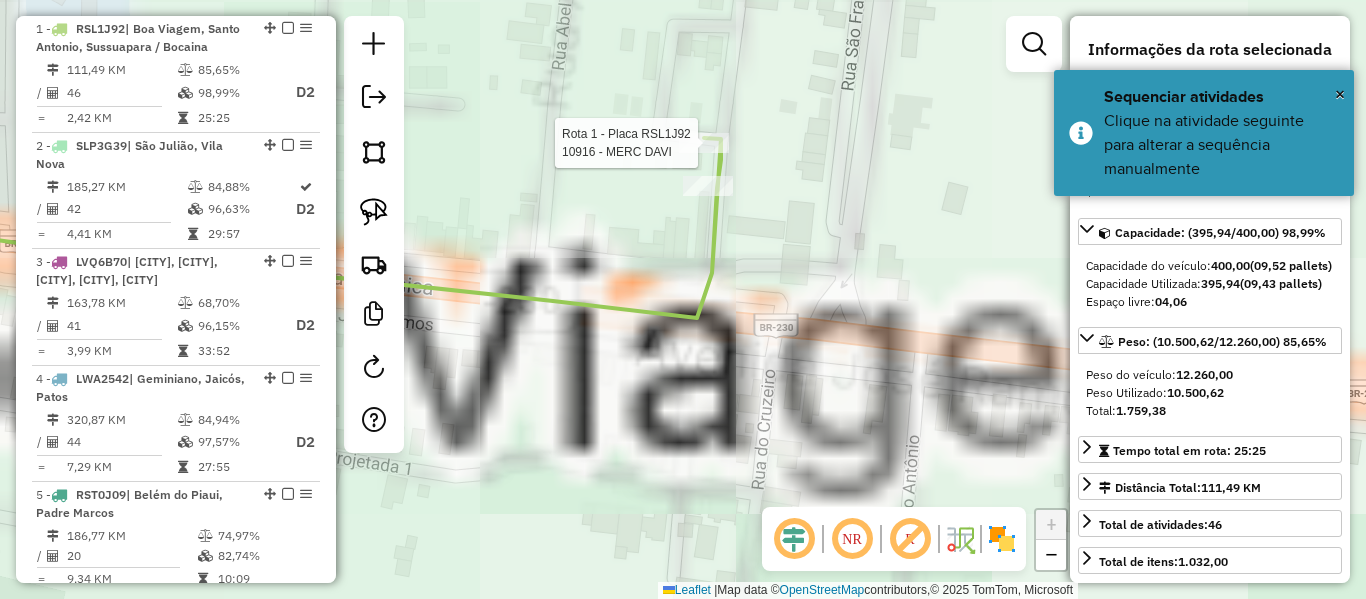 click 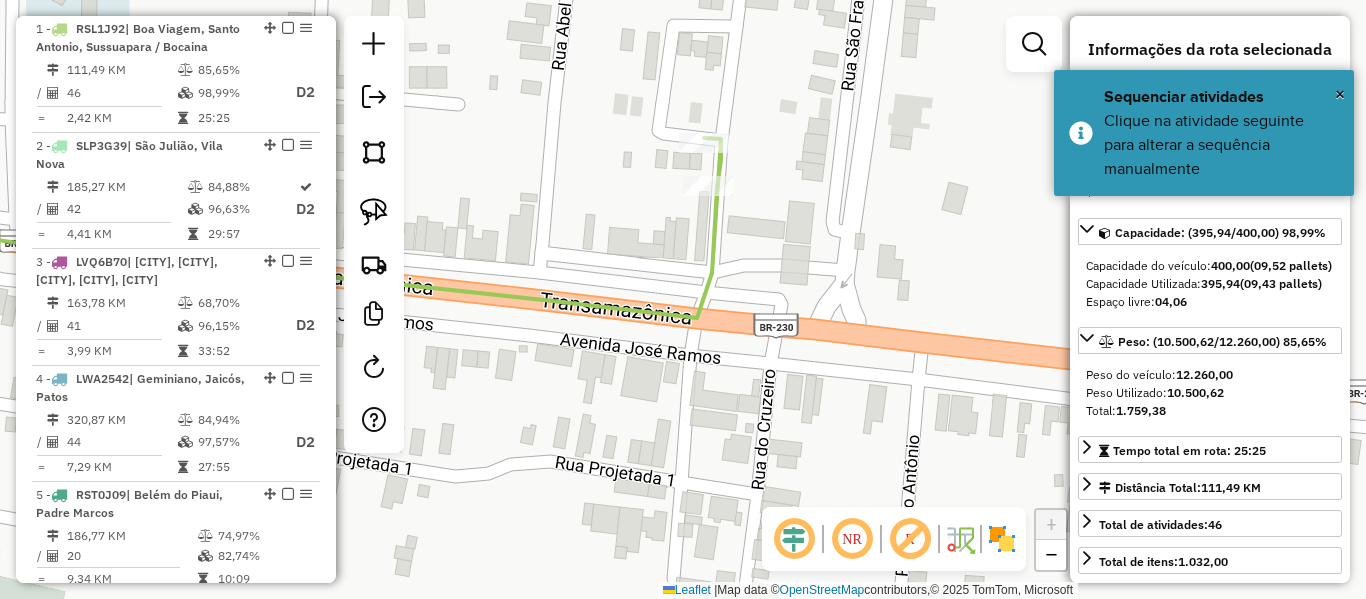 click on "Rota 1 - Placa [PLATE]  10916 - [BUSINESS_NAME] Janela de atendimento Grade de atendimento Capacidade Transportadoras Veículos Cliente Pedidos  Rotas Selecione os dias de semana para filtrar as janelas de atendimento  Seg   Ter   Qua   Qui   Sex   Sáb   Dom  Informe o período da janela de atendimento: De: Até:  Filtrar exatamente a janela do cliente  Considerar janela de atendimento padrão  Selecione os dias de semana para filtrar as grades de atendimento  Seg   Ter   Qua   Qui   Sex   Sáb   Dom   Considerar clientes sem dia de atendimento cadastrado  Clientes fora do dia de atendimento selecionado Filtrar as atividades entre os valores definidos abaixo:  Peso mínimo:   Peso máximo:   Cubagem mínima:   Cubagem máxima:   De:   Até:  Filtrar as atividades entre o tempo de atendimento definido abaixo:  De:   Até:   Considerar capacidade total dos clientes não roteirizados Transportadora: Selecione um ou mais itens Tipo de veículo: Selecione um ou mais itens Veículo: Selecione um ou mais itens Motorista:" 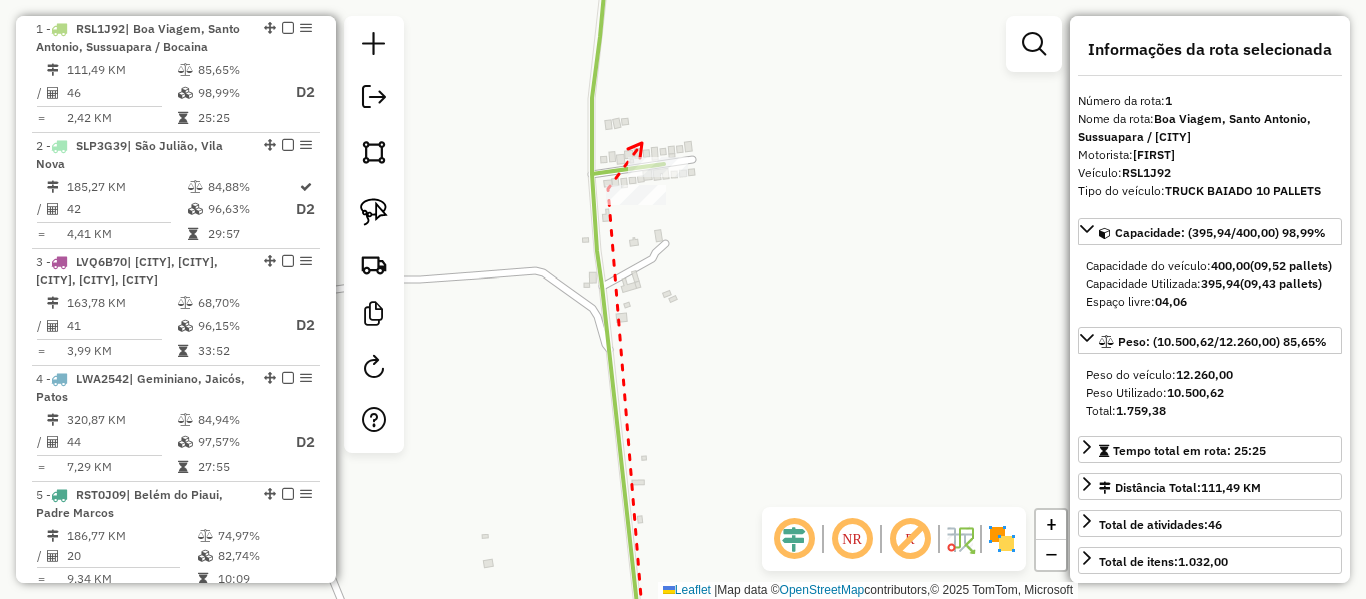 click 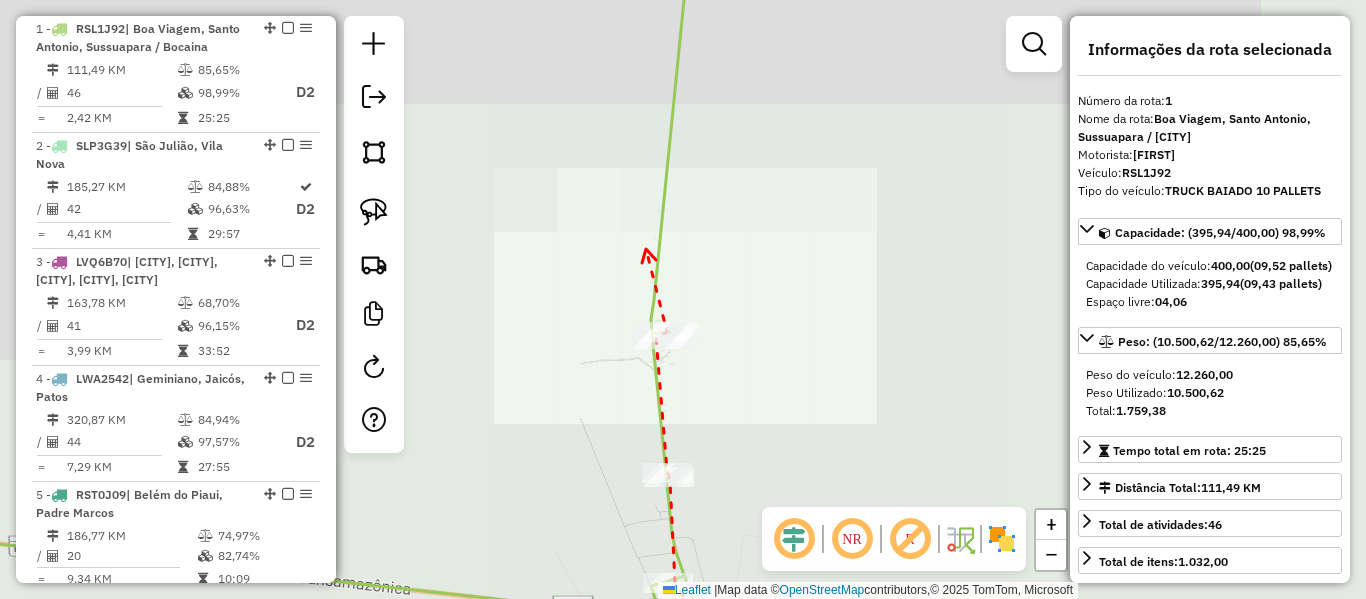 drag, startPoint x: 646, startPoint y: 249, endPoint x: 669, endPoint y: 425, distance: 177.49648 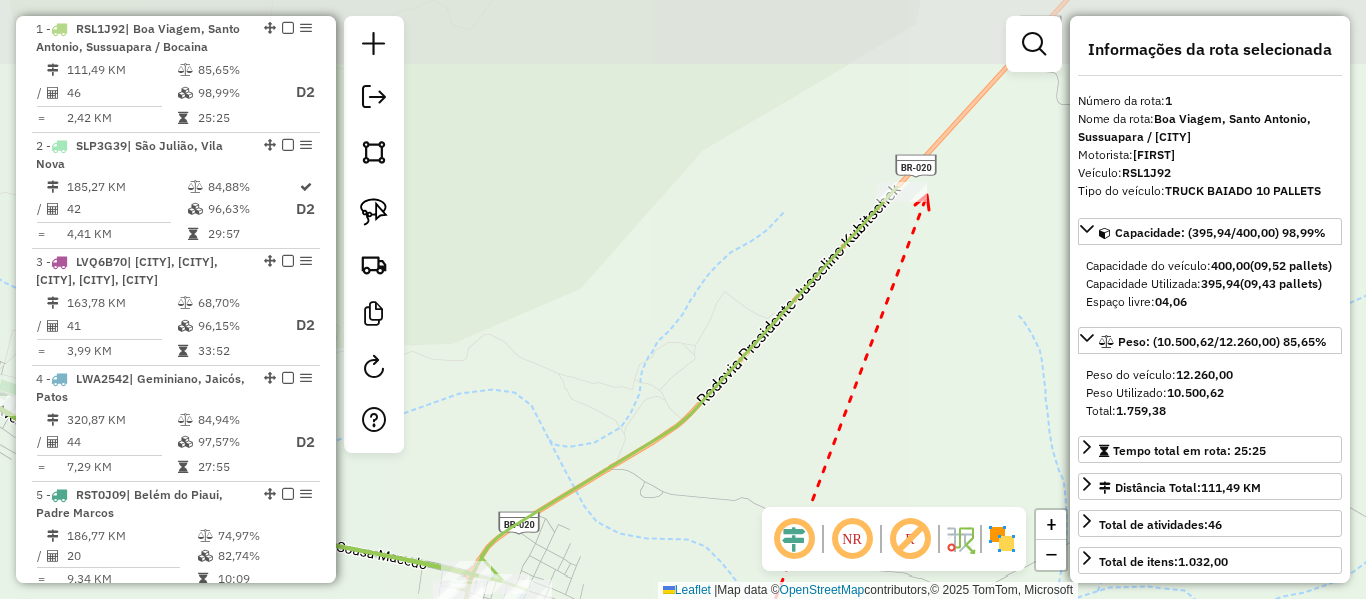 click on "Rota [NUMBER] - Placa [PLATE]  [NUMBER] - [NAME]" 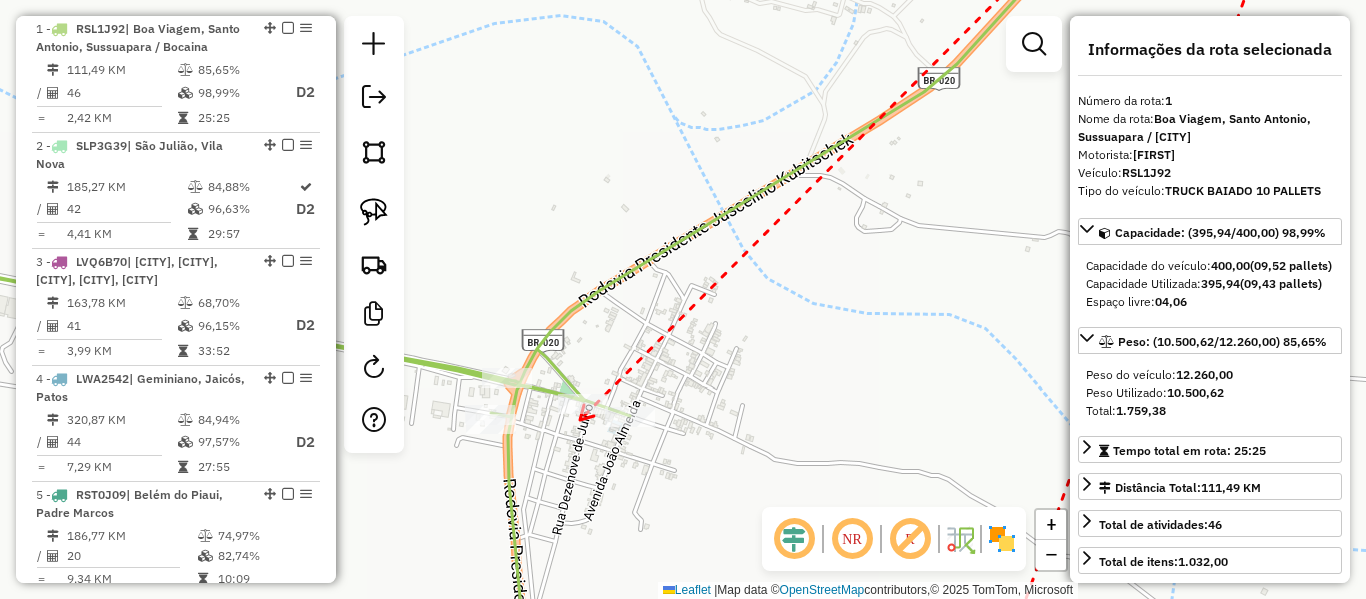click 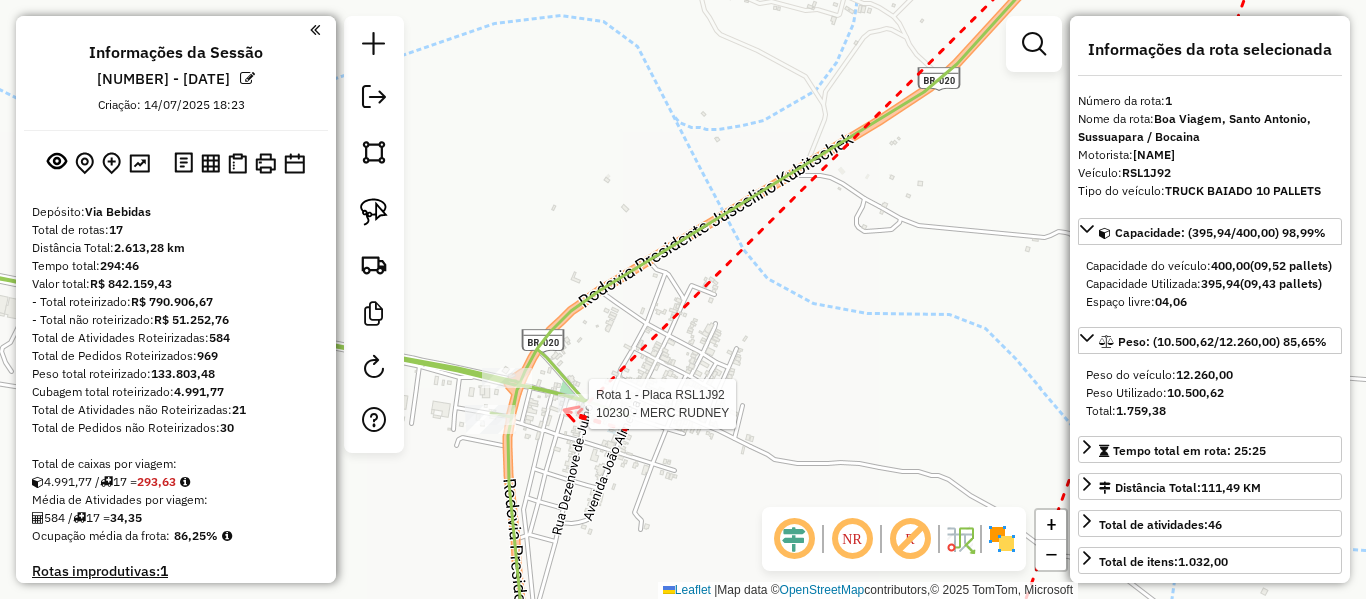 select on "*********" 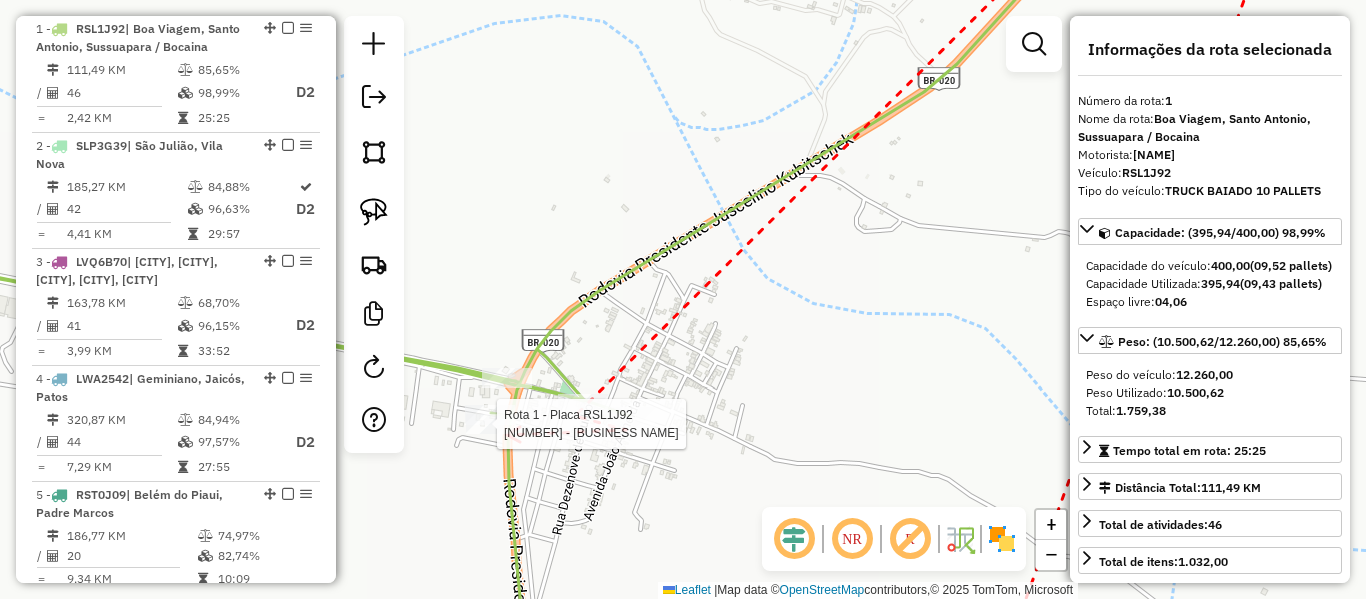 click 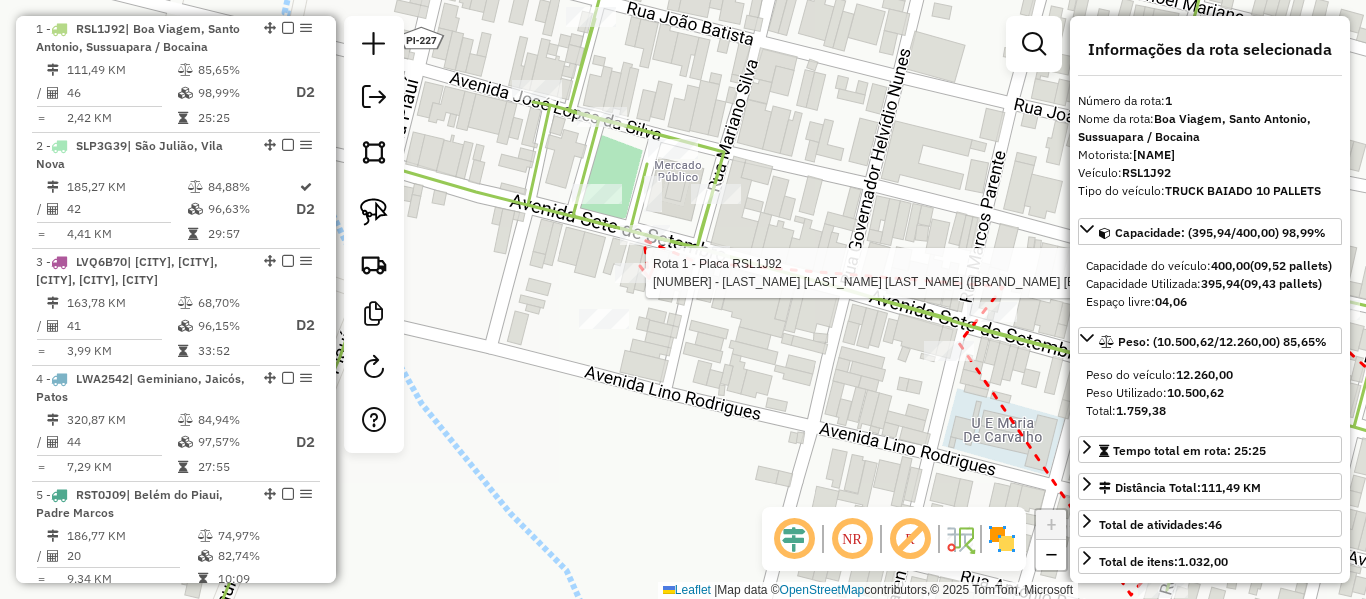 click 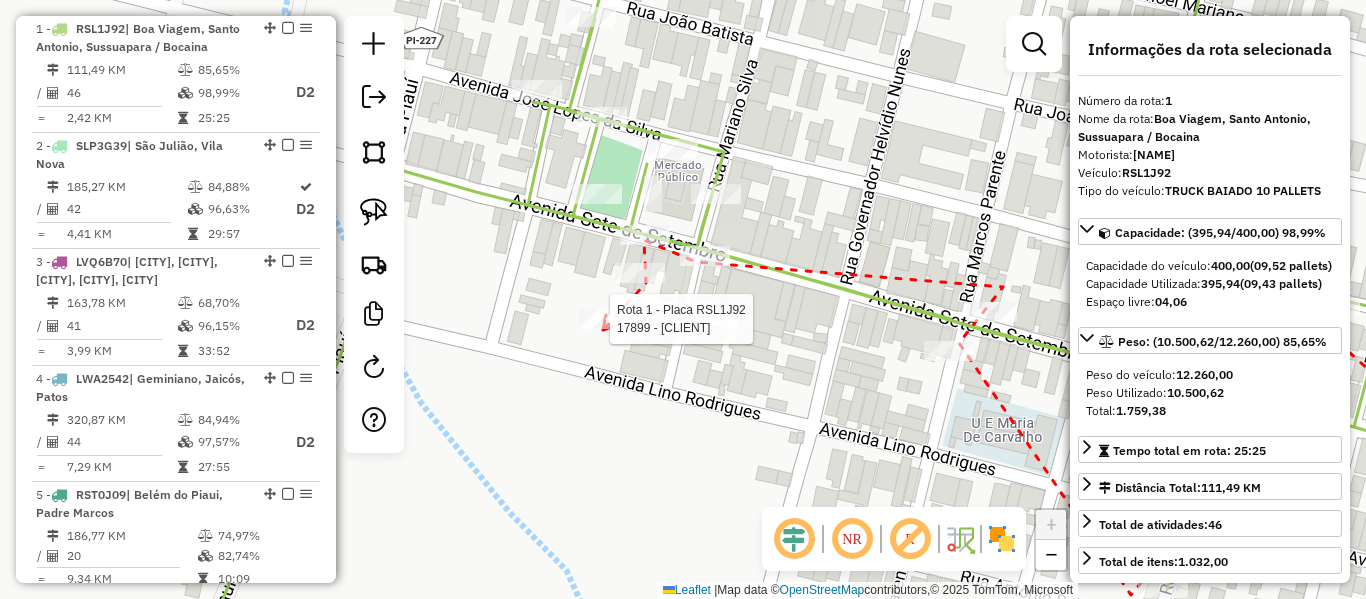 click 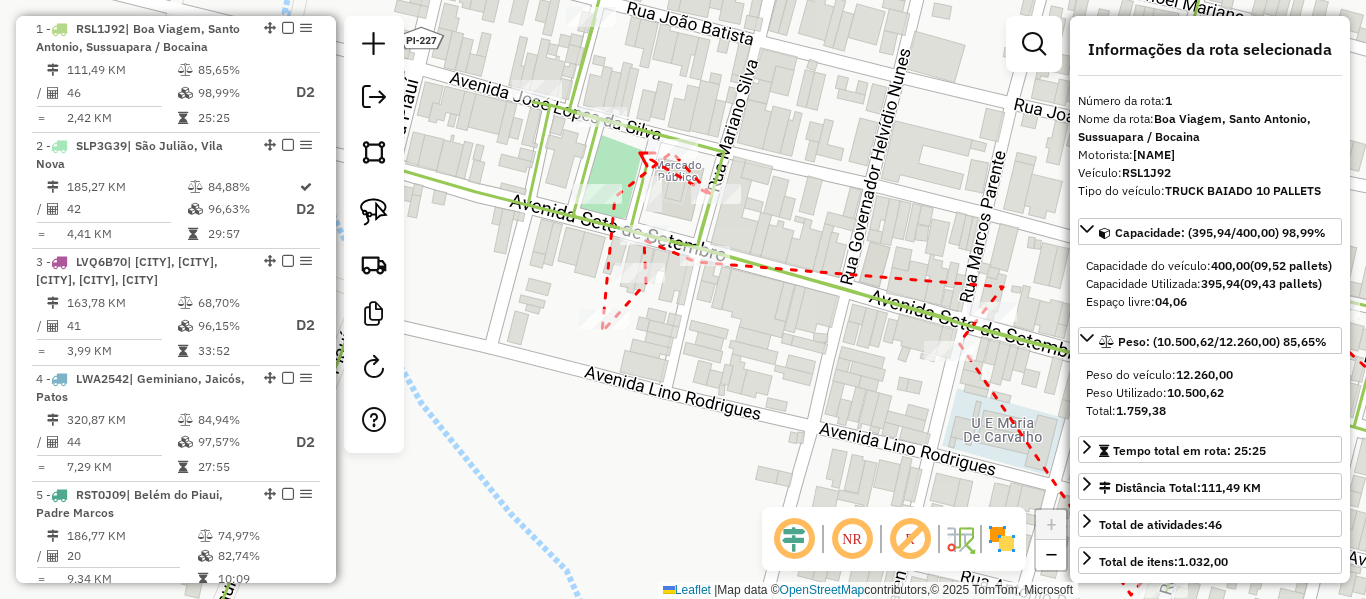 click 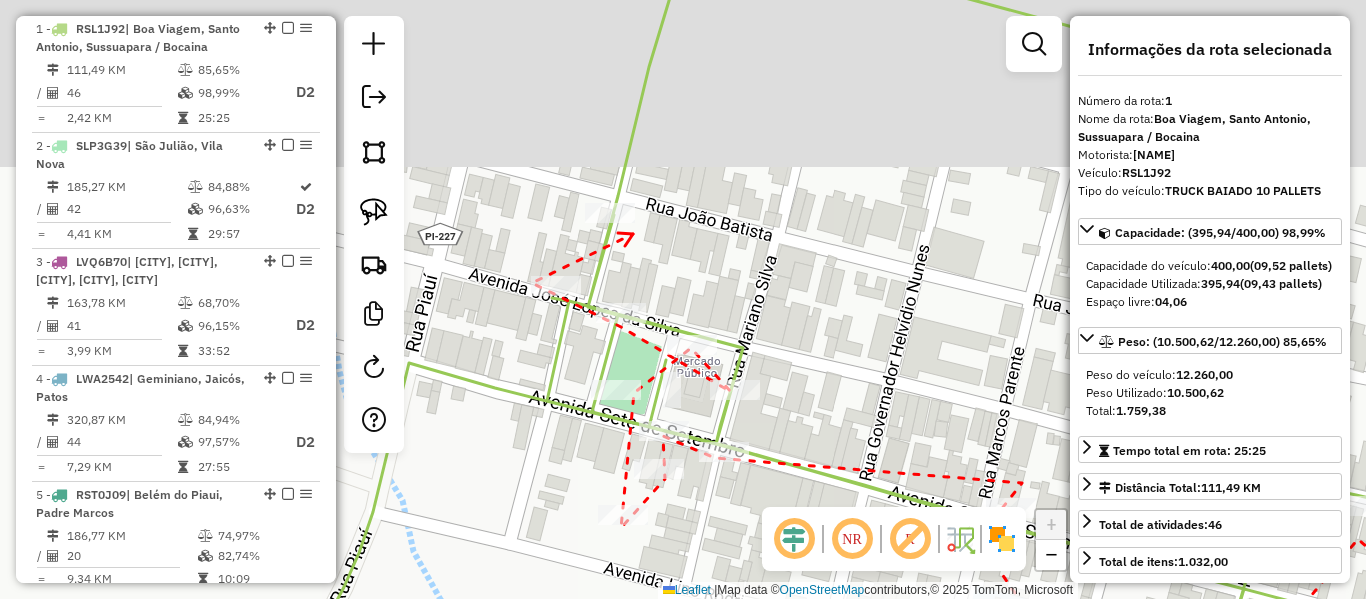 click 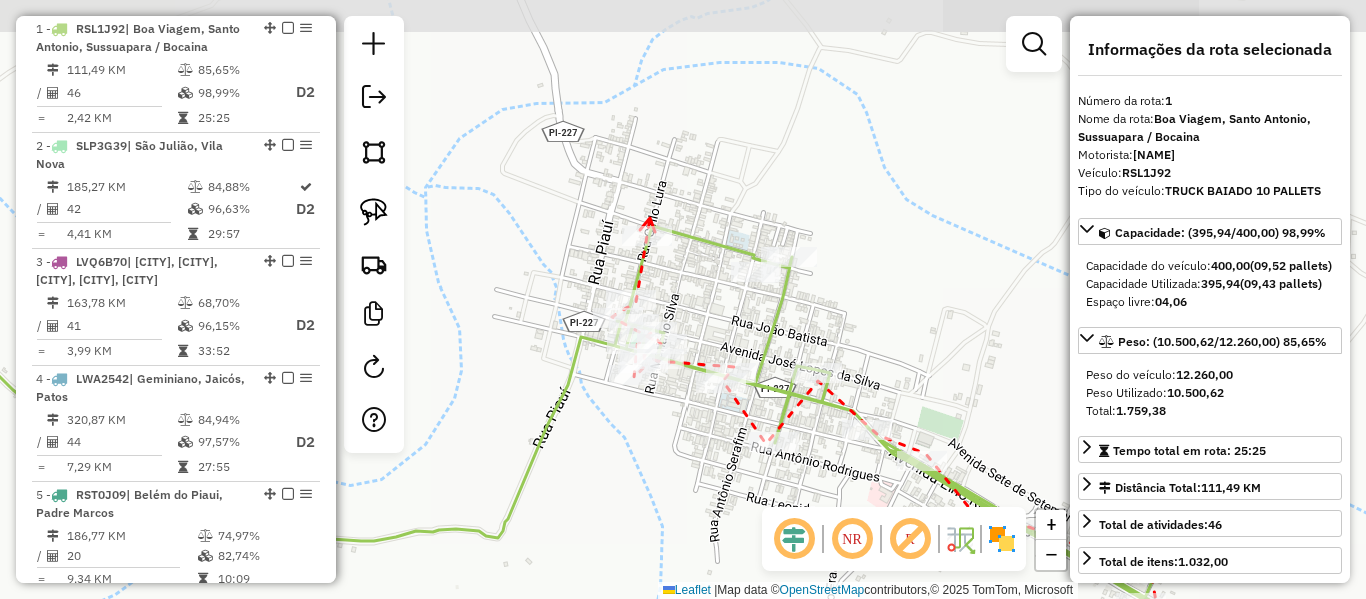 click 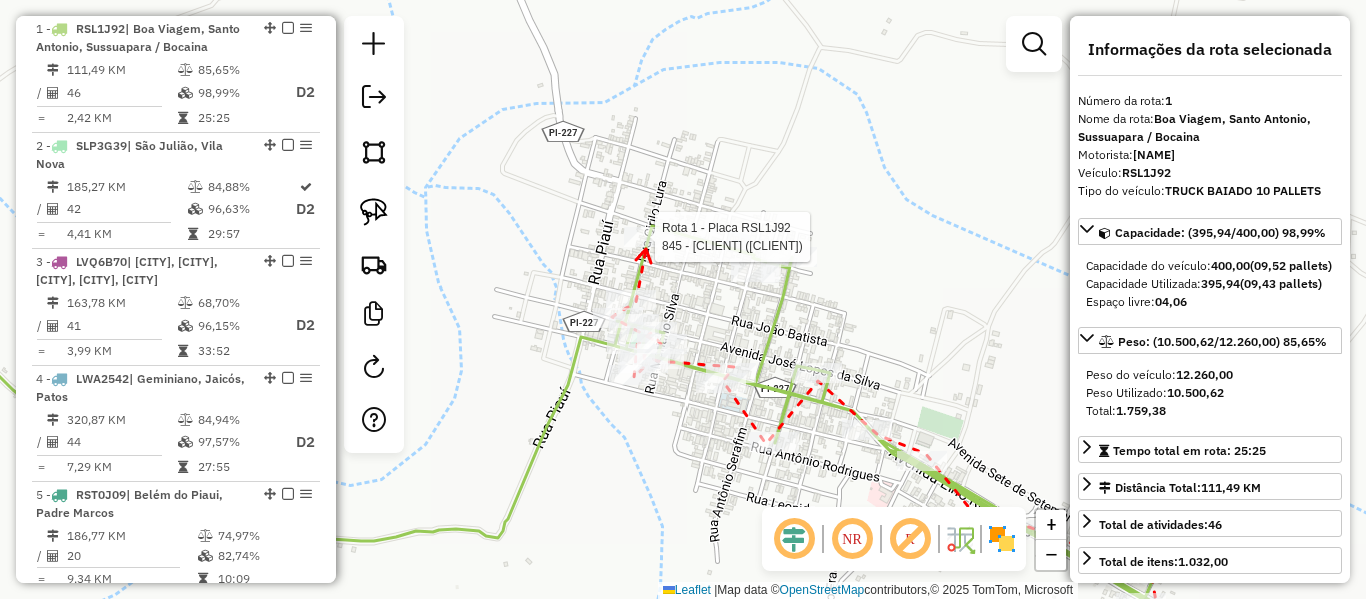 click 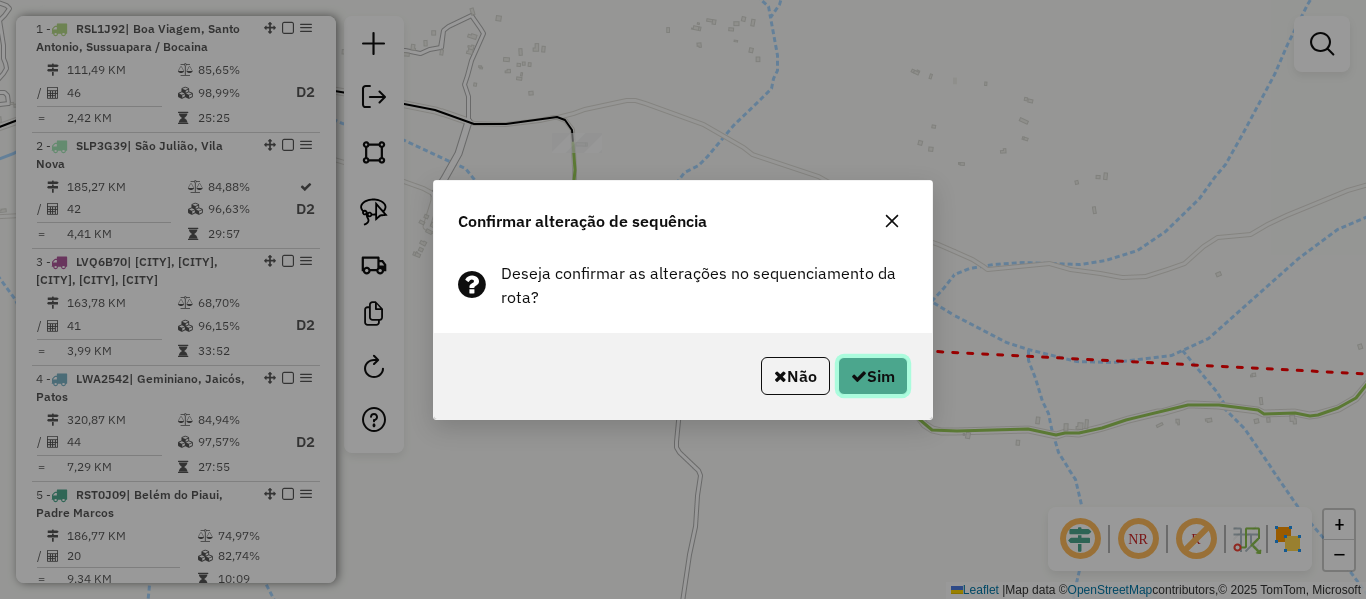 click on "Sim" 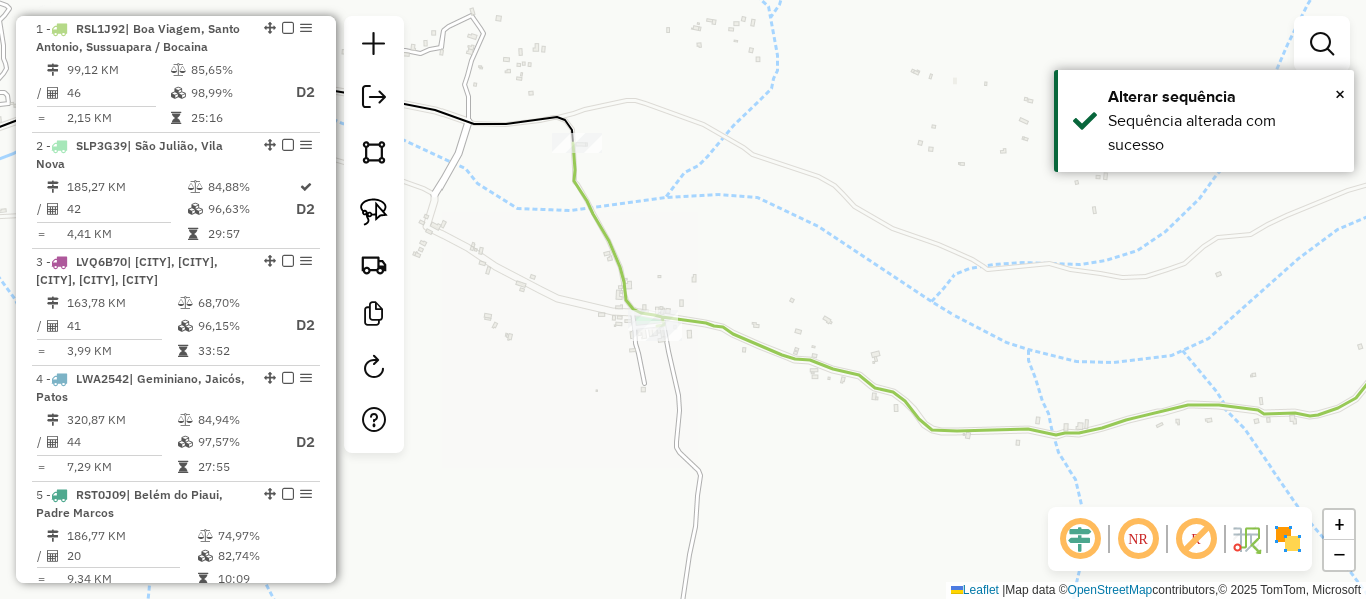 click 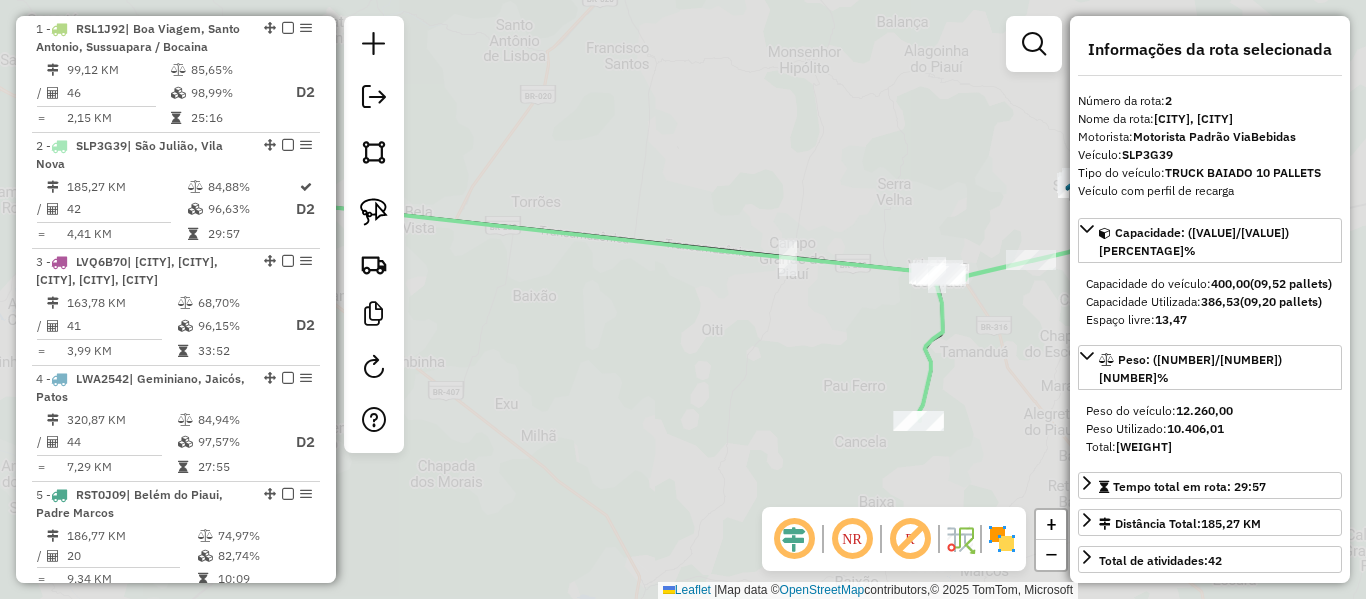 scroll, scrollTop: 891, scrollLeft: 0, axis: vertical 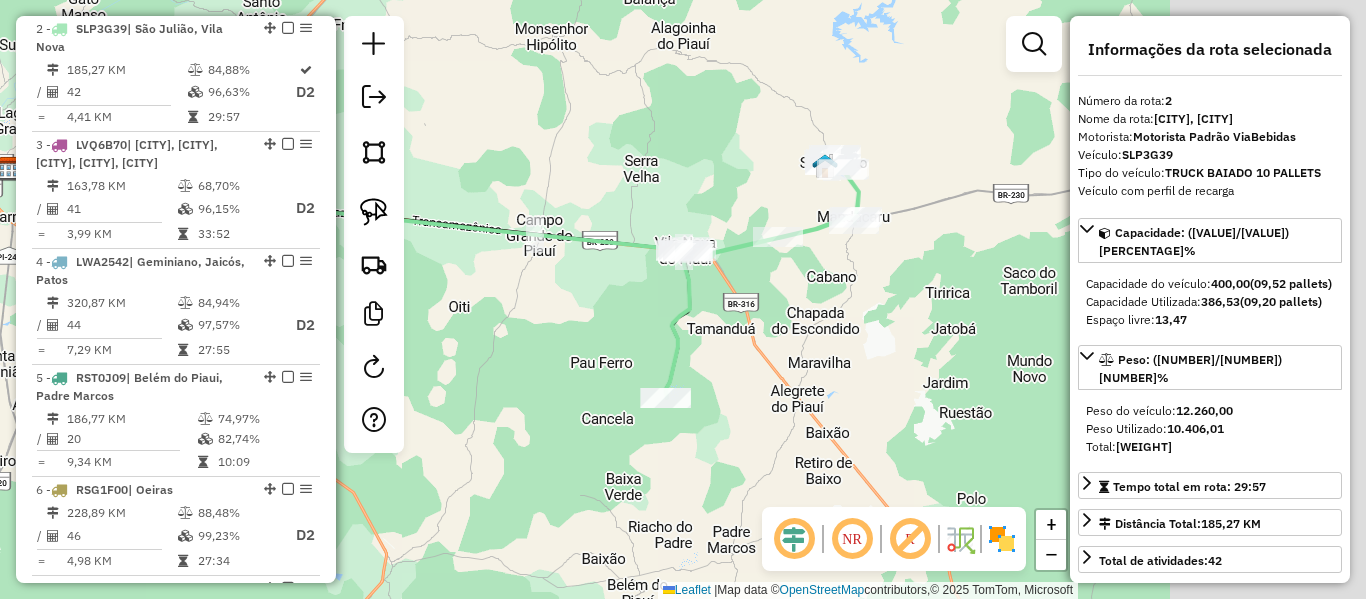 drag, startPoint x: 745, startPoint y: 99, endPoint x: 640, endPoint y: 104, distance: 105.11898 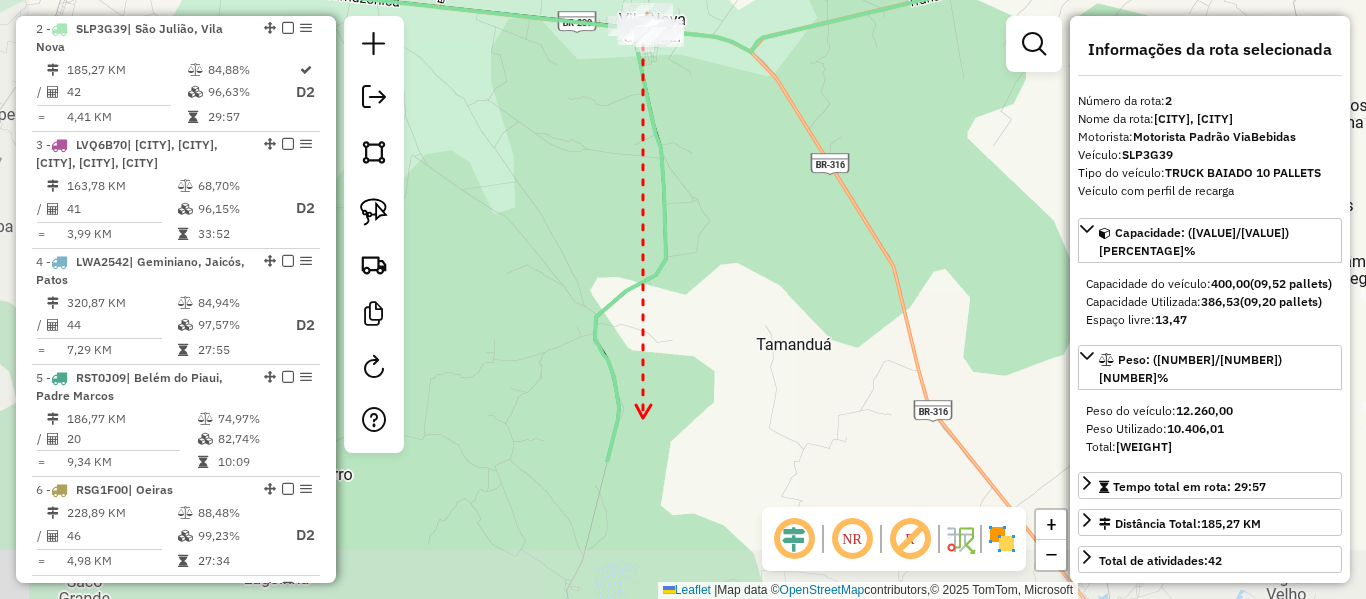drag, startPoint x: 643, startPoint y: 418, endPoint x: 666, endPoint y: 281, distance: 138.91724 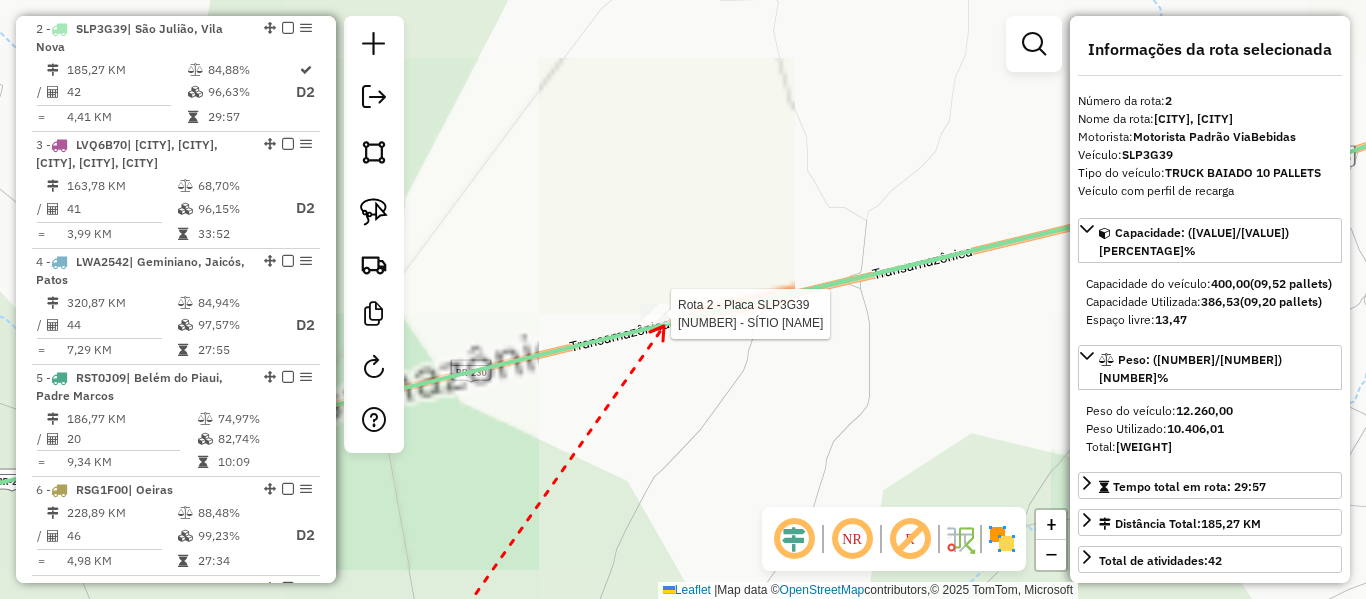 click 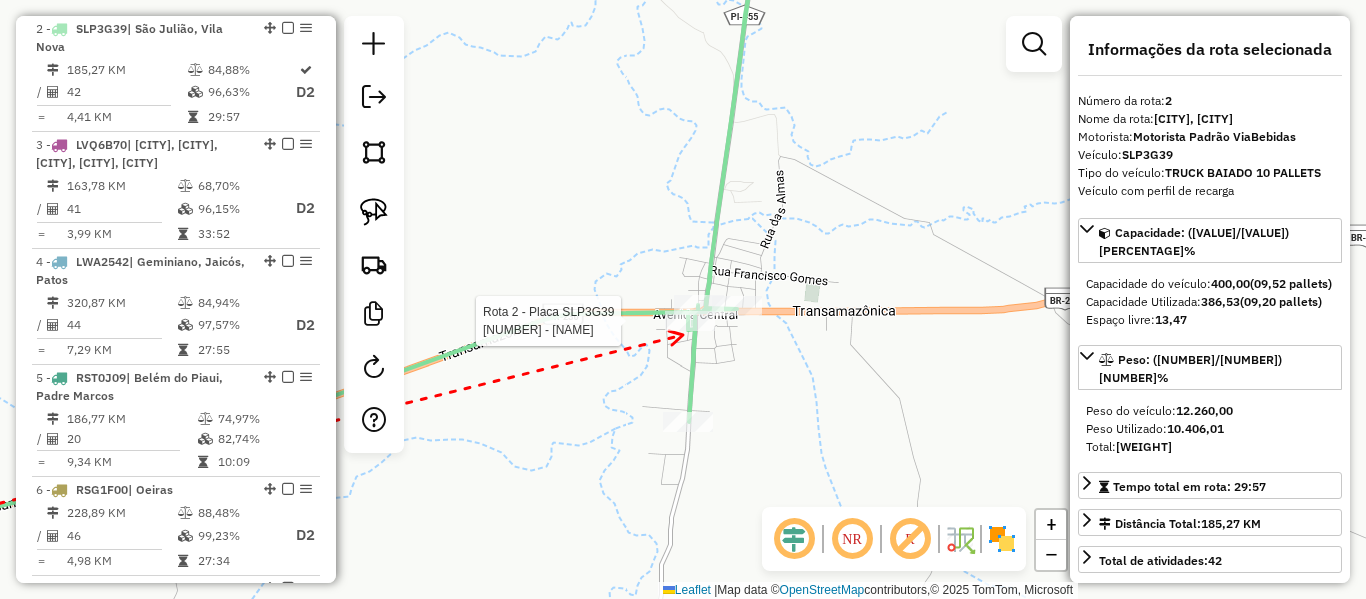 click 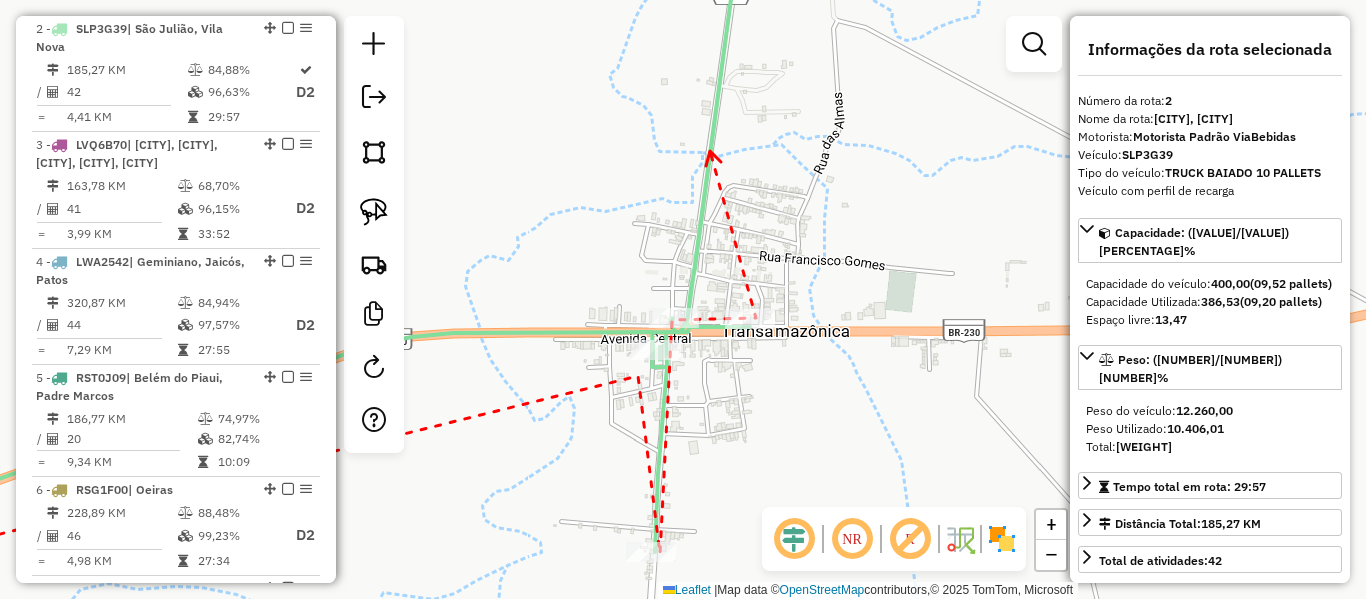 drag, startPoint x: 710, startPoint y: 151, endPoint x: 662, endPoint y: 344, distance: 198.87936 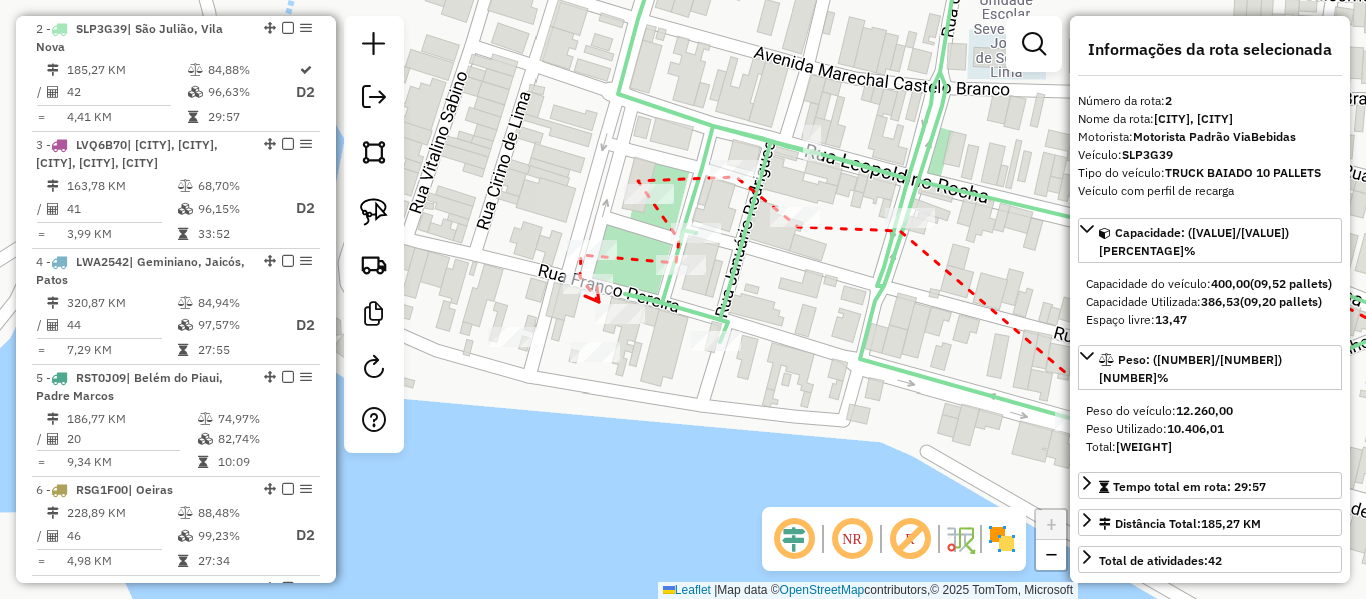 click 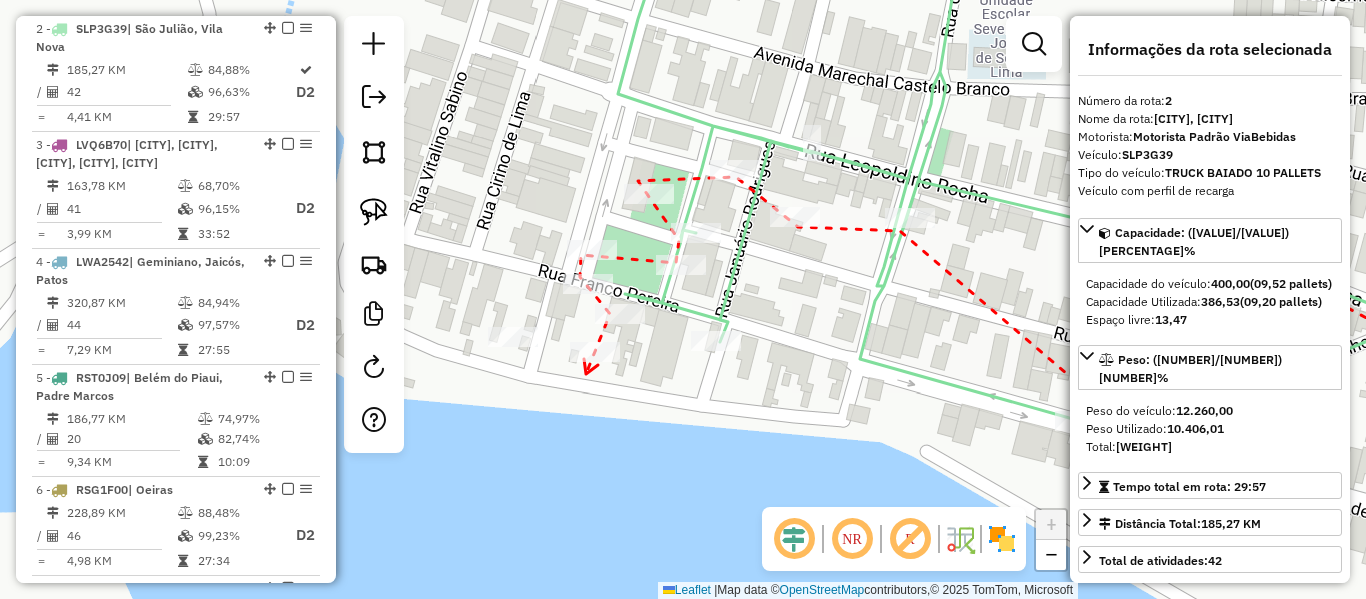 click 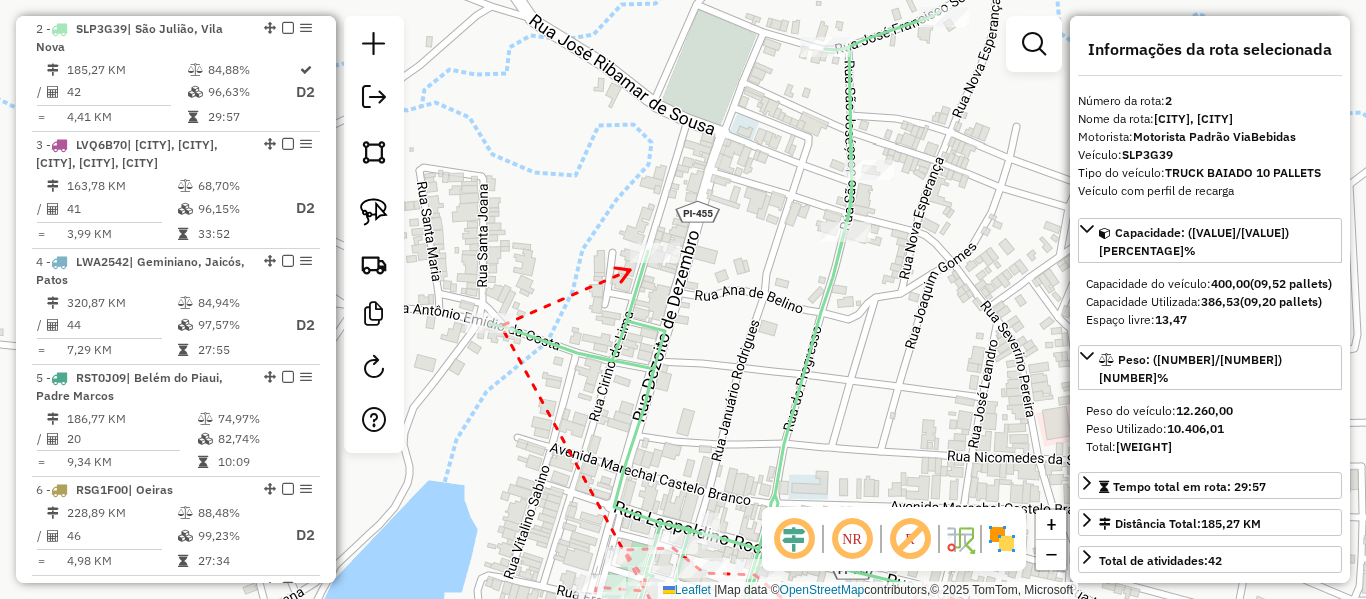 click 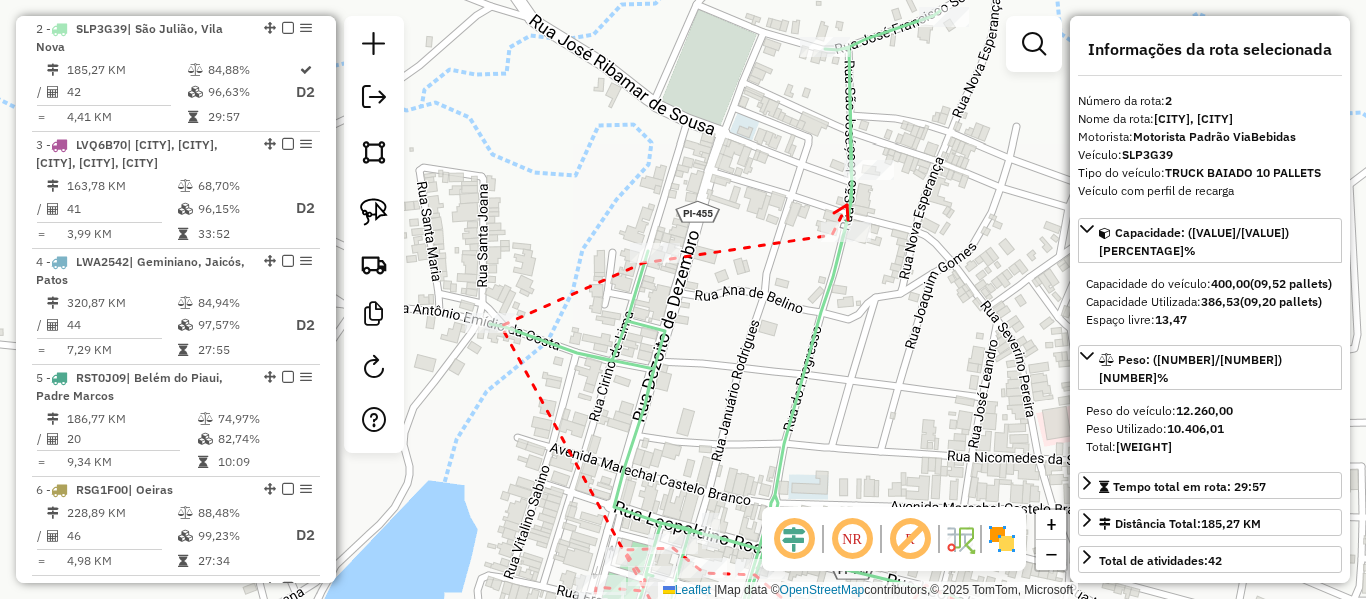 click 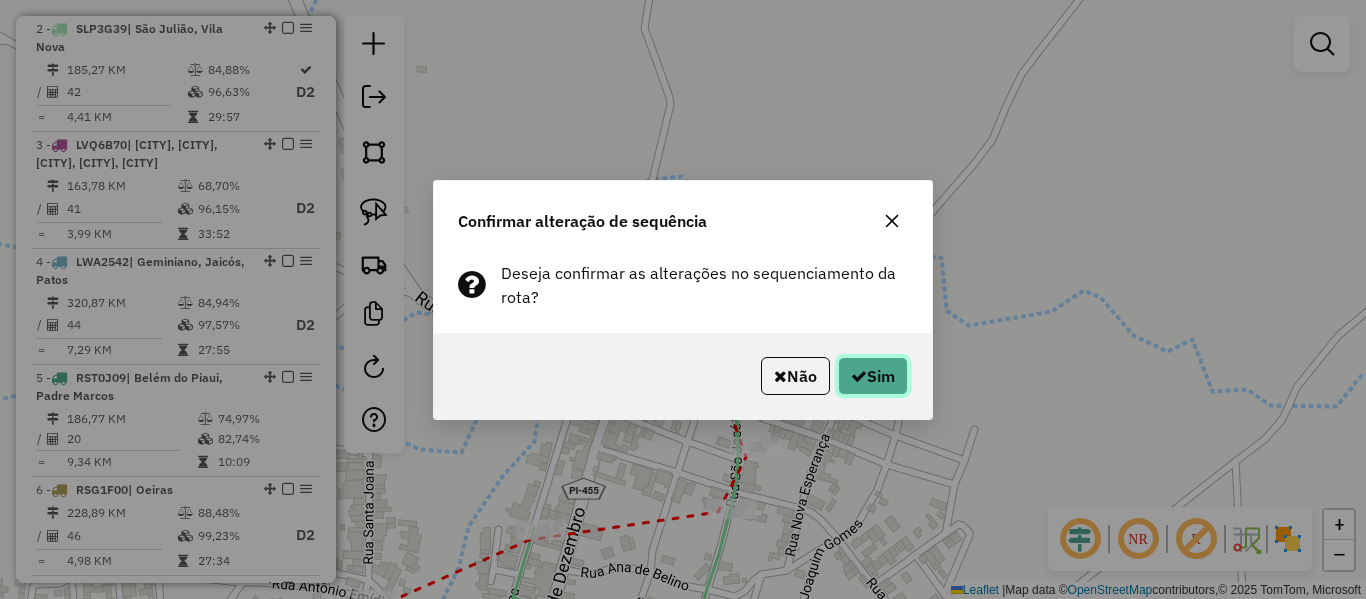 click on "Sim" 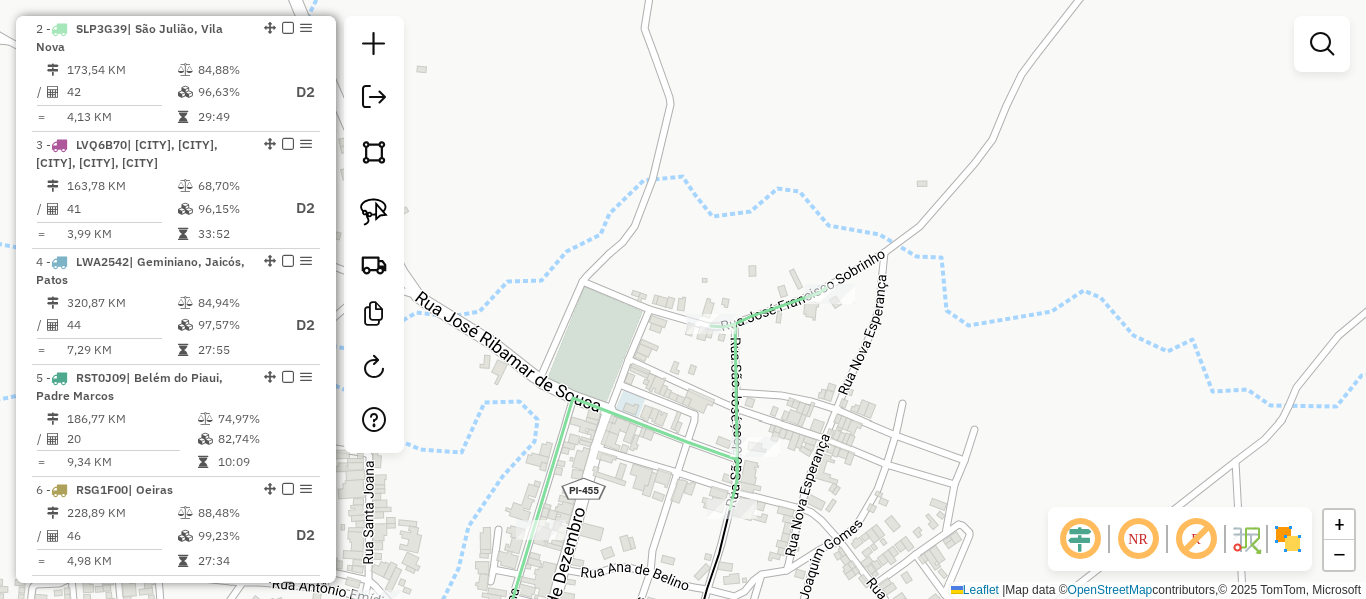 click 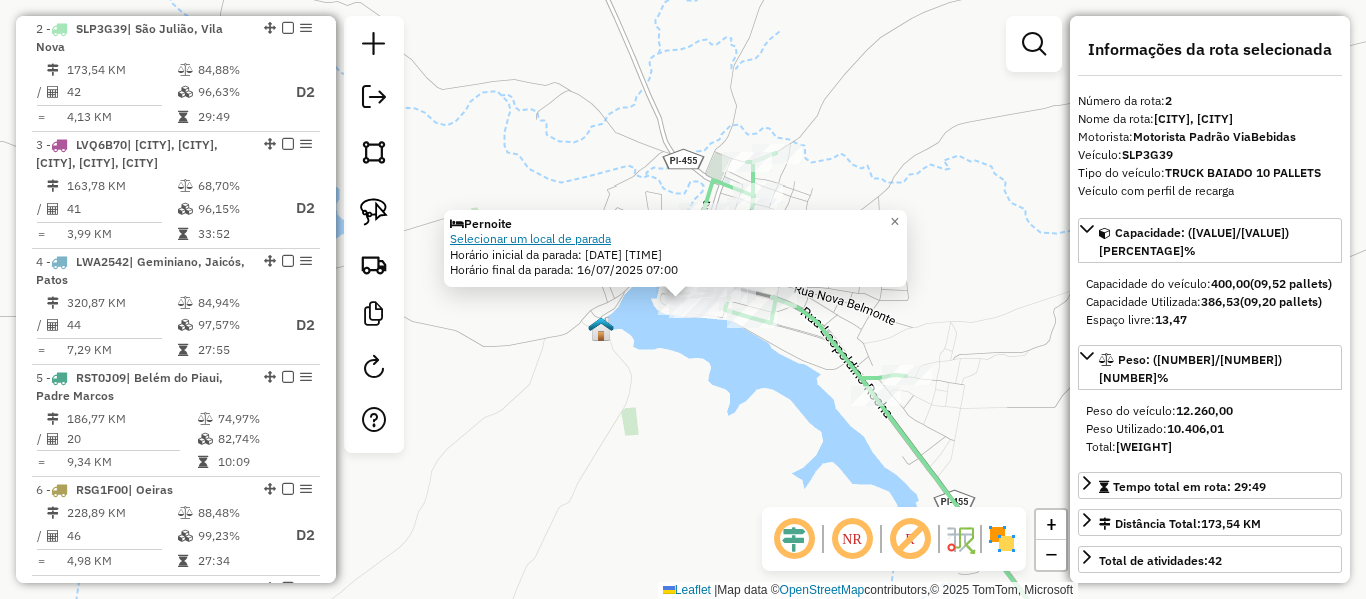 click on "Selecionar um local de parada" 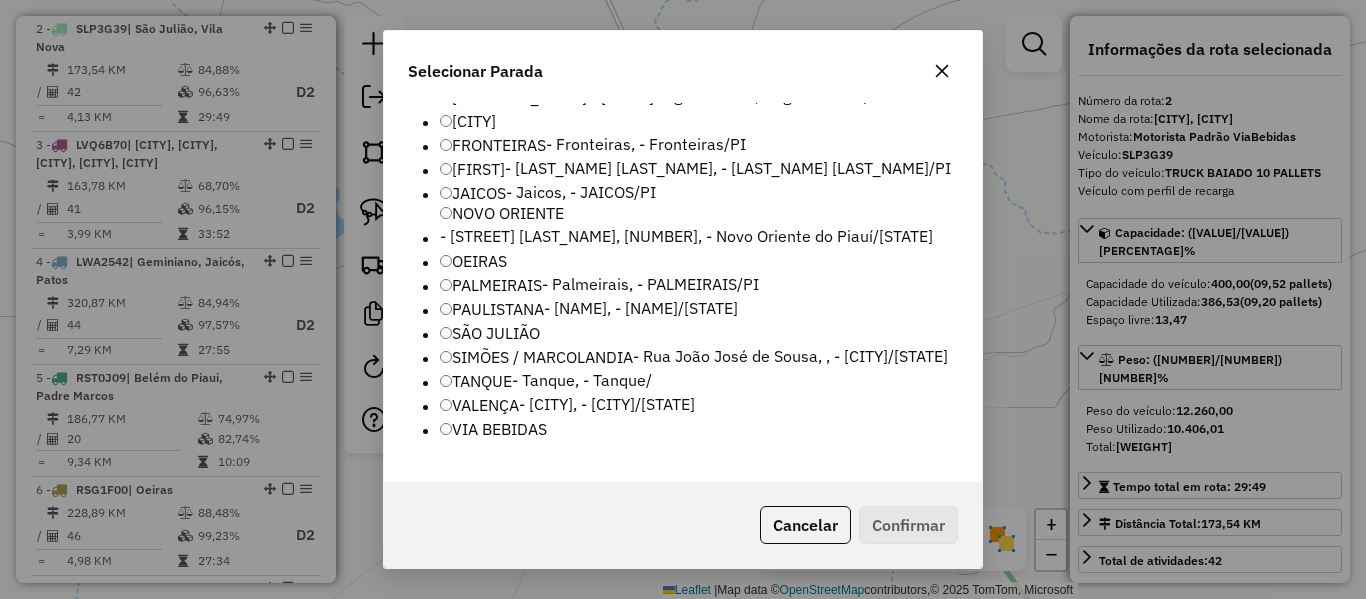 scroll, scrollTop: 120, scrollLeft: 0, axis: vertical 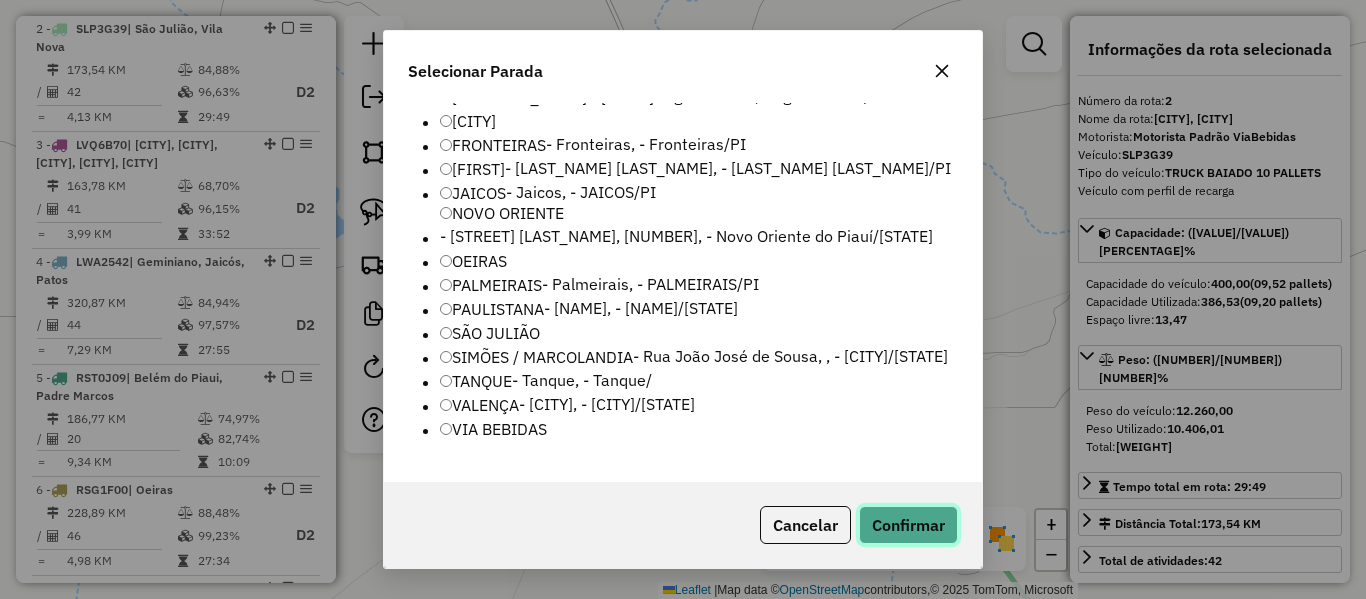 click on "Confirmar" 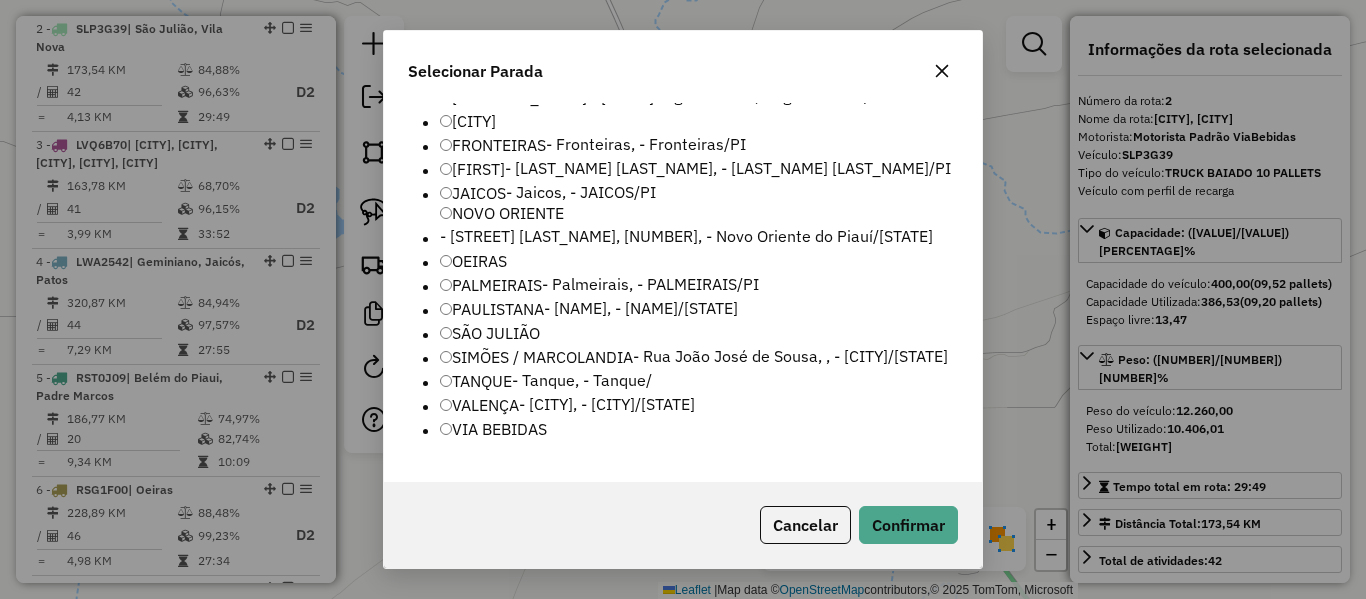 scroll, scrollTop: 0, scrollLeft: 0, axis: both 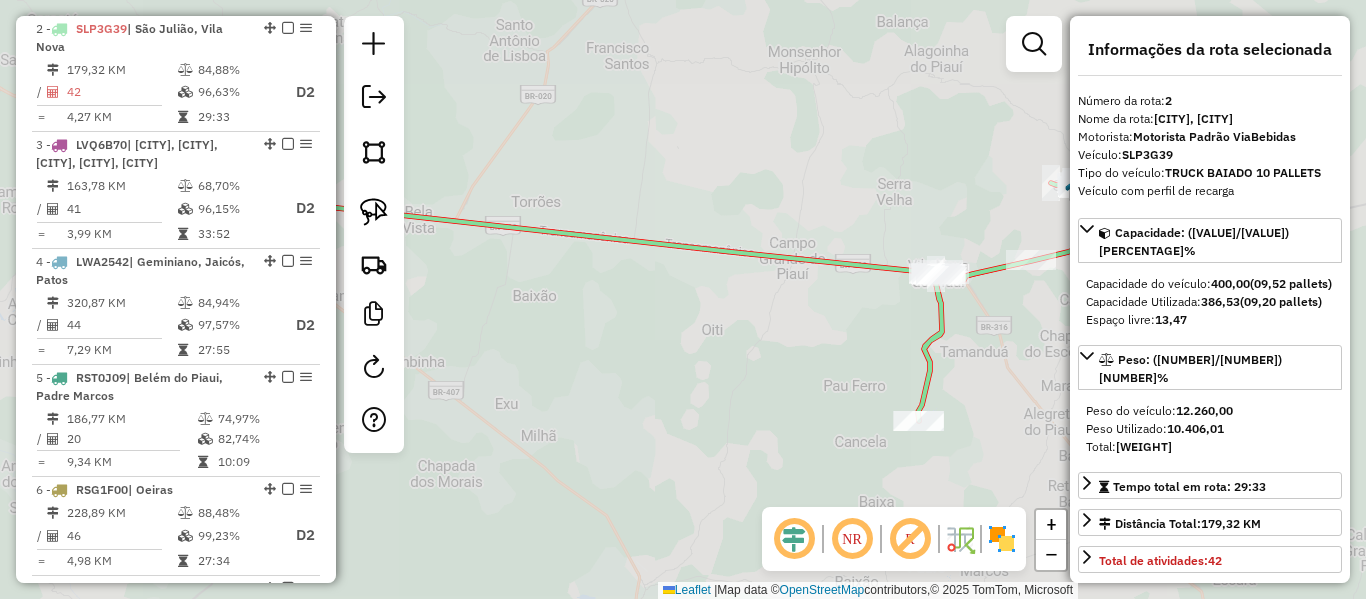 click on "3 -       LVQ6B70   | Alegrete, Belém do Piaui, Boa Viagem, Campo Grande, Padre Marcos" at bounding box center (142, 154) 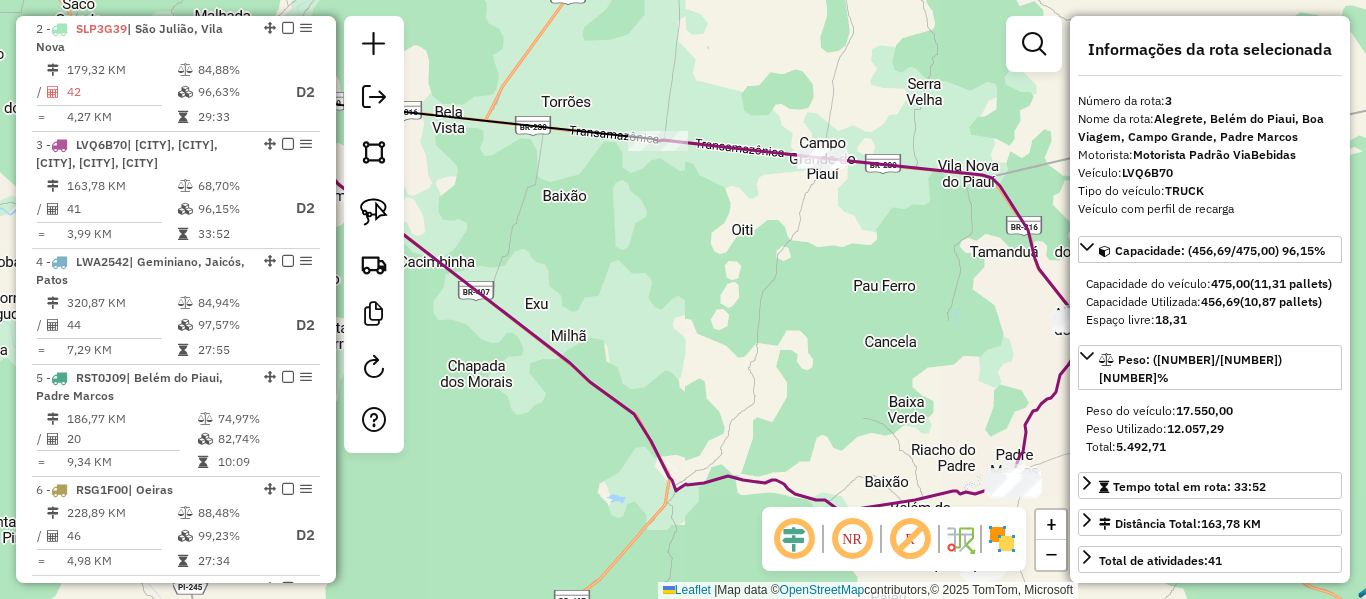 click 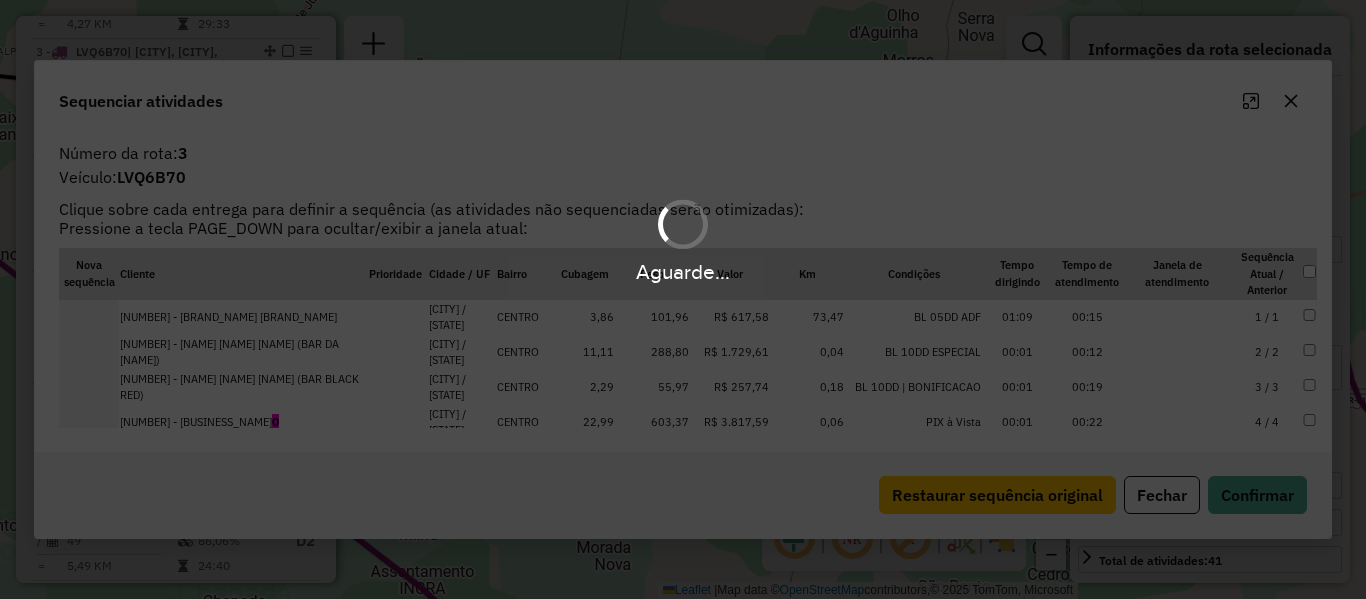 scroll, scrollTop: 1007, scrollLeft: 0, axis: vertical 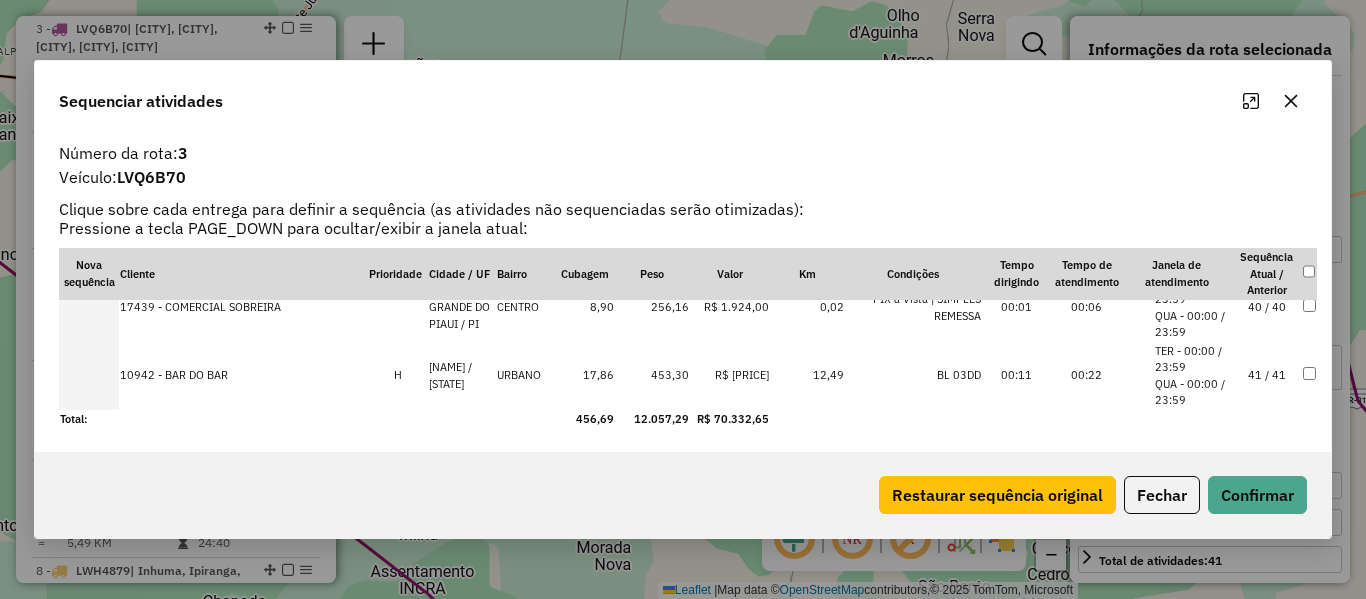 click on "41 / 41" at bounding box center [1267, 376] 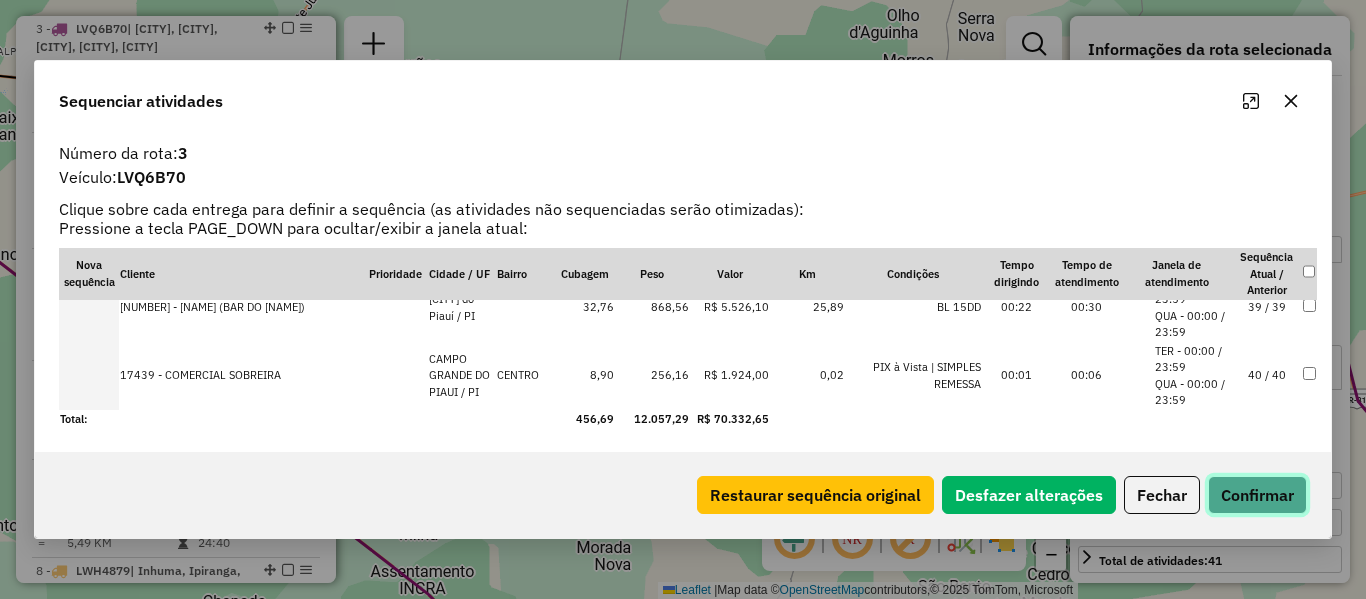 click on "Confirmar" 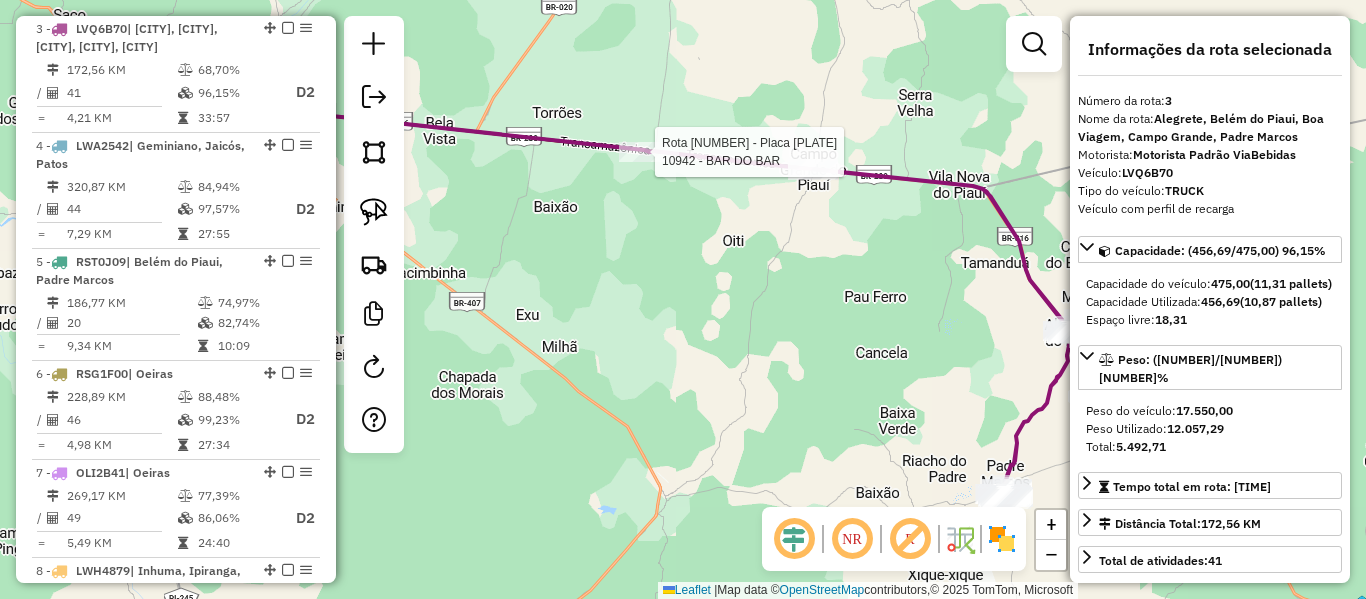 click 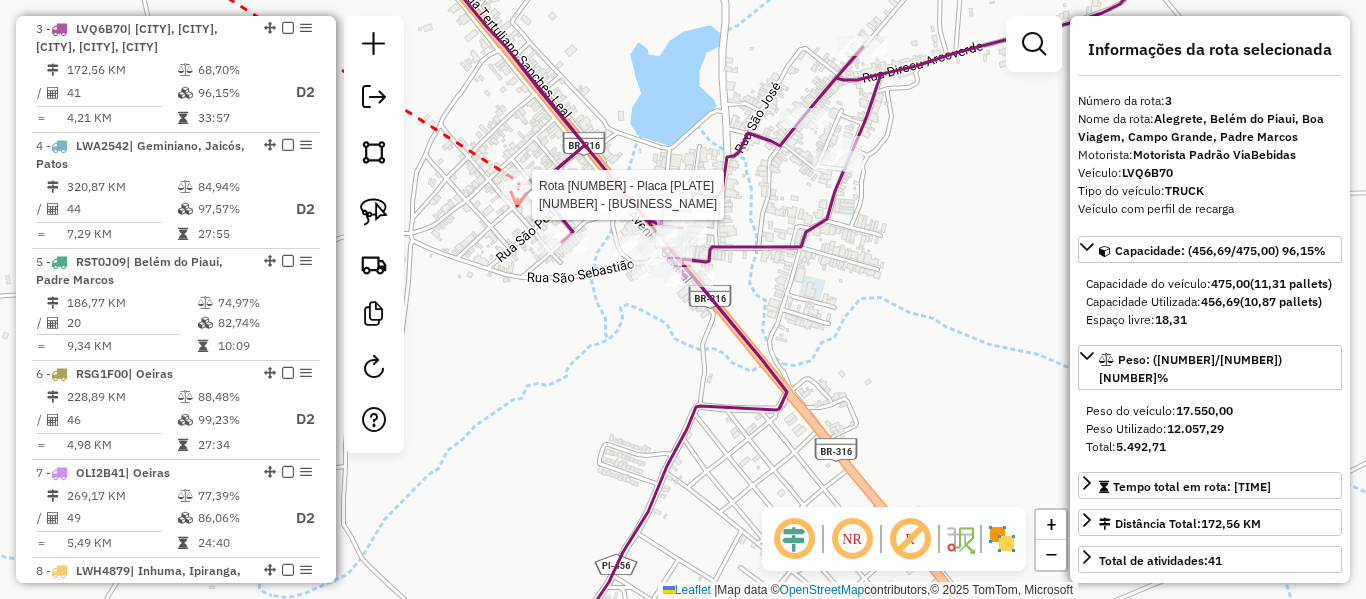 click 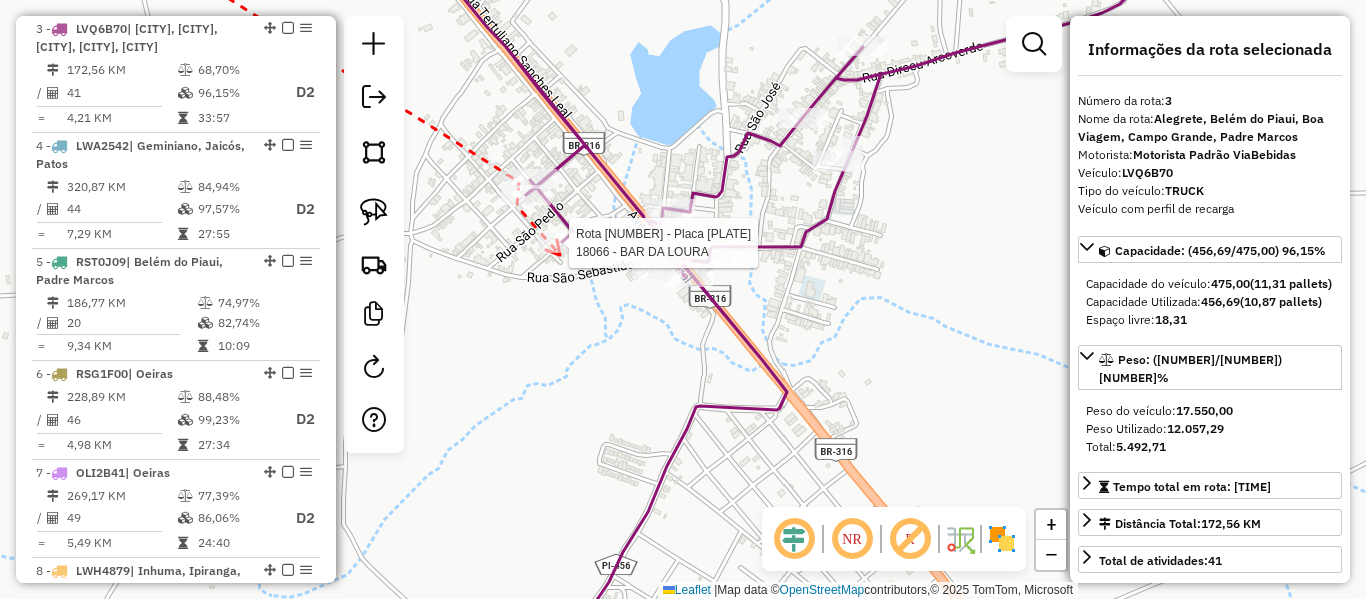 click 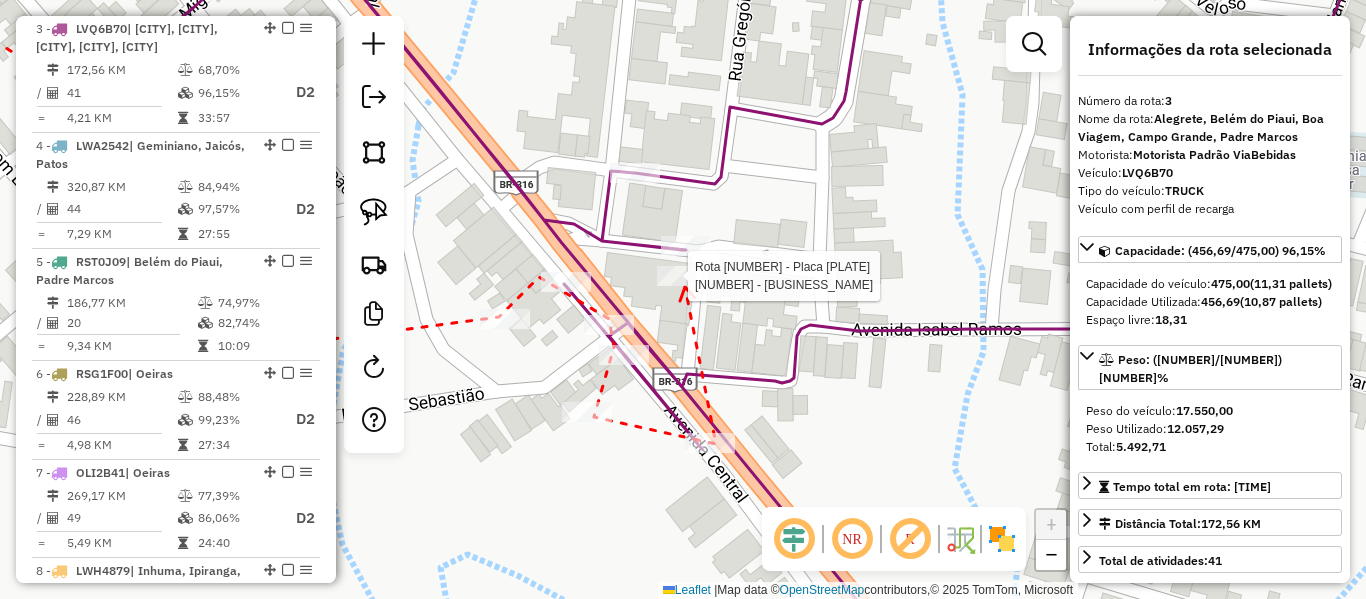 click 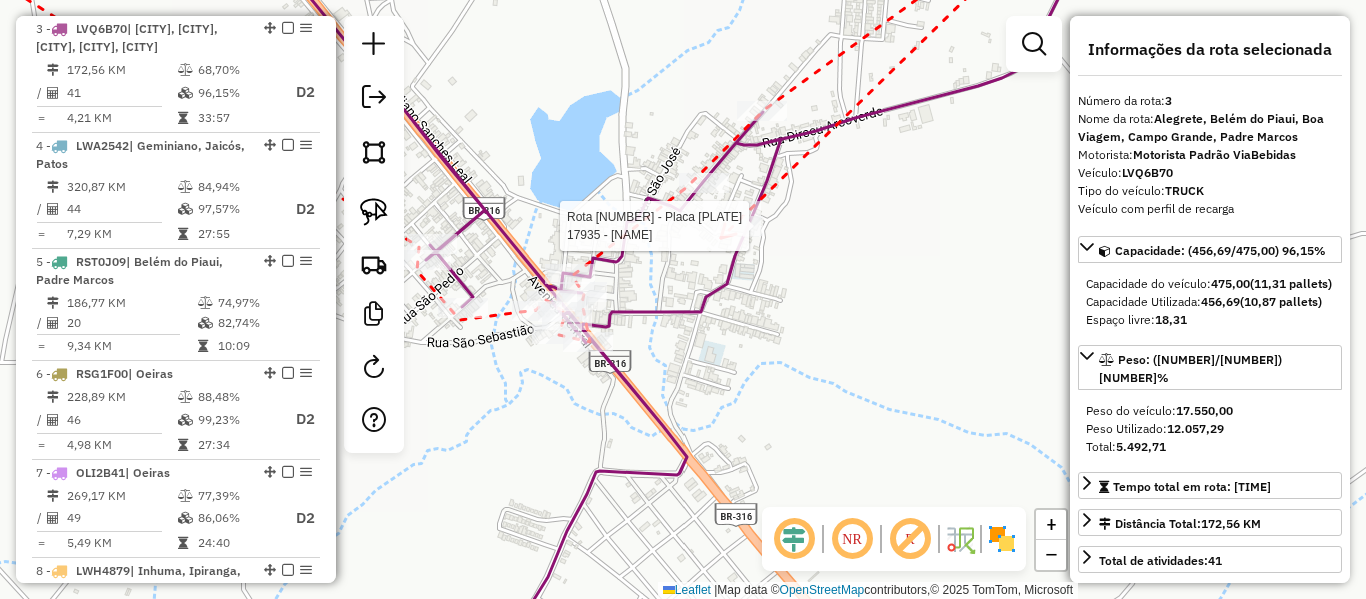 click 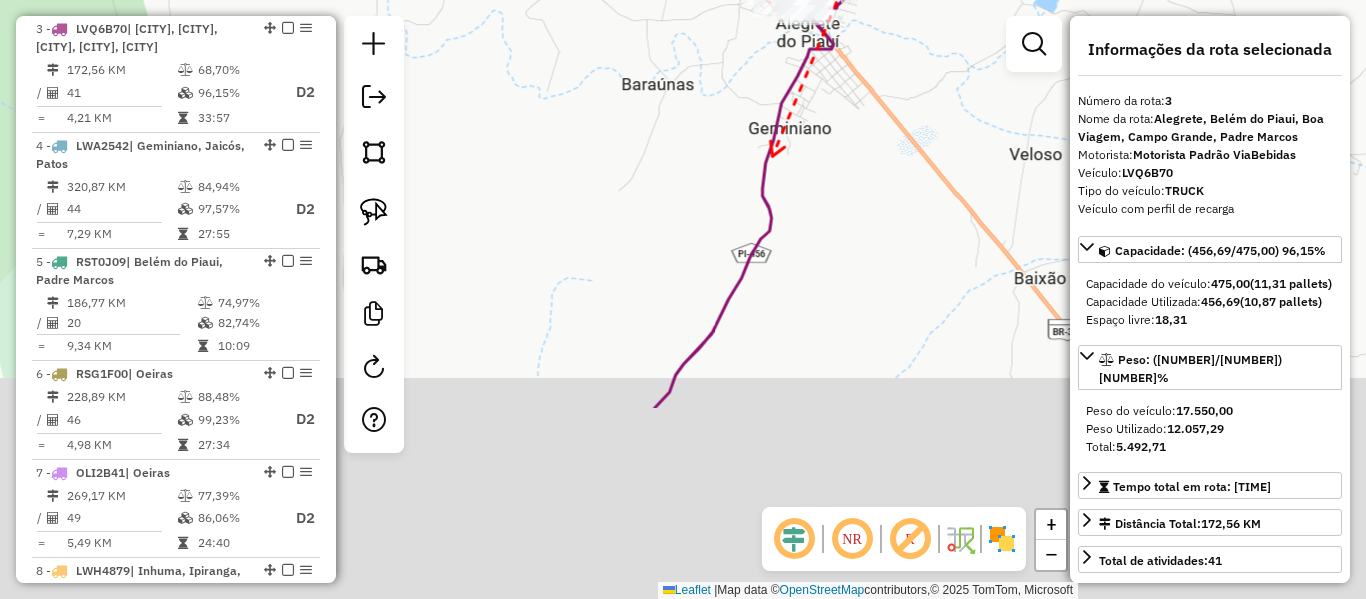 drag, startPoint x: 720, startPoint y: 334, endPoint x: 731, endPoint y: 268, distance: 66.910385 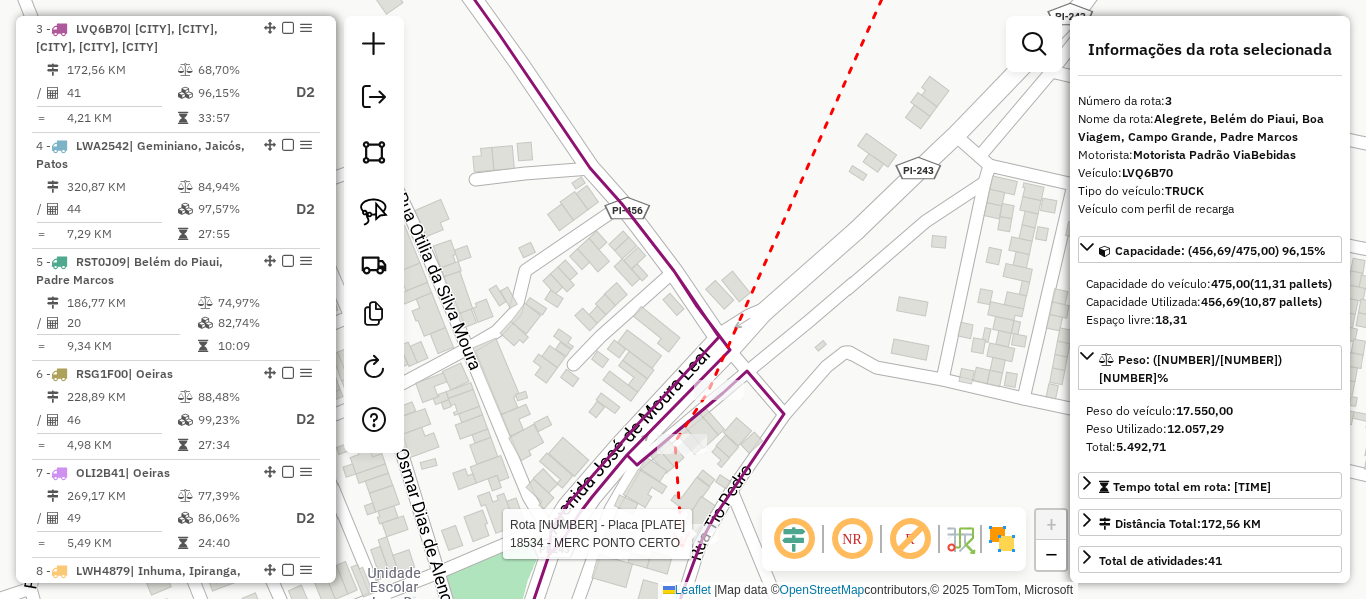 click 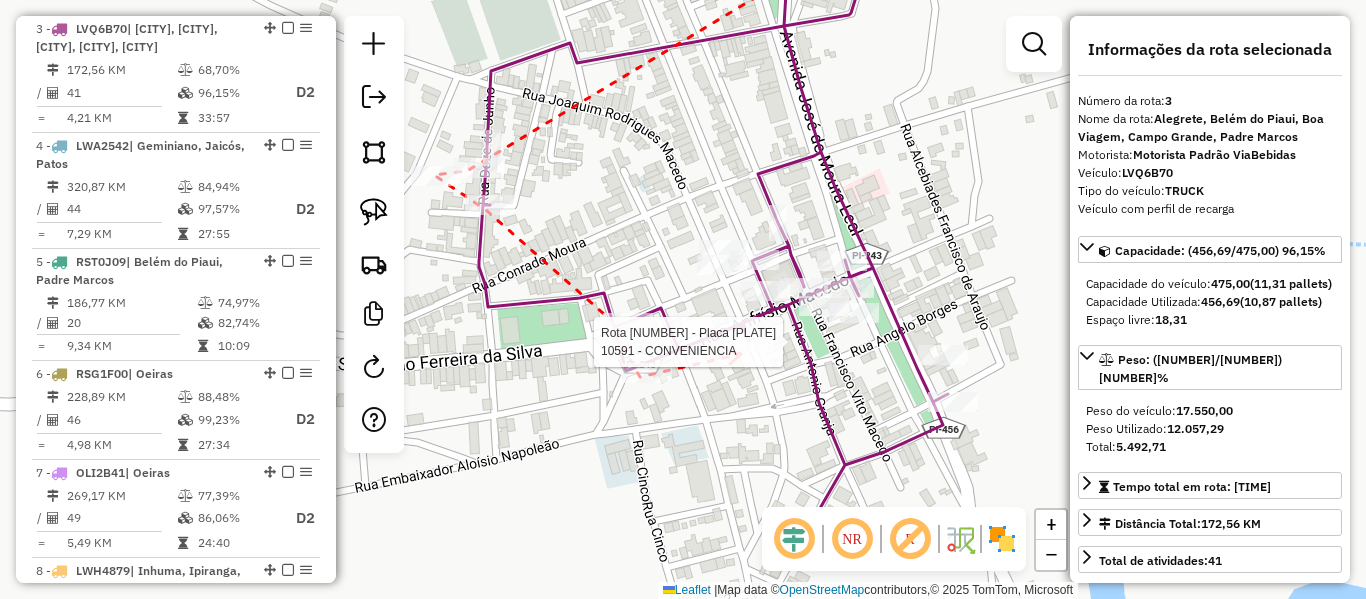 click 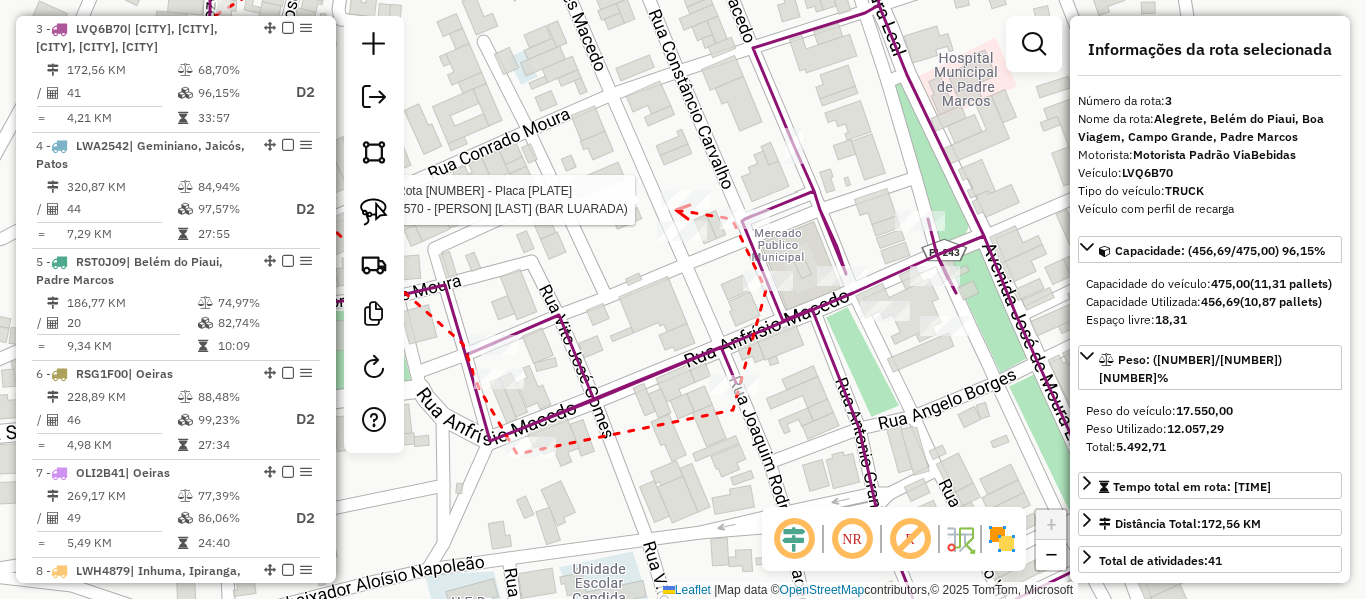 click 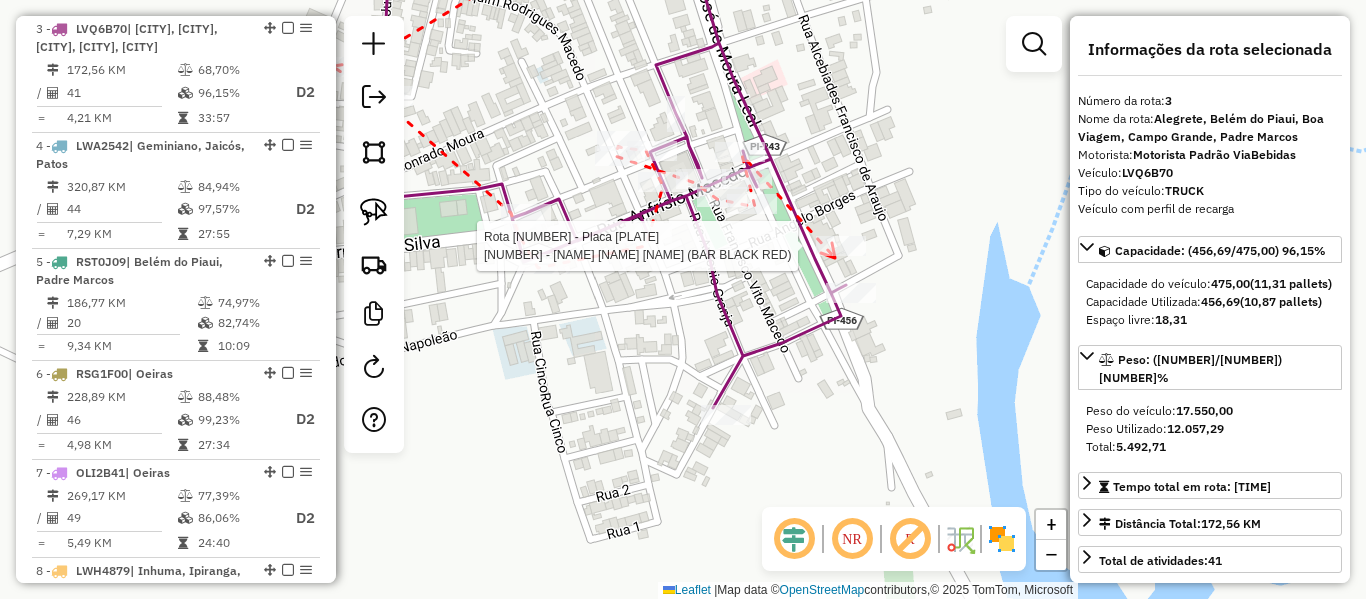 click 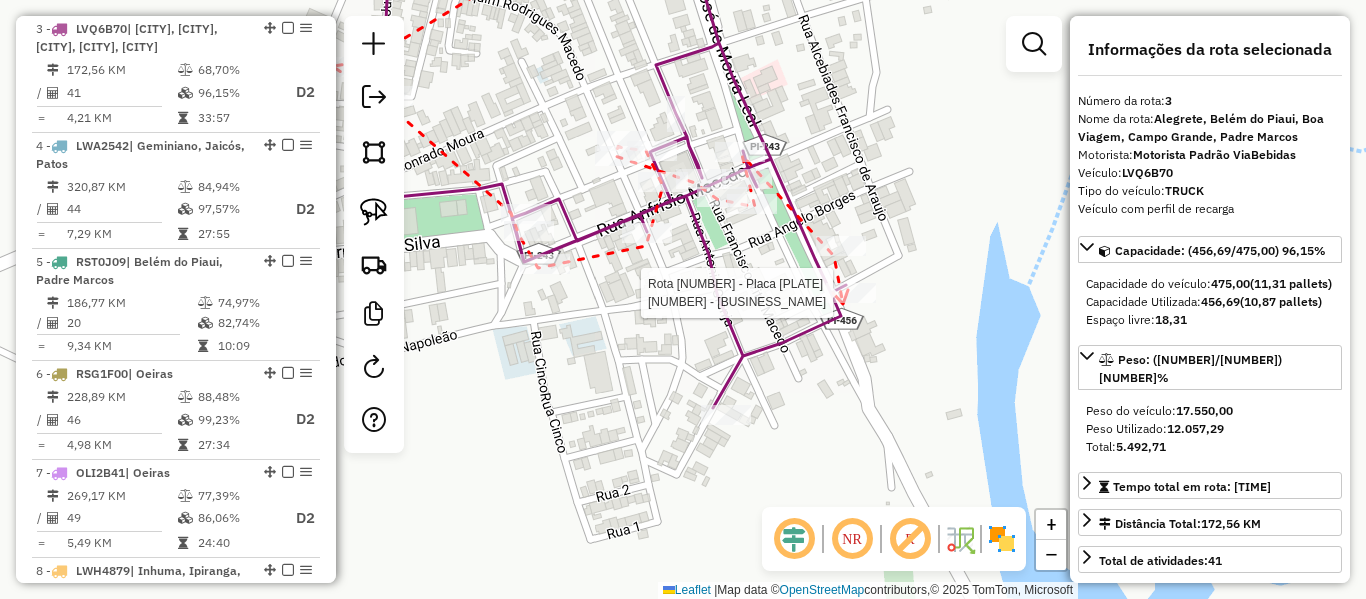 drag, startPoint x: 843, startPoint y: 304, endPoint x: 741, endPoint y: 402, distance: 141.44963 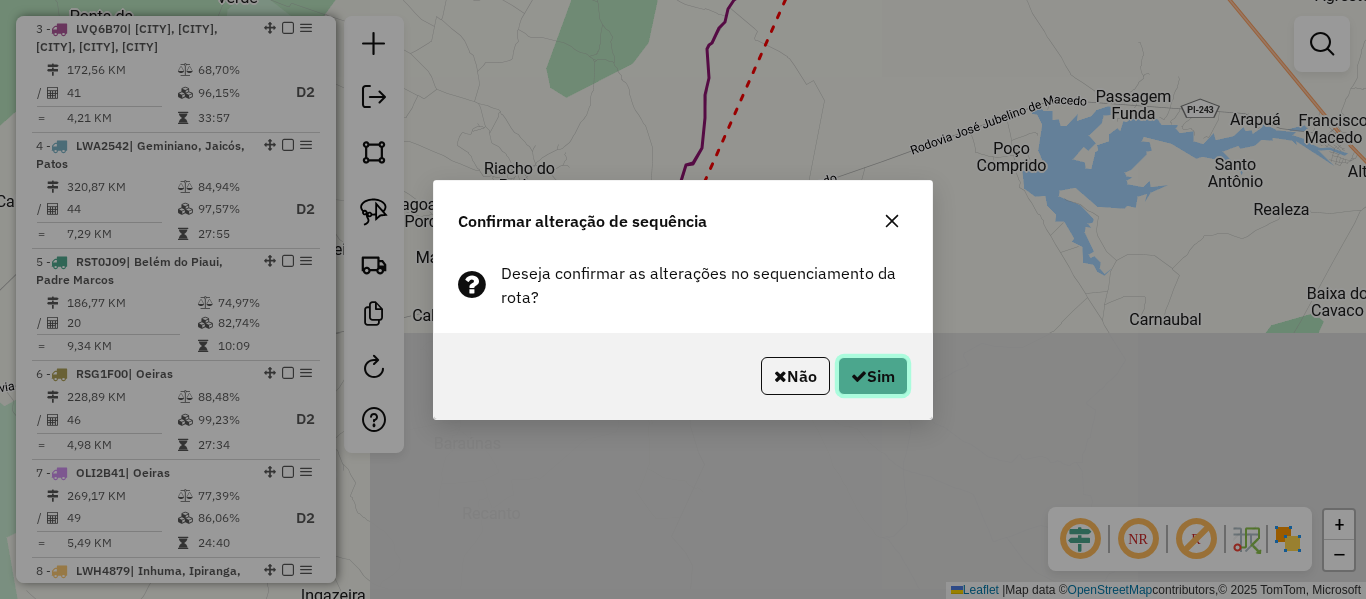 click on "Sim" 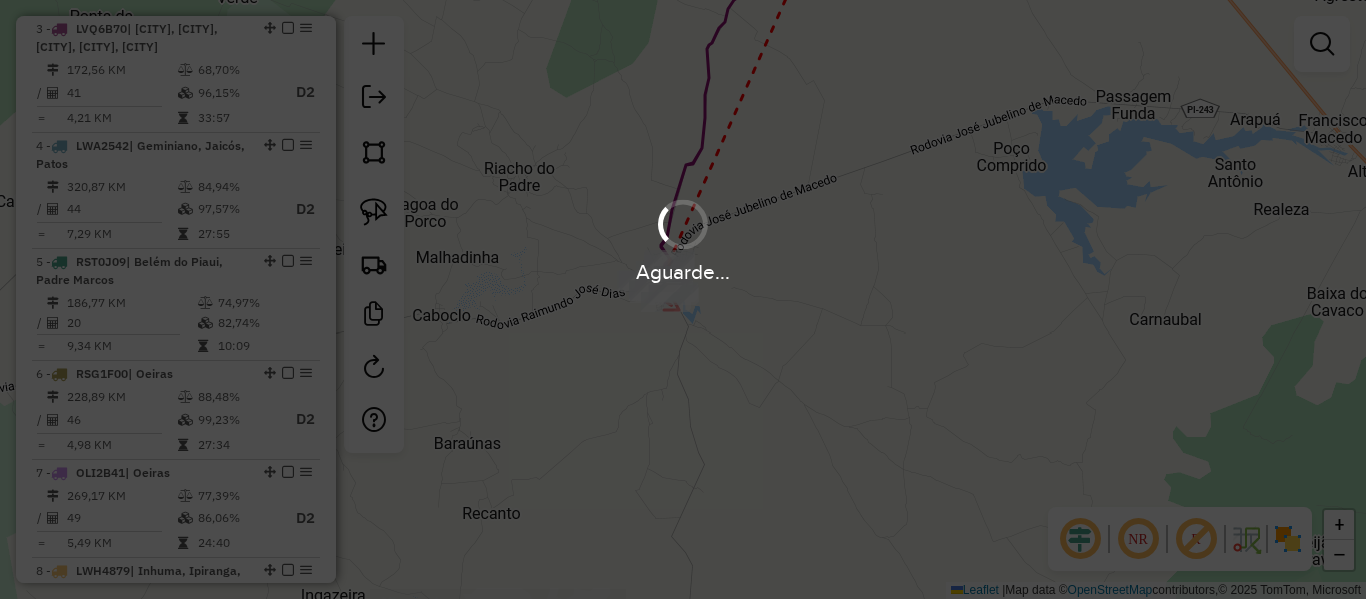 click on "Aguarde..." at bounding box center (683, 299) 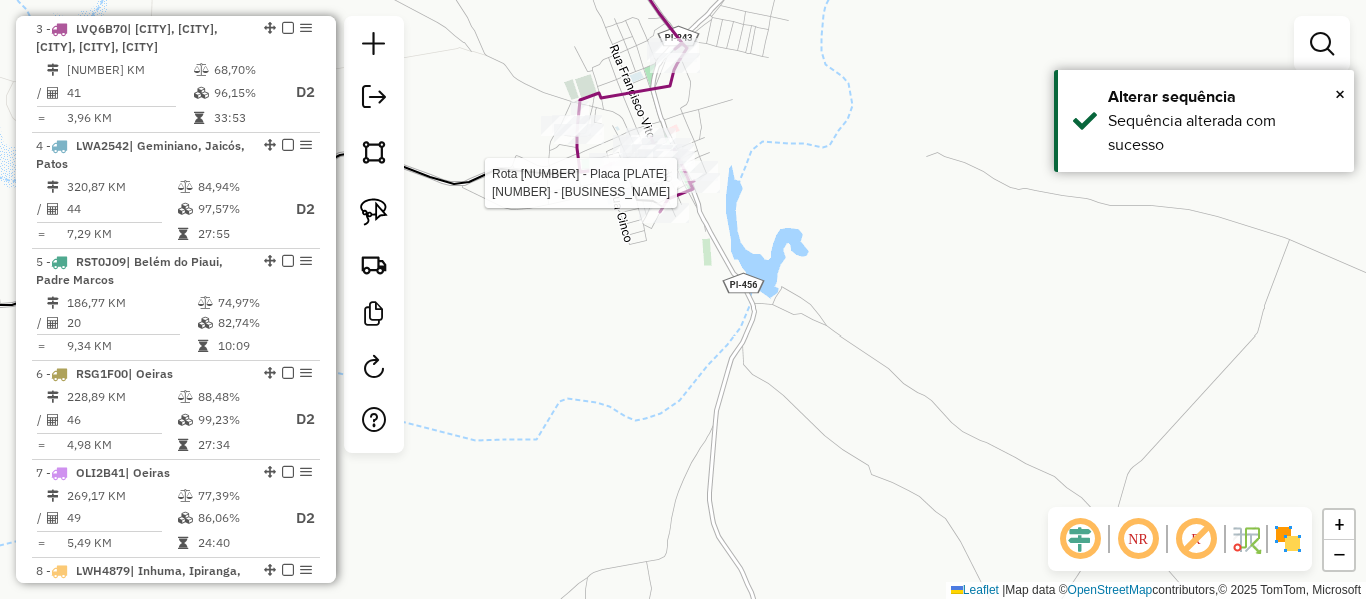 select on "*********" 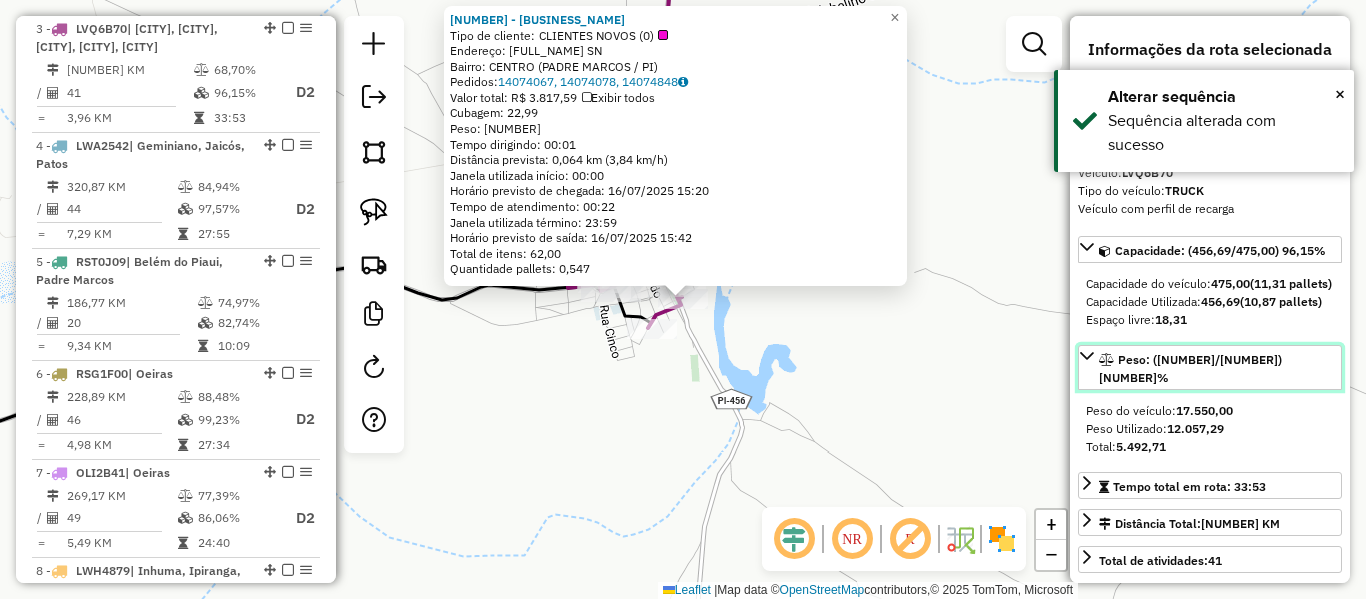 click 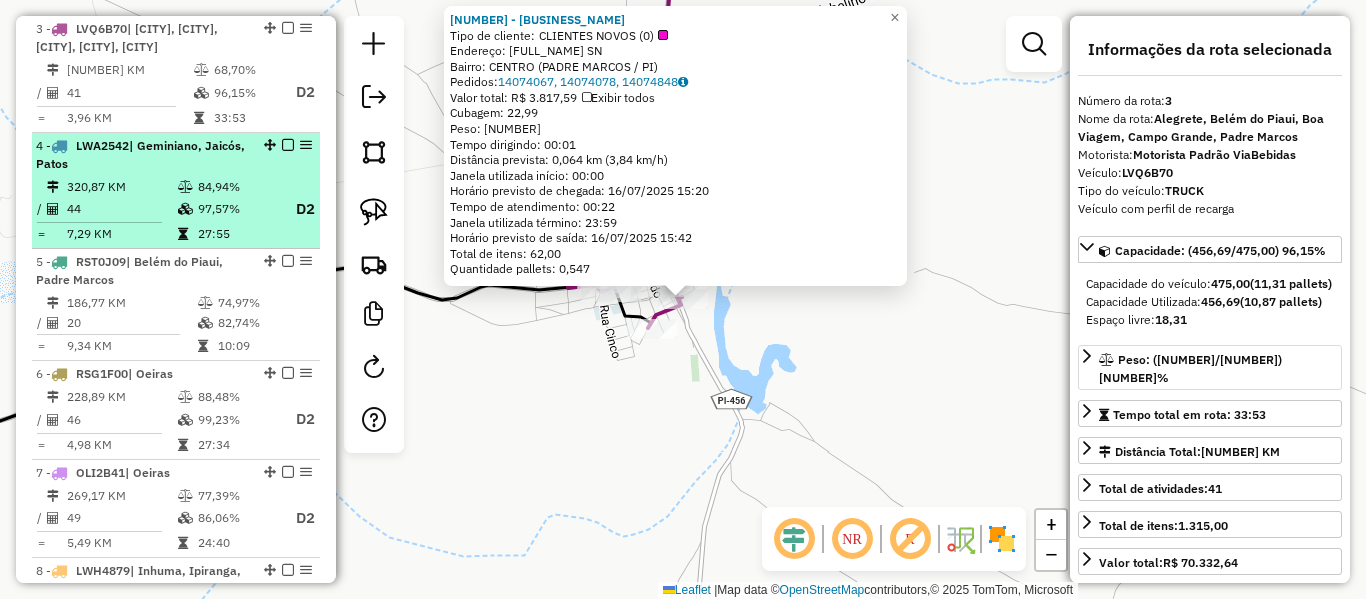 click on "4 -       LWA2542   | Geminiano, Jaicós, Patos" at bounding box center [142, 155] 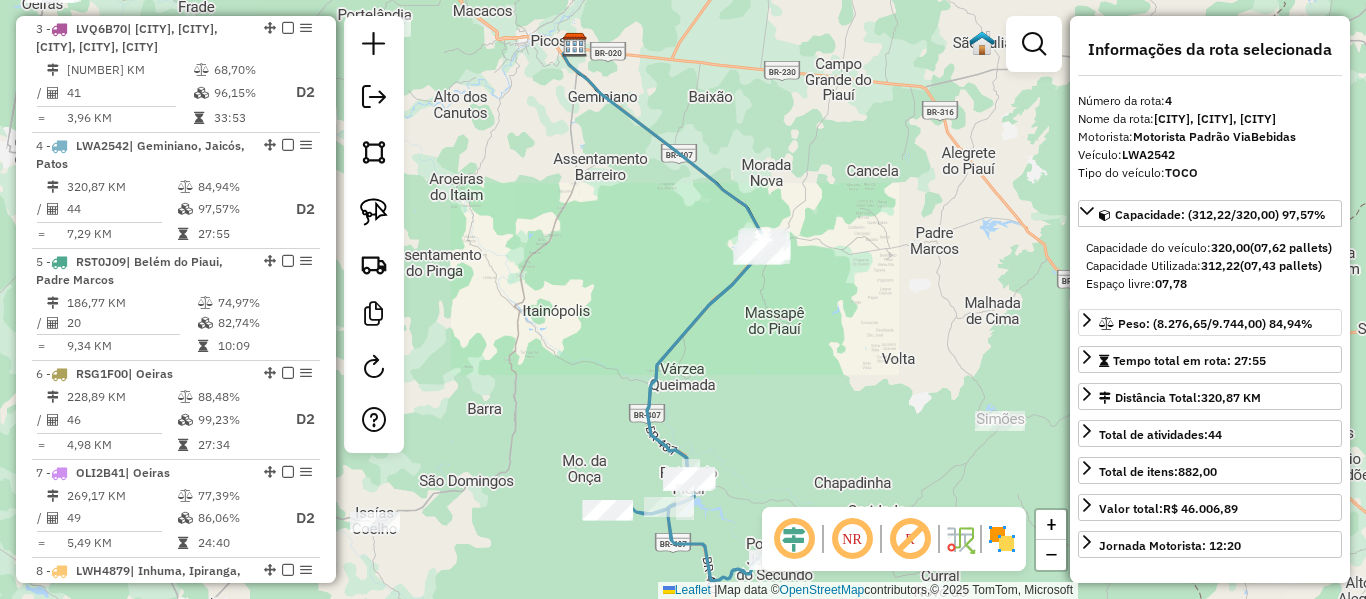 drag, startPoint x: 626, startPoint y: 264, endPoint x: 633, endPoint y: 175, distance: 89.27486 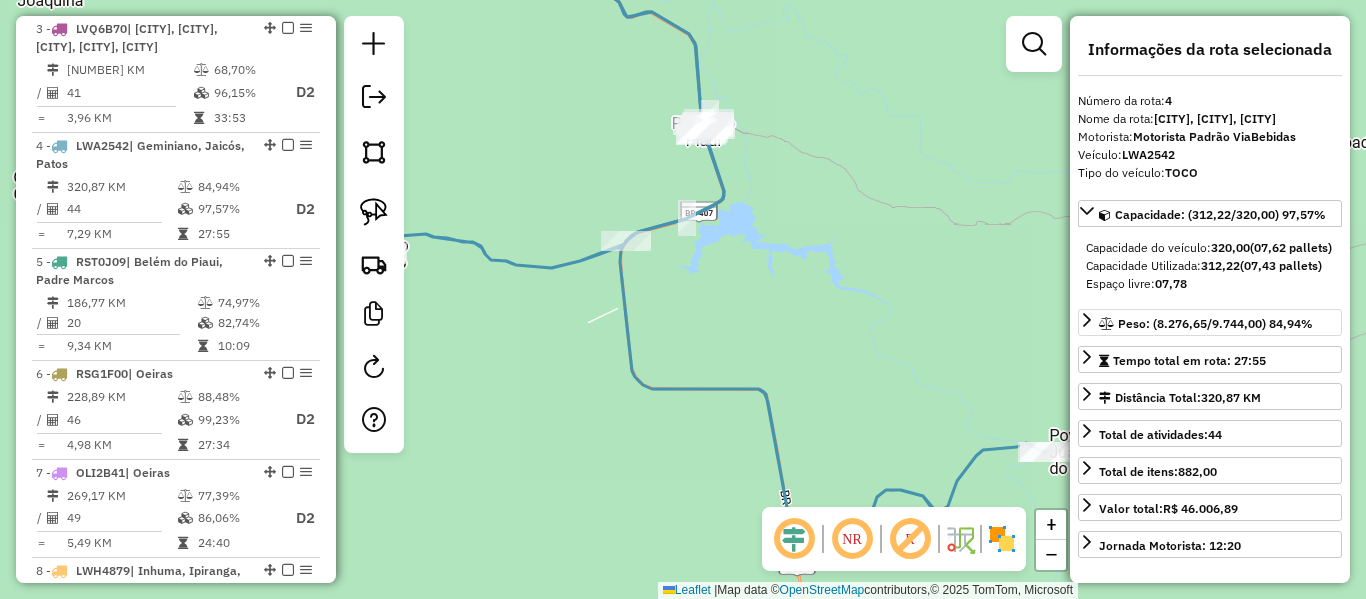 drag, startPoint x: 677, startPoint y: 368, endPoint x: 595, endPoint y: 300, distance: 106.52699 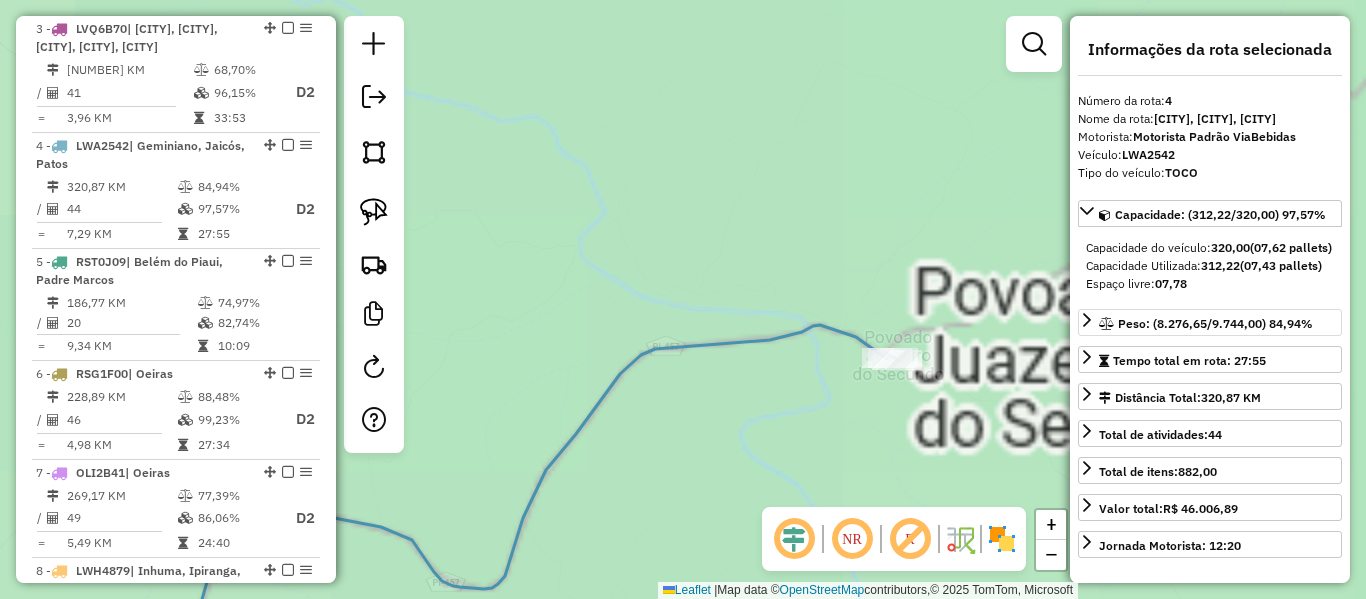 drag, startPoint x: 786, startPoint y: 339, endPoint x: 665, endPoint y: 309, distance: 124.66354 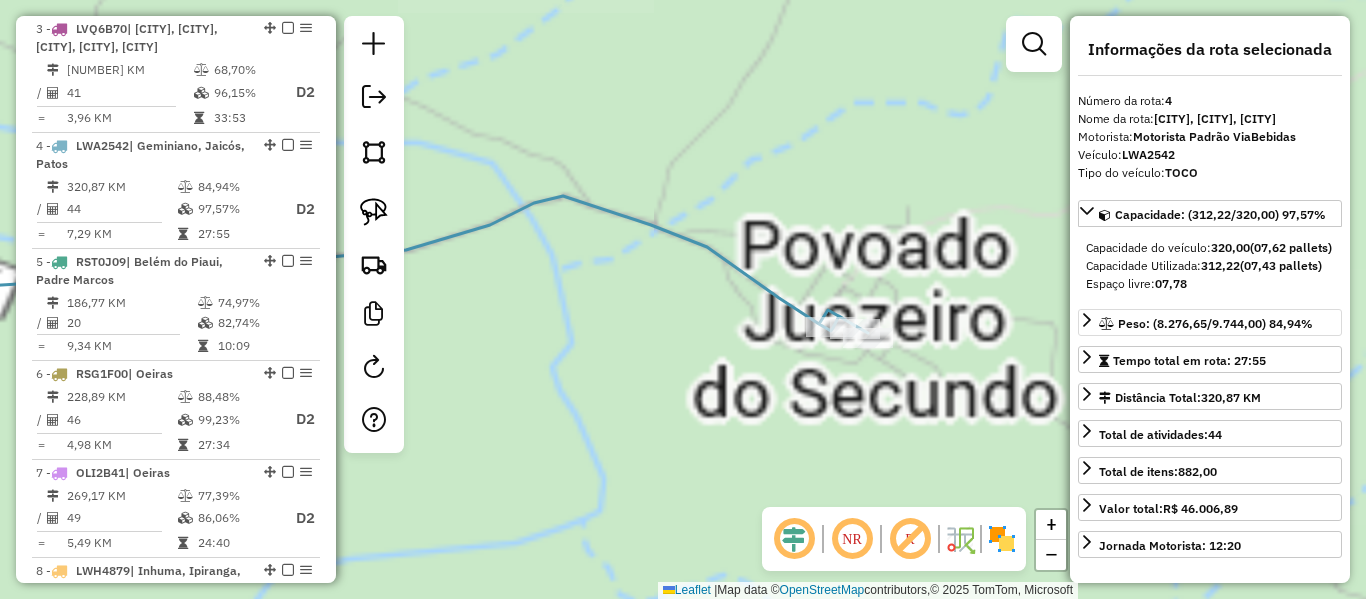 click on "Janela de atendimento Grade de atendimento Capacidade Transportadoras Veículos Cliente Pedidos  Rotas Selecione os dias de semana para filtrar as janelas de atendimento  Seg   Ter   Qua   Qui   Sex   Sáb   Dom  Informe o período da janela de atendimento: De: Até:  Filtrar exatamente a janela do cliente  Considerar janela de atendimento padrão  Selecione os dias de semana para filtrar as grades de atendimento  Seg   Ter   Qua   Qui   Sex   Sáb   Dom   Considerar clientes sem dia de atendimento cadastrado  Clientes fora do dia de atendimento selecionado Filtrar as atividades entre os valores definidos abaixo:  Peso mínimo:   Peso máximo:   Cubagem mínima:   Cubagem máxima:   De:   Até:  Filtrar as atividades entre o tempo de atendimento definido abaixo:  De:   Até:   Considerar capacidade total dos clientes não roteirizados Transportadora: Selecione um ou mais itens Tipo de veículo: Selecione um ou mais itens Veículo: Selecione um ou mais itens Motorista: Selecione um ou mais itens Nome: Rótulo:" 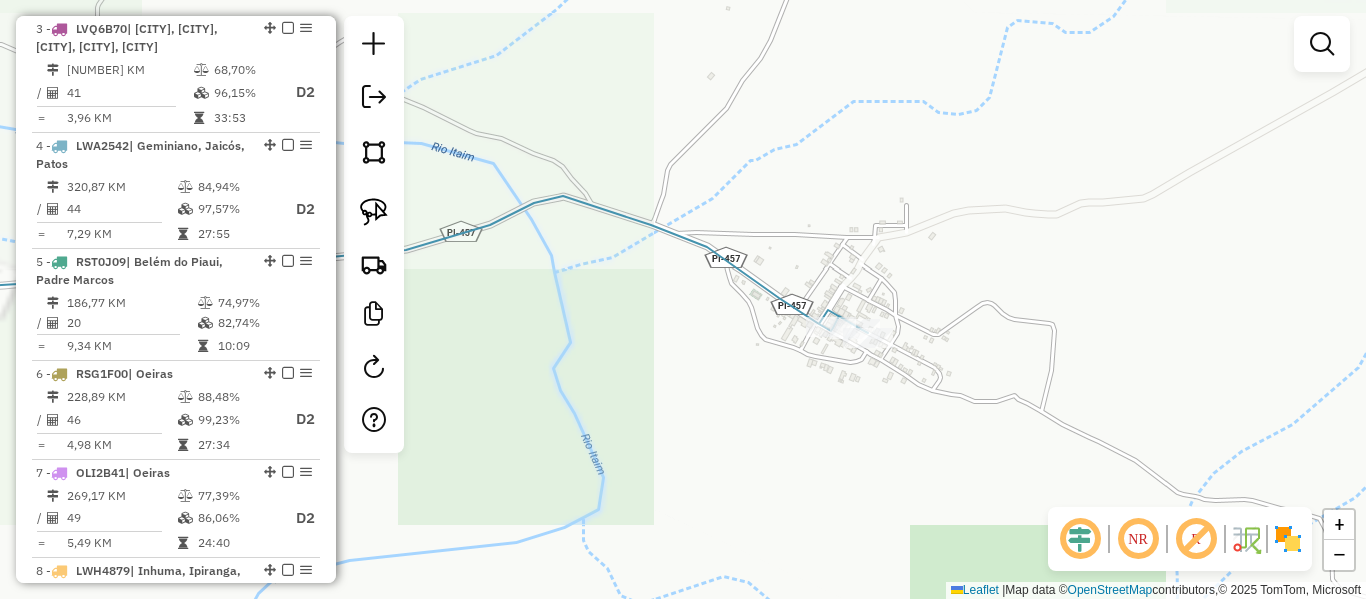 click 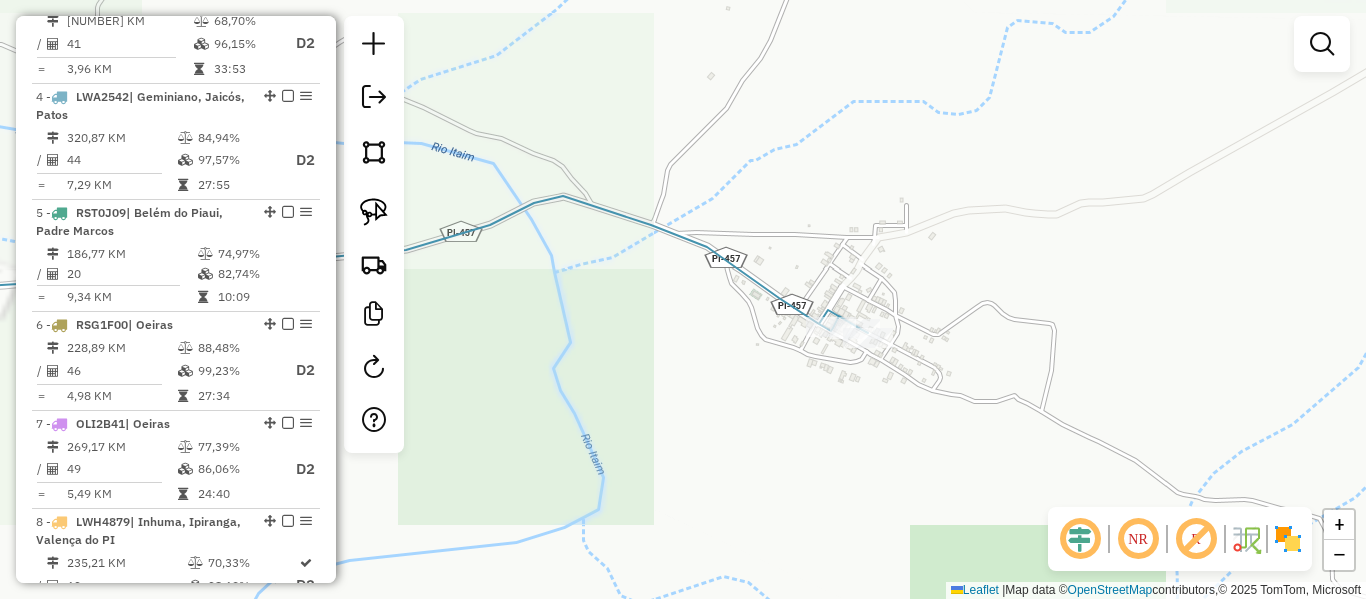 select on "*********" 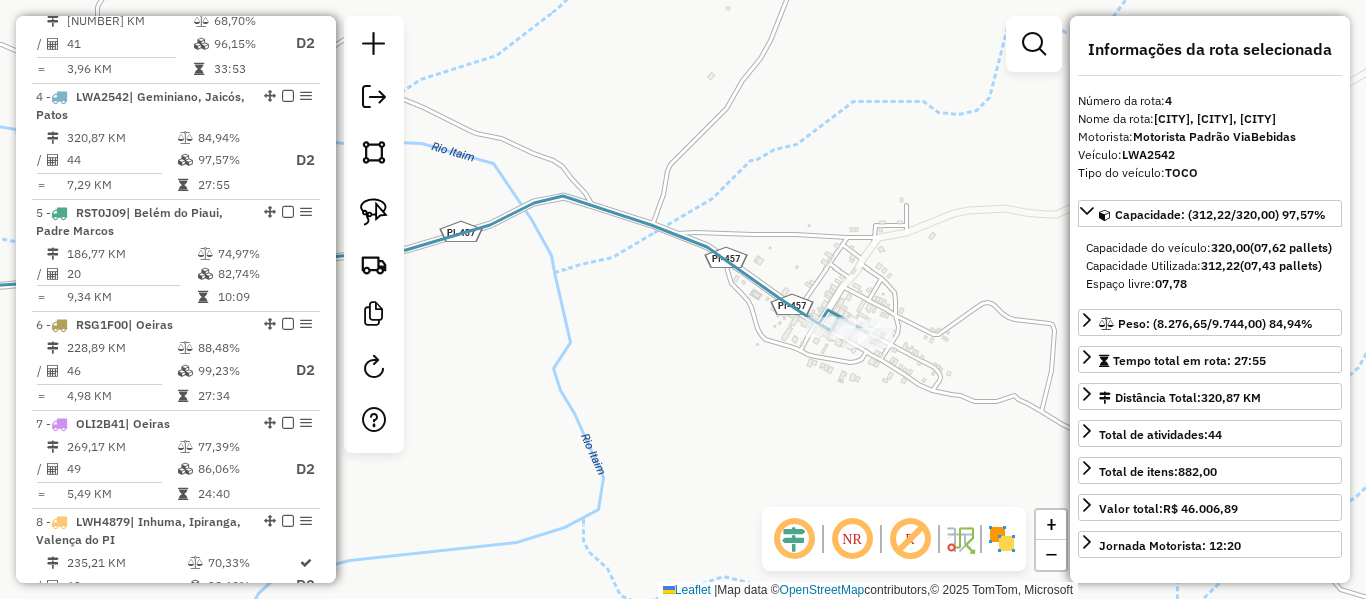click 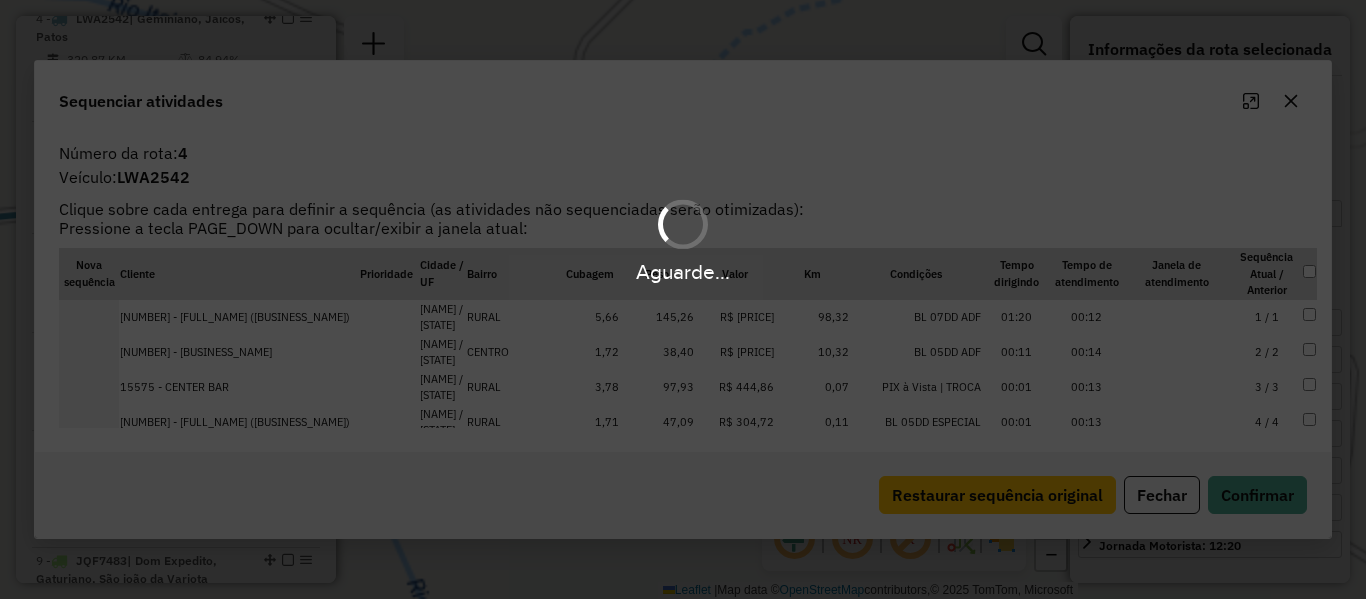 scroll, scrollTop: 1142, scrollLeft: 0, axis: vertical 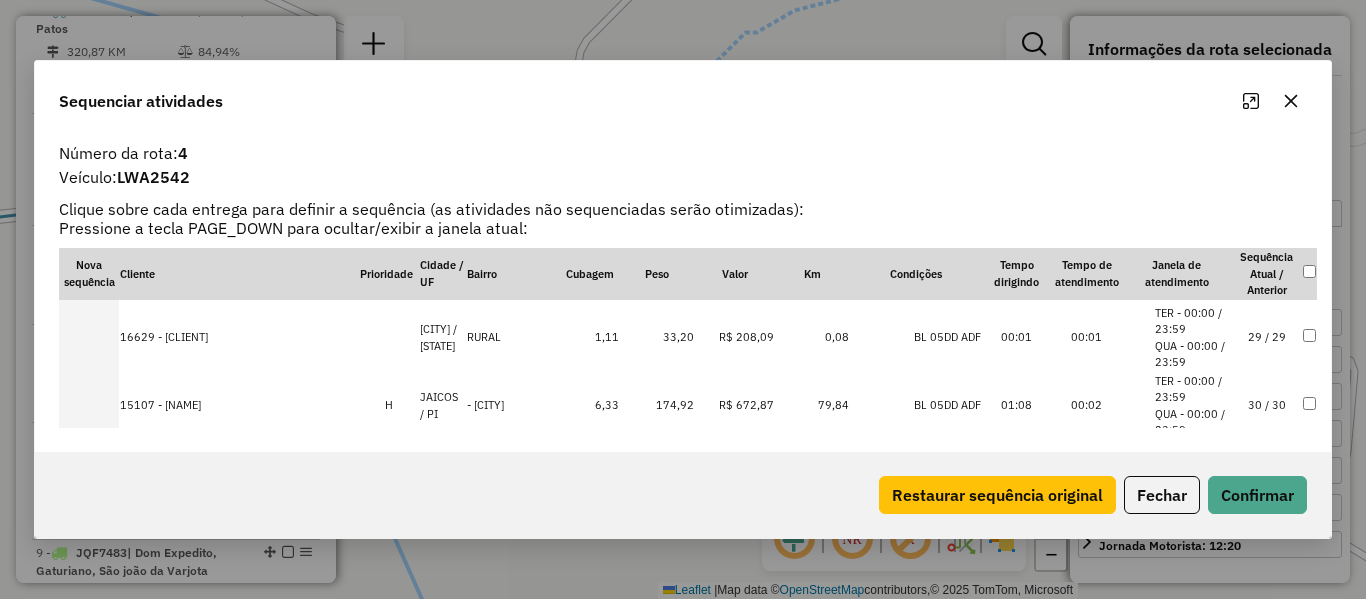 click on "29 / 29" at bounding box center [1267, 338] 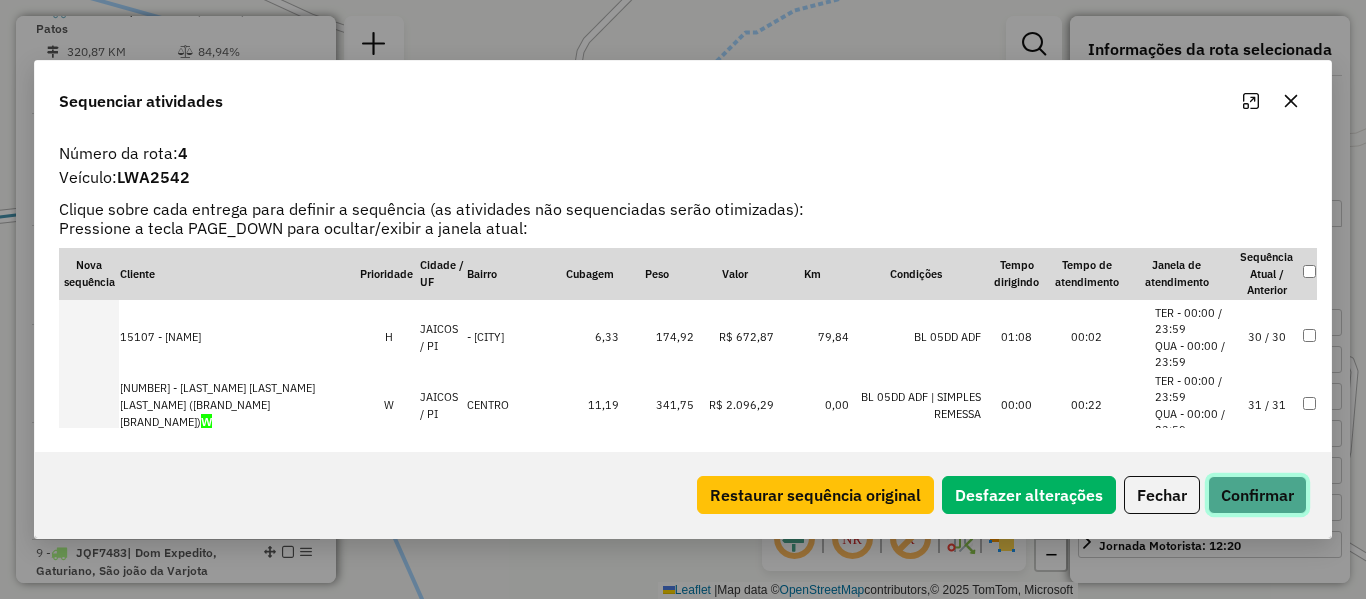 click on "Confirmar" 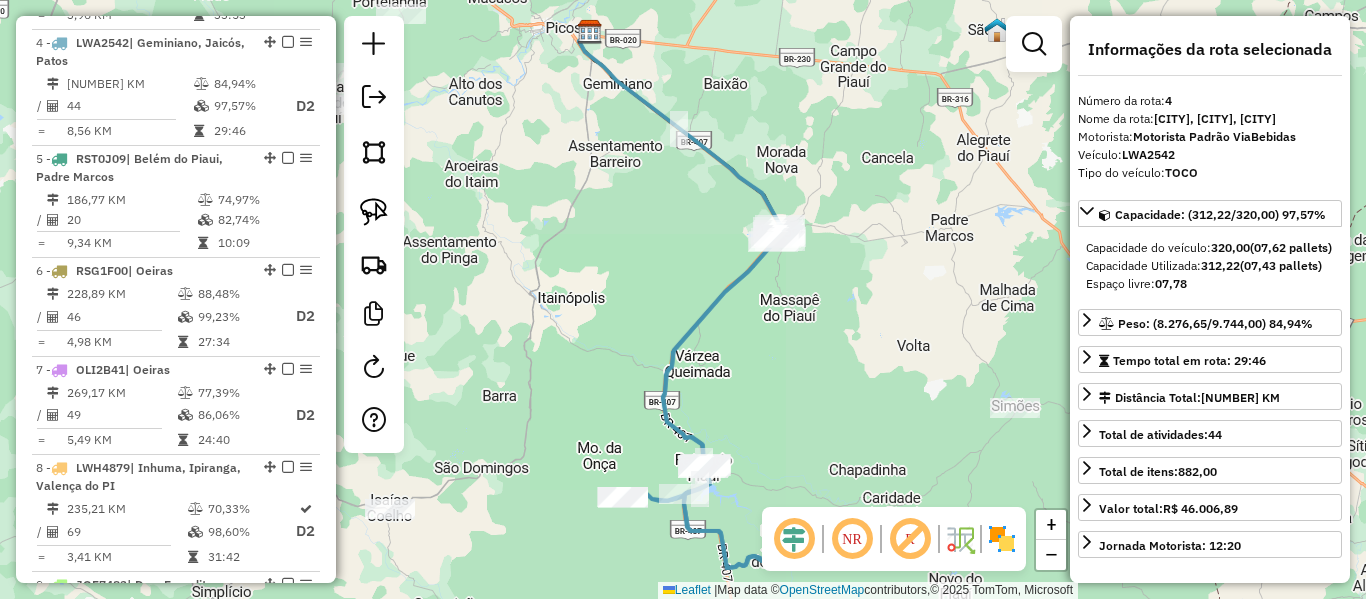 scroll, scrollTop: 1142, scrollLeft: 0, axis: vertical 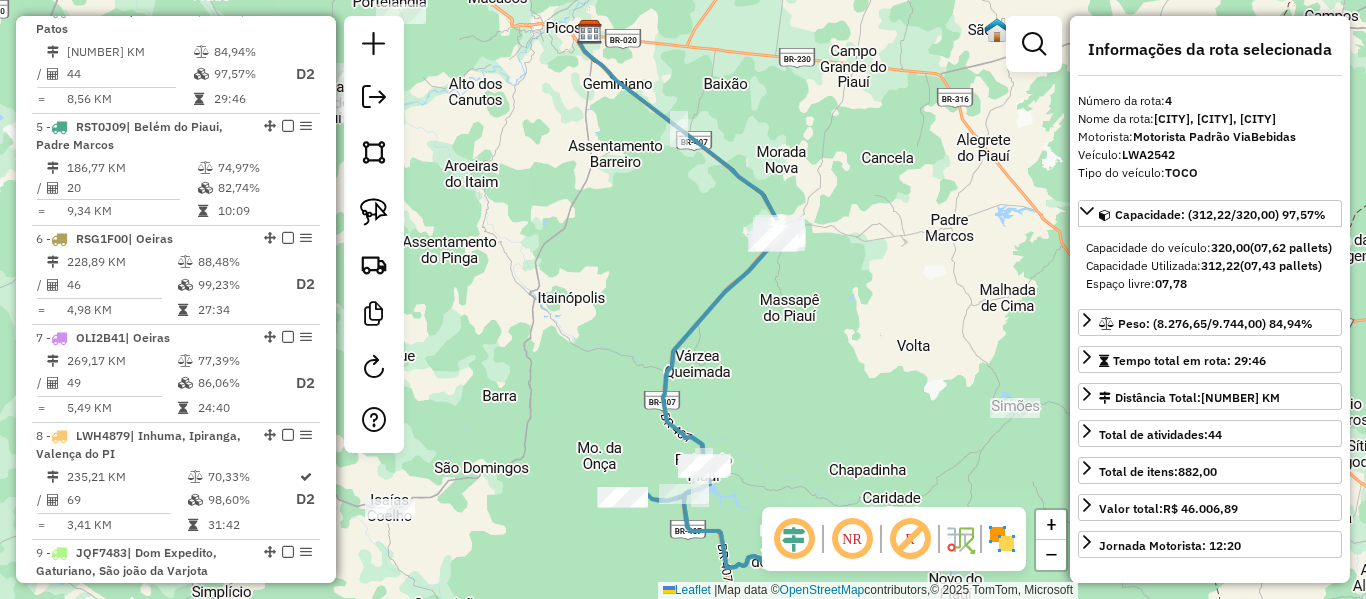 click 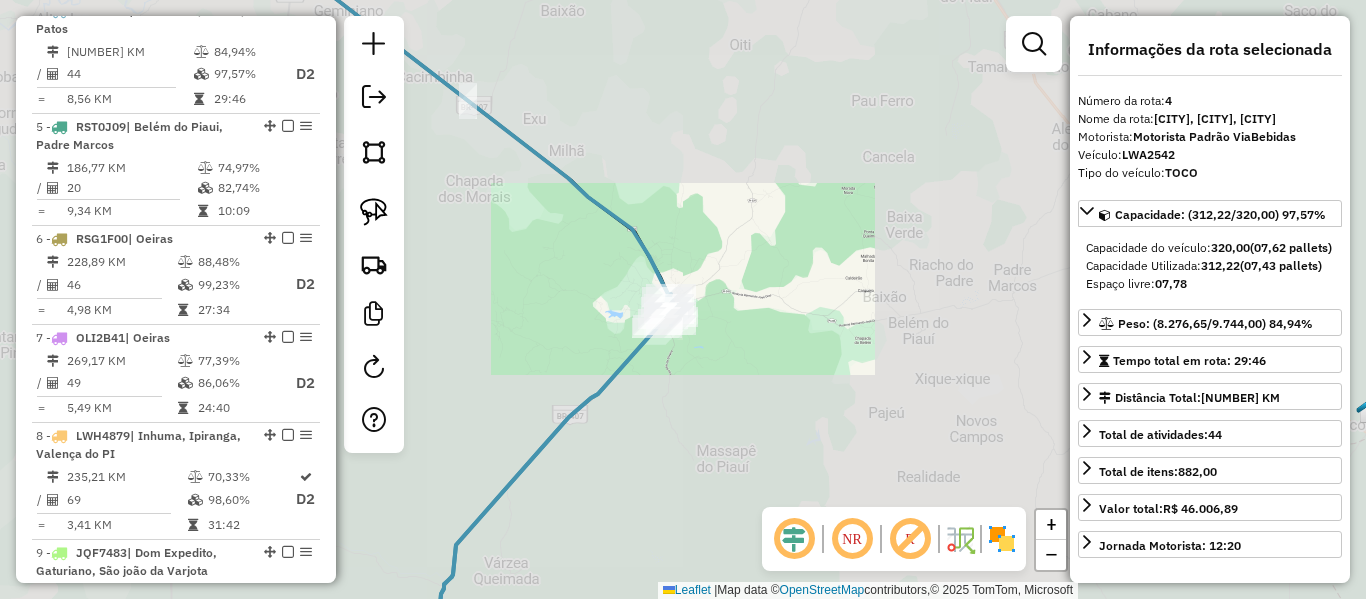 click on "Janela de atendimento Grade de atendimento Capacidade Transportadoras Veículos Cliente Pedidos  Rotas Selecione os dias de semana para filtrar as janelas de atendimento  Seg   Ter   Qua   Qui   Sex   Sáb   Dom  Informe o período da janela de atendimento: De: Até:  Filtrar exatamente a janela do cliente  Considerar janela de atendimento padrão  Selecione os dias de semana para filtrar as grades de atendimento  Seg   Ter   Qua   Qui   Sex   Sáb   Dom   Considerar clientes sem dia de atendimento cadastrado  Clientes fora do dia de atendimento selecionado Filtrar as atividades entre os valores definidos abaixo:  Peso mínimo:   Peso máximo:   Cubagem mínima:   Cubagem máxima:   De:   Até:  Filtrar as atividades entre o tempo de atendimento definido abaixo:  De:   Até:   Considerar capacidade total dos clientes não roteirizados Transportadora: Selecione um ou mais itens Tipo de veículo: Selecione um ou mais itens Veículo: Selecione um ou mais itens Motorista: Selecione um ou mais itens Nome: Rótulo:" 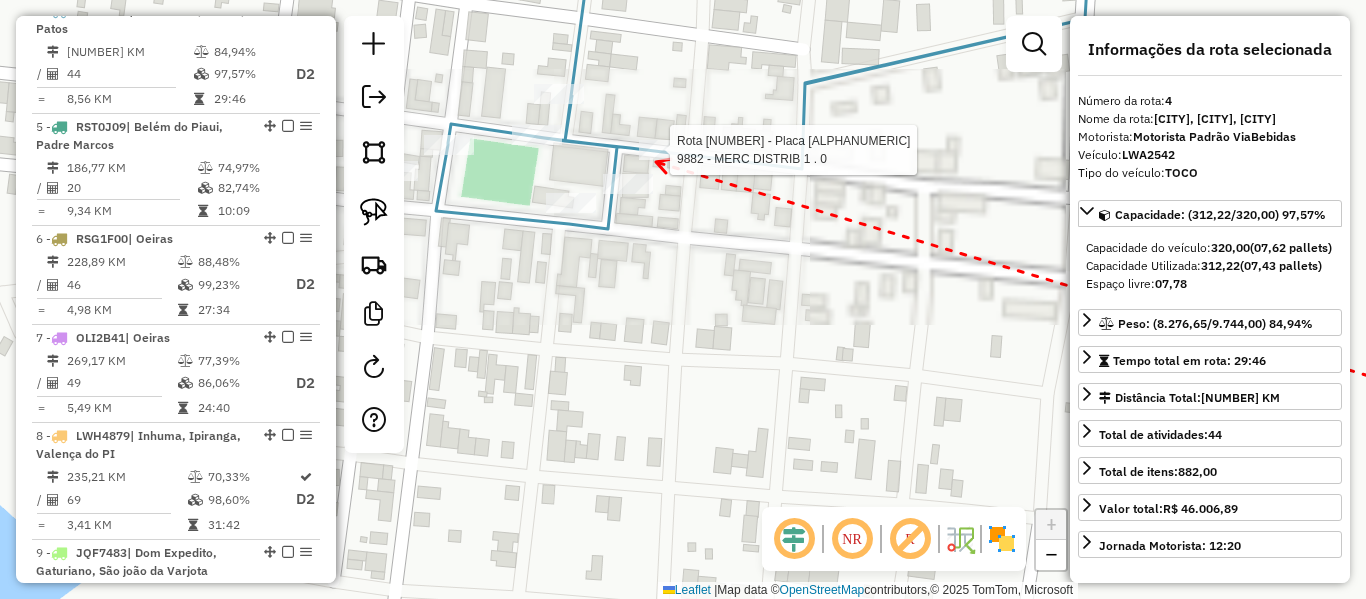 click 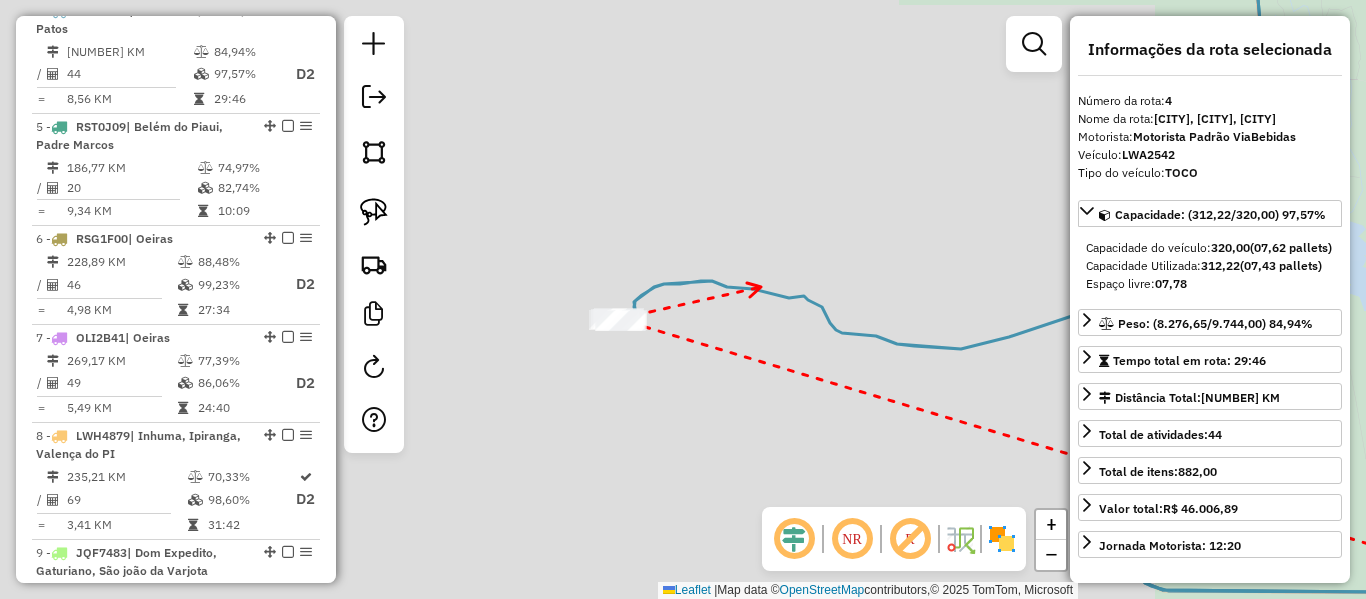 drag, startPoint x: 759, startPoint y: 288, endPoint x: 585, endPoint y: 350, distance: 184.716 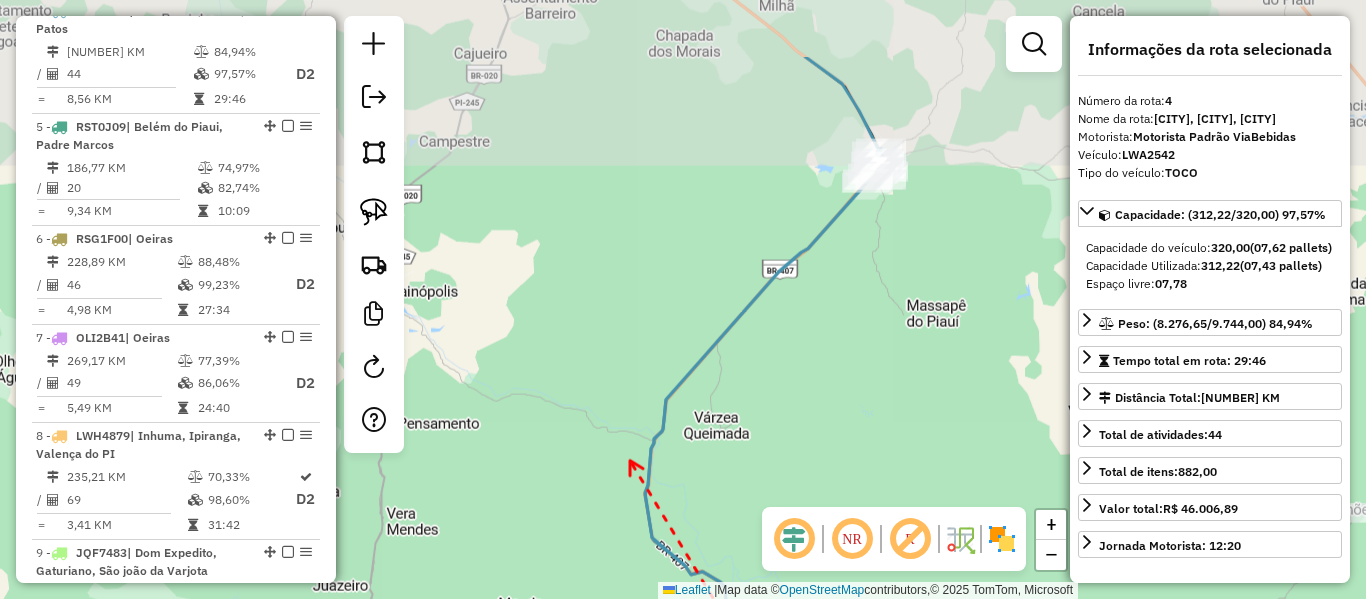 drag, startPoint x: 695, startPoint y: 331, endPoint x: 620, endPoint y: 487, distance: 173.09247 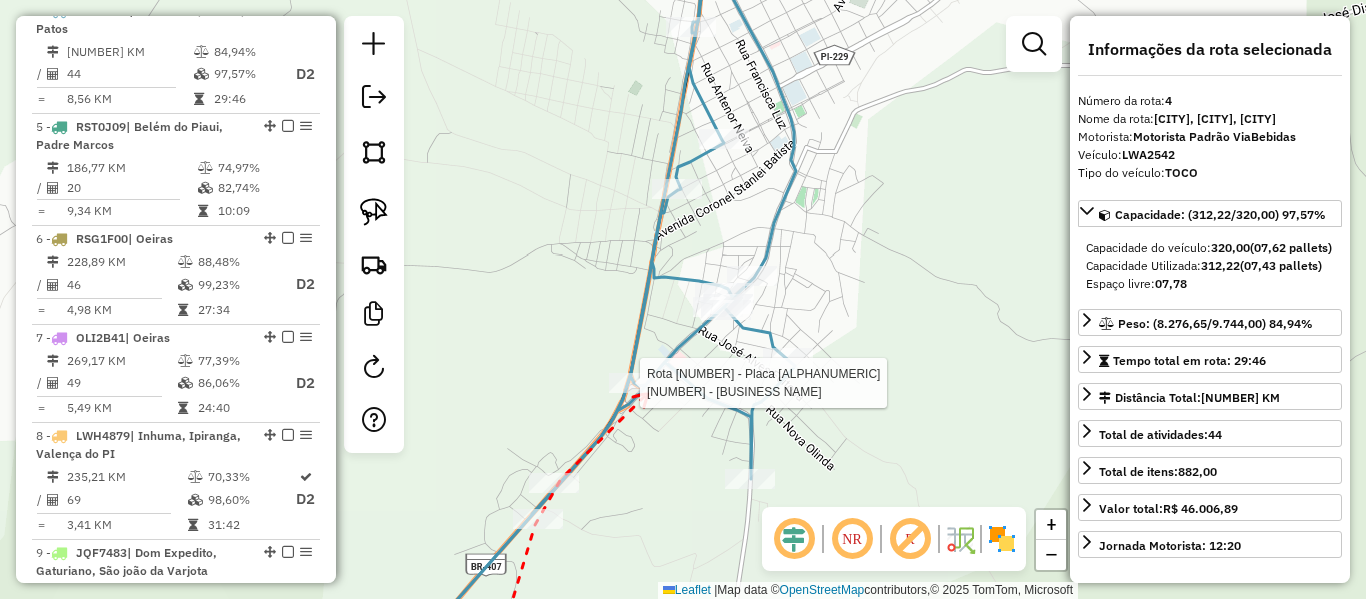 click 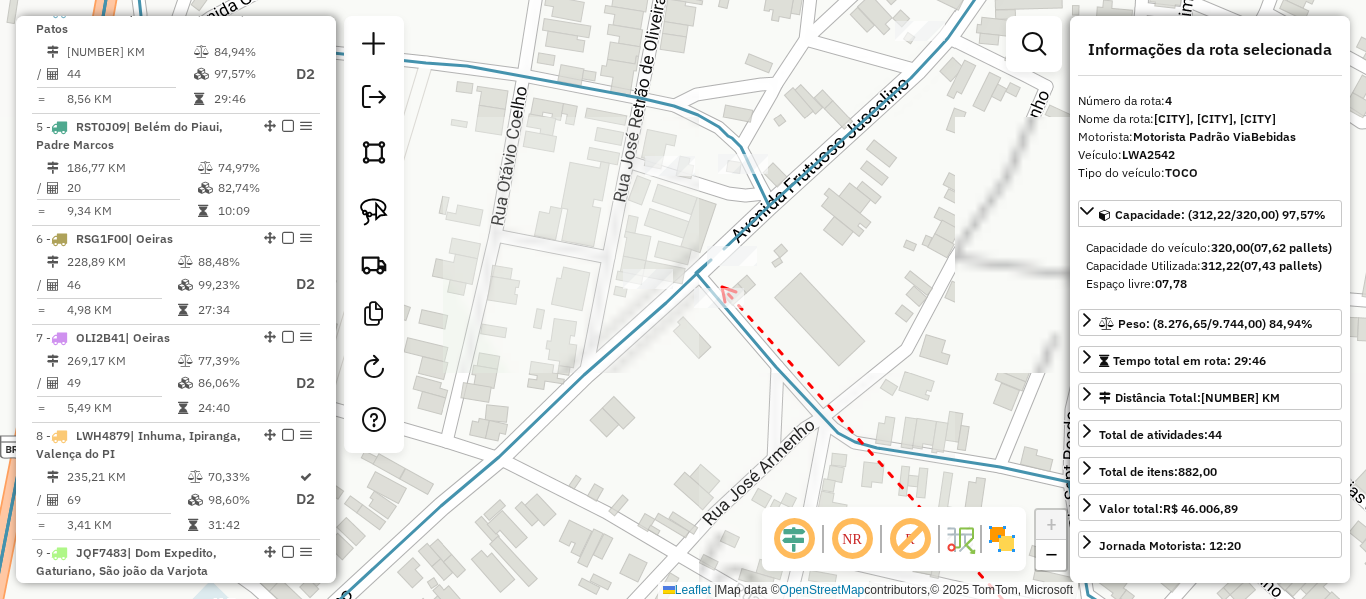 click 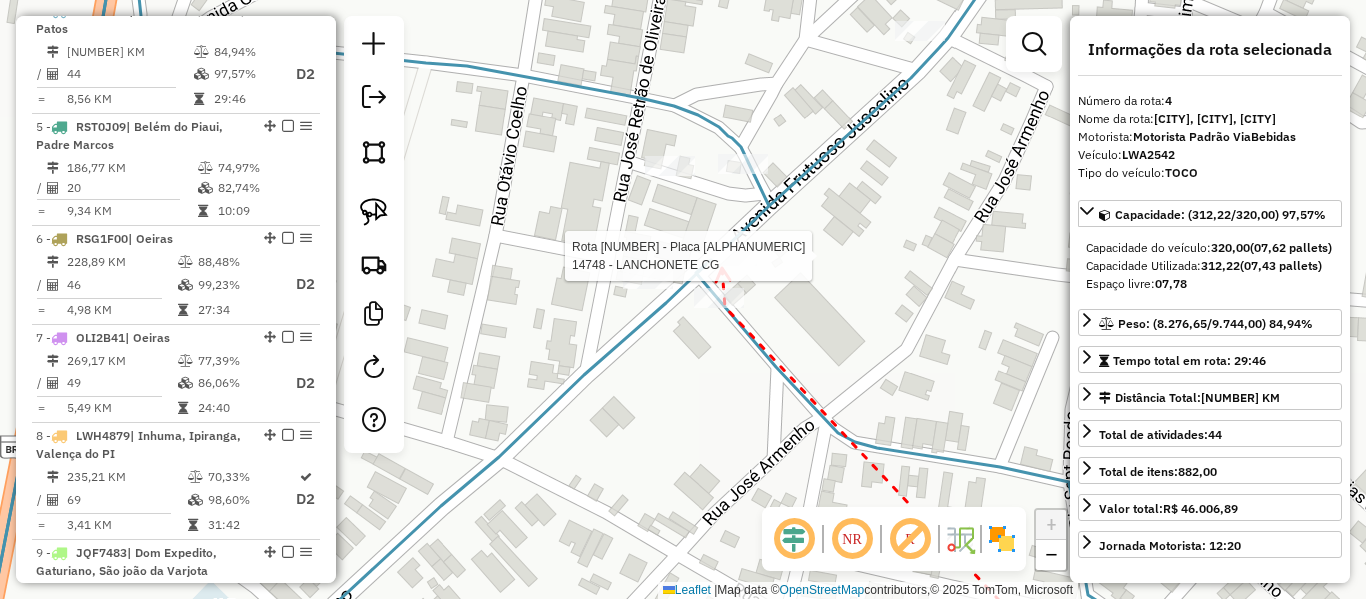 click 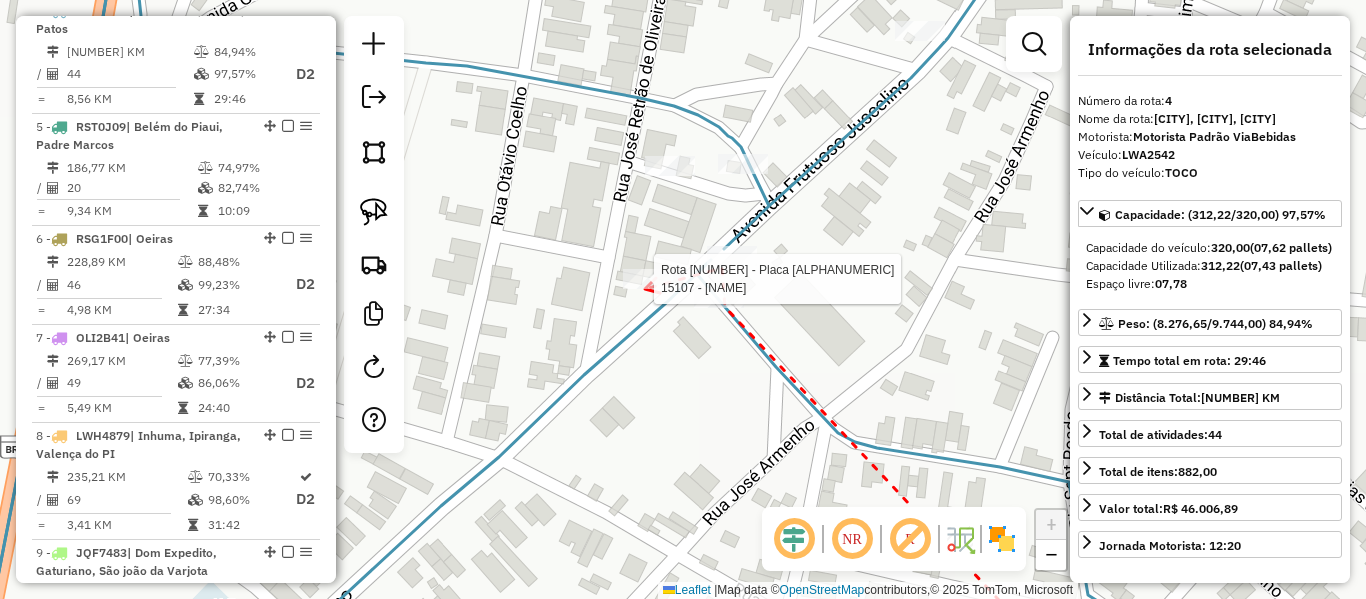 click 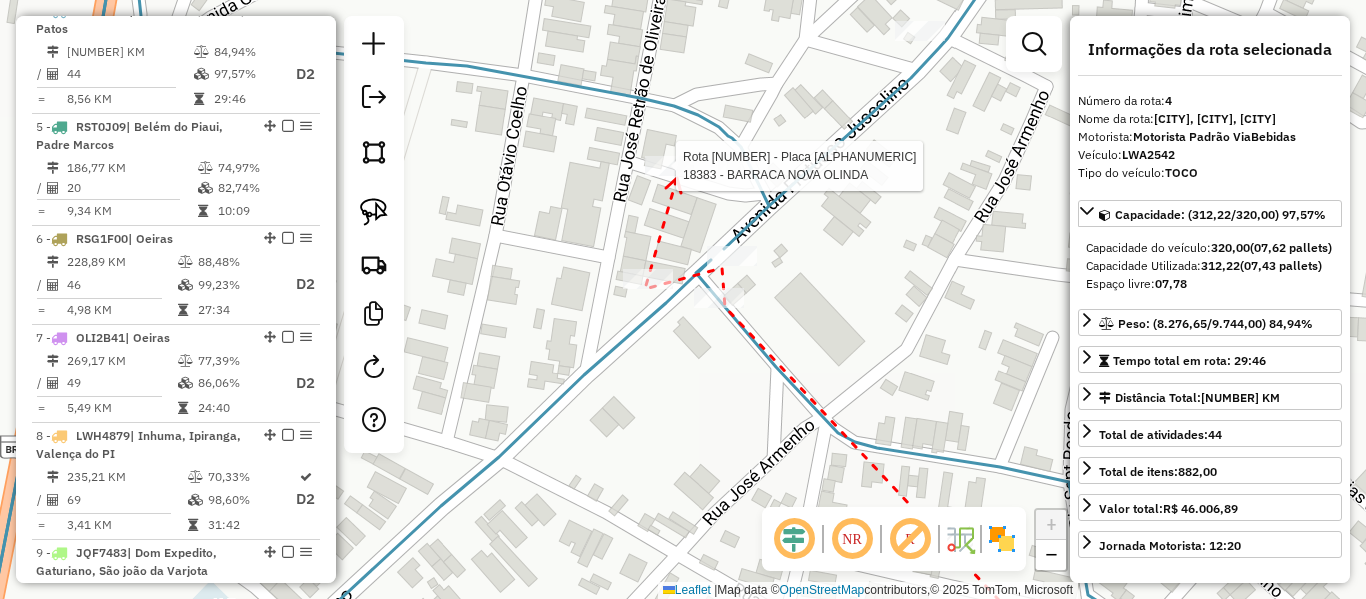 click 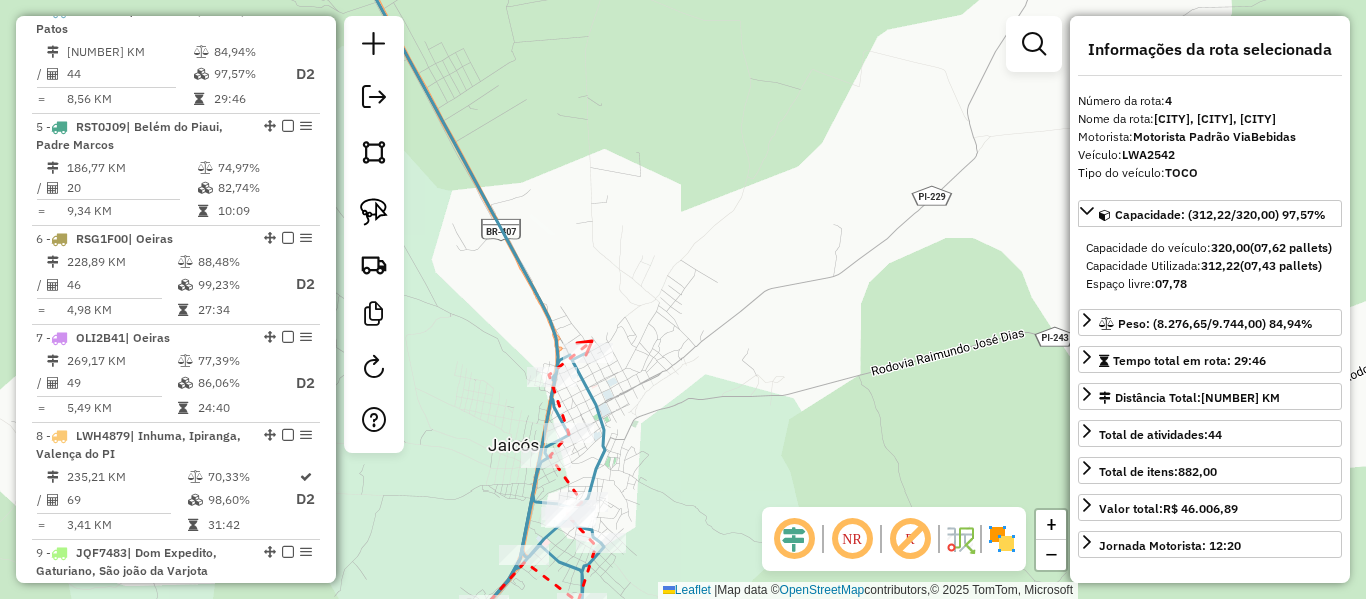 click on "Informações da Sessão 965256 - 15/07/2025     Criação: 14/07/2025 18:23   Depósito:  Via Bebidas  Total de rotas:  17  Distância Total:  2.649,20 km  Tempo total:  296:05  Valor total:  R$ 842.159,43  - Total roteirizado:  R$ 790.906,67  - Total não roteirizado:  R$ 51.252,76  Total de Atividades Roteirizadas:  584  Total de Pedidos Roteirizados:  969  Peso total roteirizado:  133.803,48  Cubagem total roteirizado:  4.991,77  Total de Atividades não Roteirizadas:  21  Total de Pedidos não Roteirizados:  30 Total de caixas por viagem:  4.991,77 /   17 =  293,63 Média de Atividades por viagem:  584 /   17 =  34,35 Ocupação média da frota:  86,25%   Rotas improdutivas:  1  Rotas vários dias:  8  Clientes Priorizados NR:  0 Rotas  Recargas: 7   Ver rotas   Ver veículos  Finalizar todas as rotas   1 -       RSL1J92   | Boa Viagem, Santo Antonio, Sussuapara  / Bocaina  99,12 KM   85,65%  /  46   98,99%   D2  =  2,15 KM   25:16   2 -       SLP3G39   | São Julião, Vila Nova  179,32 KM   84,88%  /" 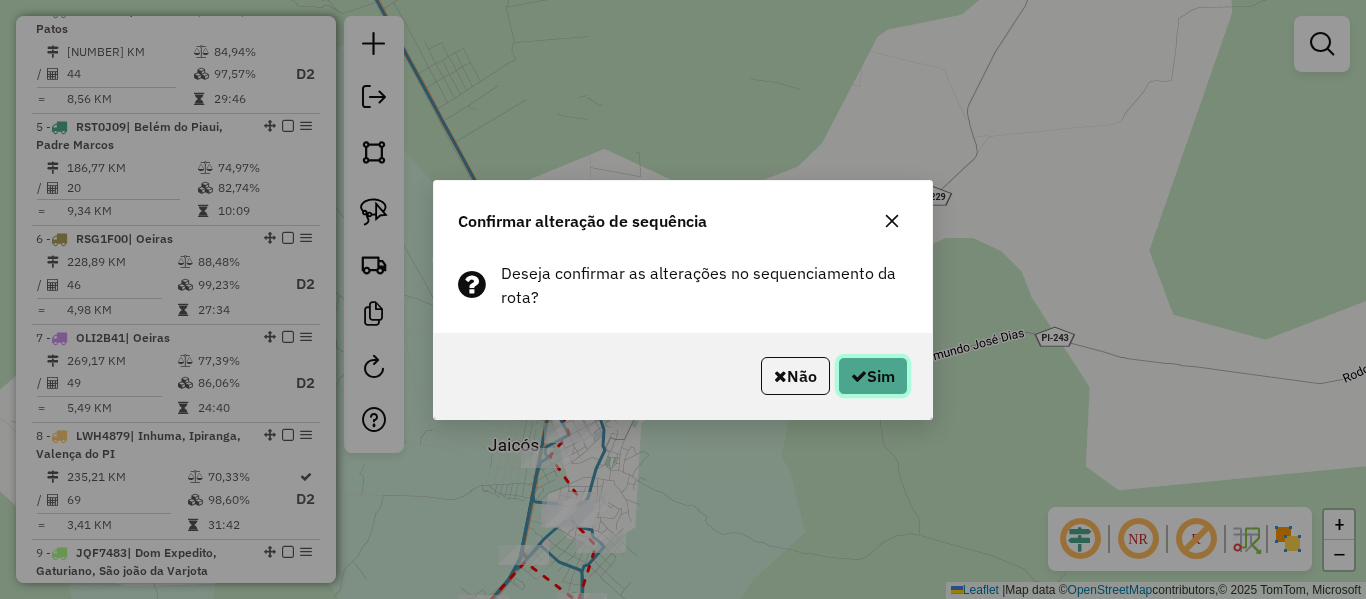 click on "Sim" 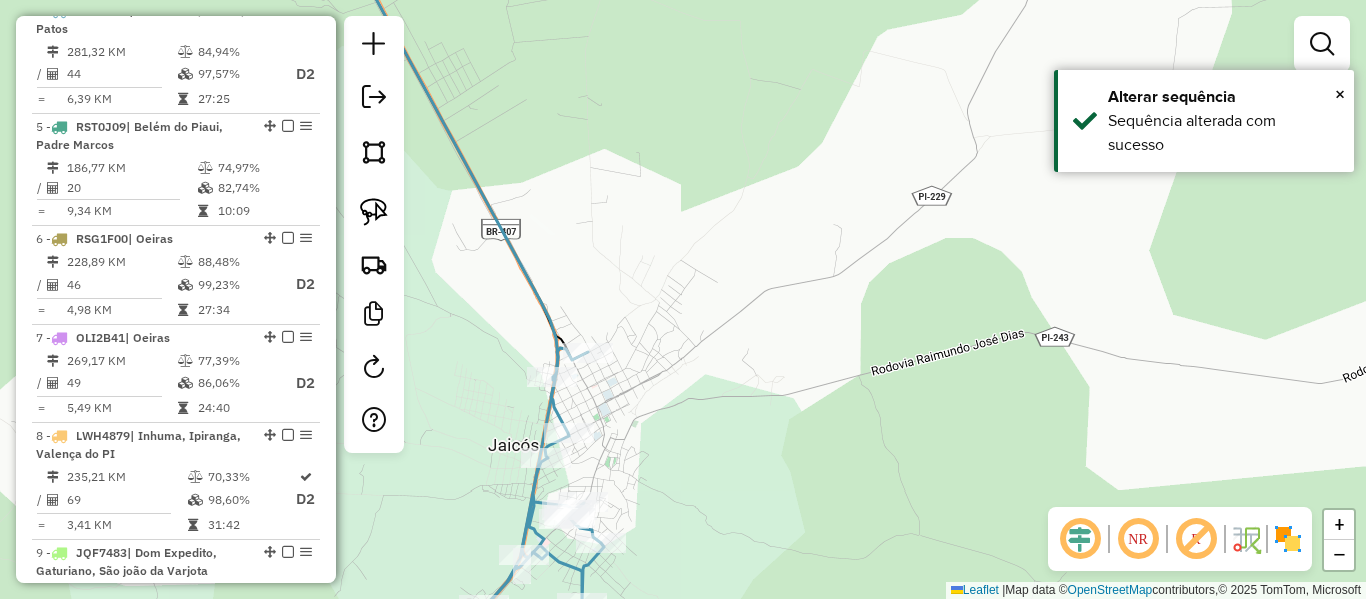 click 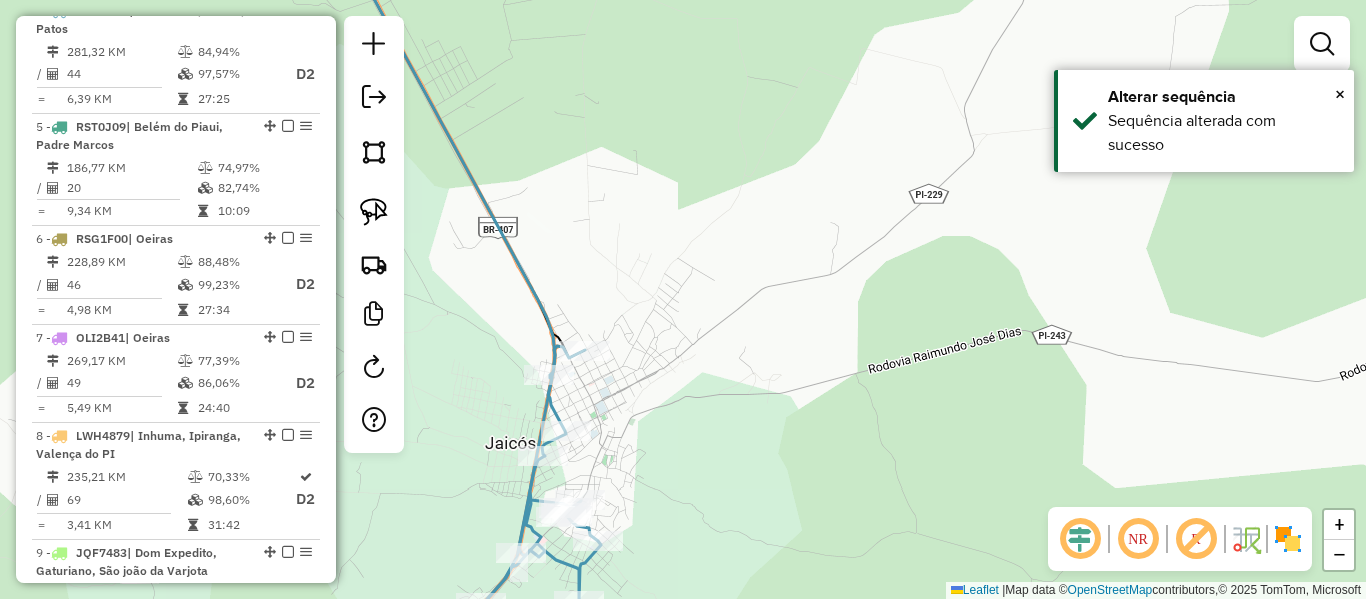 click 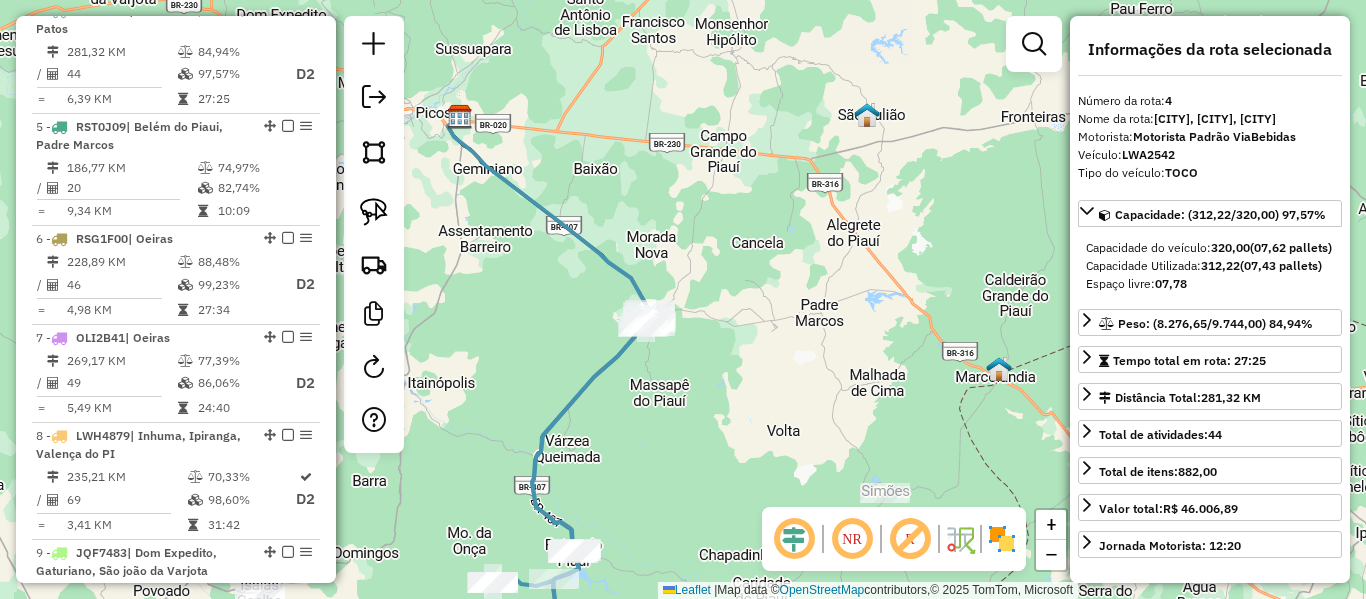 click 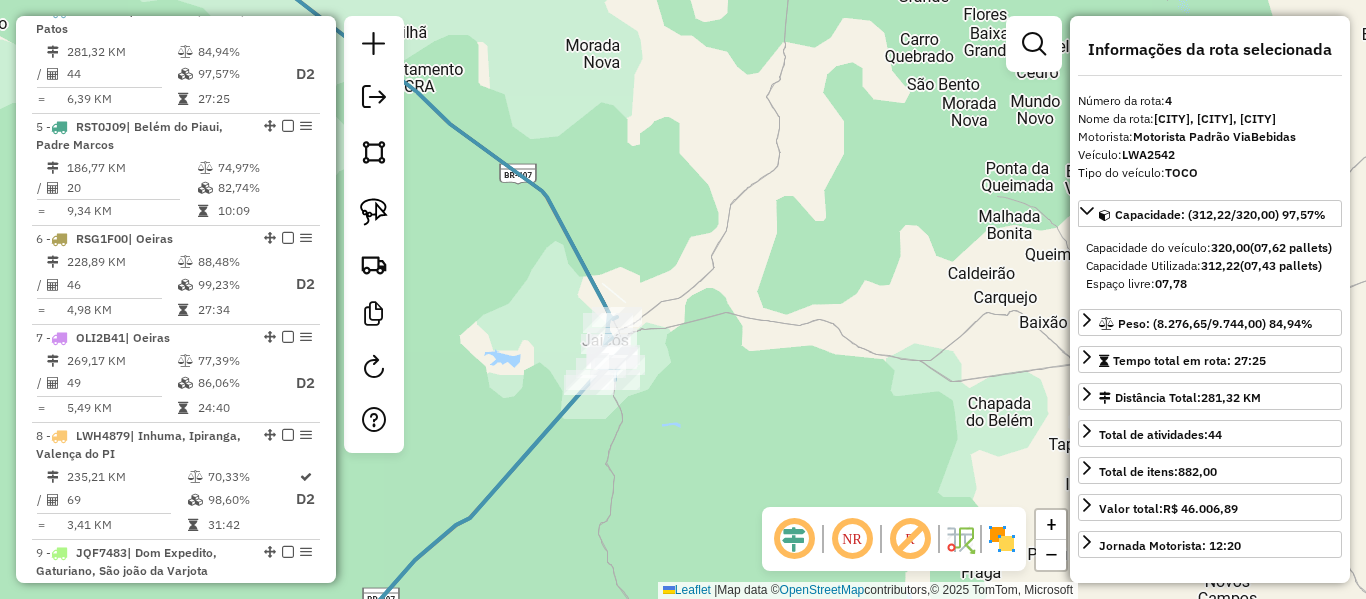 click 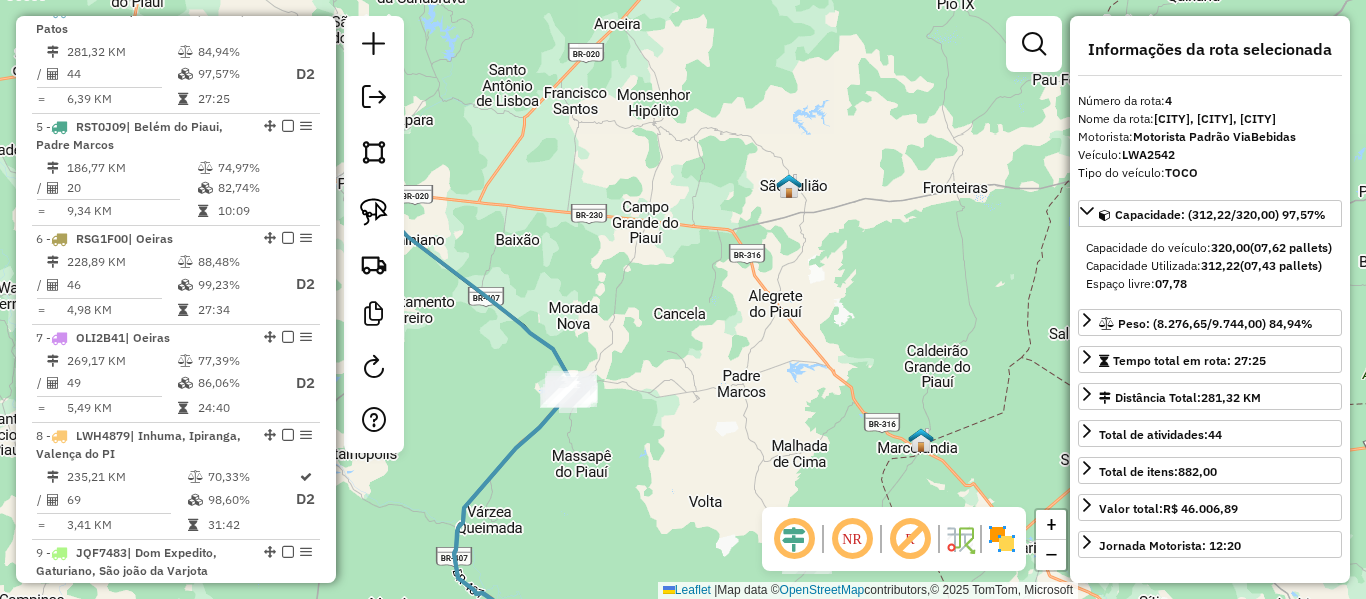 drag, startPoint x: 504, startPoint y: 309, endPoint x: 493, endPoint y: 328, distance: 21.954498 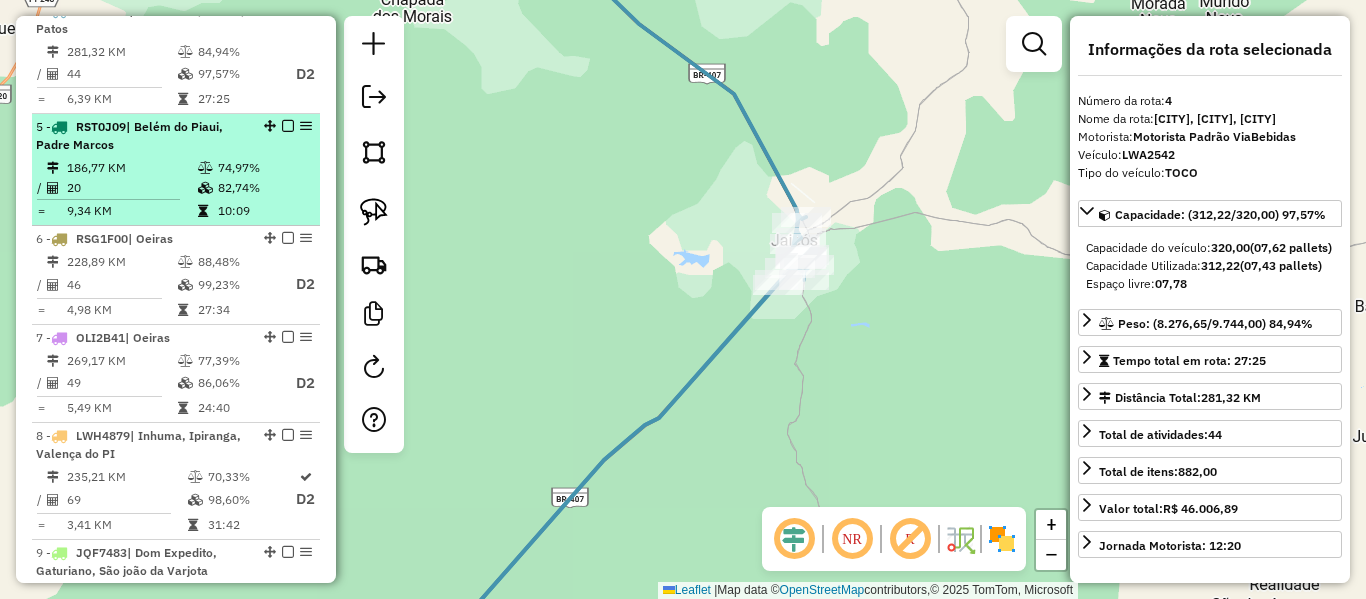 click on "186,77 KM" at bounding box center [131, 168] 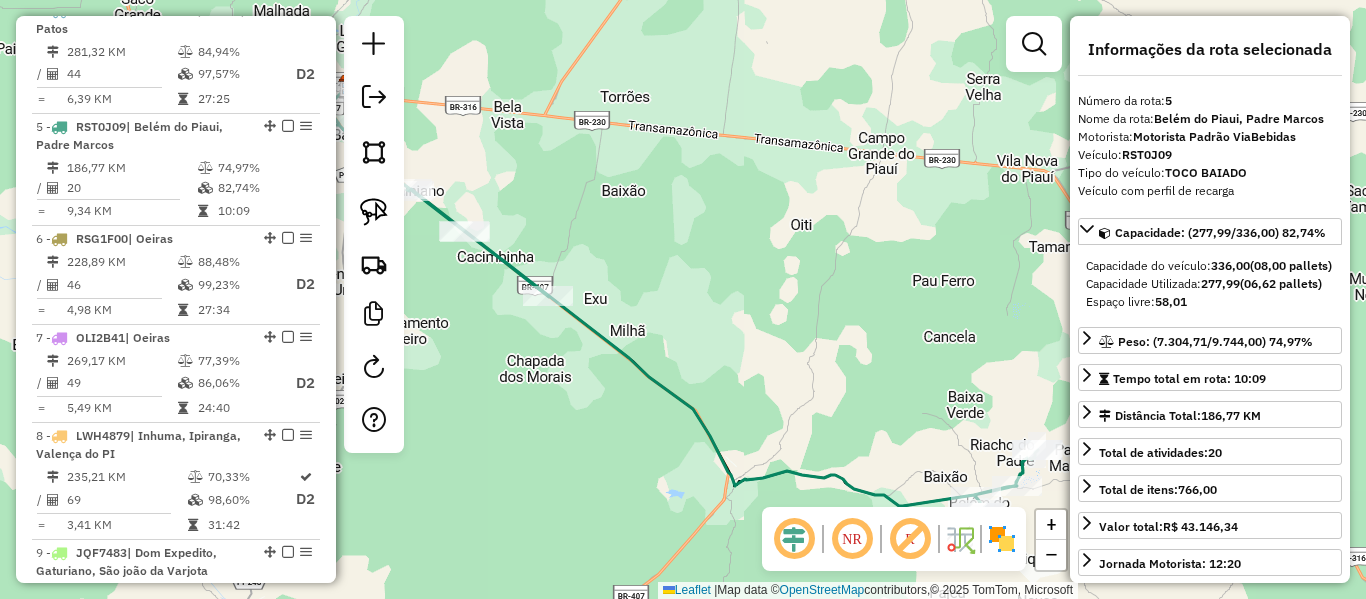 drag, startPoint x: 864, startPoint y: 326, endPoint x: 939, endPoint y: 328, distance: 75.026665 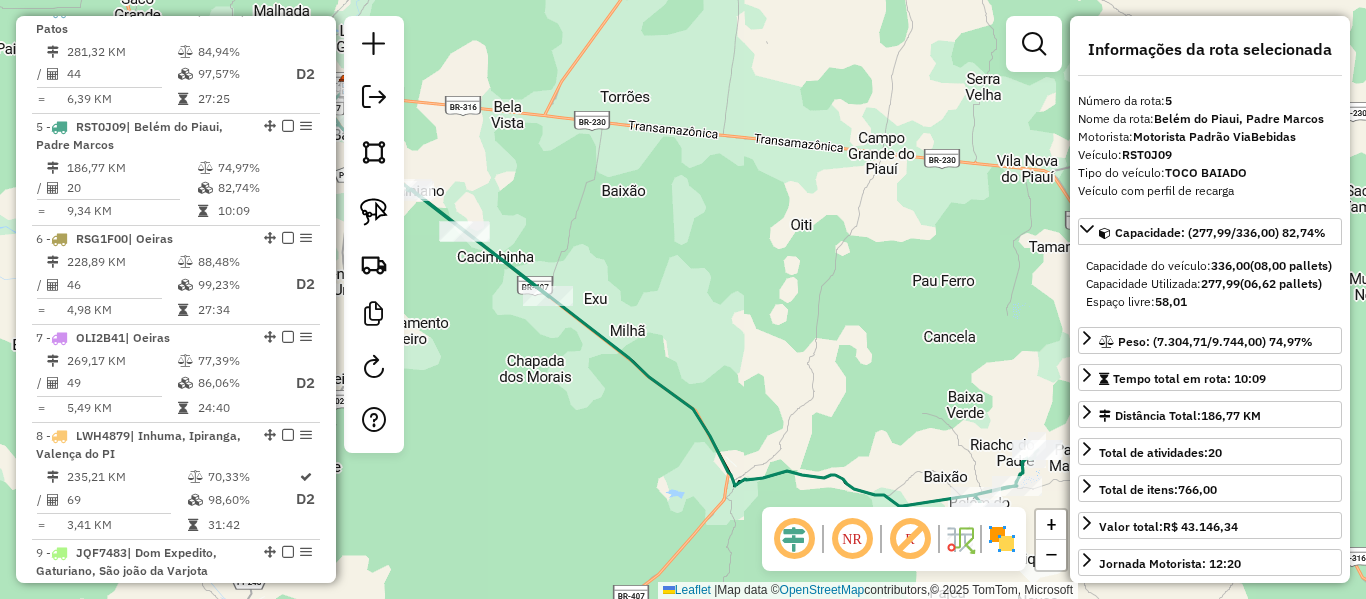 click on "Rota 5 - Placa RST0J09  10659 - SUPERMERCADO ARAUJO Janela de atendimento Grade de atendimento Capacidade Transportadoras Veículos Cliente Pedidos  Rotas Selecione os dias de semana para filtrar as janelas de atendimento  Seg   Ter   Qua   Qui   Sex   Sáb   Dom  Informe o período da janela de atendimento: De: Até:  Filtrar exatamente a janela do cliente  Considerar janela de atendimento padrão  Selecione os dias de semana para filtrar as grades de atendimento  Seg   Ter   Qua   Qui   Sex   Sáb   Dom   Considerar clientes sem dia de atendimento cadastrado  Clientes fora do dia de atendimento selecionado Filtrar as atividades entre os valores definidos abaixo:  Peso mínimo:   Peso máximo:   Cubagem mínima:   Cubagem máxima:   De:   Até:  Filtrar as atividades entre o tempo de atendimento definido abaixo:  De:   Até:   Considerar capacidade total dos clientes não roteirizados Transportadora: Selecione um ou mais itens Tipo de veículo: Selecione um ou mais itens Veículo: Selecione um ou mais itens" 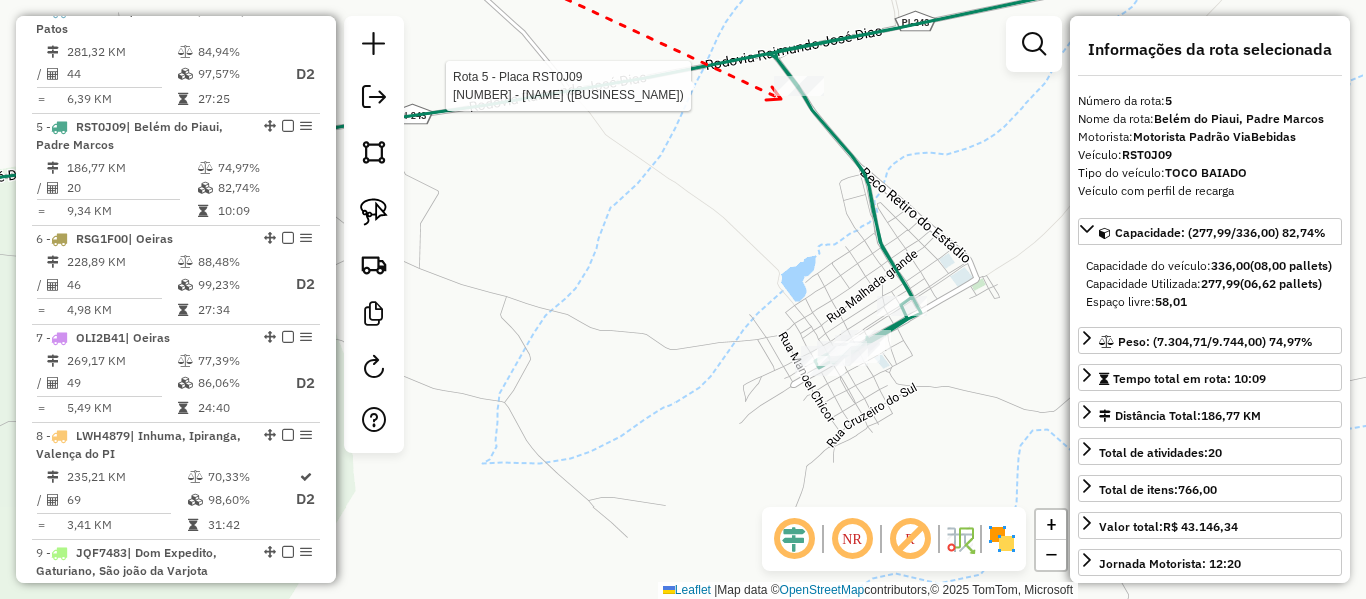 click 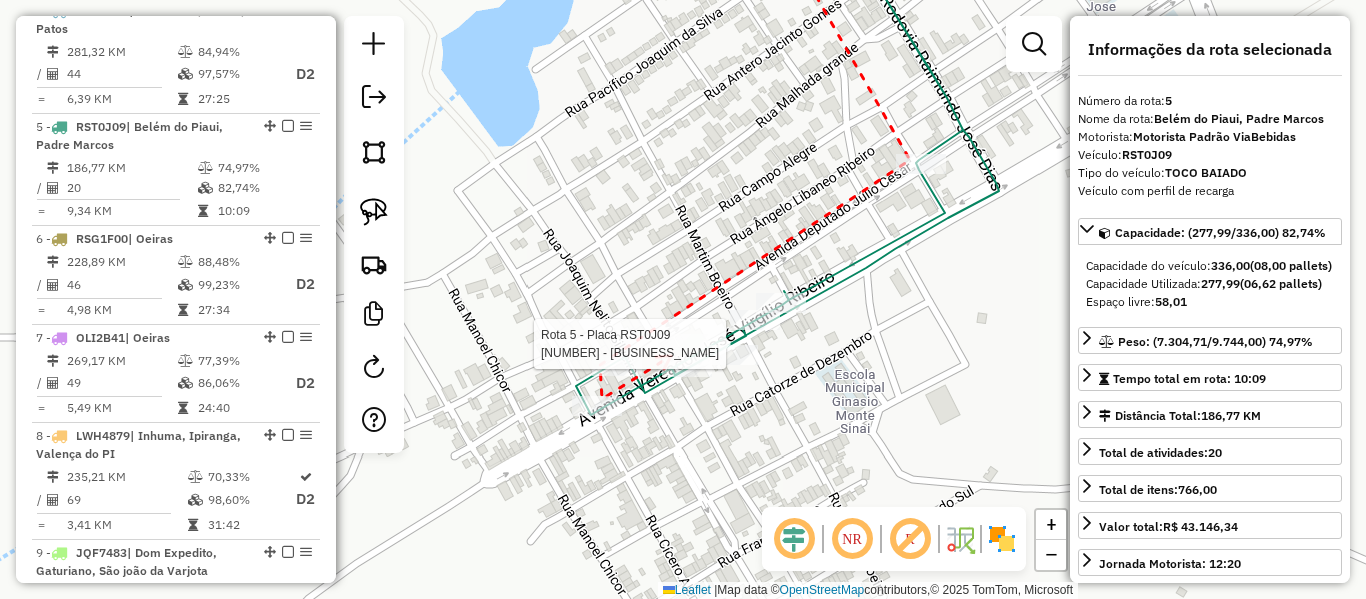 click 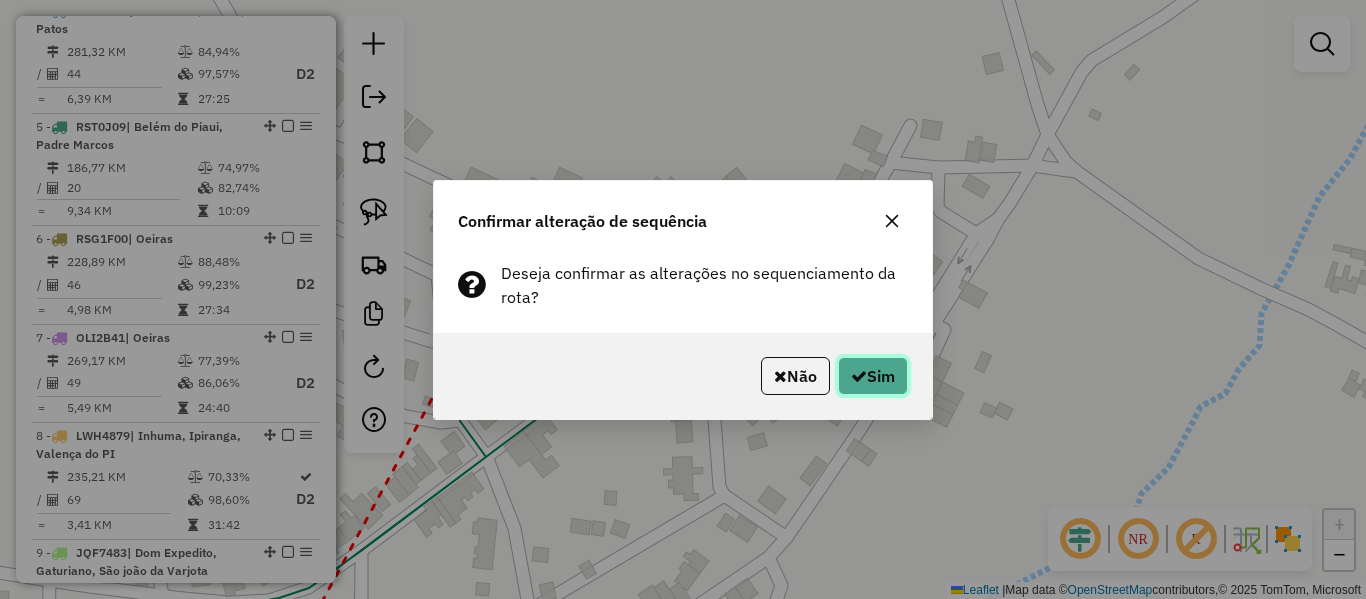 click on "Sim" 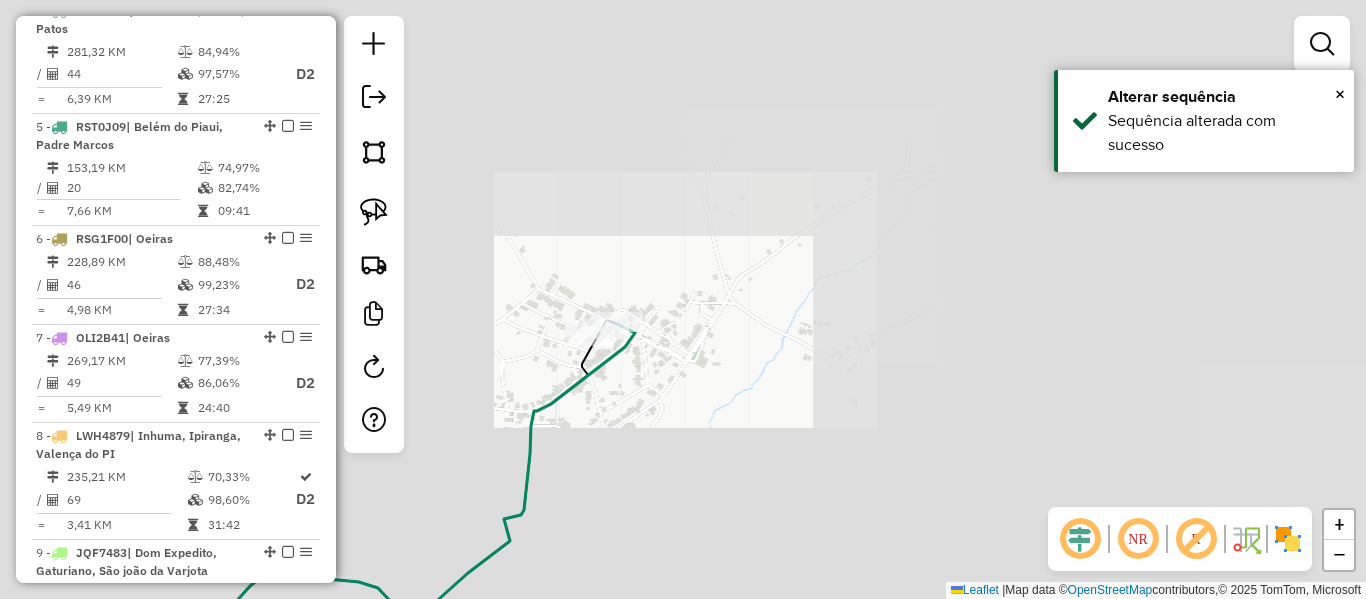 click 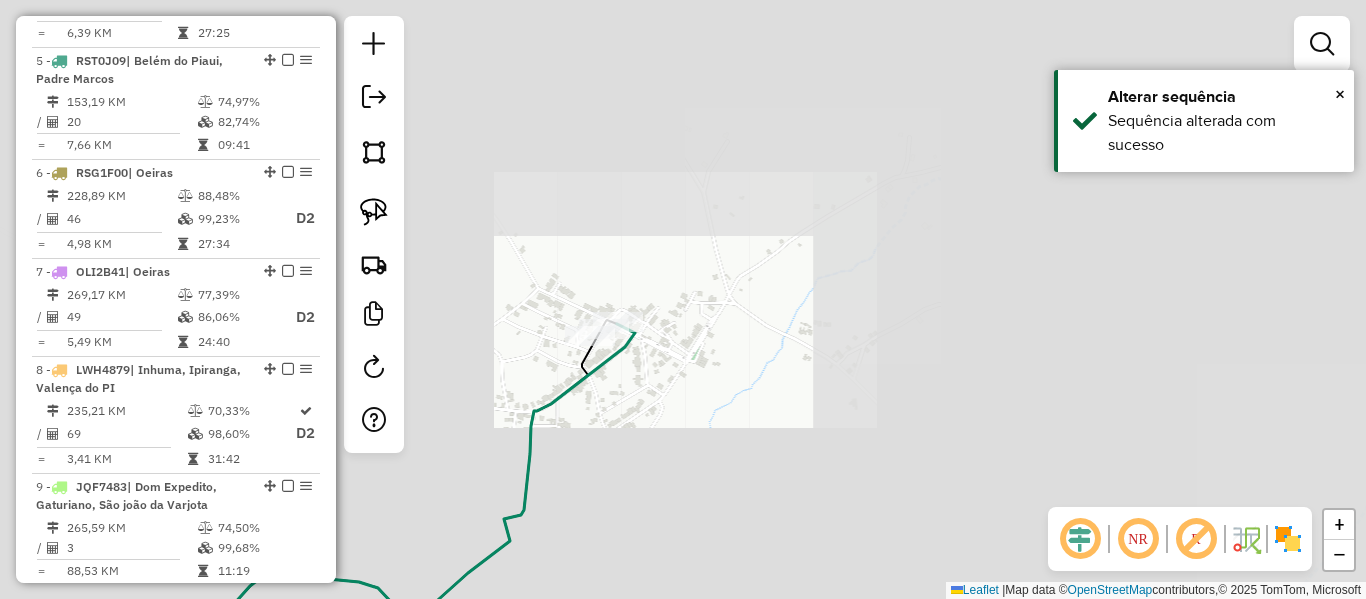 select on "*********" 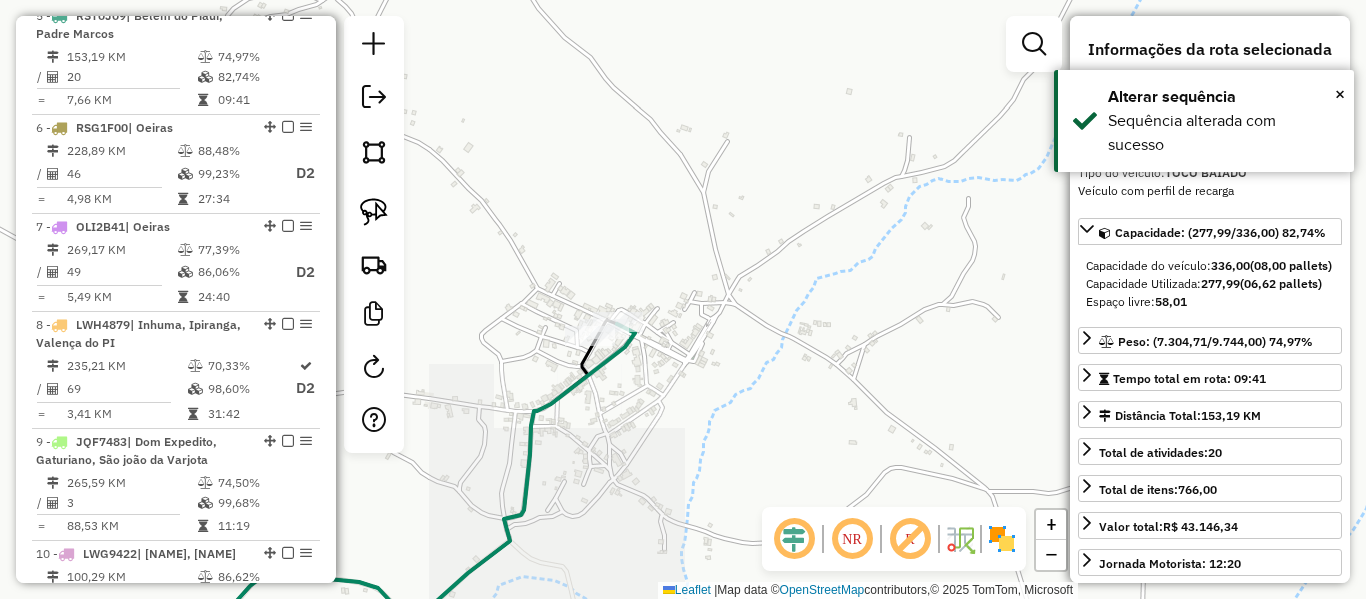 scroll, scrollTop: 1258, scrollLeft: 0, axis: vertical 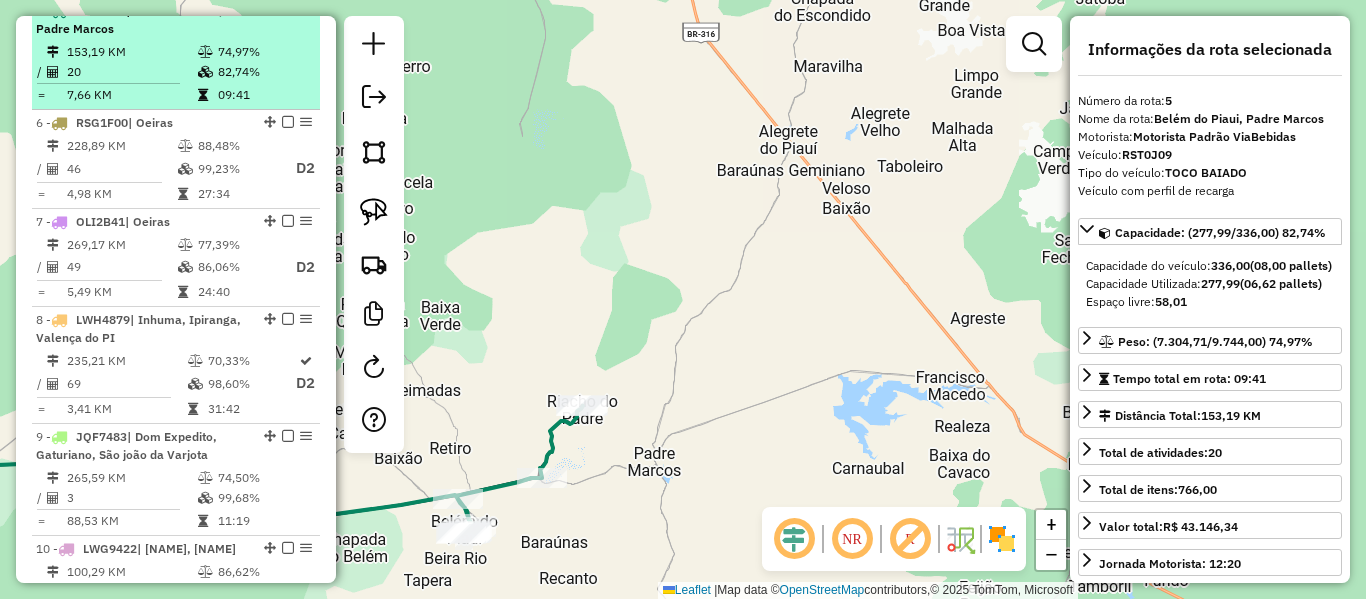click on "20" at bounding box center (131, 72) 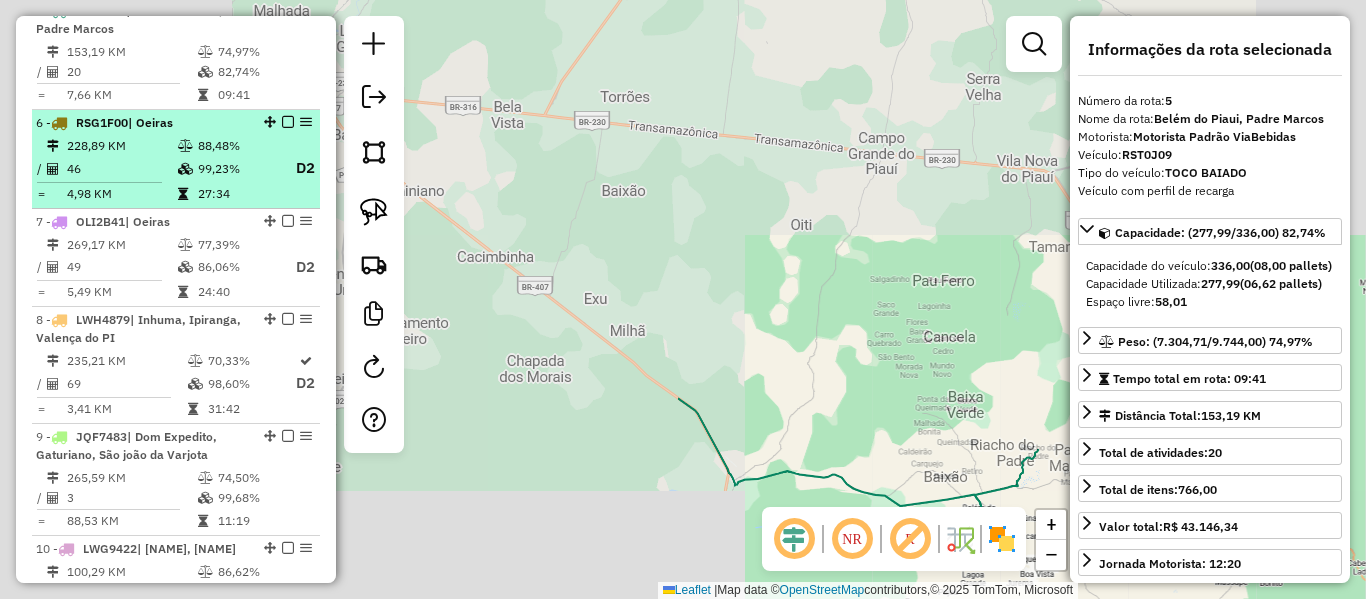 click on "RSG1F00" at bounding box center (102, 122) 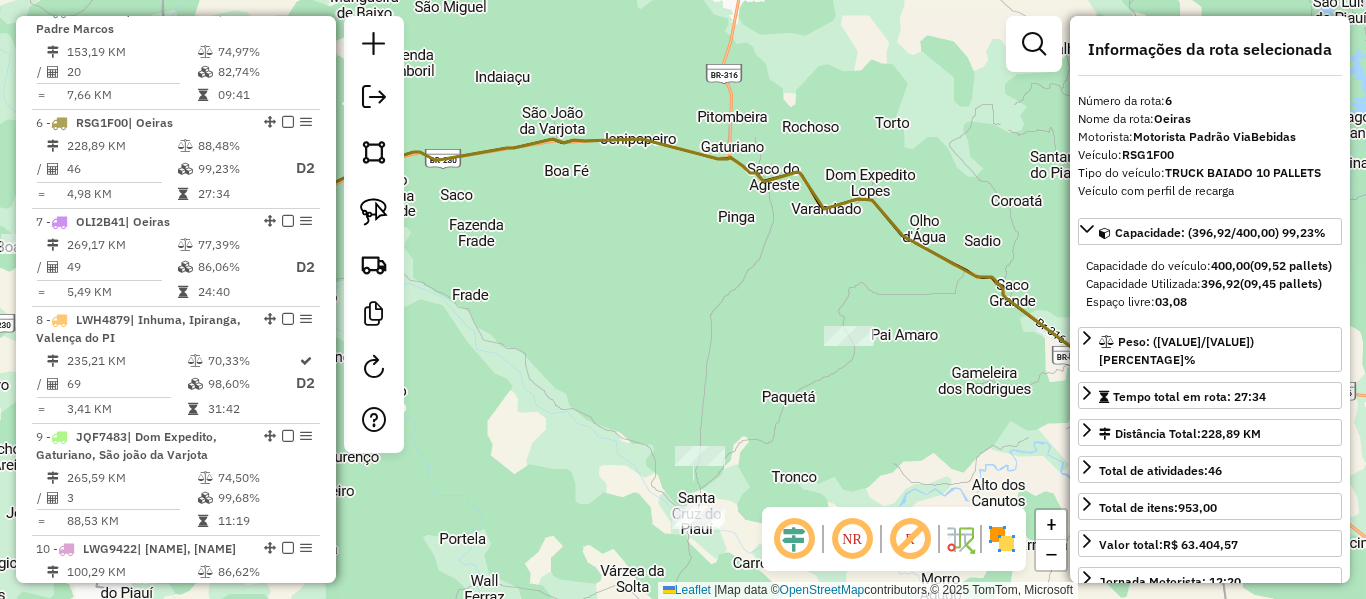 drag, startPoint x: 667, startPoint y: 240, endPoint x: 498, endPoint y: 99, distance: 220.09543 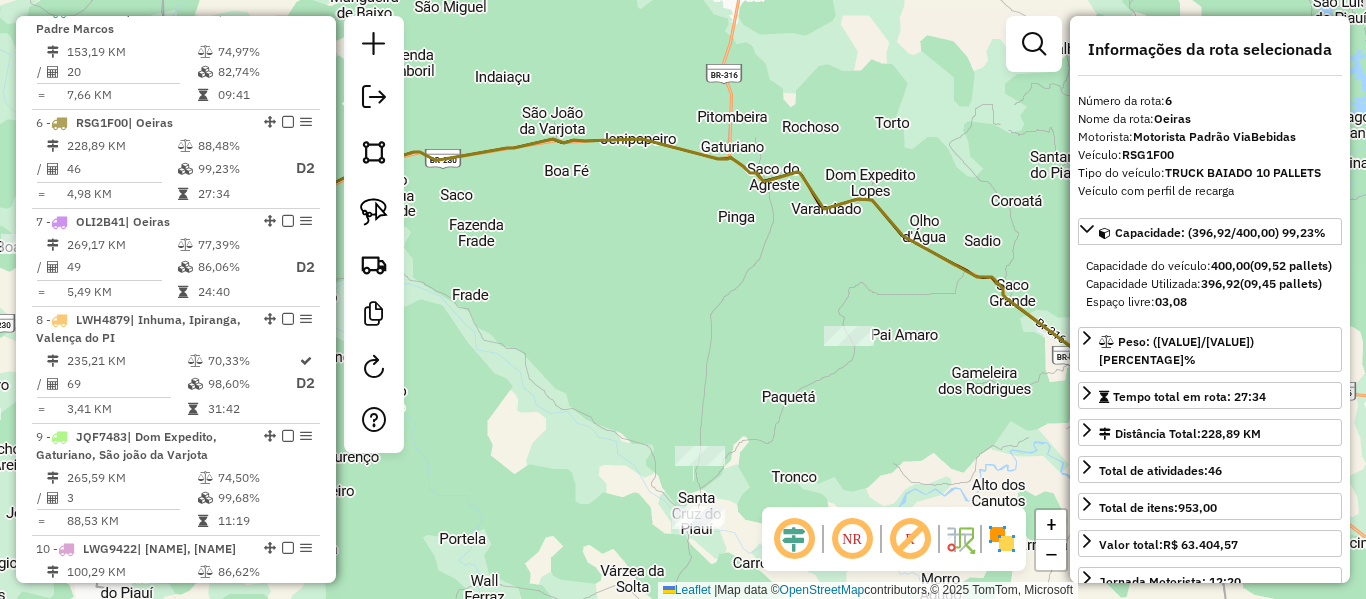 click on "Janela de atendimento Grade de atendimento Capacidade Transportadoras Veículos Cliente Pedidos  Rotas Selecione os dias de semana para filtrar as janelas de atendimento  Seg   Ter   Qua   Qui   Sex   Sáb   Dom  Informe o período da janela de atendimento: De: Até:  Filtrar exatamente a janela do cliente  Considerar janela de atendimento padrão  Selecione os dias de semana para filtrar as grades de atendimento  Seg   Ter   Qua   Qui   Sex   Sáb   Dom   Considerar clientes sem dia de atendimento cadastrado  Clientes fora do dia de atendimento selecionado Filtrar as atividades entre os valores definidos abaixo:  Peso mínimo:   Peso máximo:   Cubagem mínima:   Cubagem máxima:   De:   Até:  Filtrar as atividades entre o tempo de atendimento definido abaixo:  De:   Até:   Considerar capacidade total dos clientes não roteirizados Transportadora: Selecione um ou mais itens Tipo de veículo: Selecione um ou mais itens Veículo: Selecione um ou mais itens Motorista: Selecione um ou mais itens Nome: Rótulo:" 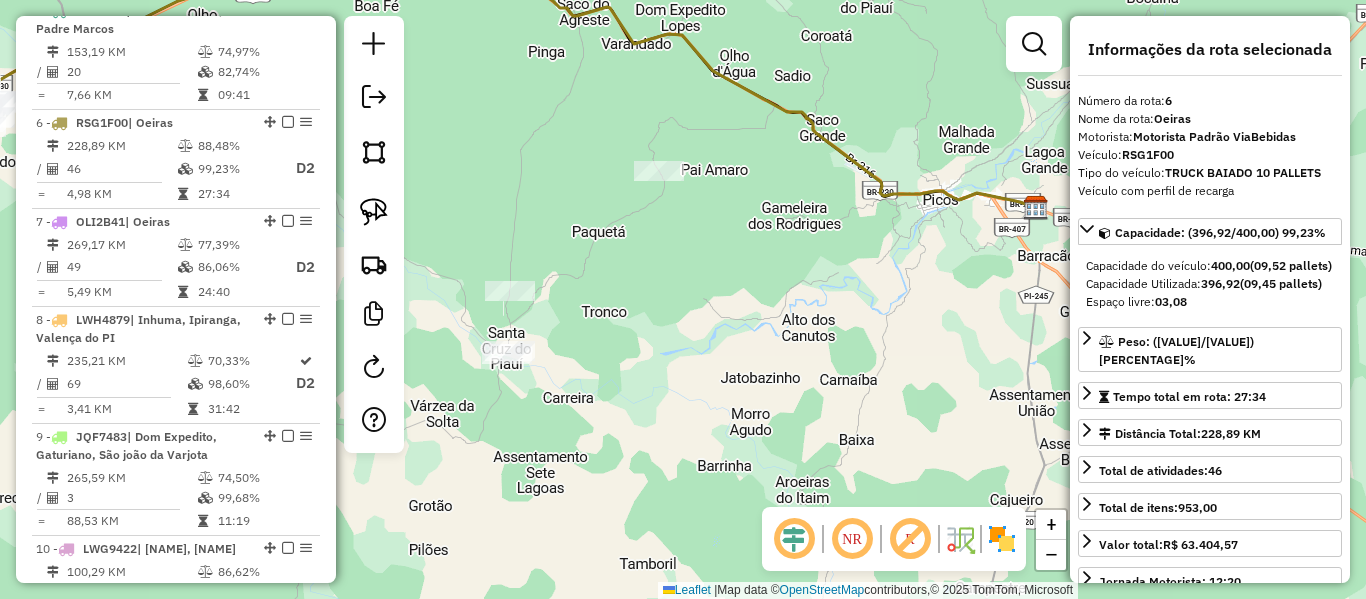 drag, startPoint x: 790, startPoint y: 140, endPoint x: 922, endPoint y: 181, distance: 138.22084 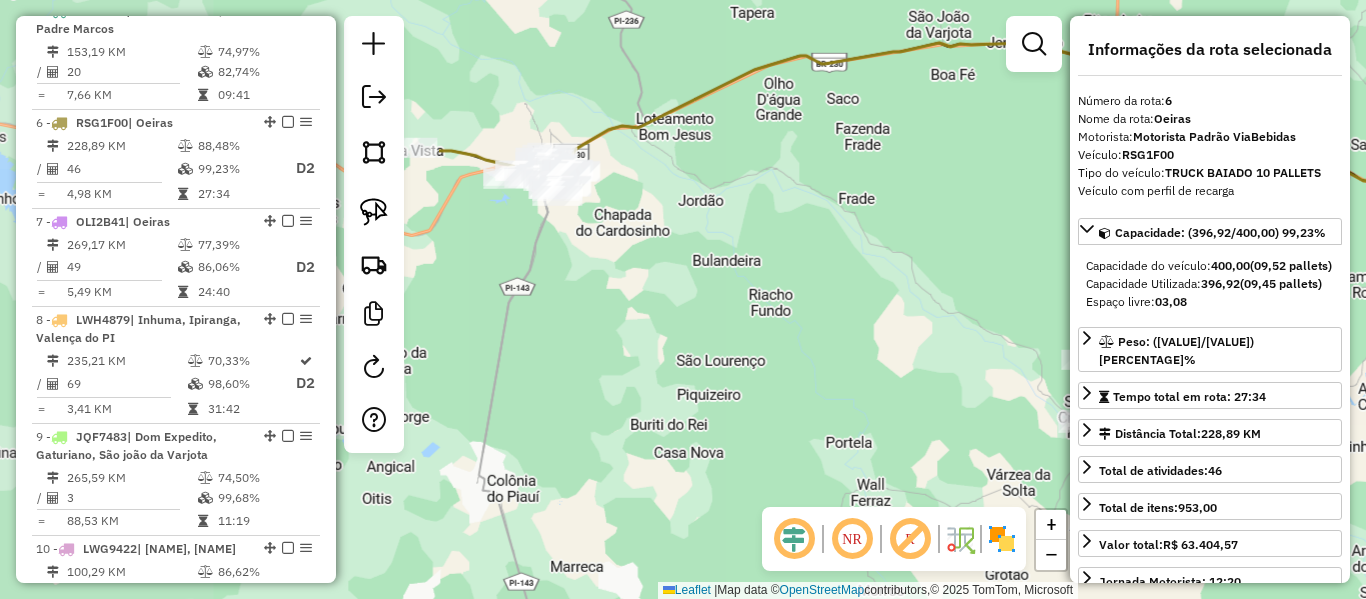 click on "Janela de atendimento Grade de atendimento Capacidade Transportadoras Veículos Cliente Pedidos  Rotas Selecione os dias de semana para filtrar as janelas de atendimento  Seg   Ter   Qua   Qui   Sex   Sáb   Dom  Informe o período da janela de atendimento: De: Até:  Filtrar exatamente a janela do cliente  Considerar janela de atendimento padrão  Selecione os dias de semana para filtrar as grades de atendimento  Seg   Ter   Qua   Qui   Sex   Sáb   Dom   Considerar clientes sem dia de atendimento cadastrado  Clientes fora do dia de atendimento selecionado Filtrar as atividades entre os valores definidos abaixo:  Peso mínimo:   Peso máximo:   Cubagem mínima:   Cubagem máxima:   De:   Até:  Filtrar as atividades entre o tempo de atendimento definido abaixo:  De:   Até:   Considerar capacidade total dos clientes não roteirizados Transportadora: Selecione um ou mais itens Tipo de veículo: Selecione um ou mais itens Veículo: Selecione um ou mais itens Motorista: Selecione um ou mais itens Nome: Rótulo:" 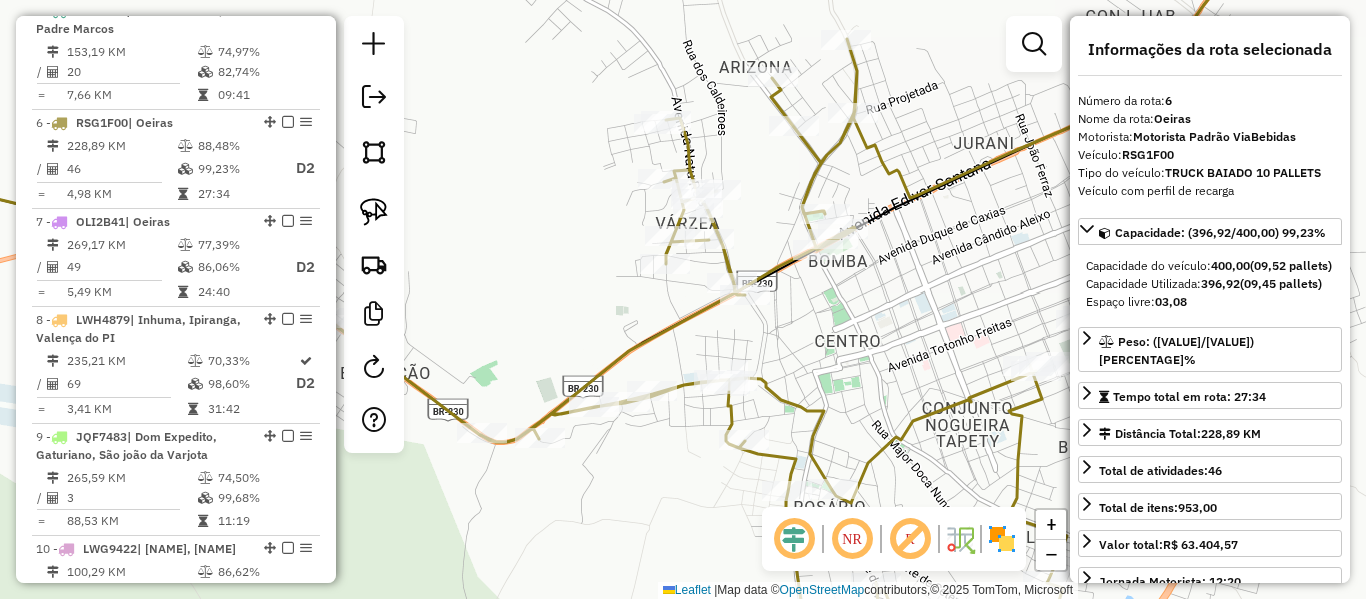 drag, startPoint x: 907, startPoint y: 121, endPoint x: 872, endPoint y: 177, distance: 66.037865 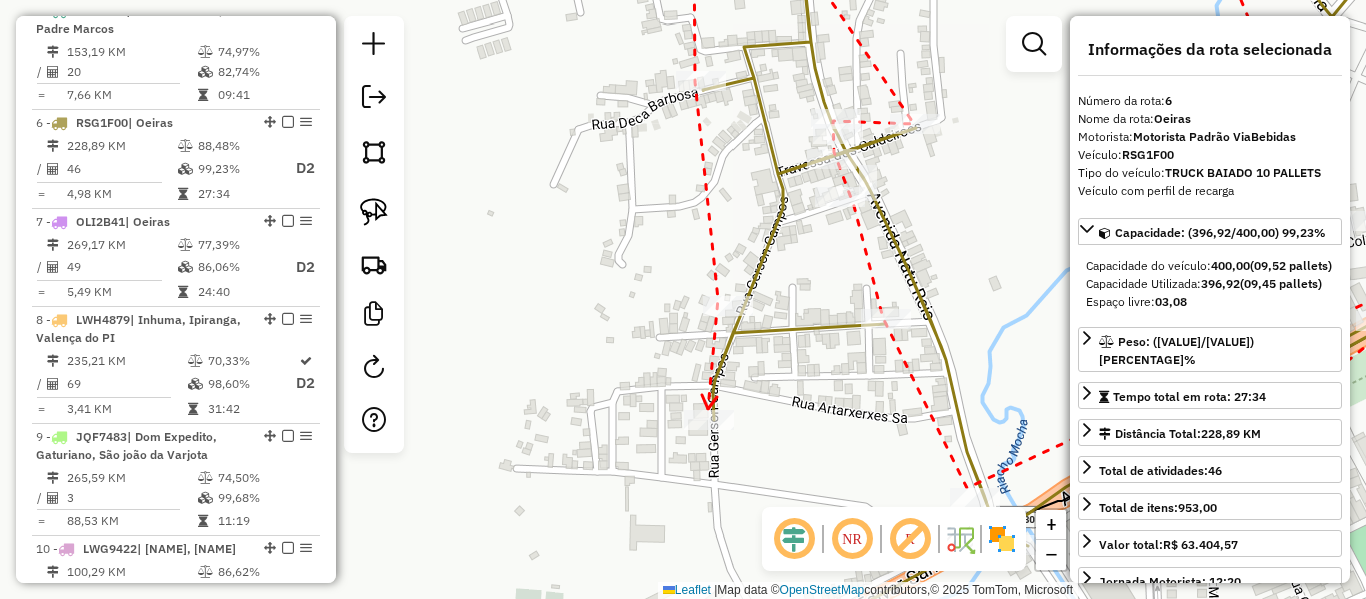click 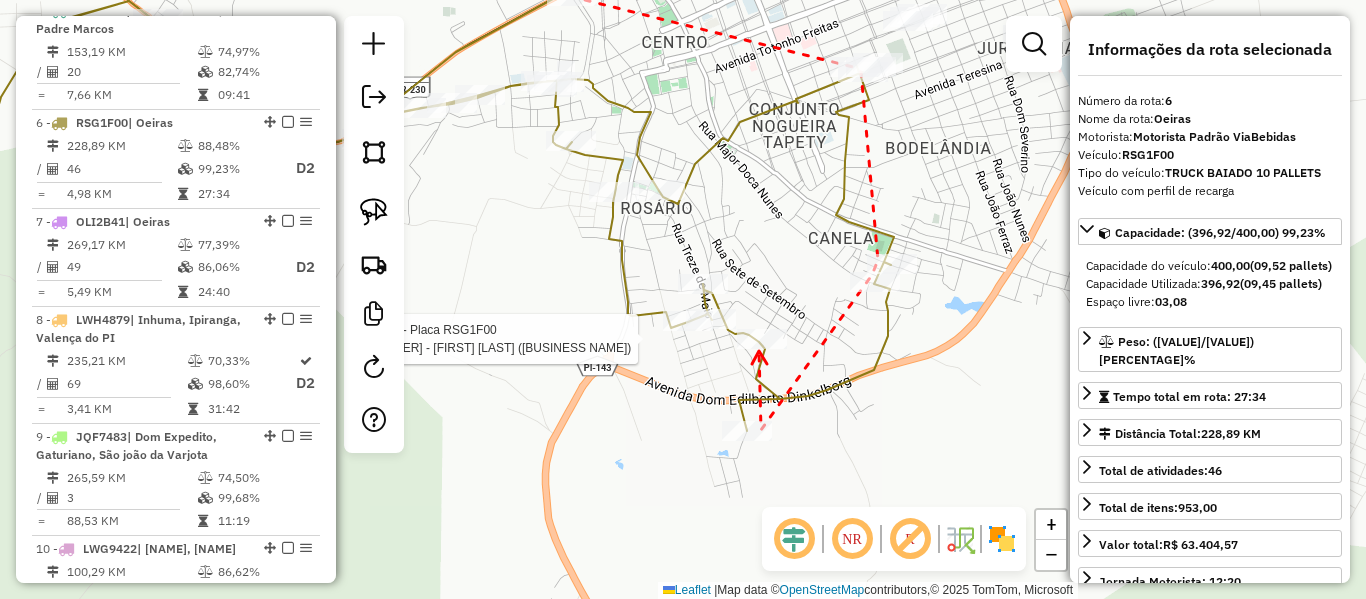 click 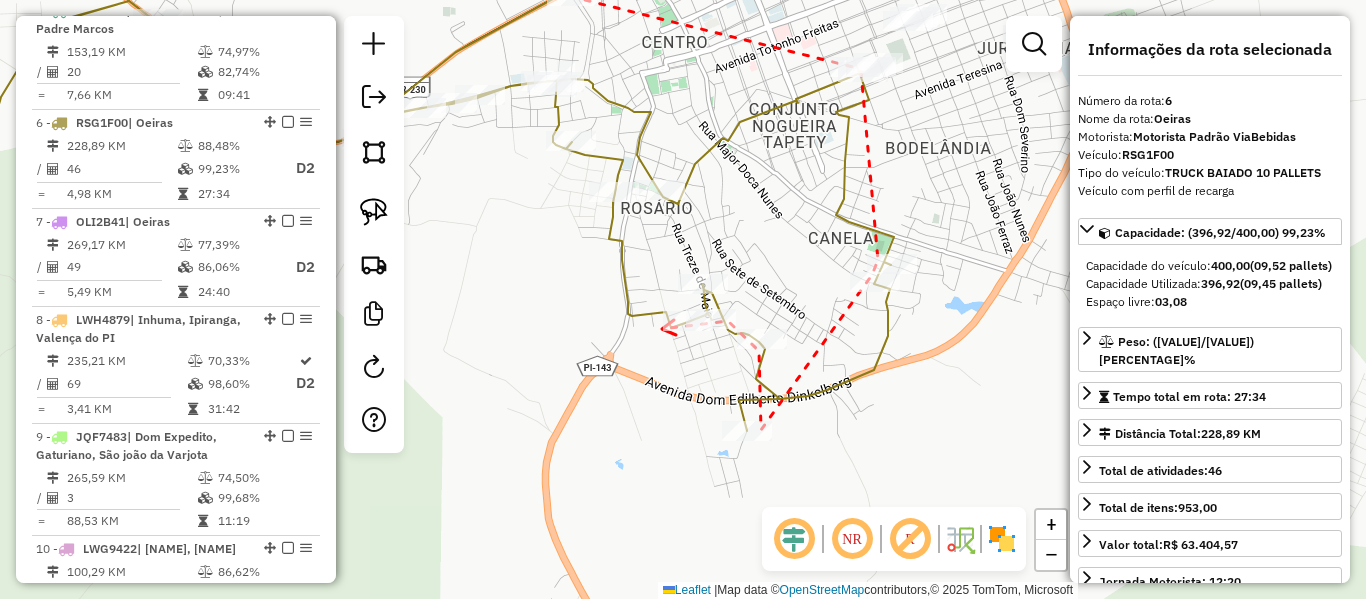 click 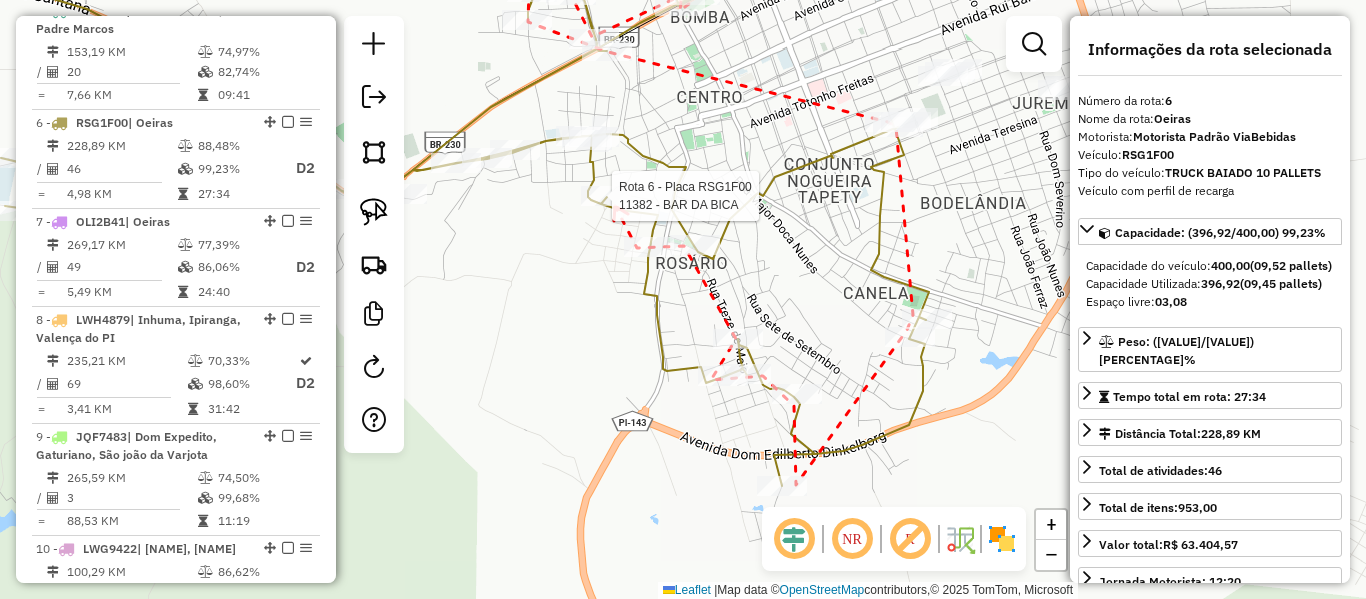 click 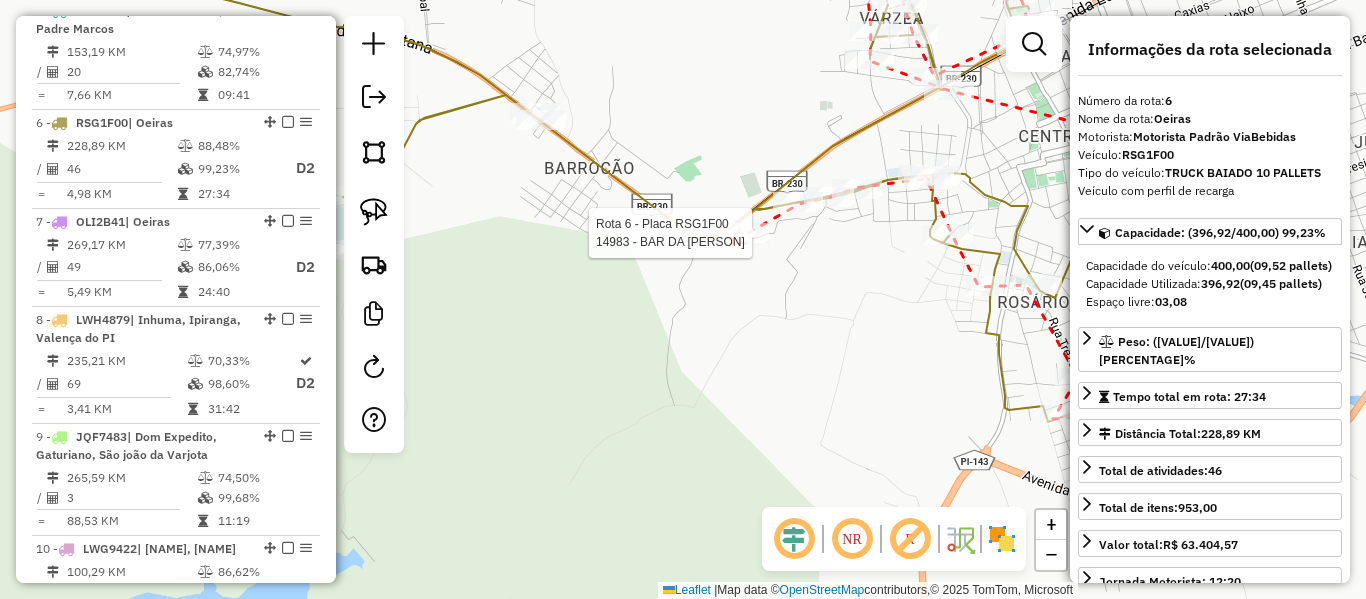 click 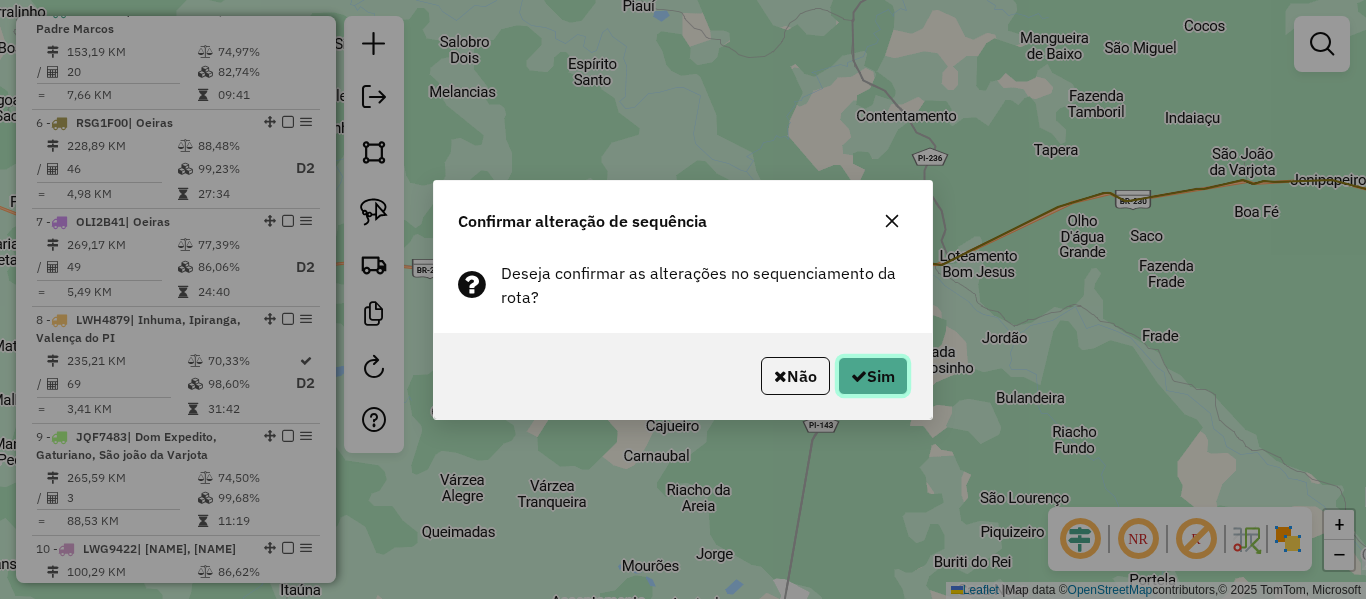 click on "Sim" 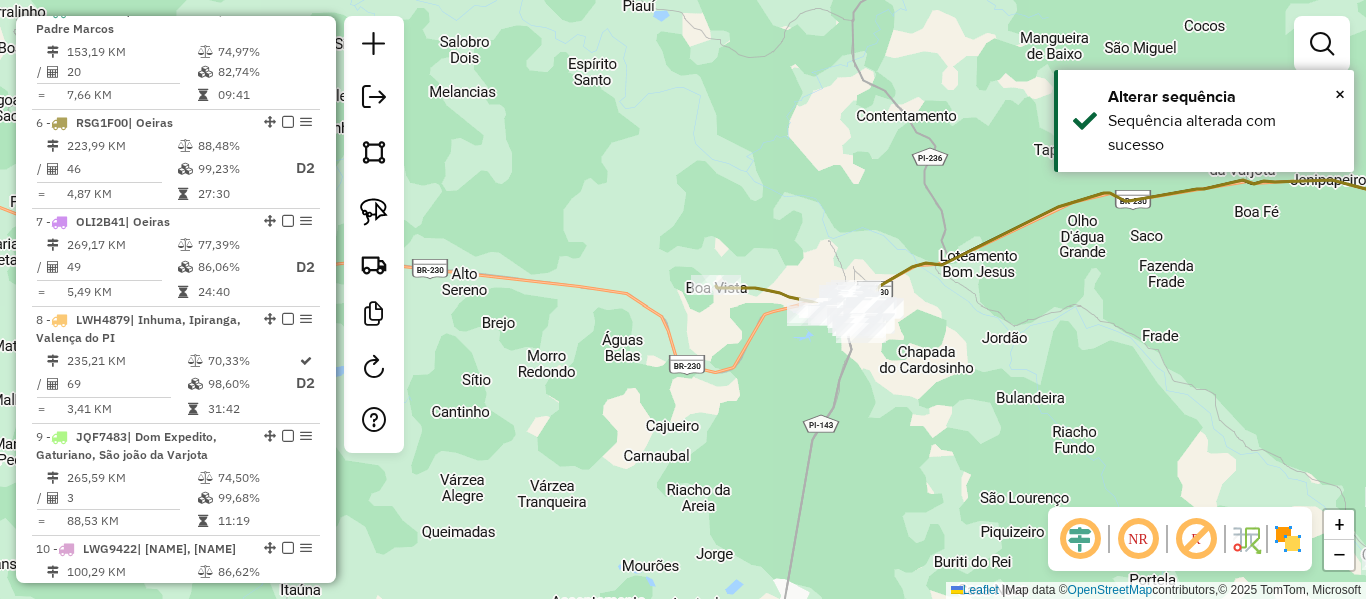 click 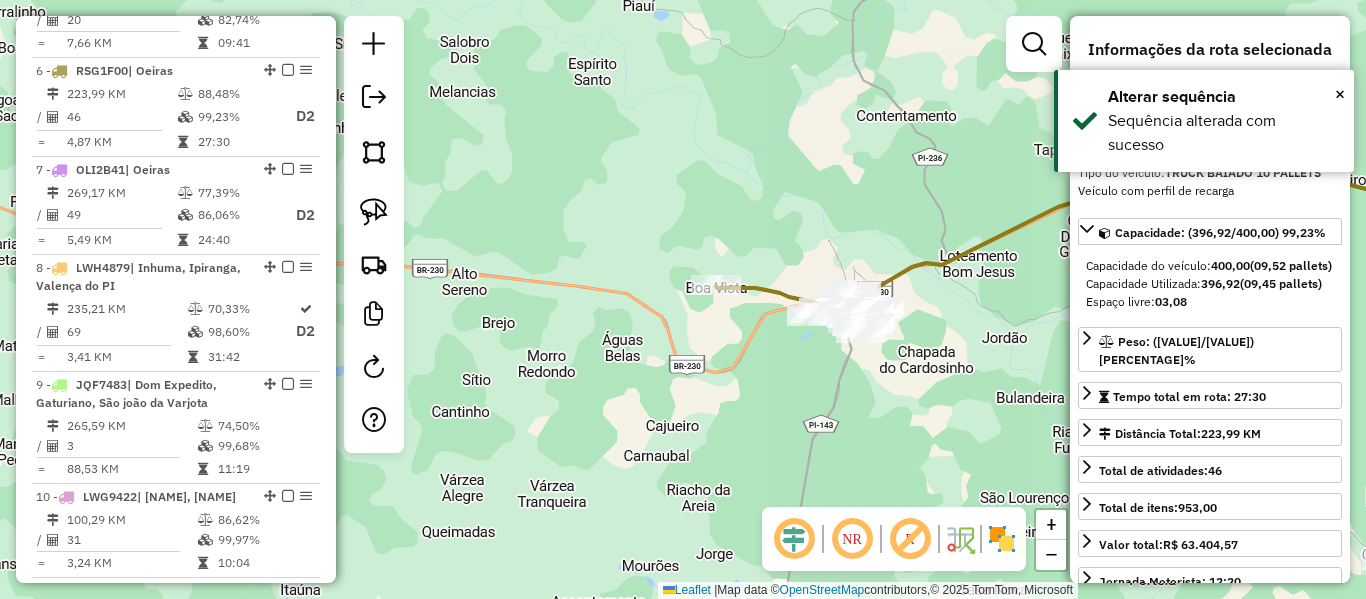 scroll, scrollTop: 1370, scrollLeft: 0, axis: vertical 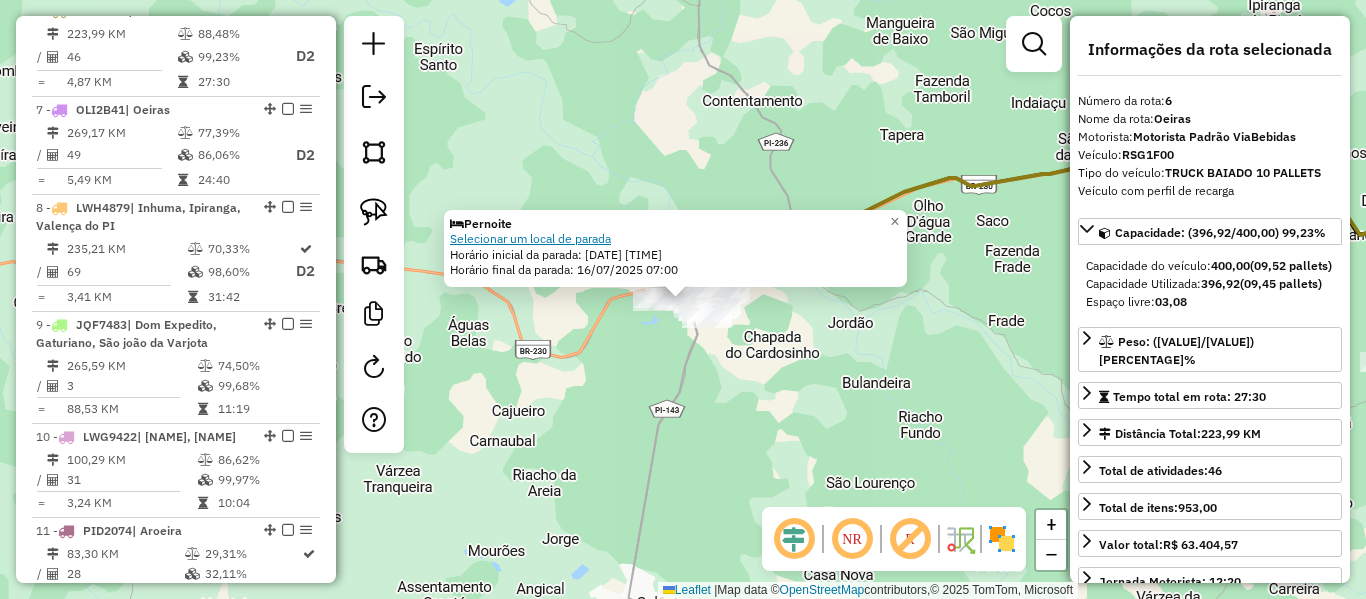 click on "Selecionar um local de parada" 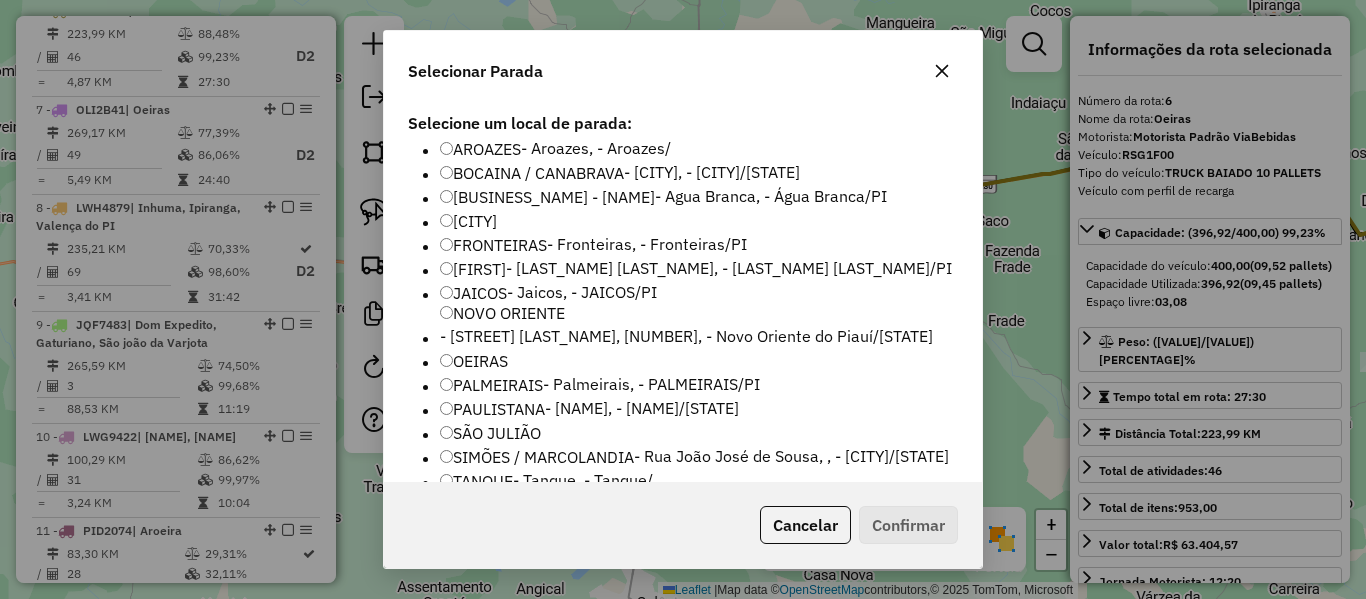 click on "OEIRAS" 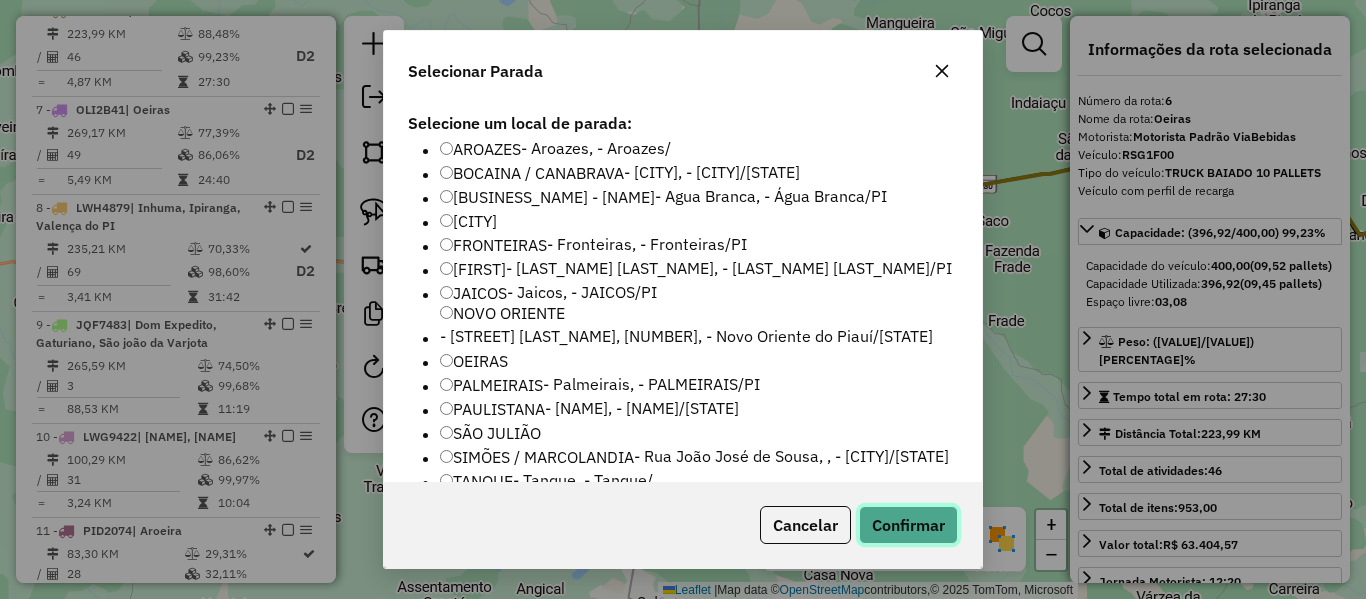 click on "Confirmar" 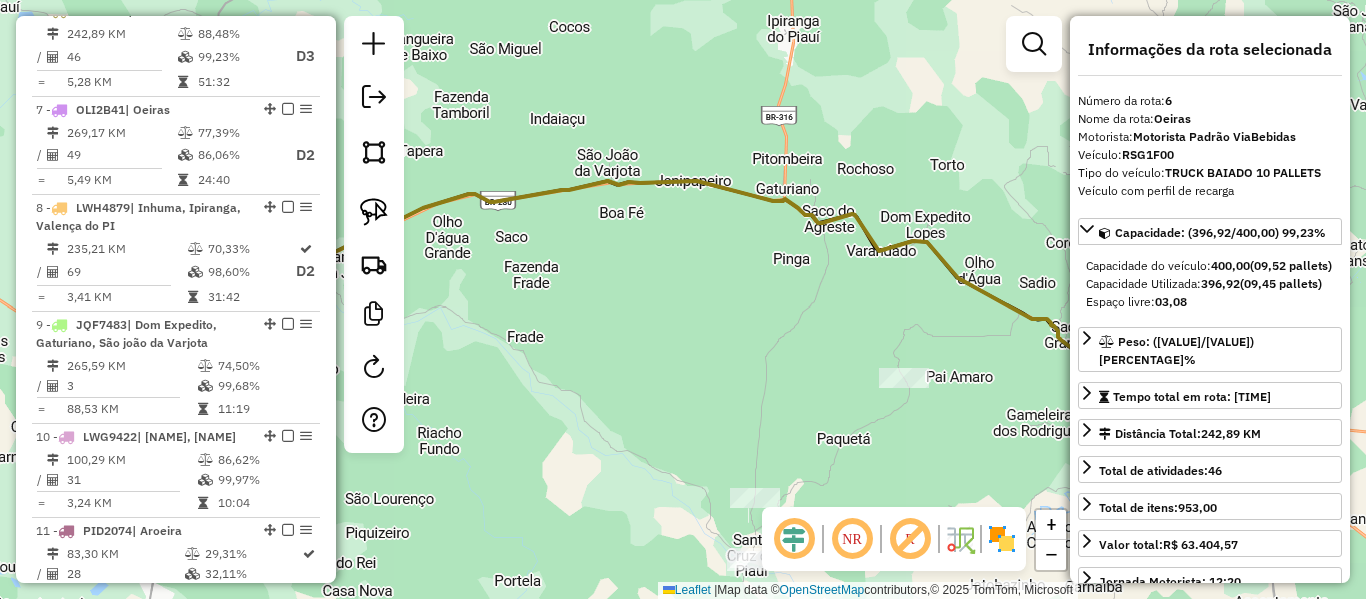 click at bounding box center [185, 155] 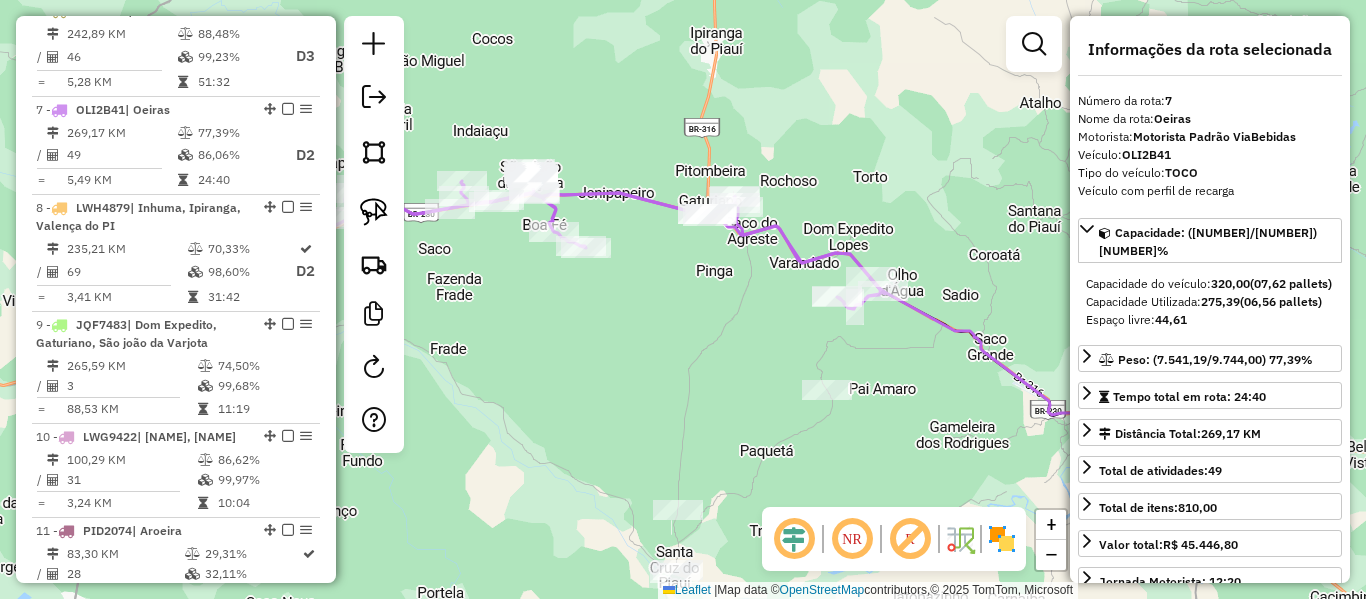 drag, startPoint x: 916, startPoint y: 263, endPoint x: 872, endPoint y: 267, distance: 44.181442 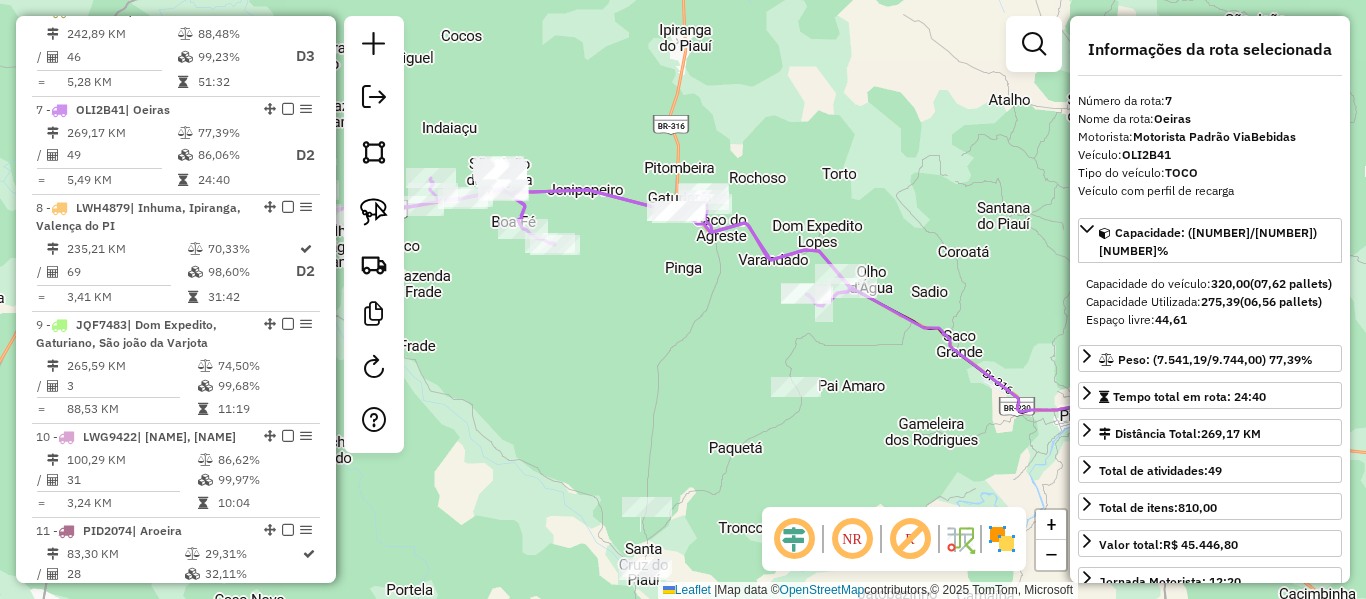 drag, startPoint x: 799, startPoint y: 221, endPoint x: 1060, endPoint y: 258, distance: 263.60956 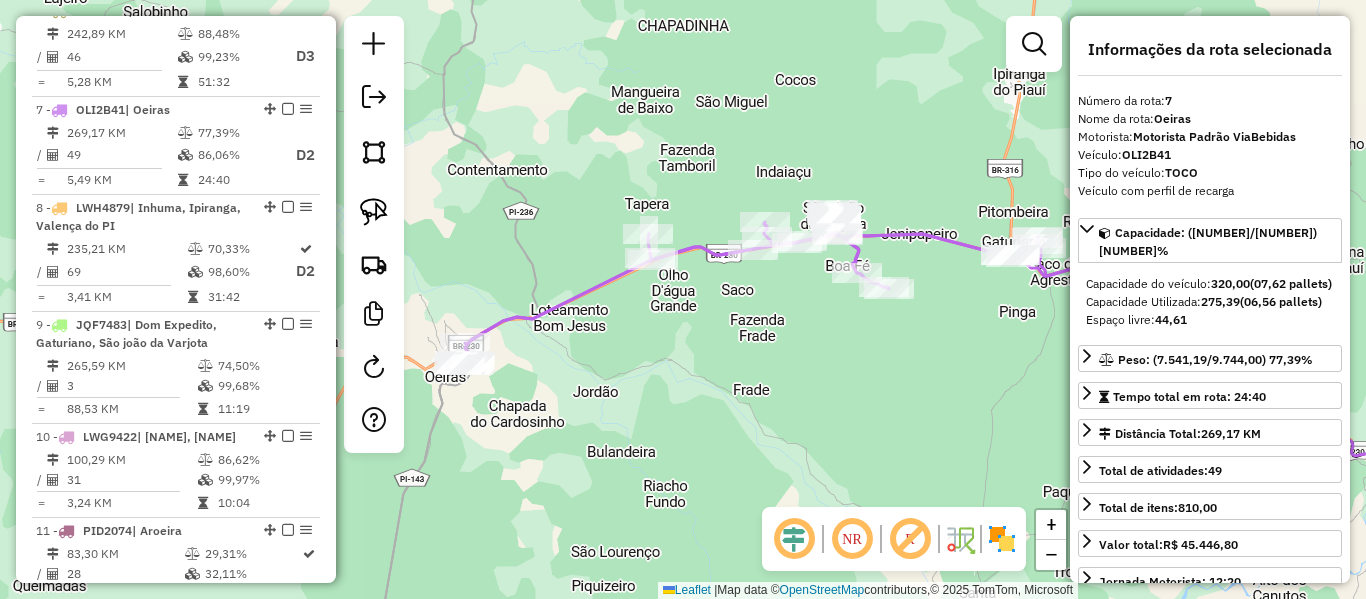 drag, startPoint x: 535, startPoint y: 193, endPoint x: 731, endPoint y: 273, distance: 211.69789 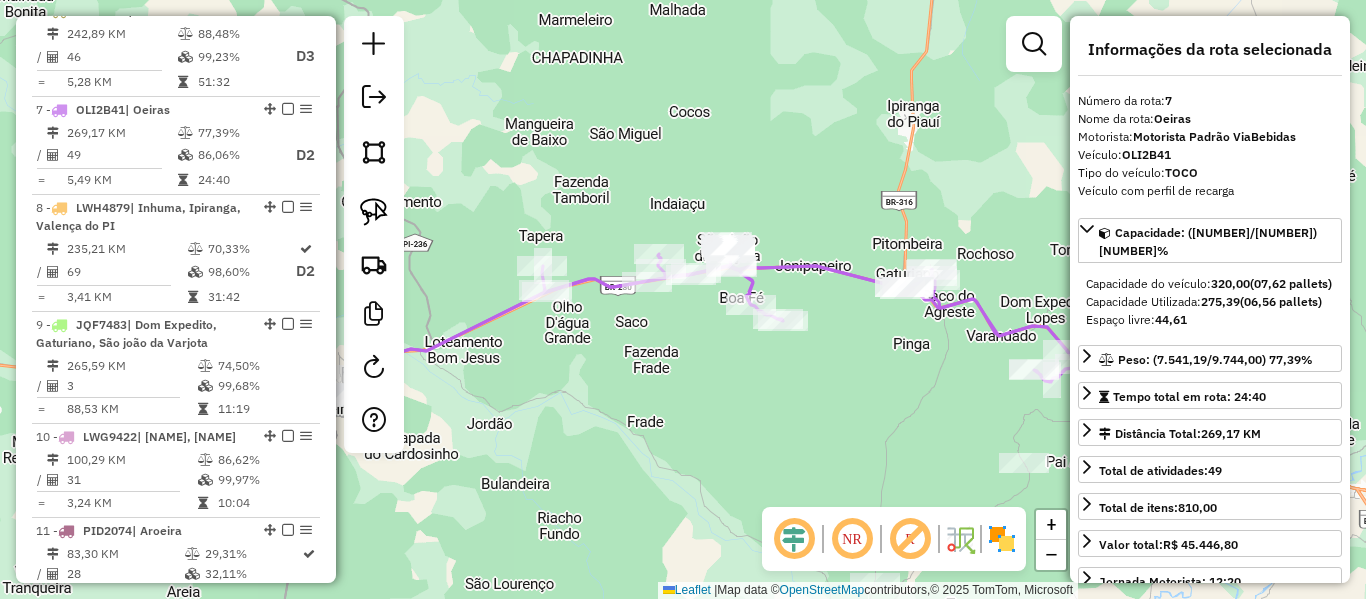 drag, startPoint x: 735, startPoint y: 333, endPoint x: 327, endPoint y: 283, distance: 411.0523 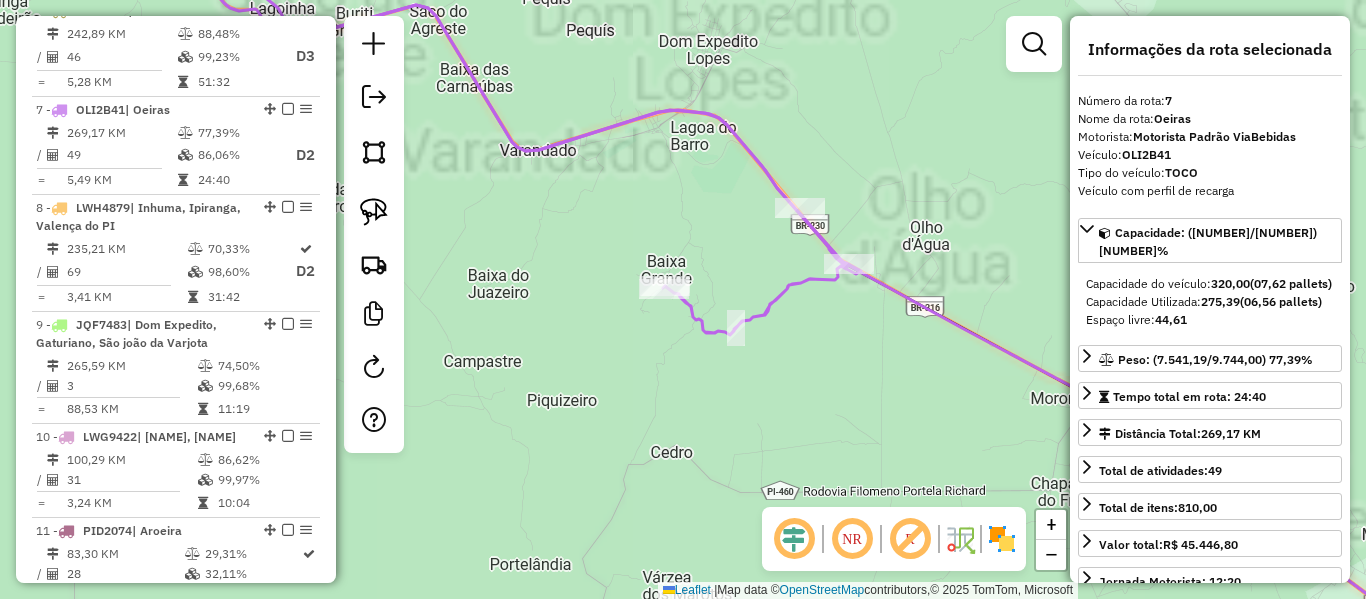 click 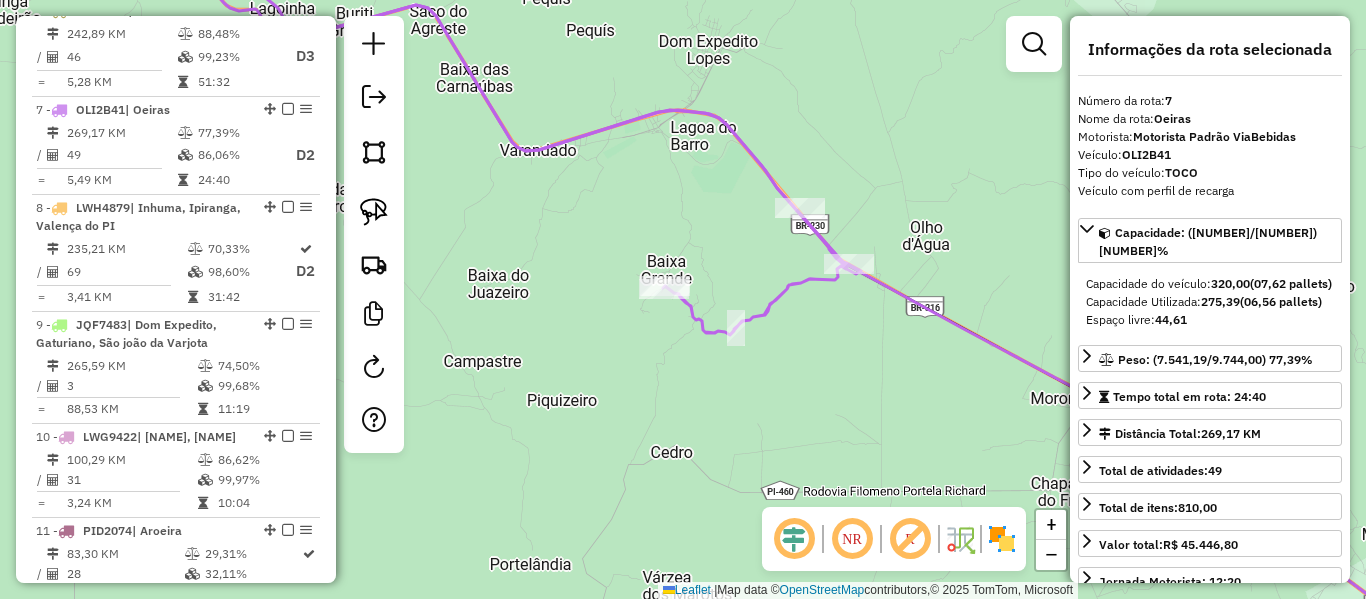 click 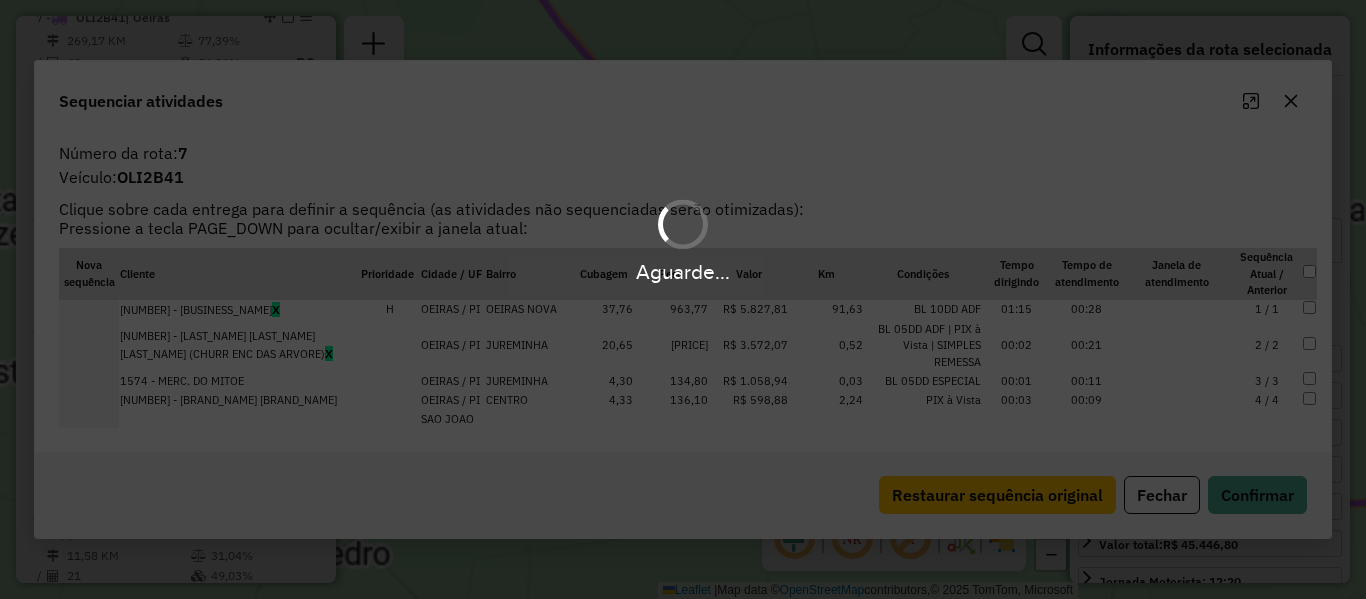 scroll, scrollTop: 1469, scrollLeft: 0, axis: vertical 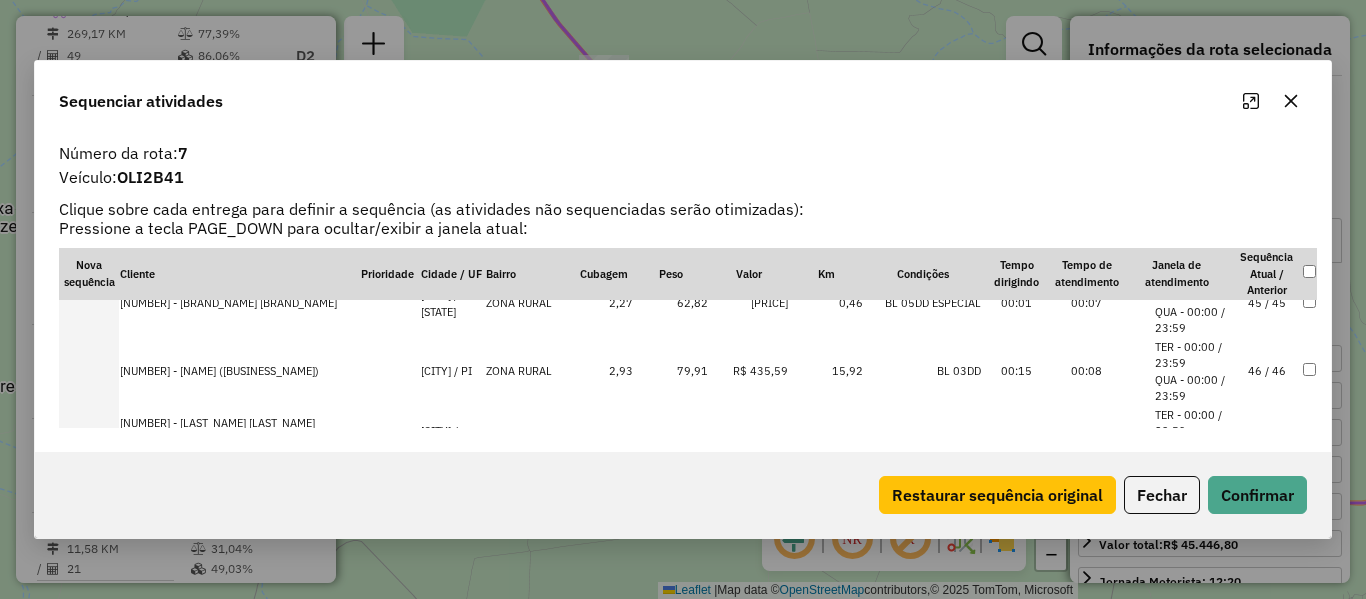 click on "46 / 46" at bounding box center [1267, 372] 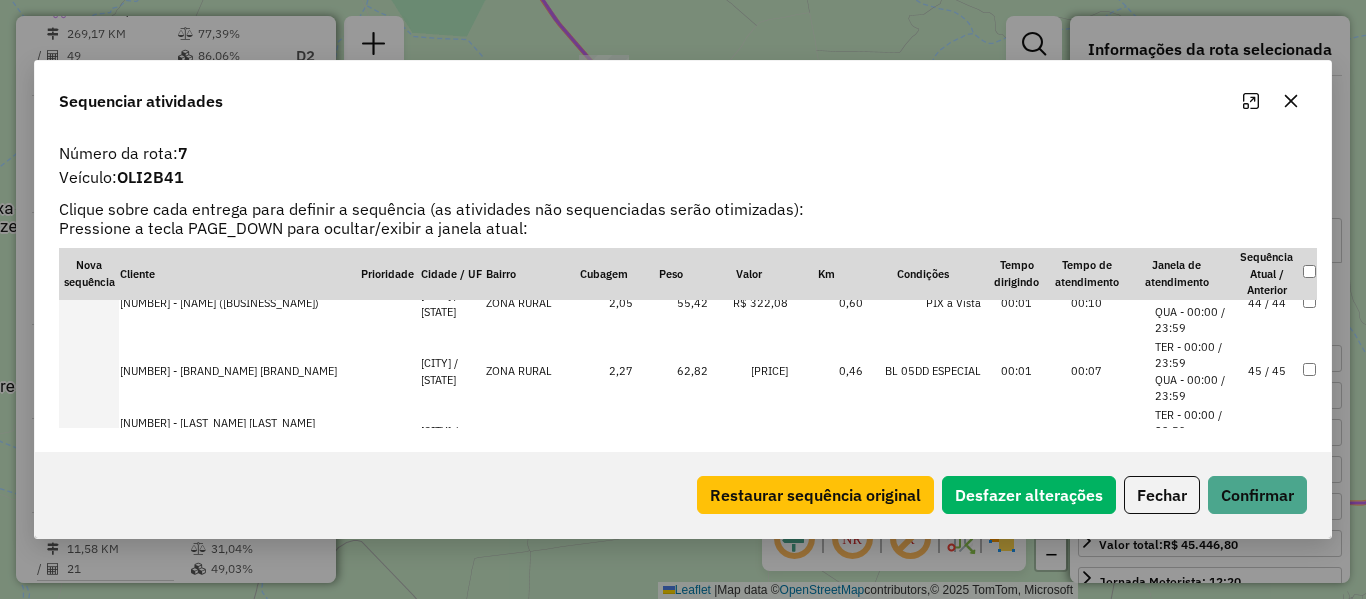 scroll, scrollTop: 3090, scrollLeft: 0, axis: vertical 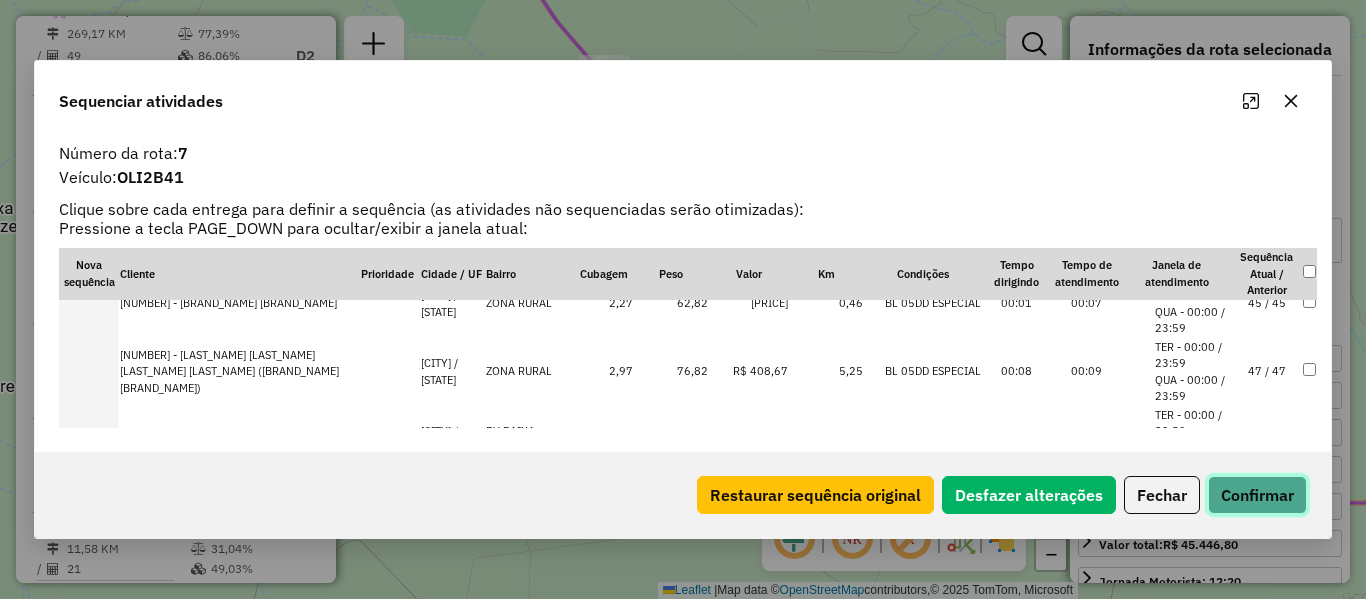 click on "Confirmar" 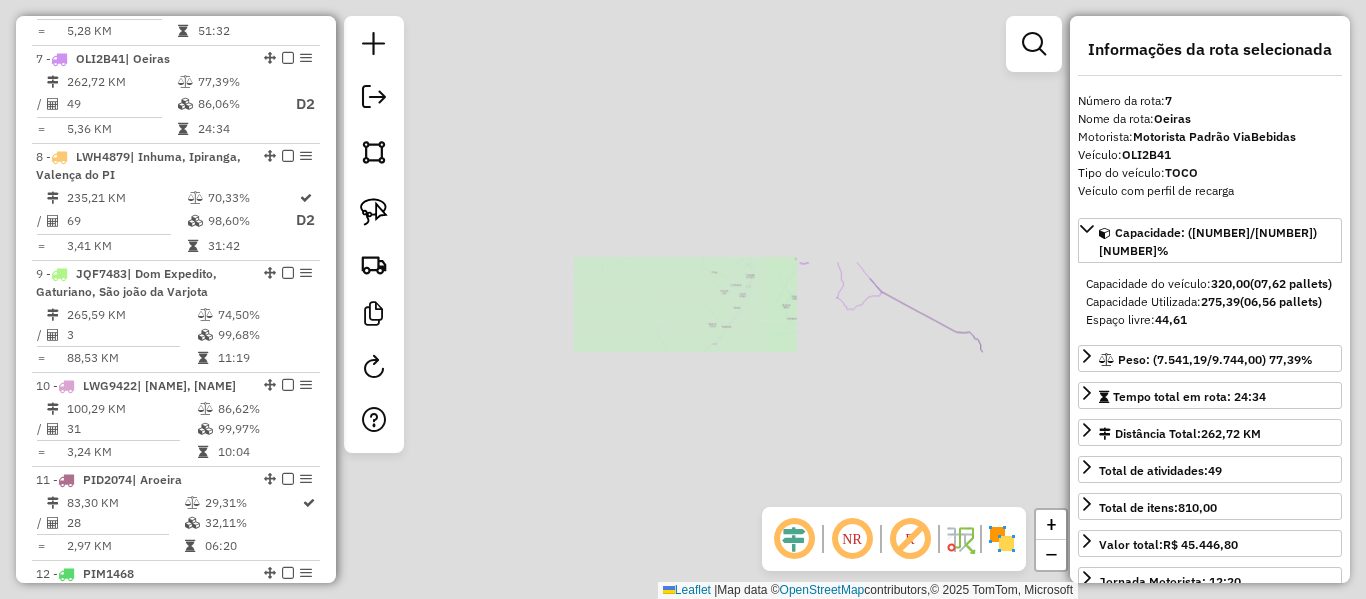 scroll, scrollTop: 1469, scrollLeft: 0, axis: vertical 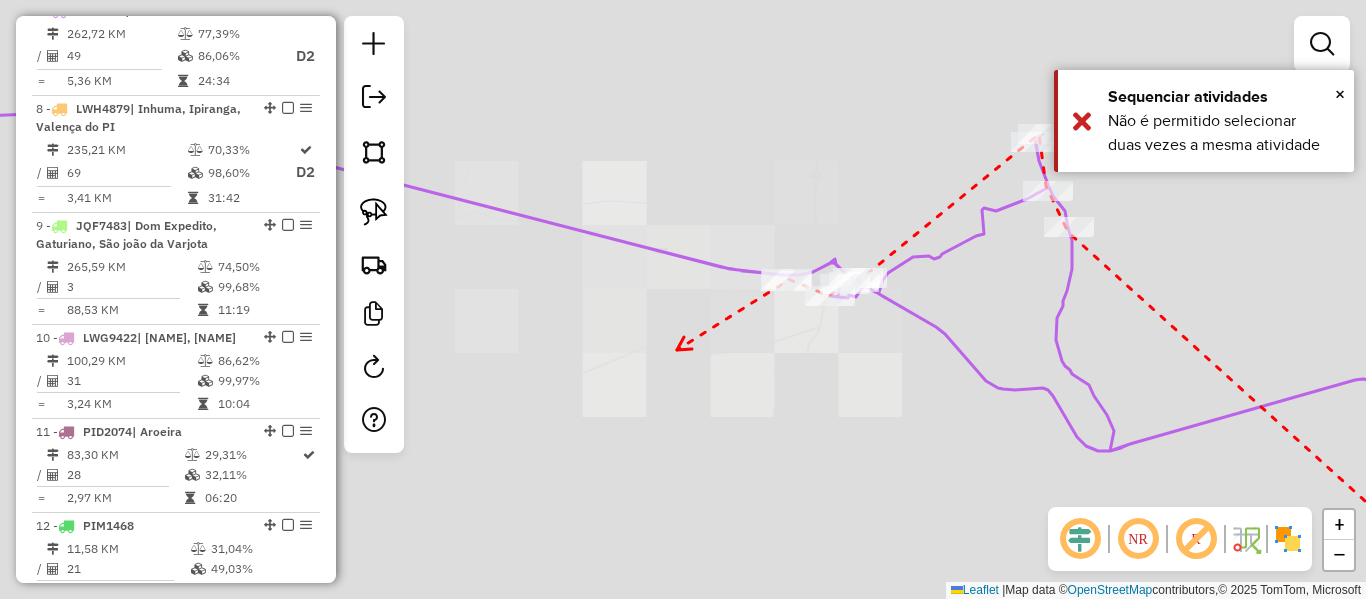 click on "Janela de atendimento Grade de atendimento Capacidade Transportadoras Veículos Cliente Pedidos  Rotas Selecione os dias de semana para filtrar as janelas de atendimento  Seg   Ter   Qua   Qui   Sex   Sáb   Dom  Informe o período da janela de atendimento: De: Até:  Filtrar exatamente a janela do cliente  Considerar janela de atendimento padrão  Selecione os dias de semana para filtrar as grades de atendimento  Seg   Ter   Qua   Qui   Sex   Sáb   Dom   Considerar clientes sem dia de atendimento cadastrado  Clientes fora do dia de atendimento selecionado Filtrar as atividades entre os valores definidos abaixo:  Peso mínimo:   Peso máximo:   Cubagem mínima:   Cubagem máxima:   De:   Até:  Filtrar as atividades entre o tempo de atendimento definido abaixo:  De:   Até:   Considerar capacidade total dos clientes não roteirizados Transportadora: Selecione um ou mais itens Tipo de veículo: Selecione um ou mais itens Veículo: Selecione um ou mais itens Motorista: Selecione um ou mais itens Nome: Rótulo:" 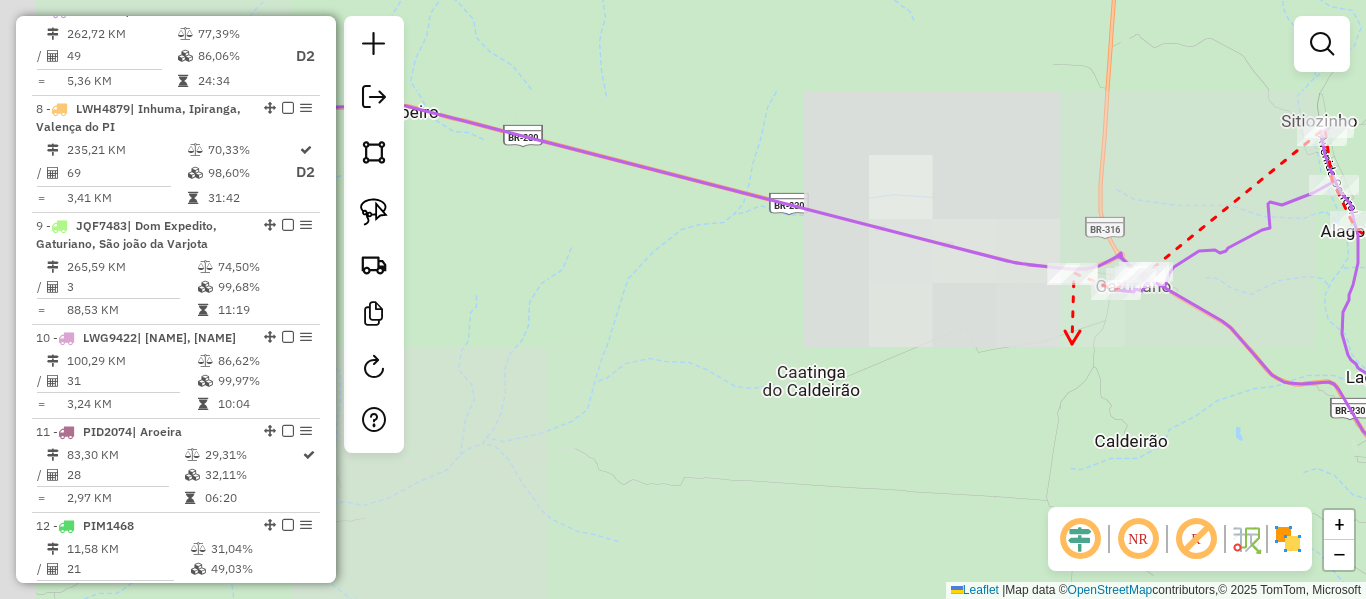 drag, startPoint x: 677, startPoint y: 350, endPoint x: 1063, endPoint y: 344, distance: 386.04663 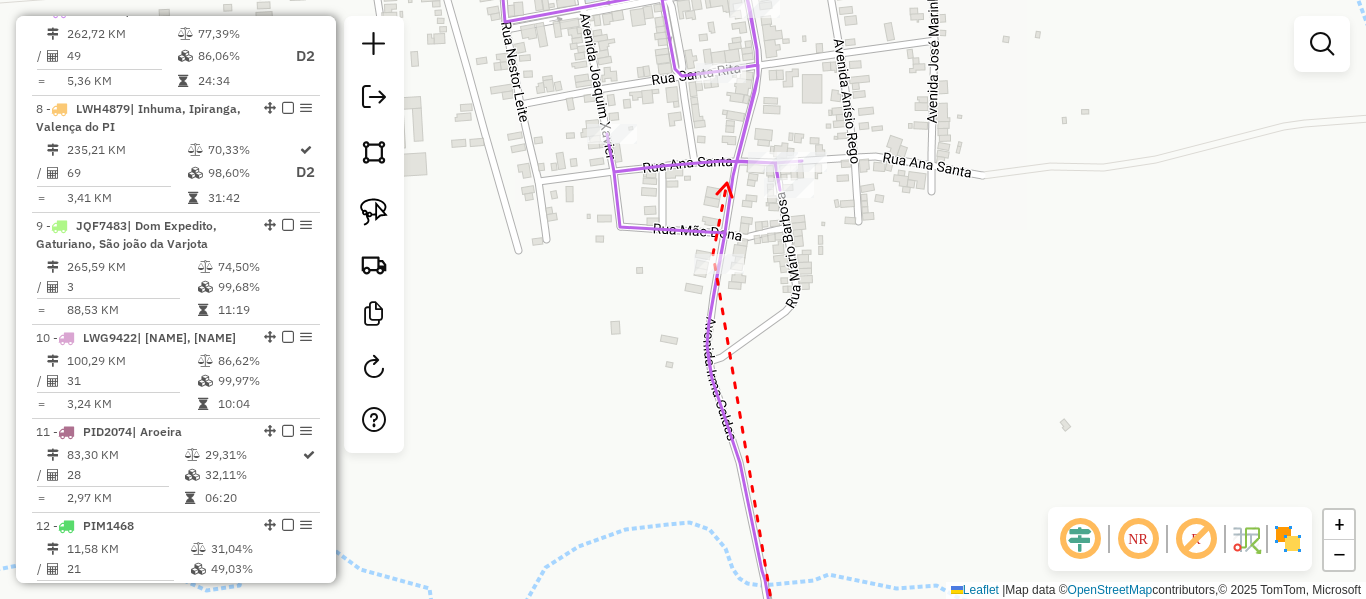 drag, startPoint x: 726, startPoint y: 184, endPoint x: 690, endPoint y: 303, distance: 124.32619 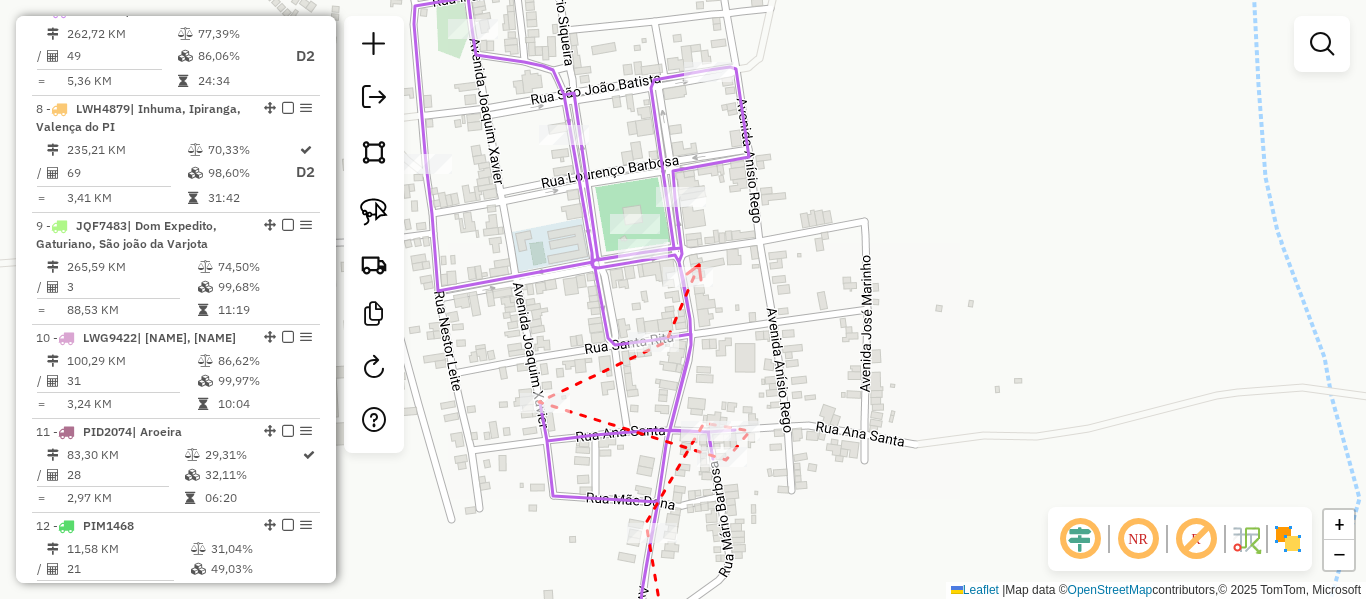 click 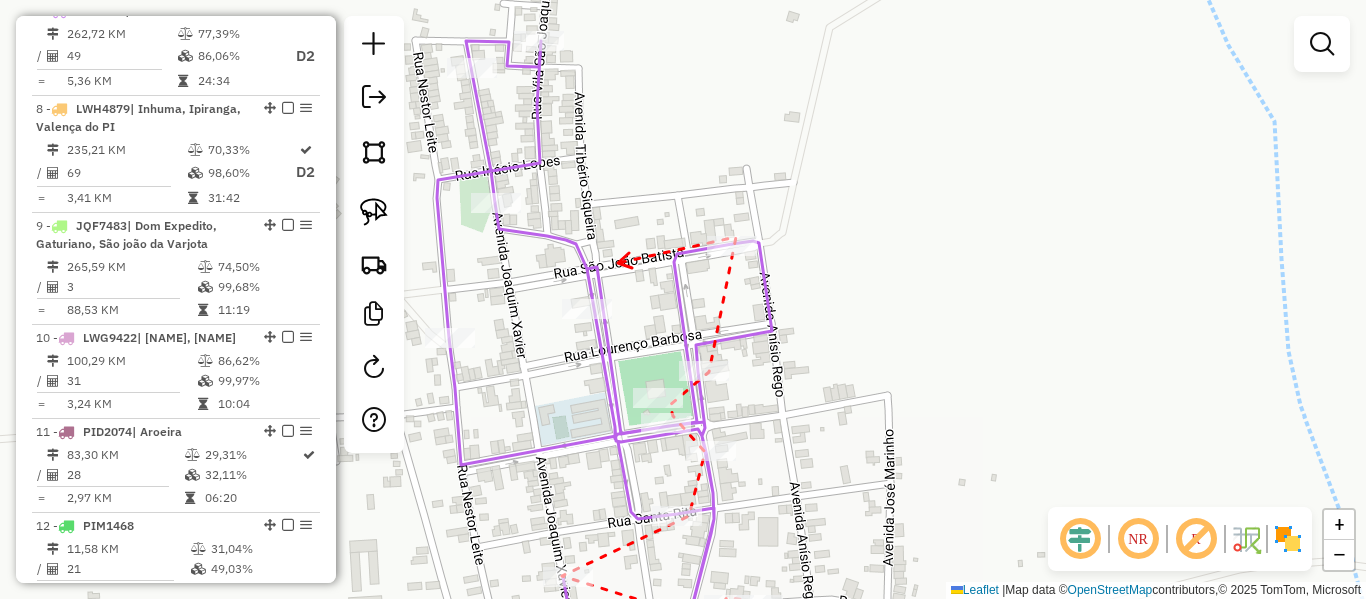 drag, startPoint x: 712, startPoint y: 126, endPoint x: 737, endPoint y: 306, distance: 181.72781 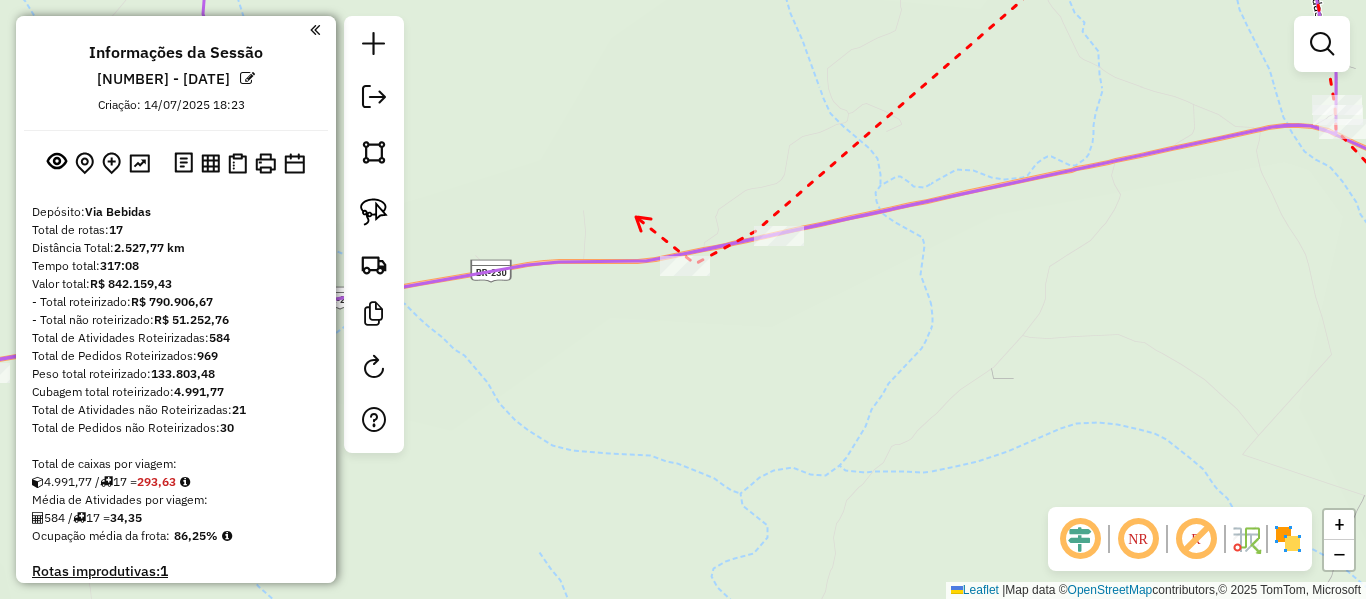 scroll, scrollTop: 0, scrollLeft: 0, axis: both 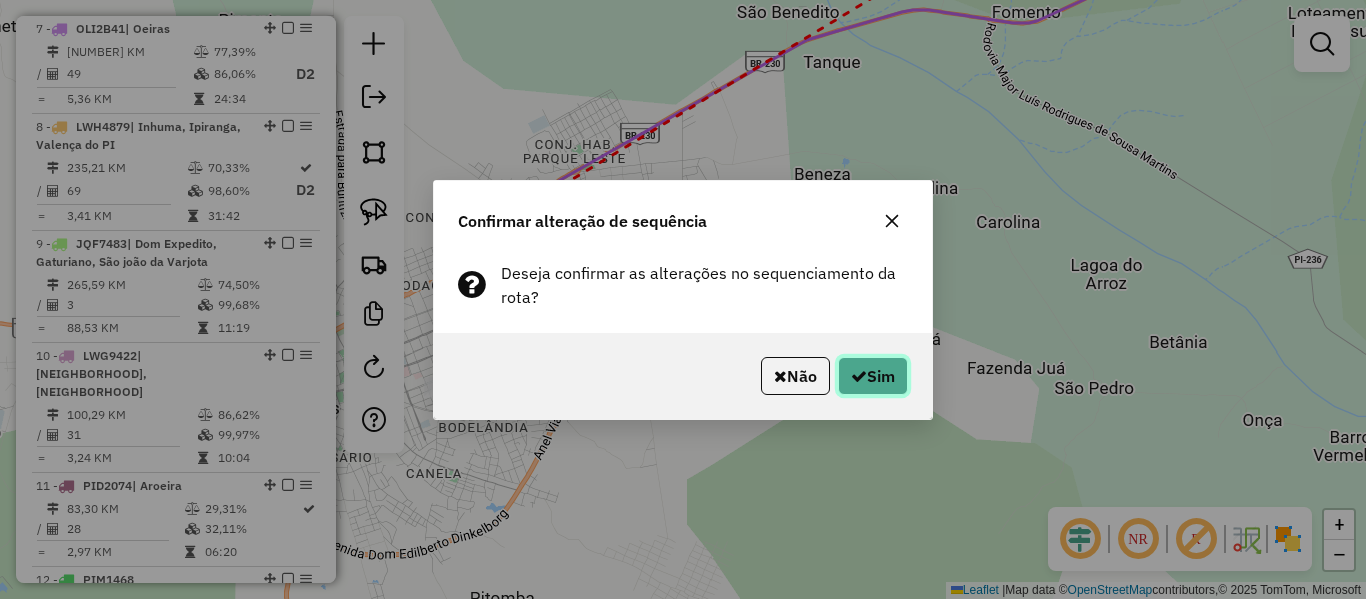 click on "Sim" 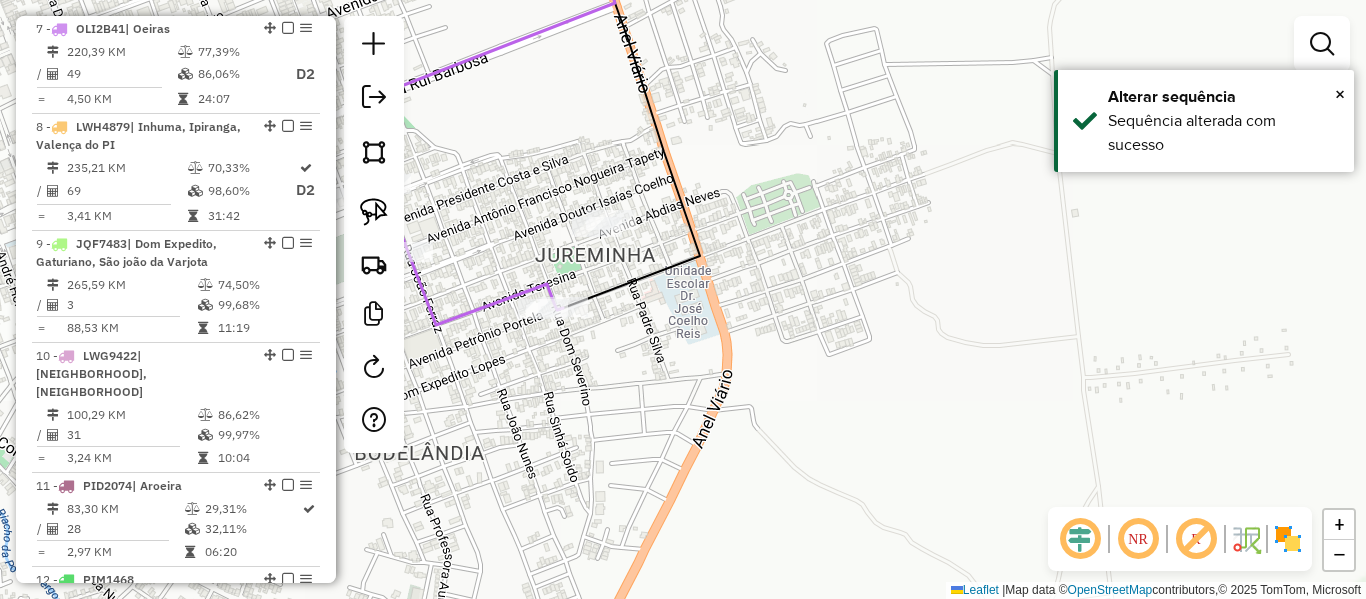 drag, startPoint x: 464, startPoint y: 314, endPoint x: 479, endPoint y: 310, distance: 15.524175 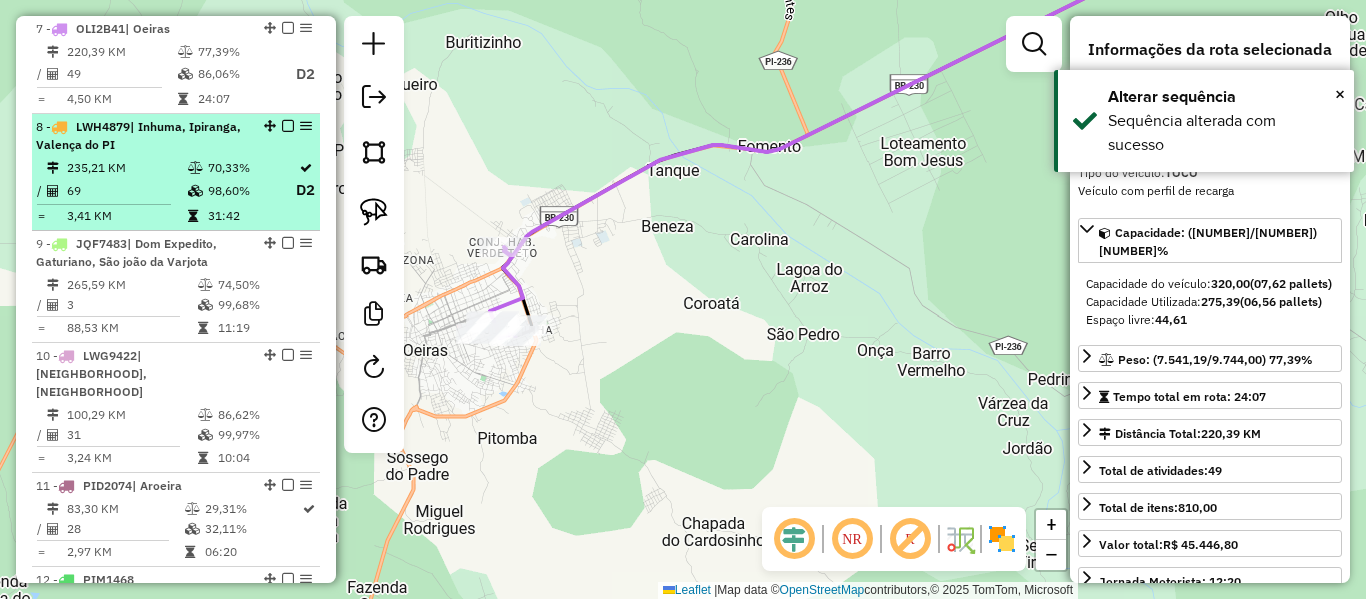 click on "235,21 KM" at bounding box center [126, 168] 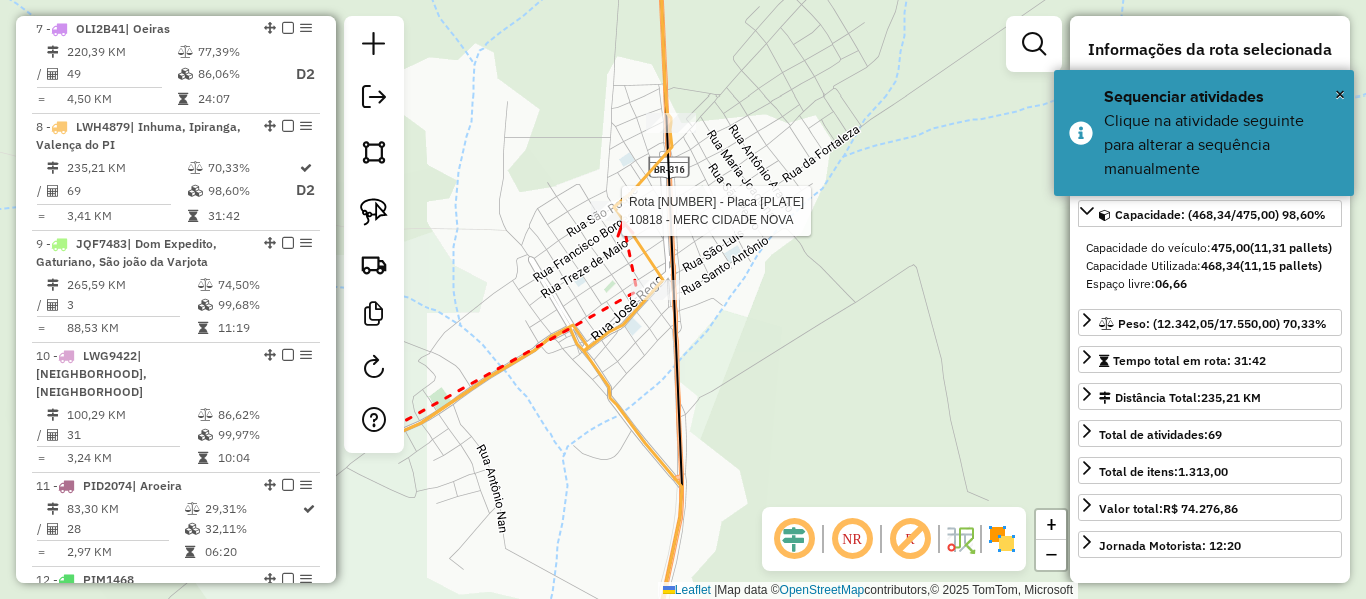 click 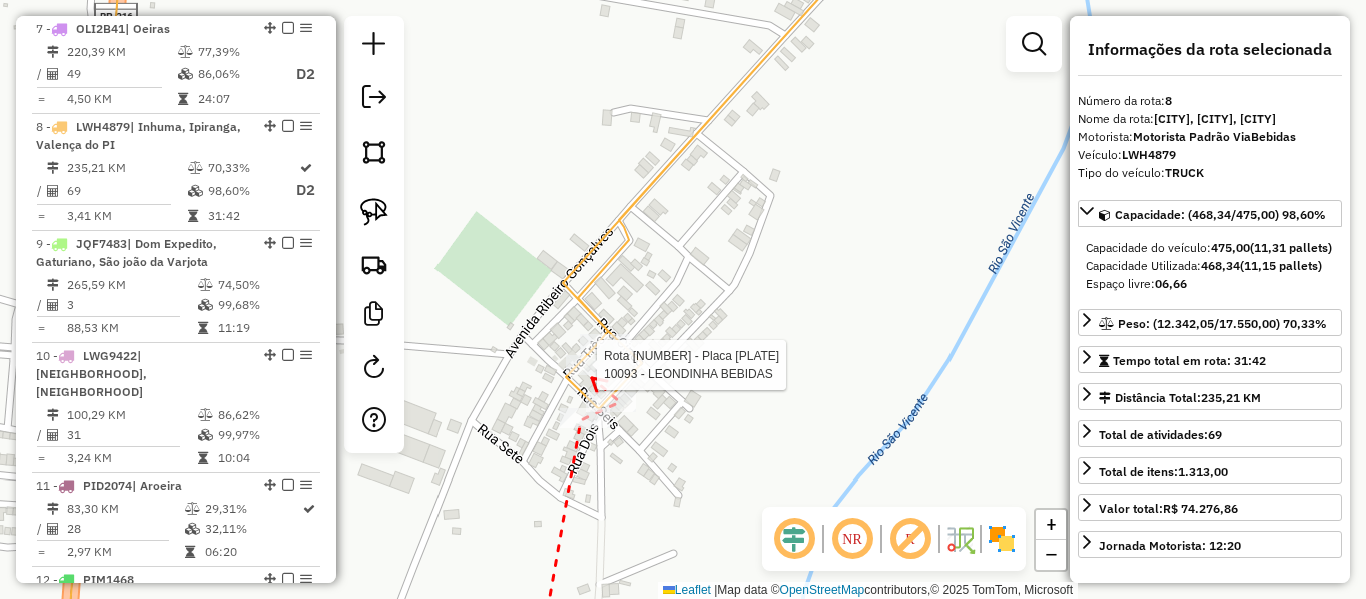 click 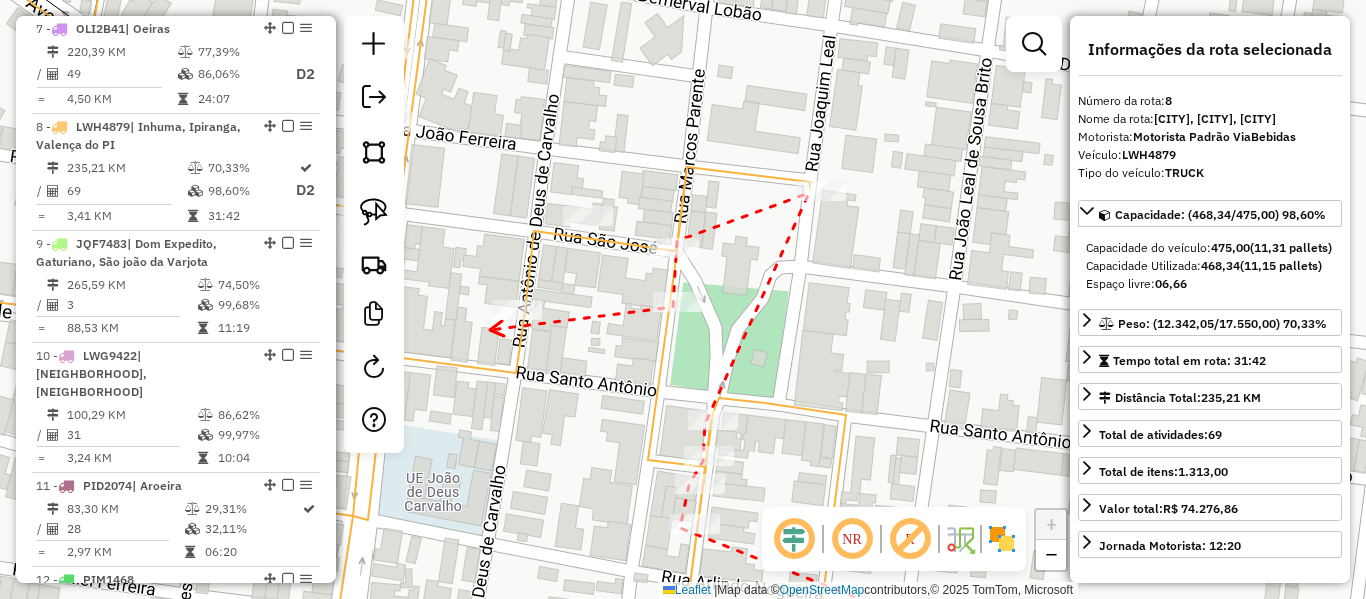 click 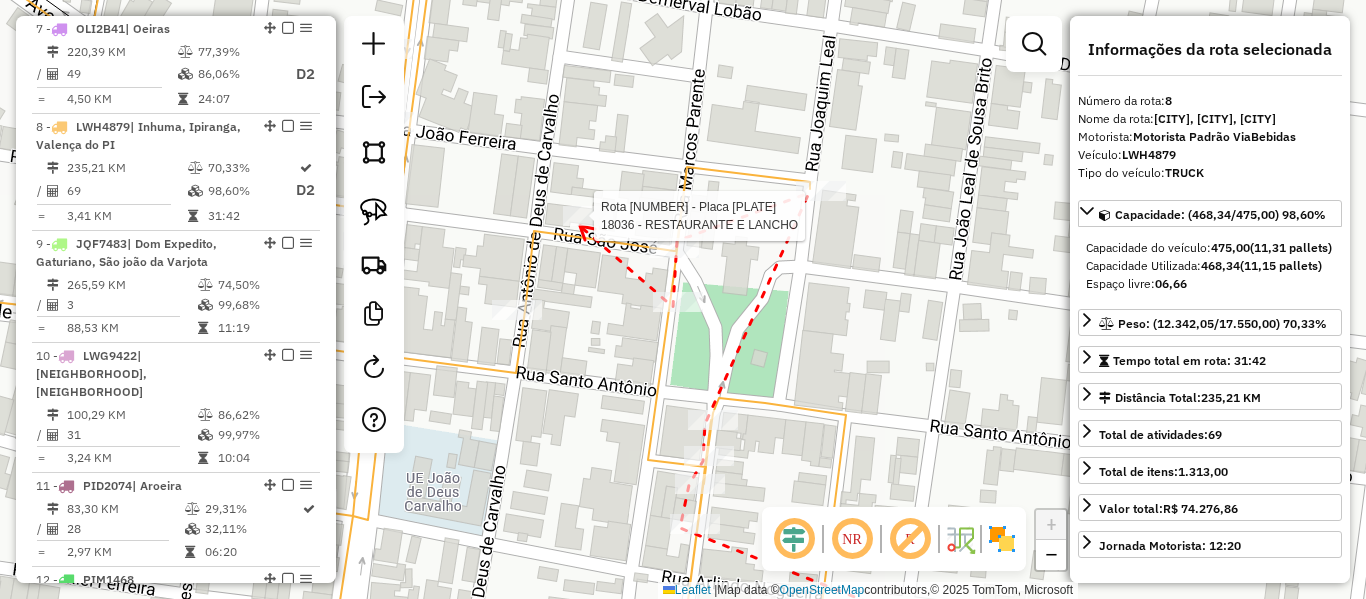 click 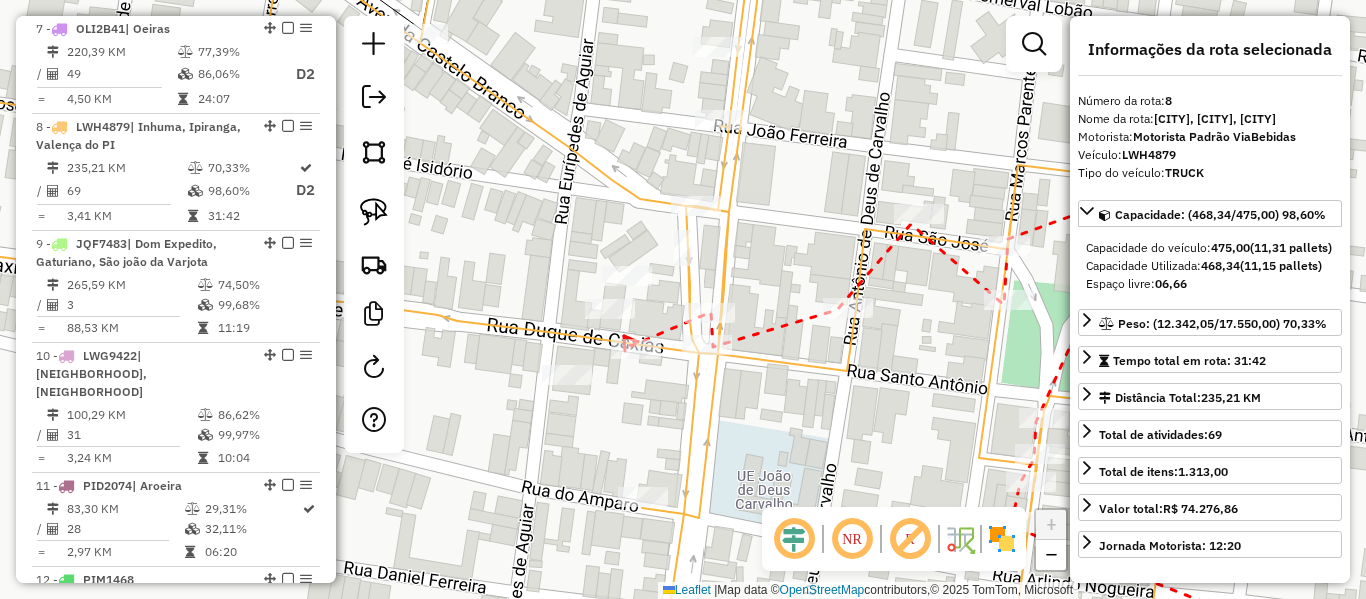click 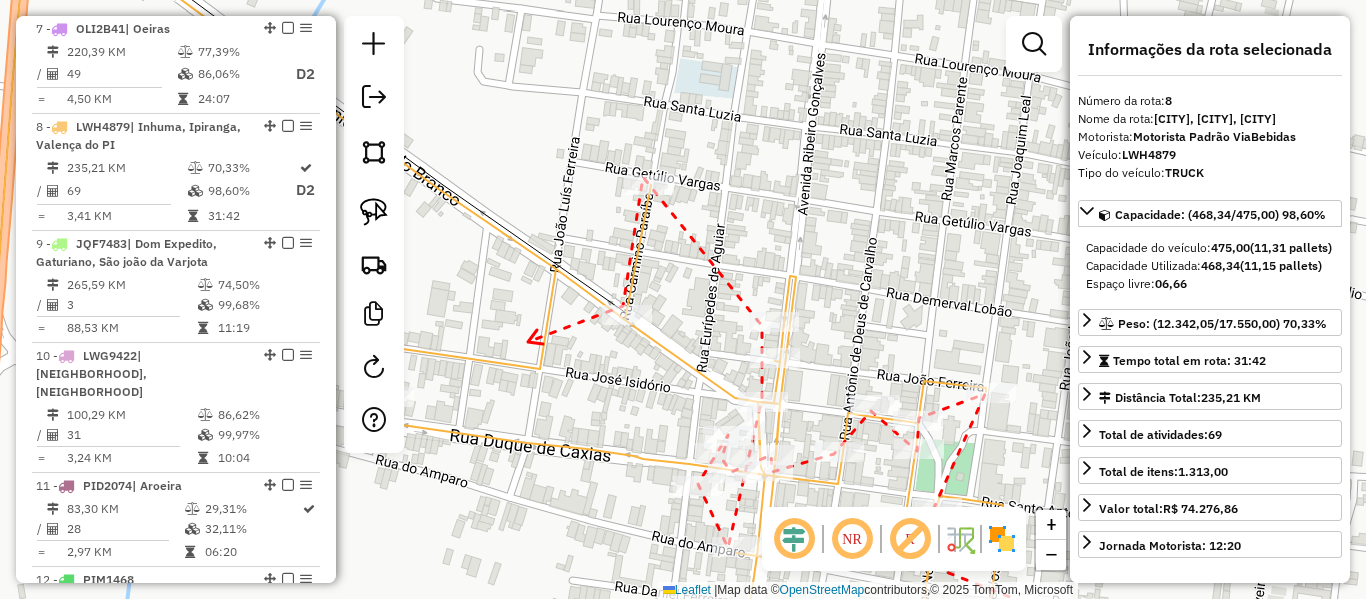 drag, startPoint x: 529, startPoint y: 342, endPoint x: 754, endPoint y: 262, distance: 238.79907 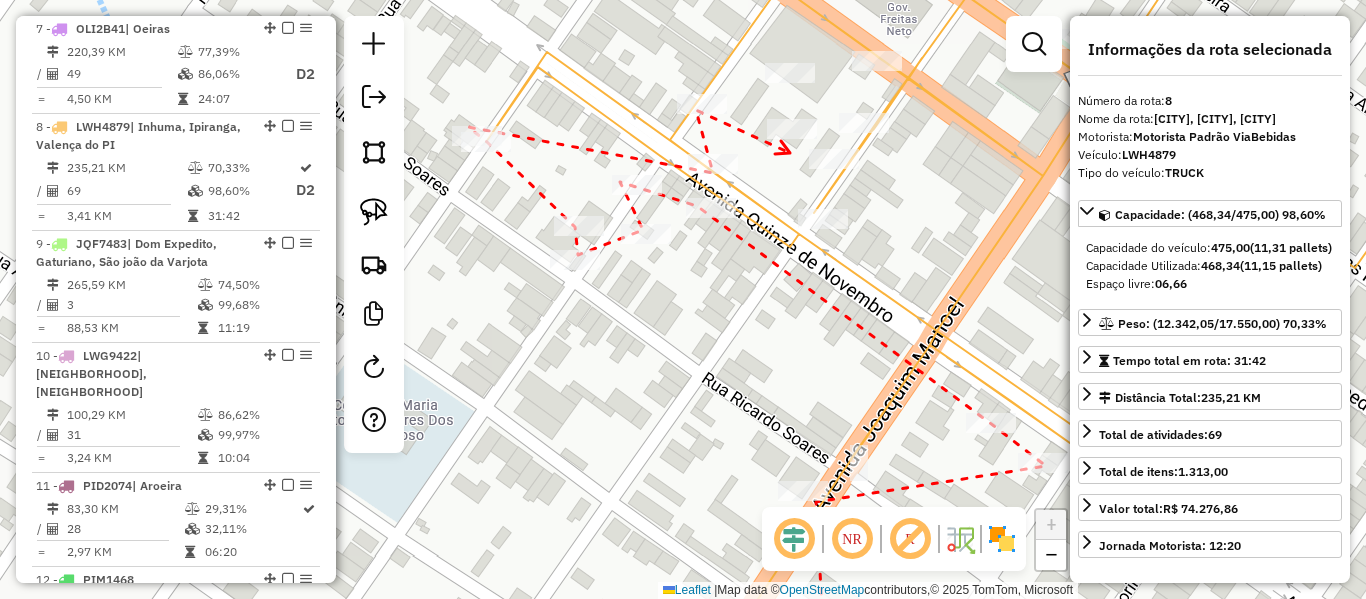 click 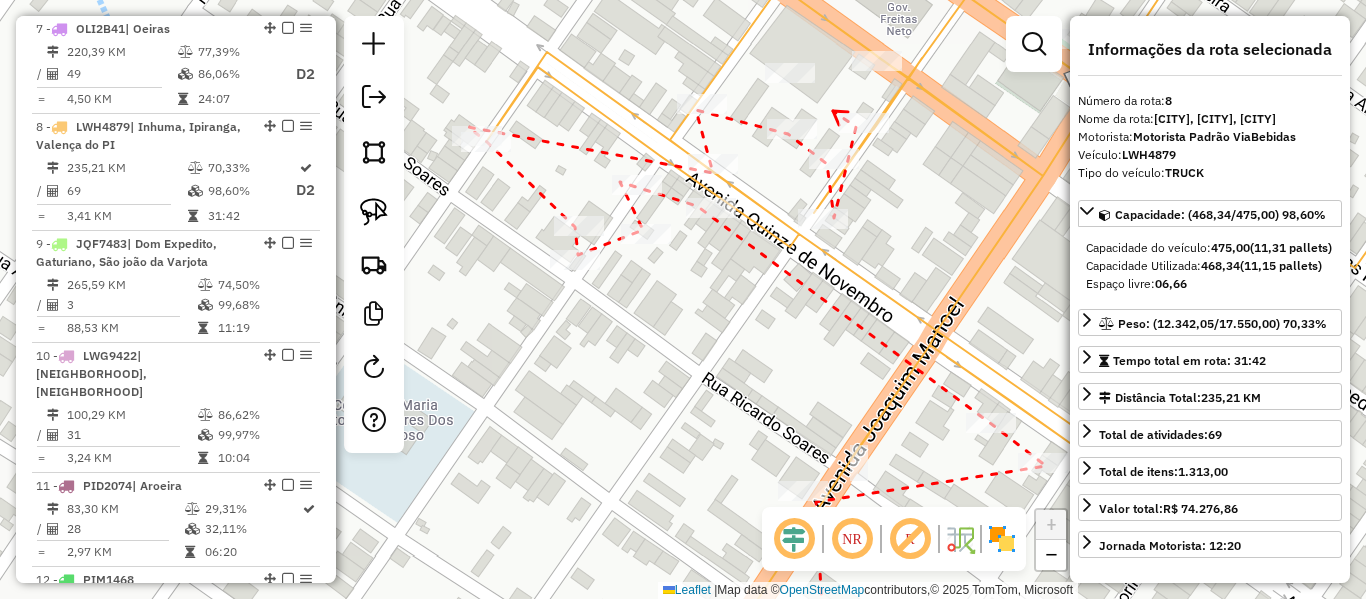 click 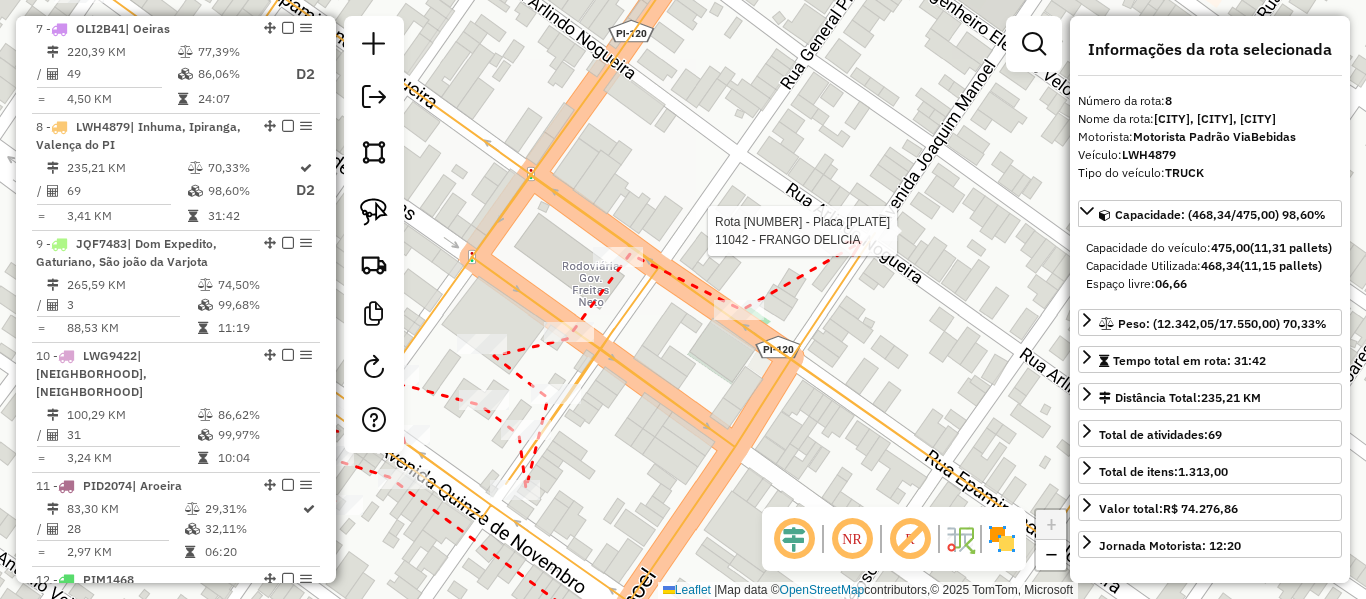 click 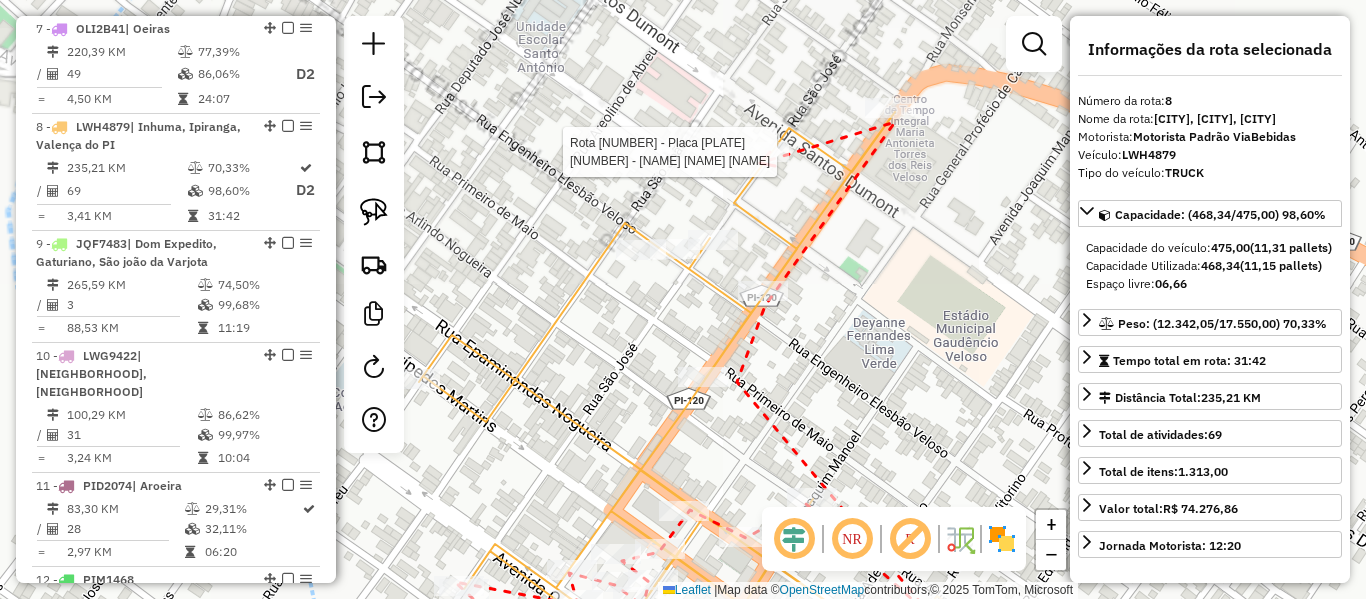click 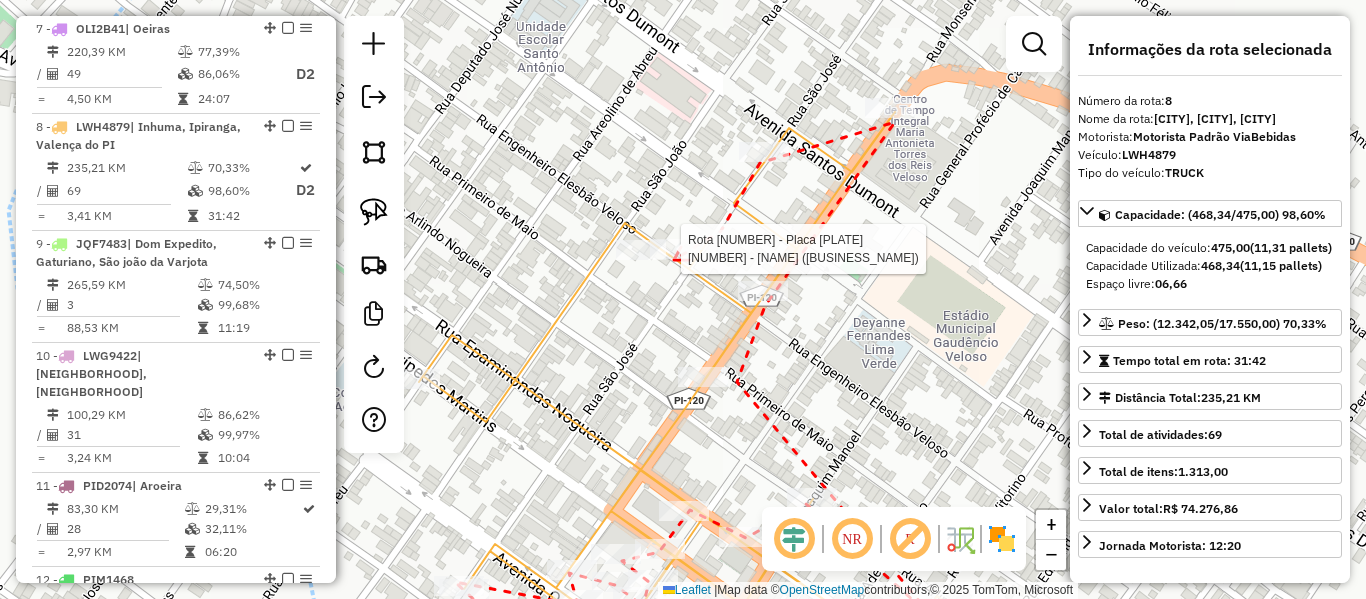click 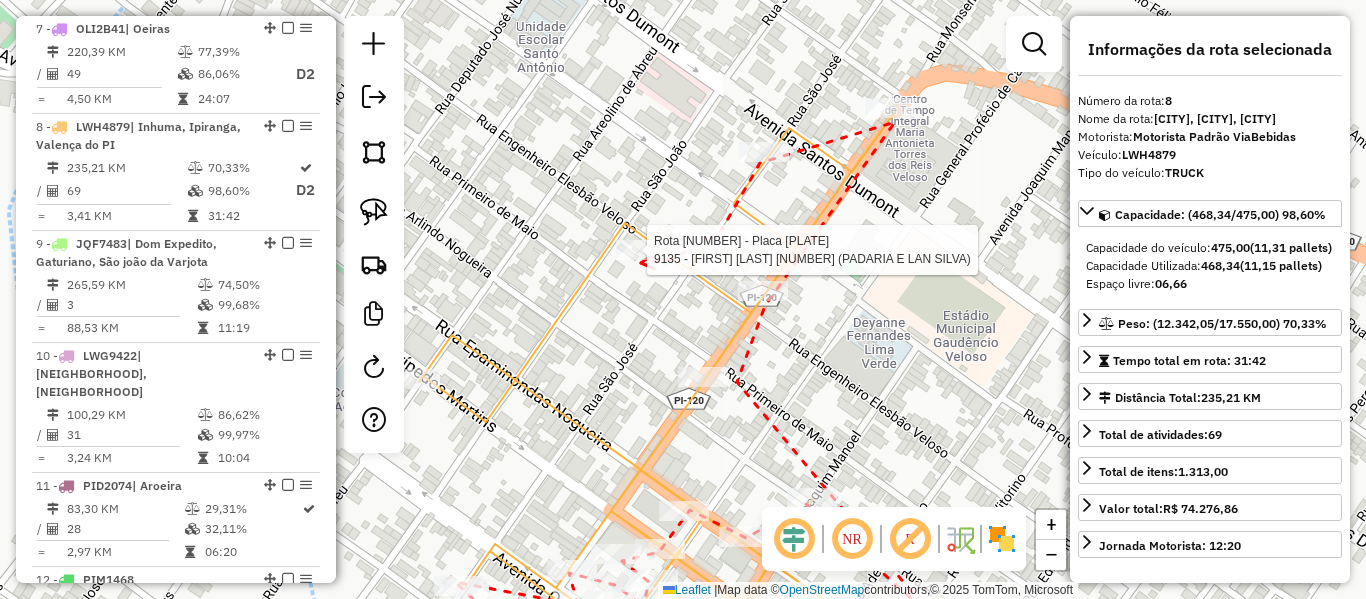 click 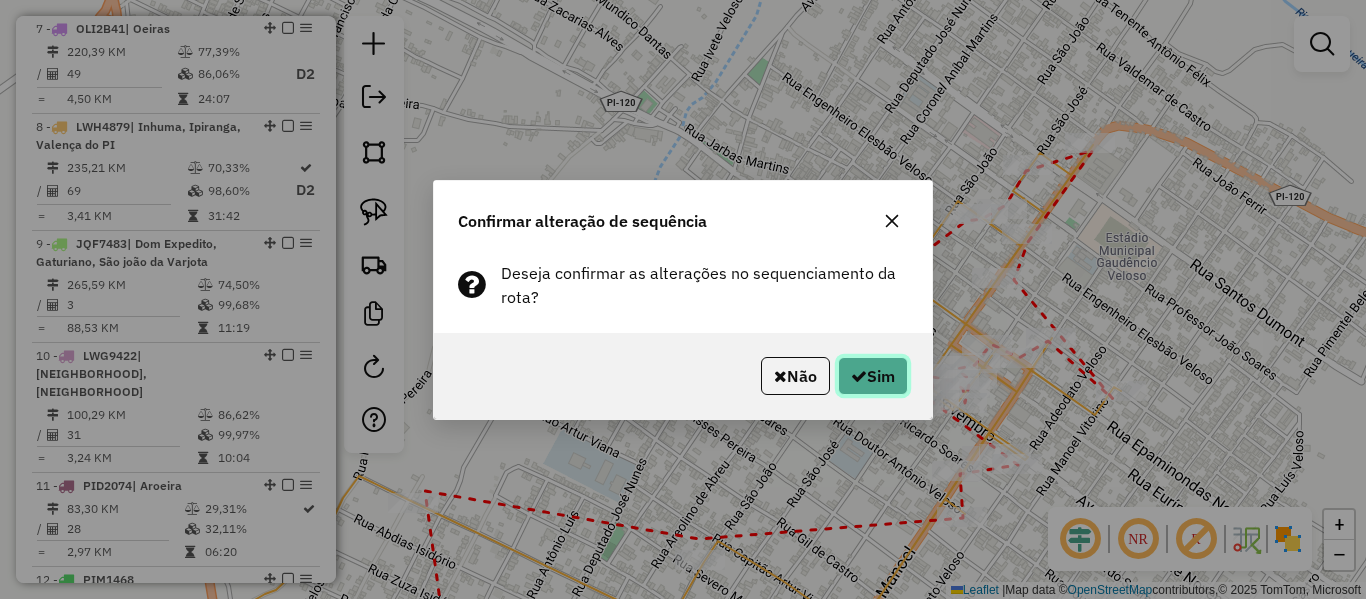 click on "Sim" 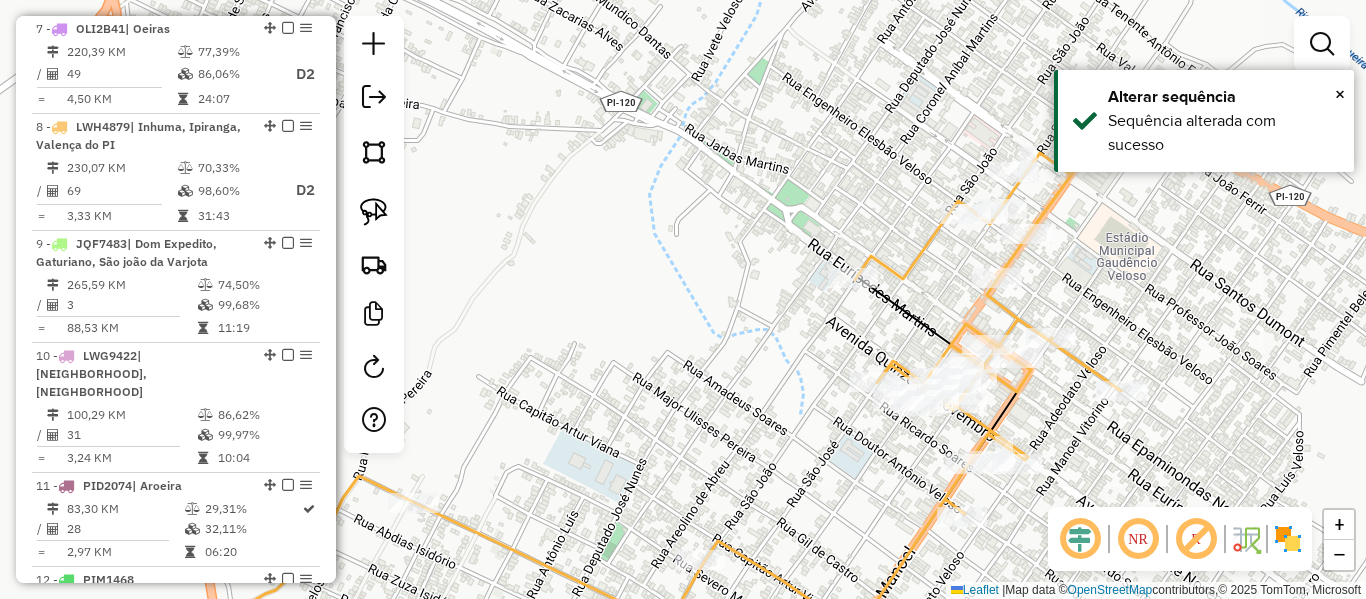 click 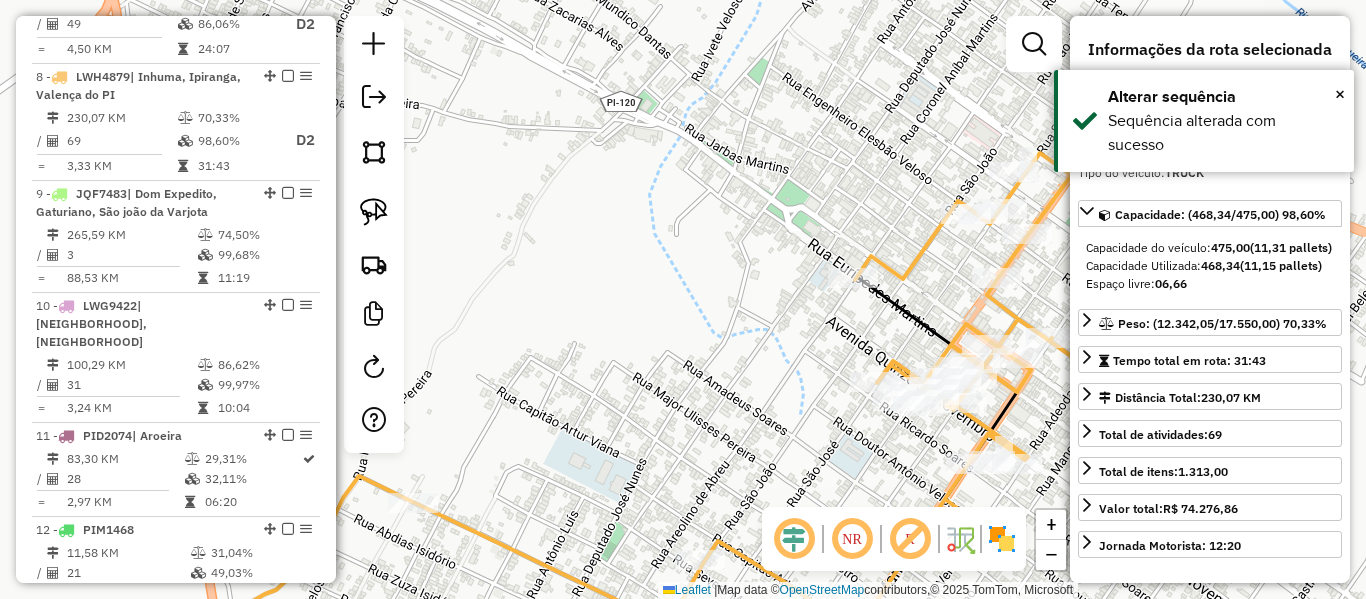 scroll, scrollTop: 1567, scrollLeft: 0, axis: vertical 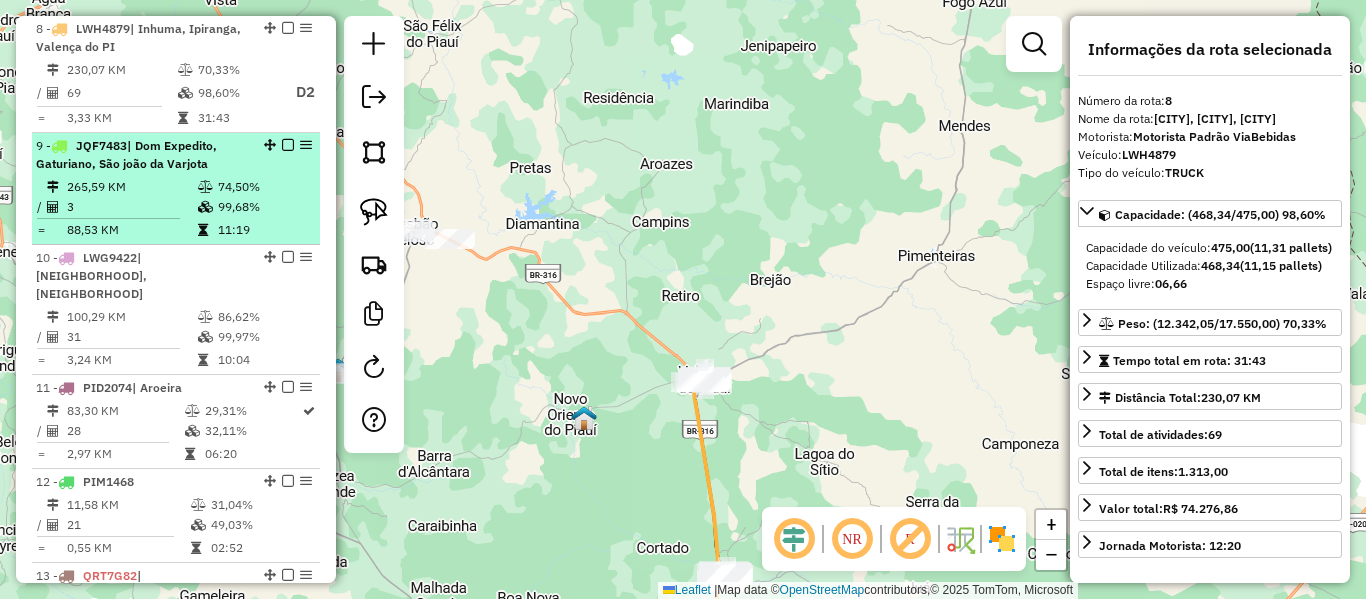 click on "| Dom Expedito, Gaturiano, São joão da Varjota" at bounding box center (126, 154) 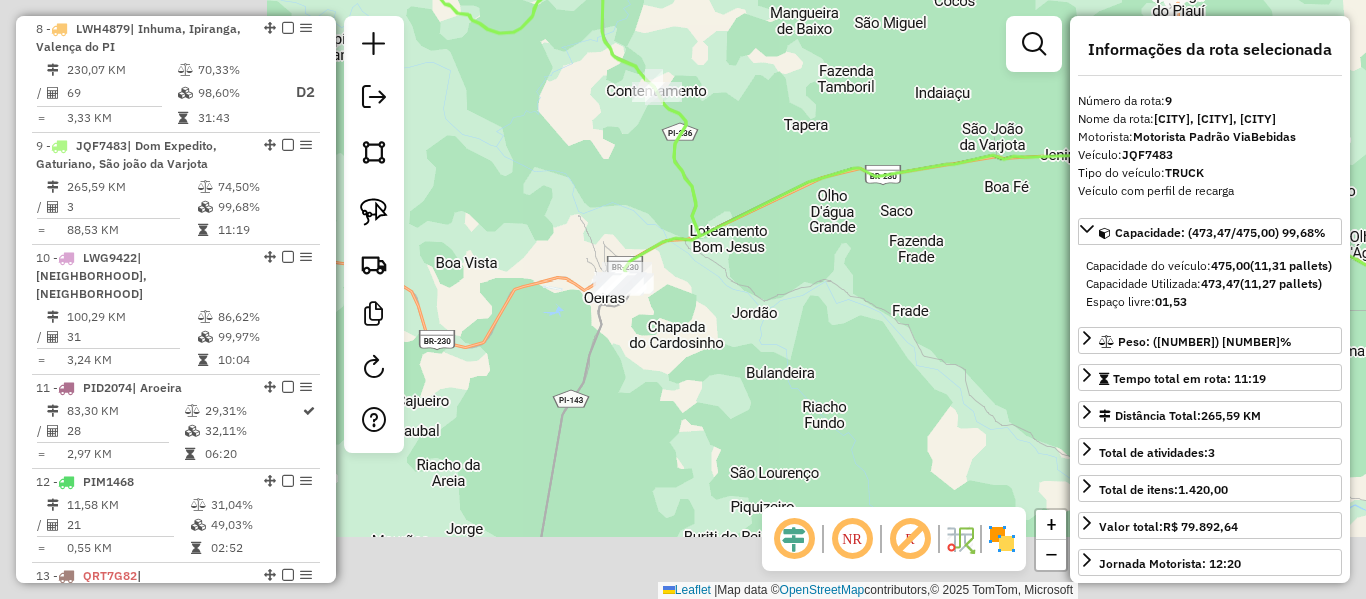 drag, startPoint x: 695, startPoint y: 165, endPoint x: 851, endPoint y: 107, distance: 166.43317 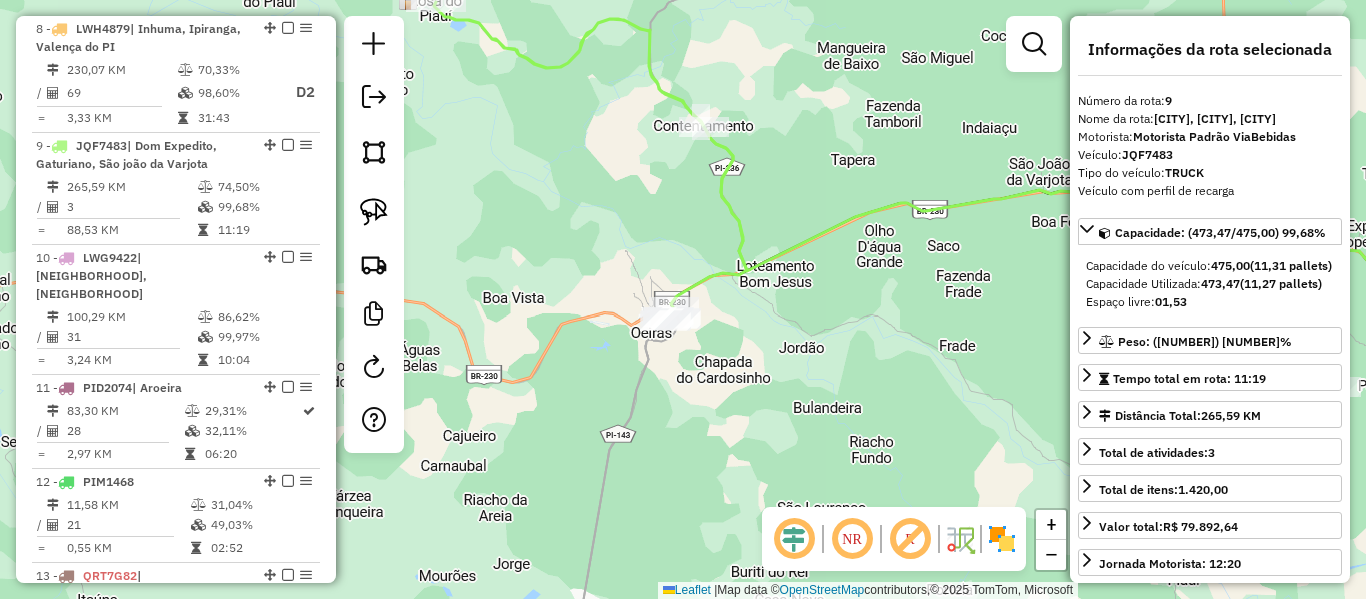 drag, startPoint x: 617, startPoint y: 153, endPoint x: 690, endPoint y: 207, distance: 90.80198 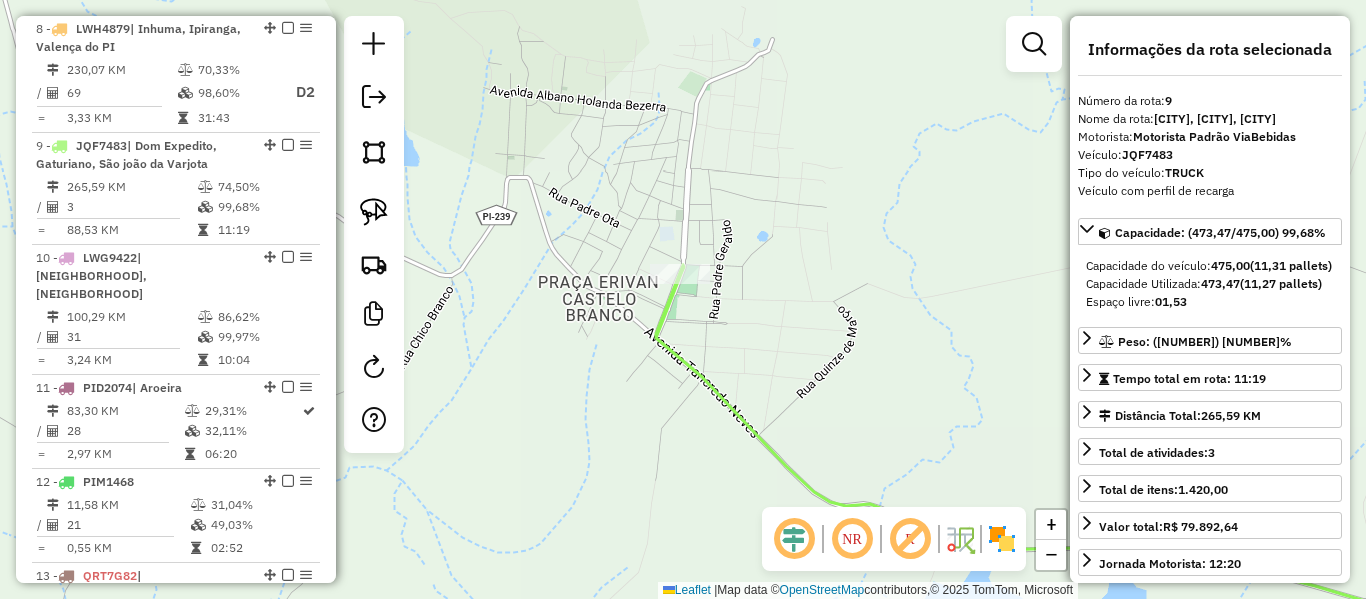 click 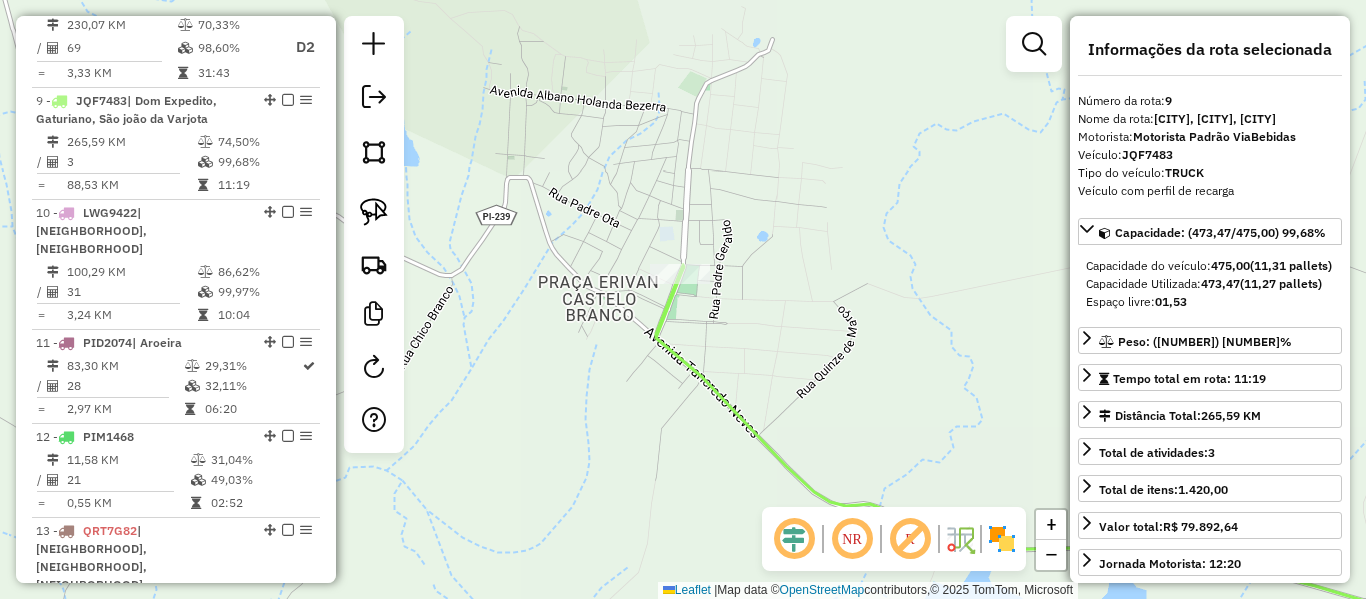 click 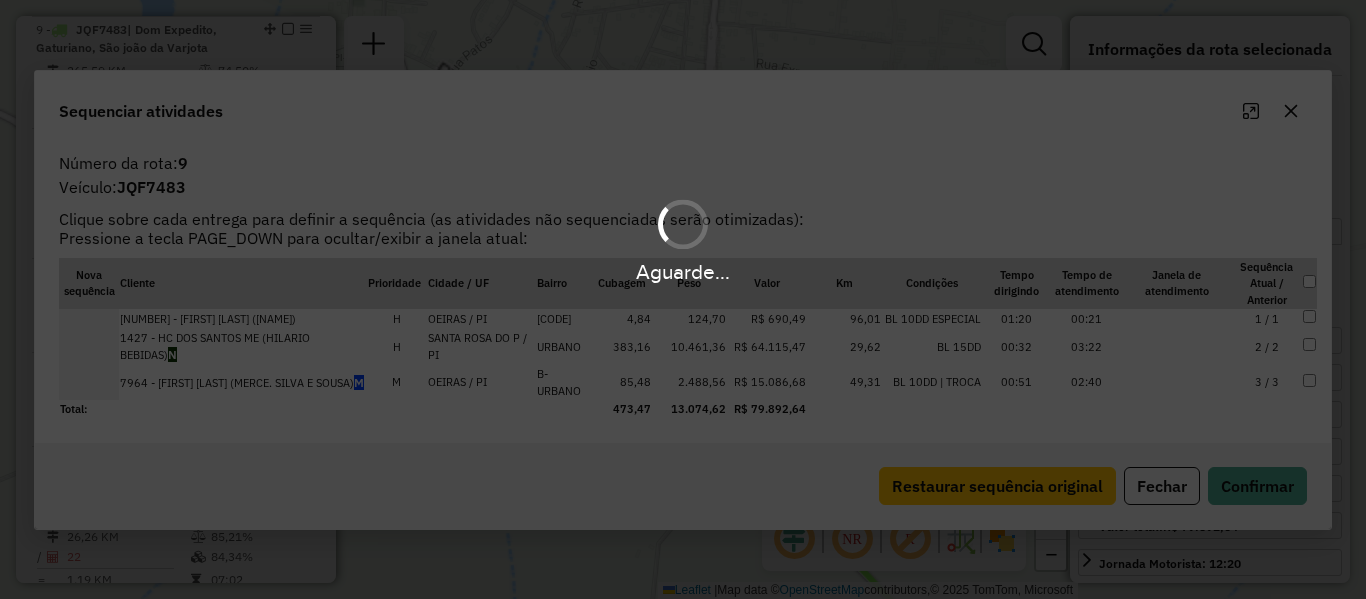 scroll, scrollTop: 1684, scrollLeft: 0, axis: vertical 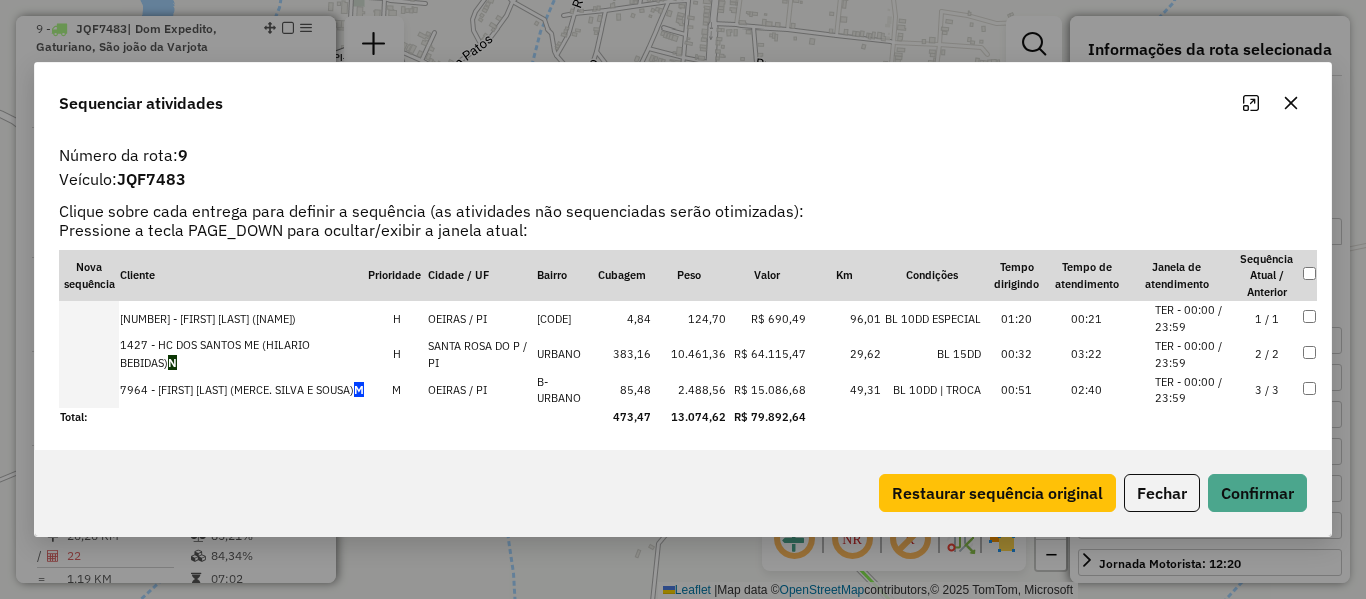 click on "2 / 2" at bounding box center [1267, 354] 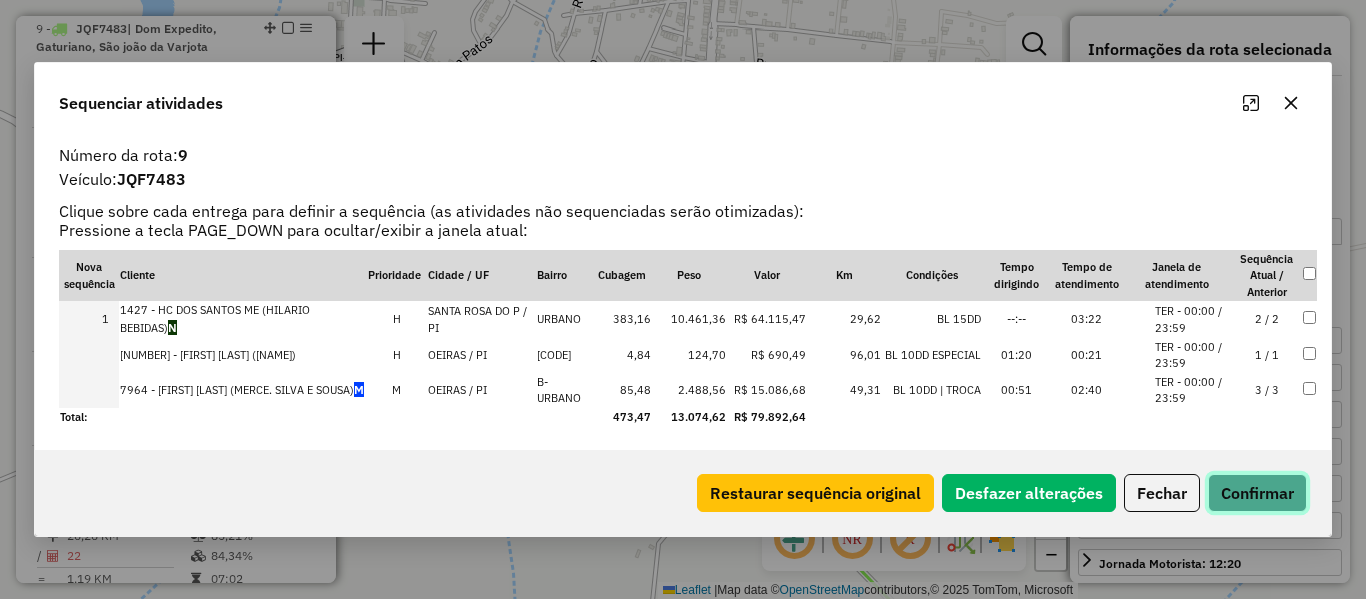 click on "Confirmar" 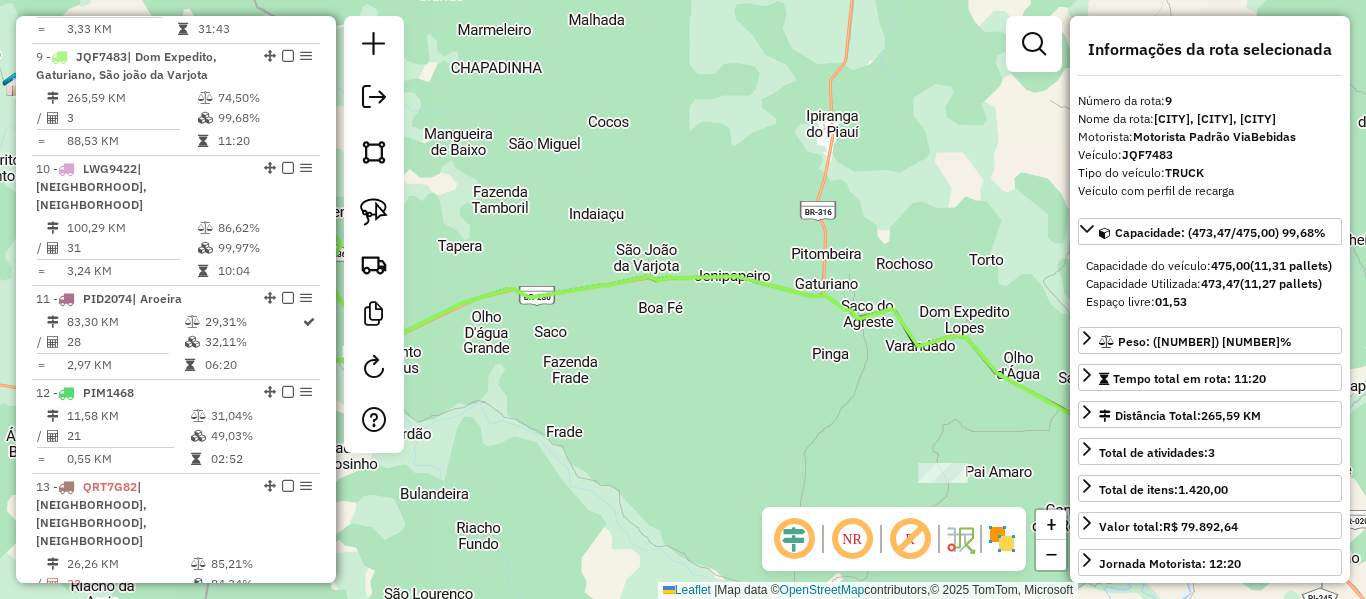 scroll, scrollTop: 1684, scrollLeft: 0, axis: vertical 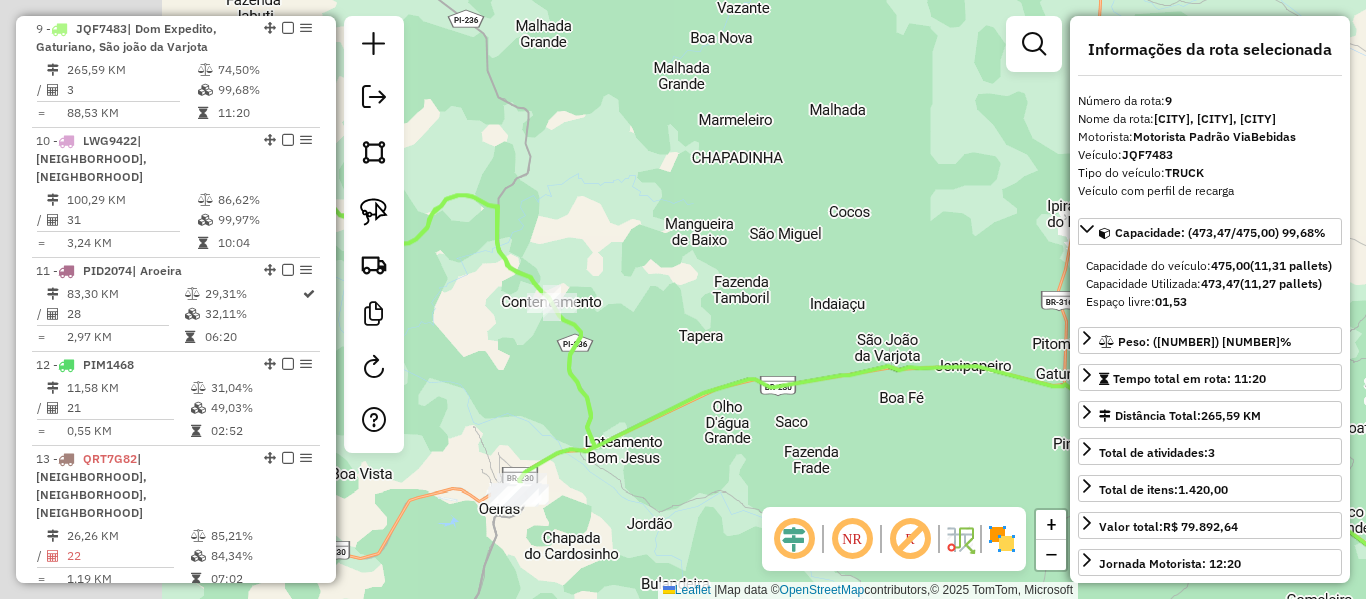 drag, startPoint x: 760, startPoint y: 183, endPoint x: 956, endPoint y: 246, distance: 205.87617 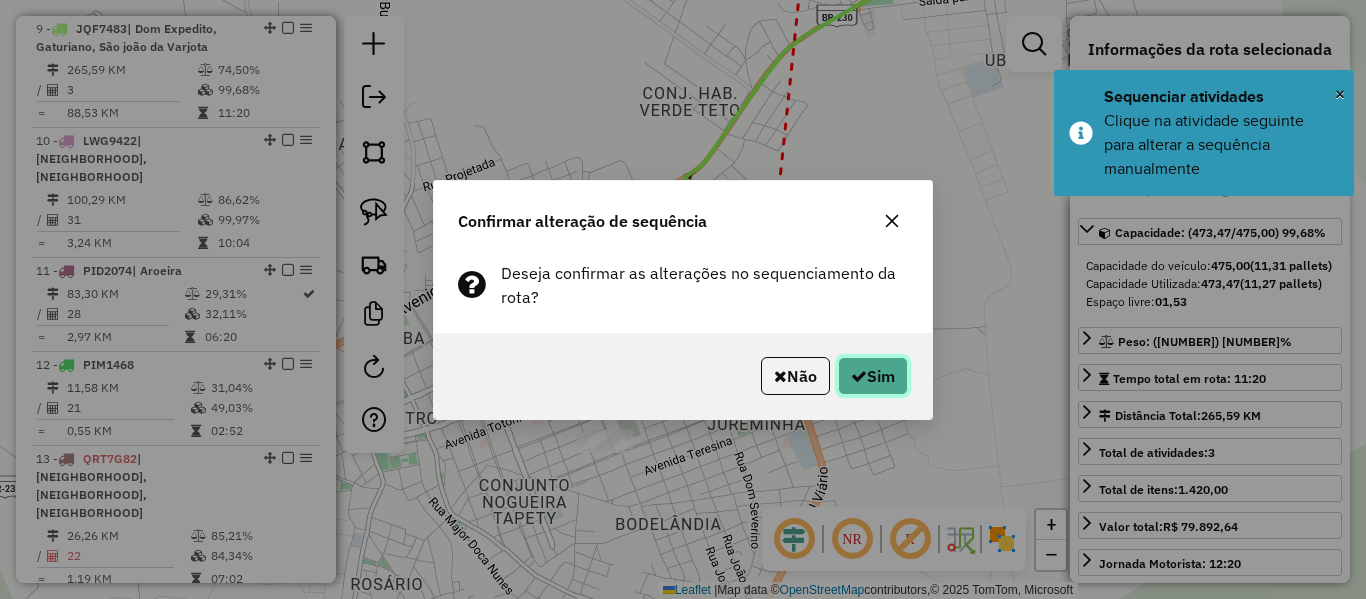 click on "Sim" 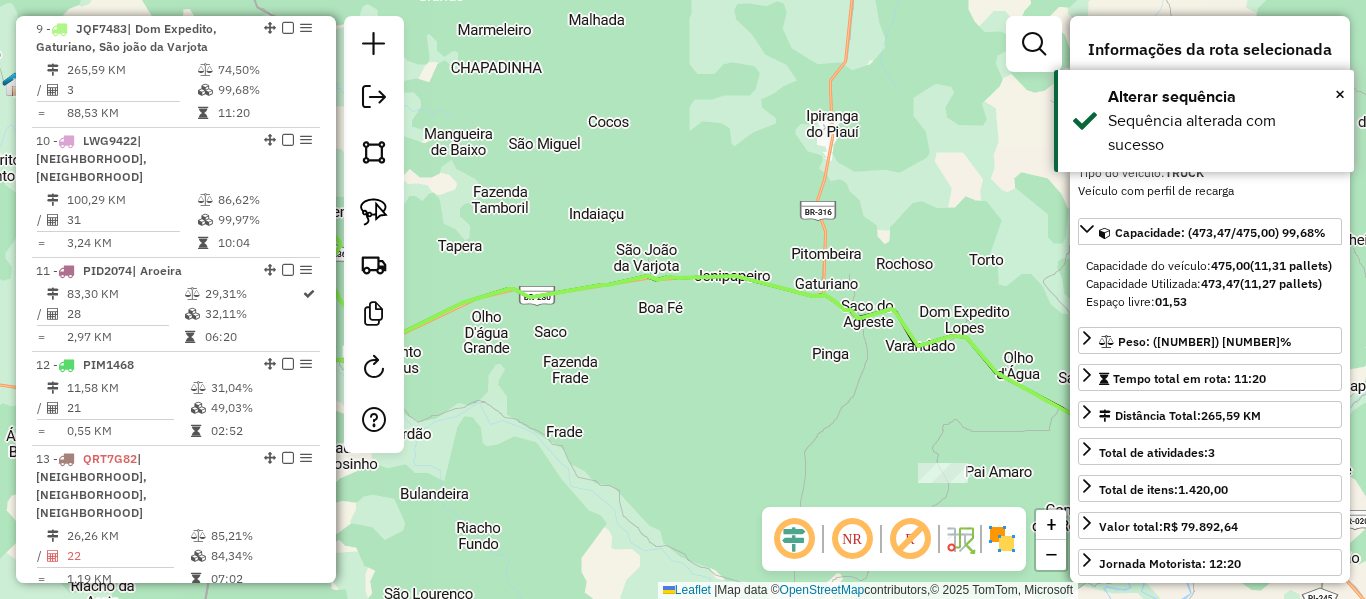 drag, startPoint x: 762, startPoint y: 296, endPoint x: 902, endPoint y: 295, distance: 140.00357 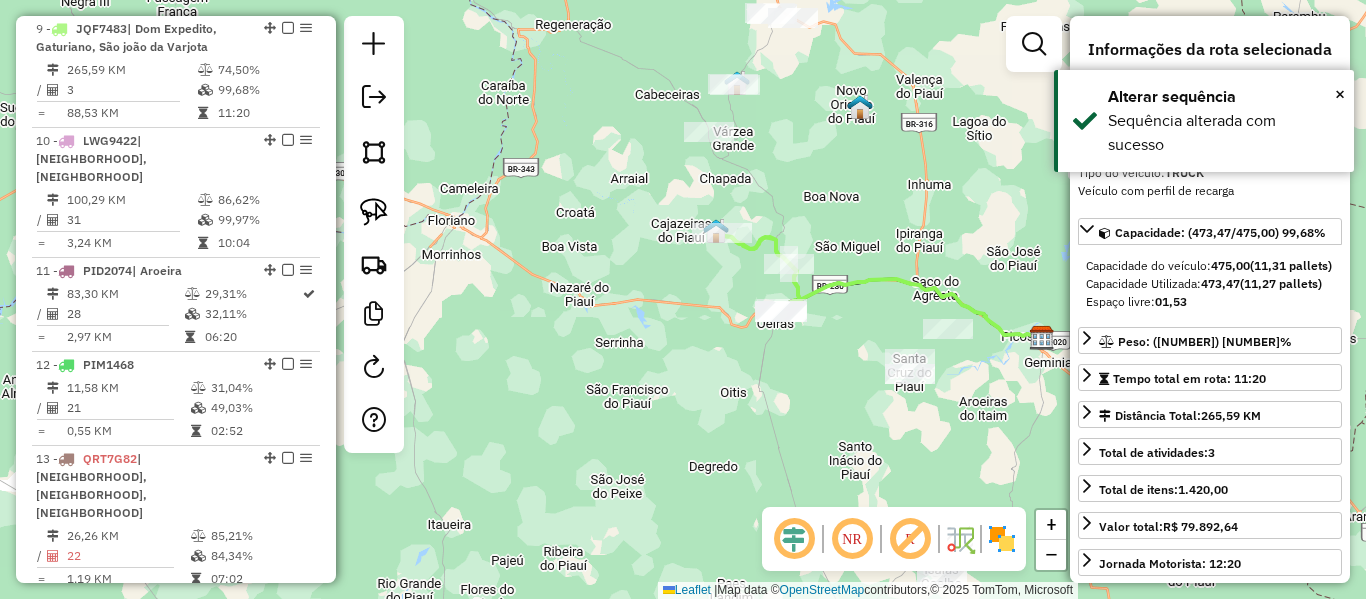 click 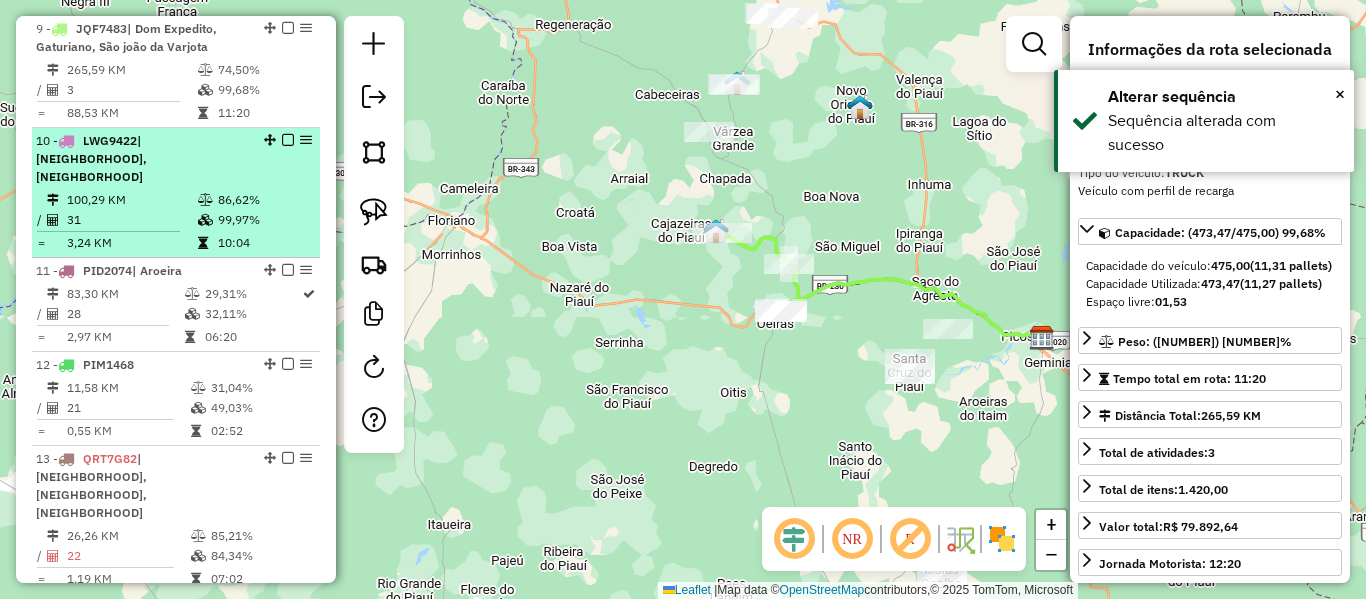 click on "| [NAME], [NAME]" at bounding box center (91, 158) 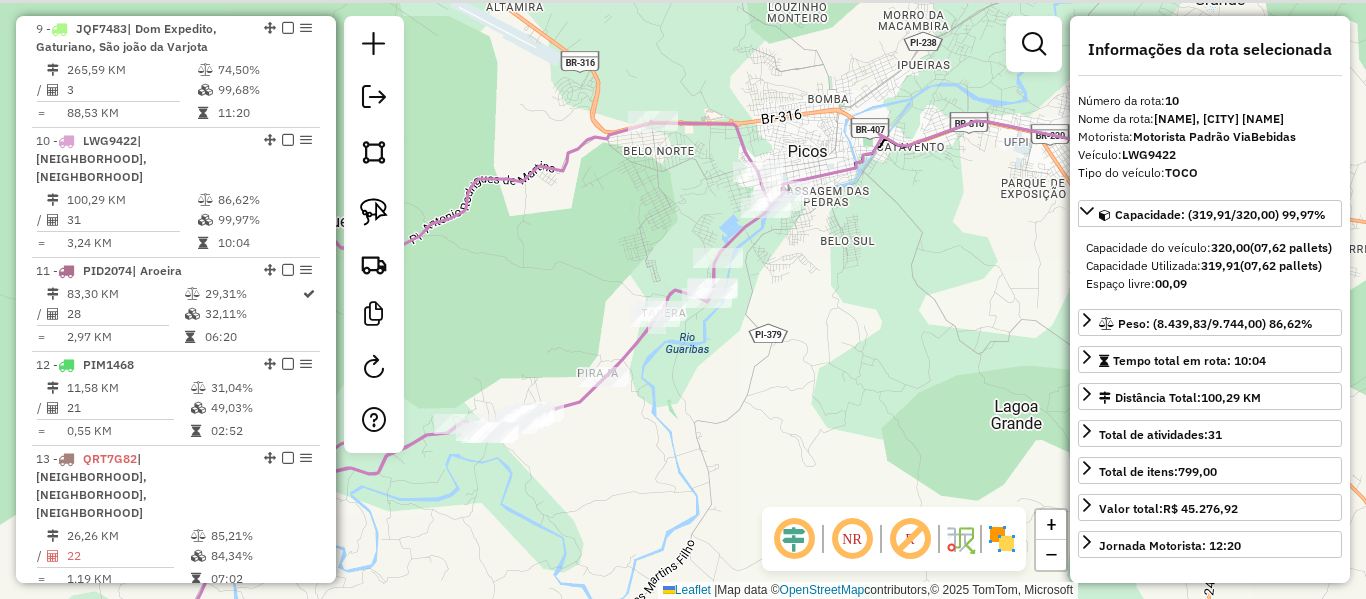 drag, startPoint x: 852, startPoint y: 255, endPoint x: 790, endPoint y: 322, distance: 91.28527 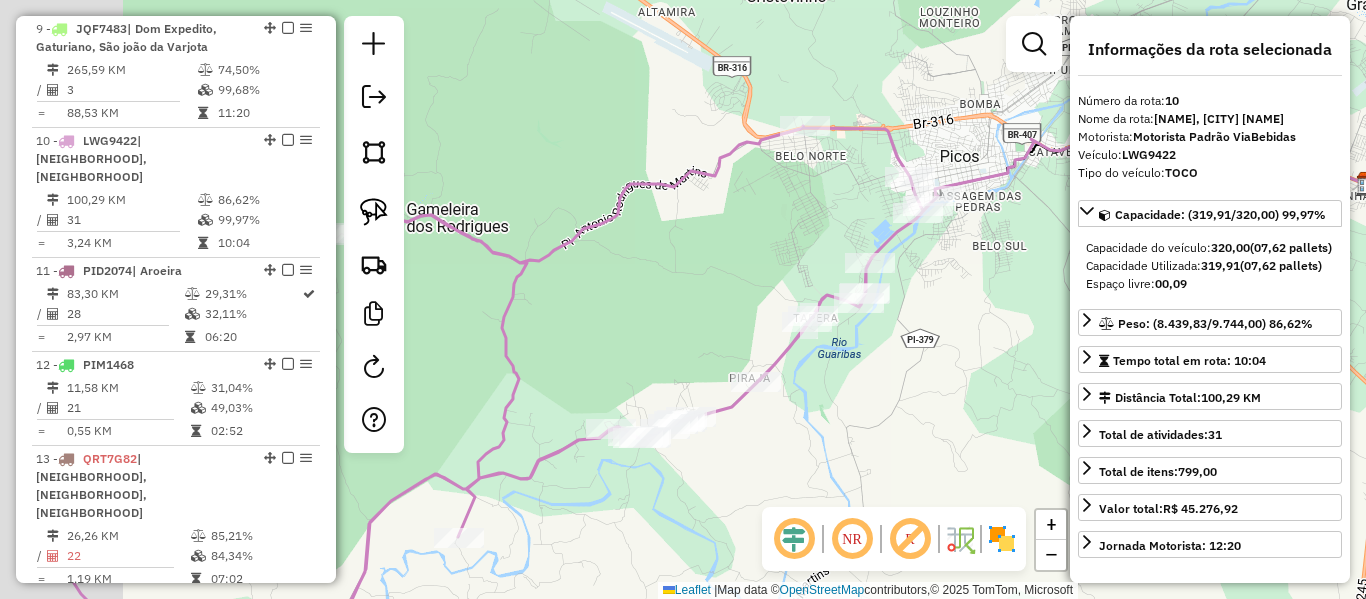 drag, startPoint x: 632, startPoint y: 257, endPoint x: 825, endPoint y: 223, distance: 195.97194 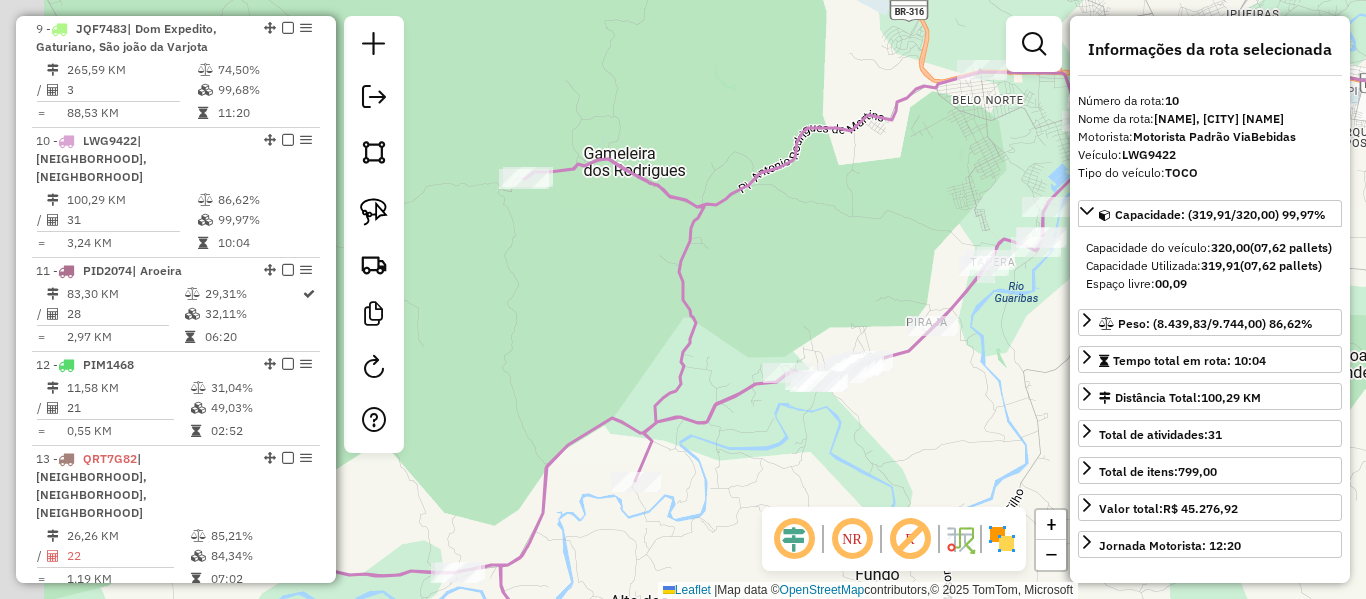 click on "Janela de atendimento Grade de atendimento Capacidade Transportadoras Veículos Cliente Pedidos  Rotas Selecione os dias de semana para filtrar as janelas de atendimento  Seg   Ter   Qua   Qui   Sex   Sáb   Dom  Informe o período da janela de atendimento: De: Até:  Filtrar exatamente a janela do cliente  Considerar janela de atendimento padrão  Selecione os dias de semana para filtrar as grades de atendimento  Seg   Ter   Qua   Qui   Sex   Sáb   Dom   Considerar clientes sem dia de atendimento cadastrado  Clientes fora do dia de atendimento selecionado Filtrar as atividades entre os valores definidos abaixo:  Peso mínimo:   Peso máximo:   Cubagem mínima:   Cubagem máxima:   De:   Até:  Filtrar as atividades entre o tempo de atendimento definido abaixo:  De:   Até:   Considerar capacidade total dos clientes não roteirizados Transportadora: Selecione um ou mais itens Tipo de veículo: Selecione um ou mais itens Veículo: Selecione um ou mais itens Motorista: Selecione um ou mais itens Nome: Rótulo:" 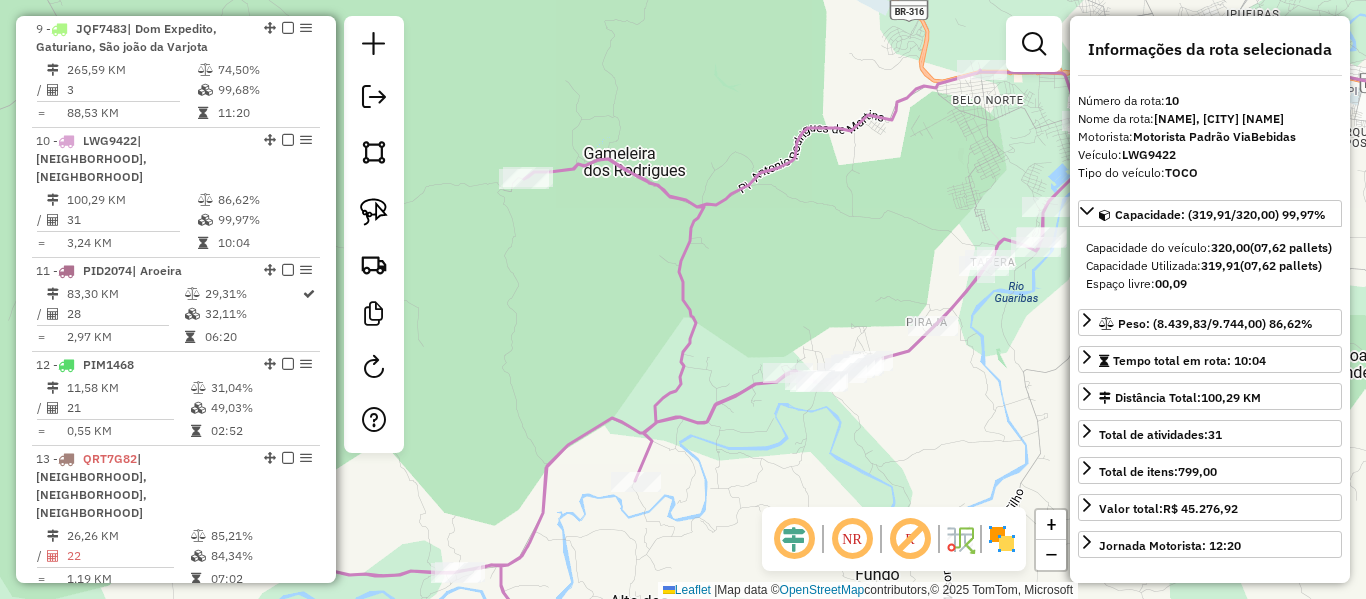 drag, startPoint x: 730, startPoint y: 237, endPoint x: 590, endPoint y: 274, distance: 144.80676 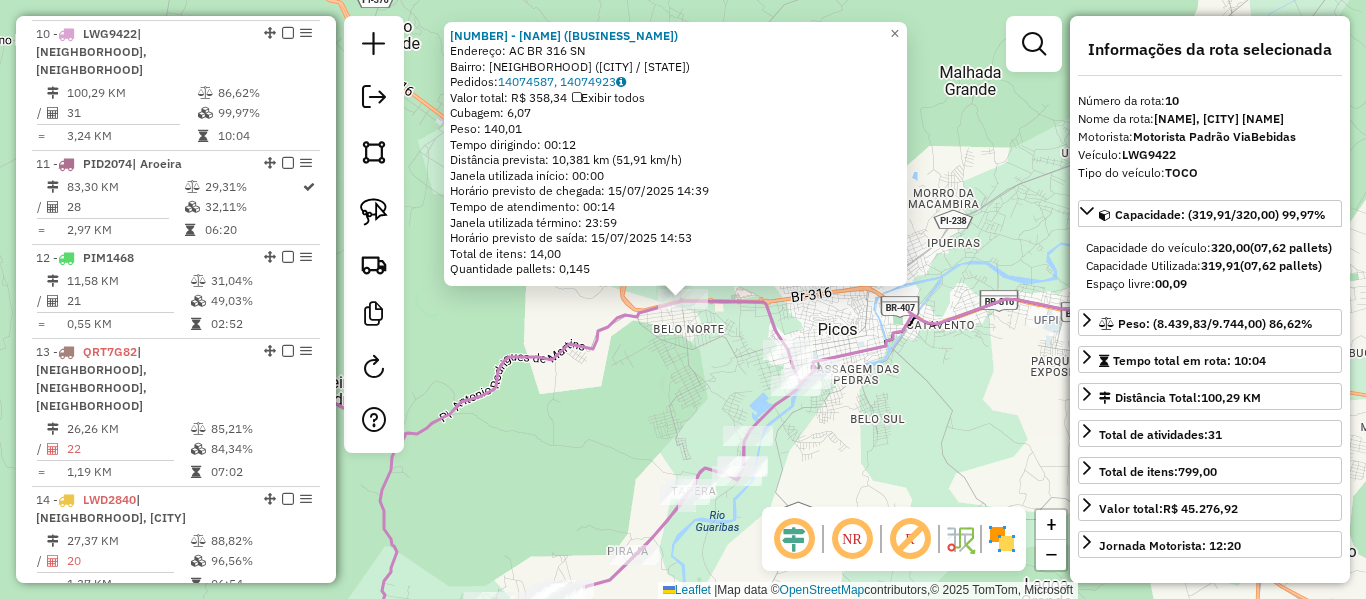 scroll, scrollTop: 1796, scrollLeft: 0, axis: vertical 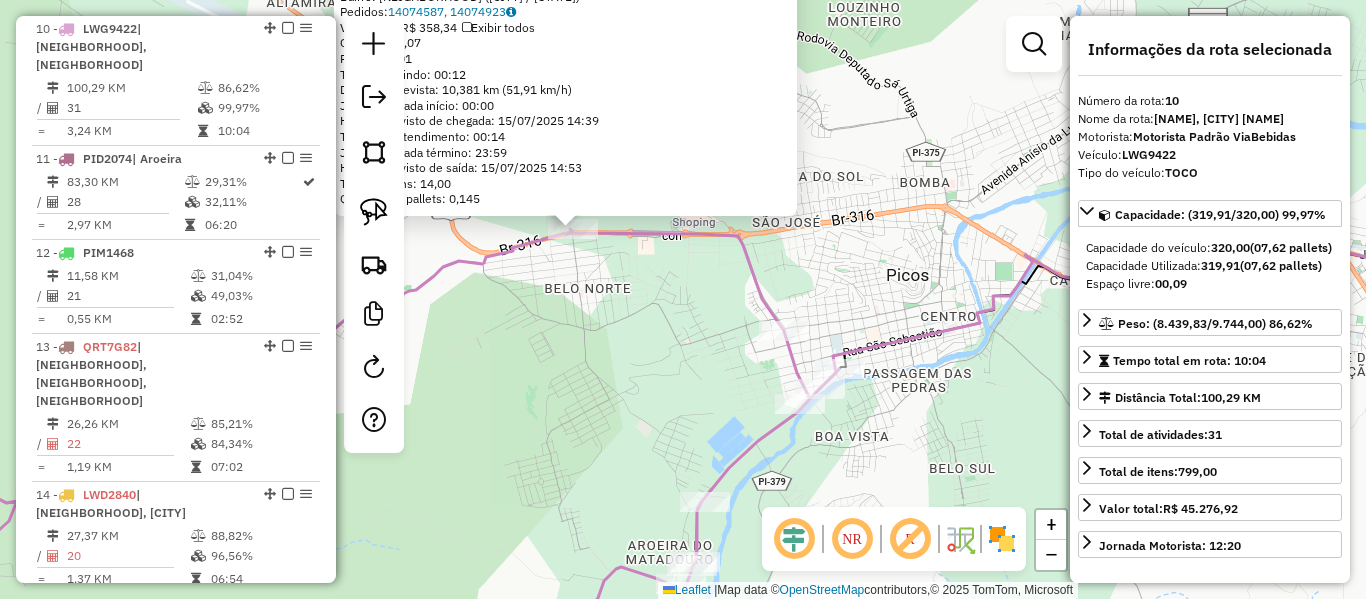 click 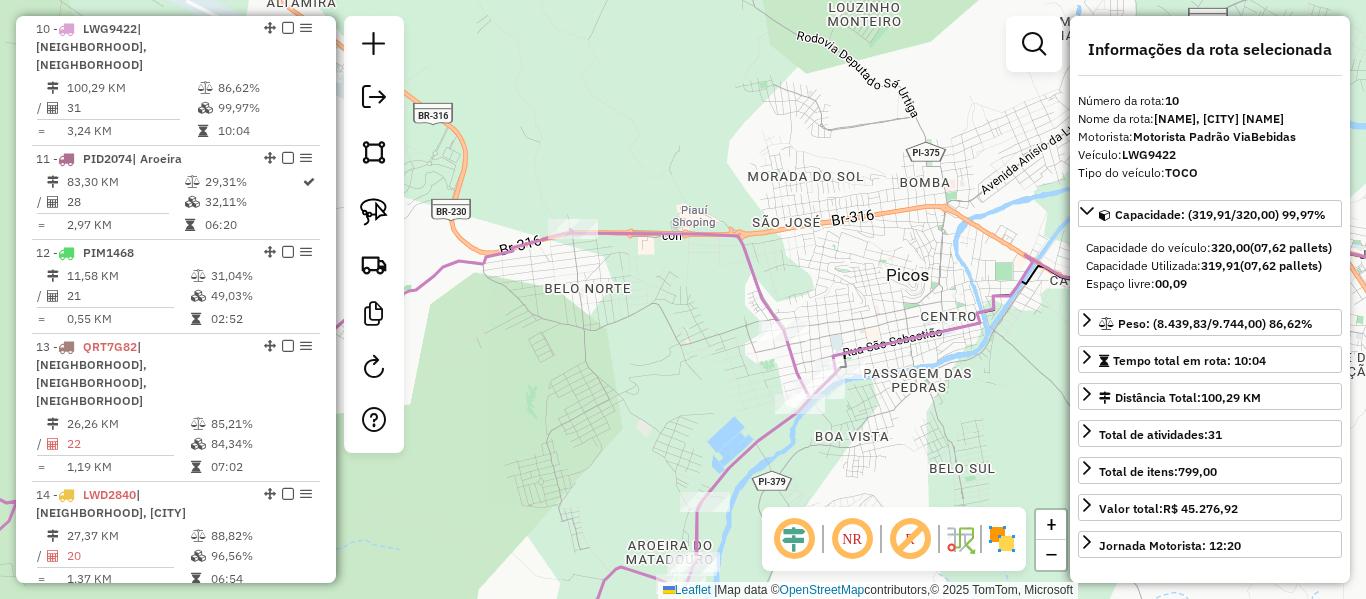 click 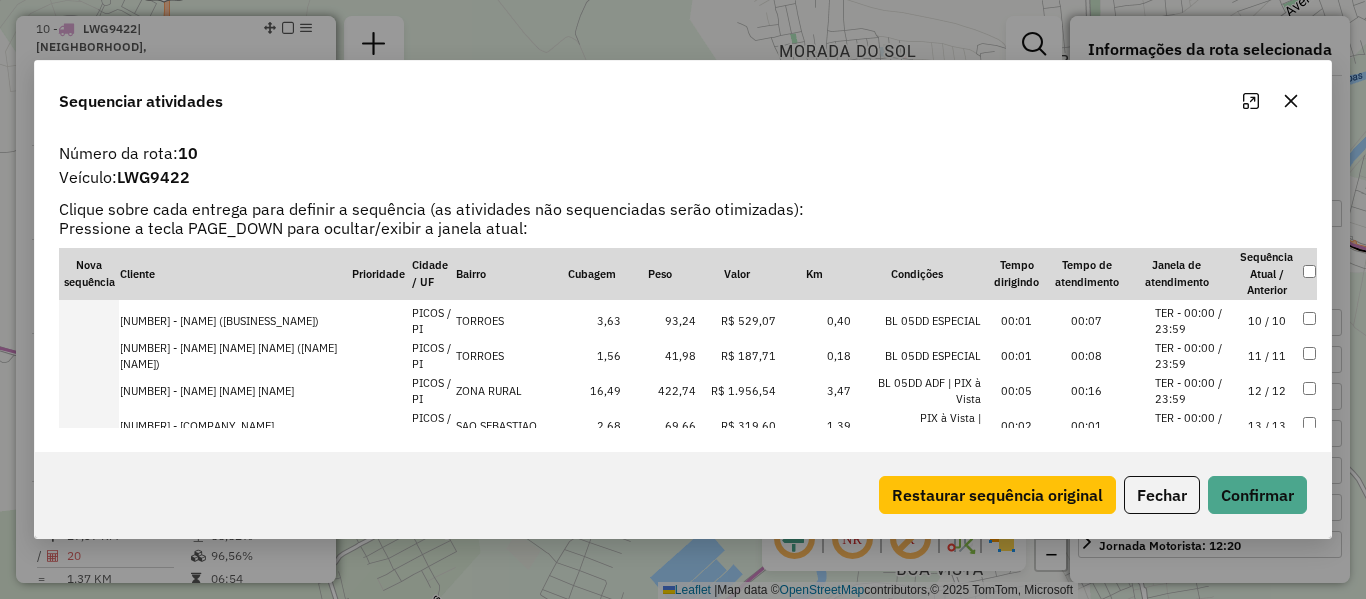scroll, scrollTop: 278, scrollLeft: 0, axis: vertical 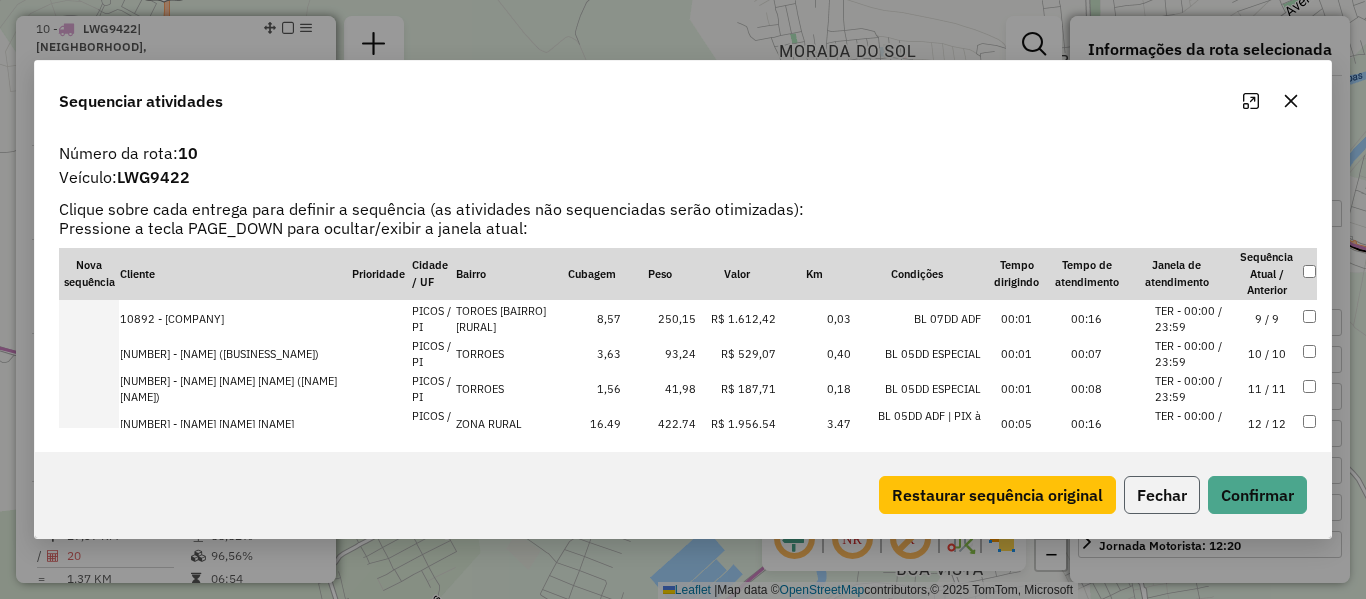 click on "Fechar" 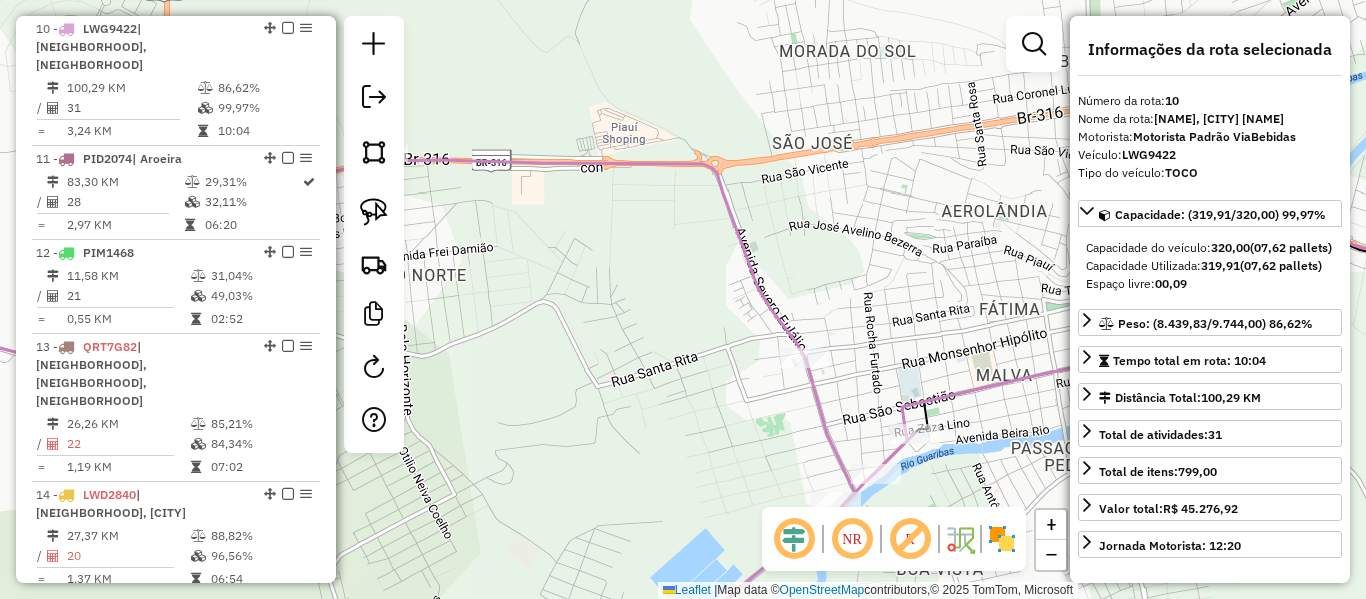 click 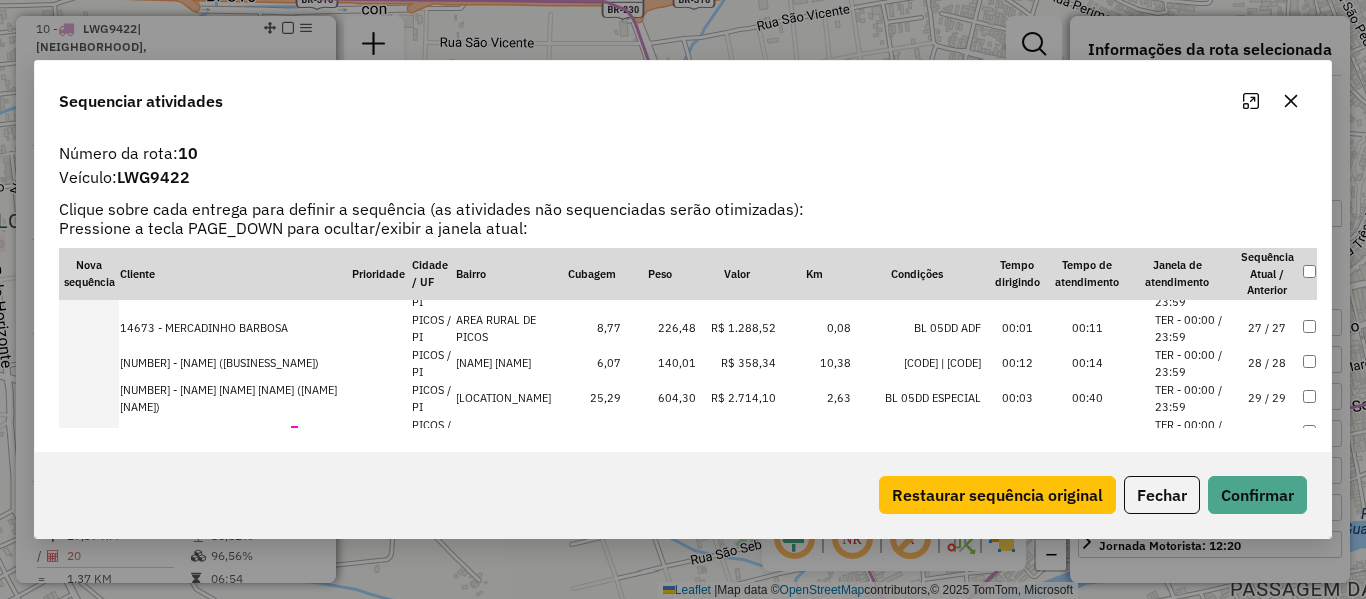 click on "29 / 29" at bounding box center [1267, 398] 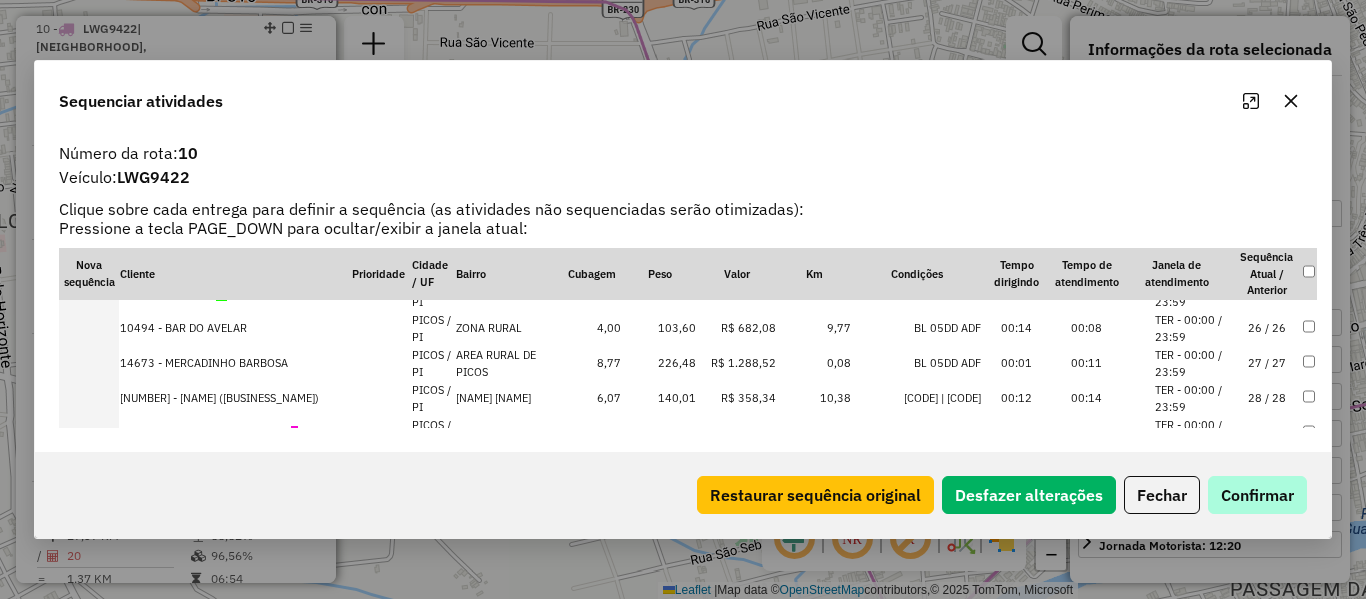 scroll, scrollTop: 935, scrollLeft: 0, axis: vertical 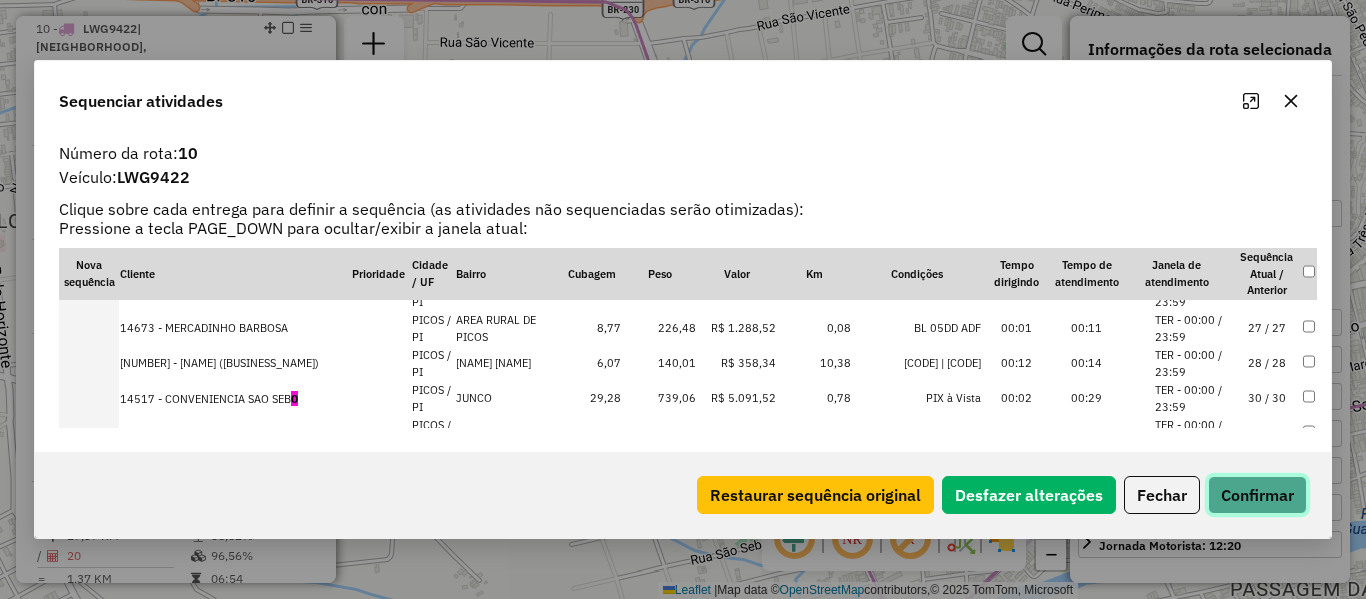 click on "Confirmar" 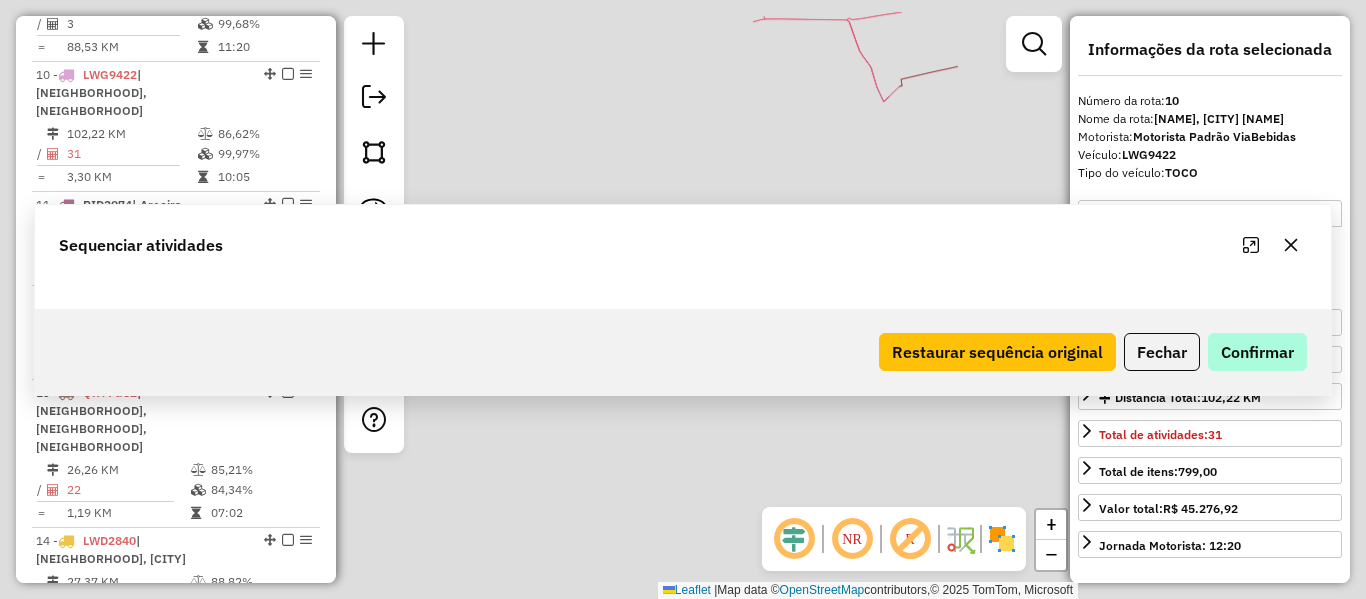 scroll, scrollTop: 1796, scrollLeft: 0, axis: vertical 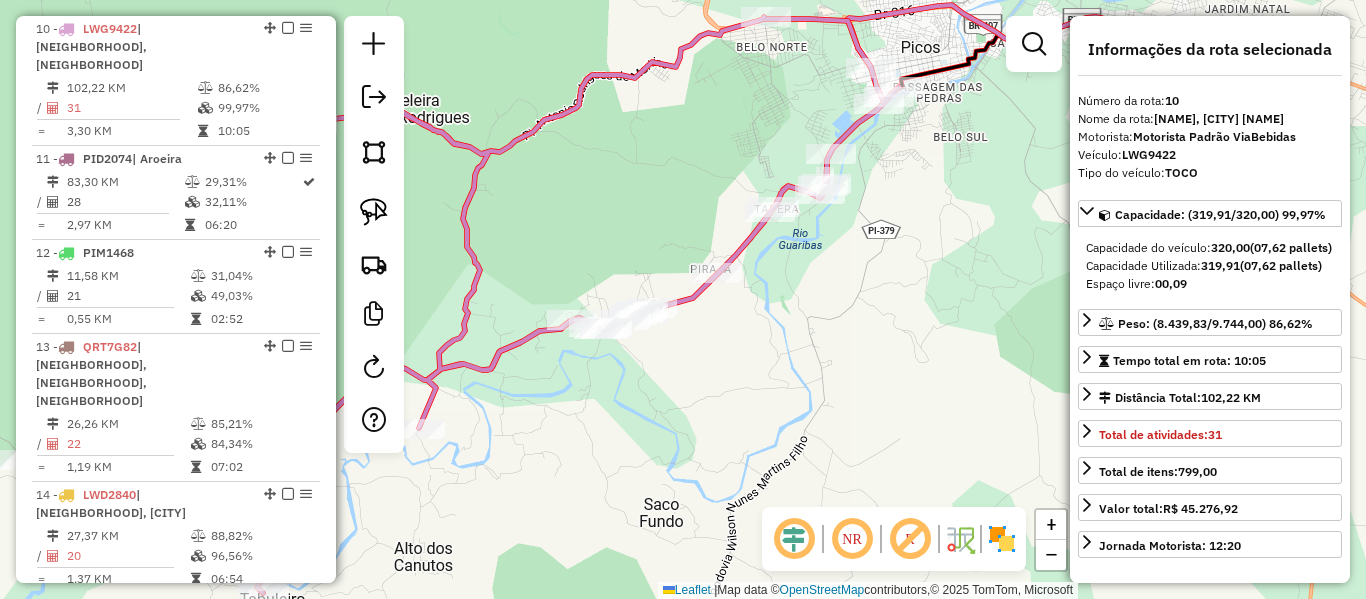 click on "Janela de atendimento Grade de atendimento Capacidade Transportadoras Veículos Cliente Pedidos  Rotas Selecione os dias de semana para filtrar as janelas de atendimento  Seg   Ter   Qua   Qui   Sex   Sáb   Dom  Informe o período da janela de atendimento: De: Até:  Filtrar exatamente a janela do cliente  Considerar janela de atendimento padrão  Selecione os dias de semana para filtrar as grades de atendimento  Seg   Ter   Qua   Qui   Sex   Sáb   Dom   Considerar clientes sem dia de atendimento cadastrado  Clientes fora do dia de atendimento selecionado Filtrar as atividades entre os valores definidos abaixo:  Peso mínimo:   Peso máximo:   Cubagem mínima:   Cubagem máxima:   De:   Até:  Filtrar as atividades entre o tempo de atendimento definido abaixo:  De:   Até:   Considerar capacidade total dos clientes não roteirizados Transportadora: Selecione um ou mais itens Tipo de veículo: Selecione um ou mais itens Veículo: Selecione um ou mais itens Motorista: Selecione um ou mais itens Nome: Rótulo:" 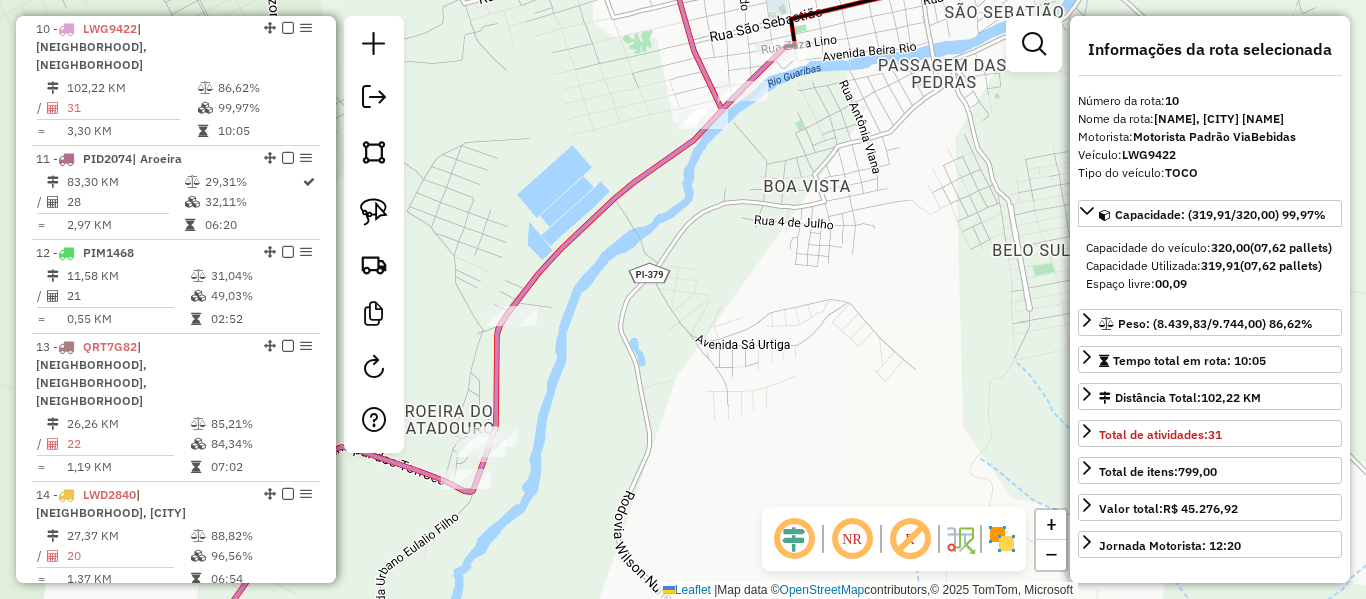 drag, startPoint x: 689, startPoint y: 93, endPoint x: 687, endPoint y: 207, distance: 114.01754 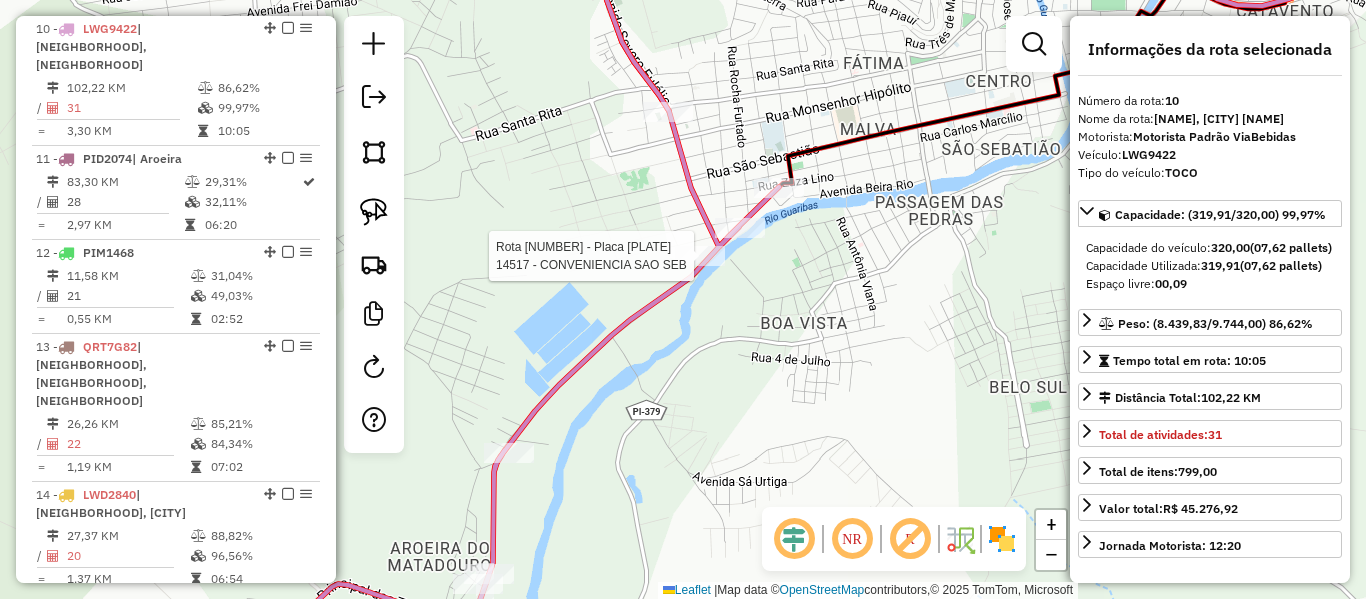 click 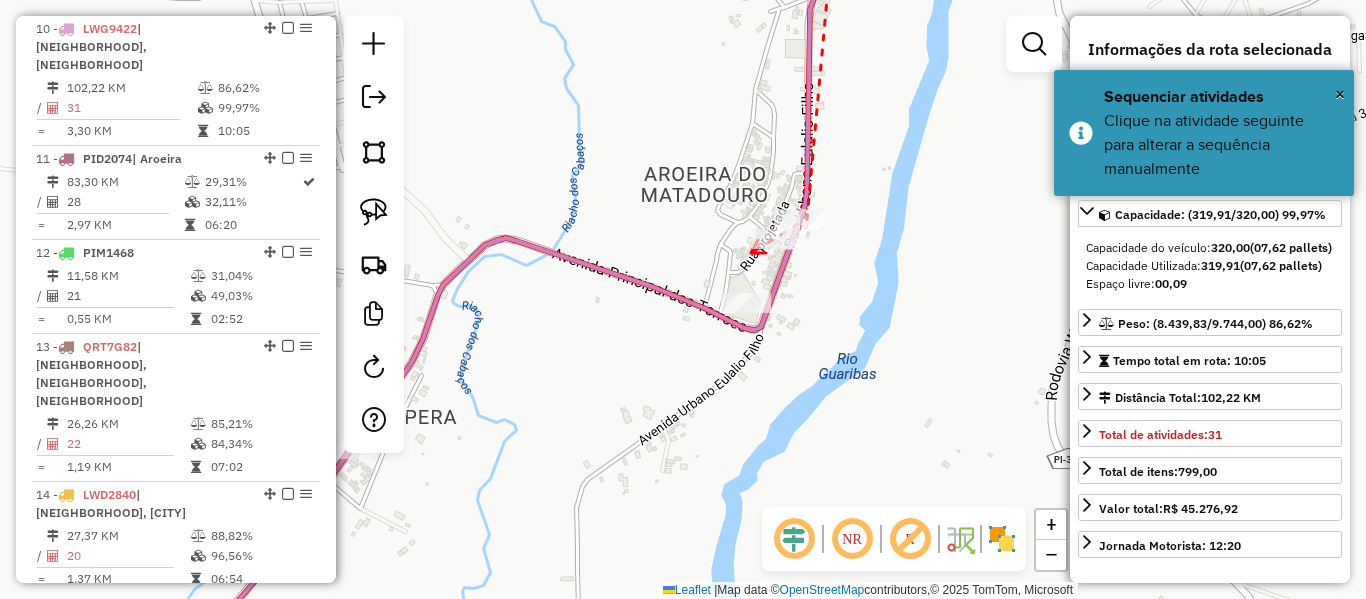 click 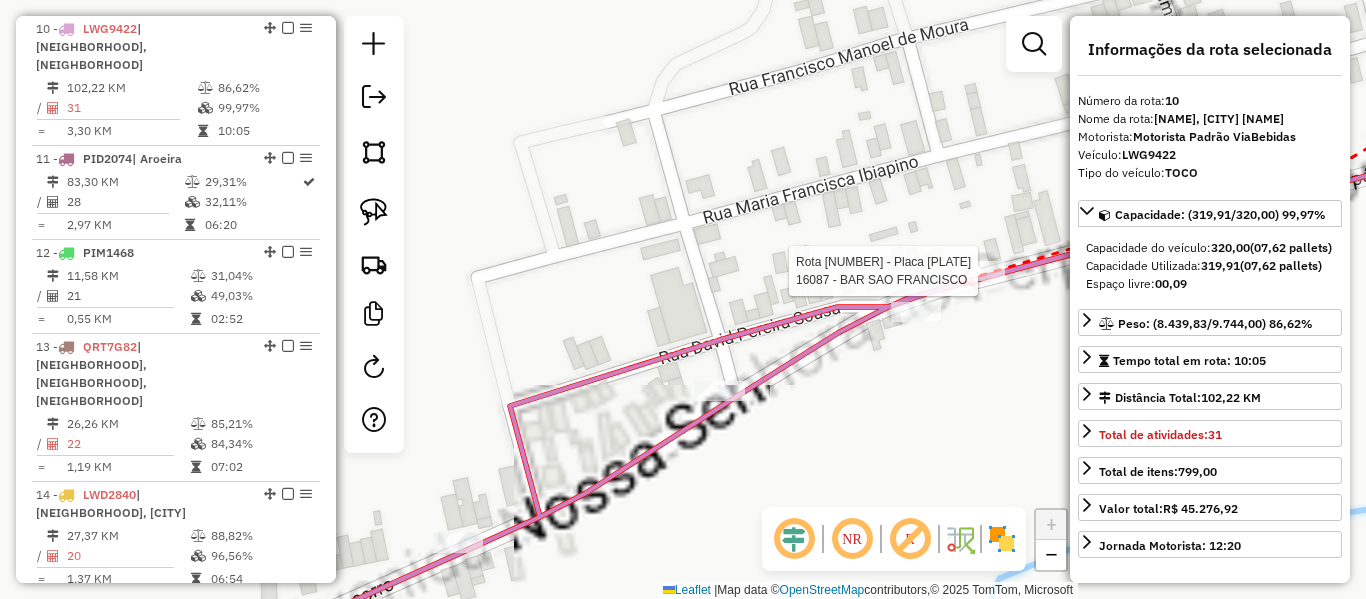 click 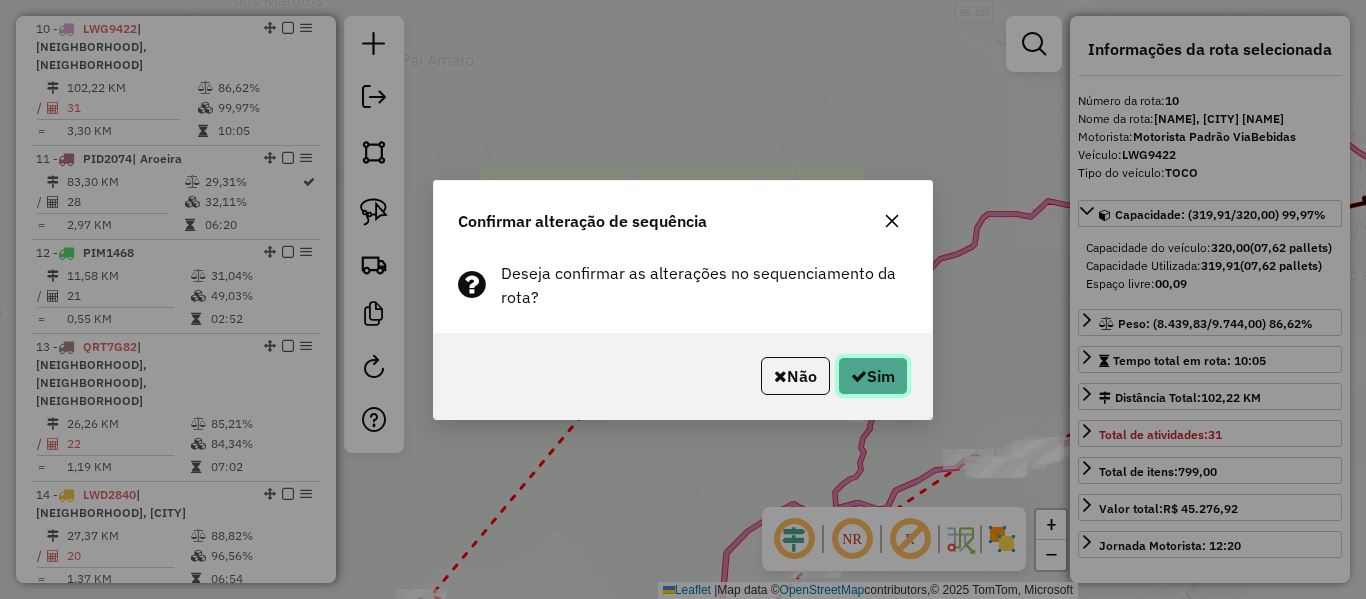 click on "Sim" 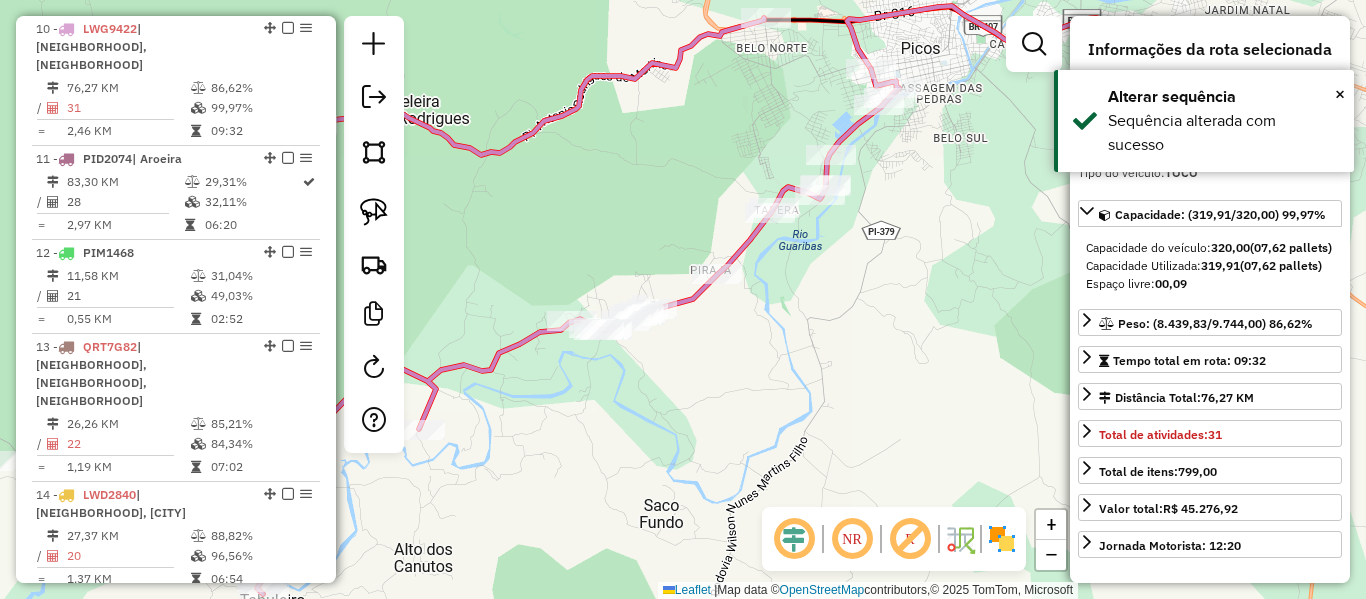 click 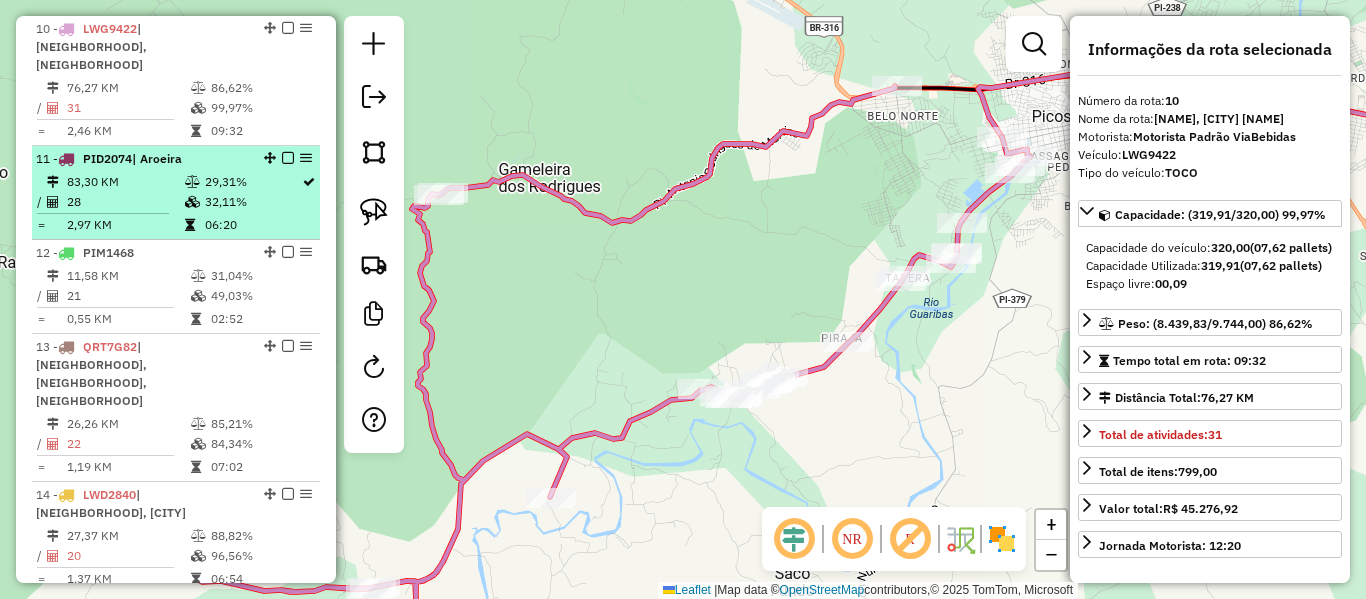 click on "| Aroeira" at bounding box center [157, 158] 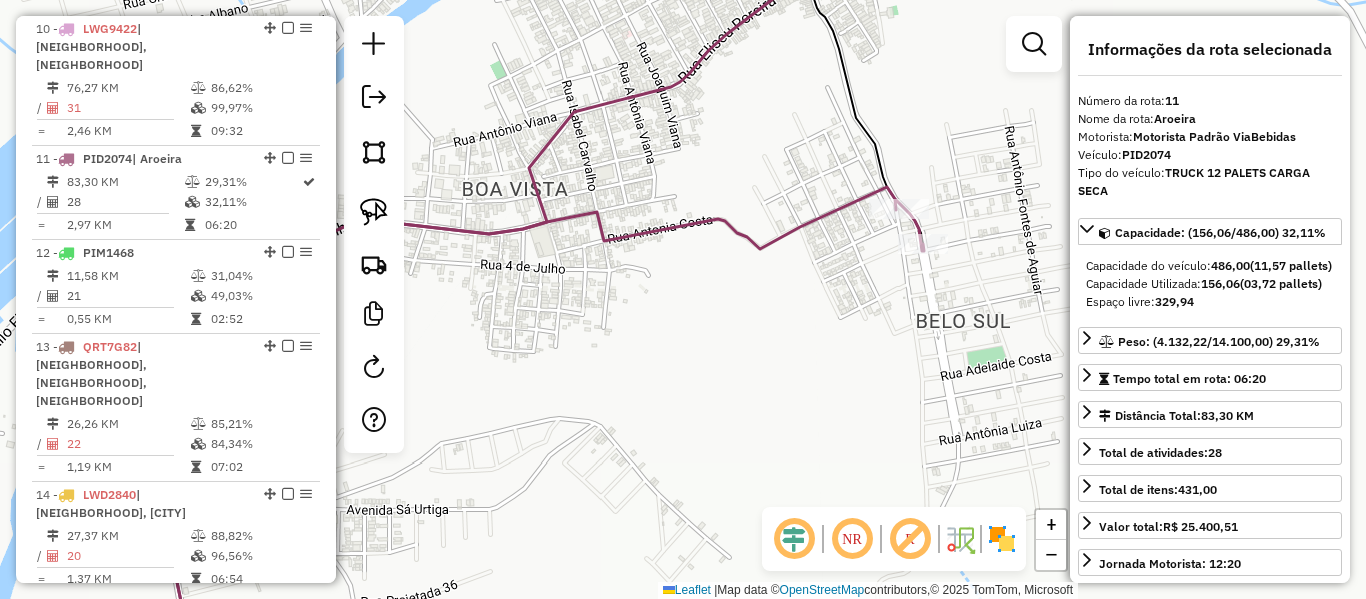 click 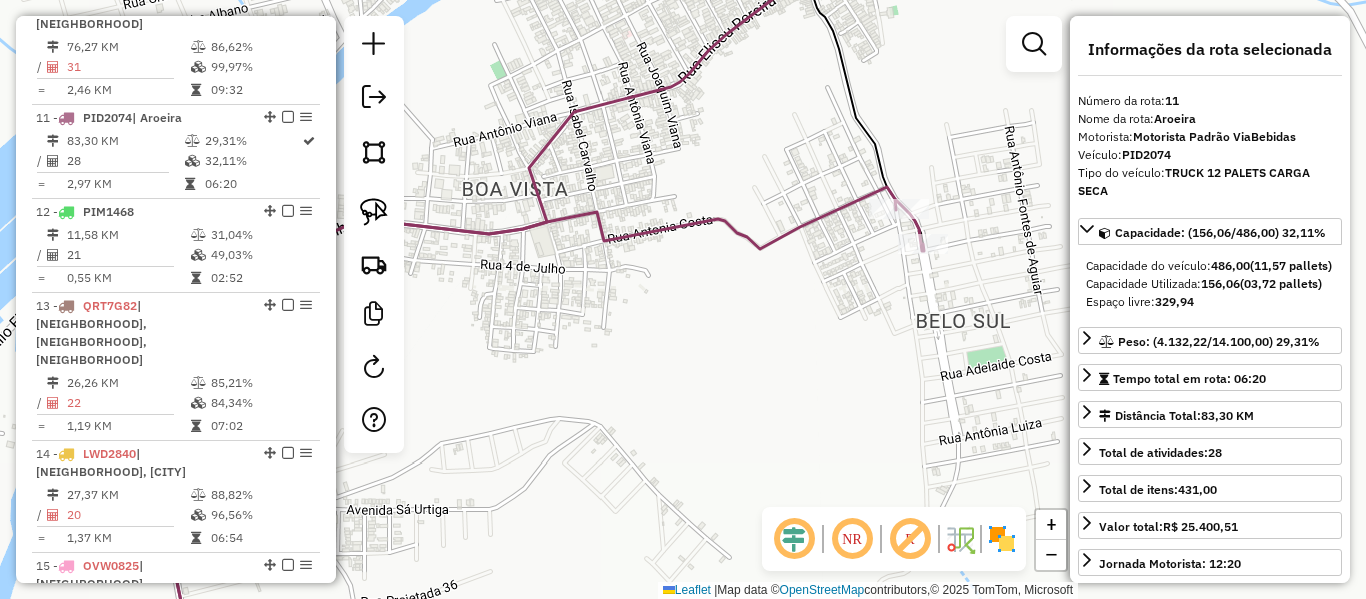 click 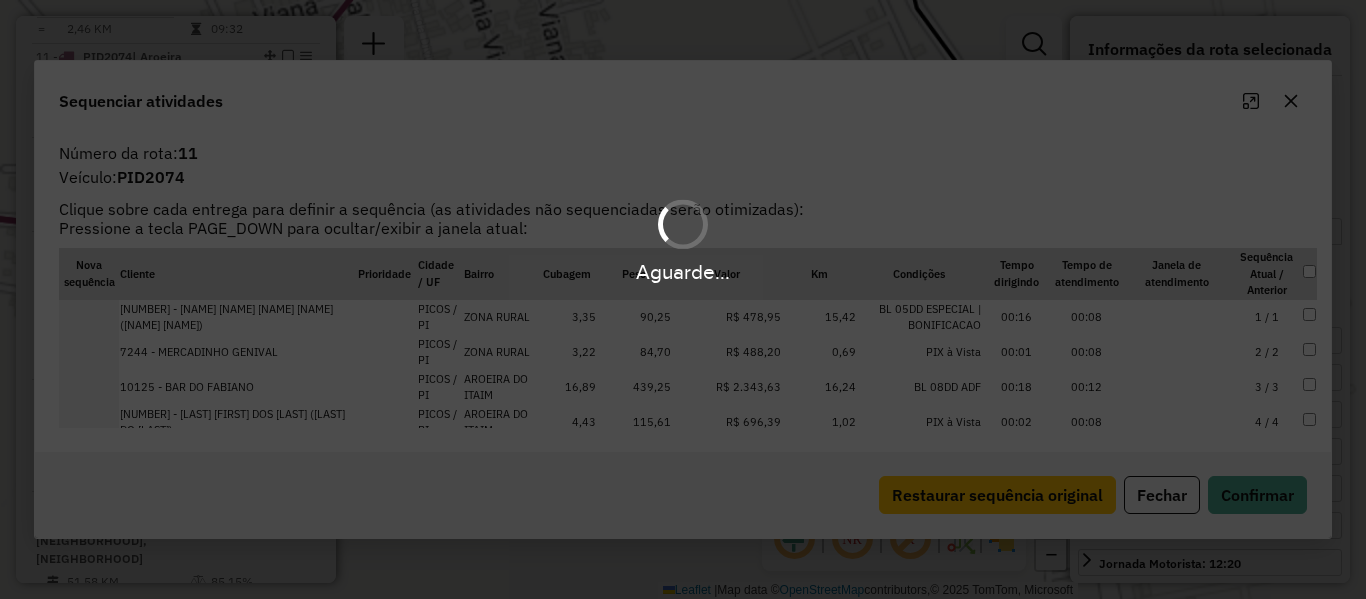 scroll, scrollTop: 1908, scrollLeft: 0, axis: vertical 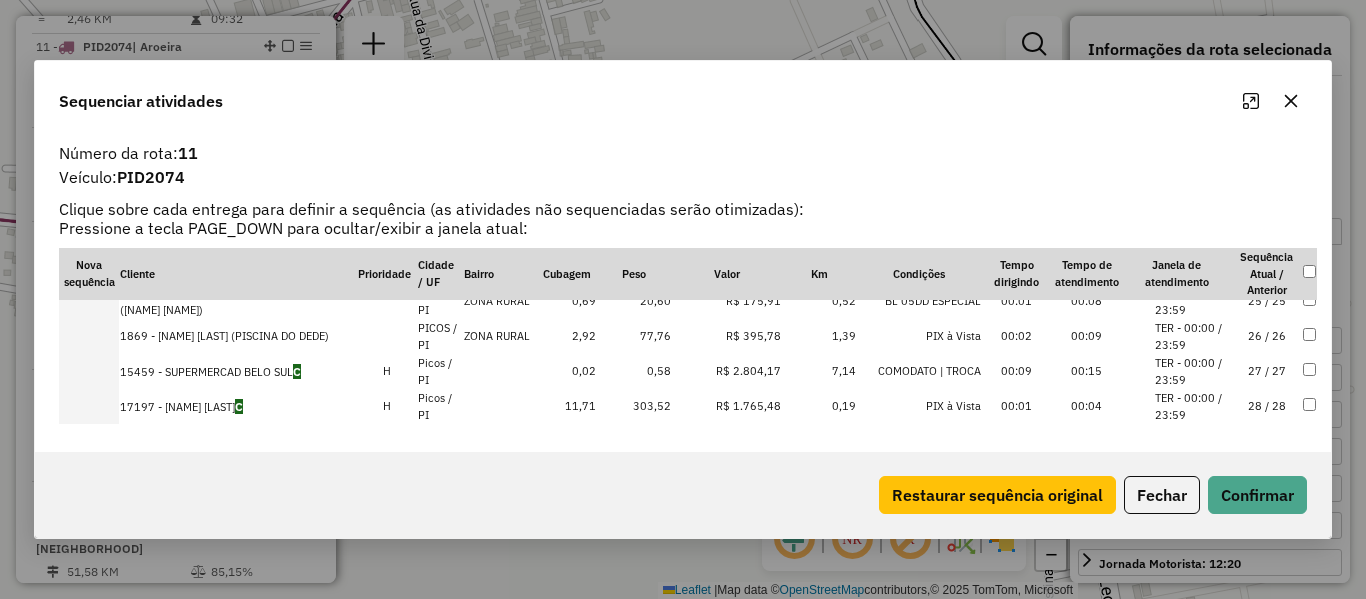 click on "27 / 27" at bounding box center (1267, 371) 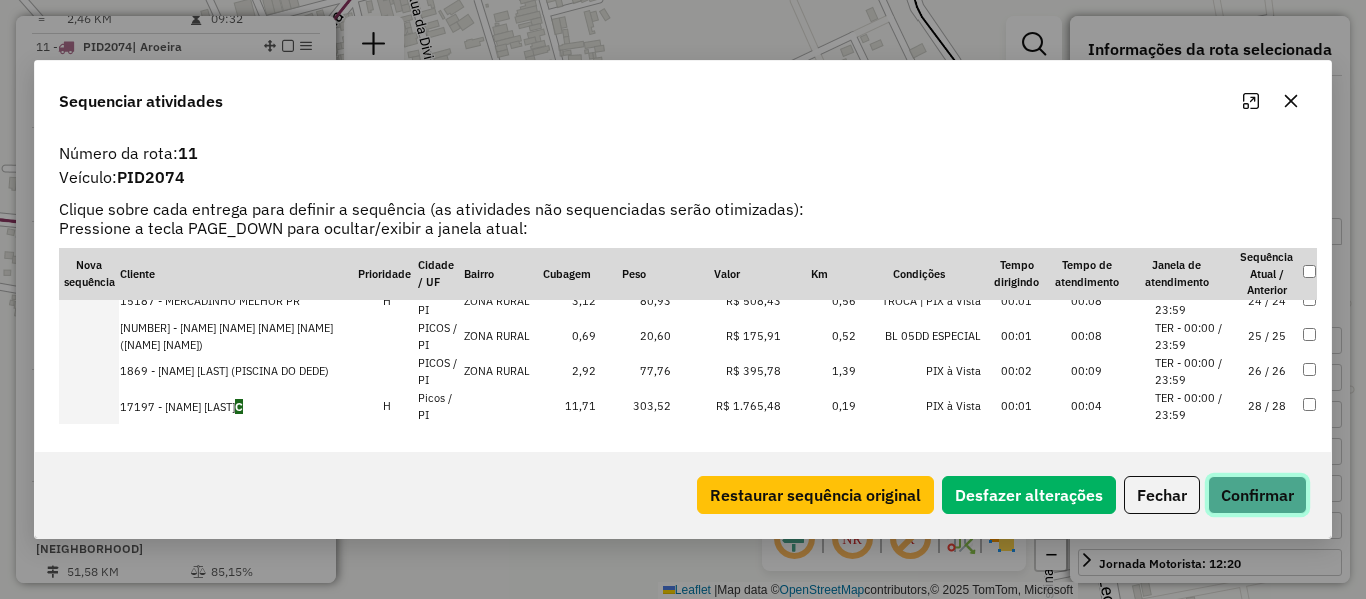 click on "Confirmar" 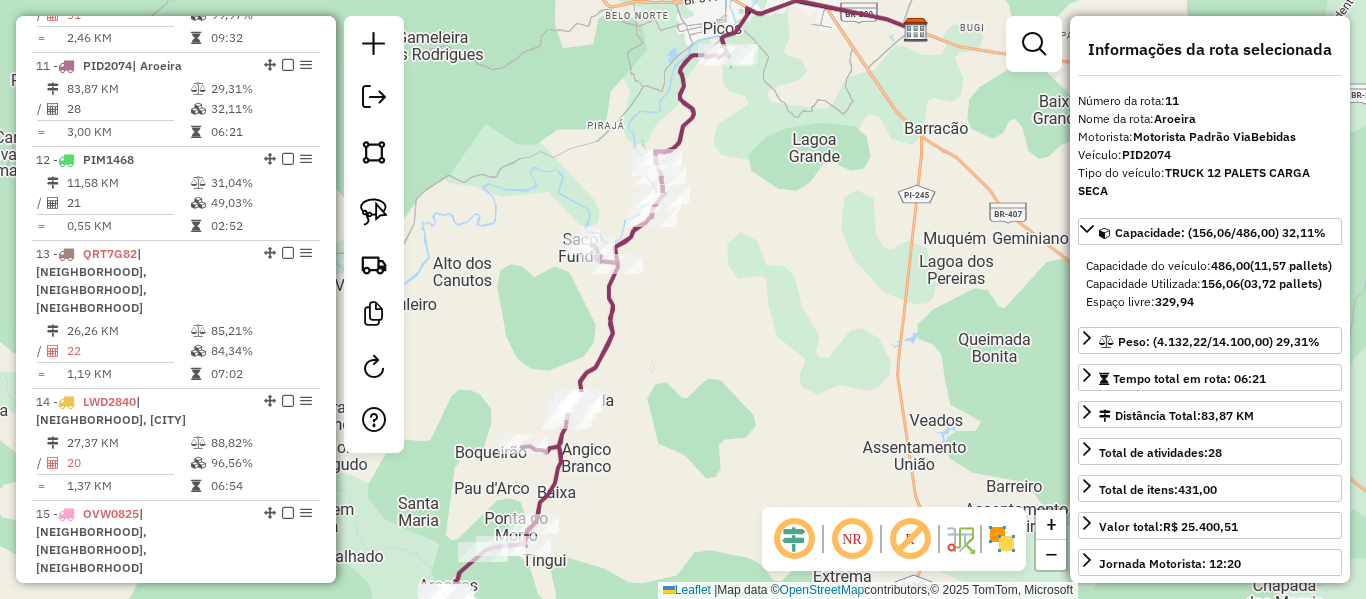 scroll, scrollTop: 1908, scrollLeft: 0, axis: vertical 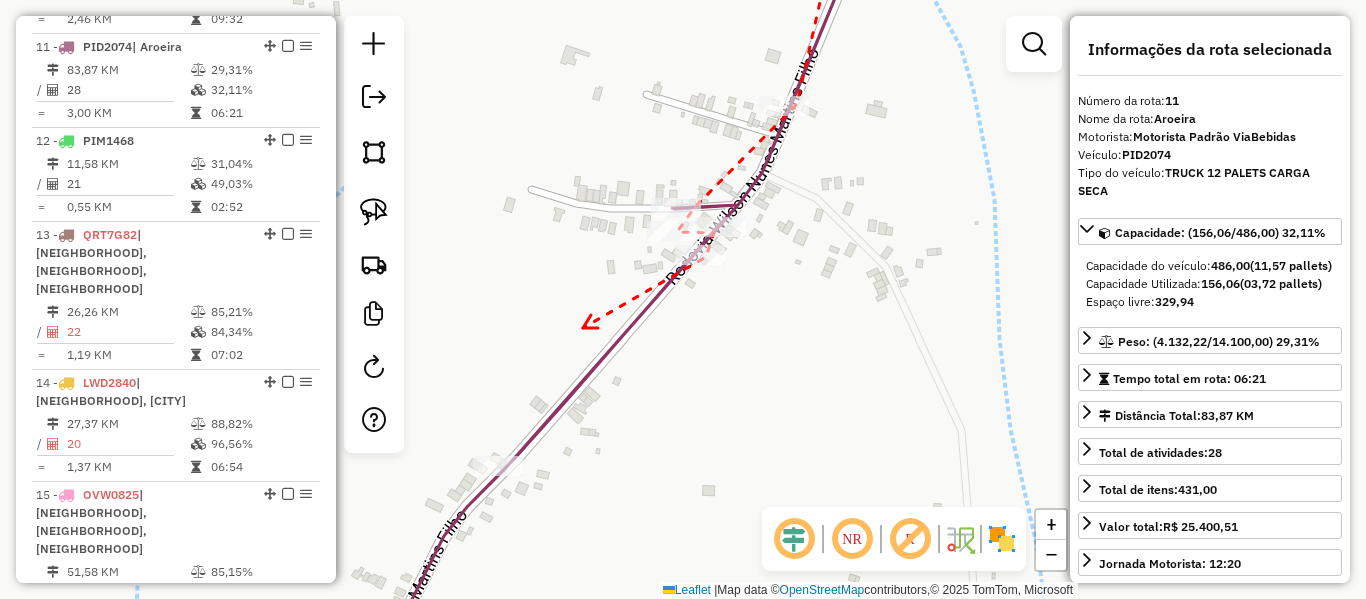 drag, startPoint x: 584, startPoint y: 328, endPoint x: 698, endPoint y: 171, distance: 194.0232 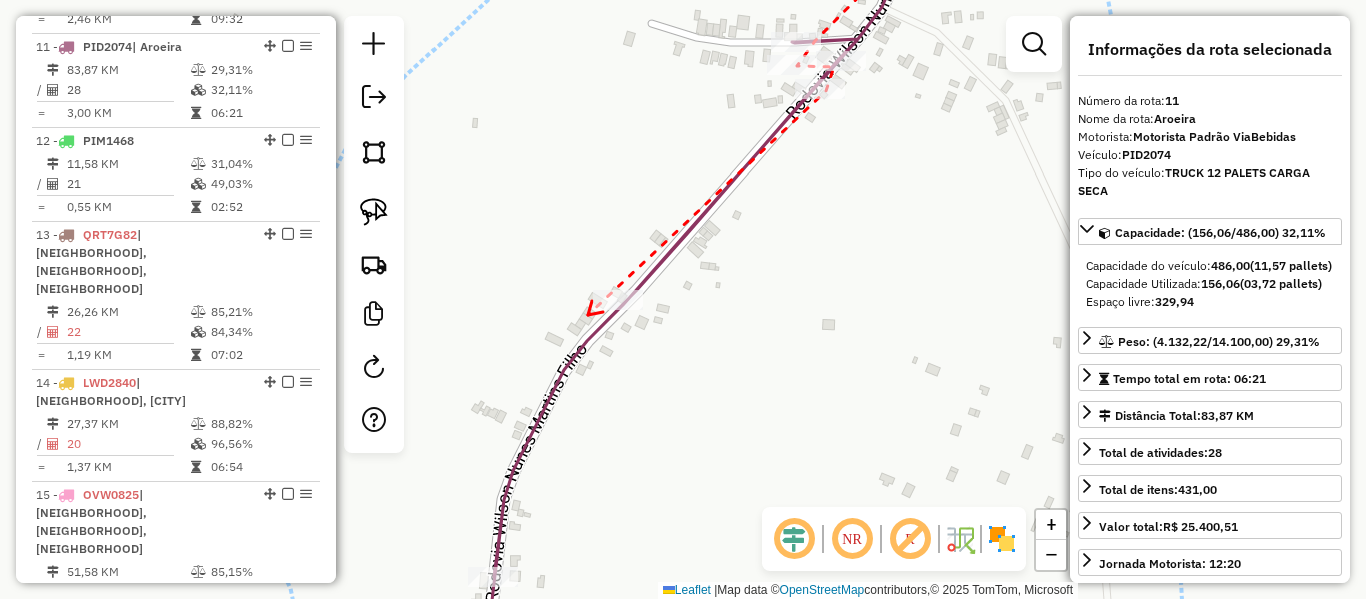 click 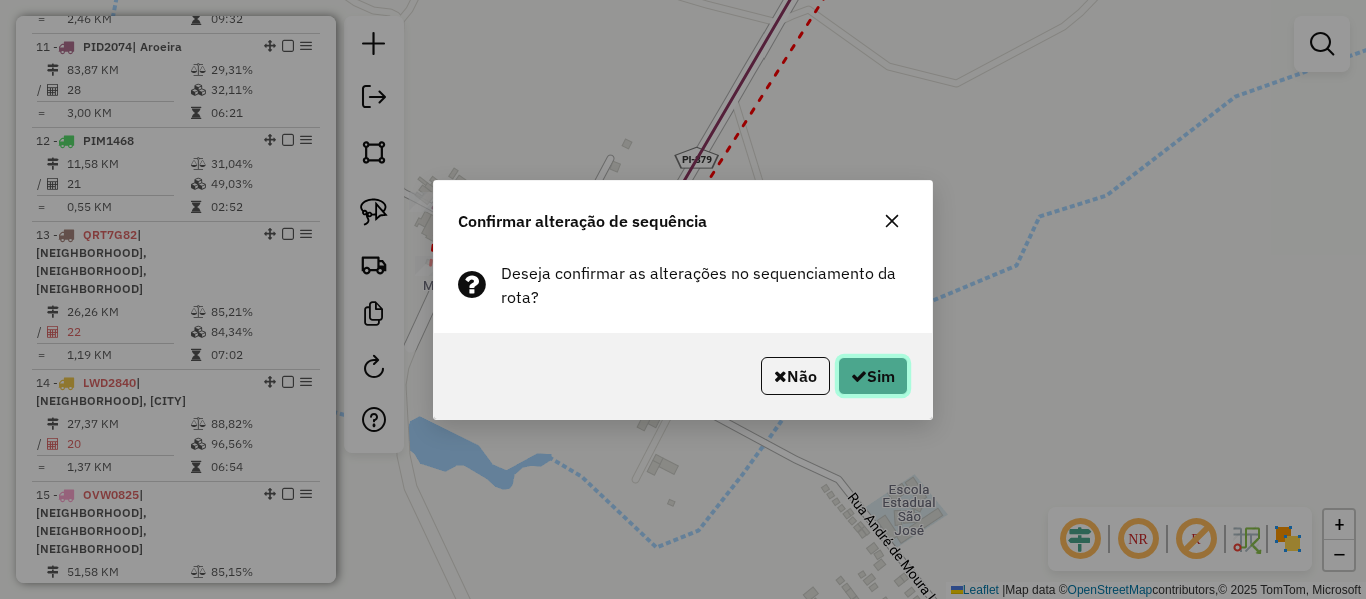 click on "Sim" 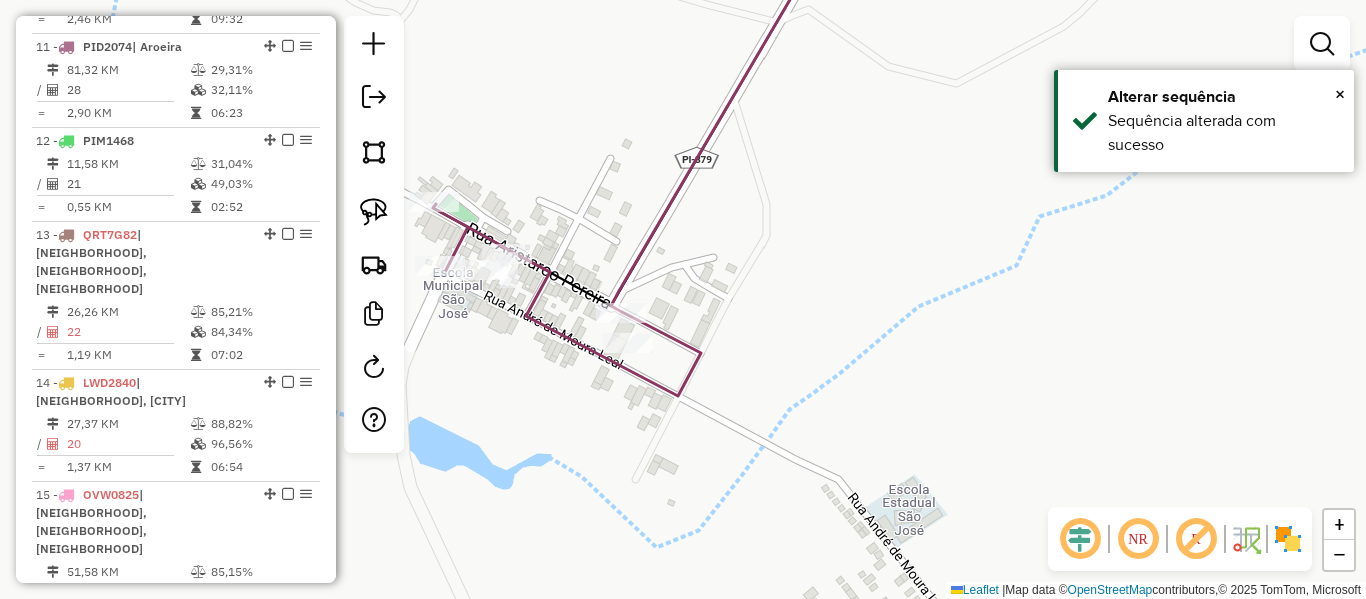 click 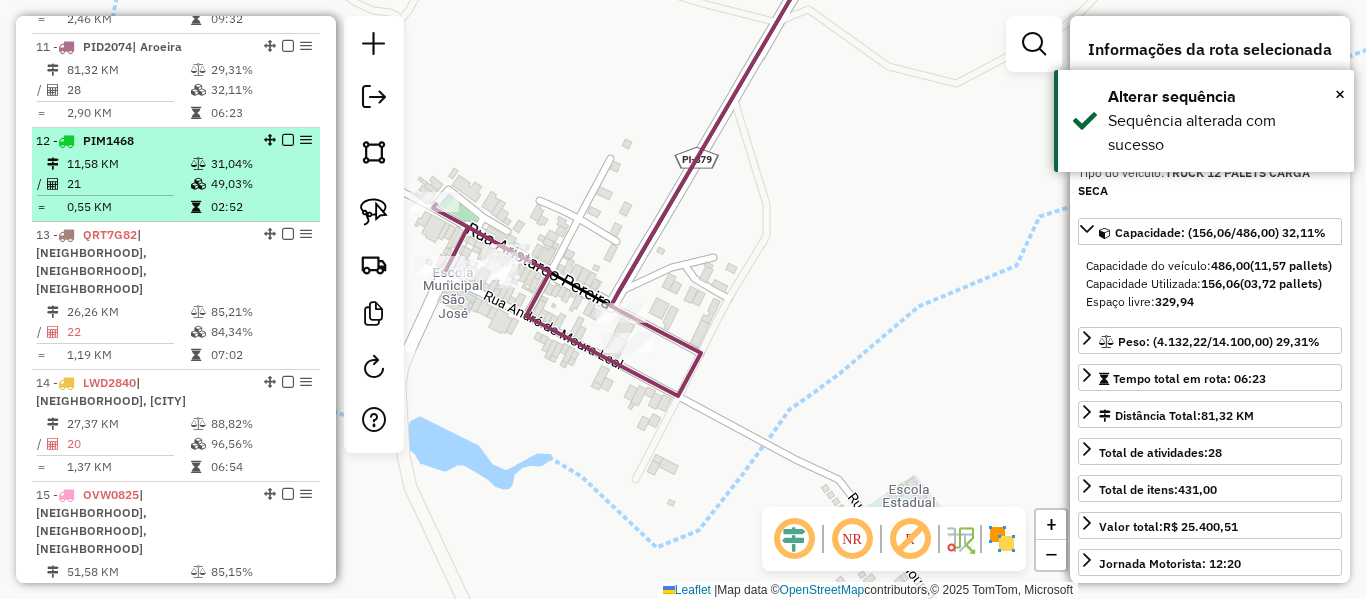 click on "49,03%" at bounding box center (260, 184) 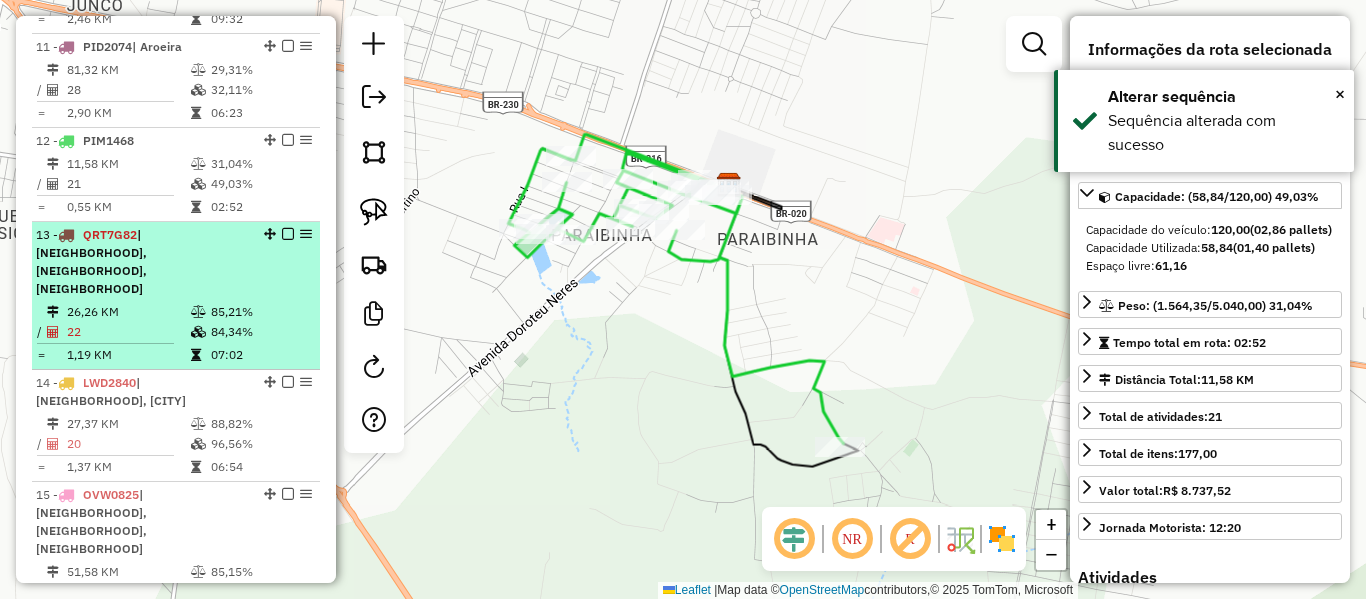 click on "22" at bounding box center (128, 332) 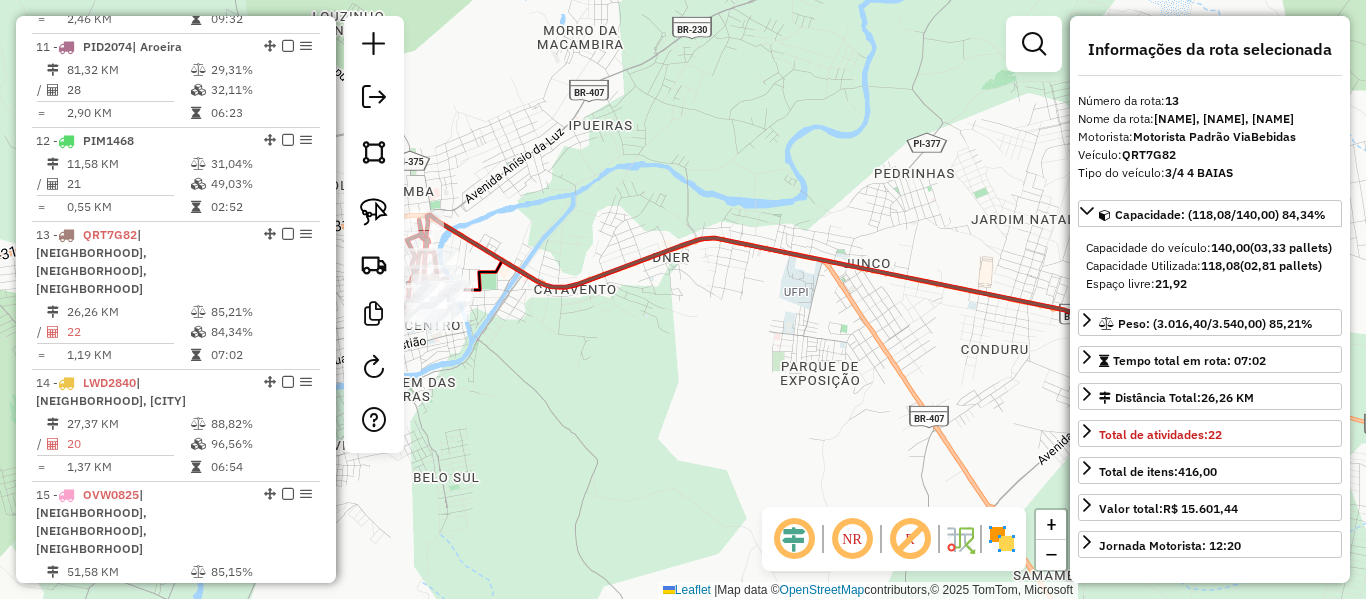 drag, startPoint x: 707, startPoint y: 291, endPoint x: 887, endPoint y: 281, distance: 180.27756 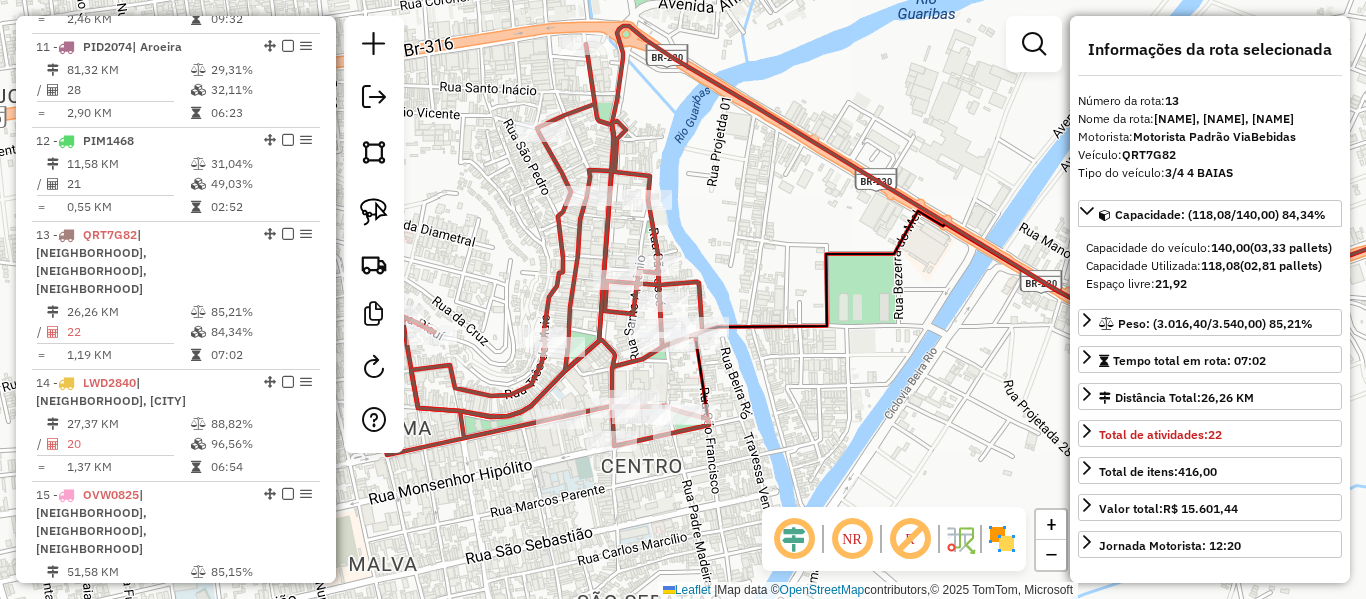 drag, startPoint x: 540, startPoint y: 282, endPoint x: 616, endPoint y: 284, distance: 76.02631 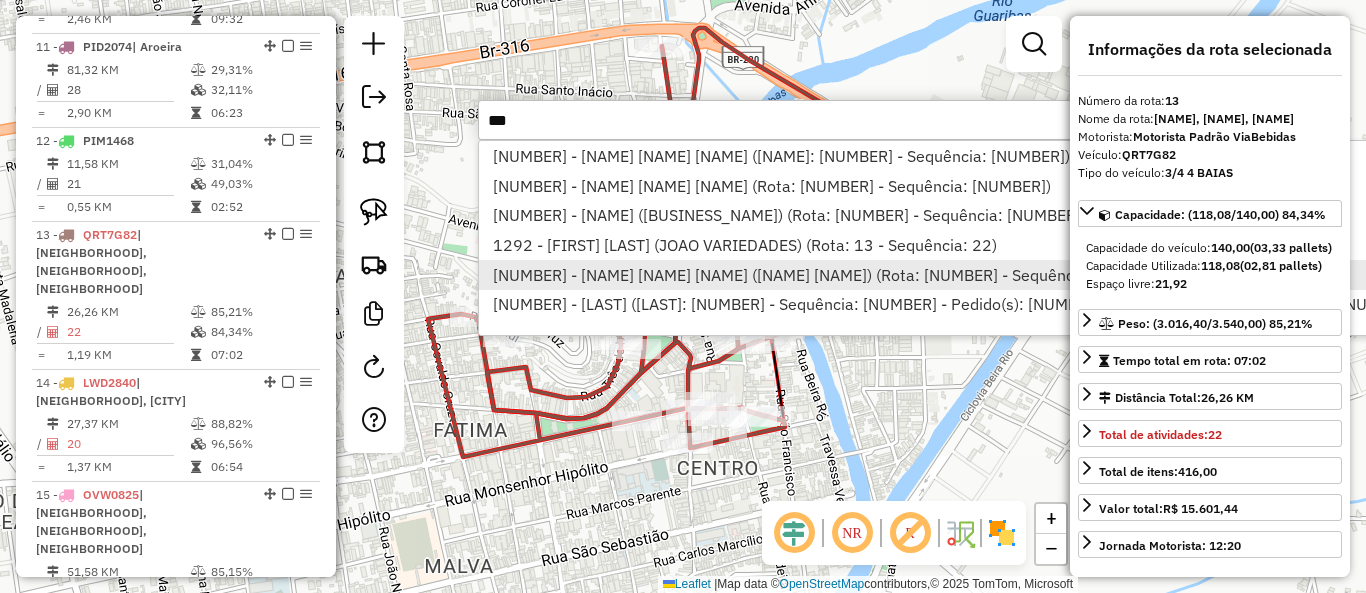 type on "***" 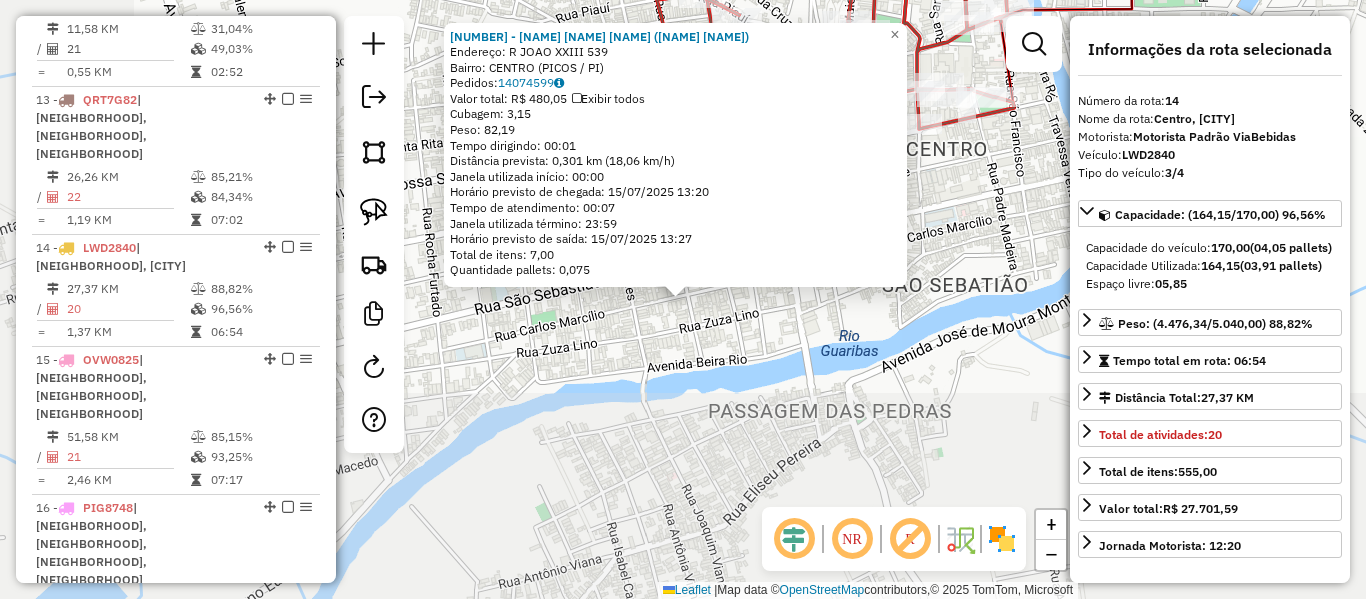 scroll, scrollTop: 2208, scrollLeft: 0, axis: vertical 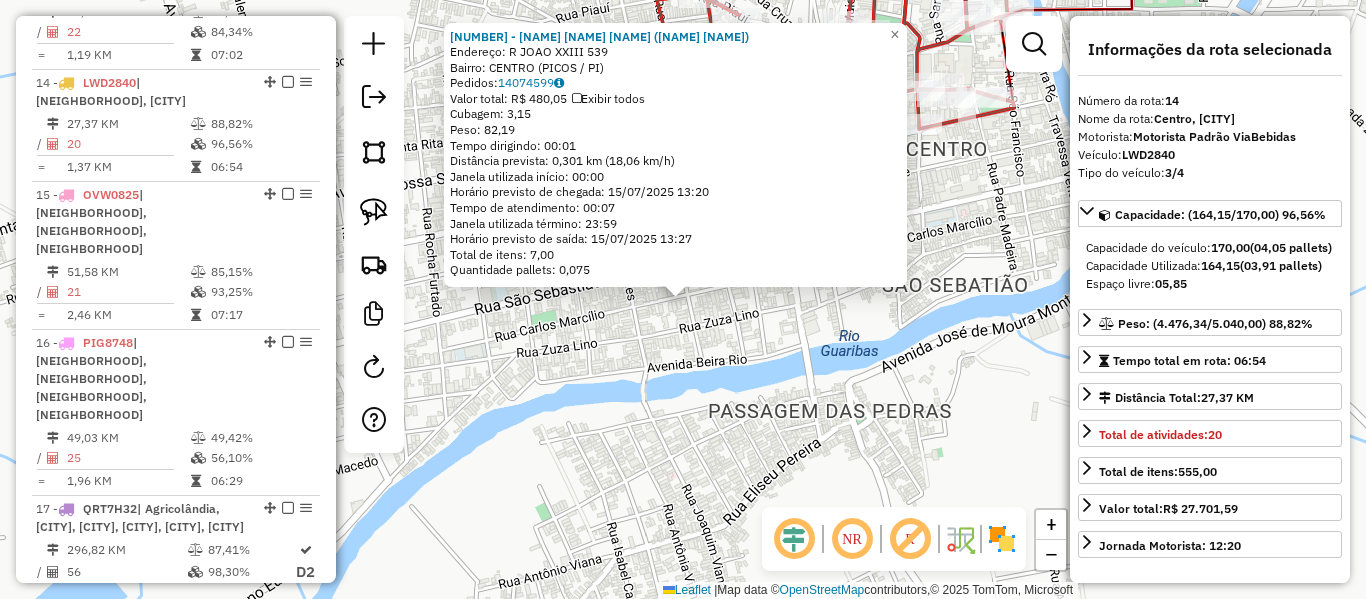 click on "129 - FRANCISCO VALERIO DA SILVA (PORTAL DA CIDADE)  Endereço: R   JOAO XXIII                    539   Bairro: CENTRO (PICOS / PI)   Pedidos:  14074599   Valor total: R$ 480,05   Exibir todos   Cubagem: 3,15  Peso: 82,19  Tempo dirigindo: 00:01   Distância prevista: 0,301 km (18,06 km/h)   Janela utilizada início: 00:00   Horário previsto de chegada: 15/07/2025 13:20   Tempo de atendimento: 00:07   Janela utilizada término: 23:59   Horário previsto de saída: 15/07/2025 13:27   Total de itens: 7,00   Quantidade pallets: 0,075  × Janela de atendimento Grade de atendimento Capacidade Transportadoras Veículos Cliente Pedidos  Rotas Selecione os dias de semana para filtrar as janelas de atendimento  Seg   Ter   Qua   Qui   Sex   Sáb   Dom  Informe o período da janela de atendimento: De: Até:  Filtrar exatamente a janela do cliente  Considerar janela de atendimento padrão  Selecione os dias de semana para filtrar as grades de atendimento  Seg   Ter   Qua   Qui   Sex   Sáb   Dom   Peso mínimo:   De:" 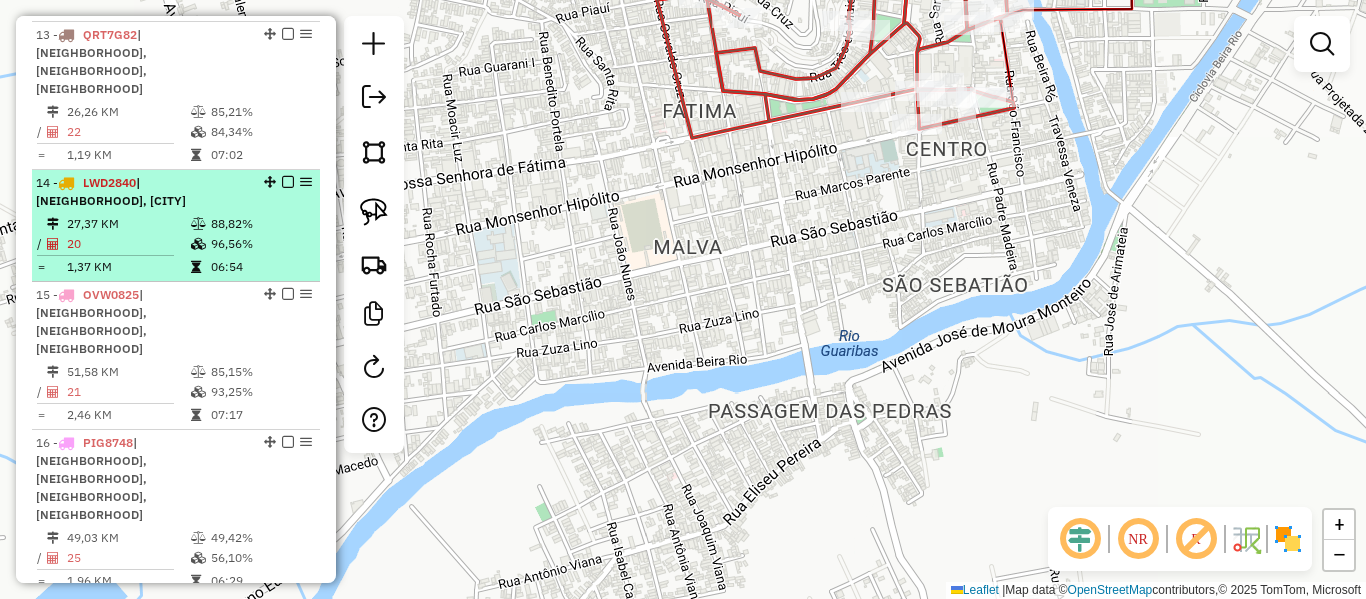 scroll, scrollTop: 1908, scrollLeft: 0, axis: vertical 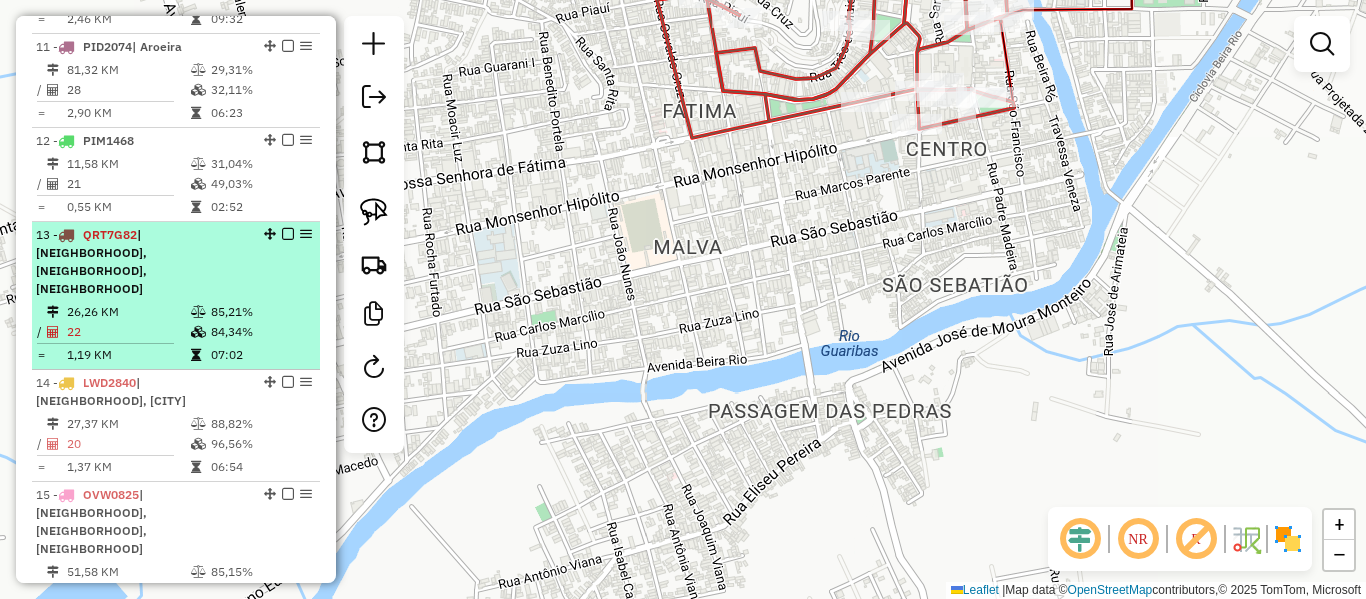 click on "| [NAME], [NAME], [NAME]" at bounding box center (91, 261) 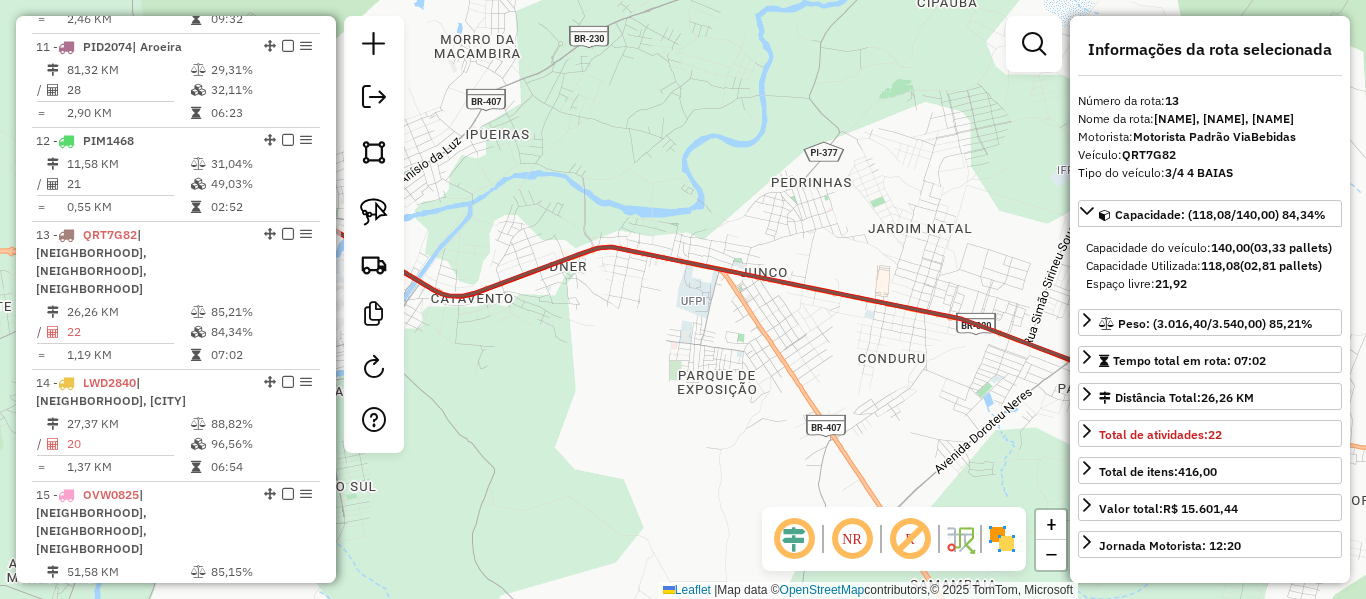 drag, startPoint x: 653, startPoint y: 213, endPoint x: 888, endPoint y: 163, distance: 240.26027 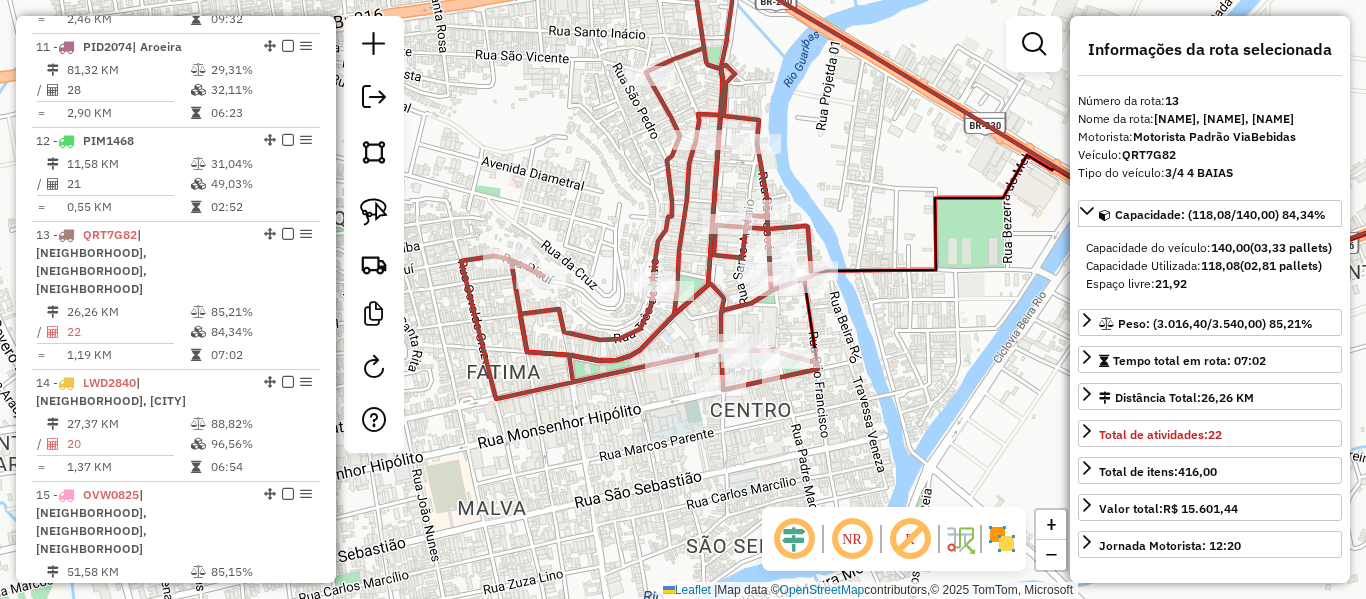 drag, startPoint x: 712, startPoint y: 235, endPoint x: 832, endPoint y: 172, distance: 135.53229 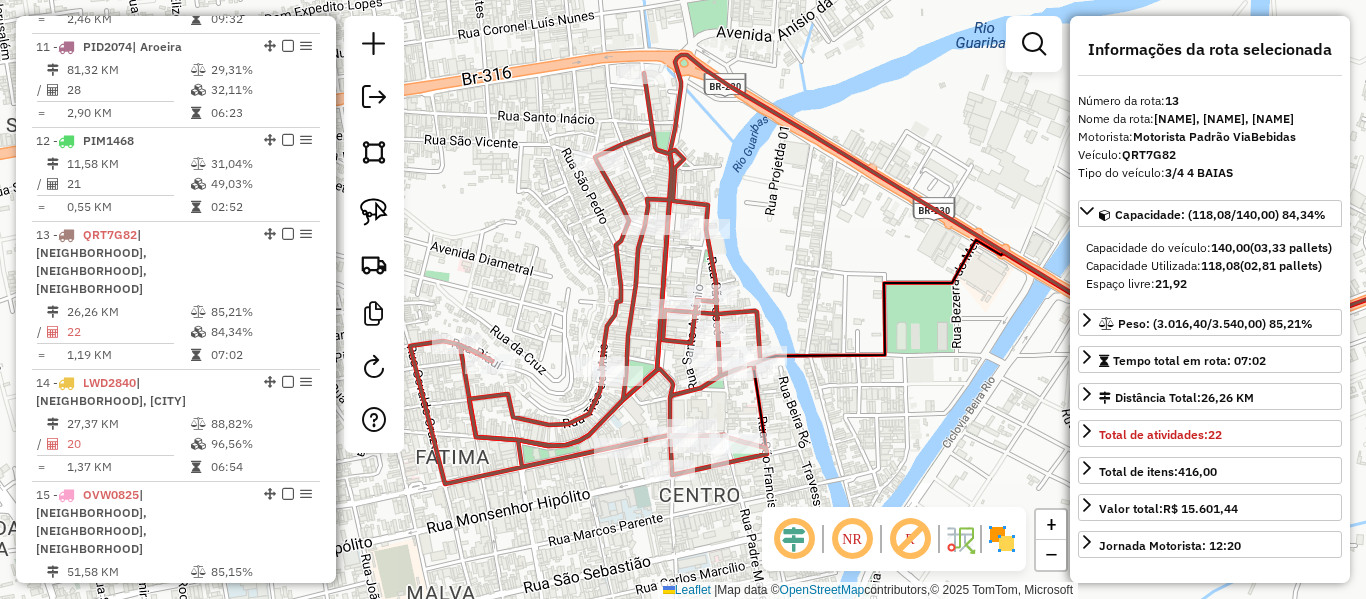 drag, startPoint x: 629, startPoint y: 266, endPoint x: 618, endPoint y: 309, distance: 44.38468 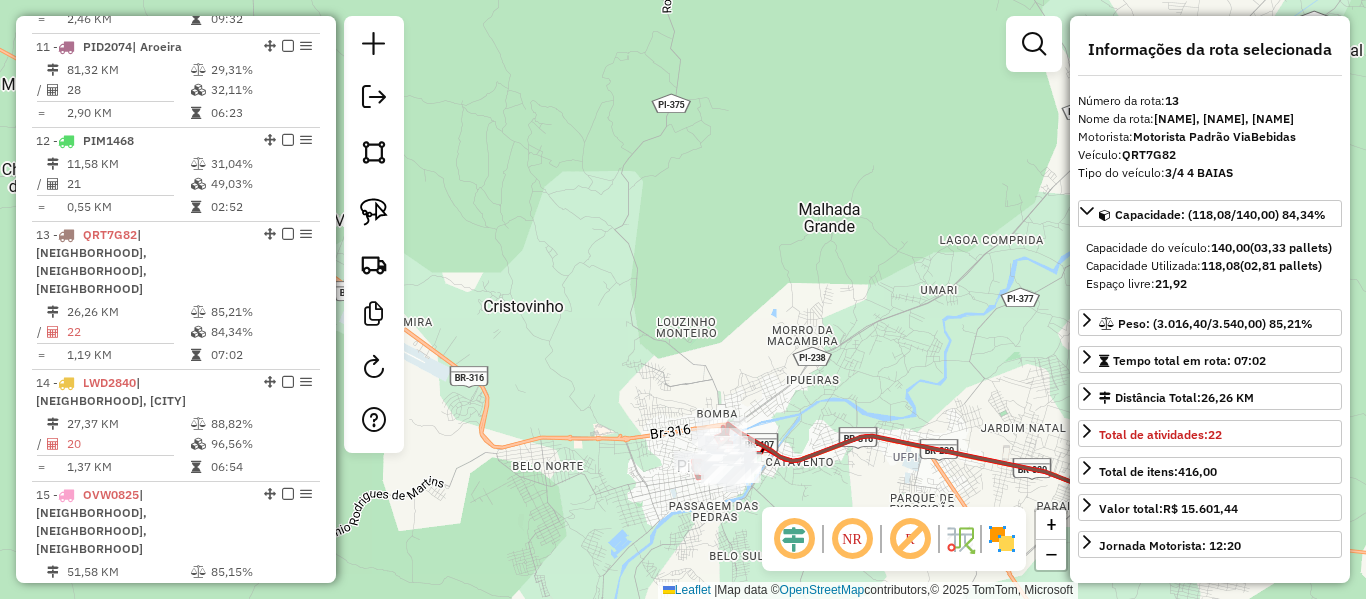 drag, startPoint x: 825, startPoint y: 459, endPoint x: 733, endPoint y: 226, distance: 250.5055 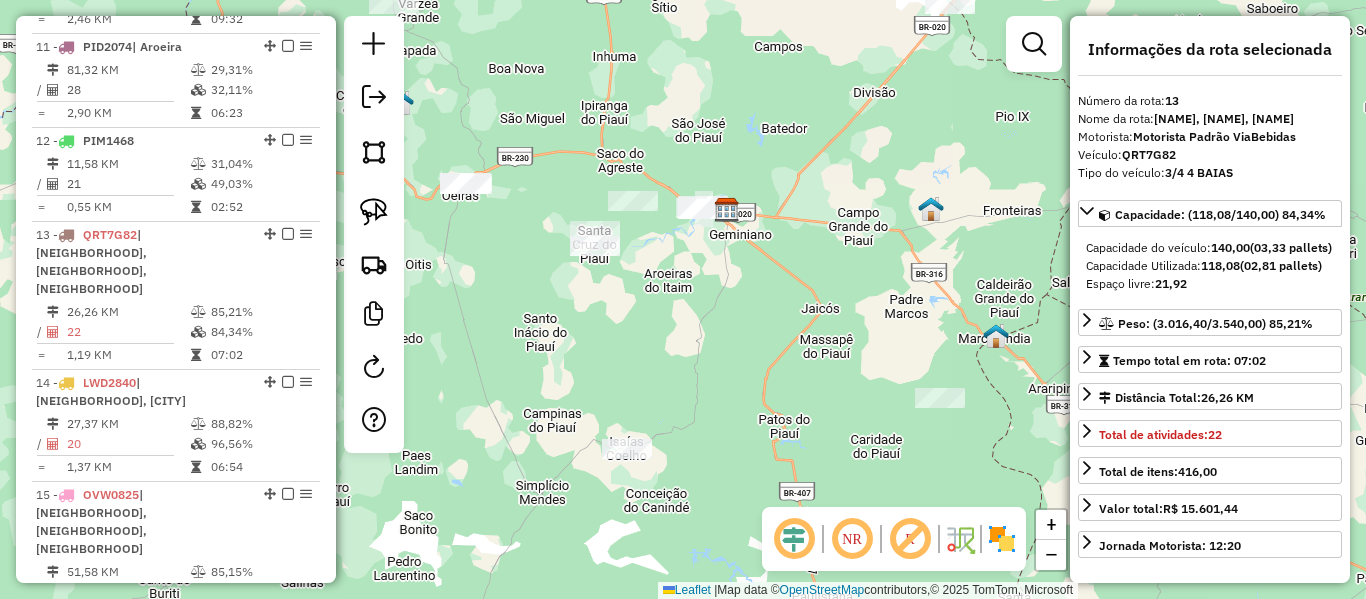 drag, startPoint x: 688, startPoint y: 343, endPoint x: 659, endPoint y: 316, distance: 39.623226 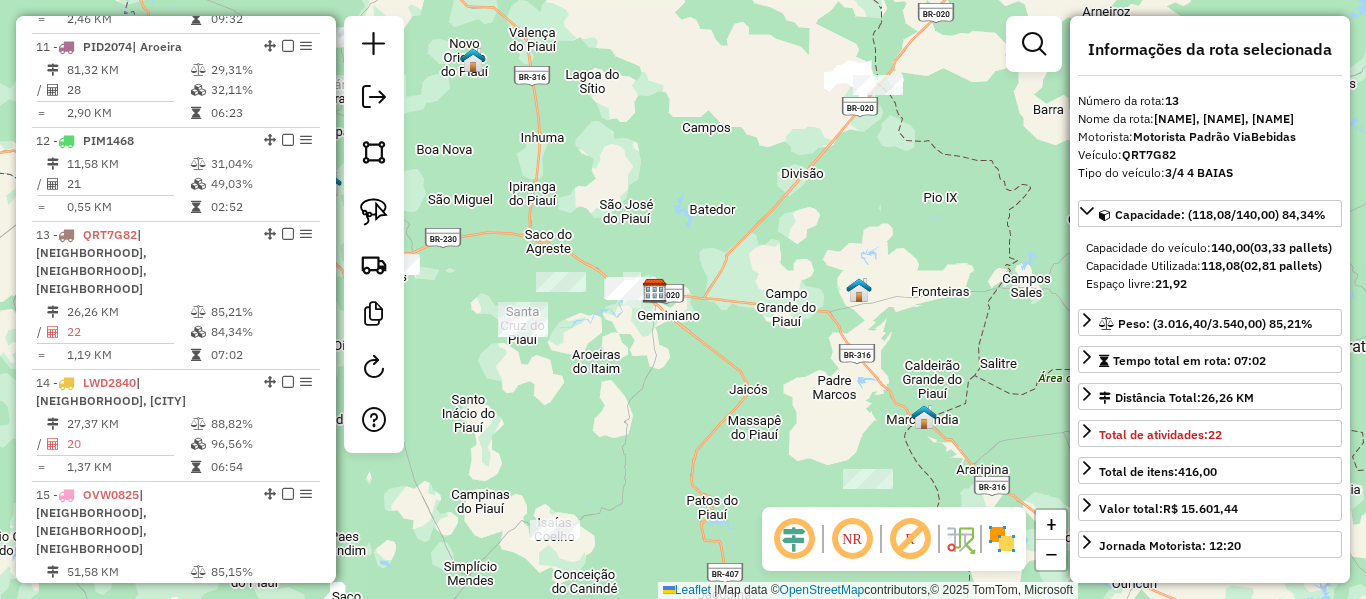 drag, startPoint x: 658, startPoint y: 312, endPoint x: 633, endPoint y: 363, distance: 56.797886 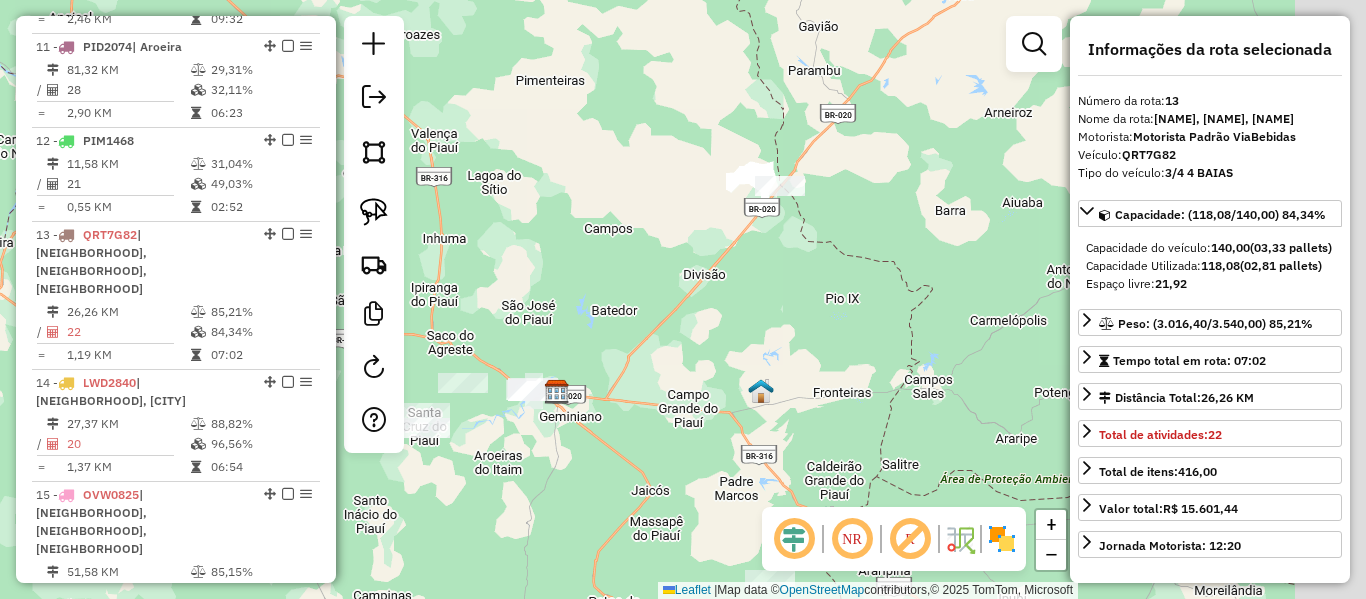drag, startPoint x: 825, startPoint y: 239, endPoint x: 713, endPoint y: 360, distance: 164.87874 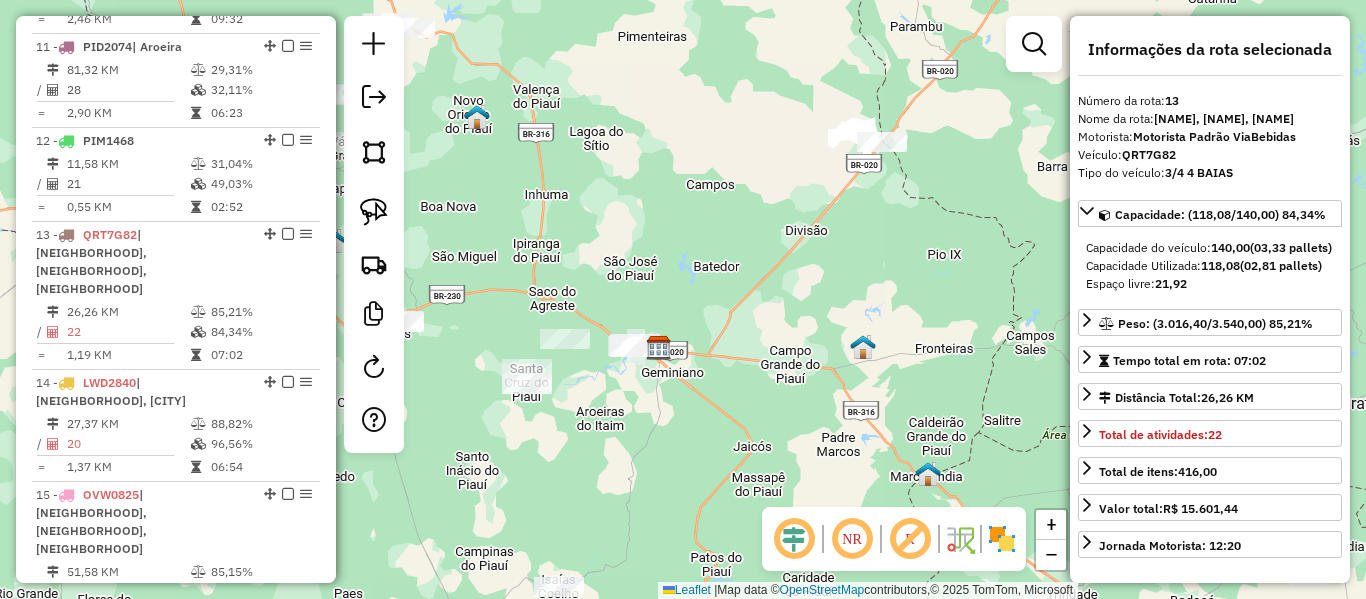 drag, startPoint x: 679, startPoint y: 329, endPoint x: 1007, endPoint y: 152, distance: 372.71036 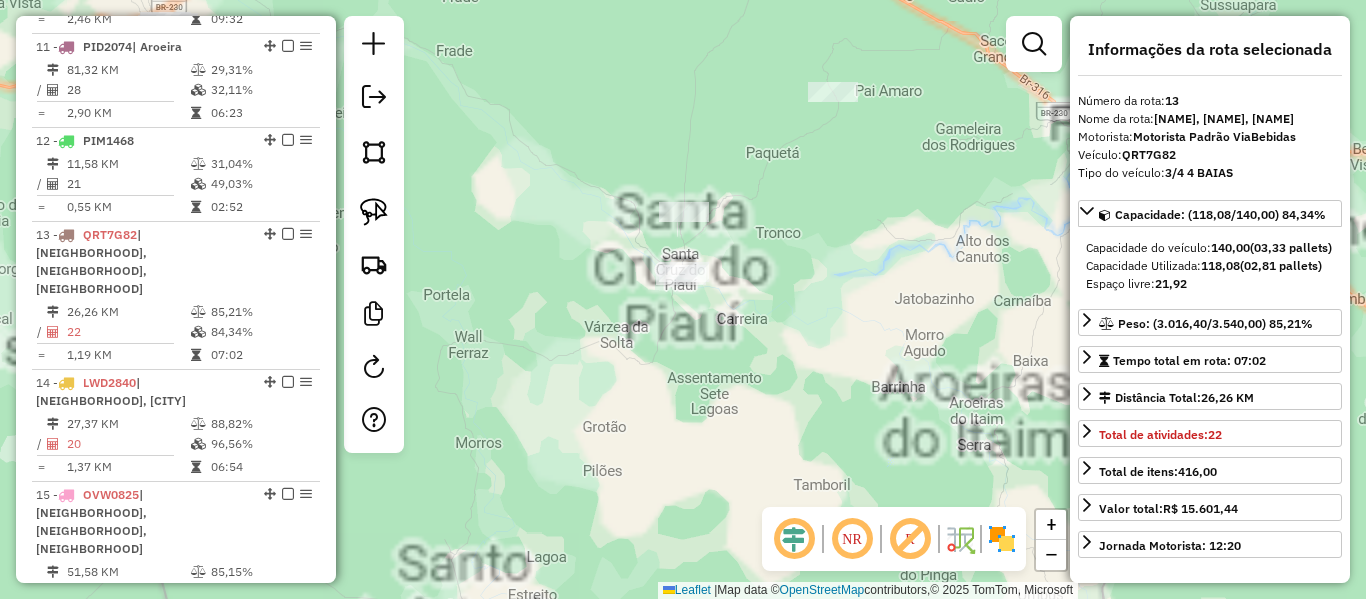 drag, startPoint x: 922, startPoint y: 238, endPoint x: 678, endPoint y: 325, distance: 259.04633 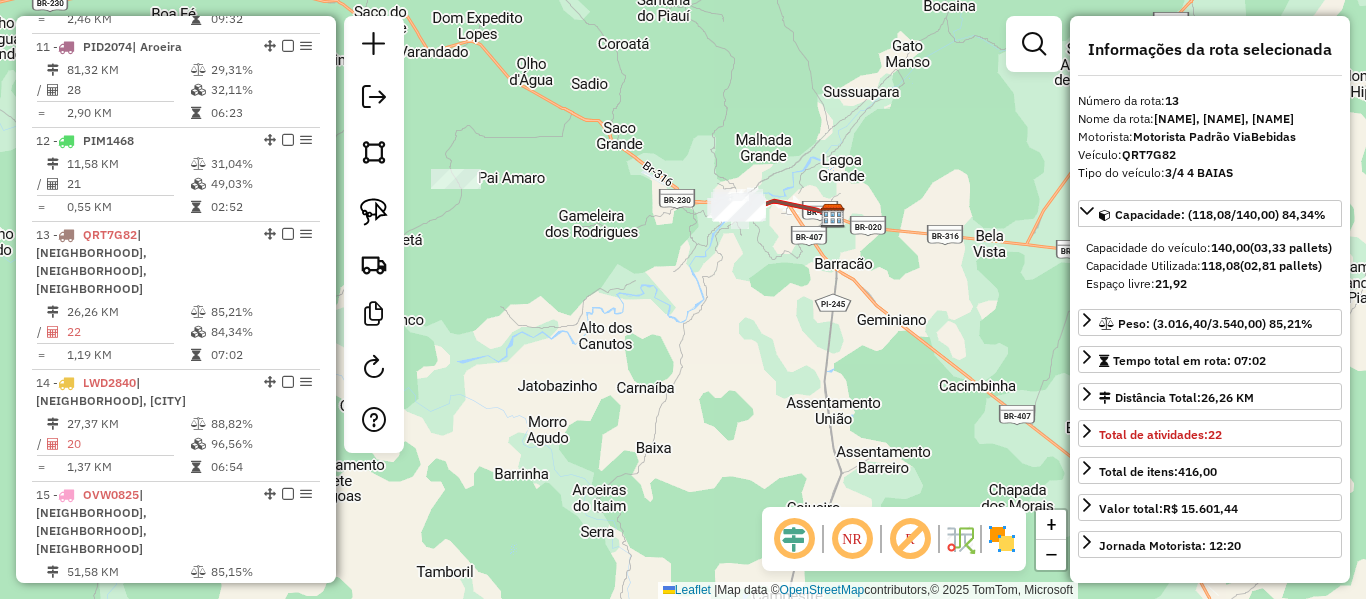 drag, startPoint x: 633, startPoint y: 234, endPoint x: 772, endPoint y: 237, distance: 139.03236 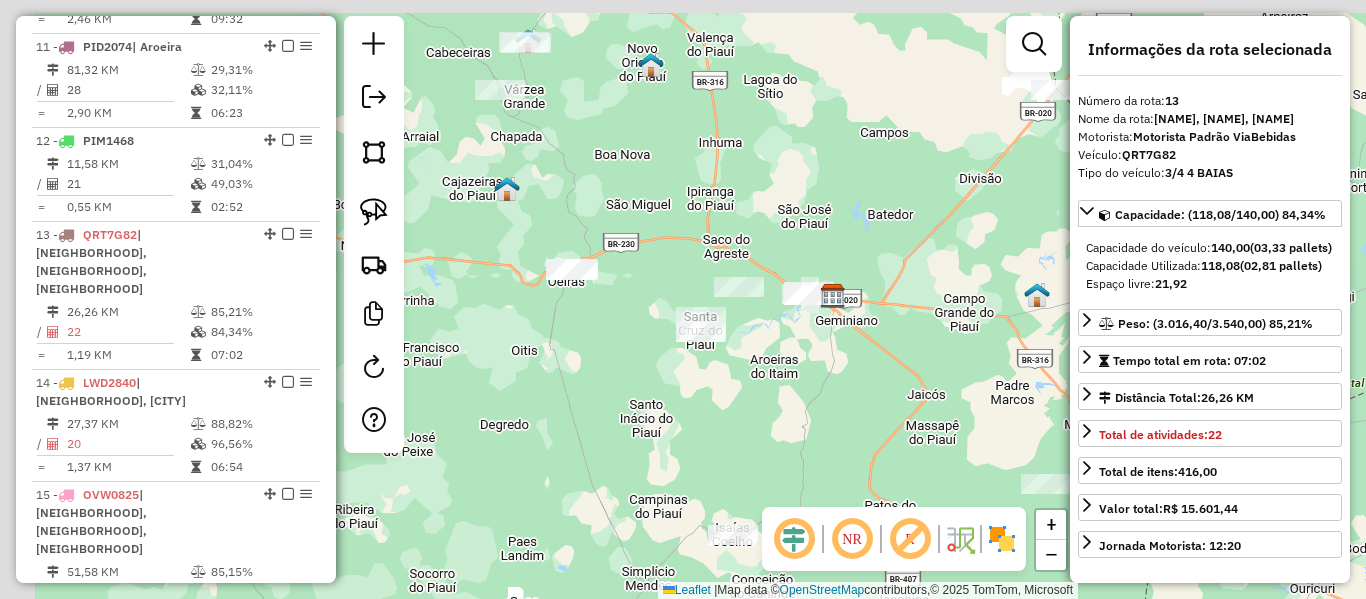 drag, startPoint x: 663, startPoint y: 264, endPoint x: 716, endPoint y: 271, distance: 53.460266 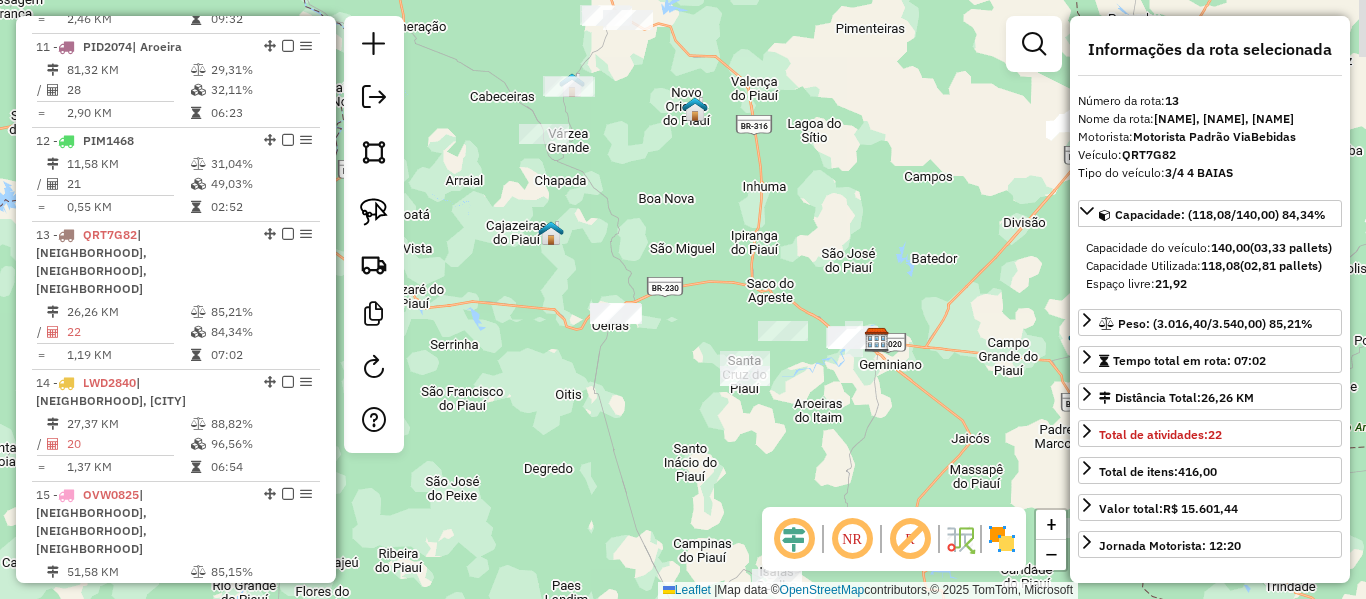 click on "Janela de atendimento Grade de atendimento Capacidade Transportadoras Veículos Cliente Pedidos  Rotas Selecione os dias de semana para filtrar as janelas de atendimento  Seg   Ter   Qua   Qui   Sex   Sáb   Dom  Informe o período da janela de atendimento: De: Até:  Filtrar exatamente a janela do cliente  Considerar janela de atendimento padrão  Selecione os dias de semana para filtrar as grades de atendimento  Seg   Ter   Qua   Qui   Sex   Sáb   Dom   Considerar clientes sem dia de atendimento cadastrado  Clientes fora do dia de atendimento selecionado Filtrar as atividades entre os valores definidos abaixo:  Peso mínimo:   Peso máximo:   Cubagem mínima:   Cubagem máxima:   De:   Até:  Filtrar as atividades entre o tempo de atendimento definido abaixo:  De:   Até:   Considerar capacidade total dos clientes não roteirizados Transportadora: Selecione um ou mais itens Tipo de veículo: Selecione um ou mais itens Veículo: Selecione um ou mais itens Motorista: Selecione um ou mais itens Nome: Rótulo:" 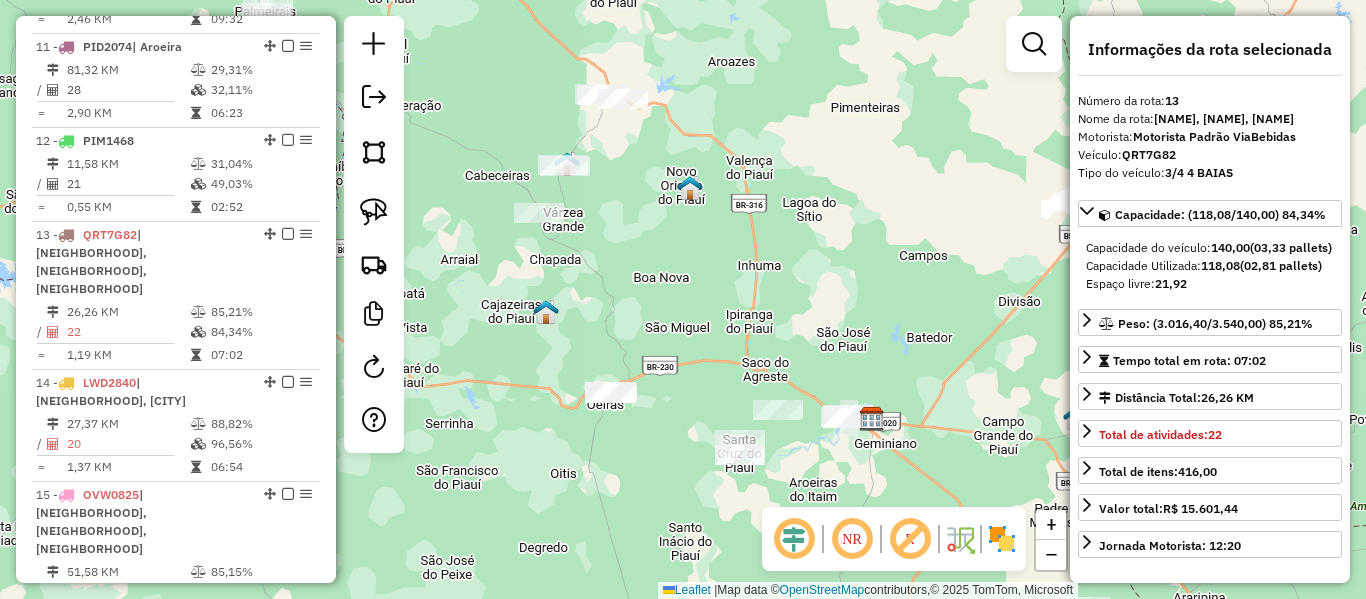 drag, startPoint x: 644, startPoint y: 260, endPoint x: 644, endPoint y: 207, distance: 53 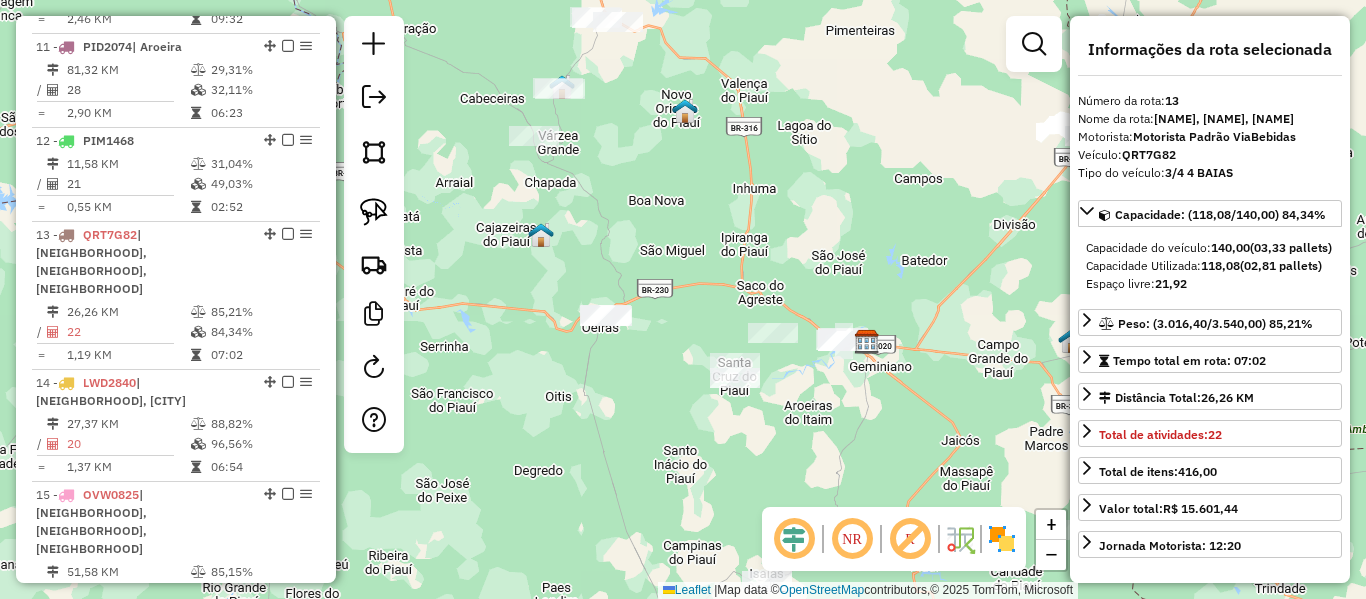drag, startPoint x: 610, startPoint y: 213, endPoint x: 607, endPoint y: 201, distance: 12.369317 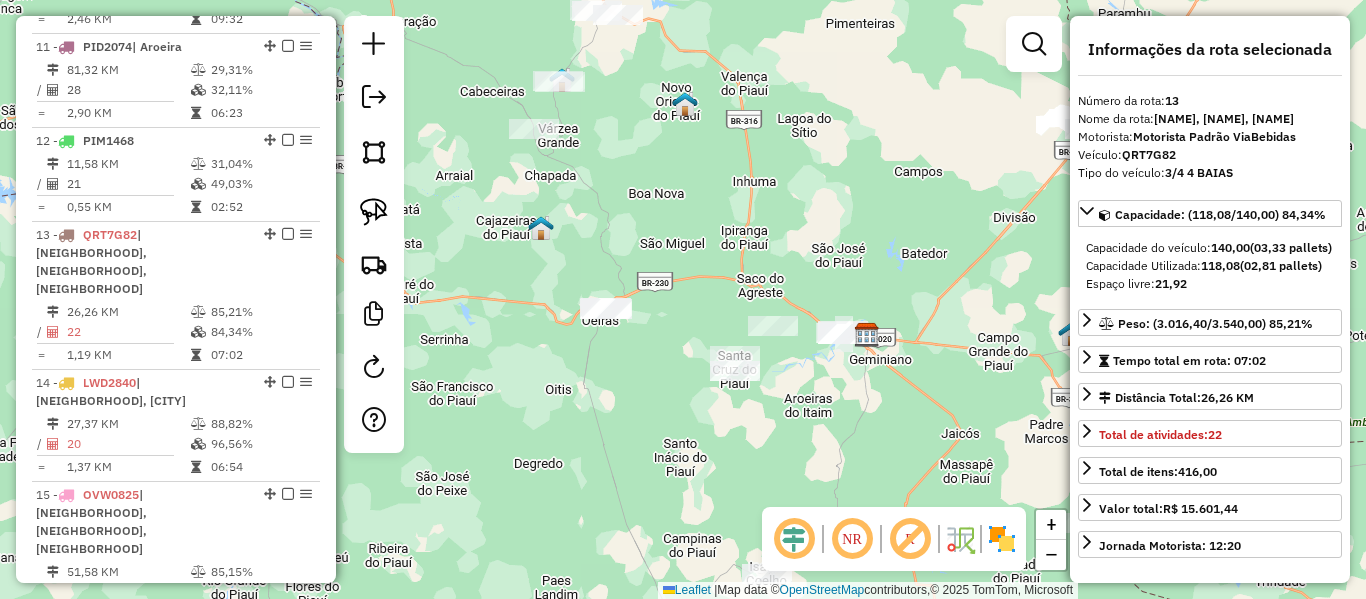 drag, startPoint x: 598, startPoint y: 173, endPoint x: 570, endPoint y: 114, distance: 65.30697 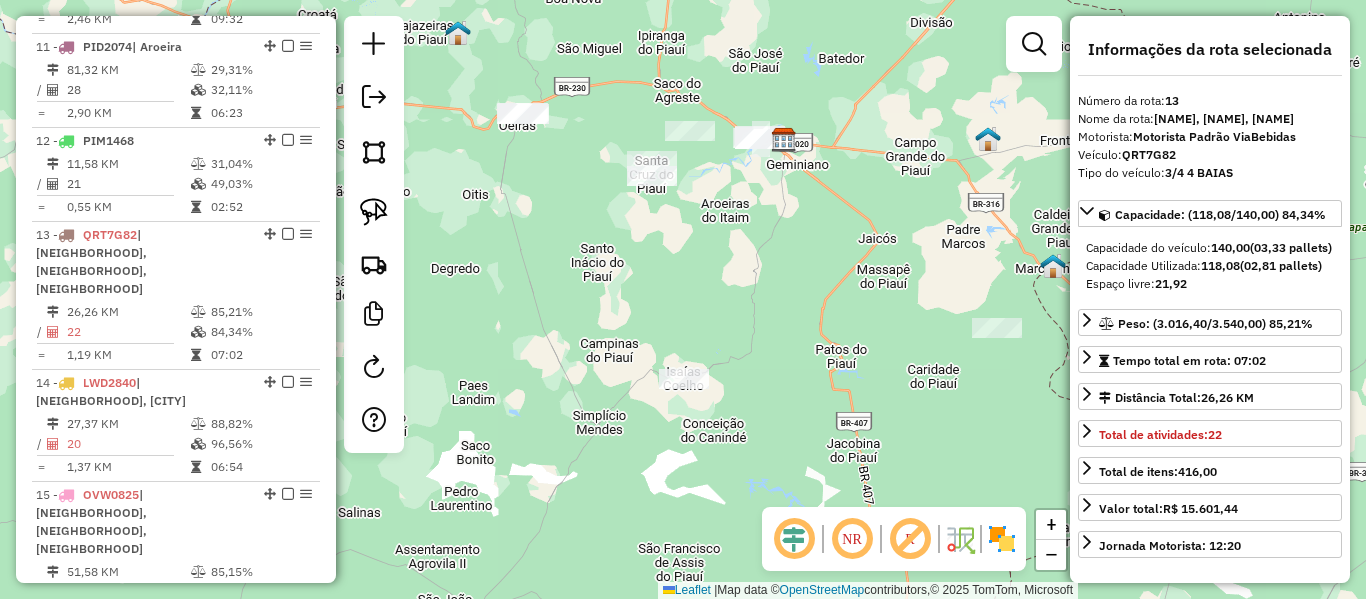 drag, startPoint x: 662, startPoint y: 384, endPoint x: 670, endPoint y: 391, distance: 10.630146 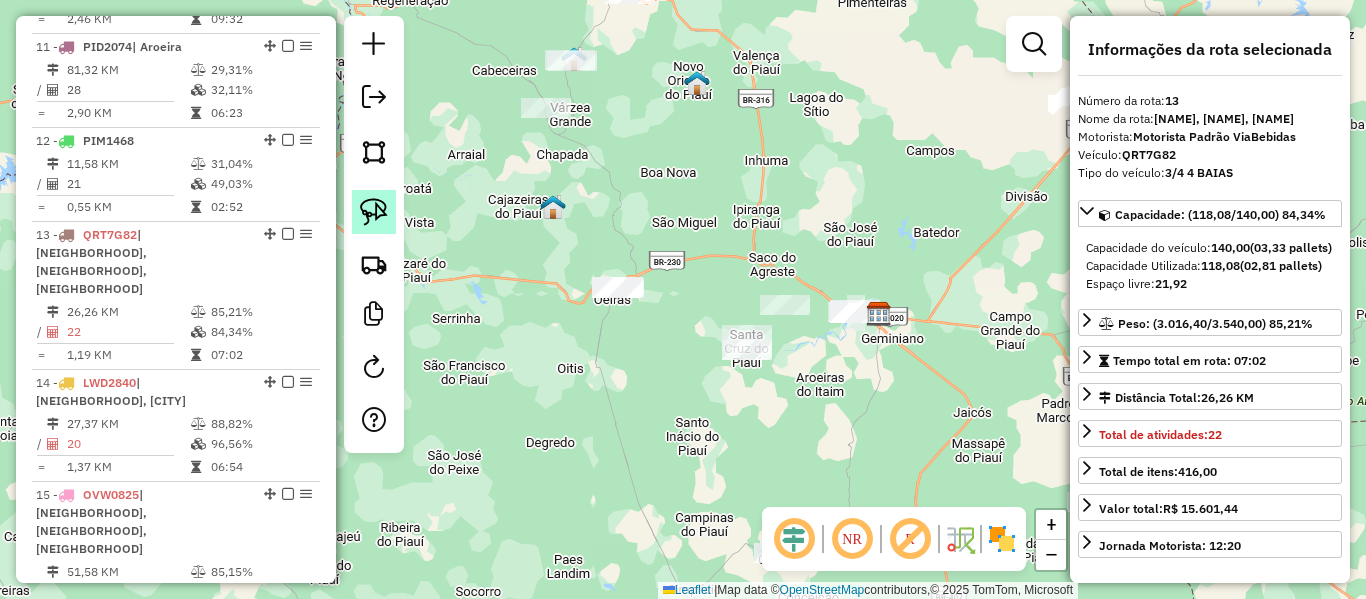 click 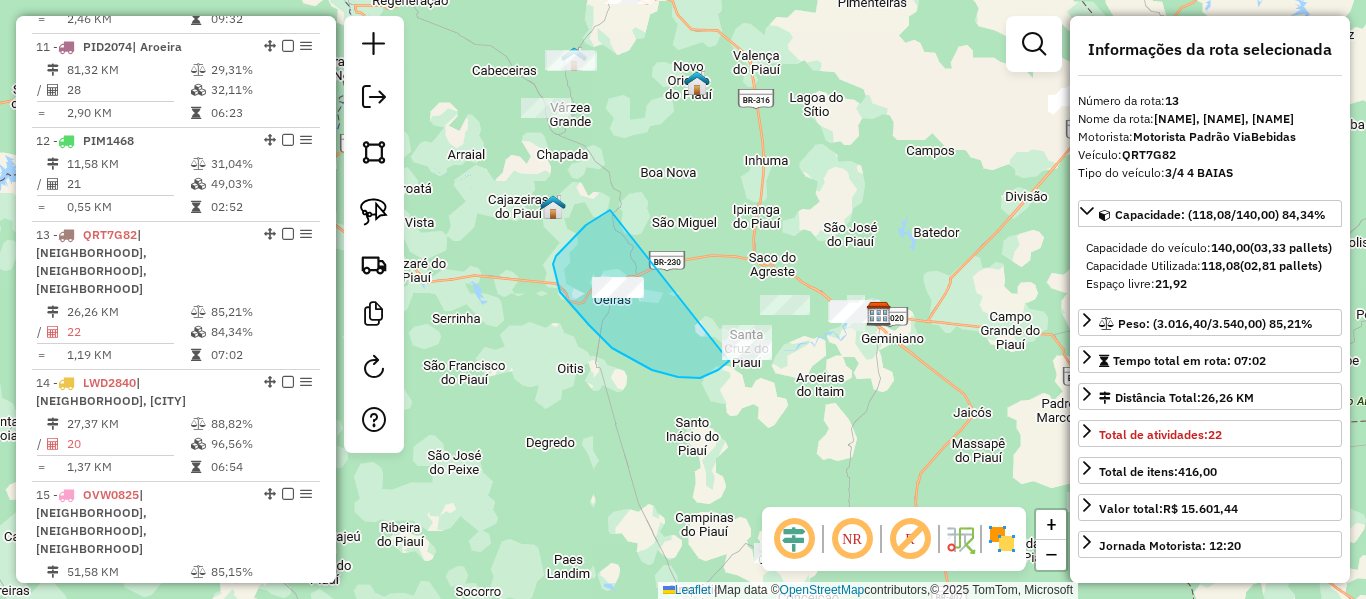 click on "Janela de atendimento Grade de atendimento Capacidade Transportadoras Veículos Cliente Pedidos  Rotas Selecione os dias de semana para filtrar as janelas de atendimento  Seg   Ter   Qua   Qui   Sex   Sáb   Dom  Informe o período da janela de atendimento: De: Até:  Filtrar exatamente a janela do cliente  Considerar janela de atendimento padrão  Selecione os dias de semana para filtrar as grades de atendimento  Seg   Ter   Qua   Qui   Sex   Sáb   Dom   Considerar clientes sem dia de atendimento cadastrado  Clientes fora do dia de atendimento selecionado Filtrar as atividades entre os valores definidos abaixo:  Peso mínimo:   Peso máximo:   Cubagem mínima:   Cubagem máxima:   De:   Até:  Filtrar as atividades entre o tempo de atendimento definido abaixo:  De:   Até:   Considerar capacidade total dos clientes não roteirizados Transportadora: Selecione um ou mais itens Tipo de veículo: Selecione um ou mais itens Veículo: Selecione um ou mais itens Motorista: Selecione um ou mais itens Nome: Rótulo:" 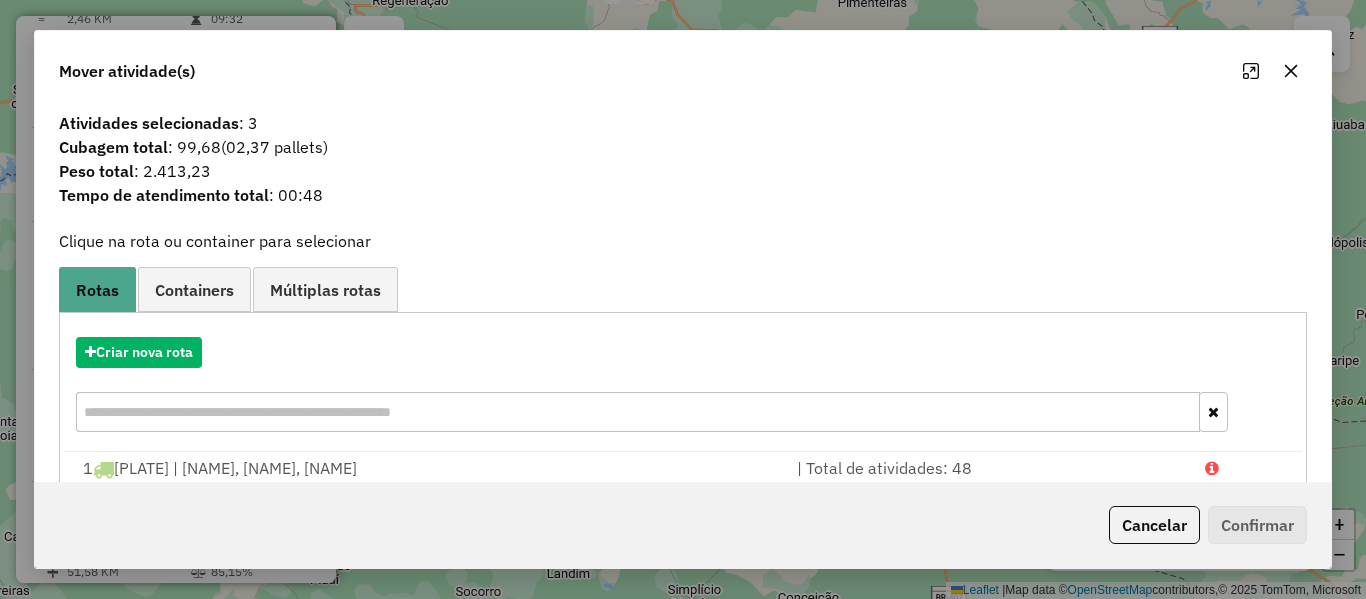 drag, startPoint x: 187, startPoint y: 148, endPoint x: 217, endPoint y: 151, distance: 30.149628 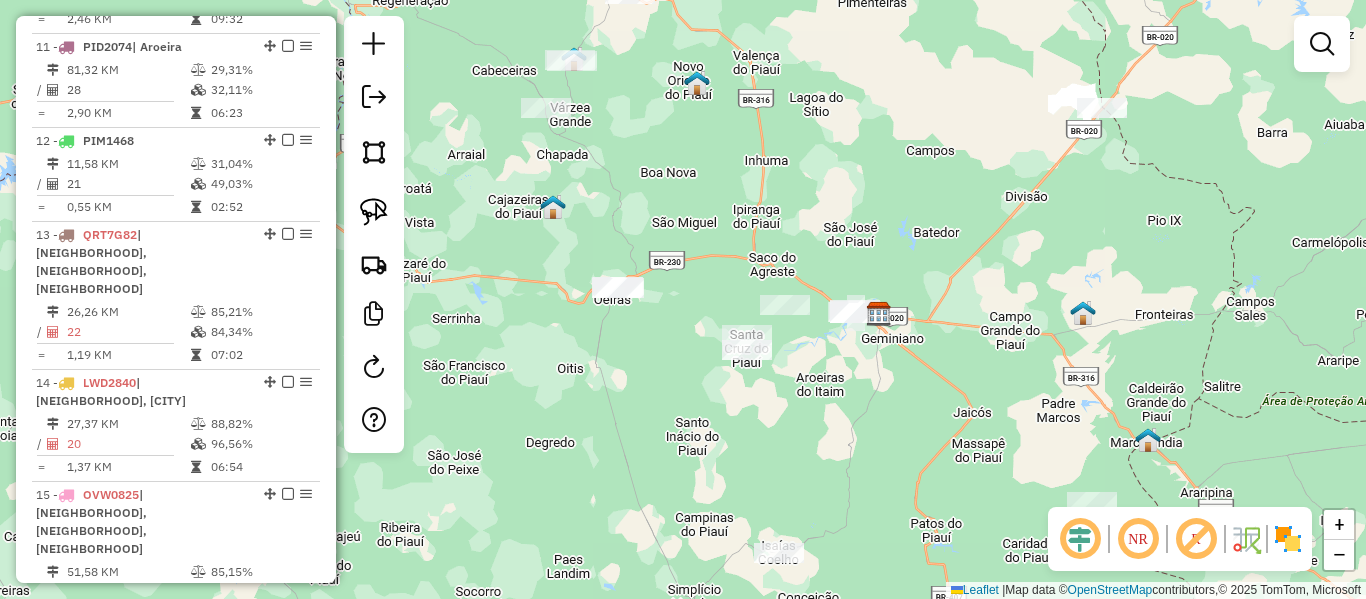 drag, startPoint x: 745, startPoint y: 365, endPoint x: 727, endPoint y: 388, distance: 29.206163 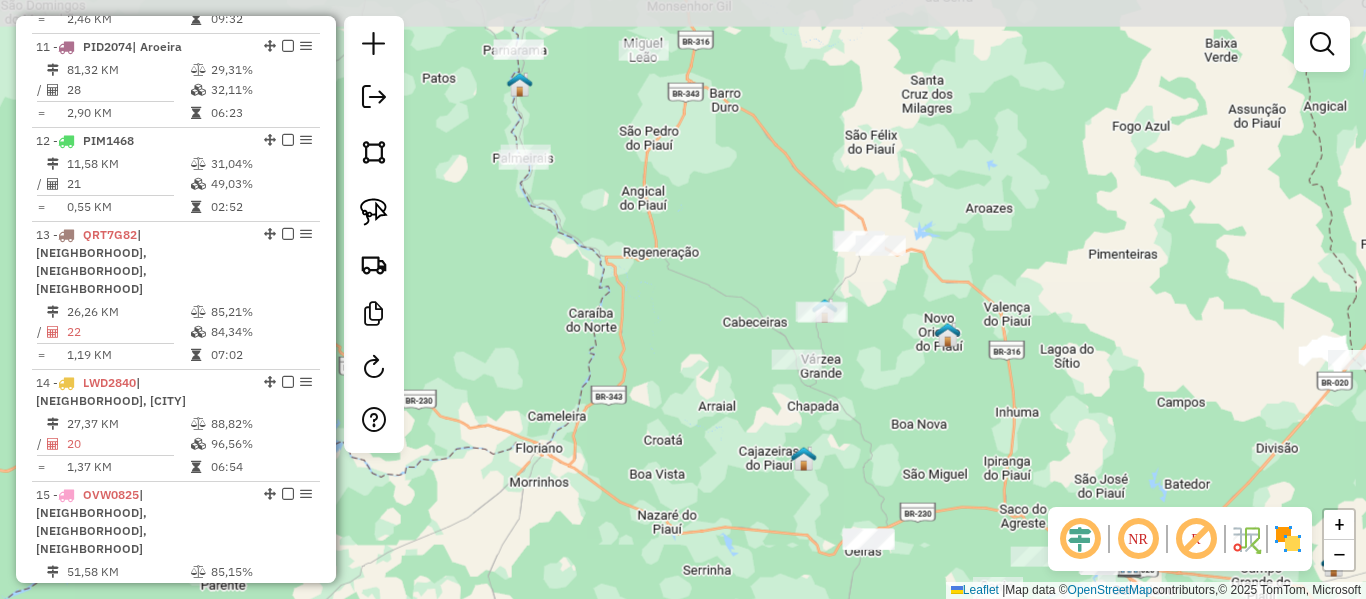 drag, startPoint x: 621, startPoint y: 282, endPoint x: 646, endPoint y: 360, distance: 81.908485 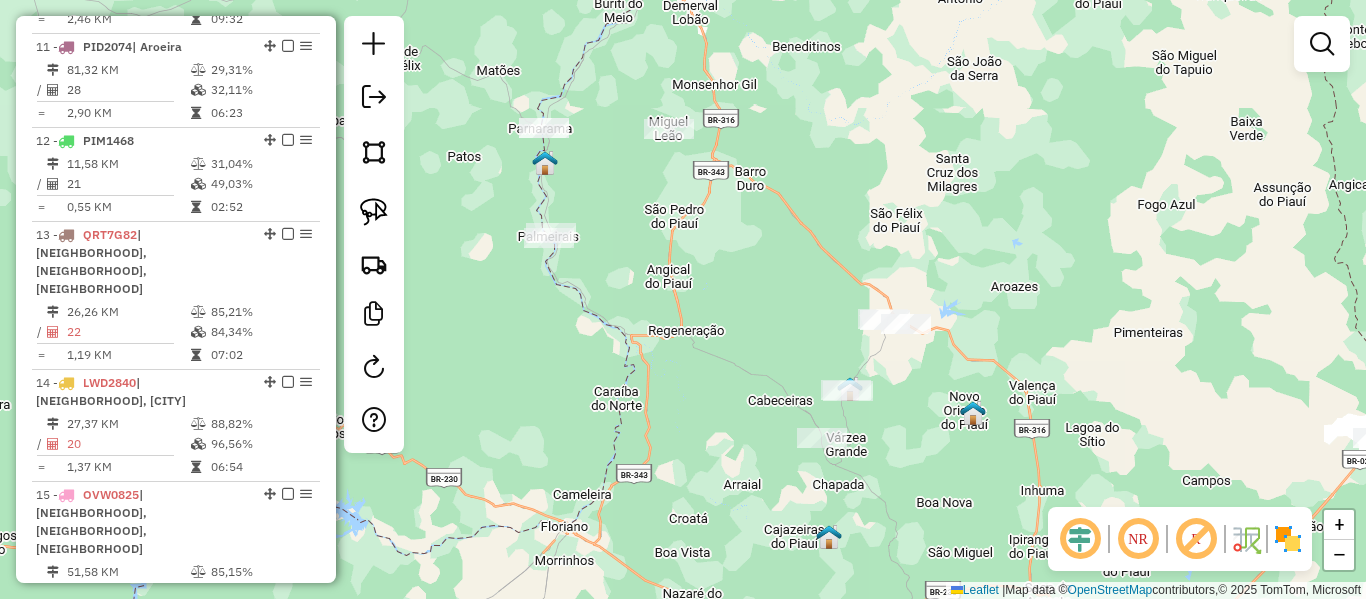 click on "Janela de atendimento Grade de atendimento Capacidade Transportadoras Veículos Cliente Pedidos  Rotas Selecione os dias de semana para filtrar as janelas de atendimento  Seg   Ter   Qua   Qui   Sex   Sáb   Dom  Informe o período da janela de atendimento: De: Até:  Filtrar exatamente a janela do cliente  Considerar janela de atendimento padrão  Selecione os dias de semana para filtrar as grades de atendimento  Seg   Ter   Qua   Qui   Sex   Sáb   Dom   Considerar clientes sem dia de atendimento cadastrado  Clientes fora do dia de atendimento selecionado Filtrar as atividades entre os valores definidos abaixo:  Peso mínimo:   Peso máximo:   Cubagem mínima:   Cubagem máxima:   De:   Até:  Filtrar as atividades entre o tempo de atendimento definido abaixo:  De:   Até:   Considerar capacidade total dos clientes não roteirizados Transportadora: Selecione um ou mais itens Tipo de veículo: Selecione um ou mais itens Veículo: Selecione um ou mais itens Motorista: Selecione um ou mais itens Nome: Rótulo:" 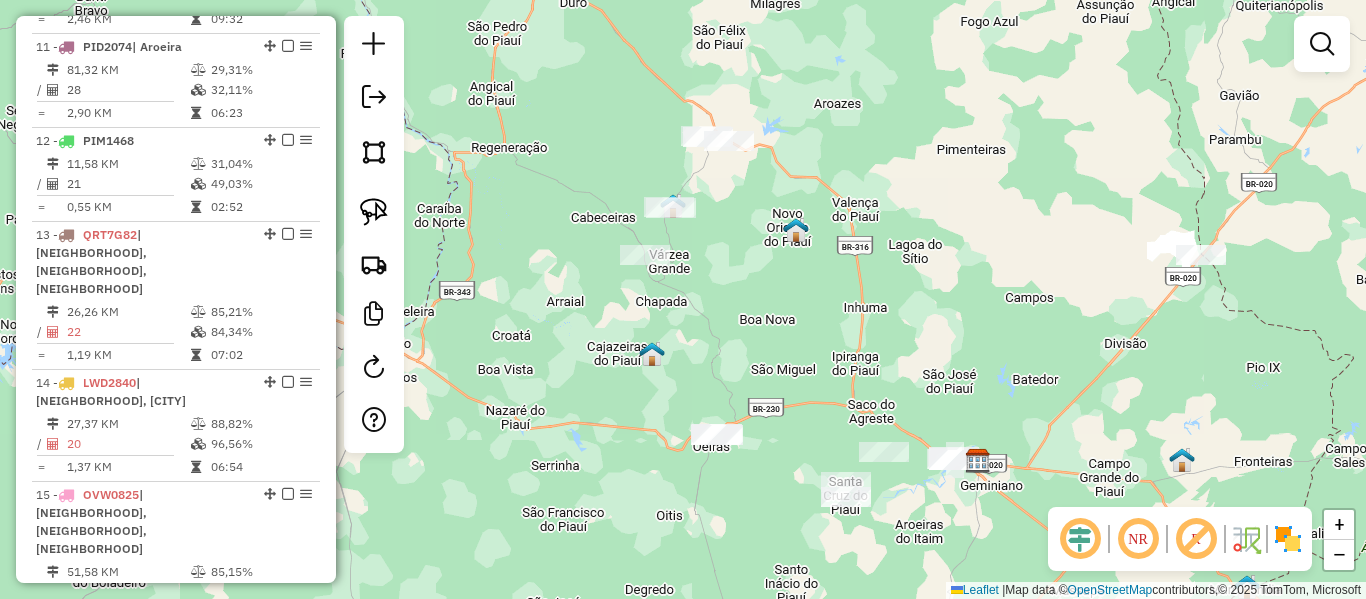 drag, startPoint x: 631, startPoint y: 230, endPoint x: 553, endPoint y: 149, distance: 112.44999 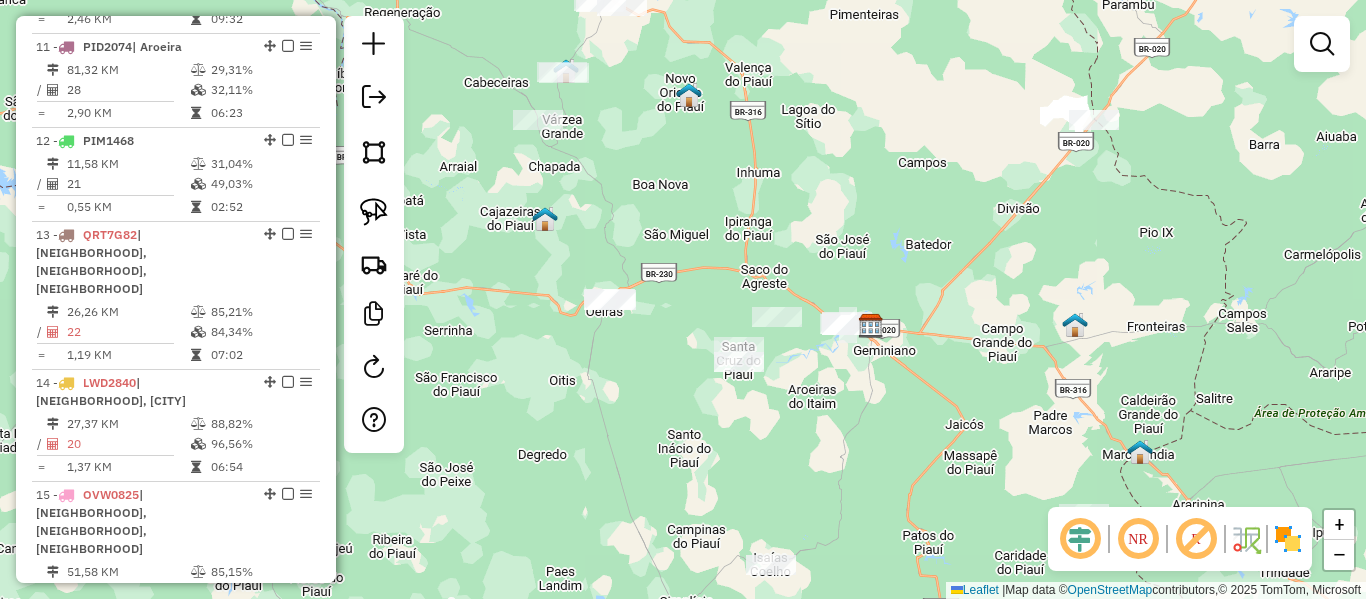 drag, startPoint x: 787, startPoint y: 382, endPoint x: 620, endPoint y: 190, distance: 254.46611 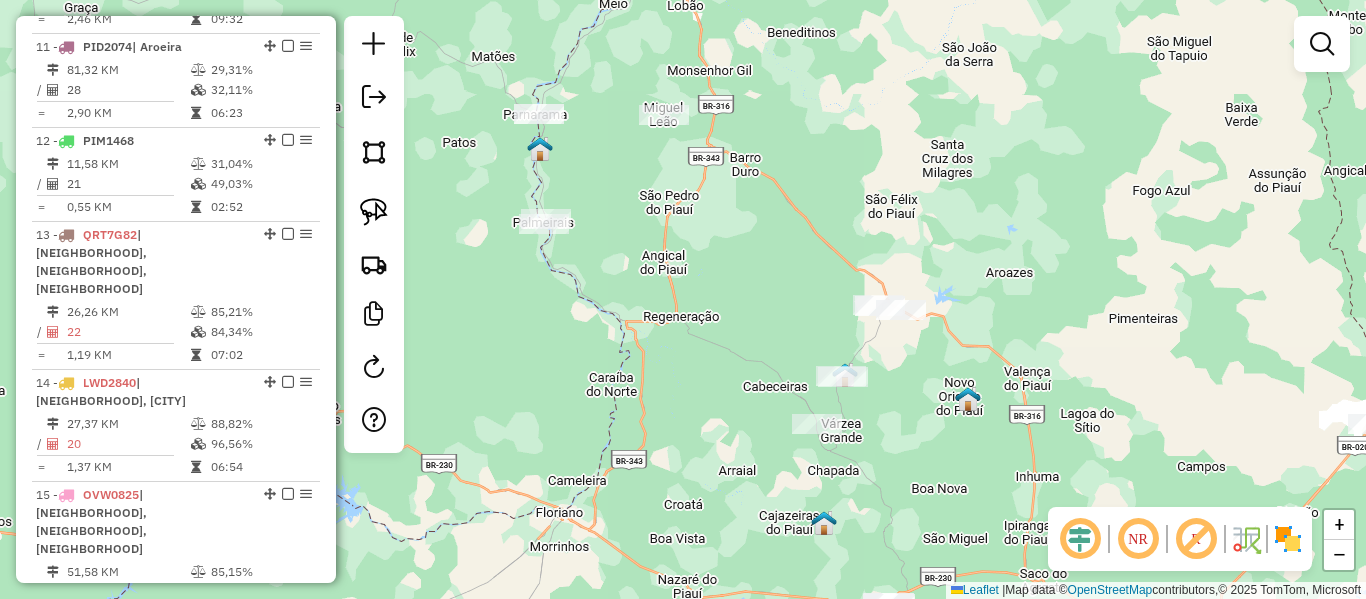 drag, startPoint x: 561, startPoint y: 122, endPoint x: 906, endPoint y: 478, distance: 495.7429 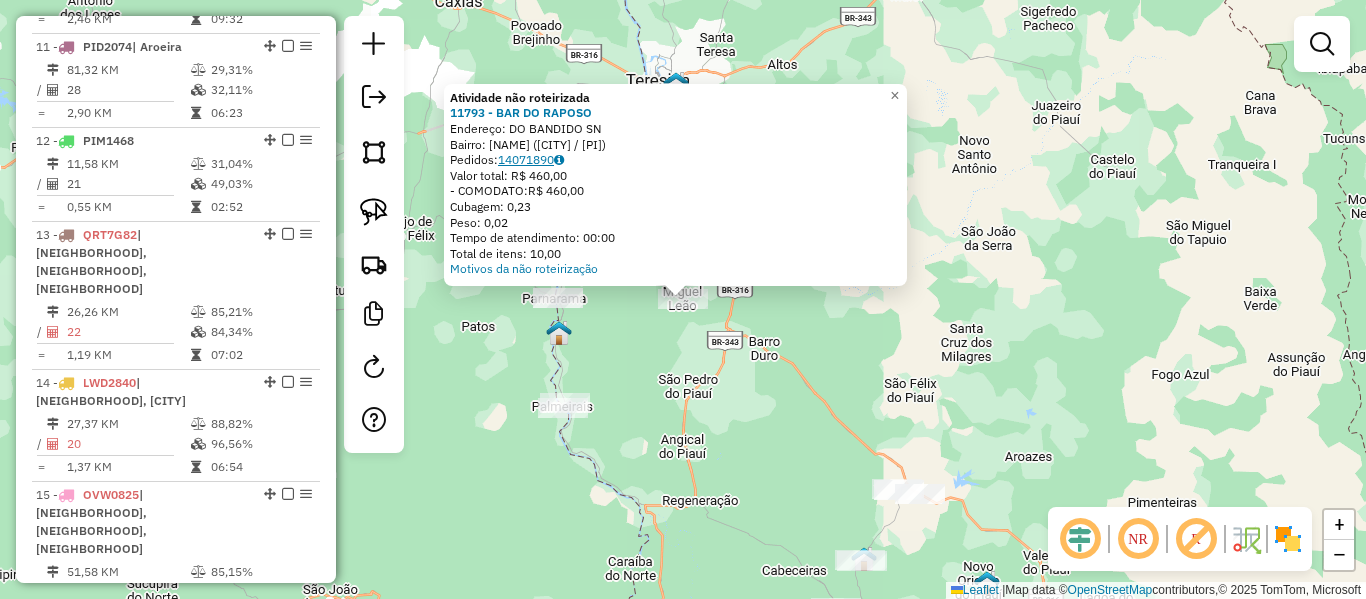 click on "14071890" 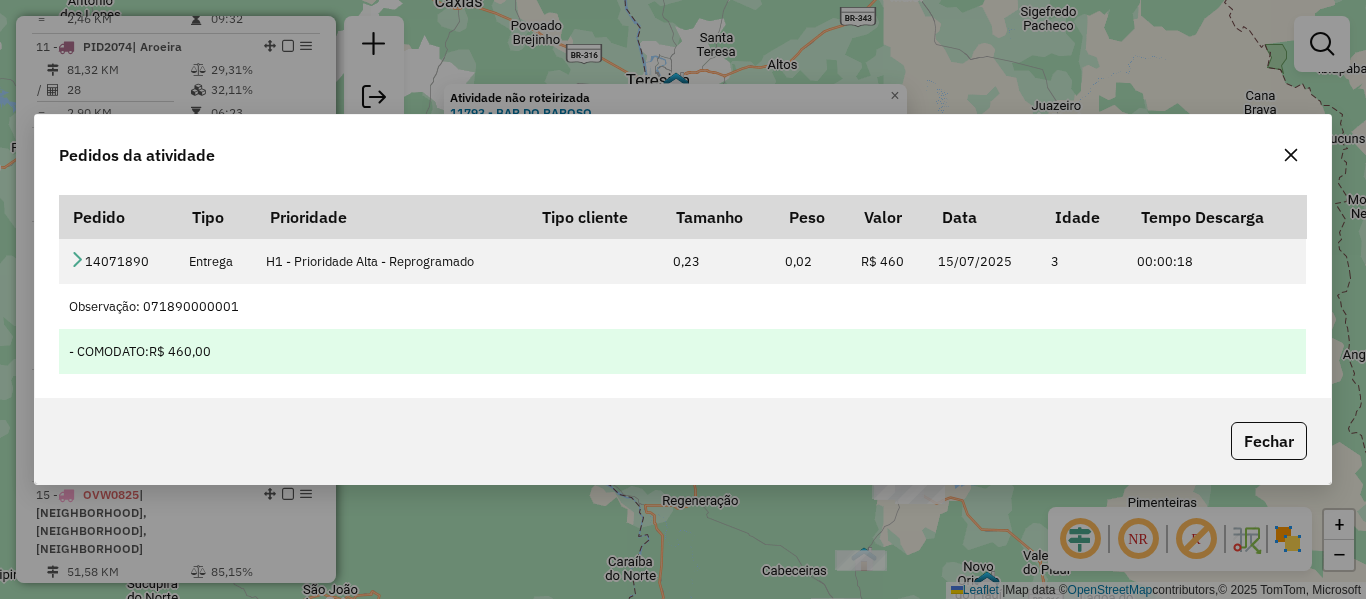type 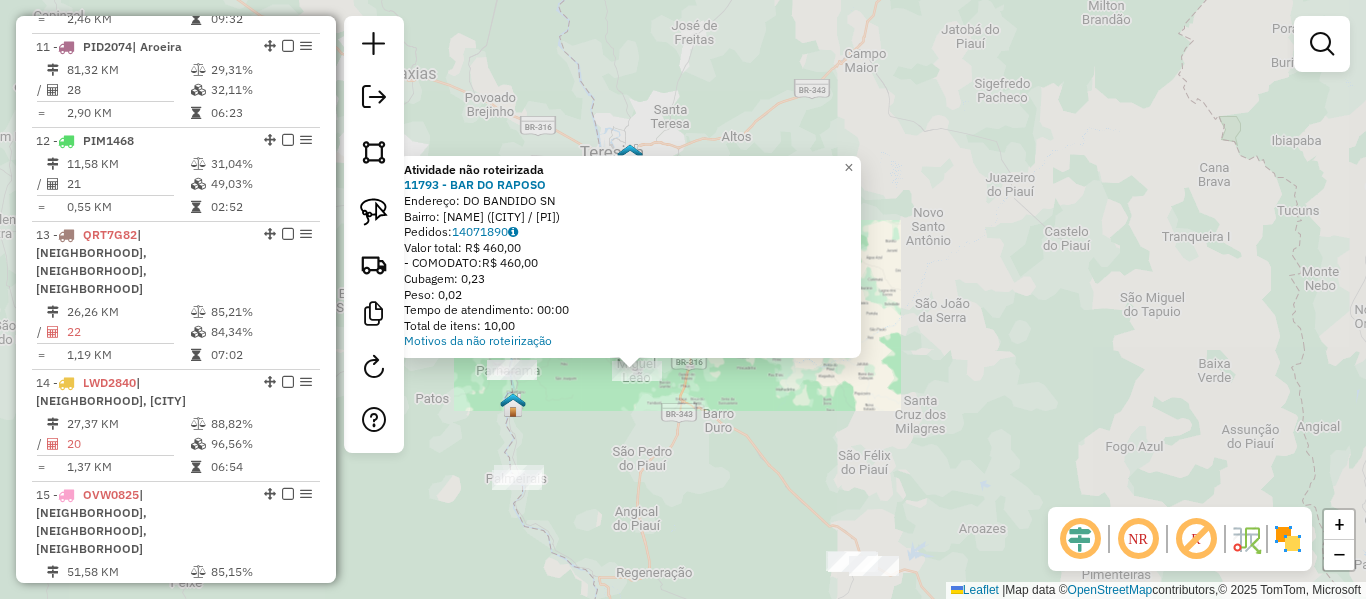 click on "Atividade não roteirizada 11793 - BAR DO RAPOSO  Endereço:  DO BANDIDO SN   Bairro: CENTRO (MIGUEL LEAO / PI)   Pedidos:  14071890   Valor total: R$ 460,00   - COMODATO:  R$ 460,00   Cubagem: 0,23   Peso: 0,02   Tempo de atendimento: 00:00   Total de itens: 10,00  Motivos da não roteirização × Janela de atendimento Grade de atendimento Capacidade Transportadoras Veículos Cliente Pedidos  Rotas Selecione os dias de semana para filtrar as janelas de atendimento  Seg   Ter   Qua   Qui   Sex   Sáb   Dom  Informe o período da janela de atendimento: De: Até:  Filtrar exatamente a janela do cliente  Considerar janela de atendimento padrão  Selecione os dias de semana para filtrar as grades de atendimento  Seg   Ter   Qua   Qui   Sex   Sáb   Dom   Considerar clientes sem dia de atendimento cadastrado  Clientes fora do dia de atendimento selecionado Filtrar as atividades entre os valores definidos abaixo:  Peso mínimo:   Peso máximo:   Cubagem mínima:   Cubagem máxima:   De:   Até:   De:   Até:  De:" 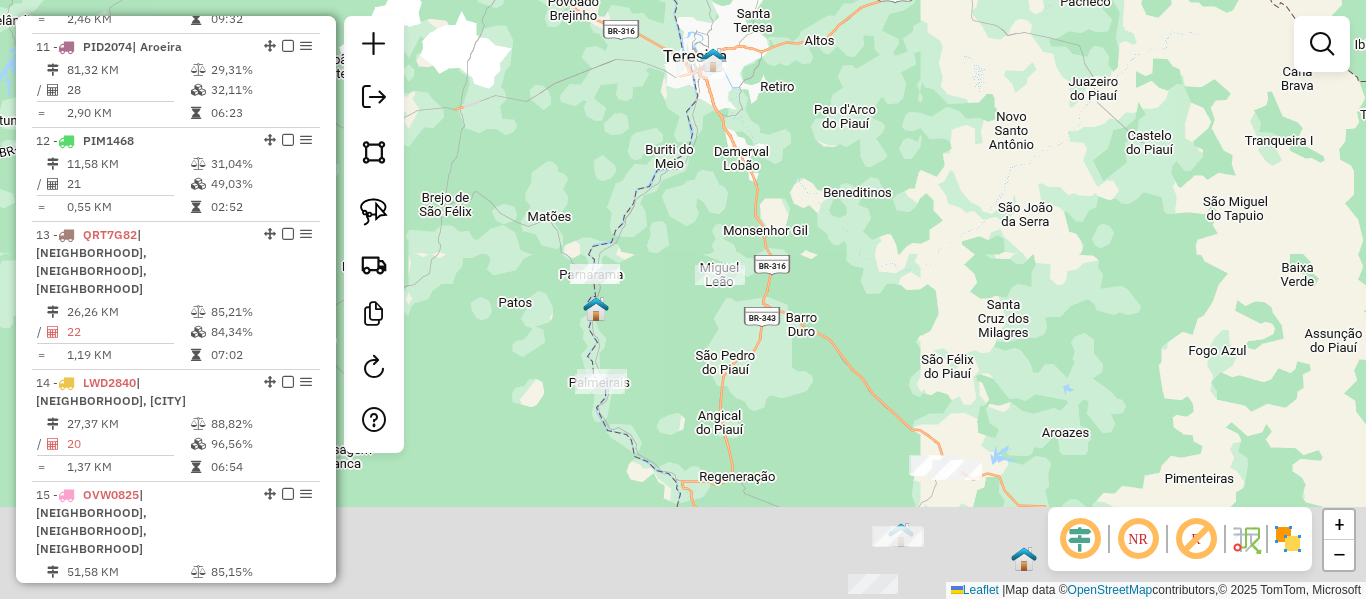 drag, startPoint x: 712, startPoint y: 379, endPoint x: 723, endPoint y: 322, distance: 58.0517 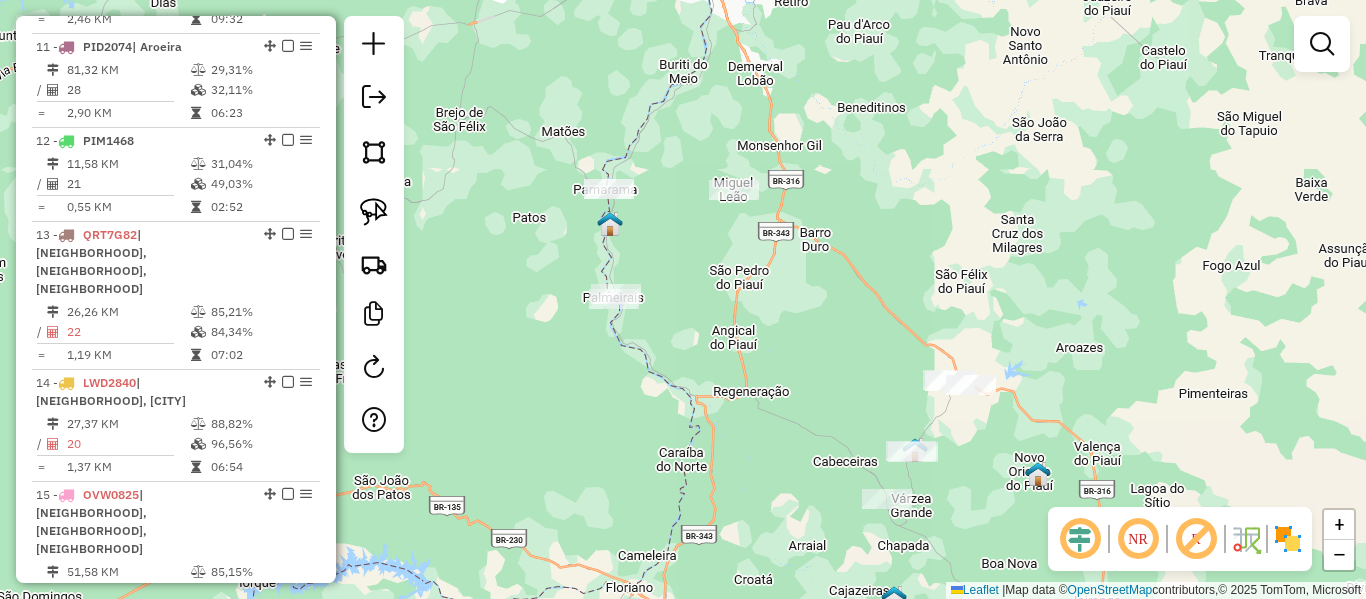 drag, startPoint x: 705, startPoint y: 343, endPoint x: 657, endPoint y: 257, distance: 98.48858 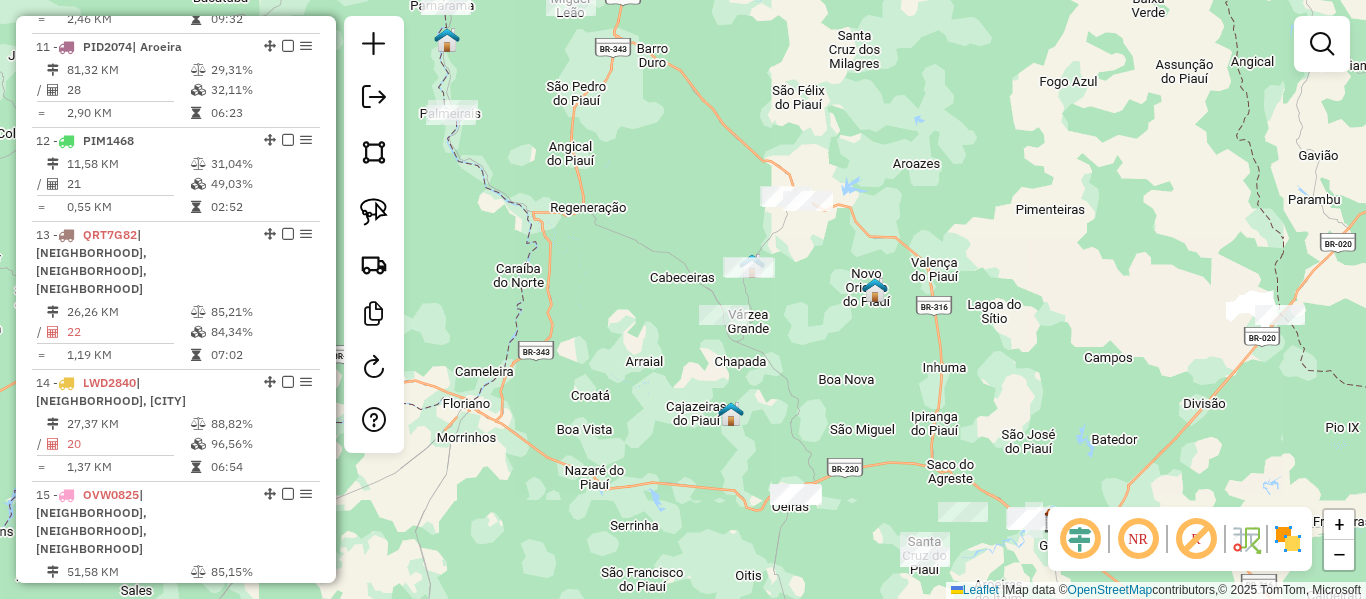 drag, startPoint x: 906, startPoint y: 311, endPoint x: 613, endPoint y: 113, distance: 353.62833 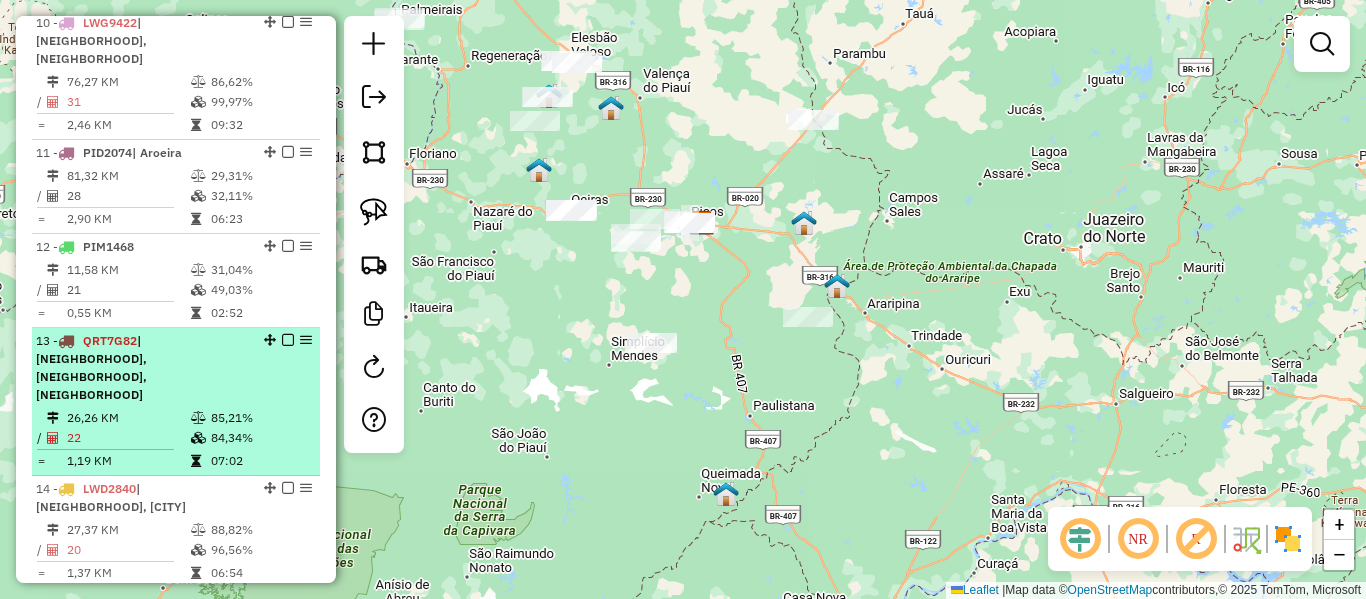 scroll, scrollTop: 1708, scrollLeft: 0, axis: vertical 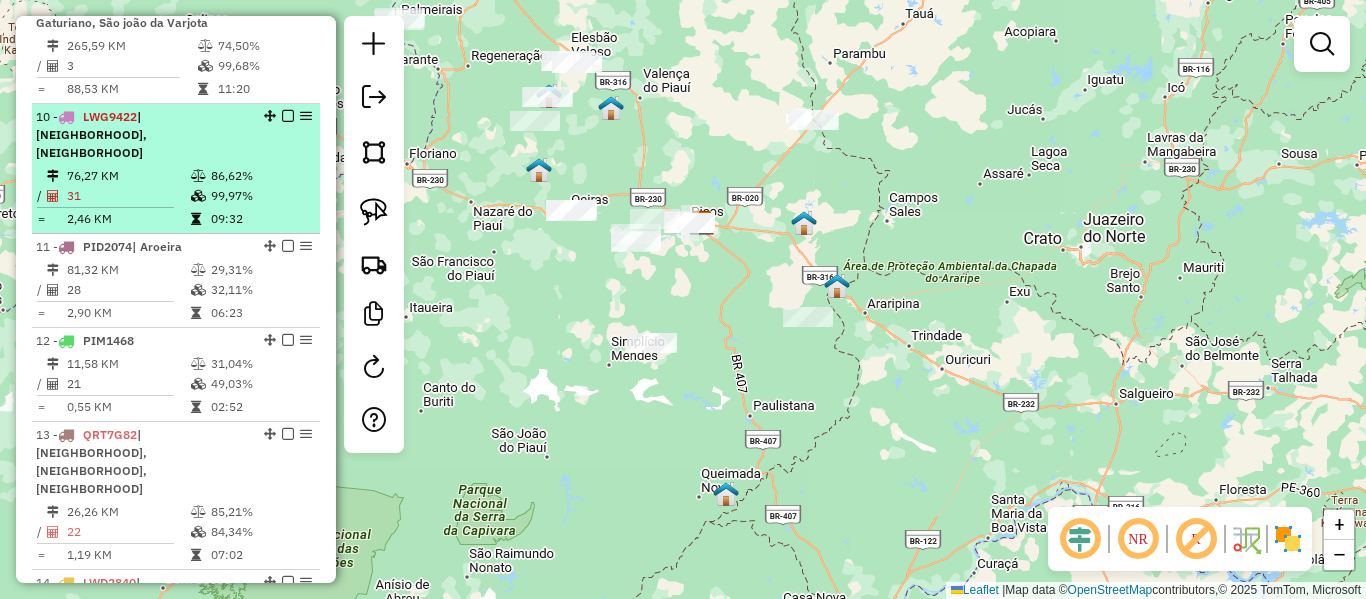 click on "31" at bounding box center (128, 196) 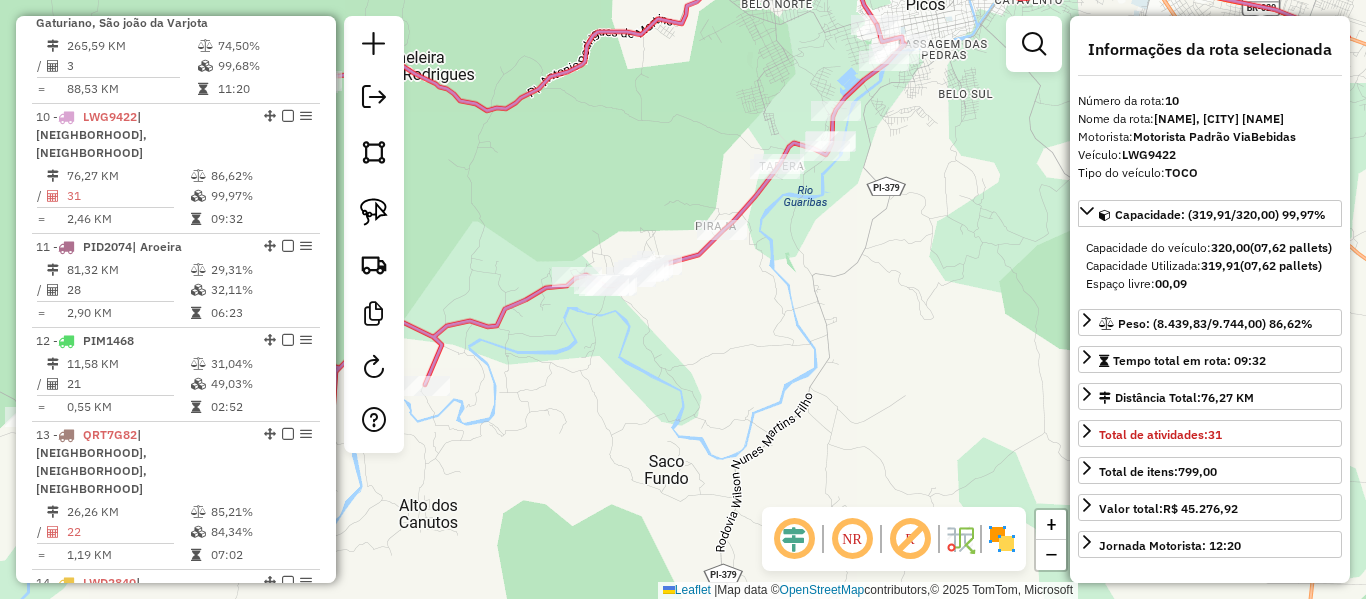 click on "Janela de atendimento Grade de atendimento Capacidade Transportadoras Veículos Cliente Pedidos  Rotas Selecione os dias de semana para filtrar as janelas de atendimento  Seg   Ter   Qua   Qui   Sex   Sáb   Dom  Informe o período da janela de atendimento: De: Até:  Filtrar exatamente a janela do cliente  Considerar janela de atendimento padrão  Selecione os dias de semana para filtrar as grades de atendimento  Seg   Ter   Qua   Qui   Sex   Sáb   Dom   Considerar clientes sem dia de atendimento cadastrado  Clientes fora do dia de atendimento selecionado Filtrar as atividades entre os valores definidos abaixo:  Peso mínimo:   Peso máximo:   Cubagem mínima:   Cubagem máxima:   De:   Até:  Filtrar as atividades entre o tempo de atendimento definido abaixo:  De:   Até:   Considerar capacidade total dos clientes não roteirizados Transportadora: Selecione um ou mais itens Tipo de veículo: Selecione um ou mais itens Veículo: Selecione um ou mais itens Motorista: Selecione um ou mais itens Nome: Rótulo:" 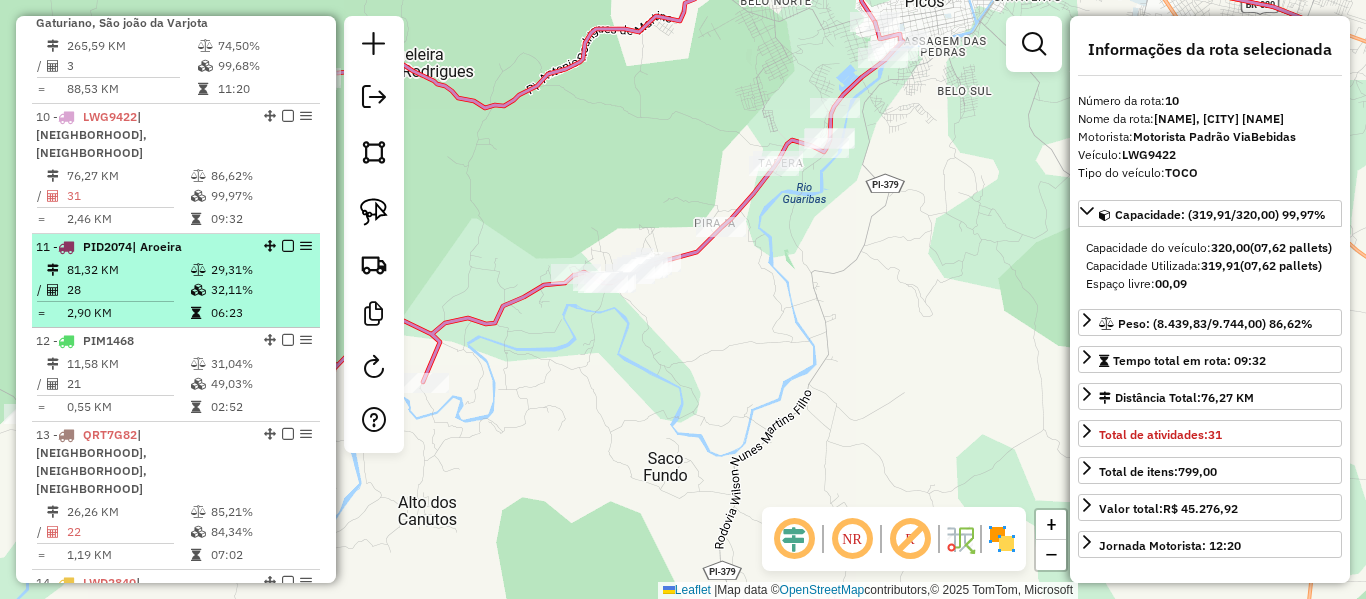 drag, startPoint x: 162, startPoint y: 268, endPoint x: 172, endPoint y: 271, distance: 10.440307 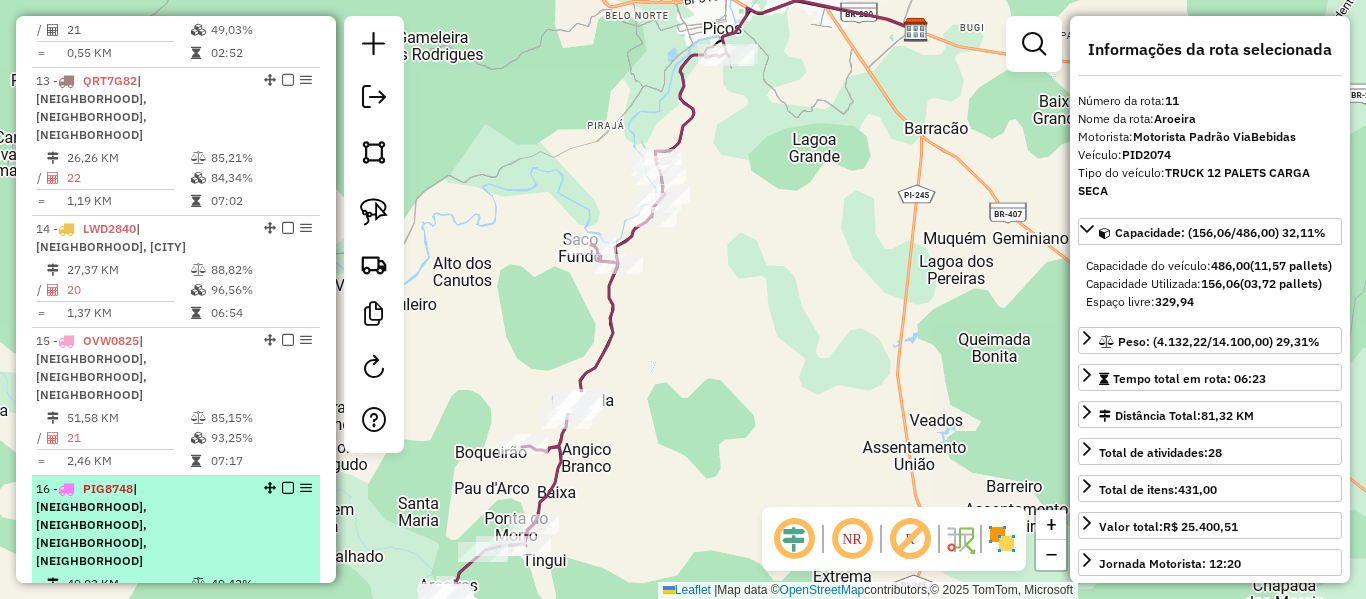 scroll, scrollTop: 2108, scrollLeft: 0, axis: vertical 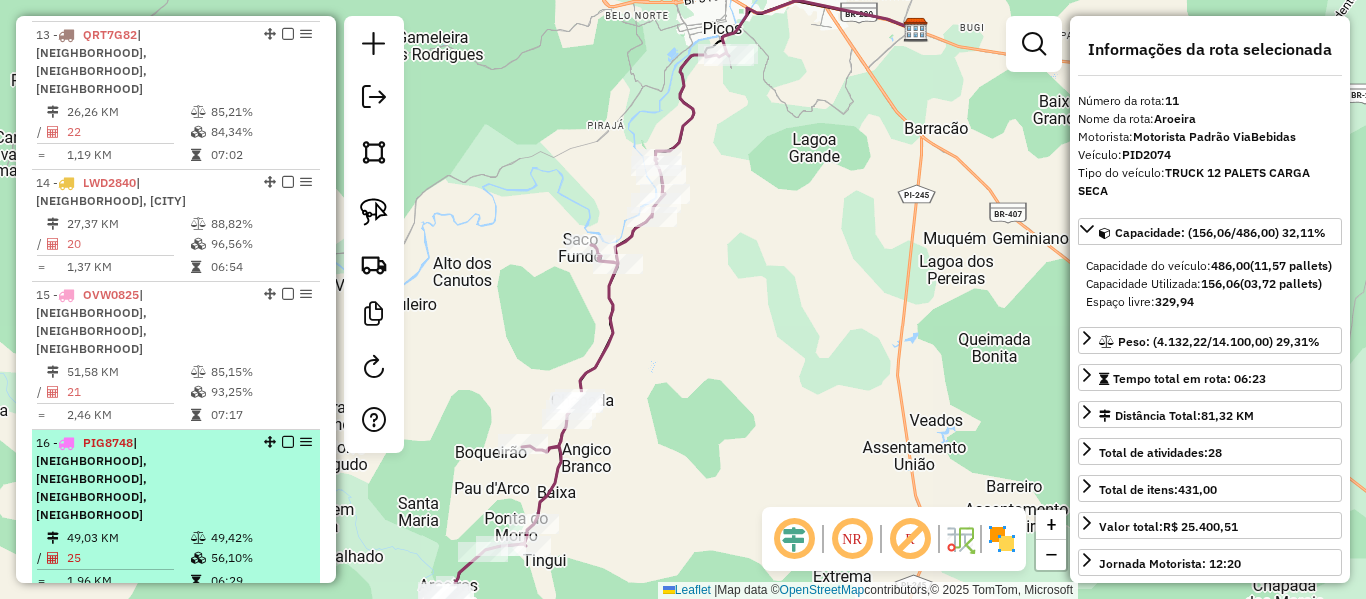 click on "49,03 KM" at bounding box center (128, 538) 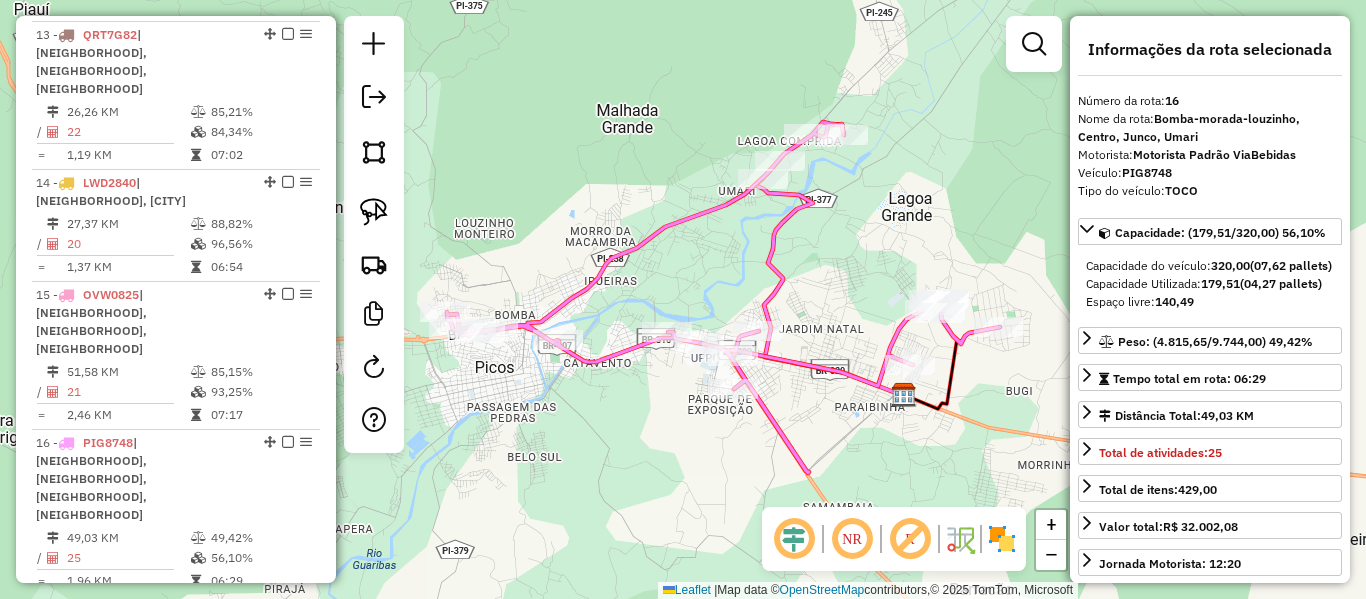 drag, startPoint x: 649, startPoint y: 213, endPoint x: 796, endPoint y: 190, distance: 148.78844 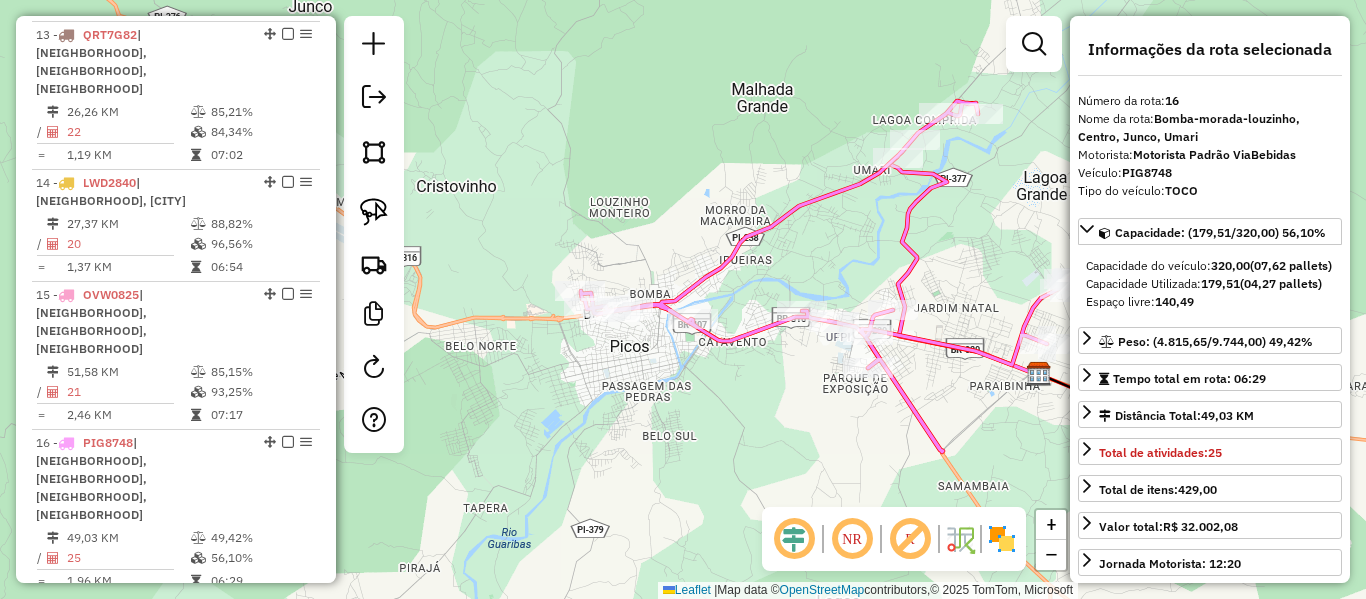 click 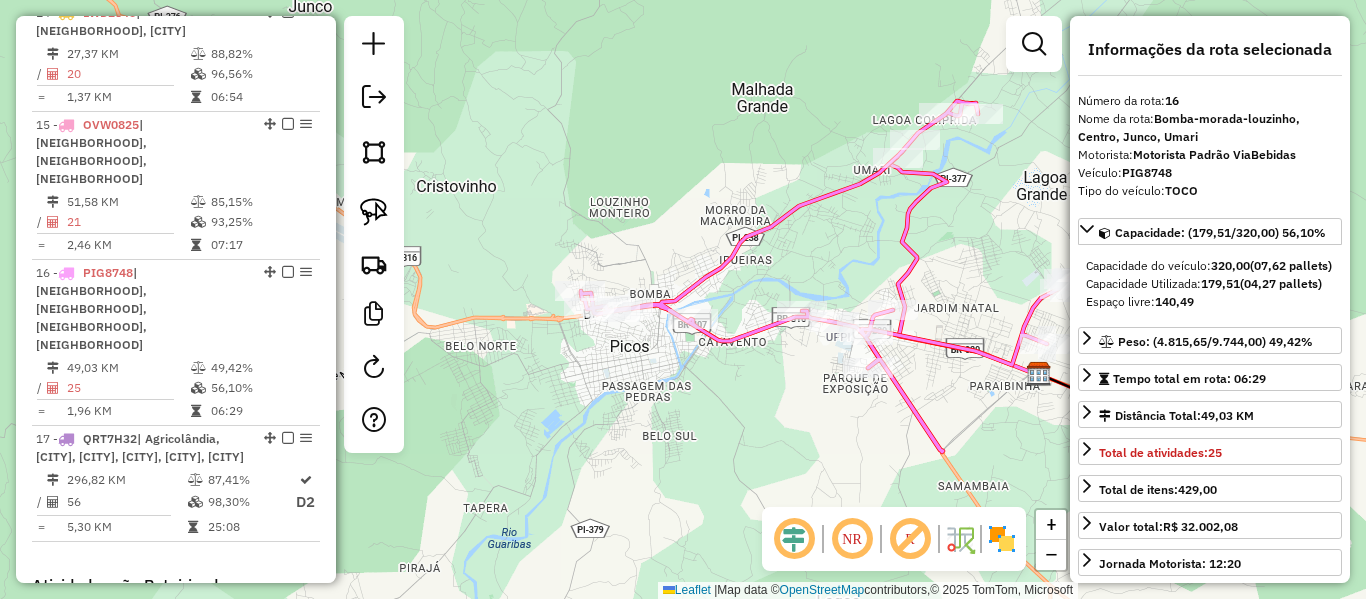 scroll, scrollTop: 2450, scrollLeft: 0, axis: vertical 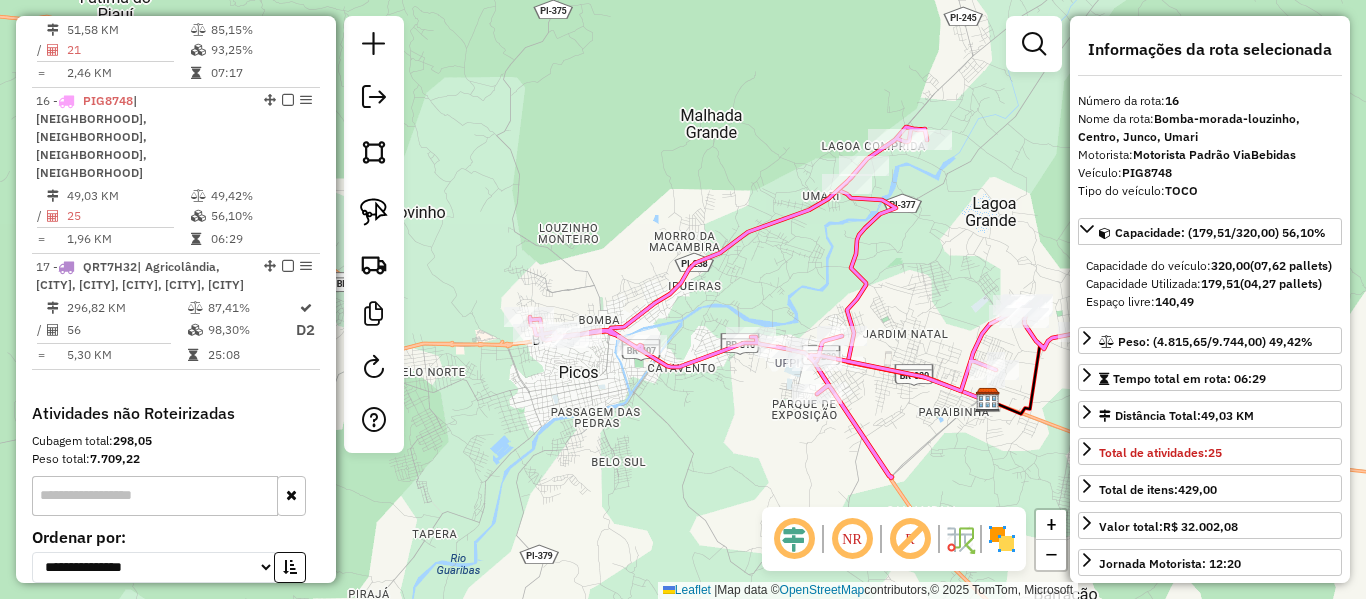 drag, startPoint x: 756, startPoint y: 200, endPoint x: 702, endPoint y: 228, distance: 60.827625 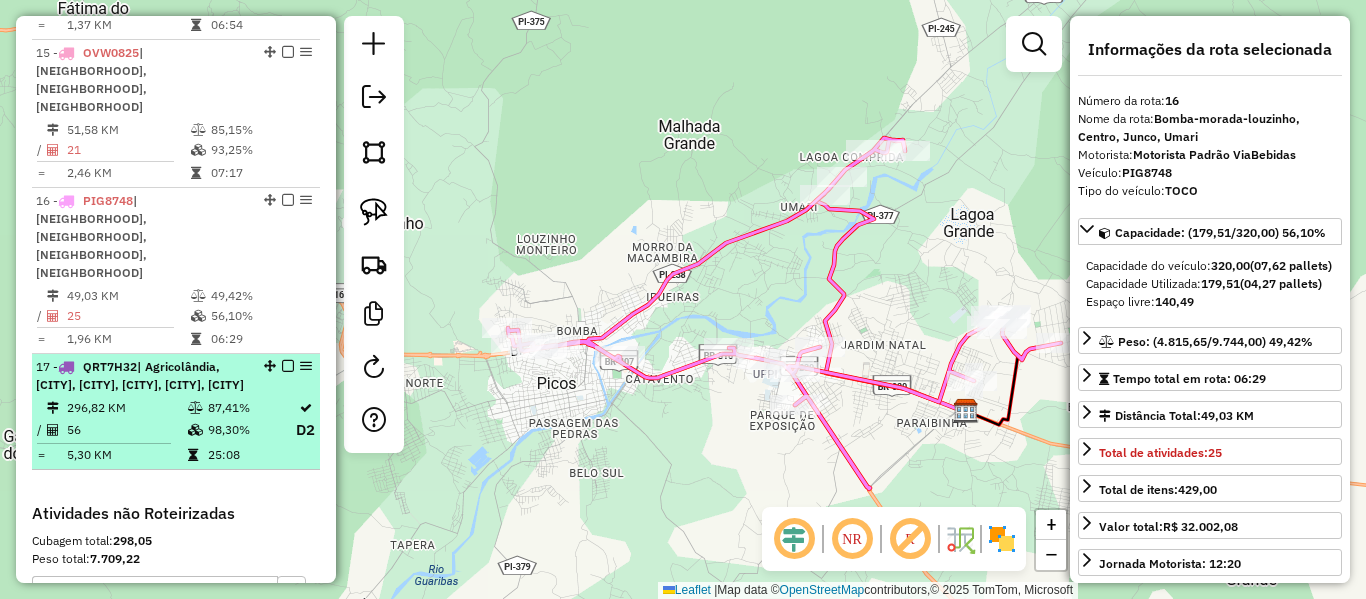 scroll, scrollTop: 2250, scrollLeft: 0, axis: vertical 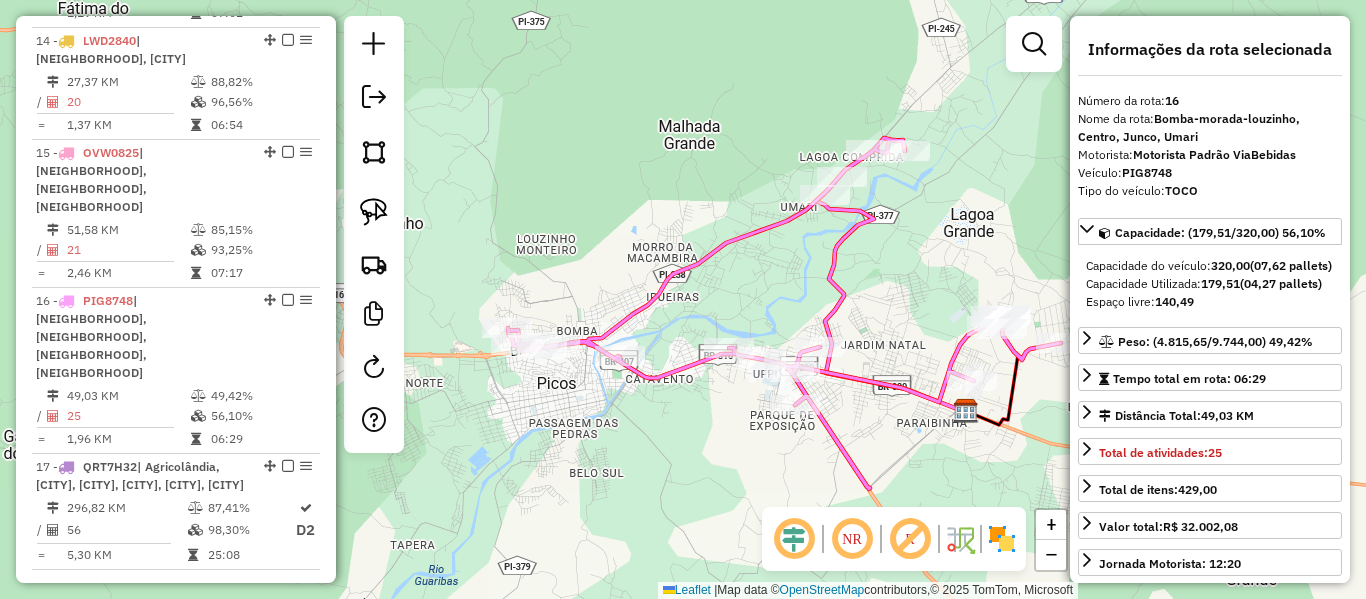 click 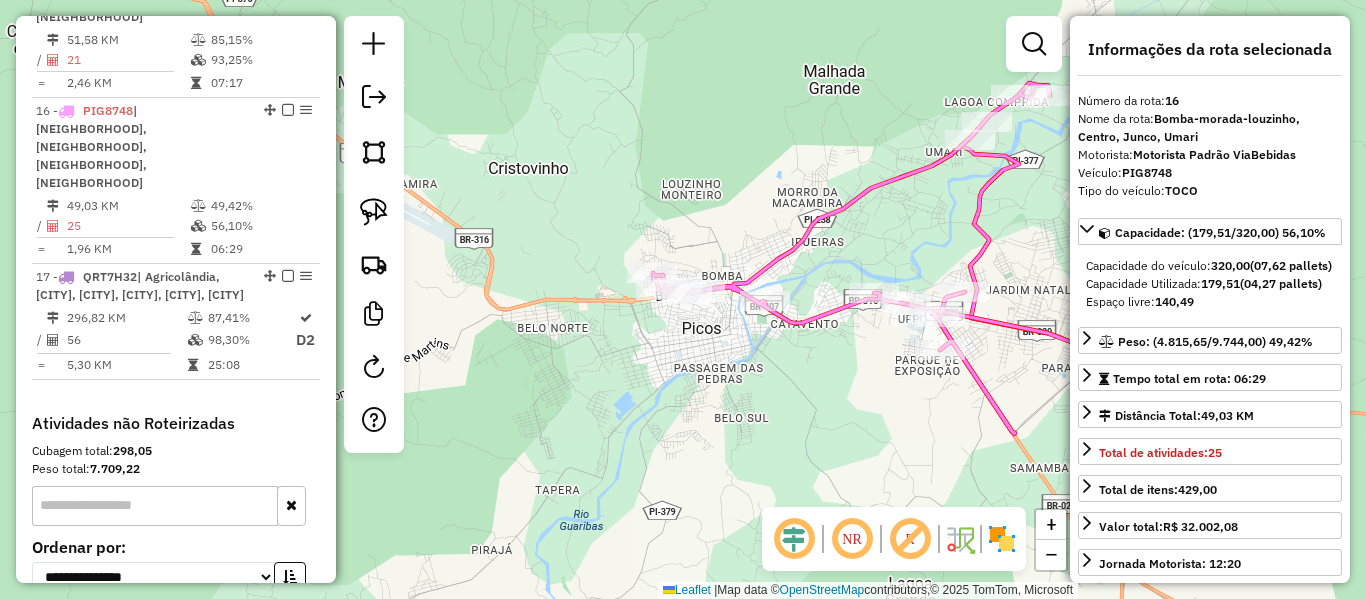 scroll, scrollTop: 2450, scrollLeft: 0, axis: vertical 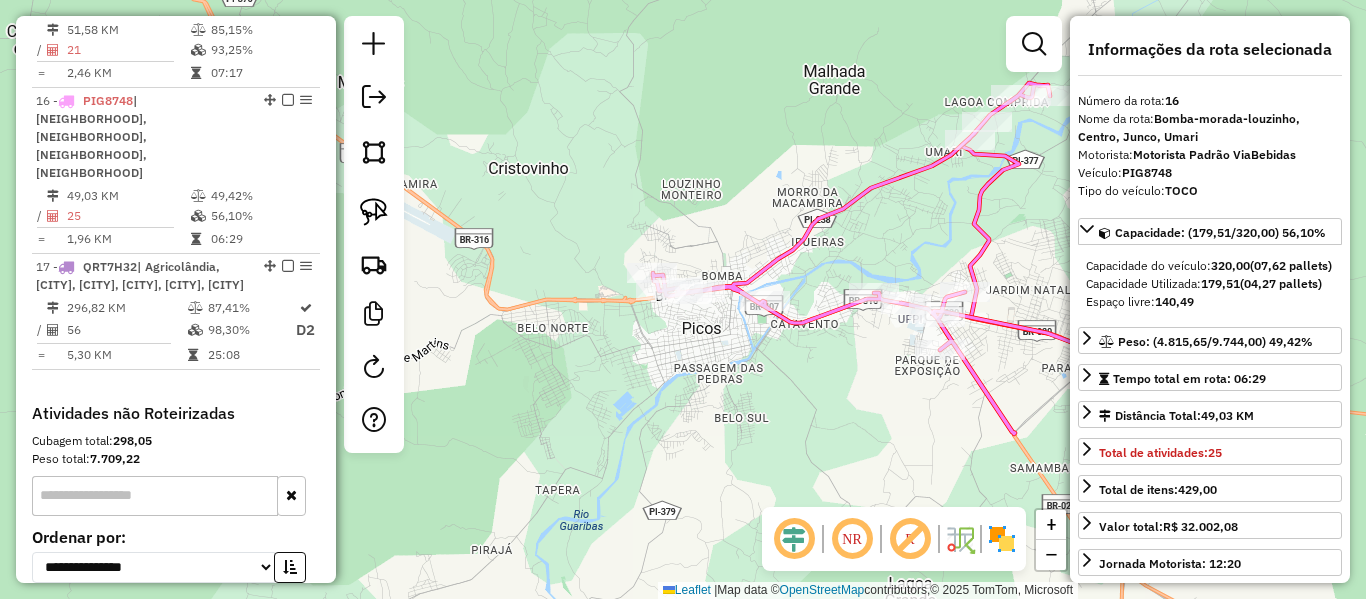 drag, startPoint x: 774, startPoint y: 181, endPoint x: 801, endPoint y: 173, distance: 28.160255 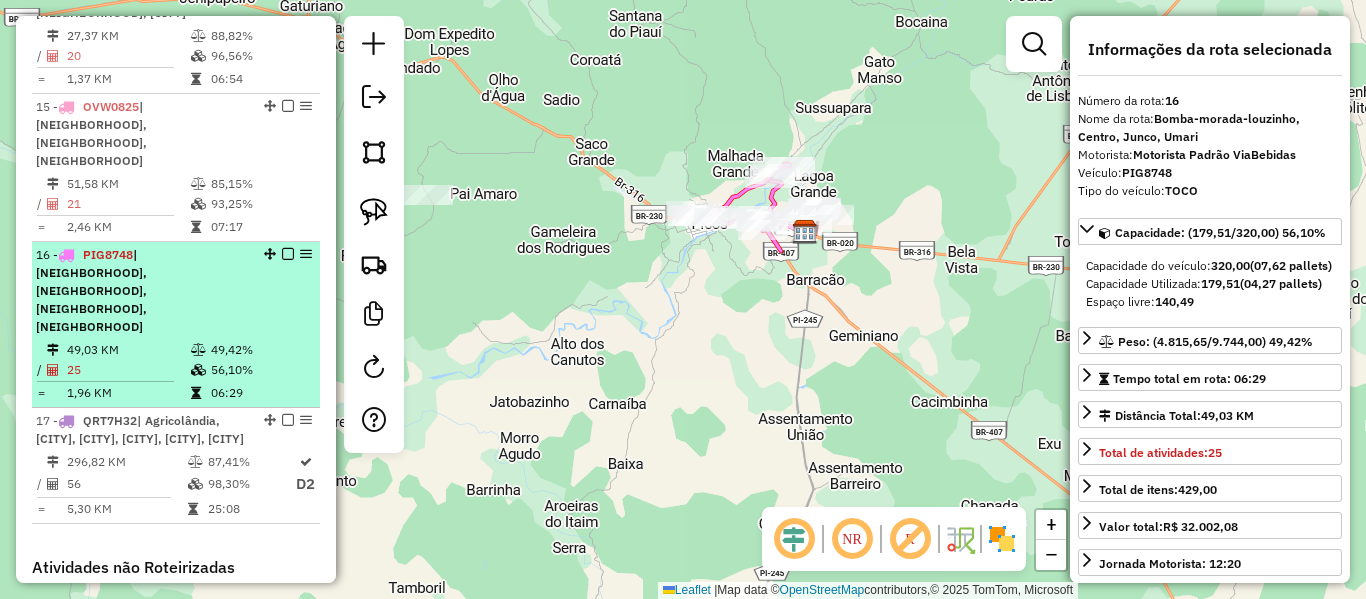 scroll, scrollTop: 2250, scrollLeft: 0, axis: vertical 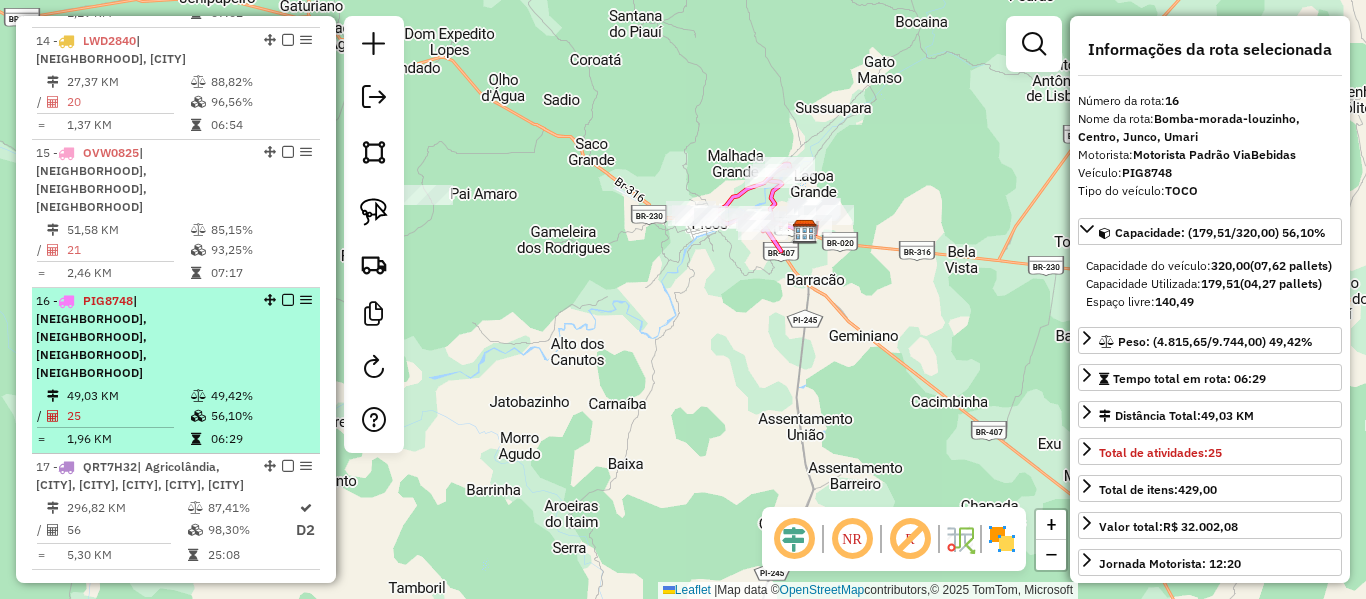 click on "1,96 KM" at bounding box center (128, 439) 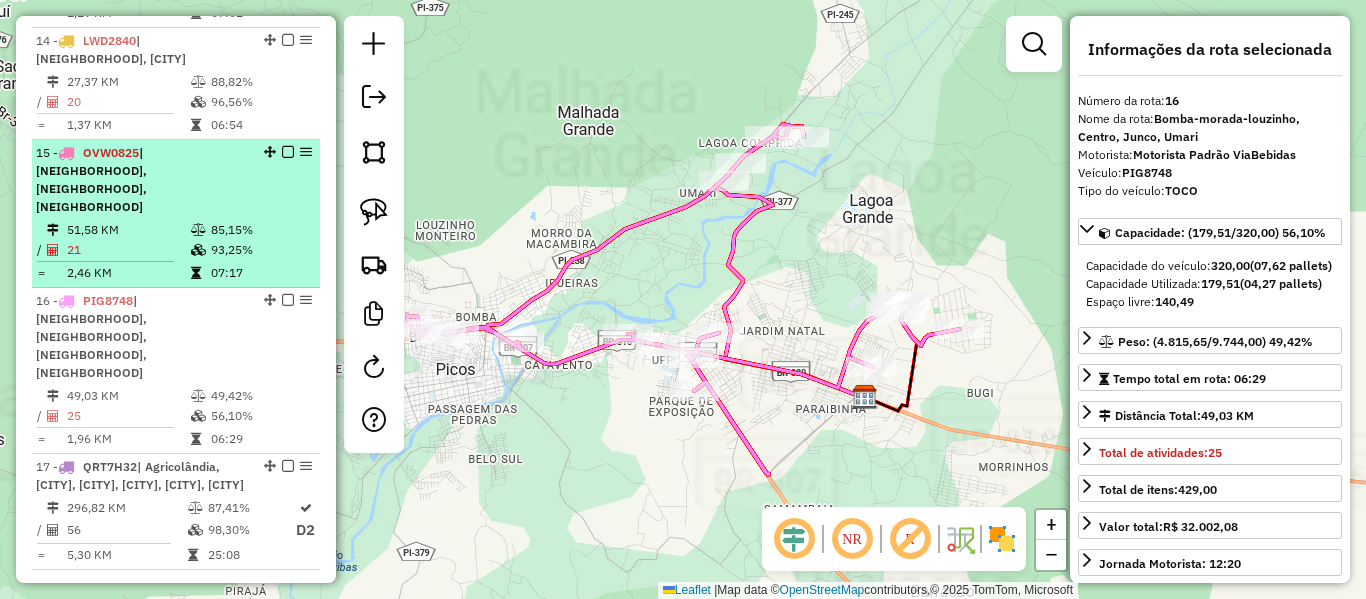 click at bounding box center (200, 250) 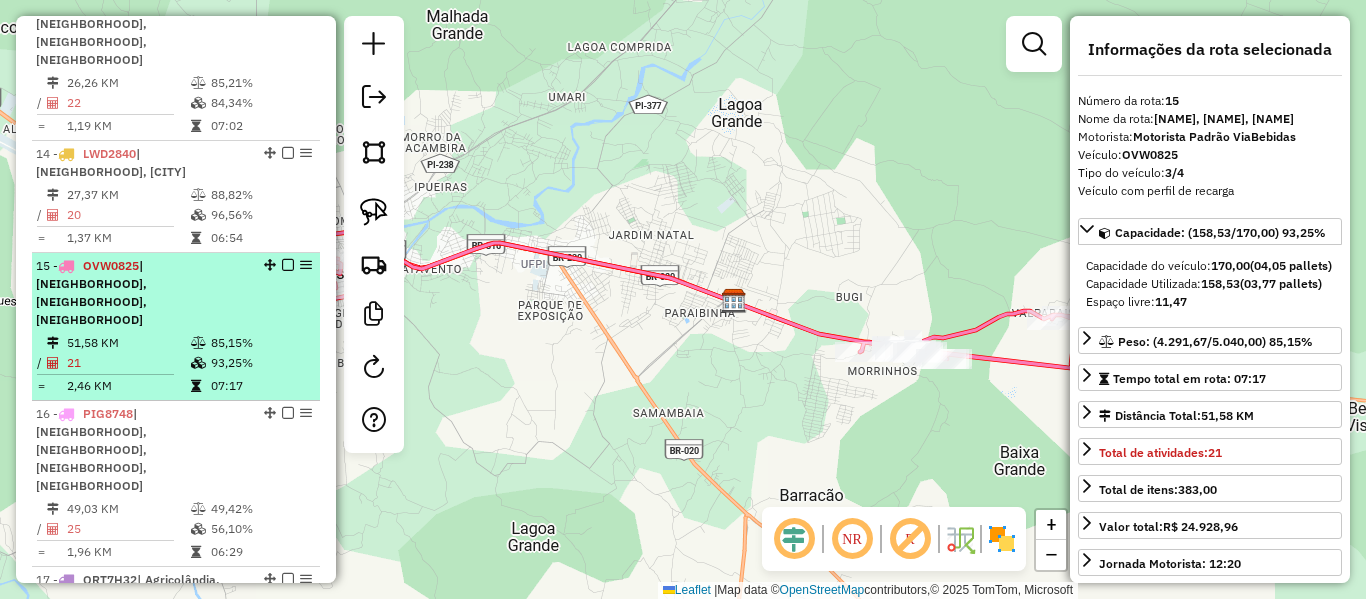 scroll, scrollTop: 2050, scrollLeft: 0, axis: vertical 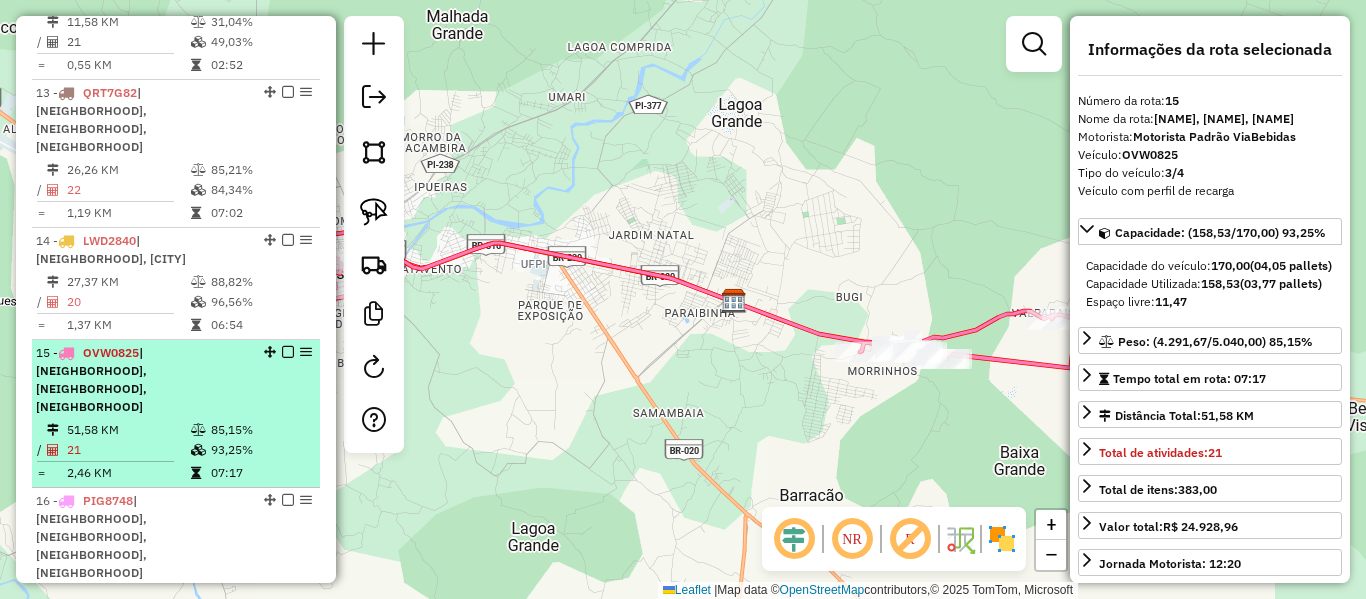 click on "| [NEIGHBORHOOD], [CITY]" at bounding box center [111, 249] 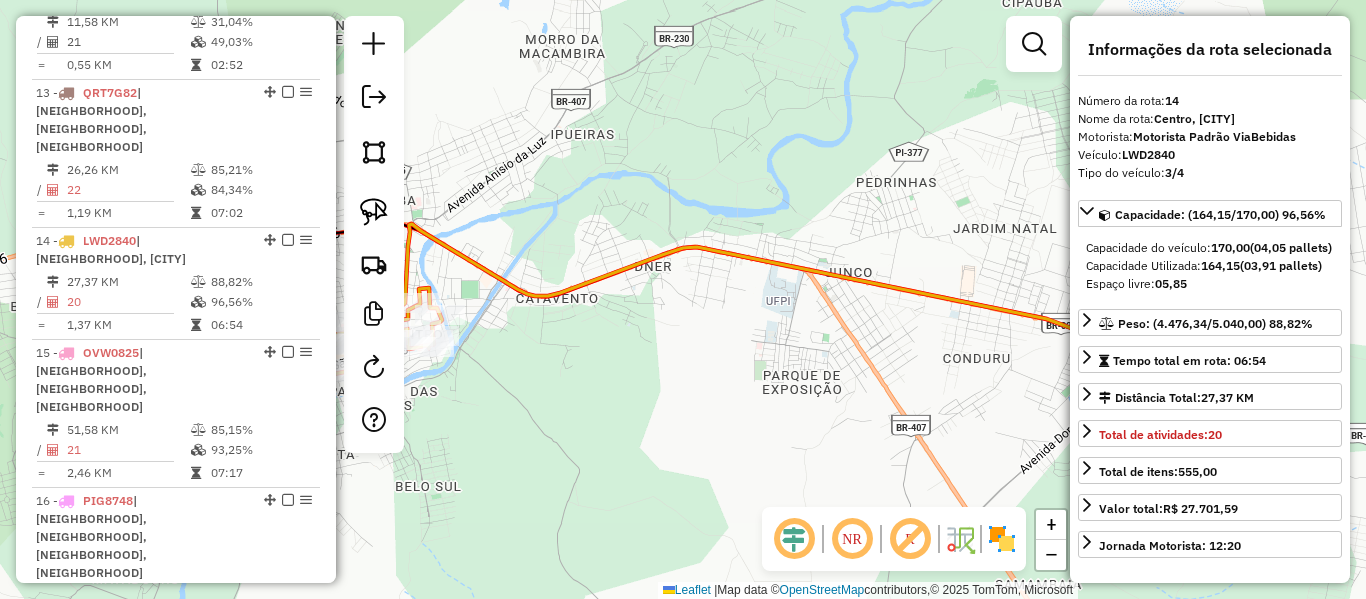 drag, startPoint x: 561, startPoint y: 246, endPoint x: 858, endPoint y: 238, distance: 297.10773 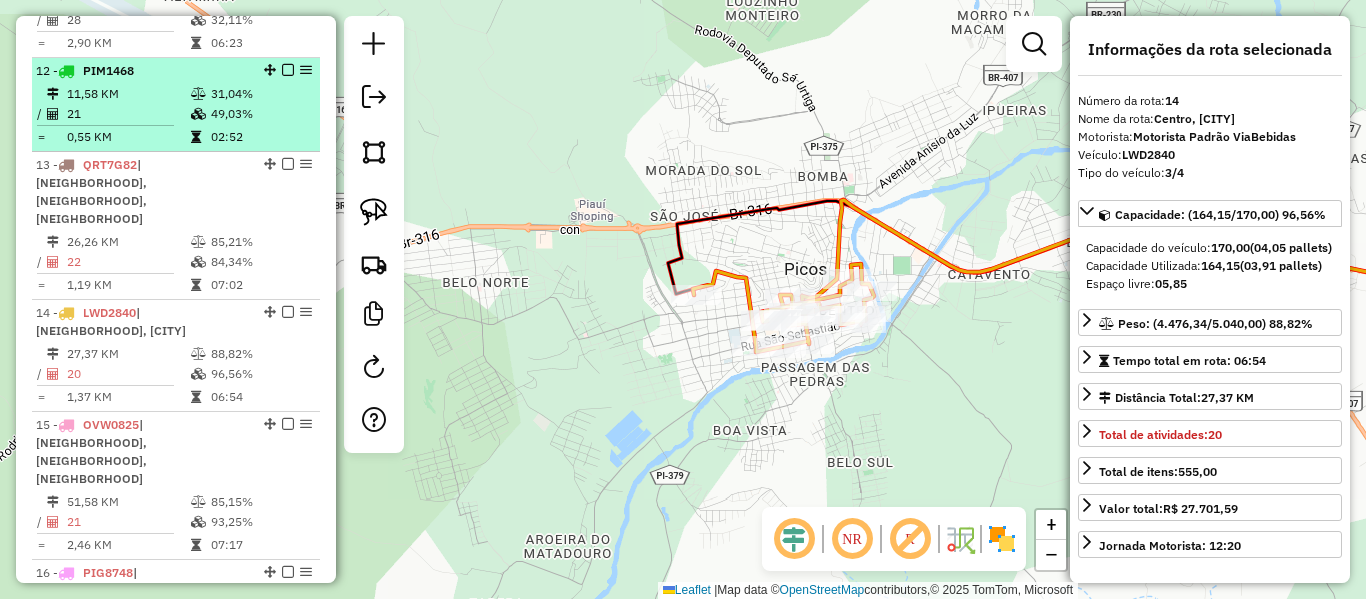 scroll, scrollTop: 1950, scrollLeft: 0, axis: vertical 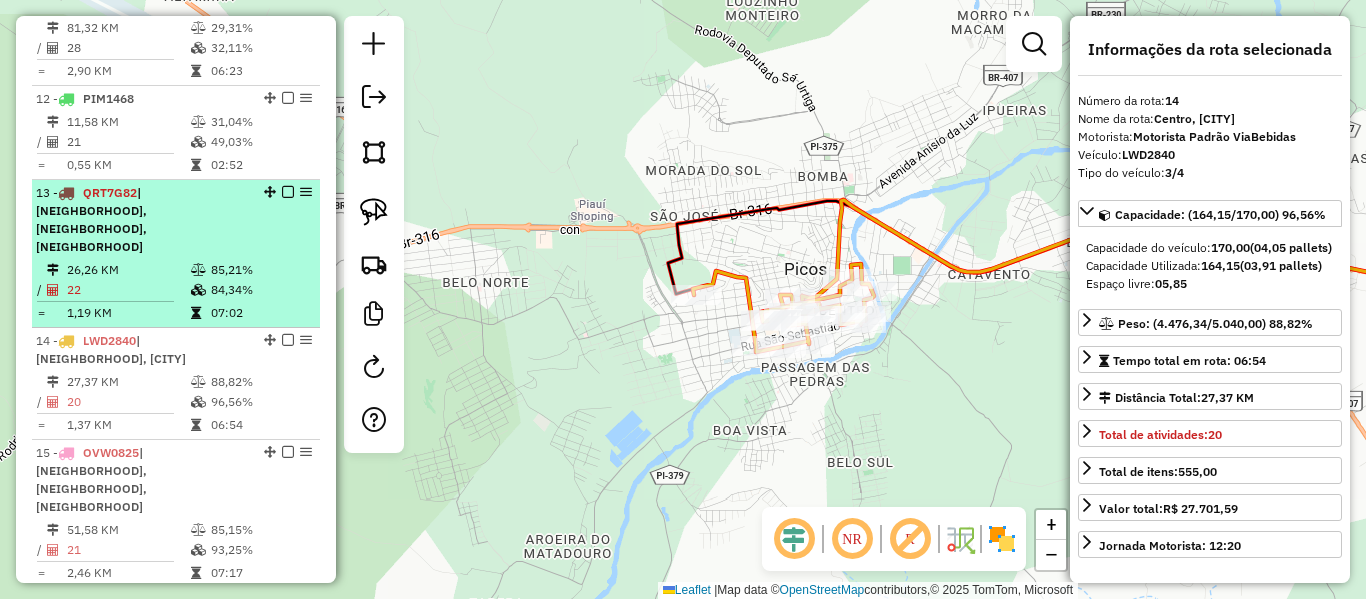 click on "13 -       QRT7G82   | Bomba-morada-louzinho, Centro, Morro Picos" at bounding box center (142, 220) 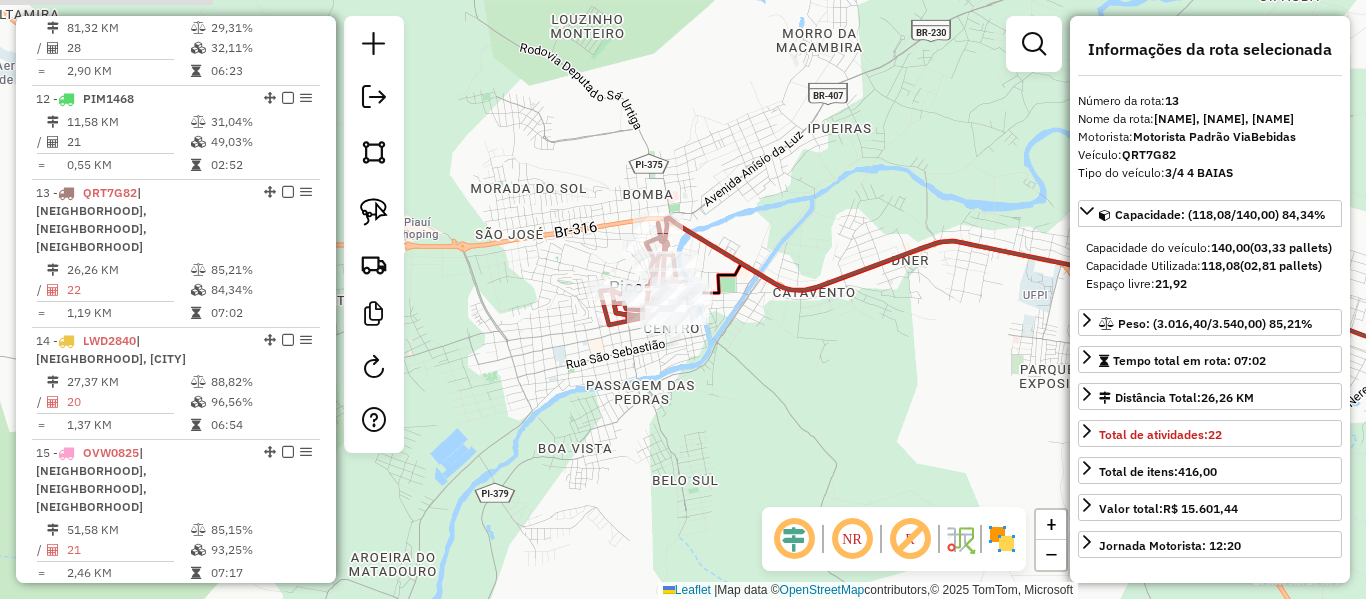 drag, startPoint x: 740, startPoint y: 230, endPoint x: 856, endPoint y: 262, distance: 120.33287 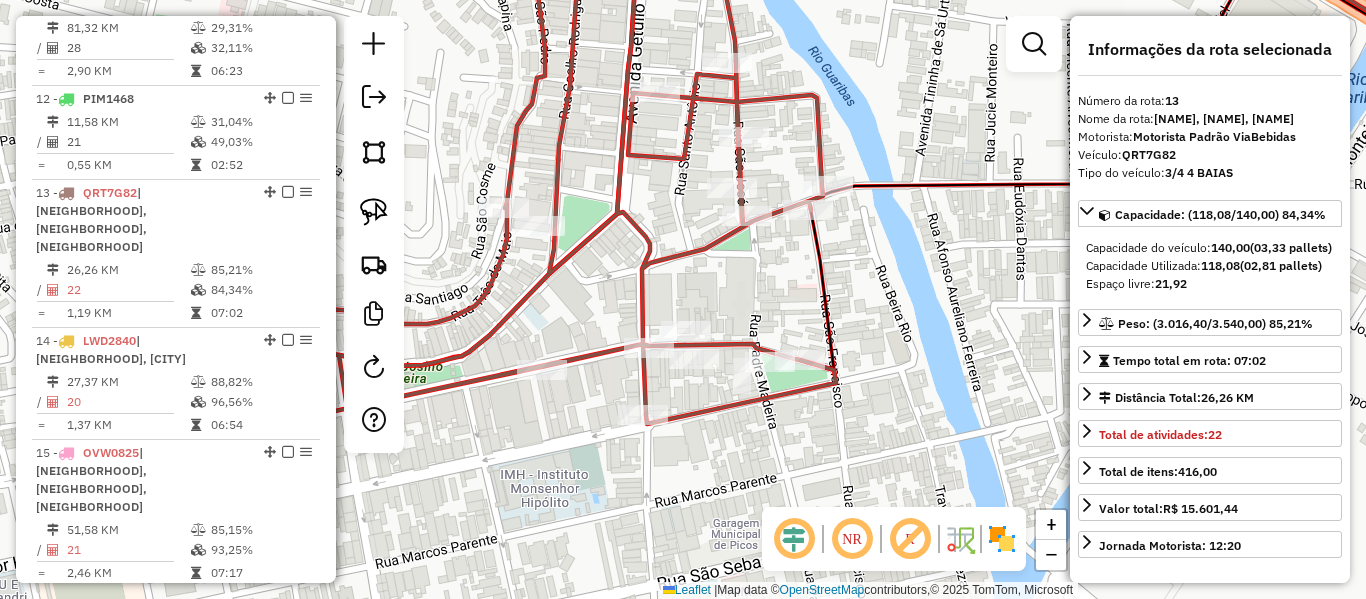 click 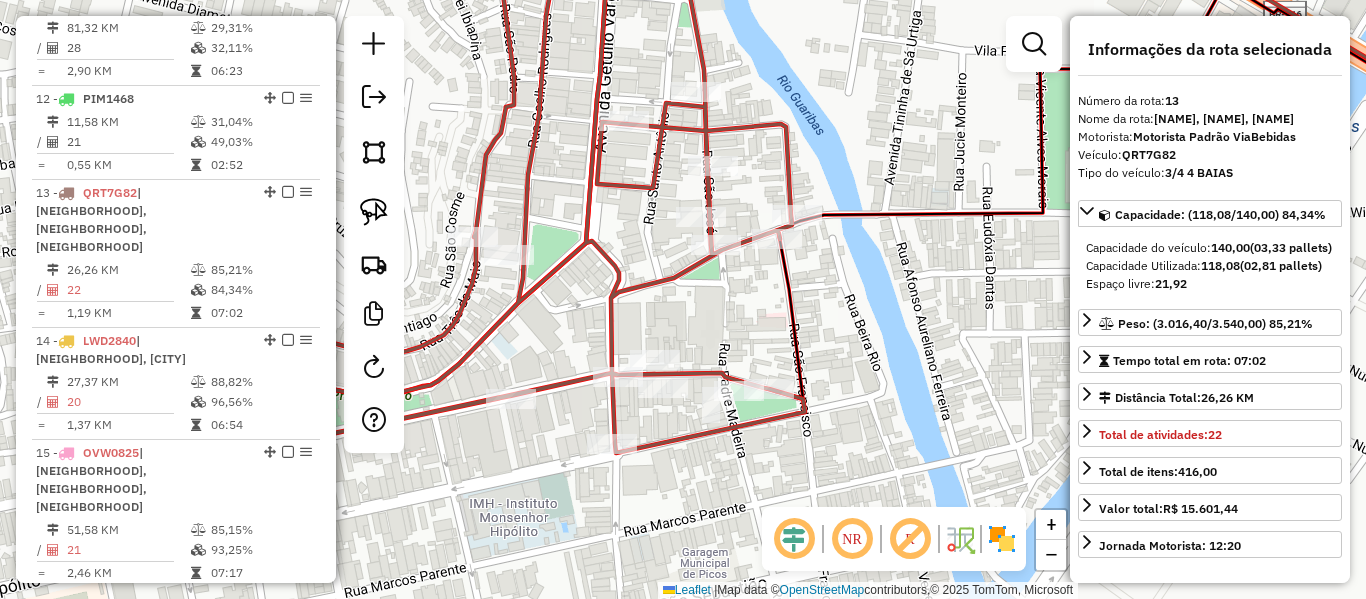 click 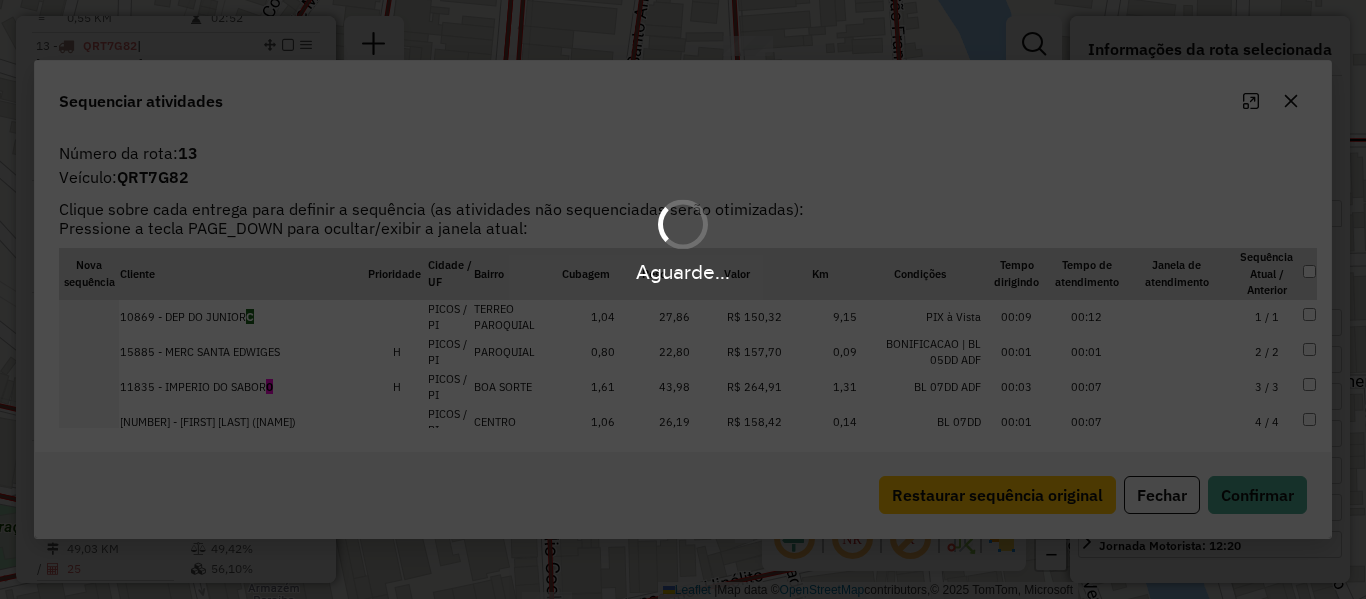 scroll, scrollTop: 2096, scrollLeft: 0, axis: vertical 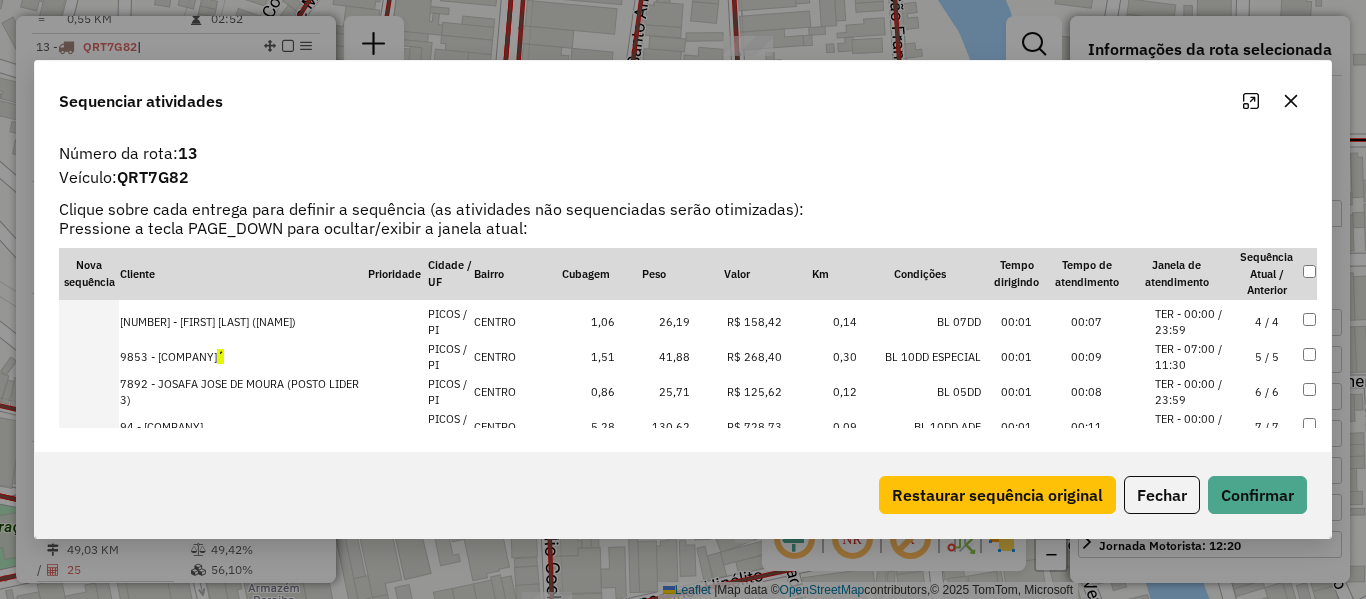 click on "5 / 5" at bounding box center (1267, 357) 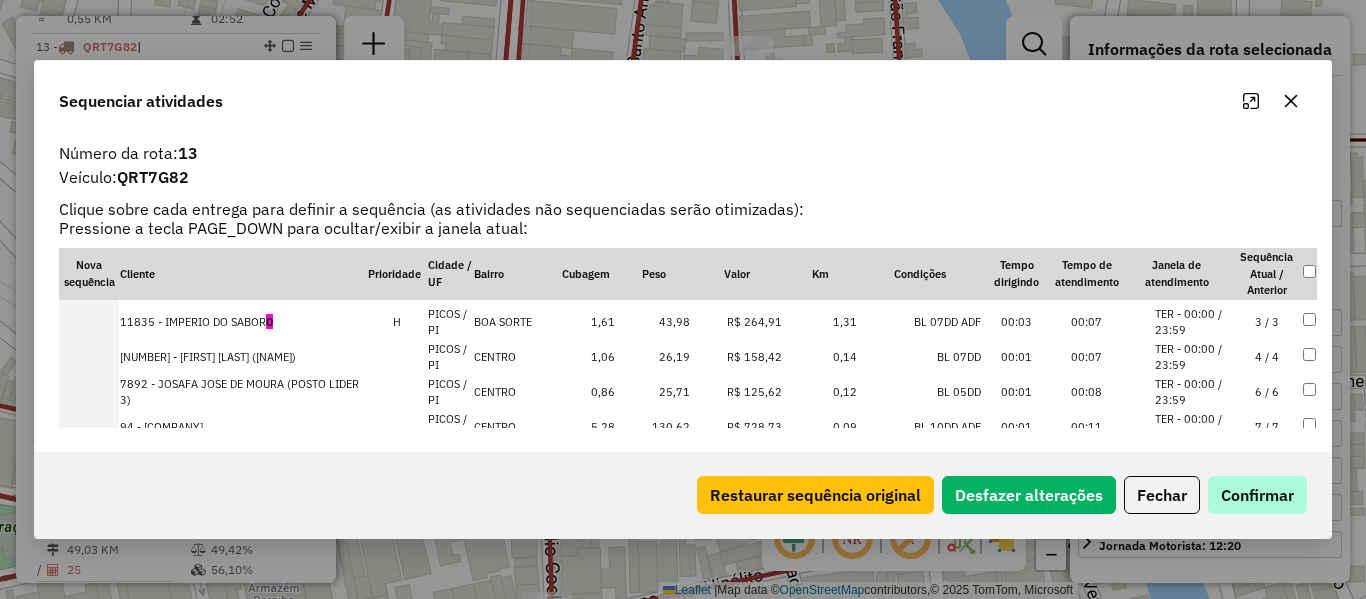 scroll, scrollTop: 135, scrollLeft: 0, axis: vertical 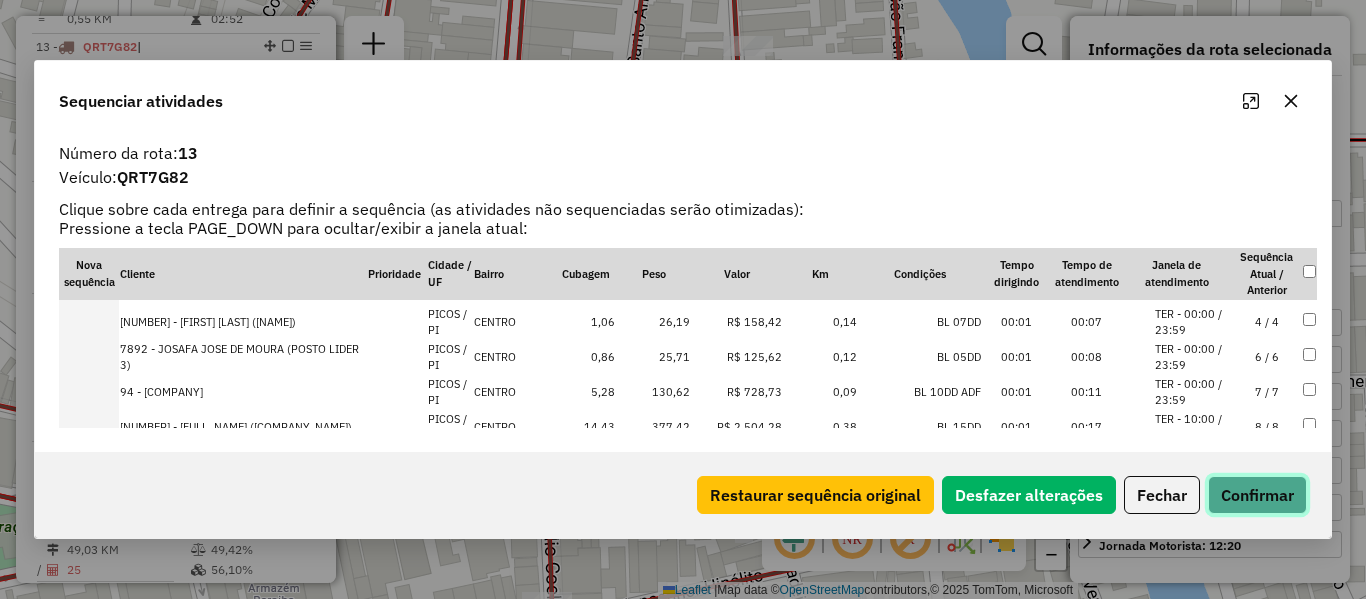 click on "Confirmar" 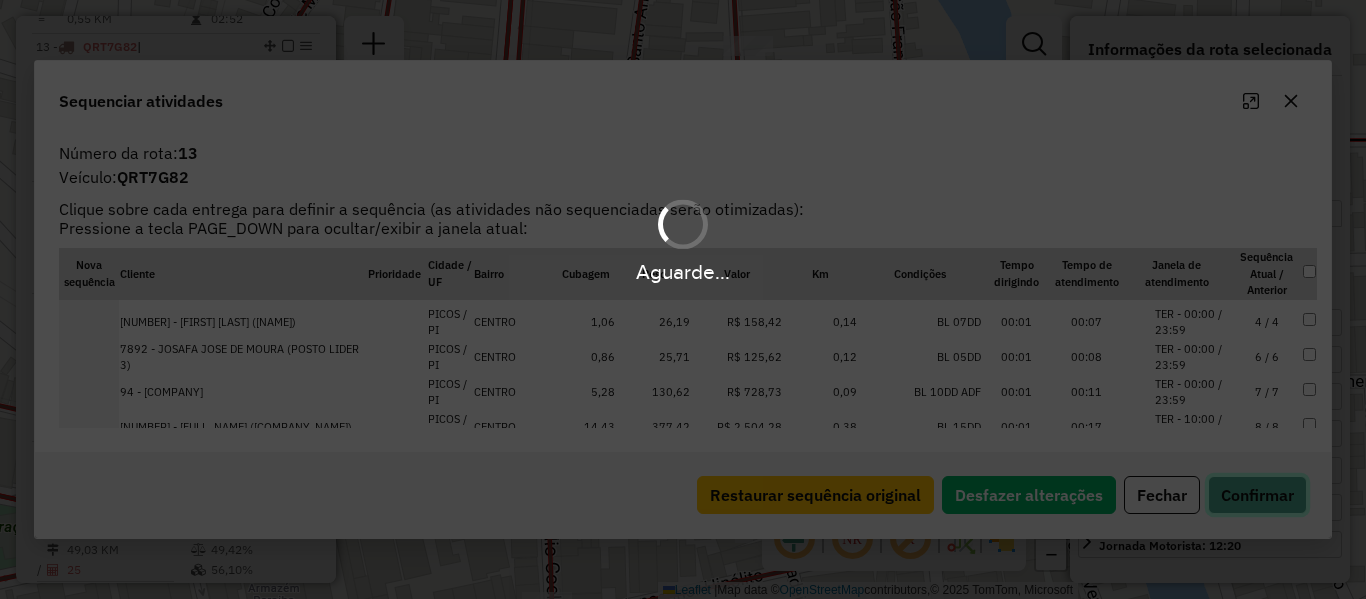 type 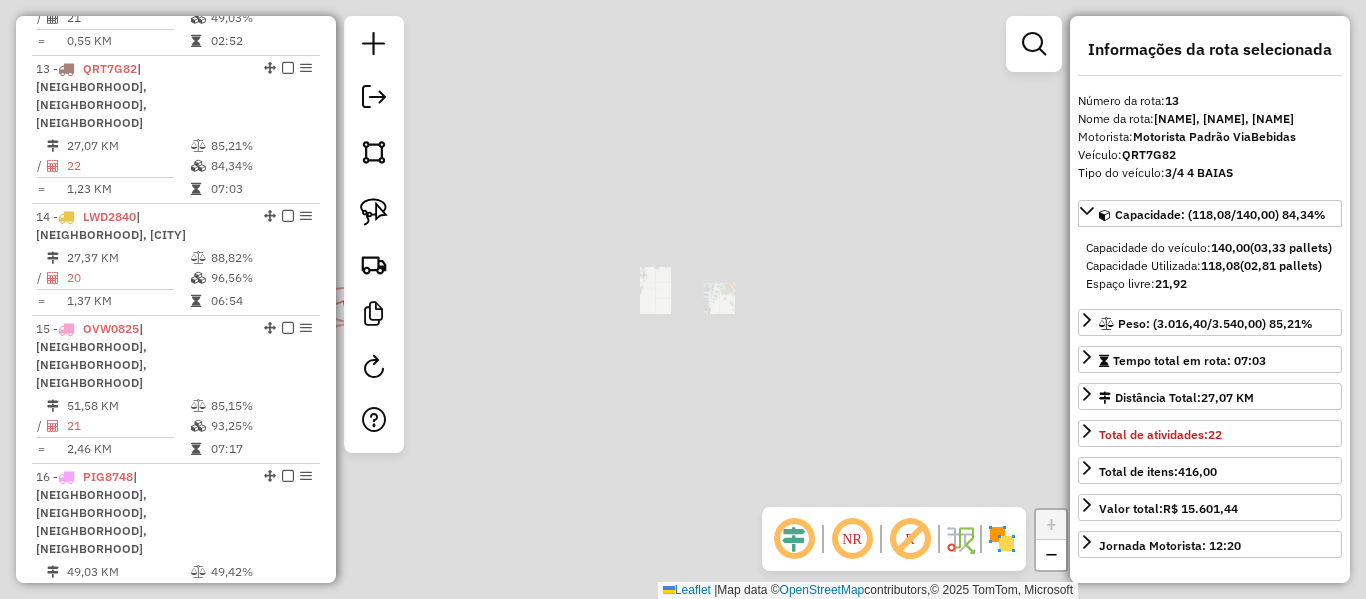 scroll, scrollTop: 2096, scrollLeft: 0, axis: vertical 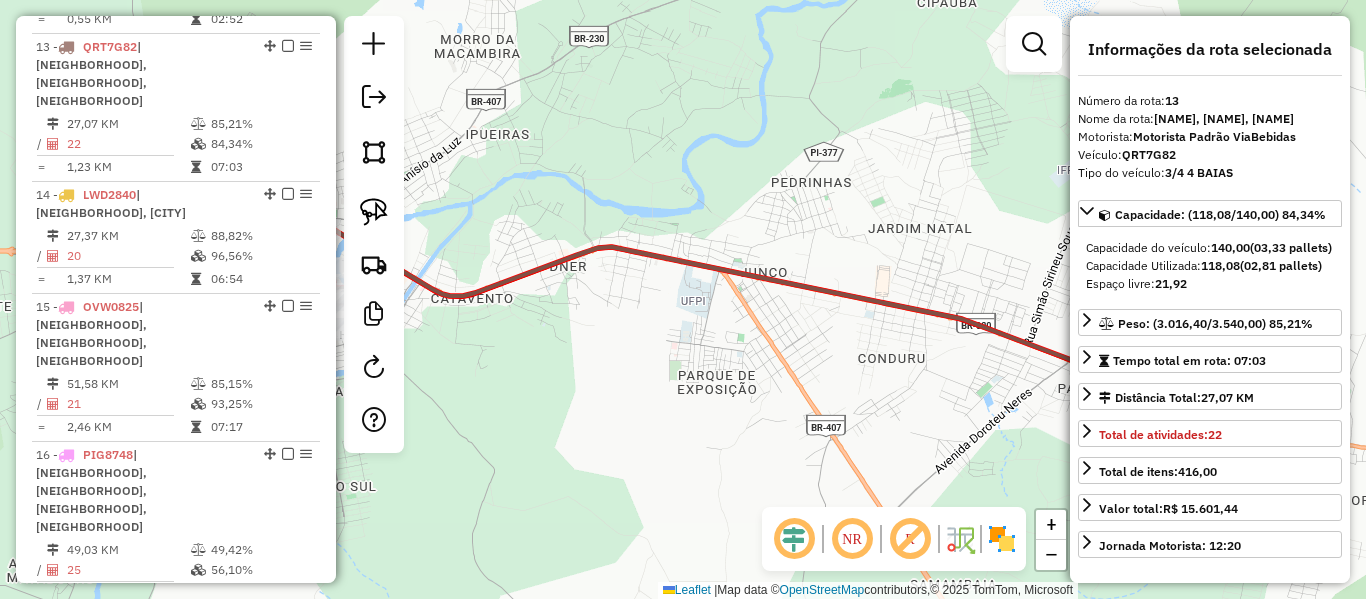 drag, startPoint x: 699, startPoint y: 368, endPoint x: 966, endPoint y: 376, distance: 267.1198 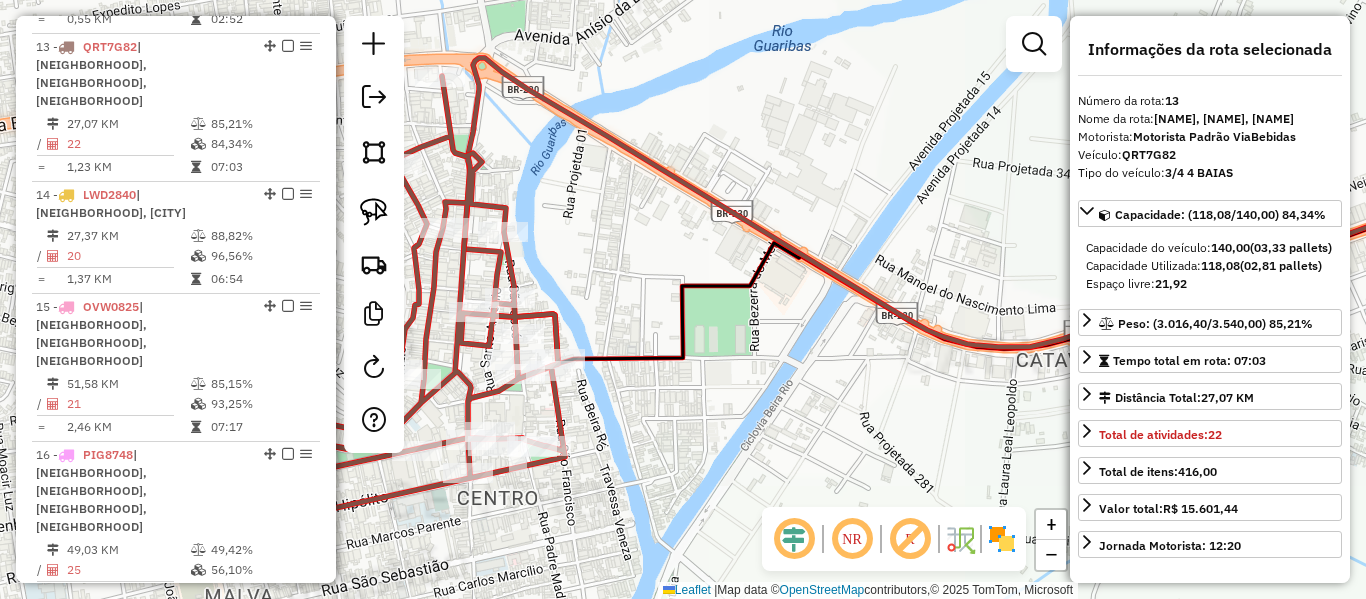 drag, startPoint x: 824, startPoint y: 279, endPoint x: 852, endPoint y: 287, distance: 29.12044 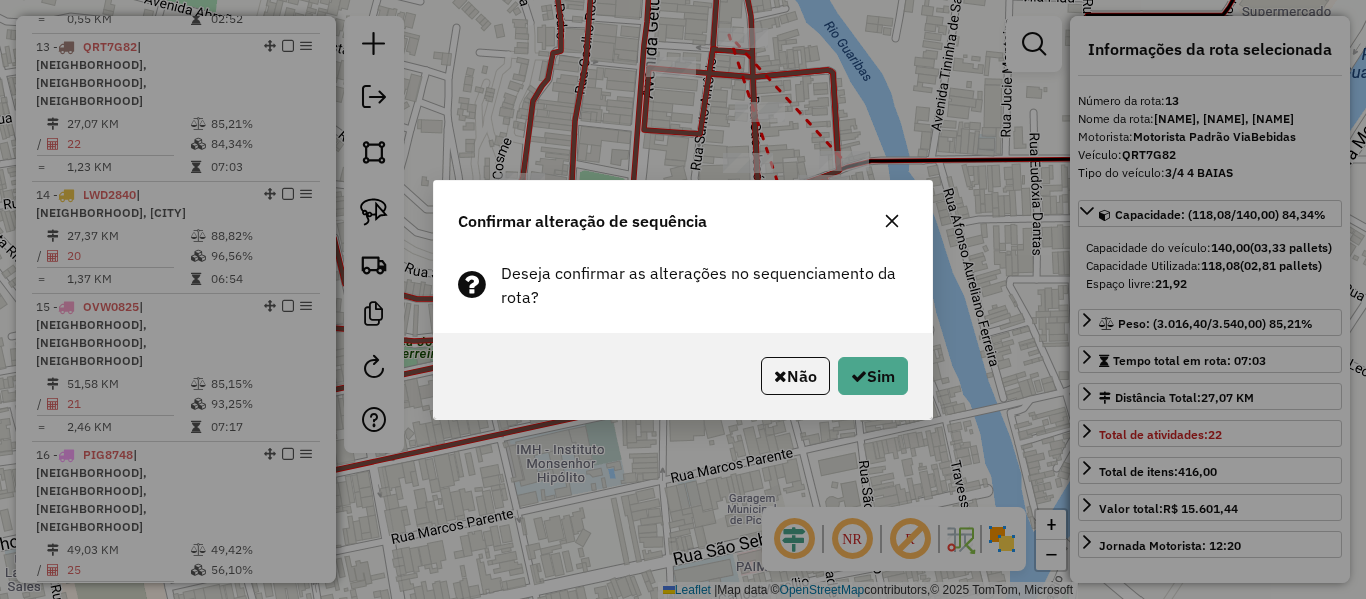 click on "Não   Sim" 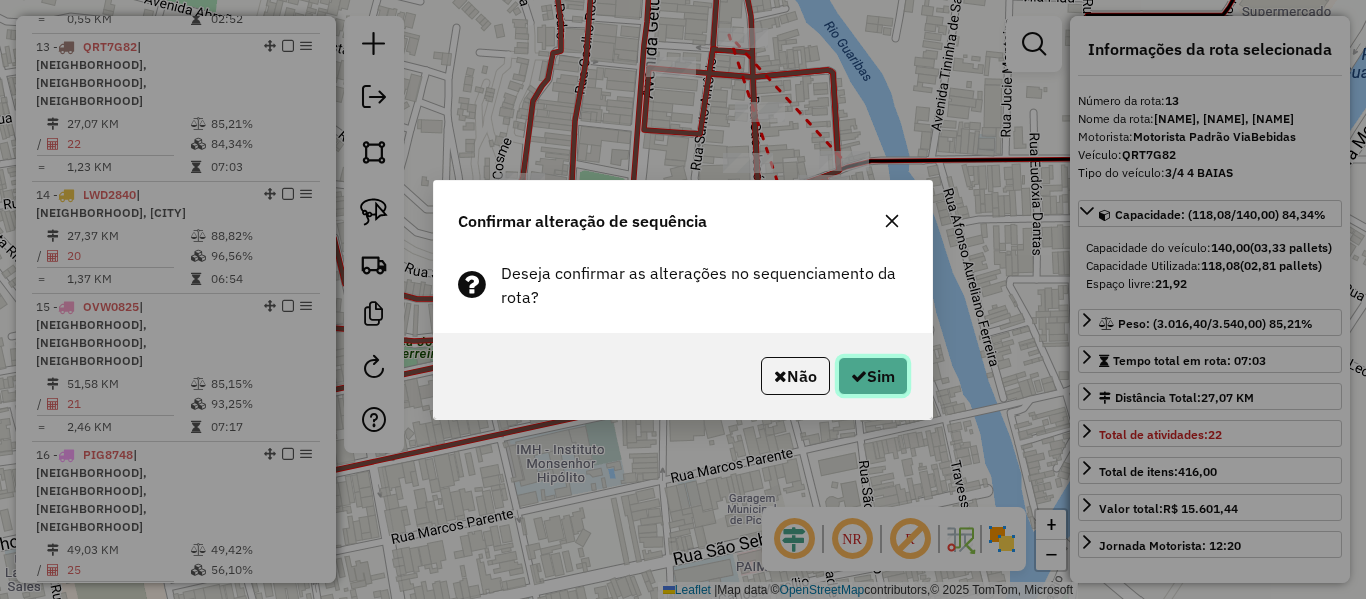 click on "Sim" 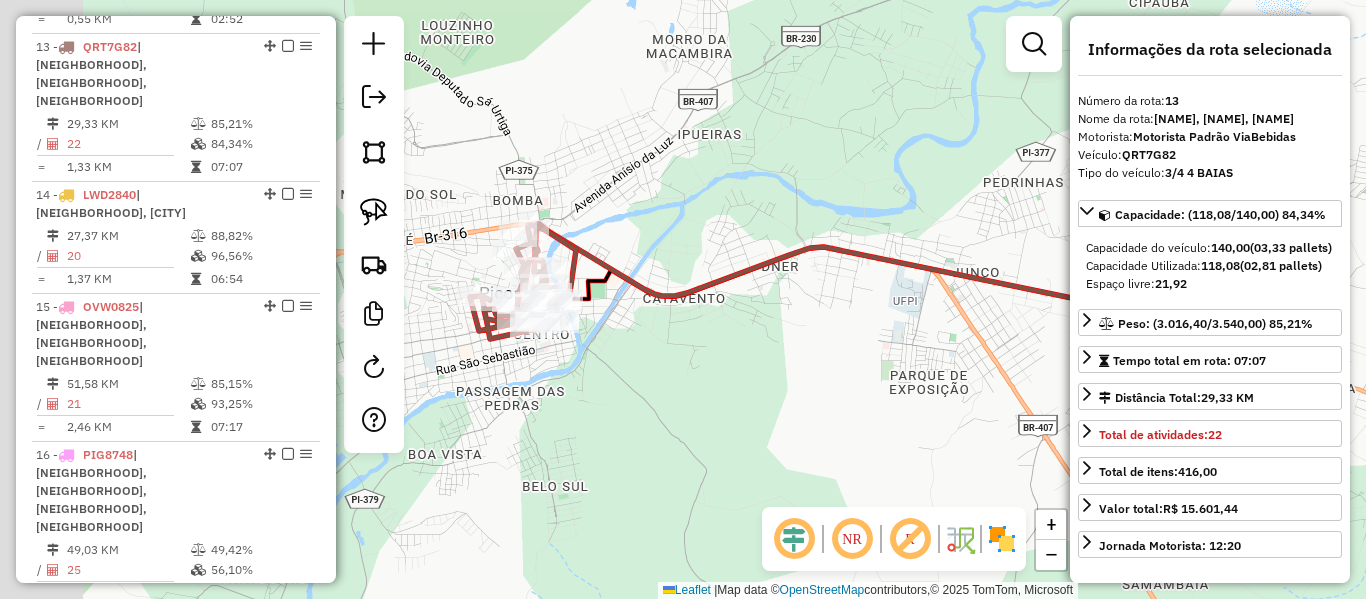 drag, startPoint x: 578, startPoint y: 170, endPoint x: 739, endPoint y: 234, distance: 173.25415 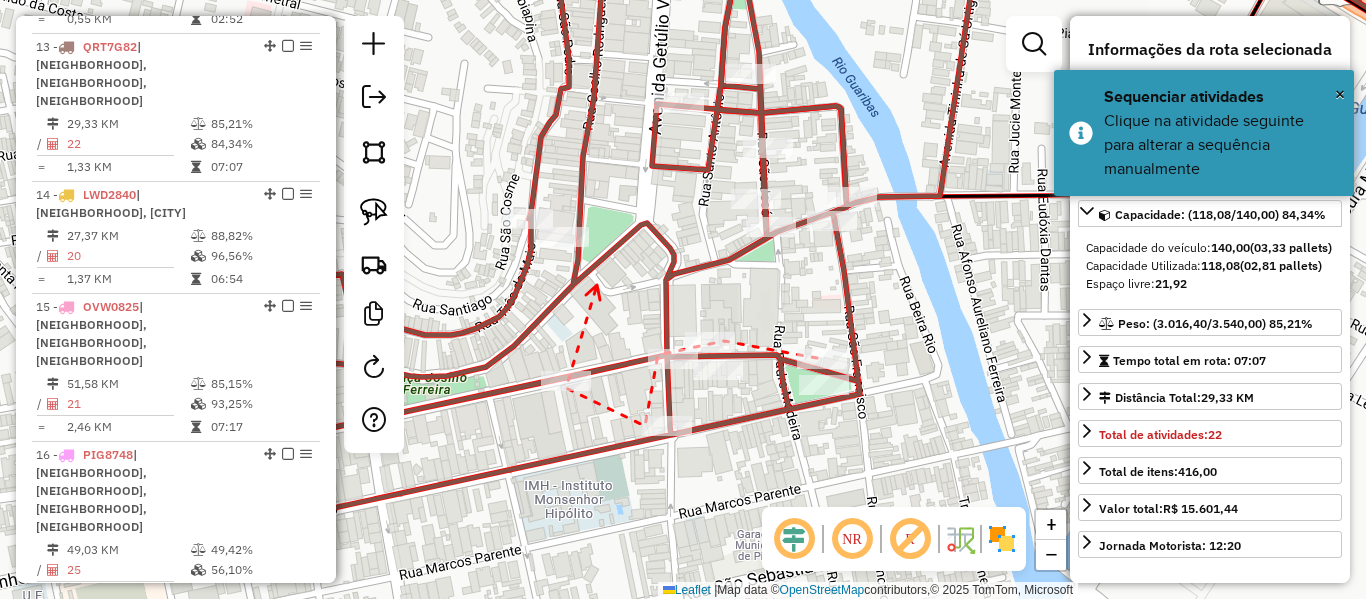 drag, startPoint x: 597, startPoint y: 285, endPoint x: 631, endPoint y: 412, distance: 131.47243 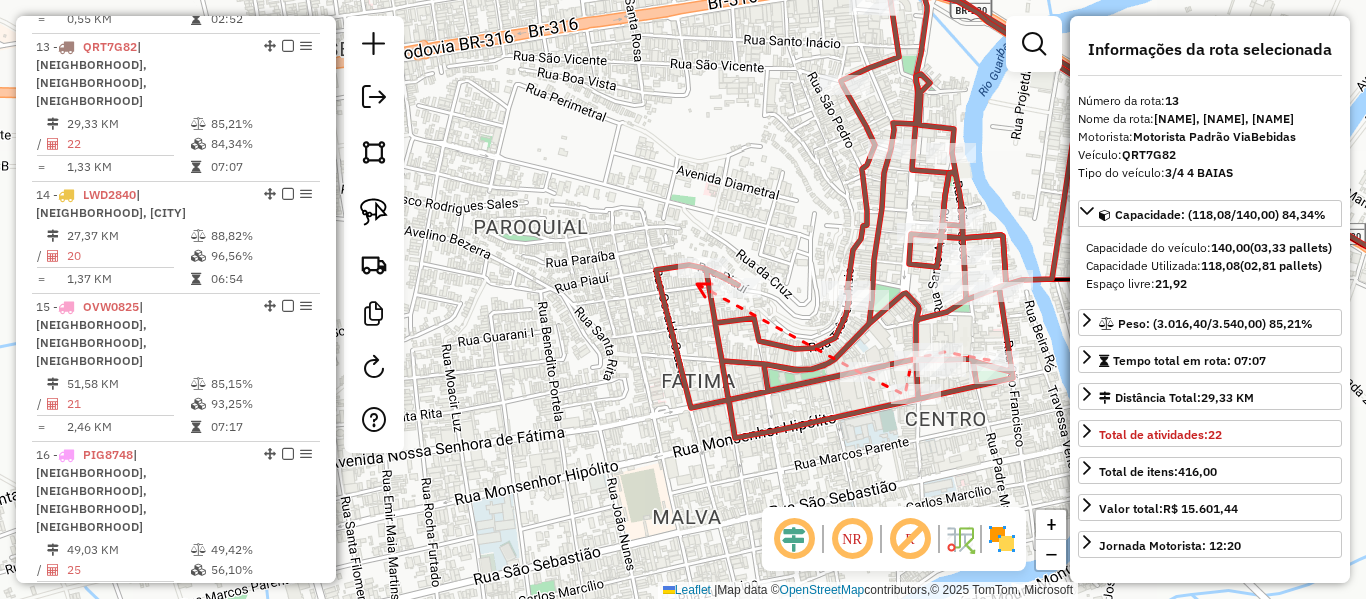 click 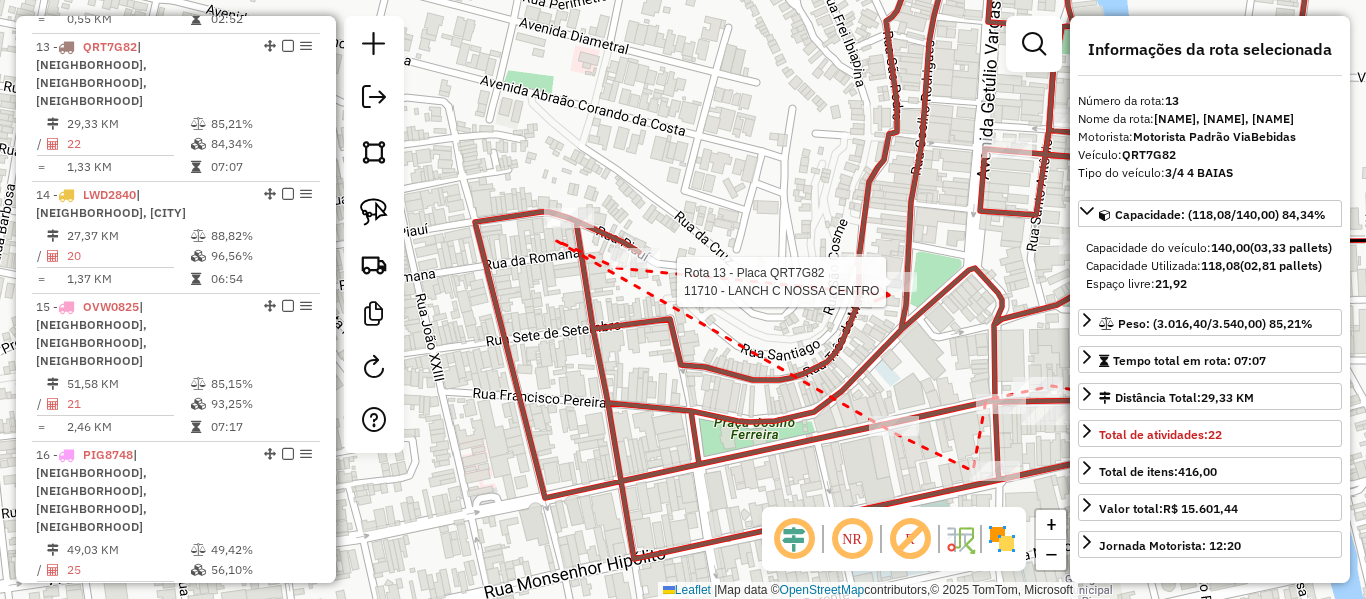 click 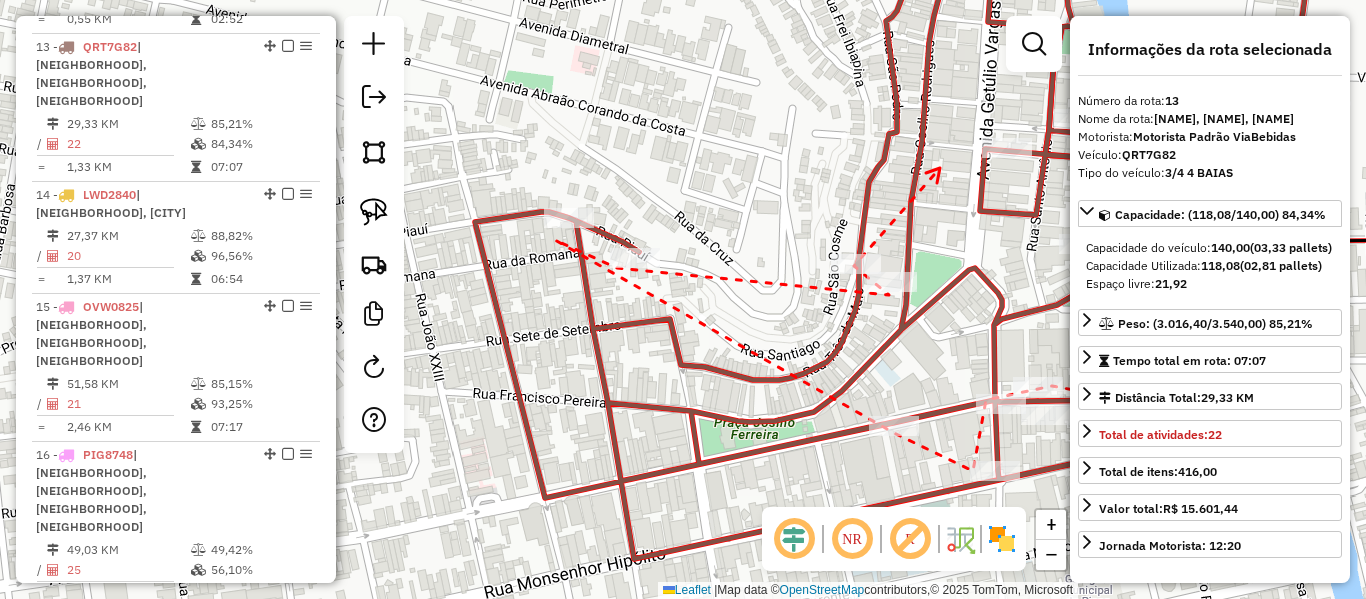 drag, startPoint x: 940, startPoint y: 169, endPoint x: 767, endPoint y: 358, distance: 256.22256 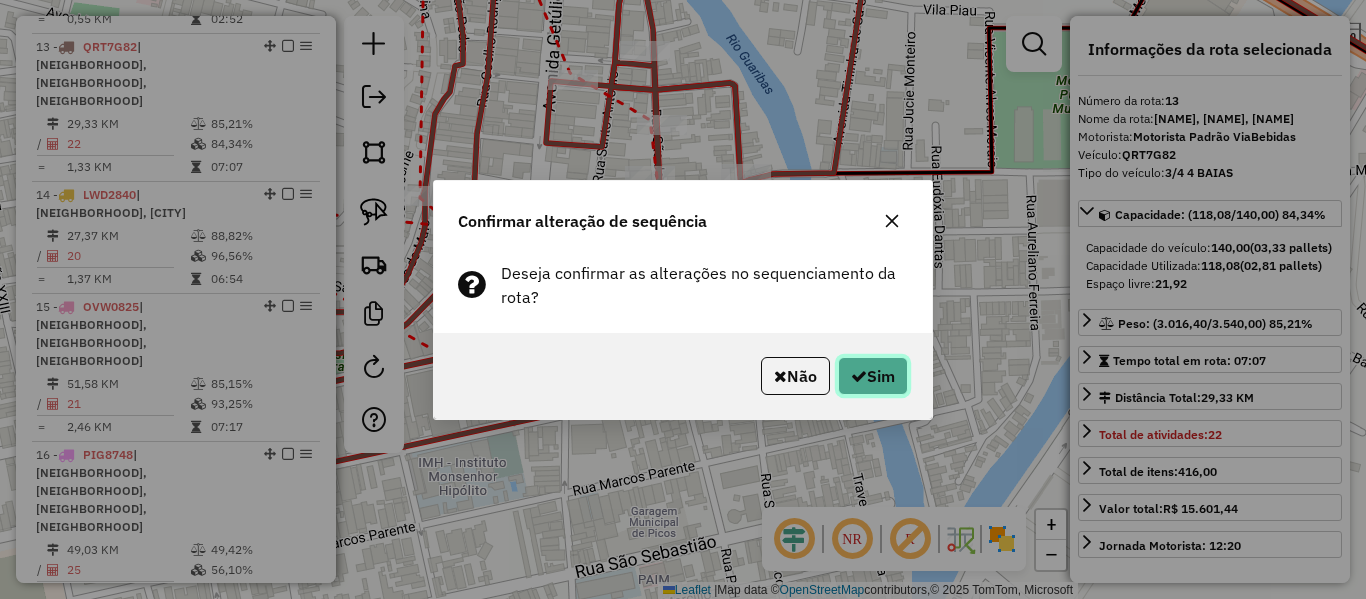click on "Sim" 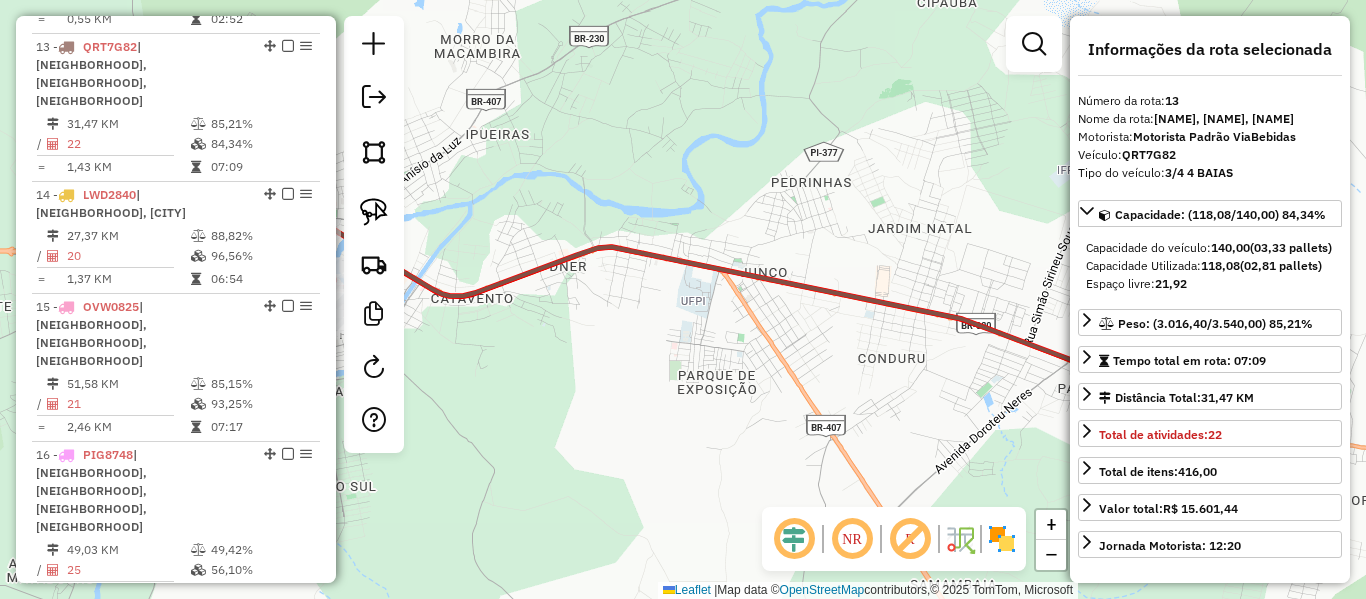 drag, startPoint x: 775, startPoint y: 275, endPoint x: 870, endPoint y: 284, distance: 95.42536 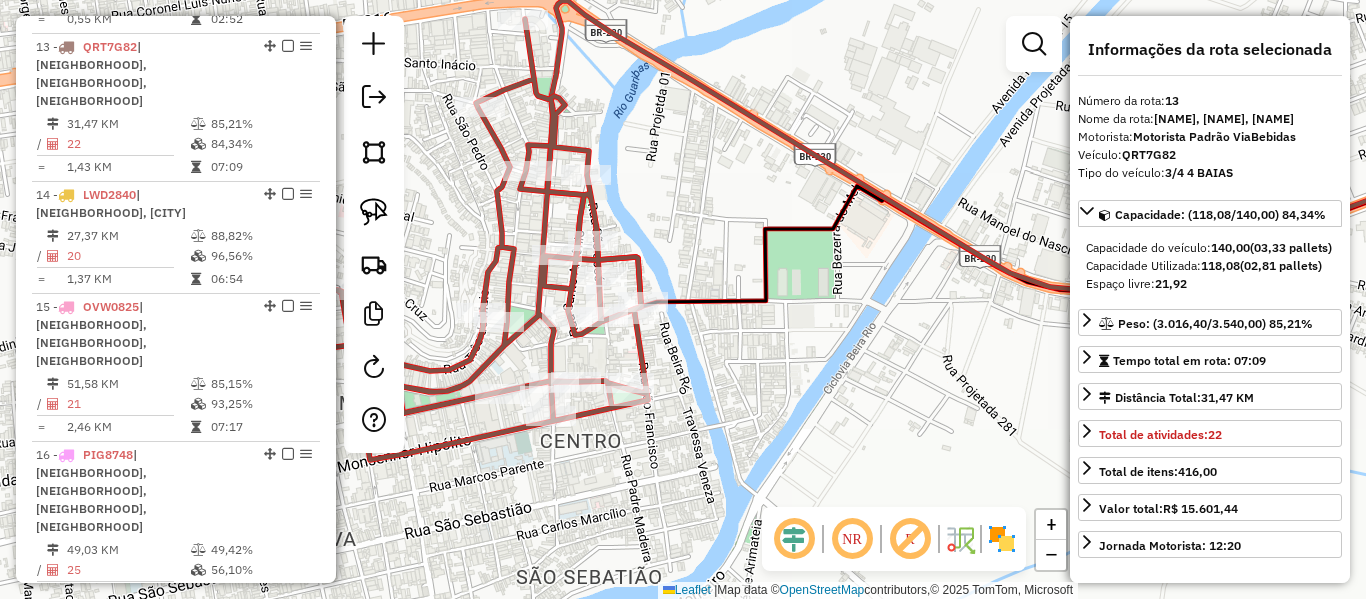 click 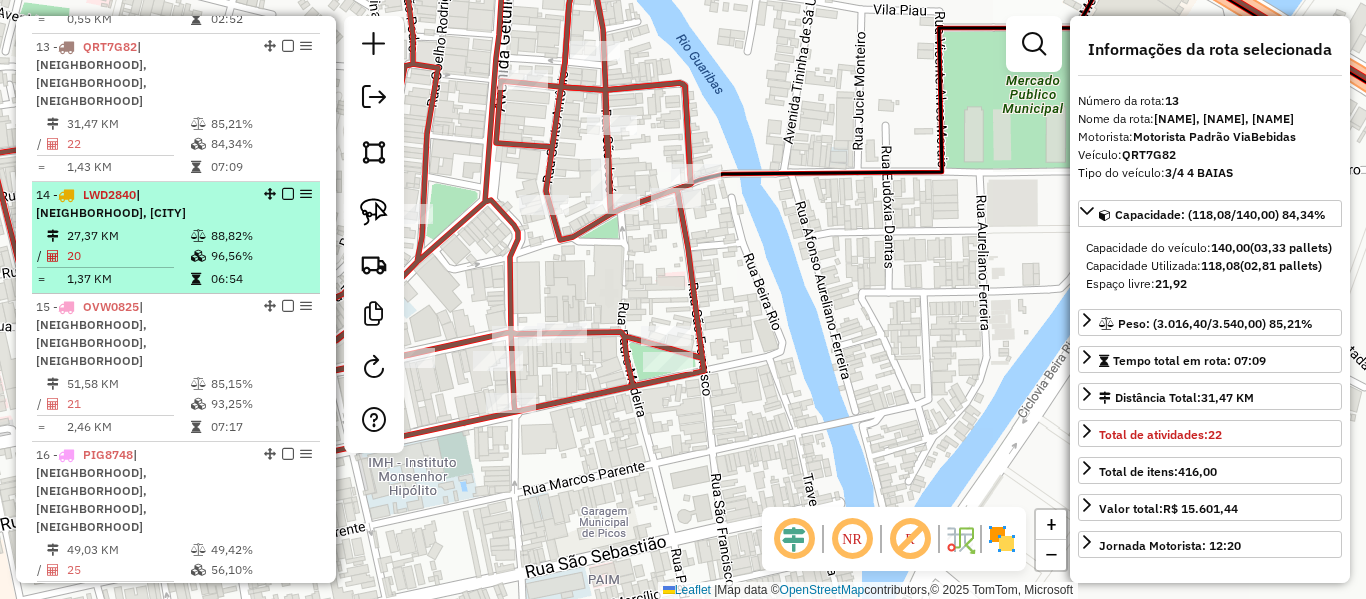 click on "| [NEIGHBORHOOD], [CITY]" at bounding box center [111, 203] 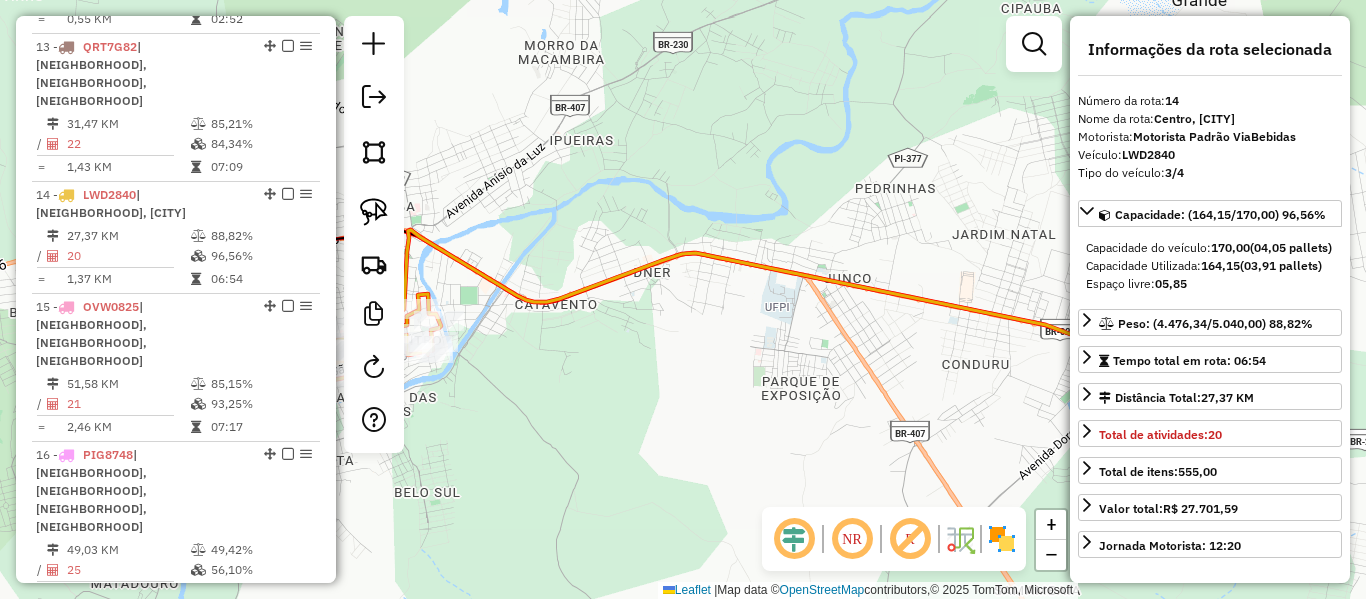 drag, startPoint x: 605, startPoint y: 230, endPoint x: 881, endPoint y: 230, distance: 276 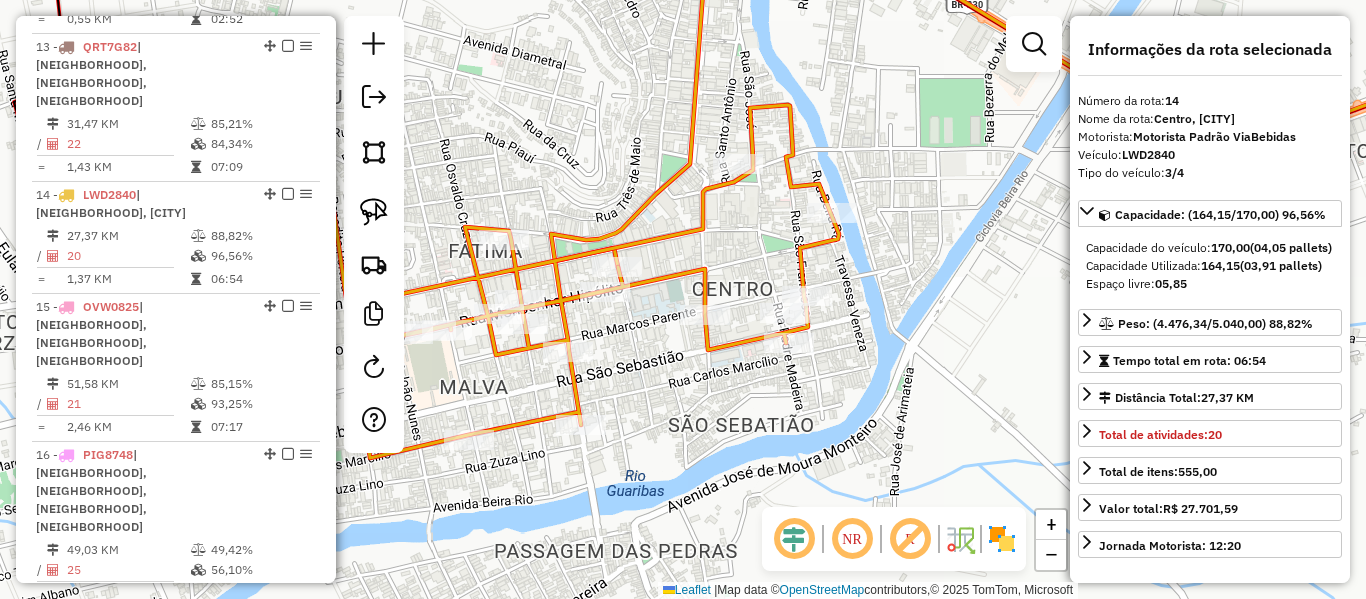 drag, startPoint x: 495, startPoint y: 374, endPoint x: 620, endPoint y: 338, distance: 130.08075 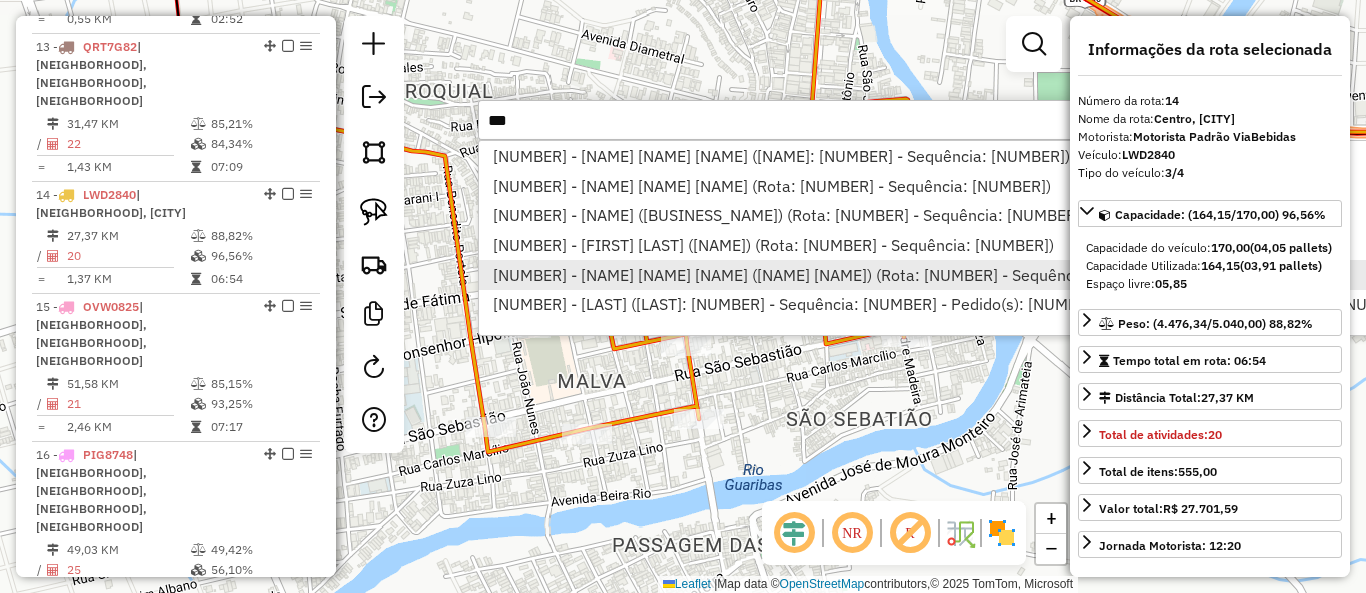 type on "***" 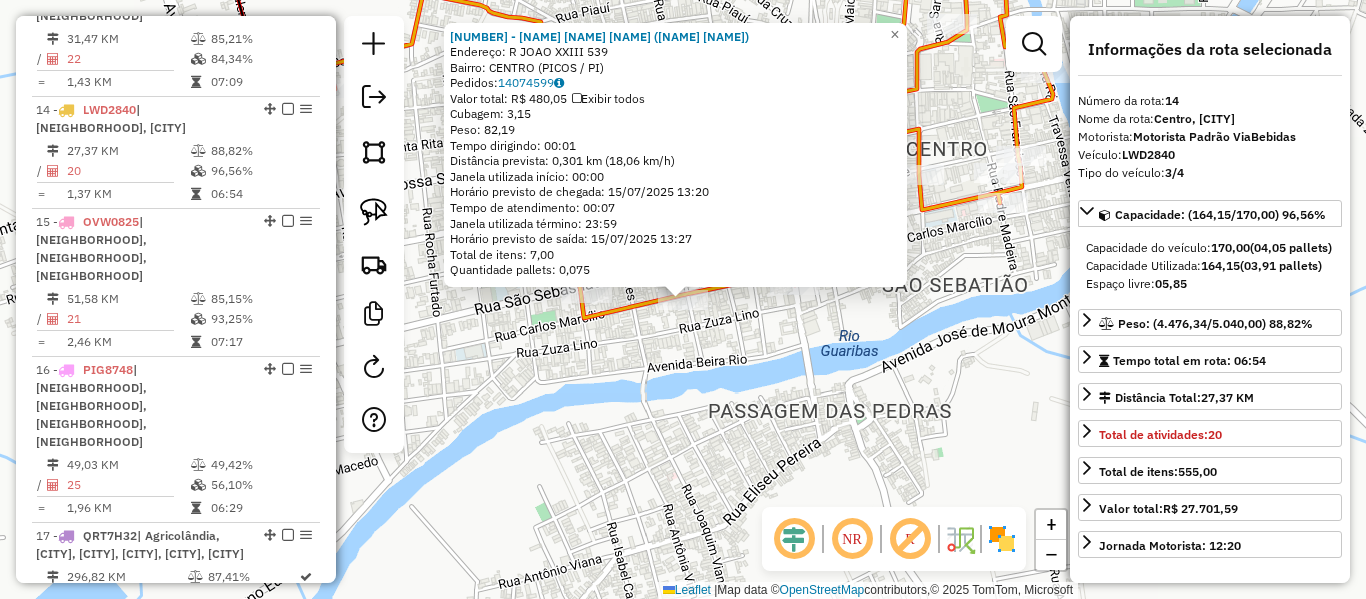 scroll, scrollTop: 2208, scrollLeft: 0, axis: vertical 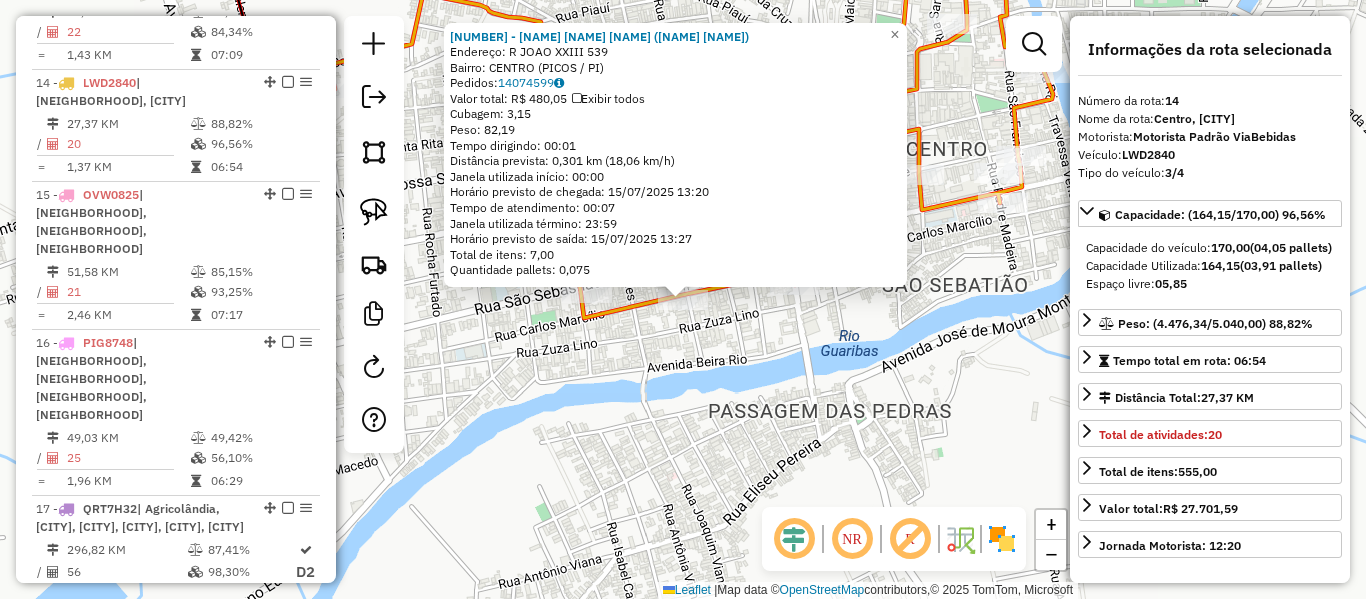 click on "129 - FRANCISCO VALERIO DA SILVA (PORTAL DA CIDADE)  Endereço: R   JOAO XXIII                    539   Bairro: CENTRO (PICOS / PI)   Pedidos:  14074599   Valor total: R$ 480,05   Exibir todos   Cubagem: 3,15  Peso: 82,19  Tempo dirigindo: 00:01   Distância prevista: 0,301 km (18,06 km/h)   Janela utilizada início: 00:00   Horário previsto de chegada: 15/07/2025 13:20   Tempo de atendimento: 00:07   Janela utilizada término: 23:59   Horário previsto de saída: 15/07/2025 13:27   Total de itens: 7,00   Quantidade pallets: 0,075  × Janela de atendimento Grade de atendimento Capacidade Transportadoras Veículos Cliente Pedidos  Rotas Selecione os dias de semana para filtrar as janelas de atendimento  Seg   Ter   Qua   Qui   Sex   Sáb   Dom  Informe o período da janela de atendimento: De: Até:  Filtrar exatamente a janela do cliente  Considerar janela de atendimento padrão  Selecione os dias de semana para filtrar as grades de atendimento  Seg   Ter   Qua   Qui   Sex   Sáb   Dom   Peso mínimo:   De:" 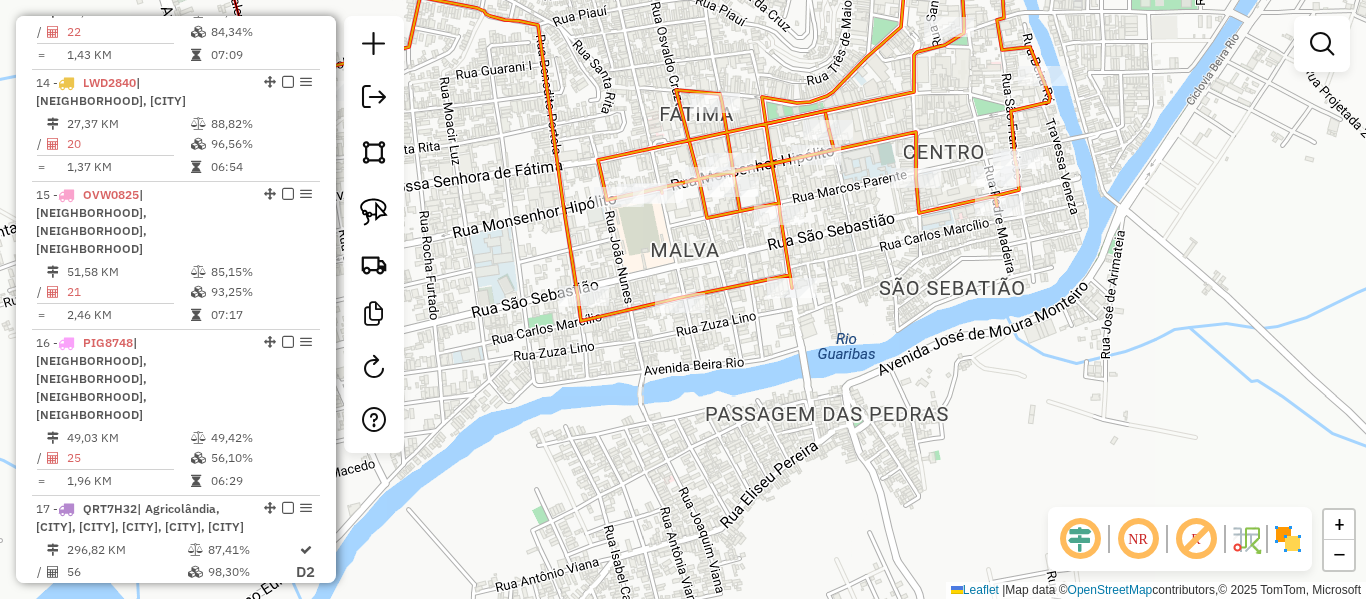 drag, startPoint x: 784, startPoint y: 351, endPoint x: 707, endPoint y: 433, distance: 112.48556 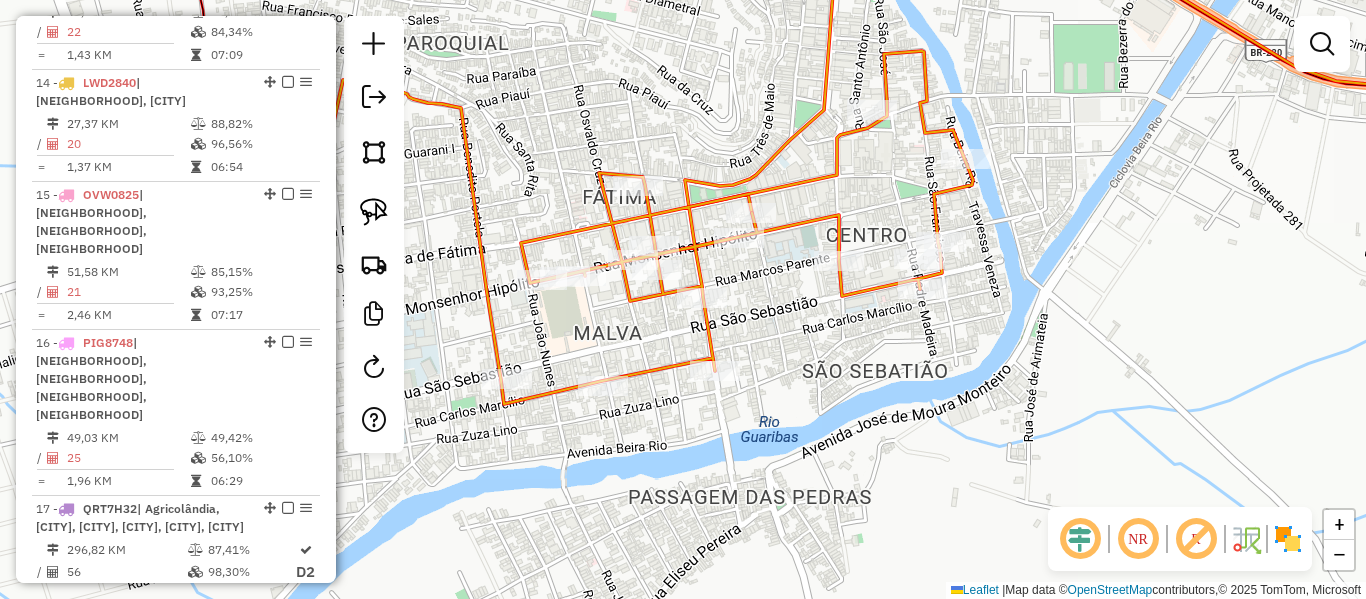 click 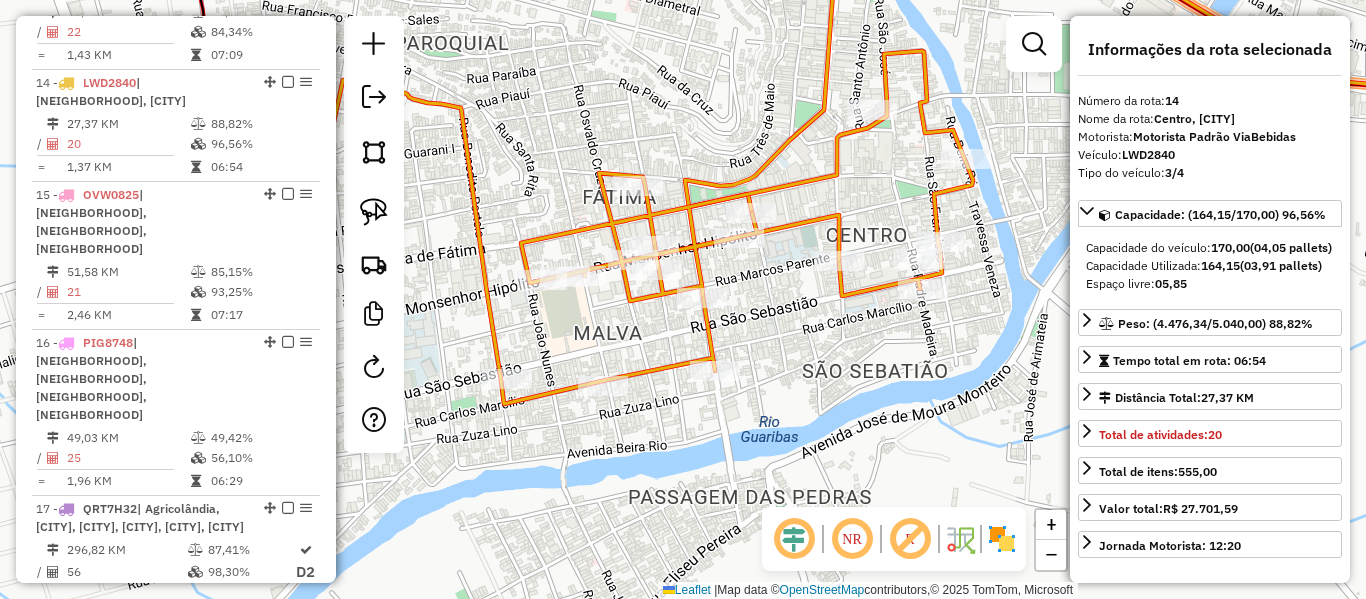 click 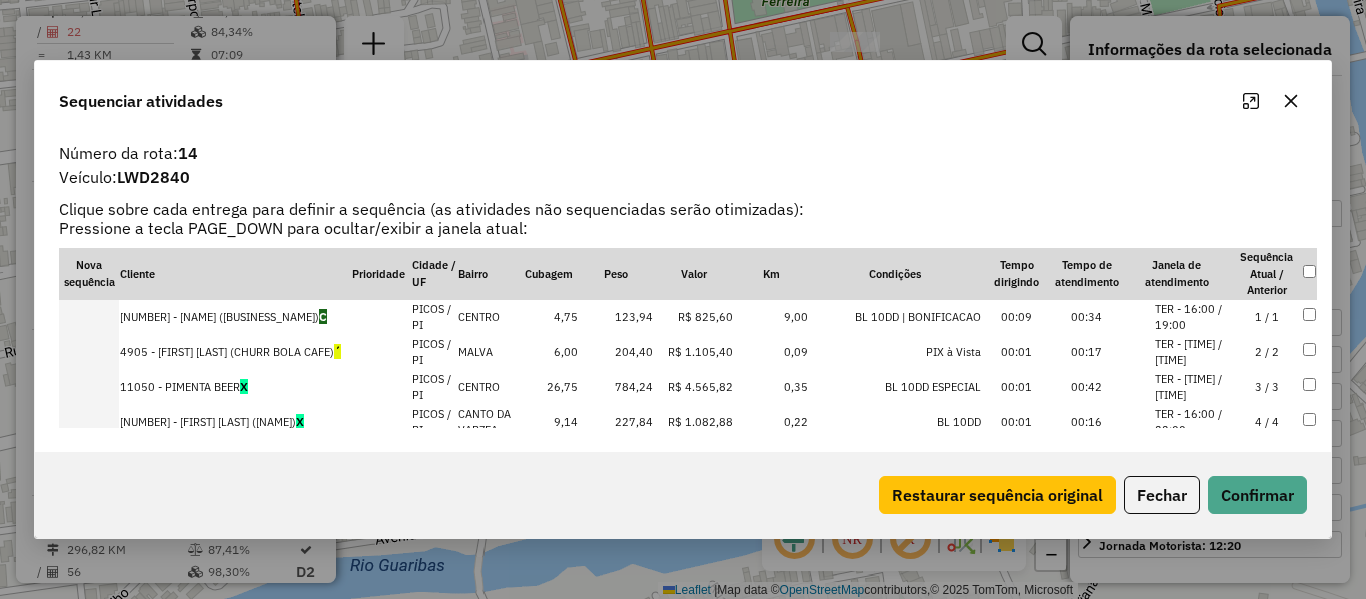 click on "Aguarde...  Pop-up bloqueado!  Seu navegador bloqueou automáticamente a abertura de uma nova janela.   Acesse as configurações e adicione o endereço do sistema a lista de permissão.   Fechar  Informações da Sessão 965256 - 15/07/2025     Criação: 14/07/2025 18:23   Depósito:  Via Bebidas  Total de rotas:  17  Distância Total:  2.459,50 km  Tempo total:  316:21  Valor total:  R$ 842.159,43  - Total roteirizado:  R$ 790.906,67  - Total não roteirizado:  R$ 51.252,76  Total de Atividades Roteirizadas:  584  Total de Pedidos Roteirizados:  969  Peso total roteirizado:  133.803,48  Cubagem total roteirizado:  4.991,77  Total de Atividades não Roteirizadas:  21  Total de Pedidos não Roteirizados:  30 Total de caixas por viagem:  4.991,77 /   17 =  293,63 Média de Atividades por viagem:  584 /   17 =  34,35 Ocupação média da frota:  86,25%   Rotas improdutivas:  1  Rotas vários dias:  8  Clientes Priorizados NR:  0 Rotas  Recargas: 7   Ver rotas   Ver veículos  Finalizar todas as rotas   1 -  /" at bounding box center (683, 299) 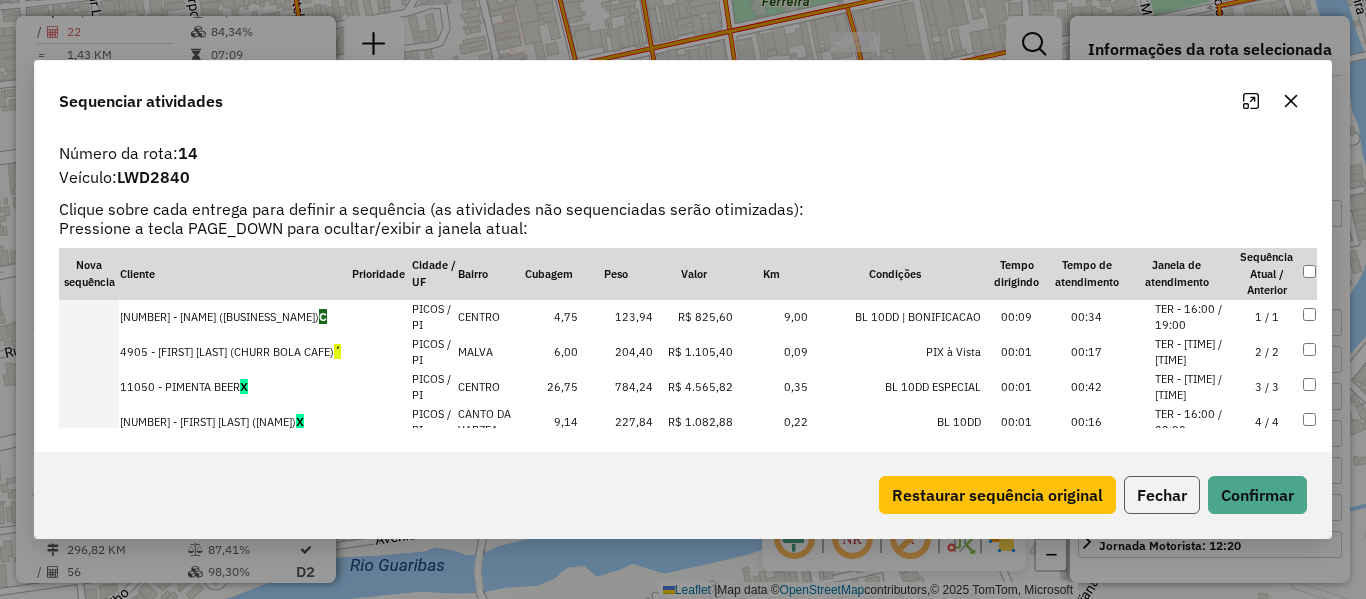 click on "Fechar" 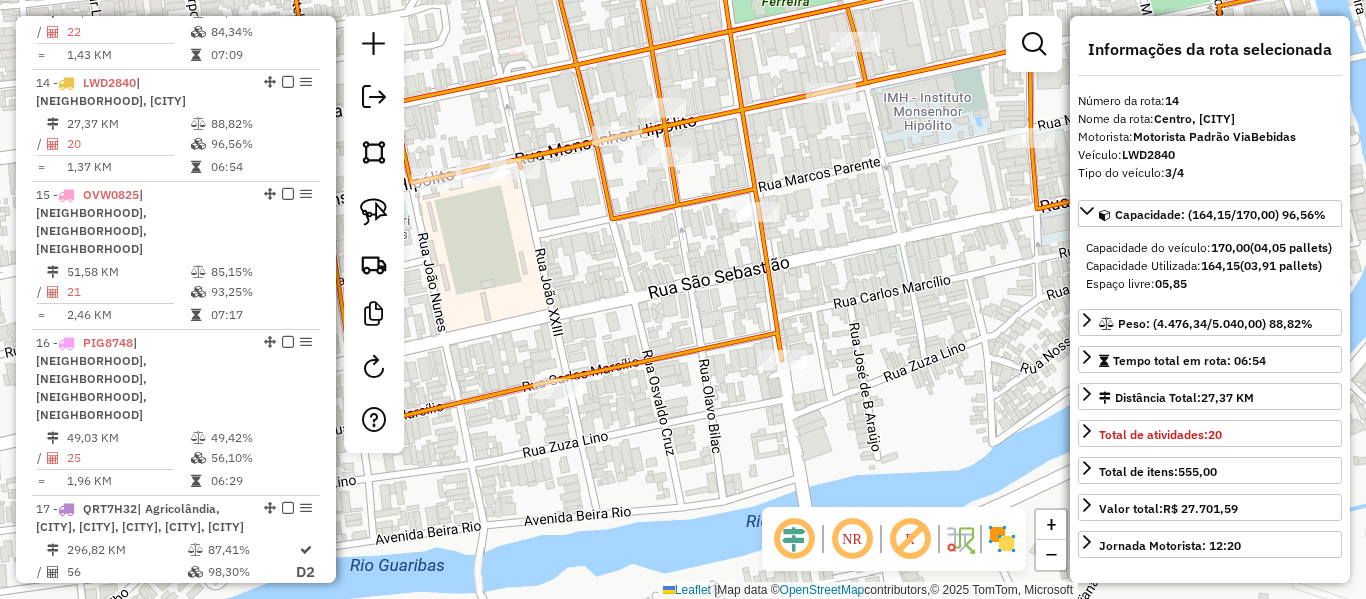 click 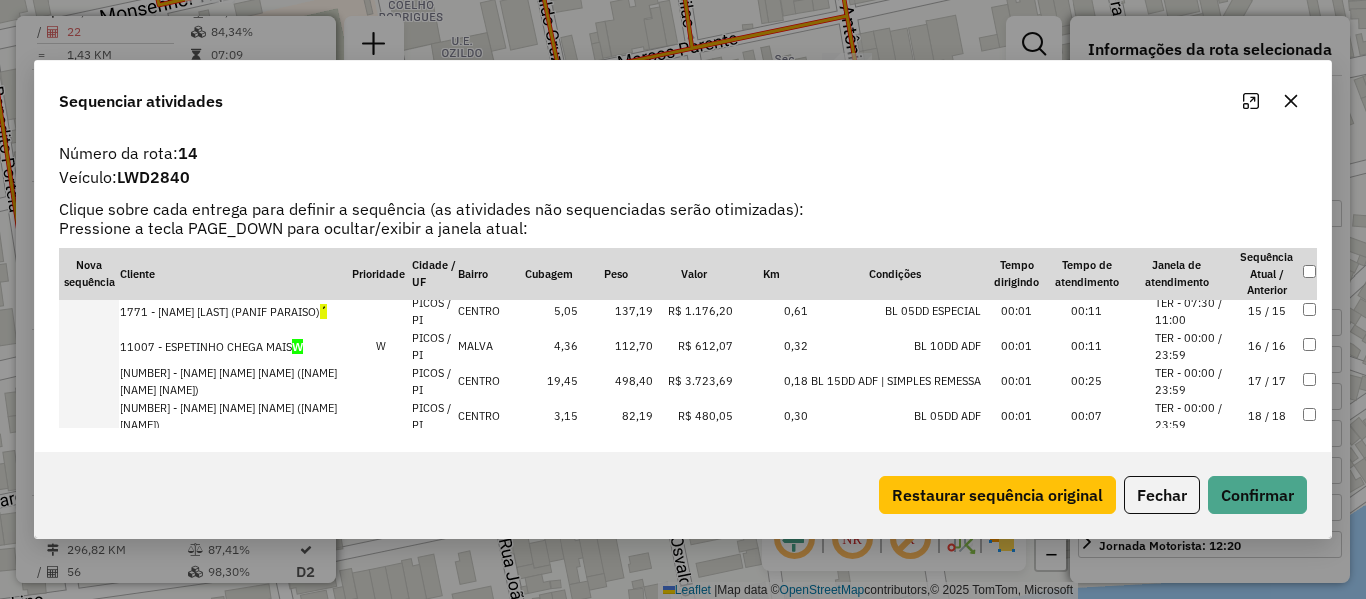 click on "17 / 17" at bounding box center [1267, 381] 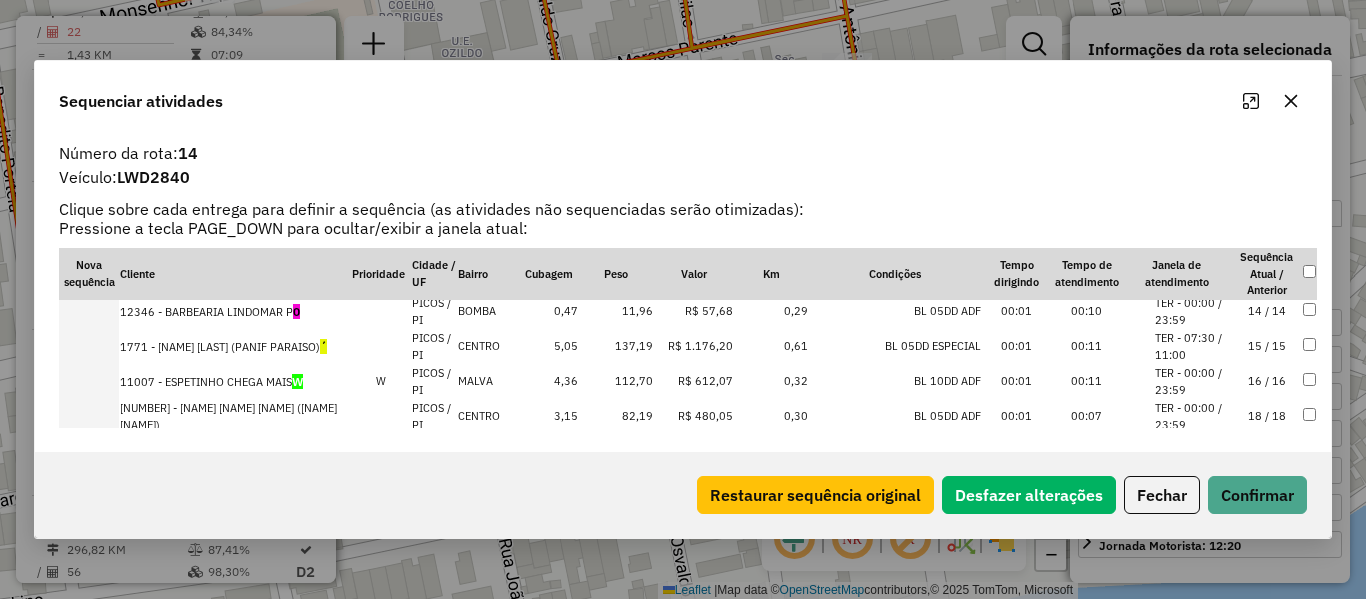 scroll, scrollTop: 535, scrollLeft: 0, axis: vertical 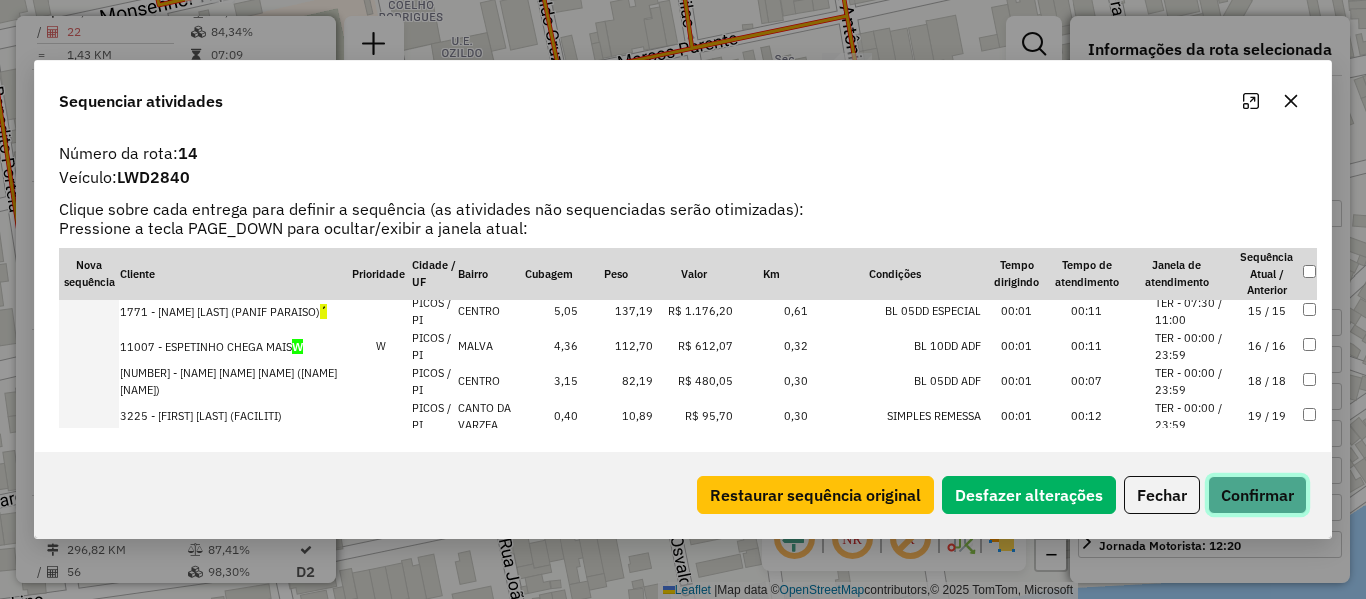 click on "Confirmar" 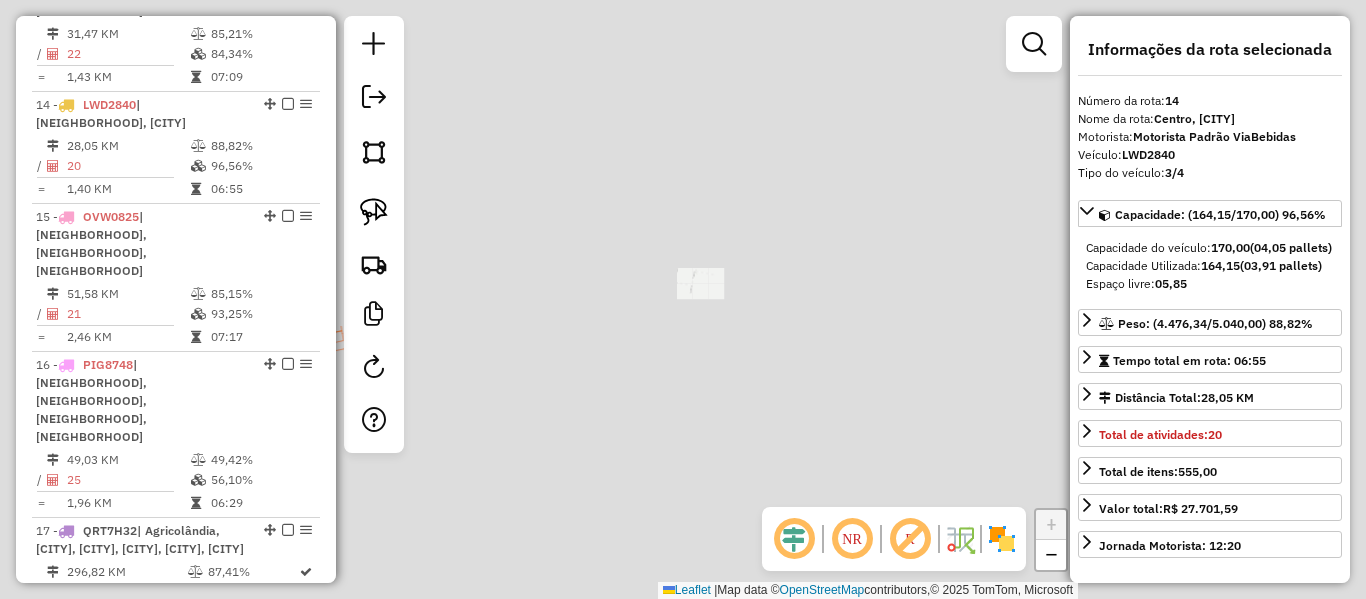 scroll, scrollTop: 2208, scrollLeft: 0, axis: vertical 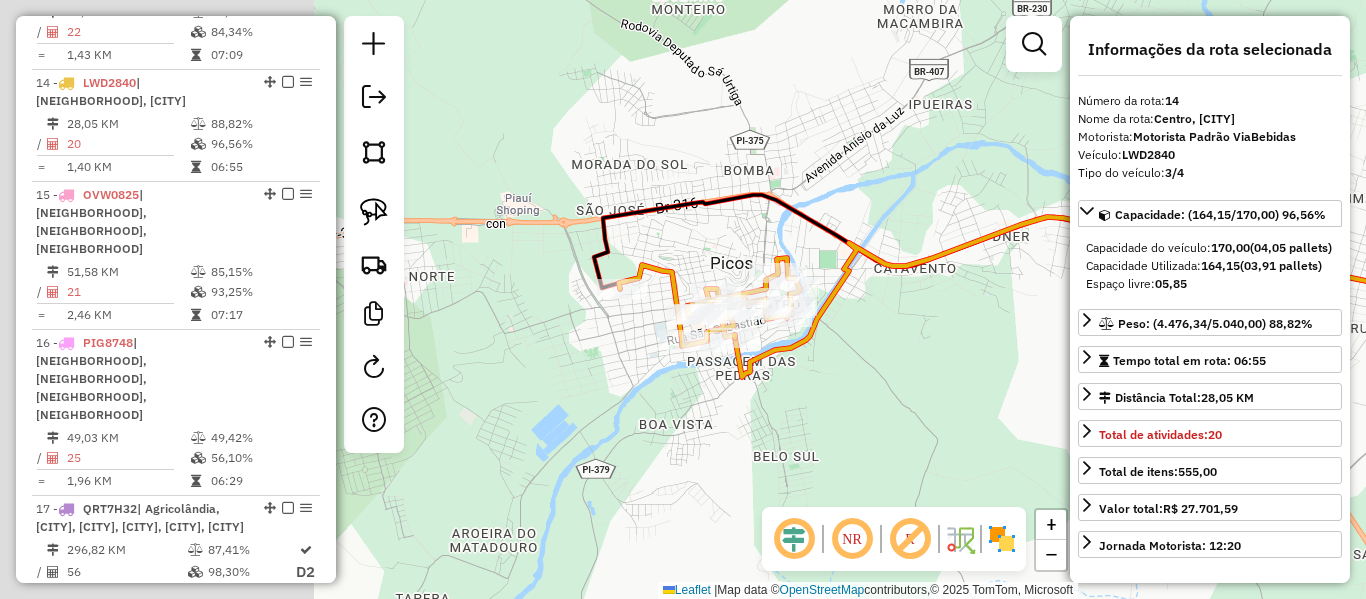 drag, startPoint x: 644, startPoint y: 381, endPoint x: 920, endPoint y: 367, distance: 276.35486 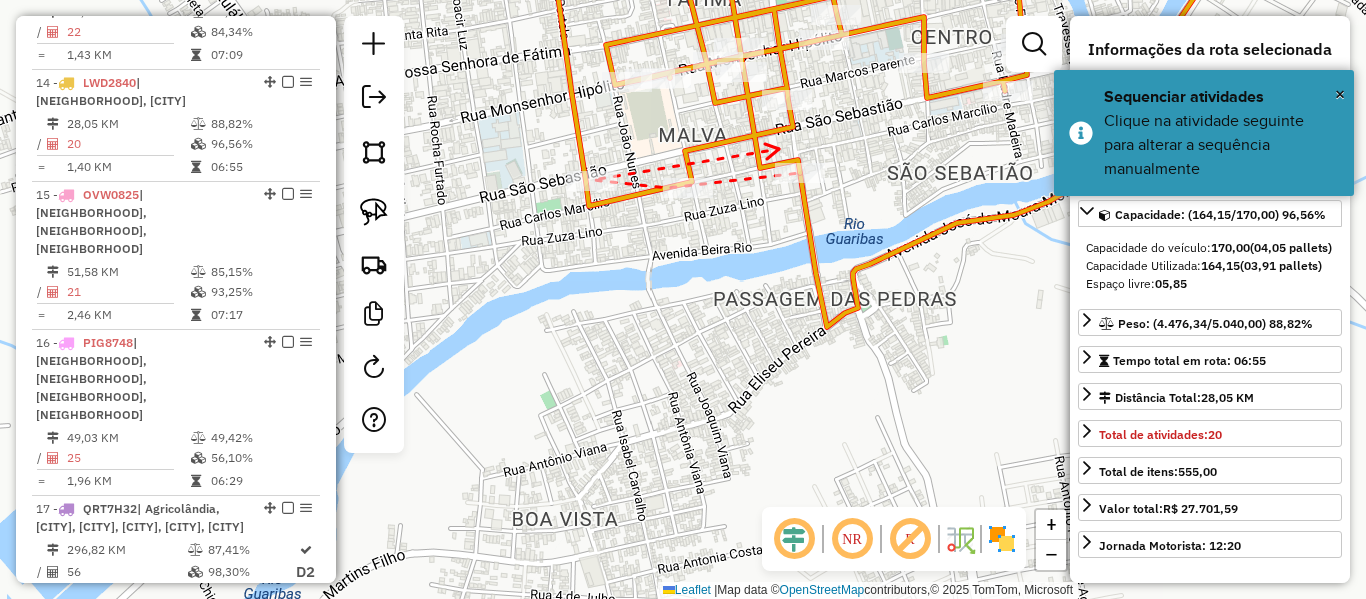 drag, startPoint x: 777, startPoint y: 150, endPoint x: 705, endPoint y: 271, distance: 140.80128 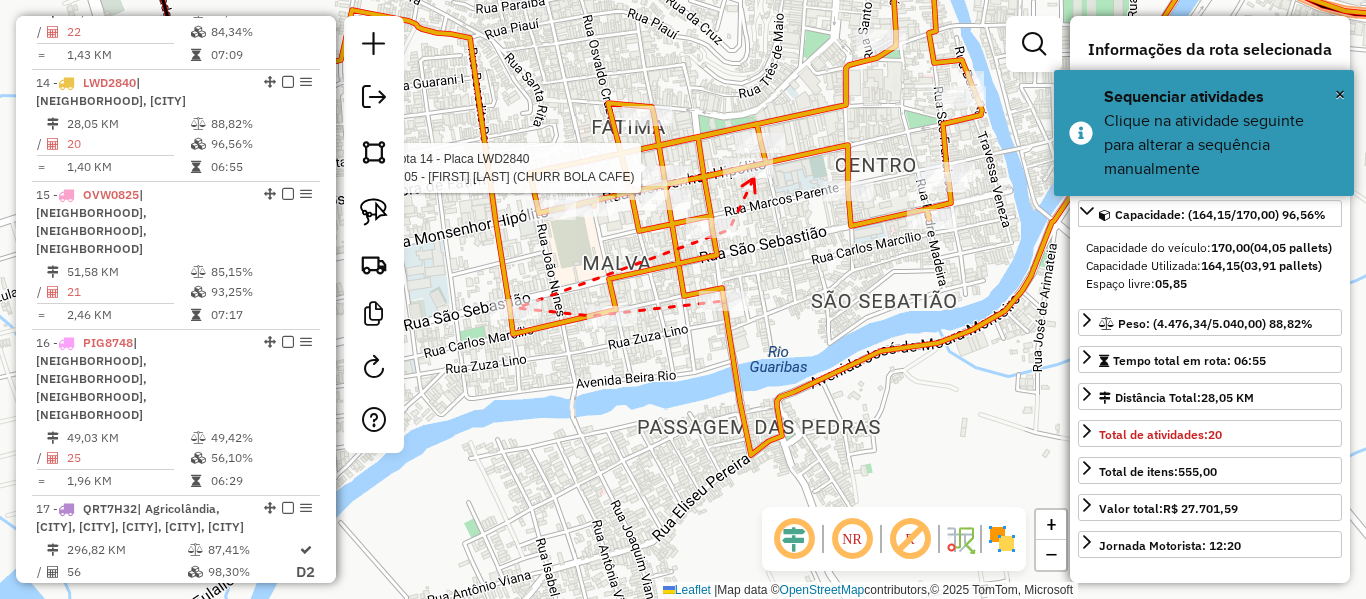 click 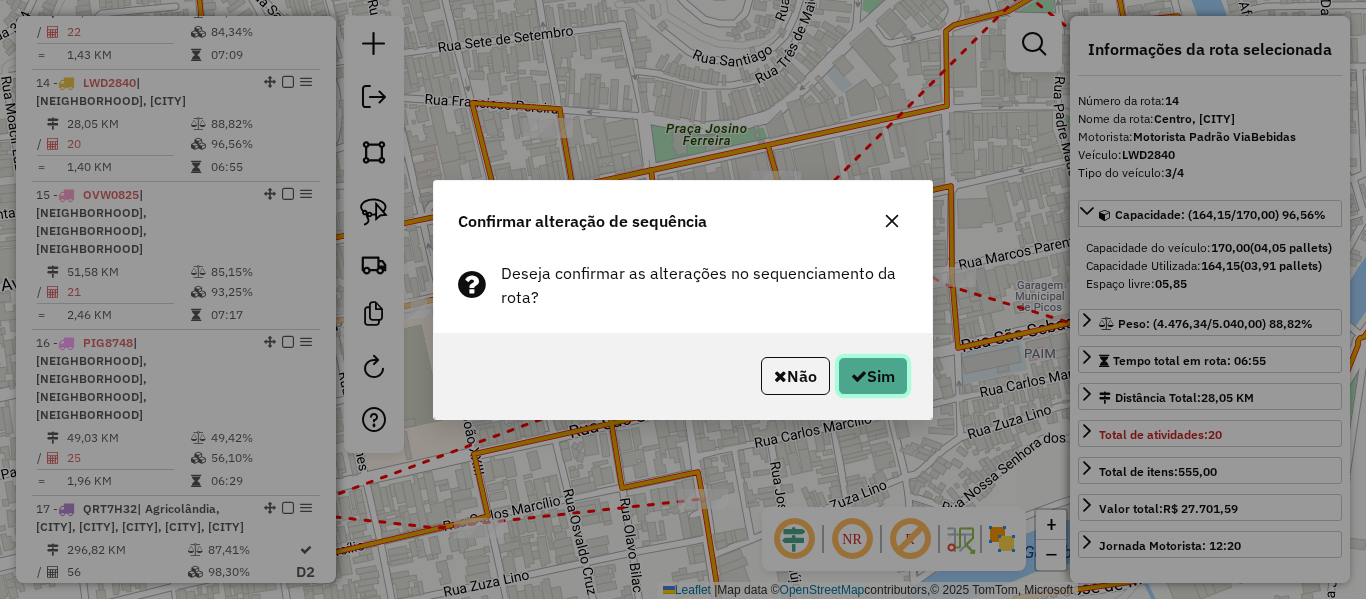 click 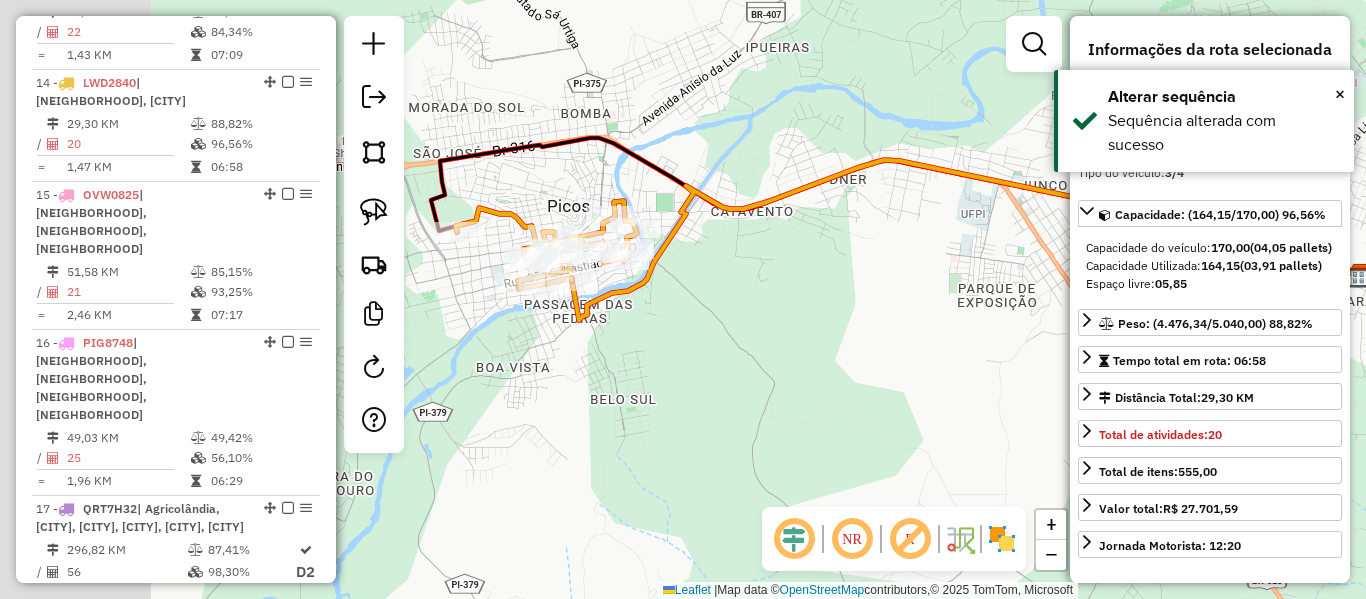 drag, startPoint x: 657, startPoint y: 399, endPoint x: 830, endPoint y: 299, distance: 199.82242 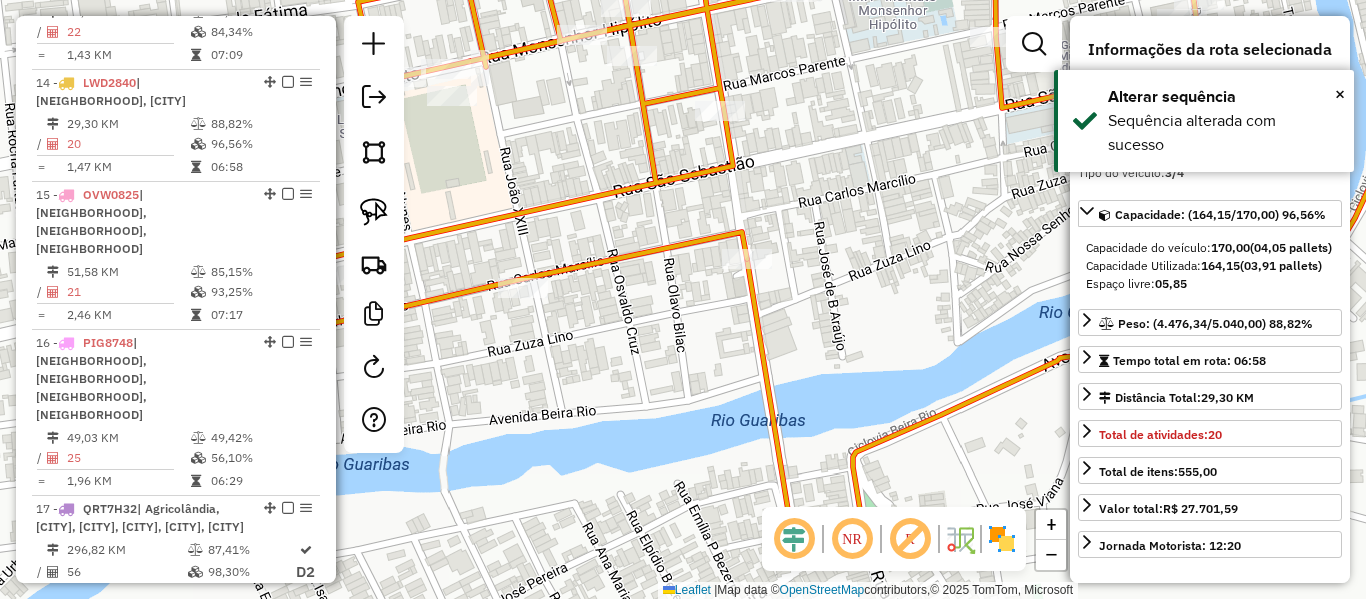 drag, startPoint x: 701, startPoint y: 173, endPoint x: 690, endPoint y: 264, distance: 91.66242 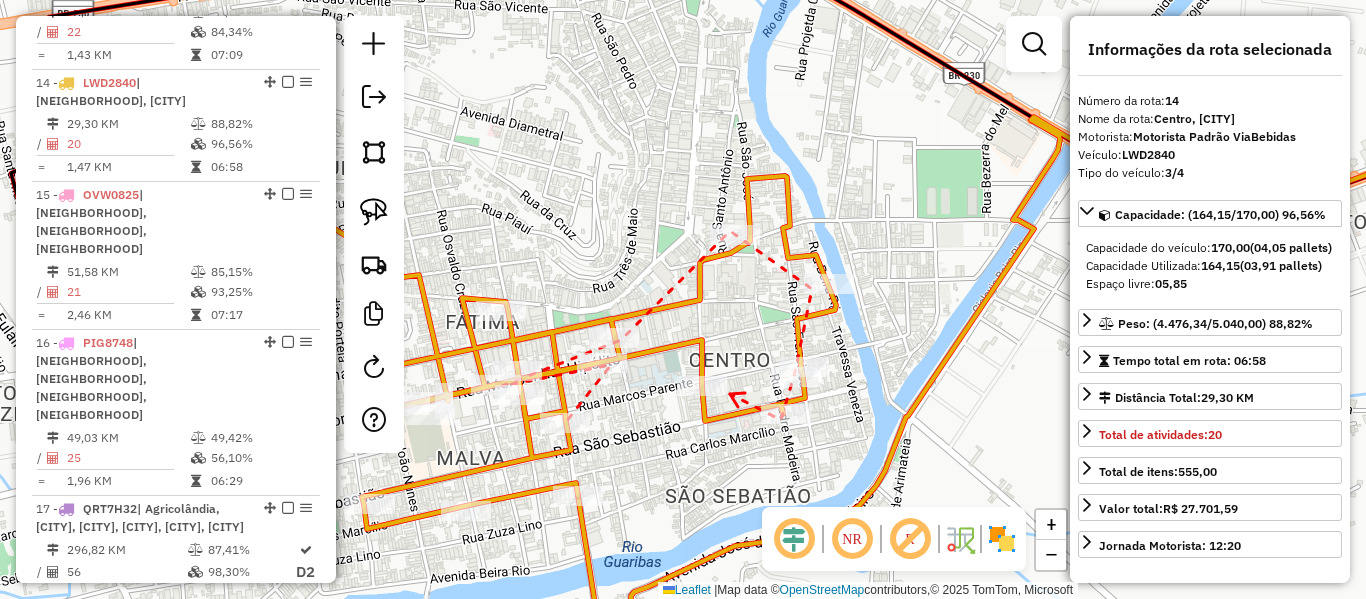 click 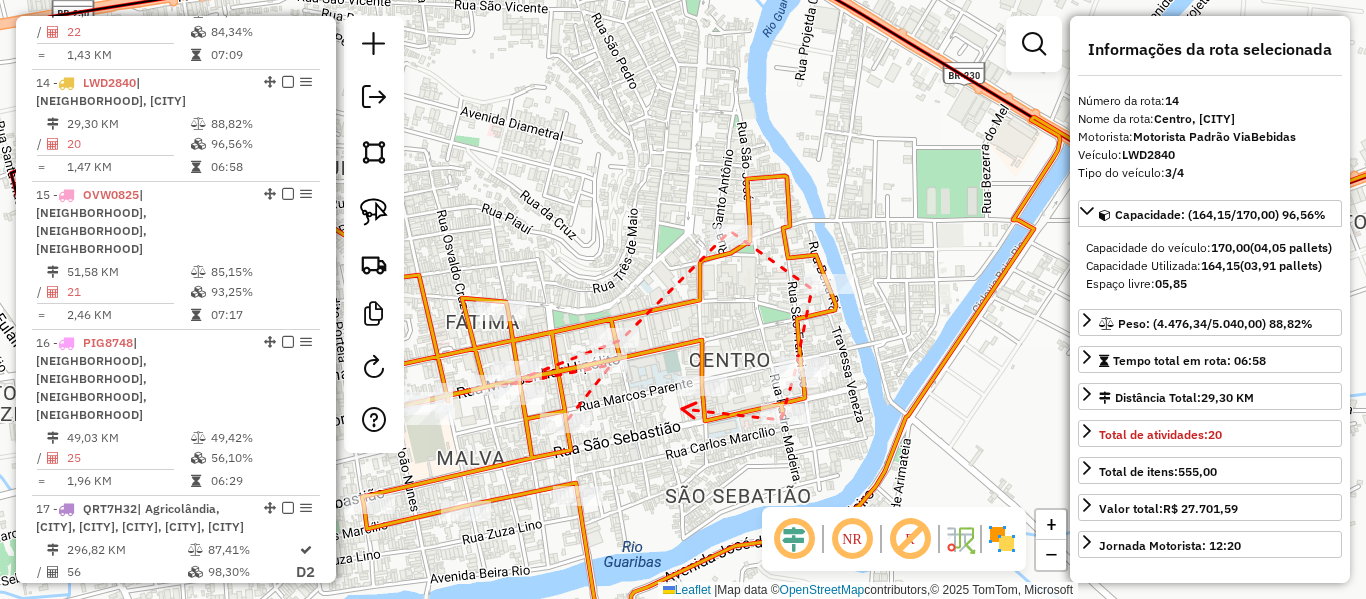 click 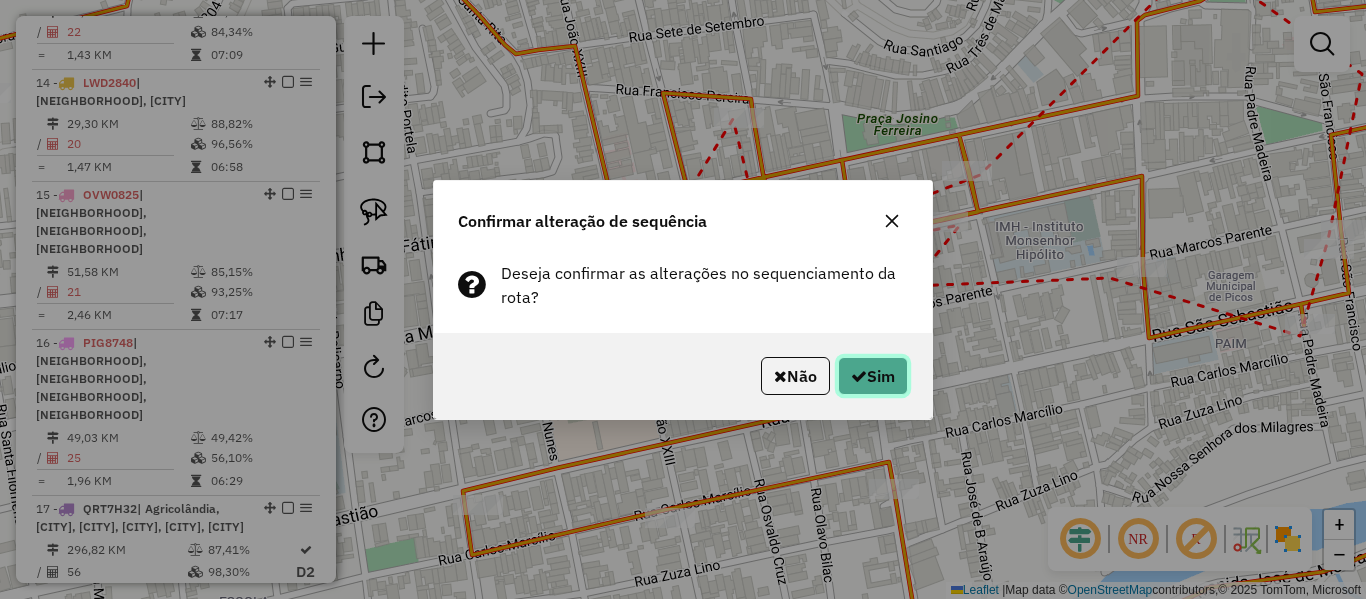 click on "Sim" 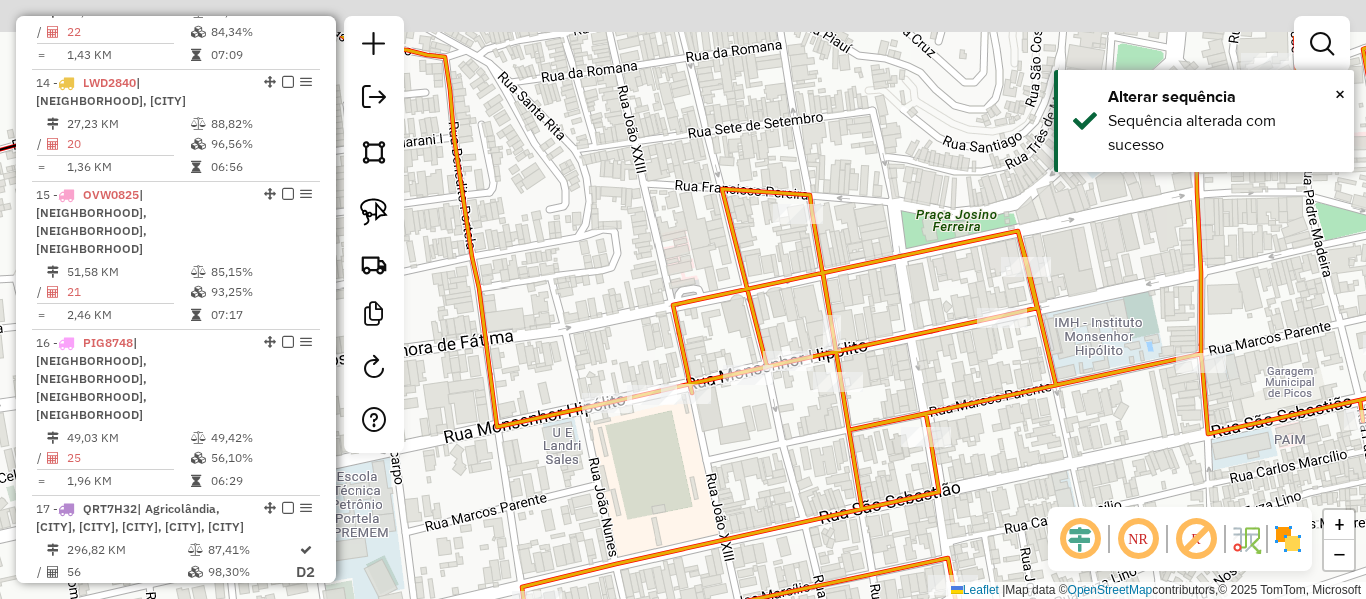 drag, startPoint x: 664, startPoint y: 385, endPoint x: 727, endPoint y: 469, distance: 105 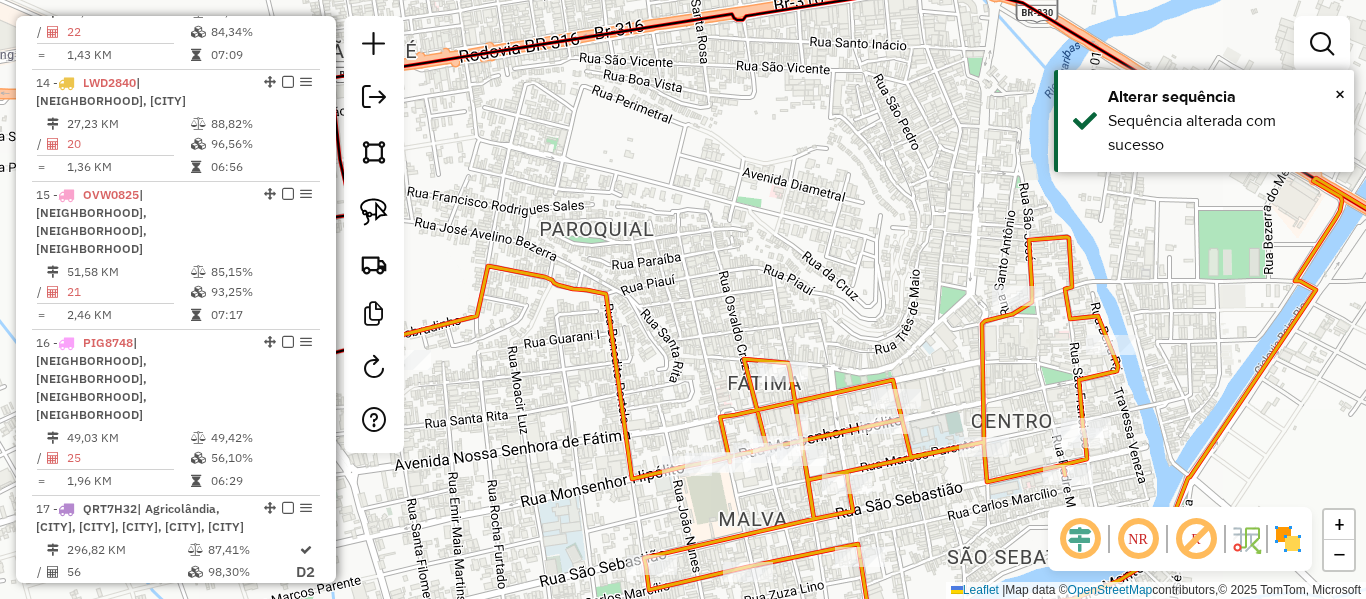click 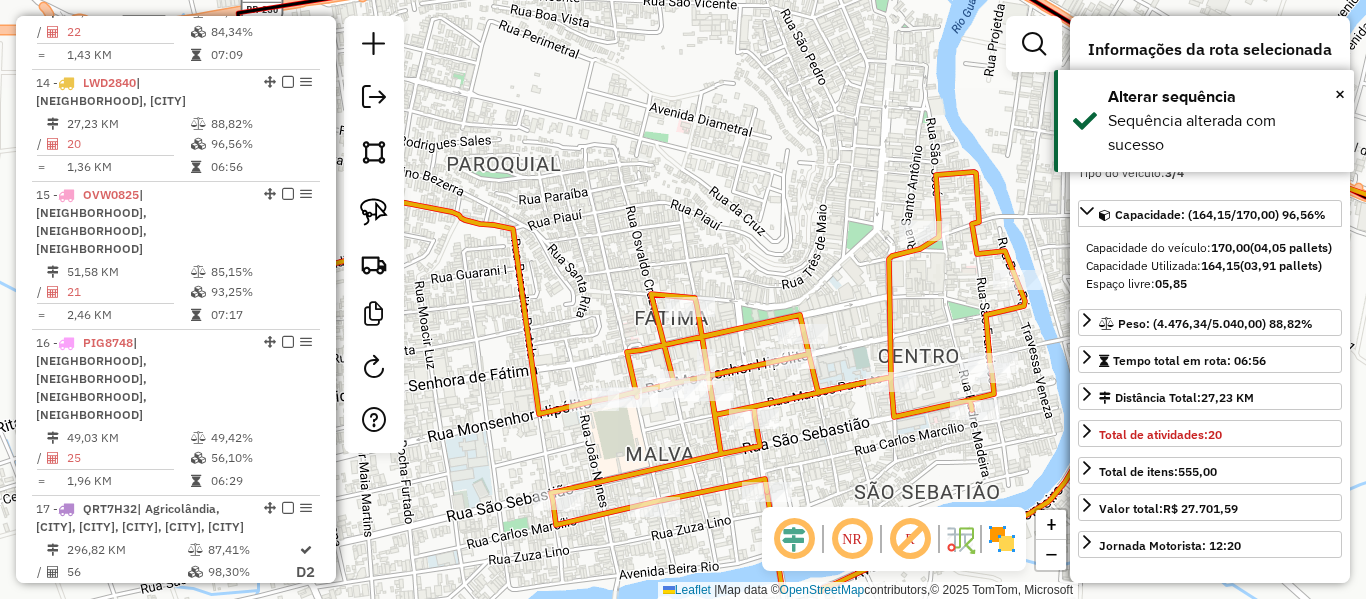 drag, startPoint x: 670, startPoint y: 393, endPoint x: 582, endPoint y: 332, distance: 107.07474 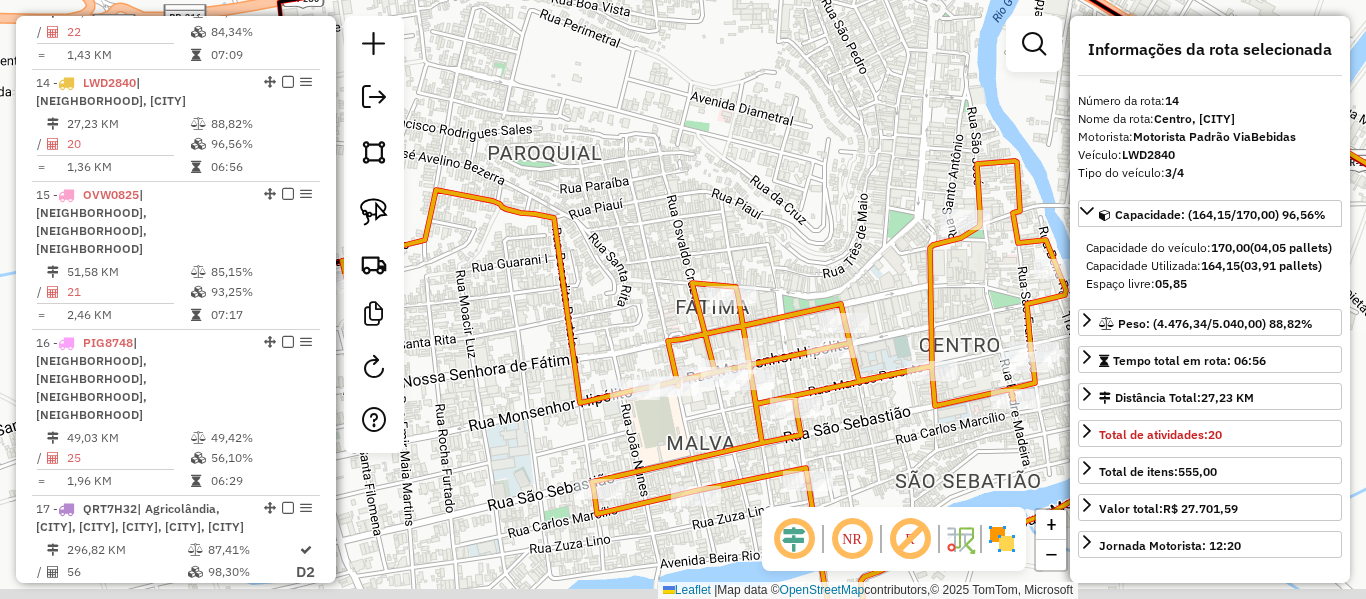 drag, startPoint x: 550, startPoint y: 290, endPoint x: 720, endPoint y: 260, distance: 172.62677 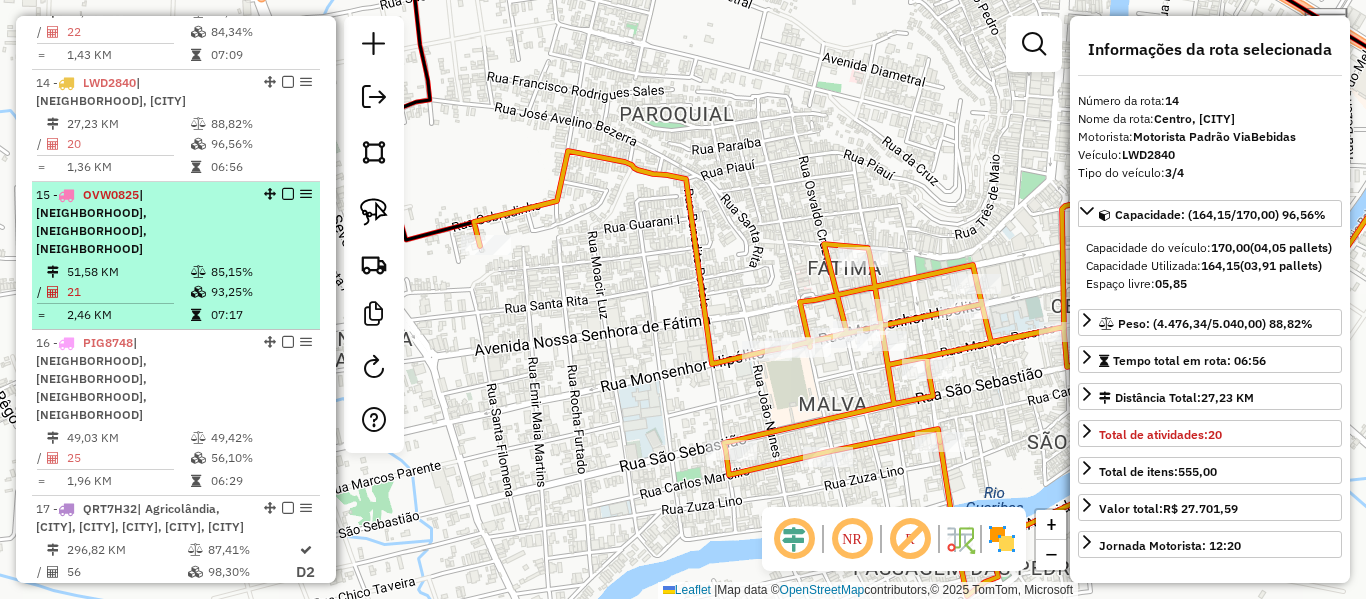 click on "15 -       OVW0825   | Bomba-morada-louzinho, Centro, Morro Picos" at bounding box center (142, 222) 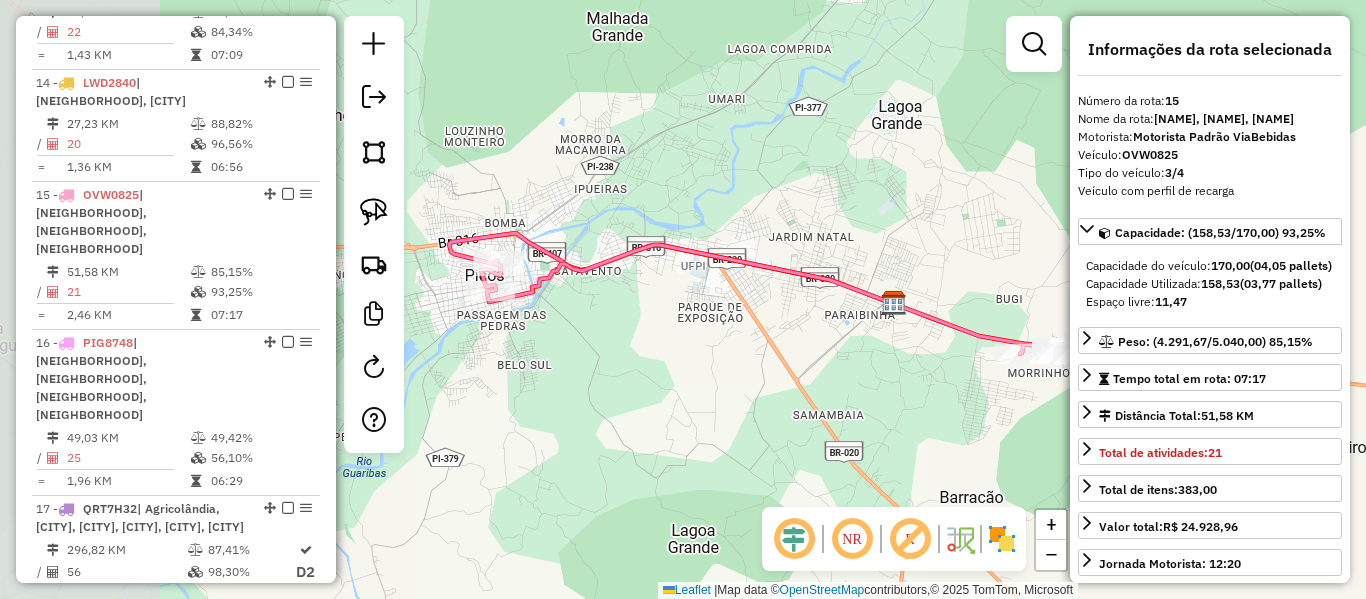 drag, startPoint x: 678, startPoint y: 227, endPoint x: 870, endPoint y: 223, distance: 192.04166 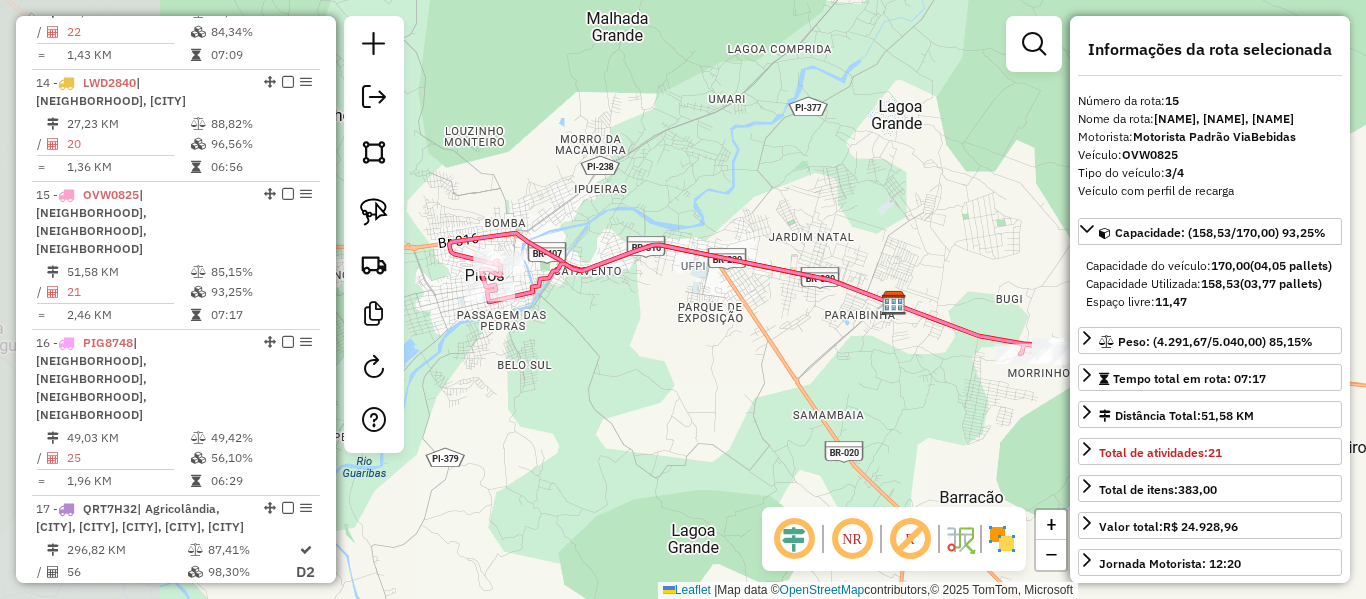 click on "Janela de atendimento Grade de atendimento Capacidade Transportadoras Veículos Cliente Pedidos  Rotas Selecione os dias de semana para filtrar as janelas de atendimento  Seg   Ter   Qua   Qui   Sex   Sáb   Dom  Informe o período da janela de atendimento: De: Até:  Filtrar exatamente a janela do cliente  Considerar janela de atendimento padrão  Selecione os dias de semana para filtrar as grades de atendimento  Seg   Ter   Qua   Qui   Sex   Sáb   Dom   Considerar clientes sem dia de atendimento cadastrado  Clientes fora do dia de atendimento selecionado Filtrar as atividades entre os valores definidos abaixo:  Peso mínimo:   Peso máximo:   Cubagem mínima:   Cubagem máxima:   De:   Até:  Filtrar as atividades entre o tempo de atendimento definido abaixo:  De:   Até:   Considerar capacidade total dos clientes não roteirizados Transportadora: Selecione um ou mais itens Tipo de veículo: Selecione um ou mais itens Veículo: Selecione um ou mais itens Motorista: Selecione um ou mais itens Nome: Rótulo:" 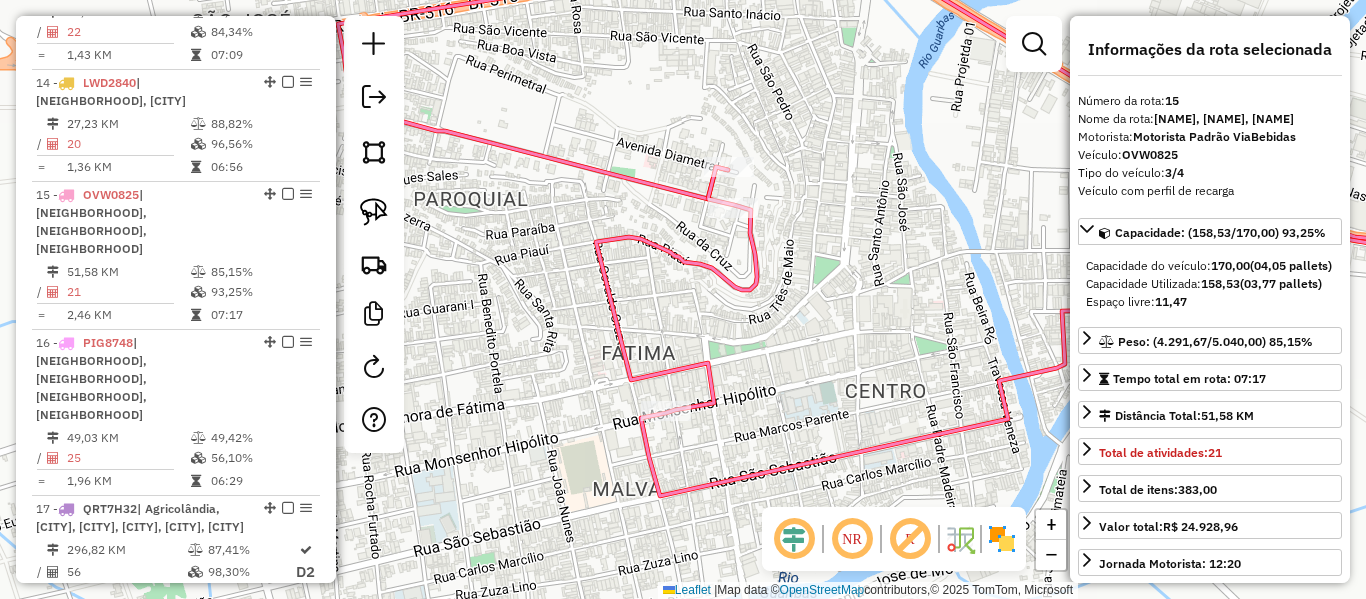 click 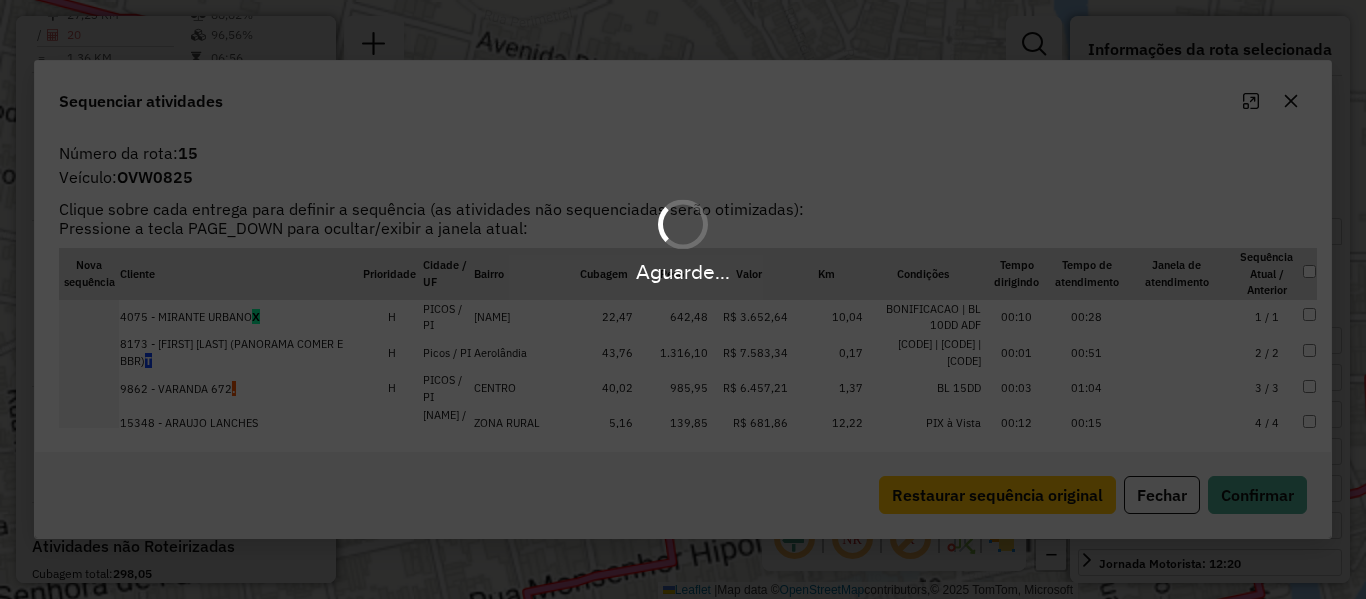 scroll, scrollTop: 2320, scrollLeft: 0, axis: vertical 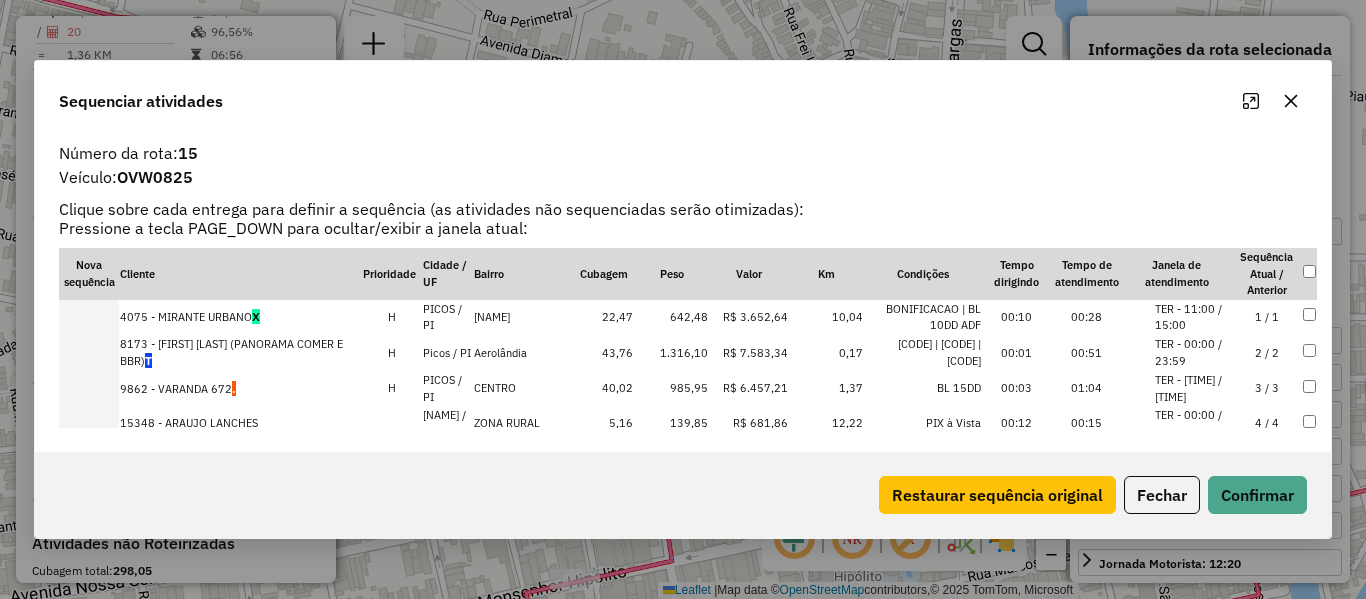click on "2 / 2" at bounding box center (1267, 353) 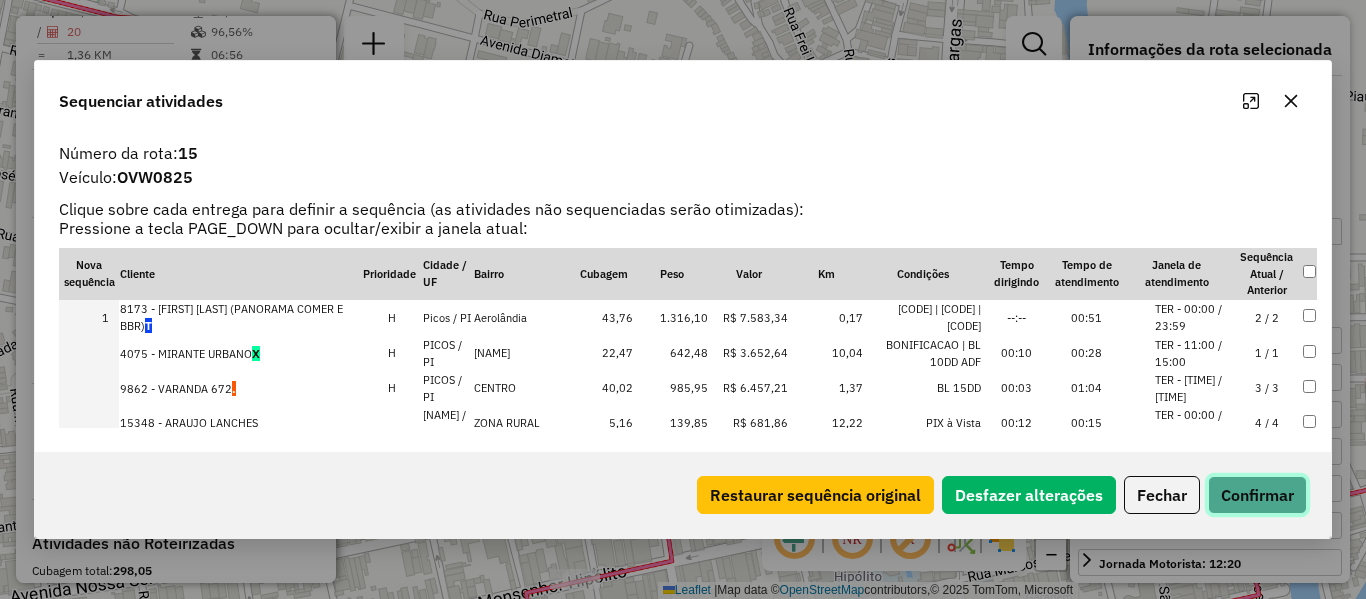 click on "Confirmar" 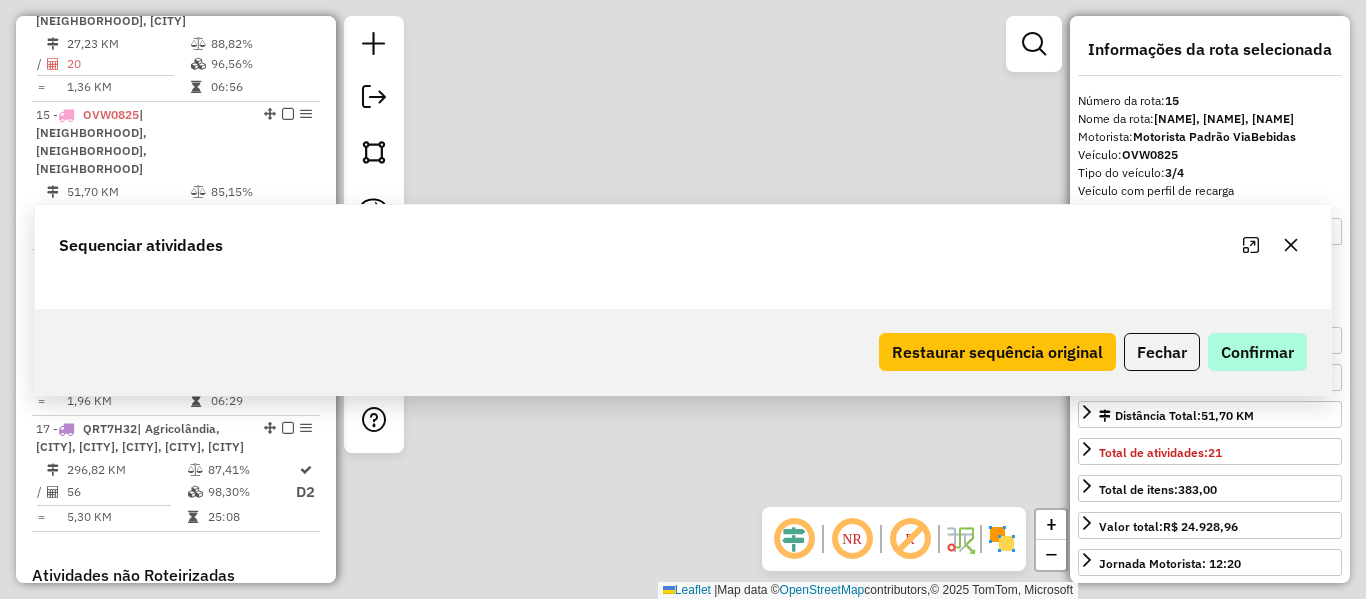scroll, scrollTop: 2320, scrollLeft: 0, axis: vertical 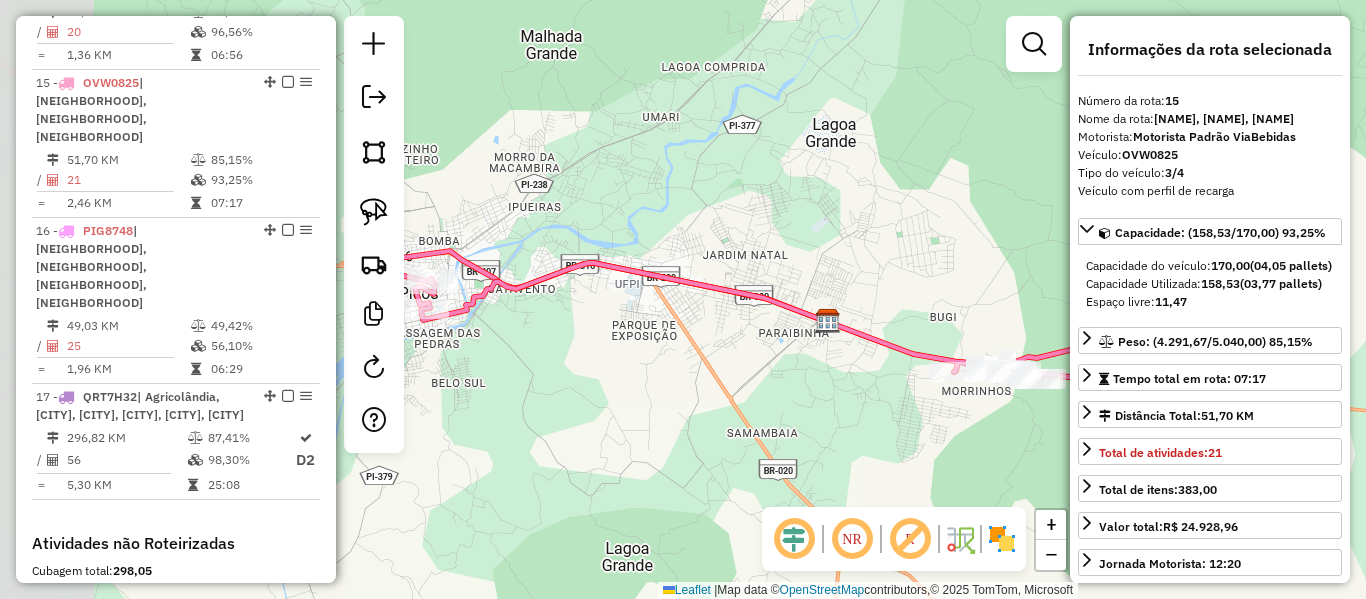 drag, startPoint x: 786, startPoint y: 221, endPoint x: 1067, endPoint y: 221, distance: 281 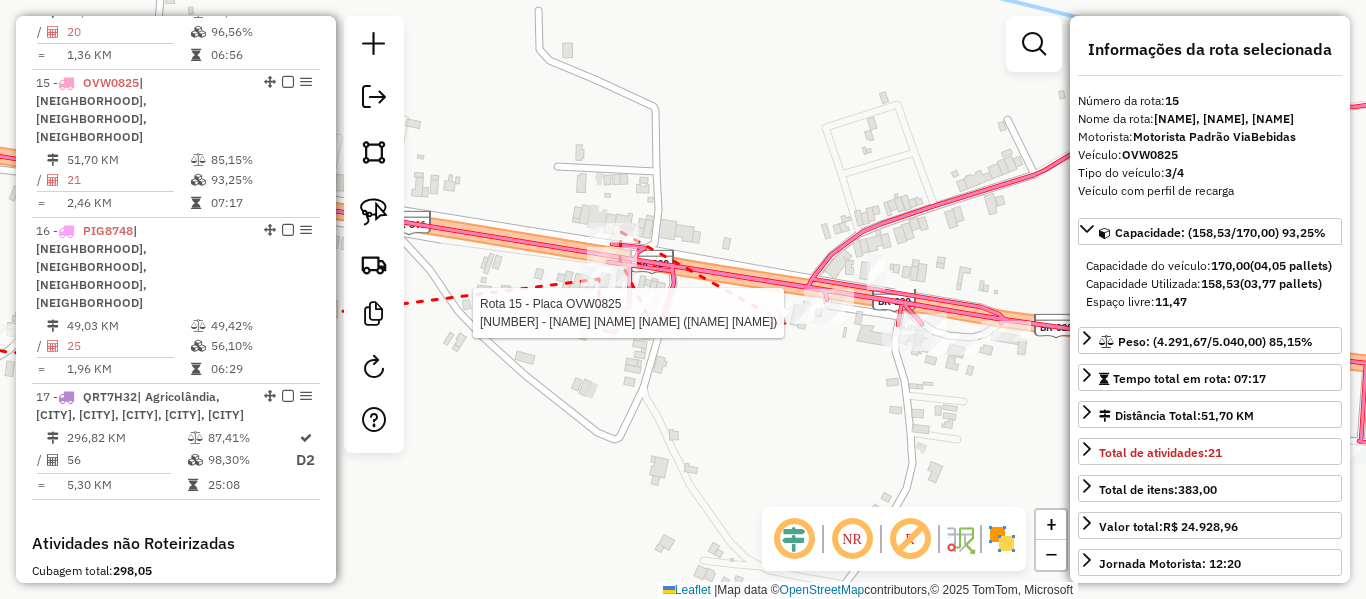 click 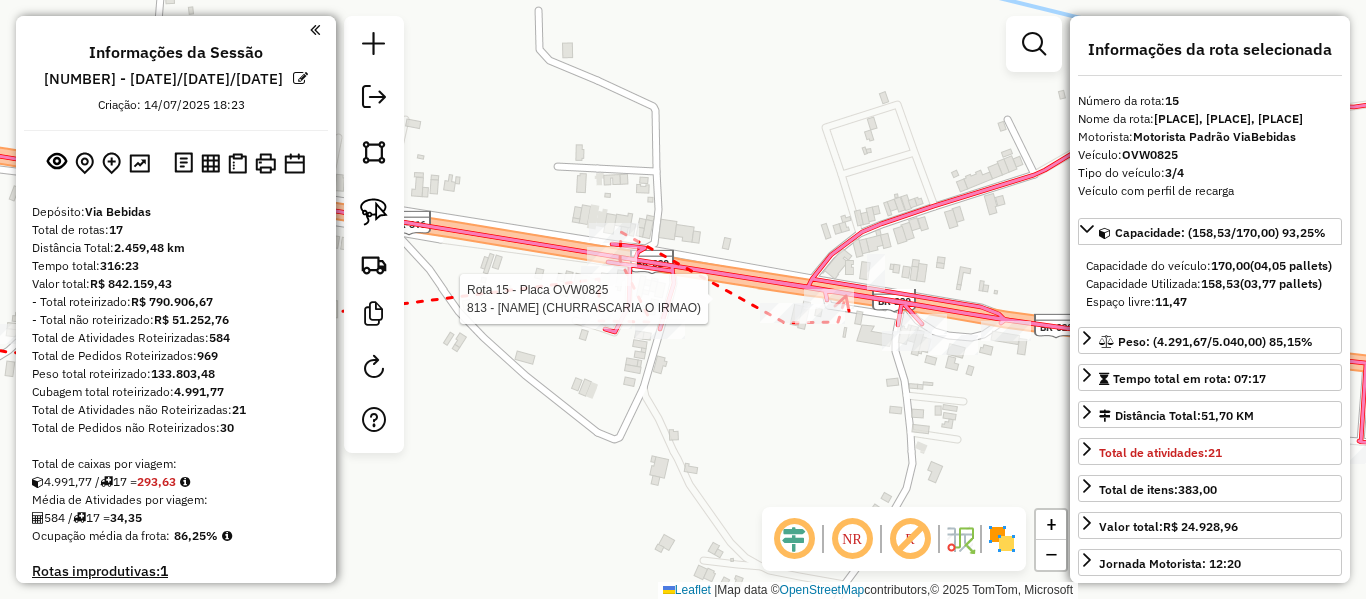 select on "*********" 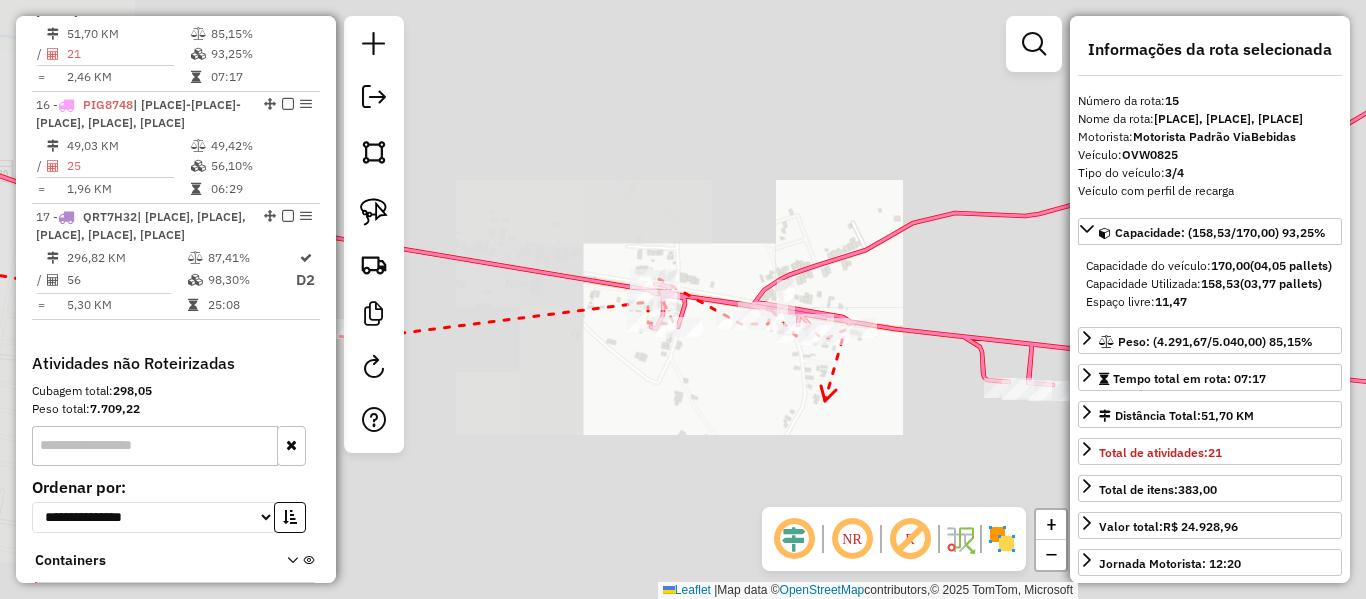 click on "Janela de atendimento Grade de atendimento Capacidade Transportadoras Veículos Cliente Pedidos  Rotas Selecione os dias de semana para filtrar as janelas de atendimento  Seg   Ter   Qua   Qui   Sex   Sáb   Dom  Informe o período da janela de atendimento: De: Até:  Filtrar exatamente a janela do cliente  Considerar janela de atendimento padrão  Selecione os dias de semana para filtrar as grades de atendimento  Seg   Ter   Qua   Qui   Sex   Sáb   Dom   Considerar clientes sem dia de atendimento cadastrado  Clientes fora do dia de atendimento selecionado Filtrar as atividades entre os valores definidos abaixo:  Peso mínimo:   Peso máximo:   Cubagem mínima:   Cubagem máxima:   De:   Até:  Filtrar as atividades entre o tempo de atendimento definido abaixo:  De:   Até:   Considerar capacidade total dos clientes não roteirizados Transportadora: Selecione um ou mais itens Tipo de veículo: Selecione um ou mais itens Veículo: Selecione um ou mais itens Motorista: Selecione um ou mais itens Nome: Rótulo:" 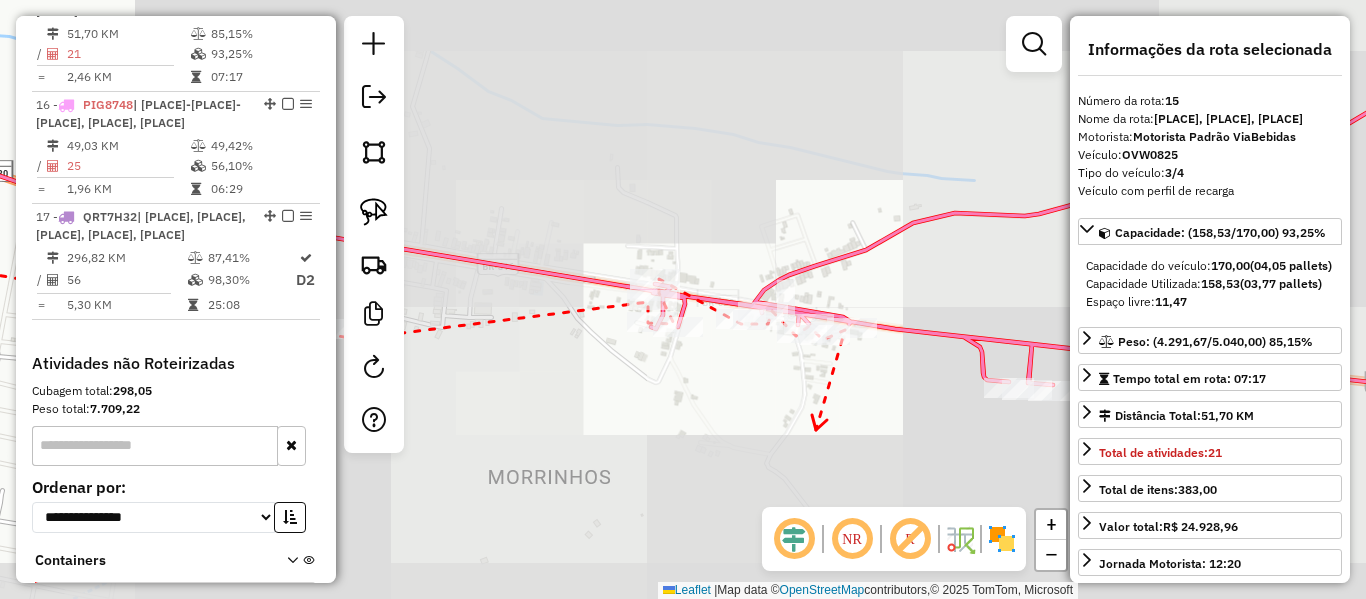 drag, startPoint x: 825, startPoint y: 401, endPoint x: 503, endPoint y: 373, distance: 323.2151 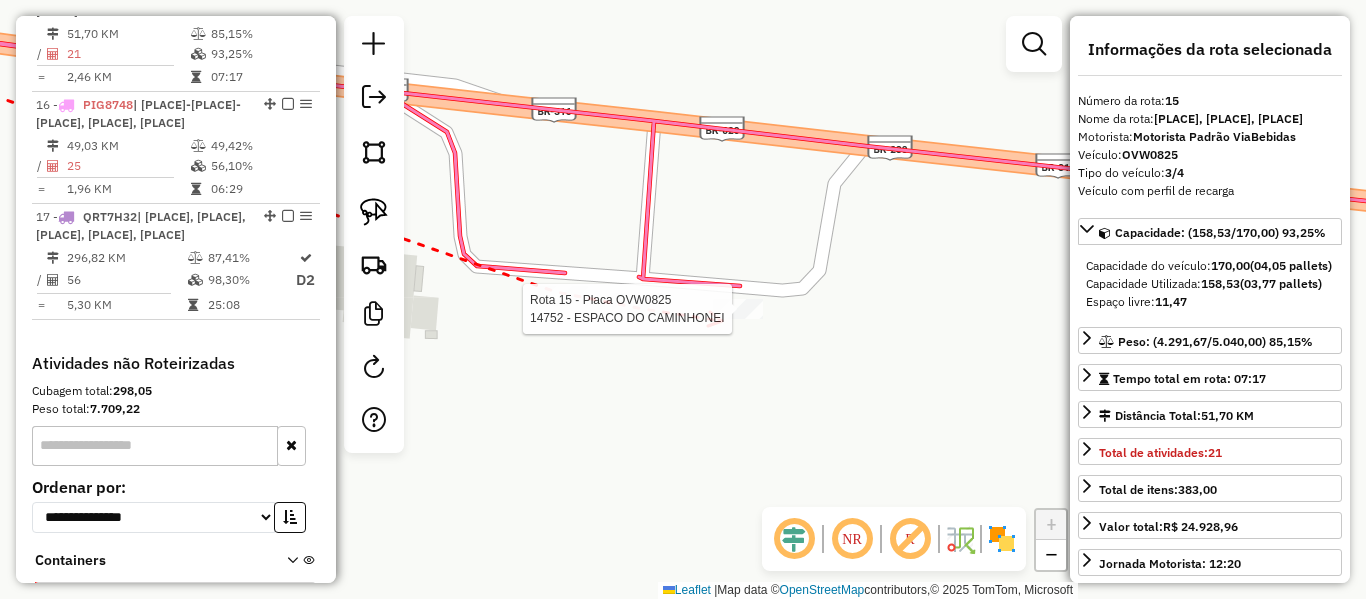 click 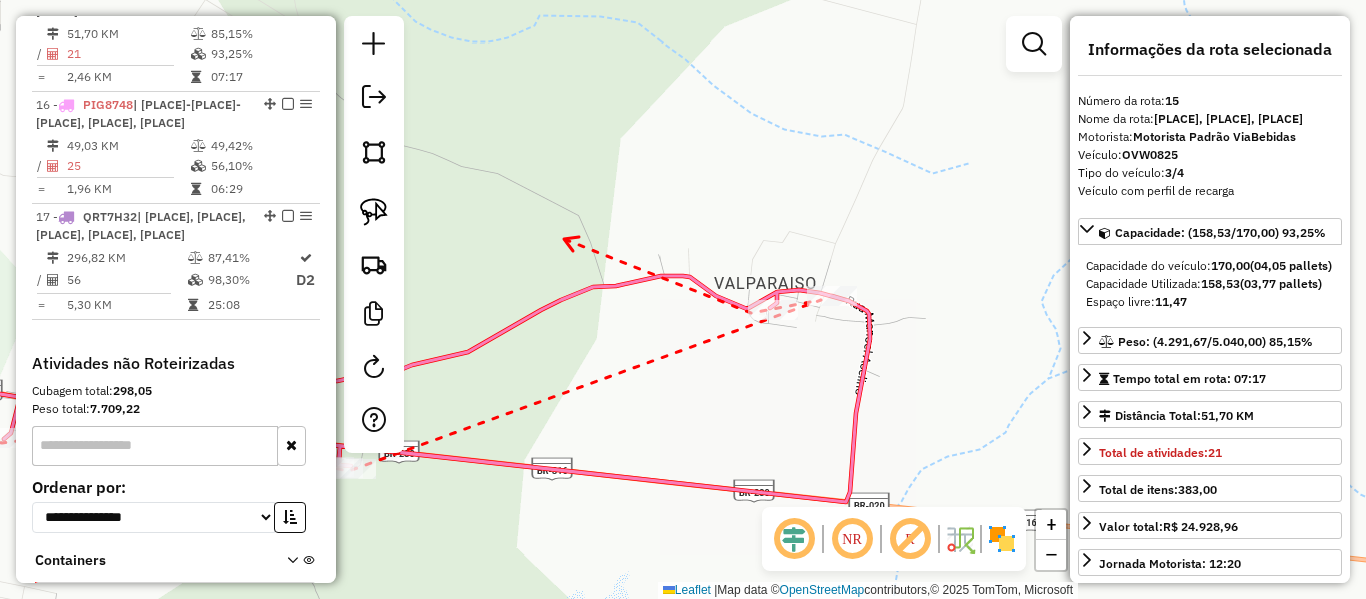 drag, startPoint x: 564, startPoint y: 239, endPoint x: 720, endPoint y: 254, distance: 156.7195 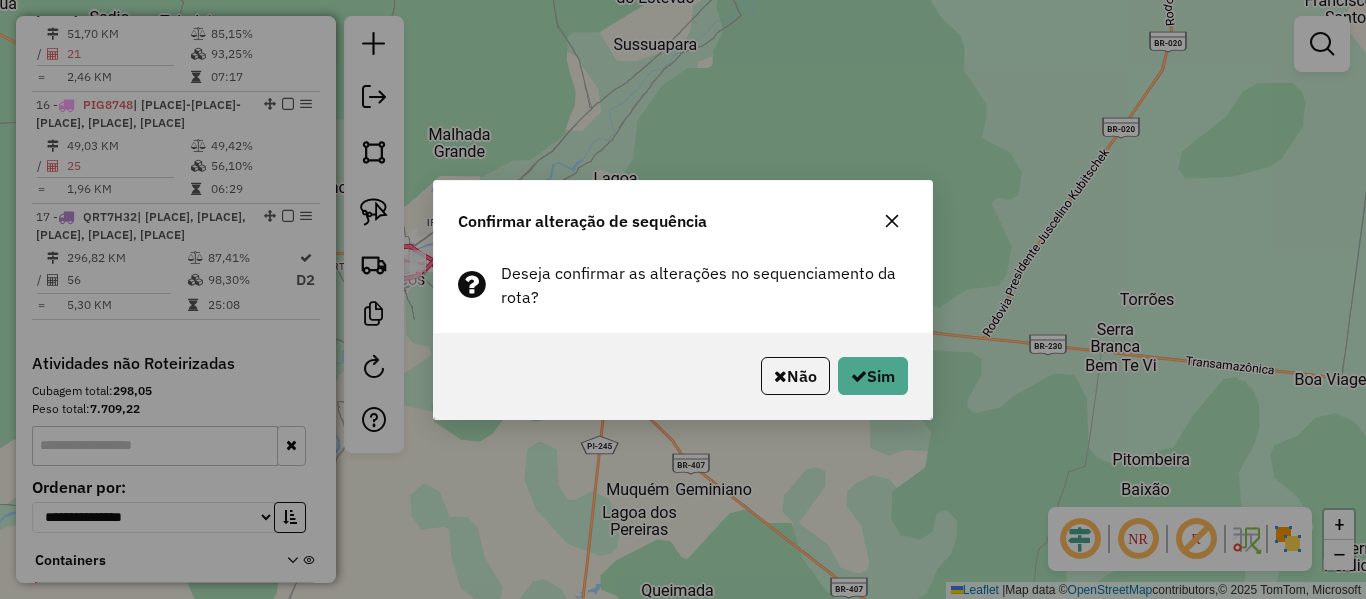 click on "Não   Sim" 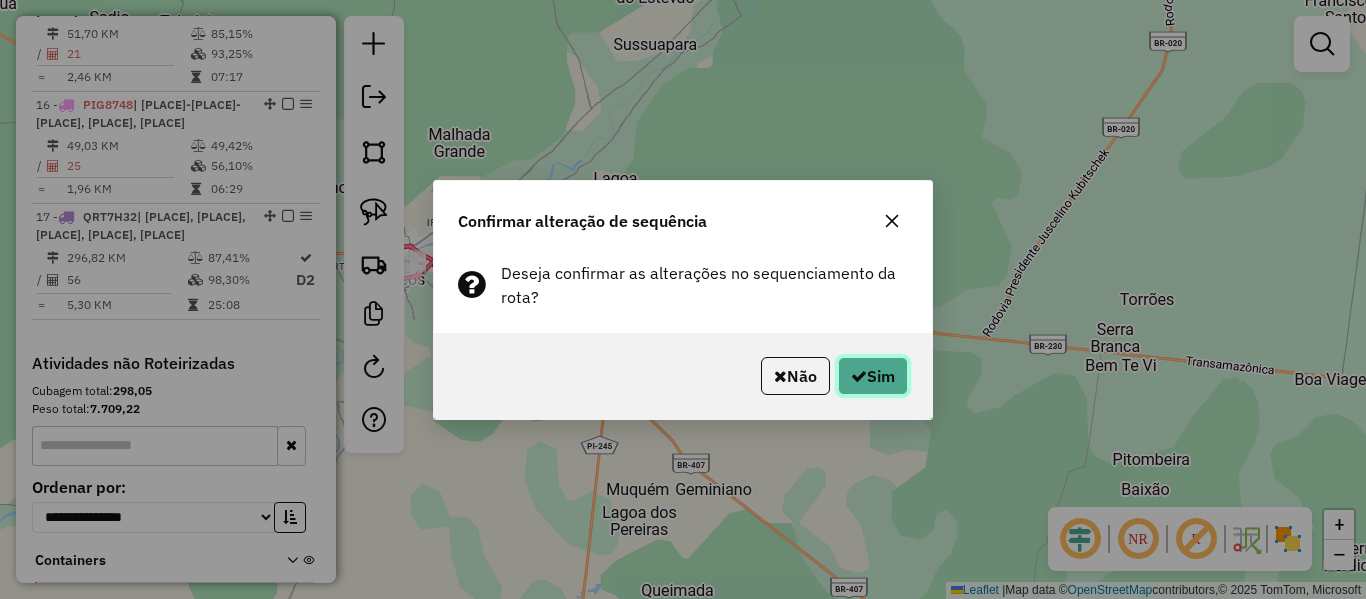 click on "Sim" 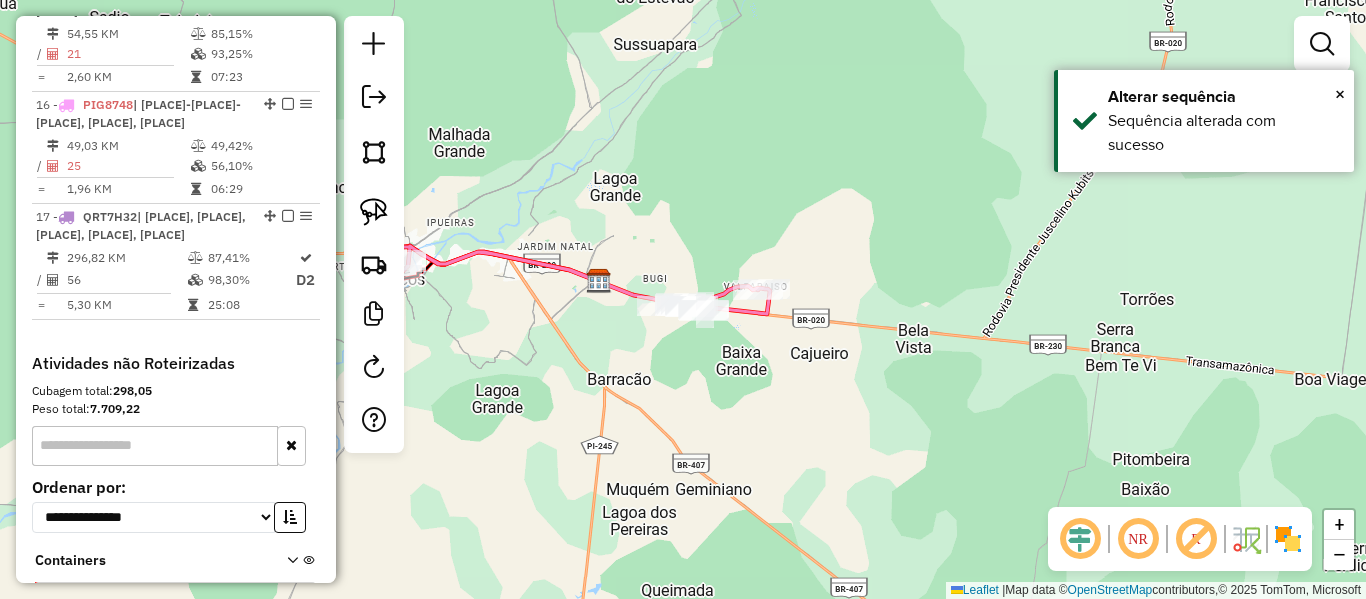 drag, startPoint x: 717, startPoint y: 198, endPoint x: 791, endPoint y: 199, distance: 74.00676 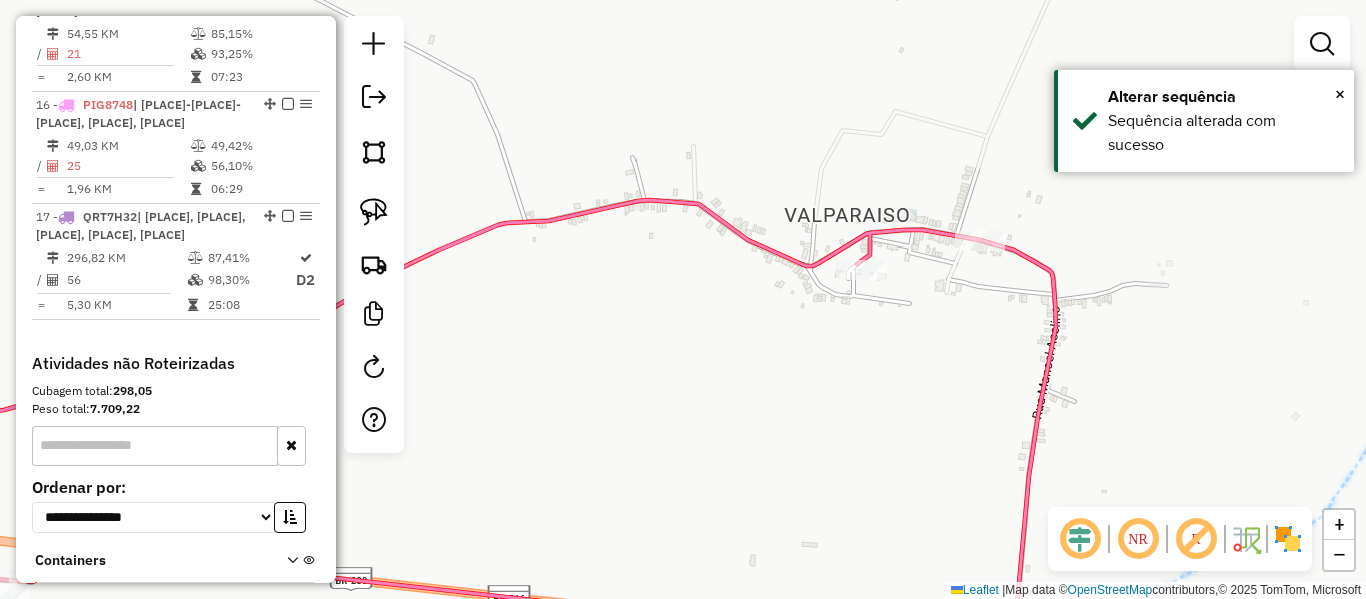 click 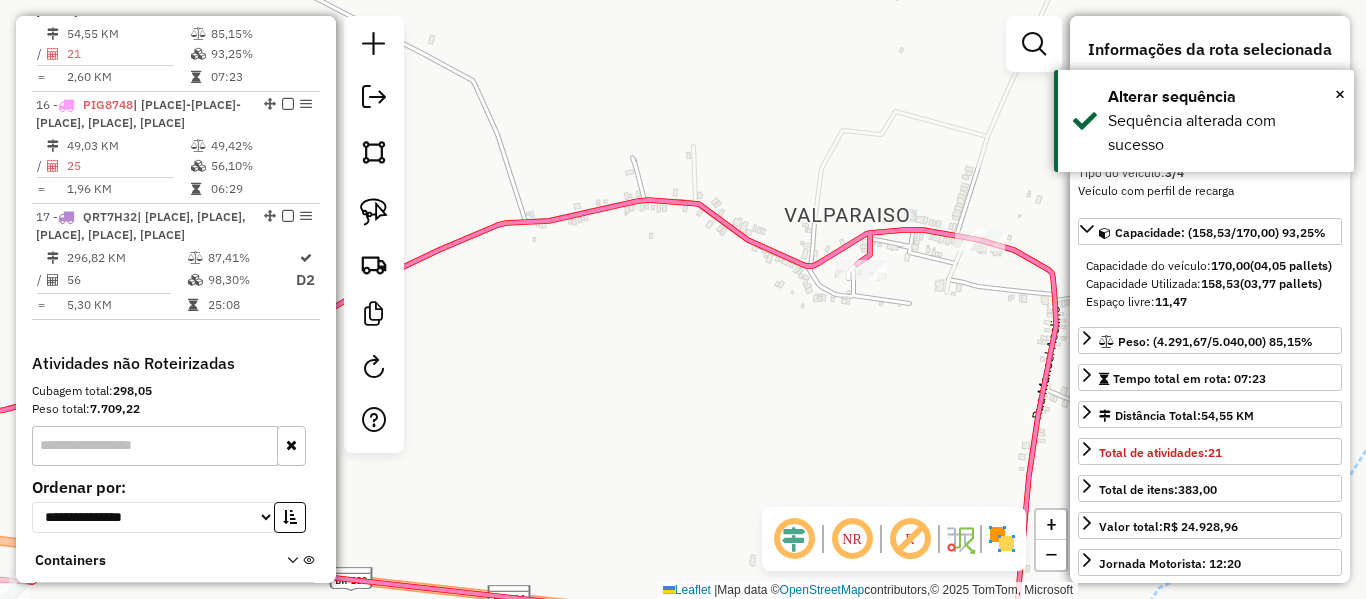drag, startPoint x: 740, startPoint y: 224, endPoint x: 851, endPoint y: 218, distance: 111.16204 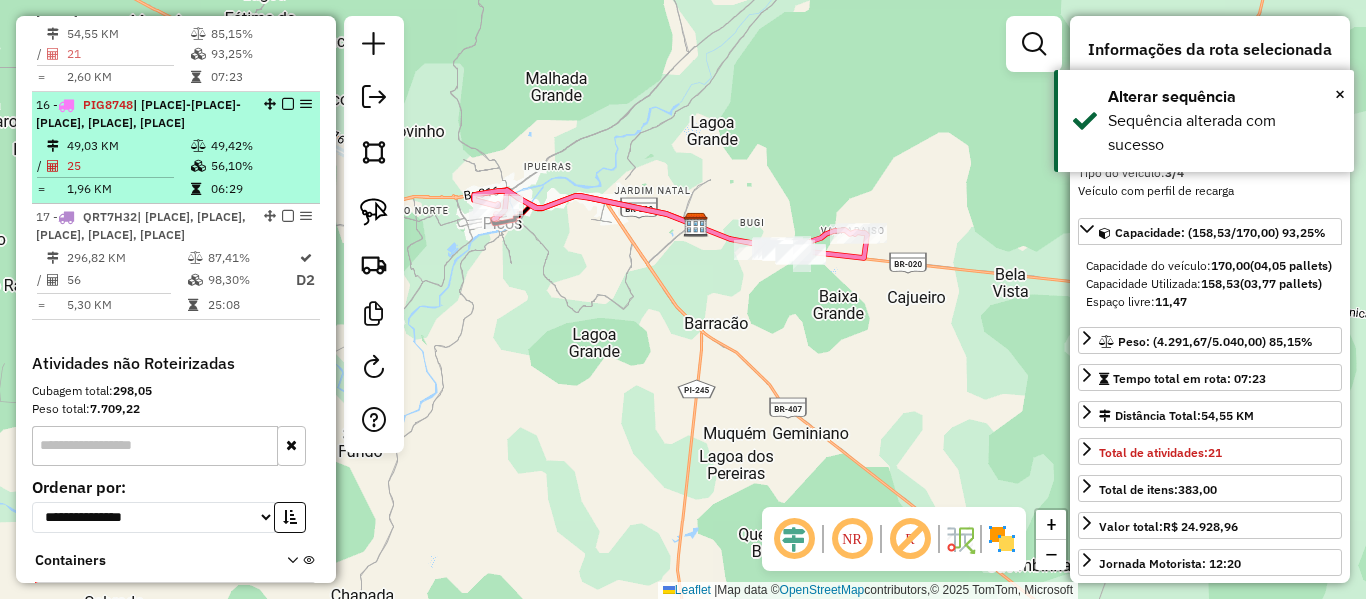 click on "49,03 KM" at bounding box center (128, 146) 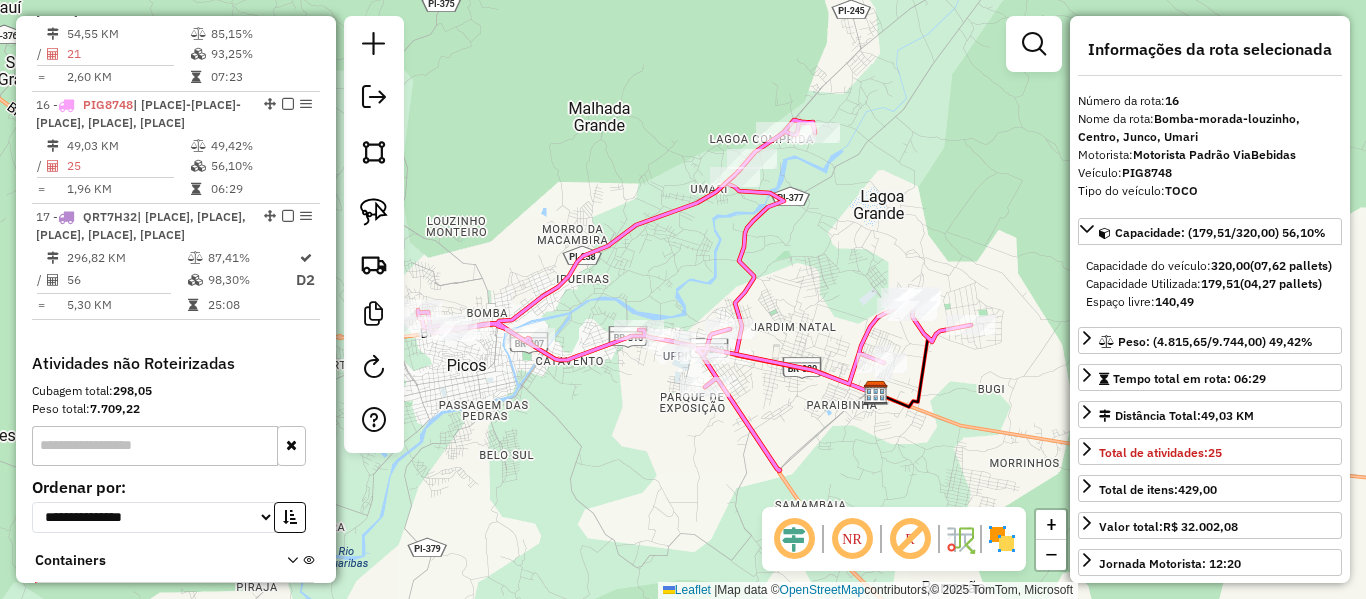 drag, startPoint x: 629, startPoint y: 286, endPoint x: 826, endPoint y: 230, distance: 204.80478 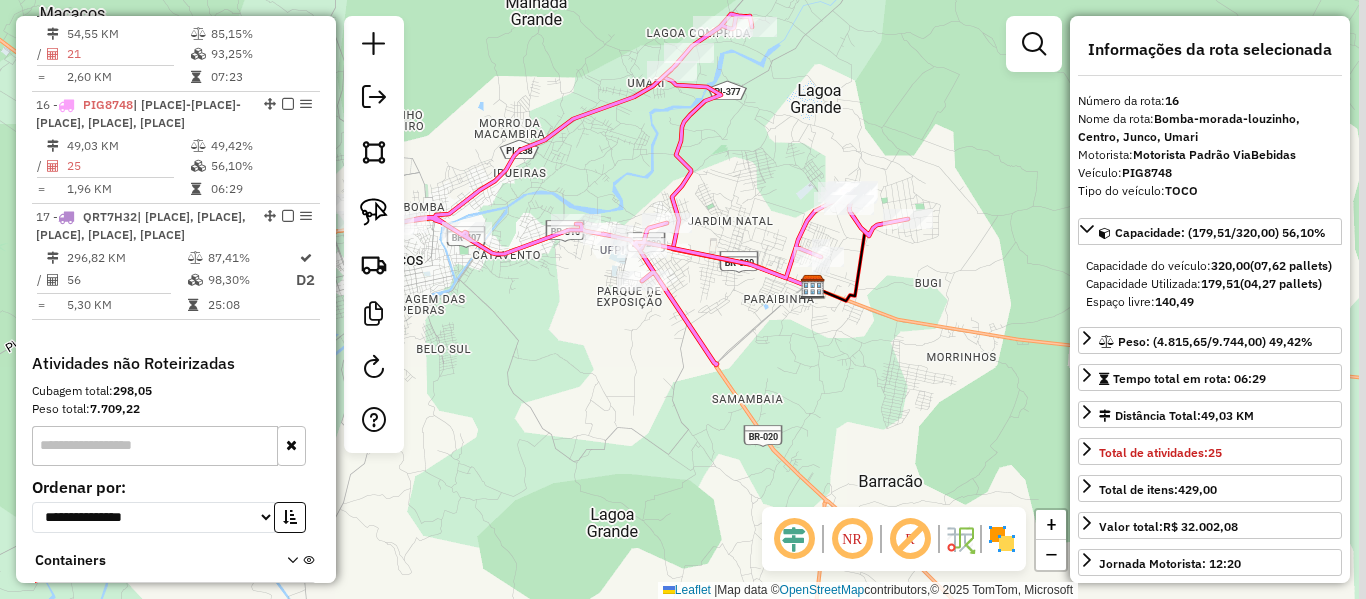 drag, startPoint x: 777, startPoint y: 230, endPoint x: 479, endPoint y: 171, distance: 303.78445 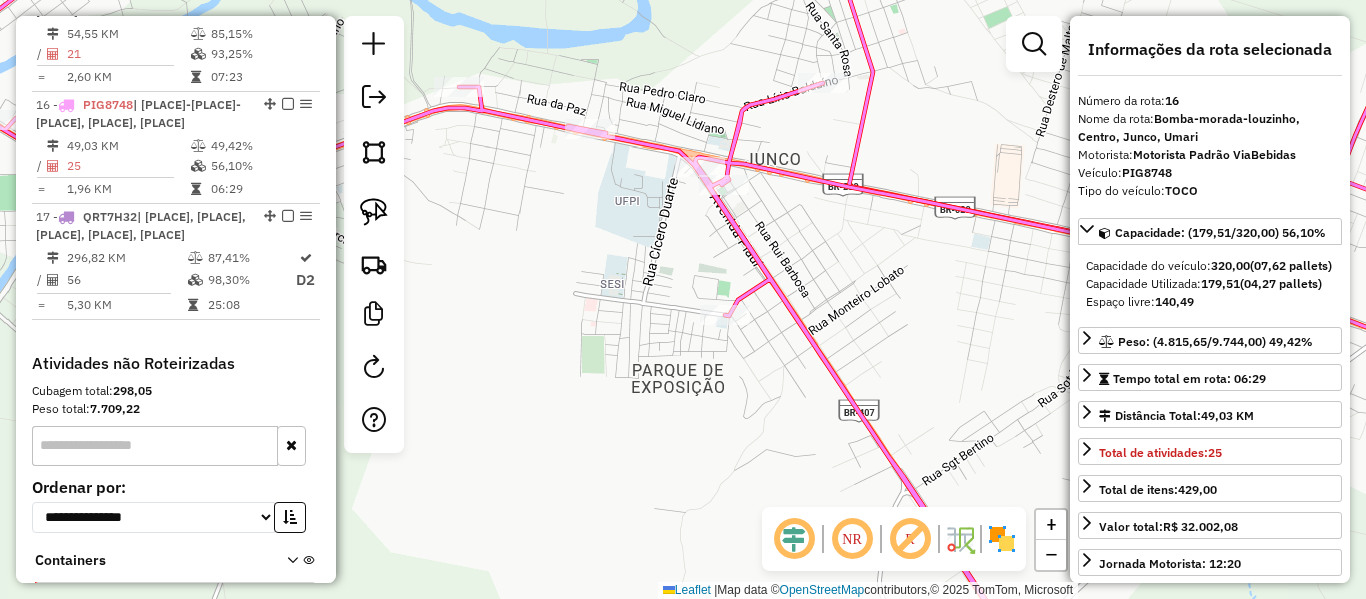 click 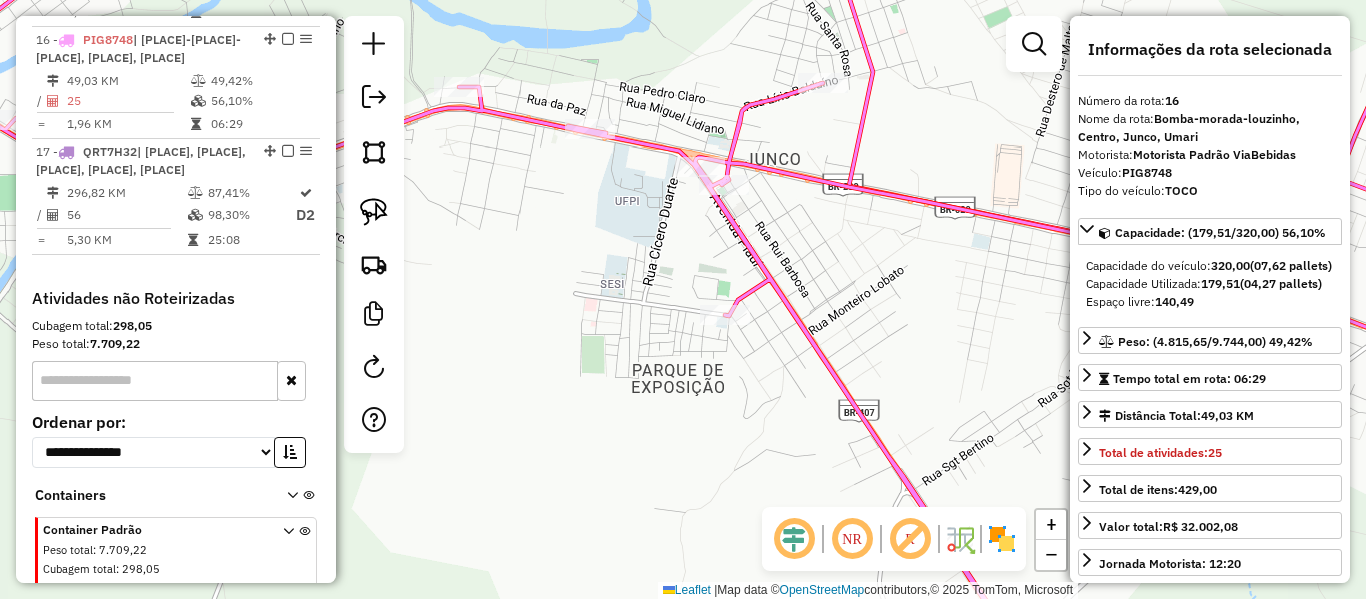 scroll, scrollTop: 2450, scrollLeft: 0, axis: vertical 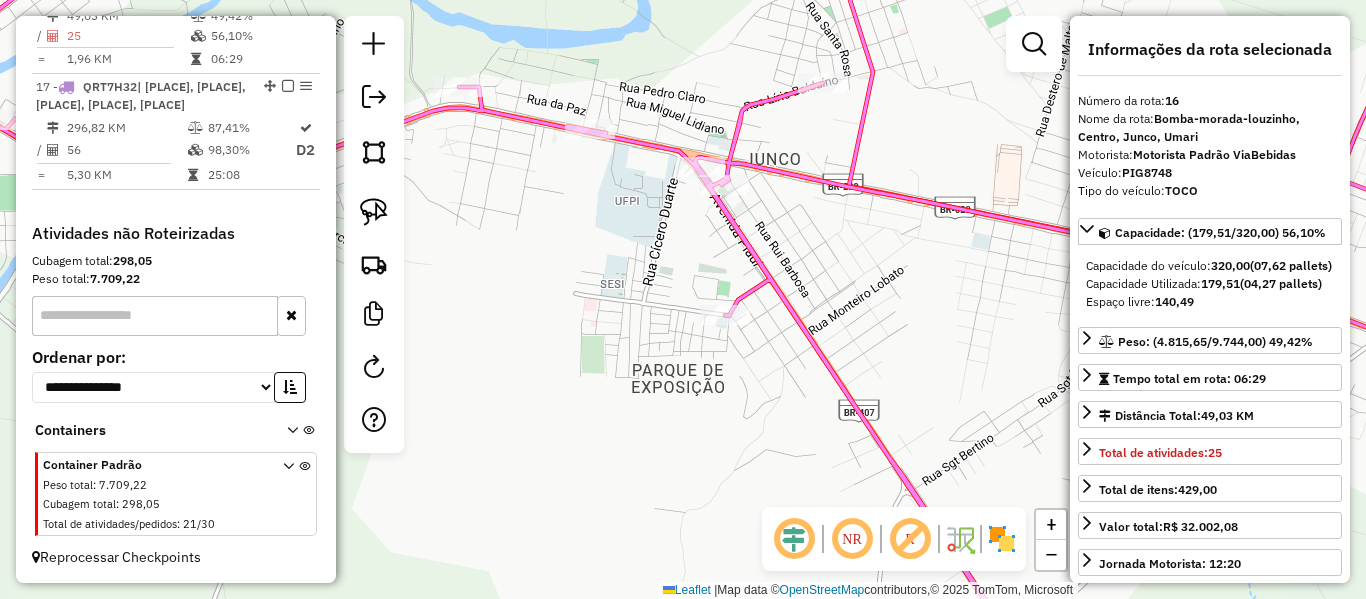 click 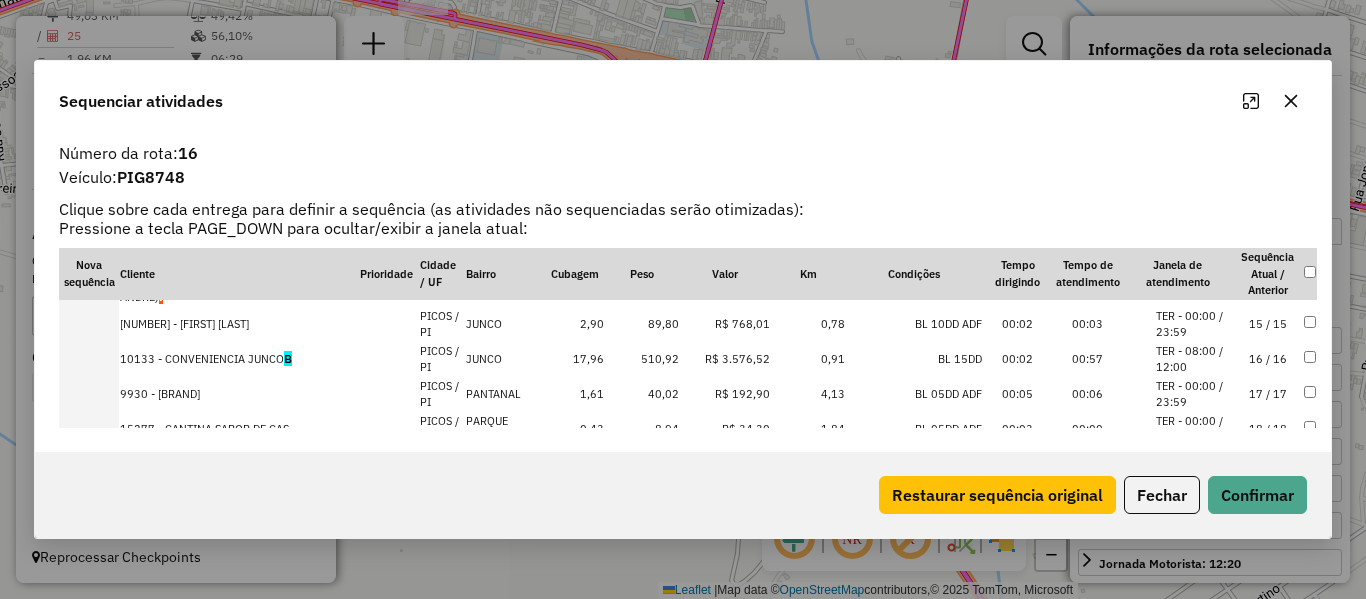 click on "16 / 16" at bounding box center (1268, 359) 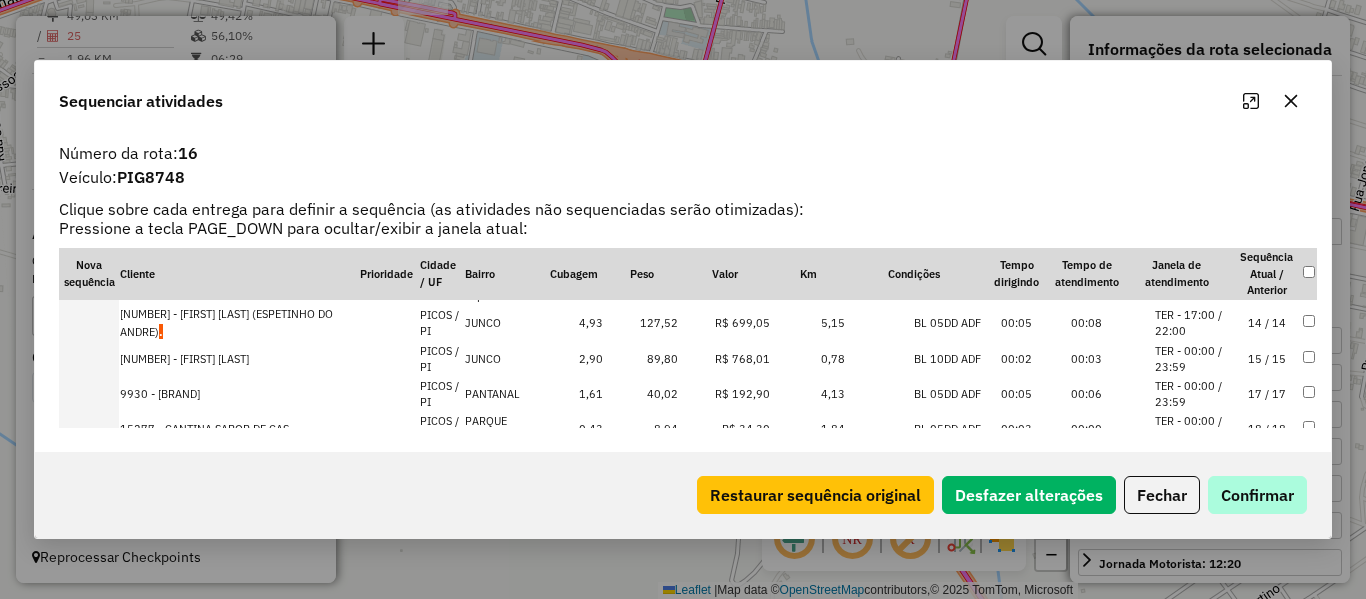 scroll, scrollTop: 521, scrollLeft: 0, axis: vertical 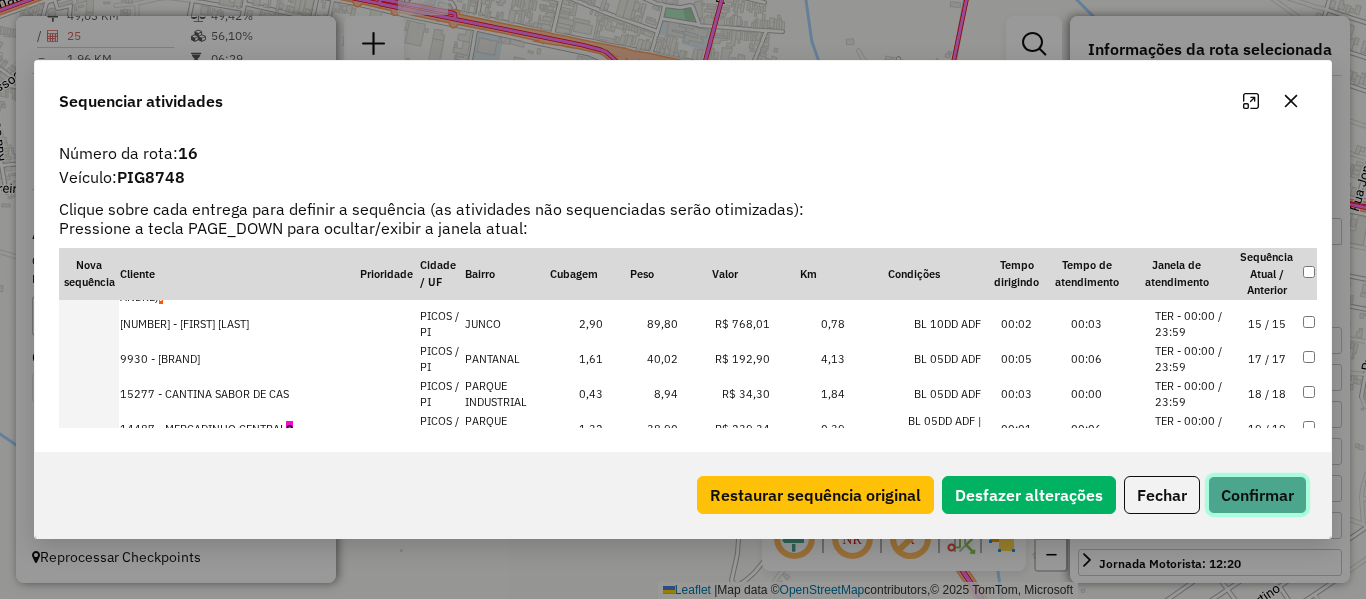 click on "Confirmar" 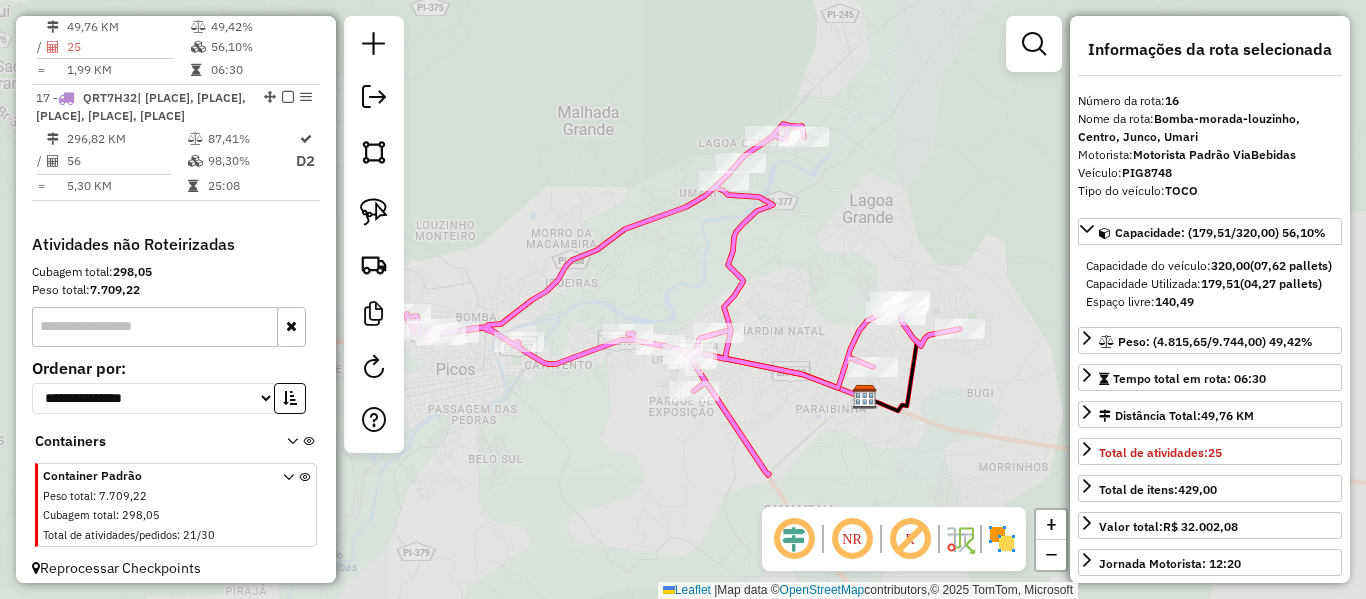 scroll, scrollTop: 2450, scrollLeft: 0, axis: vertical 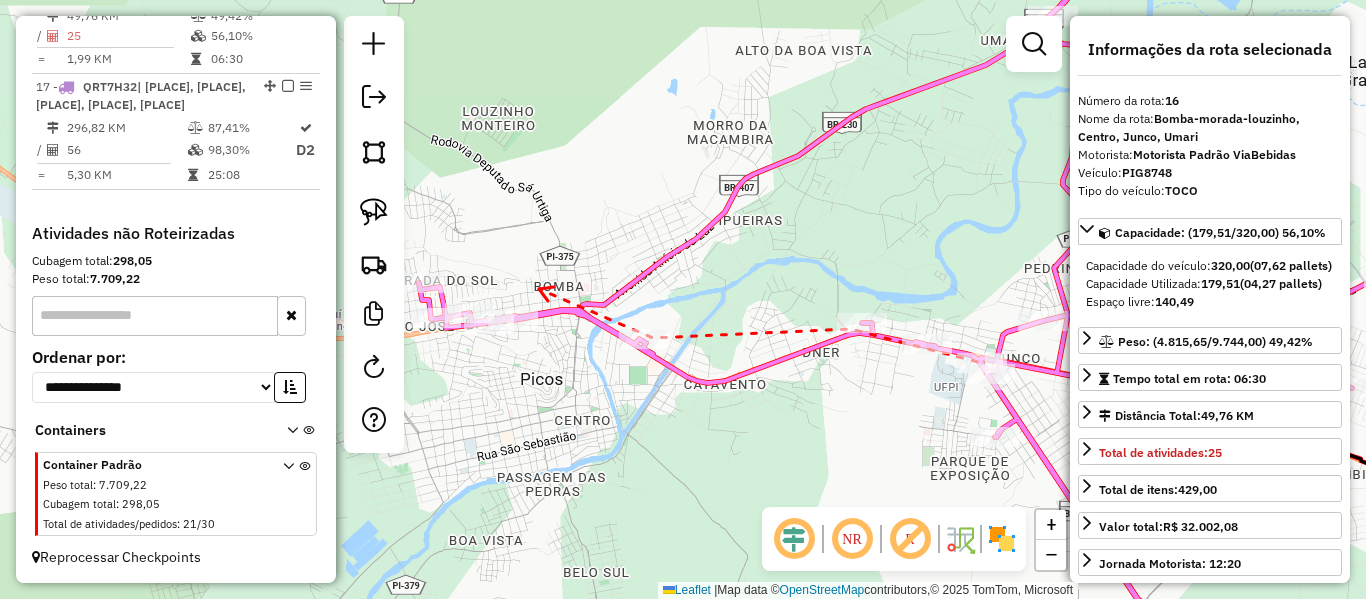 drag, startPoint x: 539, startPoint y: 289, endPoint x: 648, endPoint y: 285, distance: 109.07337 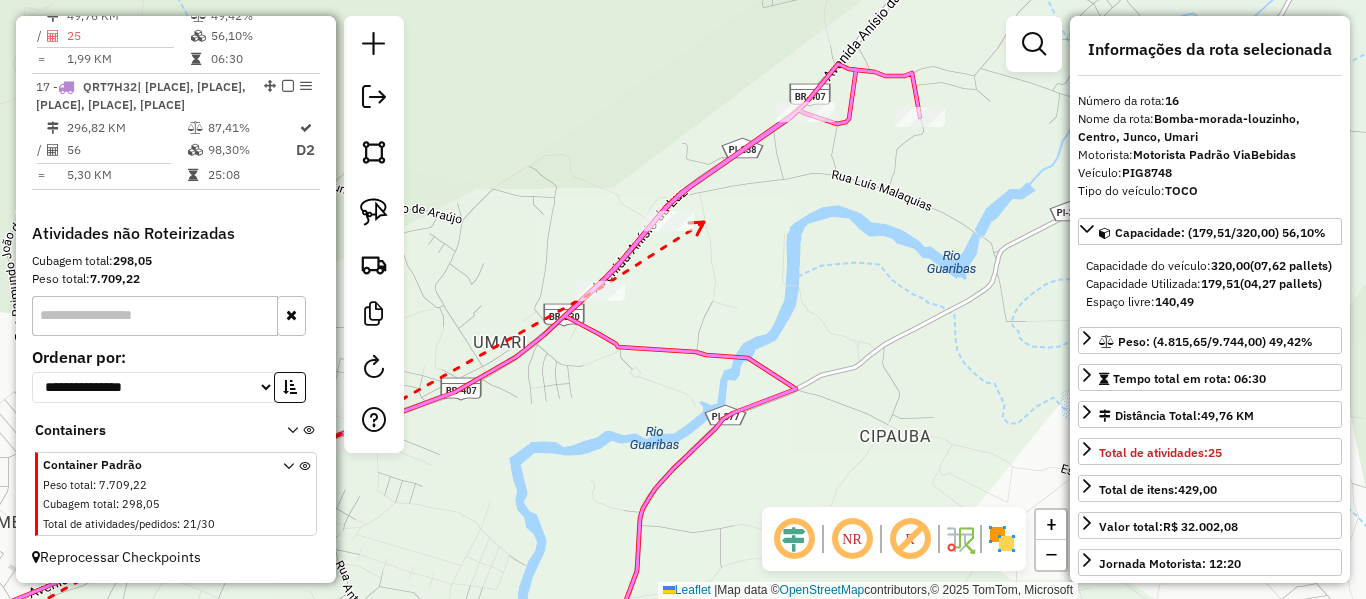 click 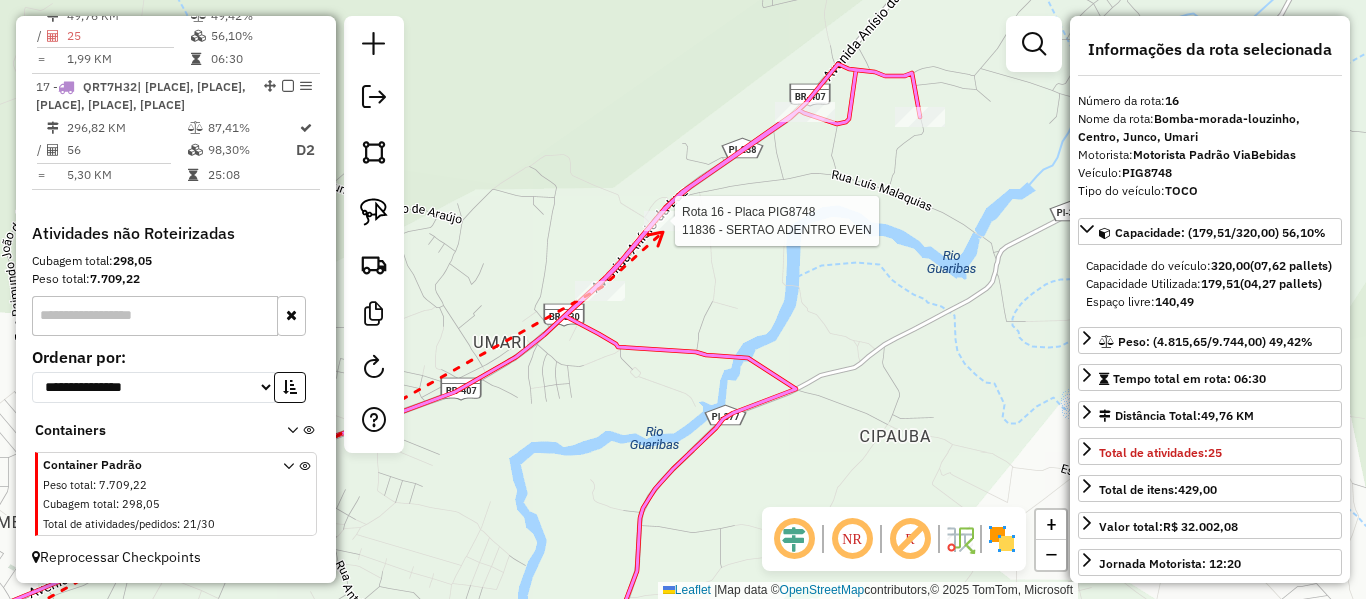 click 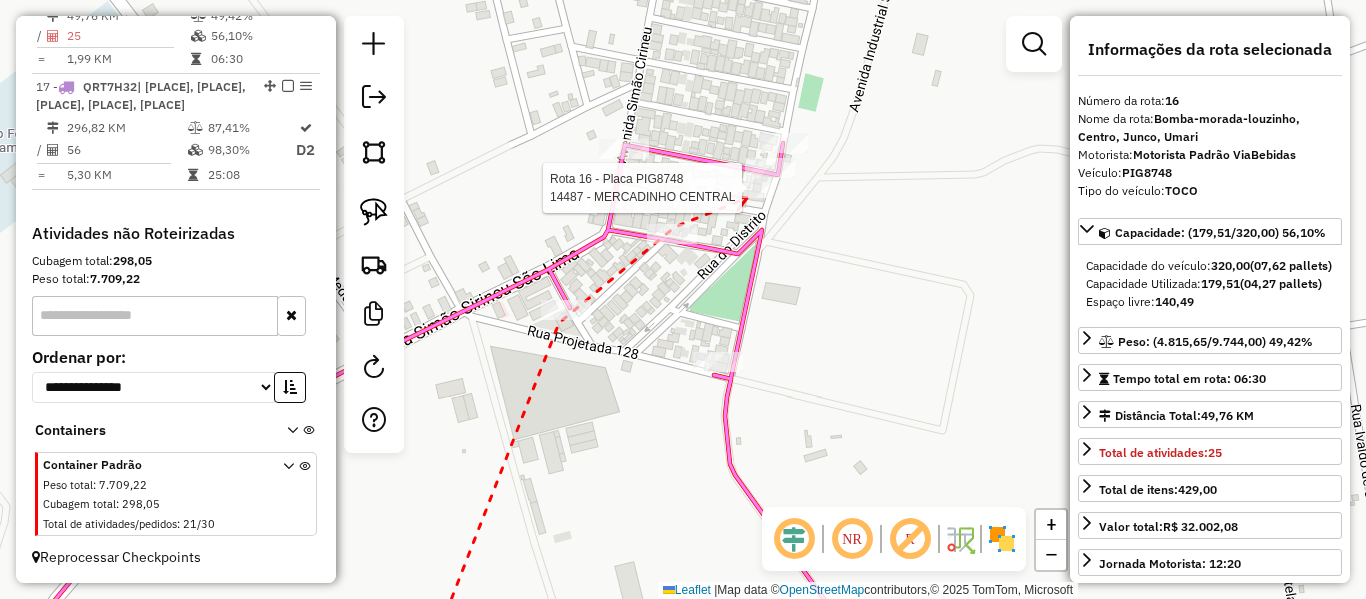 click 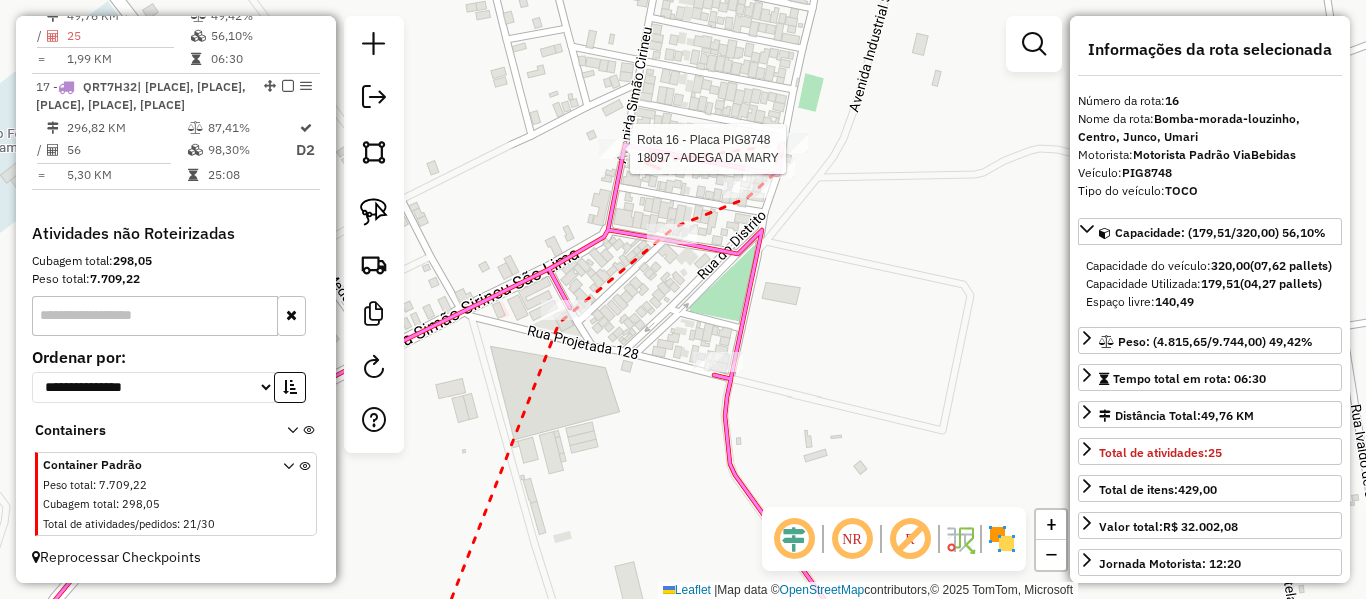 click 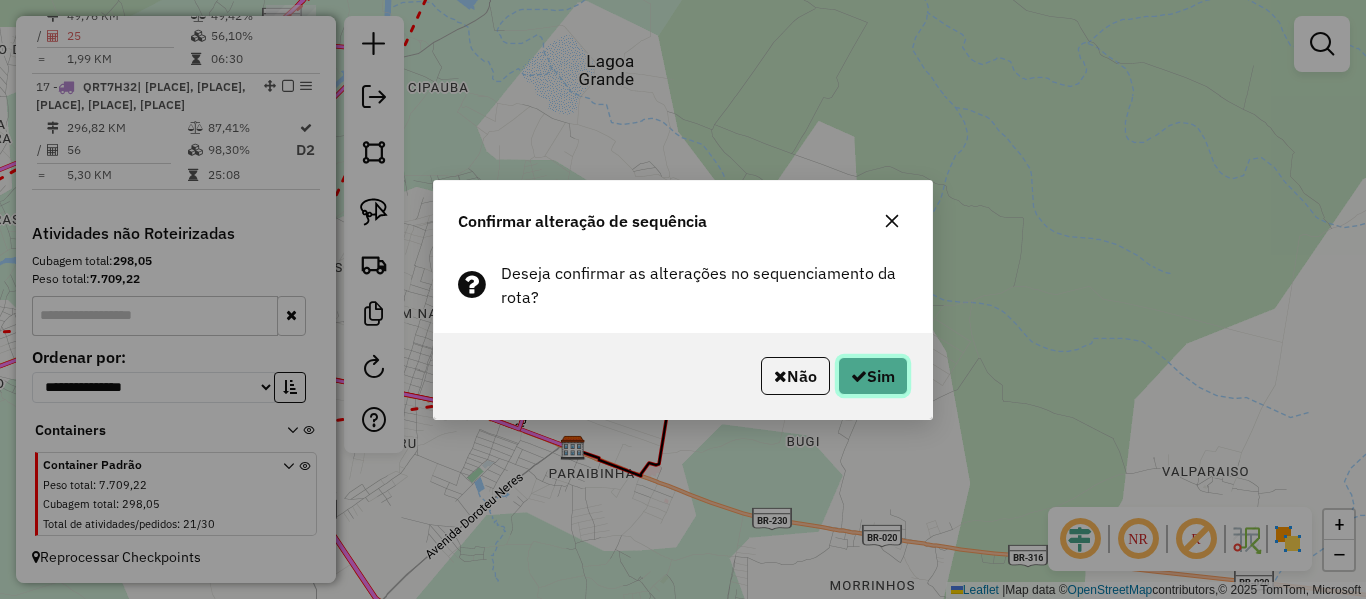 click on "Sim" 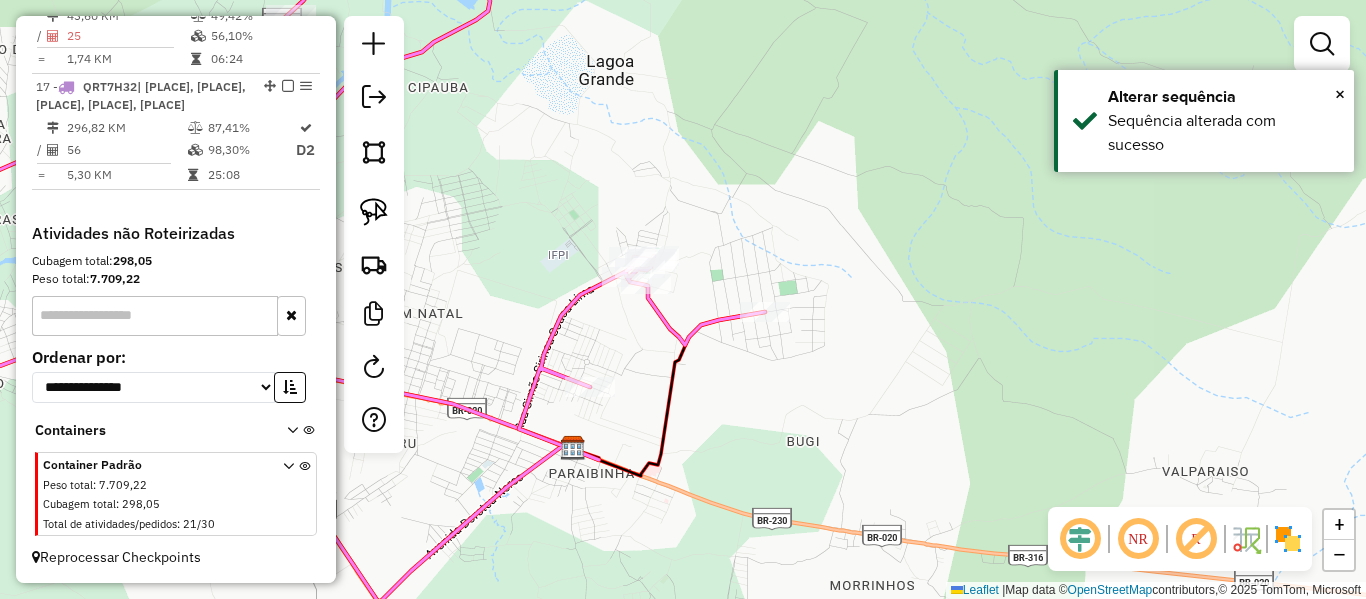 click 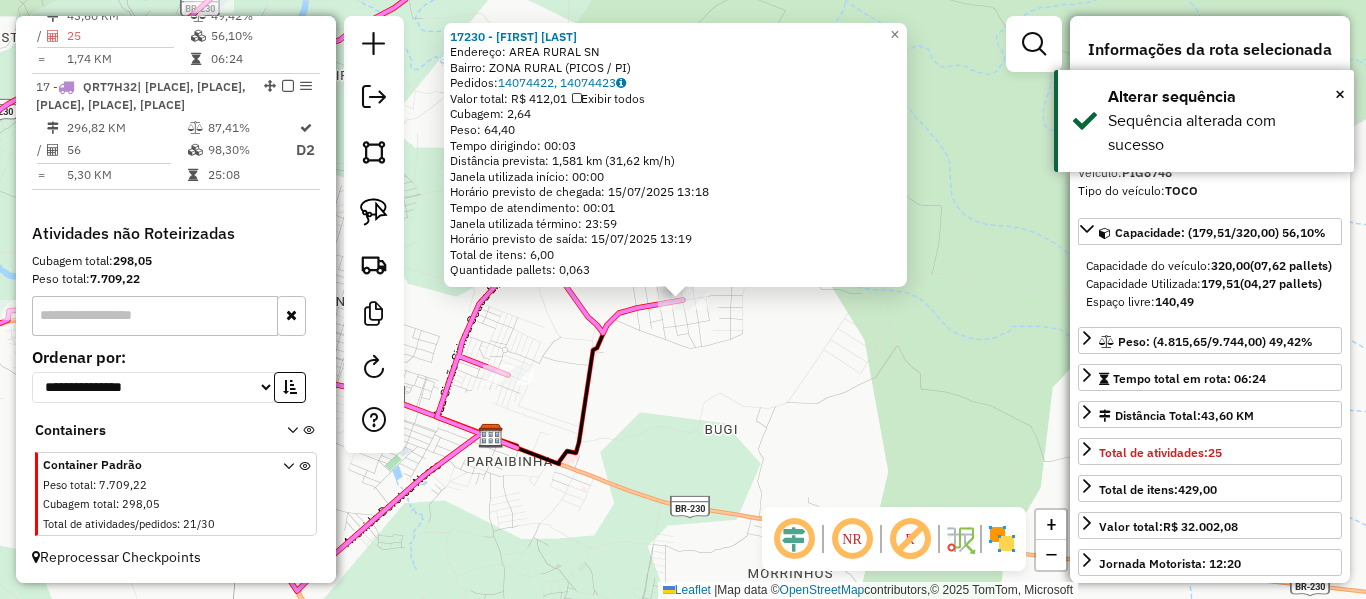 click on "[NUMBER] - [NAME] [NAME]  Endereço:  AREA [NAME] SN   Bairro: [NAME] ([NAME] / PI)   Pedidos:  [NUMBER], [NUMBER]   Valor total: R$ [PRICE]   Exibir todos   Cubagem: [NUMBER]  Peso: [NUMBER]  Tempo dirigindo: [TIME]   Distância prevista: [NUMBER] km ([NUMBER] km/h)   Janela utilizada início: [TIME]   Horário previsto de chegada: [DATE] [TIME]   Tempo de atendimento: [TIME]   Janela utilizada término: [TIME]   Horário previsto de saída: [DATE] [TIME]   Total de itens: [NUMBER]   Quantidade pallets: [NUMBER]  × Janela de atendimento Grade de atendimento Capacidade Transportadoras Veículos Cliente Pedidos  Rotas Selecione os dias de semana para filtrar as janelas de atendimento  Seg   Ter   Qua   Qui   Sex   Sáb   Dom  Informe o período da janela de atendimento: De: Até:  Filtrar exatamente a janela do cliente  Considerar janela de atendimento padrão  Selecione os dias de semana para filtrar as grades de atendimento  Seg   Ter   Qua   Qui   Sex   Sáb   Dom   Considerar clientes sem dia de atendimento cadastrado De:" 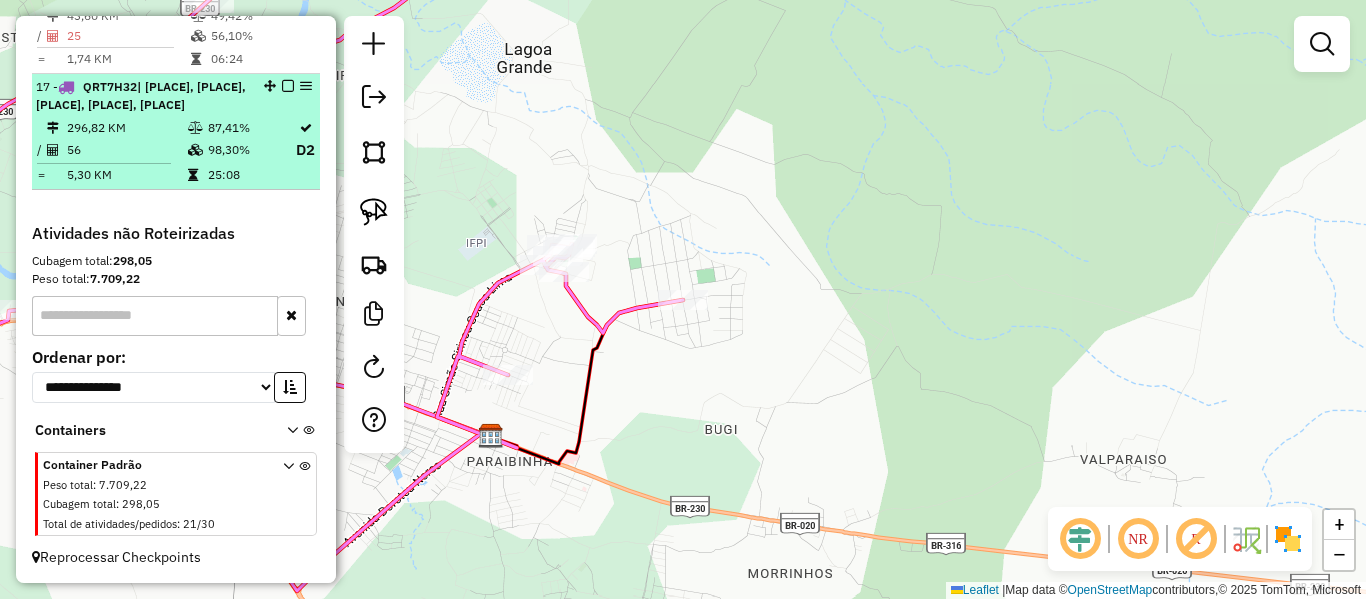 click on "| [PLACE], [PLACE], [PLACE], [PLACE], [PLACE]" at bounding box center [141, 95] 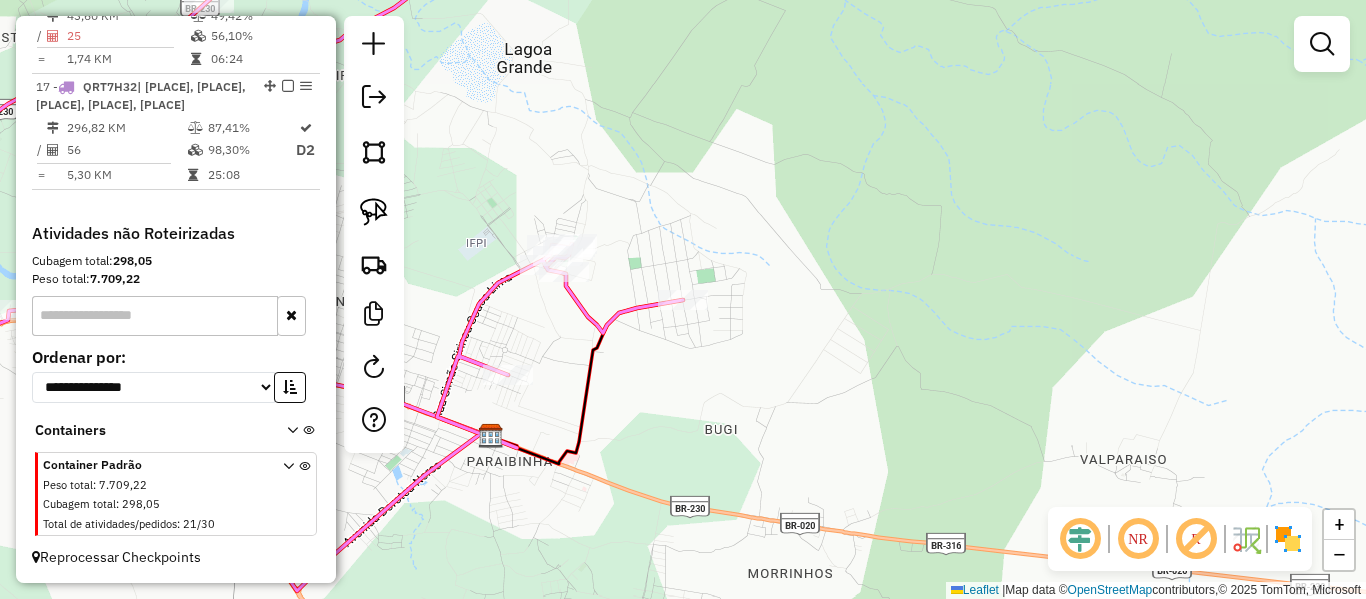 select on "*********" 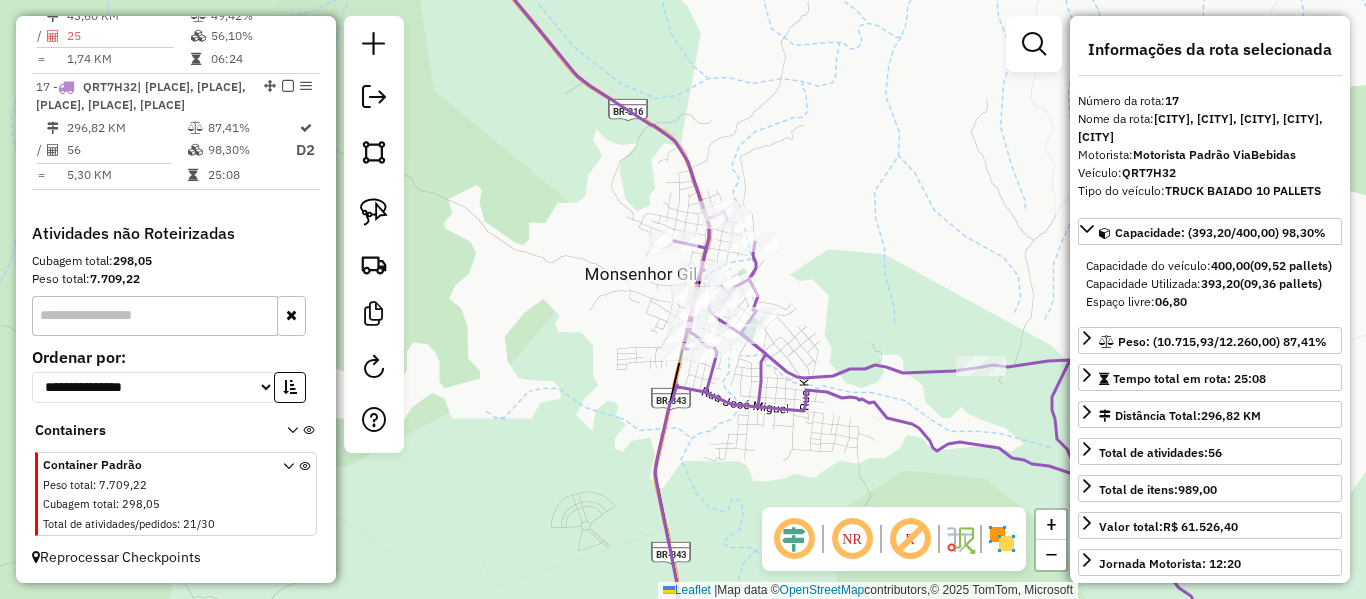 drag, startPoint x: 690, startPoint y: 219, endPoint x: 647, endPoint y: 199, distance: 47.423622 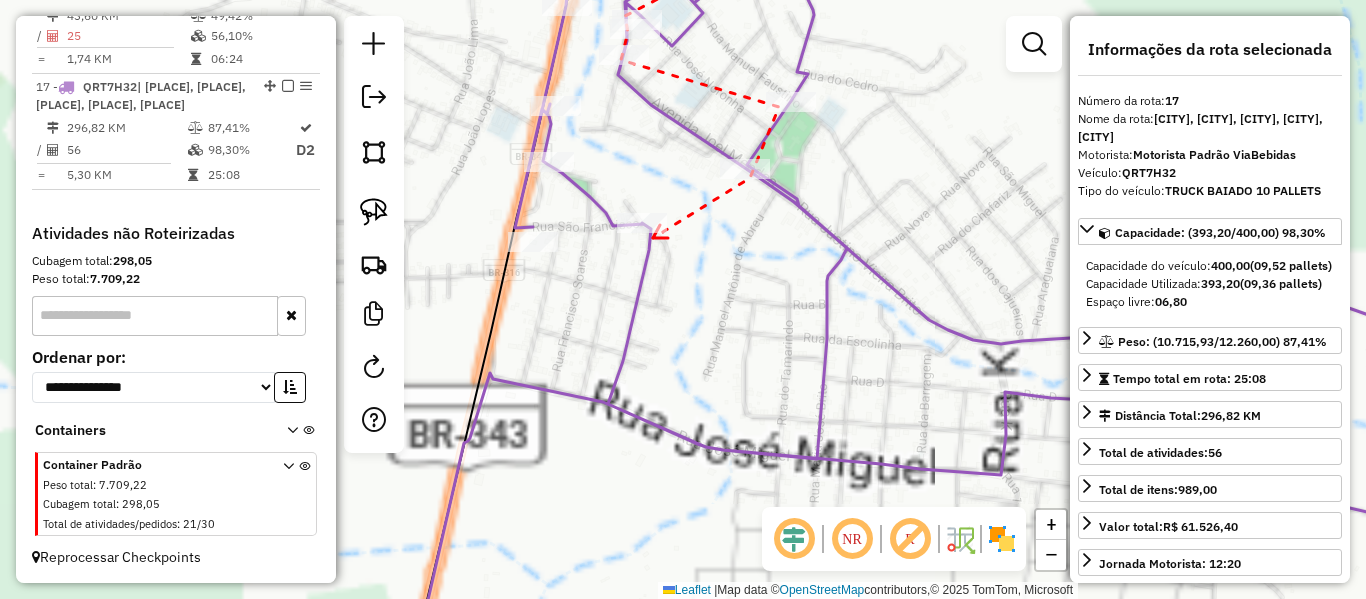click 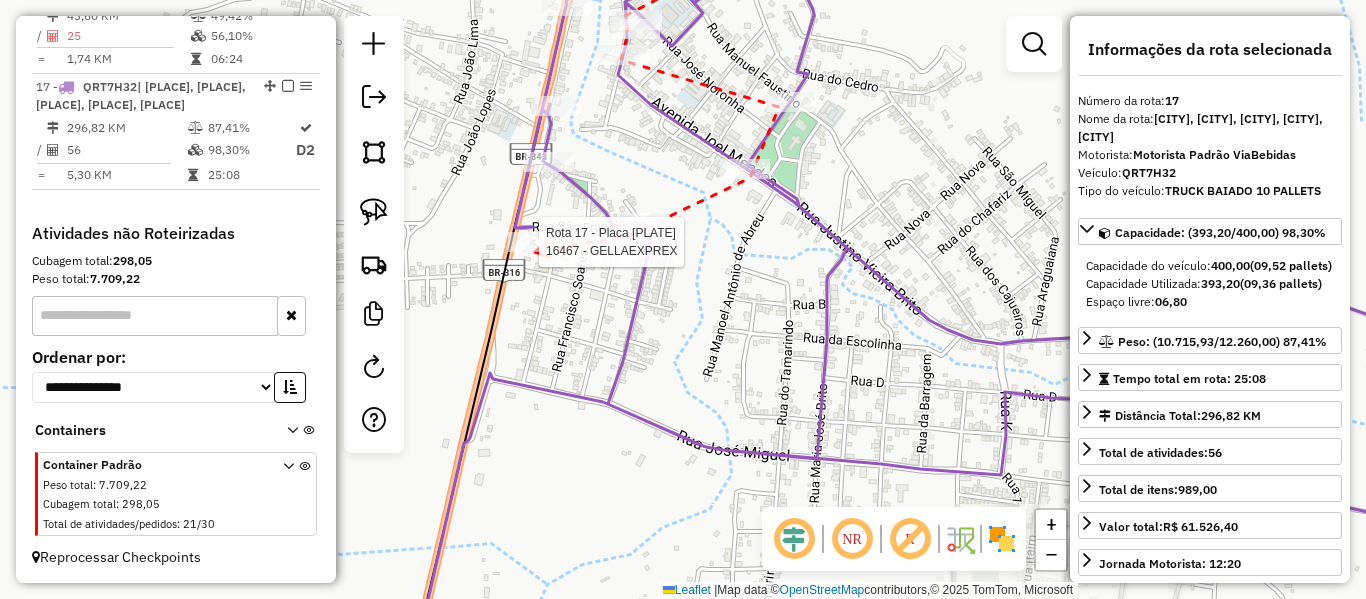 click 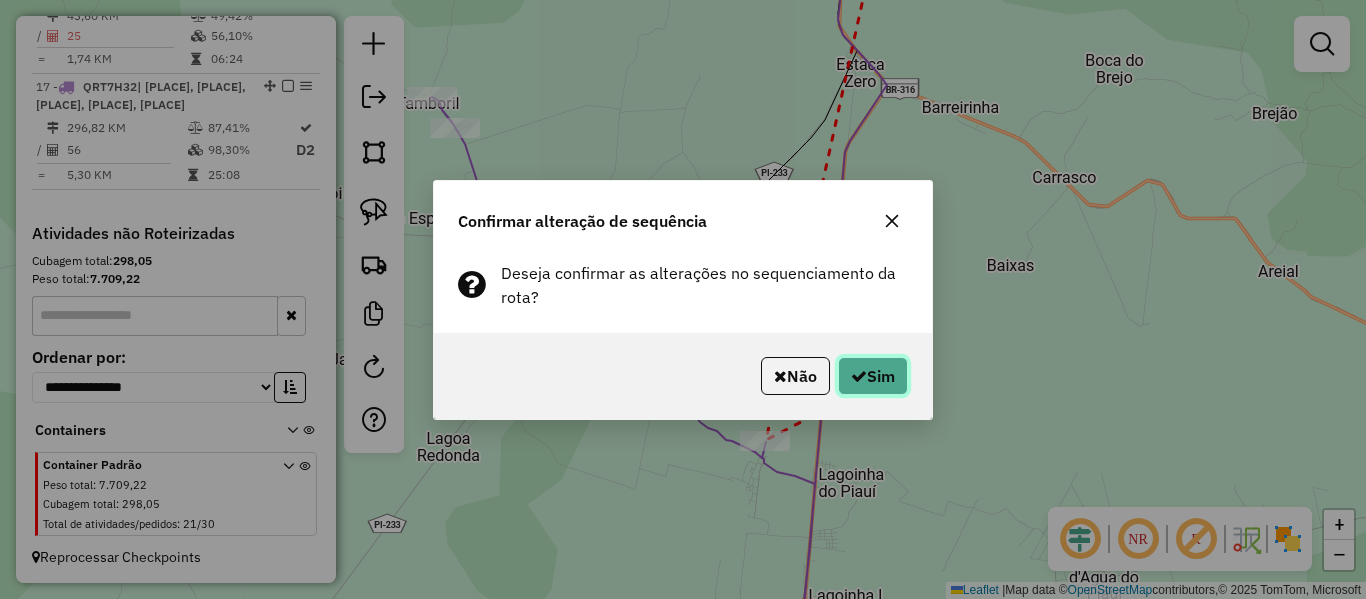 click on "Sim" 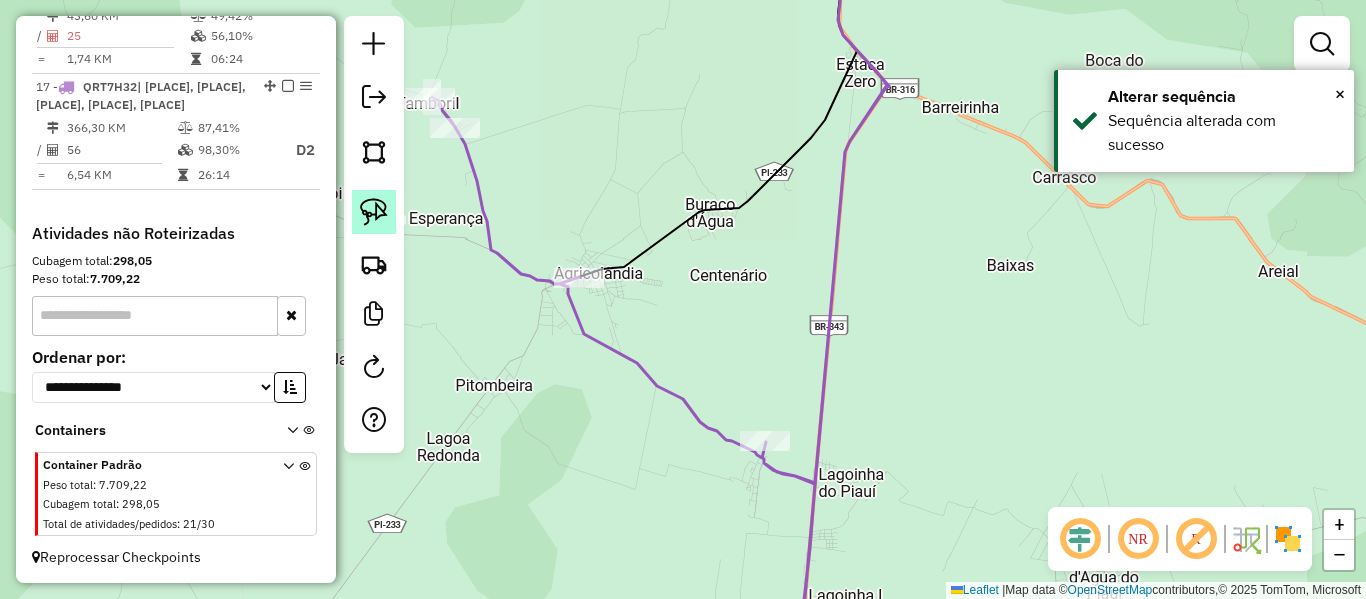 click 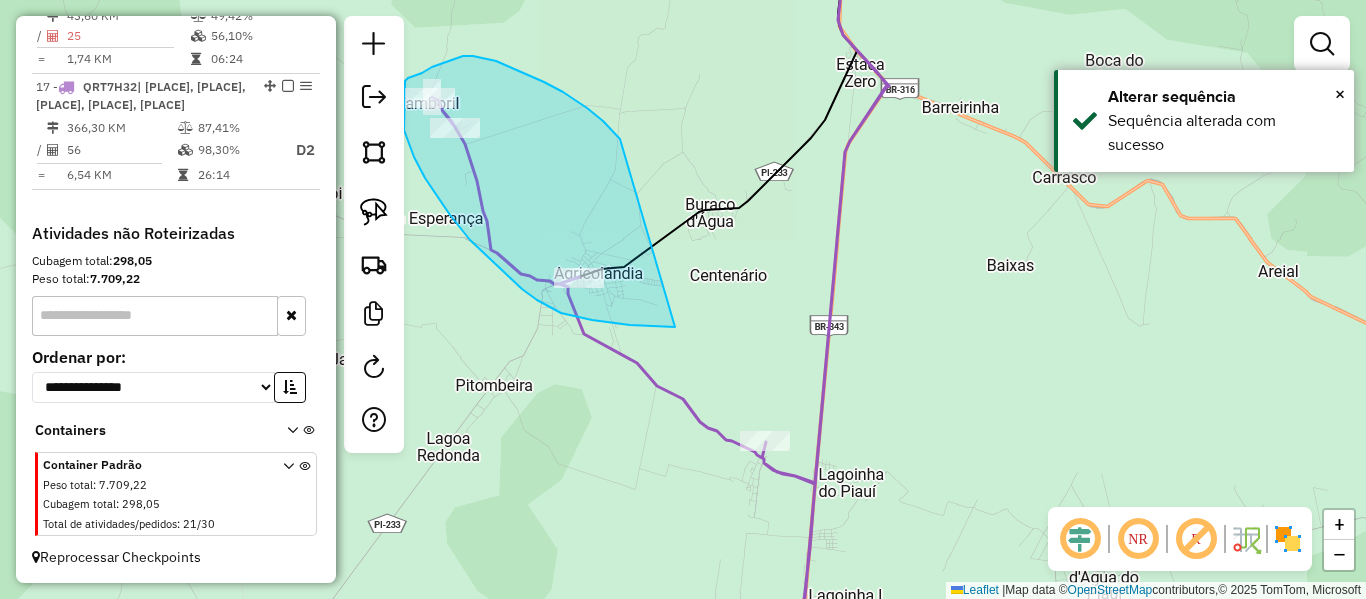 drag, startPoint x: 603, startPoint y: 121, endPoint x: 732, endPoint y: 308, distance: 227.17834 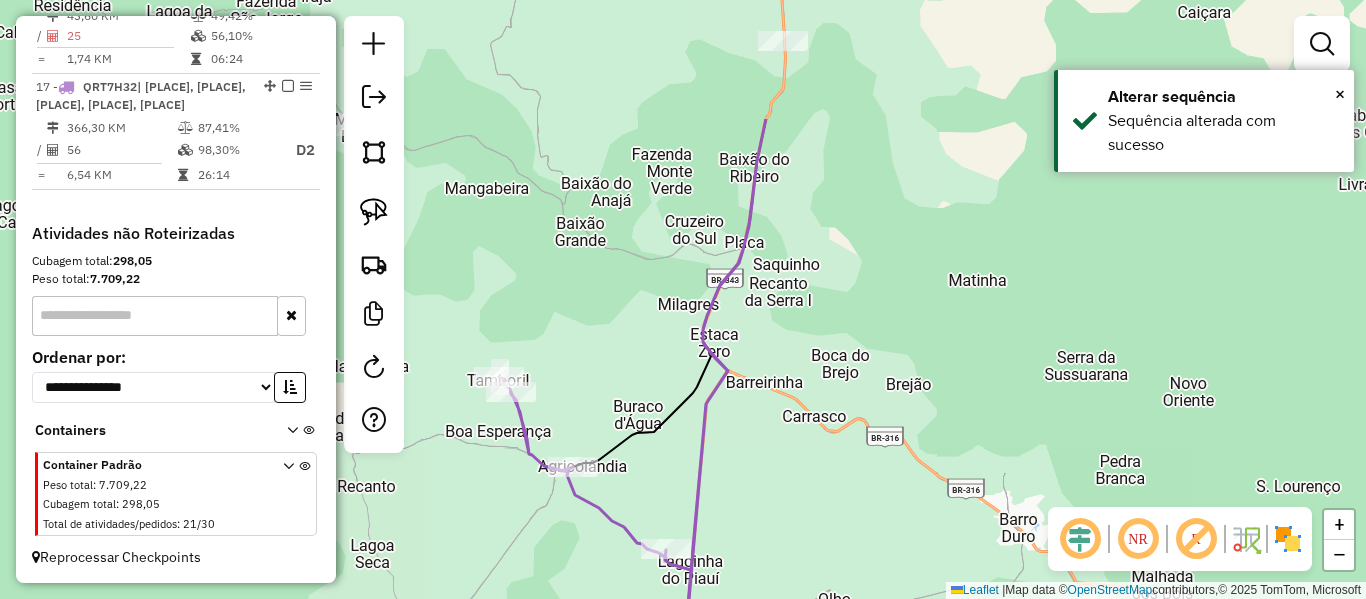 drag, startPoint x: 719, startPoint y: 180, endPoint x: 646, endPoint y: 368, distance: 201.67548 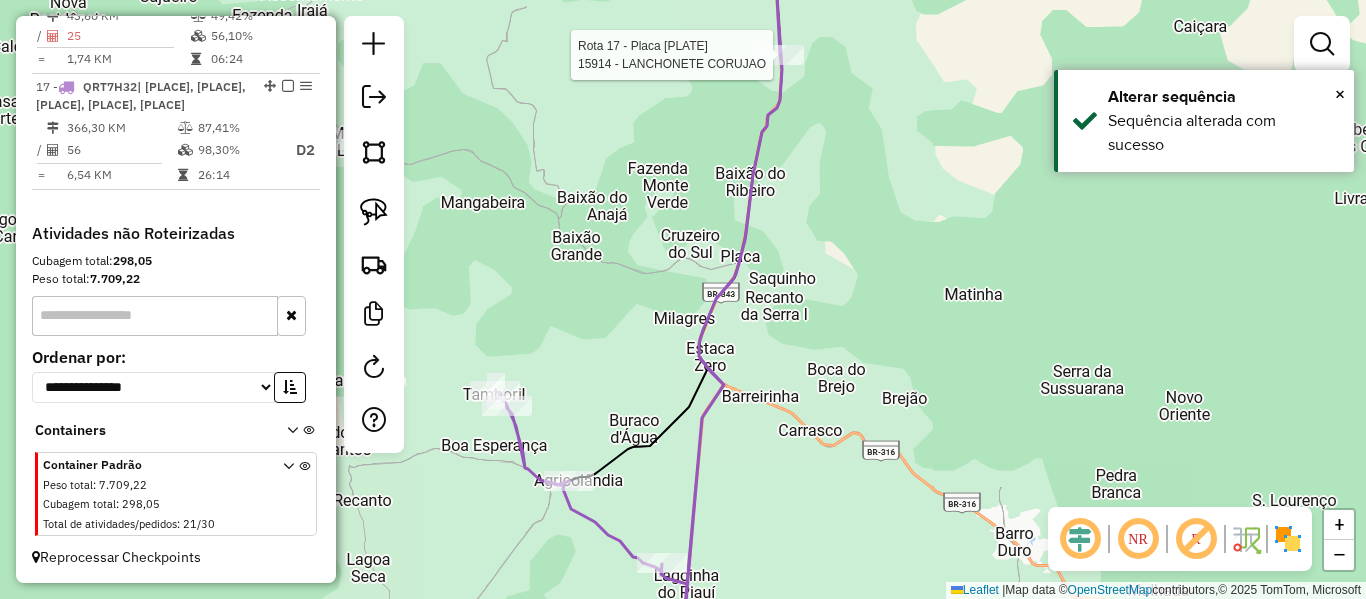 click 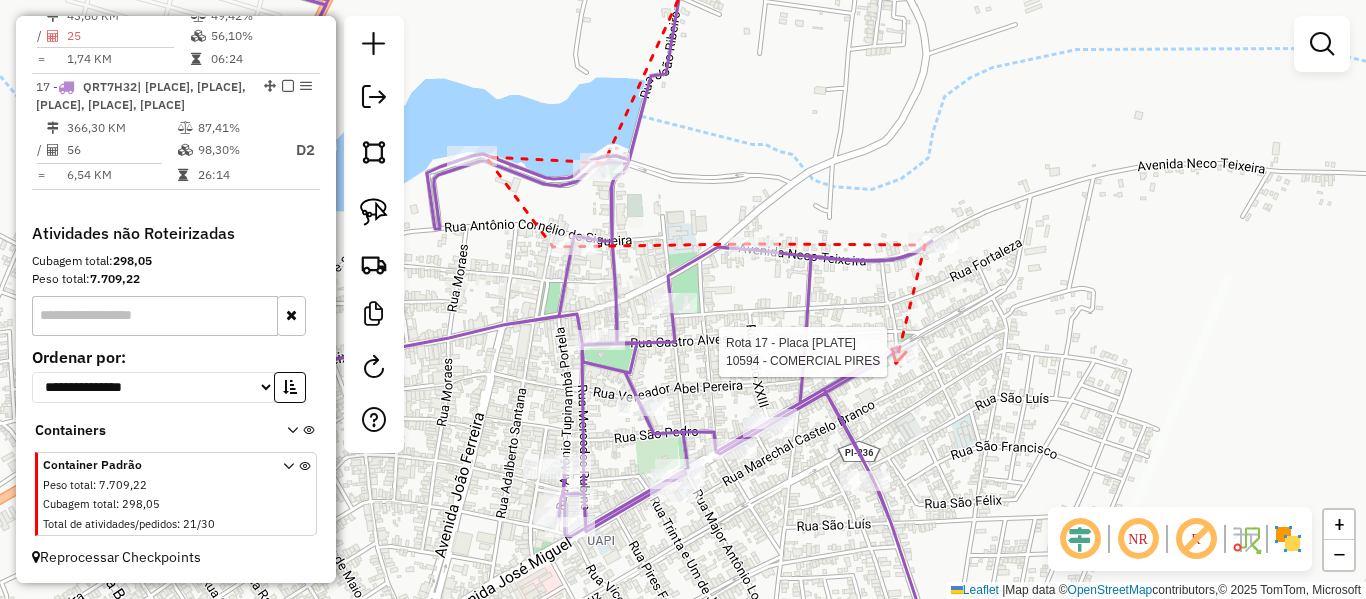 click 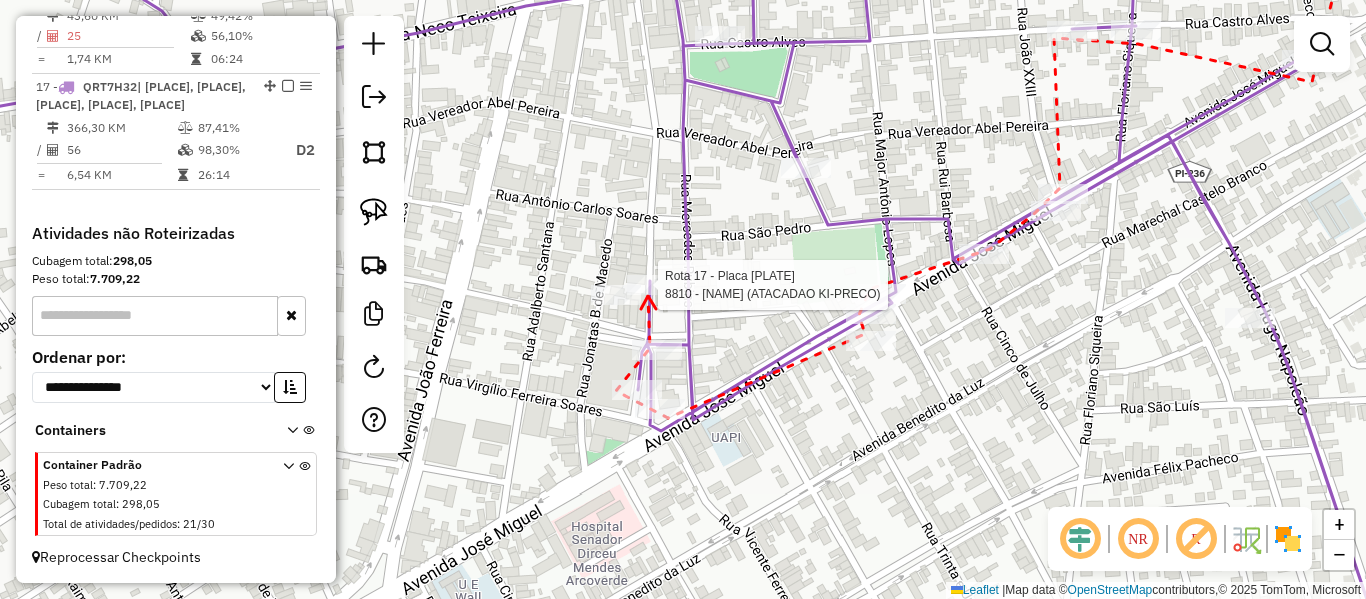 click 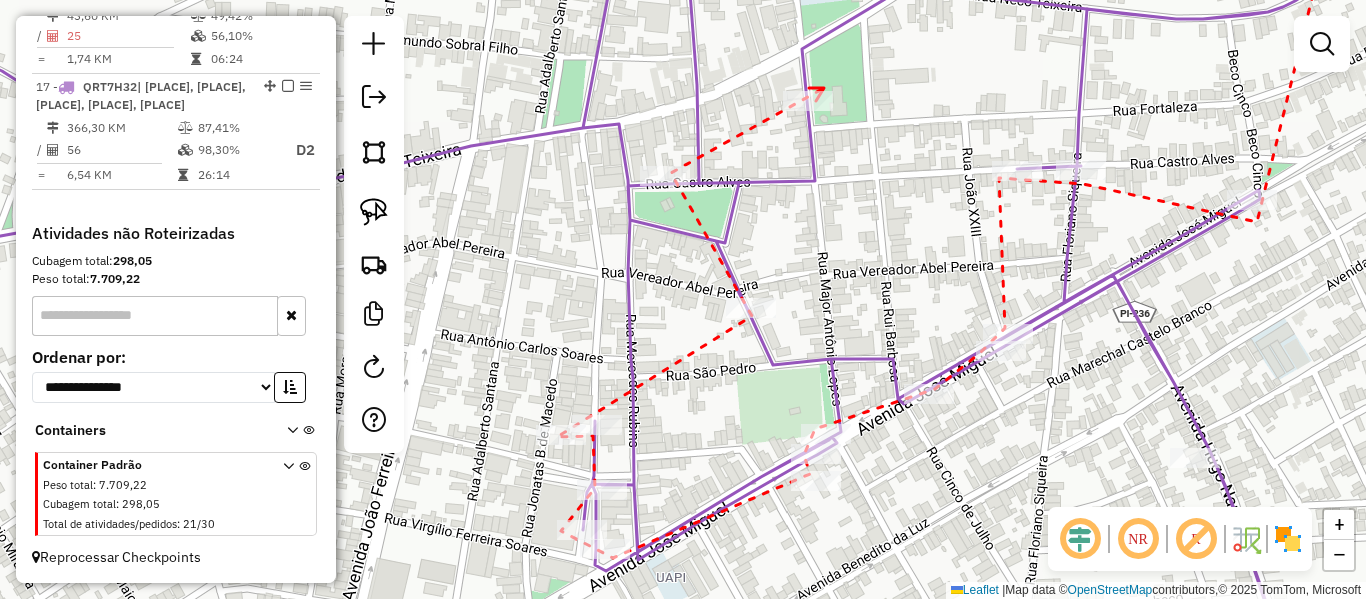 click 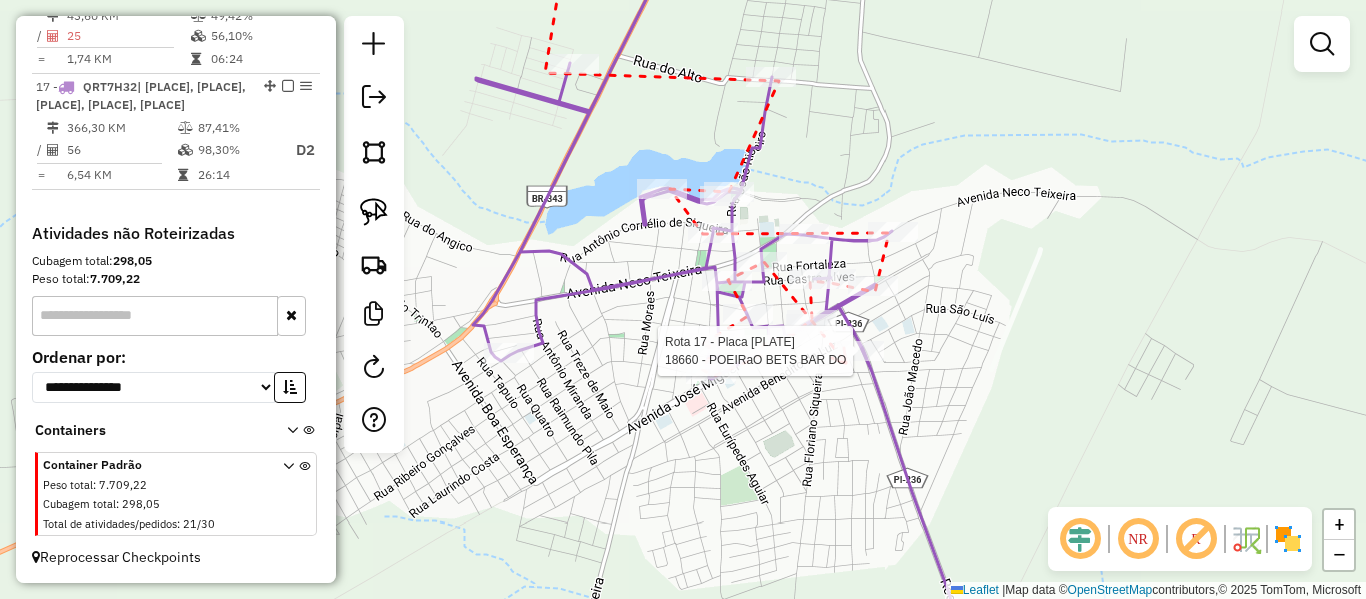 click 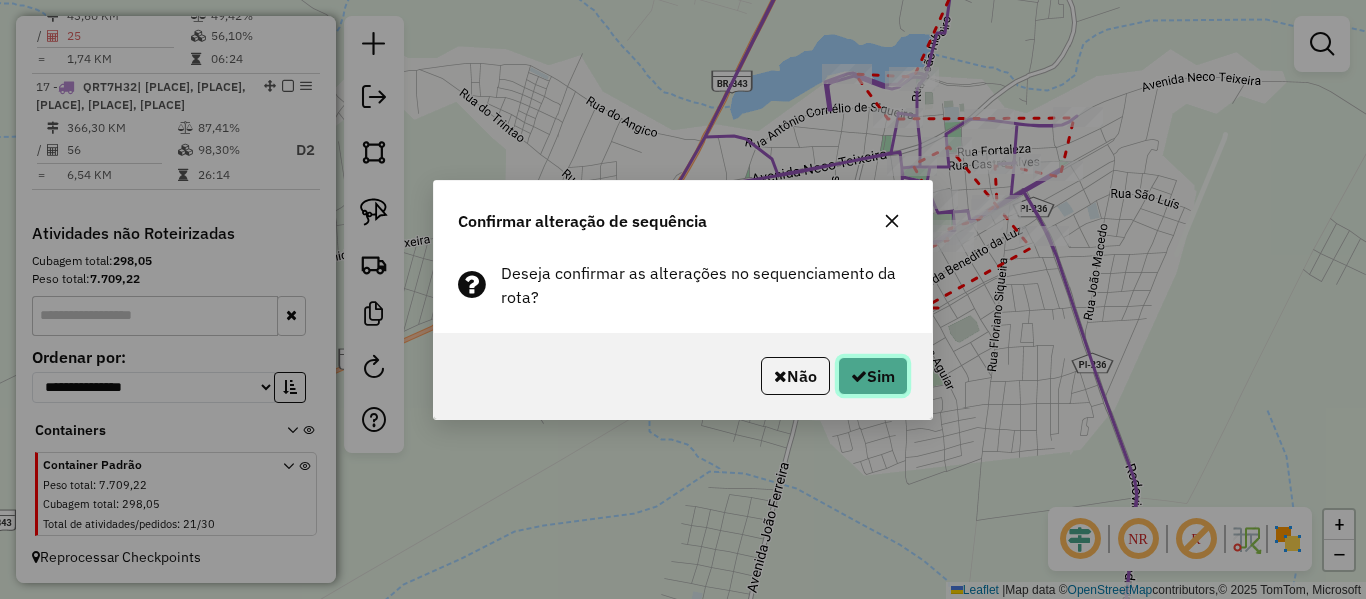 click on "Sim" 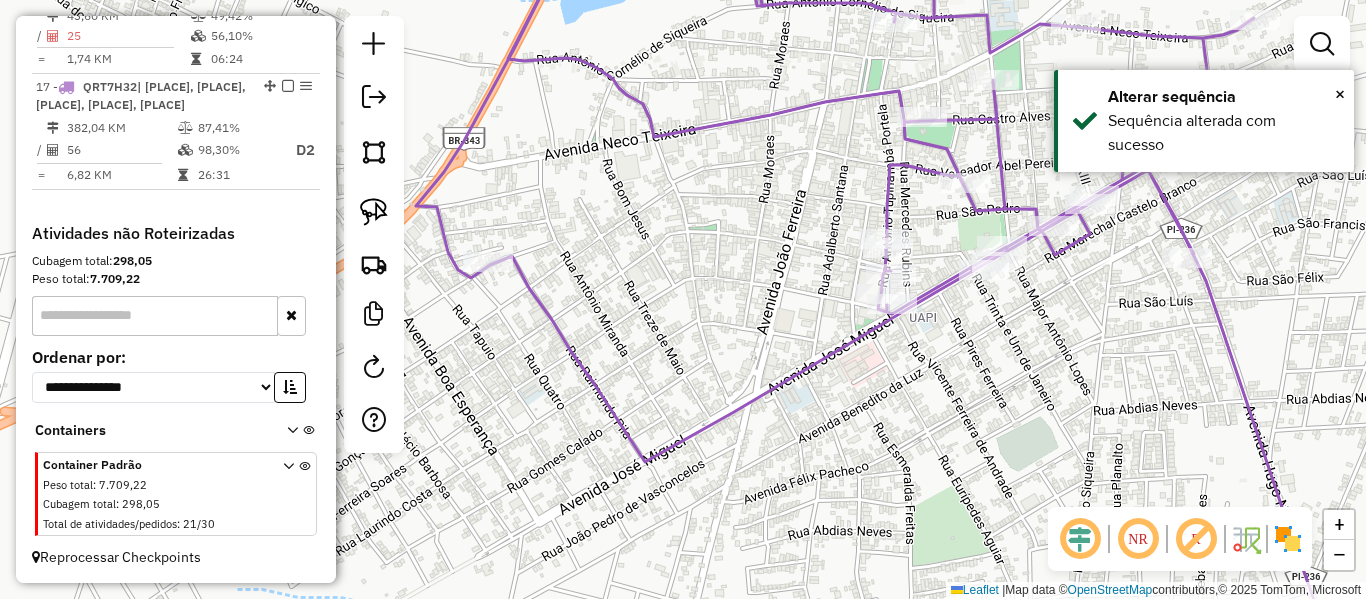 drag, startPoint x: 775, startPoint y: 158, endPoint x: 750, endPoint y: 184, distance: 36.069378 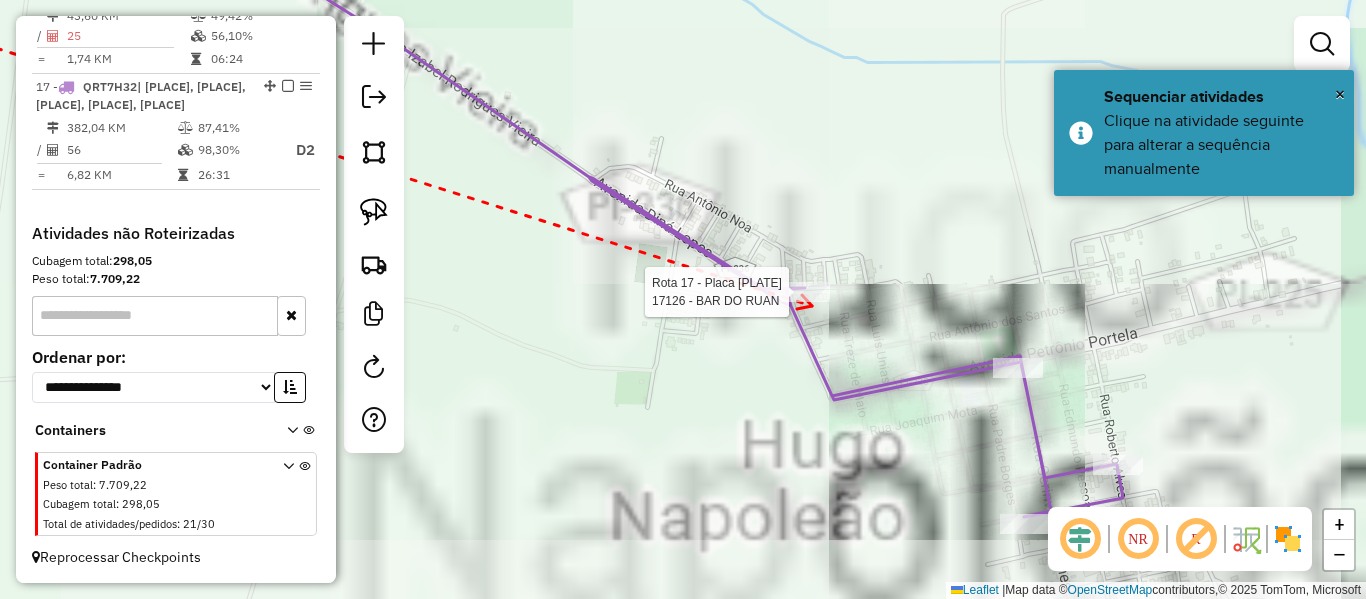 click 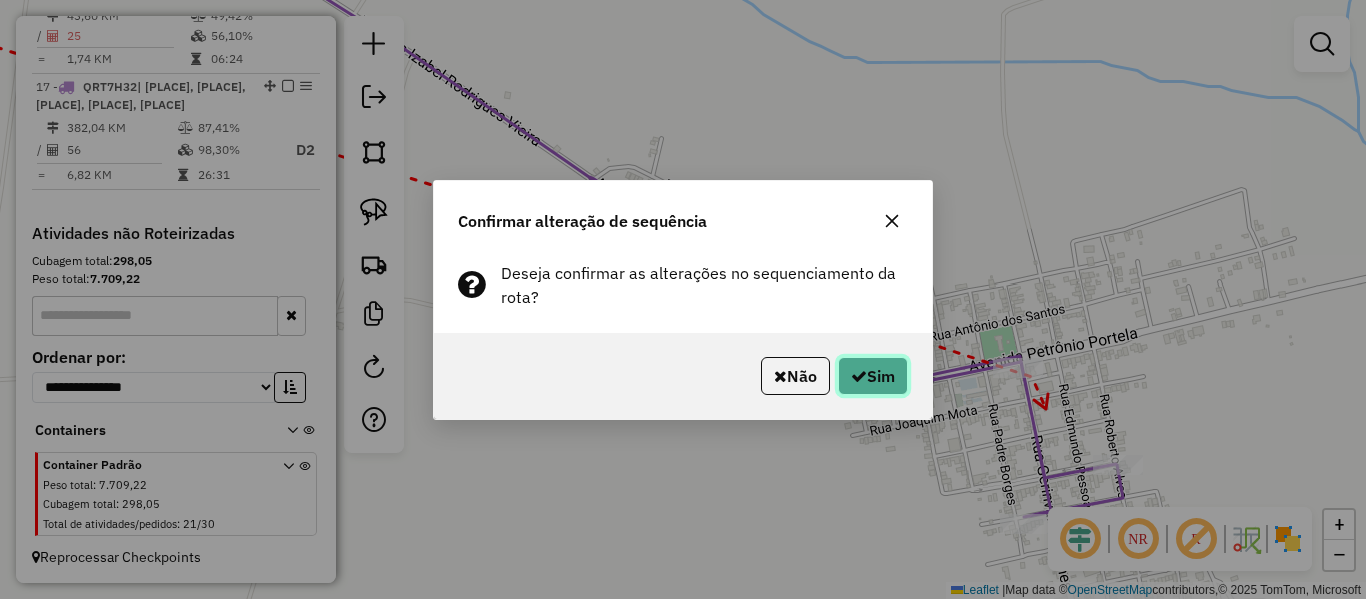 click on "Sim" 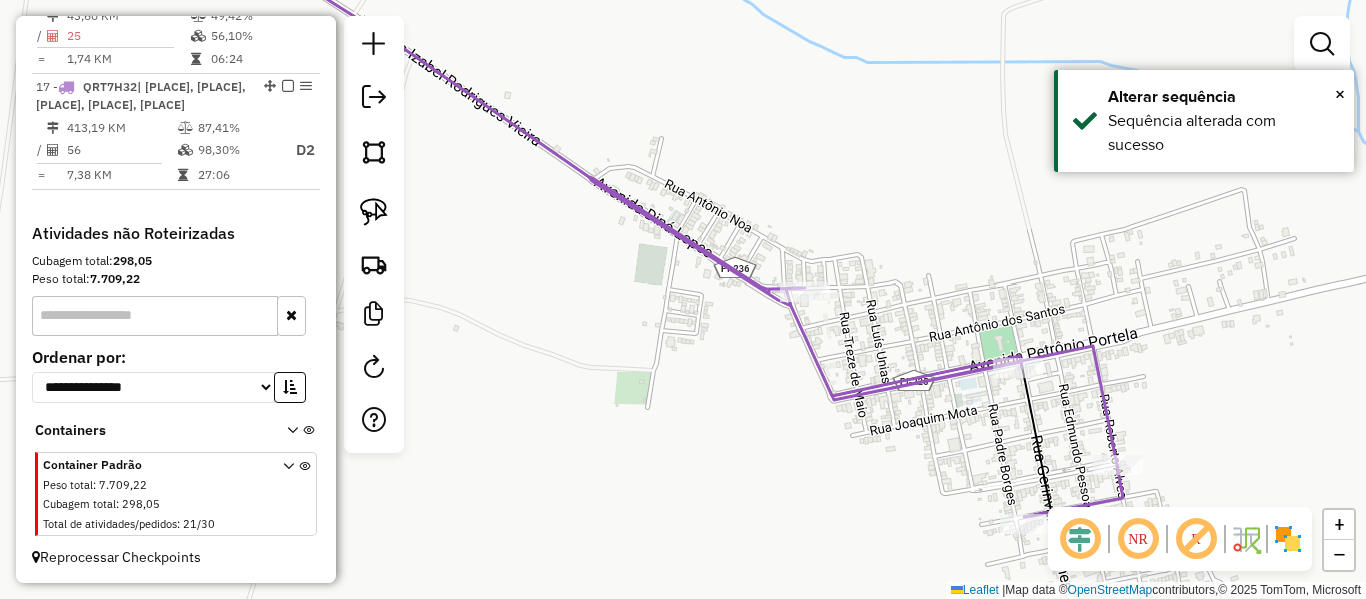 click 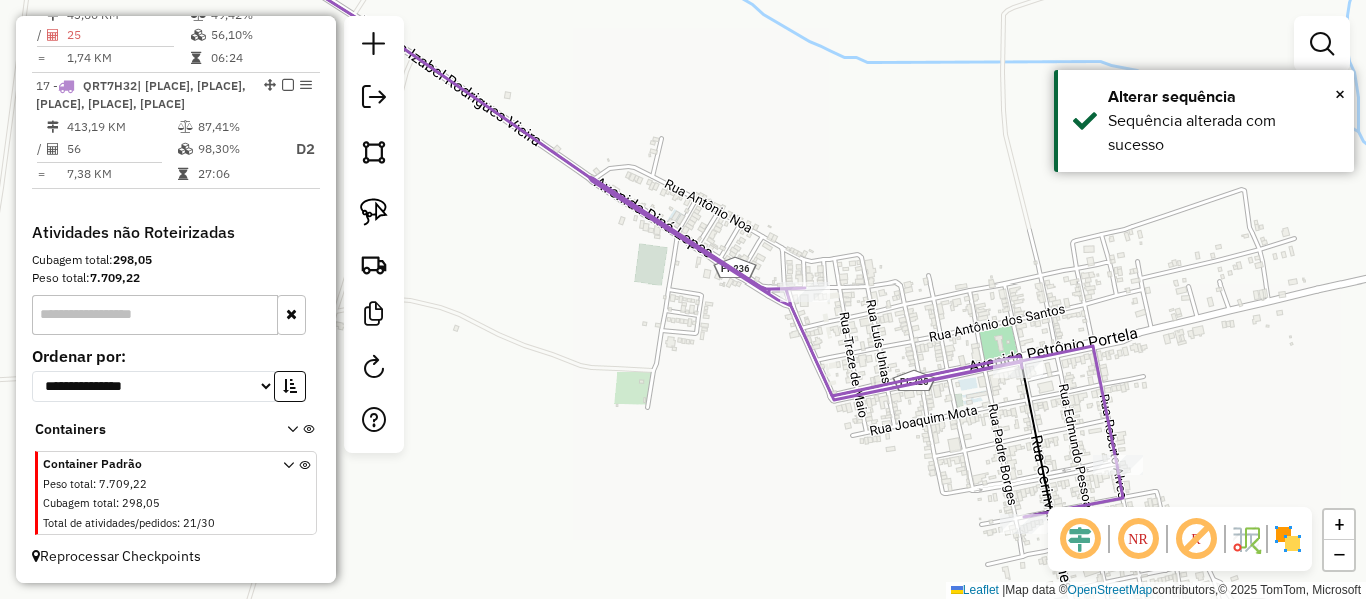 select on "*********" 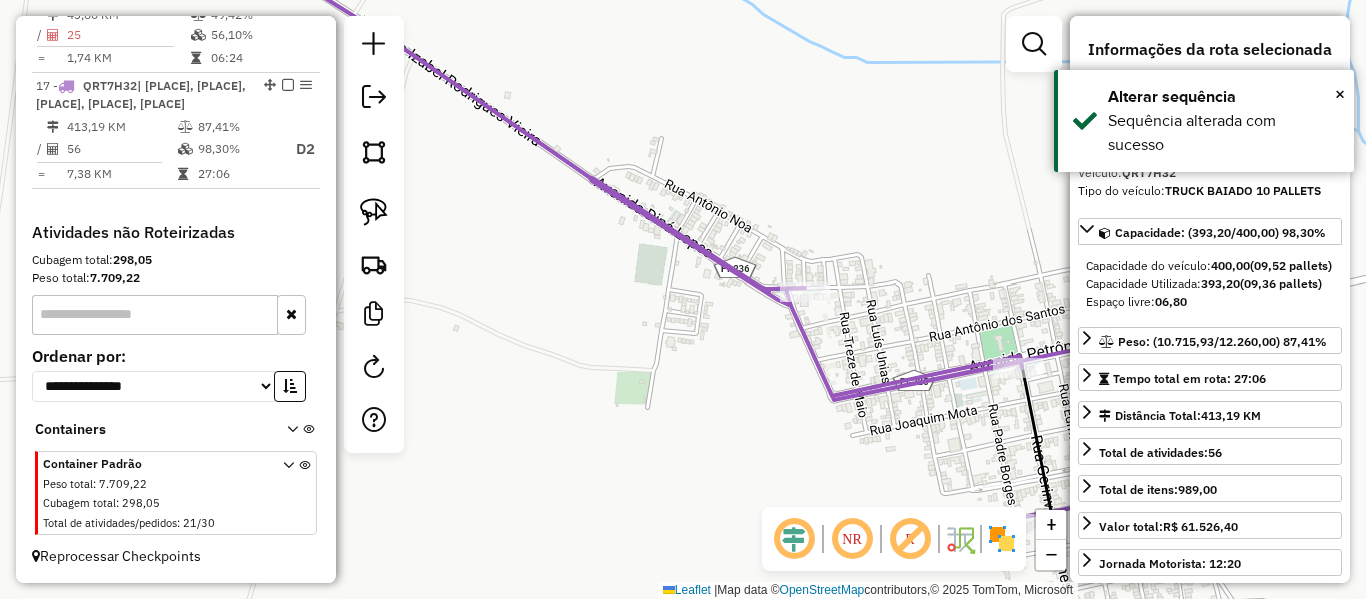 scroll, scrollTop: 2523, scrollLeft: 0, axis: vertical 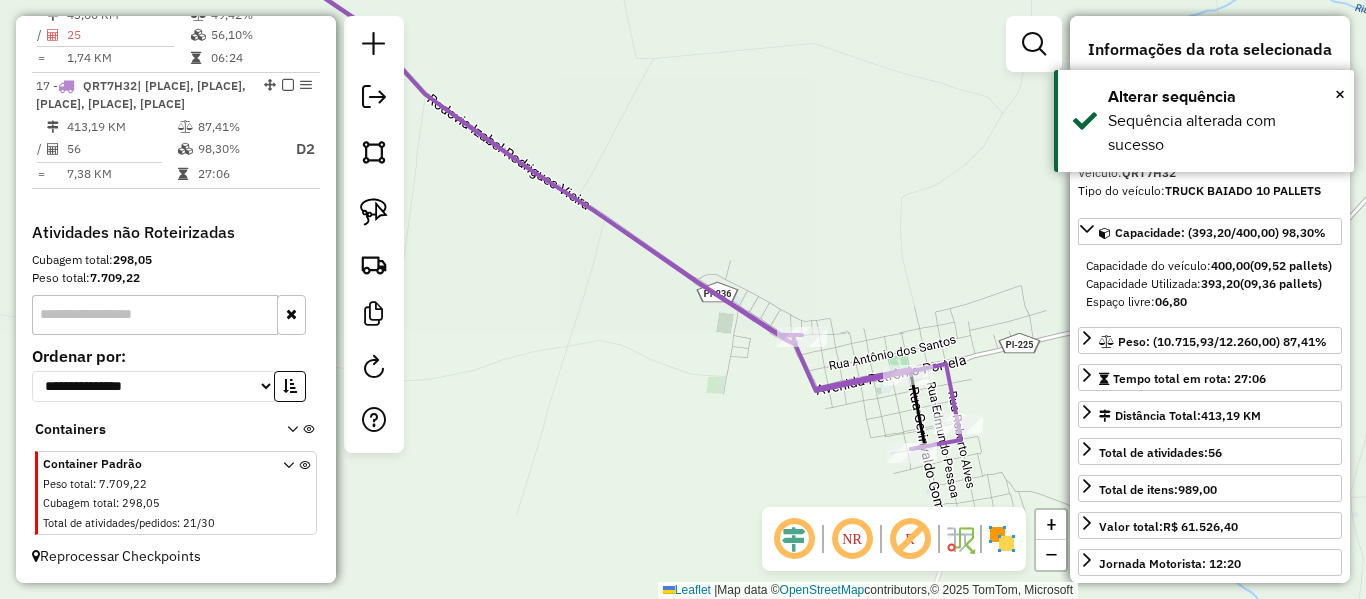 drag, startPoint x: 696, startPoint y: 372, endPoint x: 516, endPoint y: 265, distance: 209.40154 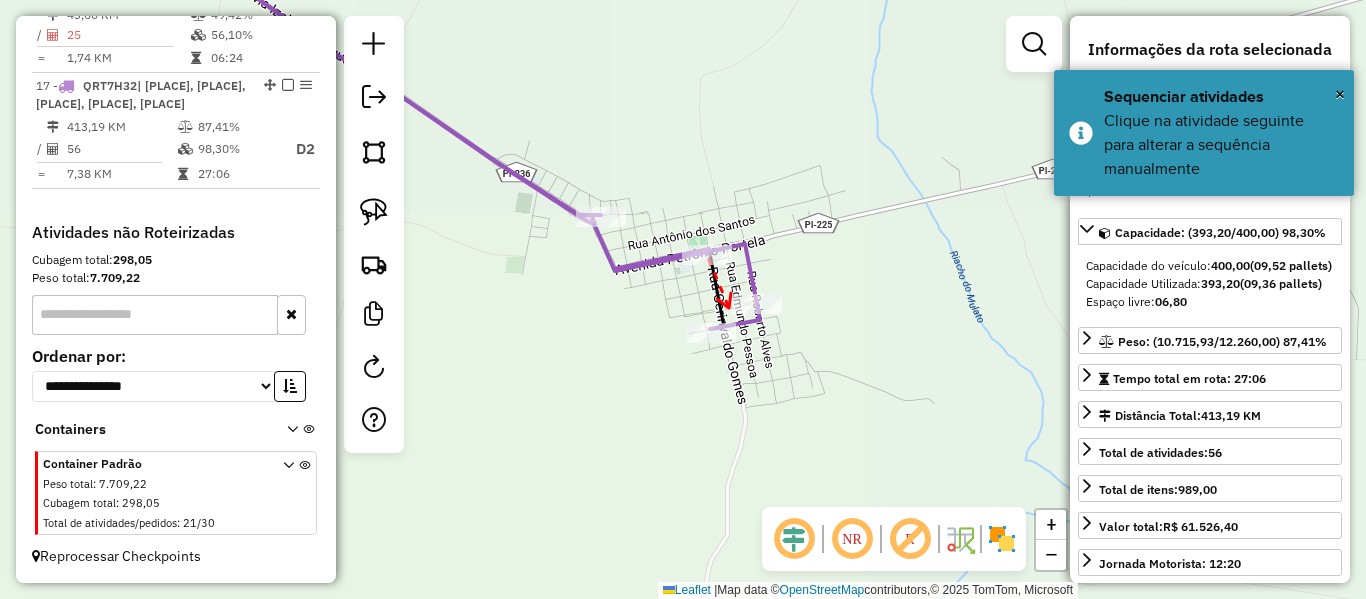 click 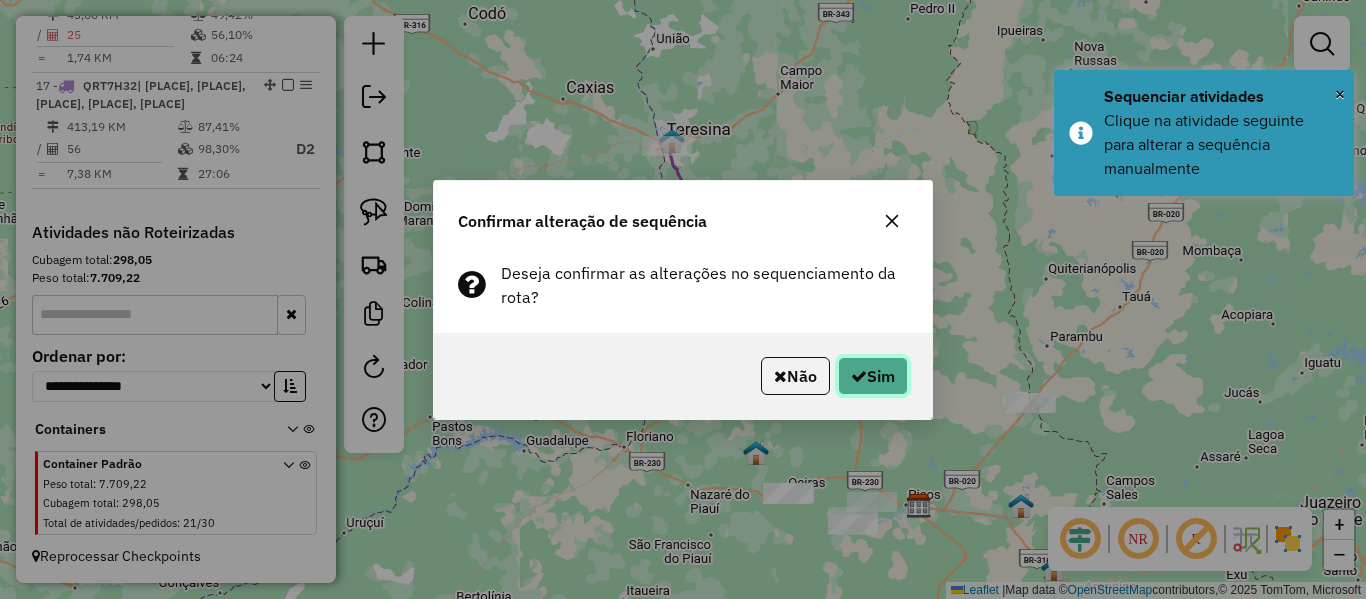 click on "Sim" 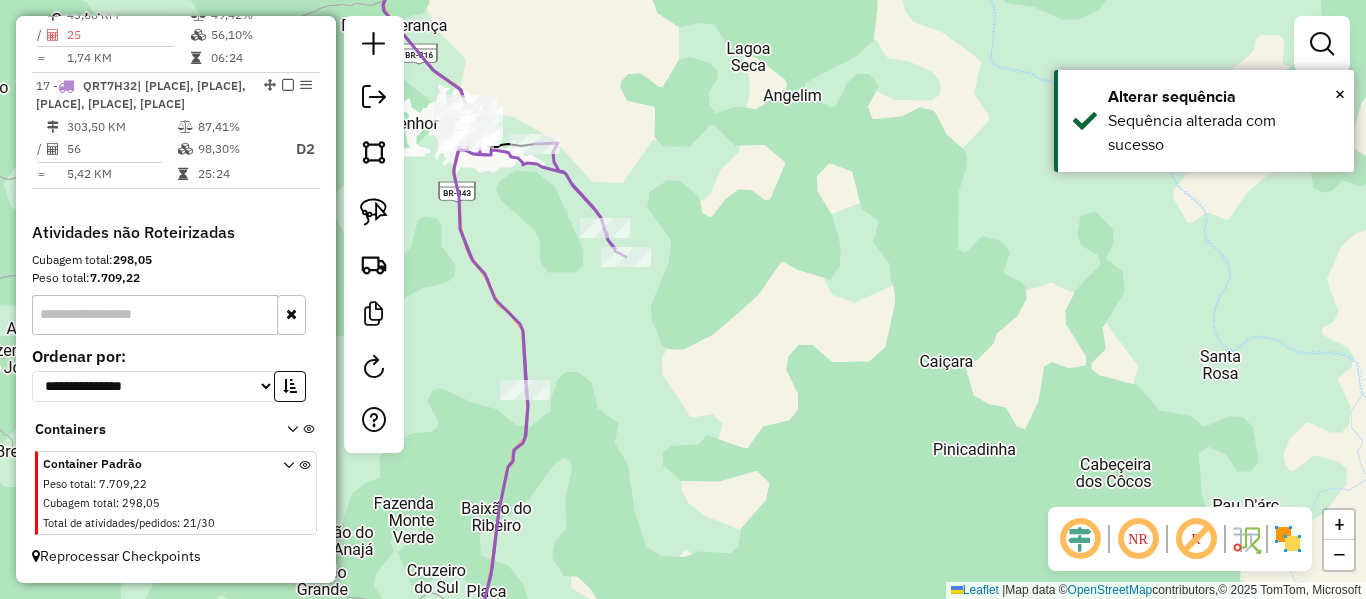 click 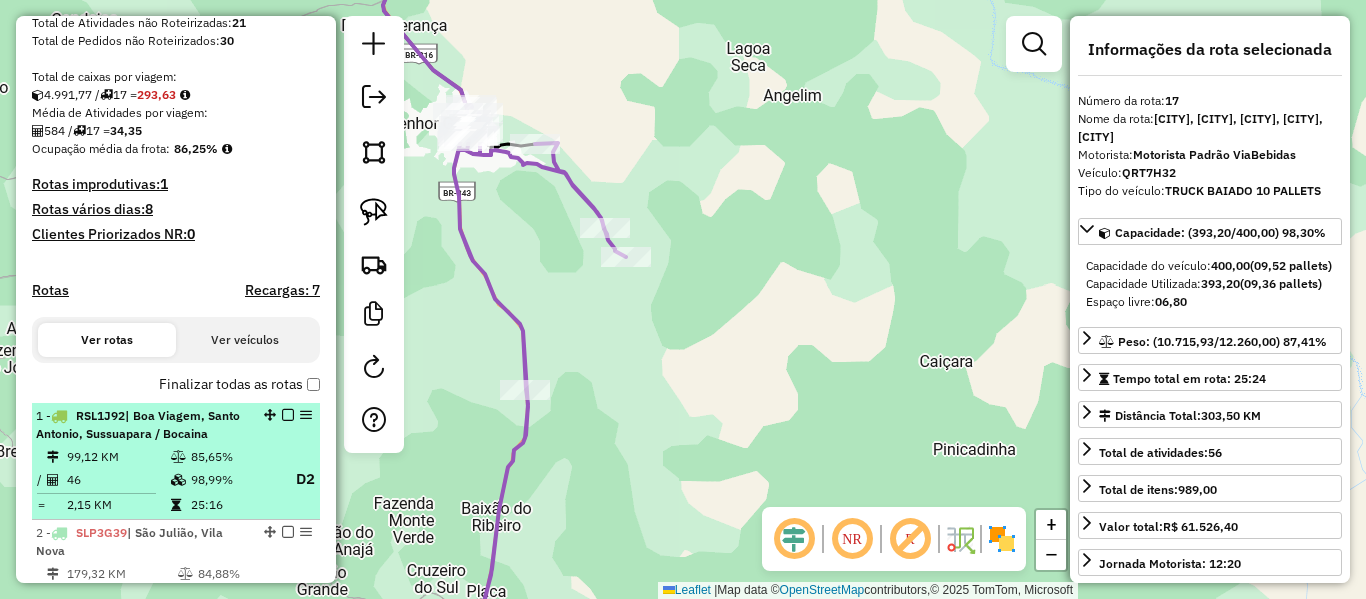 scroll, scrollTop: 623, scrollLeft: 0, axis: vertical 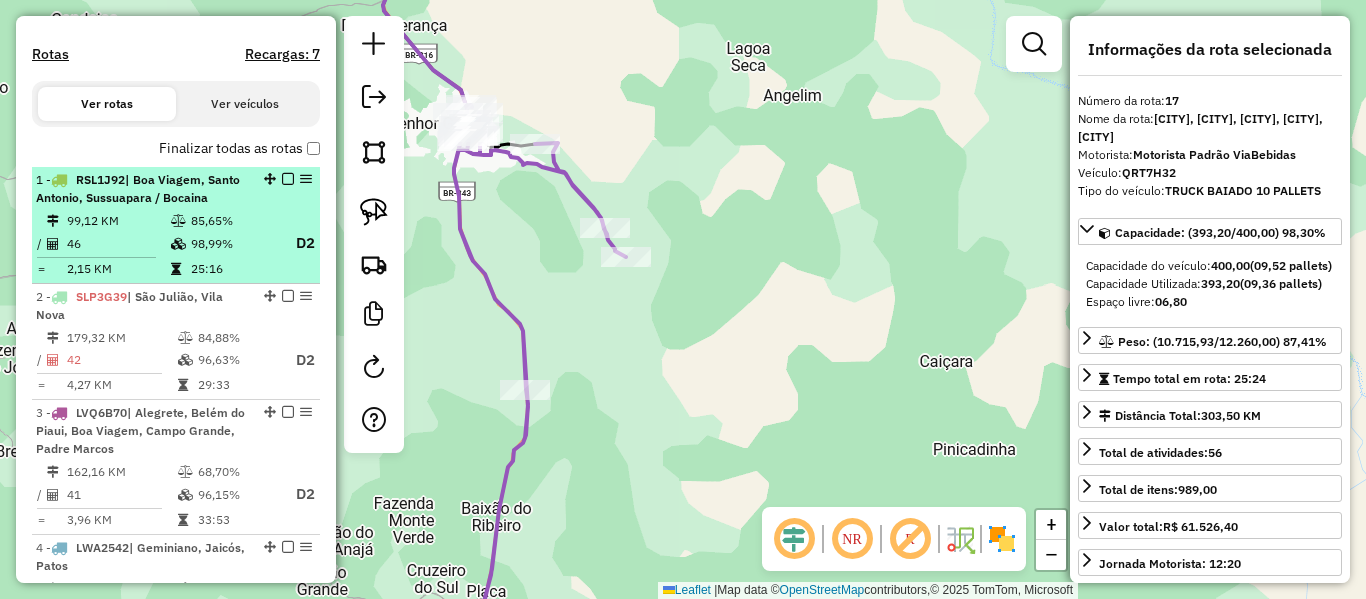 click on "46" at bounding box center [118, 243] 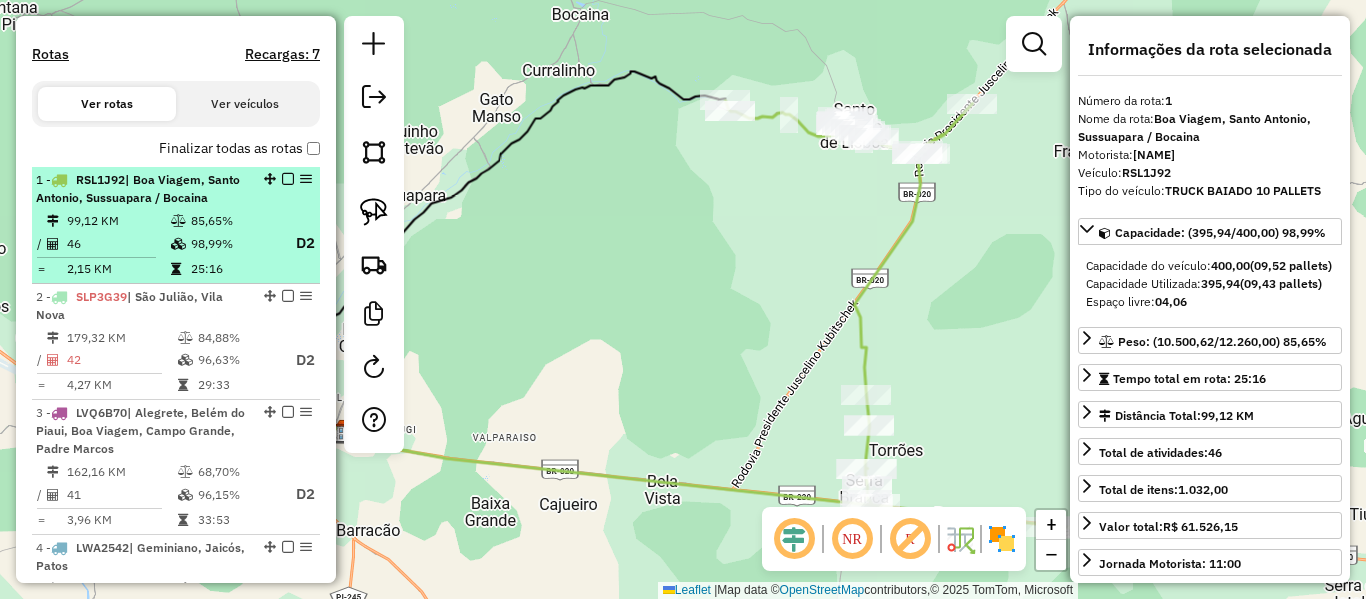 click on "98,99%" at bounding box center [232, 243] 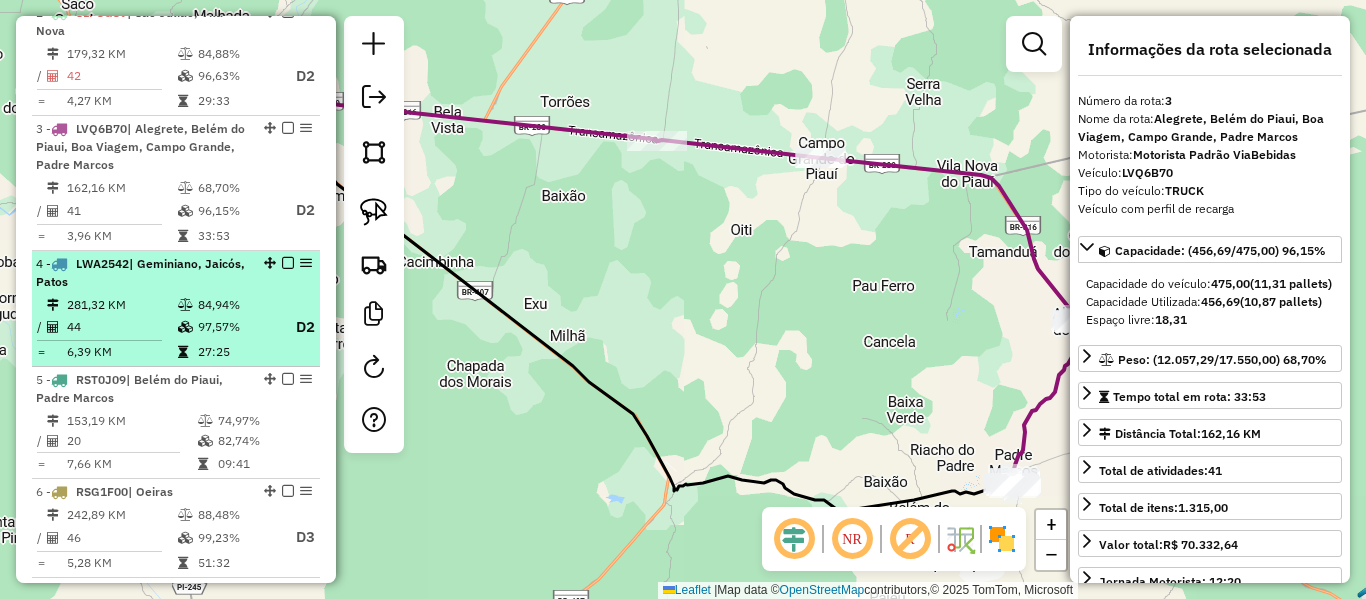 scroll, scrollTop: 707, scrollLeft: 0, axis: vertical 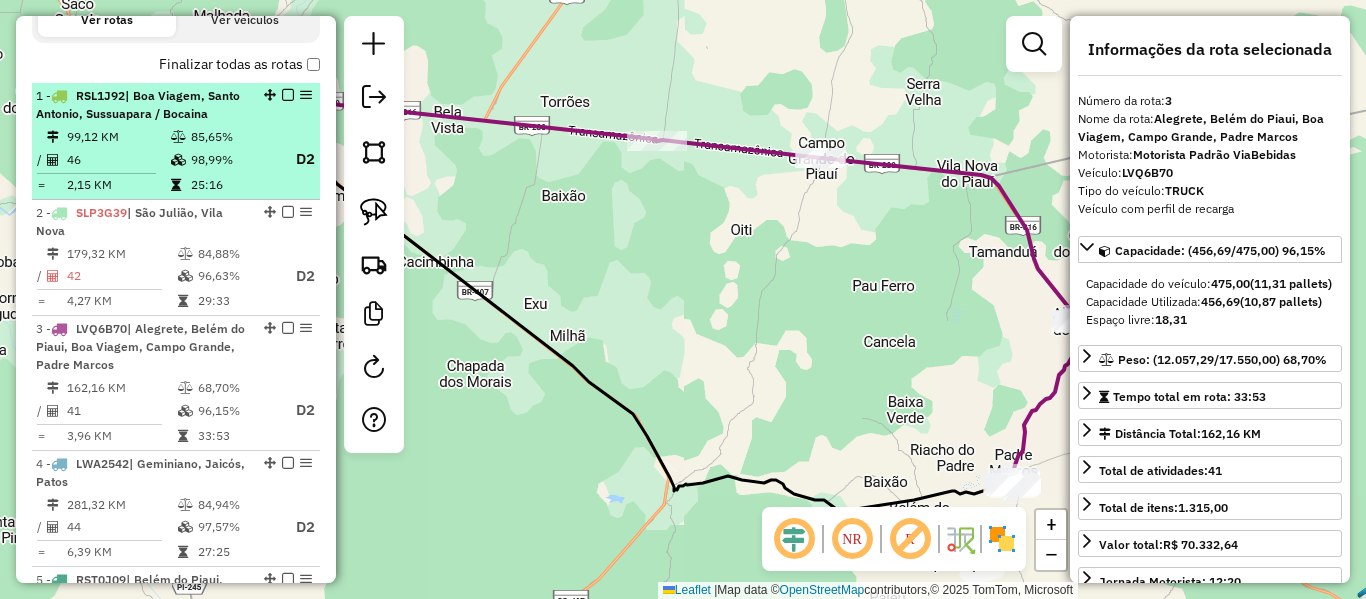 click on "1 -       RSL1J92   | Boa Viagem, Santo Antonio, Sussuapara  / Bocaina  99,12 KM   85,65%  /  46   98,99%   D2  =  2,15 KM   25:16" at bounding box center [176, 141] 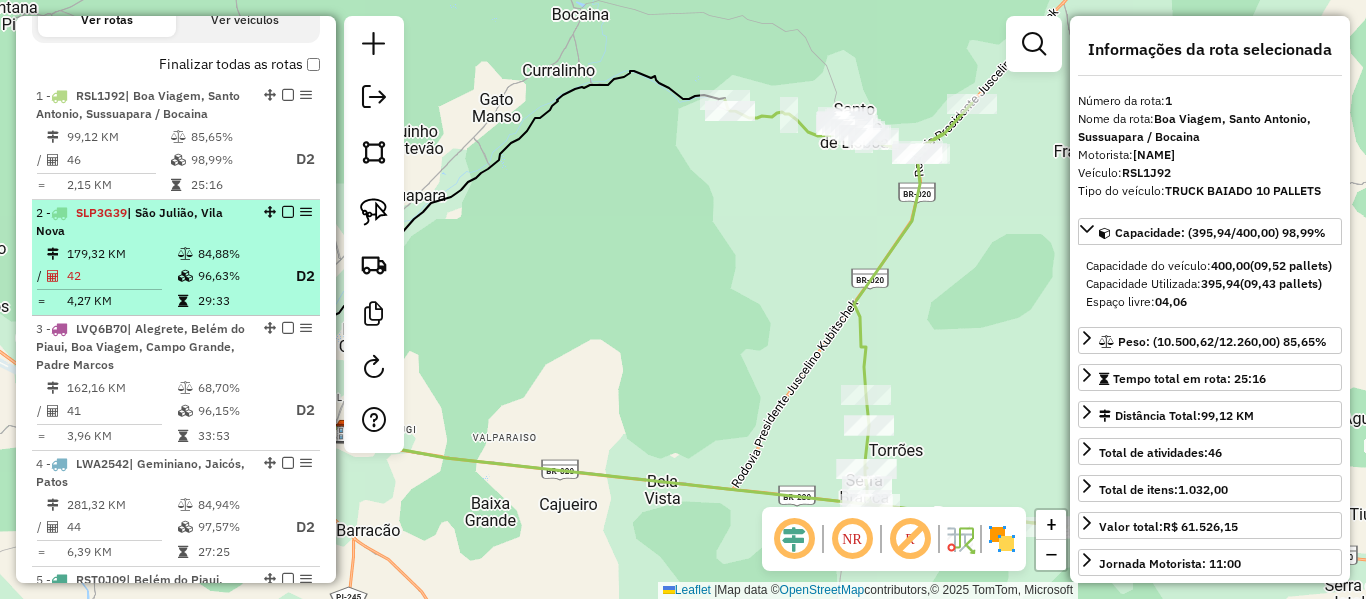 click on "179,32 KM" at bounding box center [121, 254] 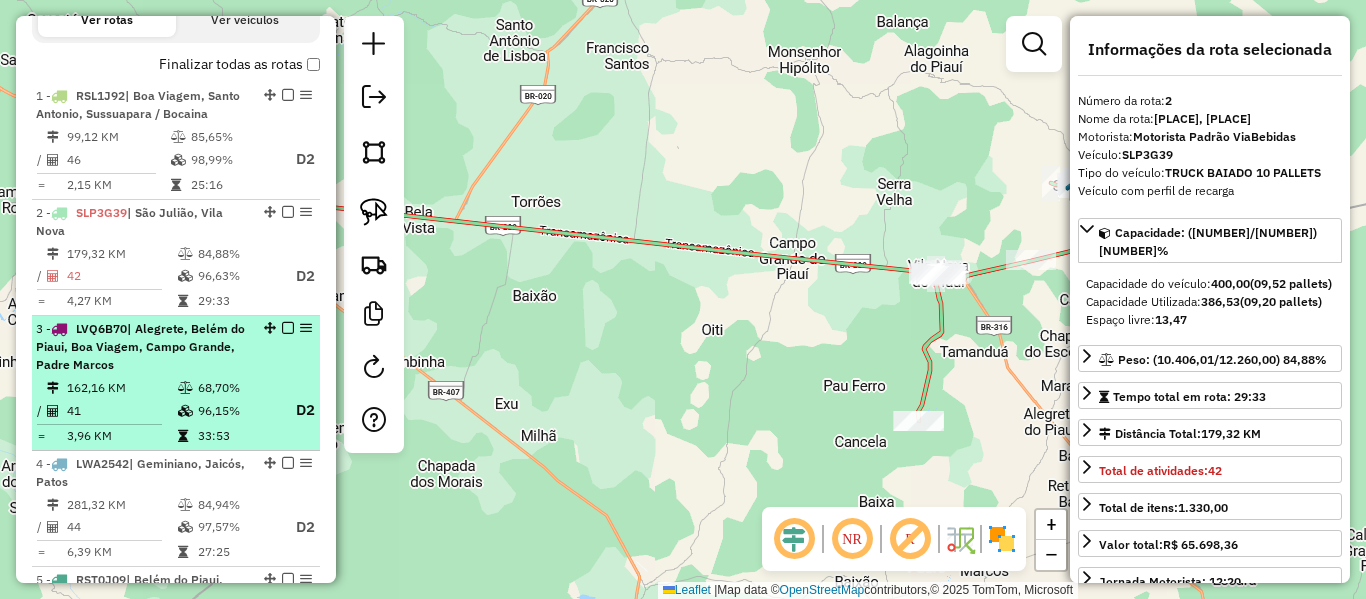 click on "| Alegrete, Belém do Piaui, Boa Viagem, Campo Grande, Padre Marcos" at bounding box center (140, 346) 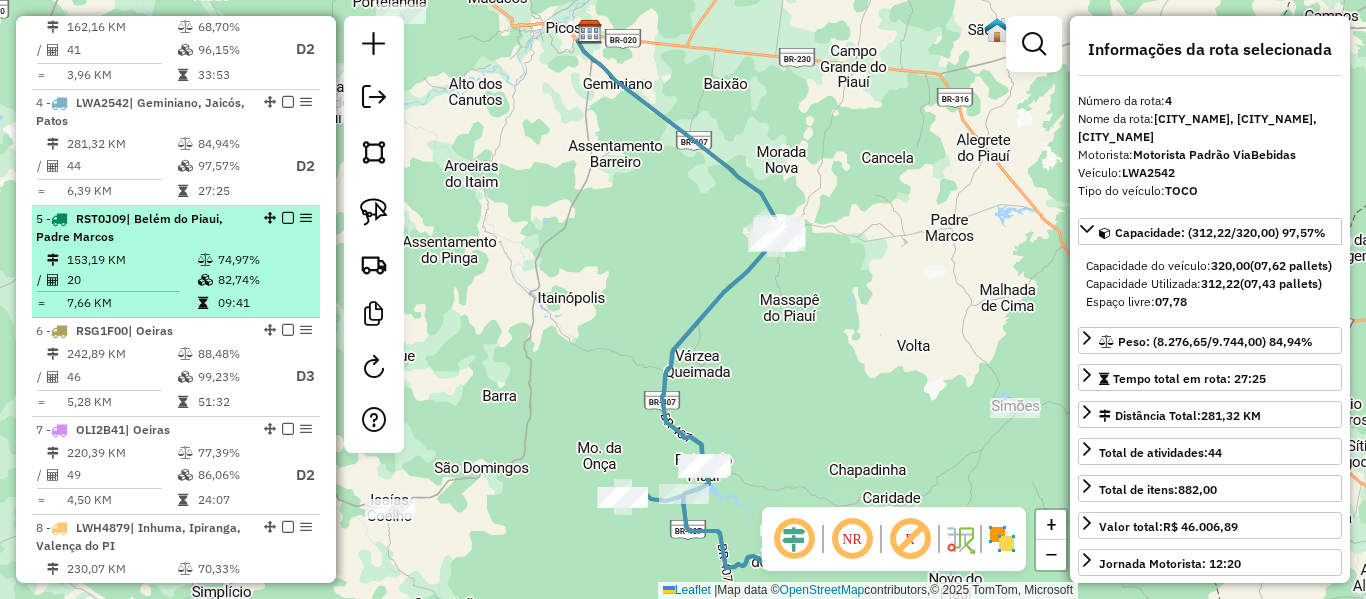scroll, scrollTop: 1042, scrollLeft: 0, axis: vertical 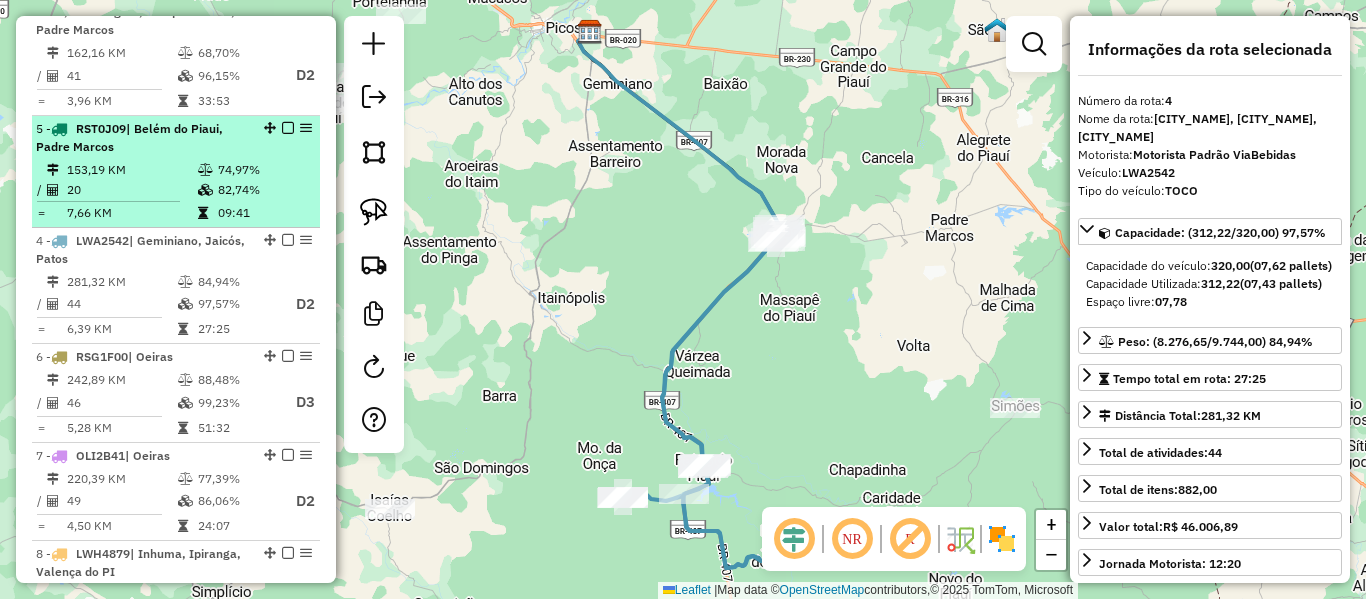drag, startPoint x: 264, startPoint y: 243, endPoint x: 259, endPoint y: 149, distance: 94.13288 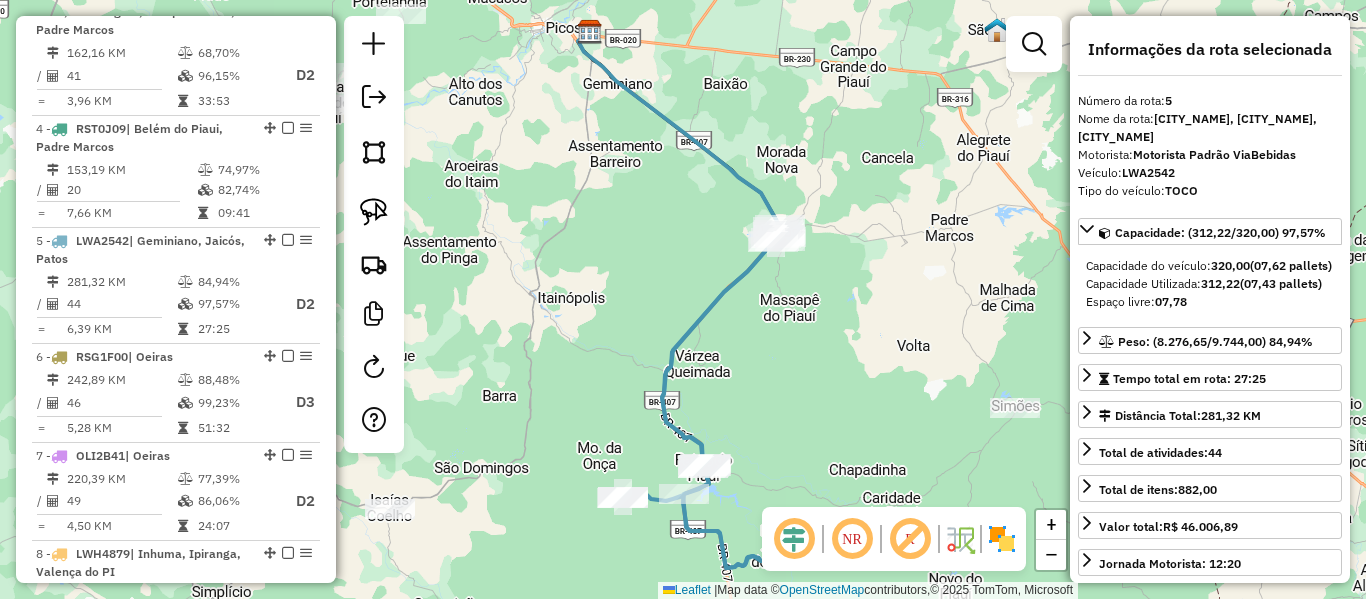 click on "153,19 KM" at bounding box center (131, 170) 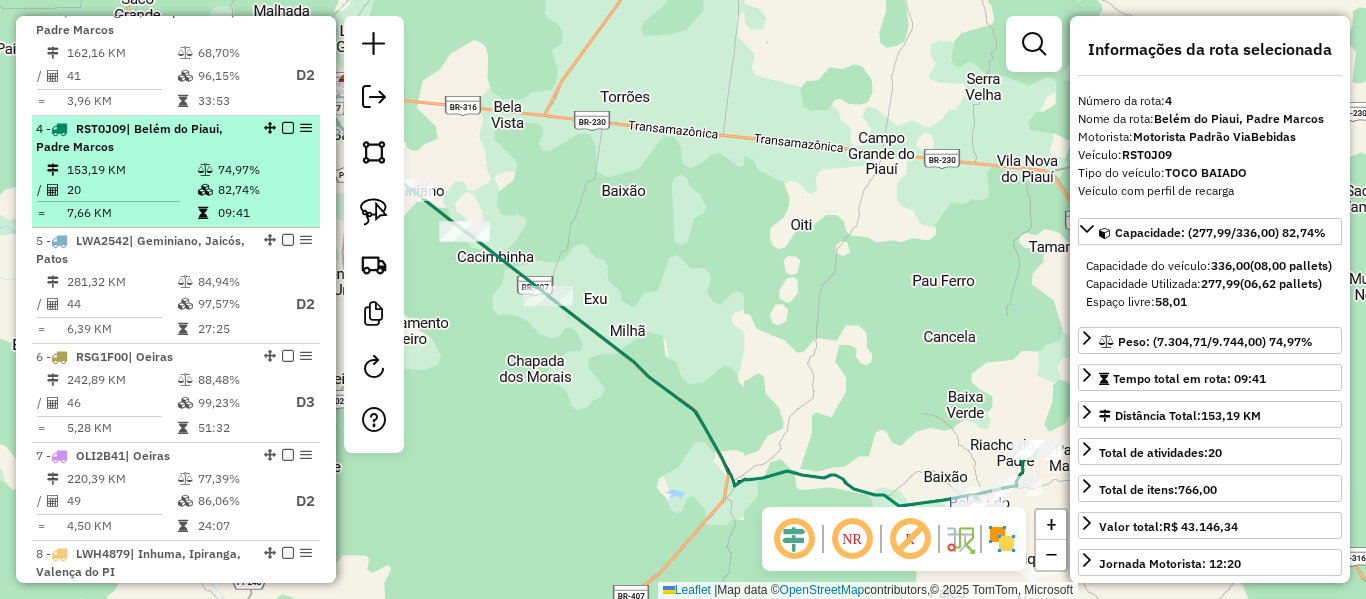 click at bounding box center (205, 190) 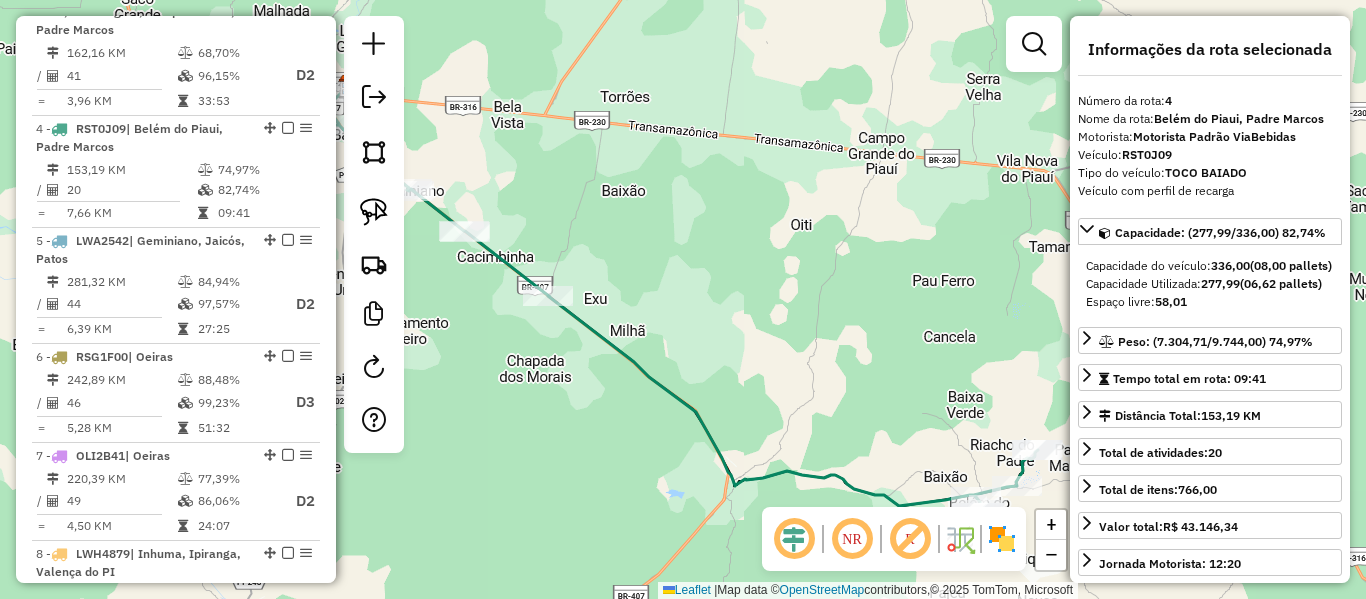 drag, startPoint x: 728, startPoint y: 321, endPoint x: 690, endPoint y: 299, distance: 43.908997 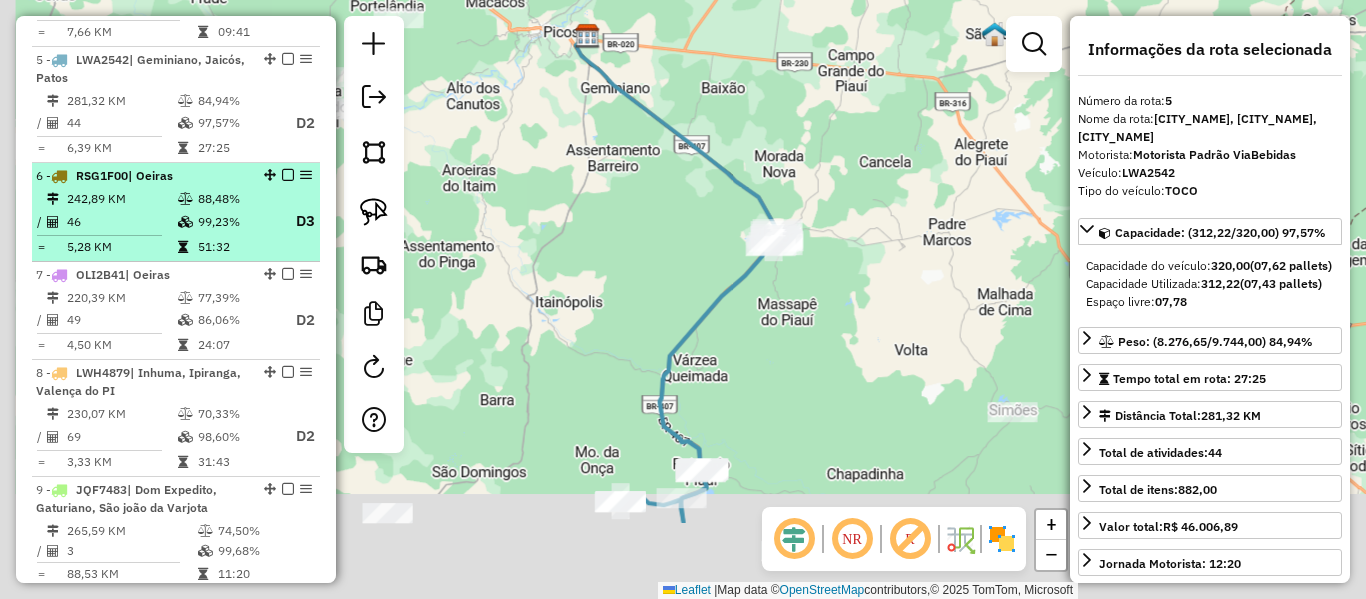 scroll, scrollTop: 1254, scrollLeft: 0, axis: vertical 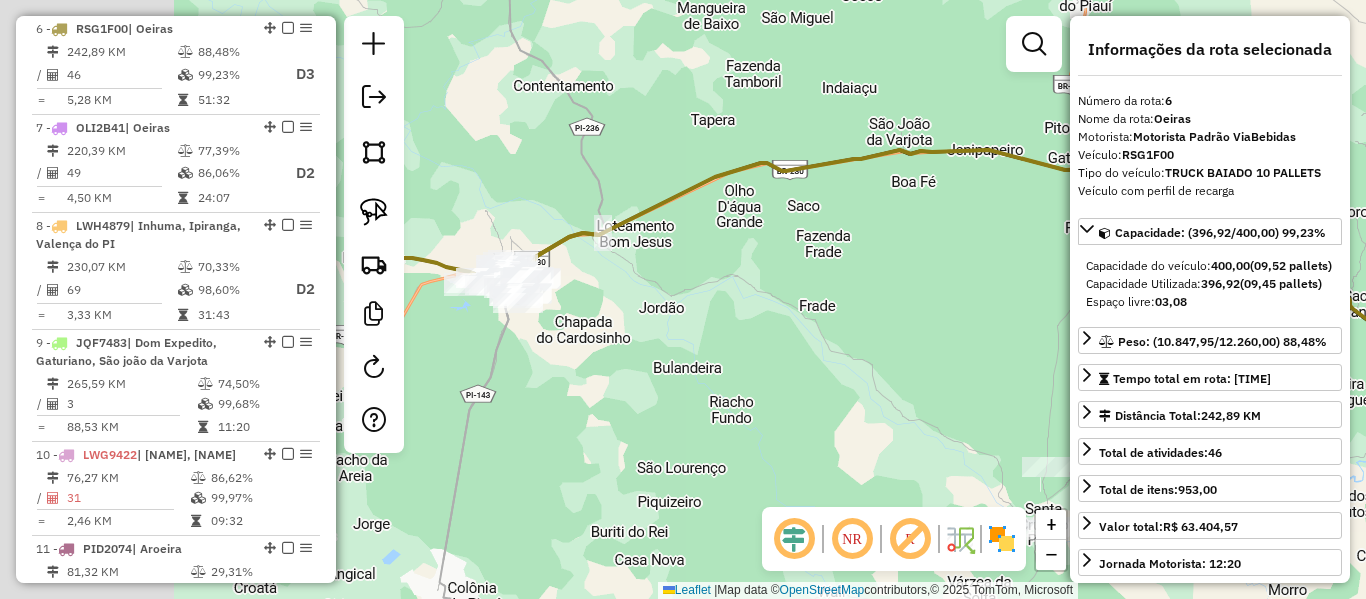 drag, startPoint x: 659, startPoint y: 248, endPoint x: 835, endPoint y: 204, distance: 181.41664 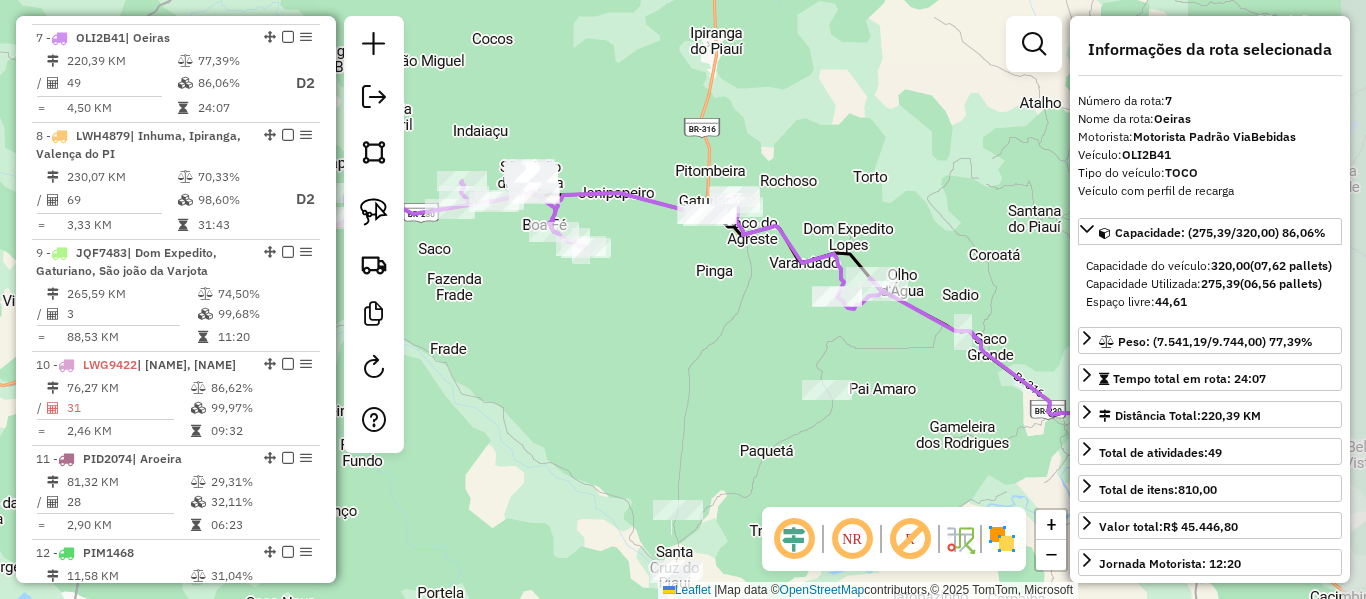 scroll, scrollTop: 1469, scrollLeft: 0, axis: vertical 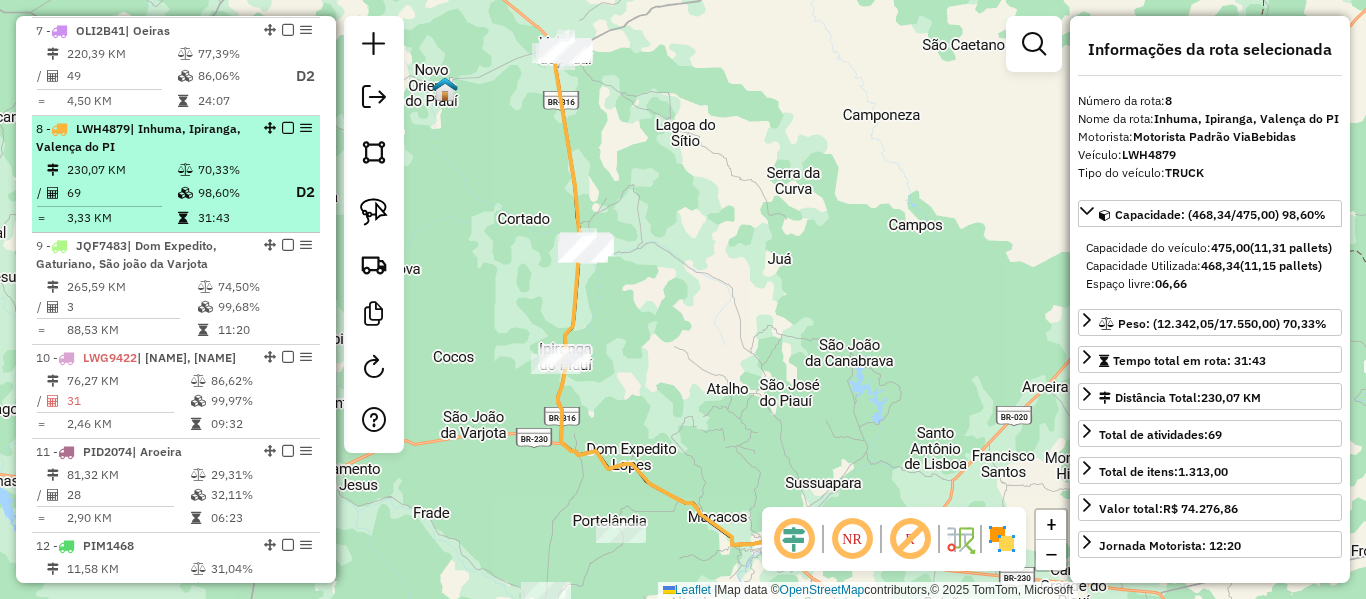 drag, startPoint x: 262, startPoint y: 234, endPoint x: 253, endPoint y: 189, distance: 45.891174 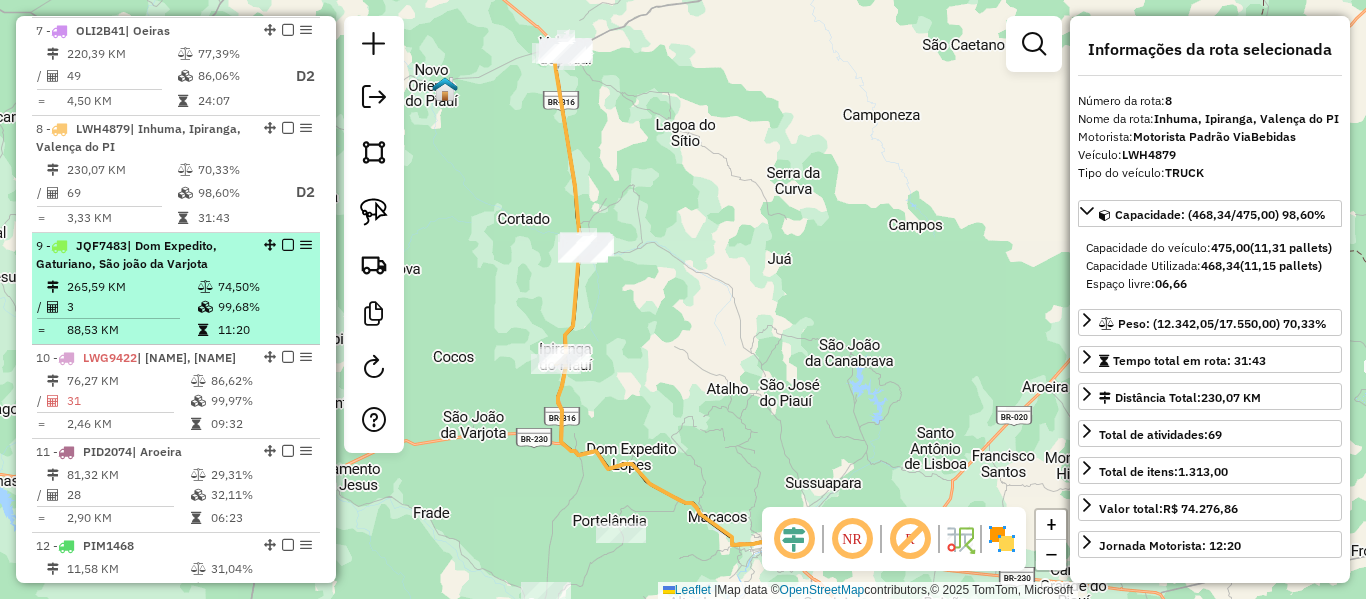 click on "9 -       JQF7483   | Dom Expedito, Gaturiano, São joão da Varjota" at bounding box center [176, 255] 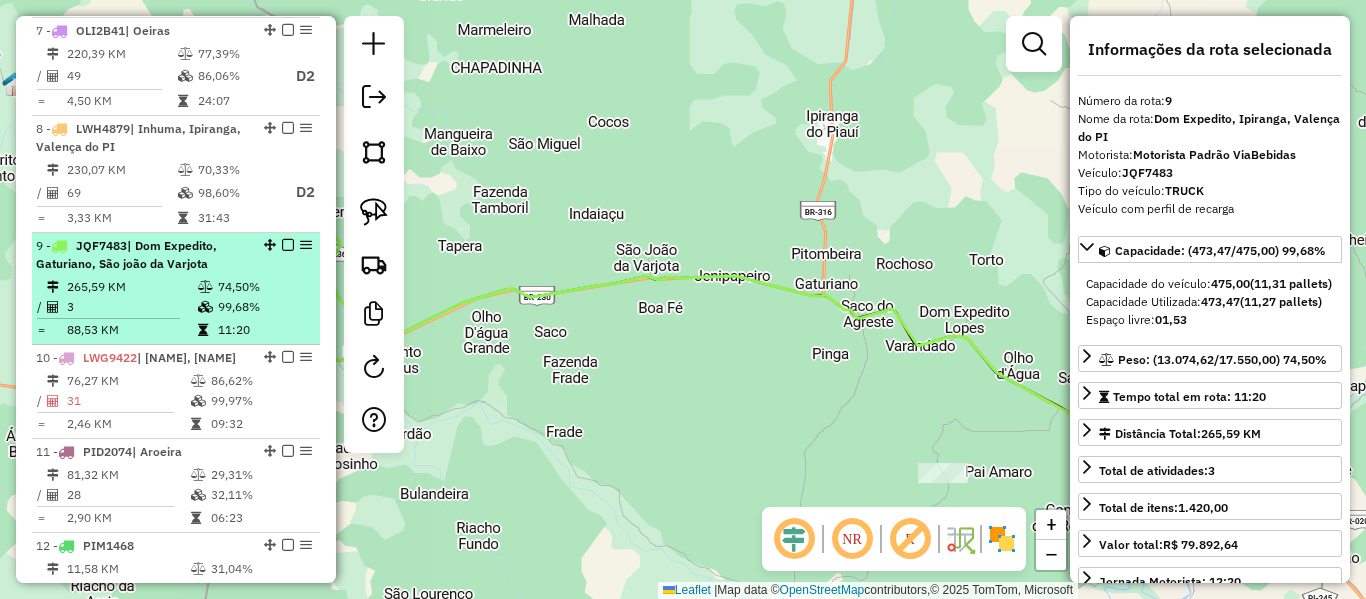 drag, startPoint x: 261, startPoint y: 243, endPoint x: 261, endPoint y: 164, distance: 79 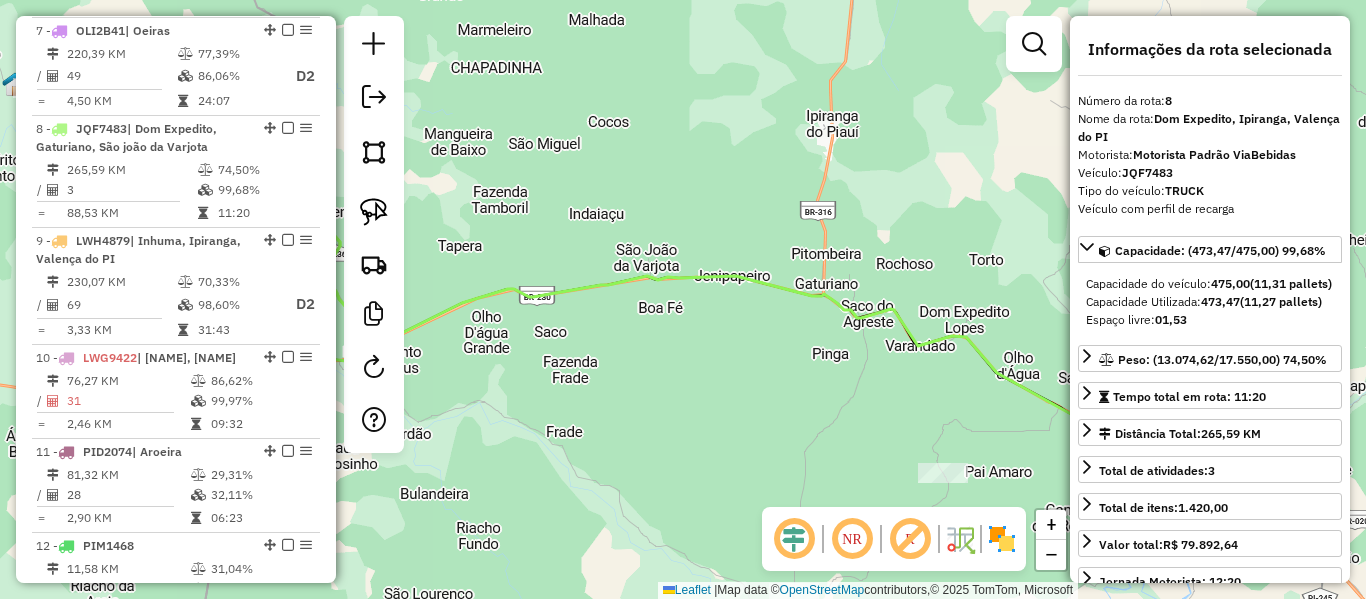 click on "8 -       JQF7483   | Dom Expedito, Gaturiano, São joão da Varjota  265,59 KM   74,50%  /  3   99,68%     =  88,53 KM   11:20" at bounding box center [176, 172] 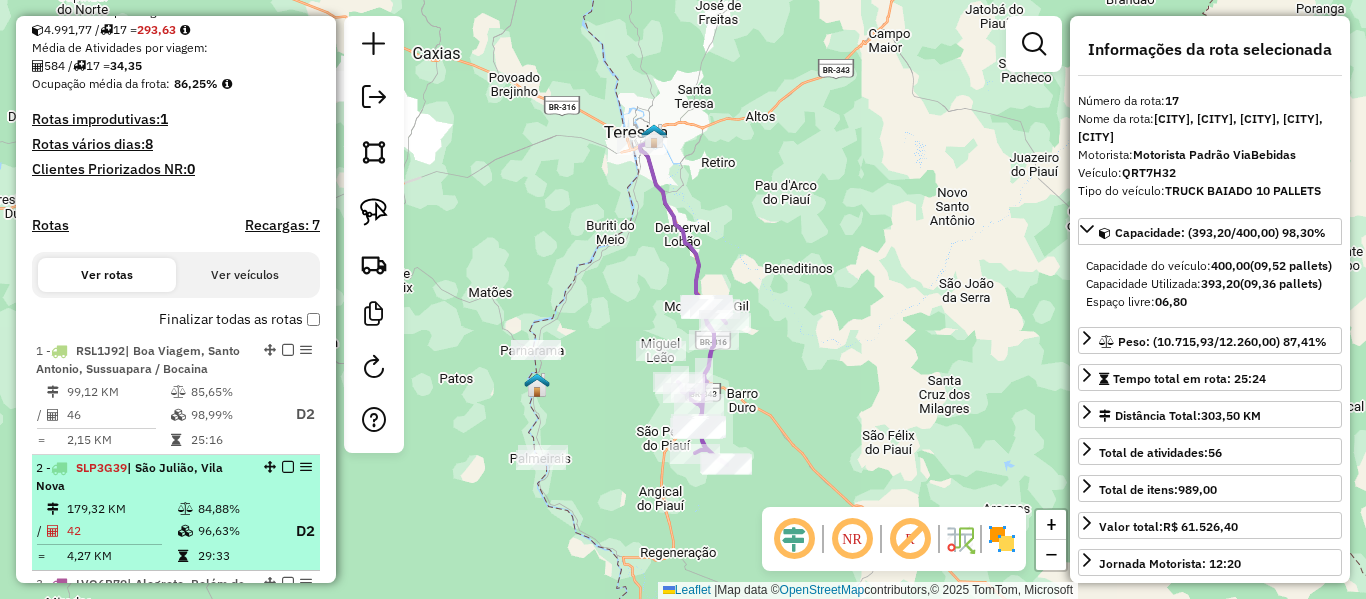 scroll, scrollTop: 423, scrollLeft: 0, axis: vertical 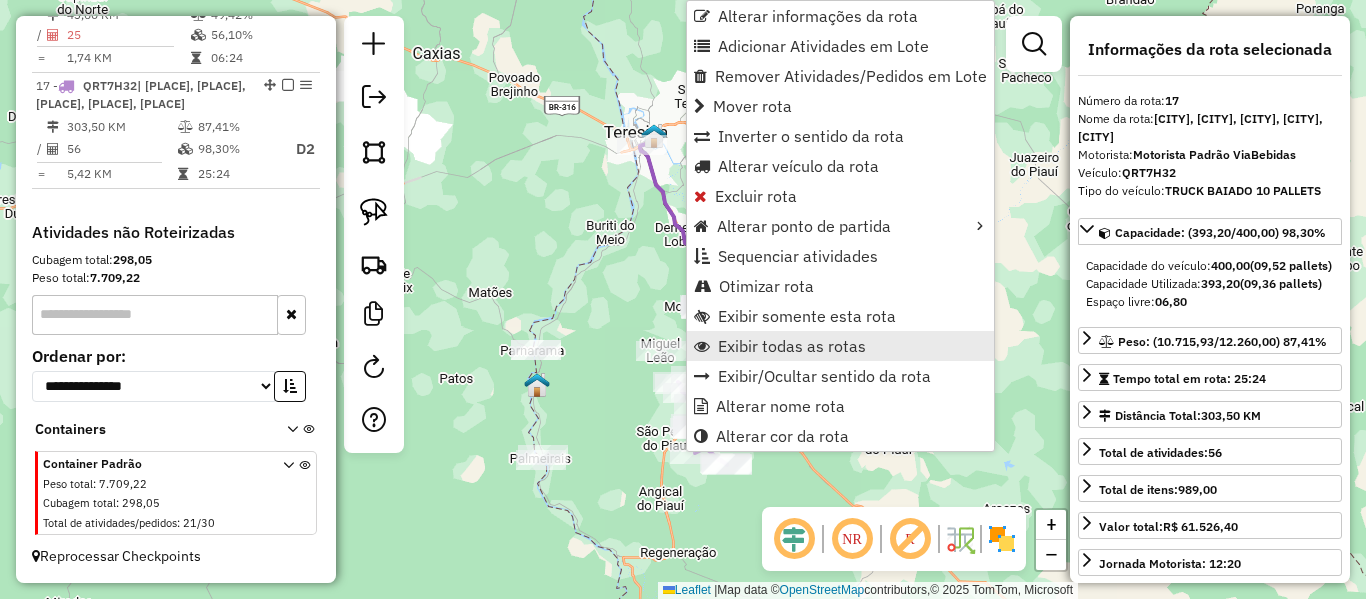 click on "Exibir todas as rotas" at bounding box center [792, 346] 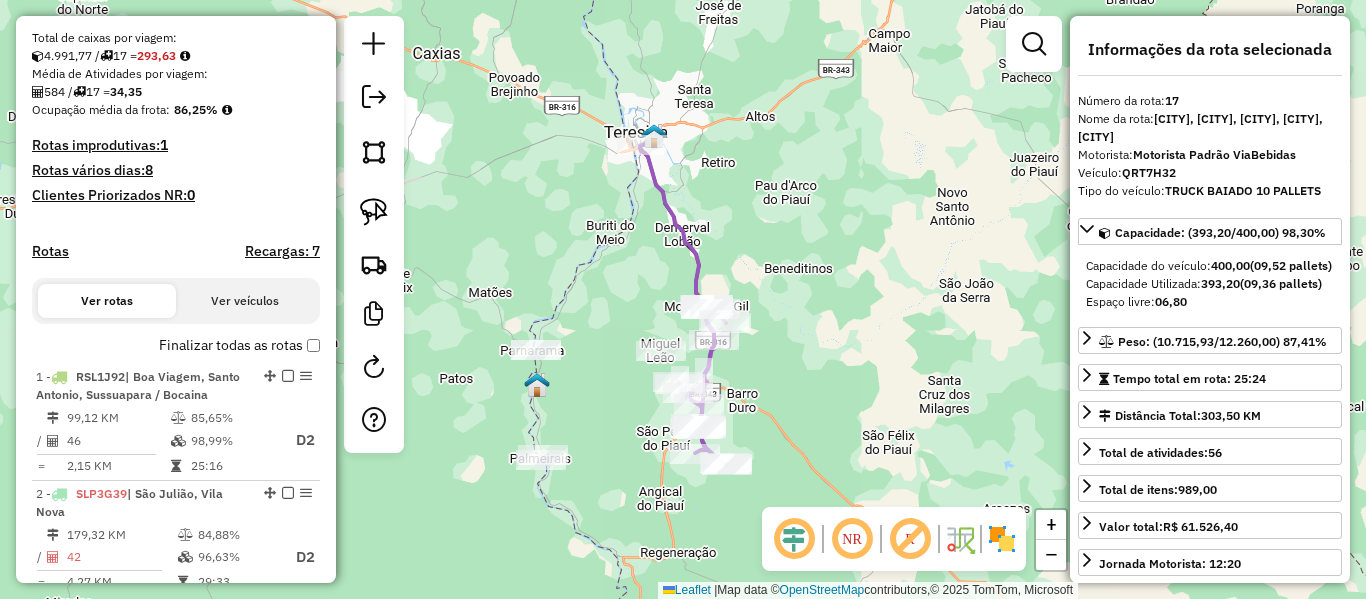 scroll, scrollTop: 323, scrollLeft: 0, axis: vertical 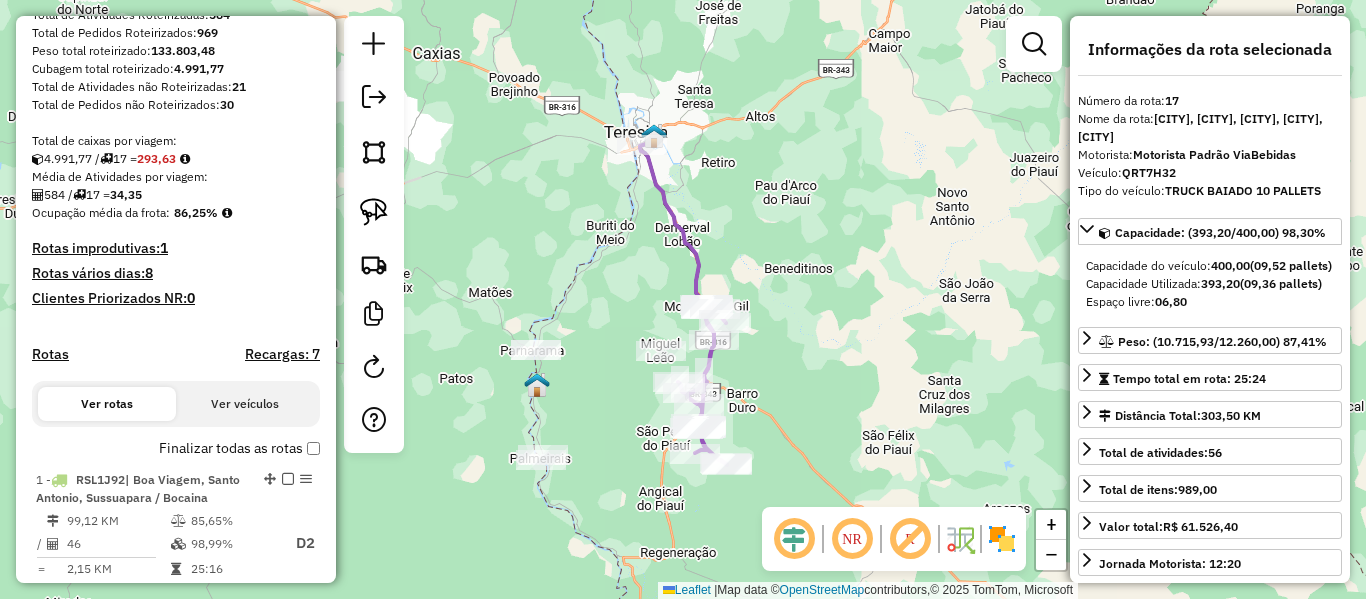 click 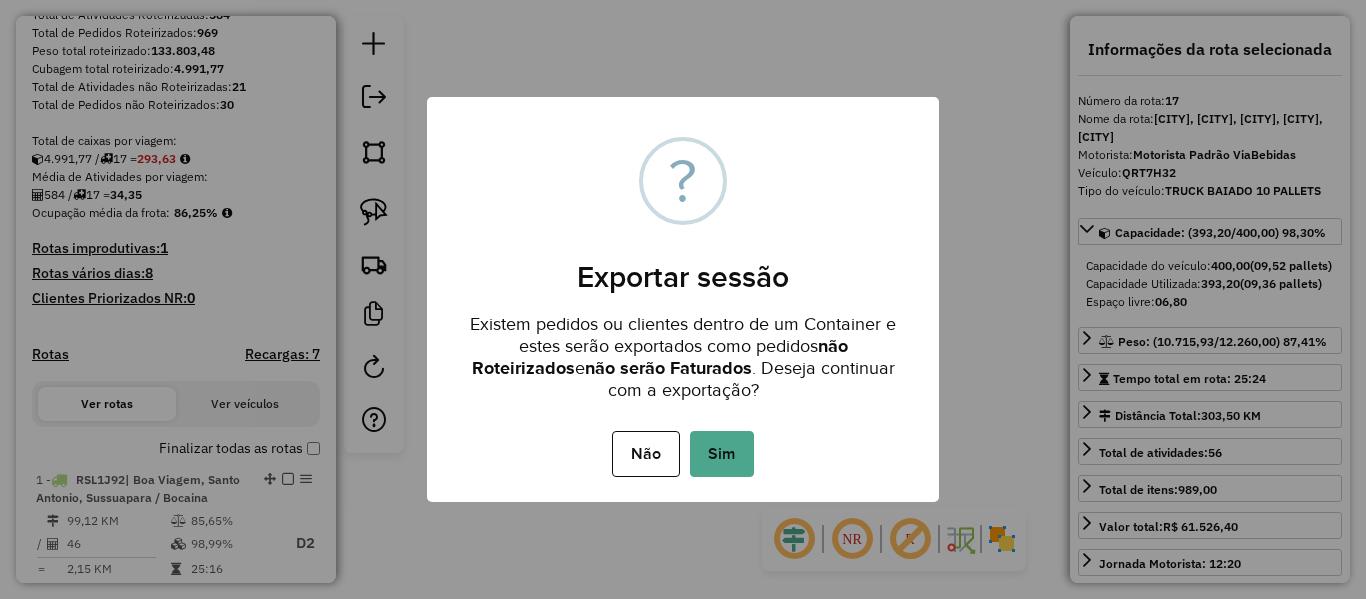 click on "Não No Sim" at bounding box center [683, 454] 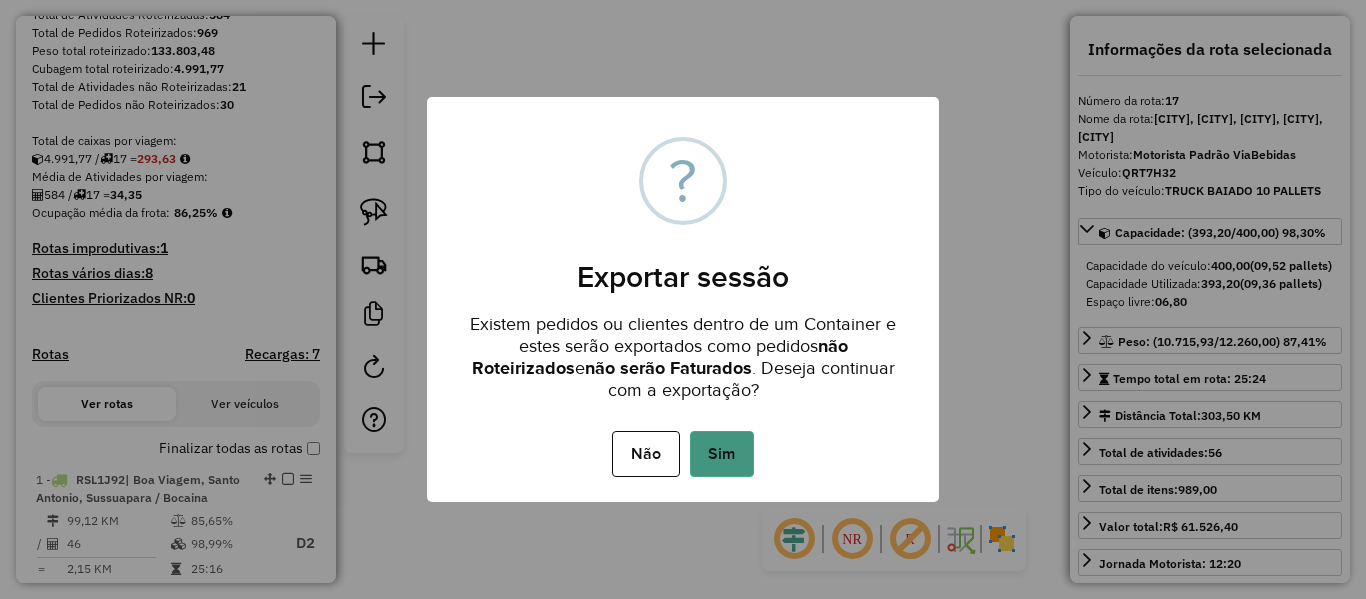 click on "Sim" at bounding box center [722, 454] 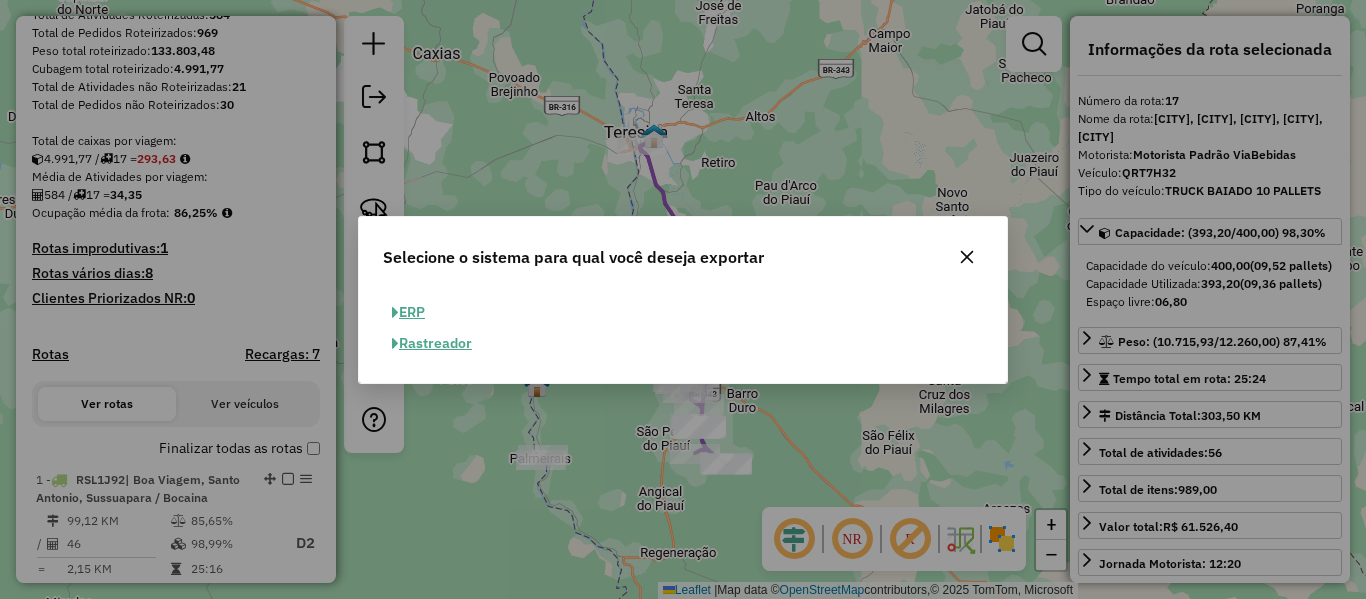 click on "ERP" 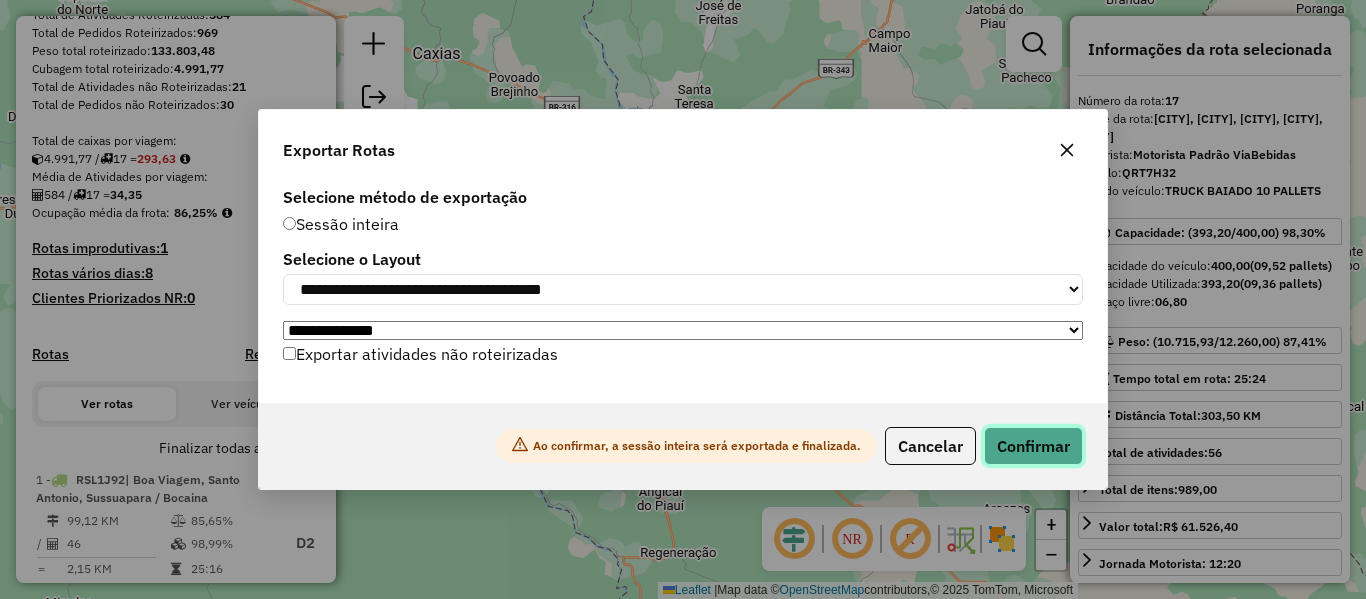 click on "Confirmar" 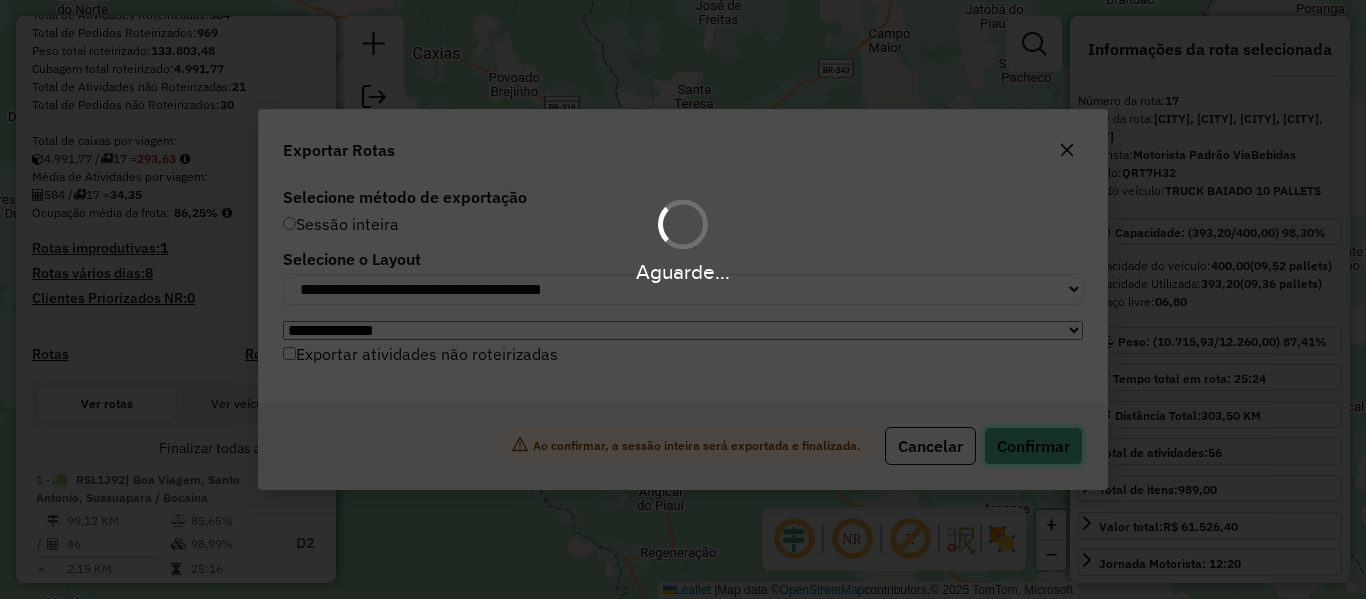 scroll, scrollTop: 377, scrollLeft: 0, axis: vertical 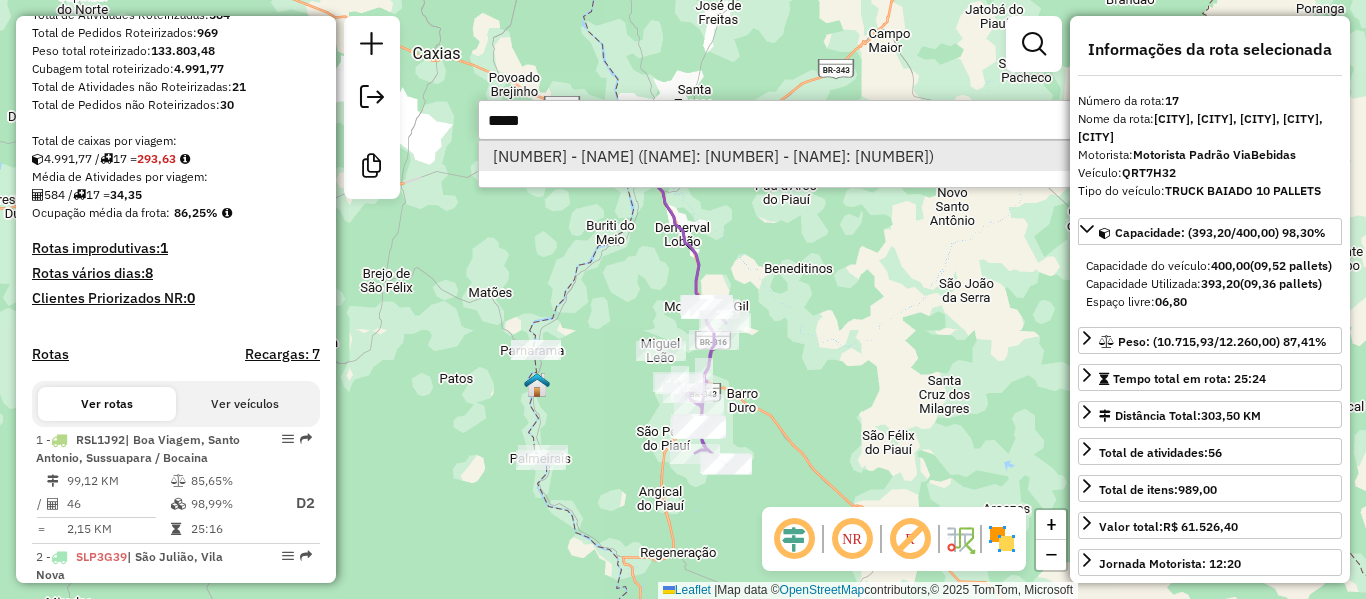 type on "*****" 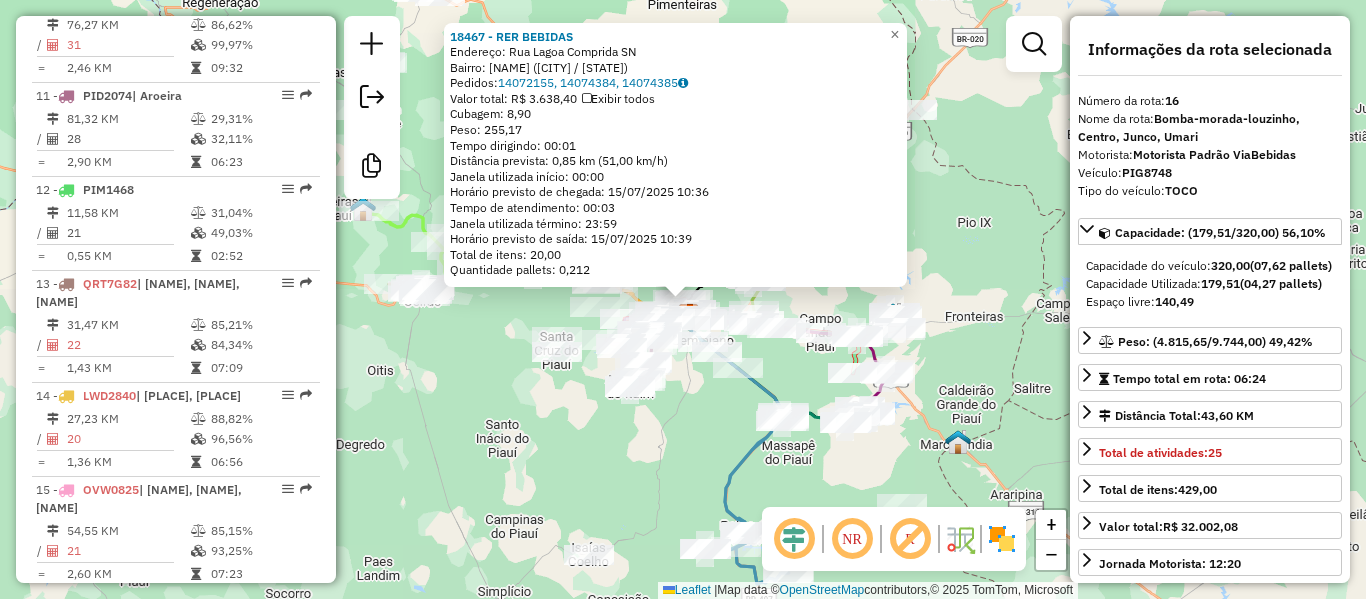 scroll, scrollTop: 2464, scrollLeft: 0, axis: vertical 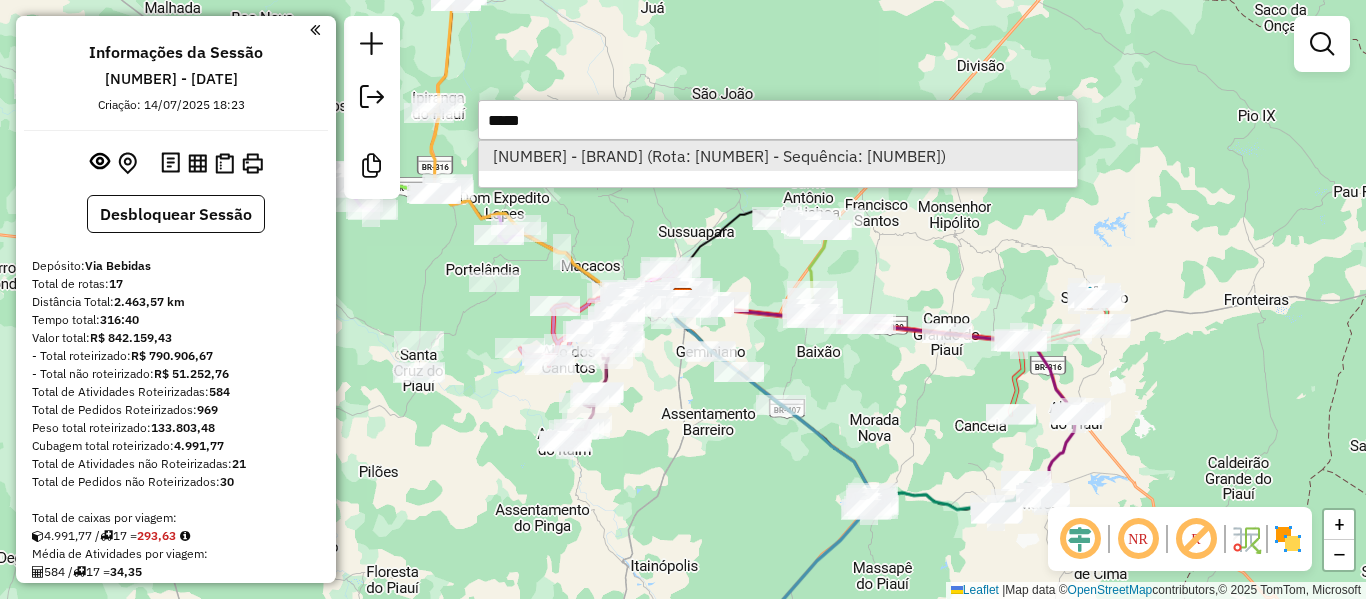 type on "*****" 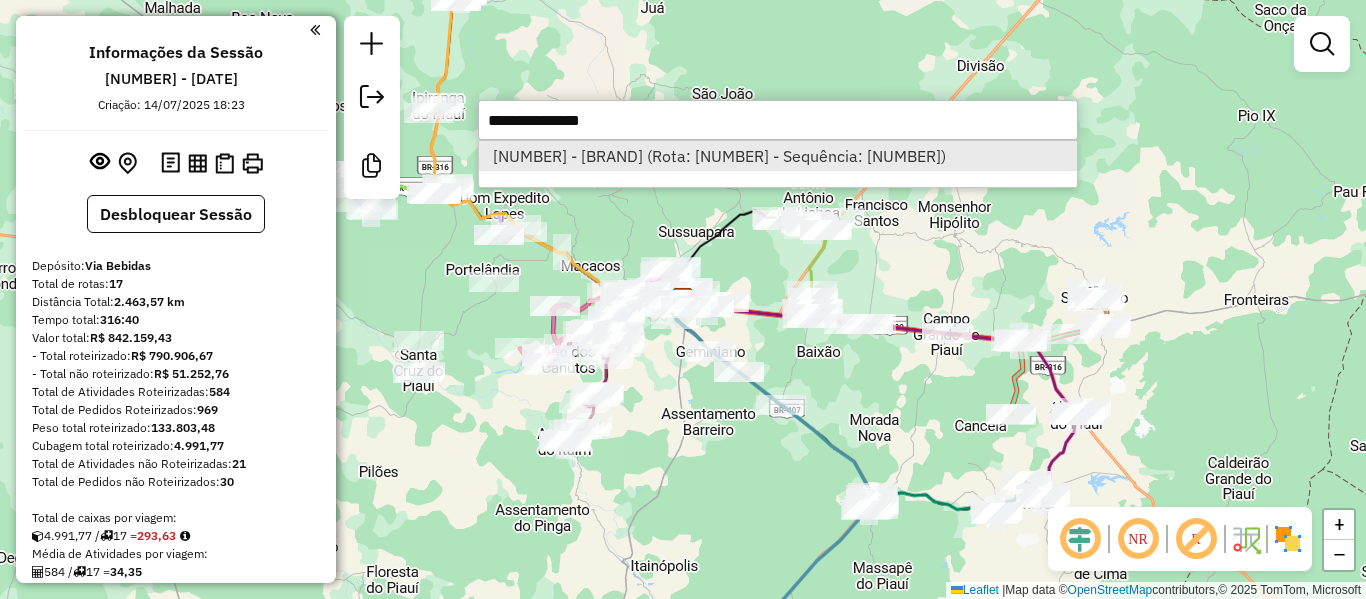 select on "**********" 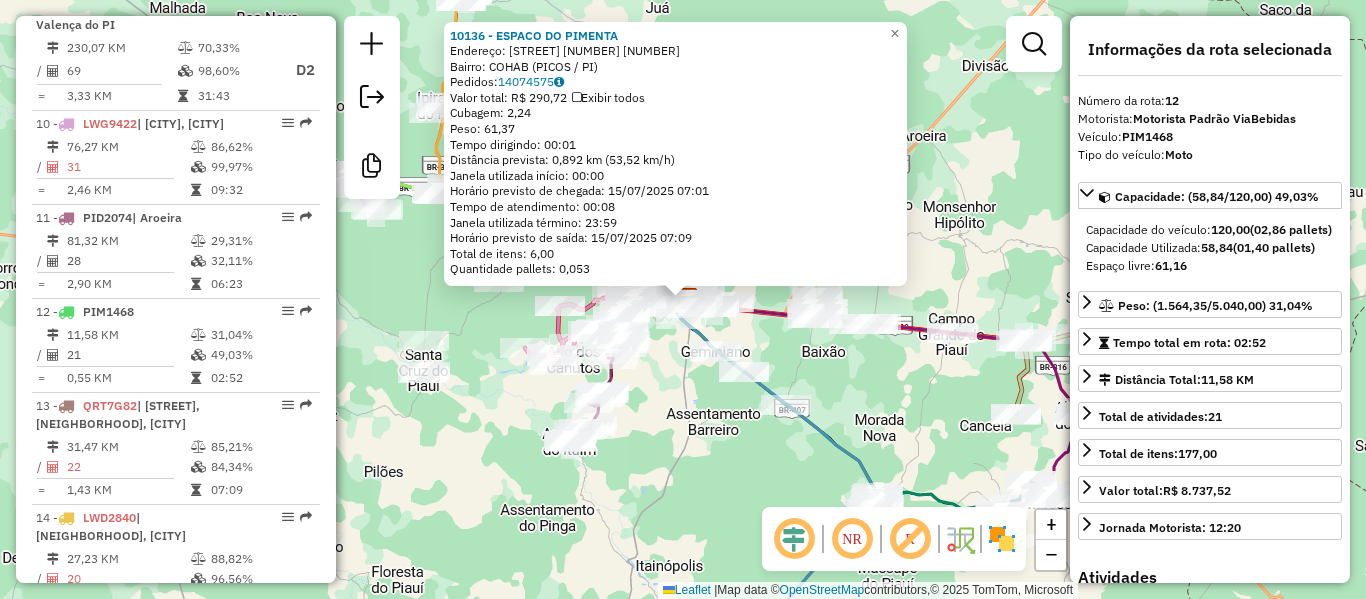 scroll, scrollTop: 2016, scrollLeft: 0, axis: vertical 